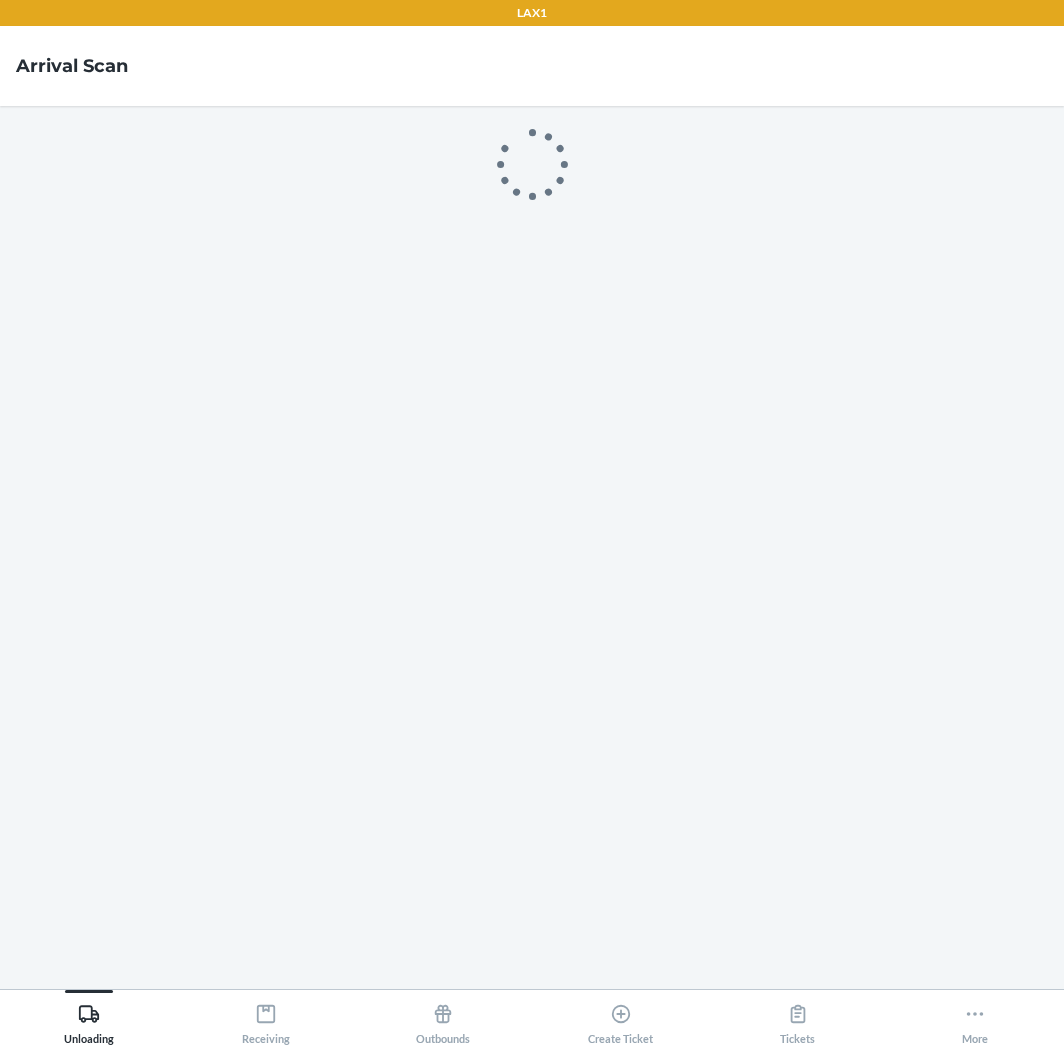 scroll, scrollTop: 0, scrollLeft: 0, axis: both 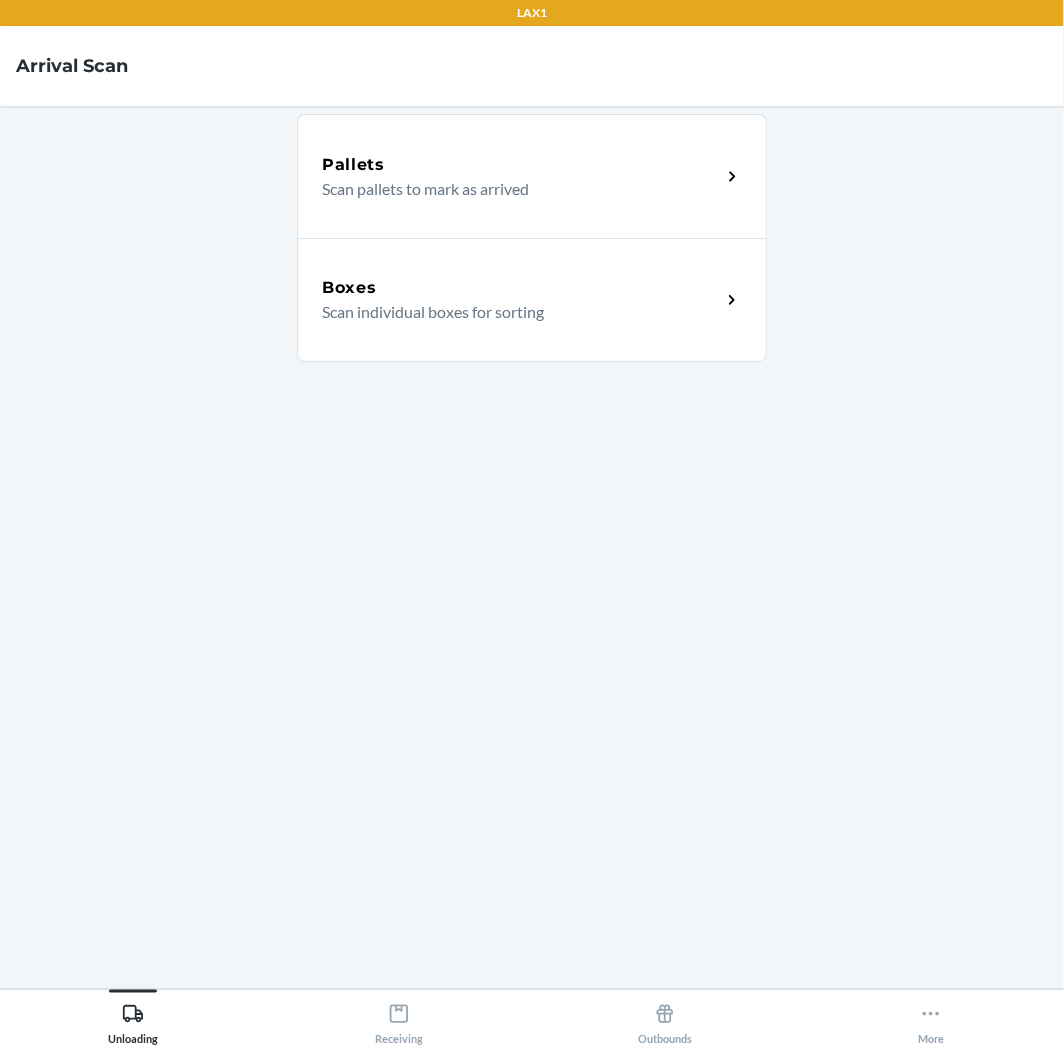 click on "Boxes Scan individual boxes for sorting" at bounding box center [532, 300] 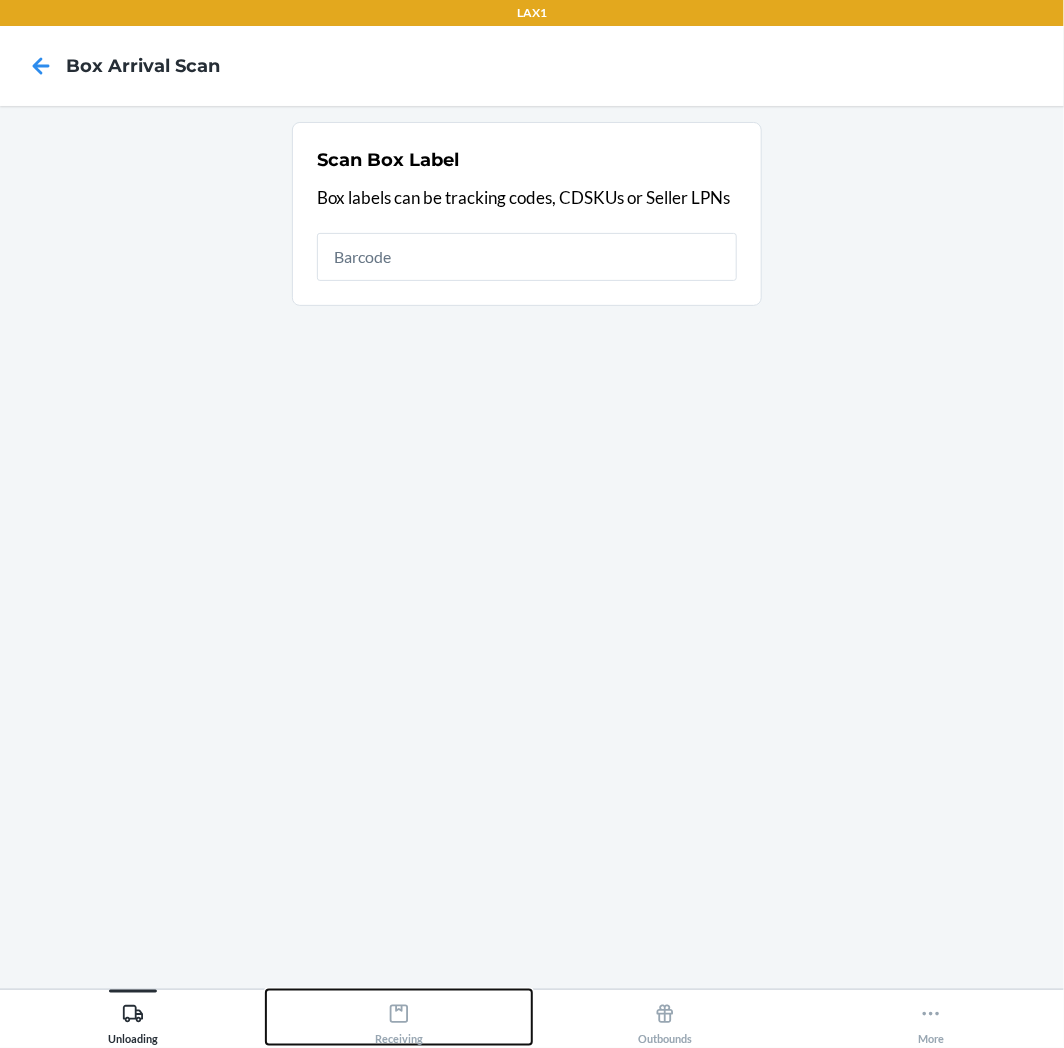 click on "Receiving" at bounding box center (399, 1020) 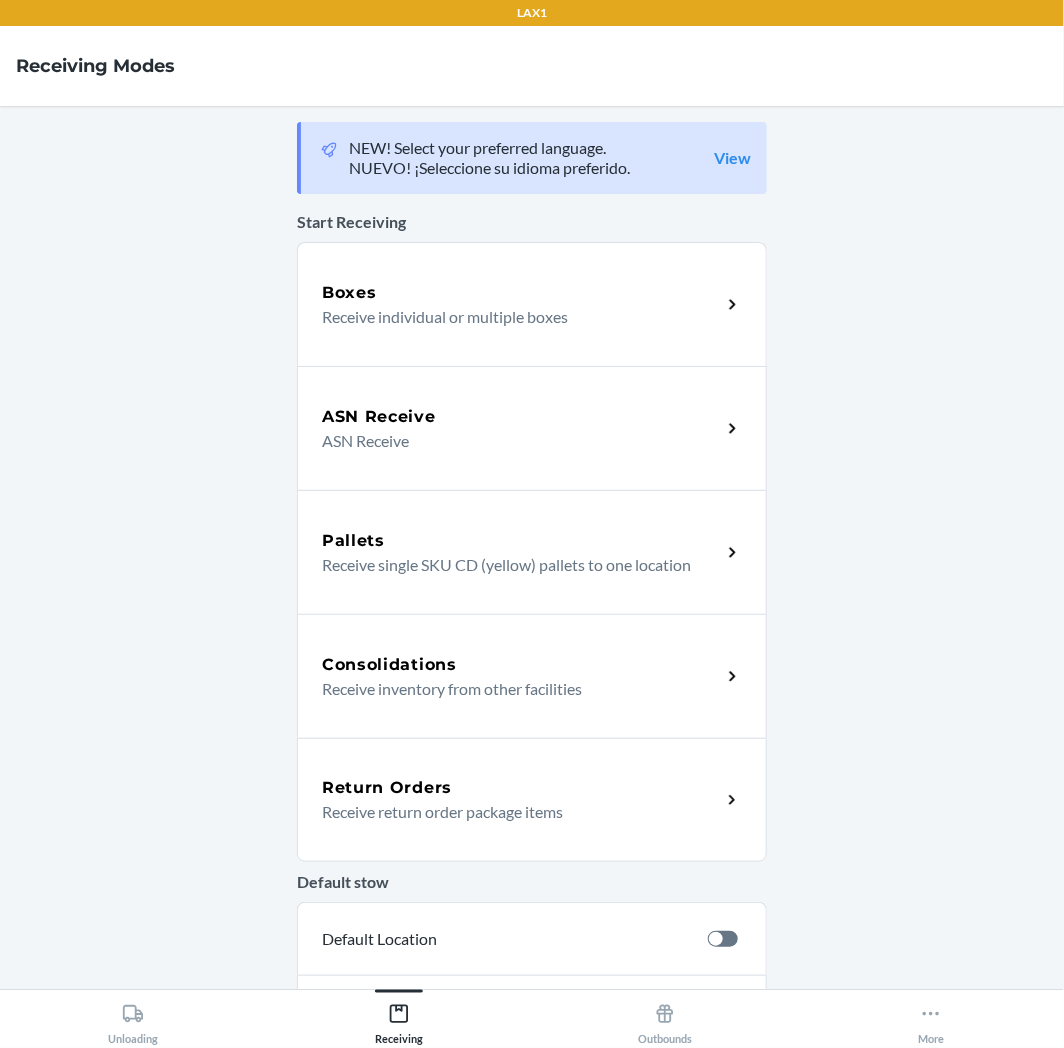click on "Return Orders Receive return order package items" at bounding box center [532, 800] 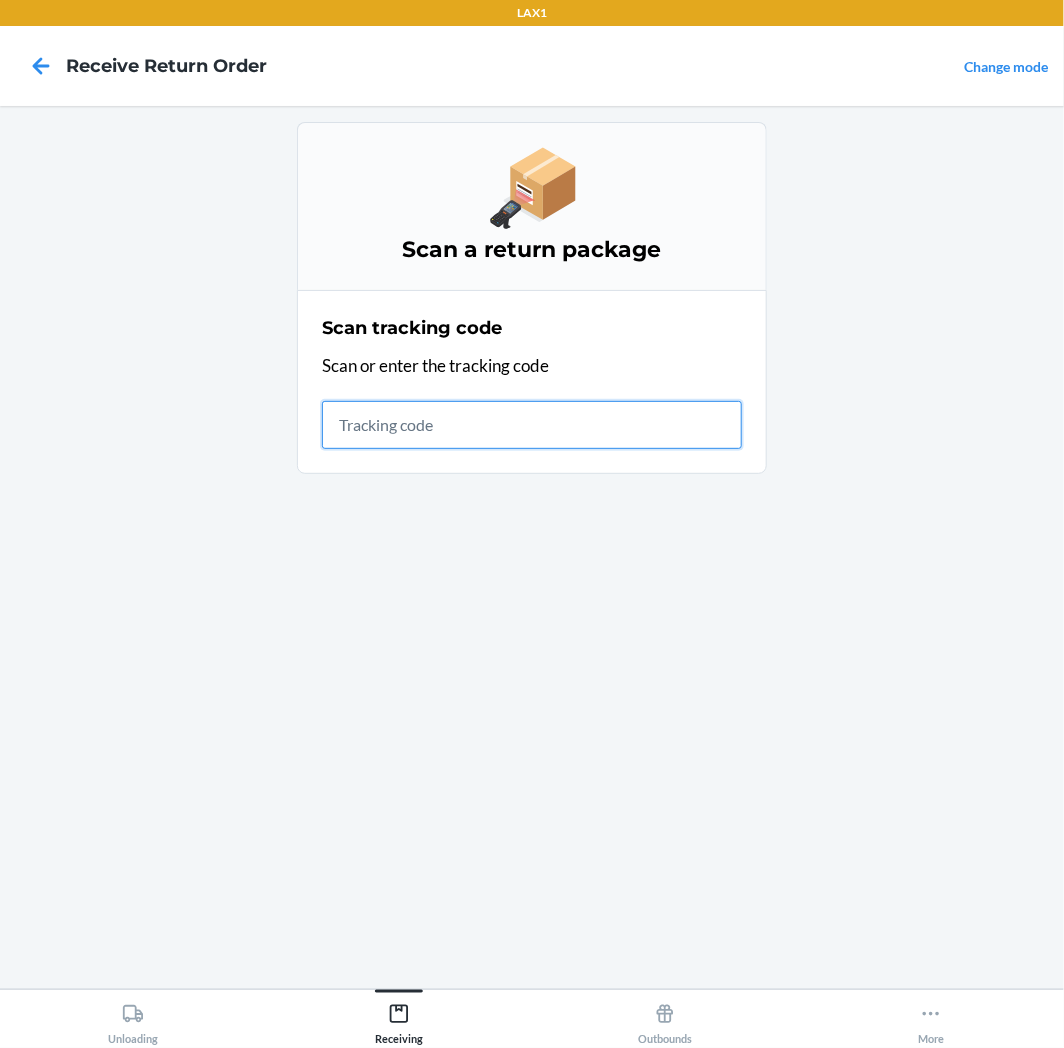 click at bounding box center (532, 425) 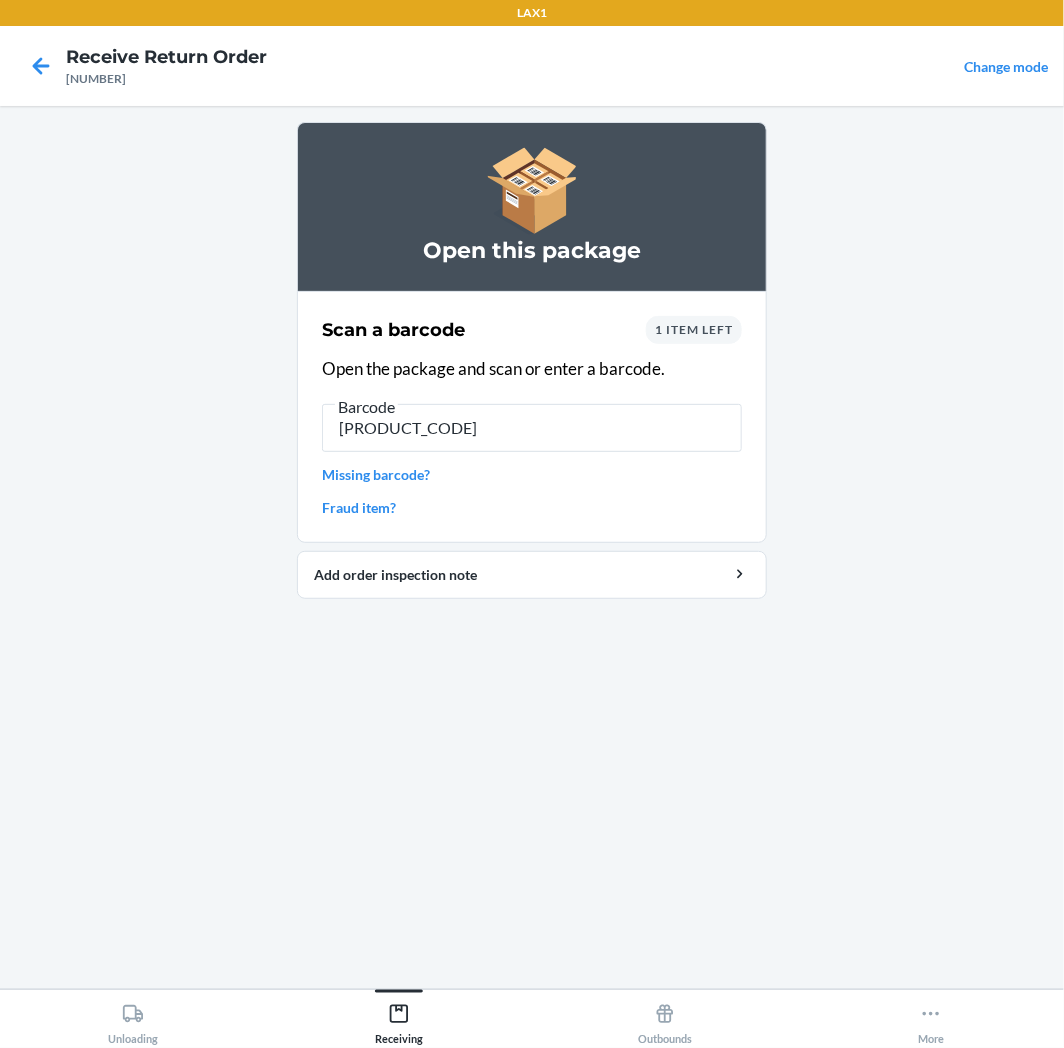 scroll, scrollTop: 0, scrollLeft: 228, axis: horizontal 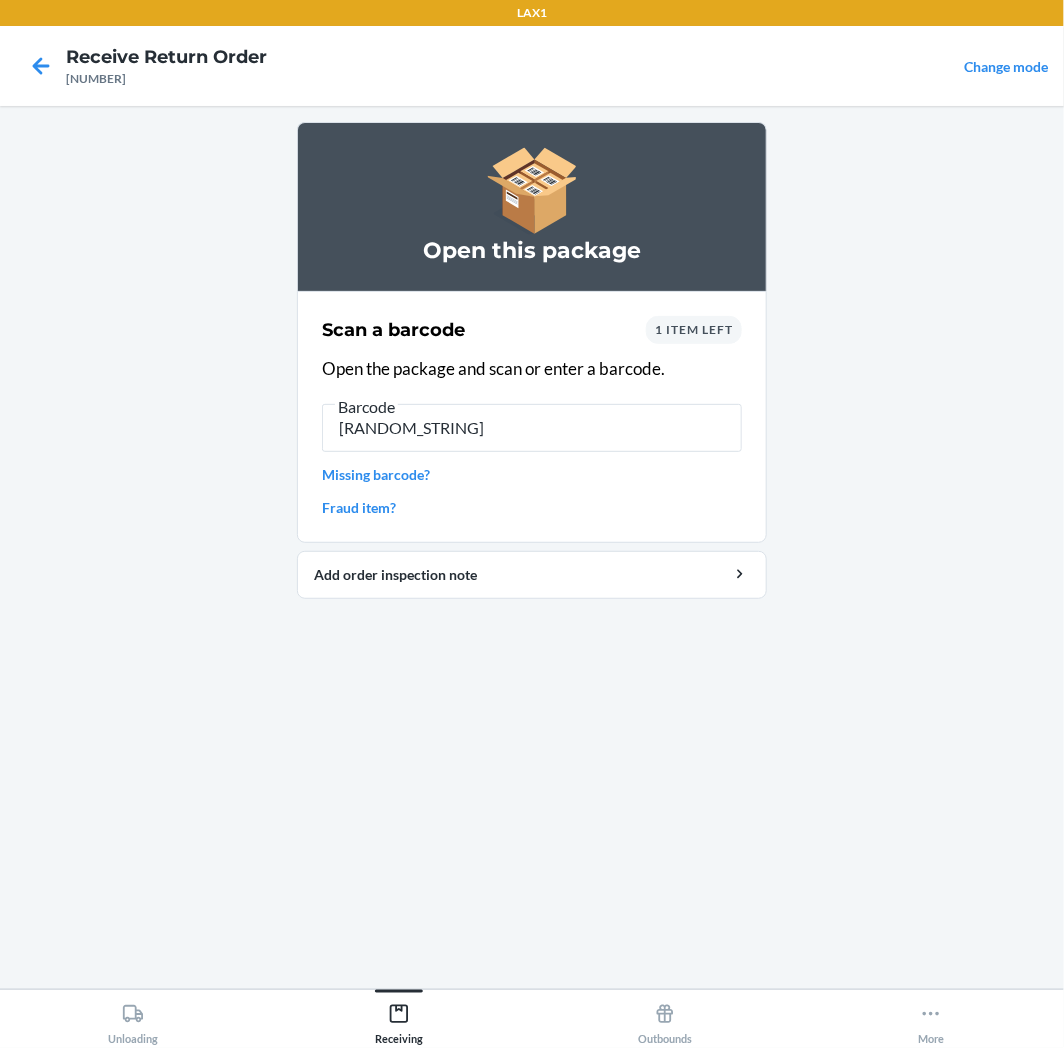 type on "v0901R6žöfQ5F…íZ0ðé.'žý´Æ#~òƒÇM„R­¥A@—T¥­b™…¶œ]äpÏÐeÓI¥yûãŒÅÓýƒB|ÿèU´SØ8{«k6–5†" 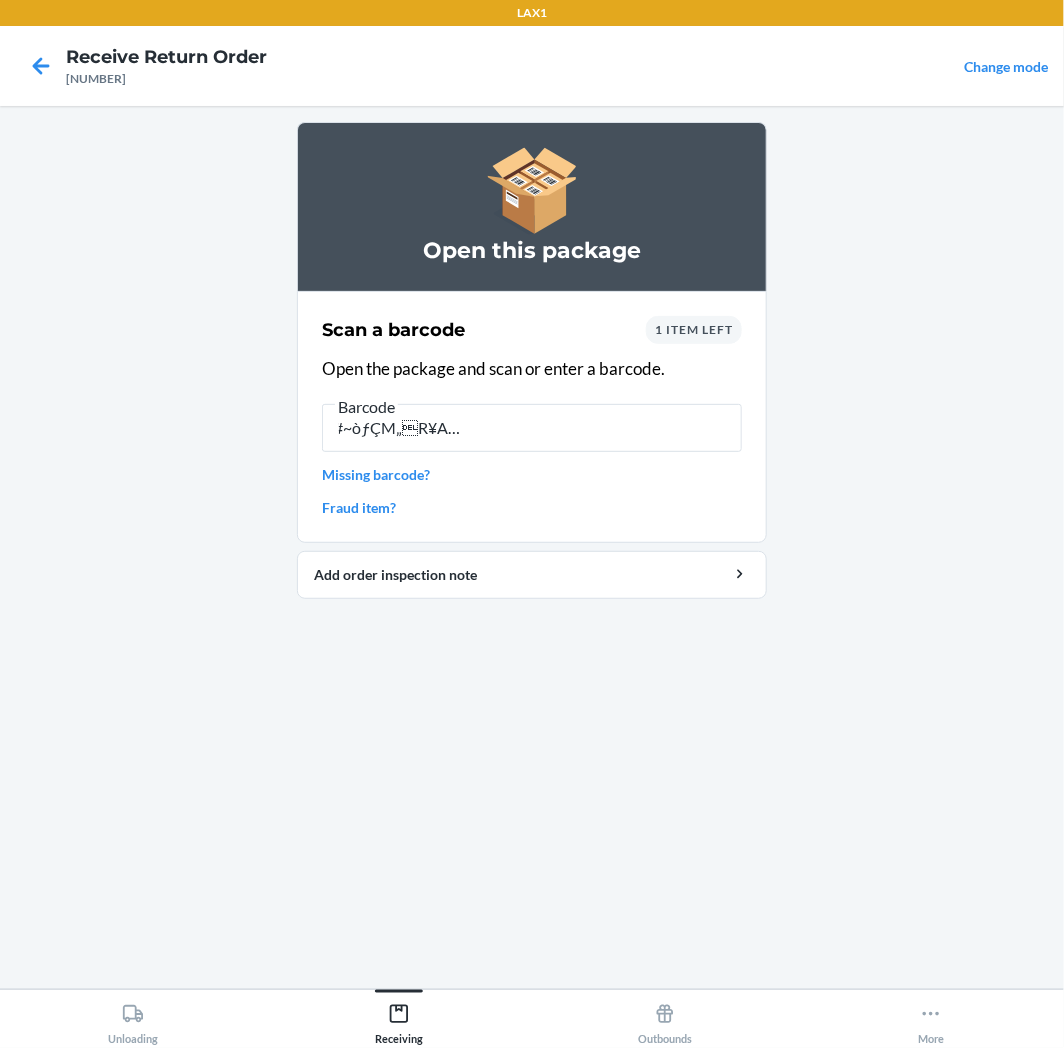 scroll, scrollTop: 0, scrollLeft: 0, axis: both 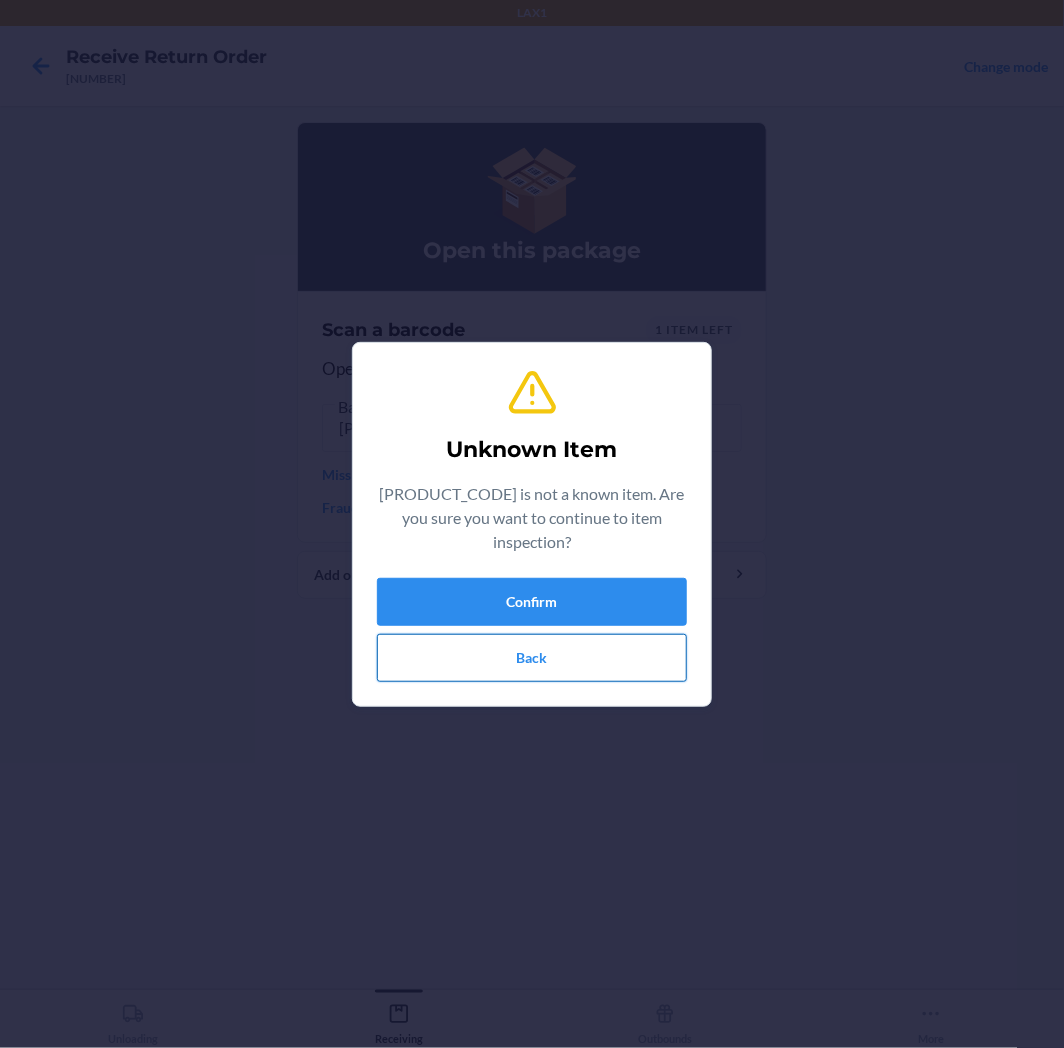 click on "Back" at bounding box center [532, 658] 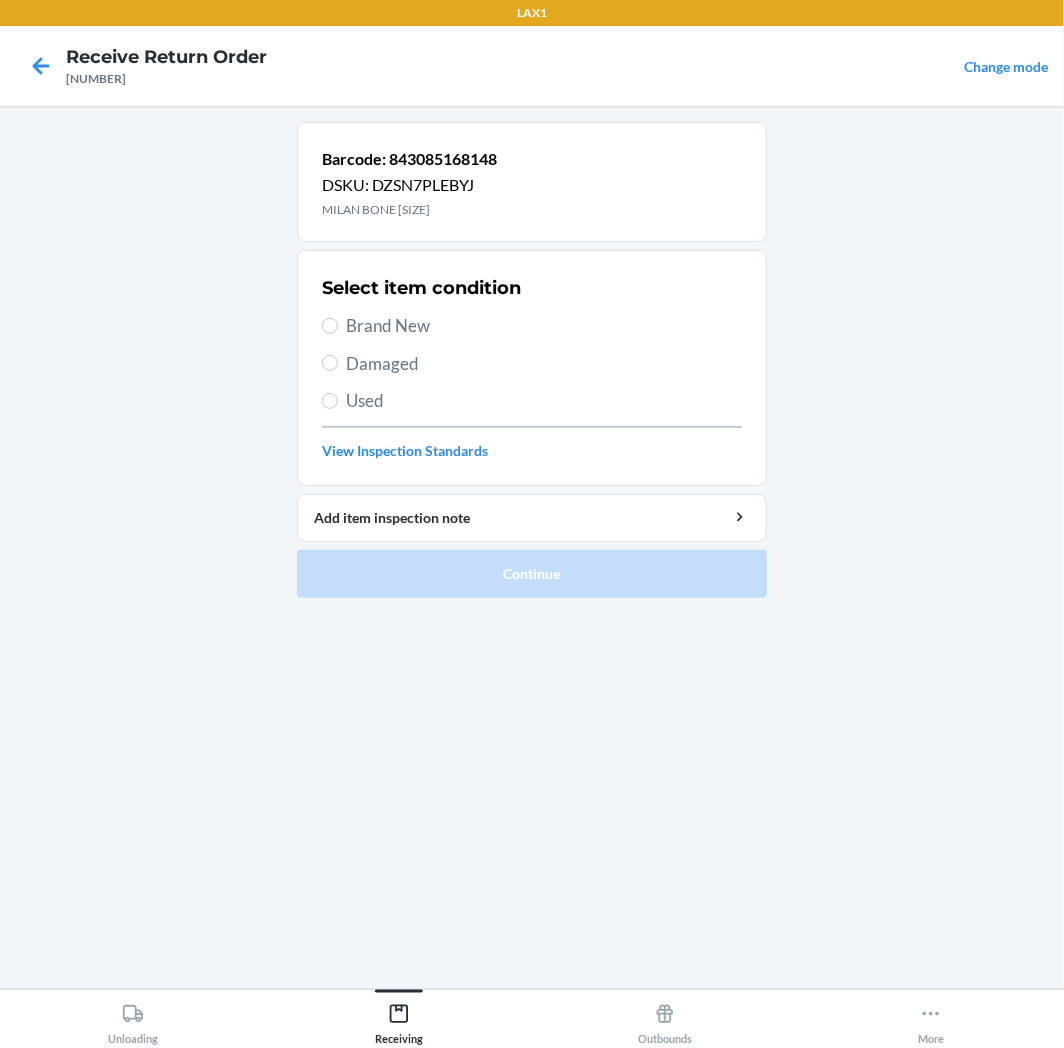 click on "Brand New" at bounding box center [544, 326] 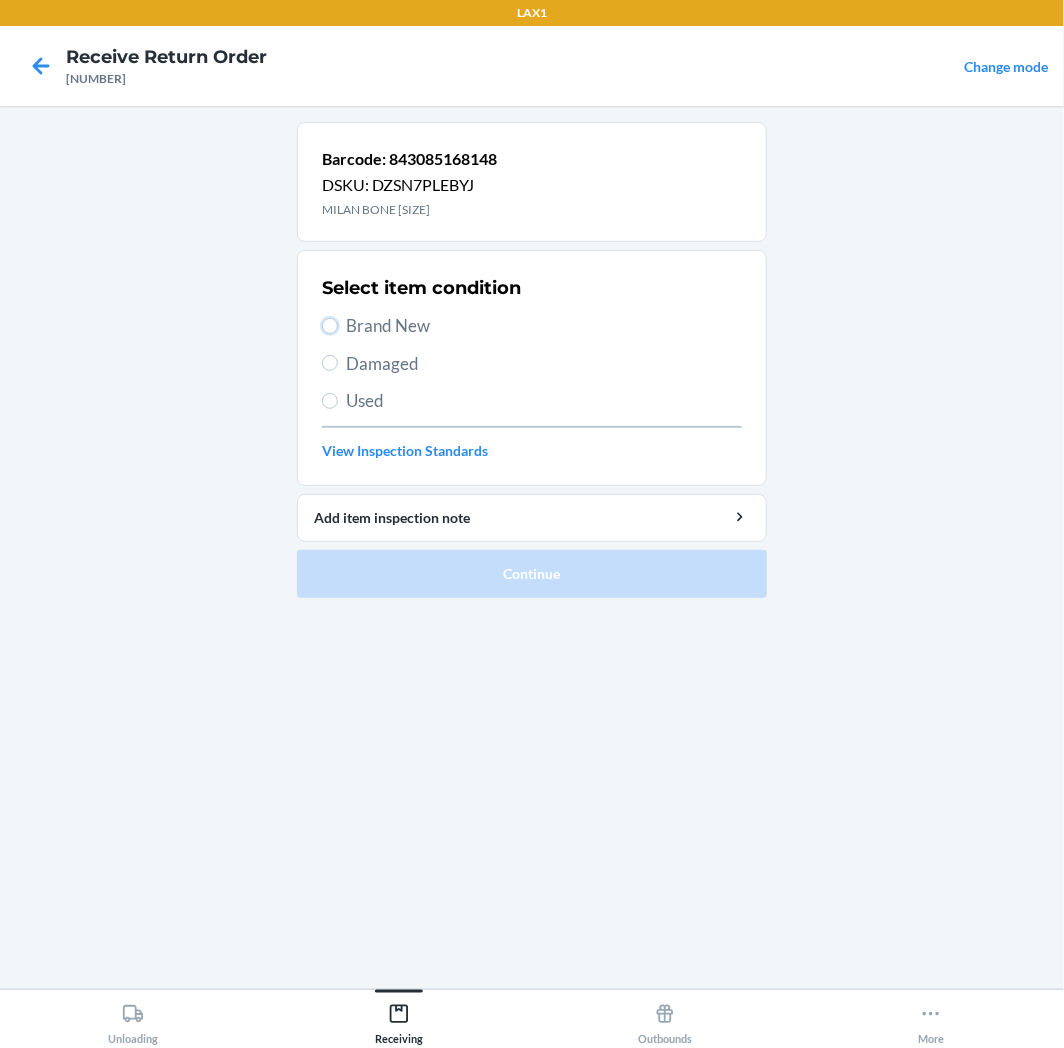 click on "Brand New" at bounding box center [330, 326] 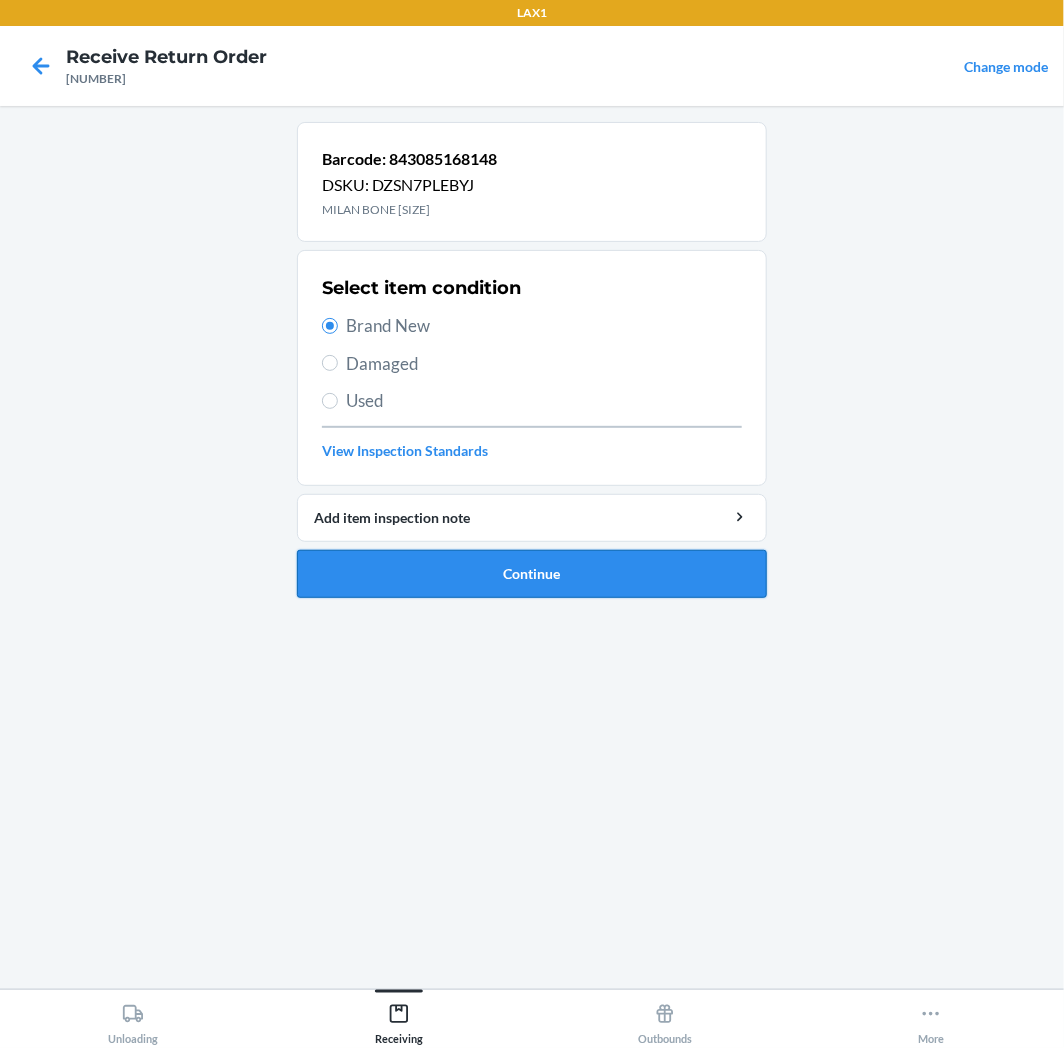 click on "Continue" at bounding box center (532, 574) 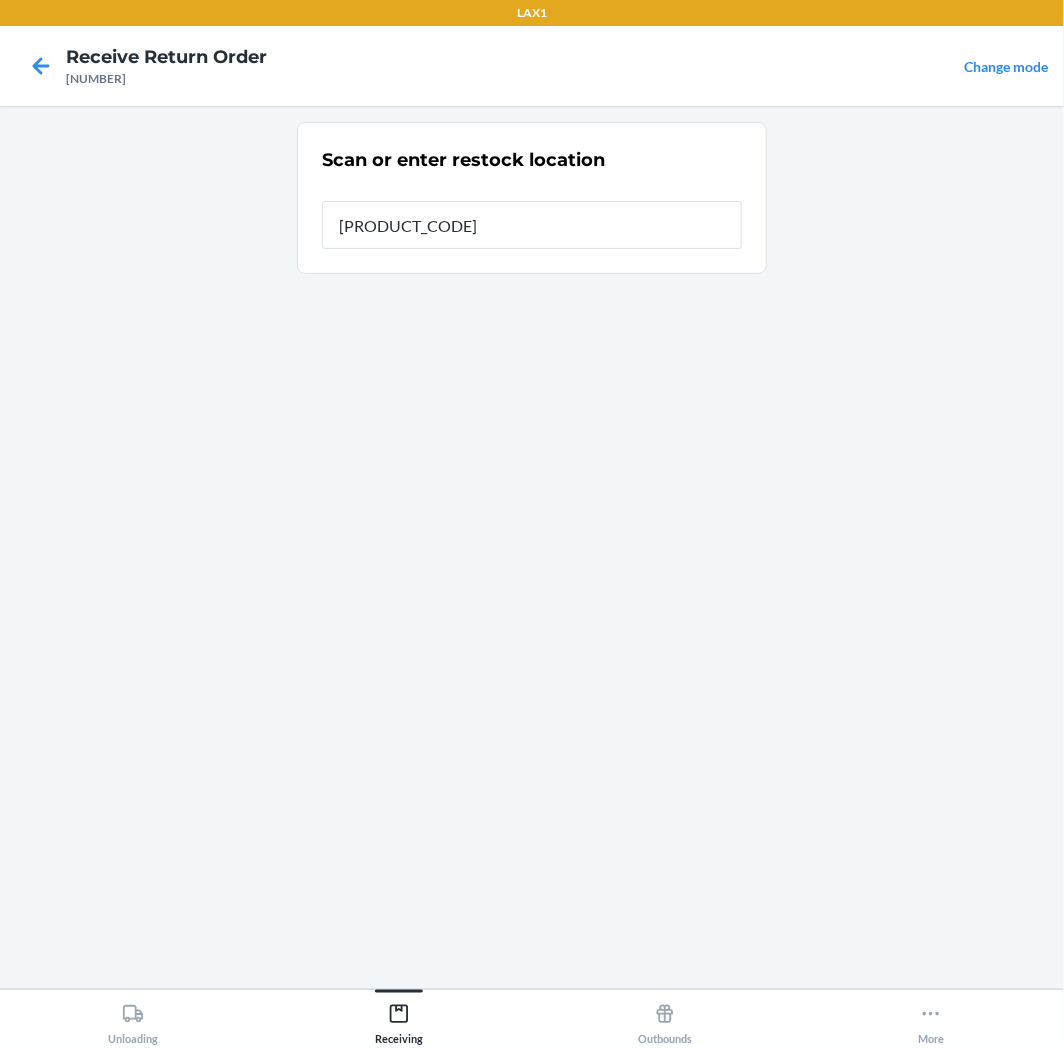 type on "[PRODUCT_CODE]" 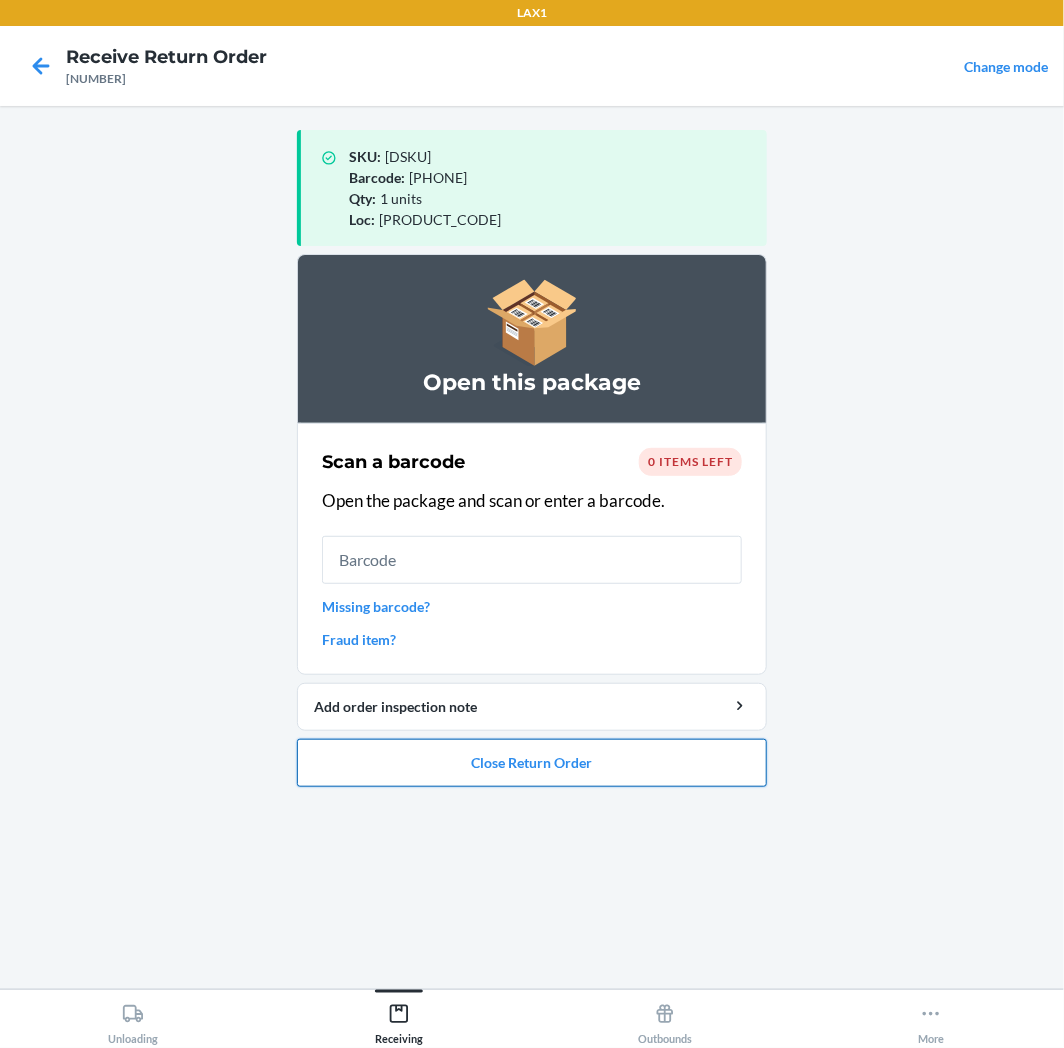 click on "Close Return Order" at bounding box center [532, 763] 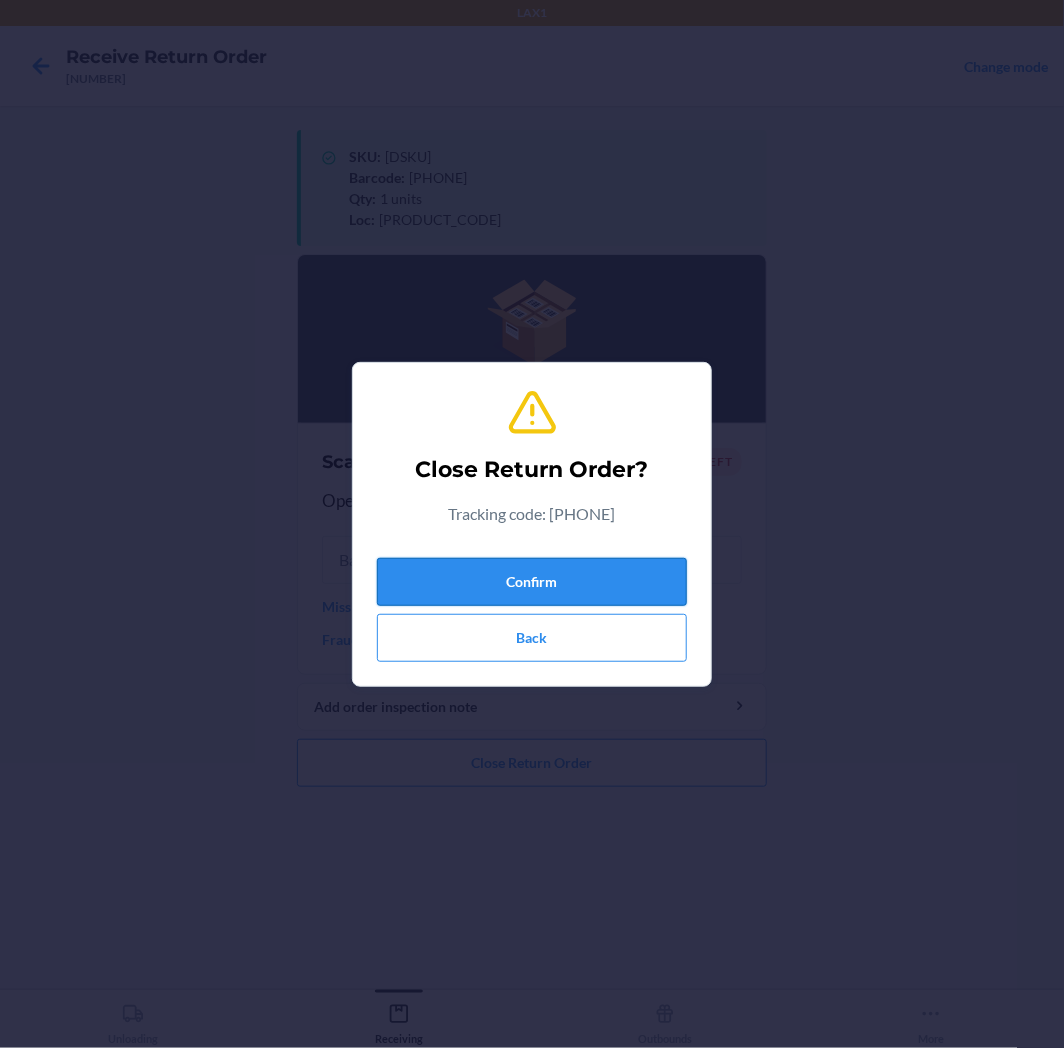 click on "Confirm" at bounding box center (532, 582) 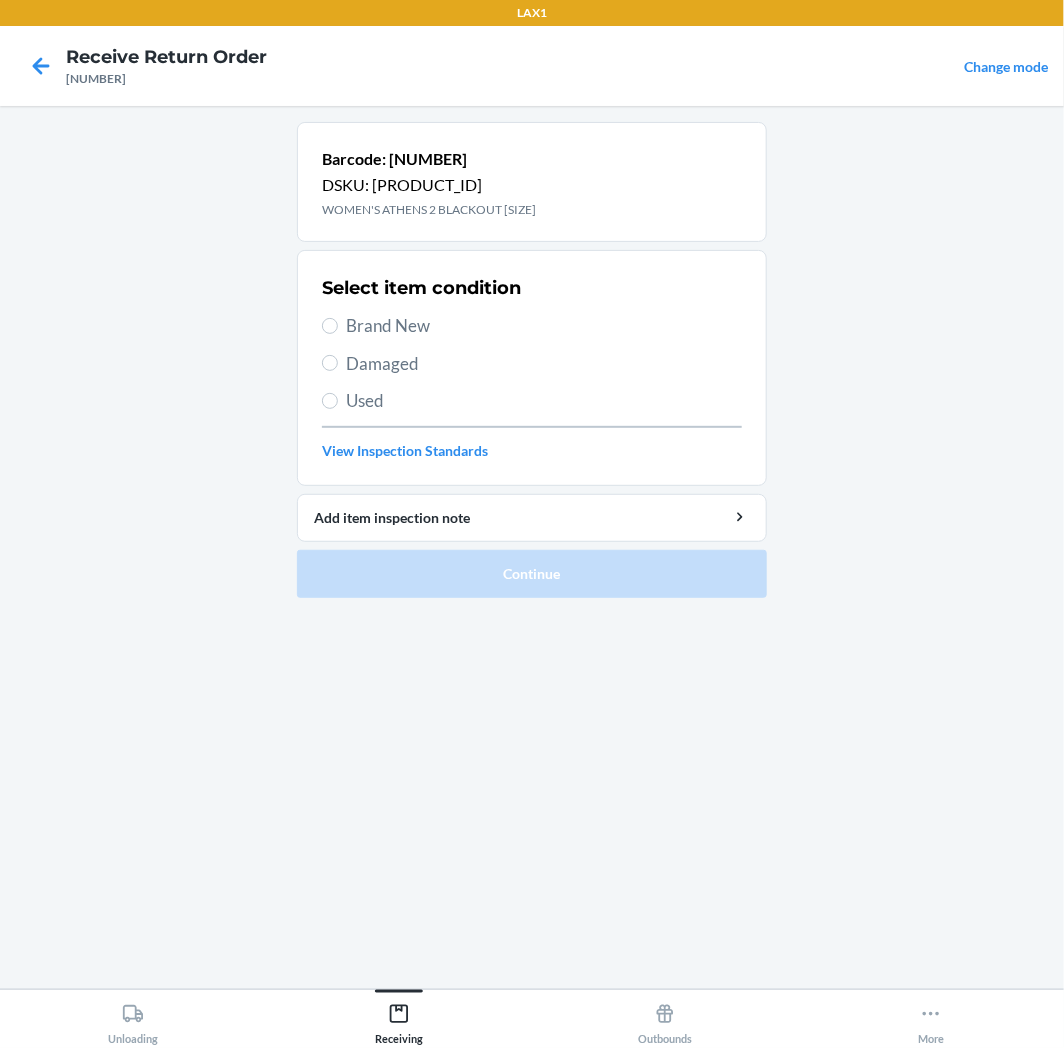 click on "Damaged" at bounding box center [544, 364] 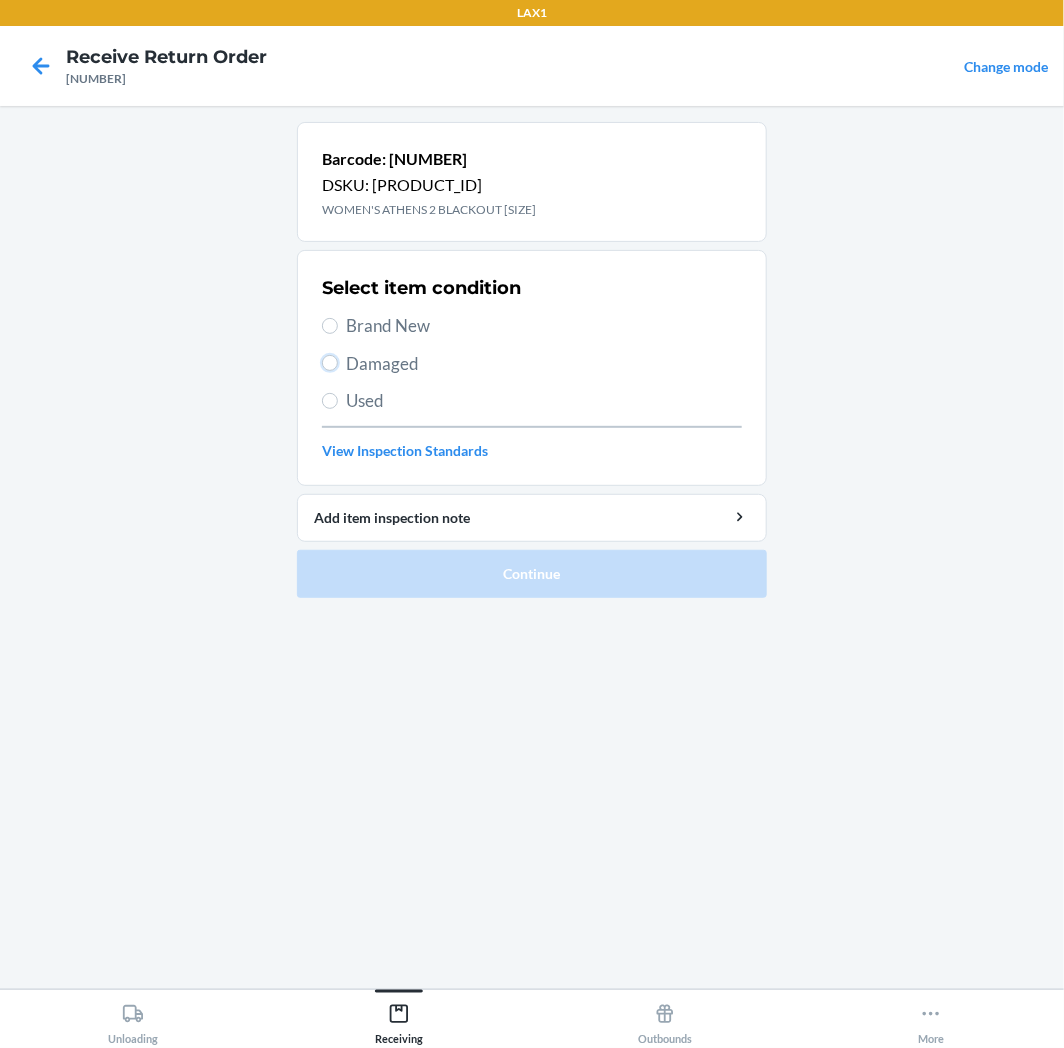 click on "Damaged" at bounding box center (330, 363) 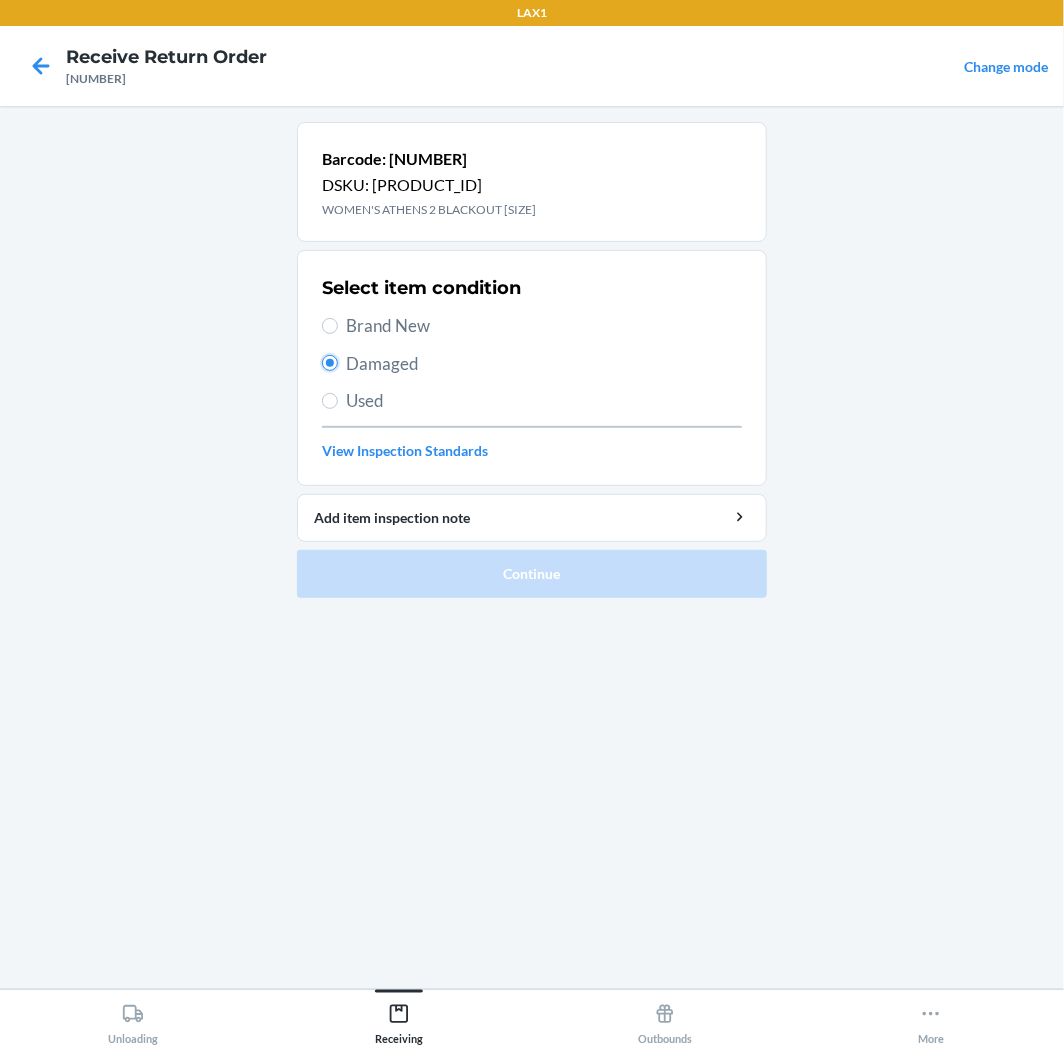 radio on "true" 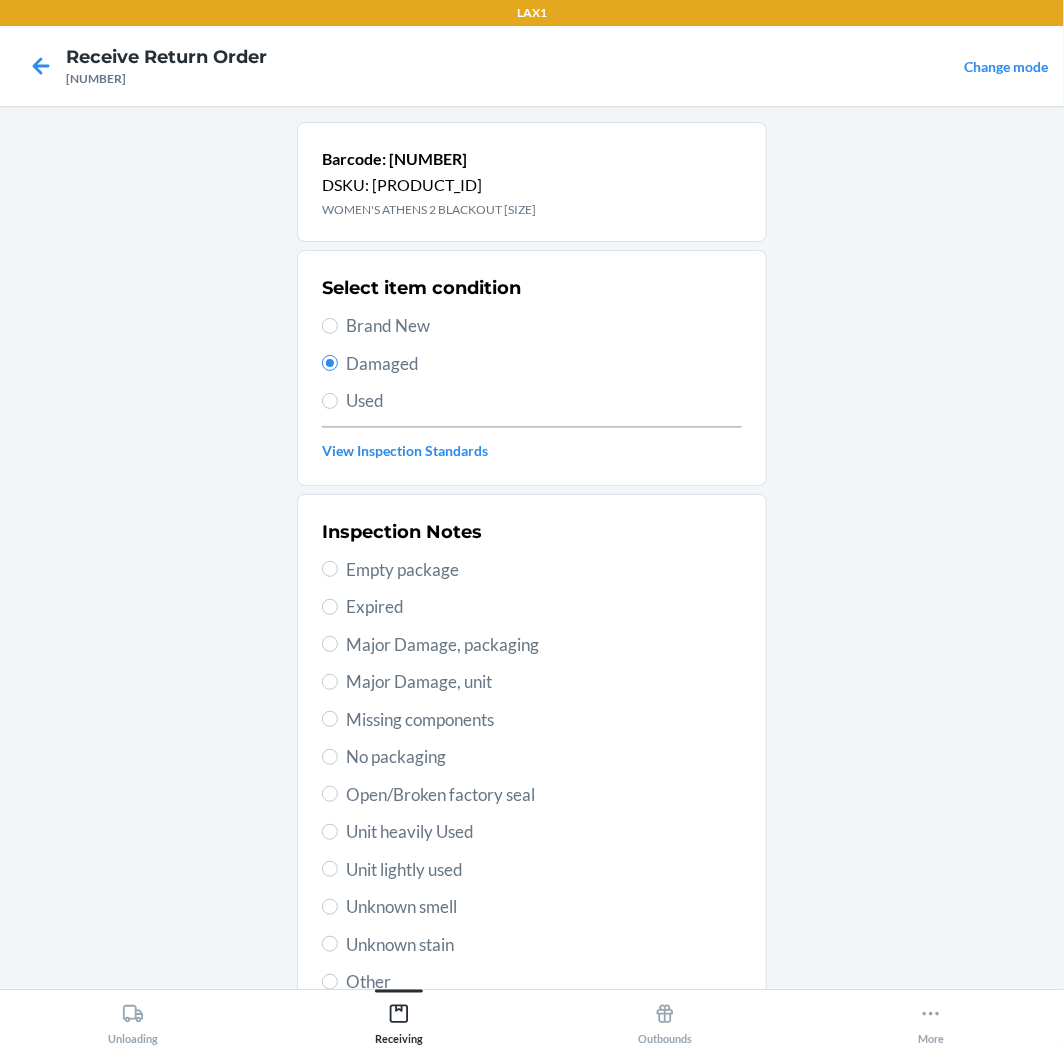click on "Brand New" at bounding box center (544, 326) 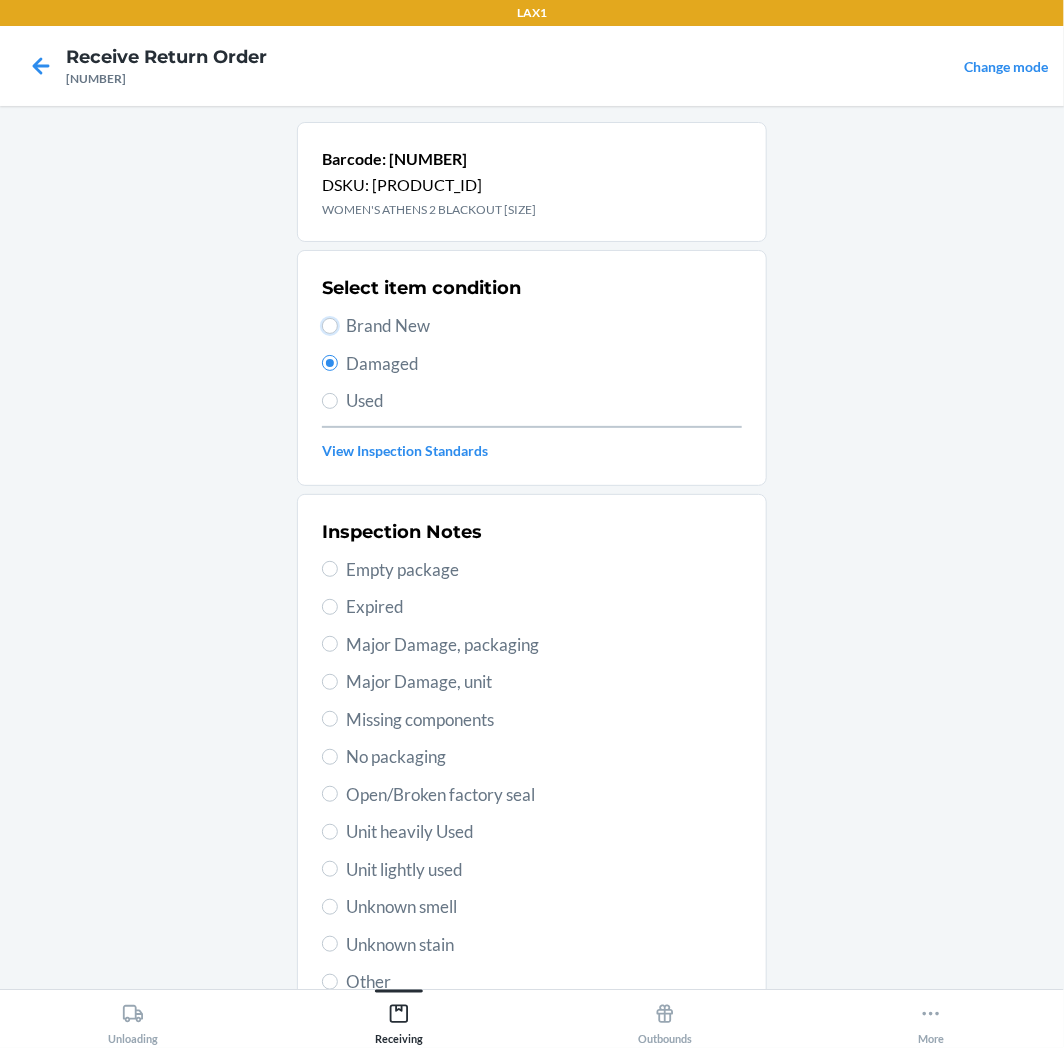 click on "Brand New" at bounding box center [330, 326] 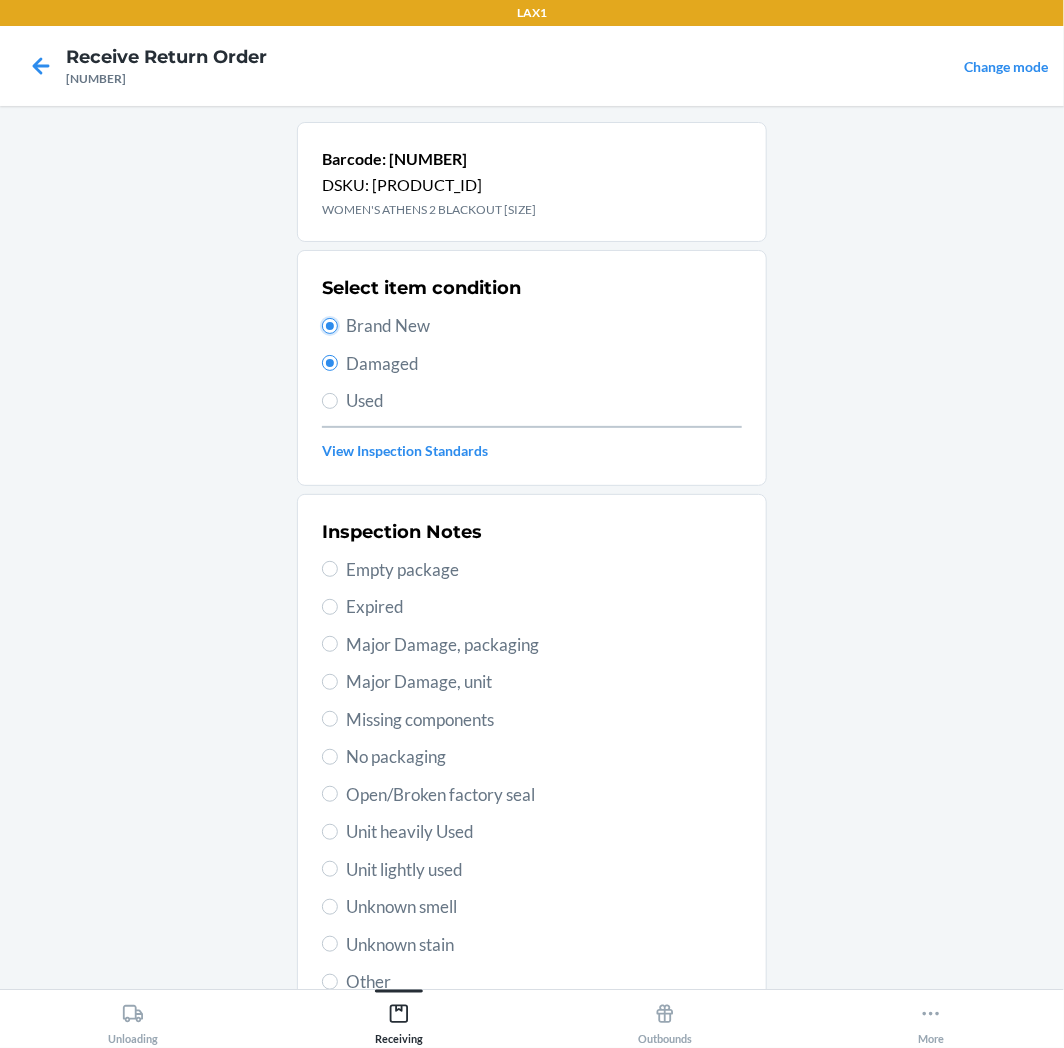 radio on "false" 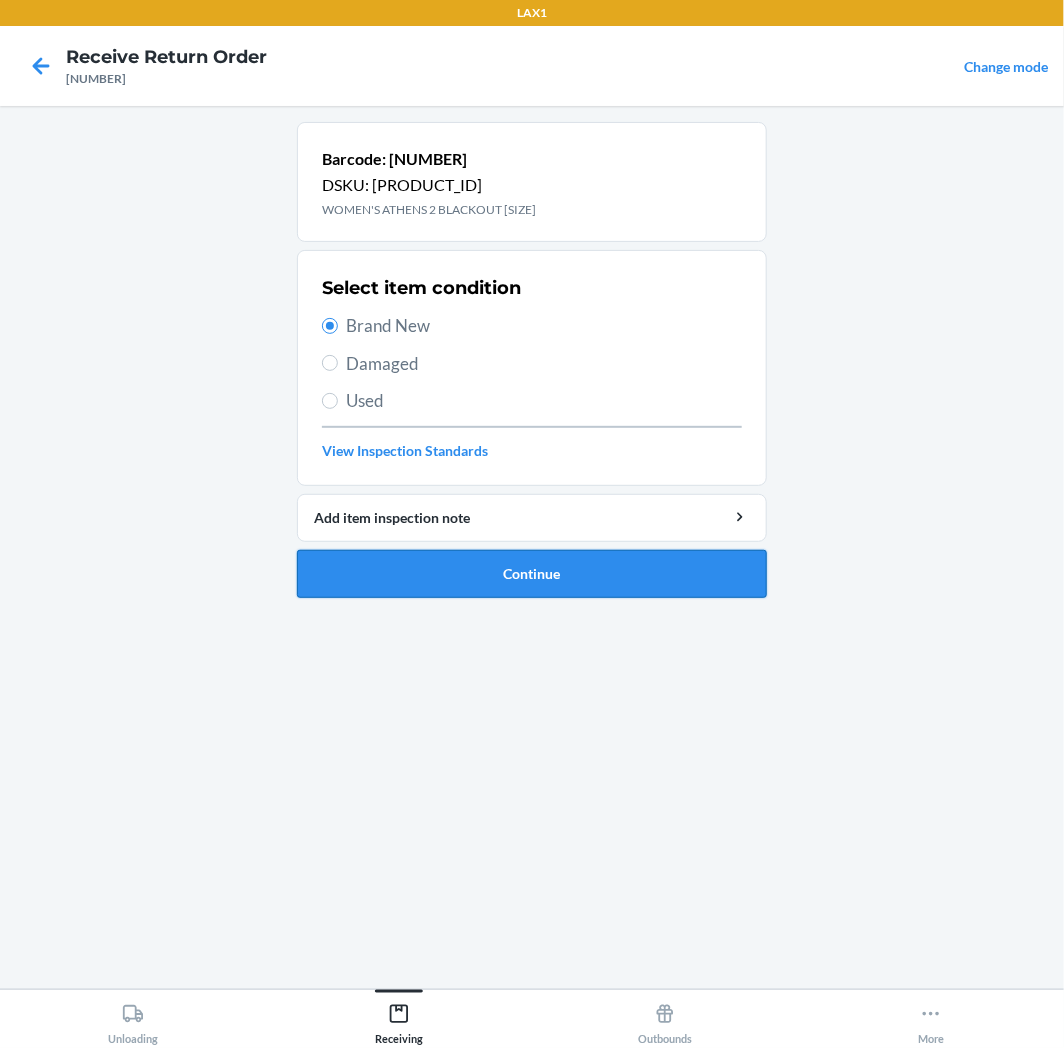 click on "Continue" at bounding box center (532, 574) 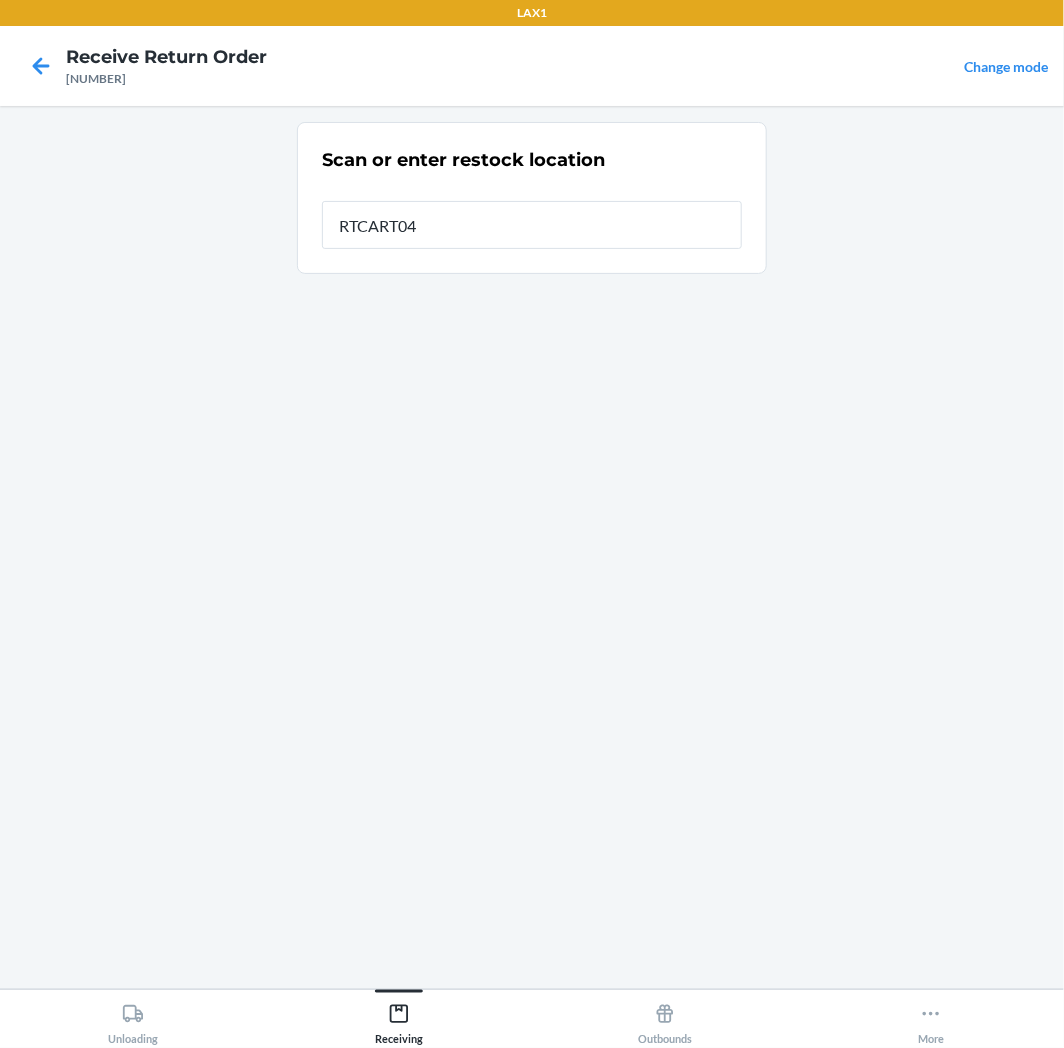 type on "[PRODUCT_CODE]" 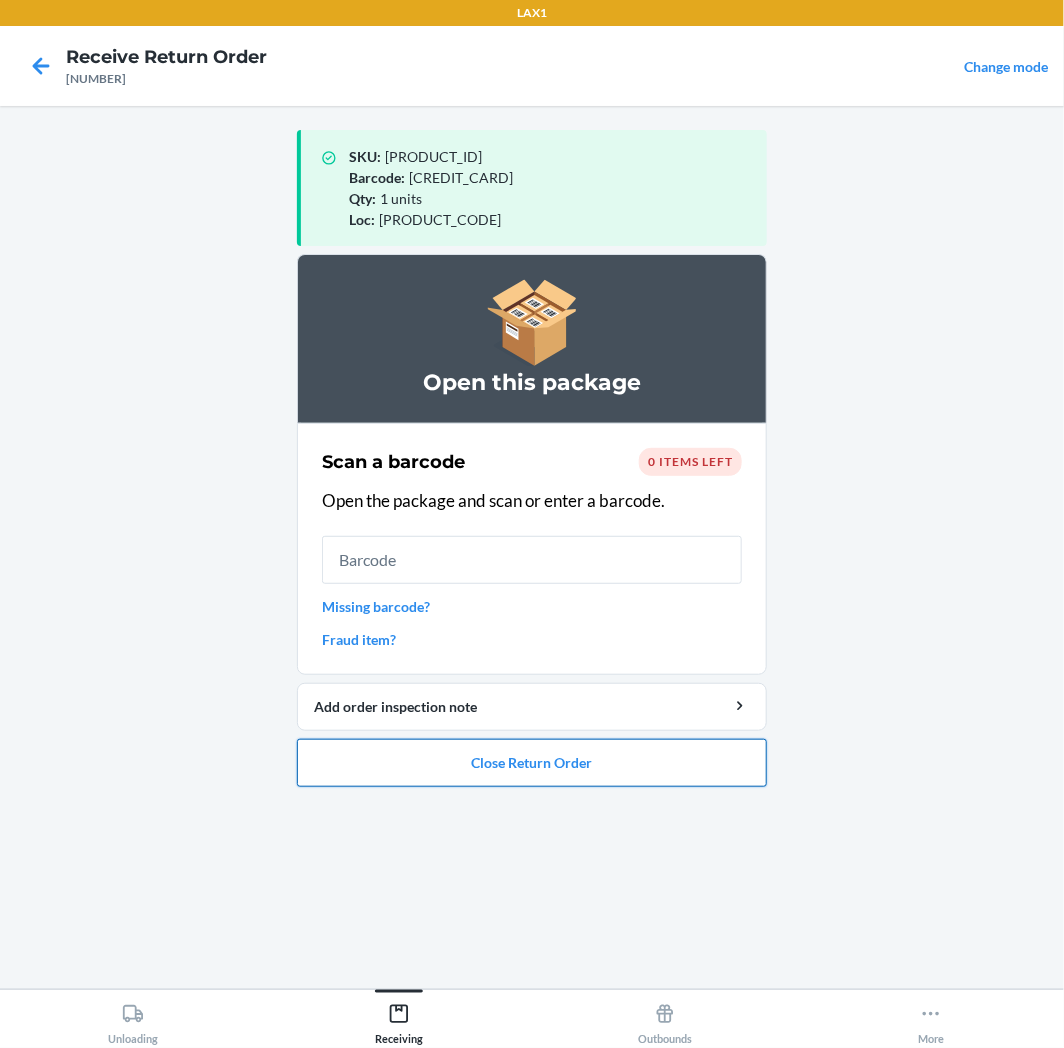 click on "Close Return Order" at bounding box center (532, 763) 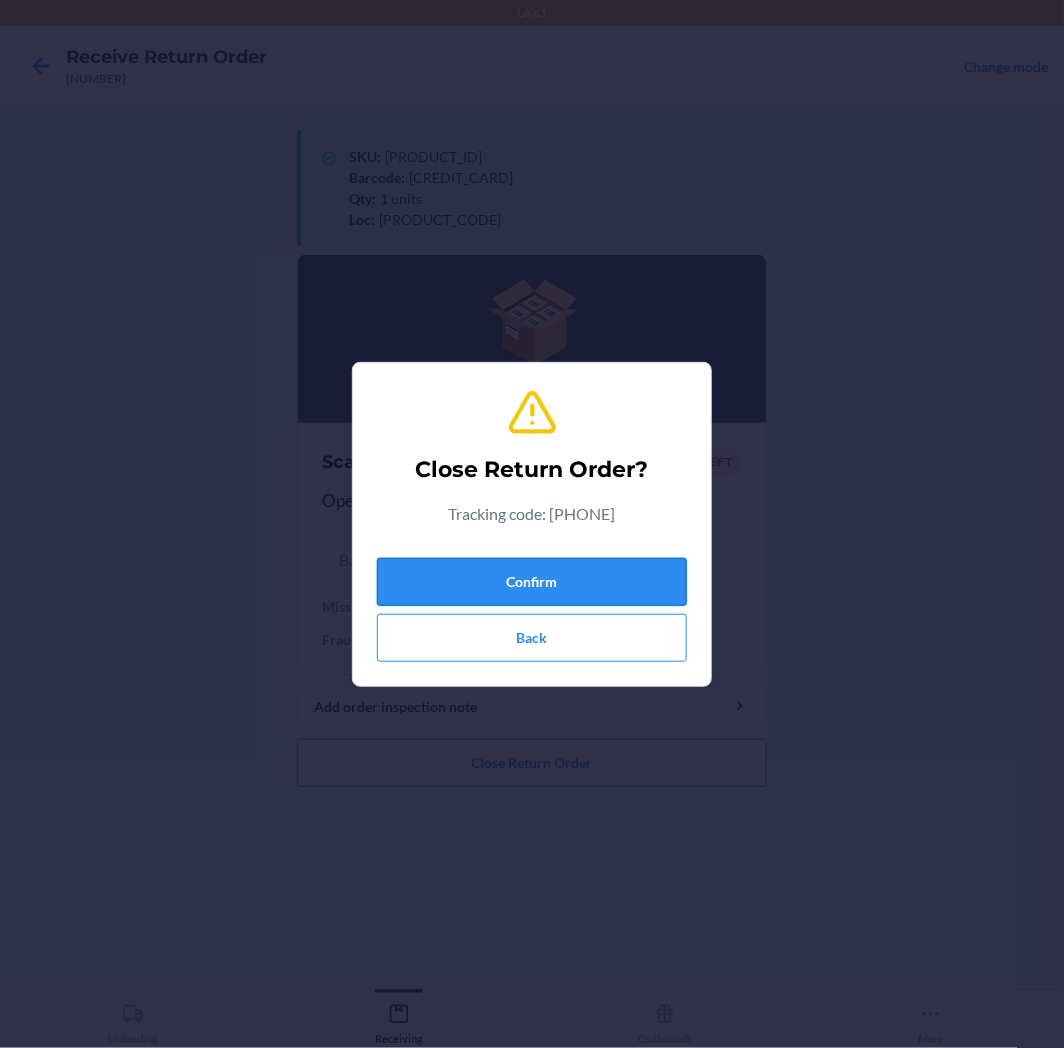 click on "Confirm" at bounding box center [532, 582] 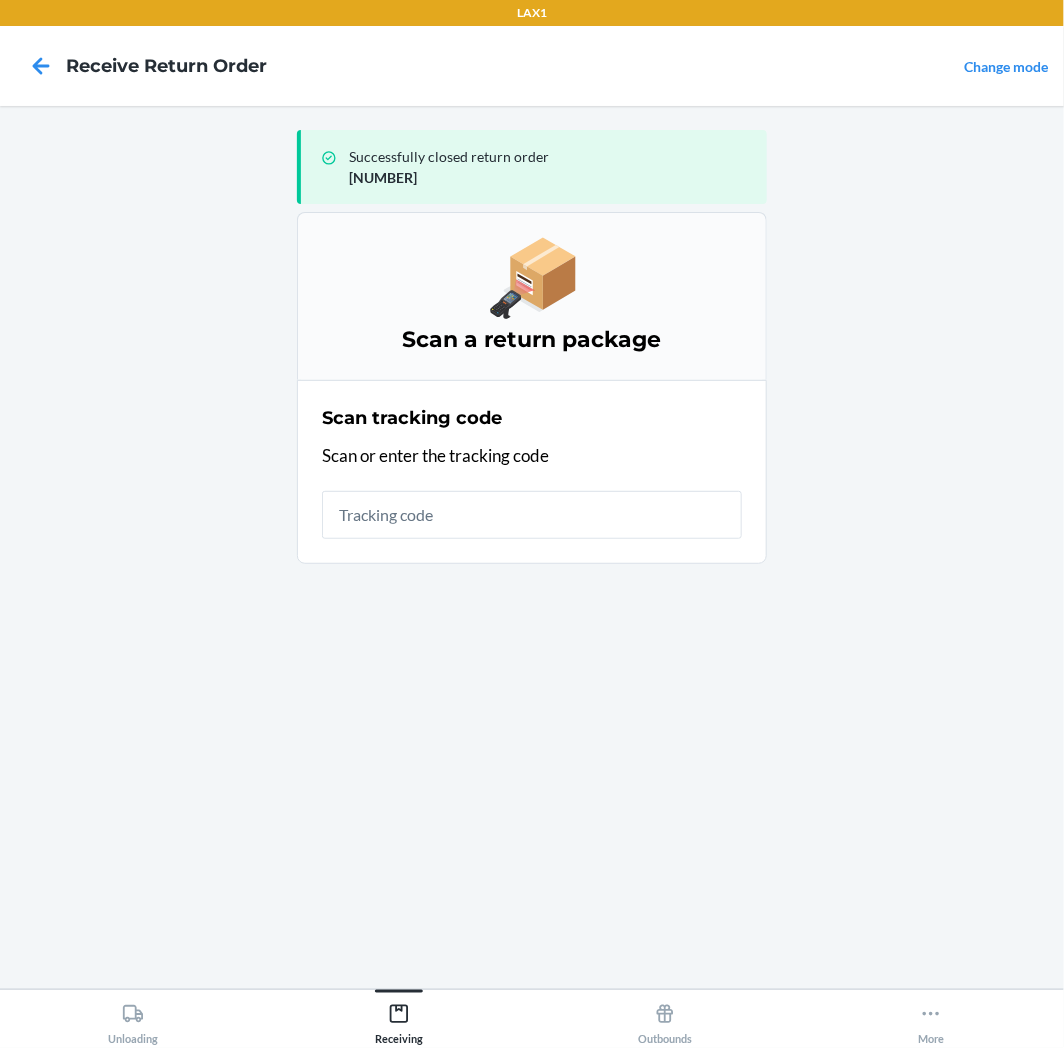 click on "Scan tracking code Scan or enter the tracking code" at bounding box center [532, 472] 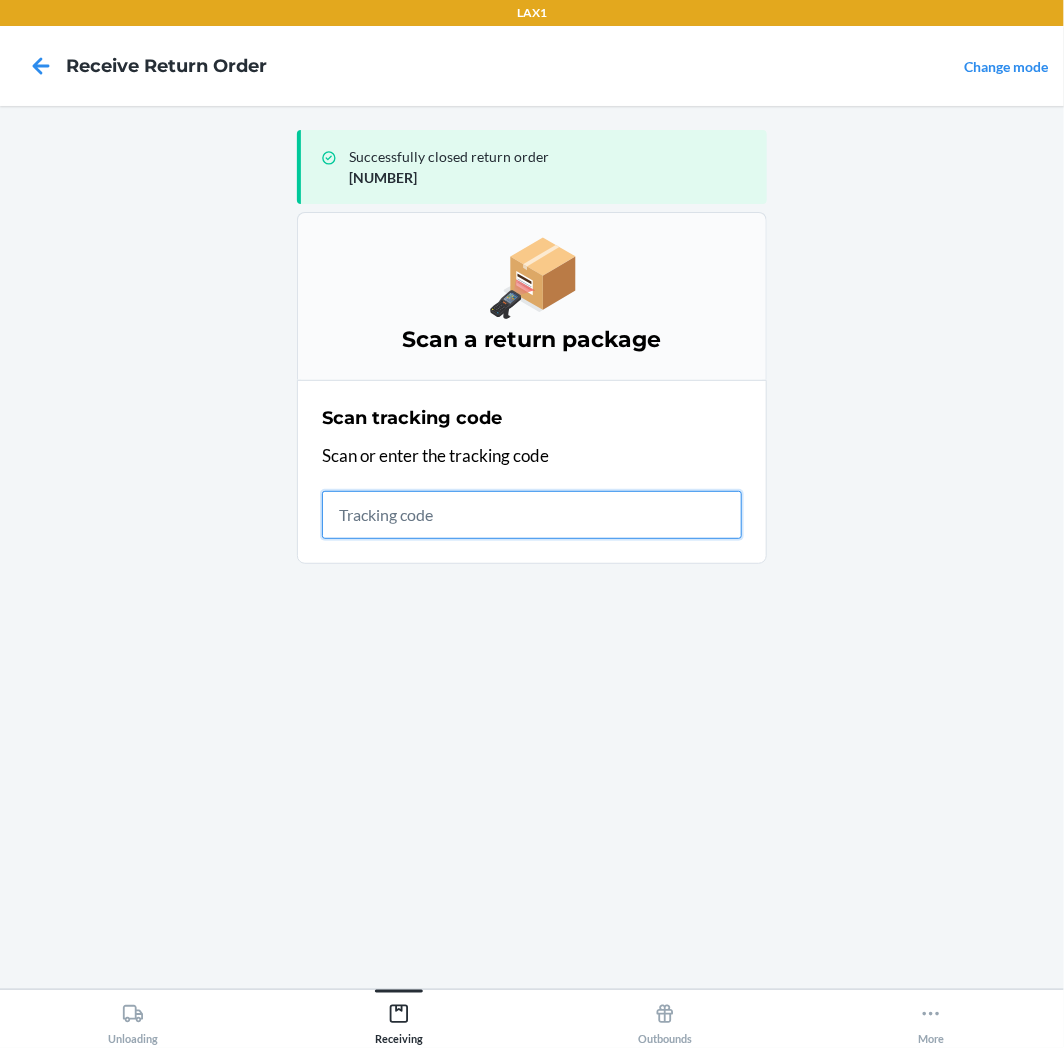 click at bounding box center [532, 515] 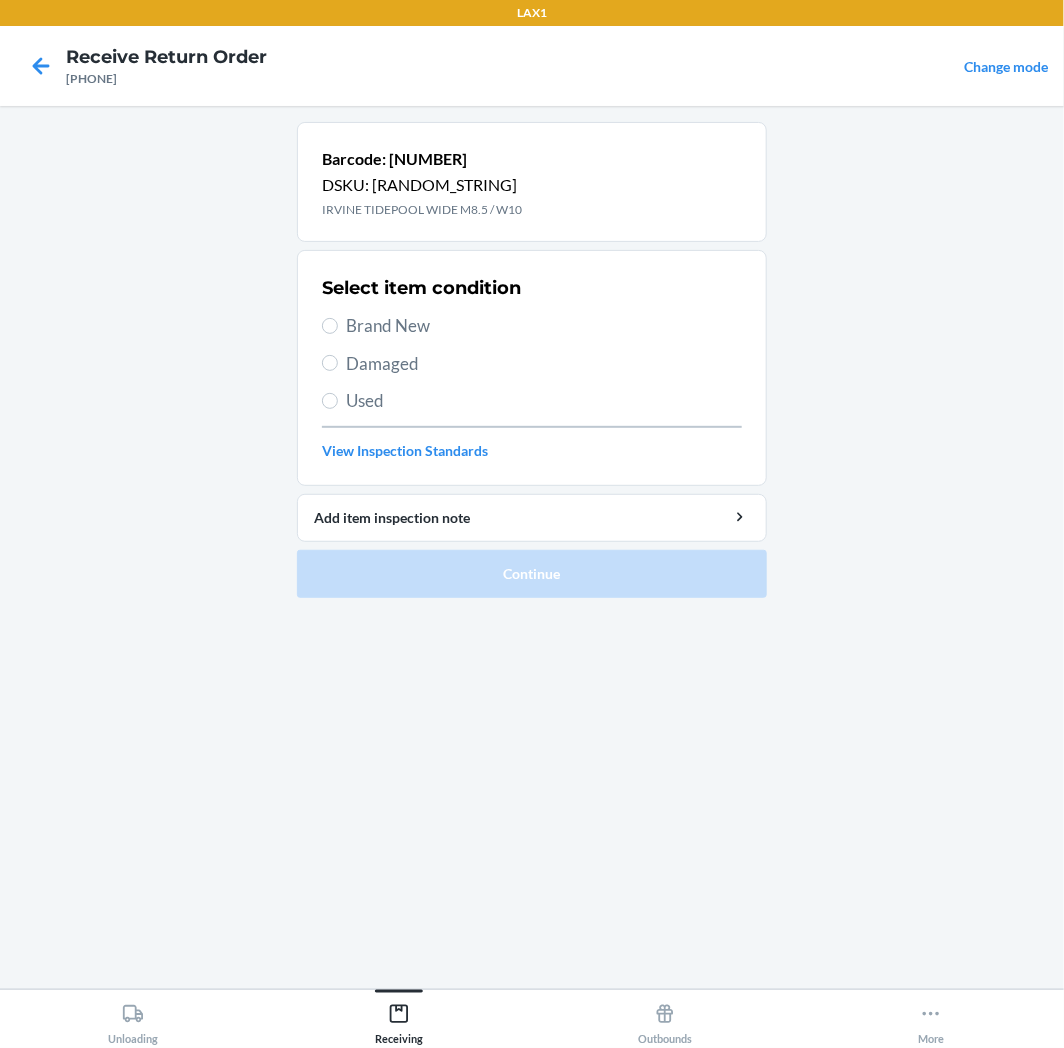 click on "Brand New" at bounding box center (544, 326) 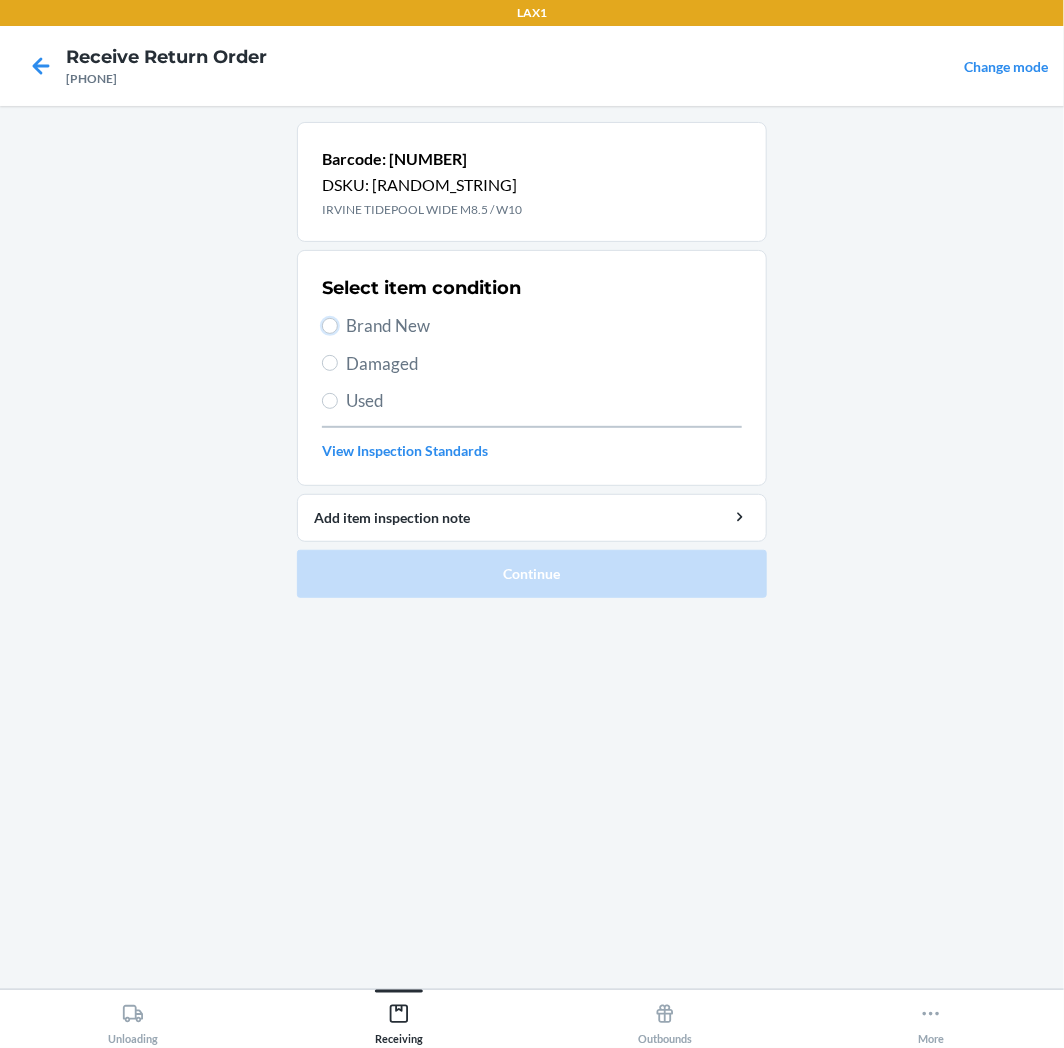 click on "Brand New" at bounding box center [330, 326] 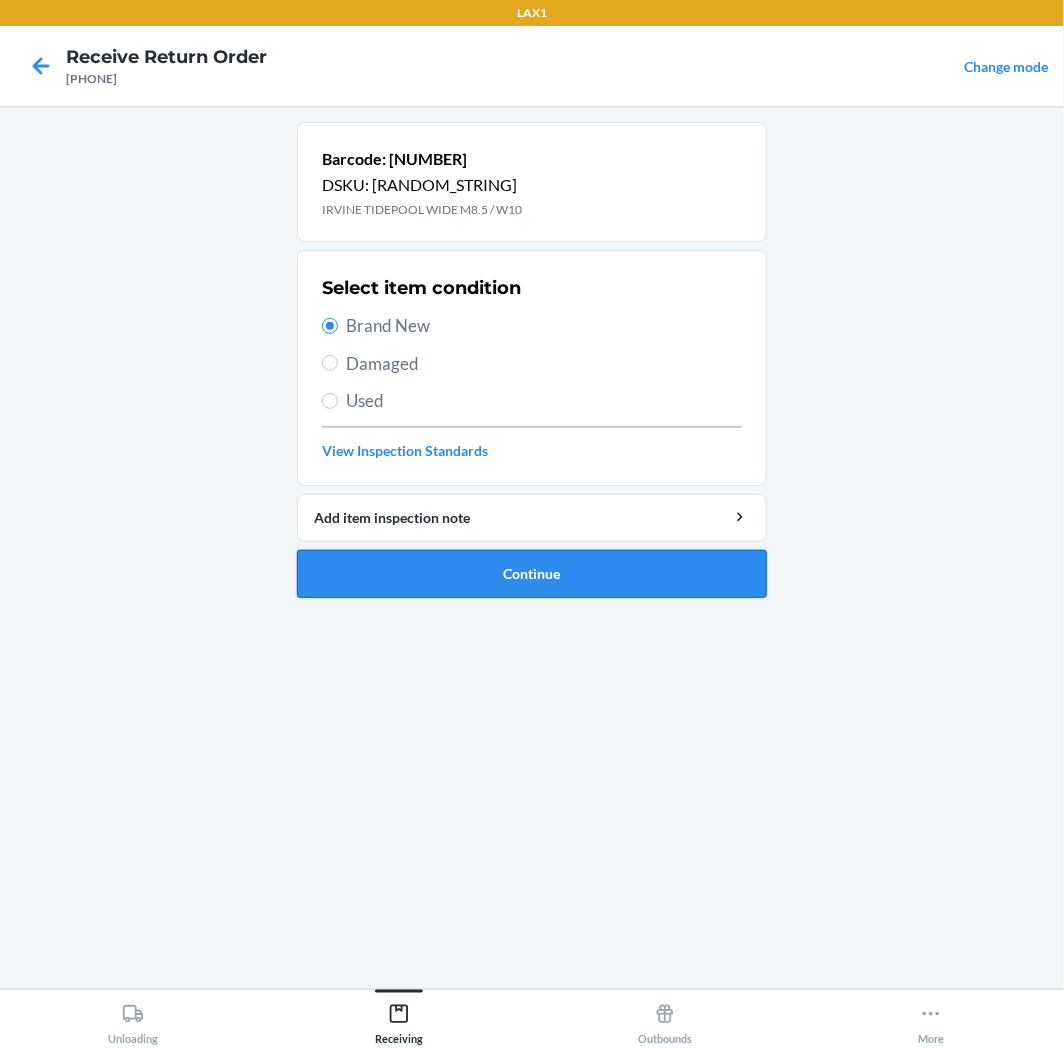 click on "Continue" at bounding box center (532, 574) 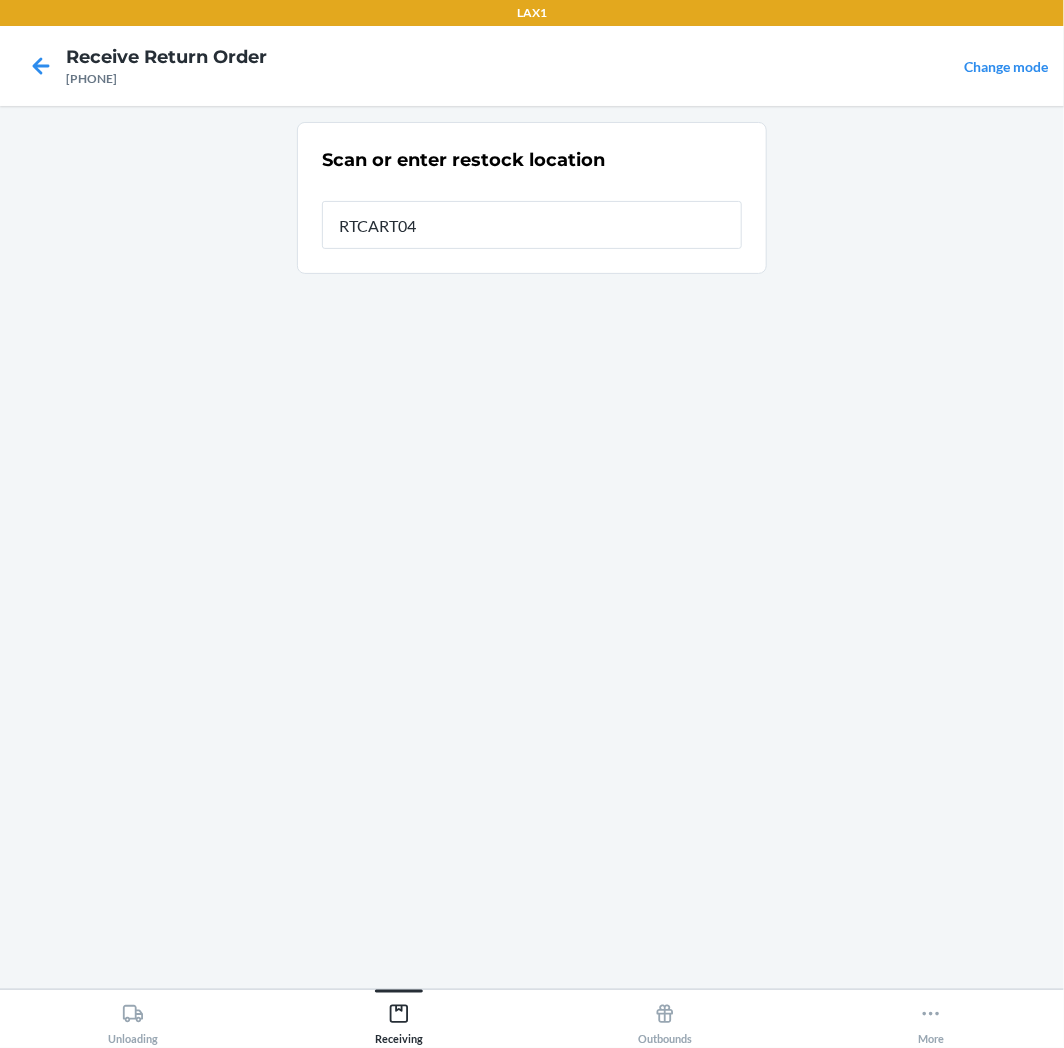 type on "[PRODUCT_CODE]" 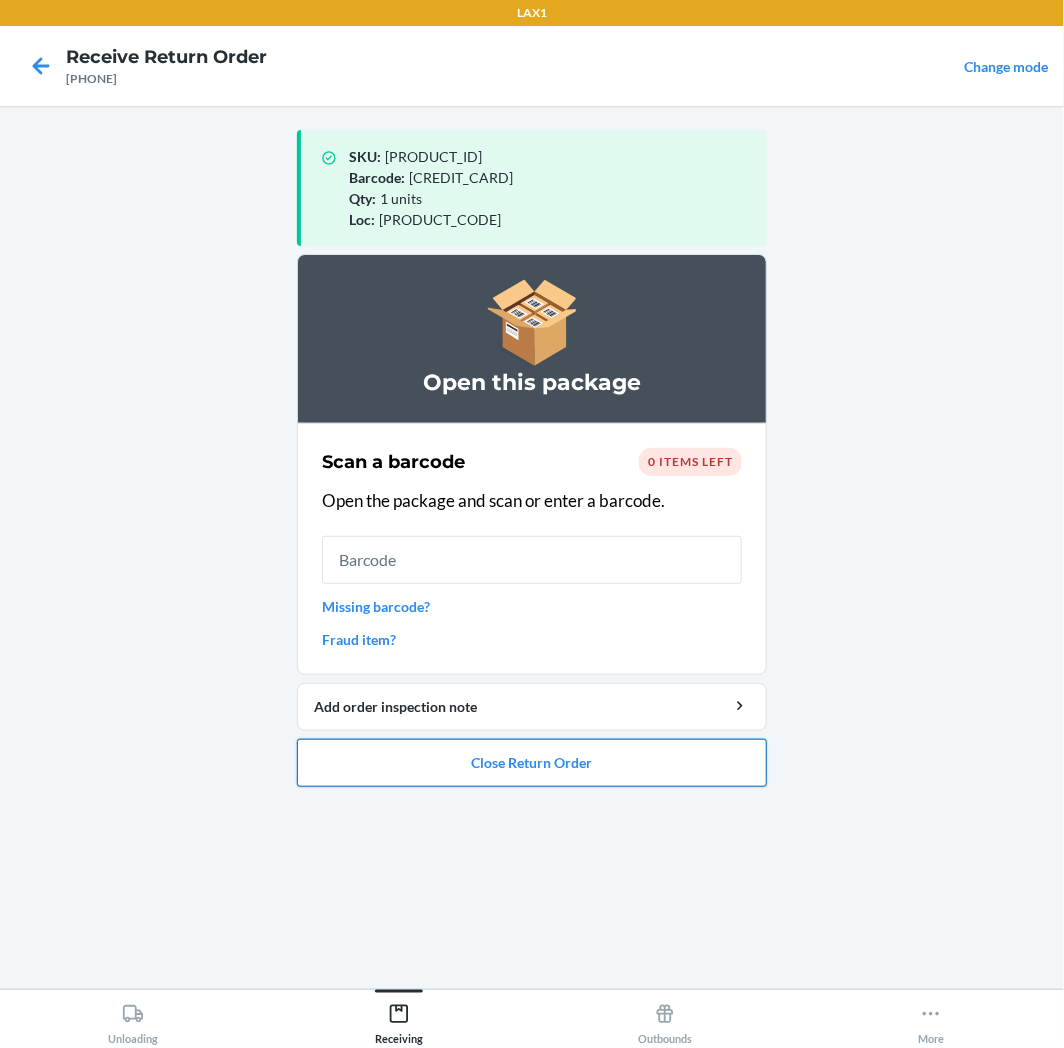 click on "Close Return Order" at bounding box center (532, 763) 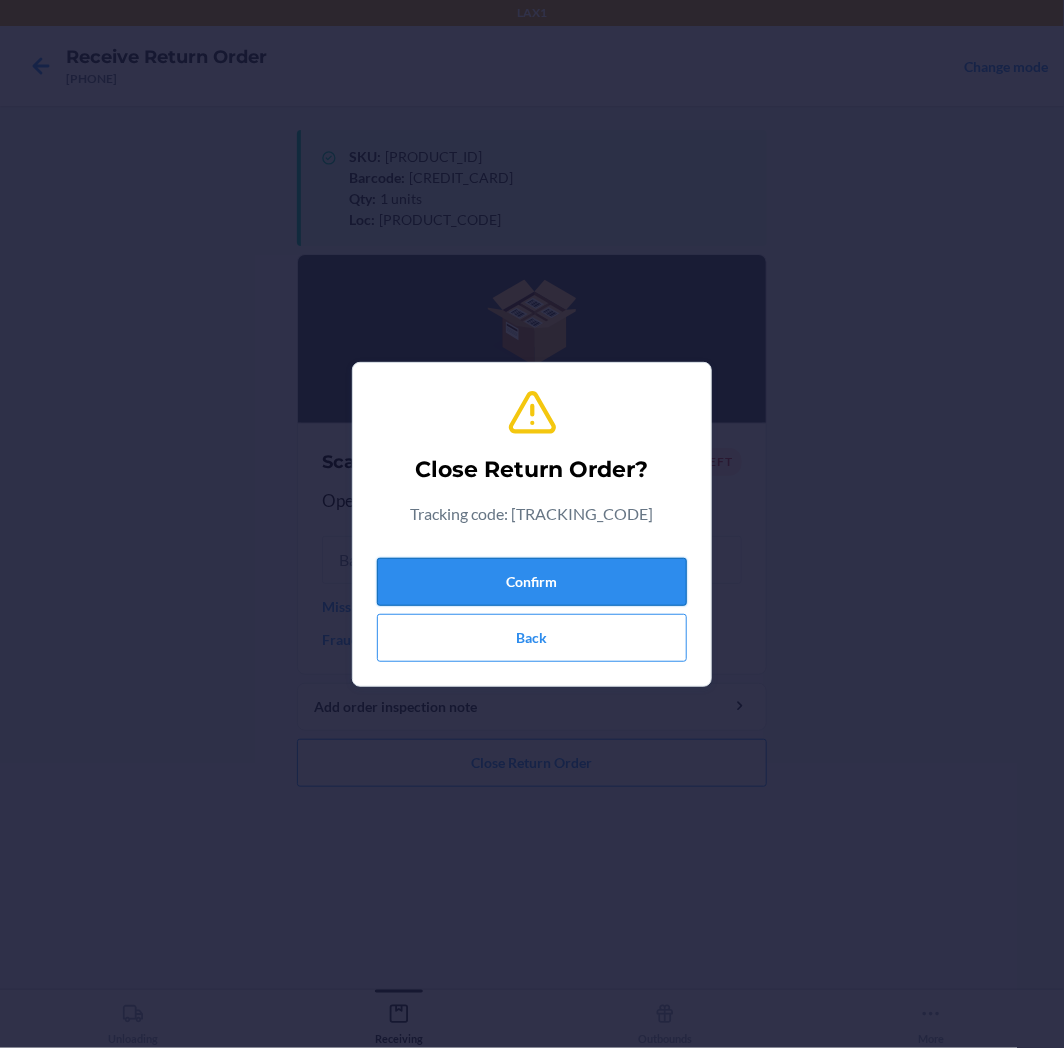 click on "Confirm" at bounding box center (532, 582) 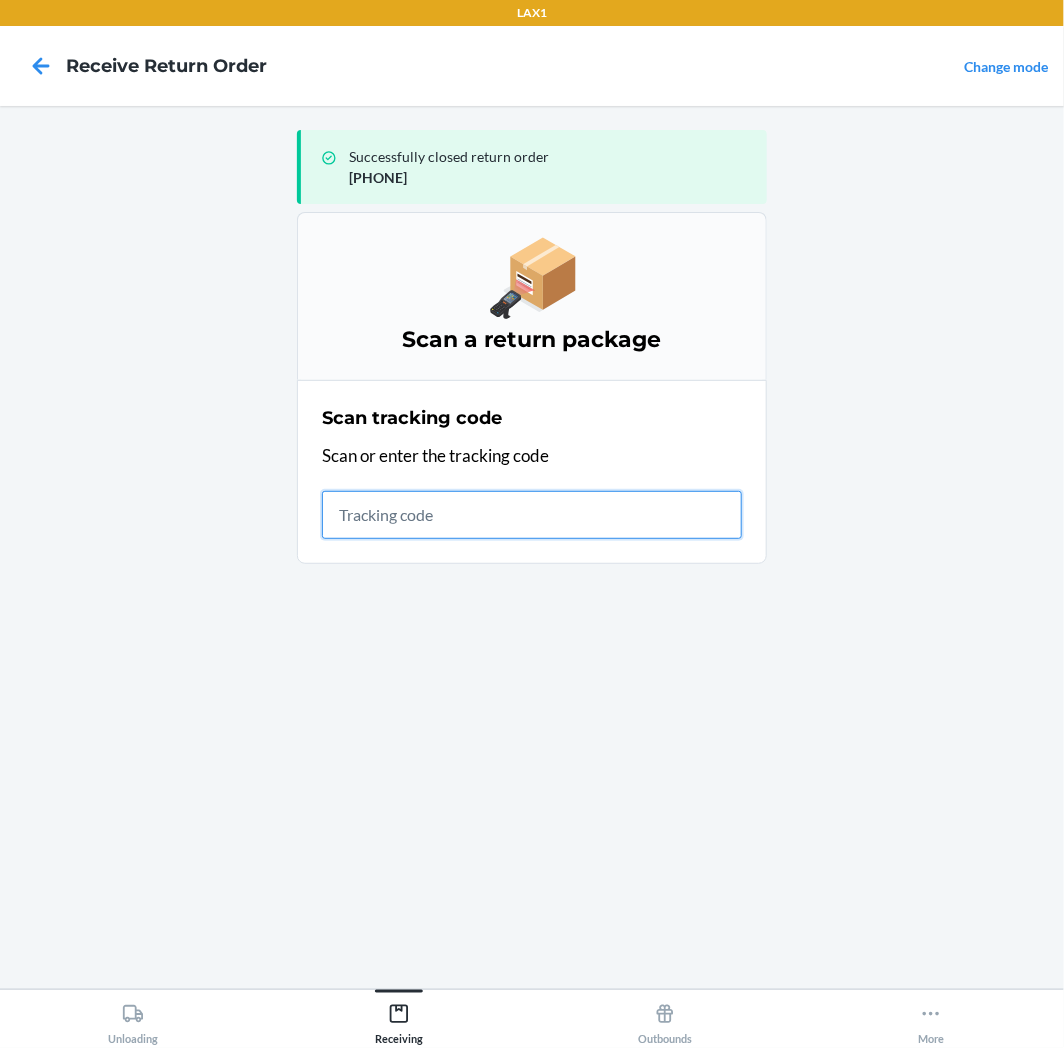 click at bounding box center (532, 515) 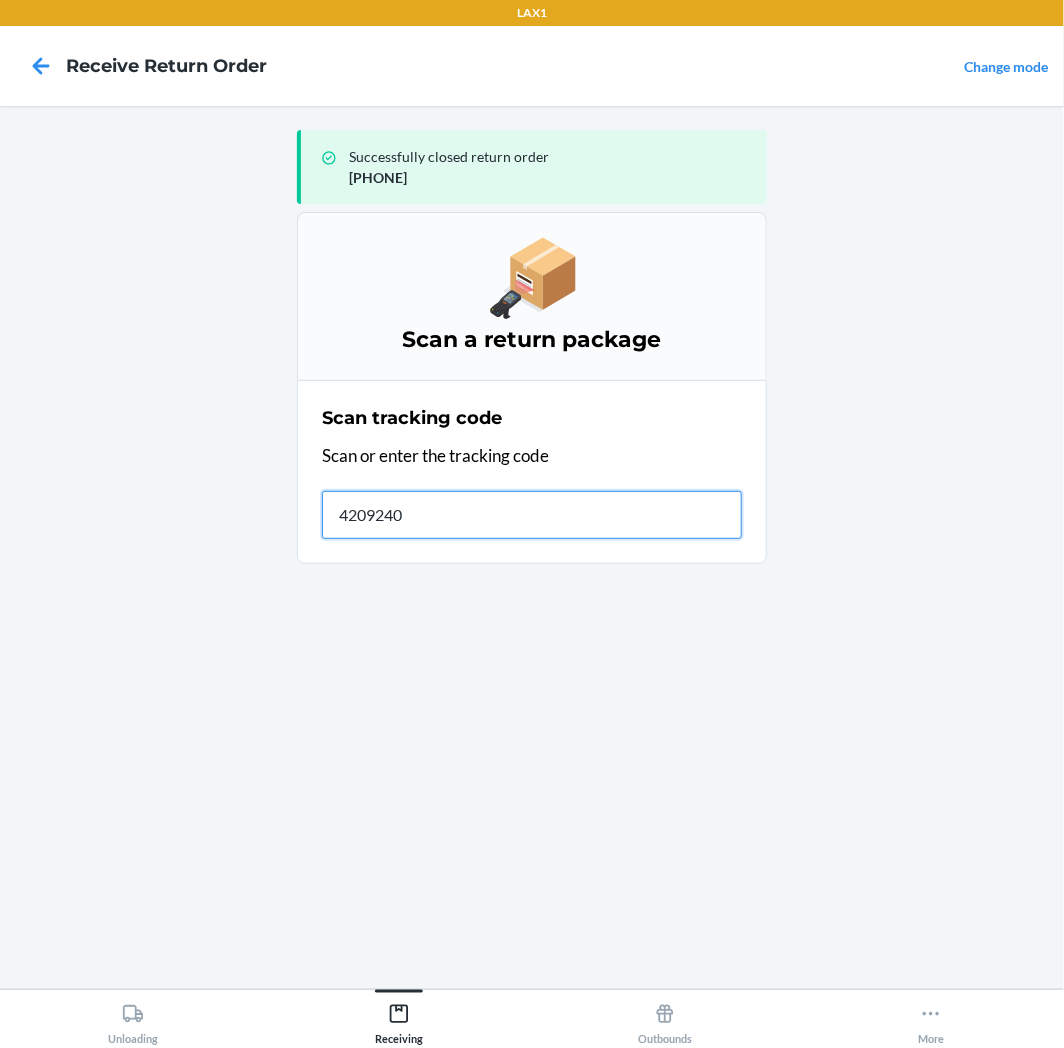 type on "42092408" 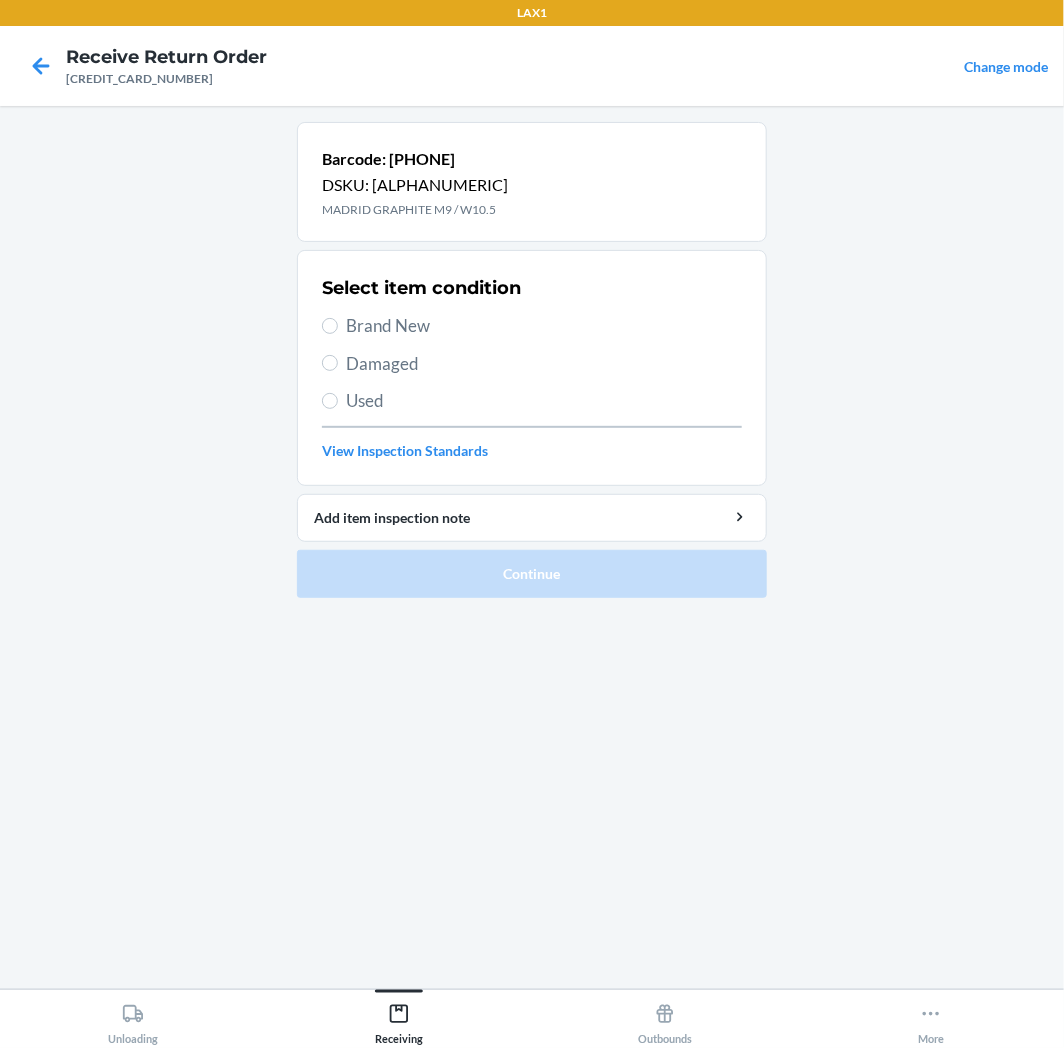 click on "Brand New" at bounding box center (544, 326) 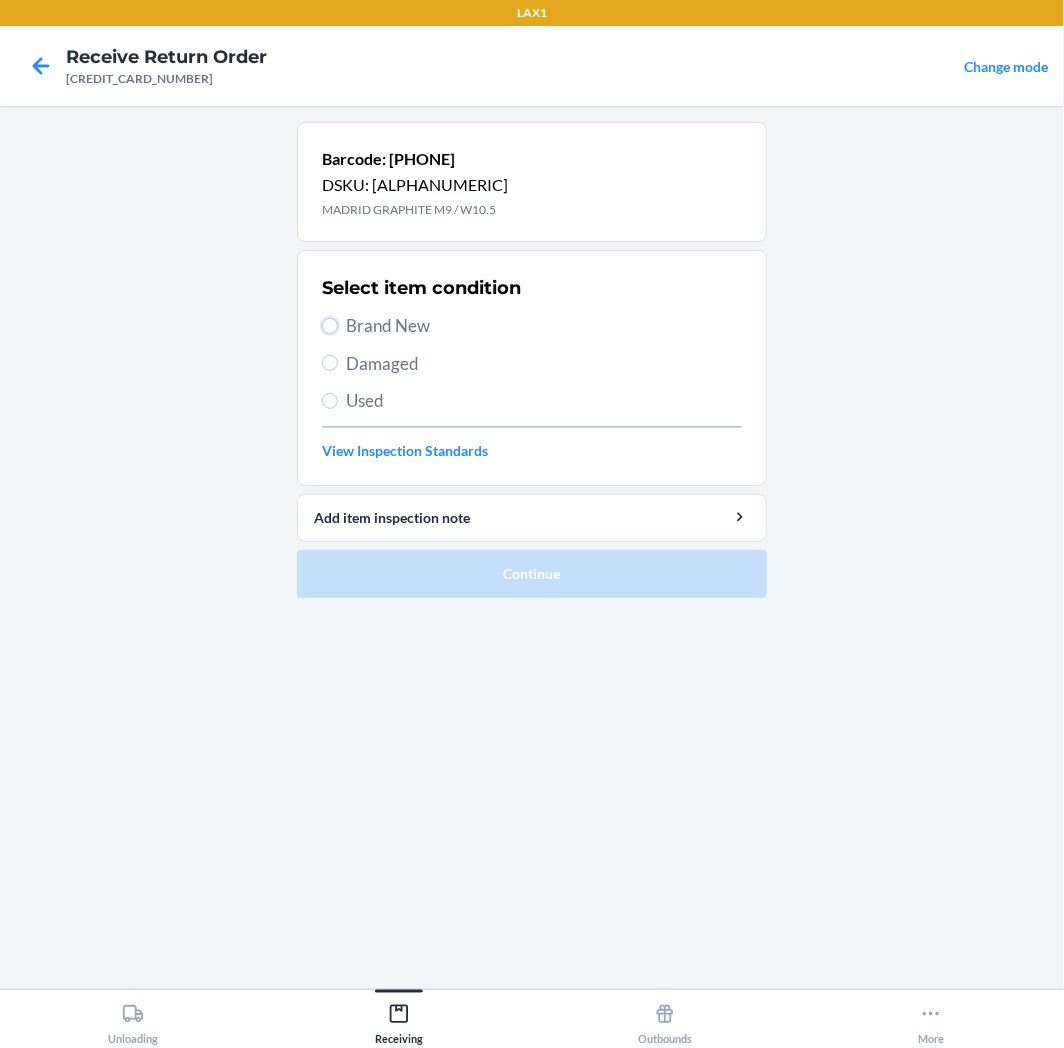 click on "Brand New" at bounding box center [330, 326] 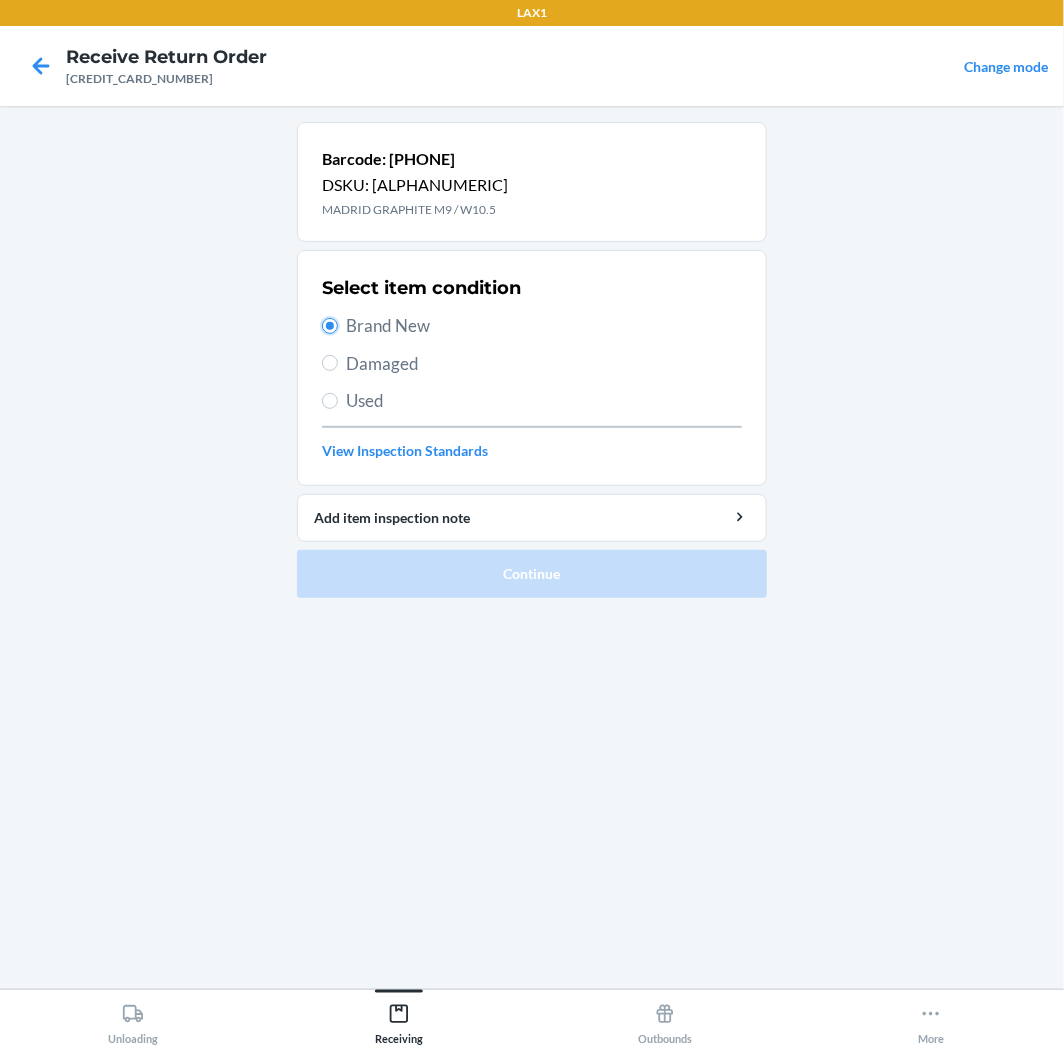 radio on "true" 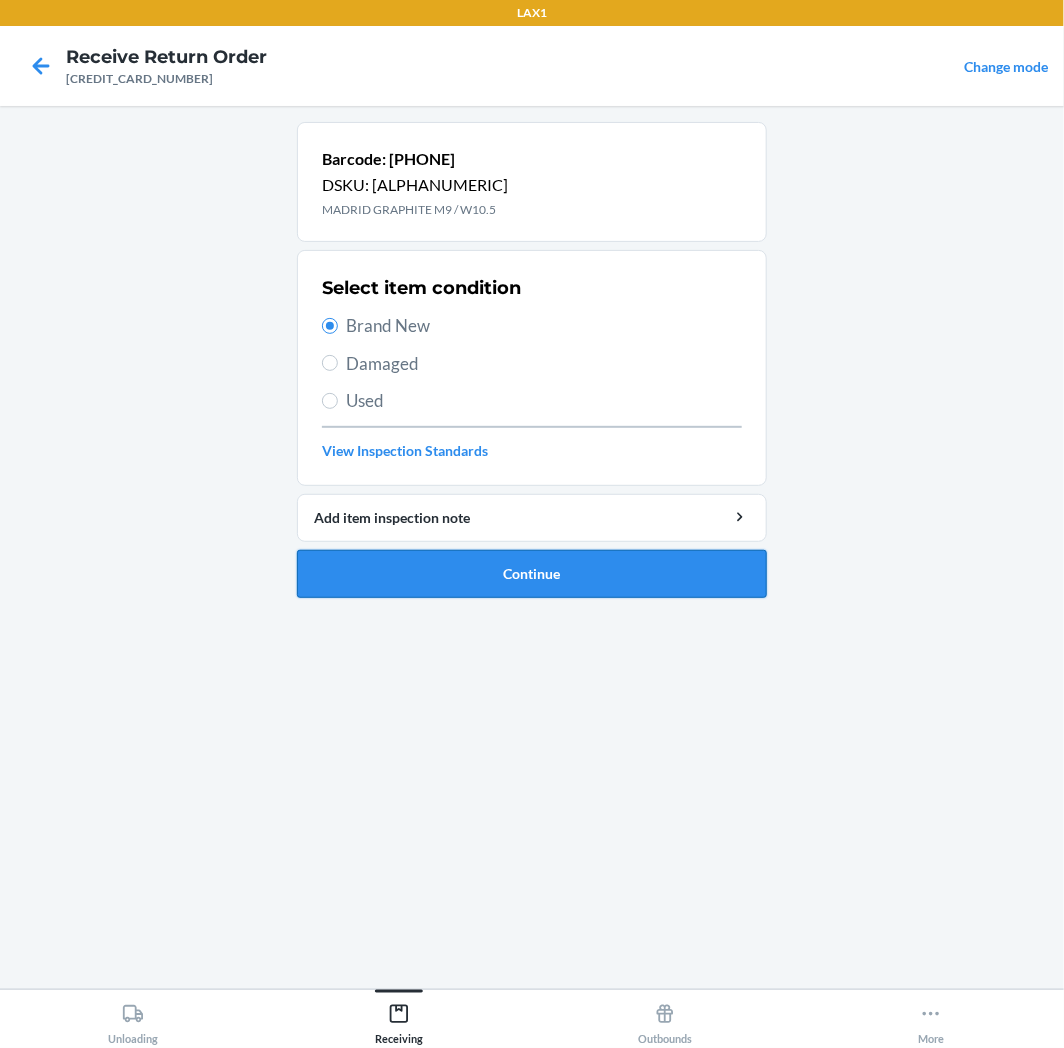 click on "Continue" at bounding box center [532, 574] 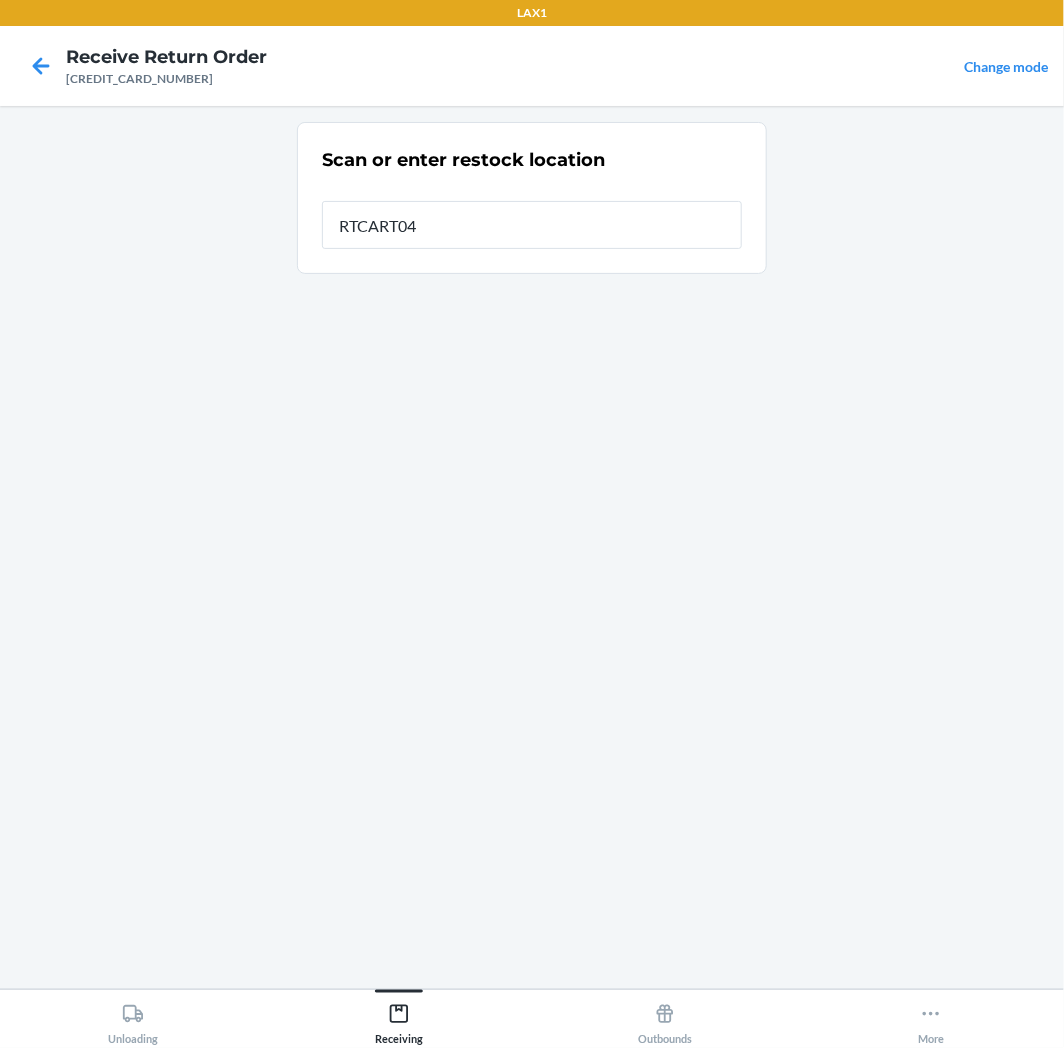 type on "[PRODUCT_CODE]" 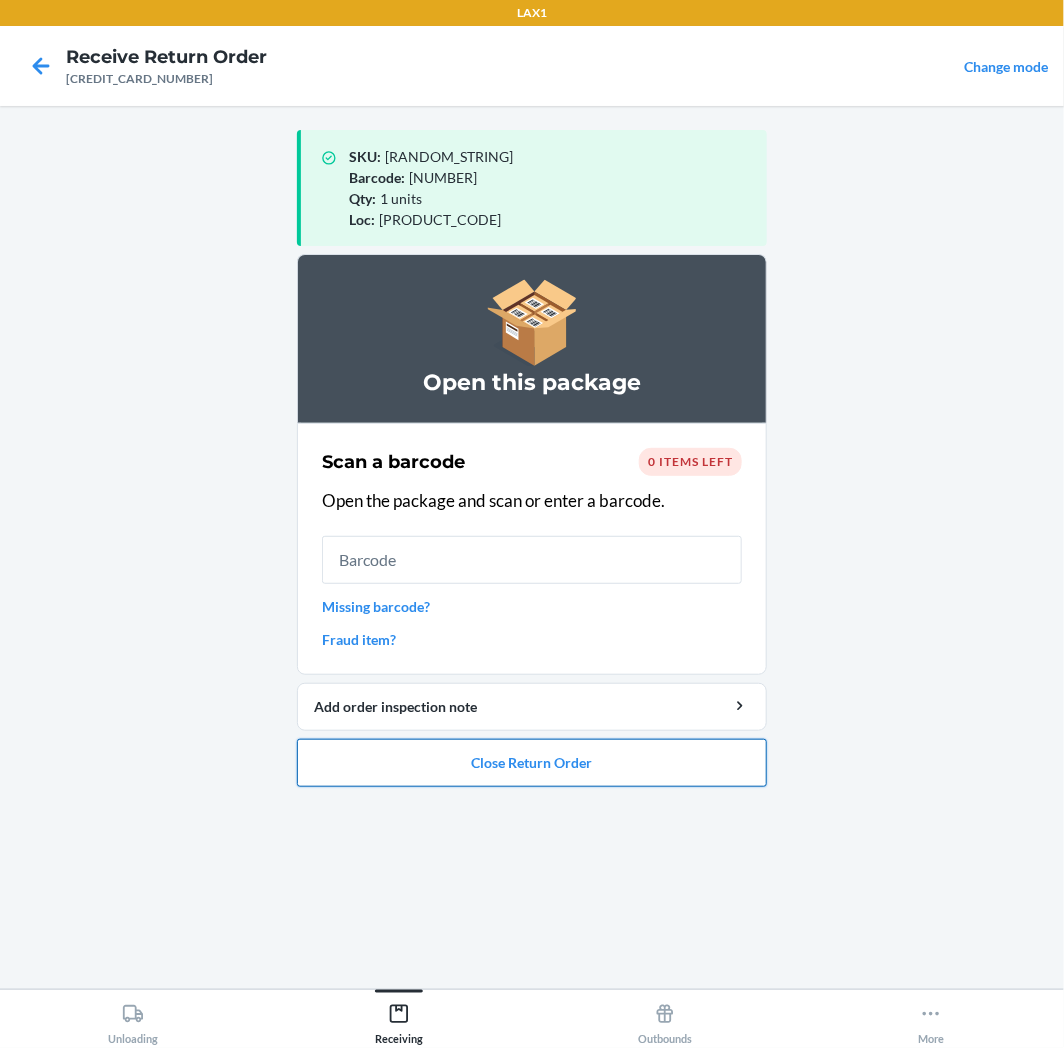 click on "Close Return Order" at bounding box center [532, 763] 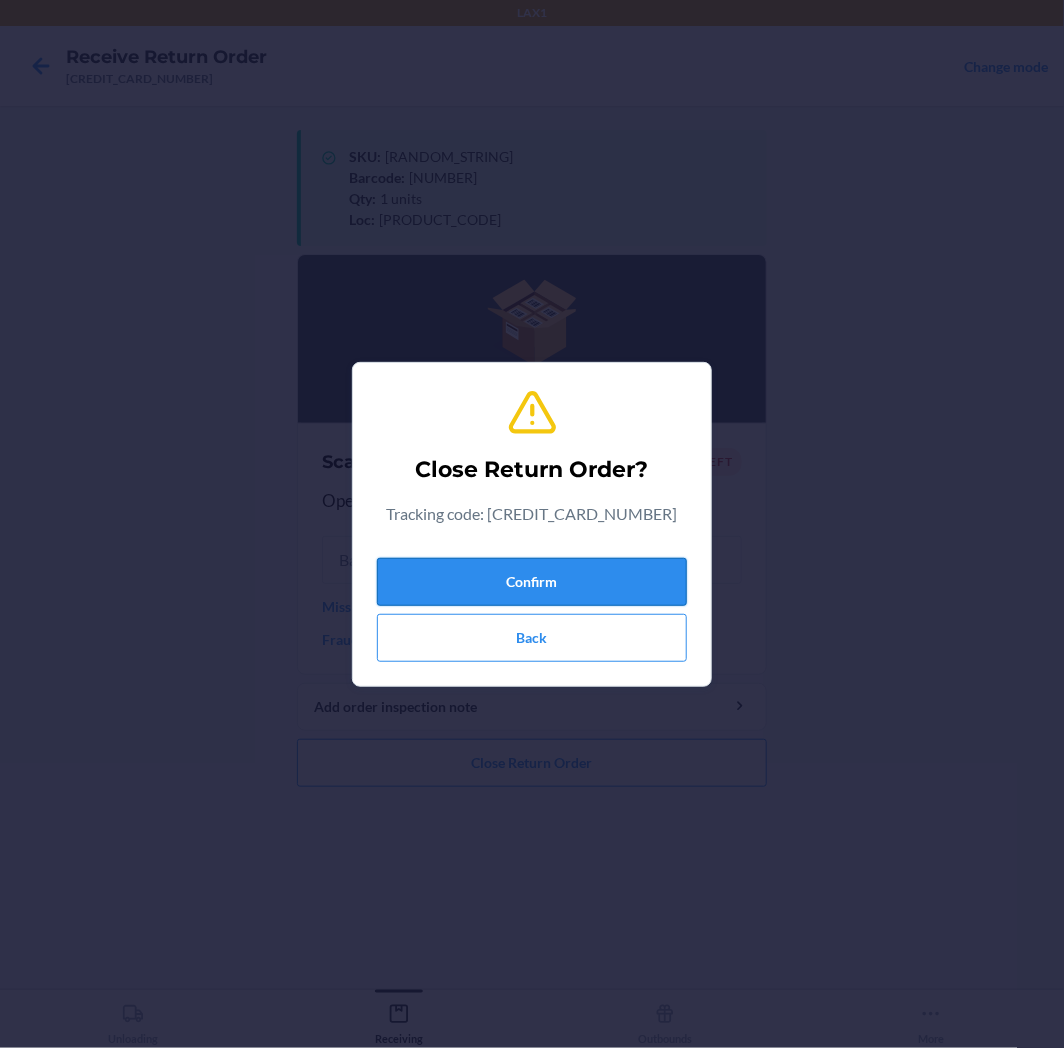 click on "Confirm" at bounding box center [532, 582] 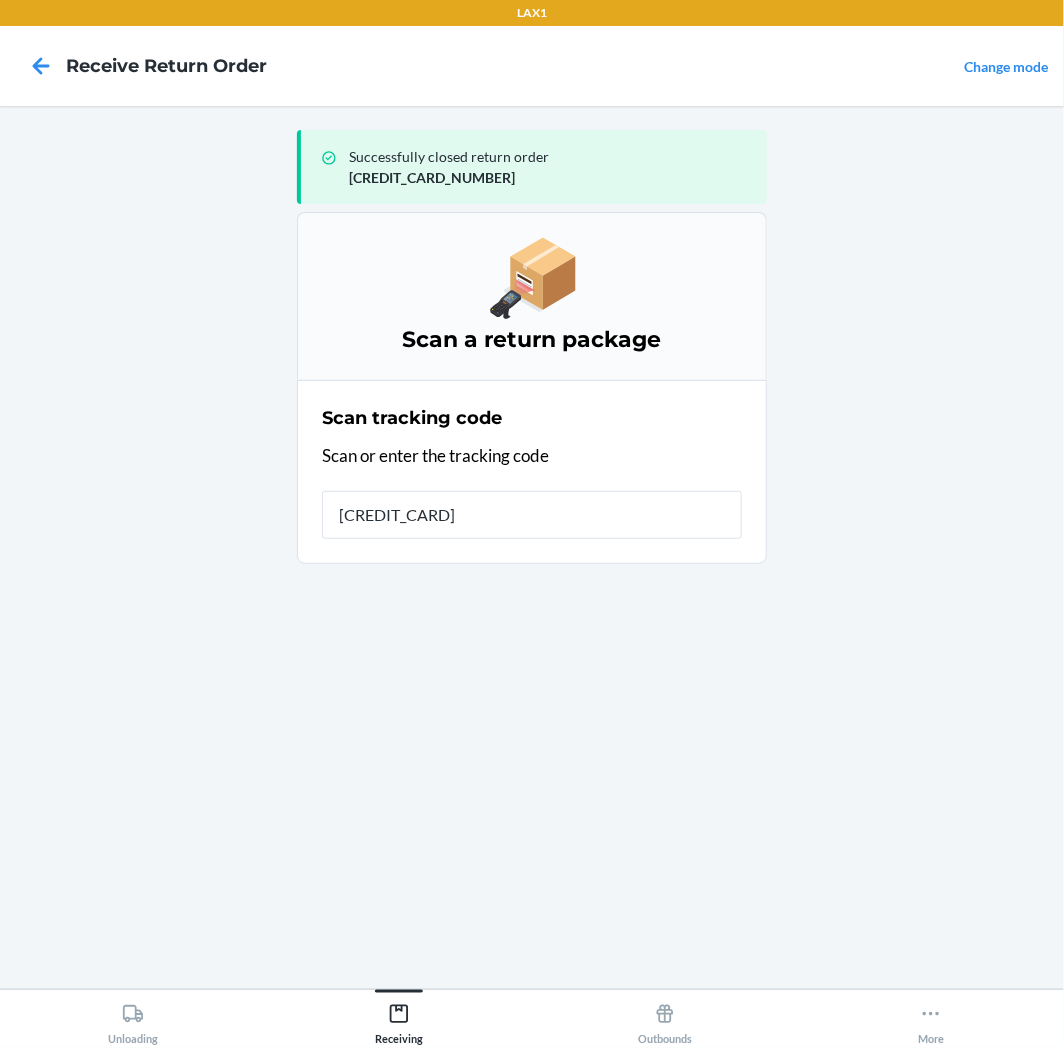 type on "[NUMBER]" 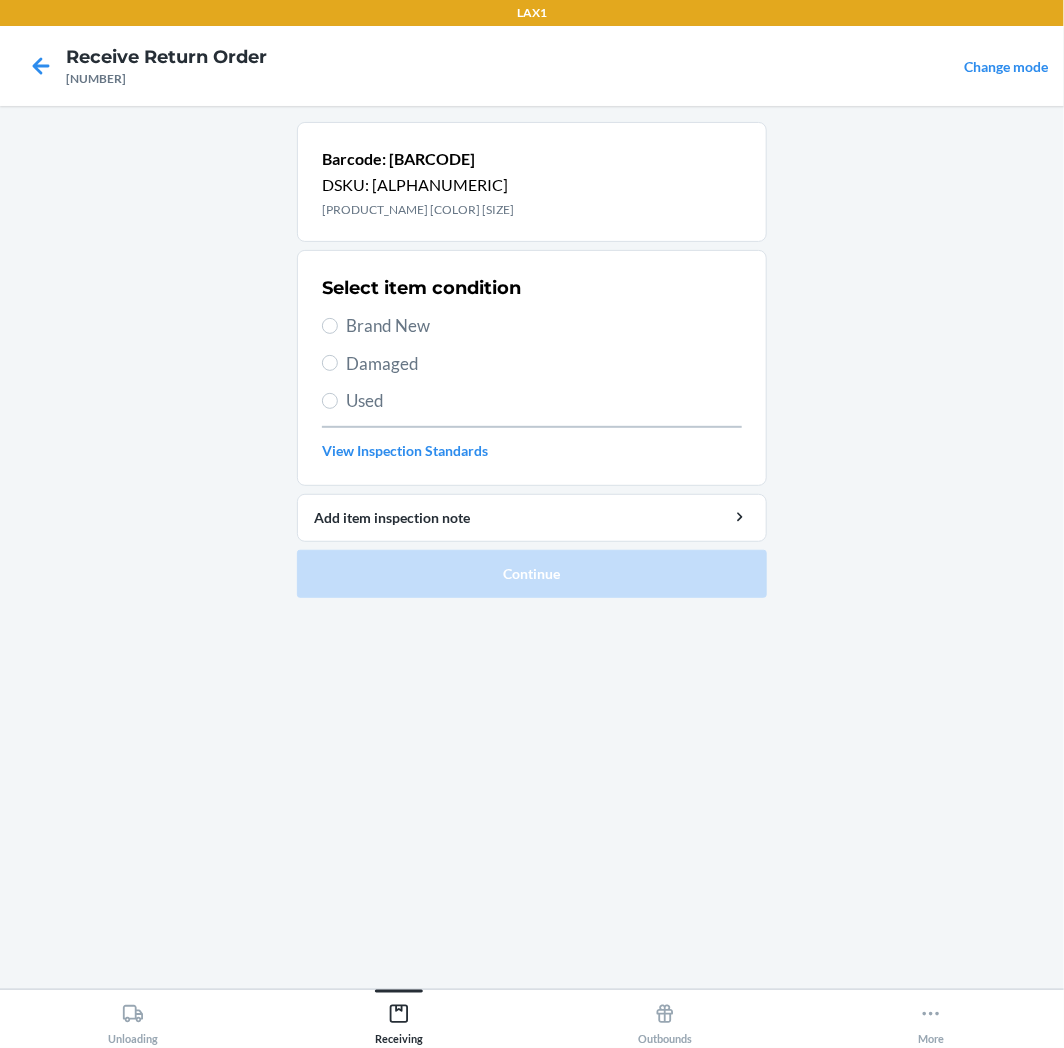 click on "Brand New" at bounding box center (544, 326) 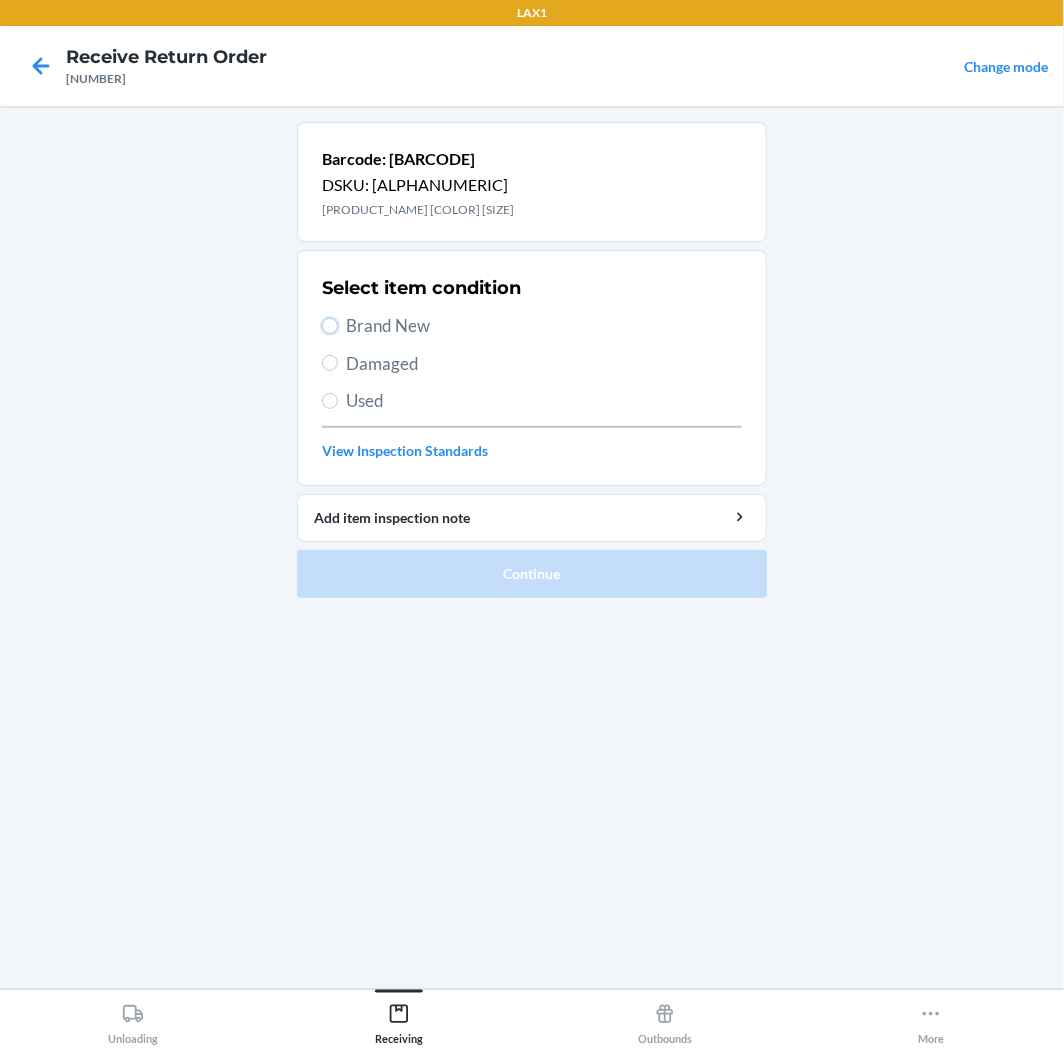 click on "Brand New" at bounding box center [330, 326] 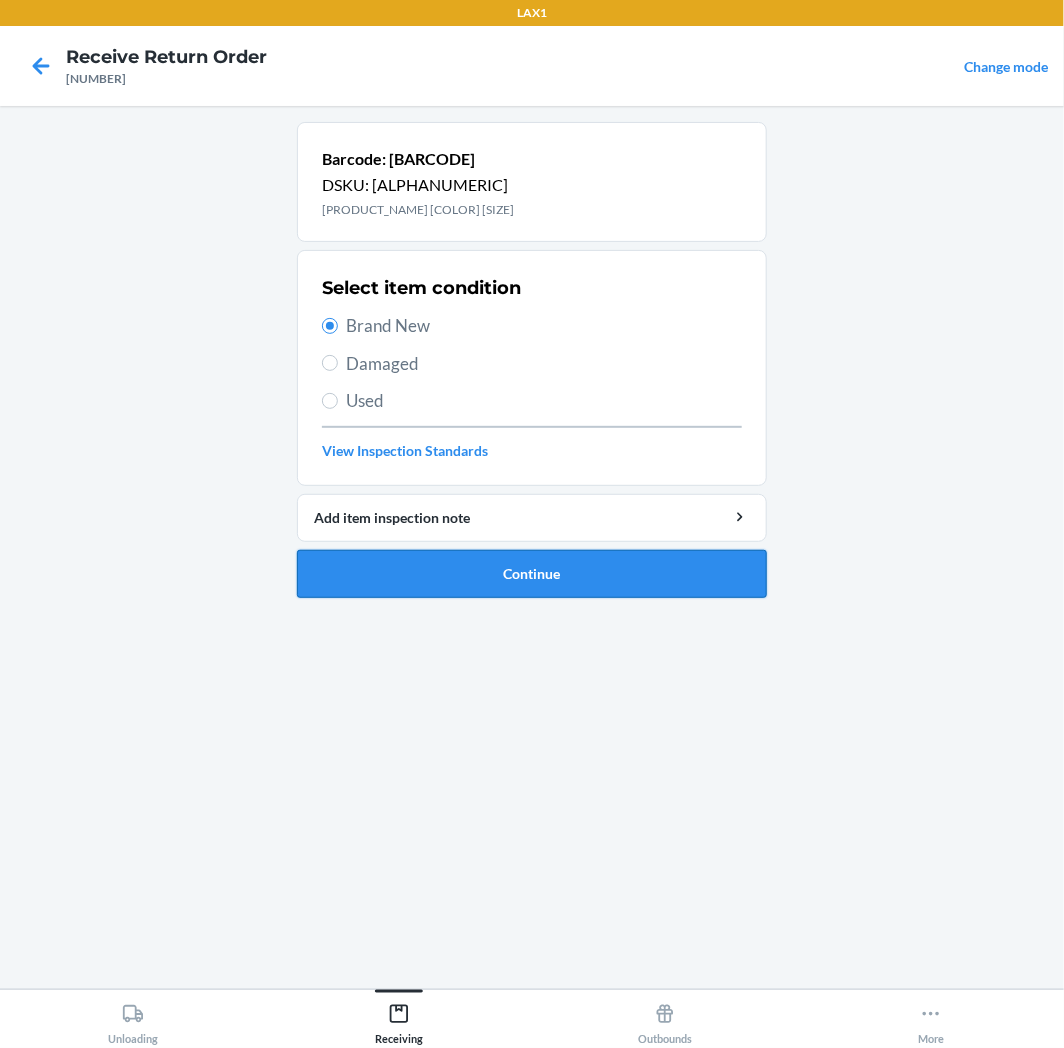 click on "Continue" at bounding box center [532, 574] 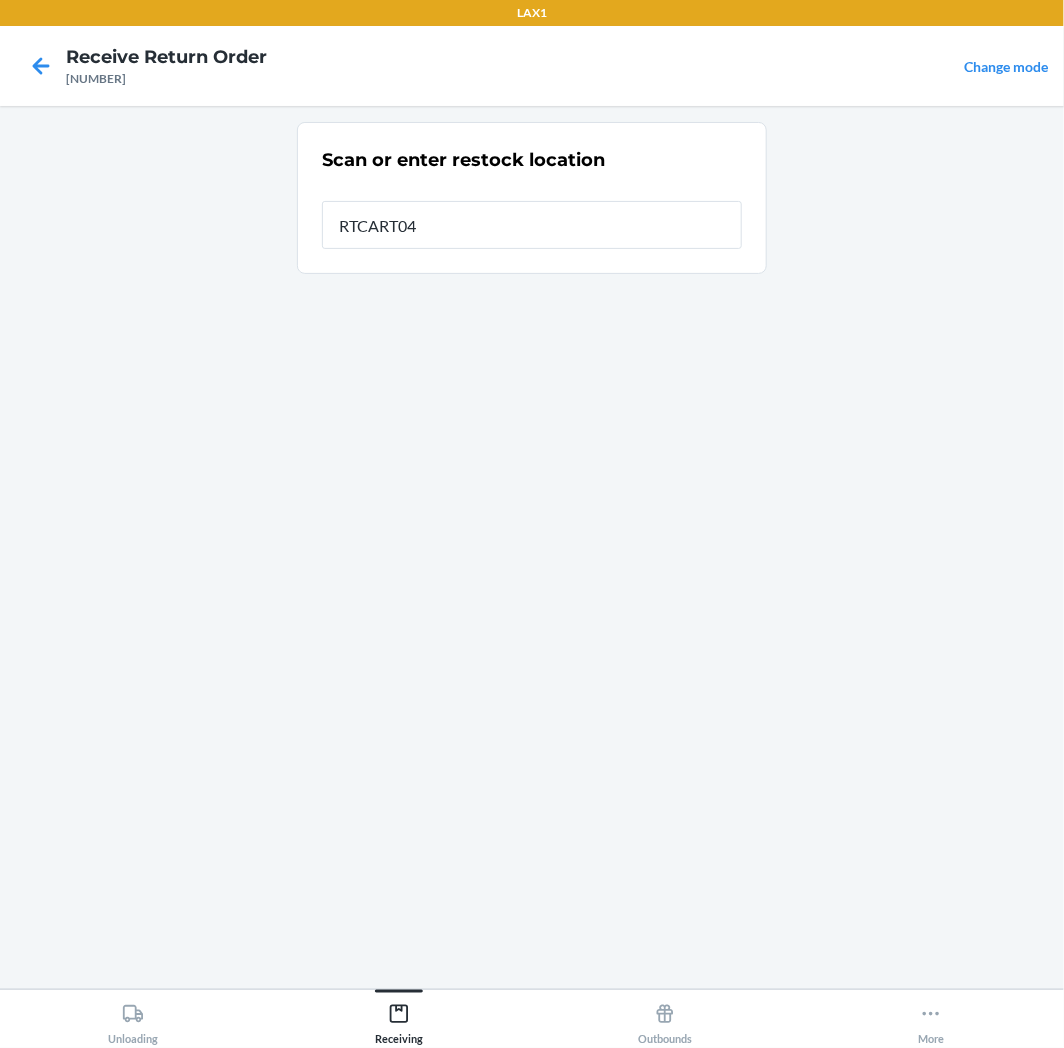 type on "[PRODUCT_CODE]" 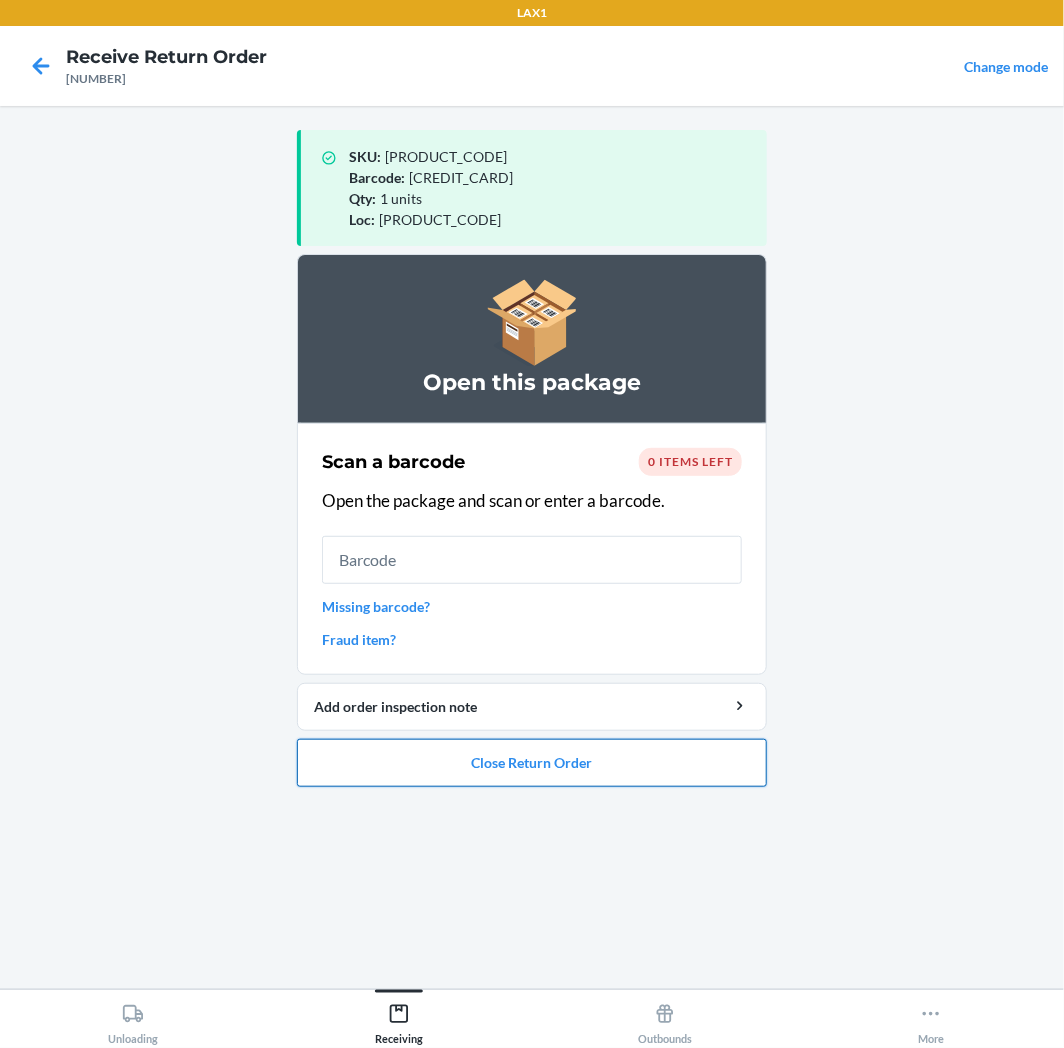 click on "Close Return Order" at bounding box center (532, 763) 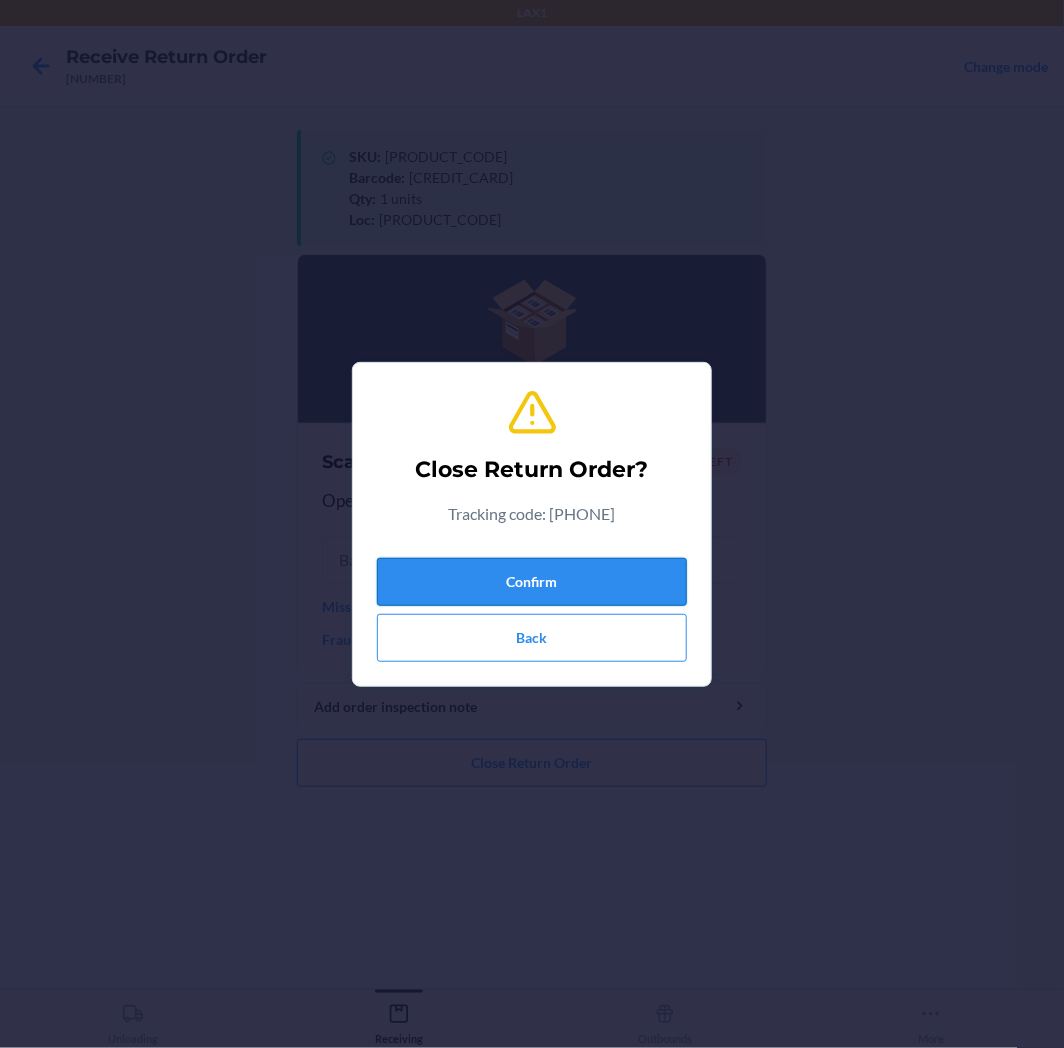 click on "Confirm" at bounding box center (532, 582) 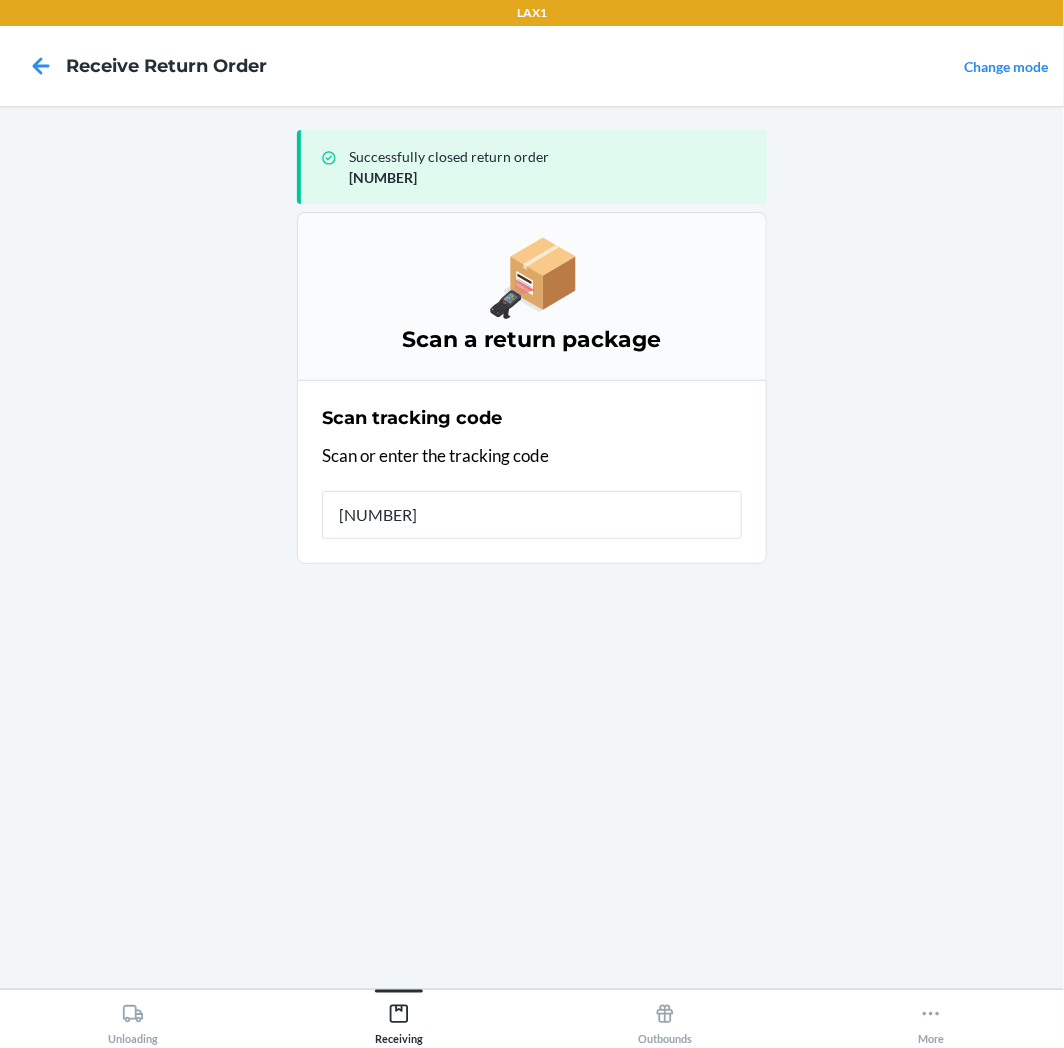 type on "[NUMBER]" 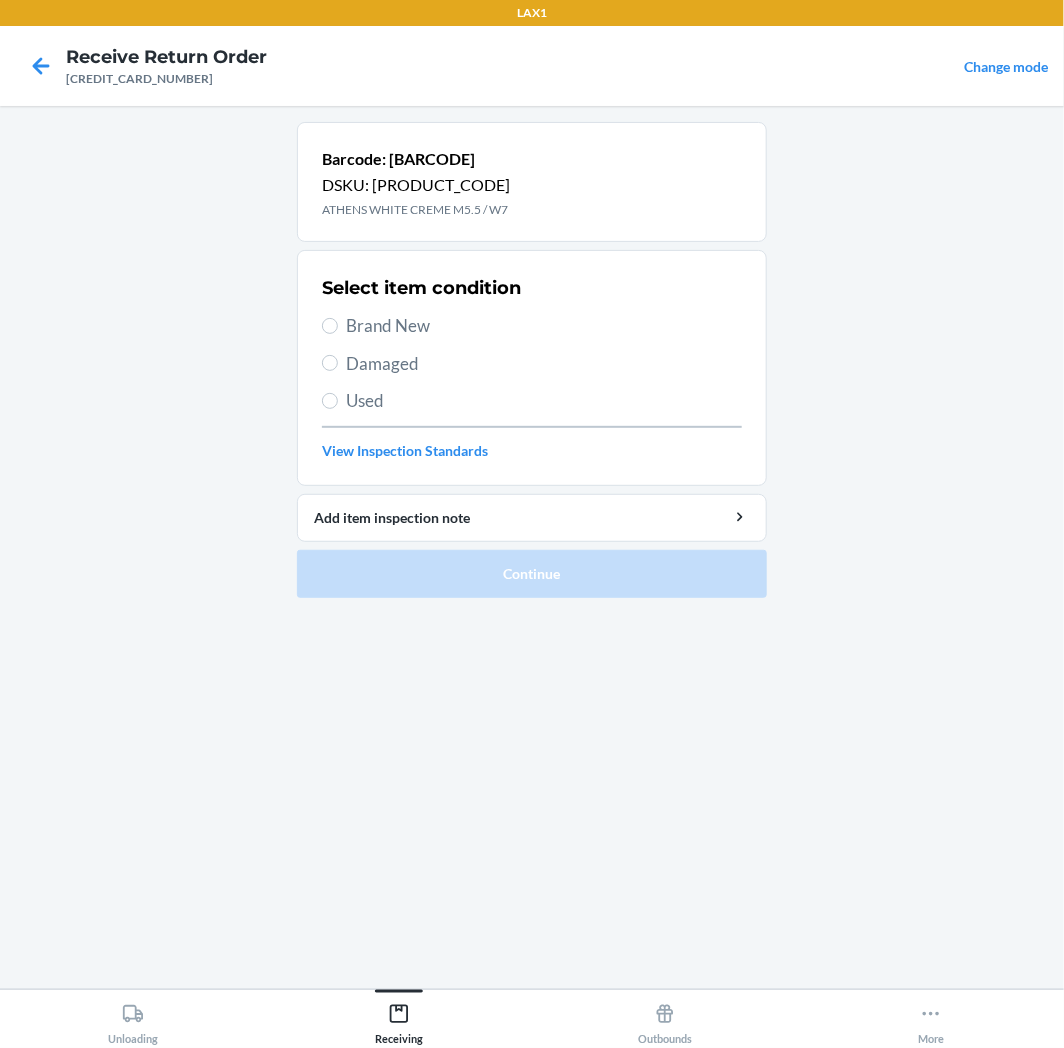 click on "Brand New" at bounding box center (544, 326) 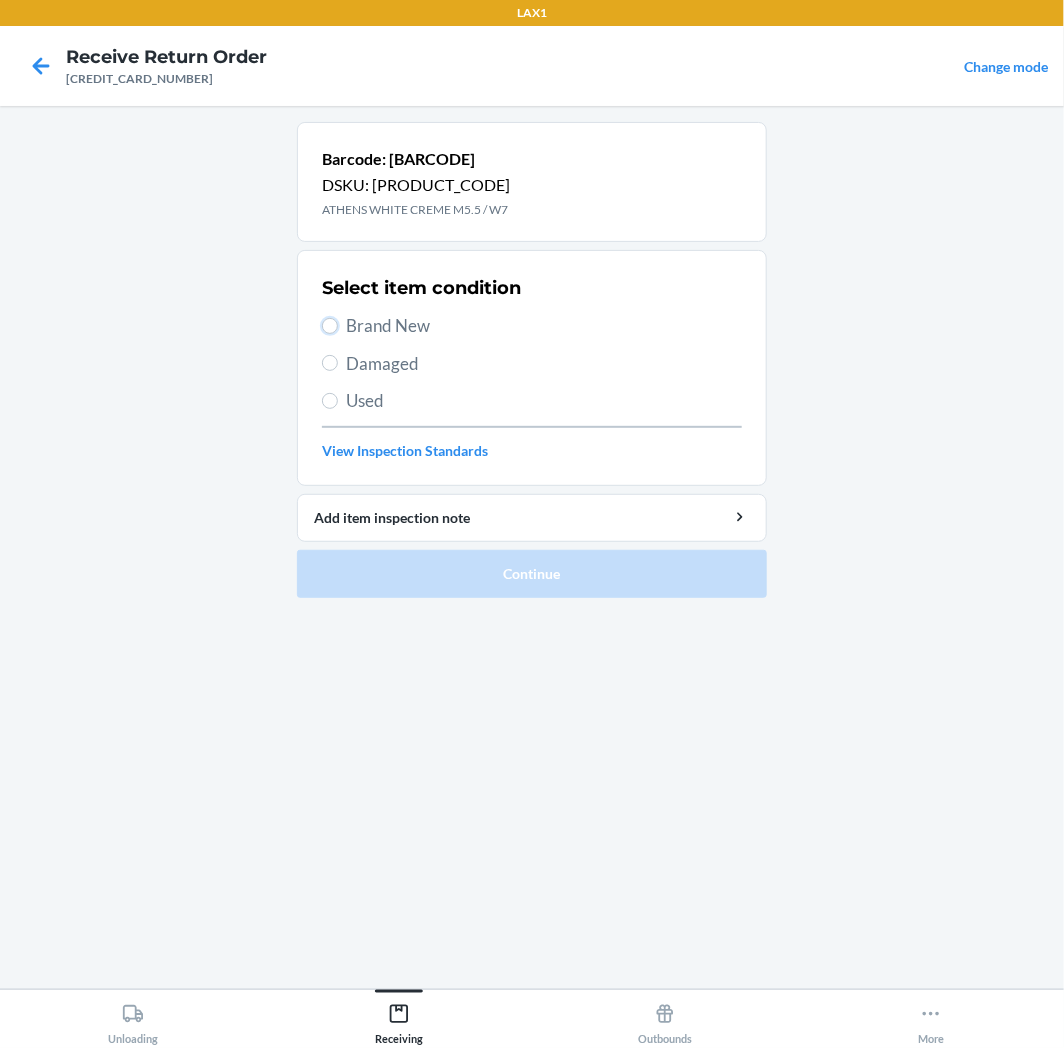 click on "Brand New" at bounding box center (330, 326) 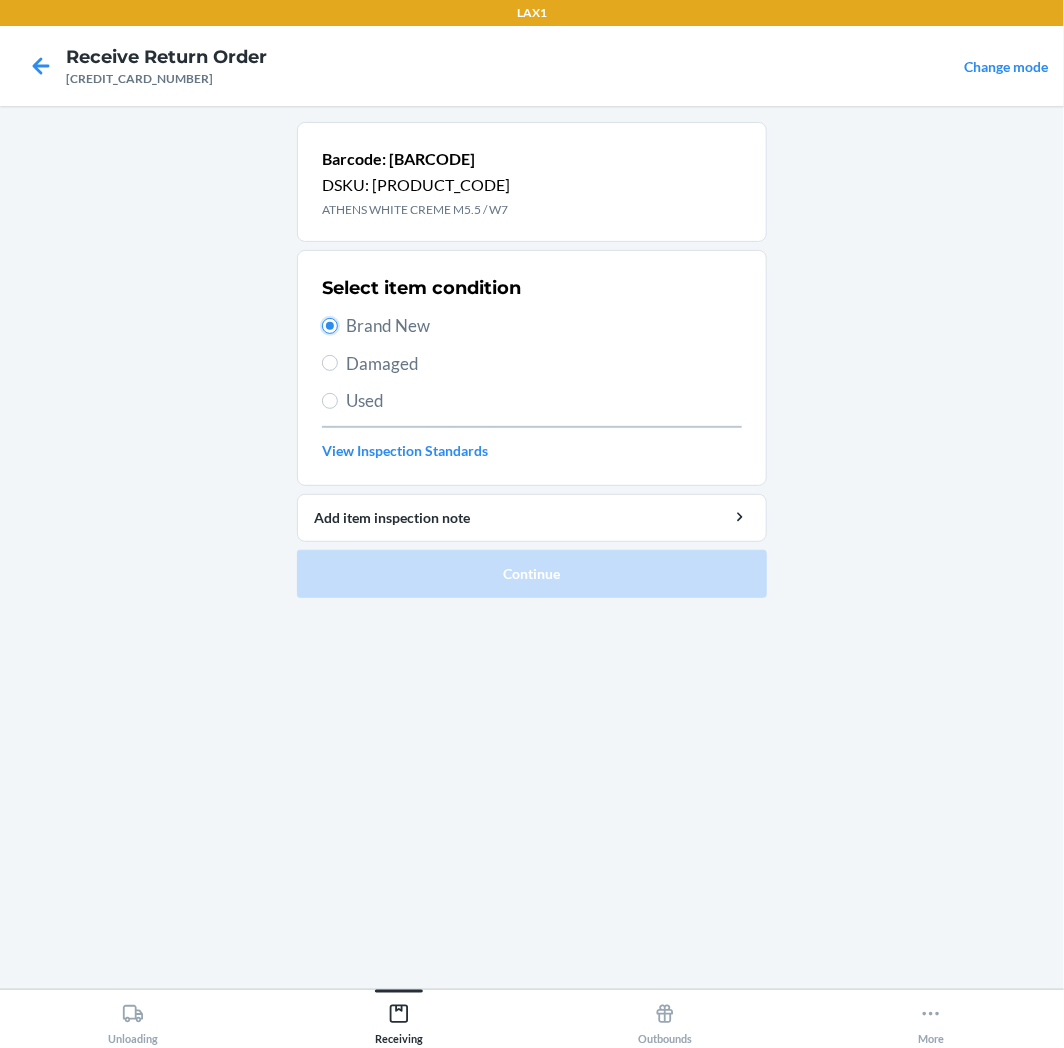 radio on "true" 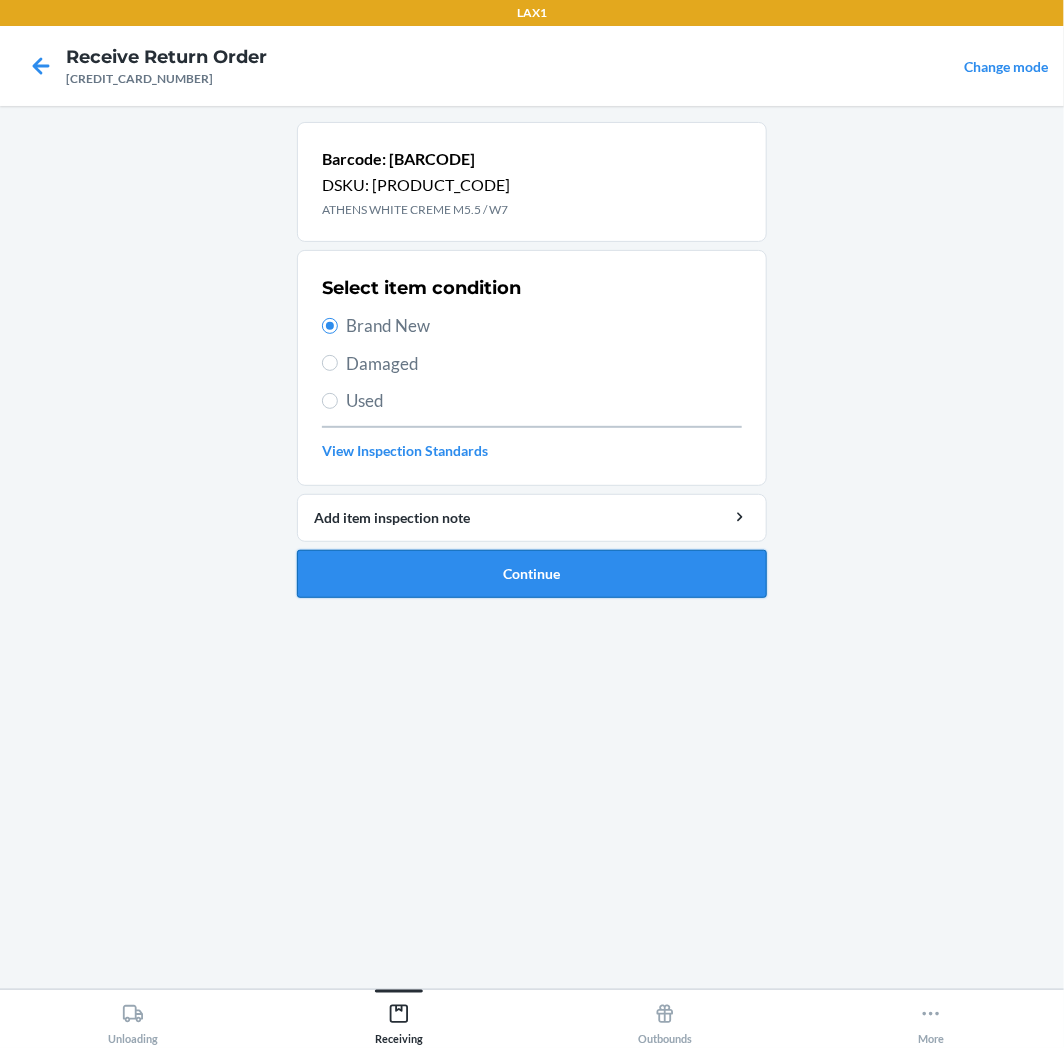 click on "Continue" at bounding box center [532, 574] 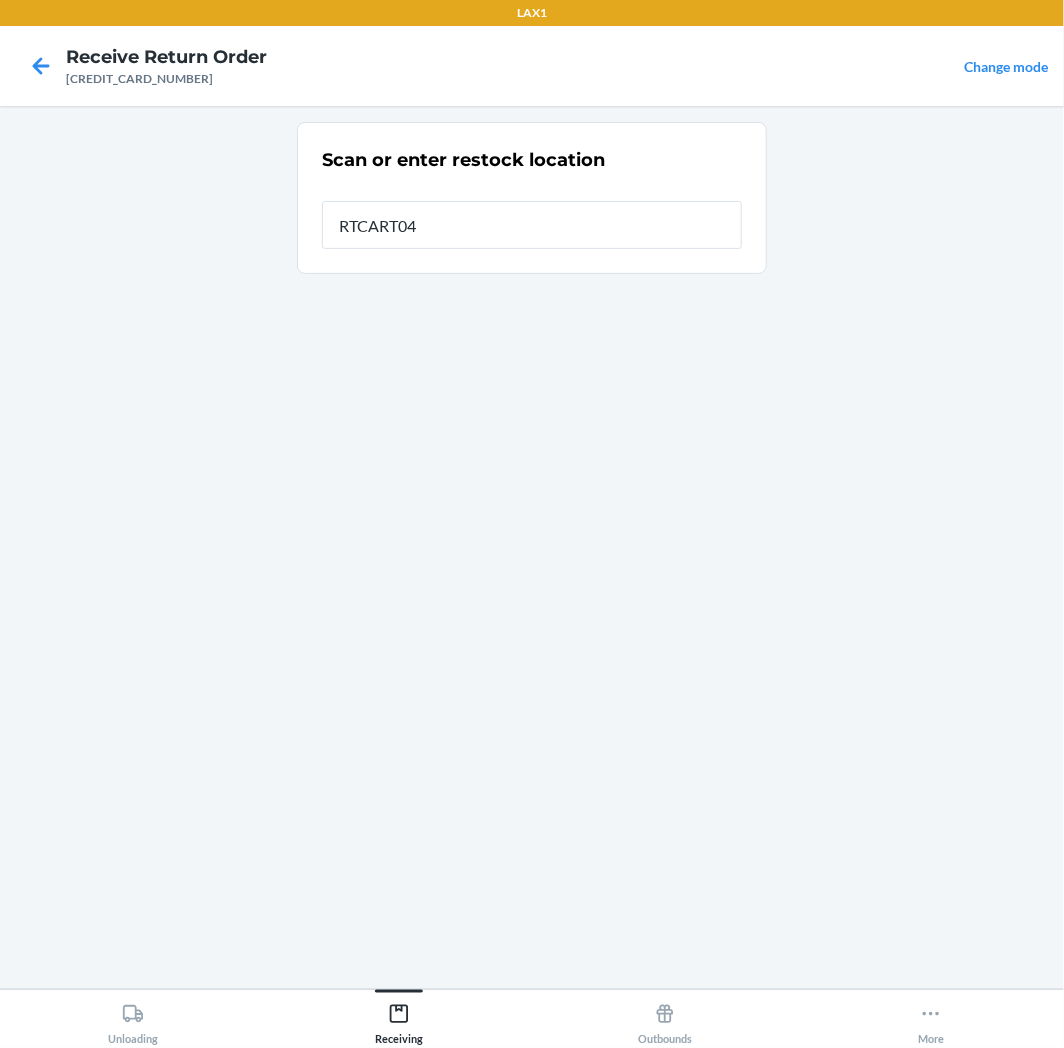type on "[PRODUCT_CODE]" 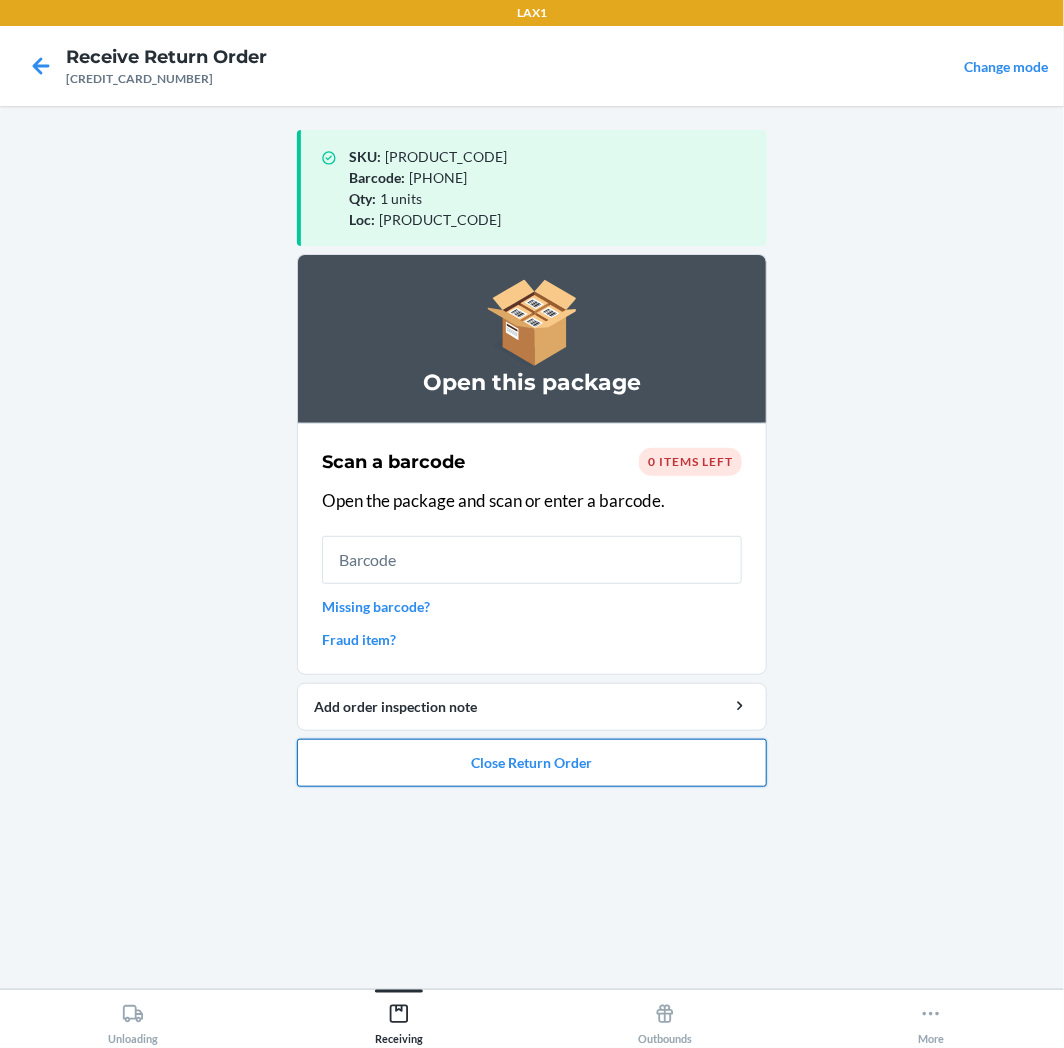 click on "Close Return Order" at bounding box center [532, 763] 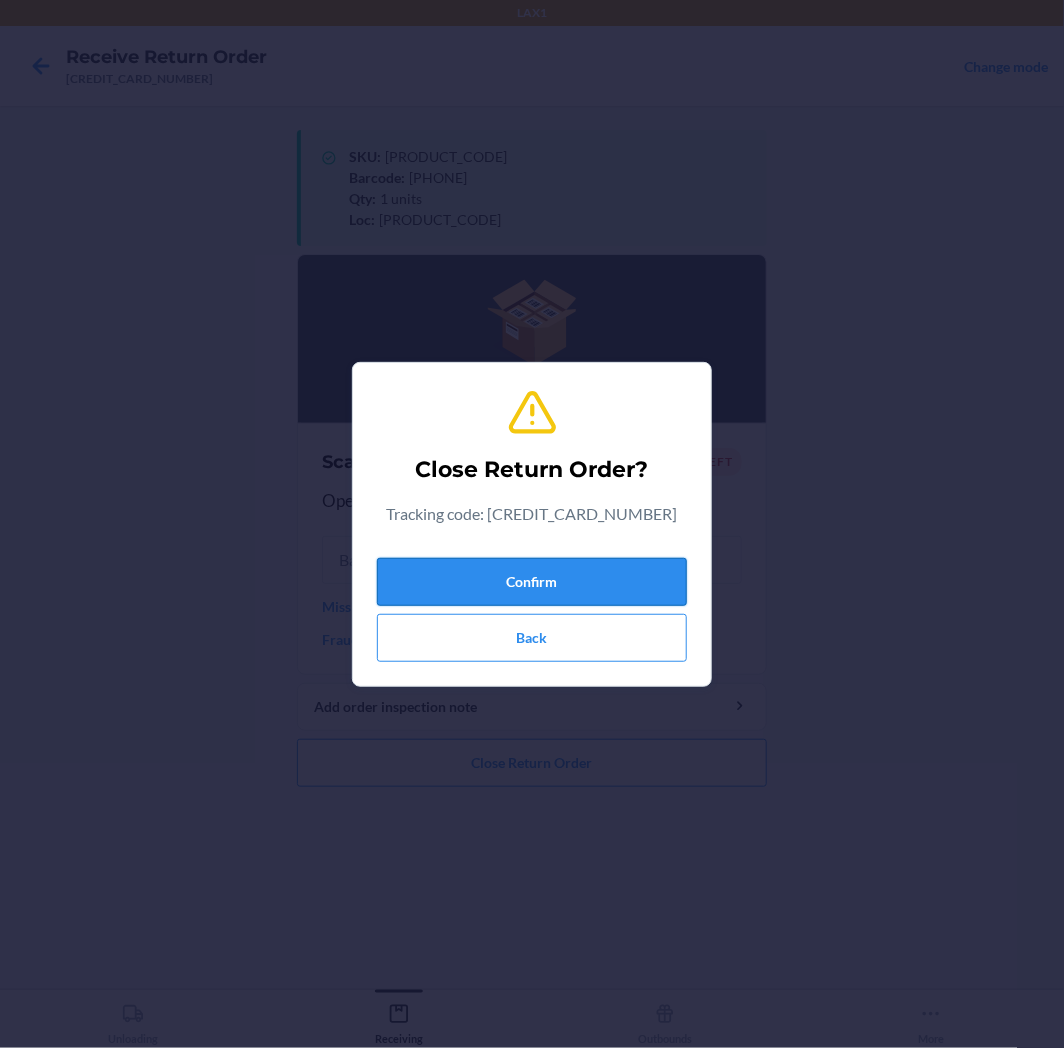 click on "Confirm" at bounding box center [532, 582] 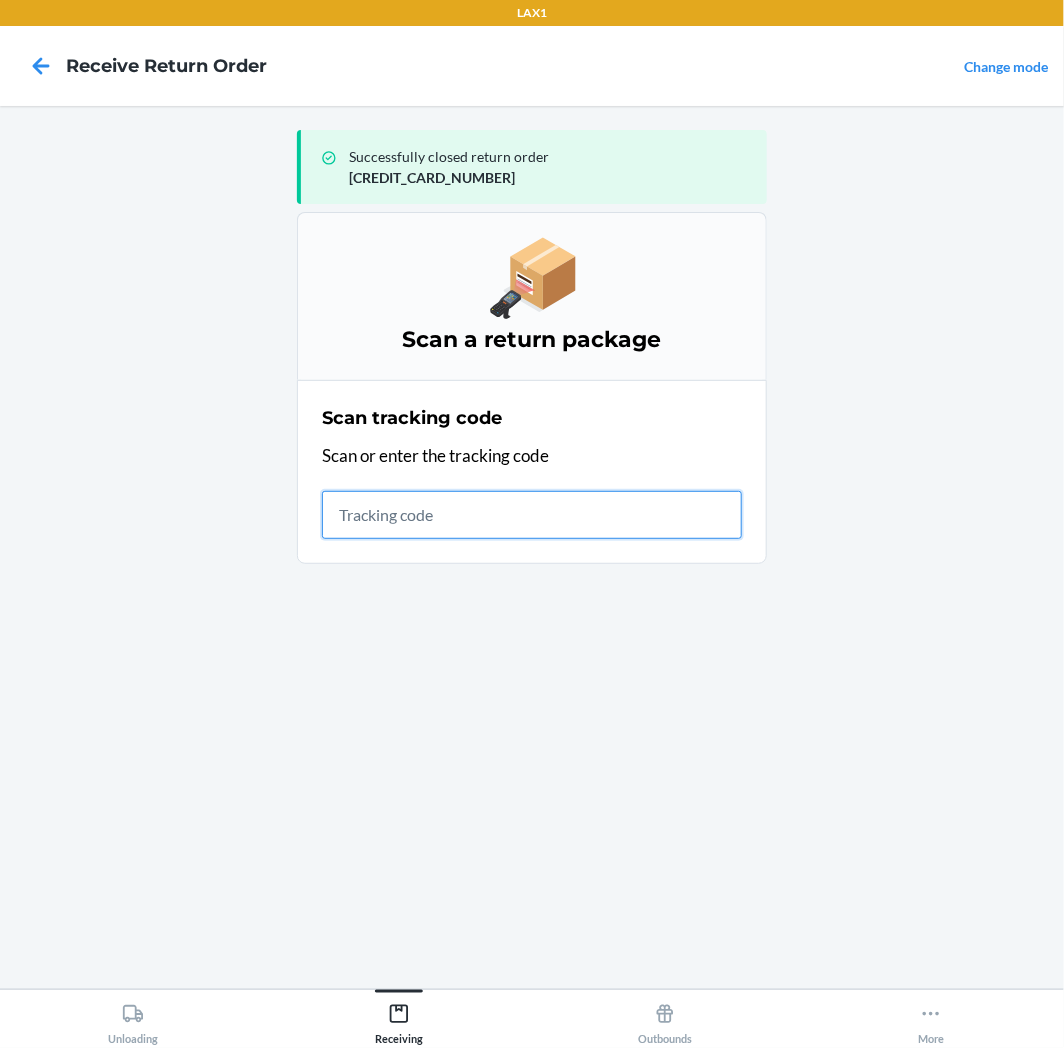 click at bounding box center [532, 515] 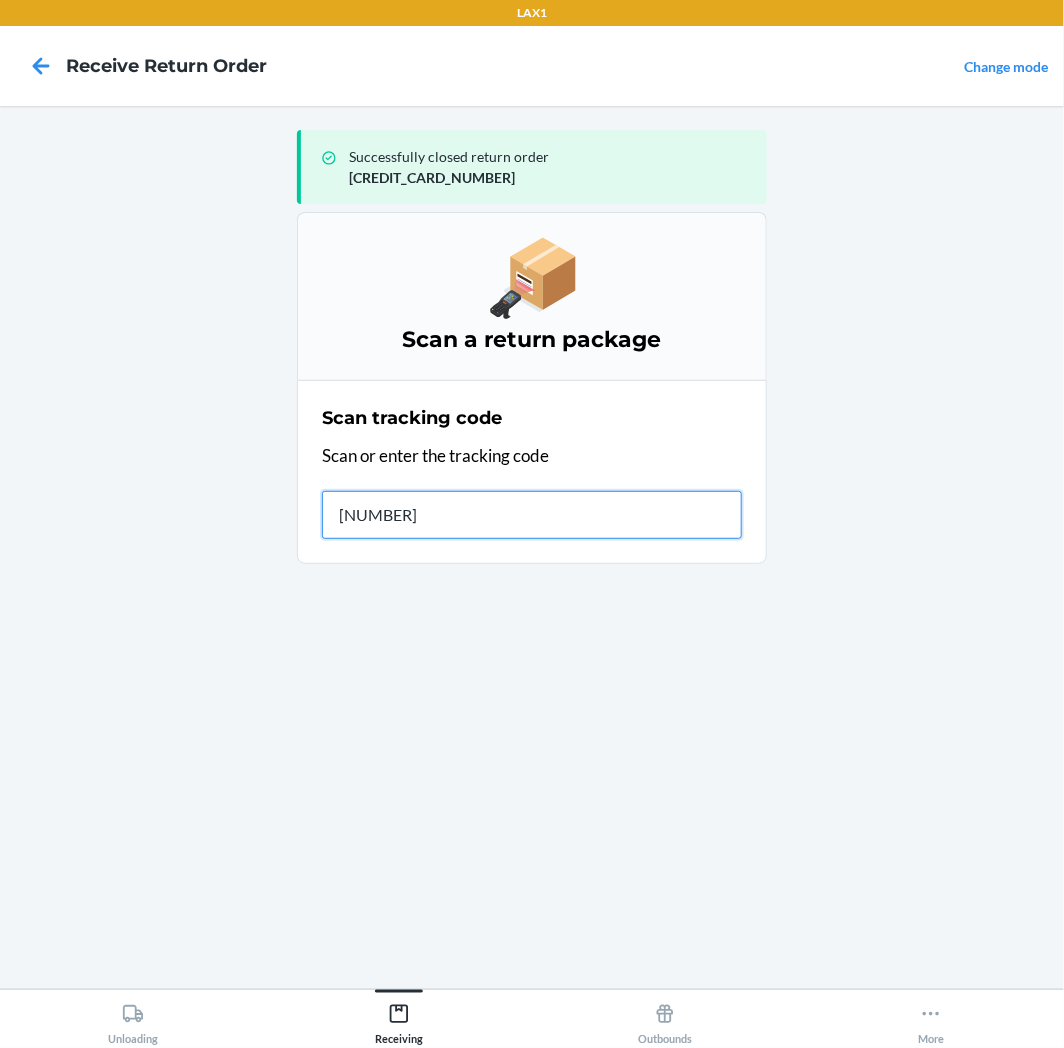 type on "[NUMBER]" 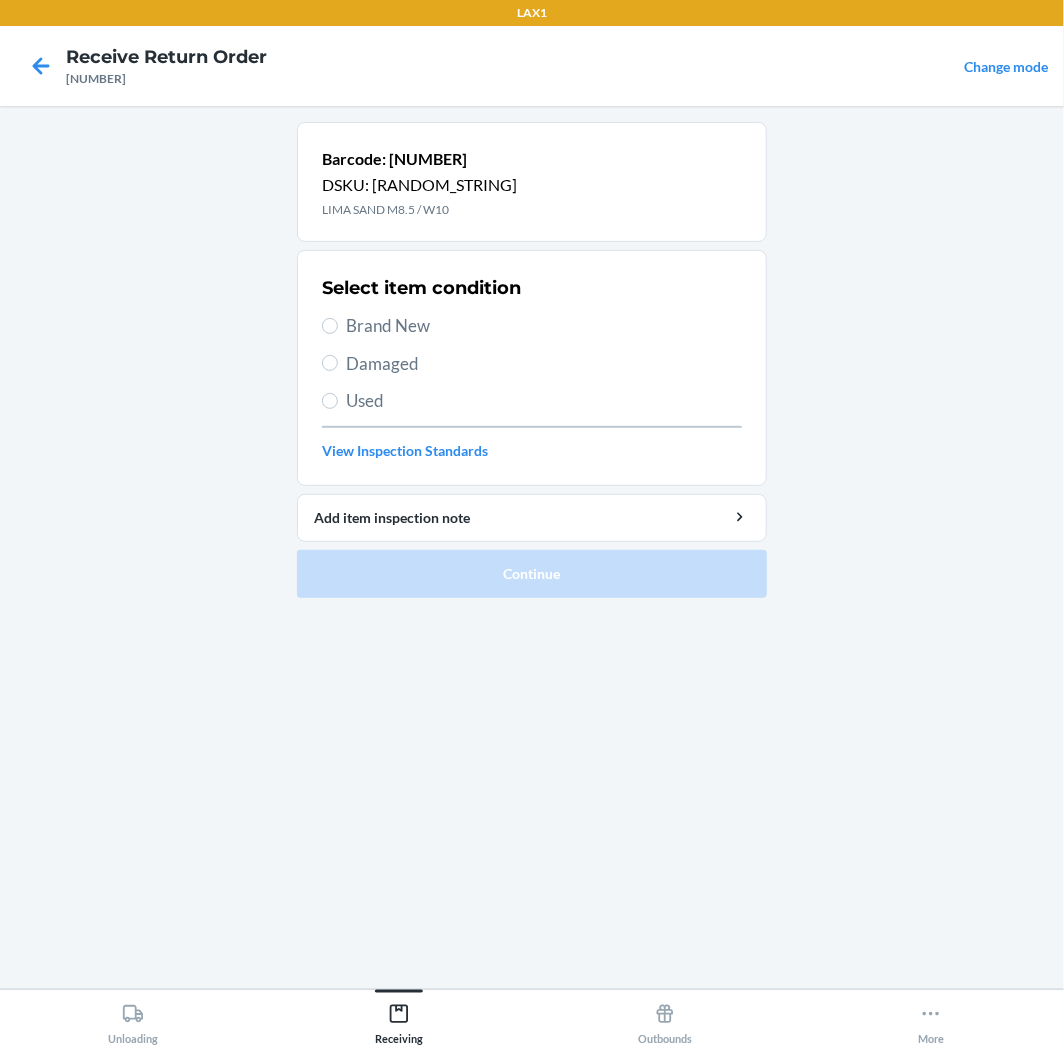 click on "Brand New" at bounding box center (544, 326) 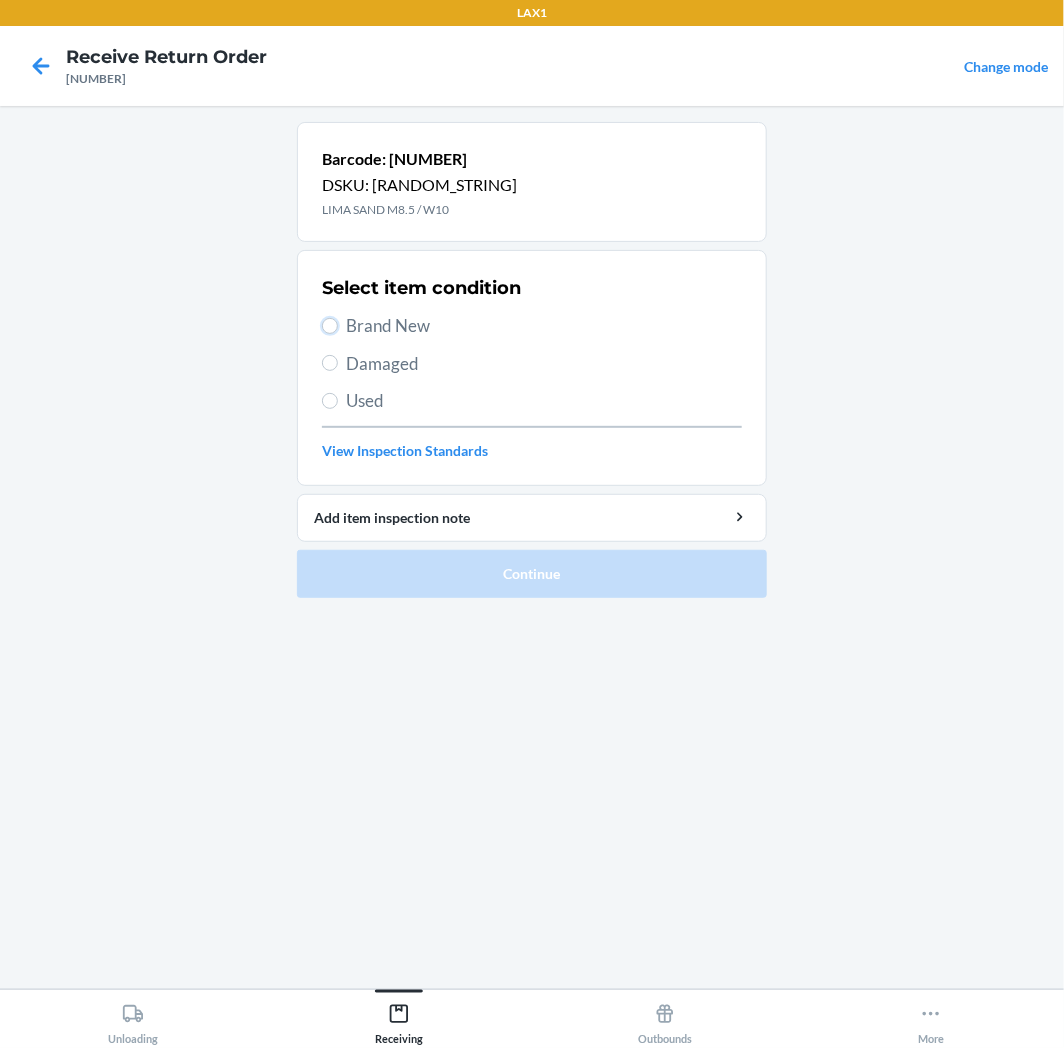 click on "Brand New" at bounding box center [330, 326] 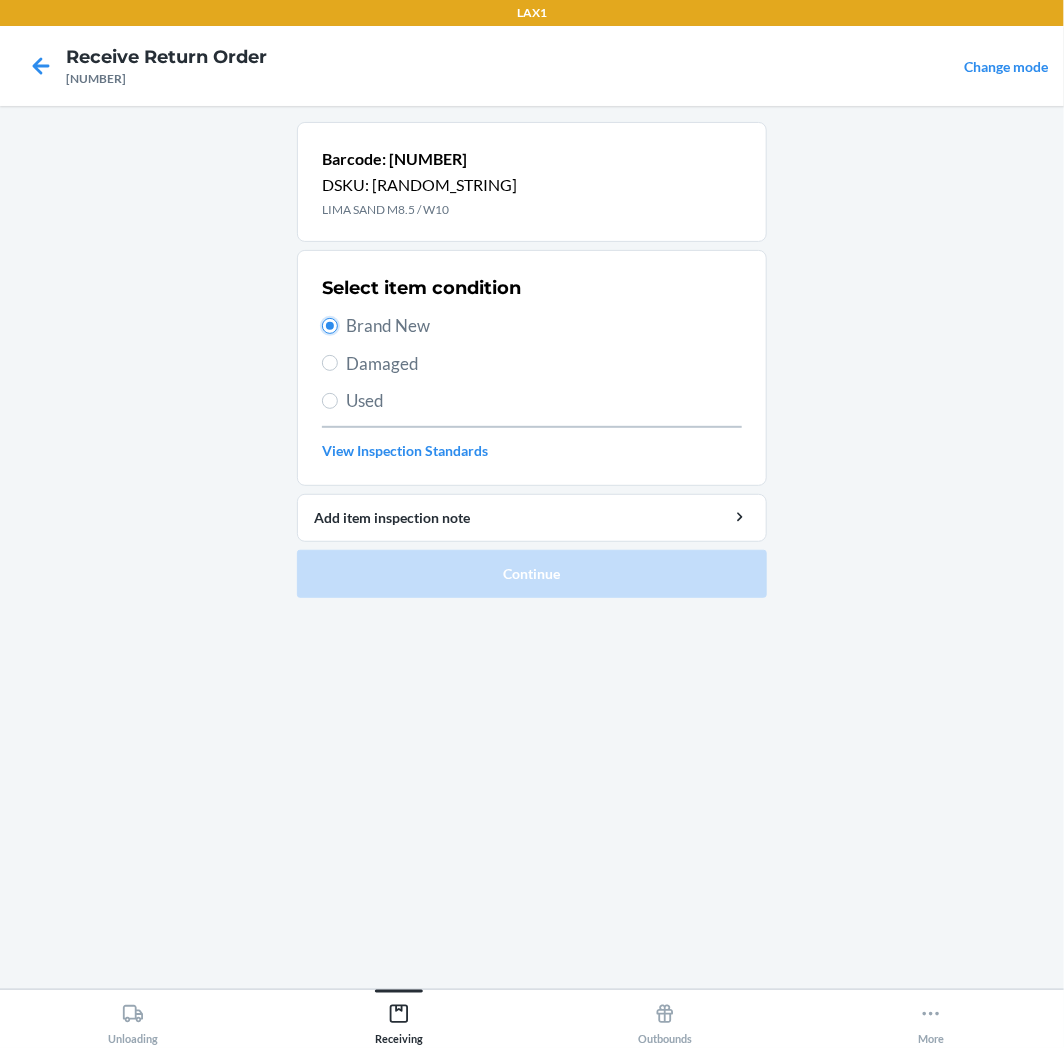 radio on "true" 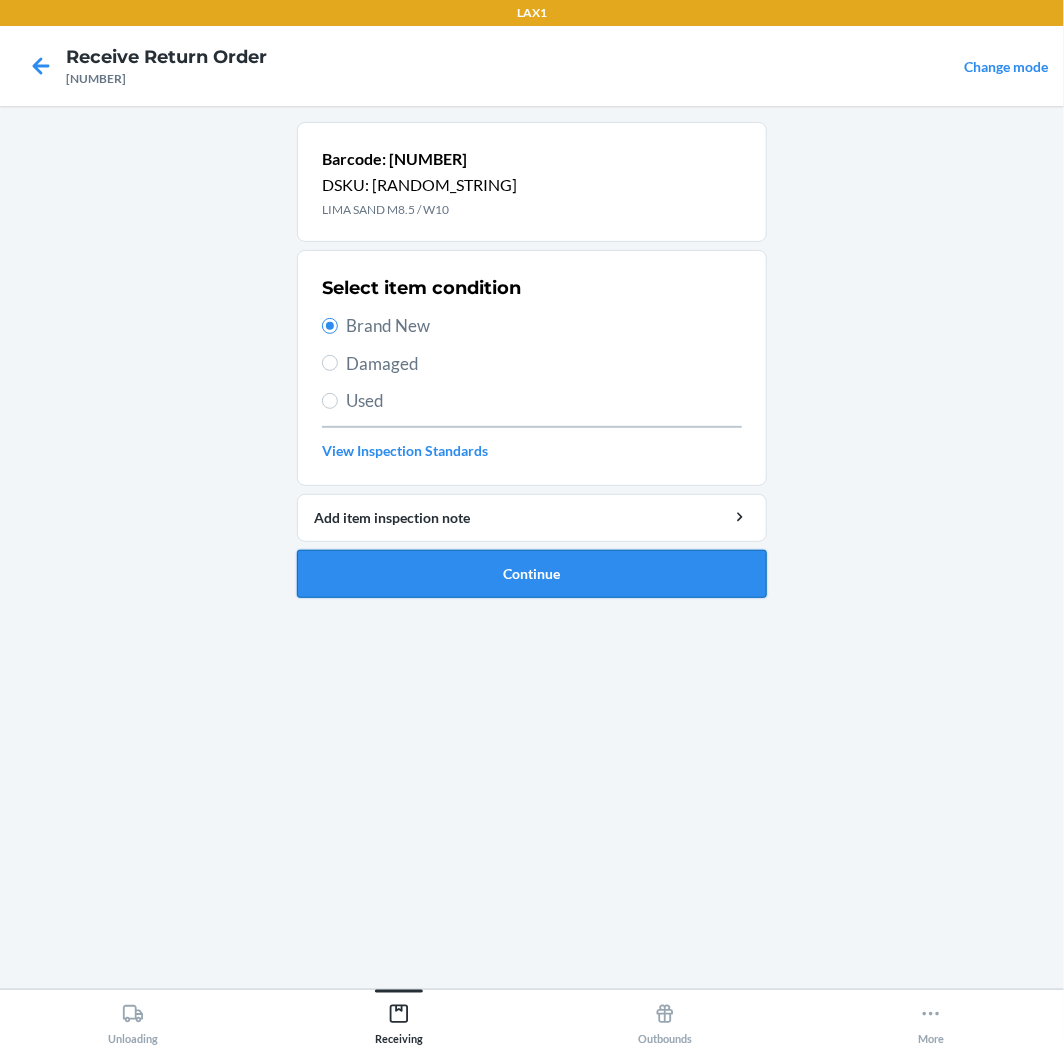 click on "Continue" at bounding box center (532, 574) 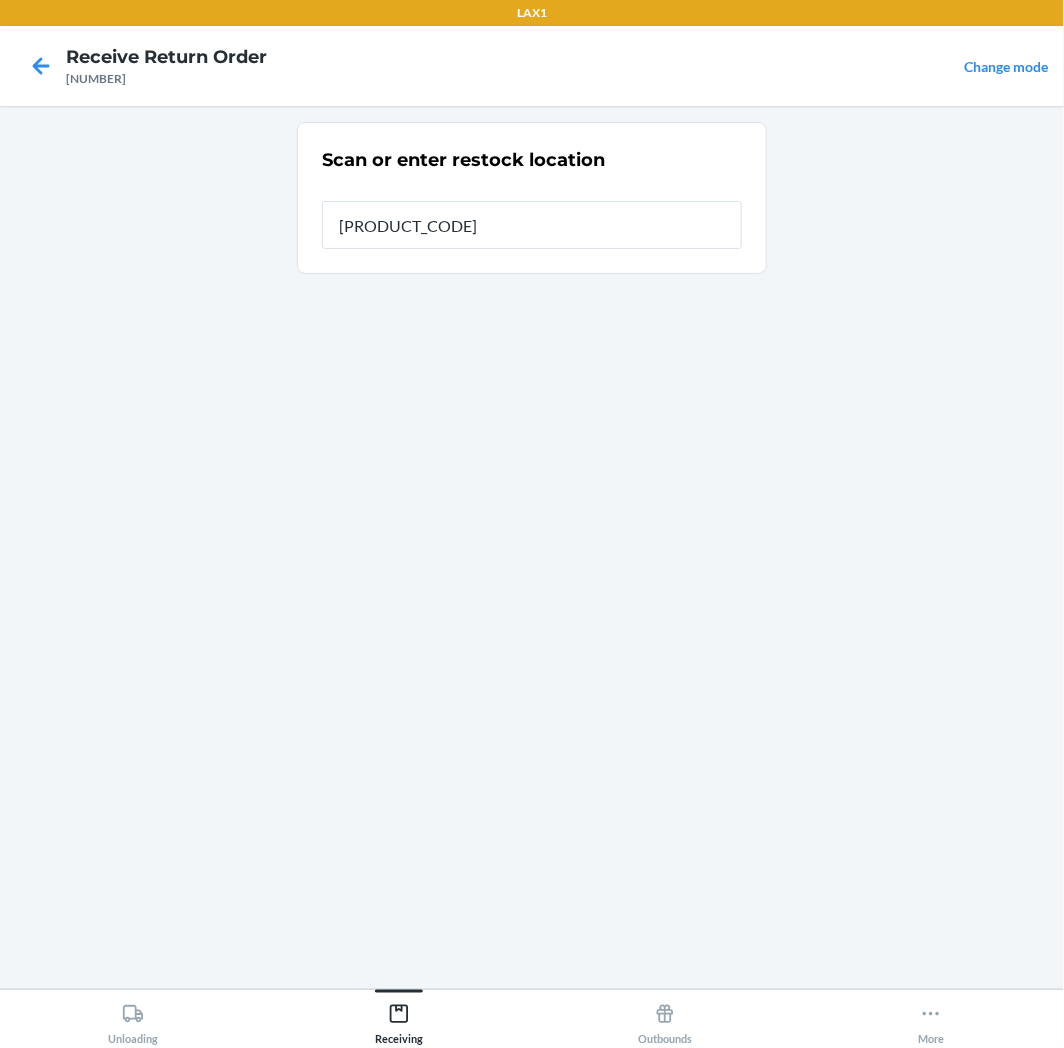 type on "[PRODUCT_CODE]" 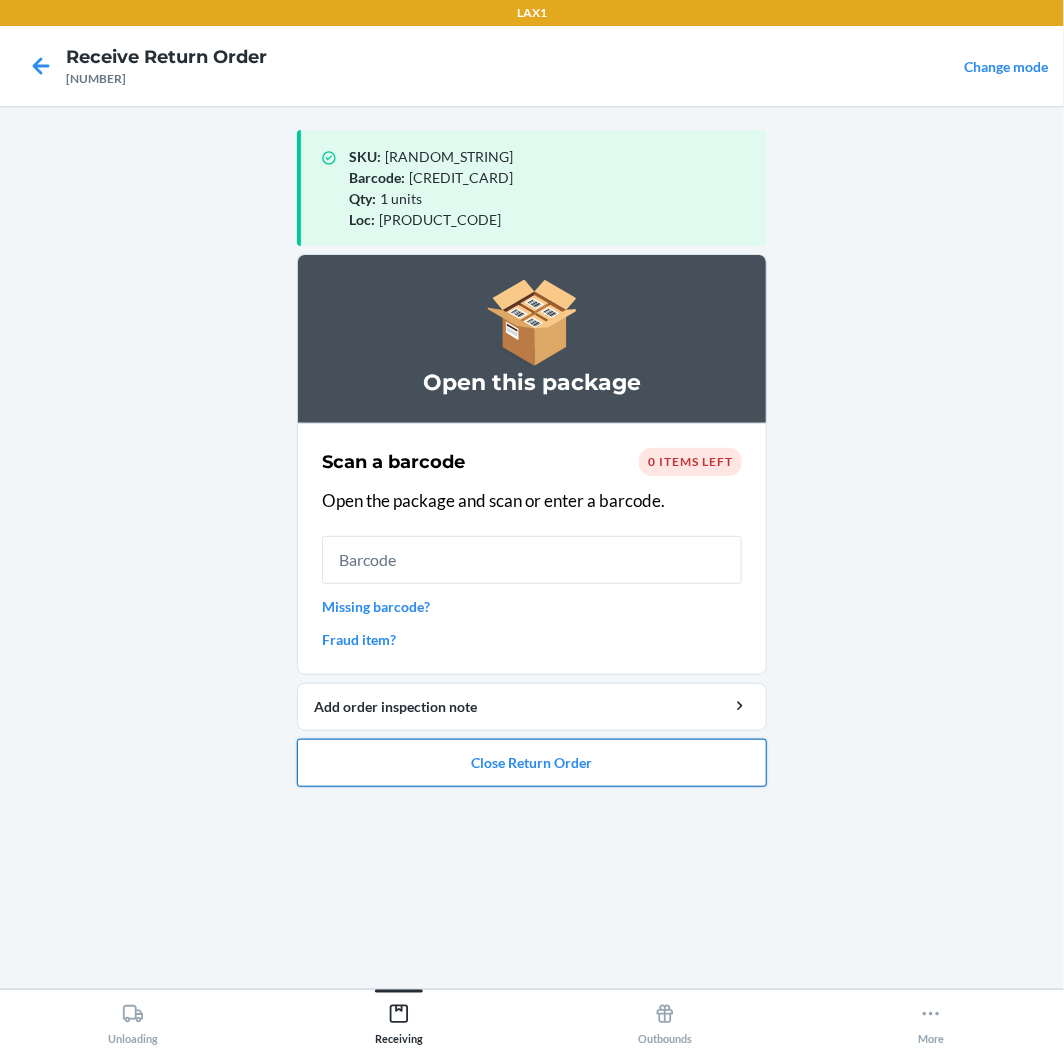 click on "Close Return Order" at bounding box center [532, 763] 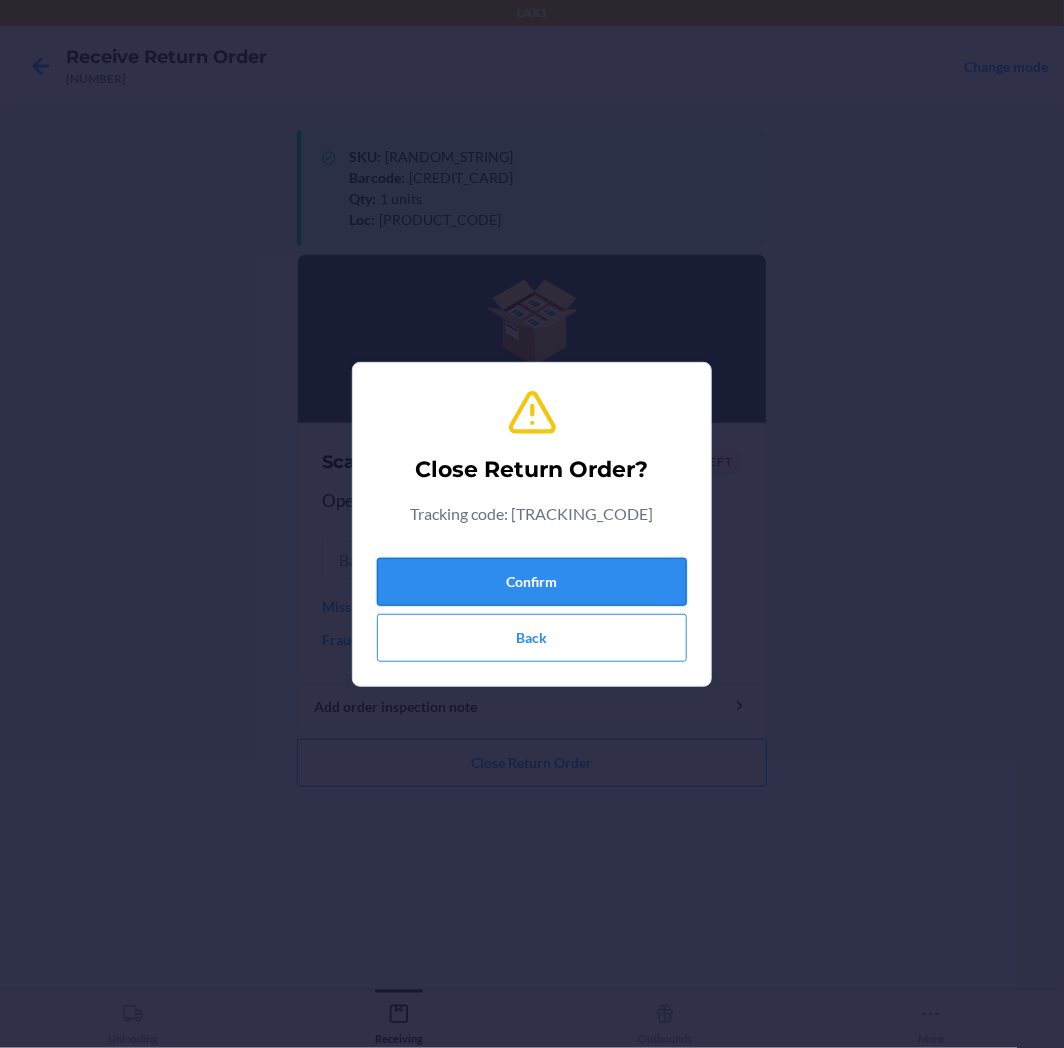 click on "Confirm" at bounding box center (532, 582) 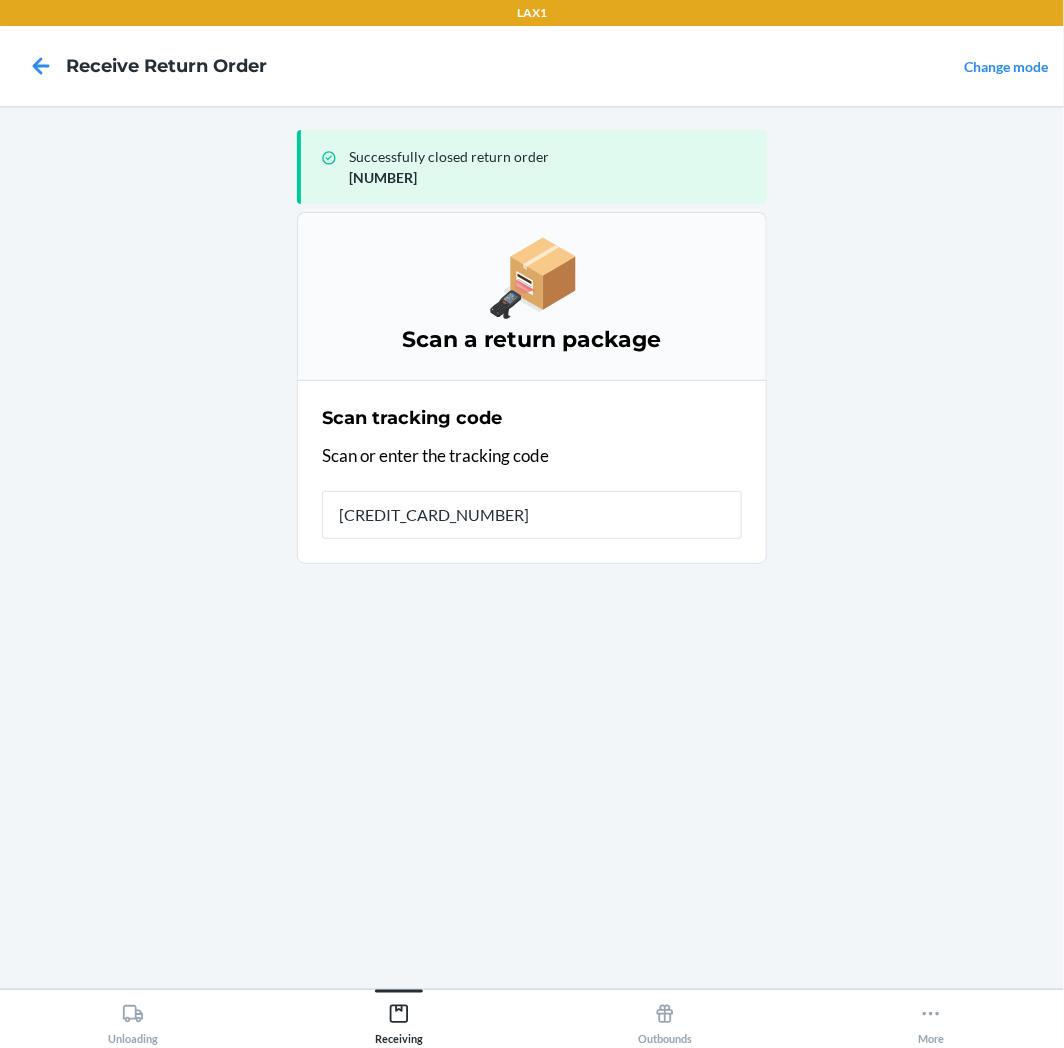 type on "[CREDIT_CARD]" 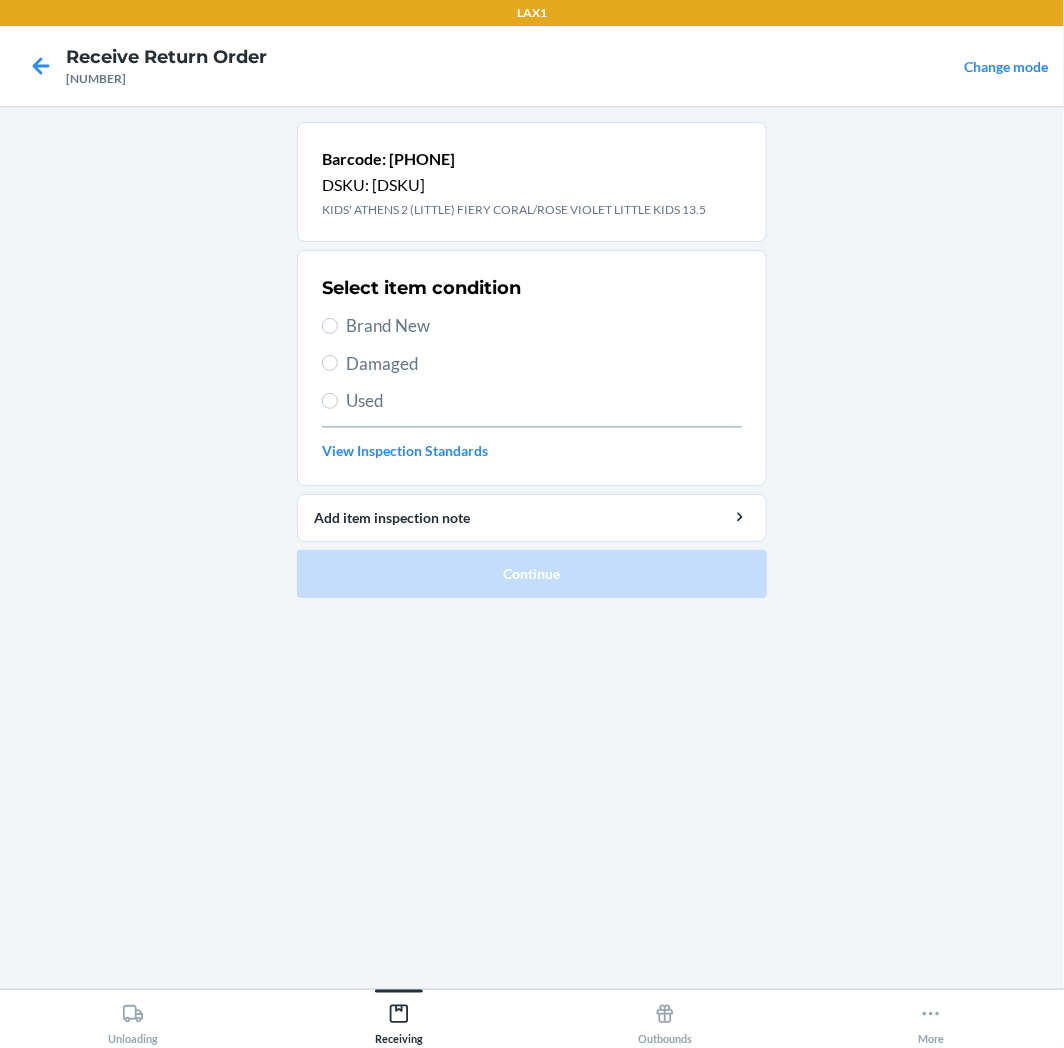 click on "Brand New" at bounding box center [544, 326] 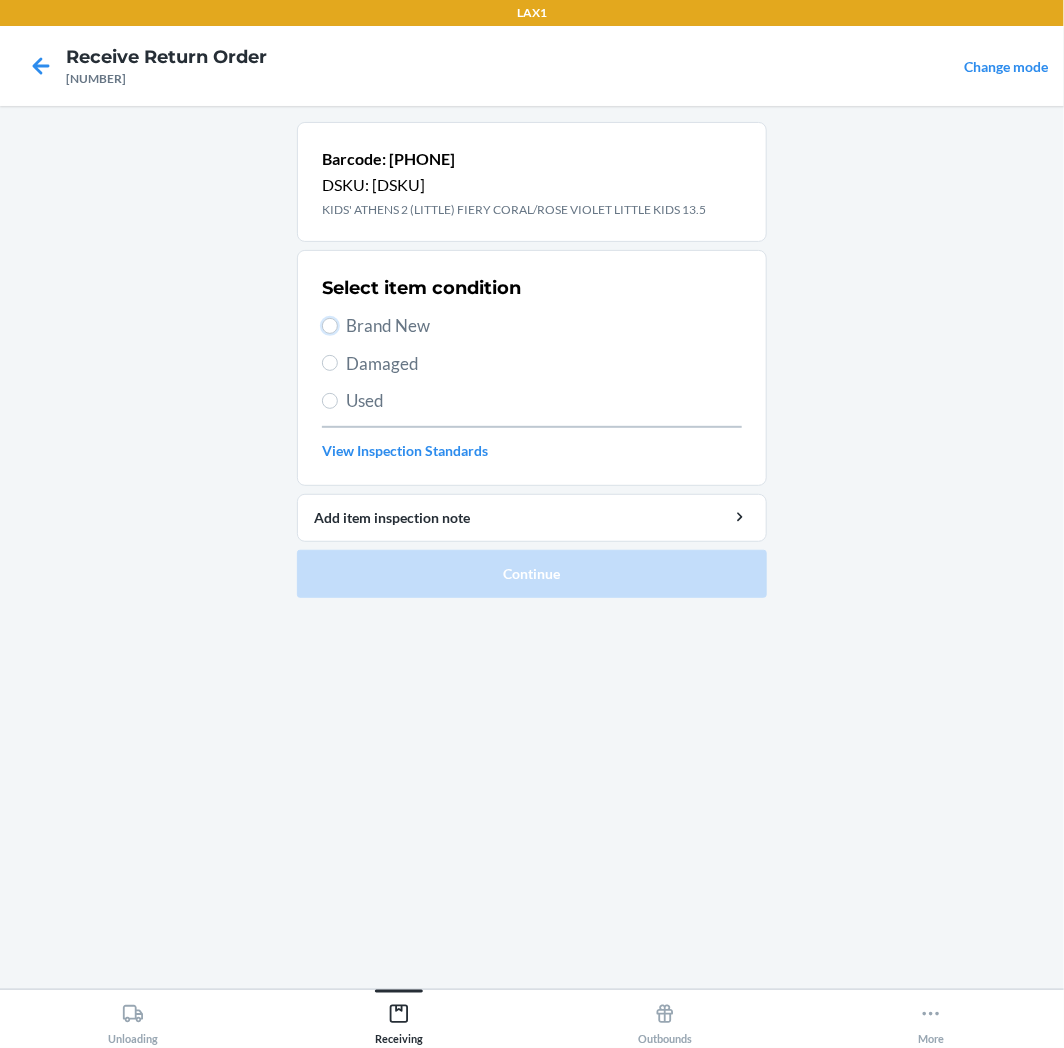 click on "Brand New" at bounding box center [330, 326] 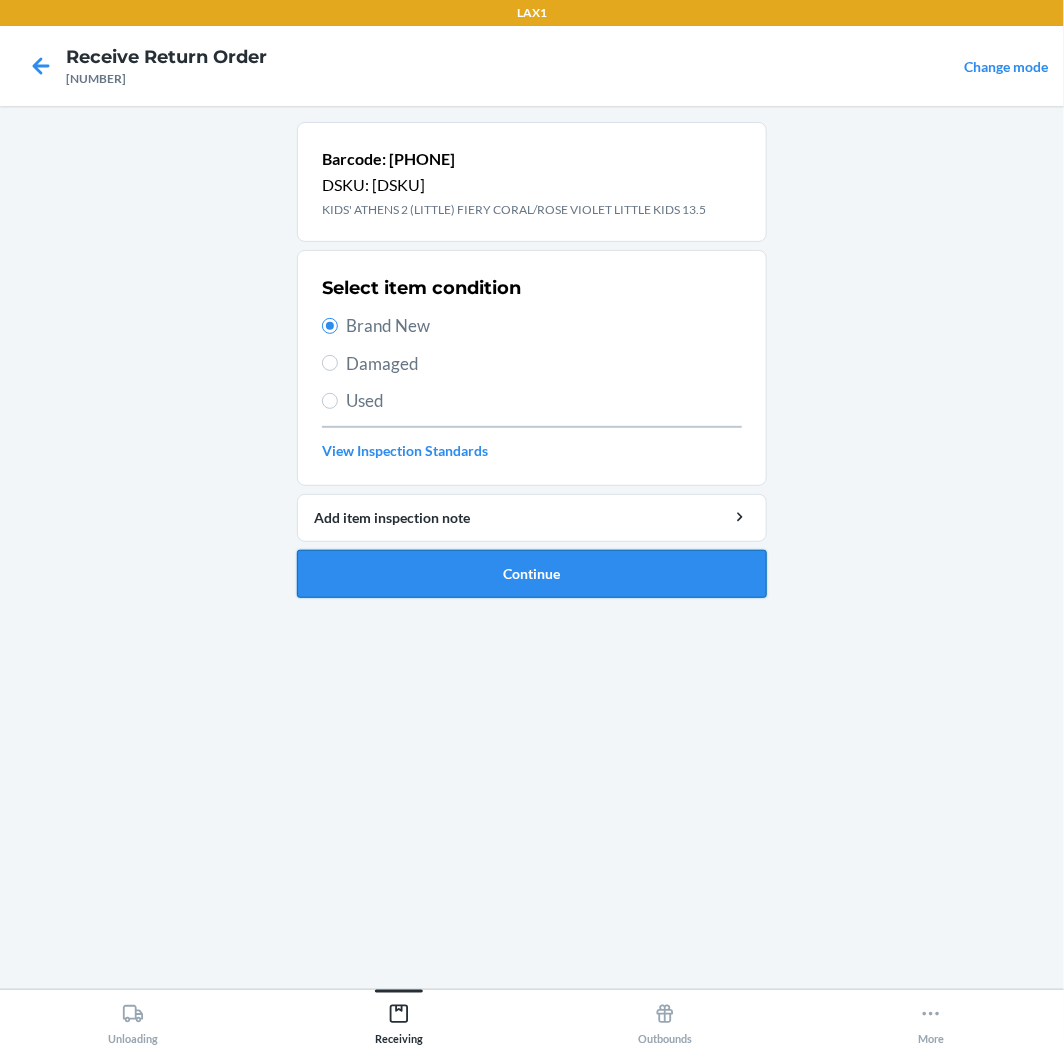 click on "Continue" at bounding box center [532, 574] 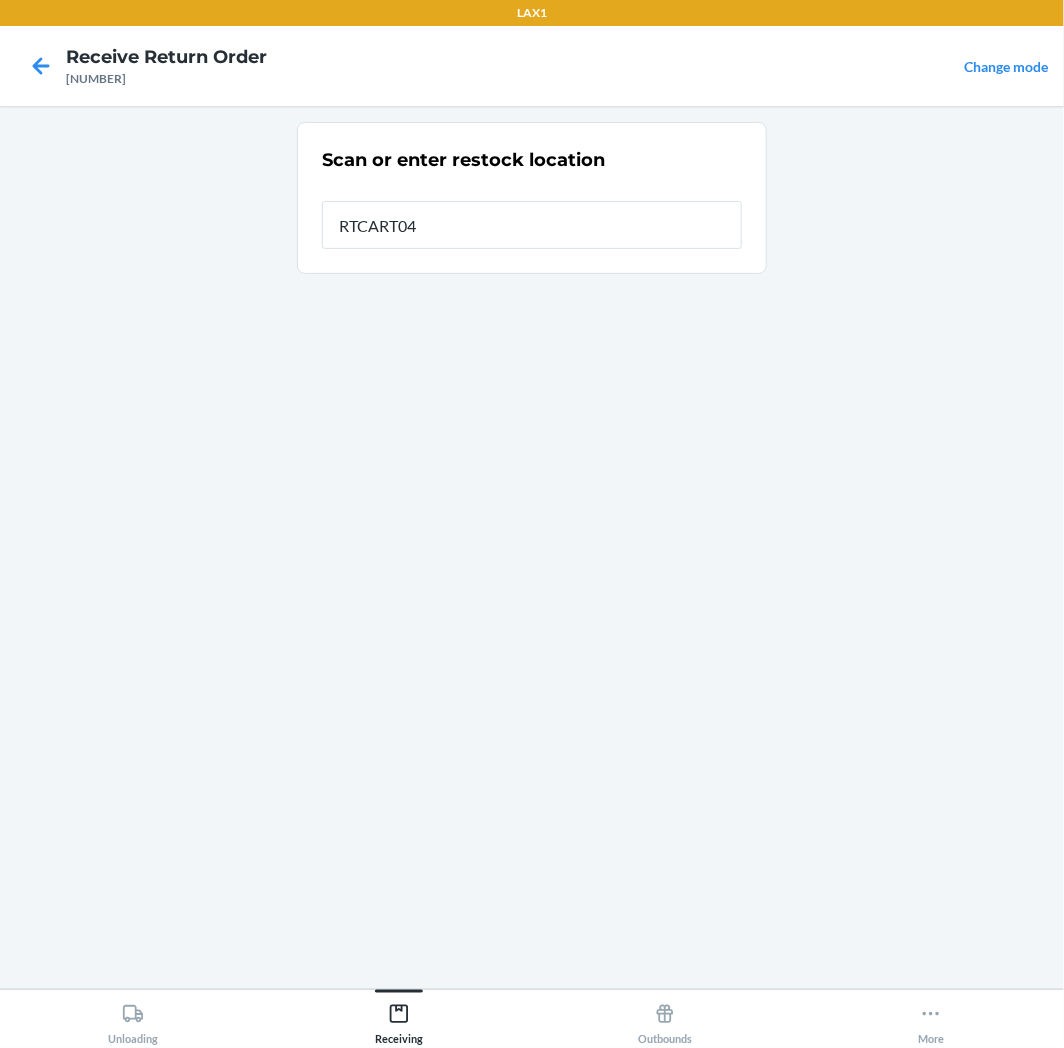 type on "[PRODUCT_CODE]" 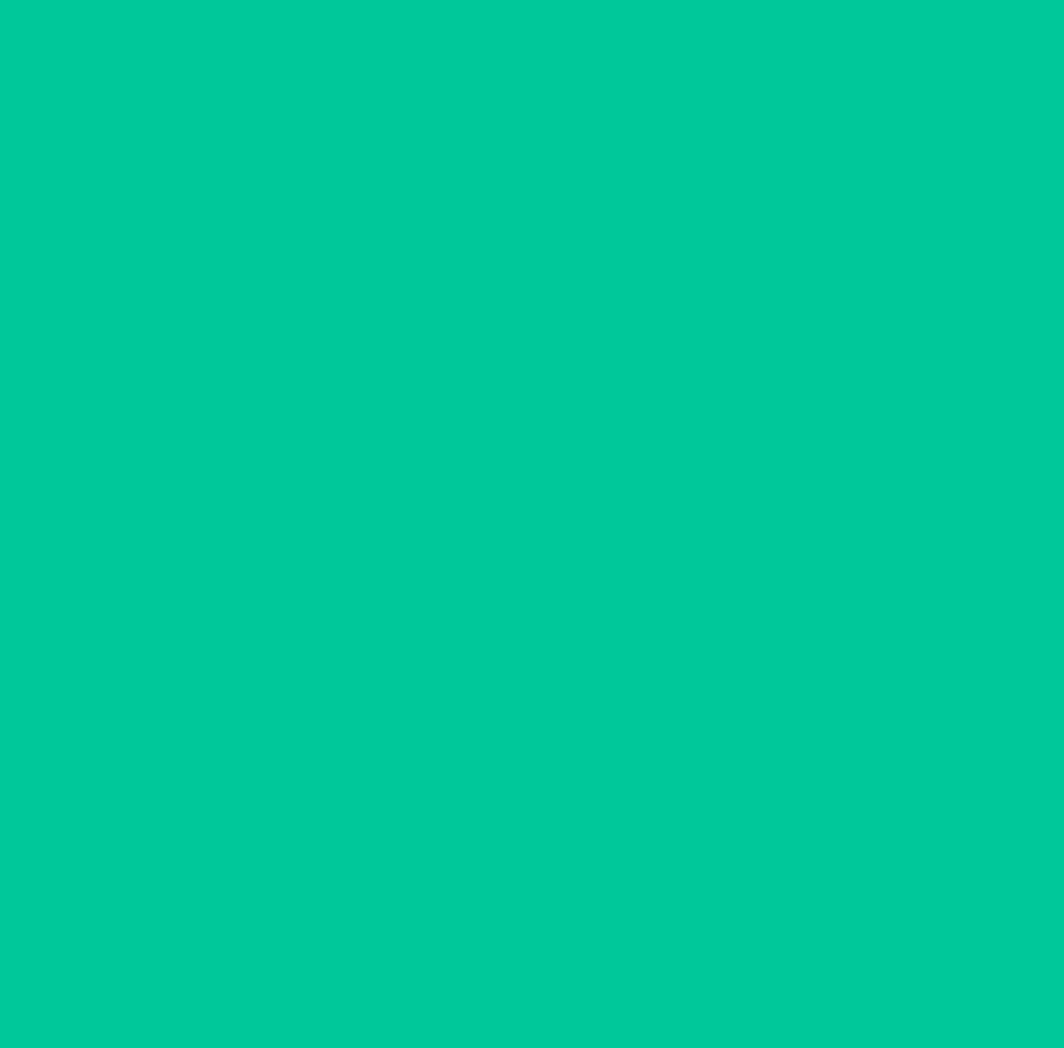 type 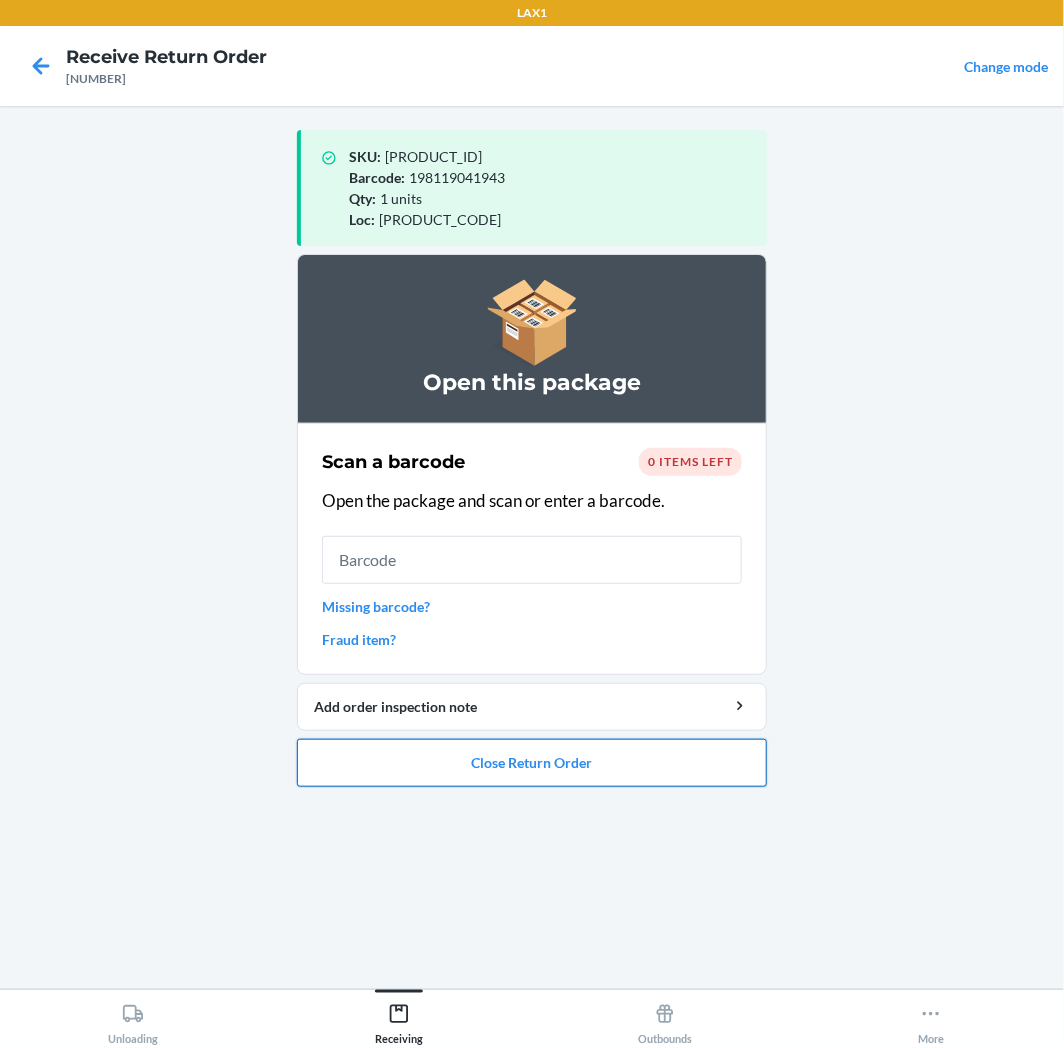 click on "Close Return Order" at bounding box center [532, 763] 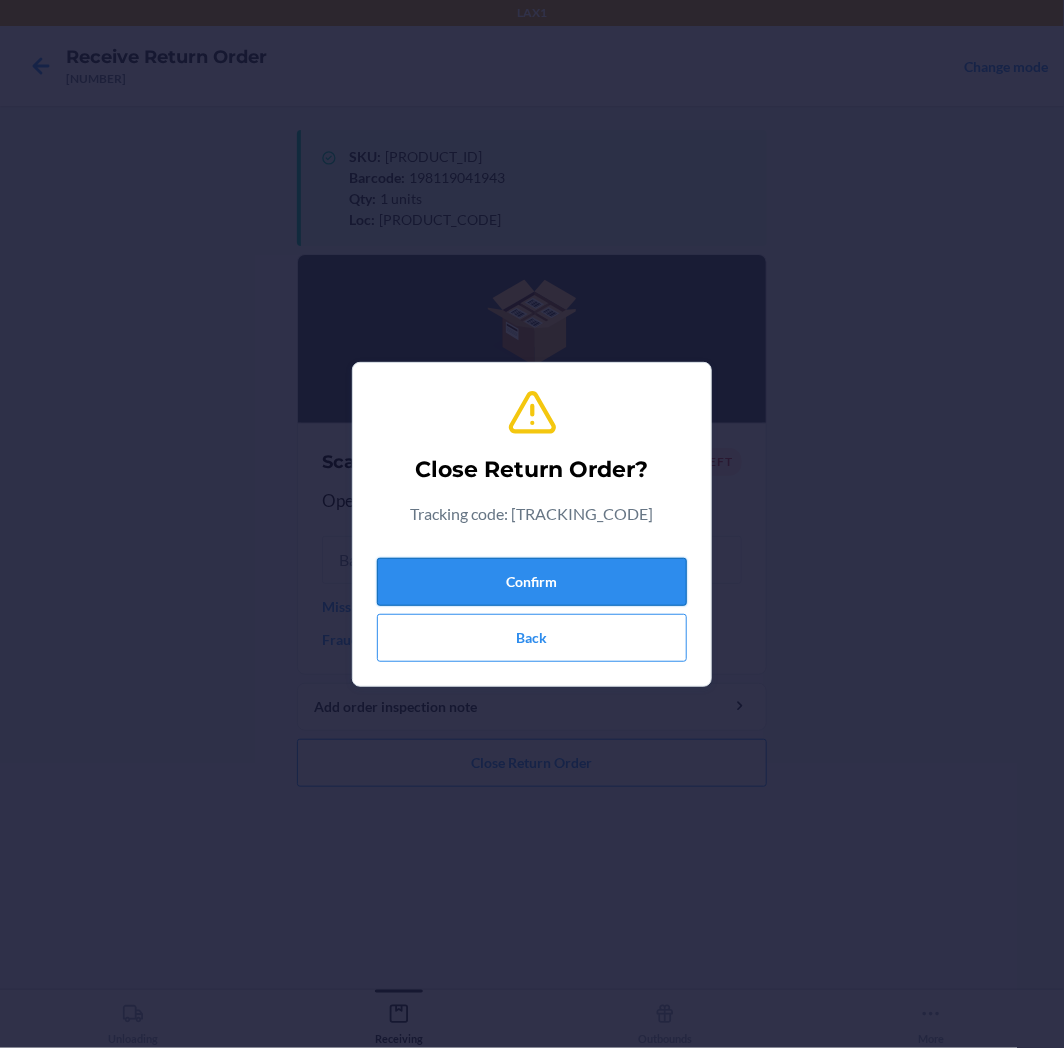 click on "Confirm" at bounding box center [532, 582] 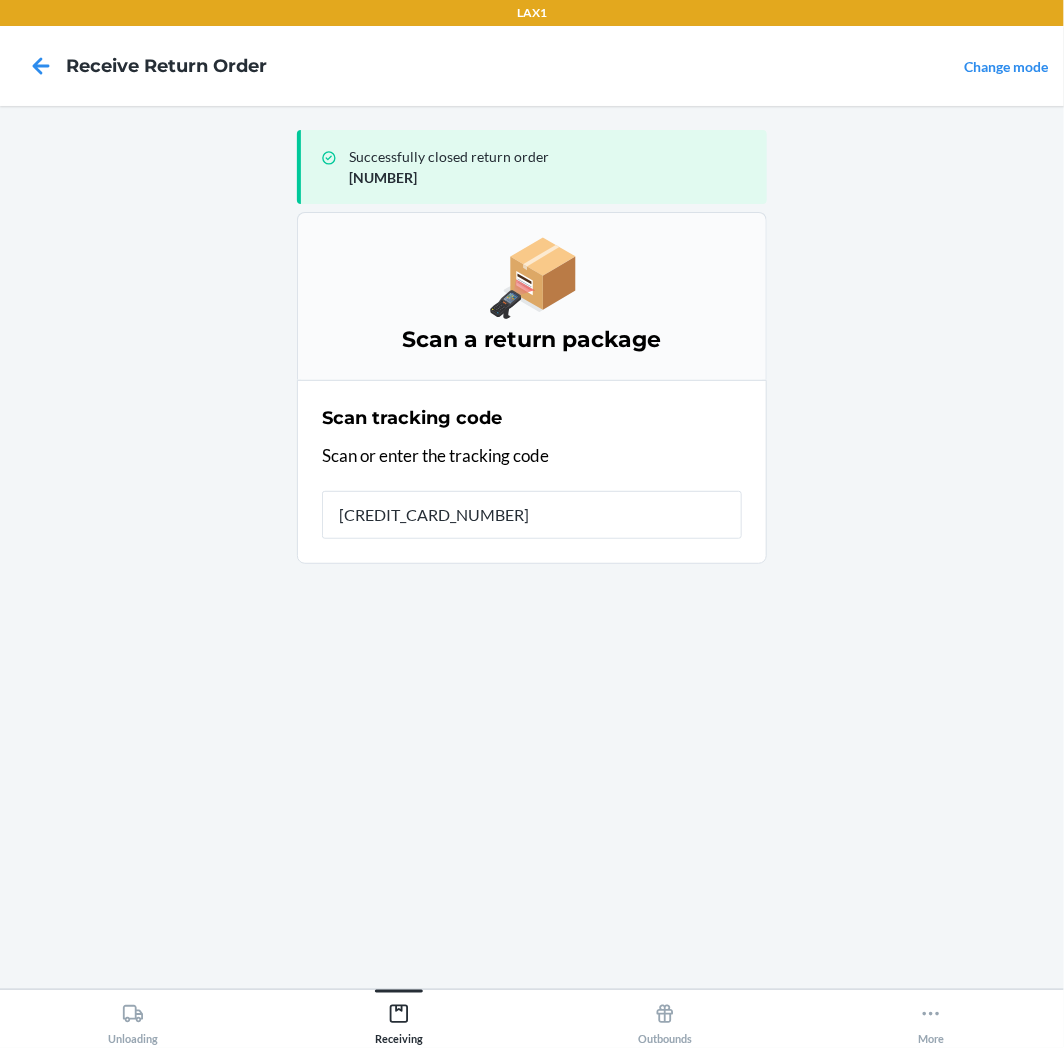 type on "[CREDIT_CARD_NUMBER]" 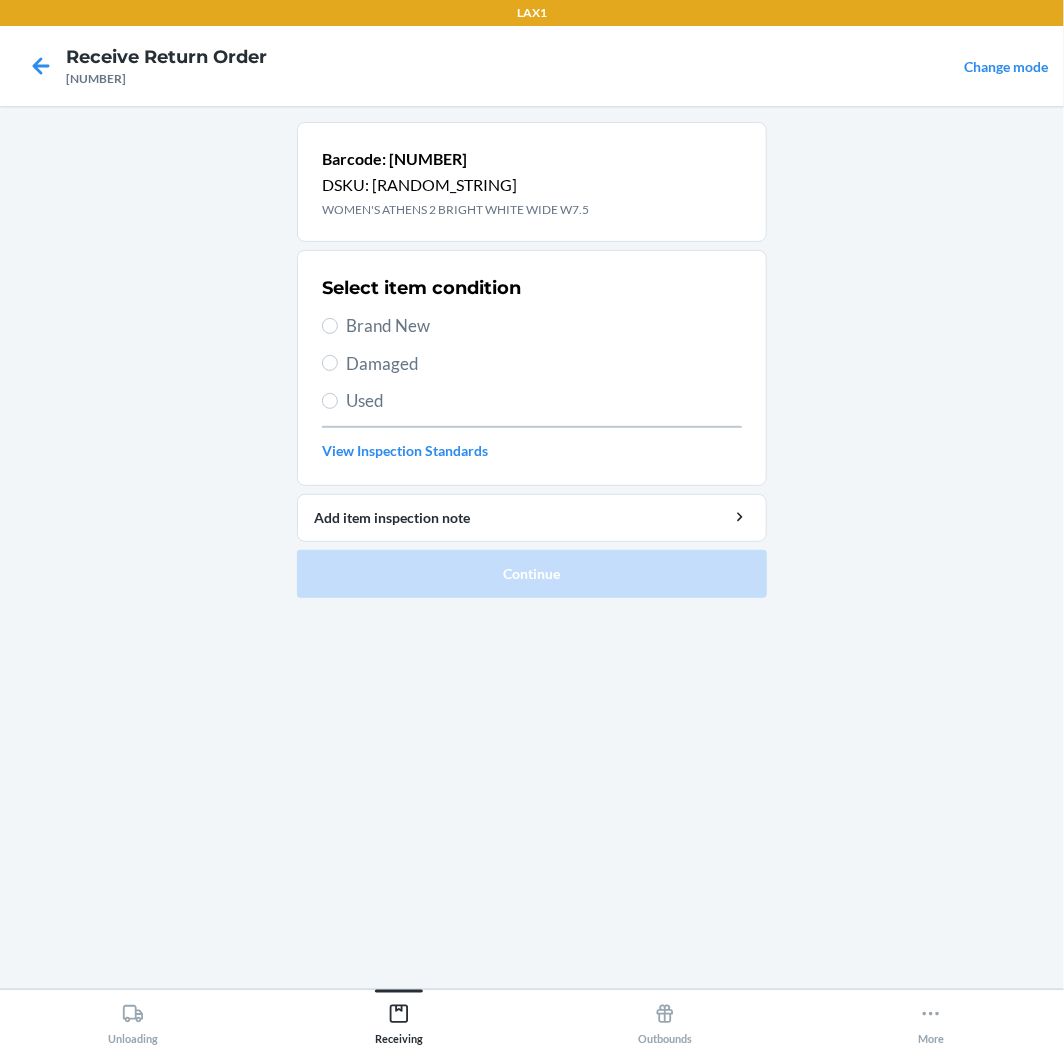click on "Select item condition Brand New Damaged Used View Inspection Standards" at bounding box center [532, 368] 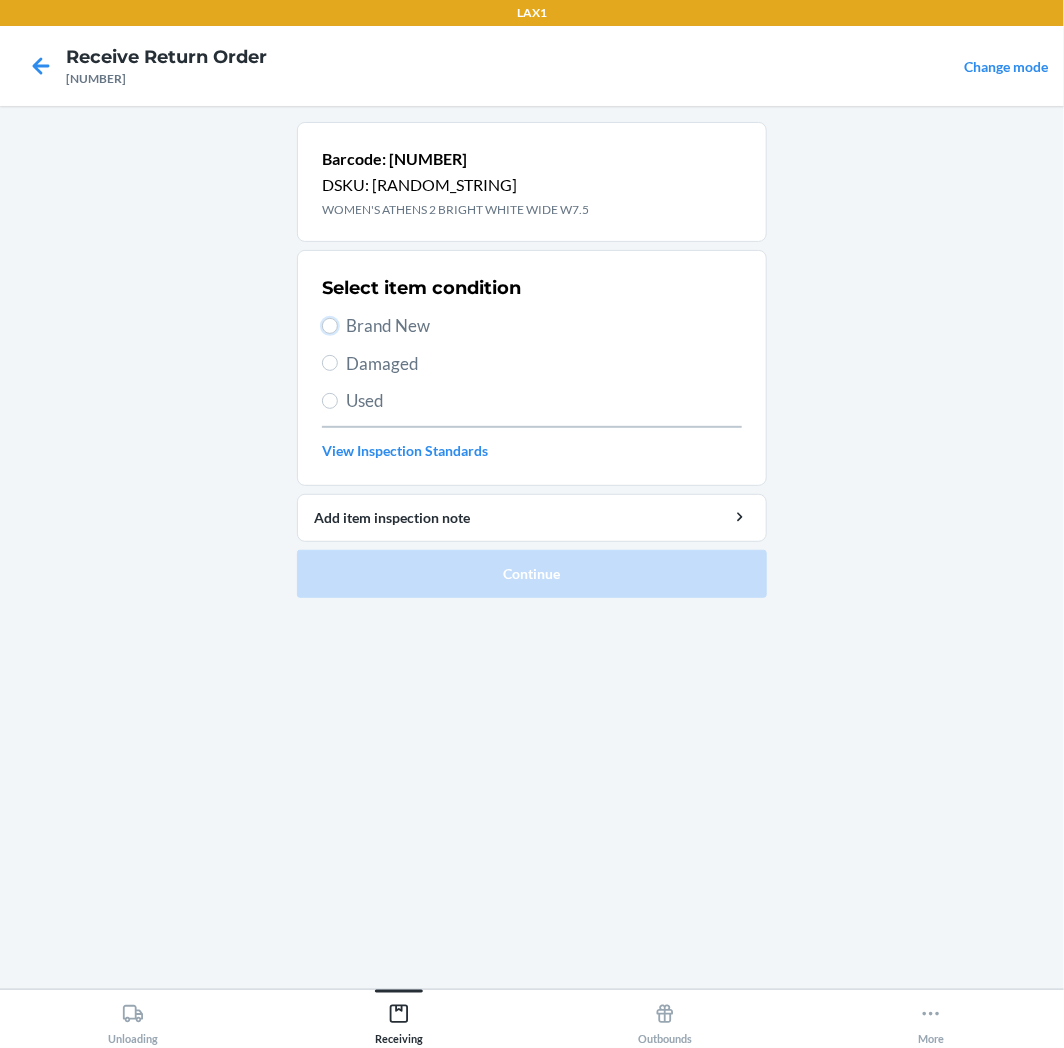 click on "Brand New" at bounding box center [330, 326] 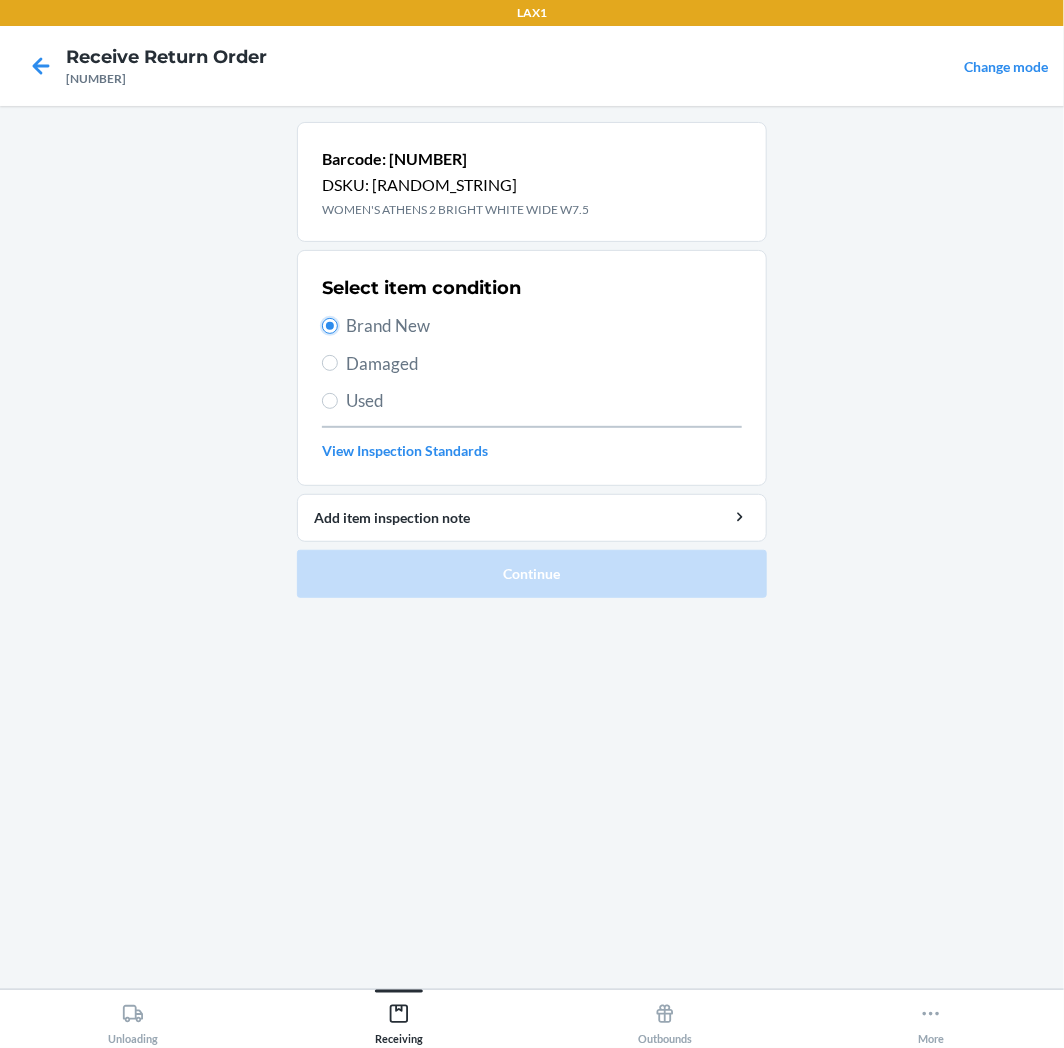 radio on "true" 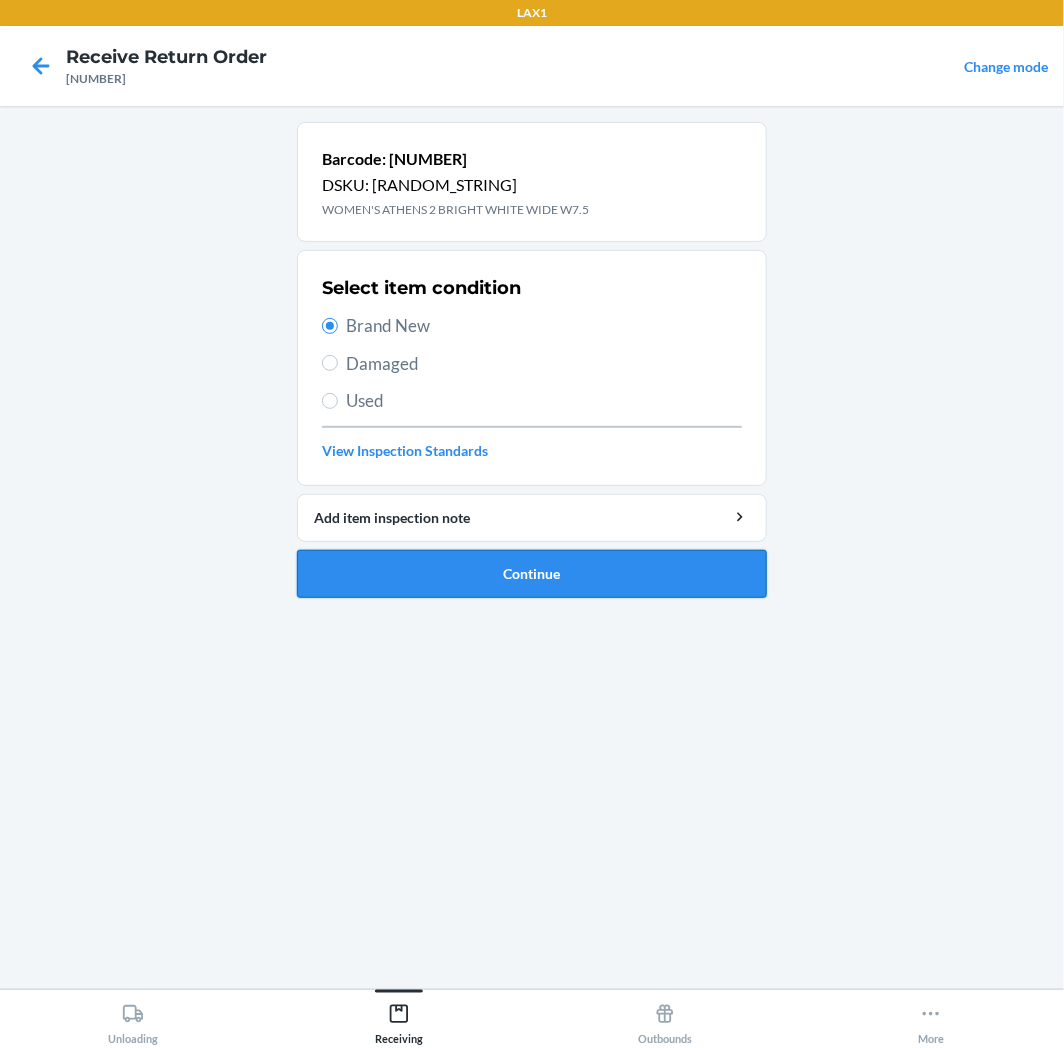 click on "Continue" at bounding box center (532, 574) 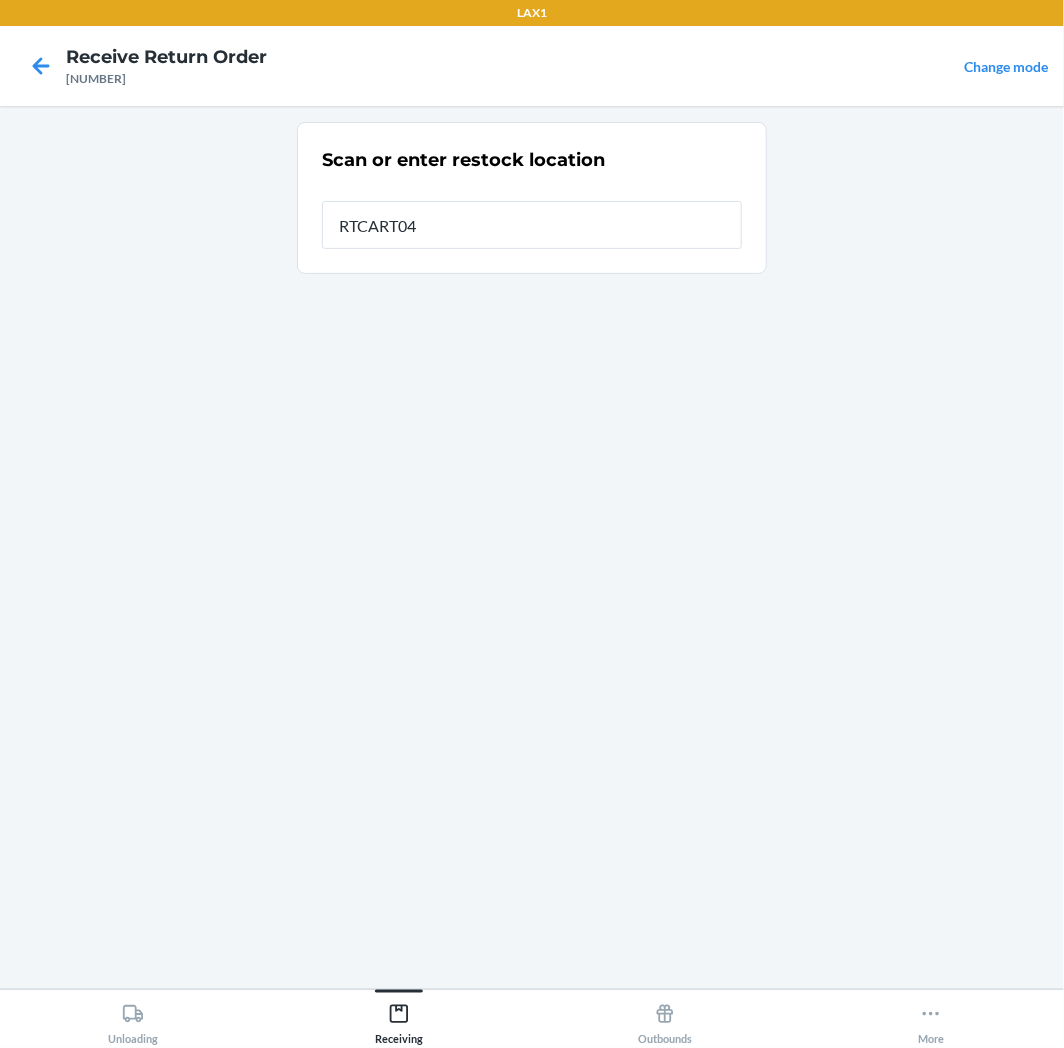 type on "[PRODUCT_CODE]" 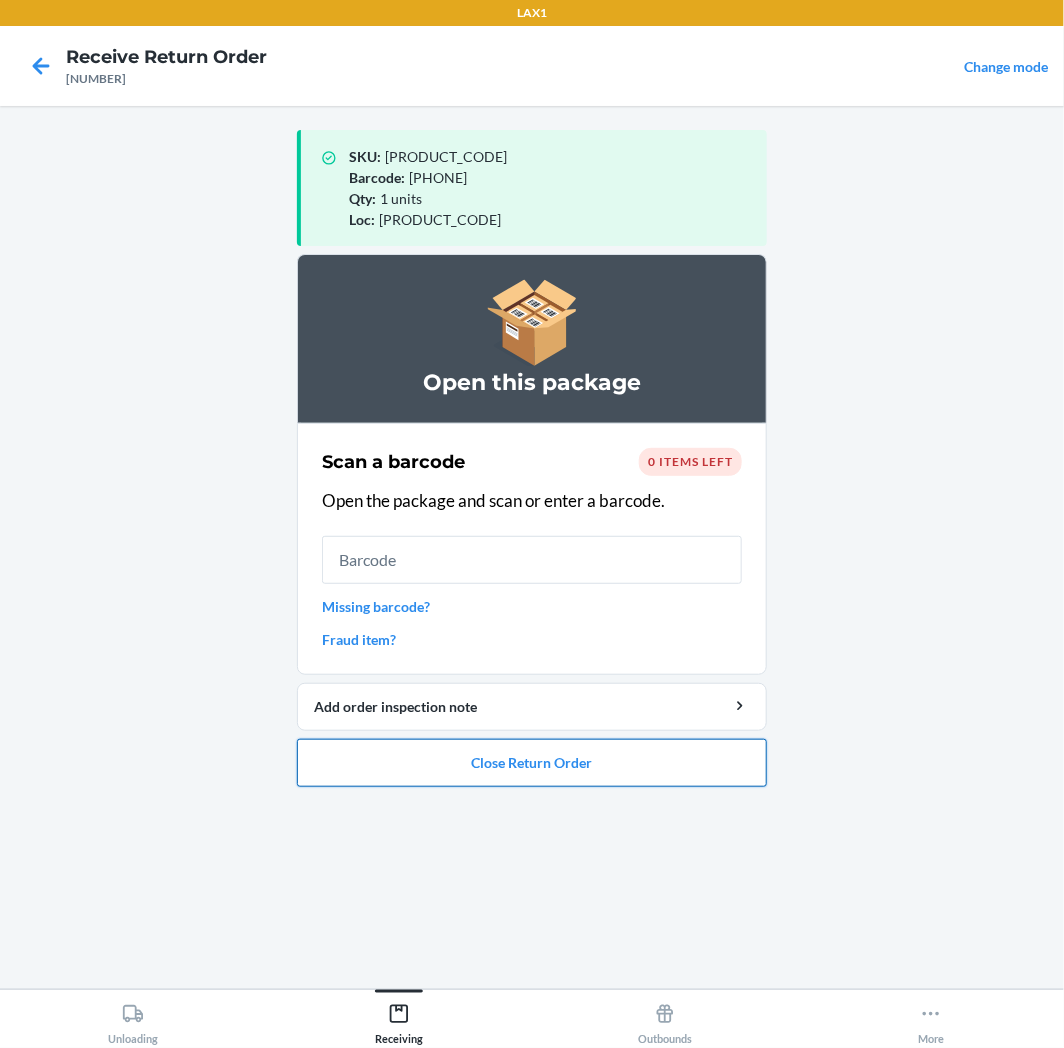 click on "Close Return Order" at bounding box center [532, 763] 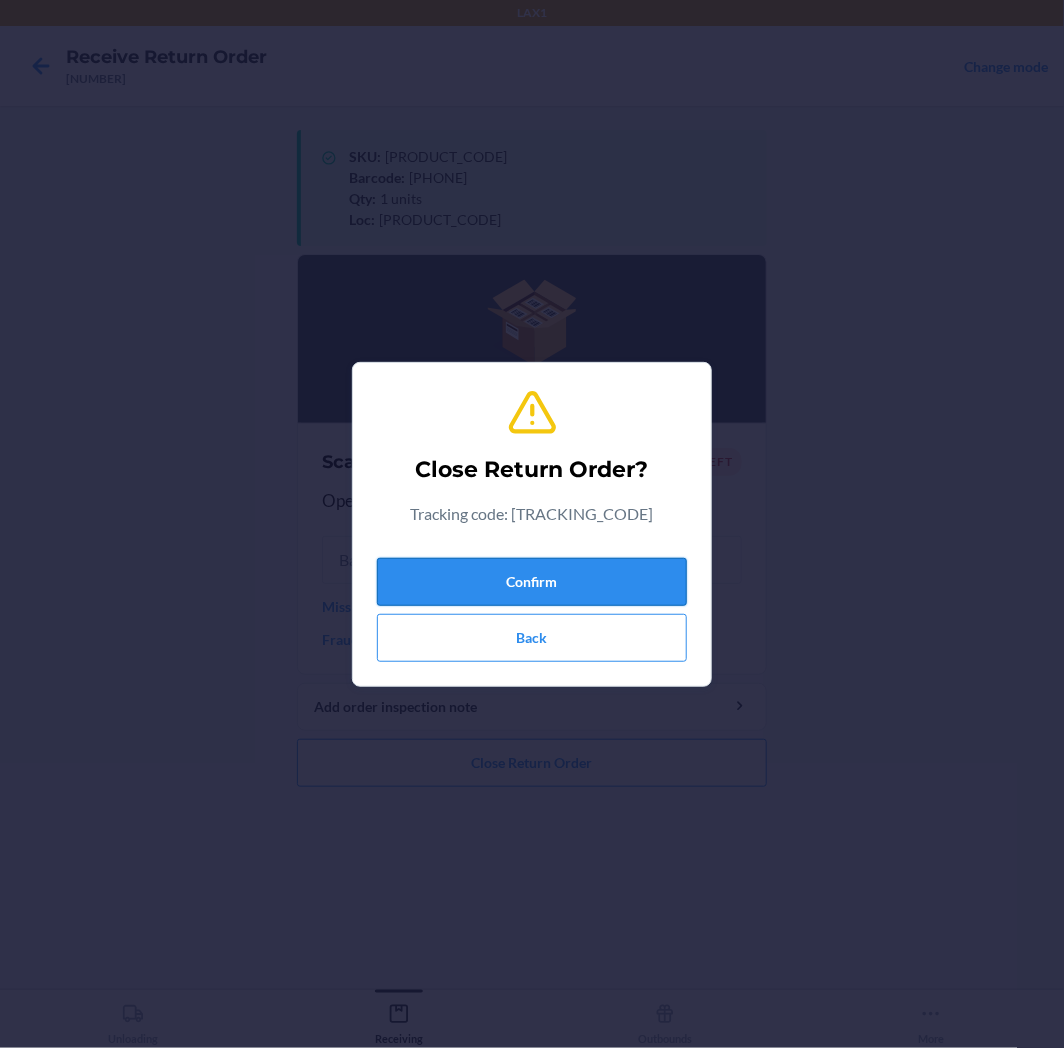 click on "Confirm" at bounding box center [532, 582] 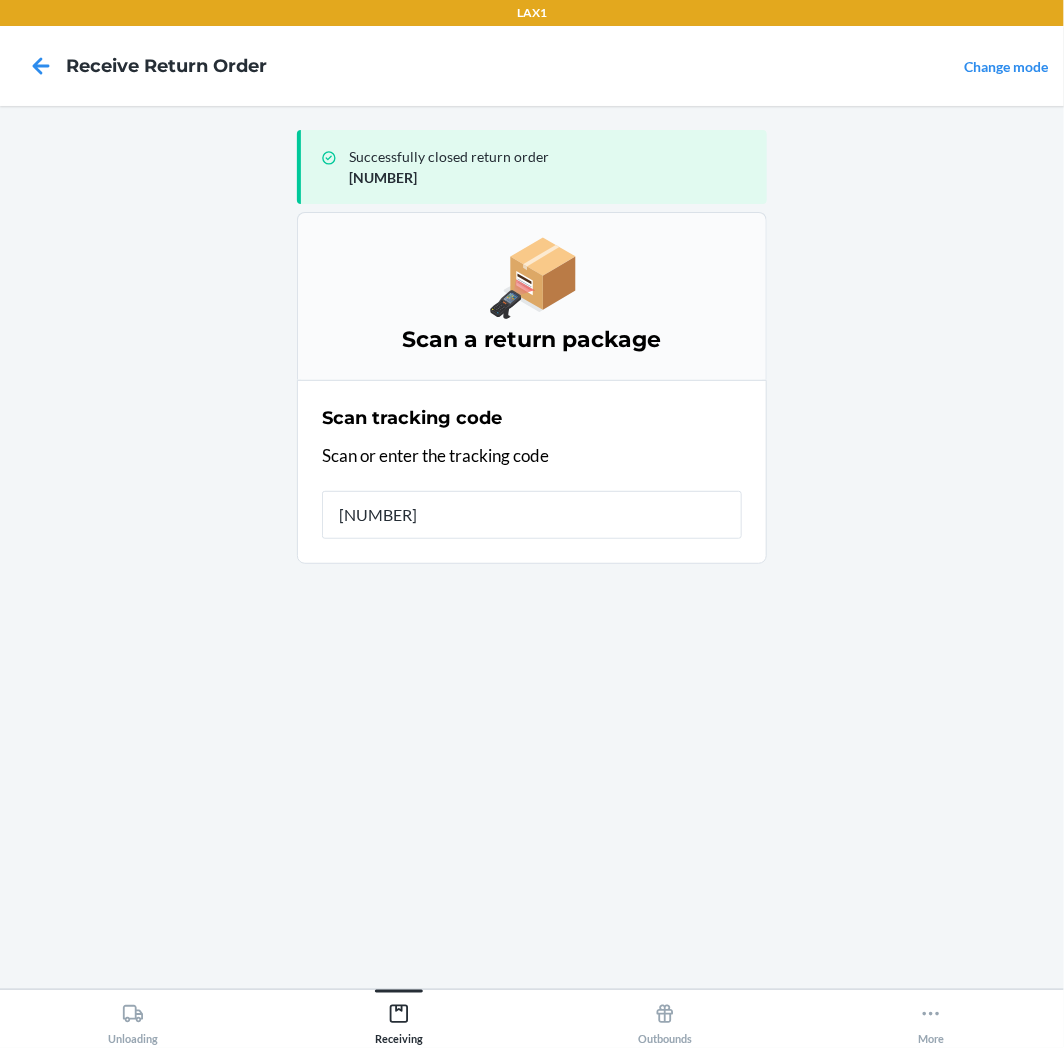 type on "[NUMBER]" 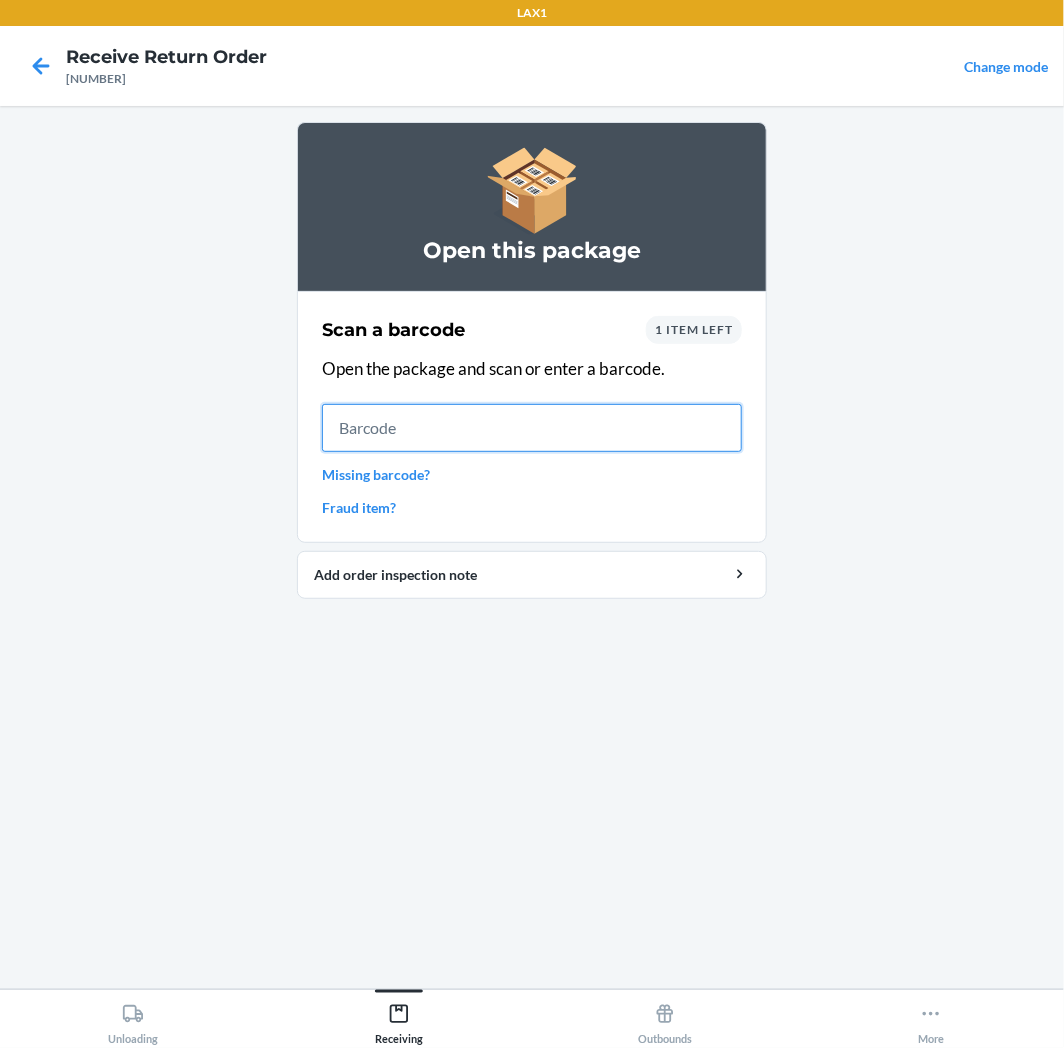 click at bounding box center [532, 428] 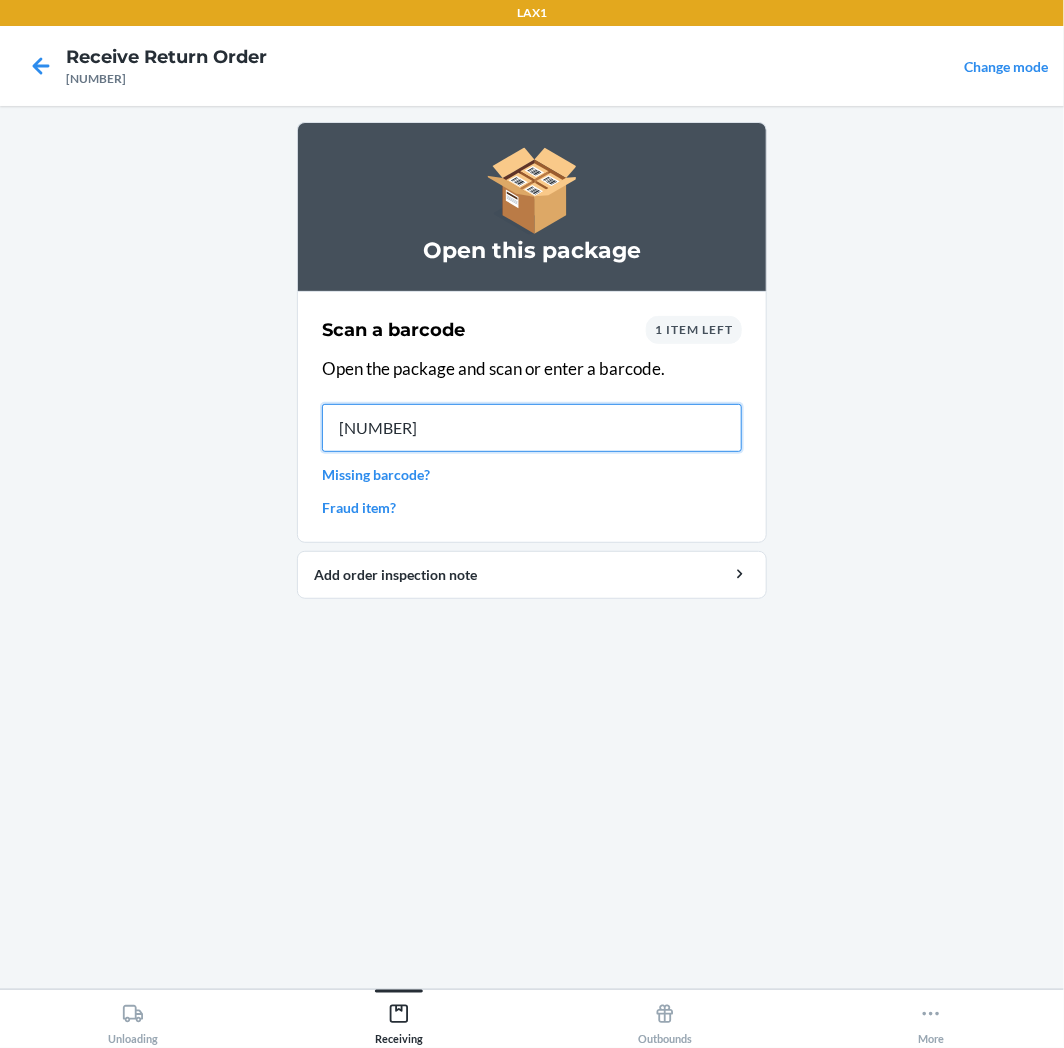 type on "[PHONE]" 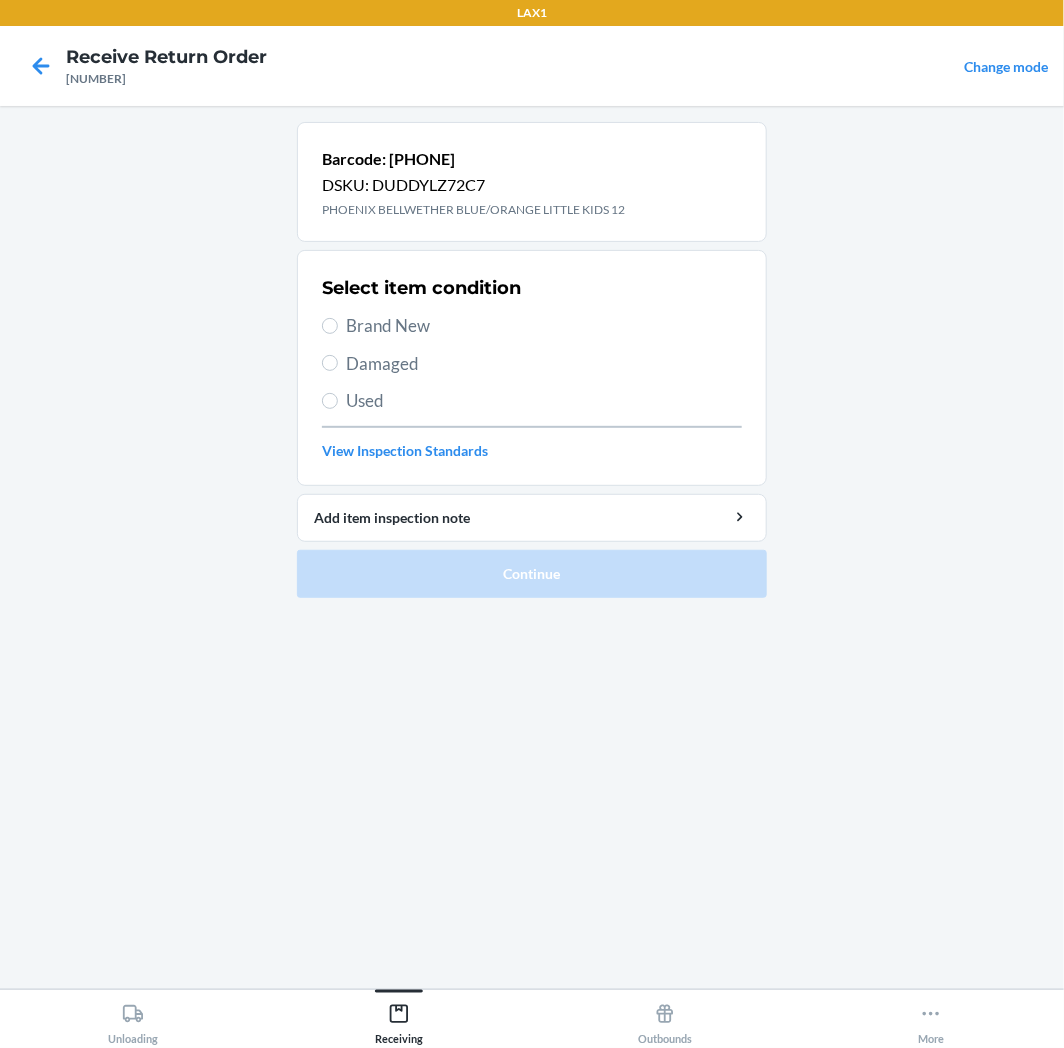 click on "Brand New" at bounding box center [544, 326] 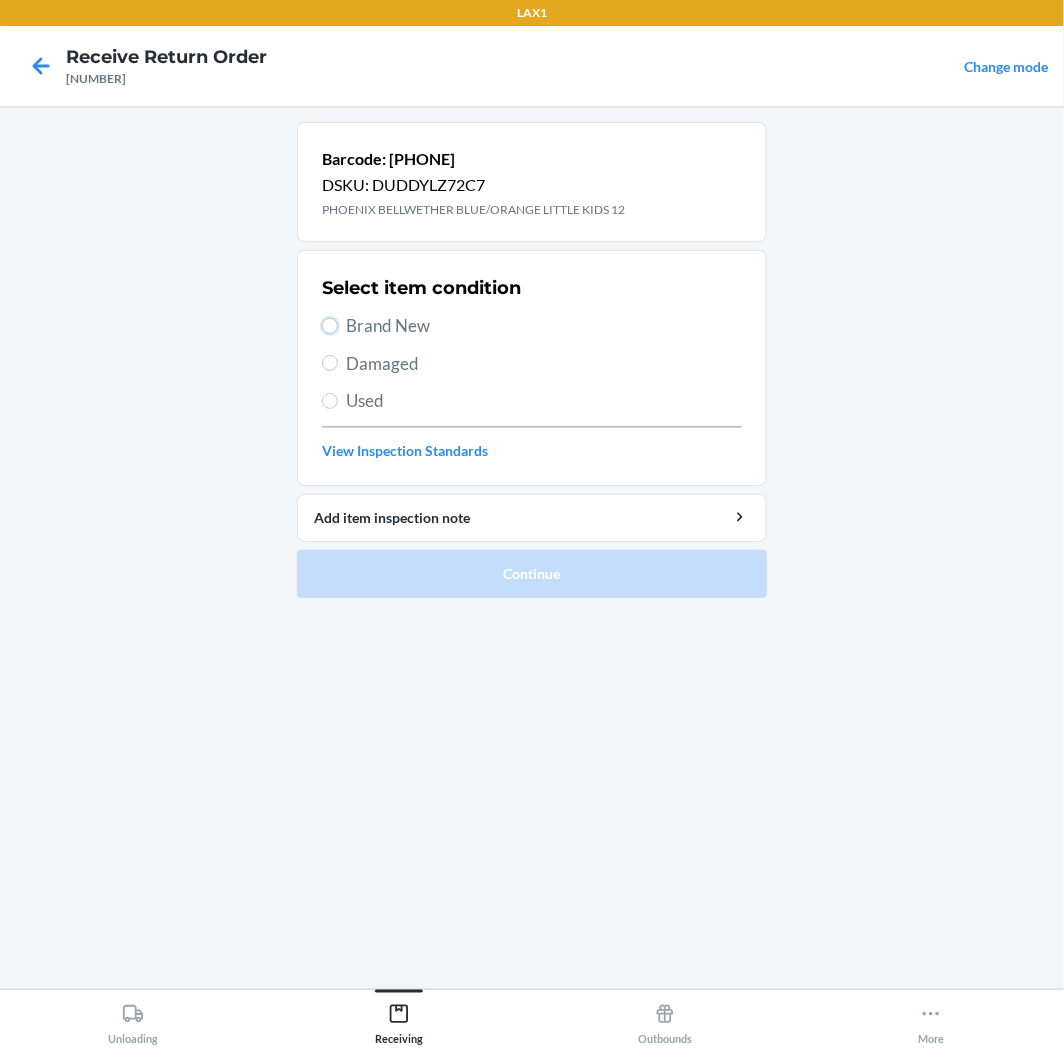 click on "Brand New" at bounding box center [330, 326] 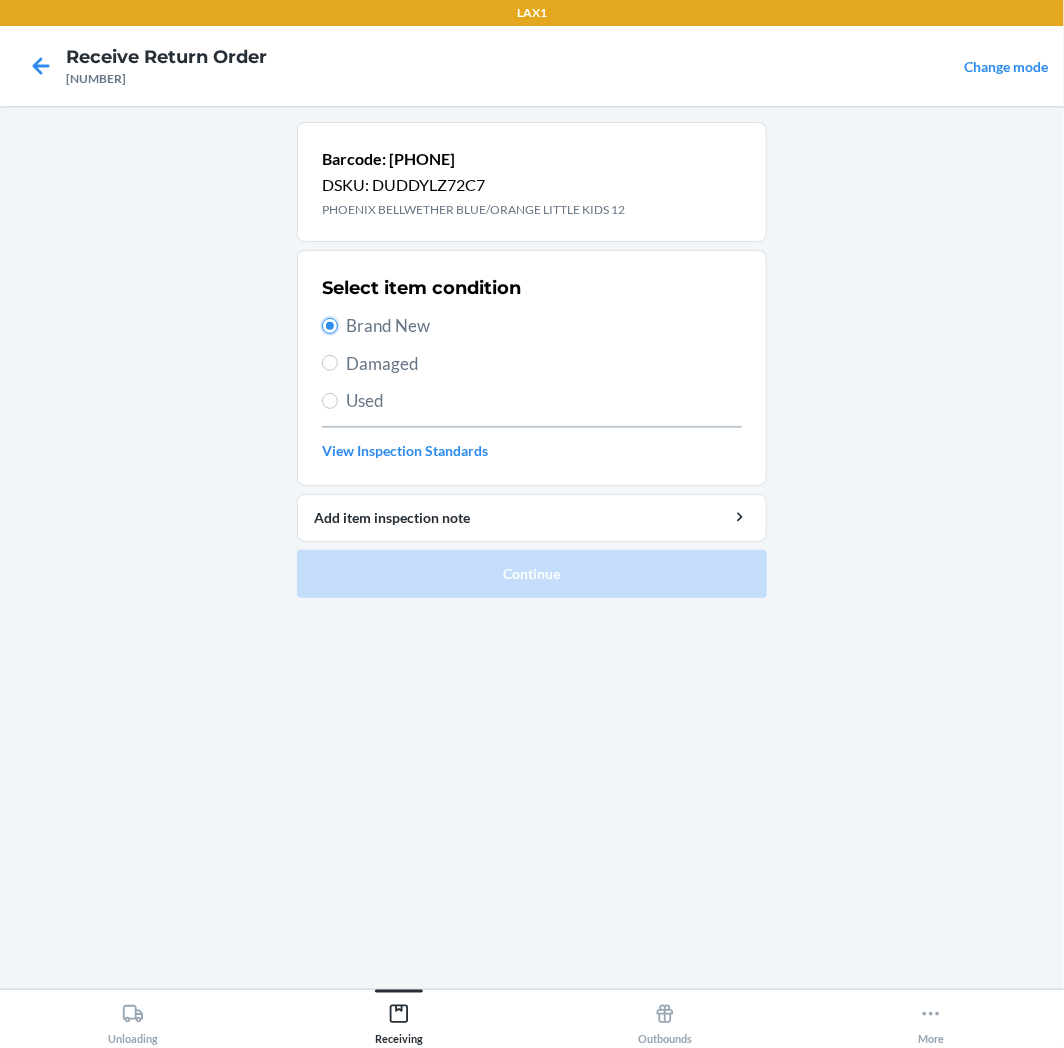 radio on "true" 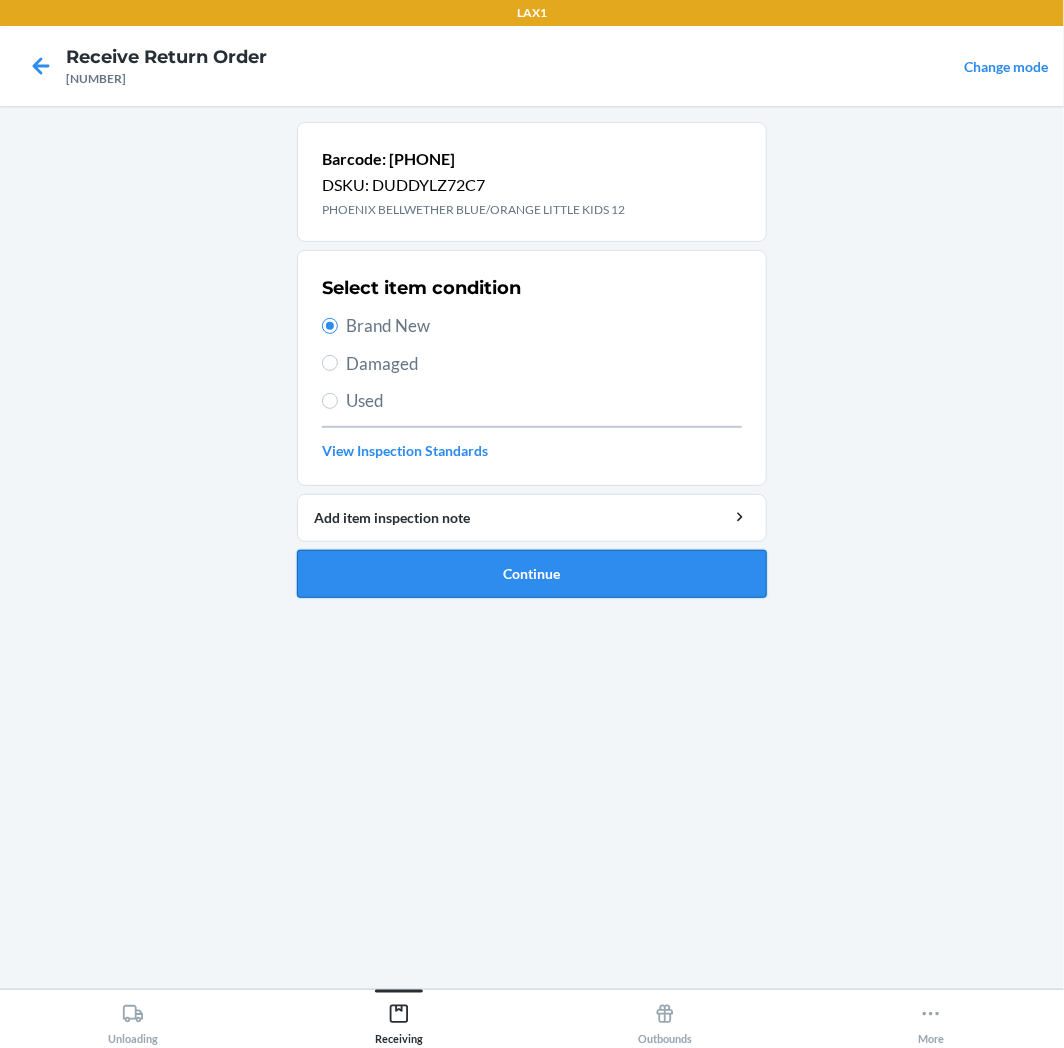 click on "Continue" at bounding box center (532, 574) 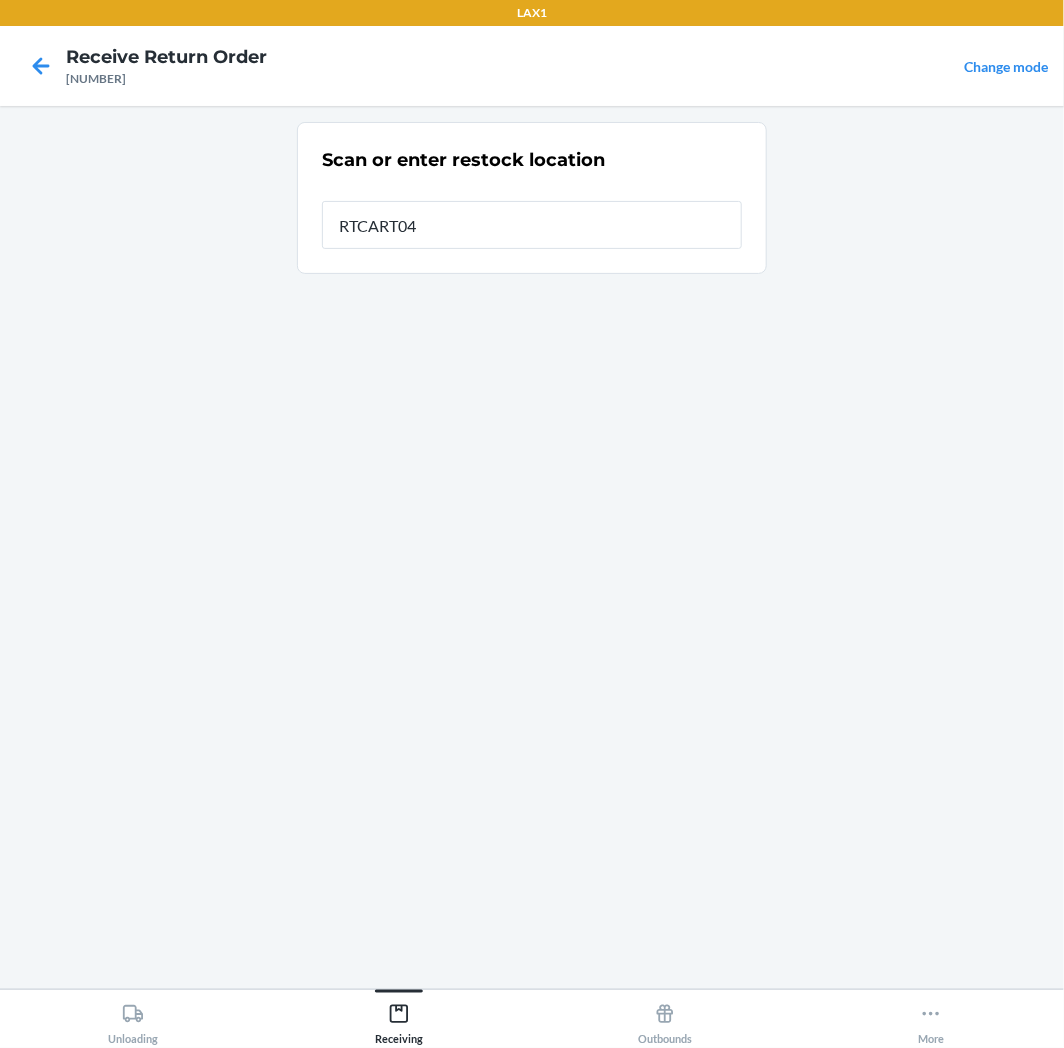 type on "[PRODUCT_CODE]" 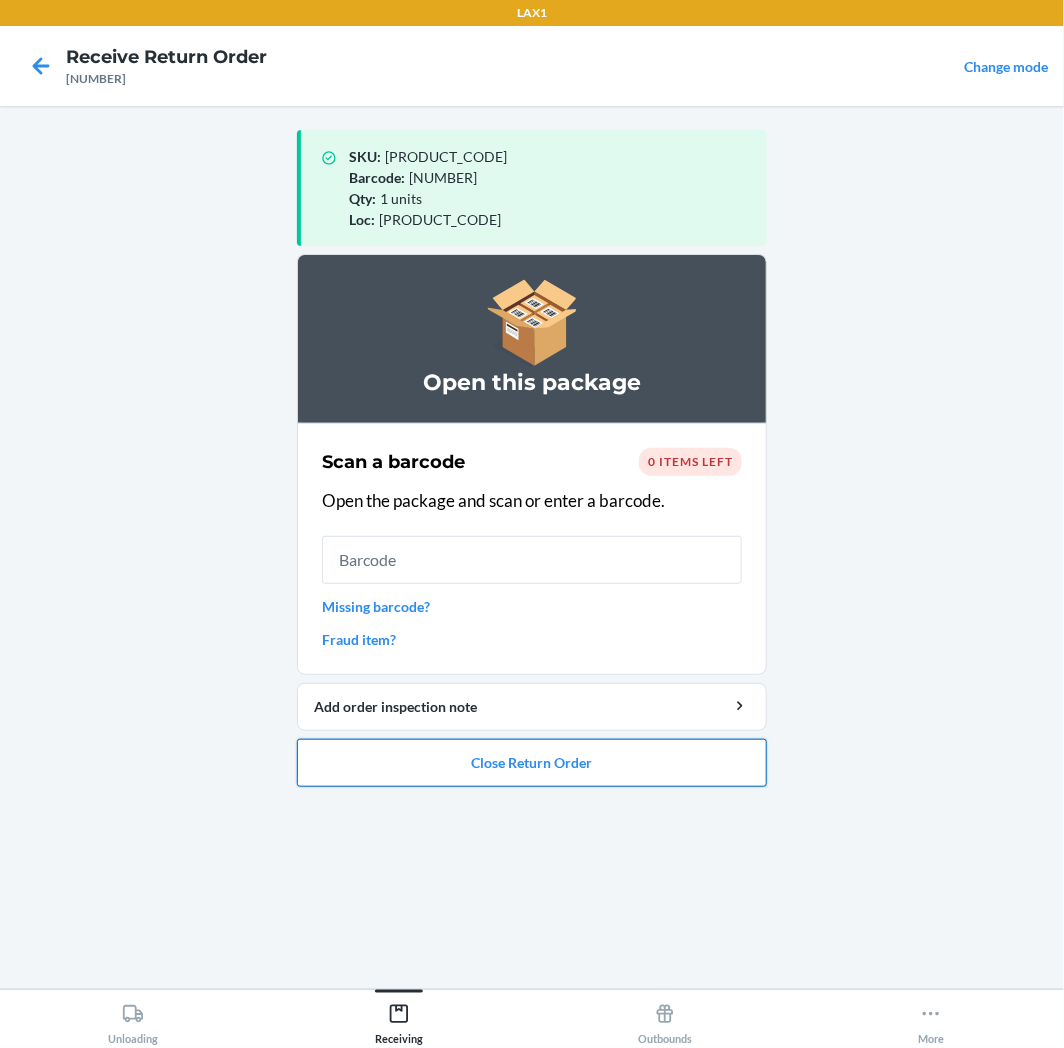 click on "Close Return Order" at bounding box center (532, 763) 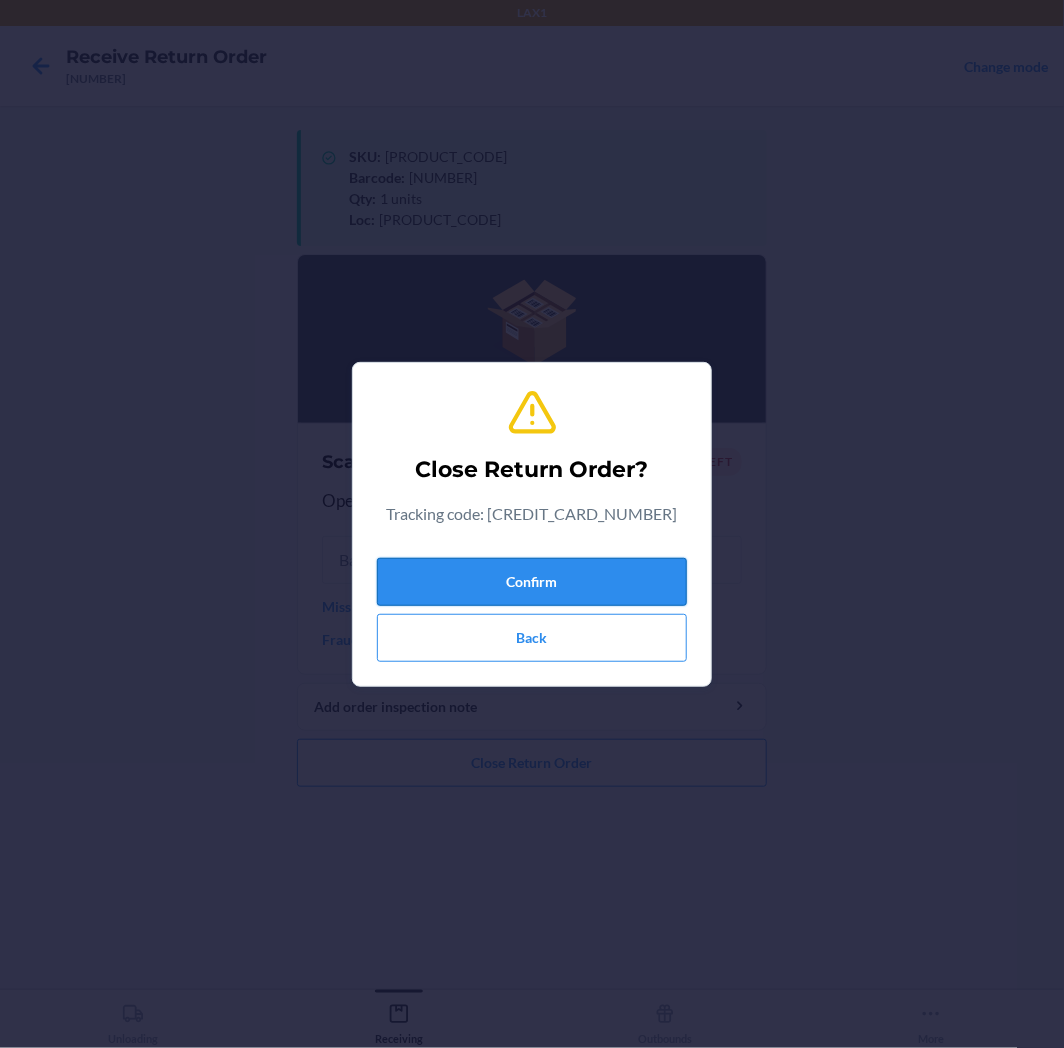 click on "Confirm" at bounding box center (532, 582) 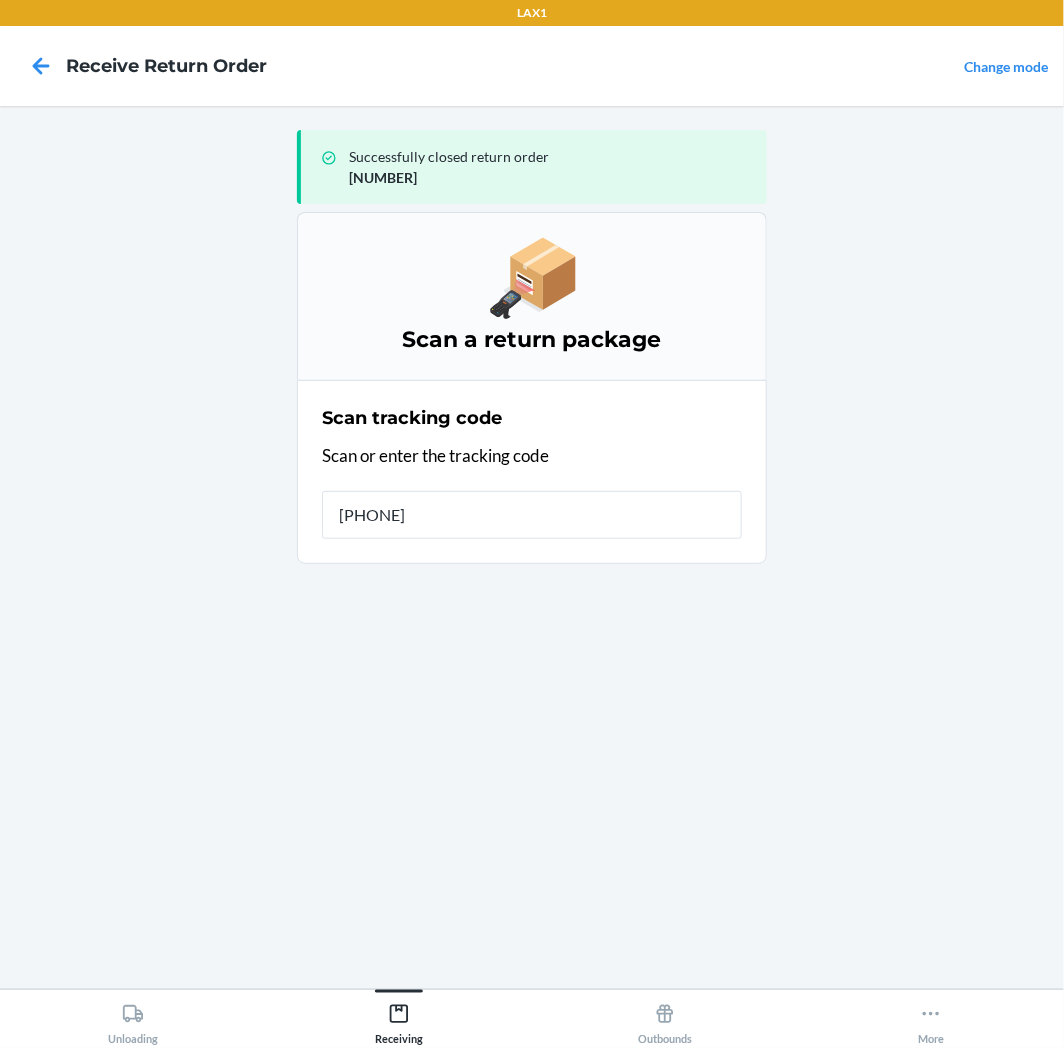 type on "[NUMBER]" 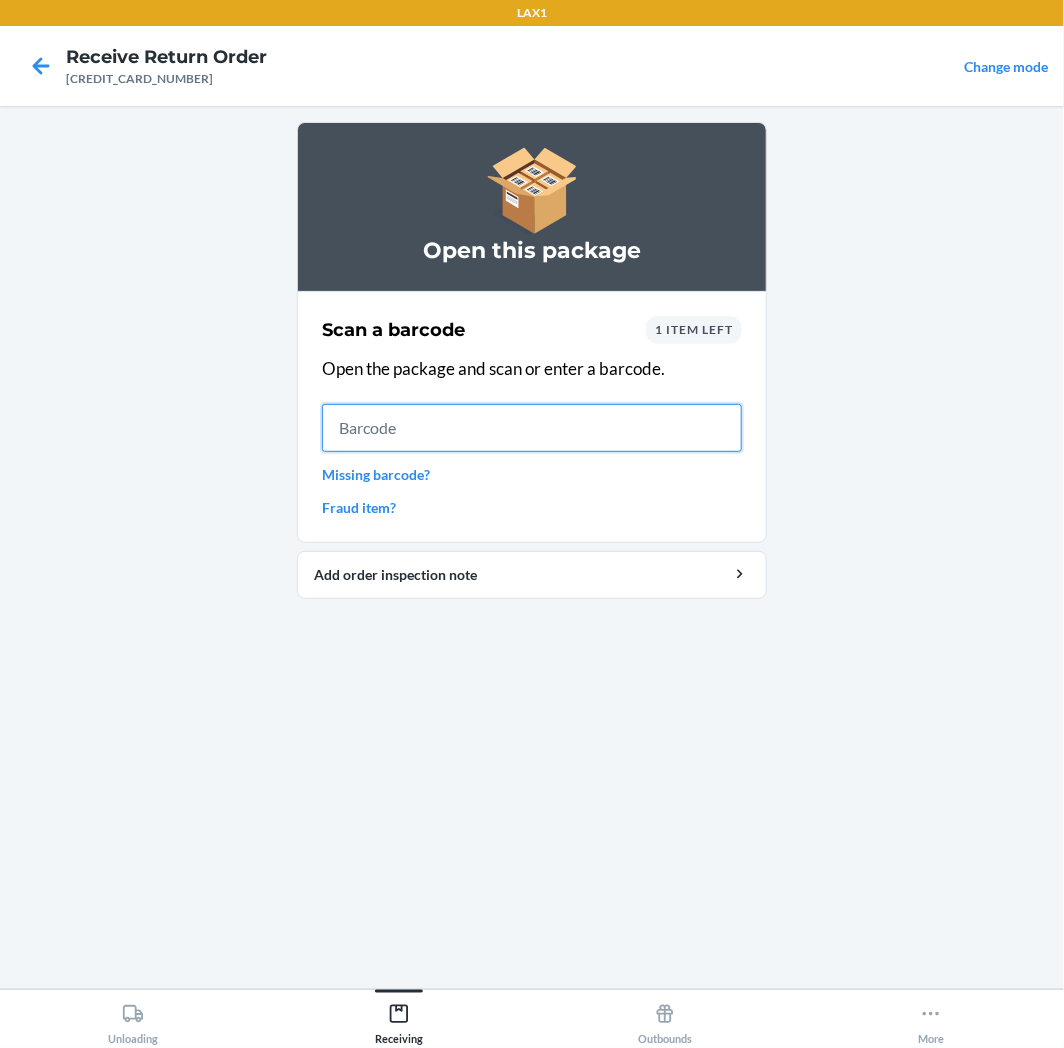 click at bounding box center (532, 428) 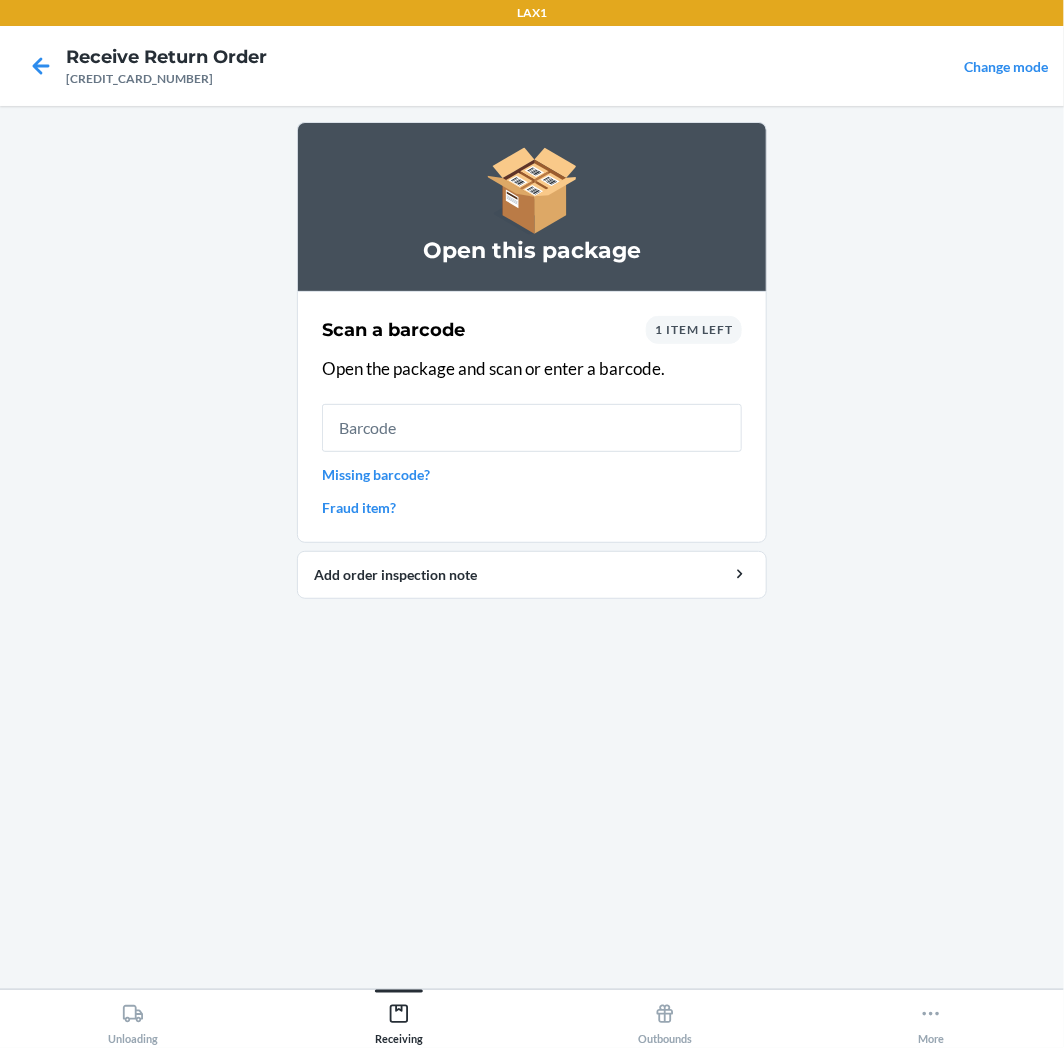 click on "Missing barcode?" at bounding box center [532, 474] 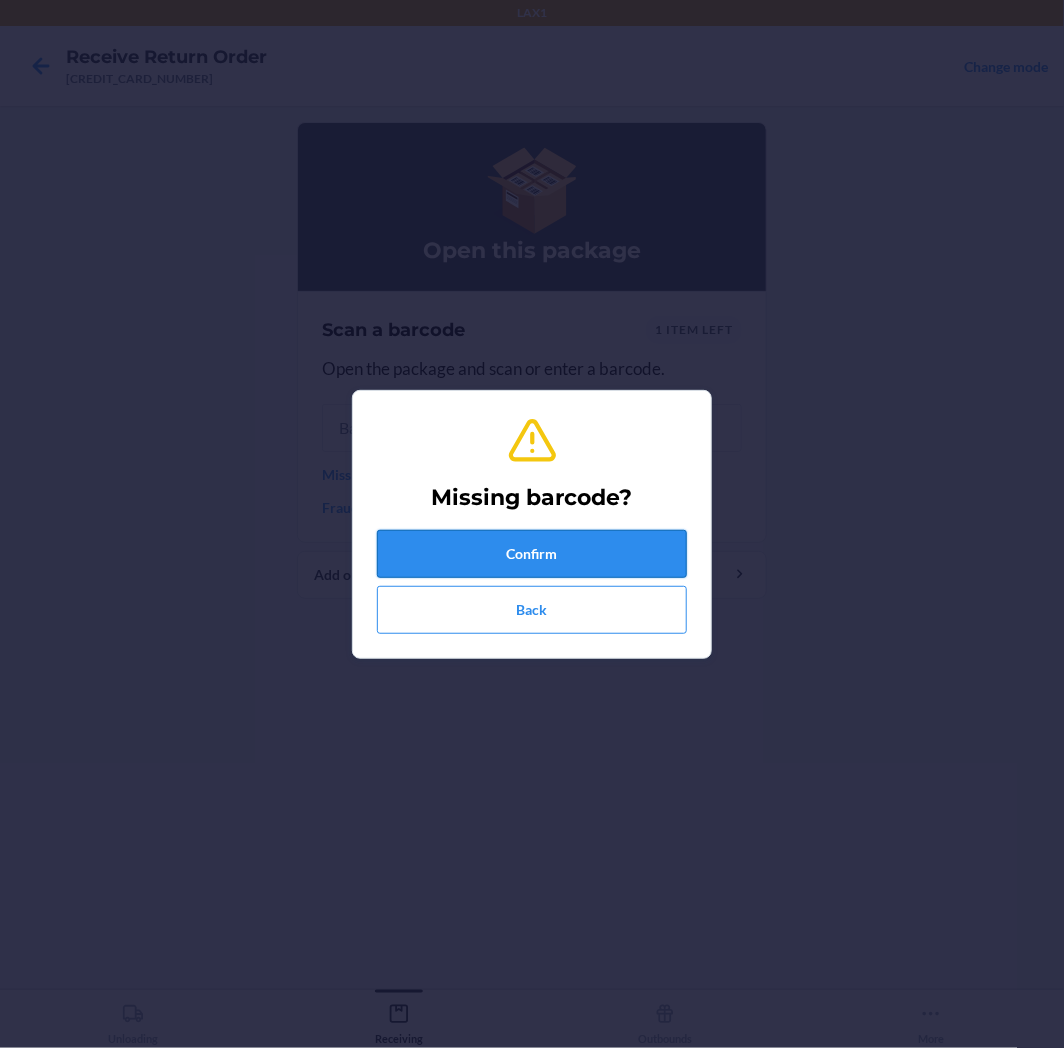 click on "Confirm" at bounding box center (532, 554) 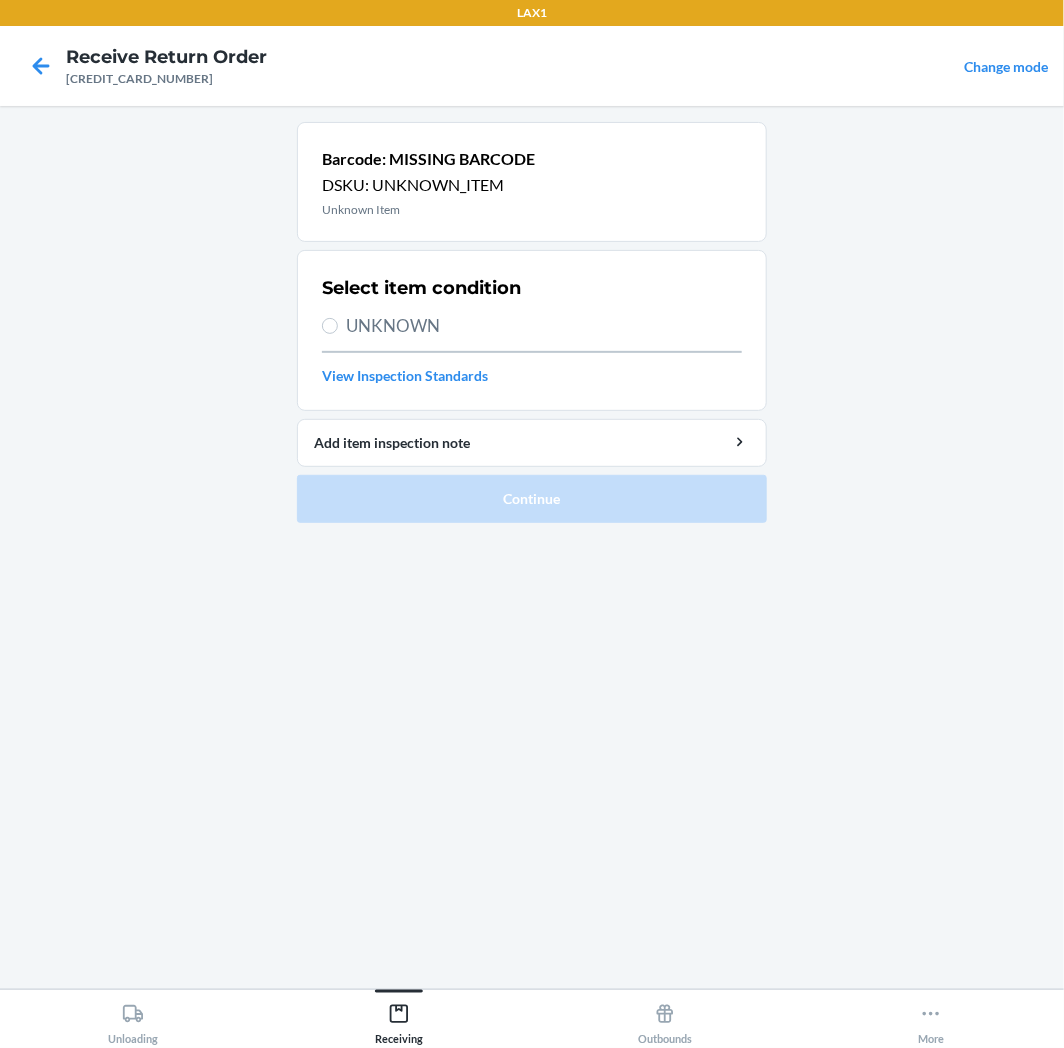 click on "Select item condition UNKNOWN View Inspection Standards" at bounding box center (532, 330) 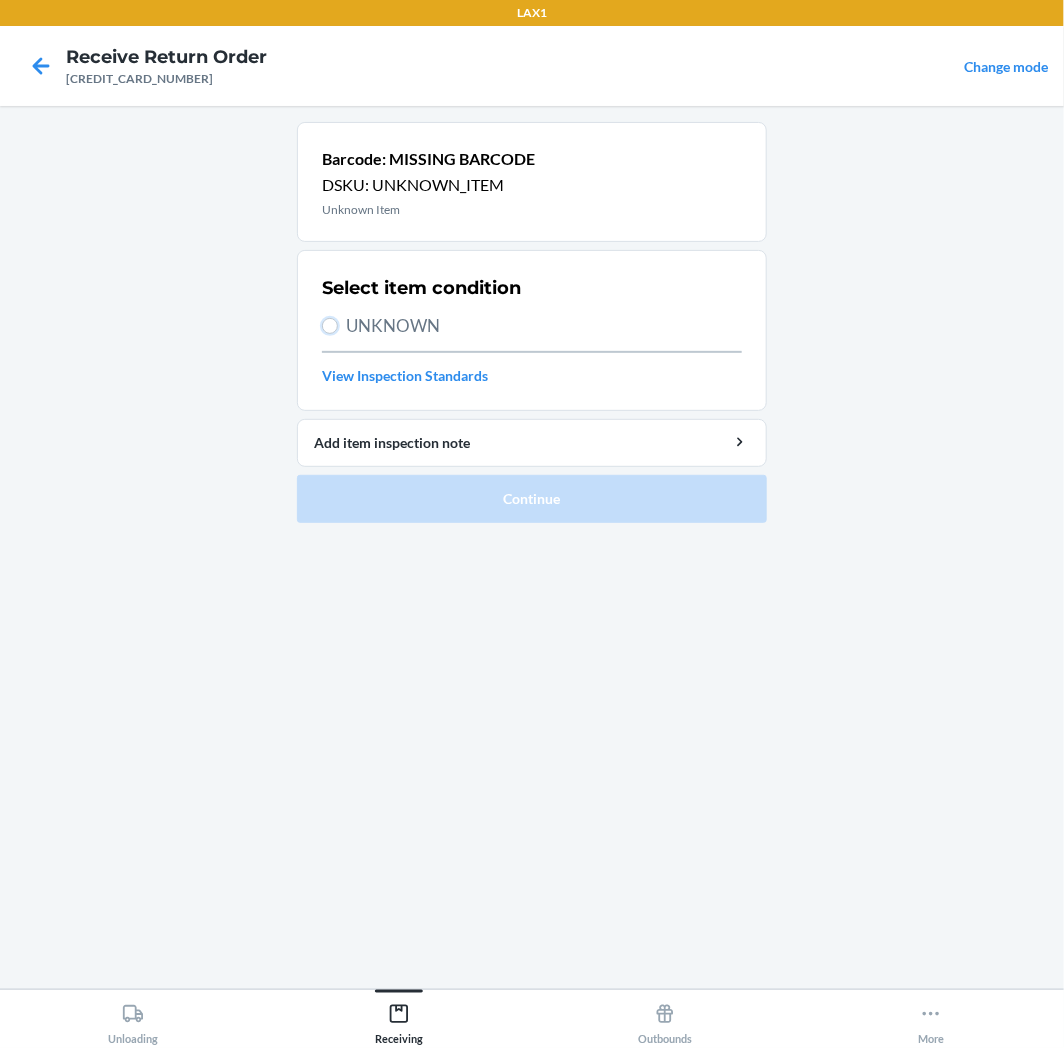 click on "UNKNOWN" at bounding box center (330, 326) 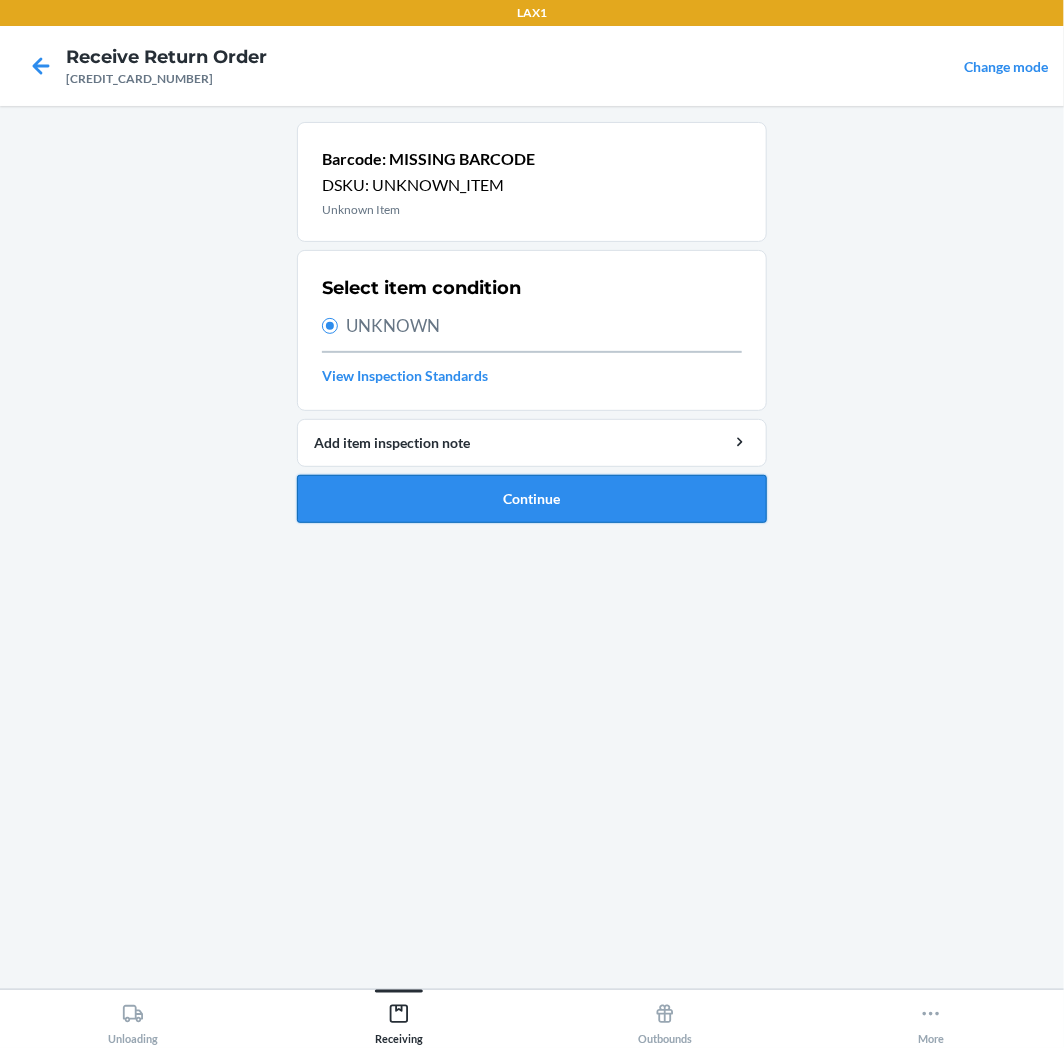 click on "Continue" at bounding box center [532, 499] 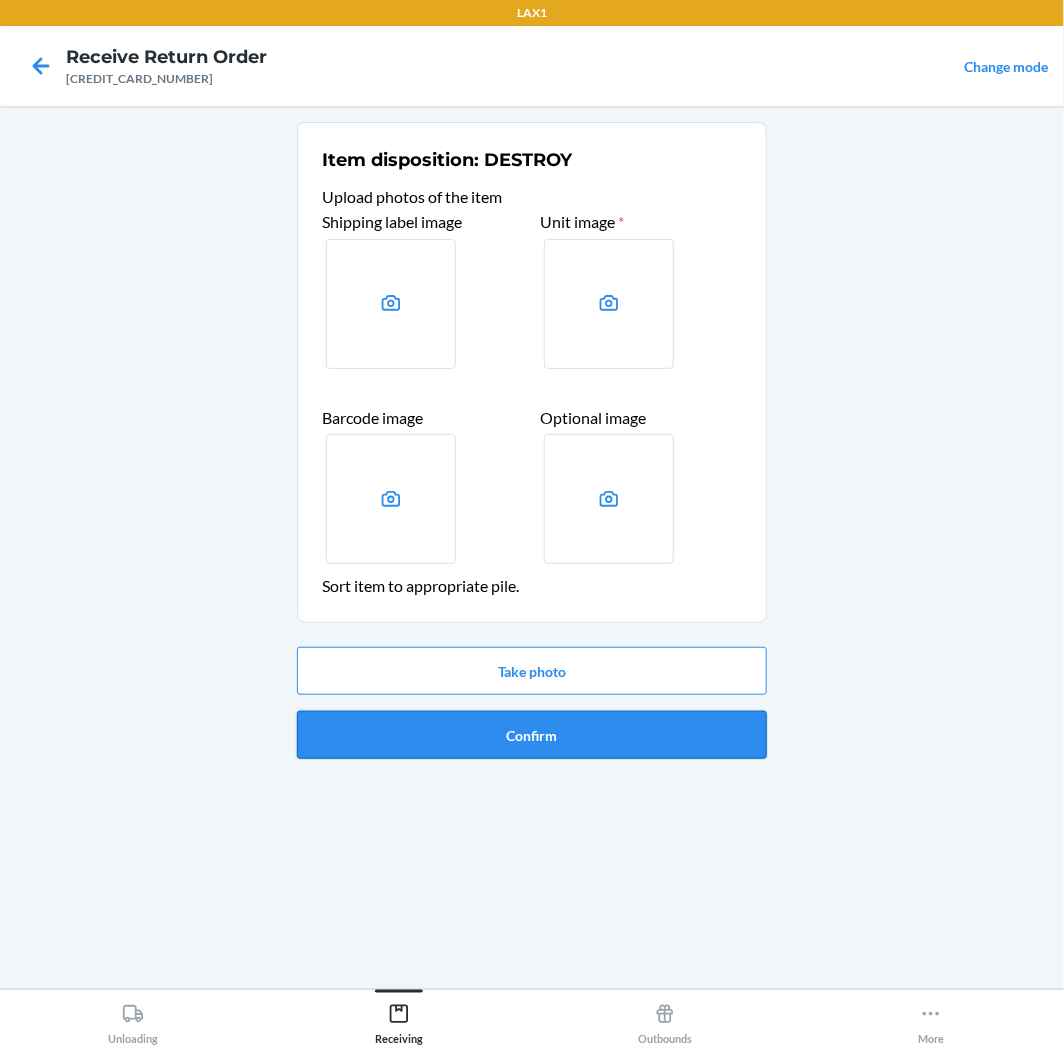 click on "Confirm" at bounding box center (532, 735) 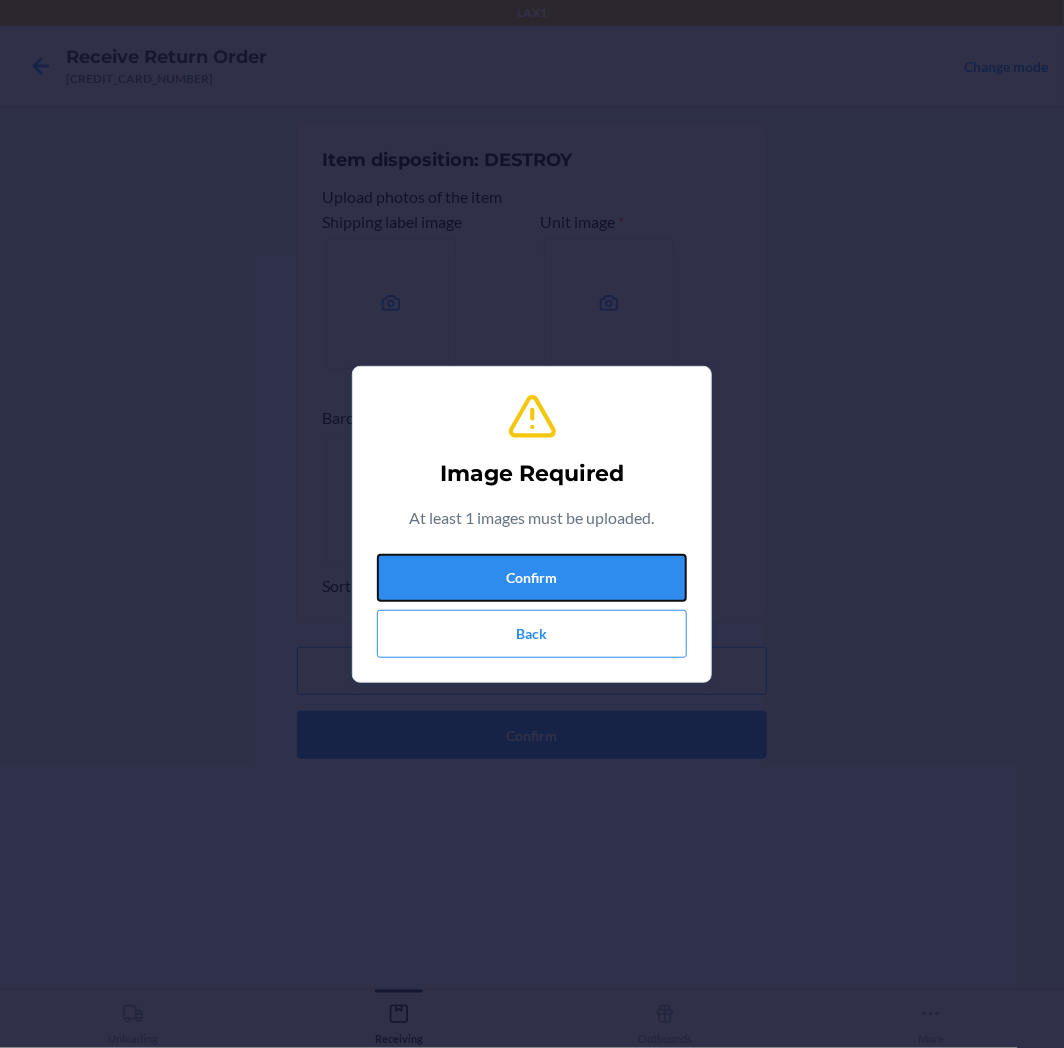 click on "Confirm" at bounding box center (532, 578) 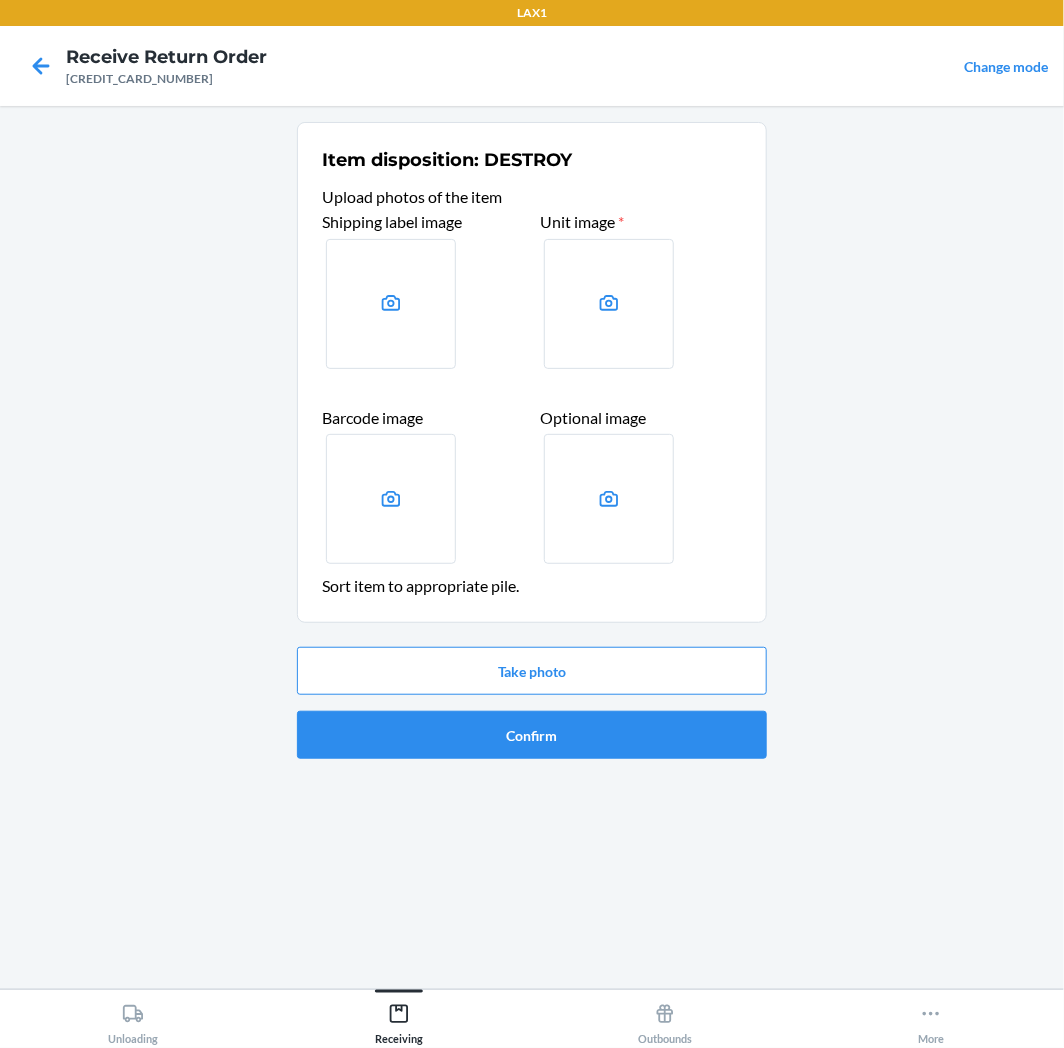 click at bounding box center (41, 66) 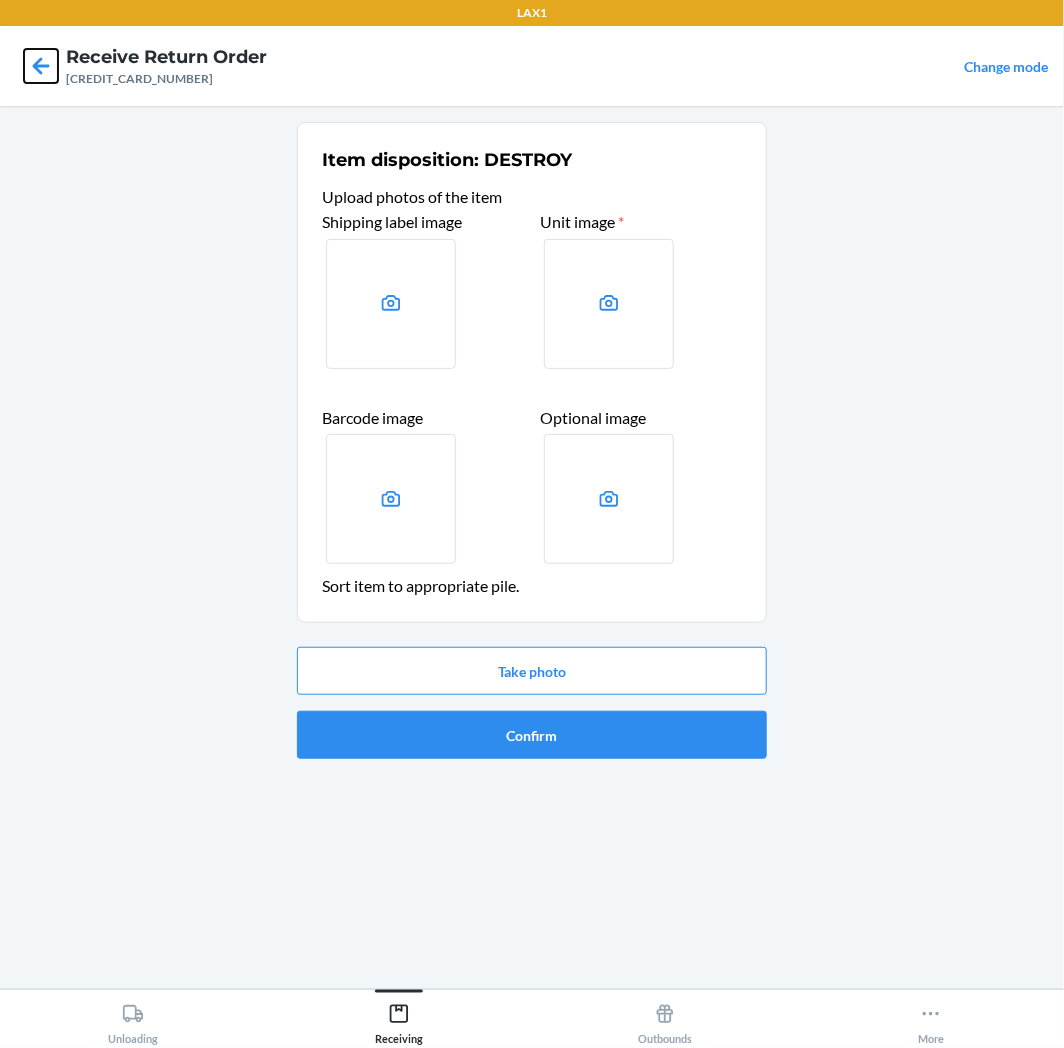 click 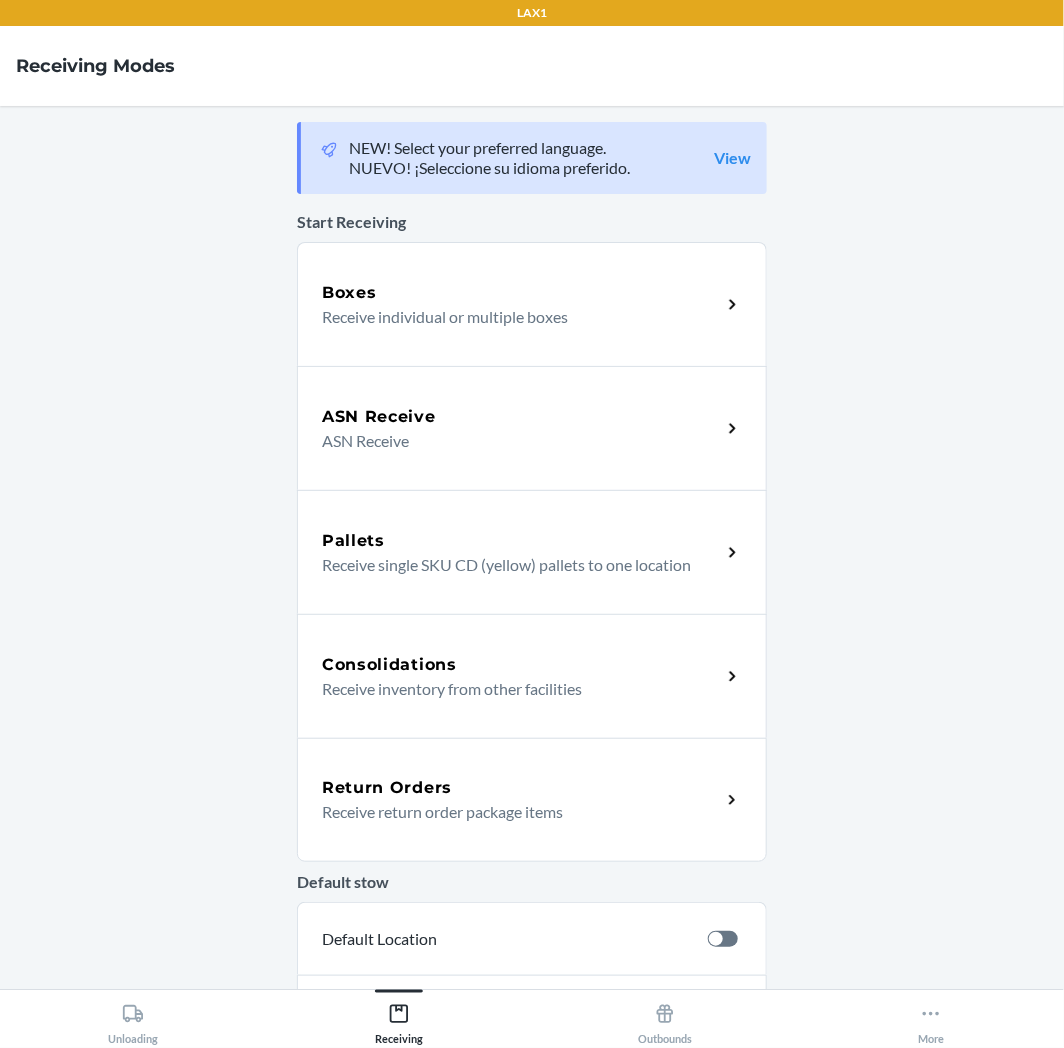 click on "Receive return order package items" at bounding box center (513, 812) 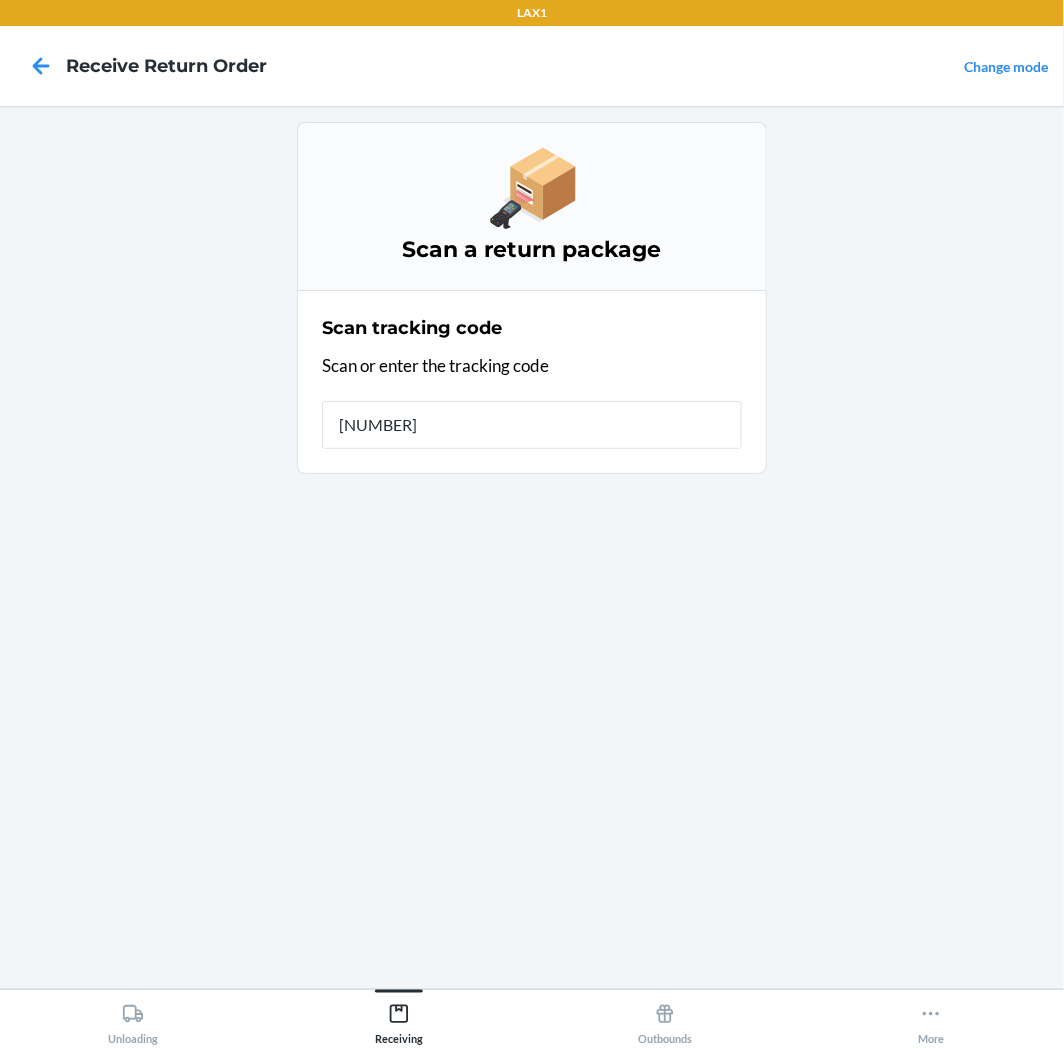 type on "[NUMBER]" 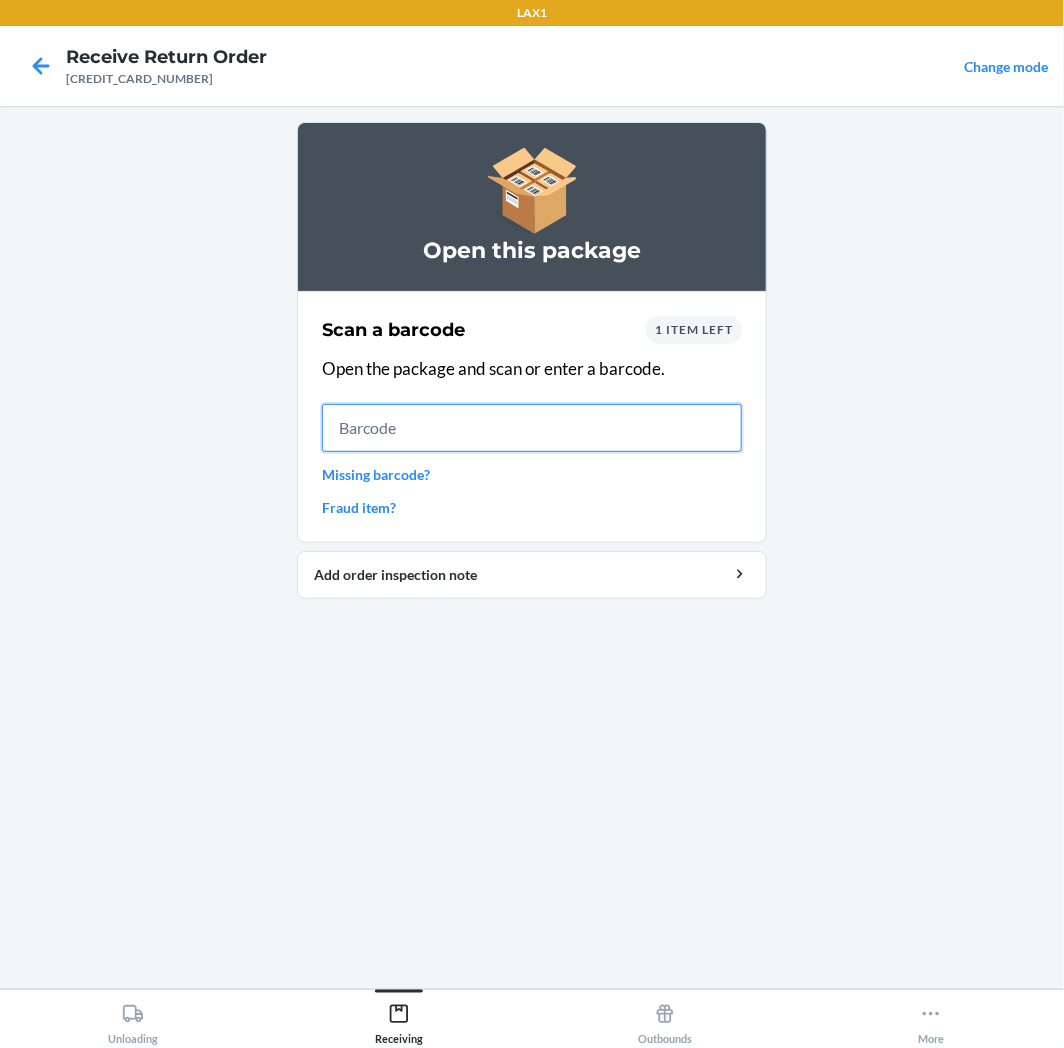 click at bounding box center (532, 428) 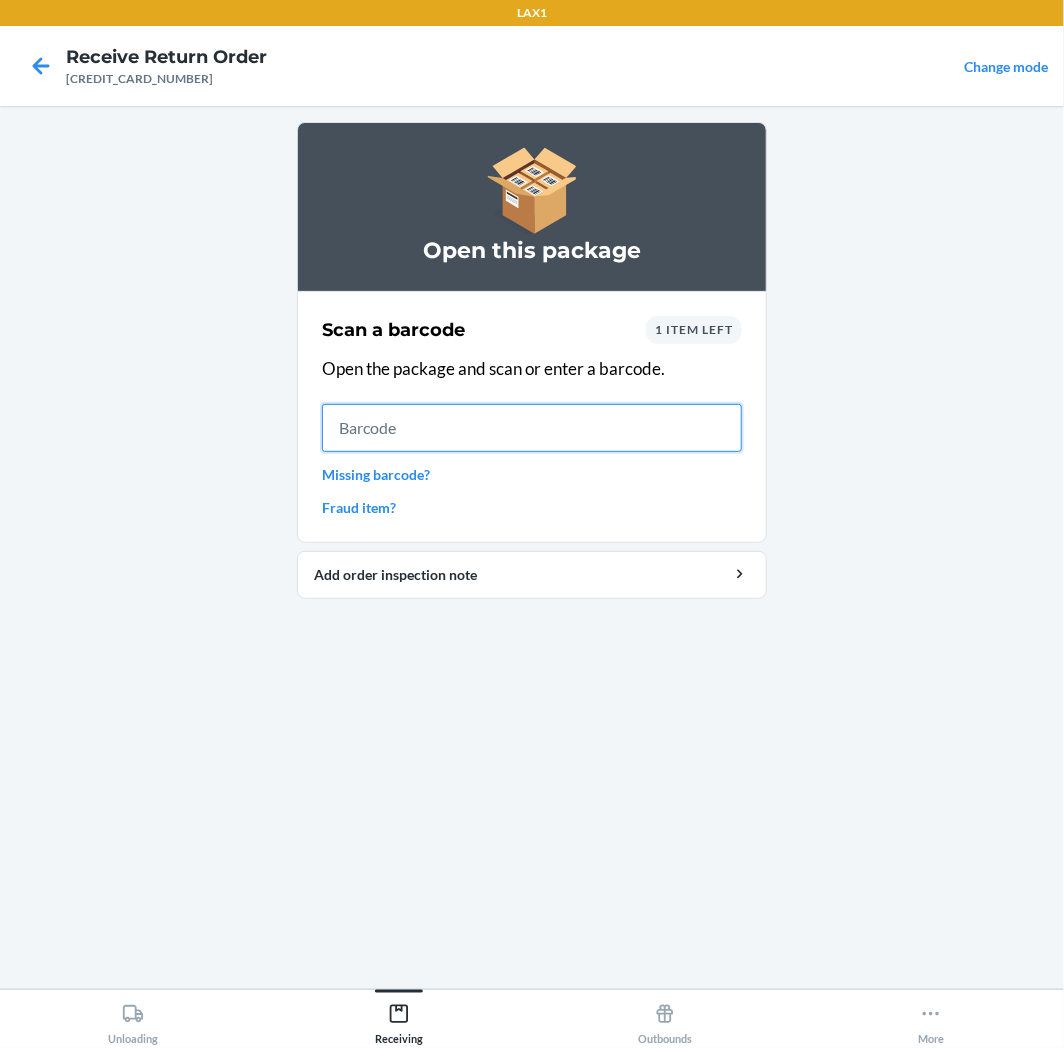 click at bounding box center (532, 428) 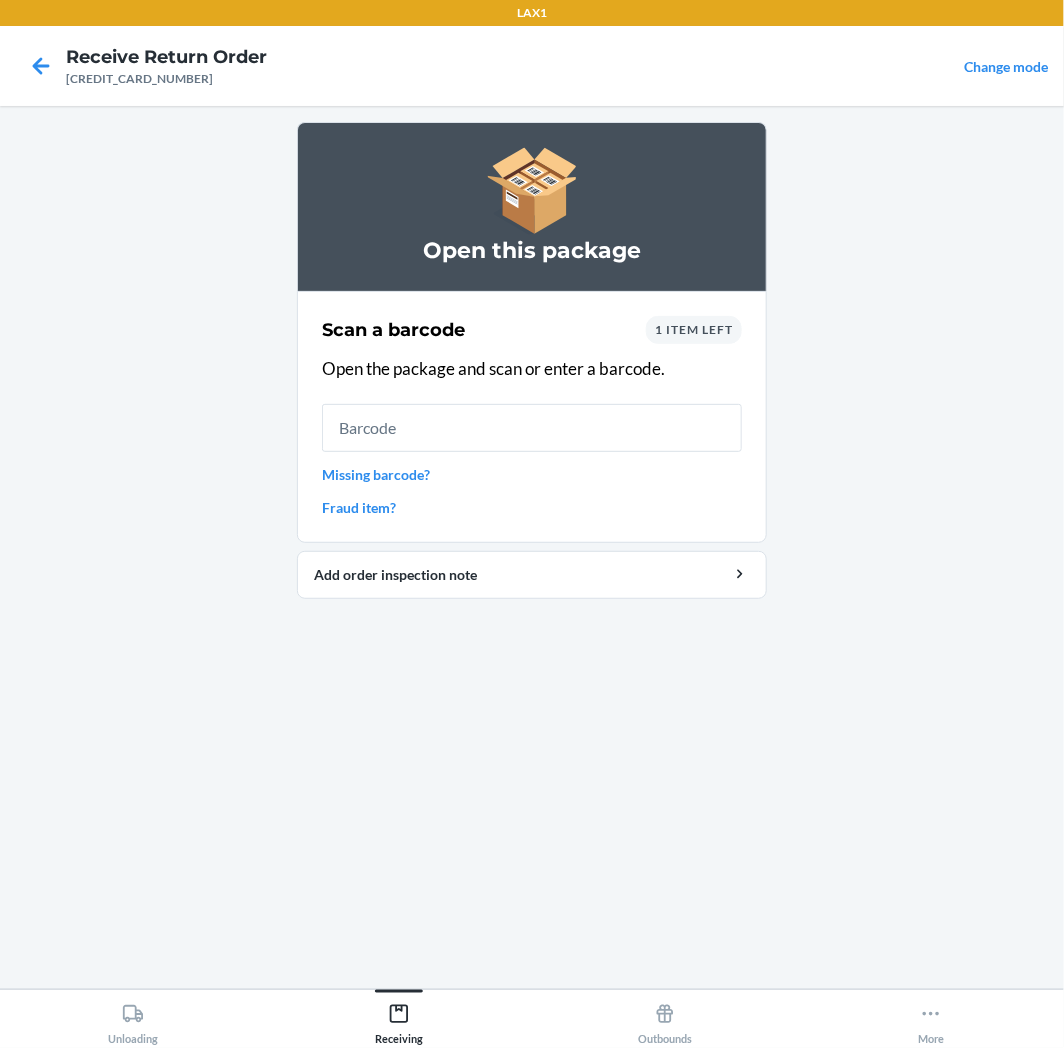 click on "Missing barcode?" at bounding box center [532, 474] 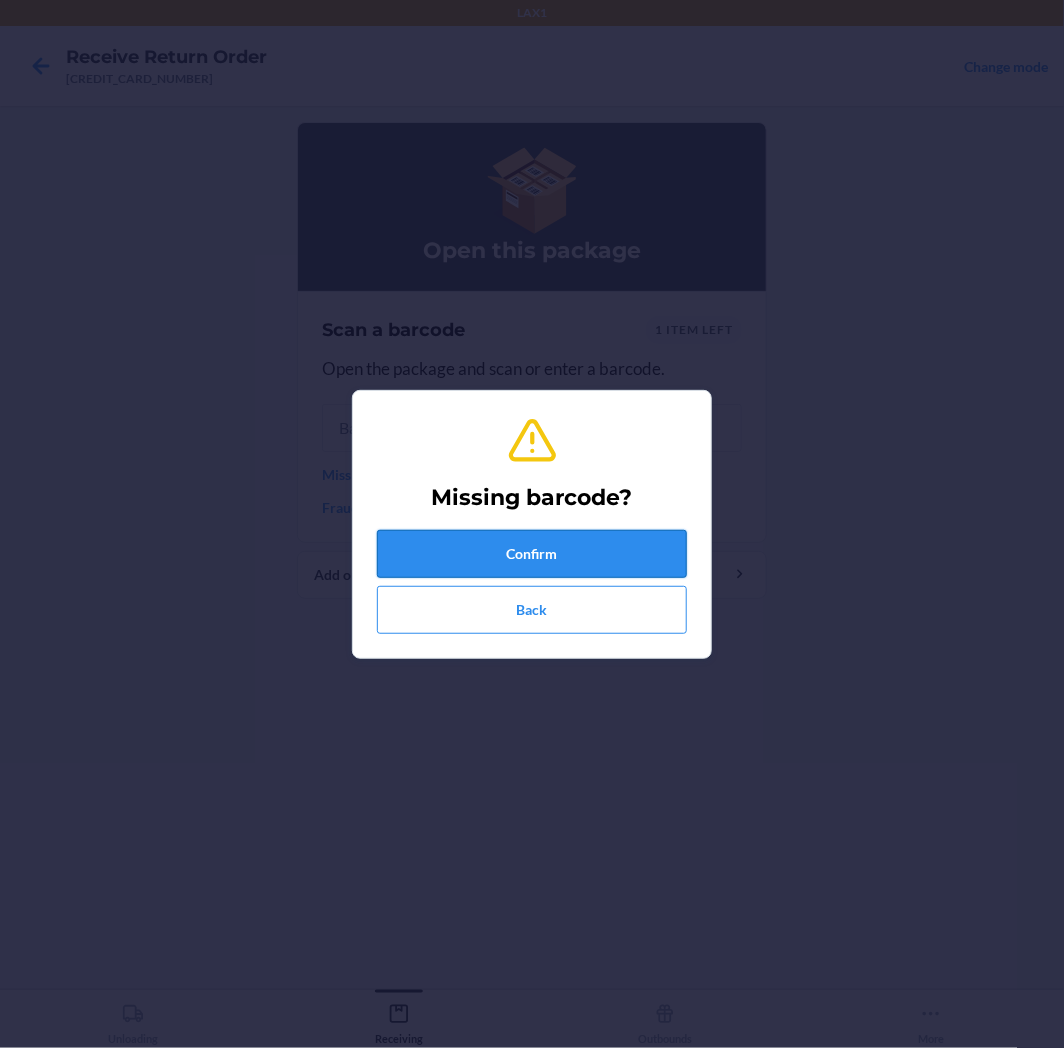 click on "Confirm" at bounding box center (532, 554) 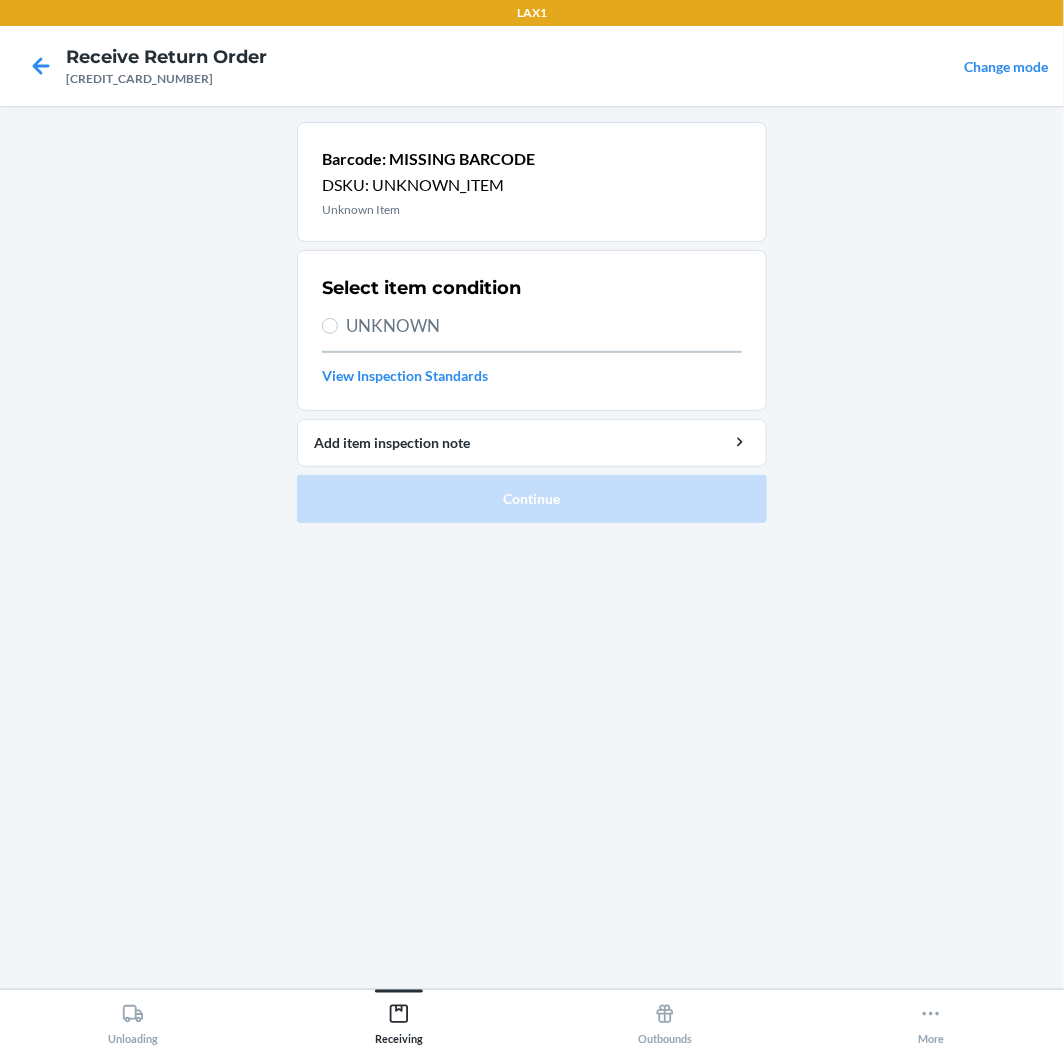 click on "UNKNOWN" at bounding box center [544, 326] 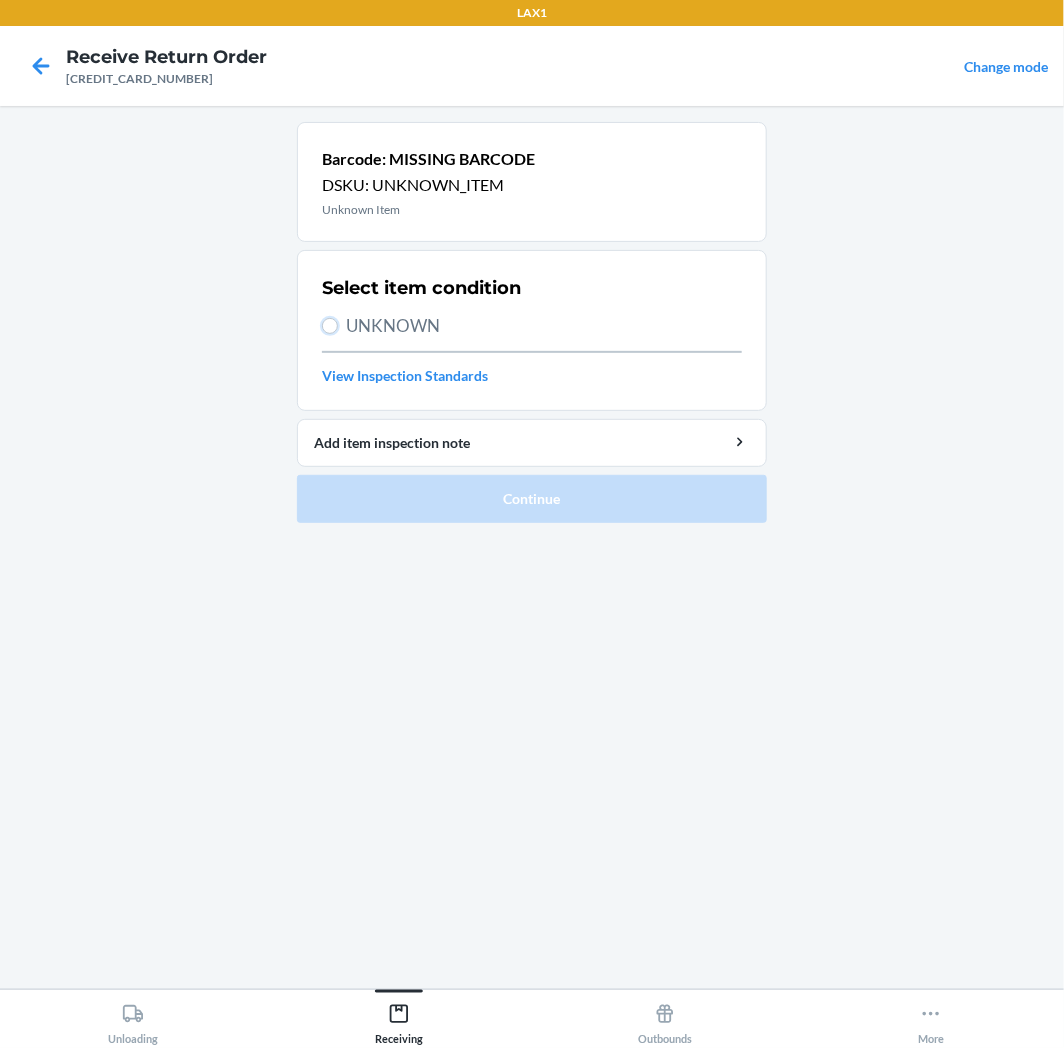 click on "UNKNOWN" at bounding box center (330, 326) 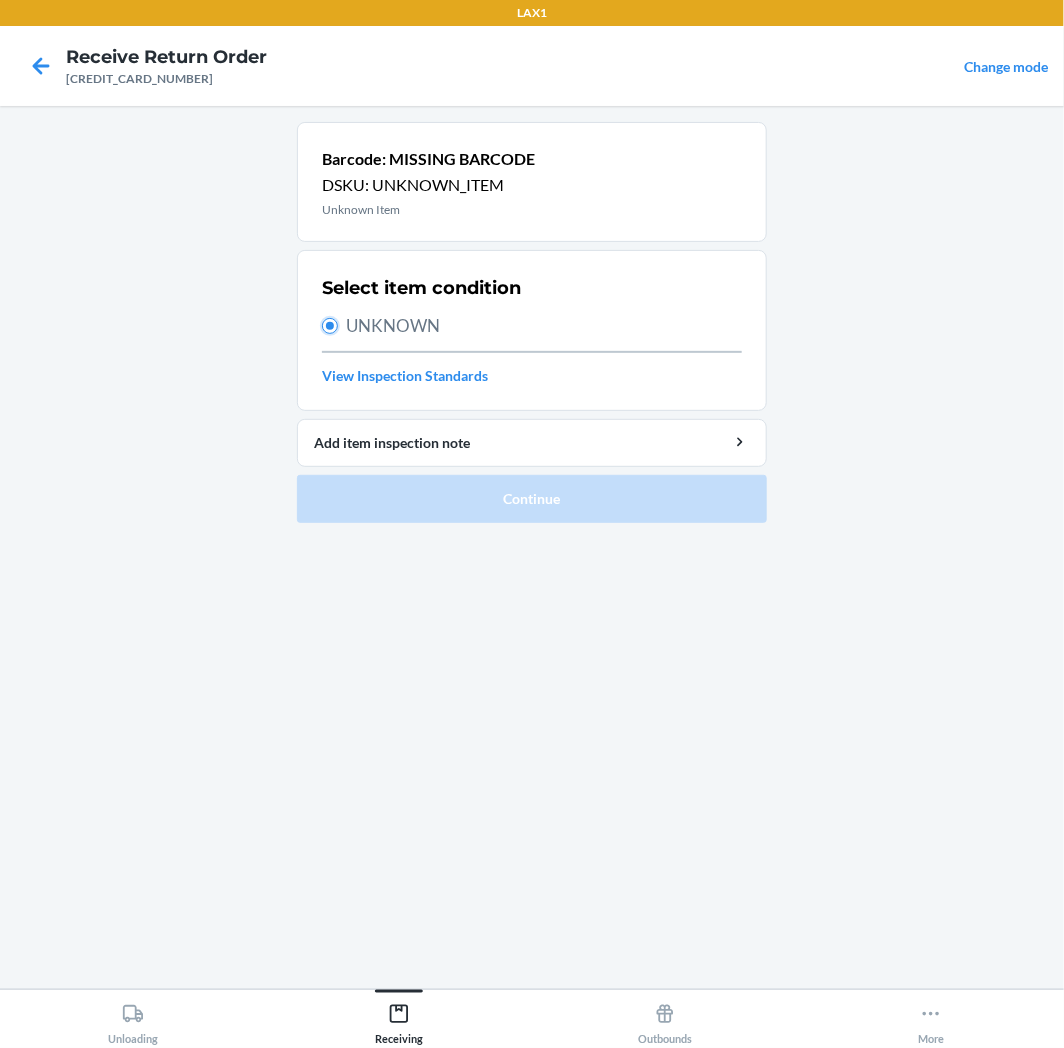 radio on "true" 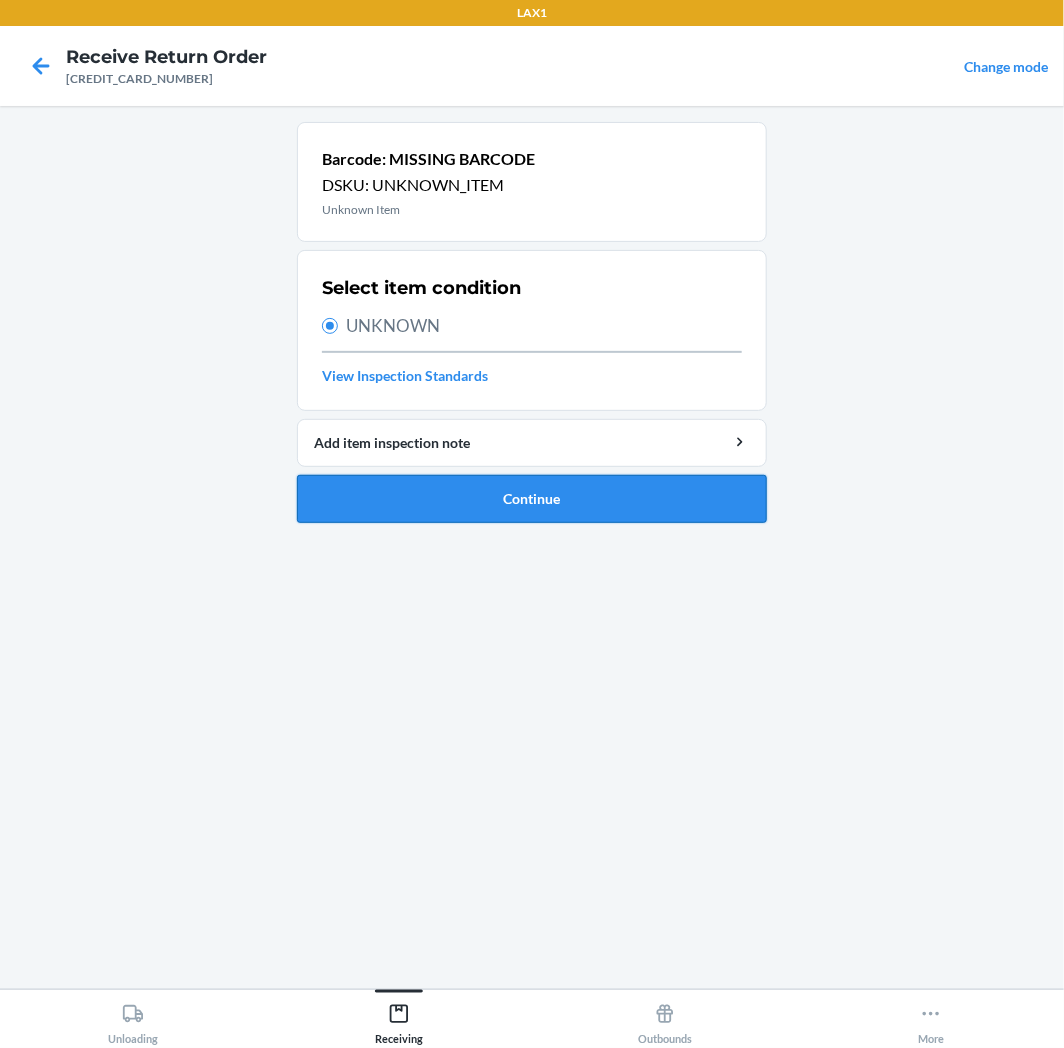 click on "Continue" at bounding box center (532, 499) 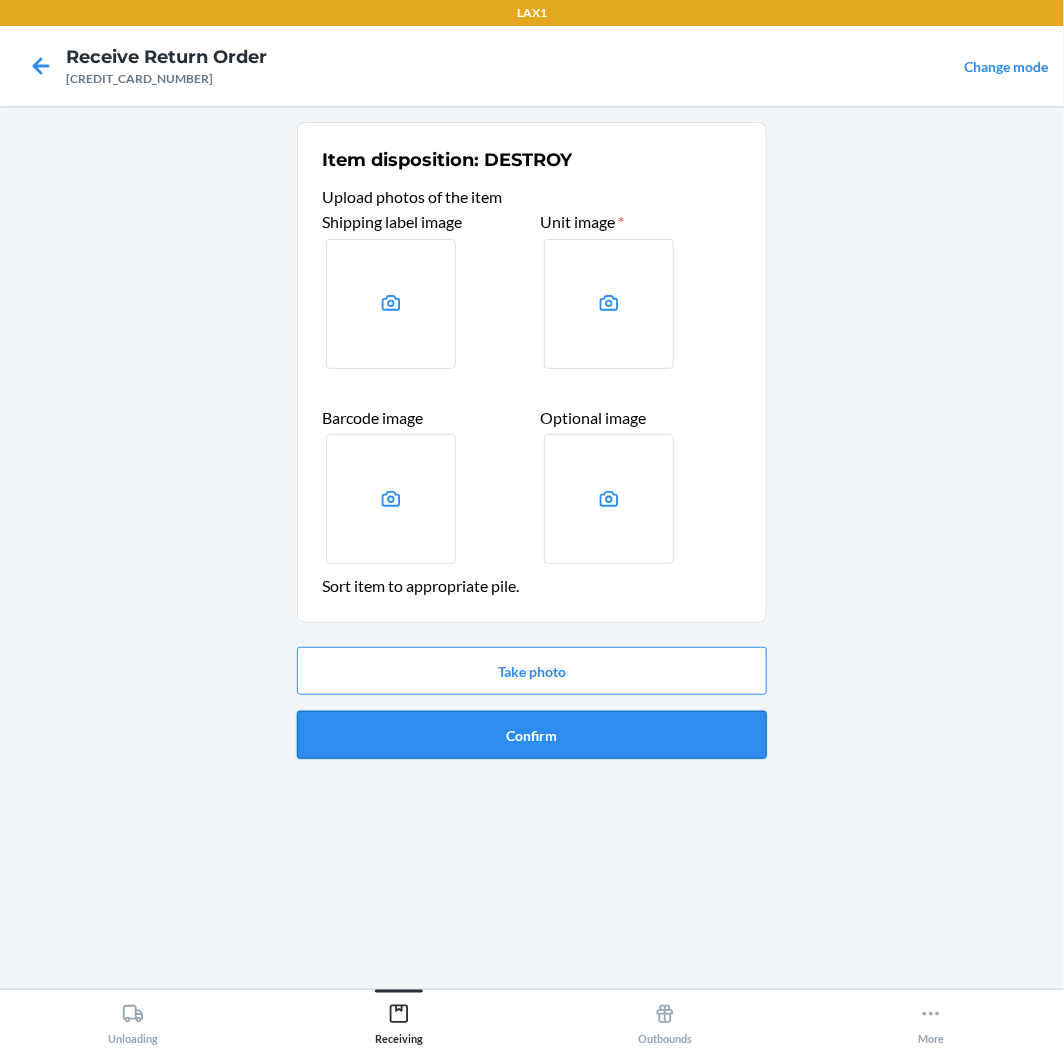 click on "Confirm" at bounding box center [532, 735] 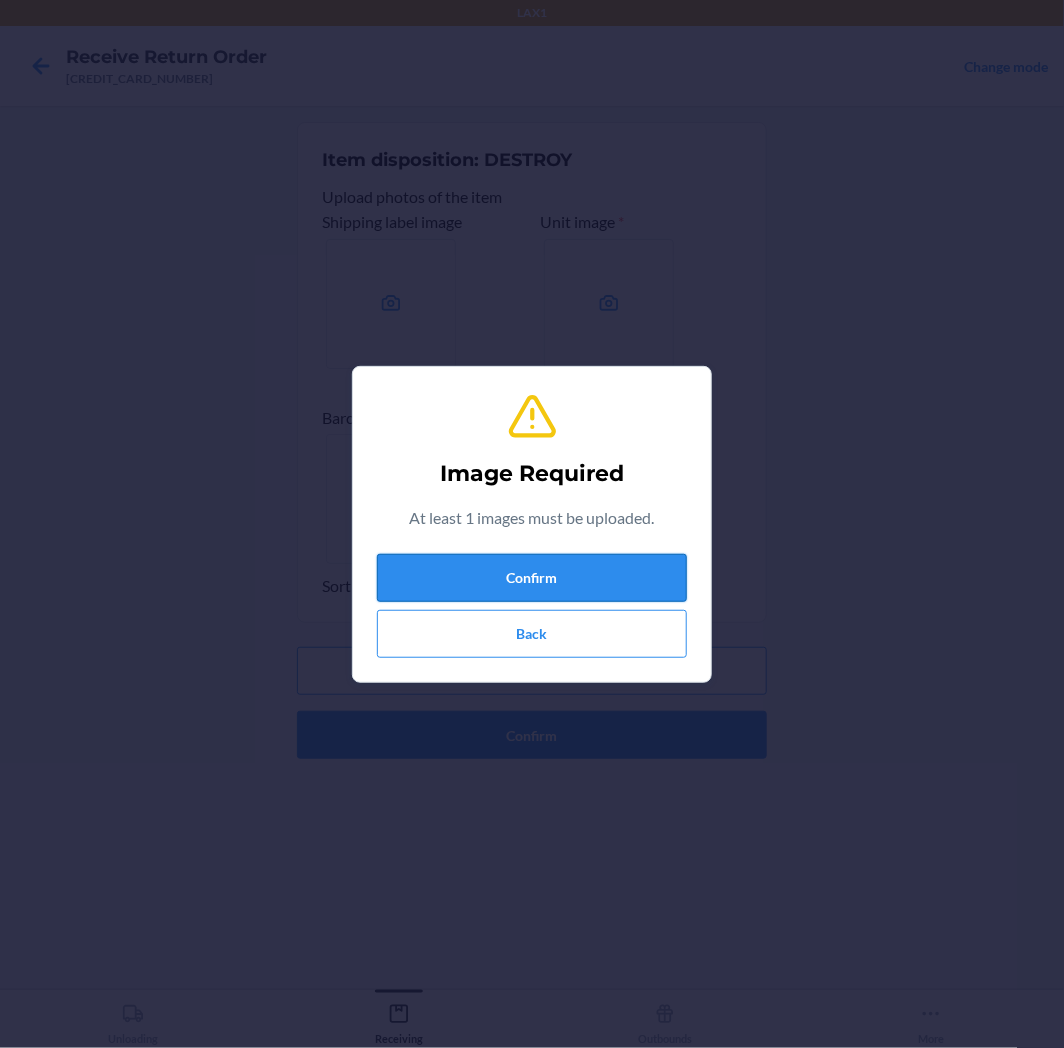 click on "Confirm" at bounding box center (532, 578) 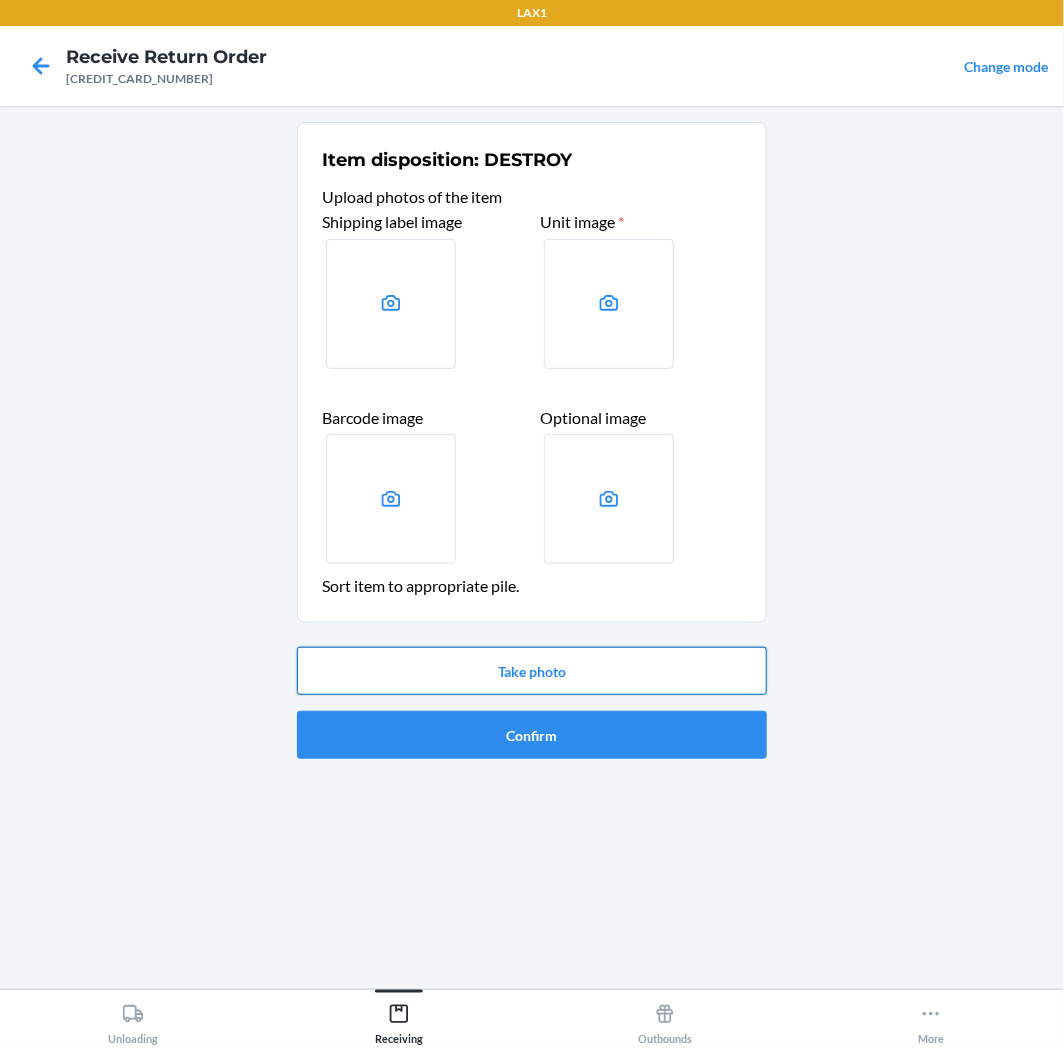 click on "Take photo" at bounding box center (532, 671) 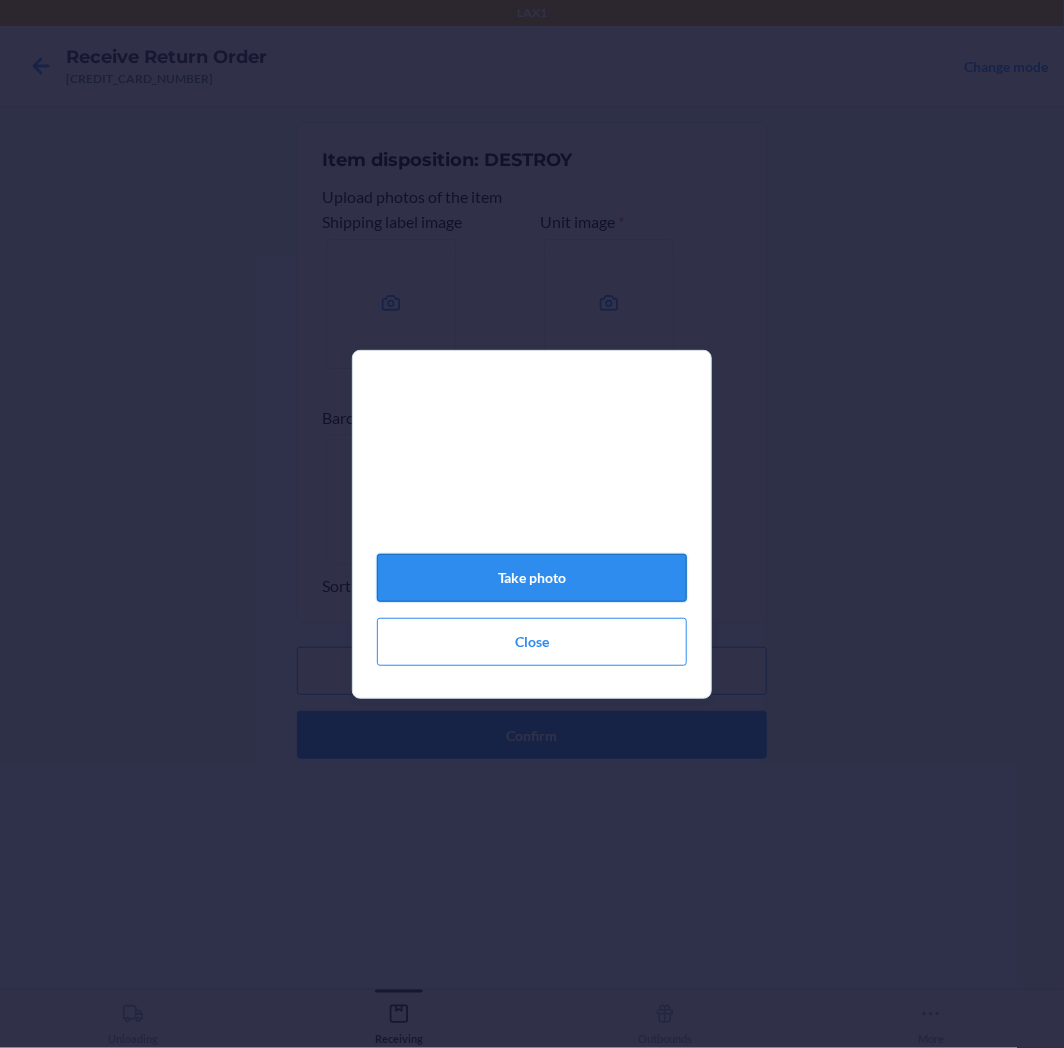 click on "Take photo" 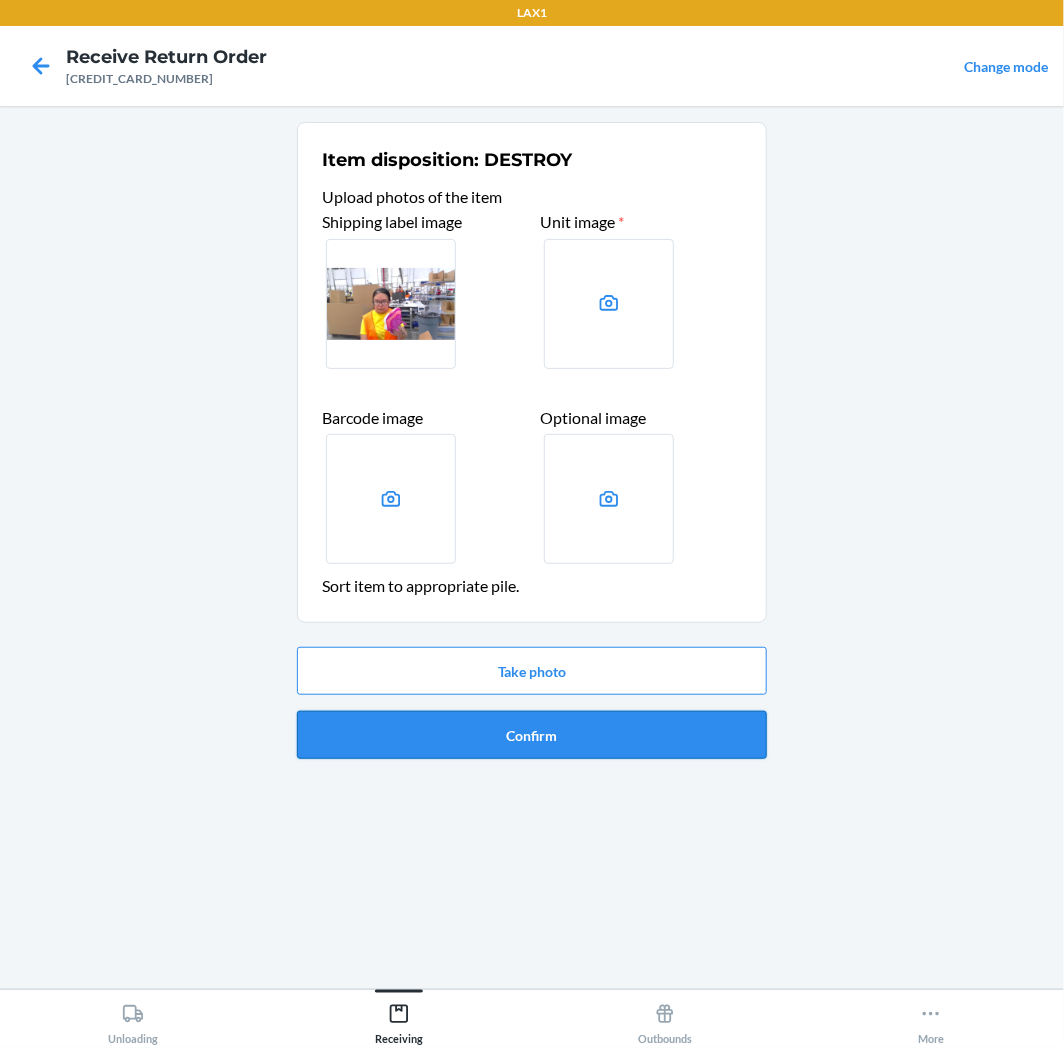 click on "Confirm" at bounding box center (532, 735) 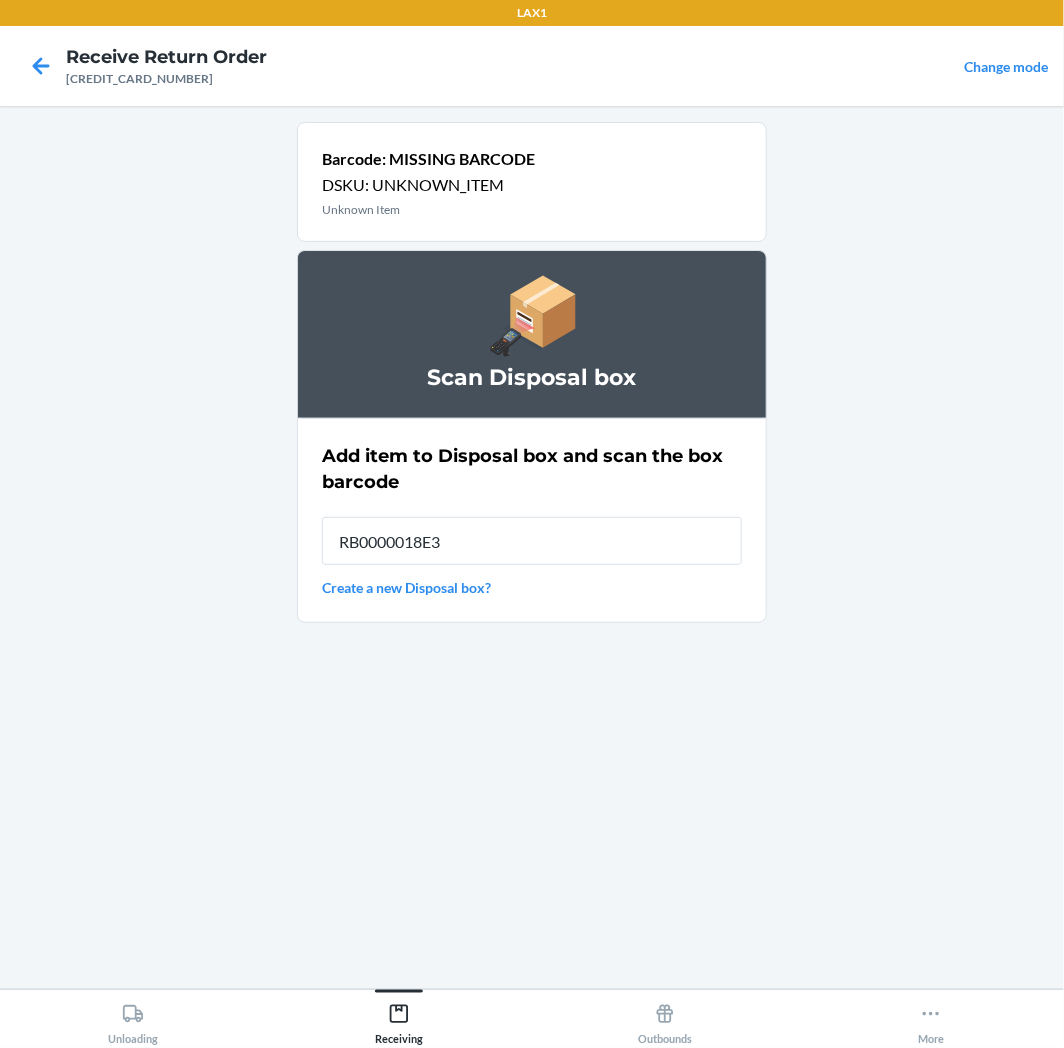 type on "RB0000018E3" 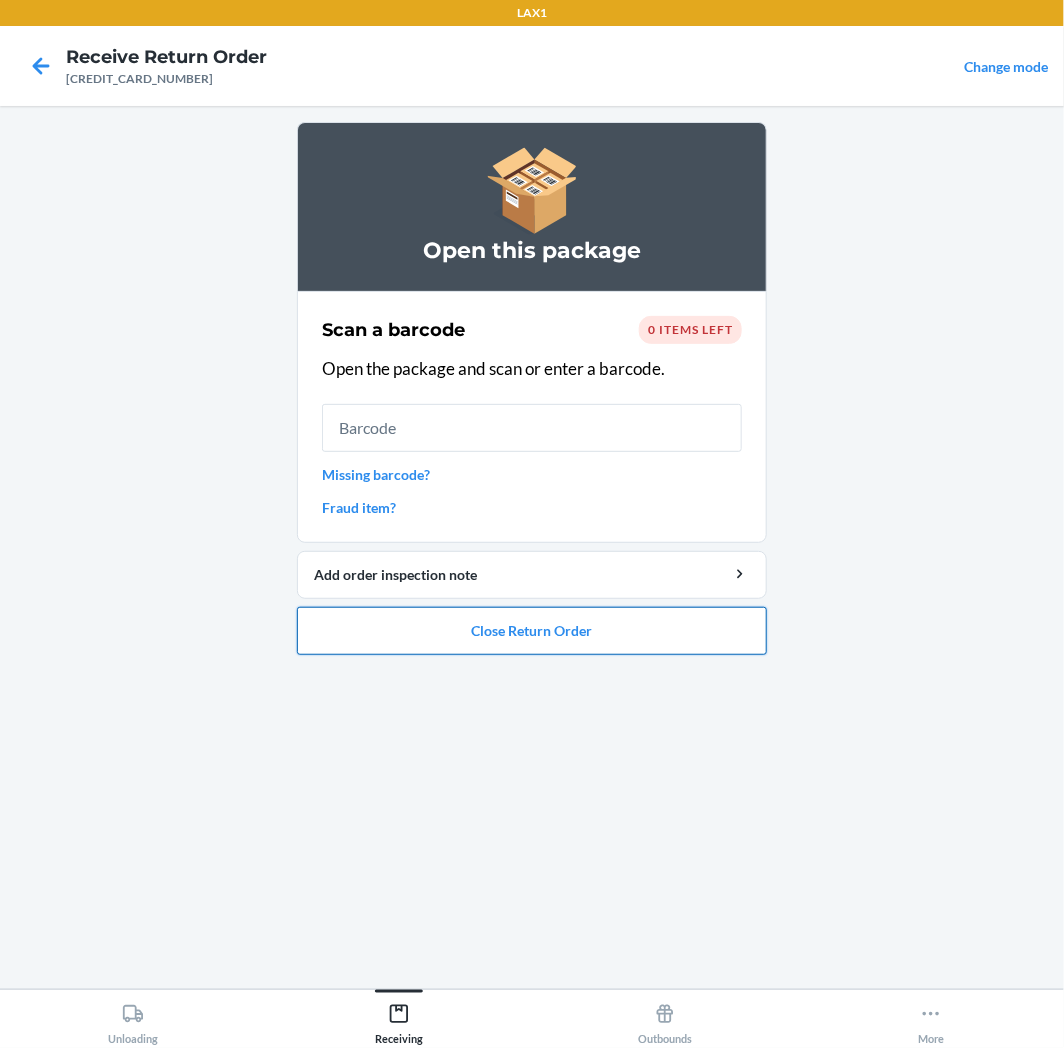 click on "Close Return Order" at bounding box center [532, 631] 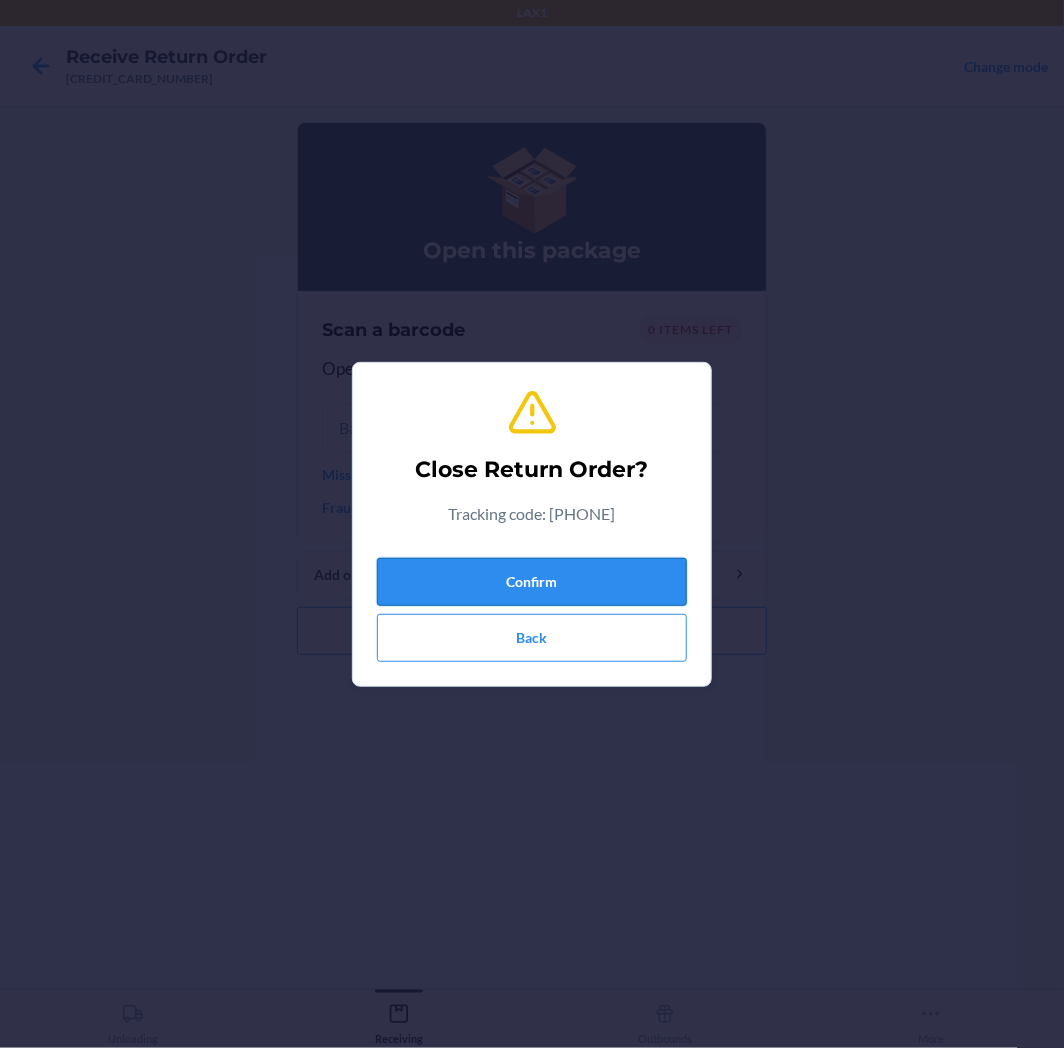 click on "Confirm" at bounding box center [532, 582] 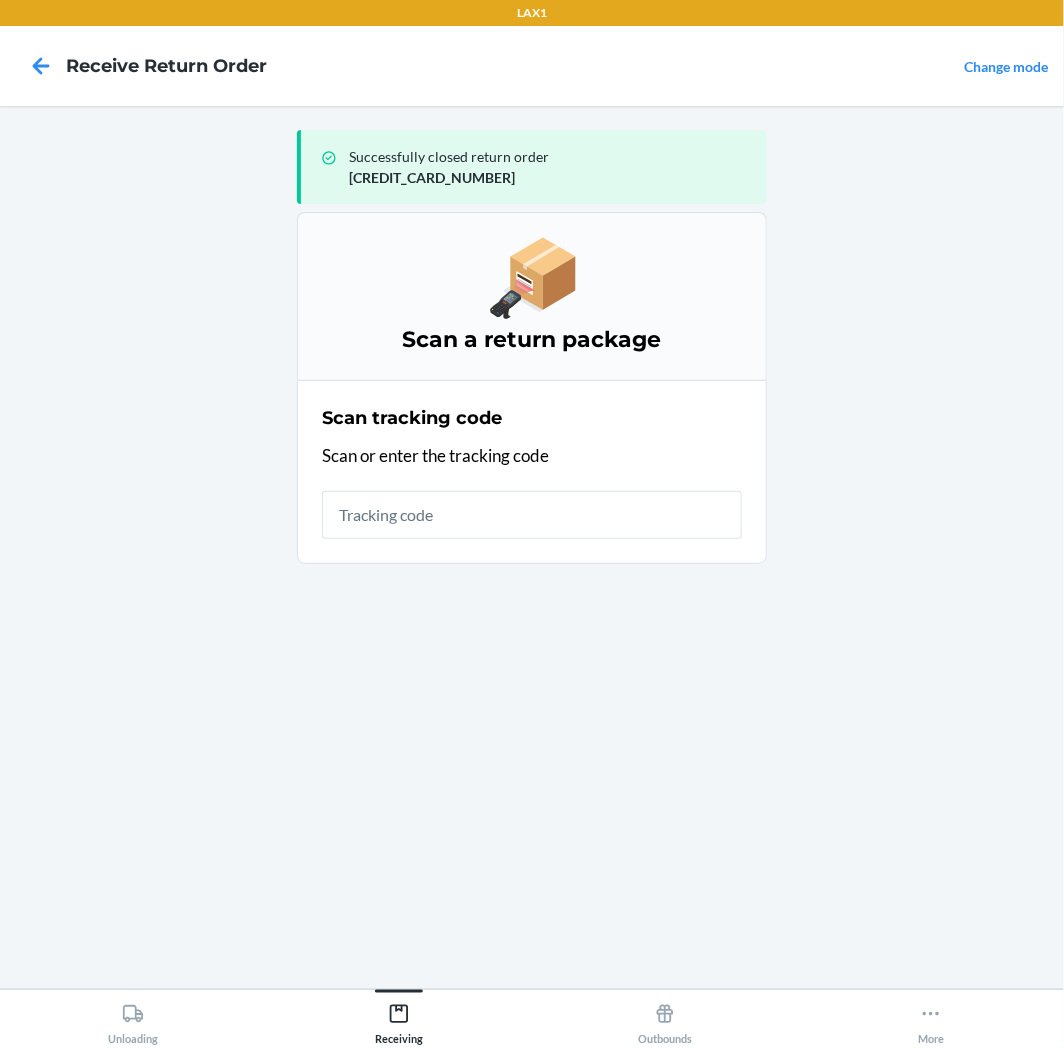 click at bounding box center (532, 515) 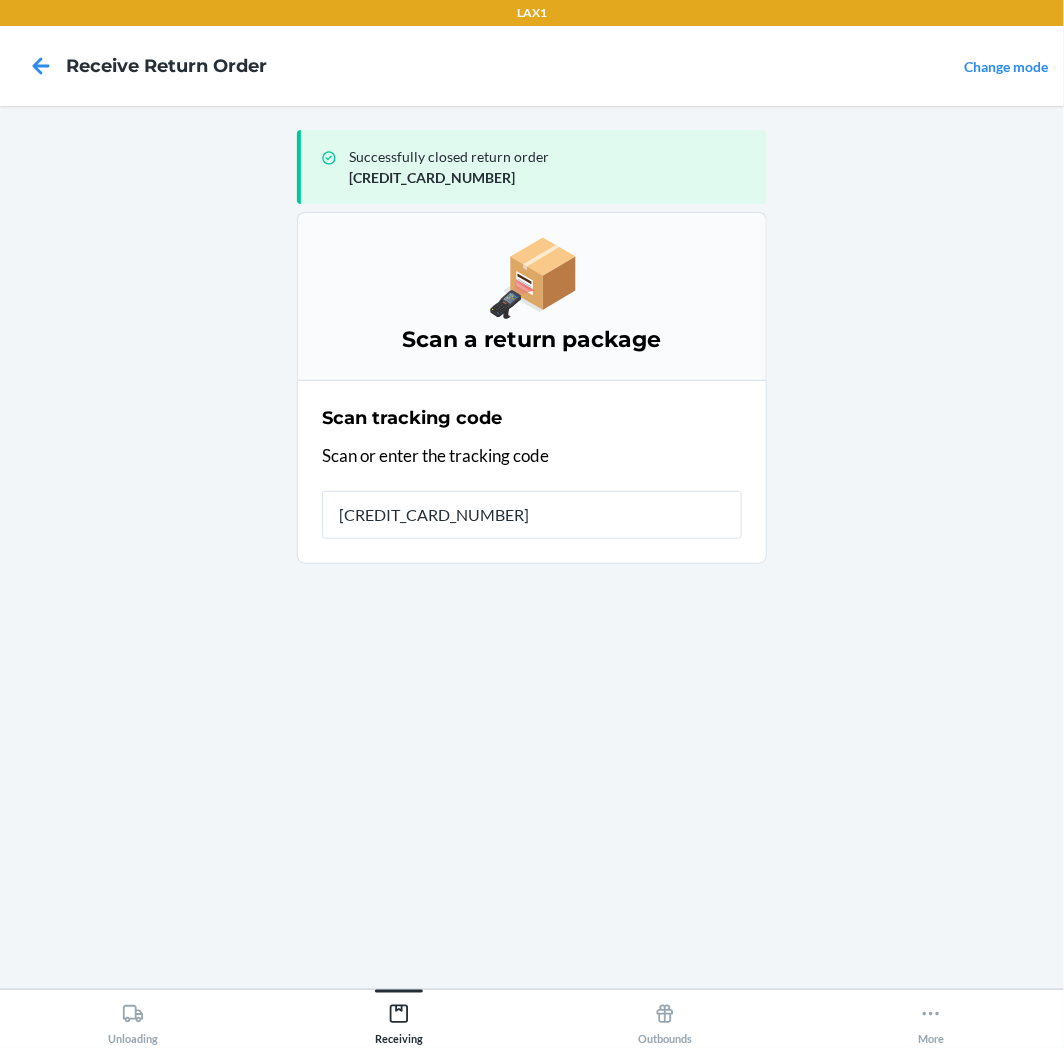 type on "[CREDIT_CARD_NUMBER]" 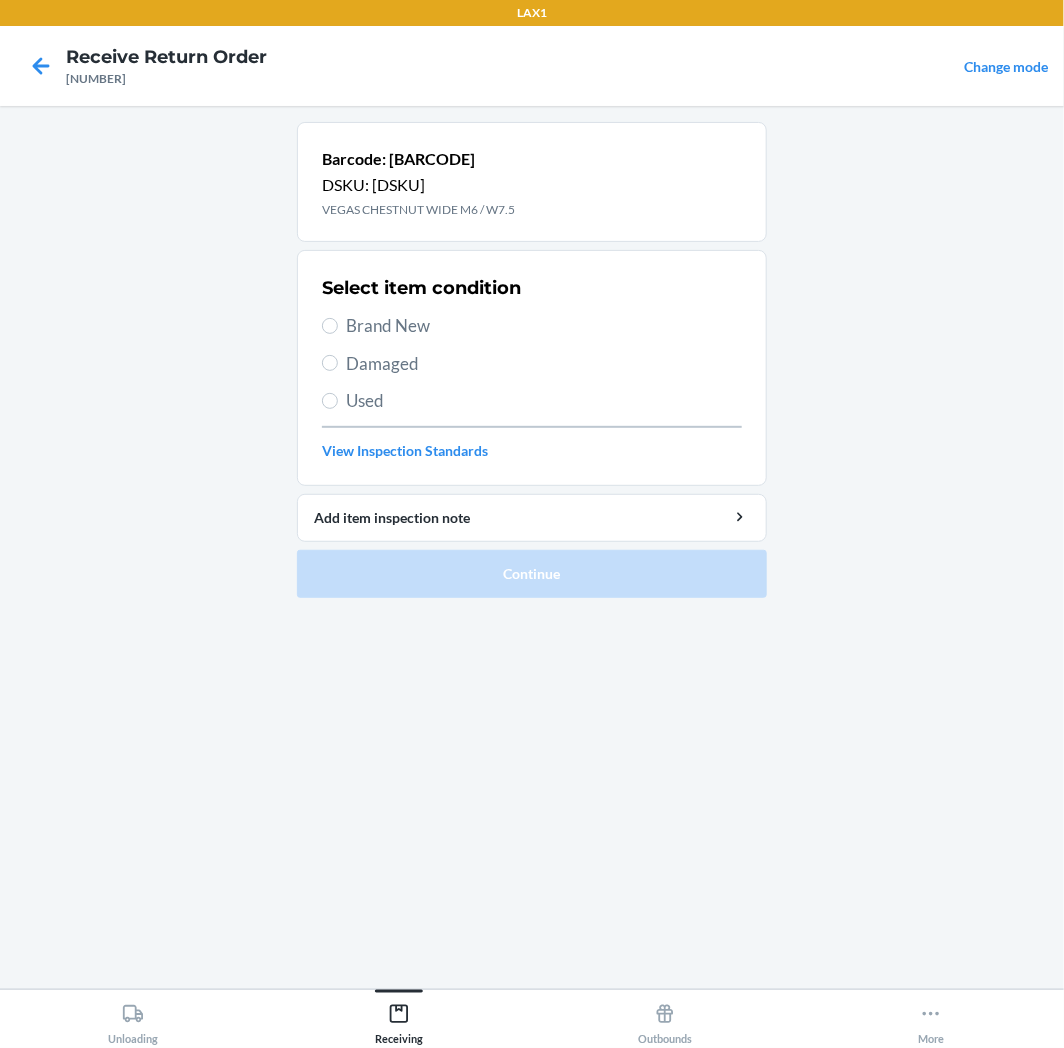 click on "Brand New" at bounding box center (544, 326) 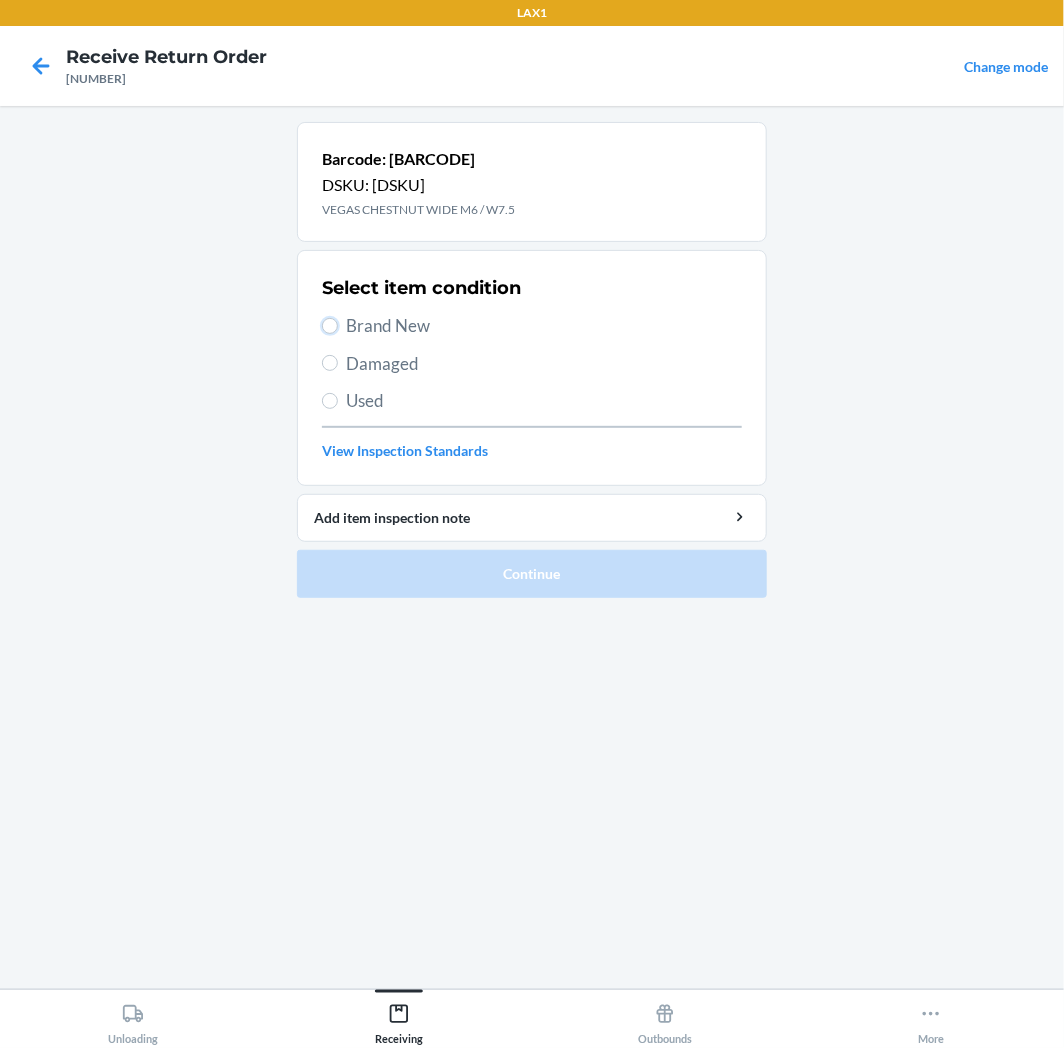 click on "Brand New" at bounding box center (330, 326) 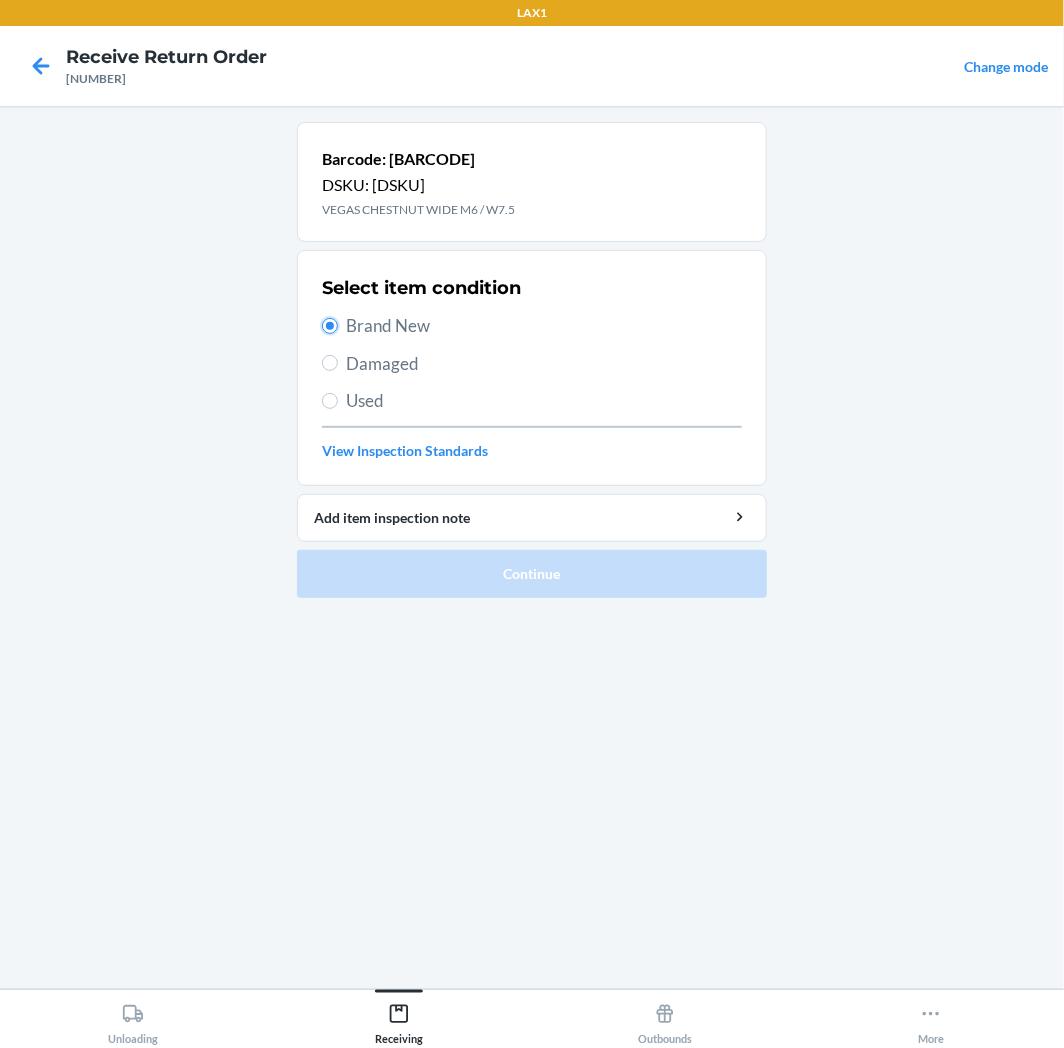radio on "true" 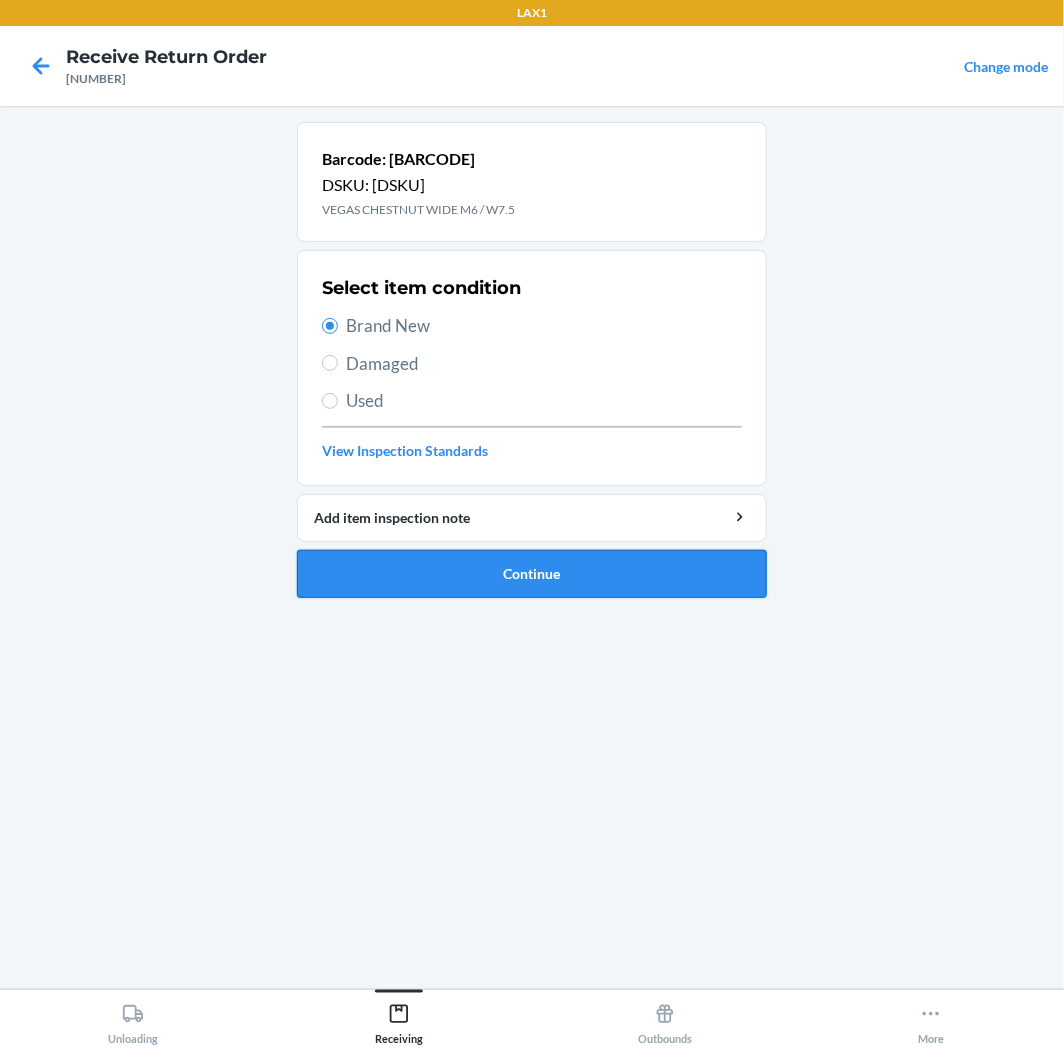 click on "Continue" at bounding box center (532, 574) 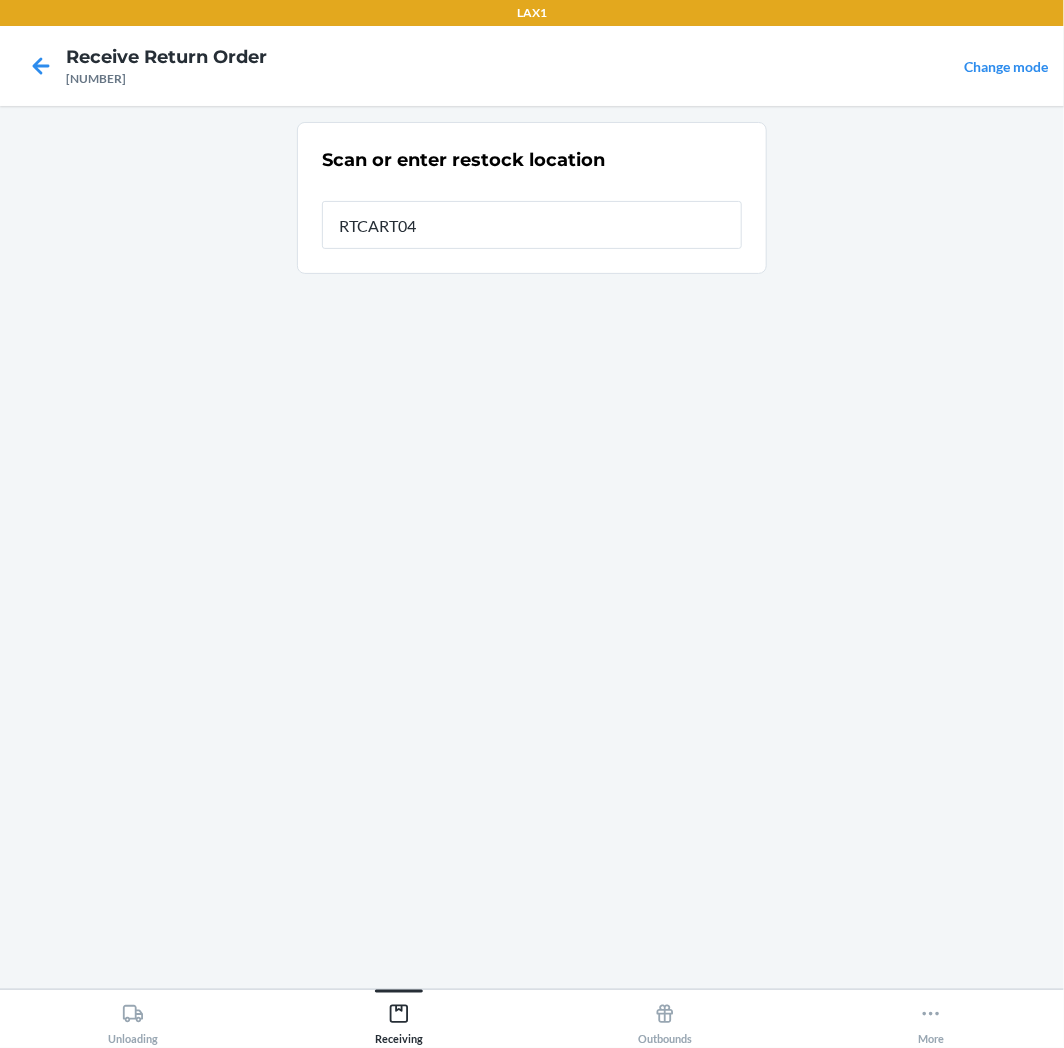 type on "[PRODUCT_CODE]" 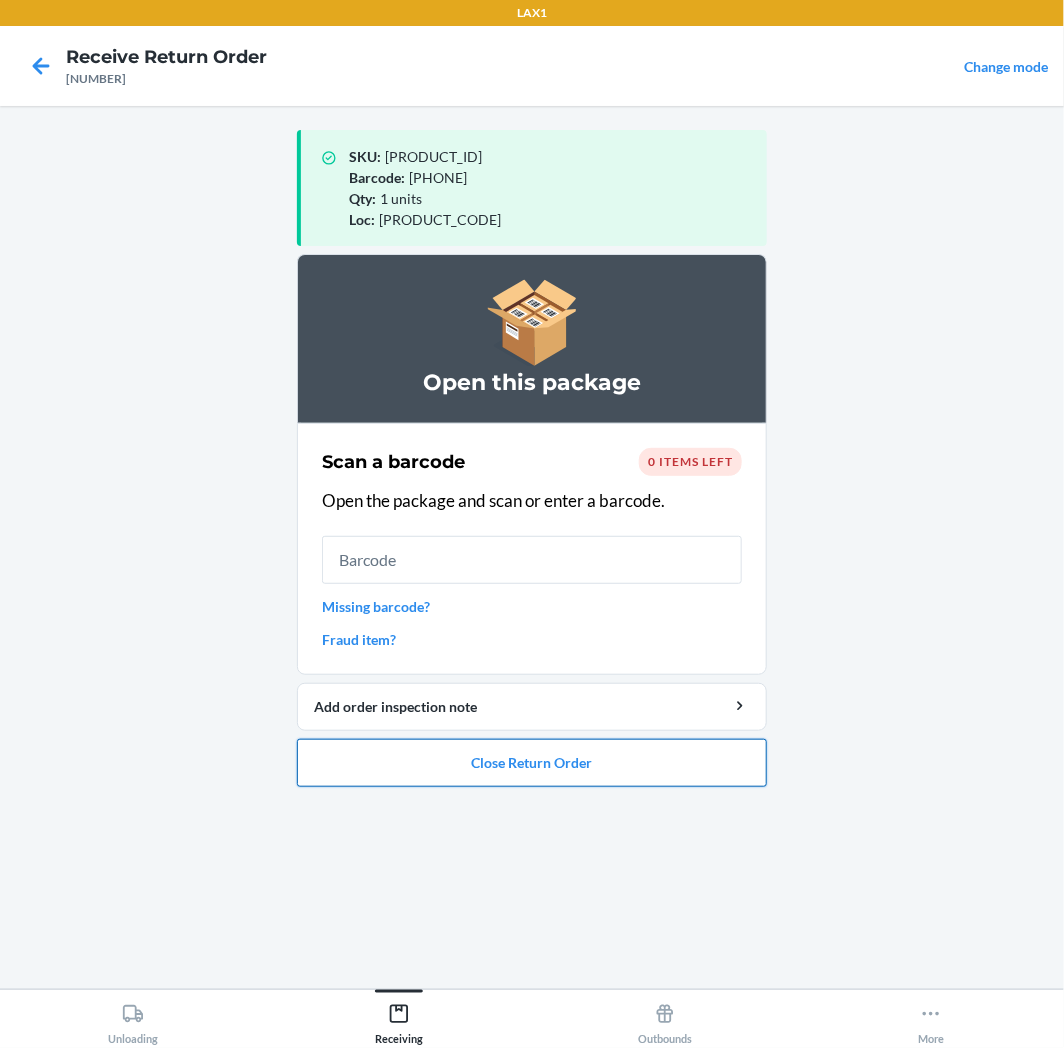 click on "Close Return Order" at bounding box center [532, 763] 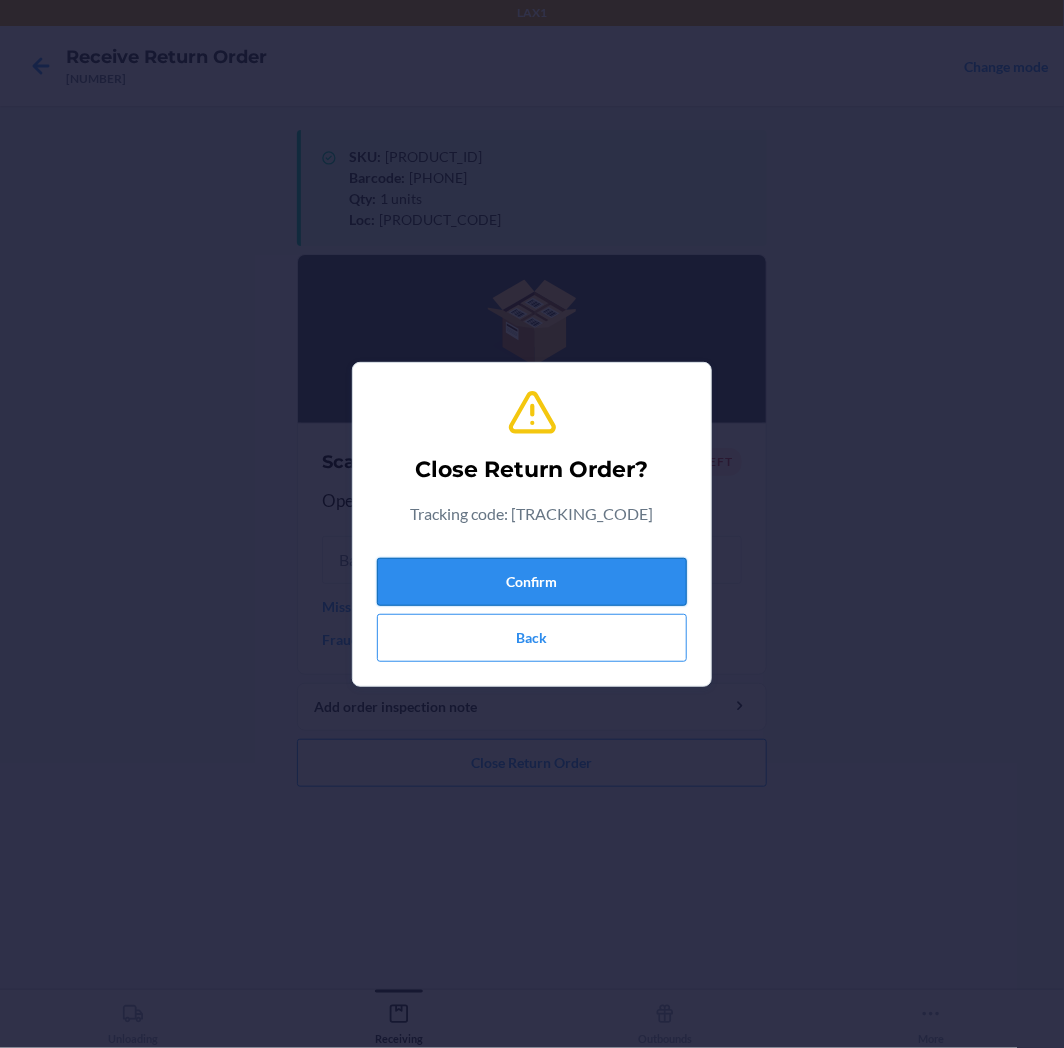 click on "Confirm" at bounding box center (532, 582) 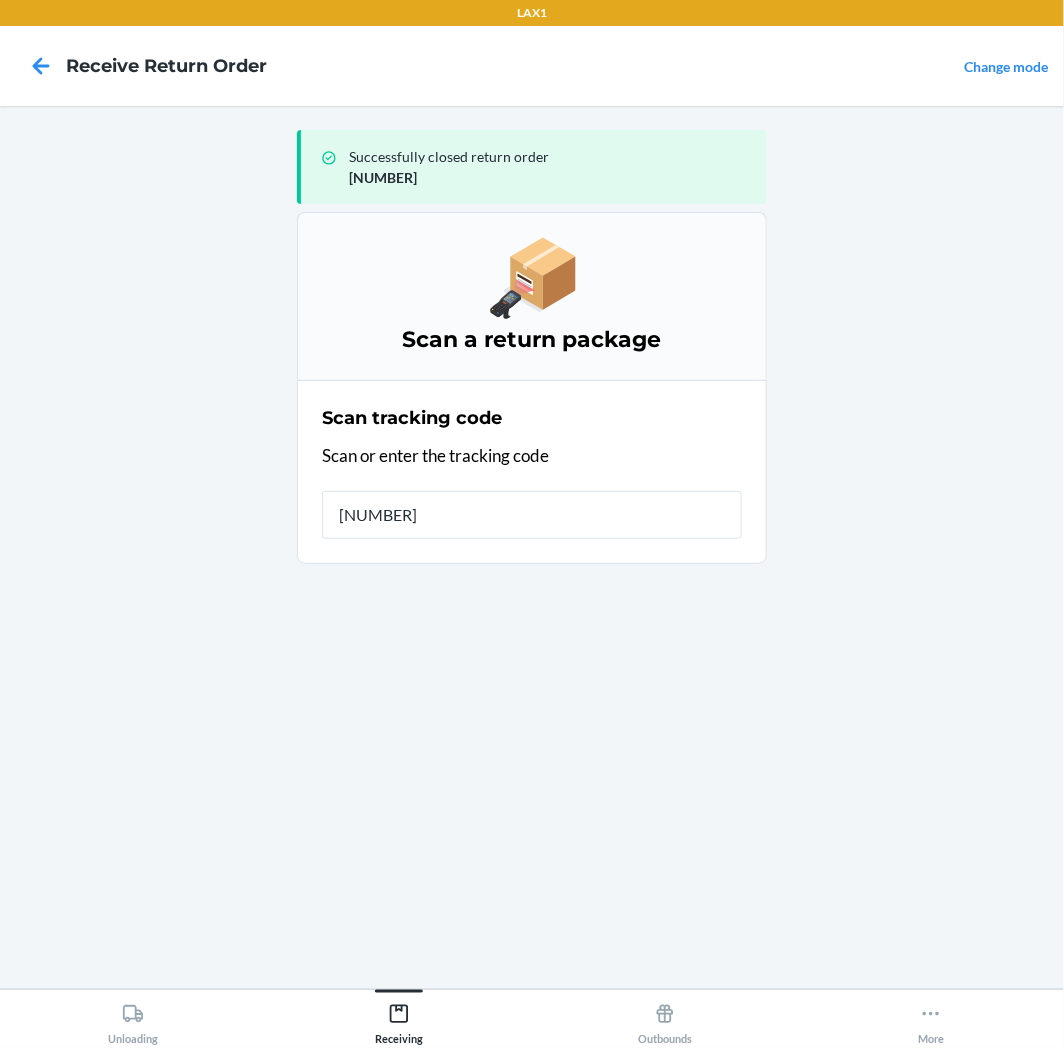 type on "[CREDIT_CARD_NUMBER]" 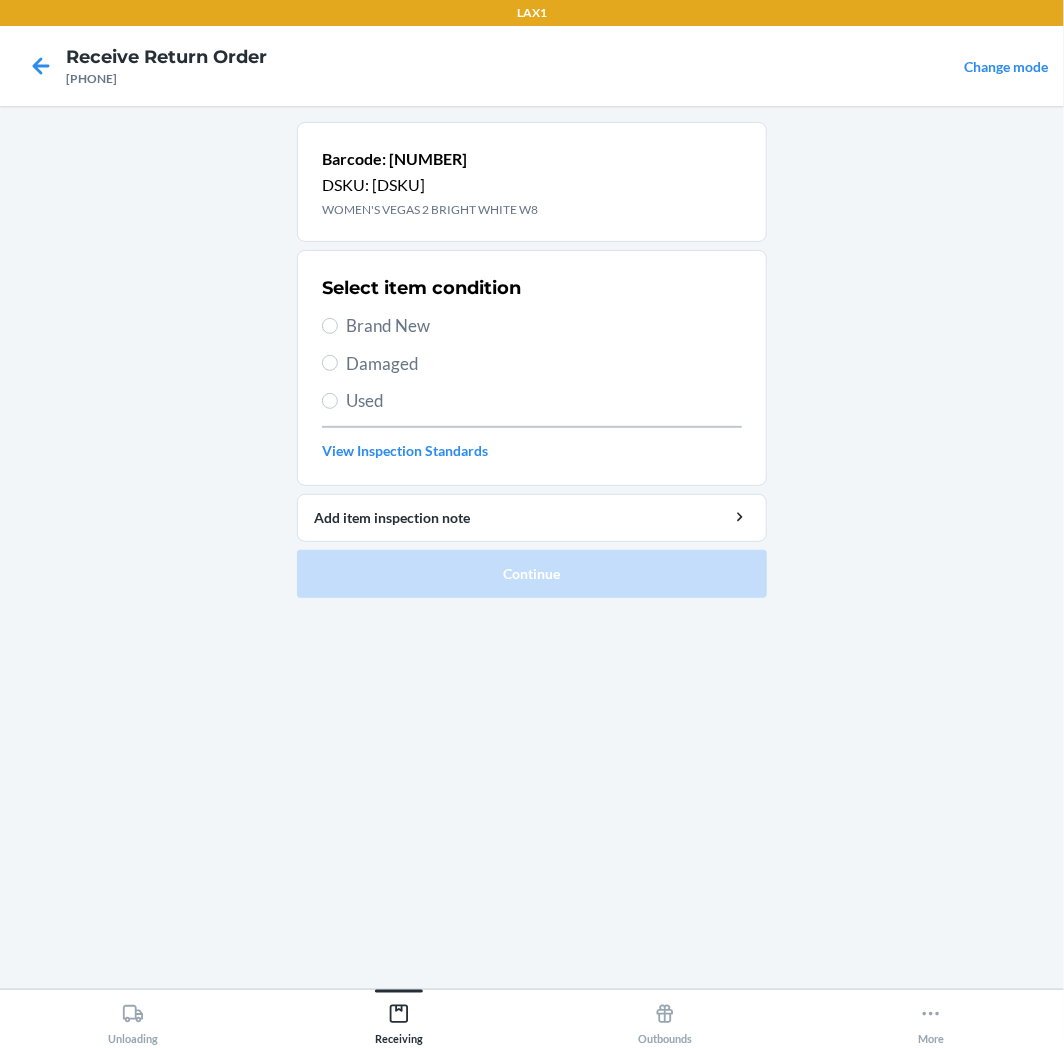 click on "Used" at bounding box center (544, 401) 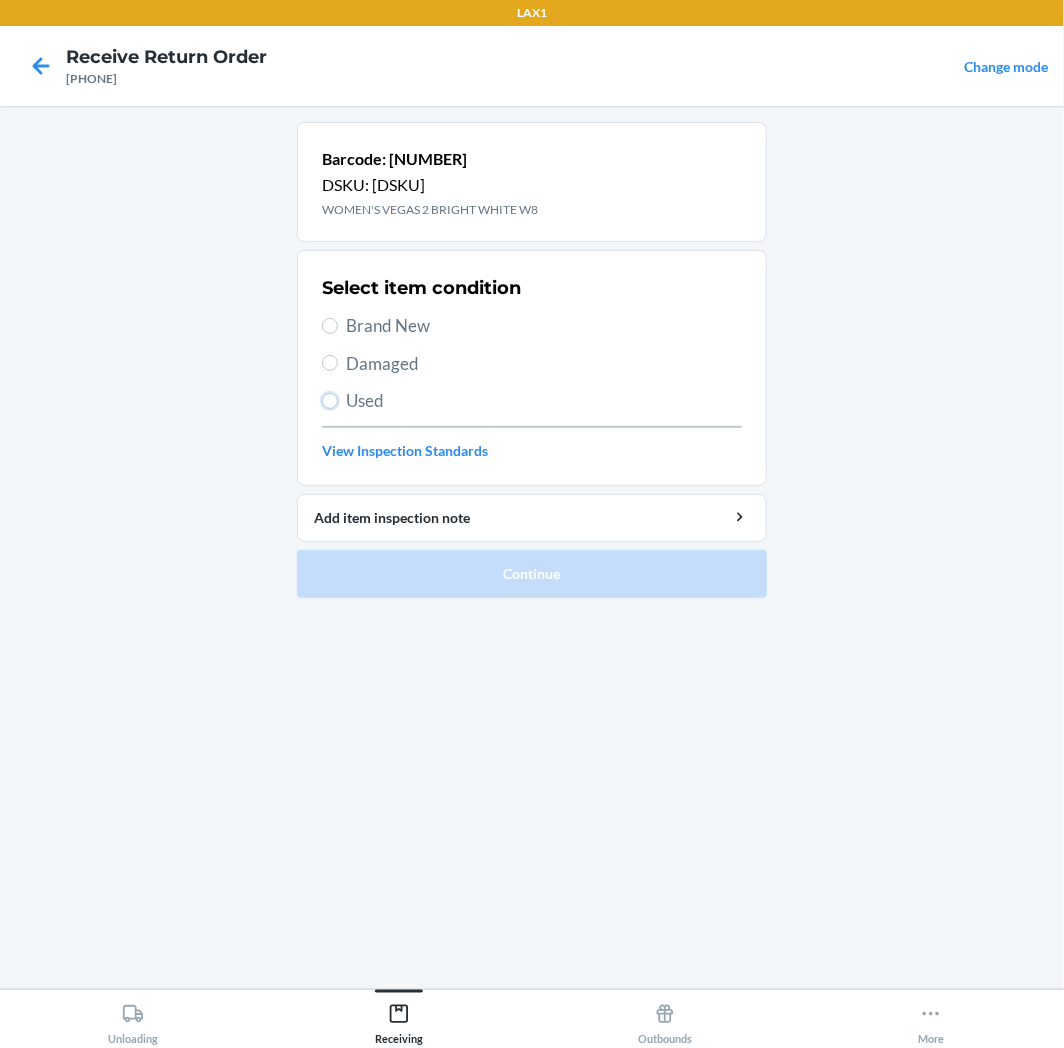 click on "Used" at bounding box center [330, 401] 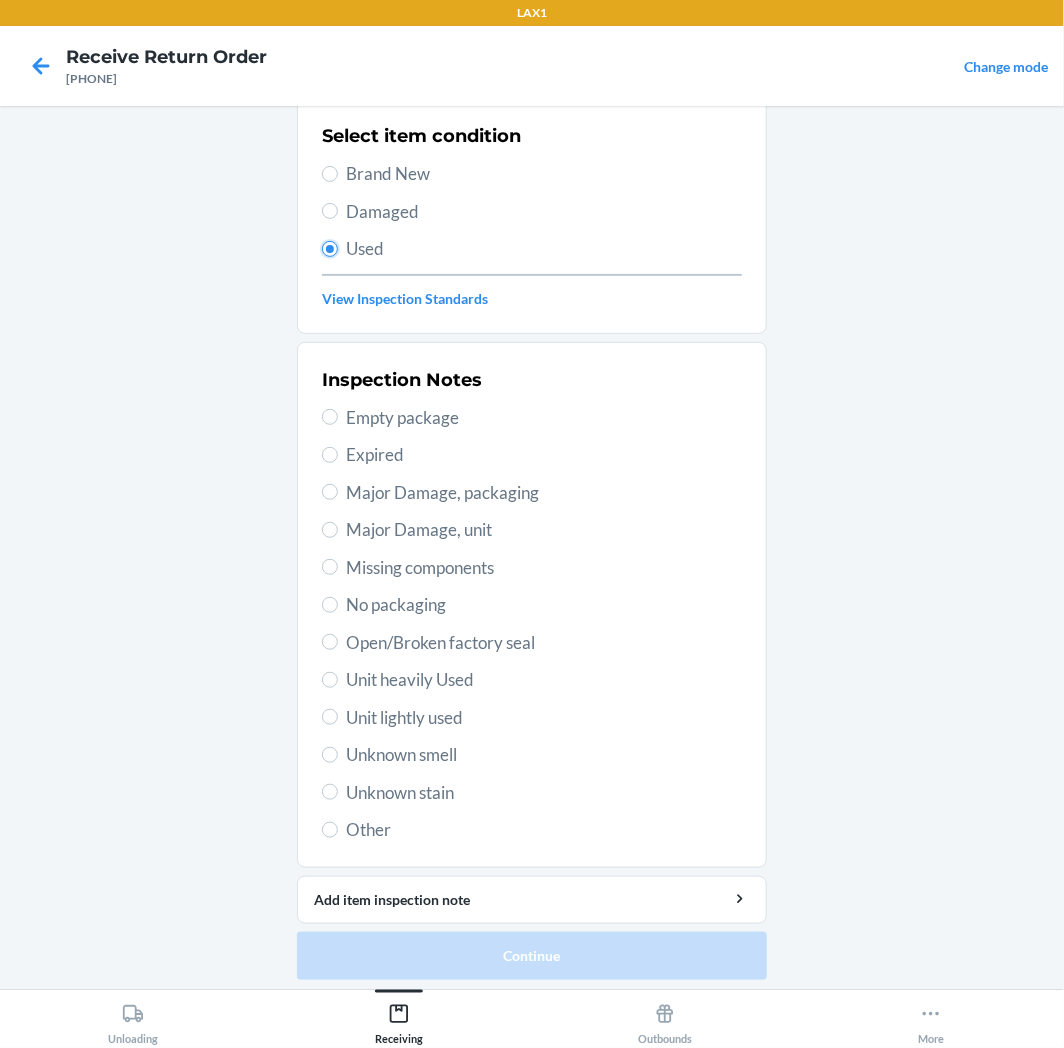 scroll, scrollTop: 157, scrollLeft: 0, axis: vertical 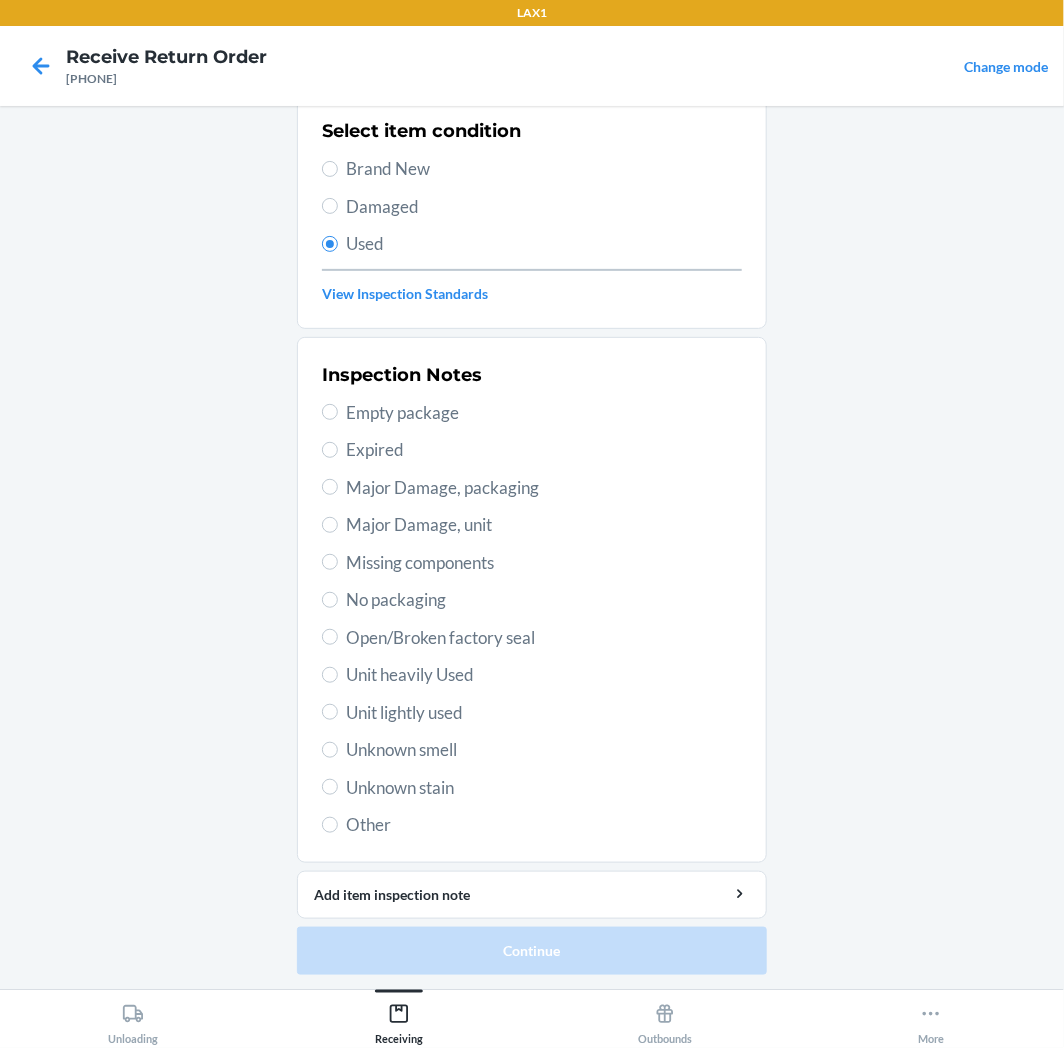 click on "Unit lightly used" at bounding box center [544, 713] 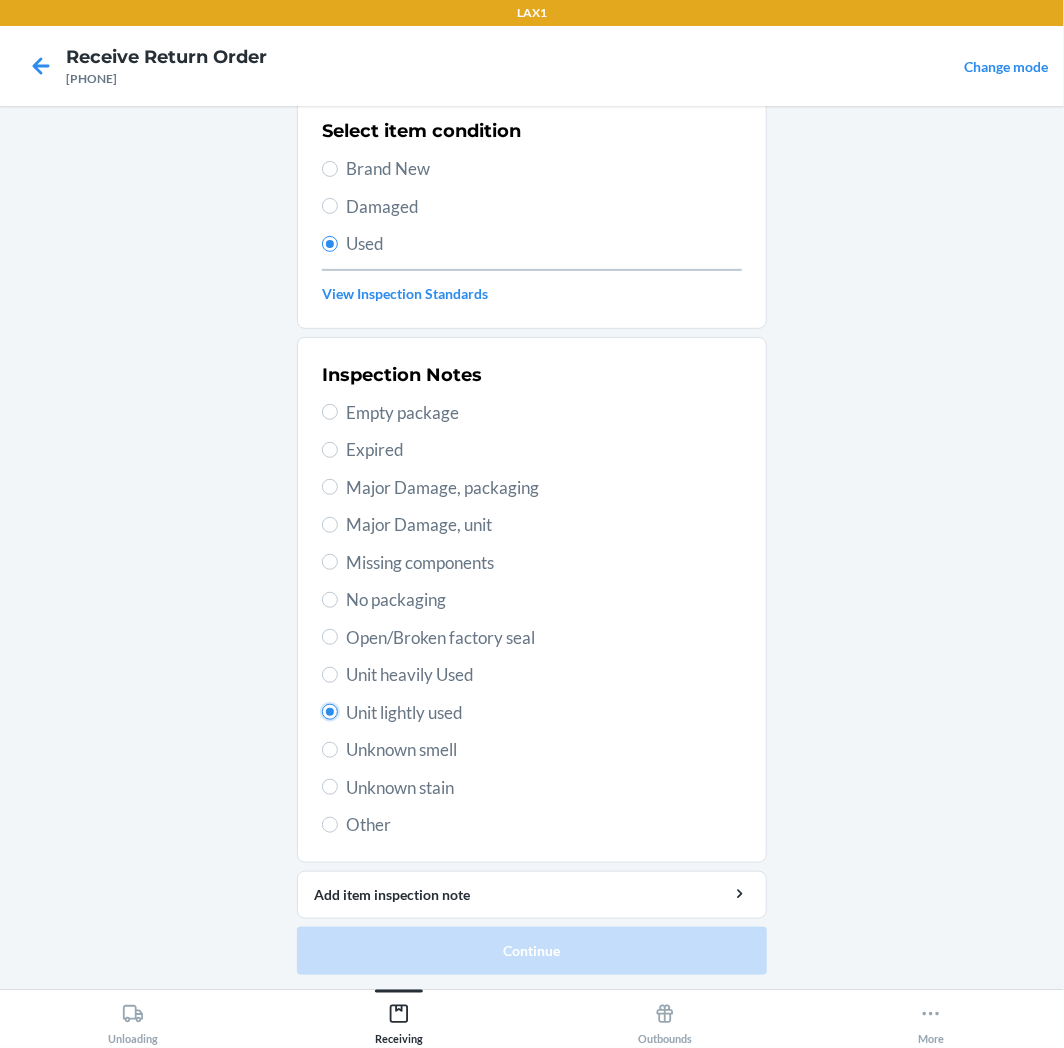 radio on "true" 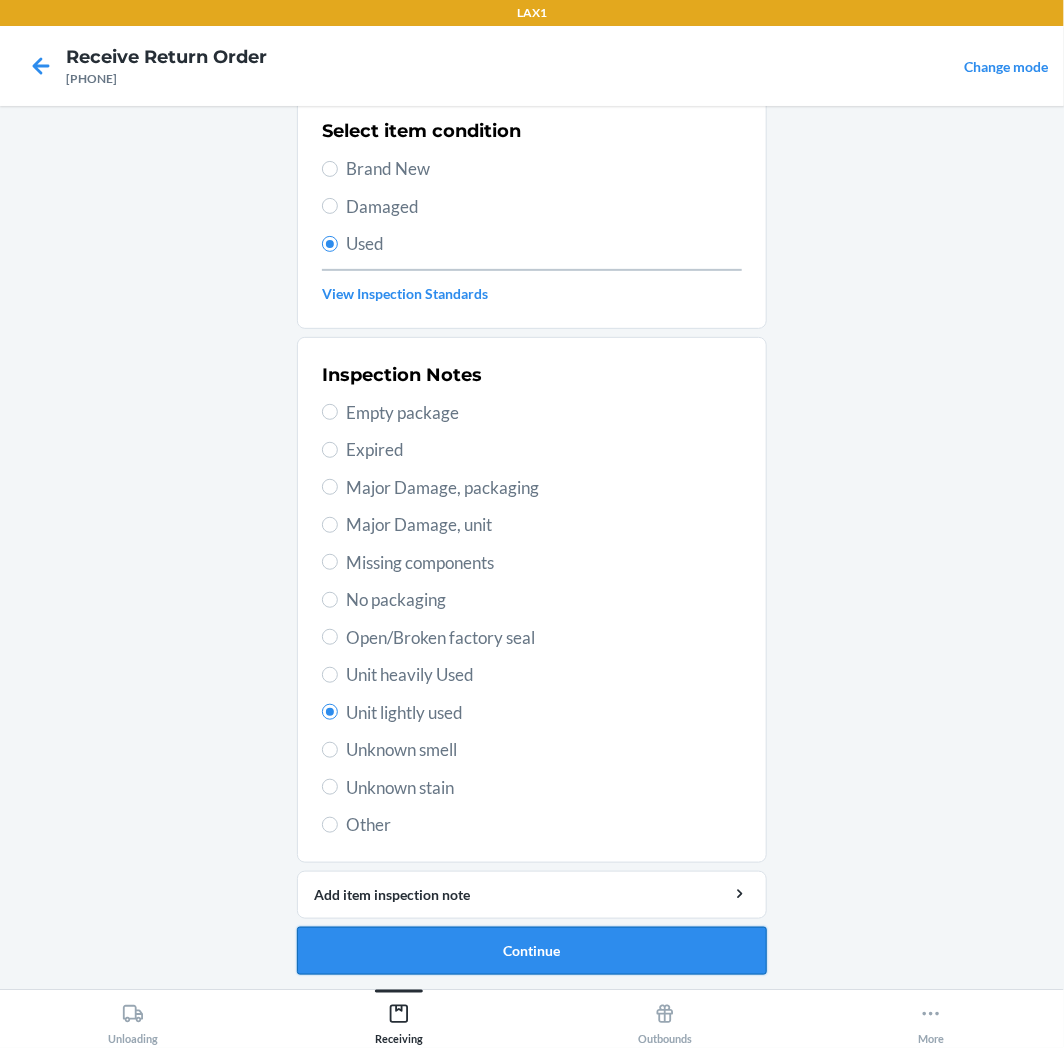 click on "Continue" at bounding box center (532, 951) 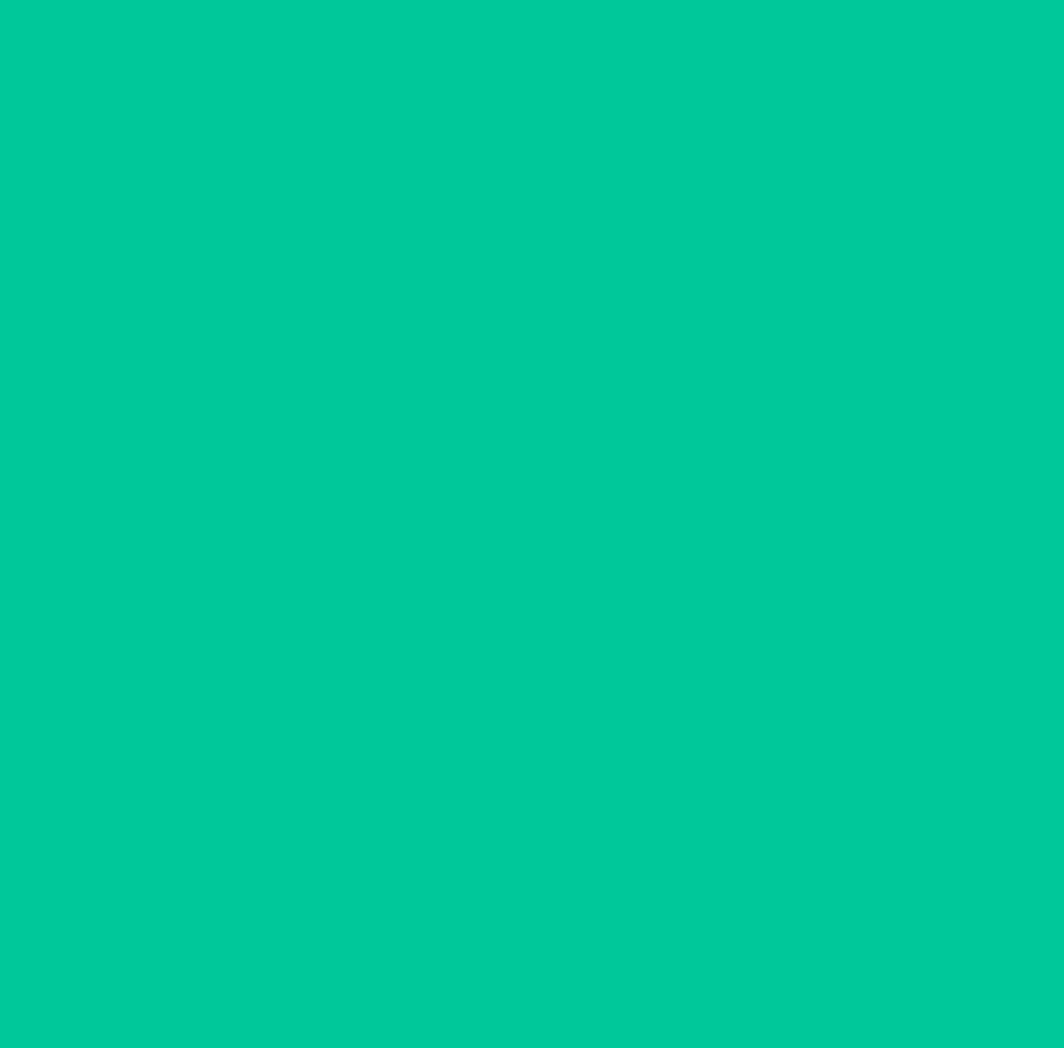 scroll, scrollTop: 0, scrollLeft: 0, axis: both 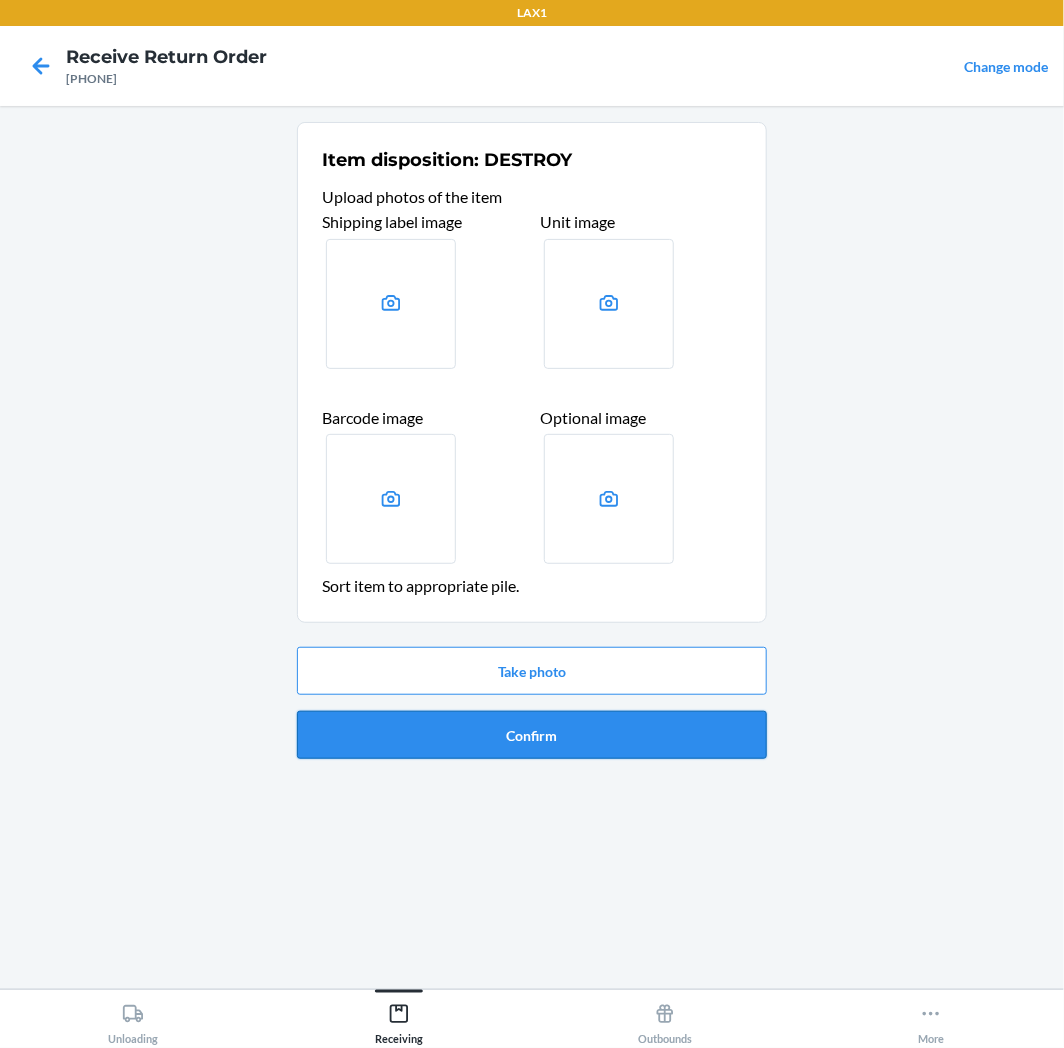 click on "Confirm" at bounding box center (532, 735) 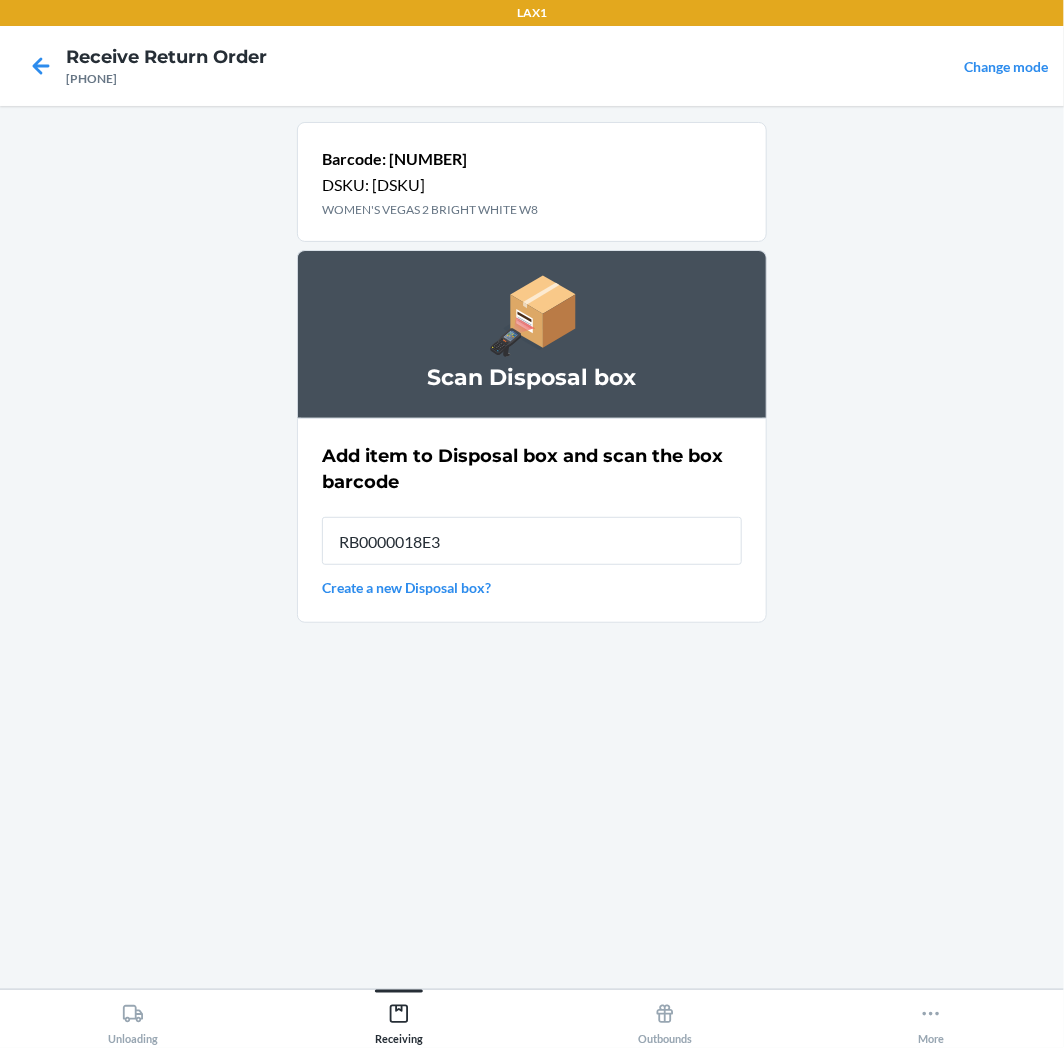 type on "RB0000018E3" 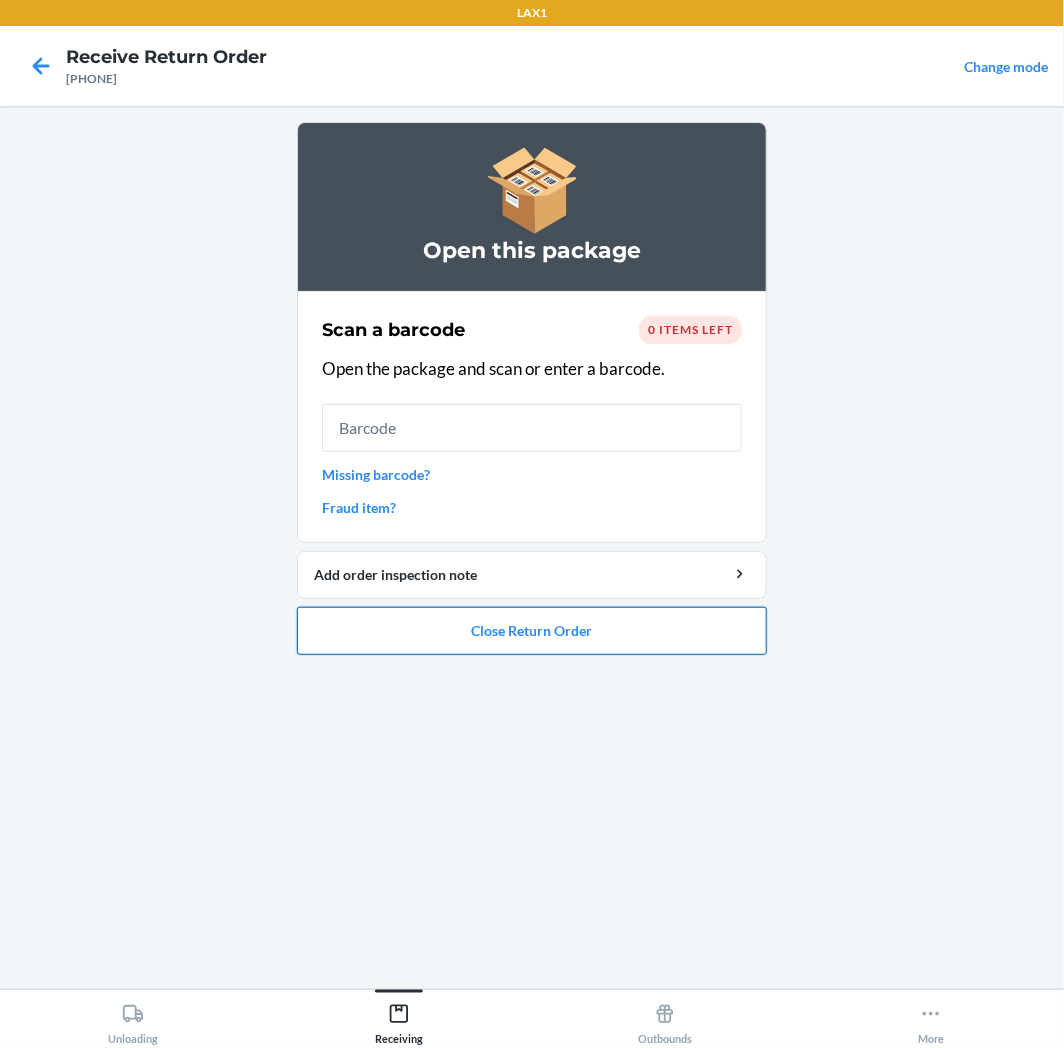 click on "Close Return Order" at bounding box center (532, 631) 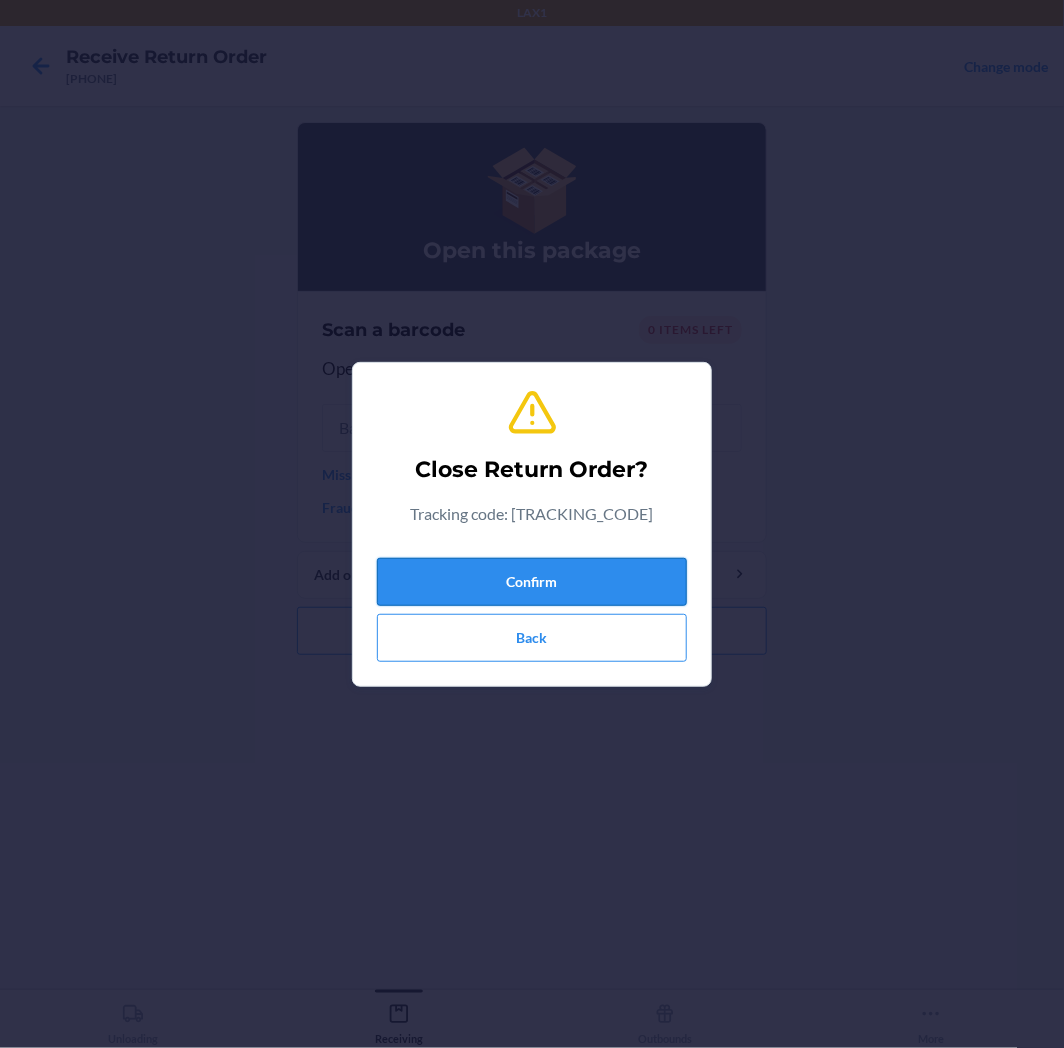 click on "Confirm" at bounding box center [532, 582] 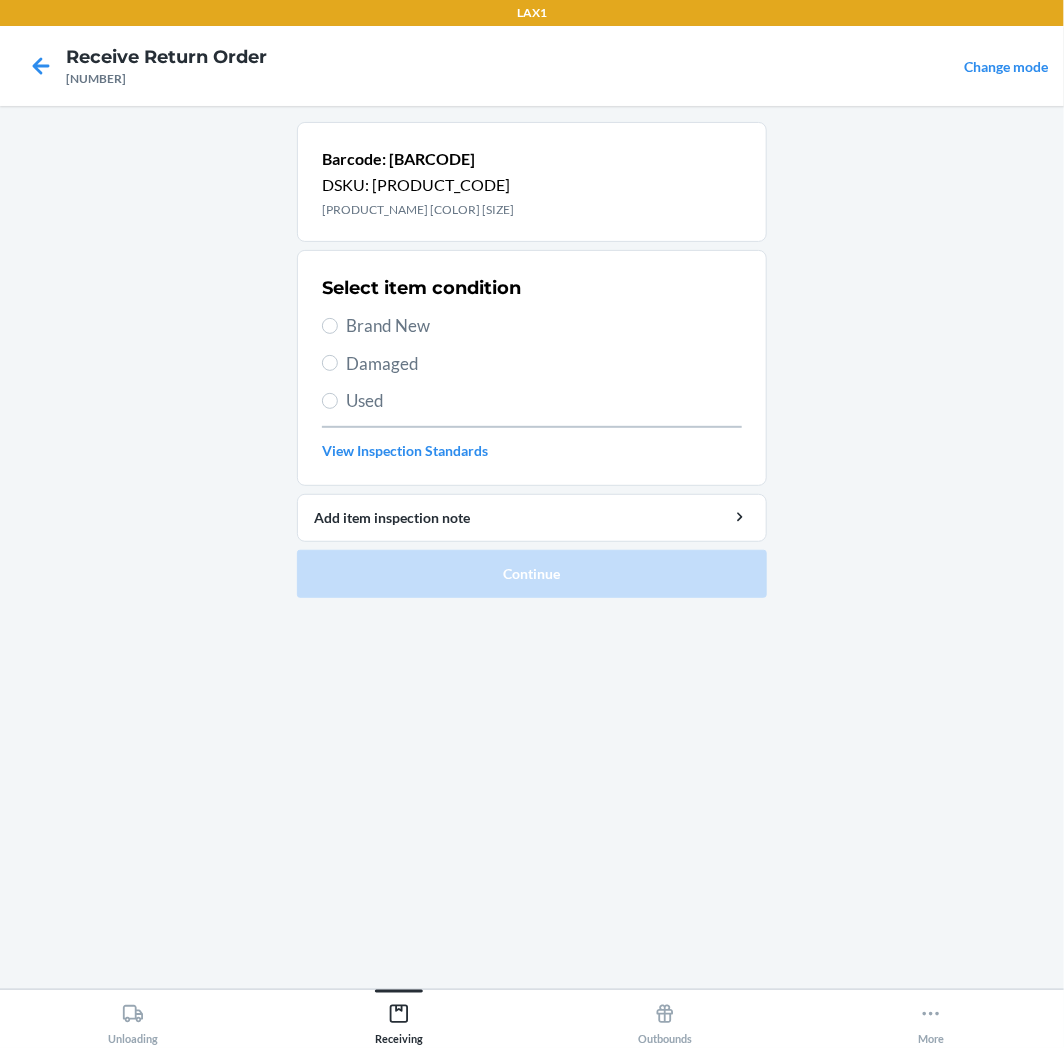 click on "Select item condition Brand New Damaged Used View Inspection Standards" at bounding box center [532, 368] 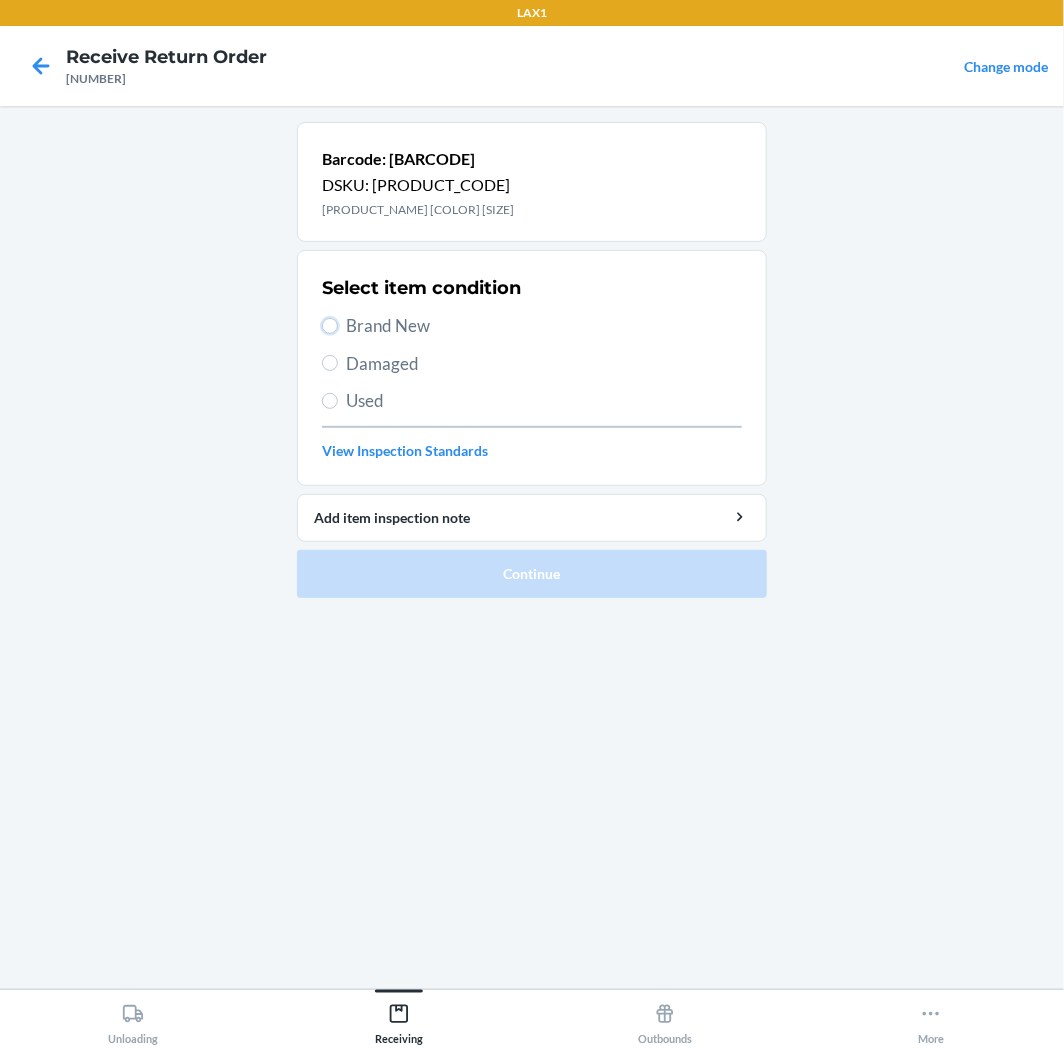 click on "Brand New" at bounding box center [330, 326] 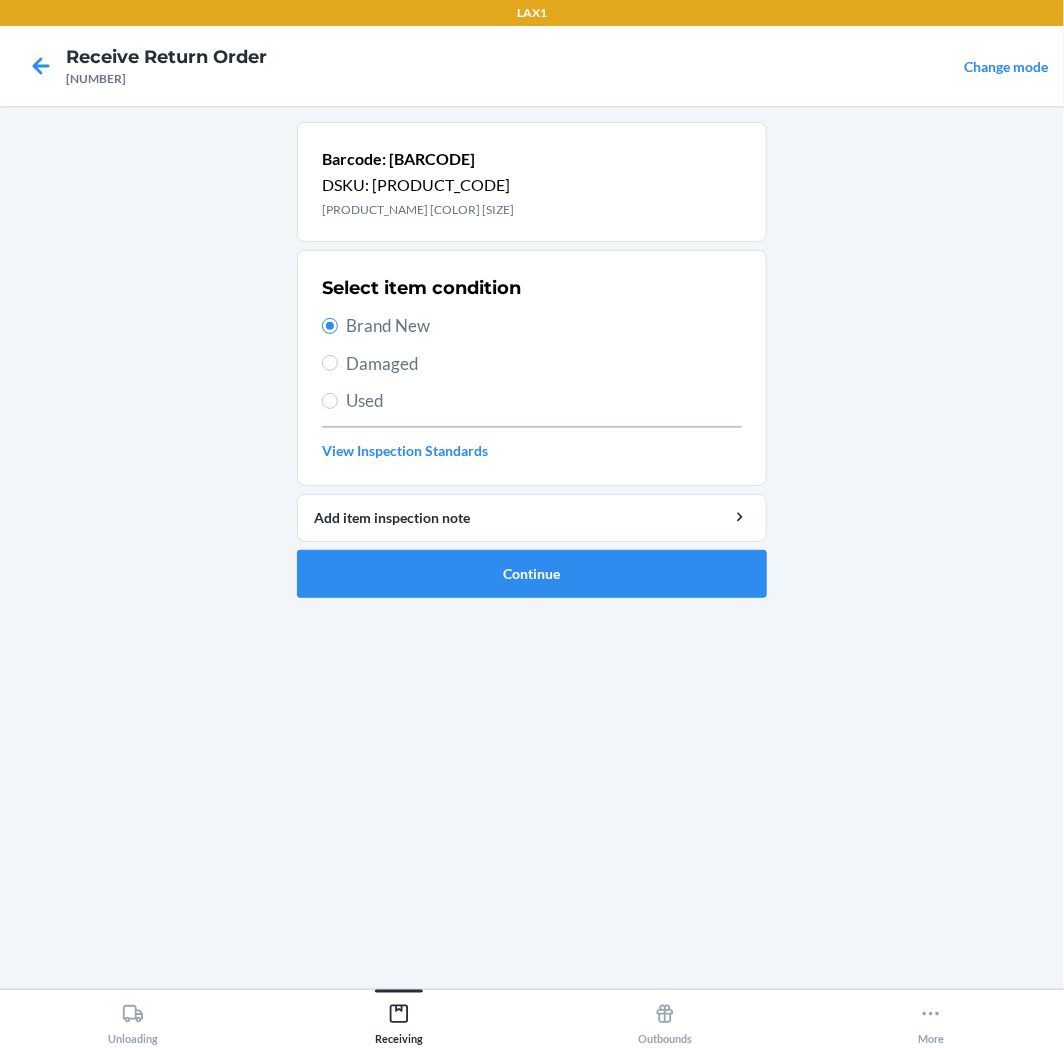 click on "Barcode: [BARCODE] DSKU: [DSKU] WOMEN'S ATHENS 2 BLACKOUT W8.5 Select item condition Brand New Damaged Used View Inspection Standards Add item inspection note Continue" at bounding box center [532, 368] 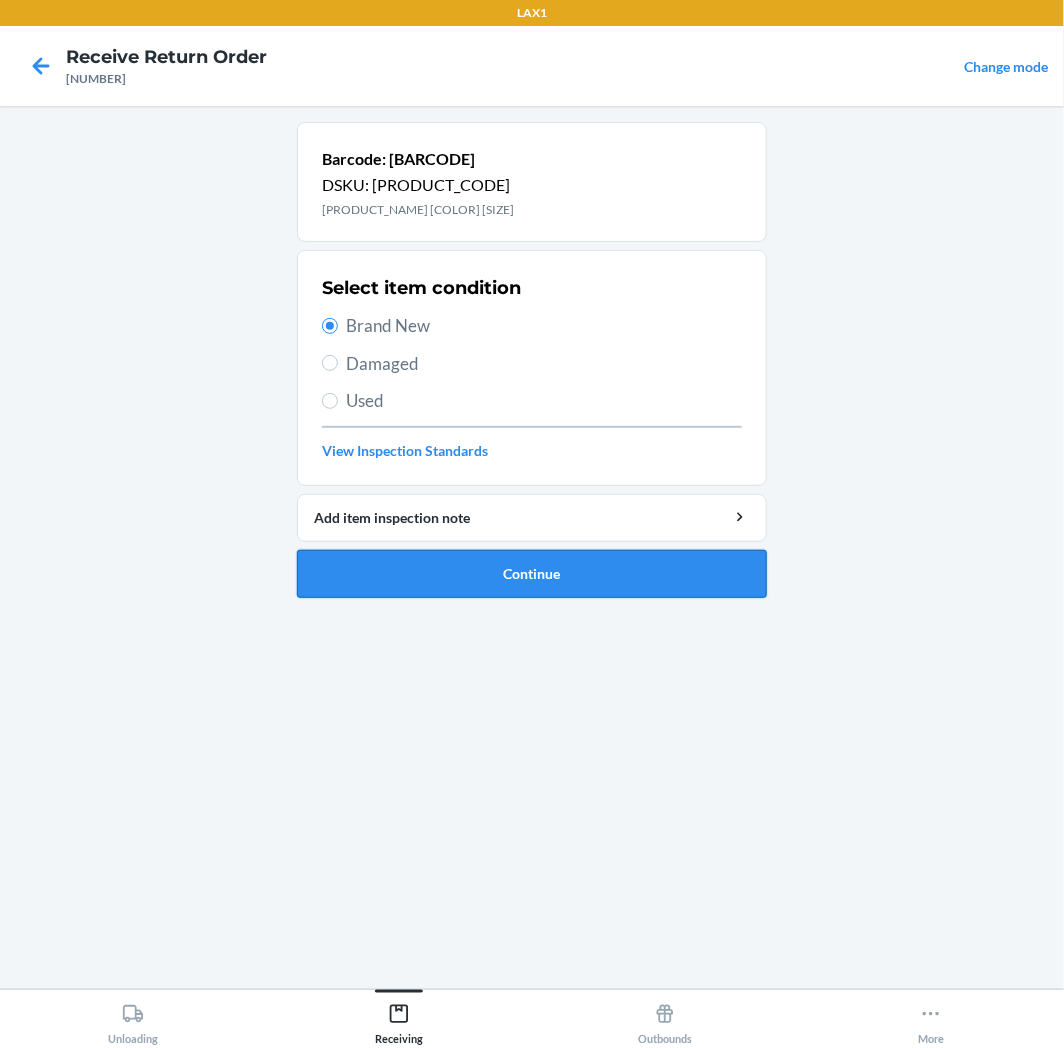 click on "Continue" at bounding box center (532, 574) 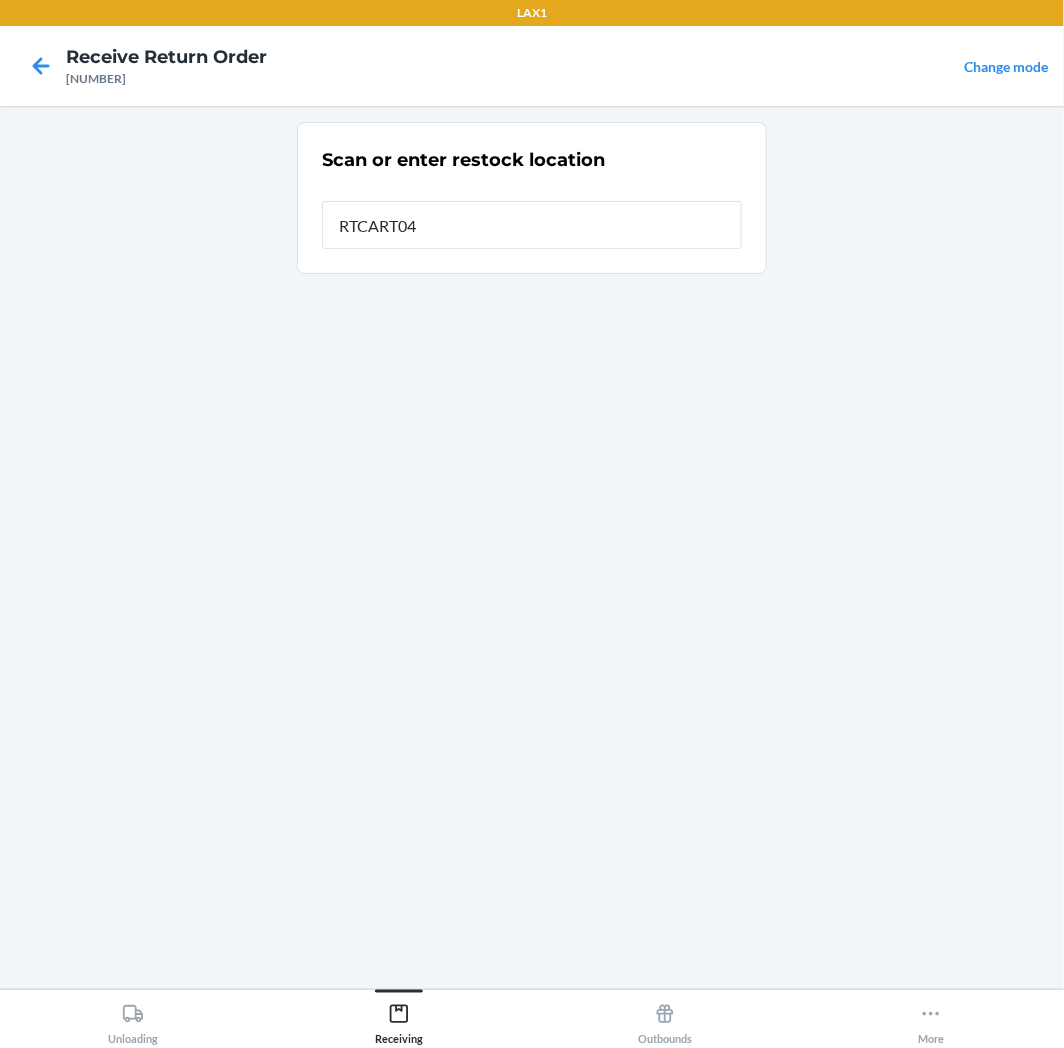 type on "[PRODUCT_CODE]" 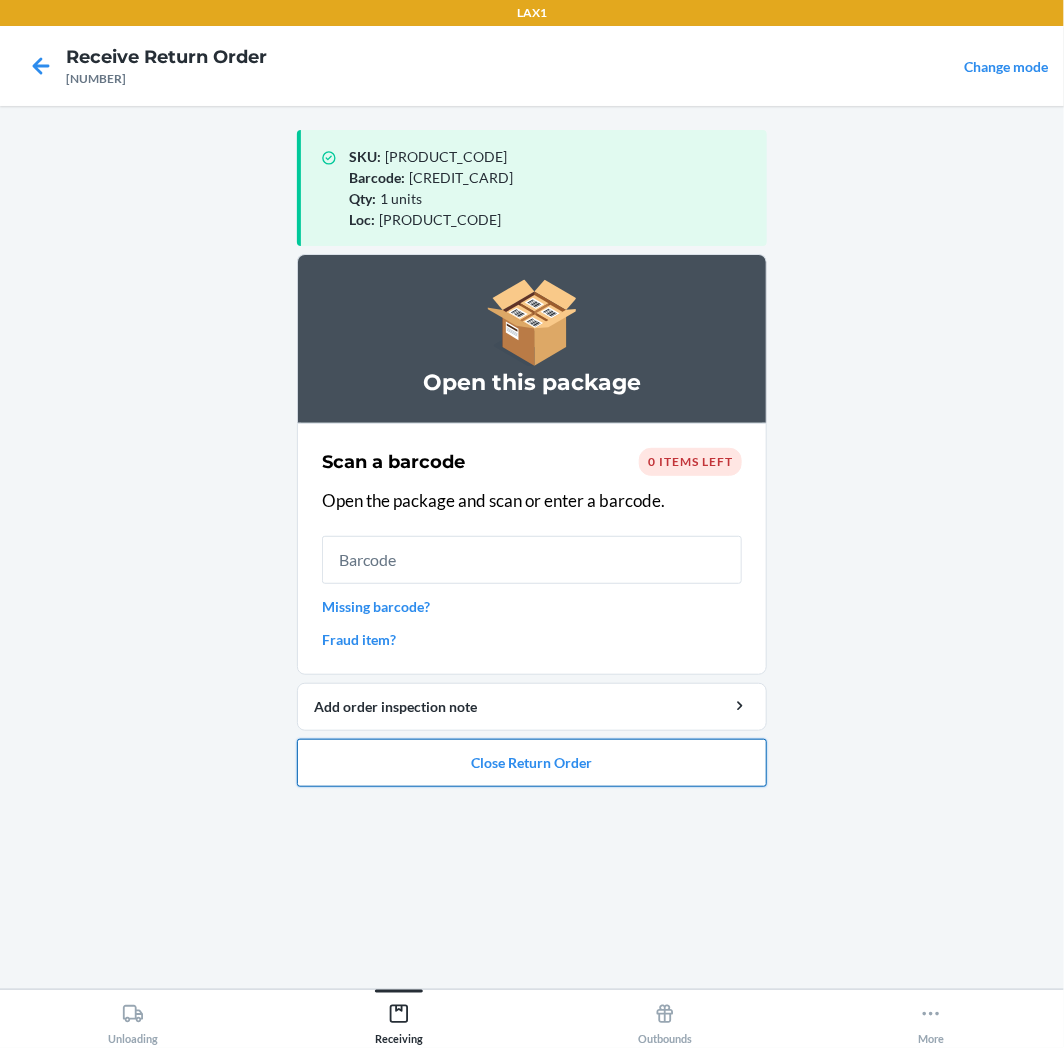 click on "Close Return Order" at bounding box center (532, 763) 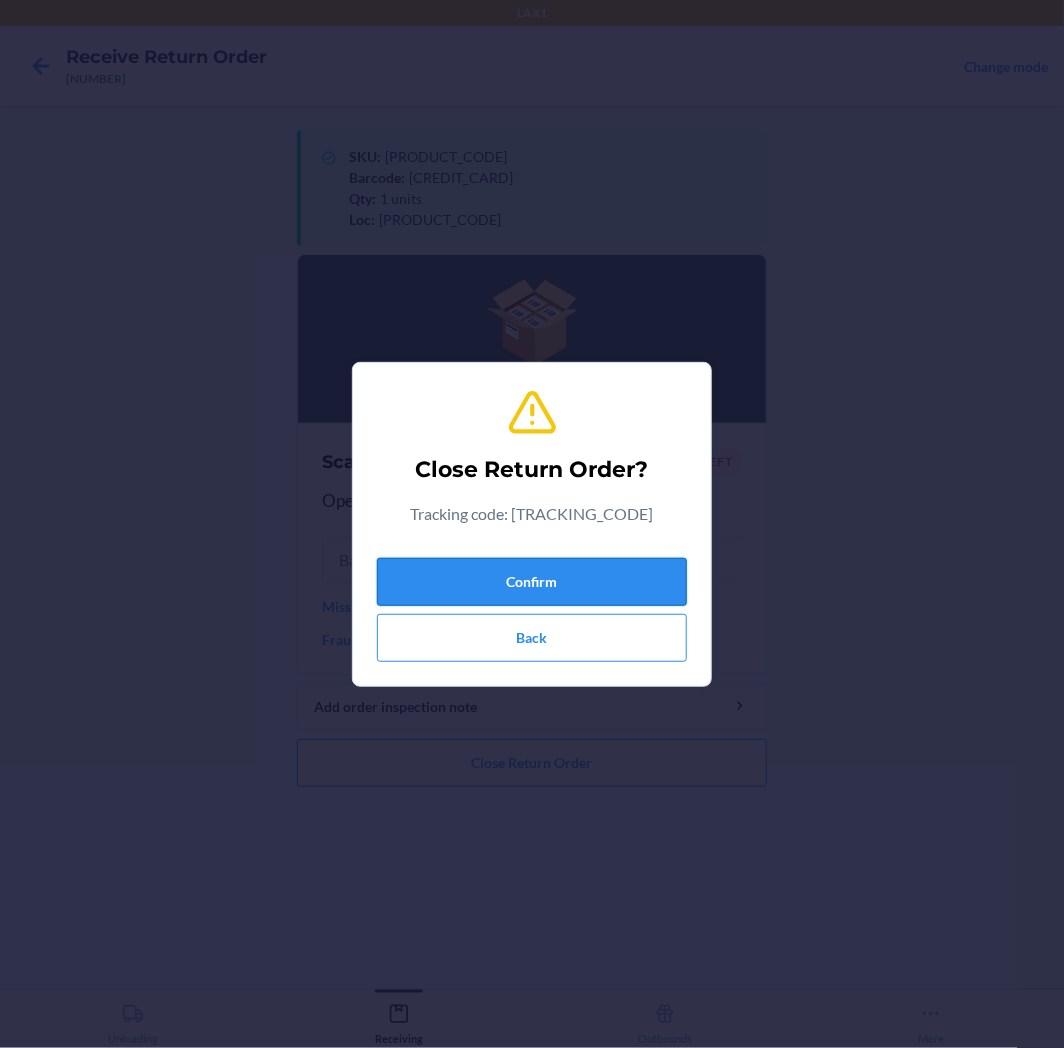 click on "Confirm" at bounding box center [532, 582] 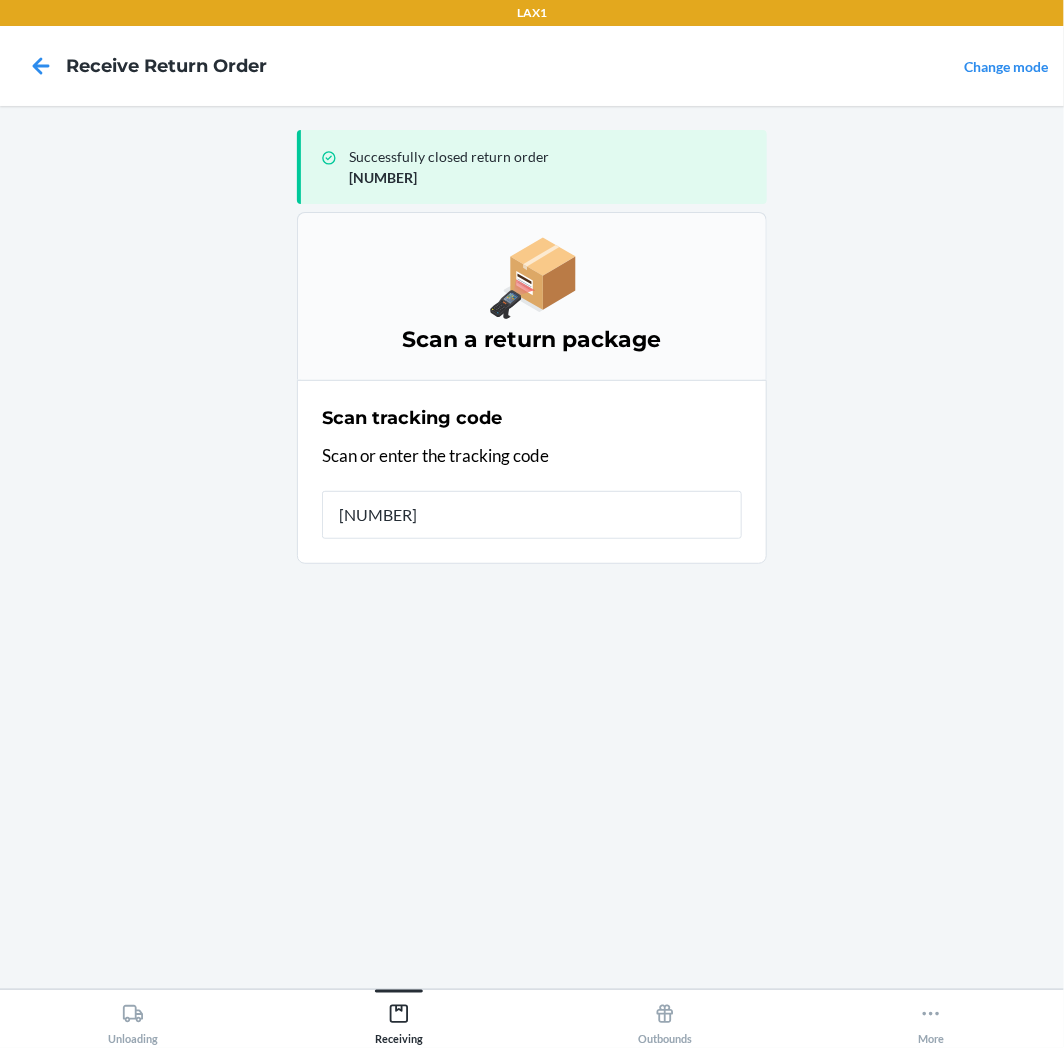 type on "[NUMBER]" 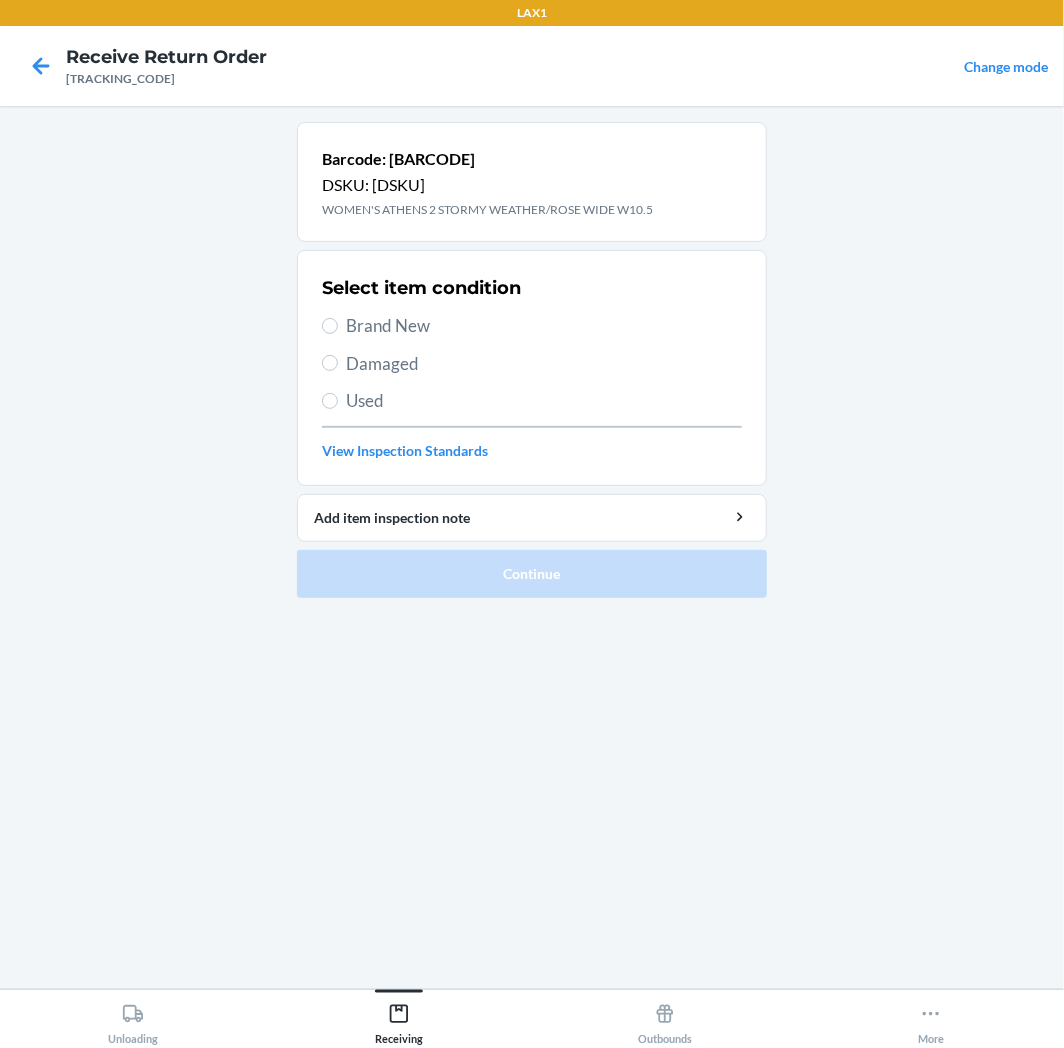 click on "Used" at bounding box center (544, 401) 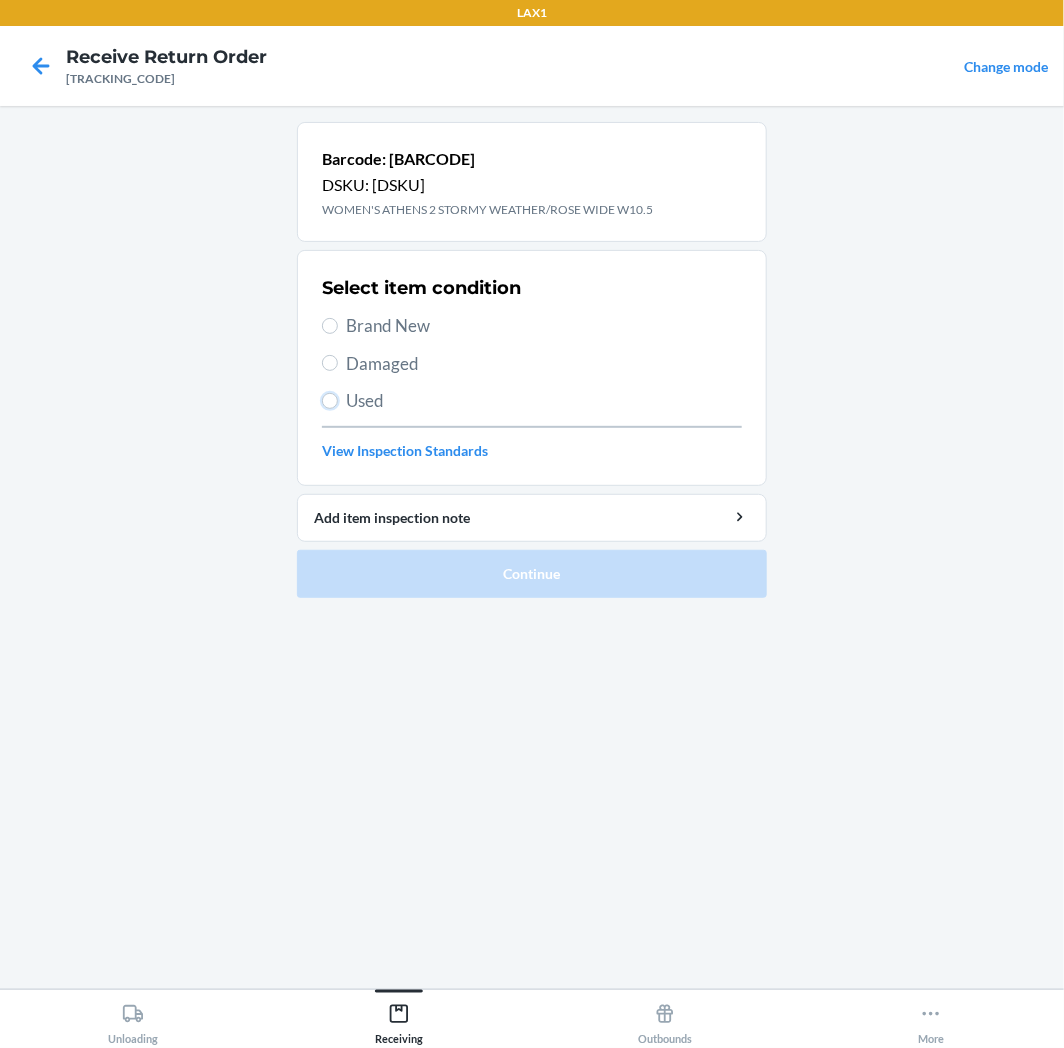 click on "Used" at bounding box center [330, 401] 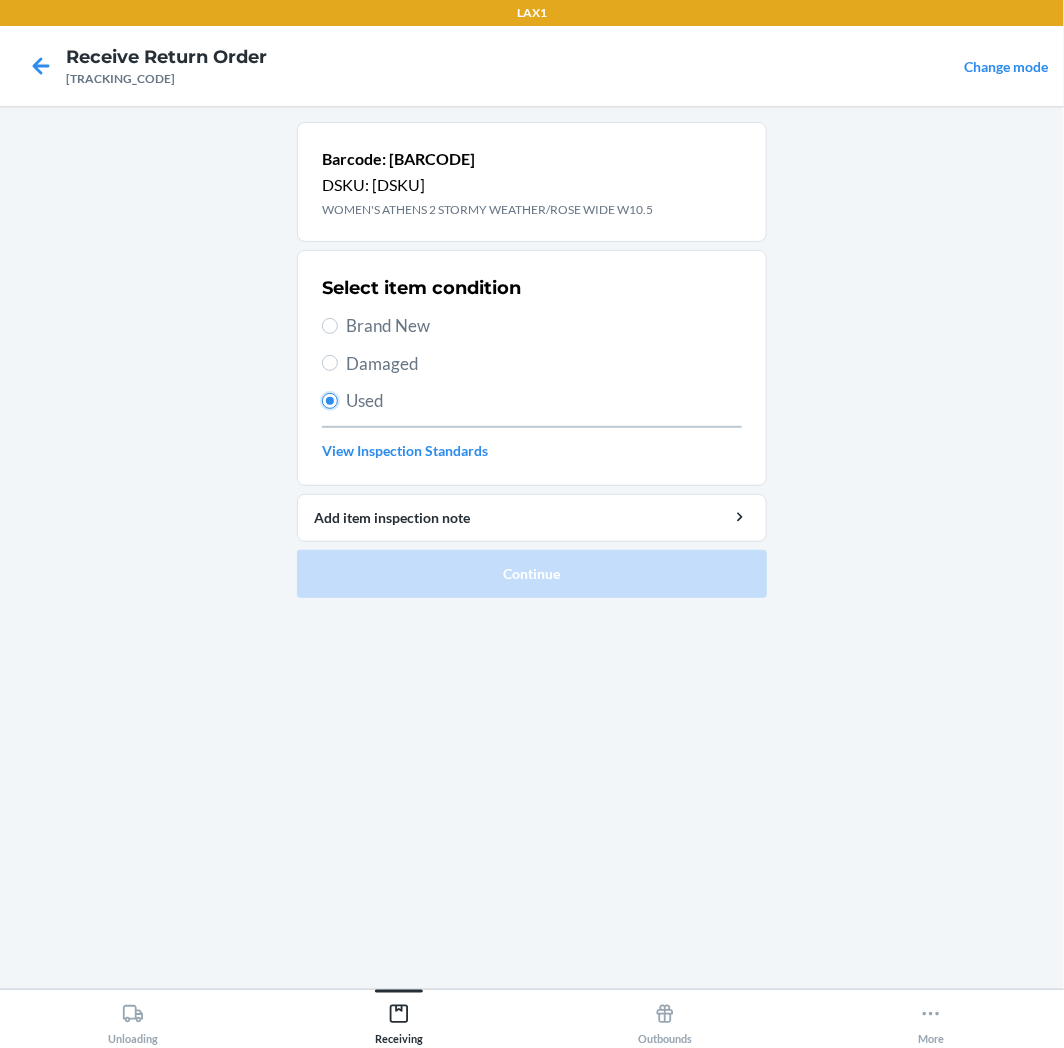 radio on "true" 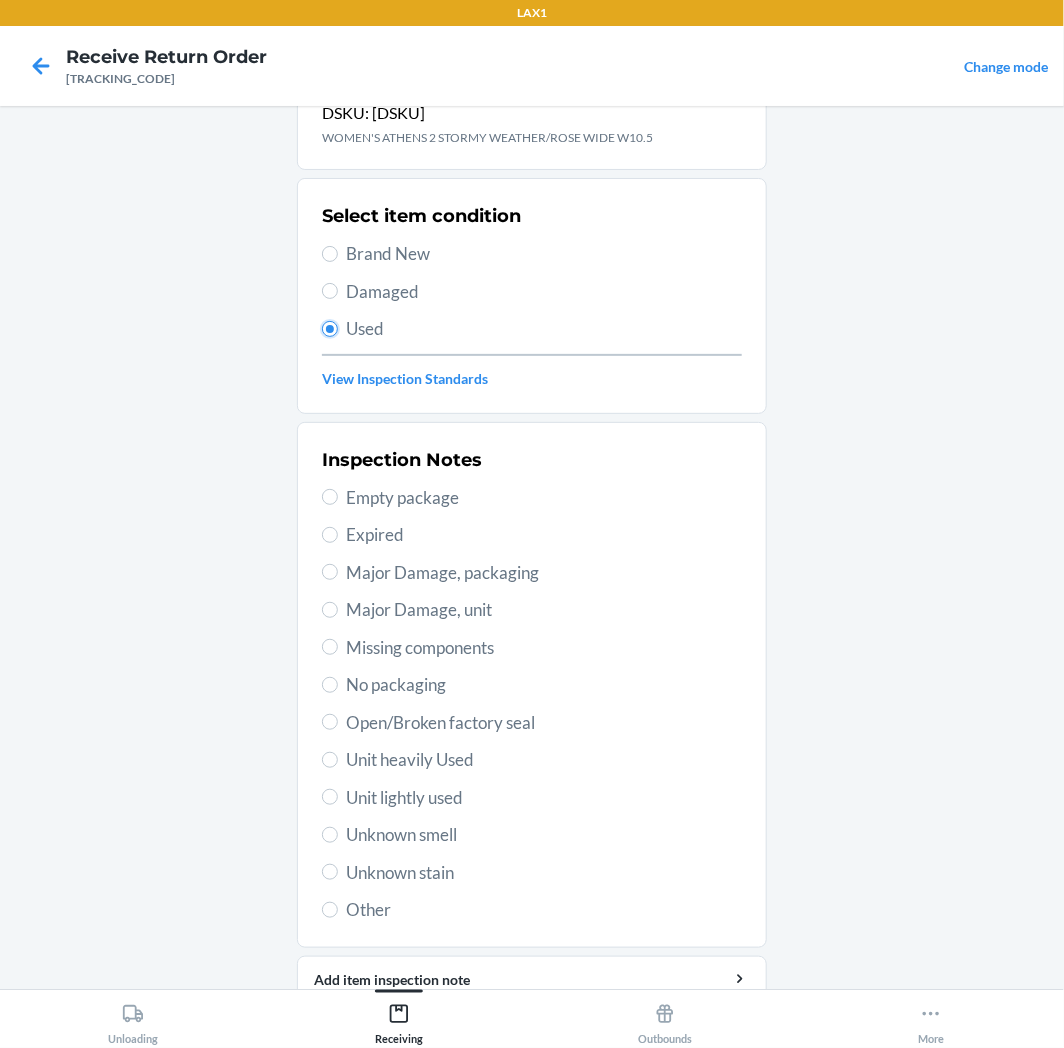 scroll, scrollTop: 111, scrollLeft: 0, axis: vertical 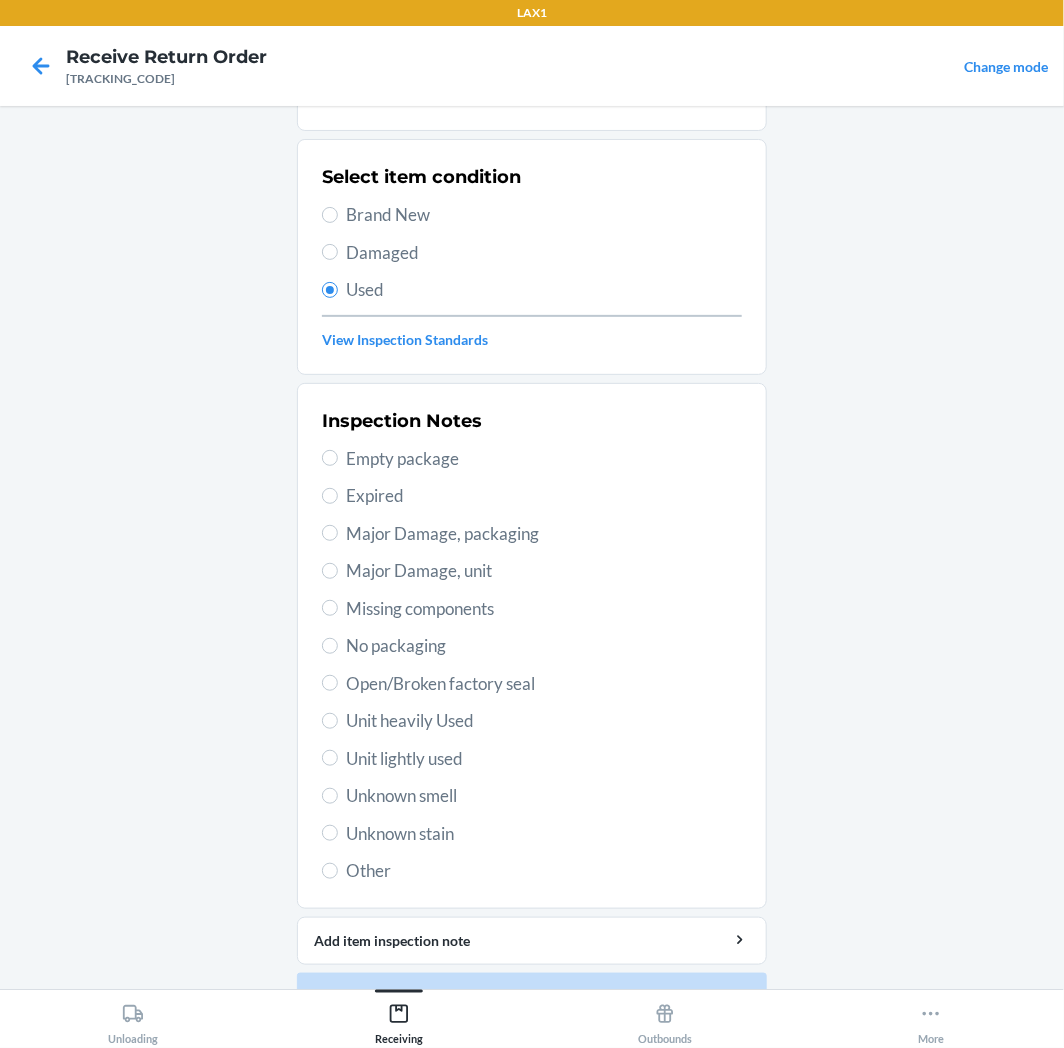 click on "Inspection Notes Empty package Expired Major Damage, packaging Major Damage, unit Missing components No packaging Open/Broken factory seal Unit heavily Used Unit lightly used Unknown smell Unknown stain Other" at bounding box center (532, 646) 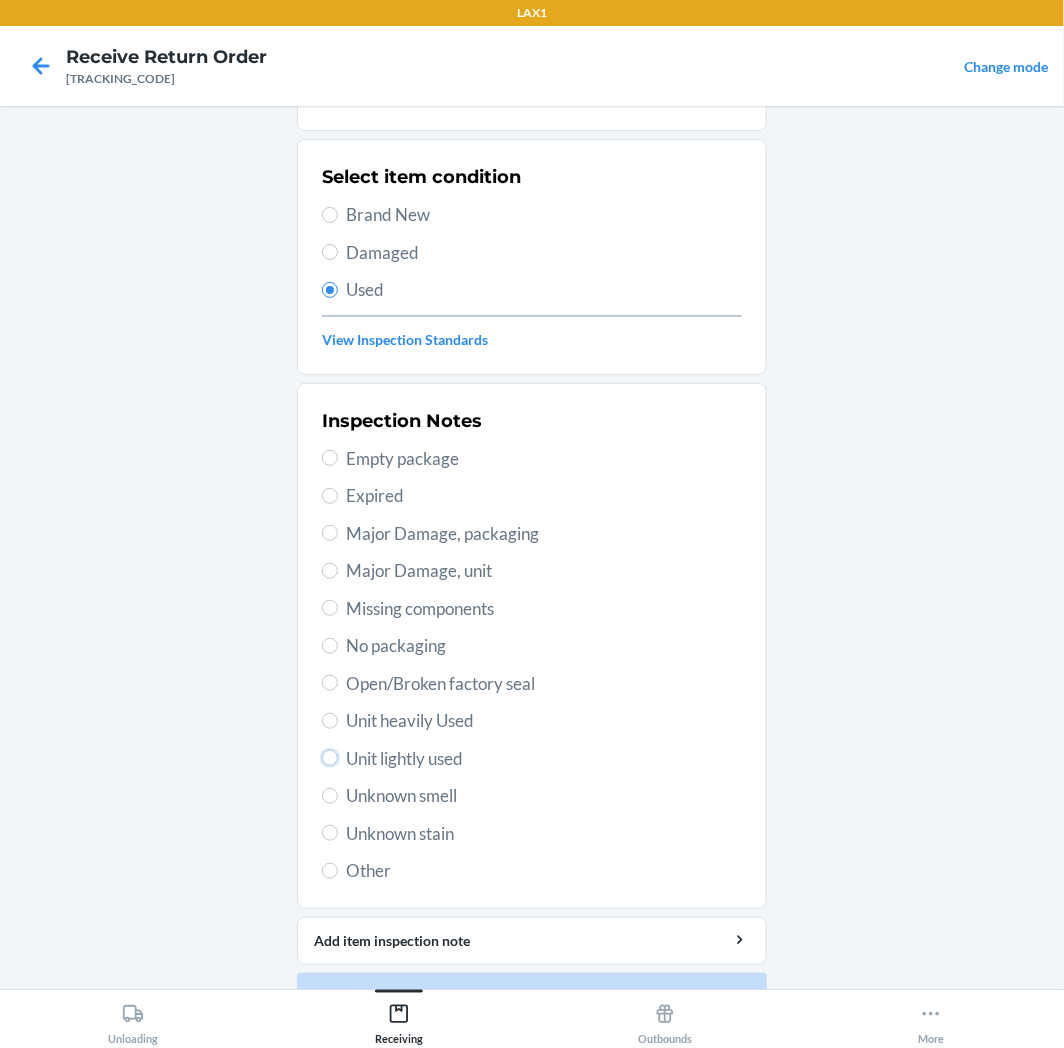 click on "Unit lightly used" at bounding box center [330, 758] 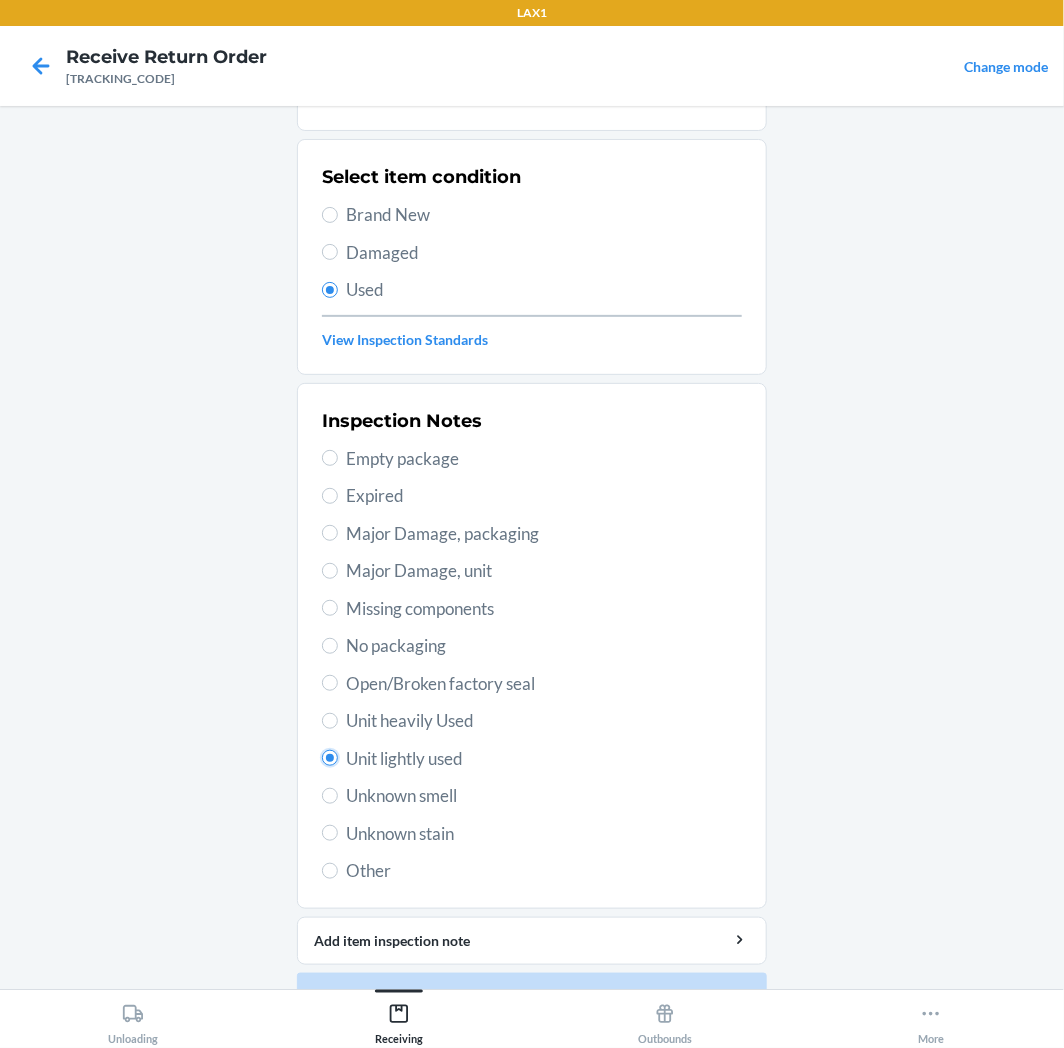 radio on "true" 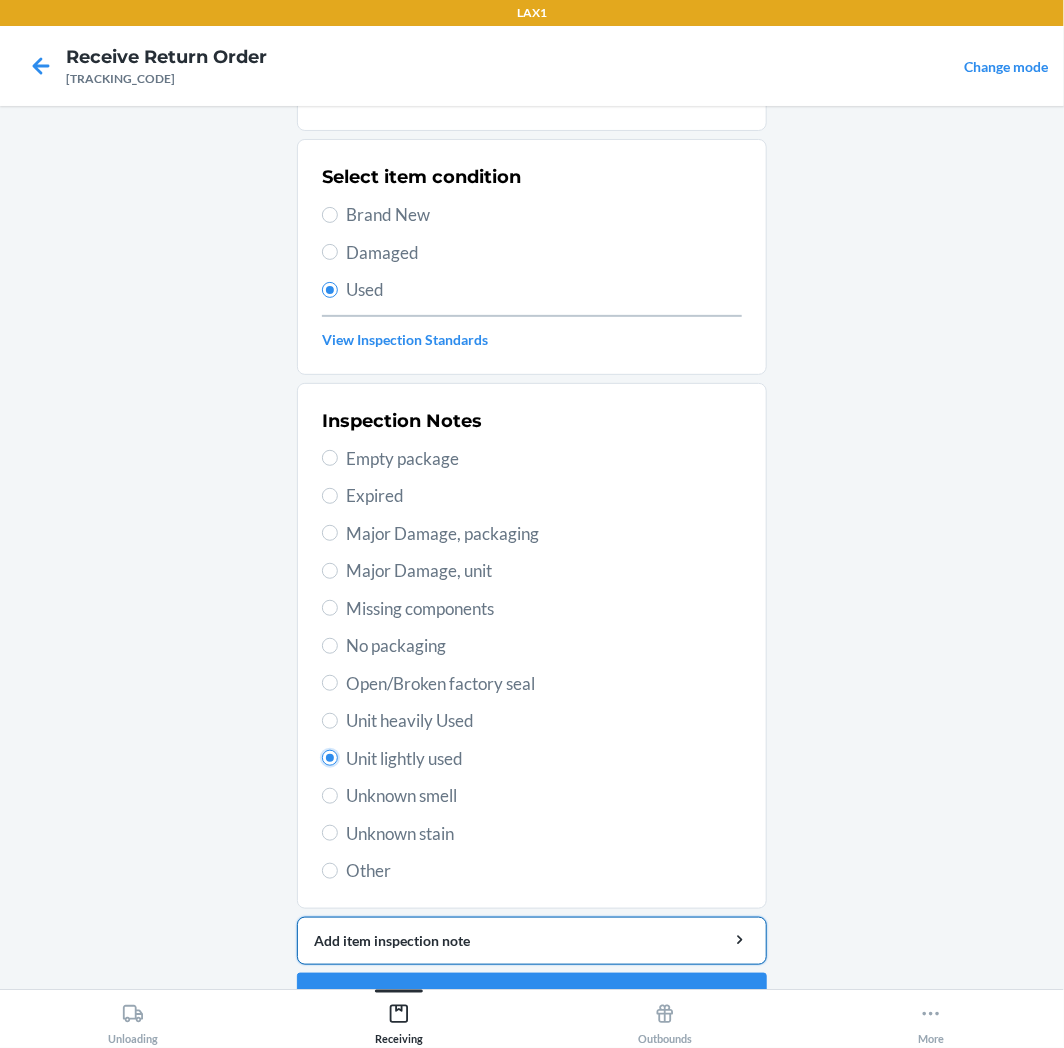 scroll, scrollTop: 157, scrollLeft: 0, axis: vertical 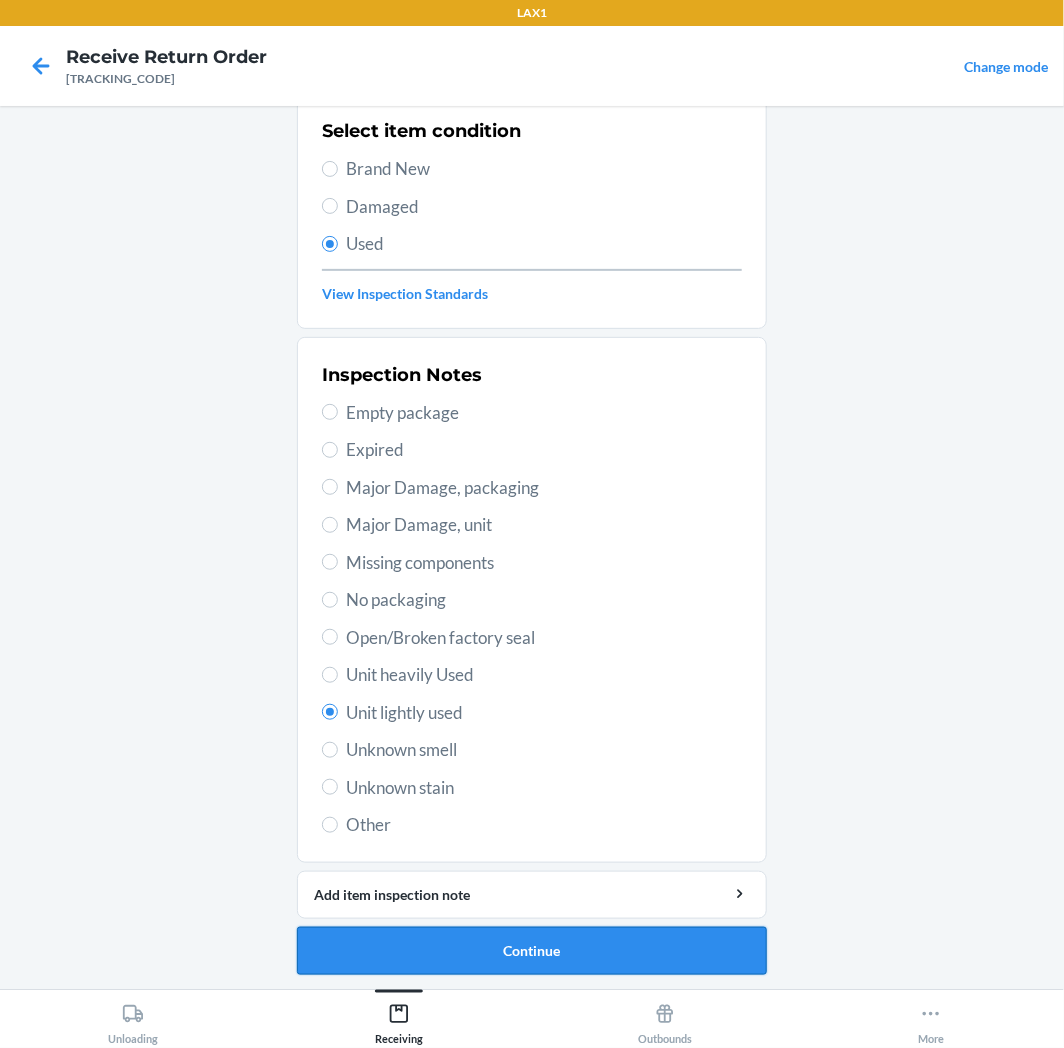 click on "Continue" at bounding box center [532, 951] 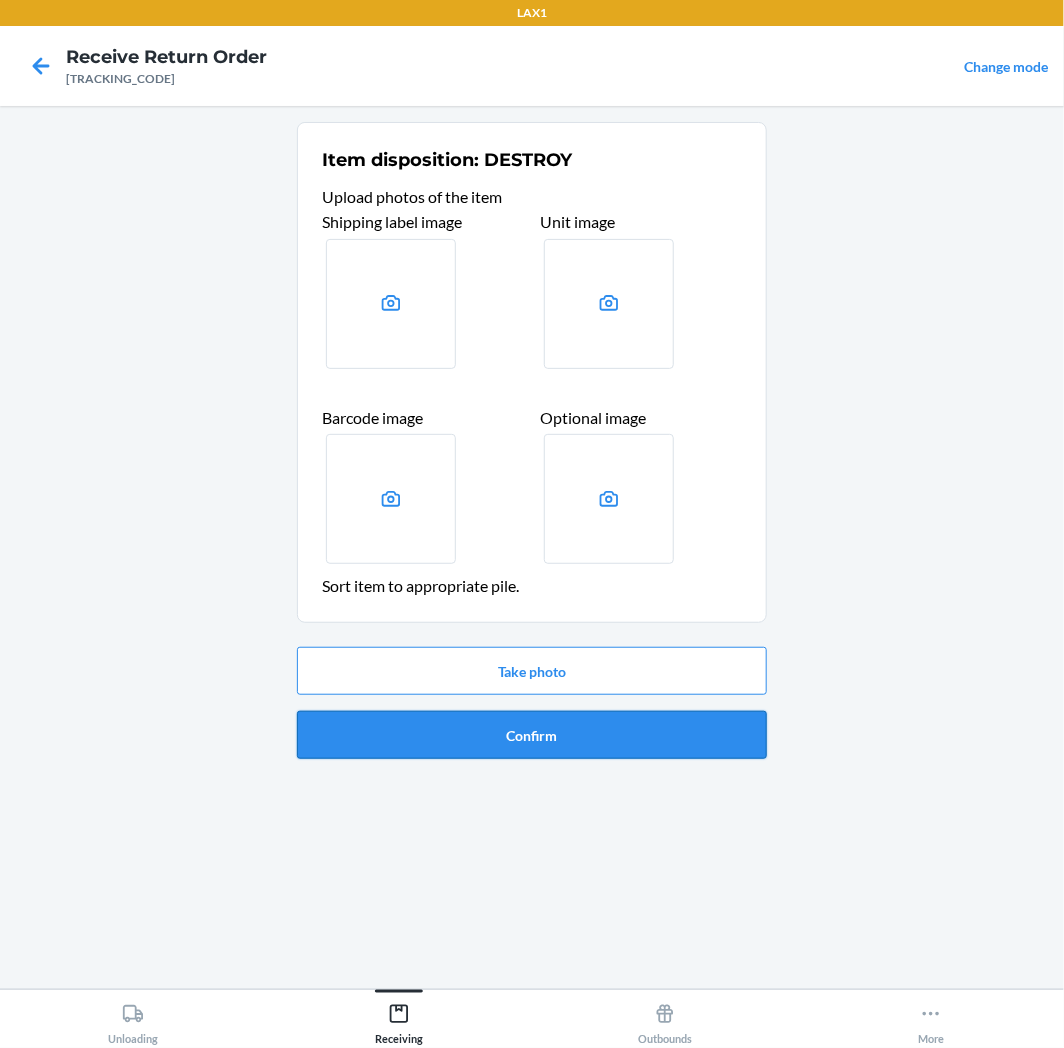 click on "Confirm" at bounding box center (532, 735) 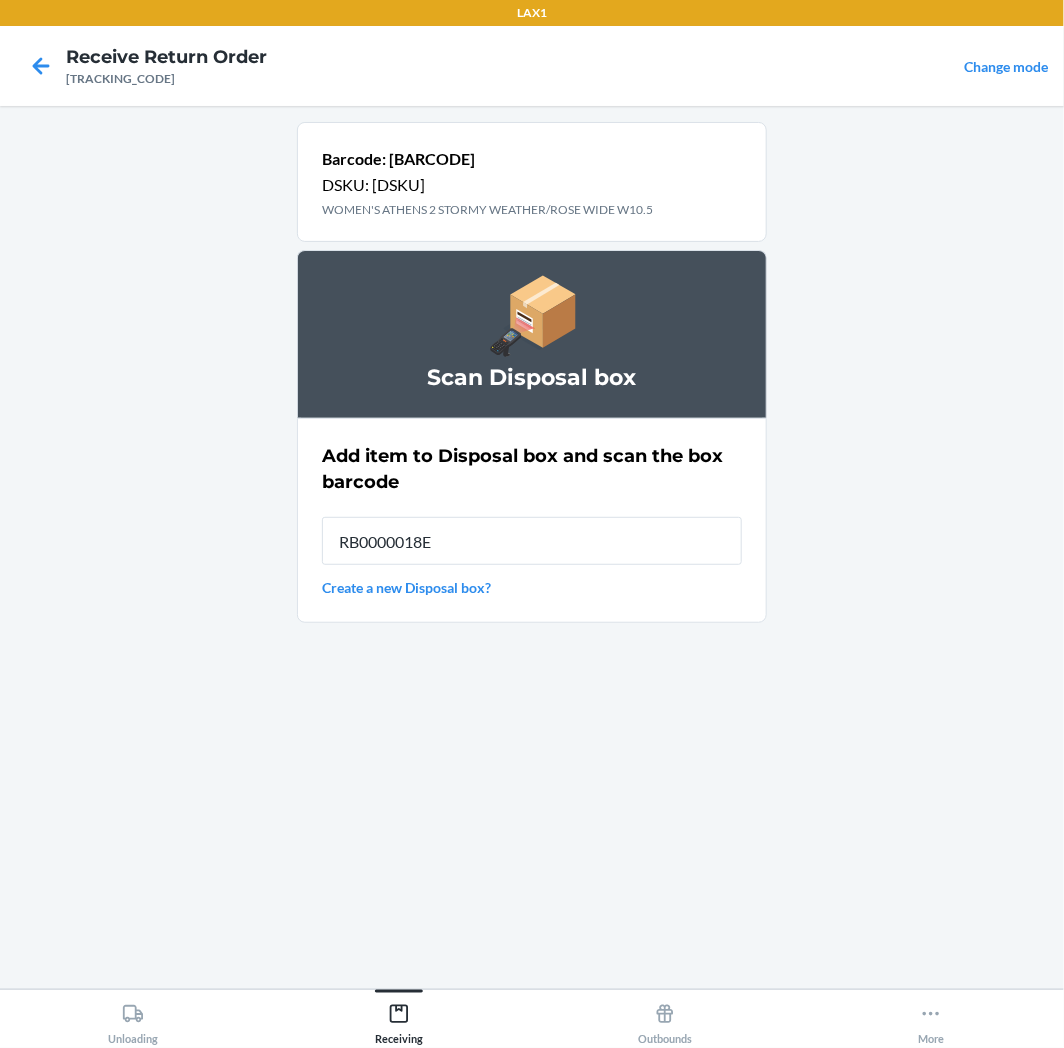 type on "RB0000018E3" 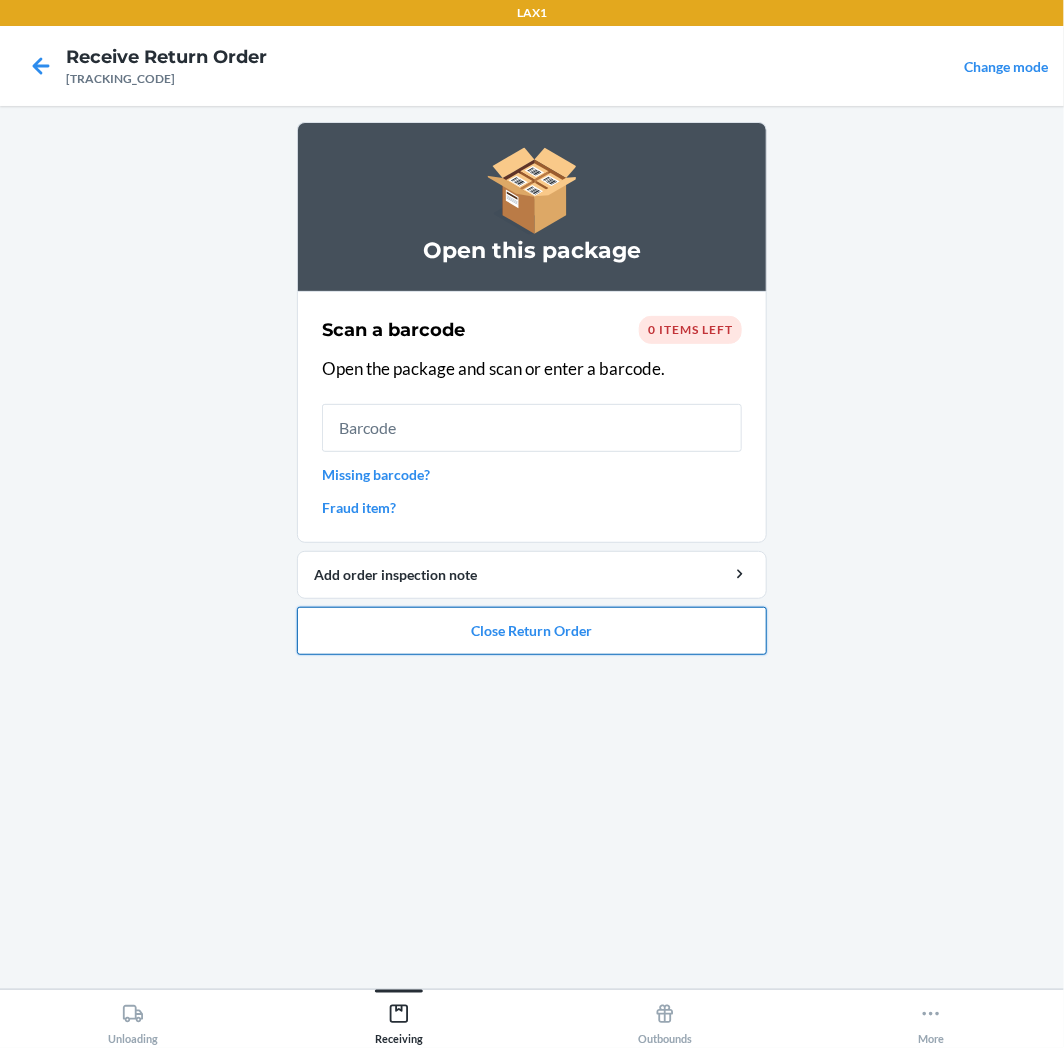 click on "Close Return Order" at bounding box center (532, 631) 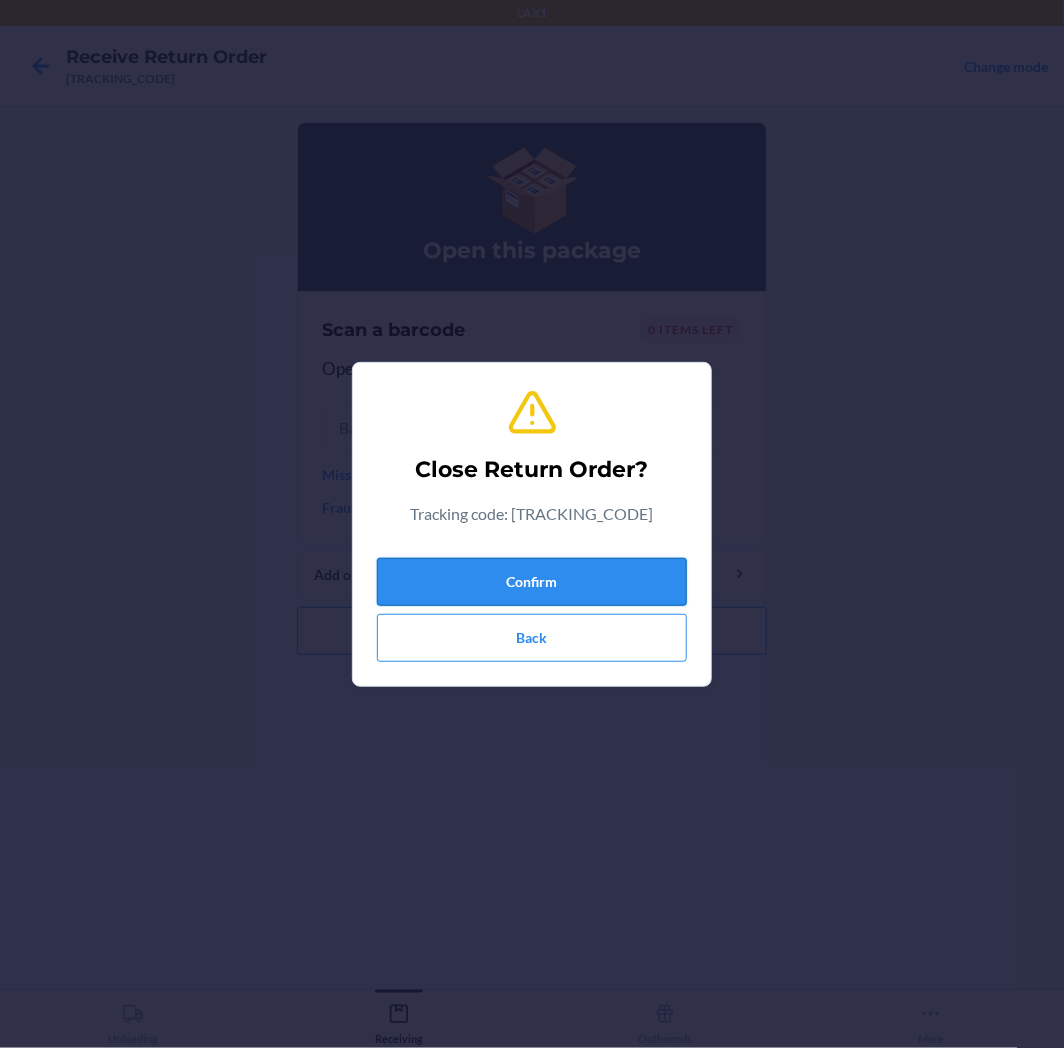 click on "Confirm" at bounding box center [532, 582] 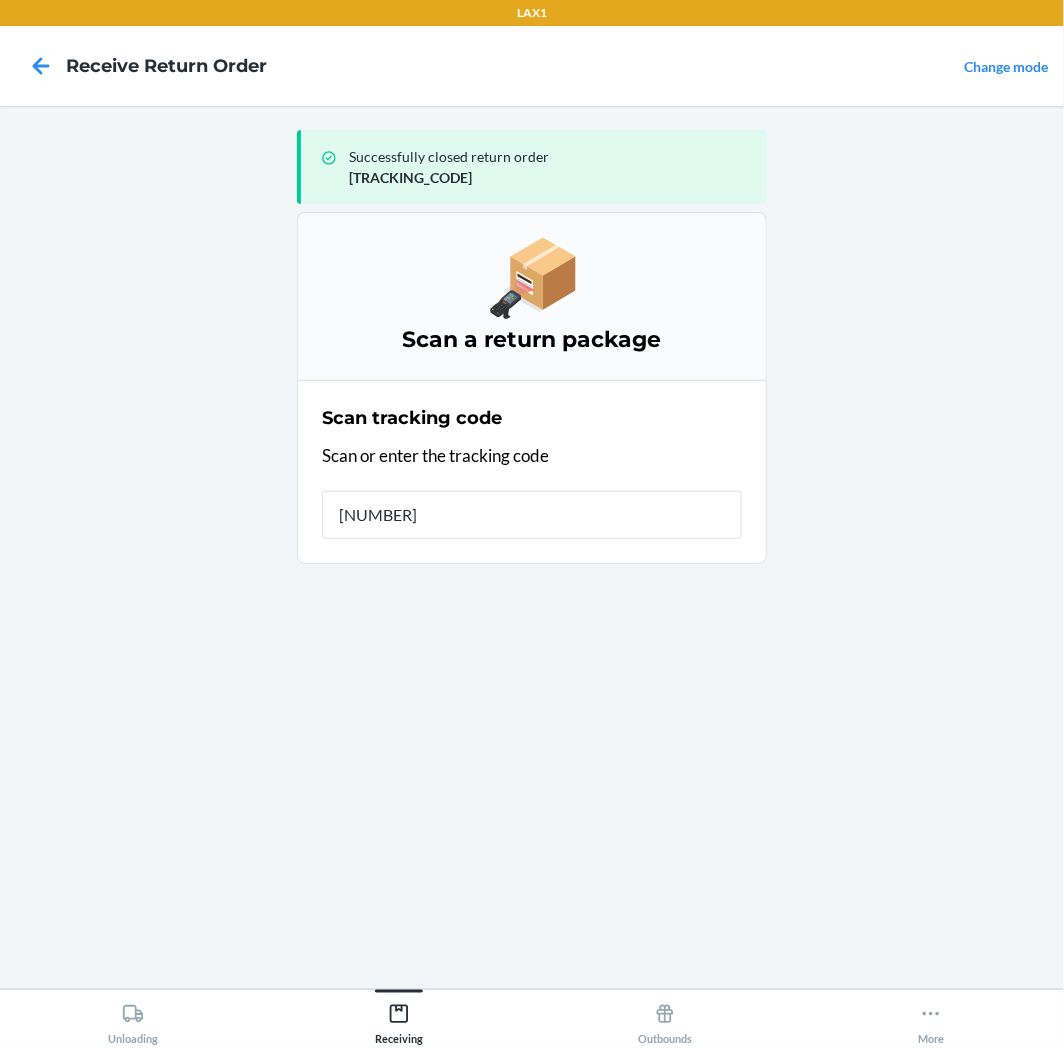 type on "[NUMBER]" 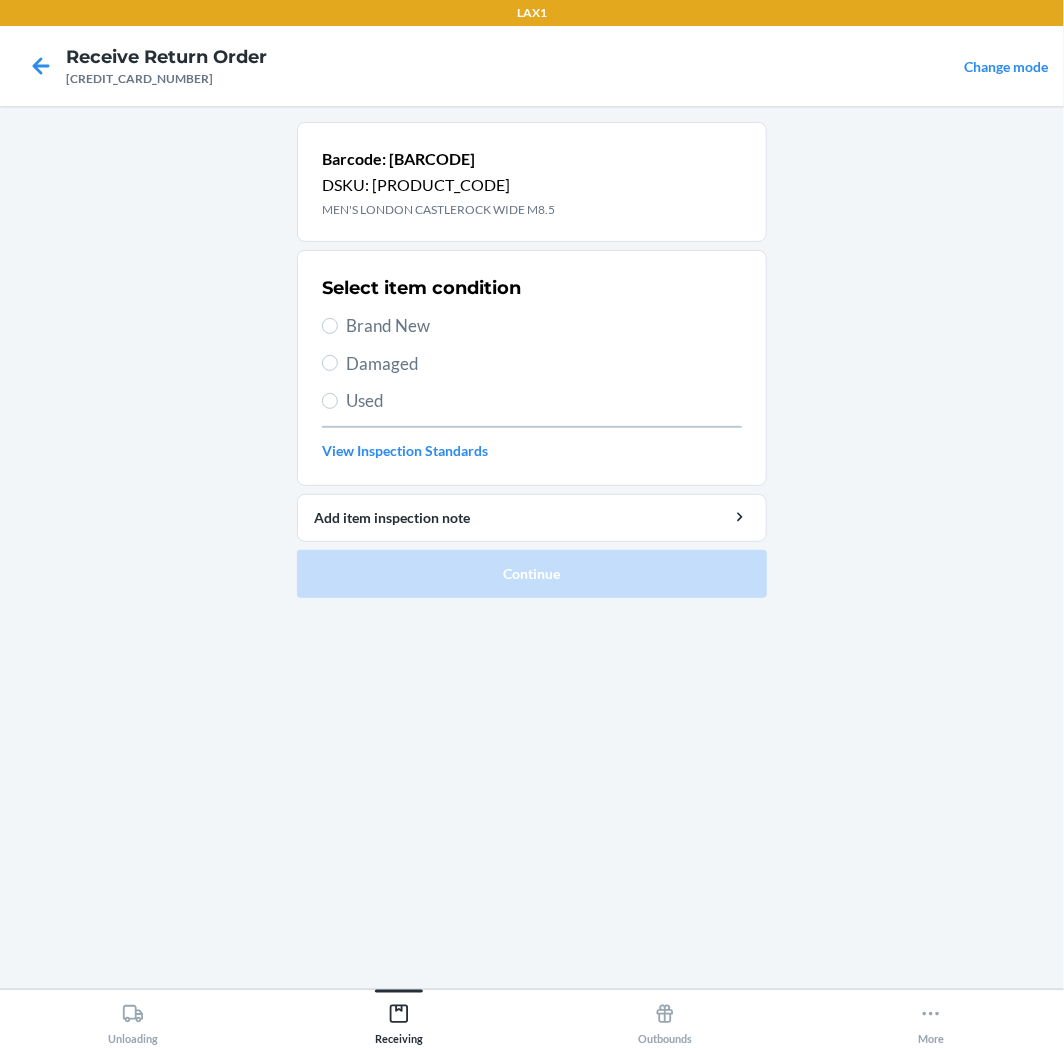 click on "Brand New" at bounding box center [544, 326] 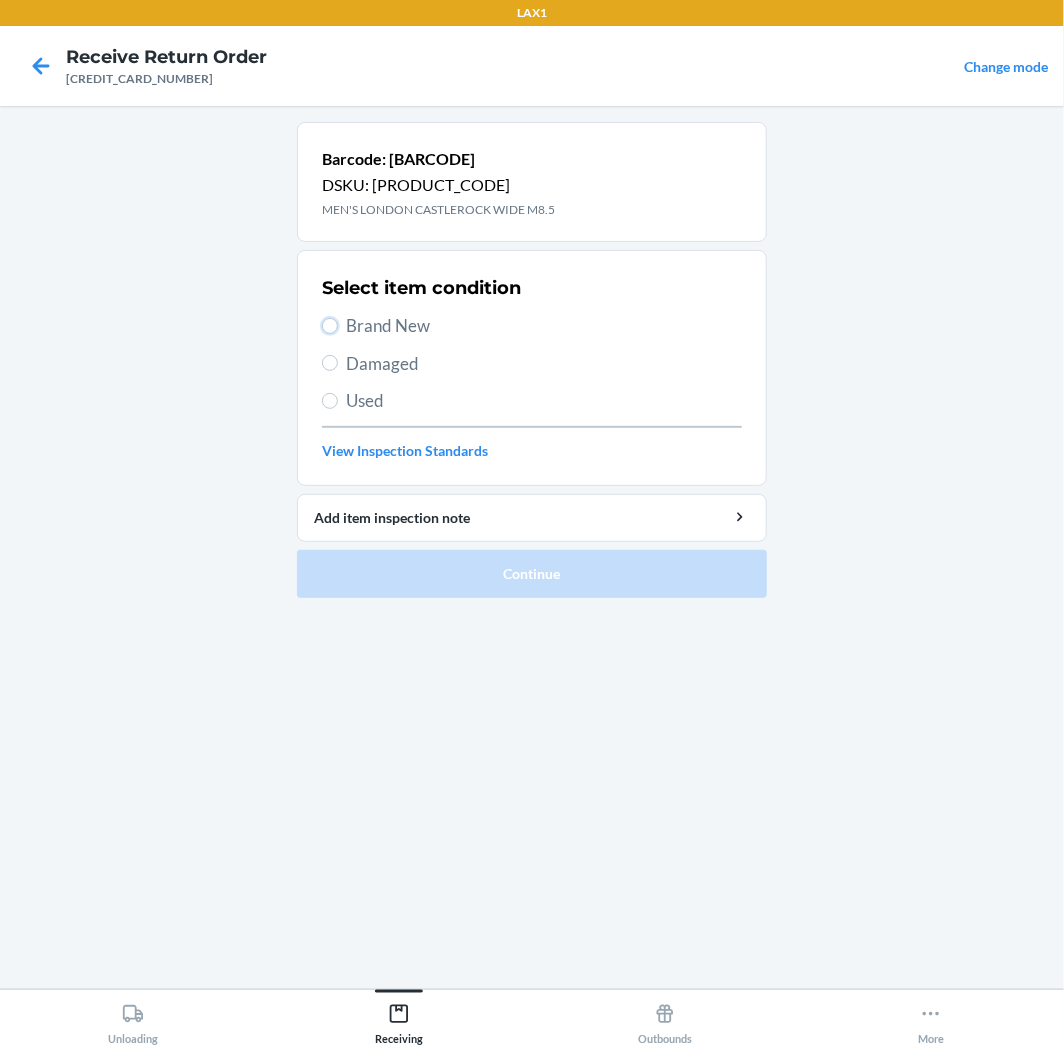 click on "Brand New" at bounding box center [330, 326] 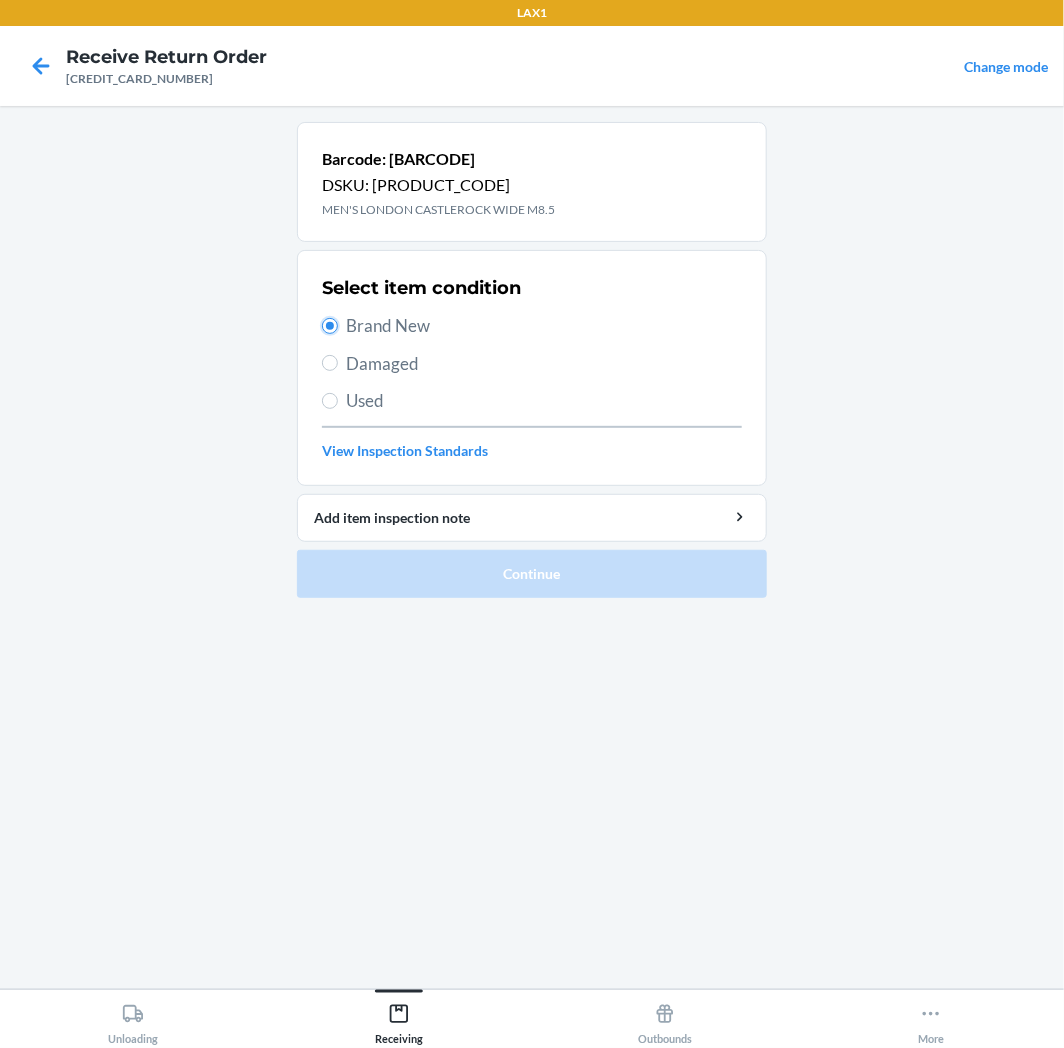 radio on "true" 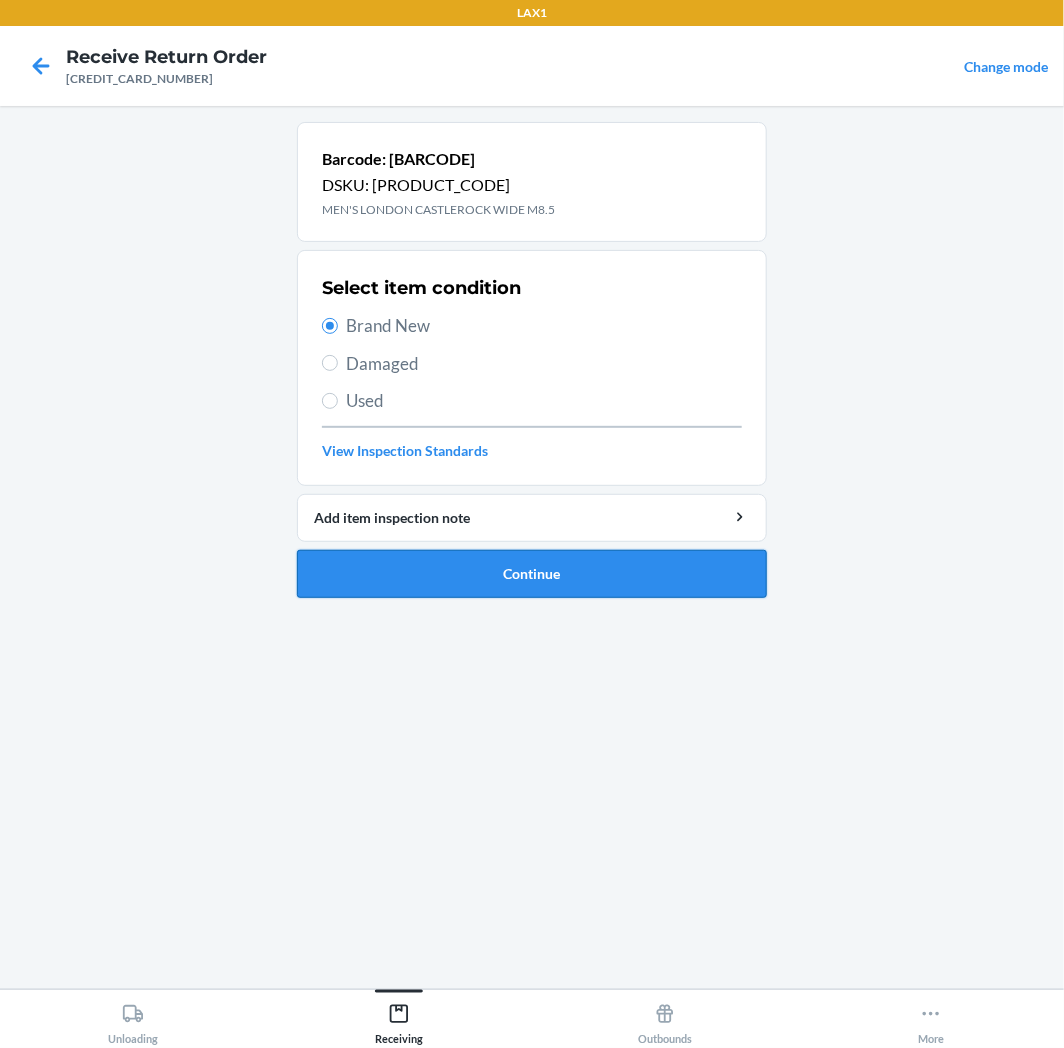 click on "Continue" at bounding box center [532, 574] 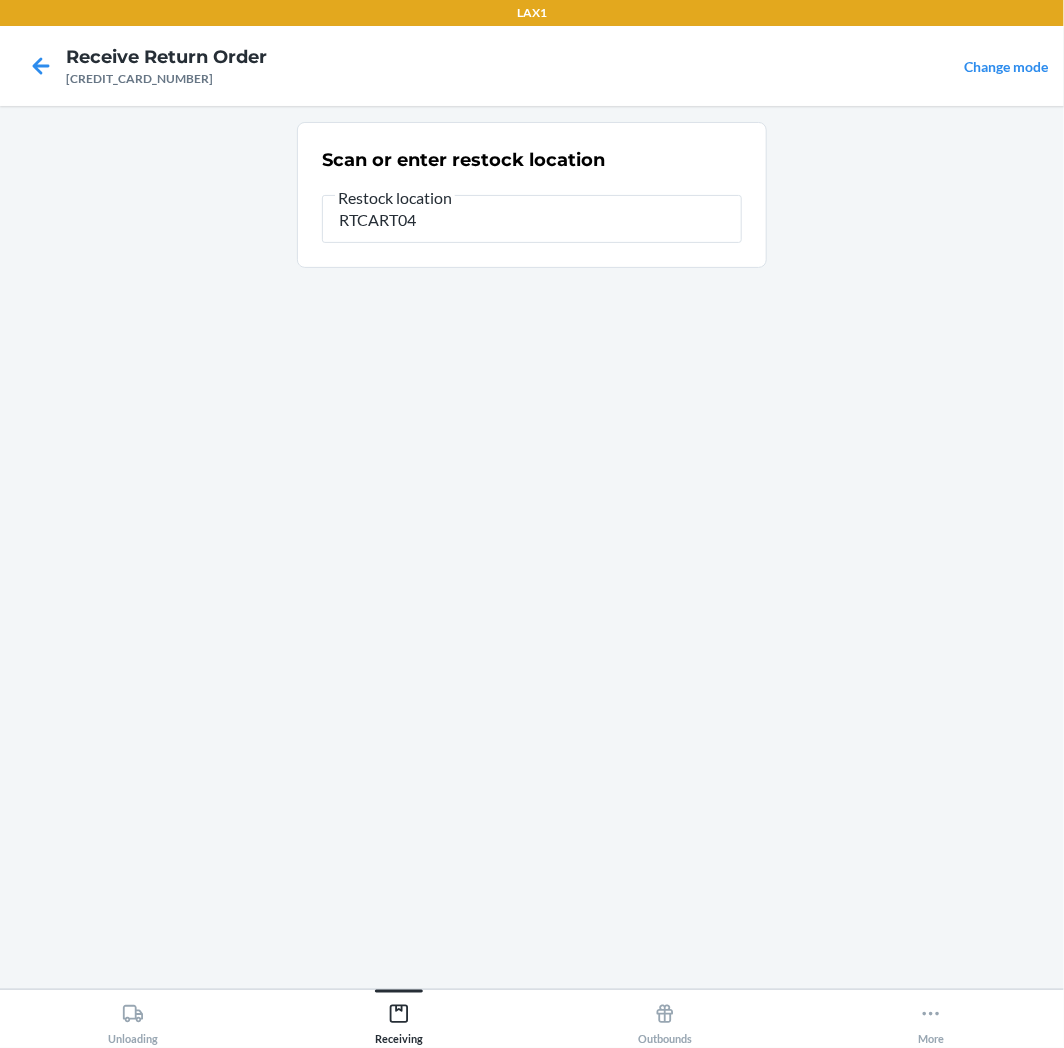 type on "[PRODUCT_CODE]" 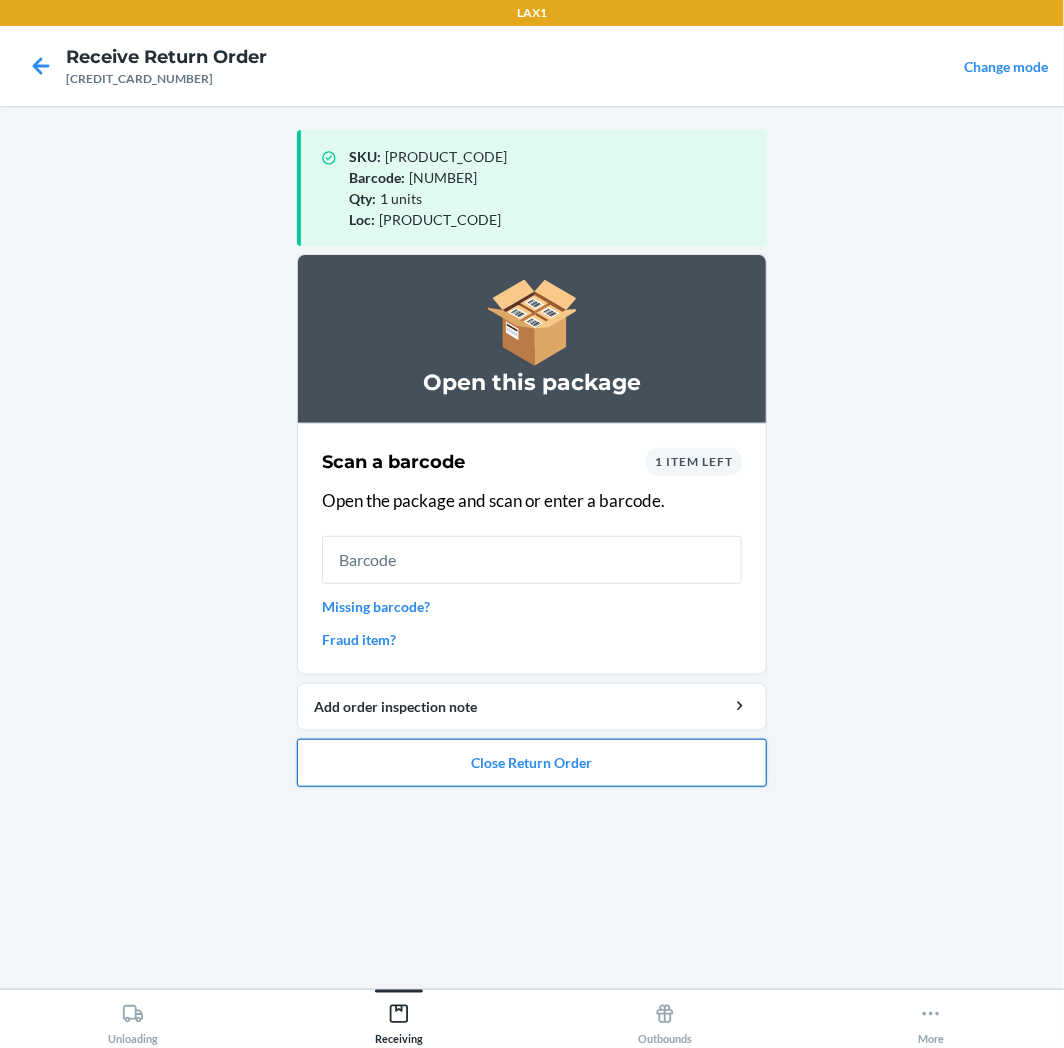 click on "Close Return Order" at bounding box center (532, 763) 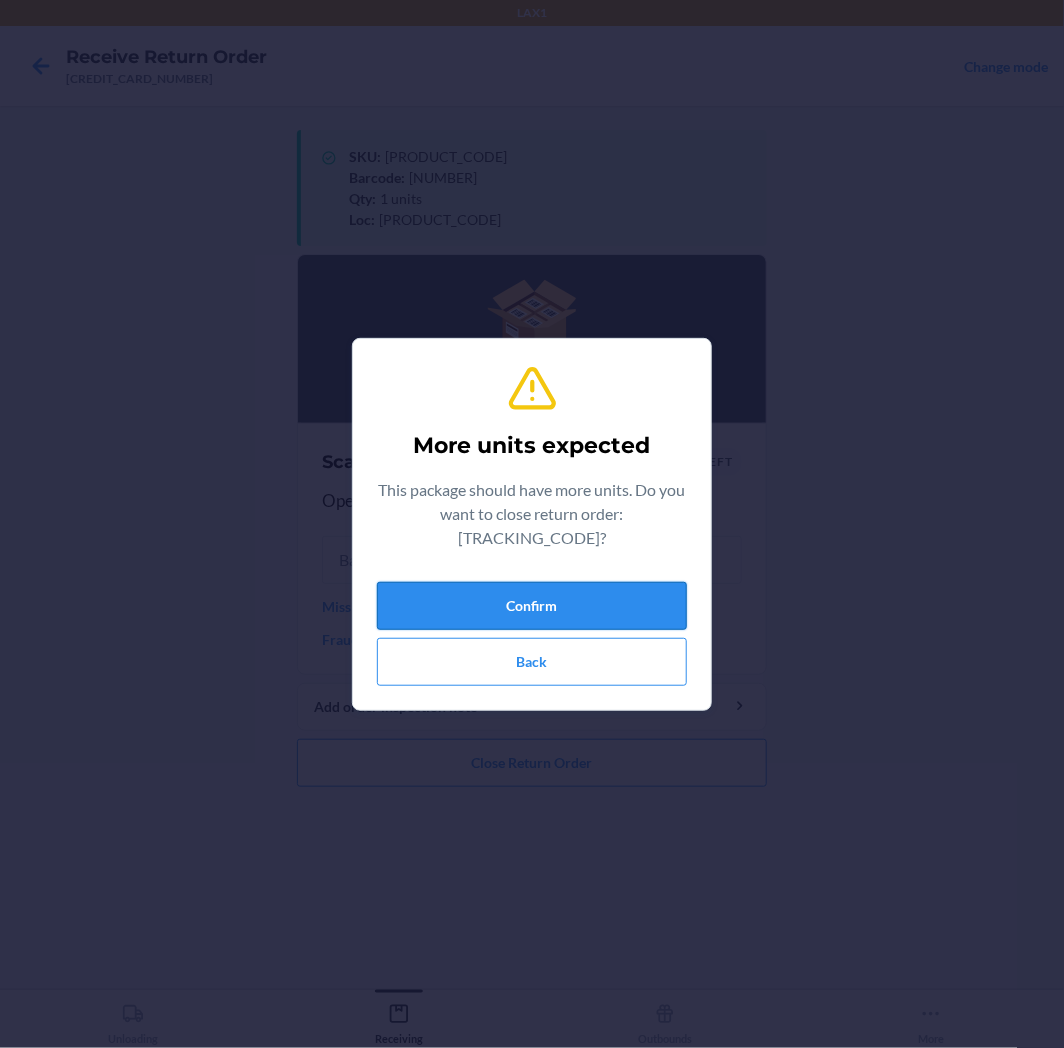 click on "Confirm" at bounding box center (532, 606) 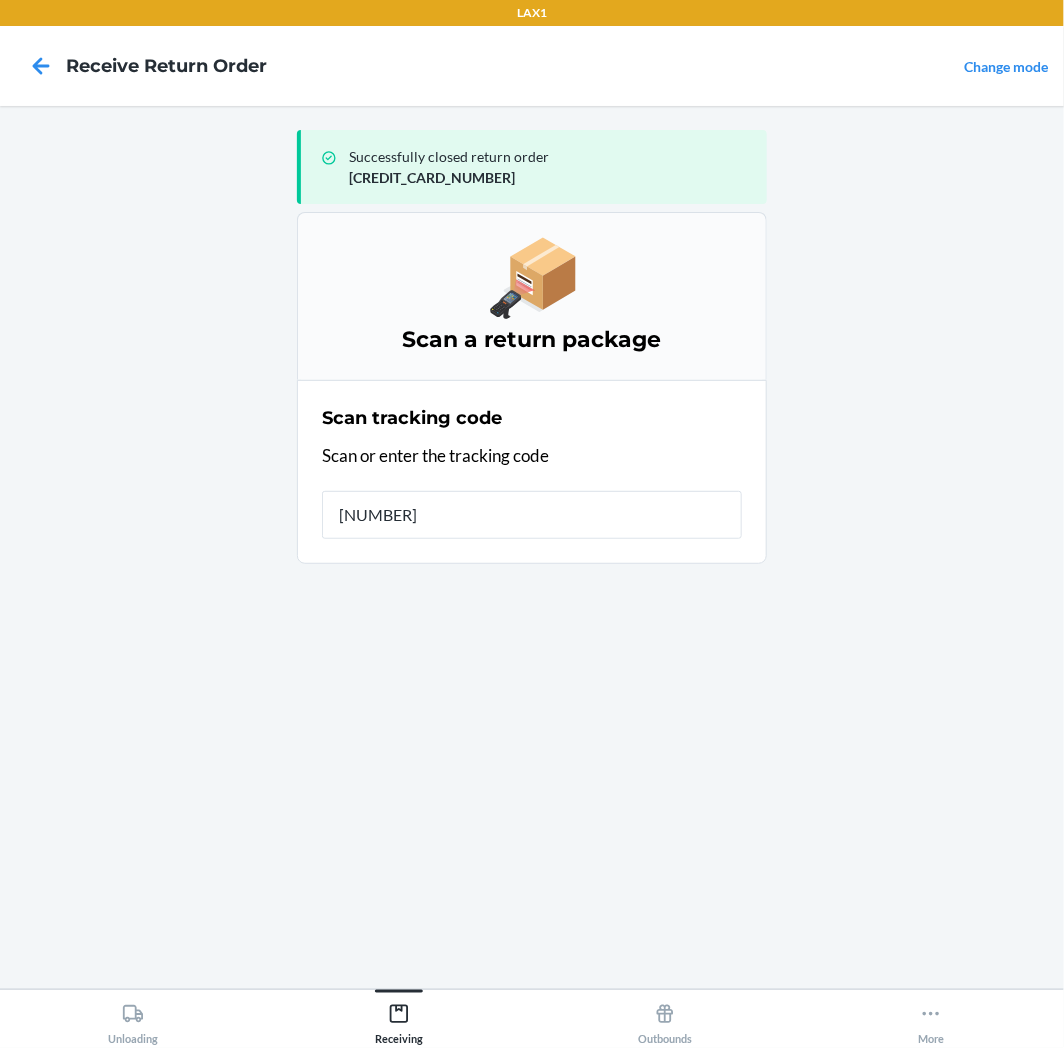 type on "[PHONE]" 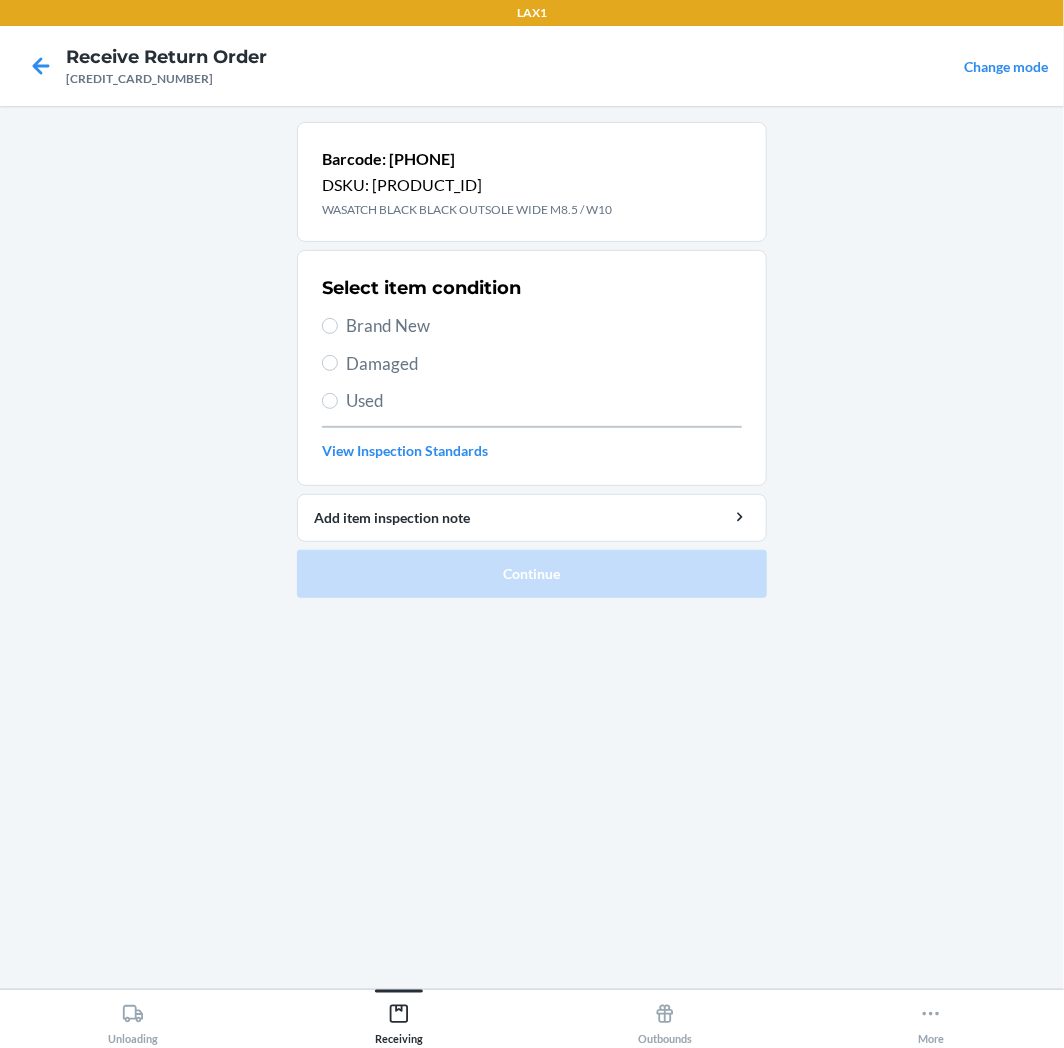click on "Brand New" at bounding box center [544, 326] 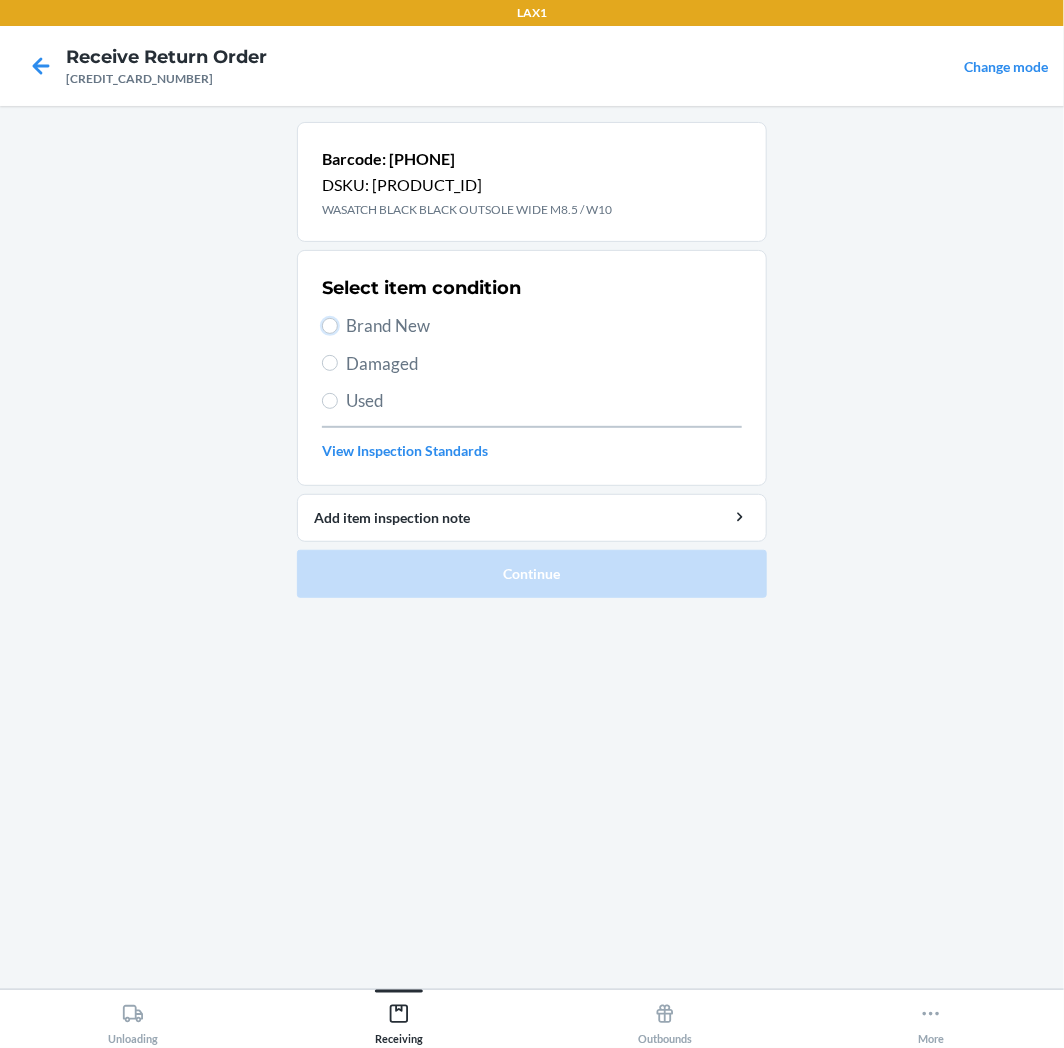 click on "Brand New" at bounding box center (330, 326) 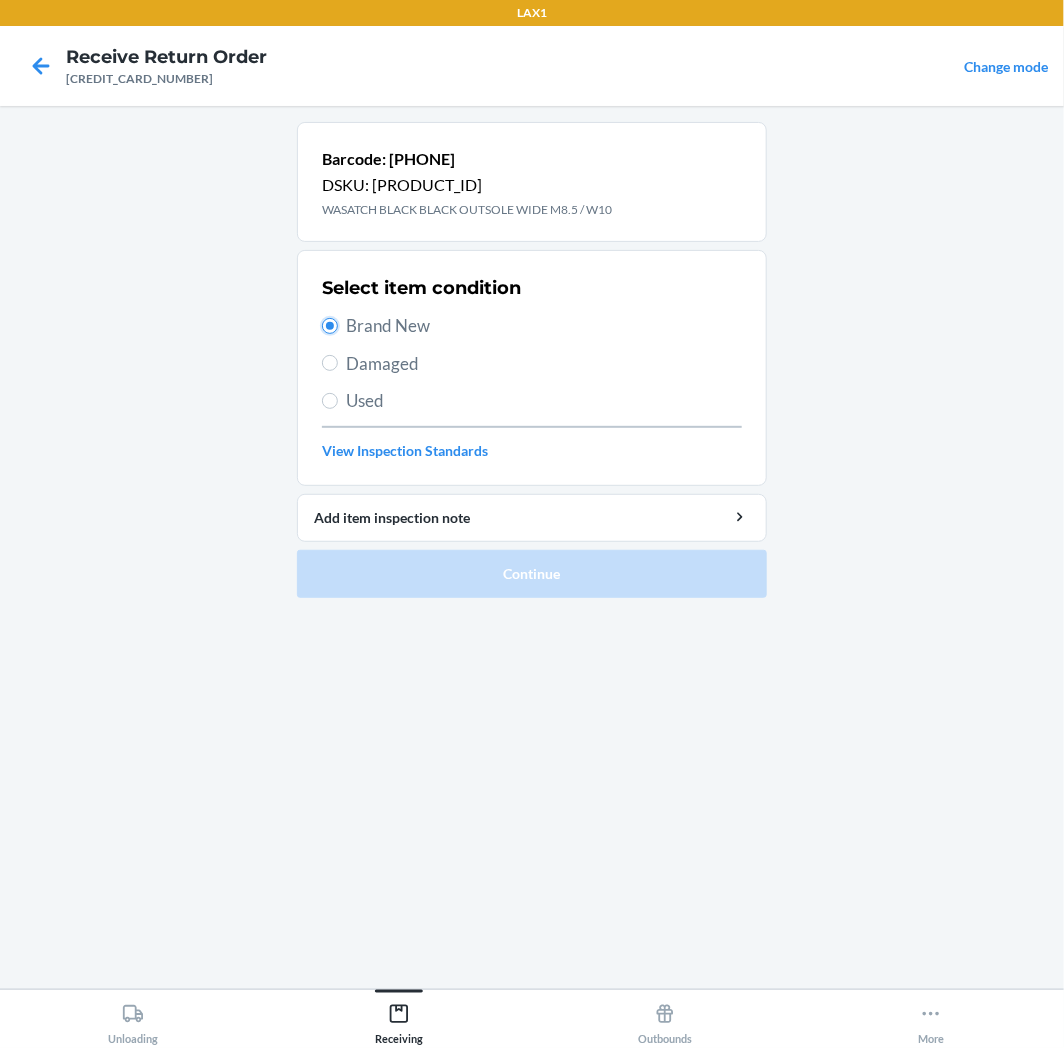 radio on "true" 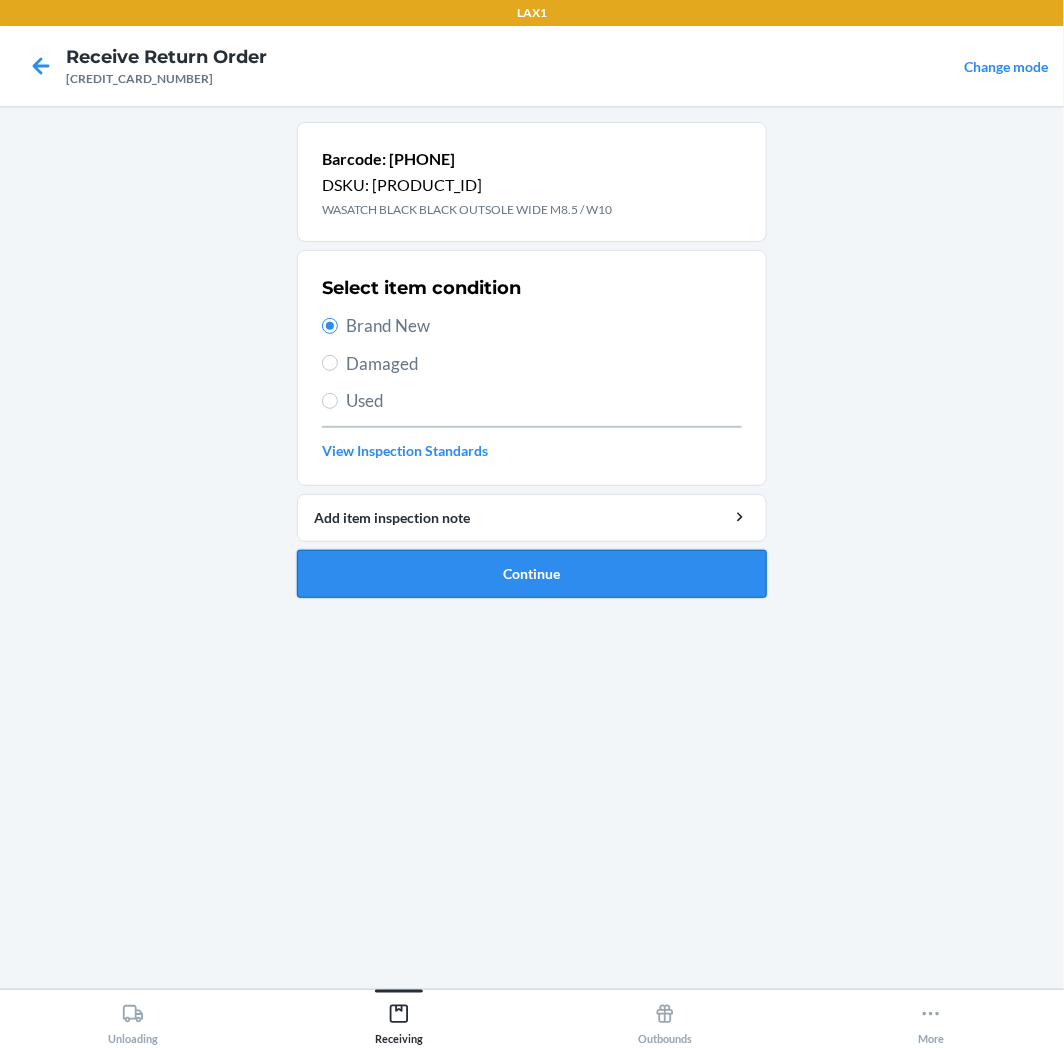 click on "Continue" at bounding box center (532, 574) 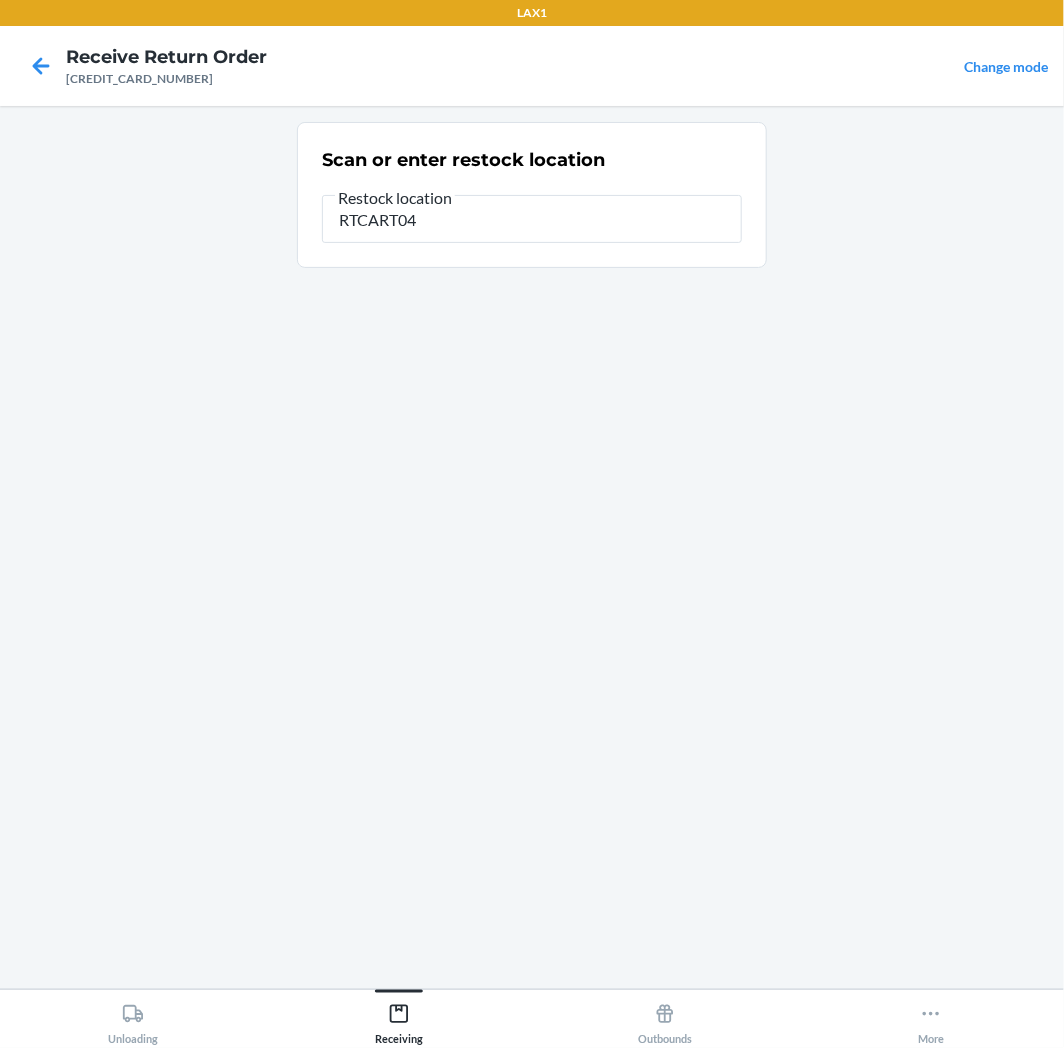 type on "[PRODUCT_CODE]" 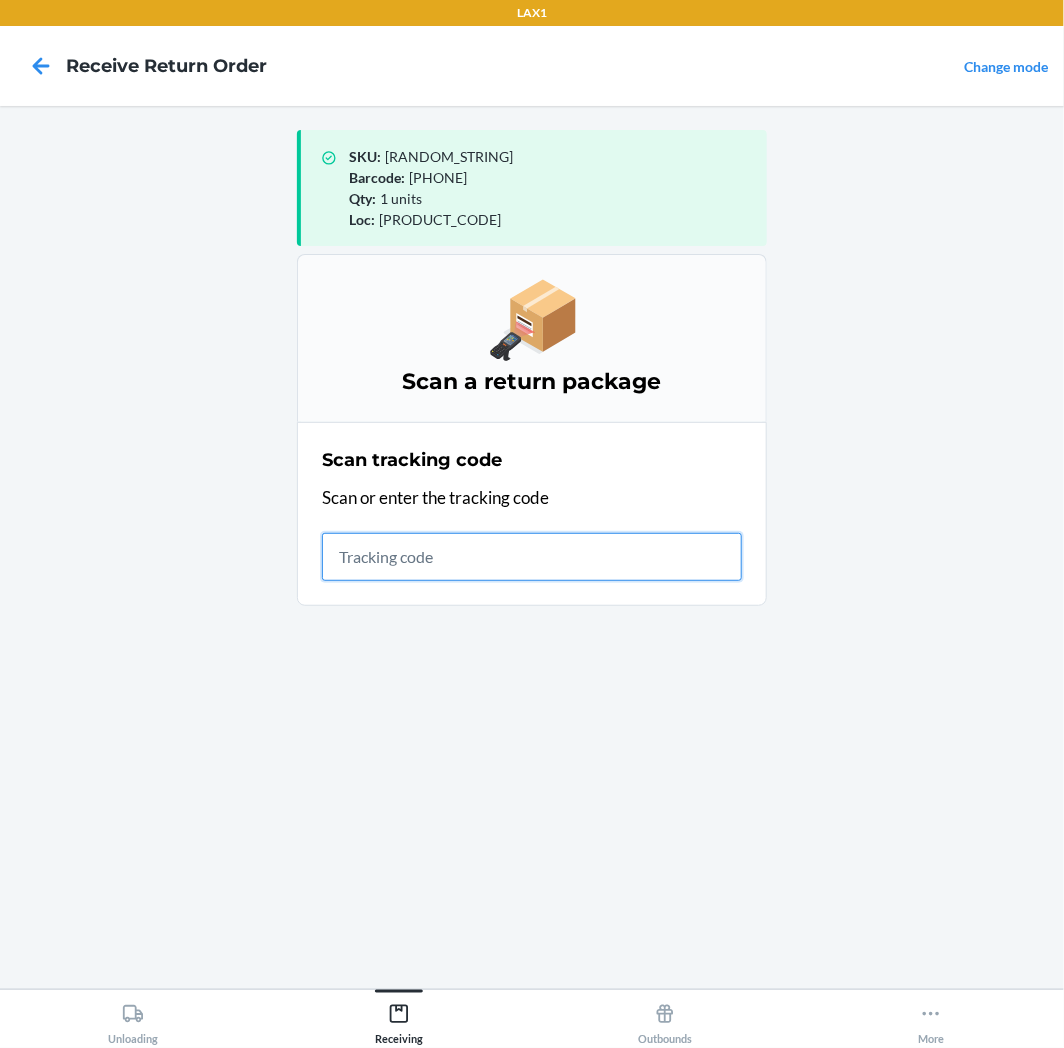 click at bounding box center [532, 557] 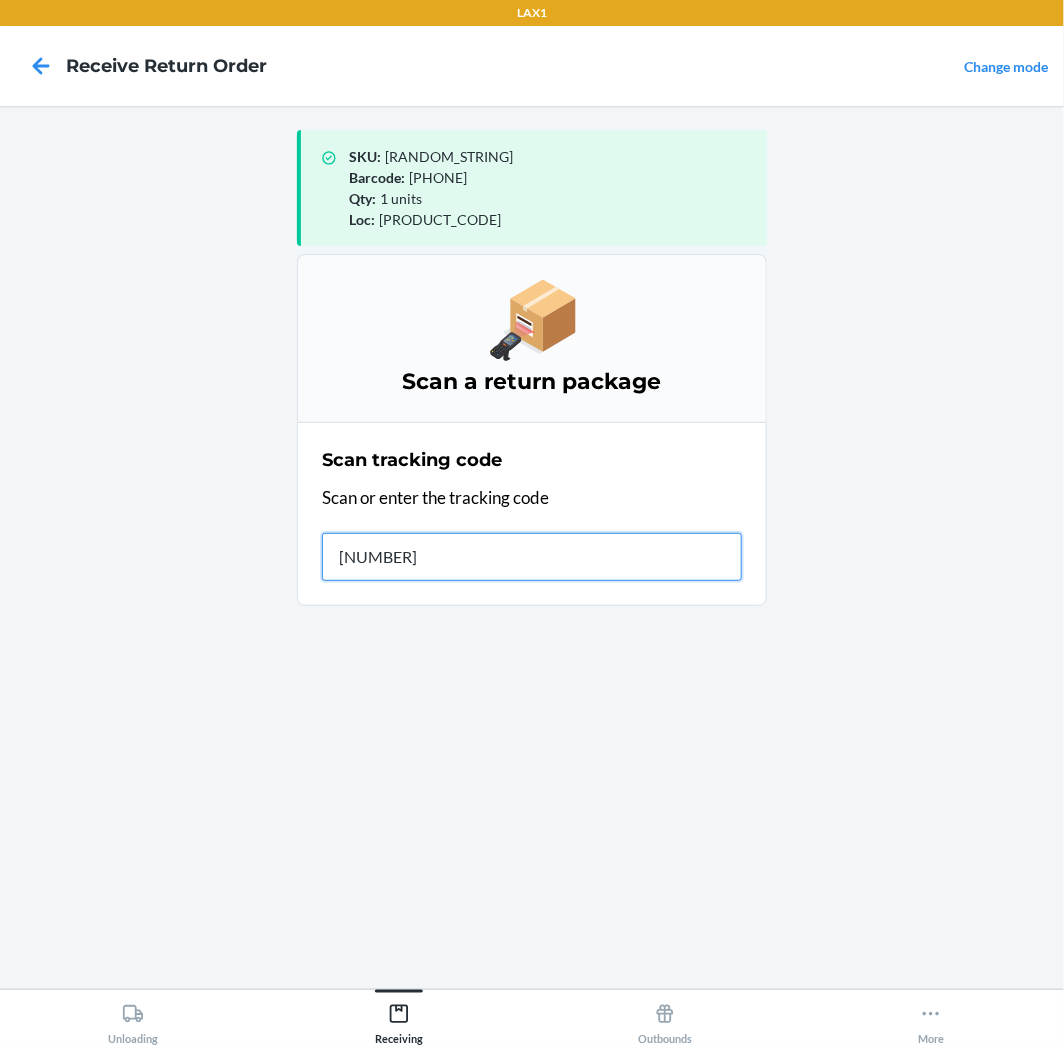 type on "[PHONE]" 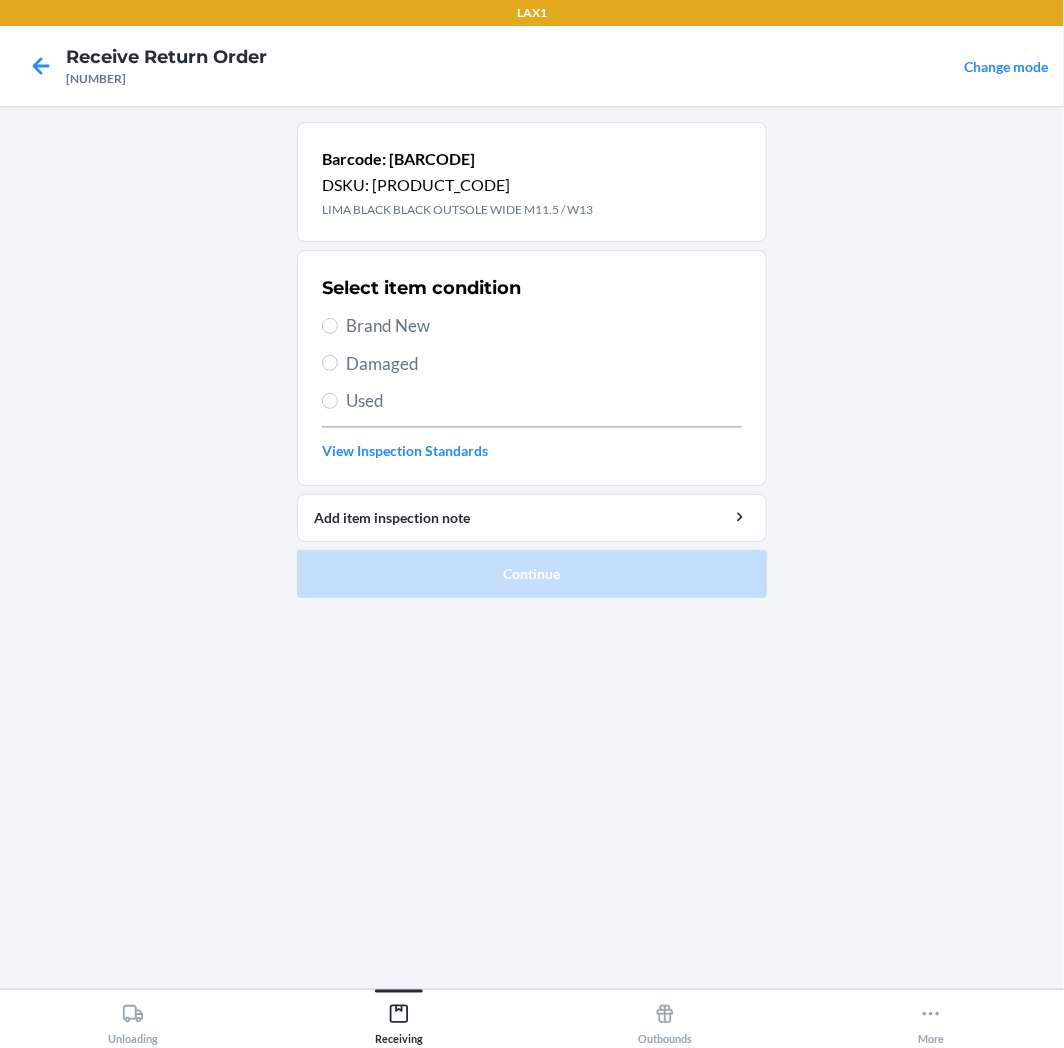 click on "Brand New" at bounding box center (544, 326) 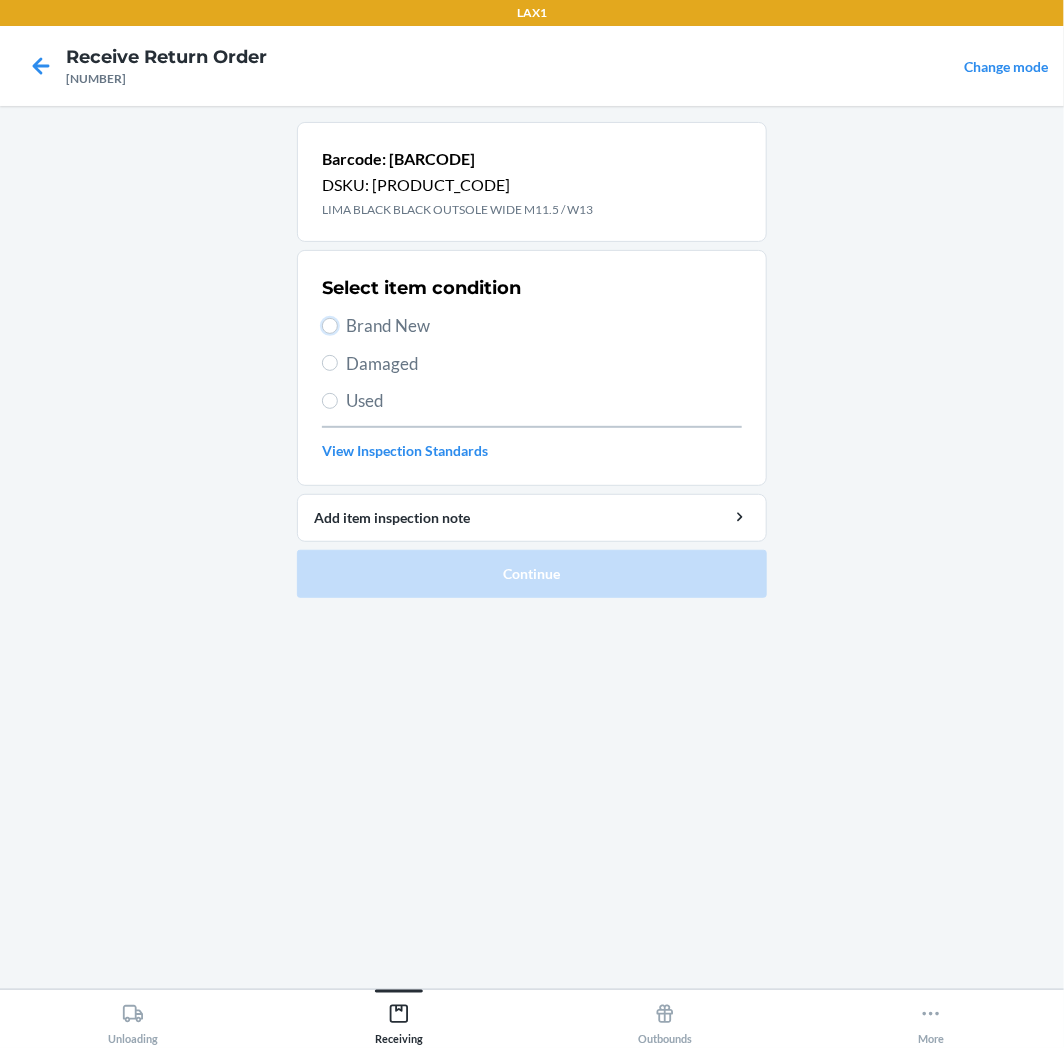 click on "Brand New" at bounding box center (330, 326) 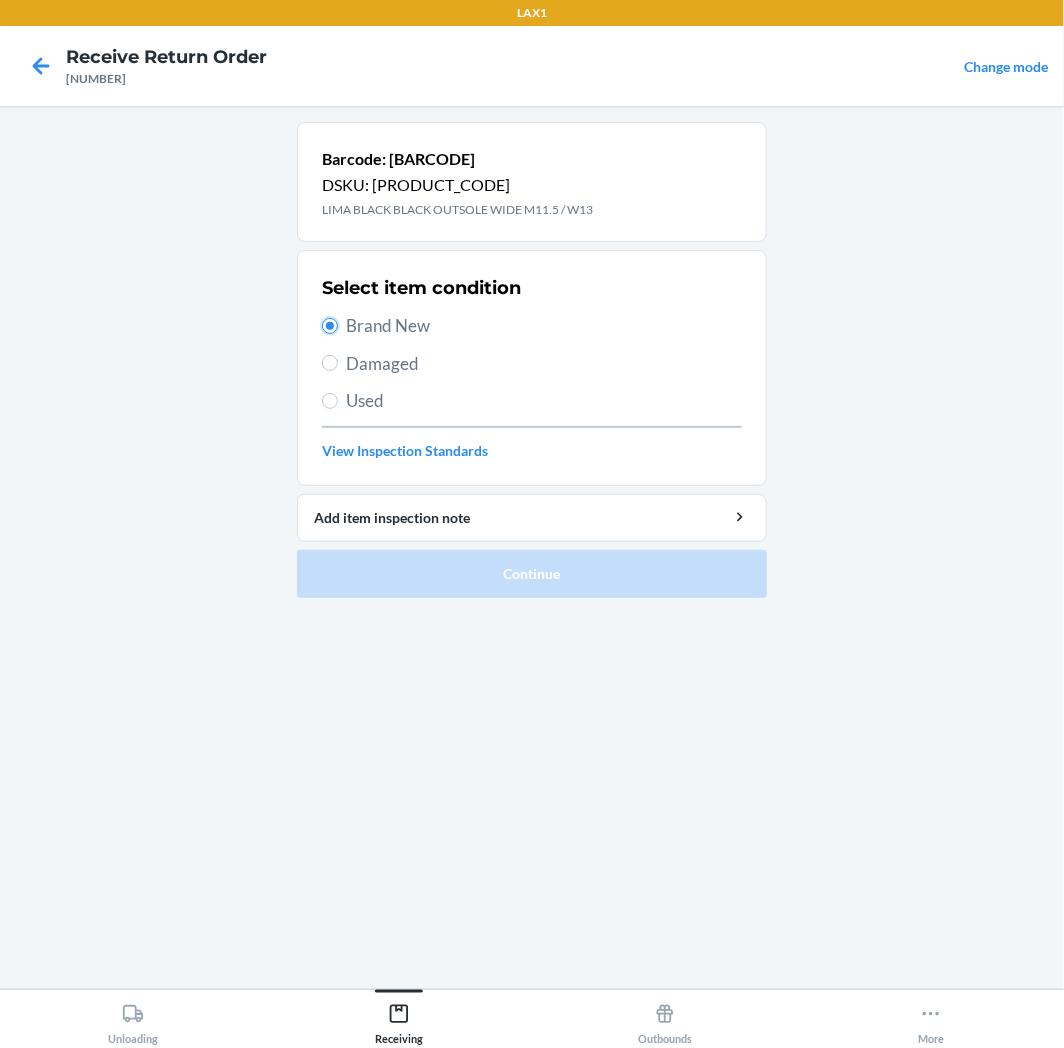 radio on "true" 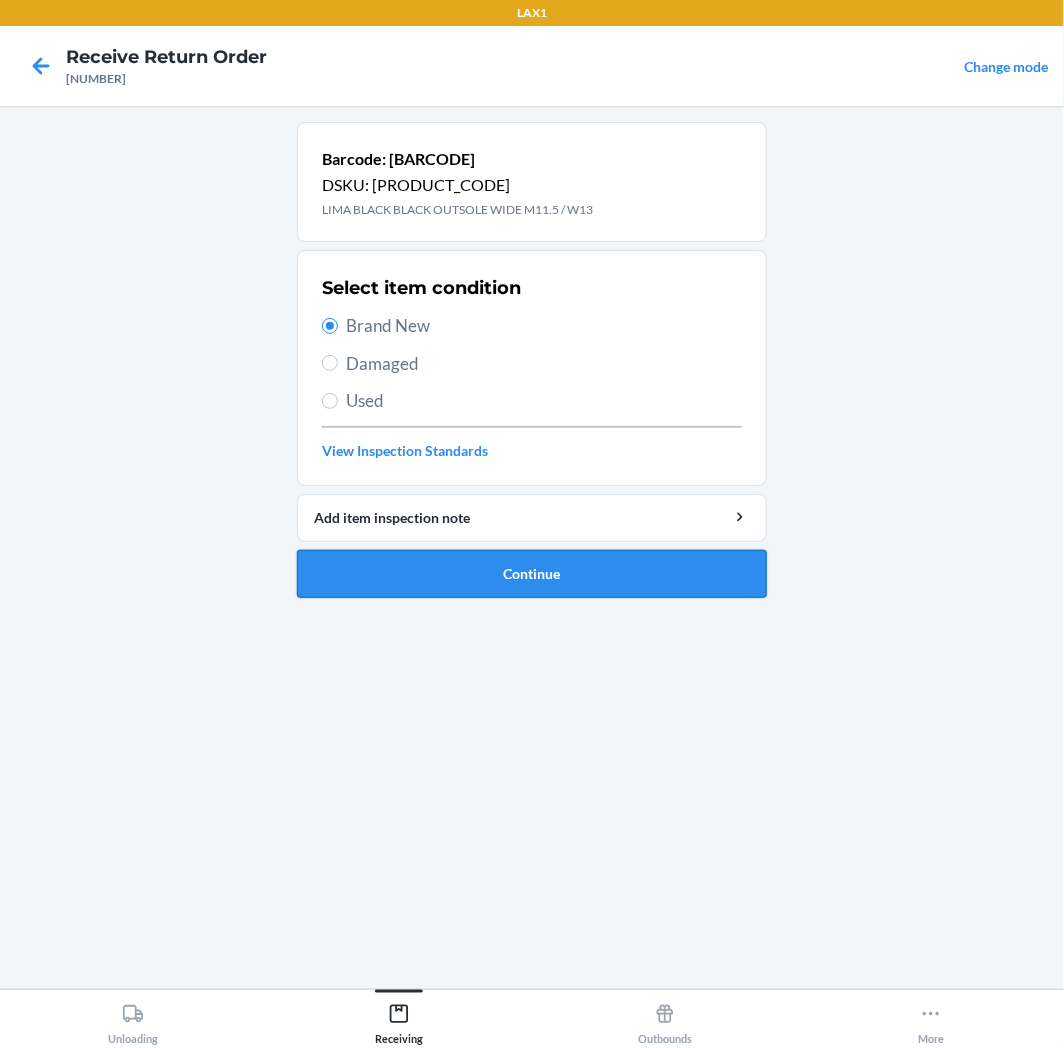 click on "Continue" at bounding box center (532, 574) 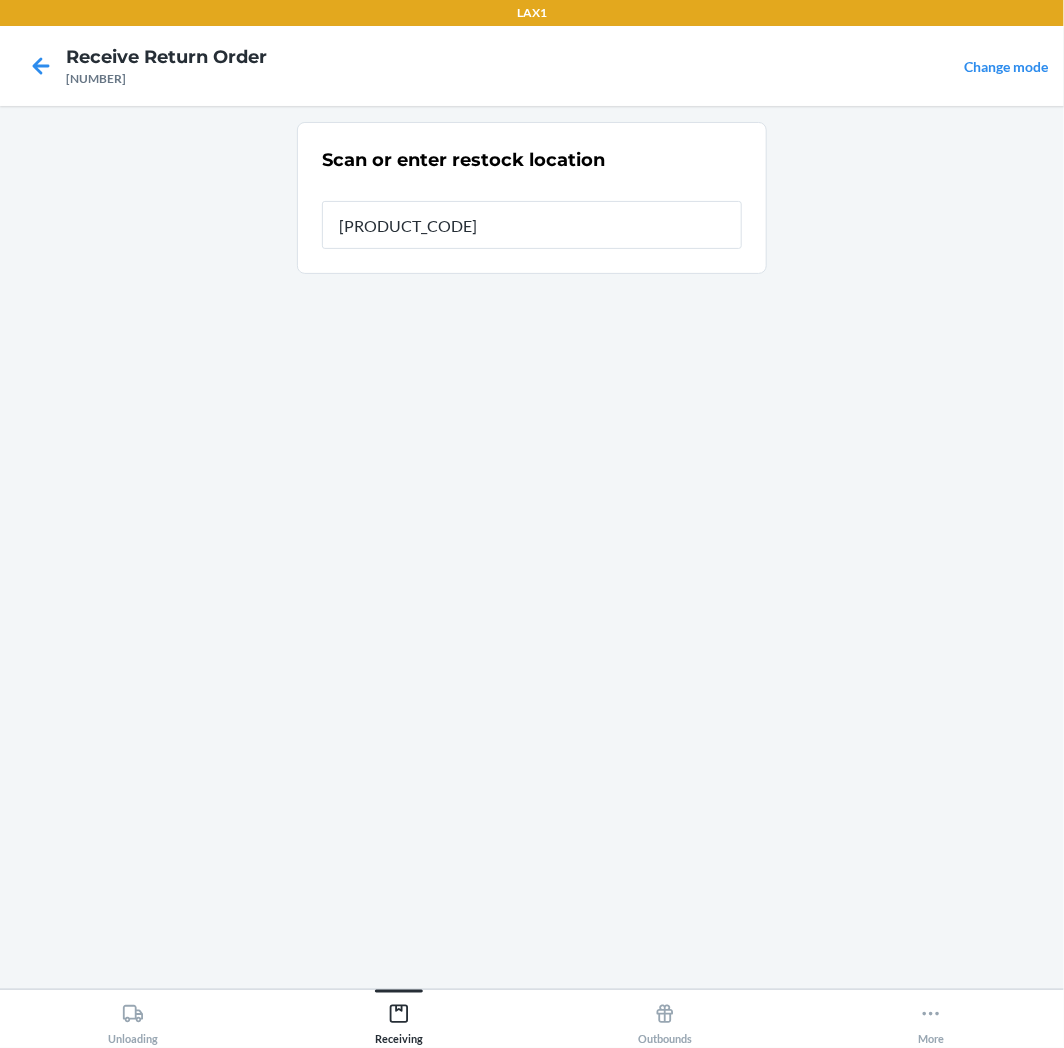 type on "[PRODUCT_CODE]" 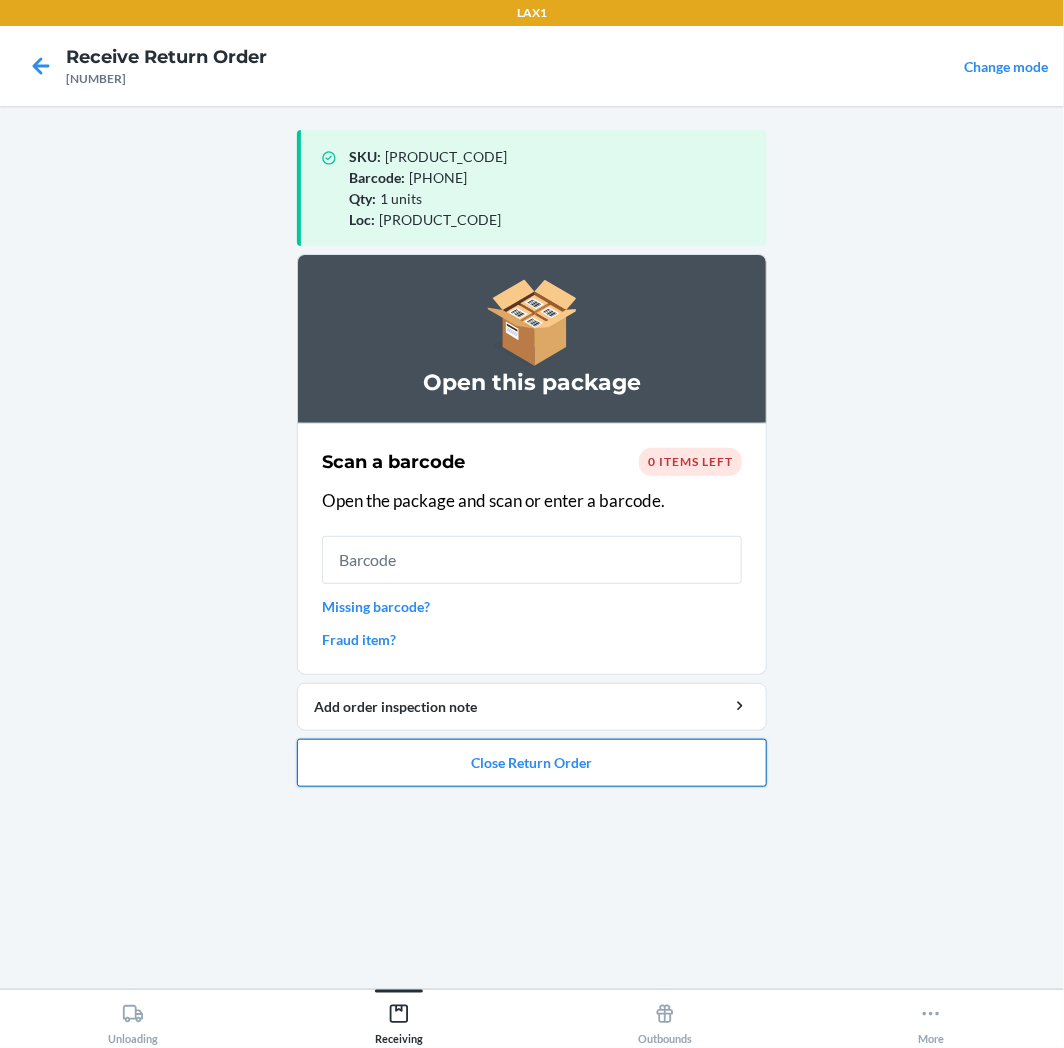 click on "Close Return Order" at bounding box center (532, 763) 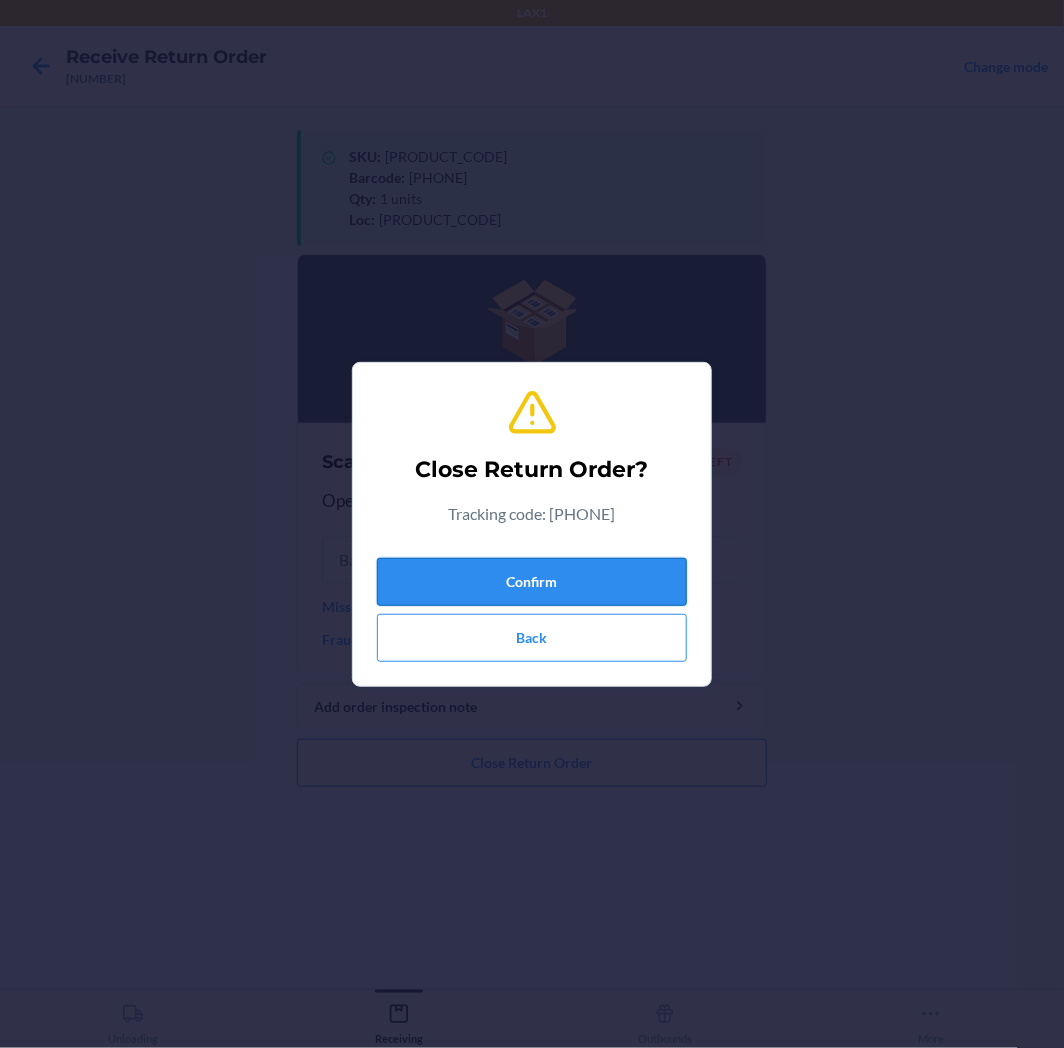 click on "Confirm" at bounding box center (532, 582) 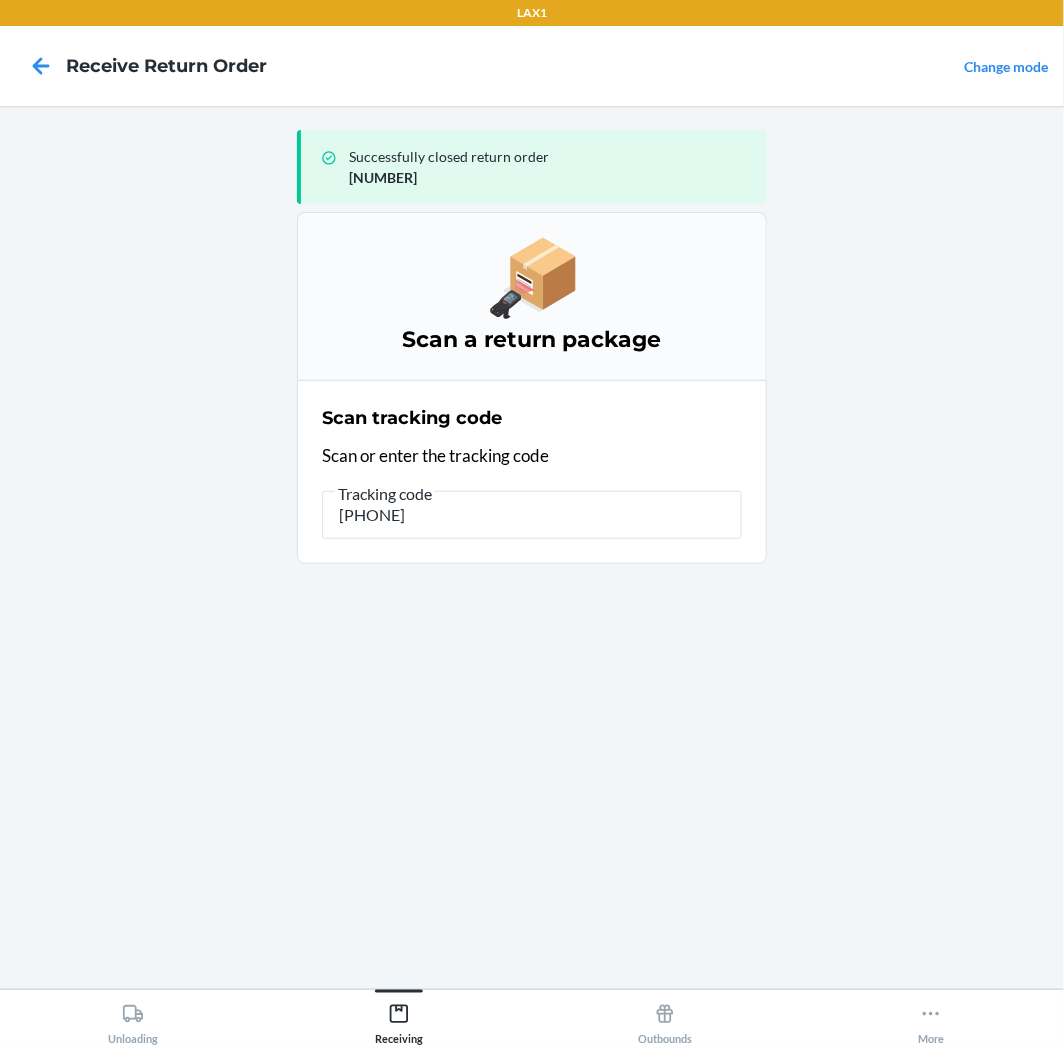 type on "[PHONE]" 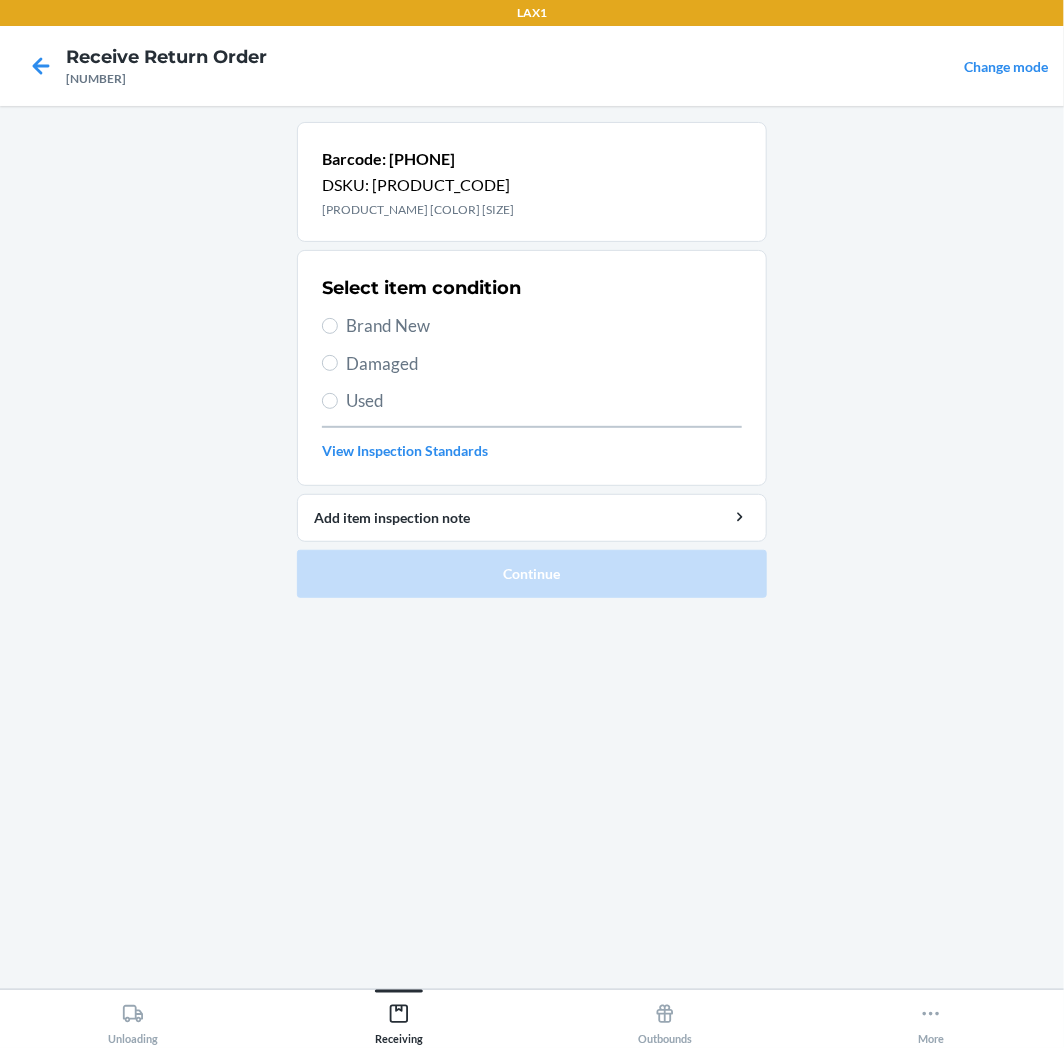 click on "Select item condition Brand New Damaged Used View Inspection Standards" at bounding box center [532, 368] 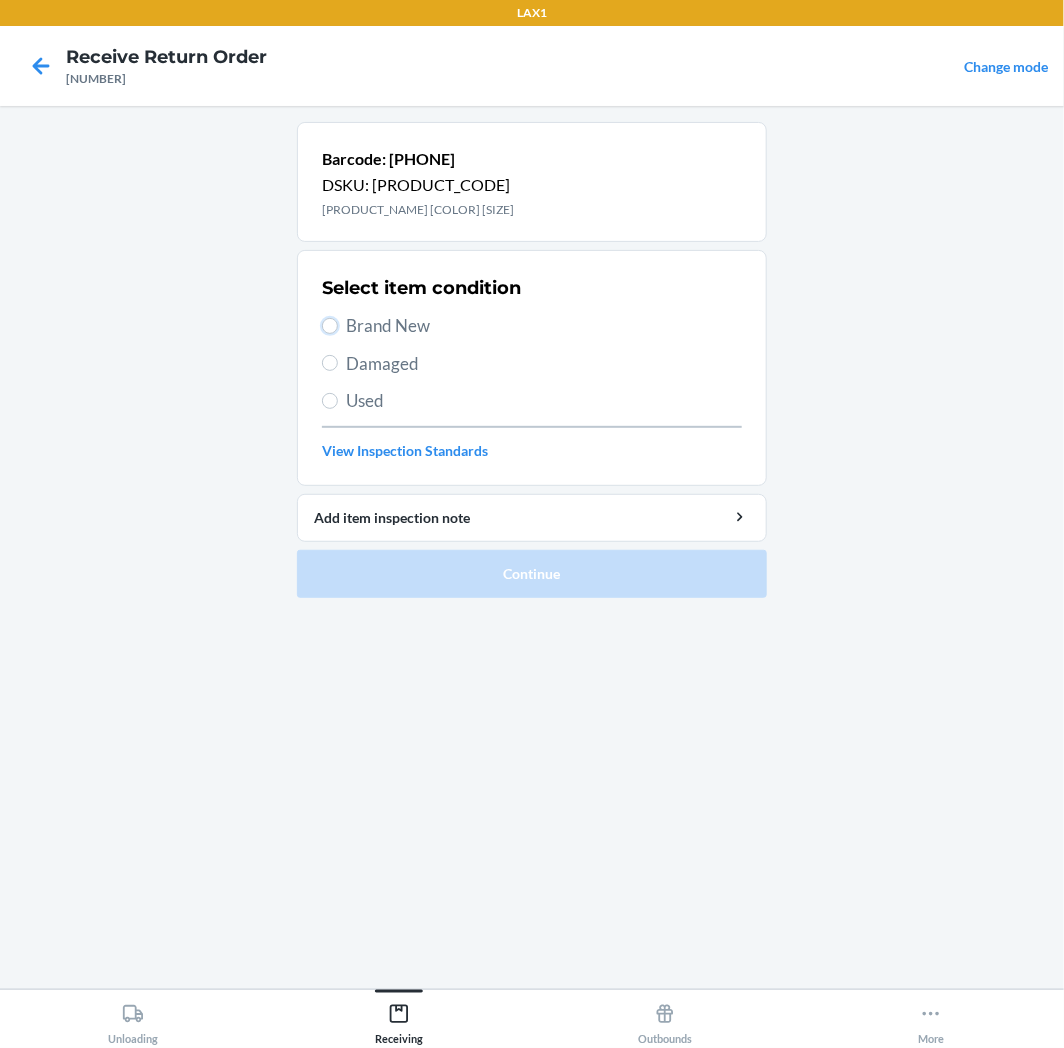 click on "Brand New" at bounding box center (330, 326) 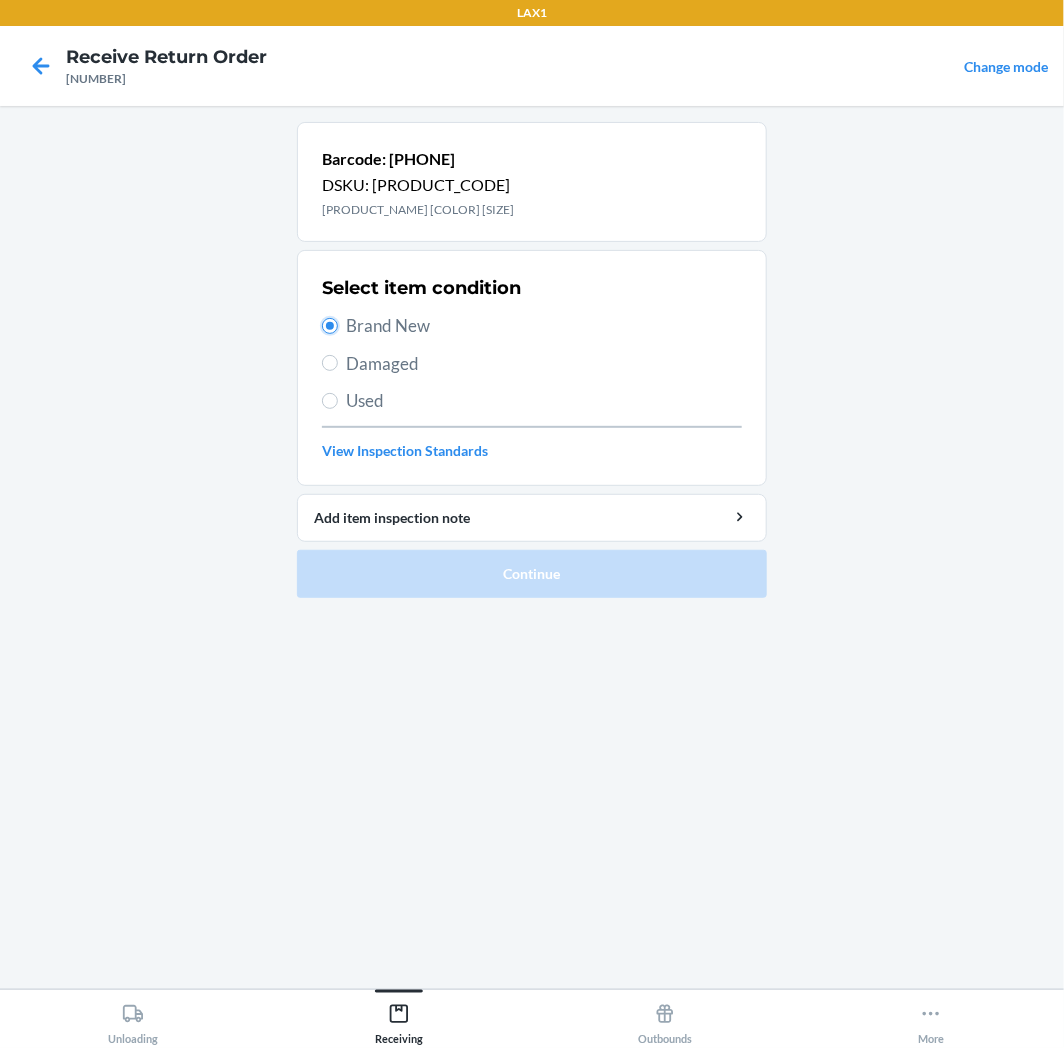 radio on "true" 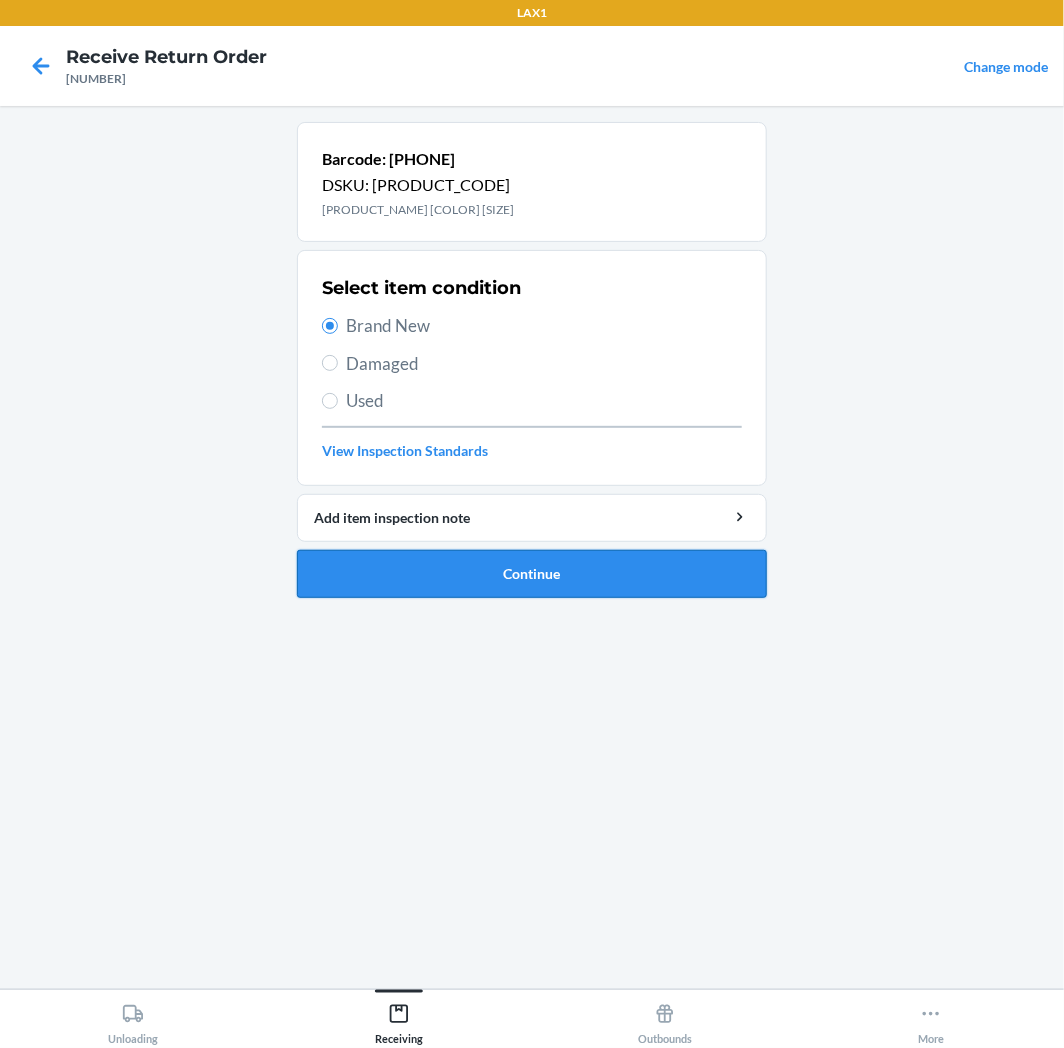 click on "Continue" at bounding box center (532, 574) 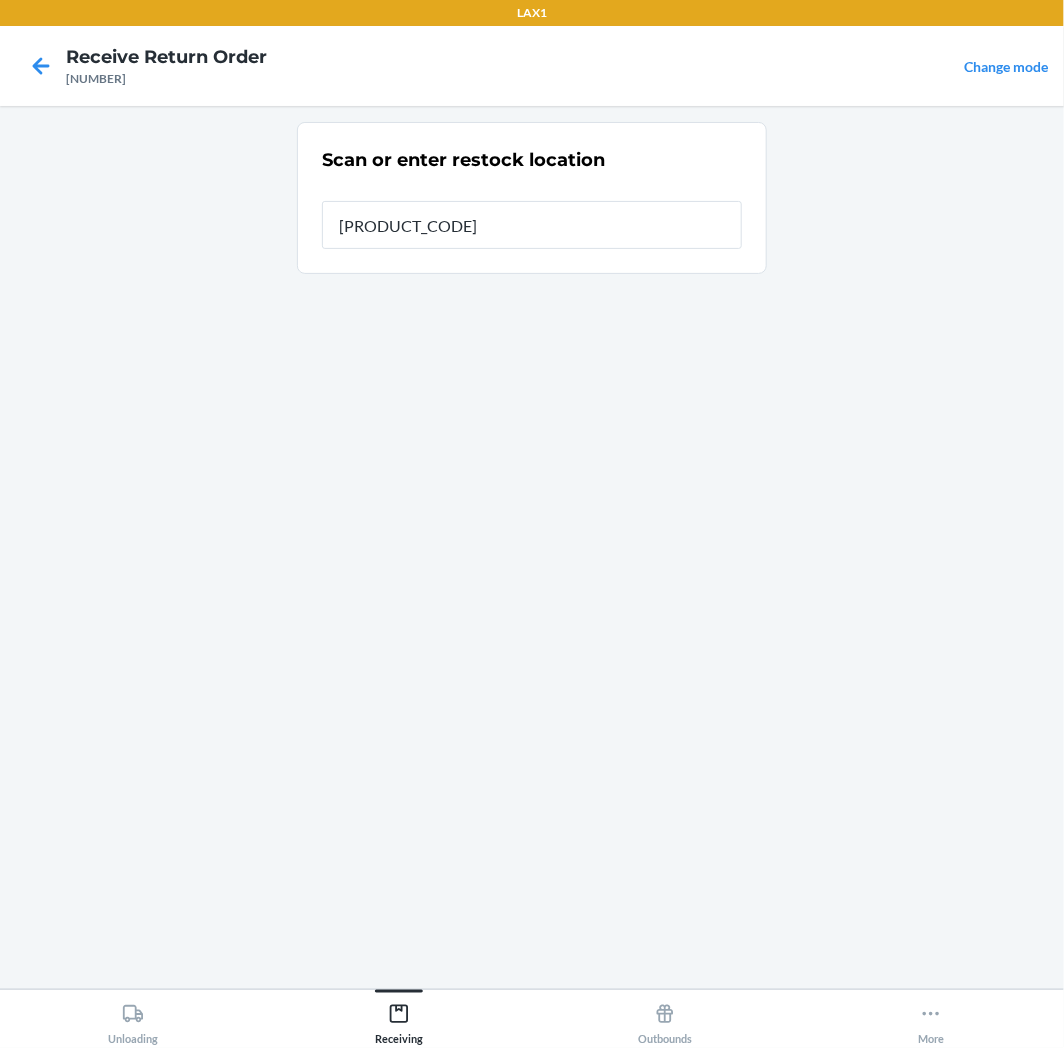 type on "[PRODUCT_CODE]" 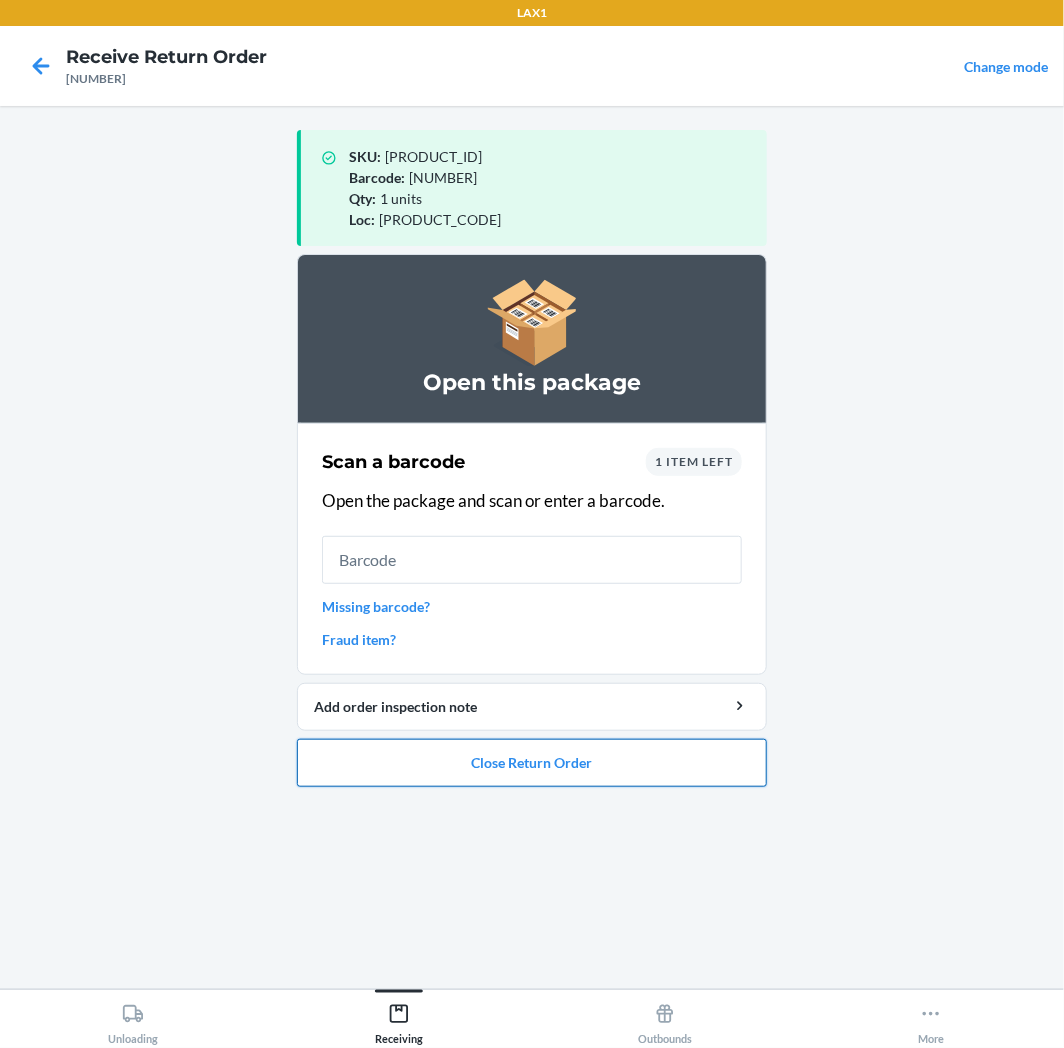 click on "Close Return Order" at bounding box center [532, 763] 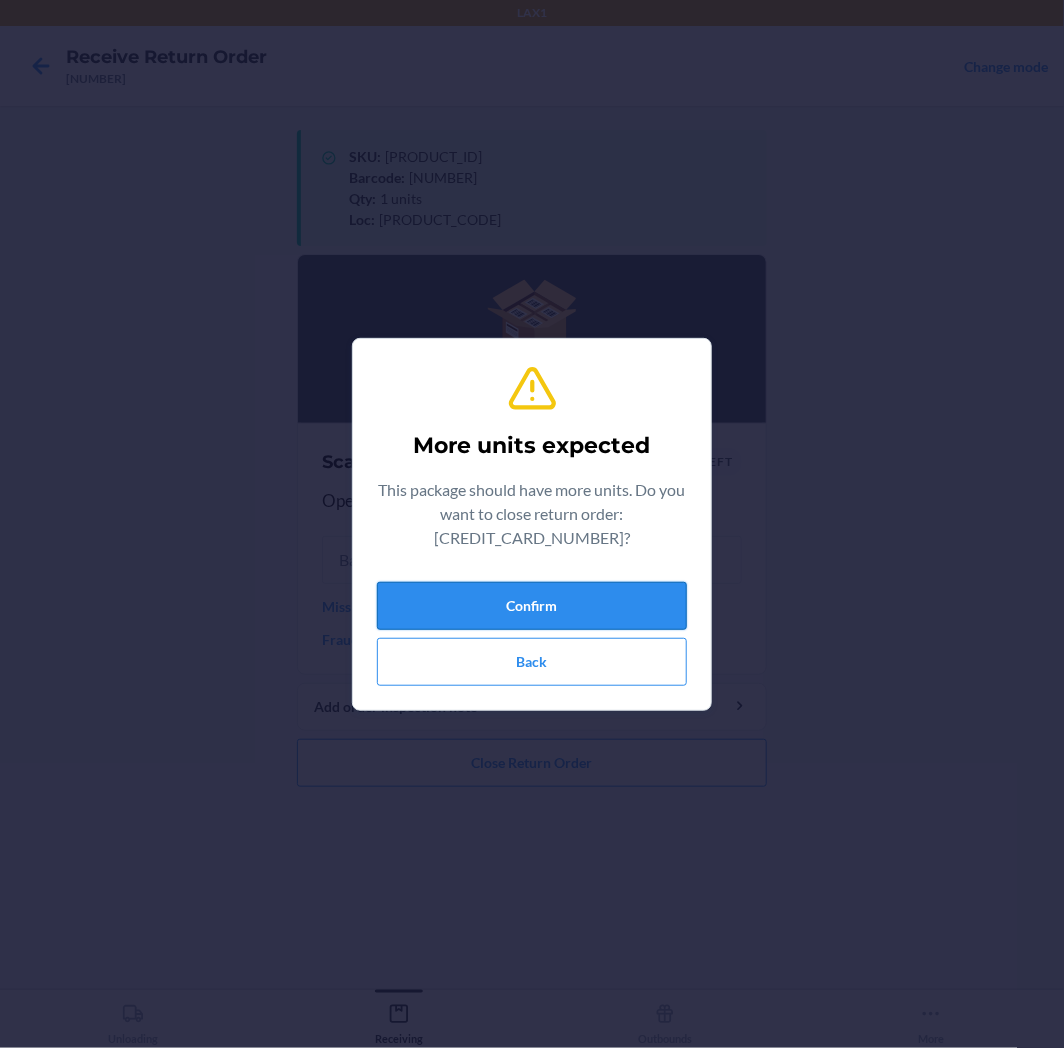 click on "Confirm" at bounding box center [532, 606] 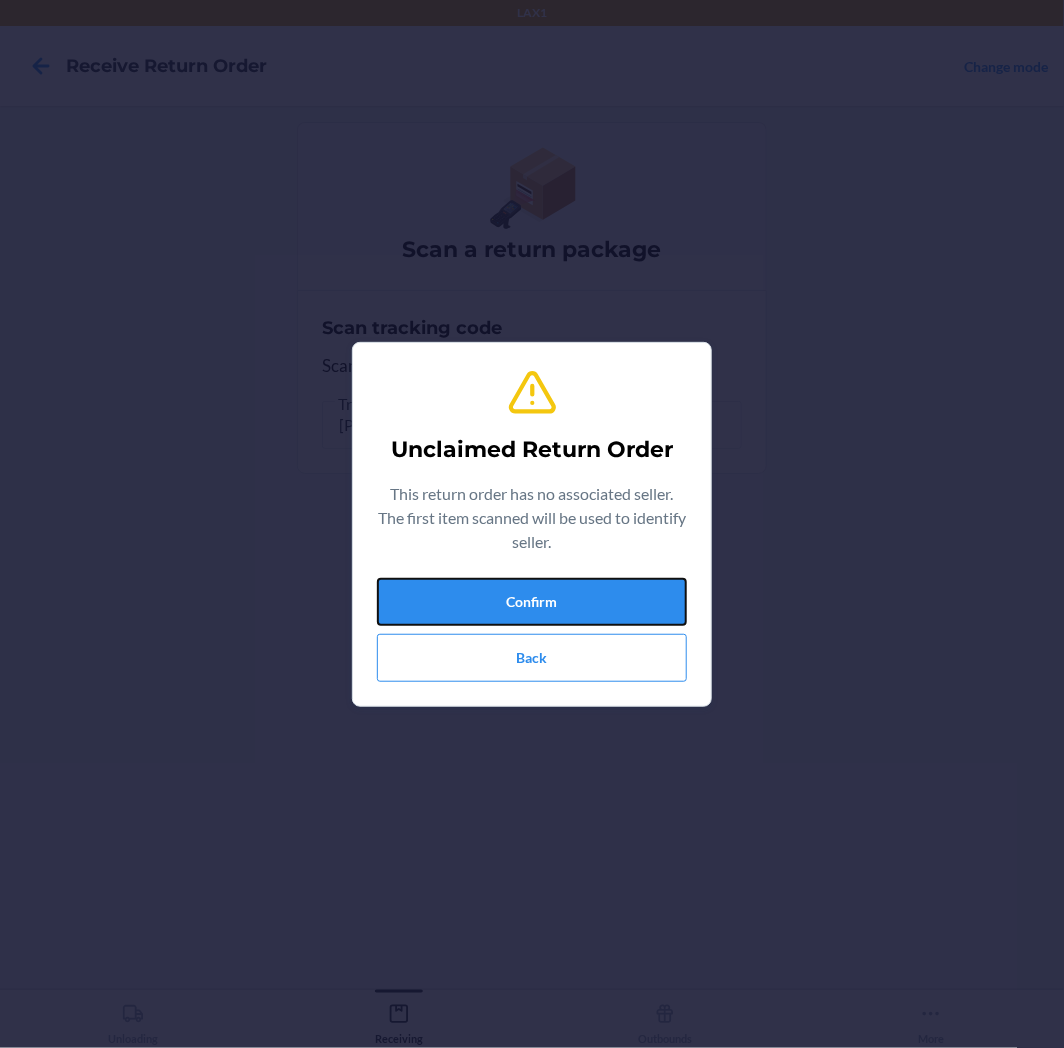 click on "Confirm" at bounding box center [532, 602] 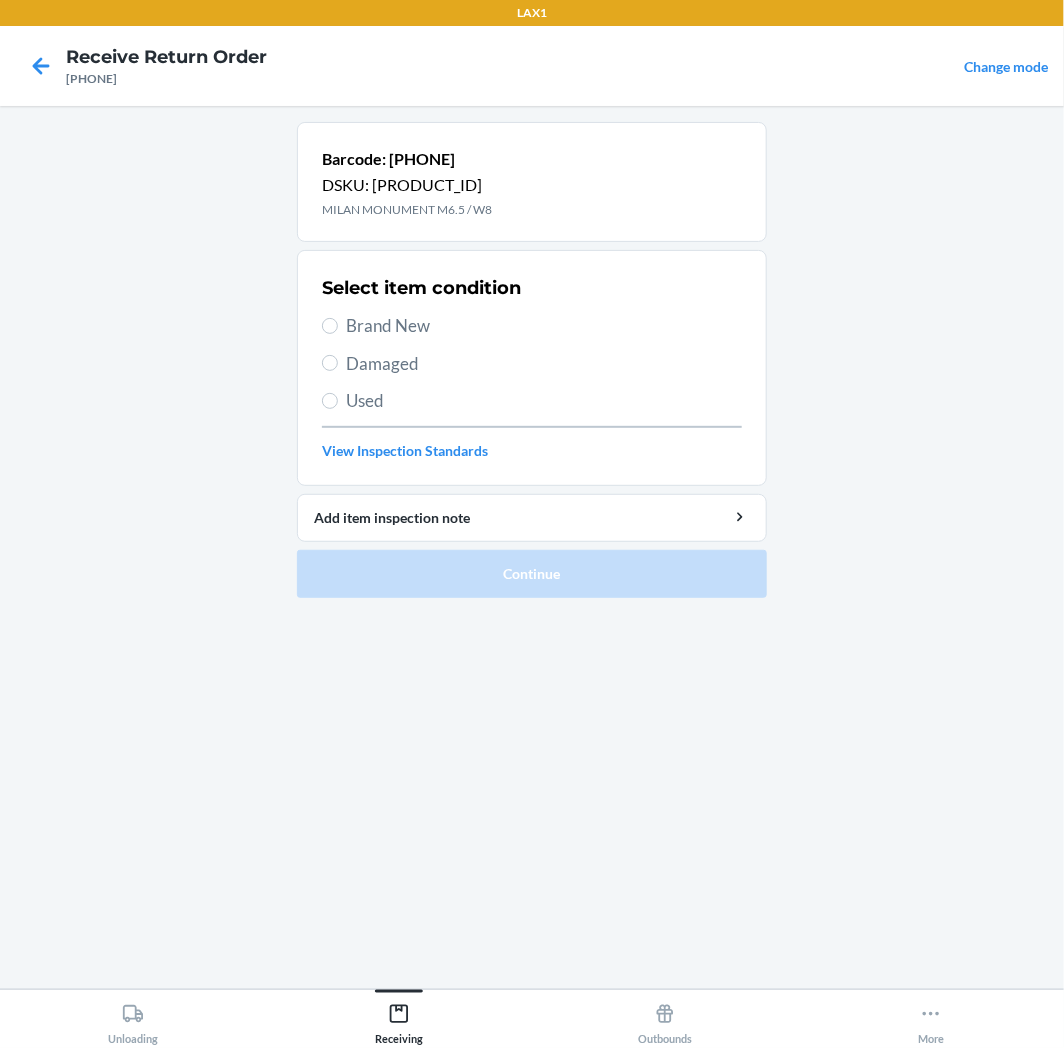 click on "Brand New" at bounding box center [544, 326] 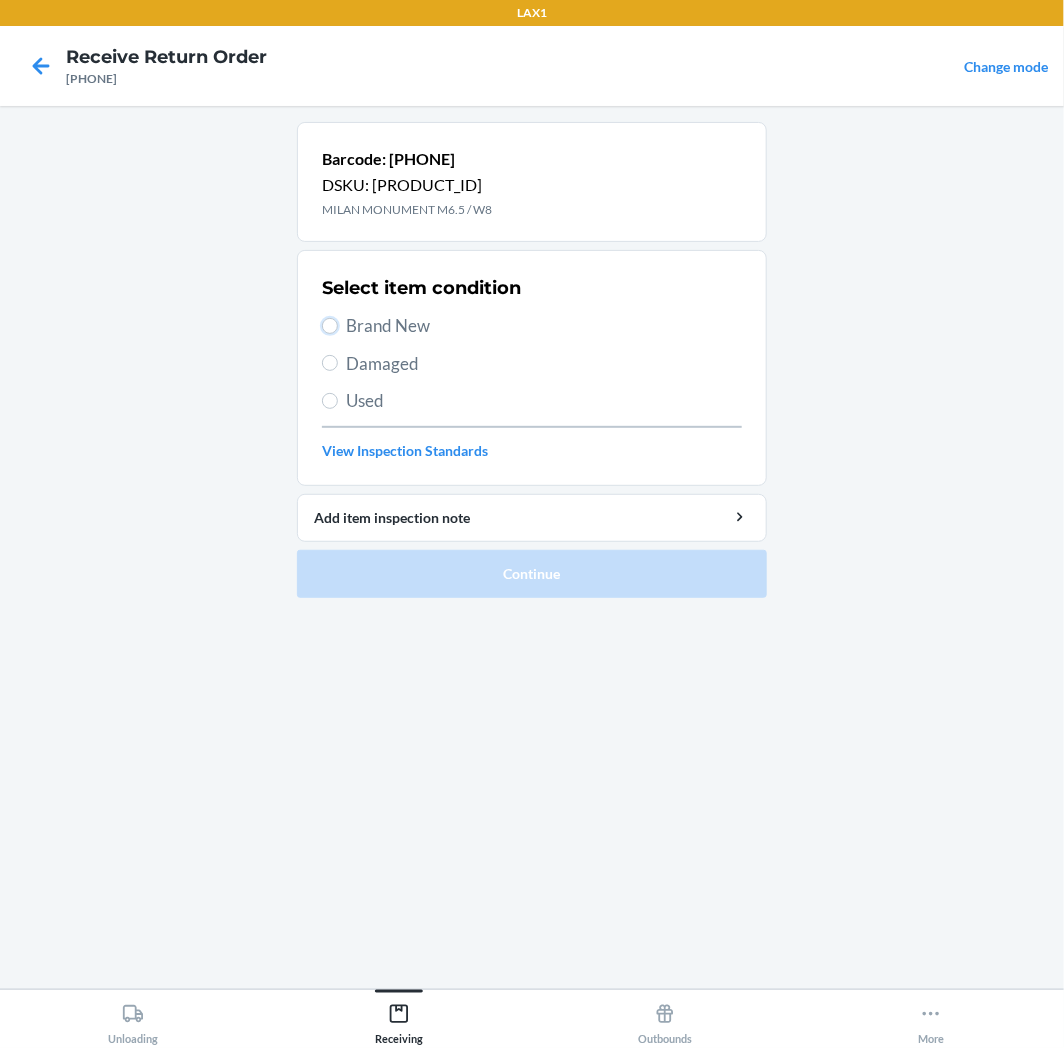 click on "Brand New" at bounding box center (330, 326) 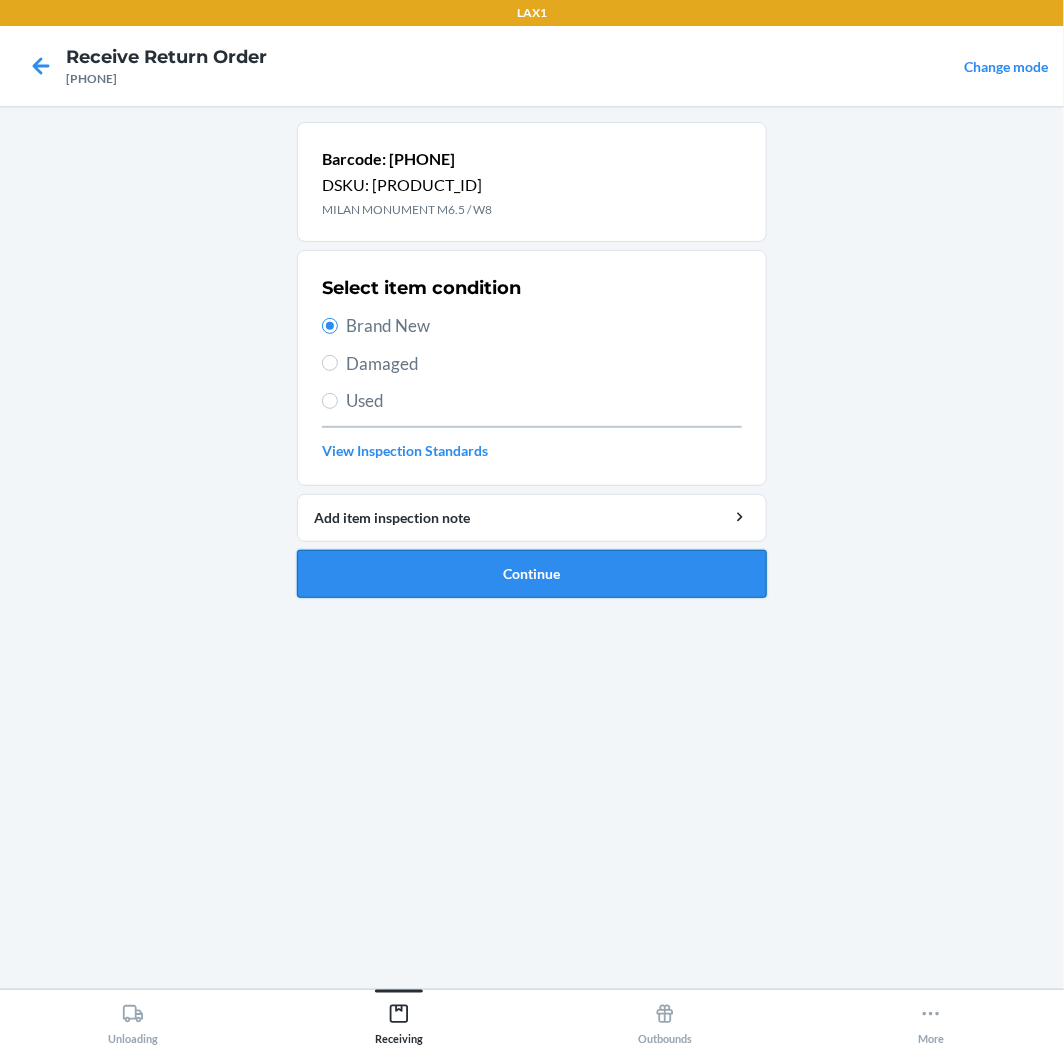 click on "Continue" at bounding box center [532, 574] 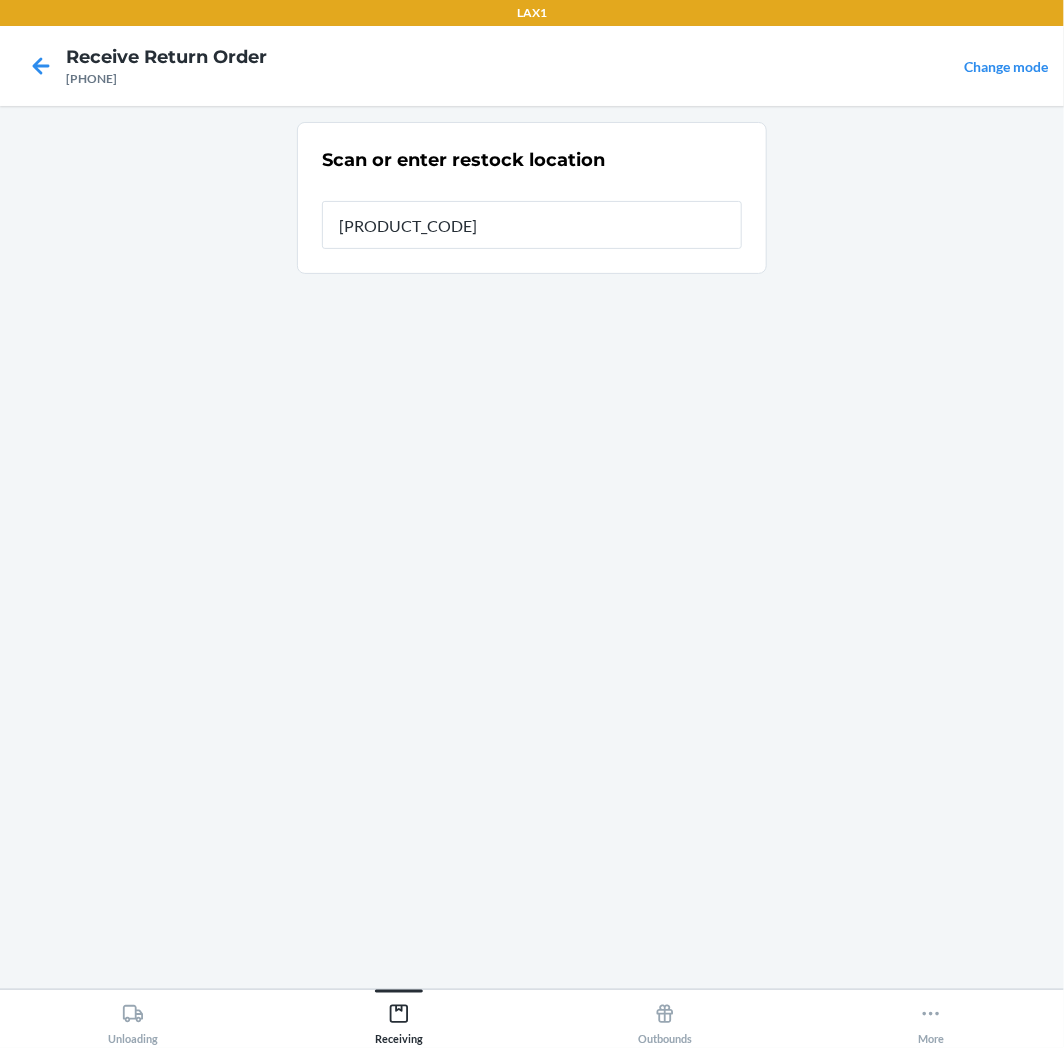 type on "[PRODUCT_CODE]" 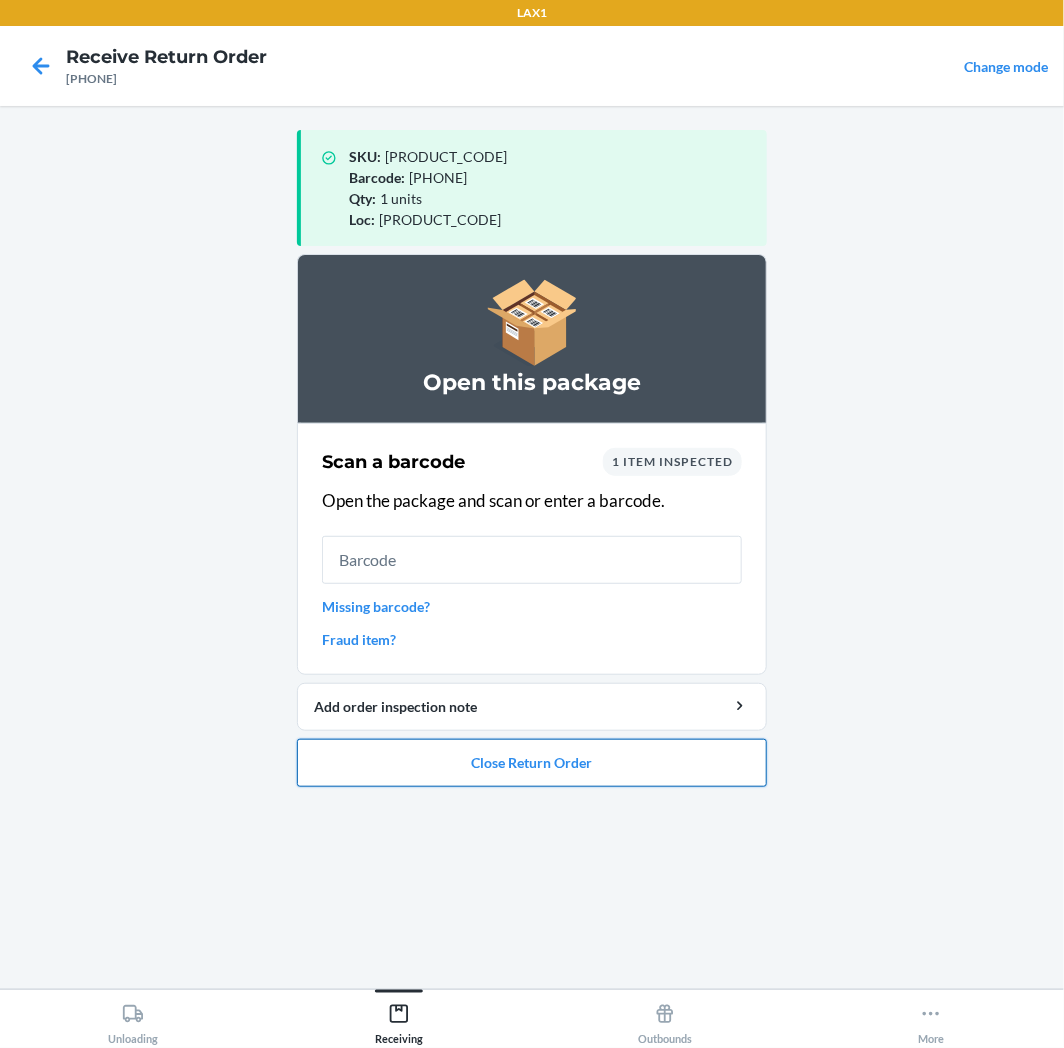 click on "Close Return Order" at bounding box center (532, 763) 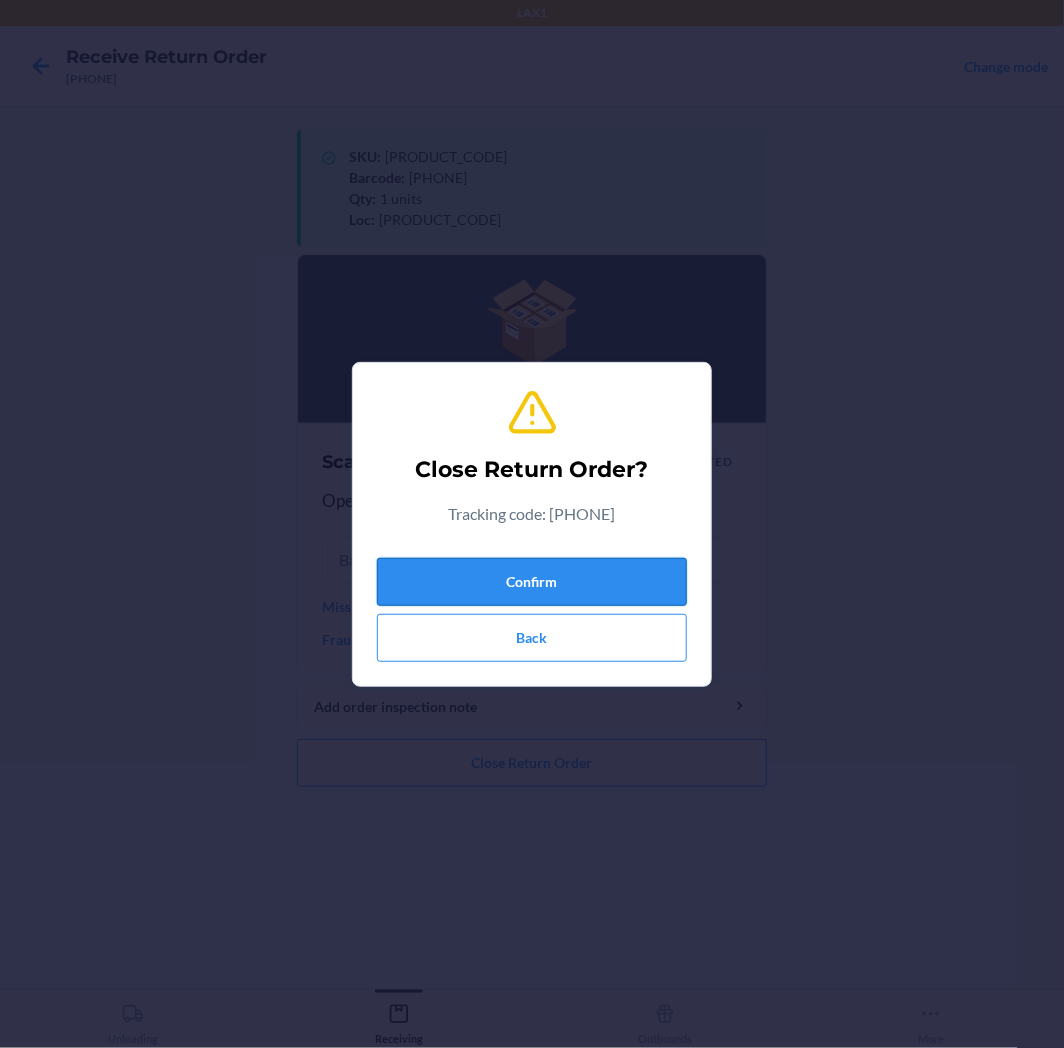 click on "Confirm" at bounding box center [532, 582] 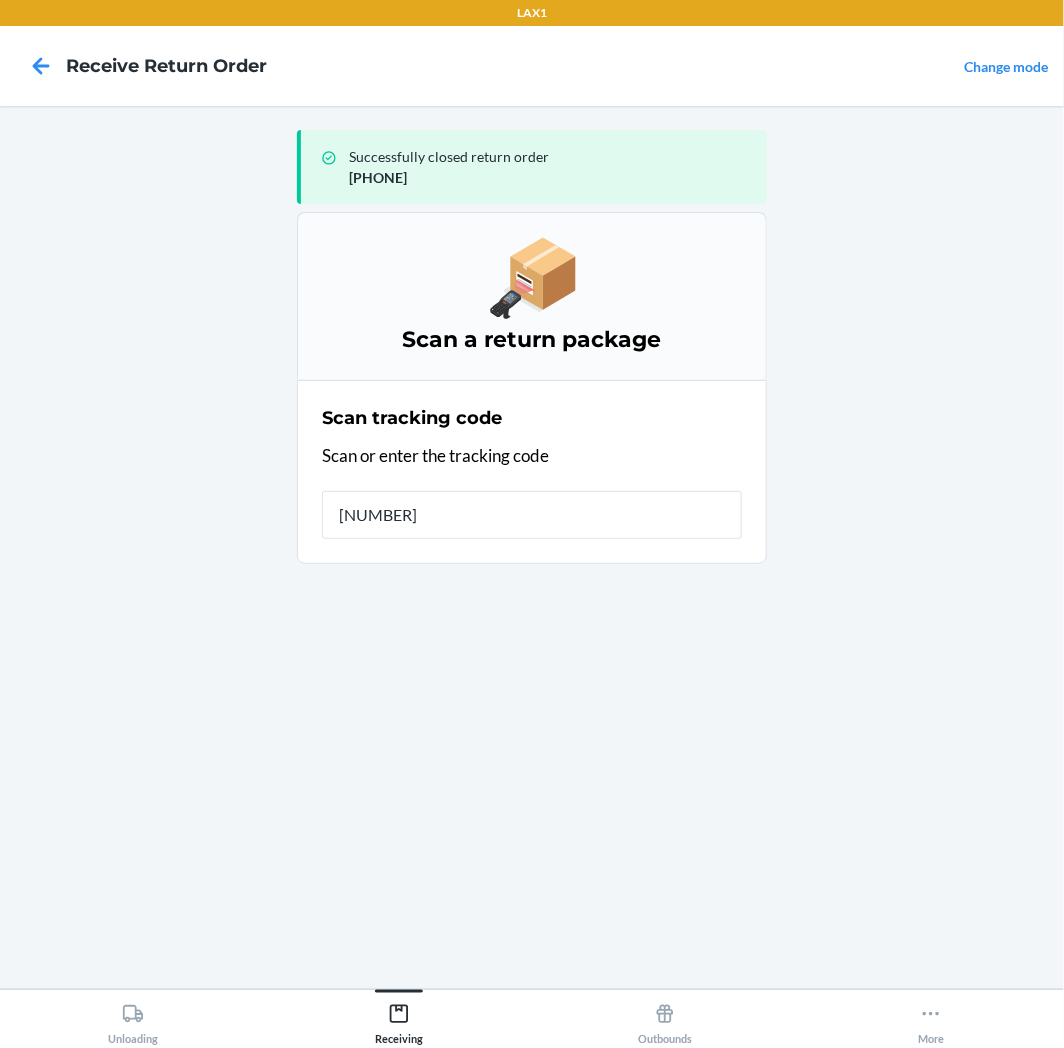 type on "[CREDIT_CARD_NUMBER]" 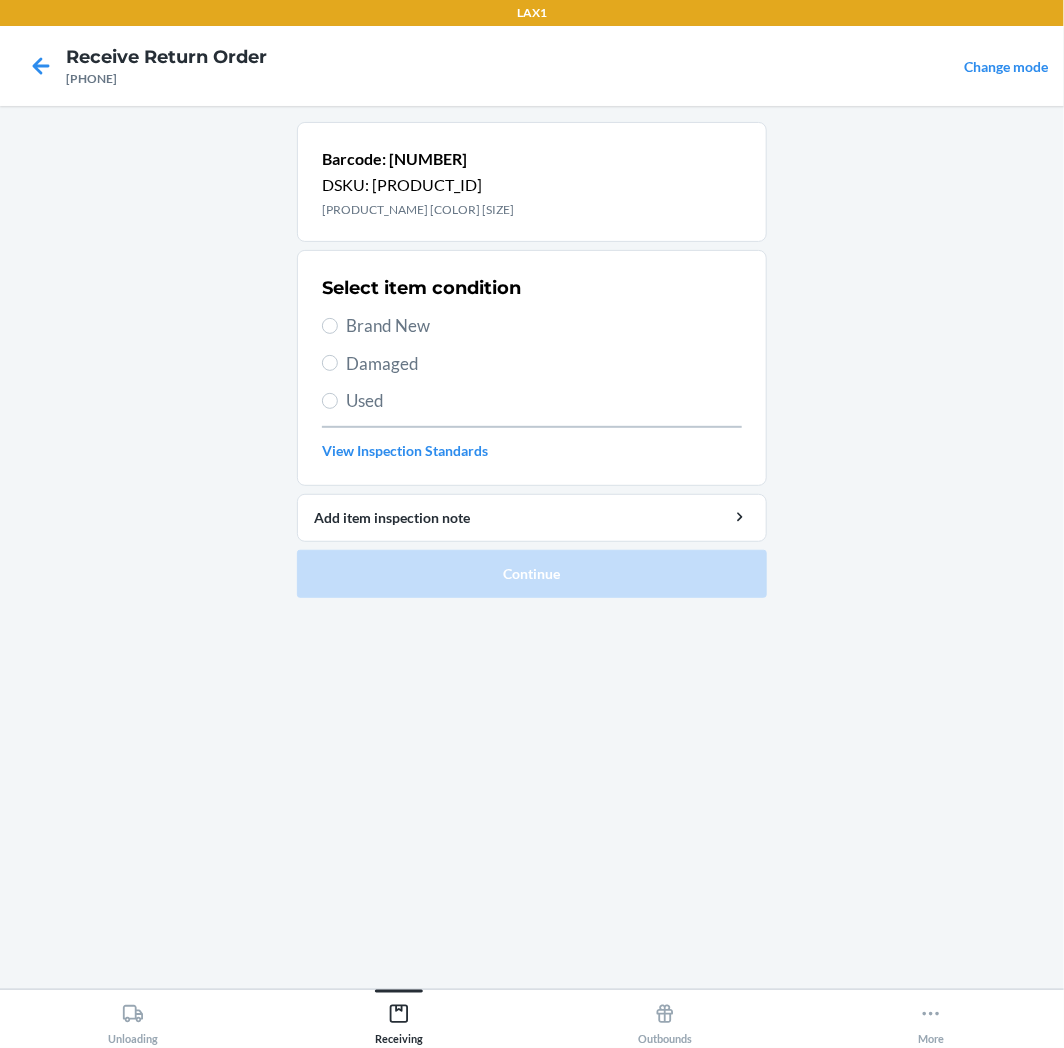 click on "Brand New" at bounding box center [544, 326] 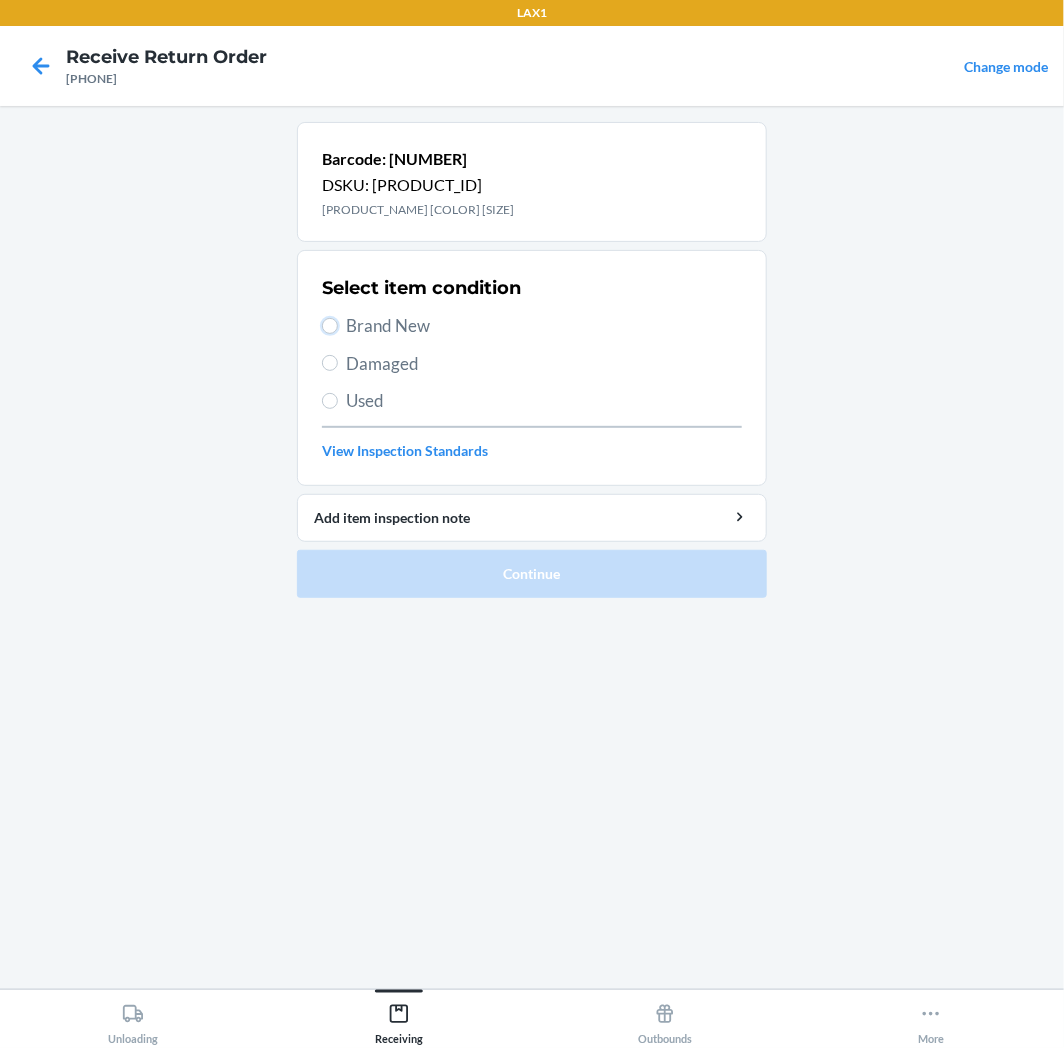 click on "Brand New" at bounding box center [330, 326] 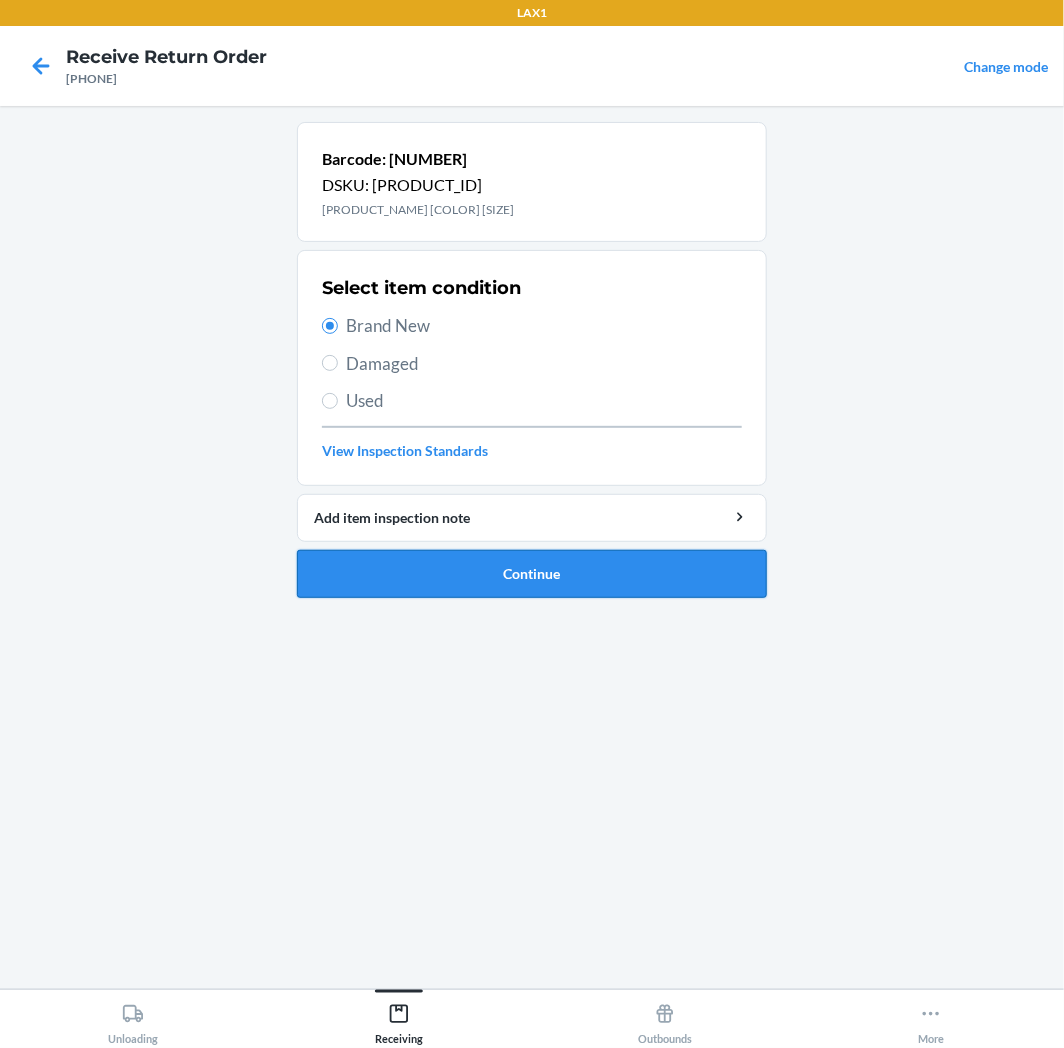 click on "Continue" at bounding box center (532, 574) 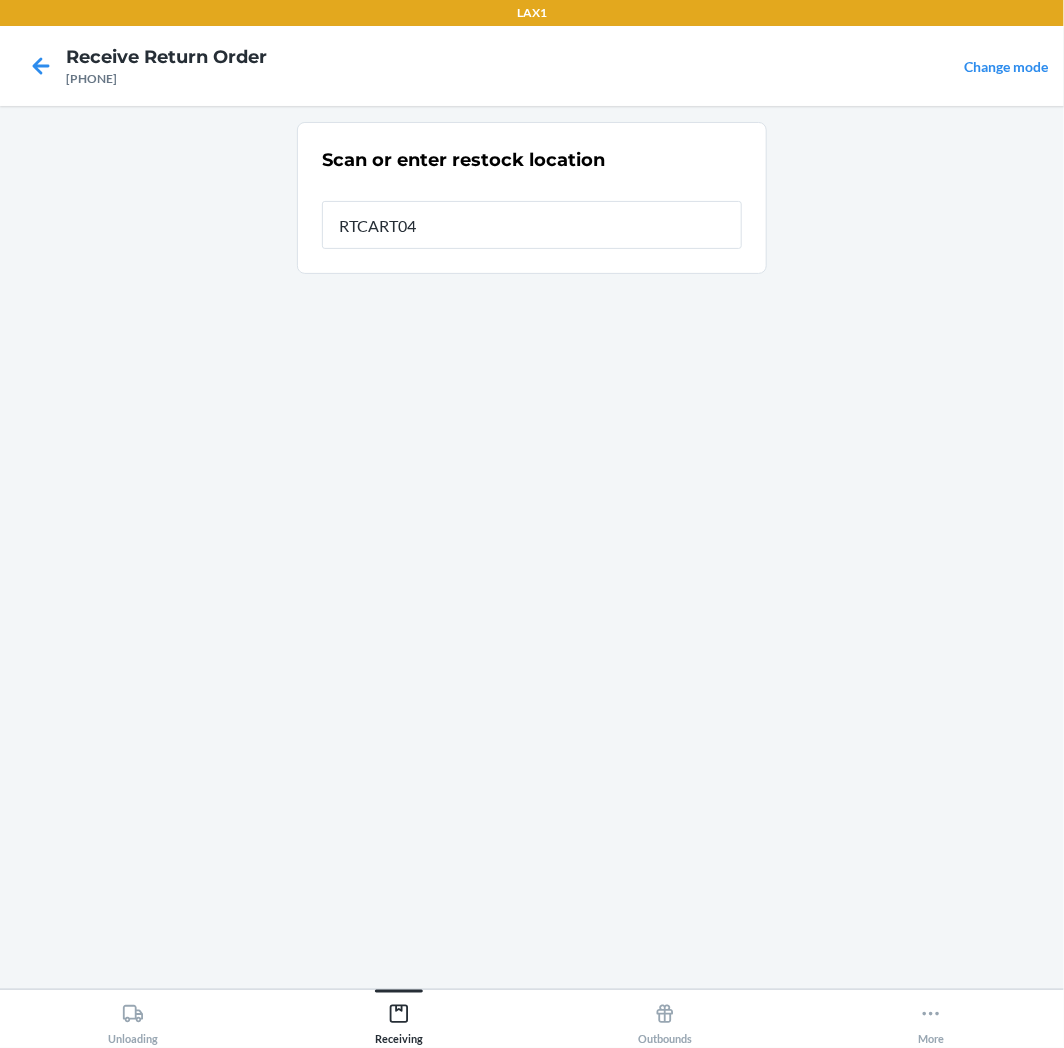 type on "[PRODUCT_CODE]" 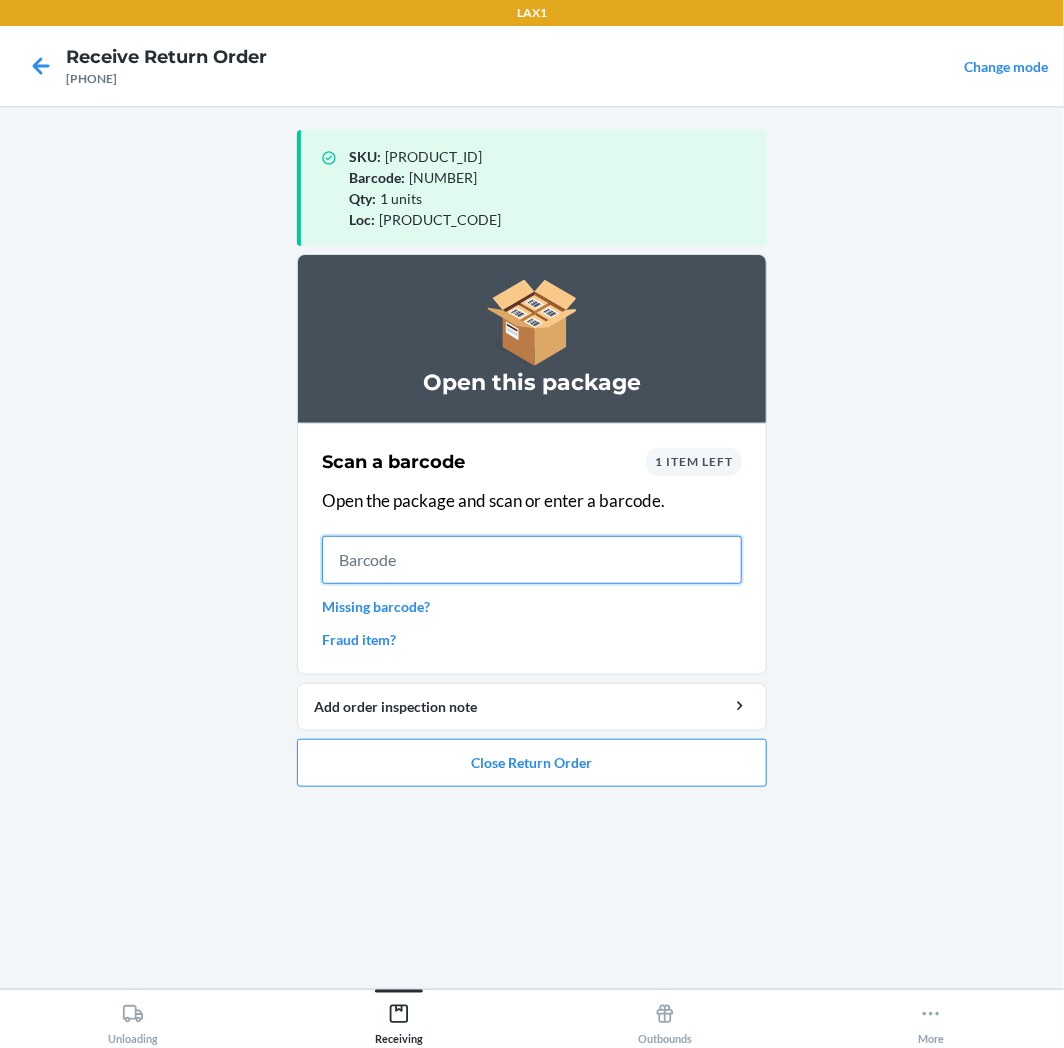 click at bounding box center (532, 560) 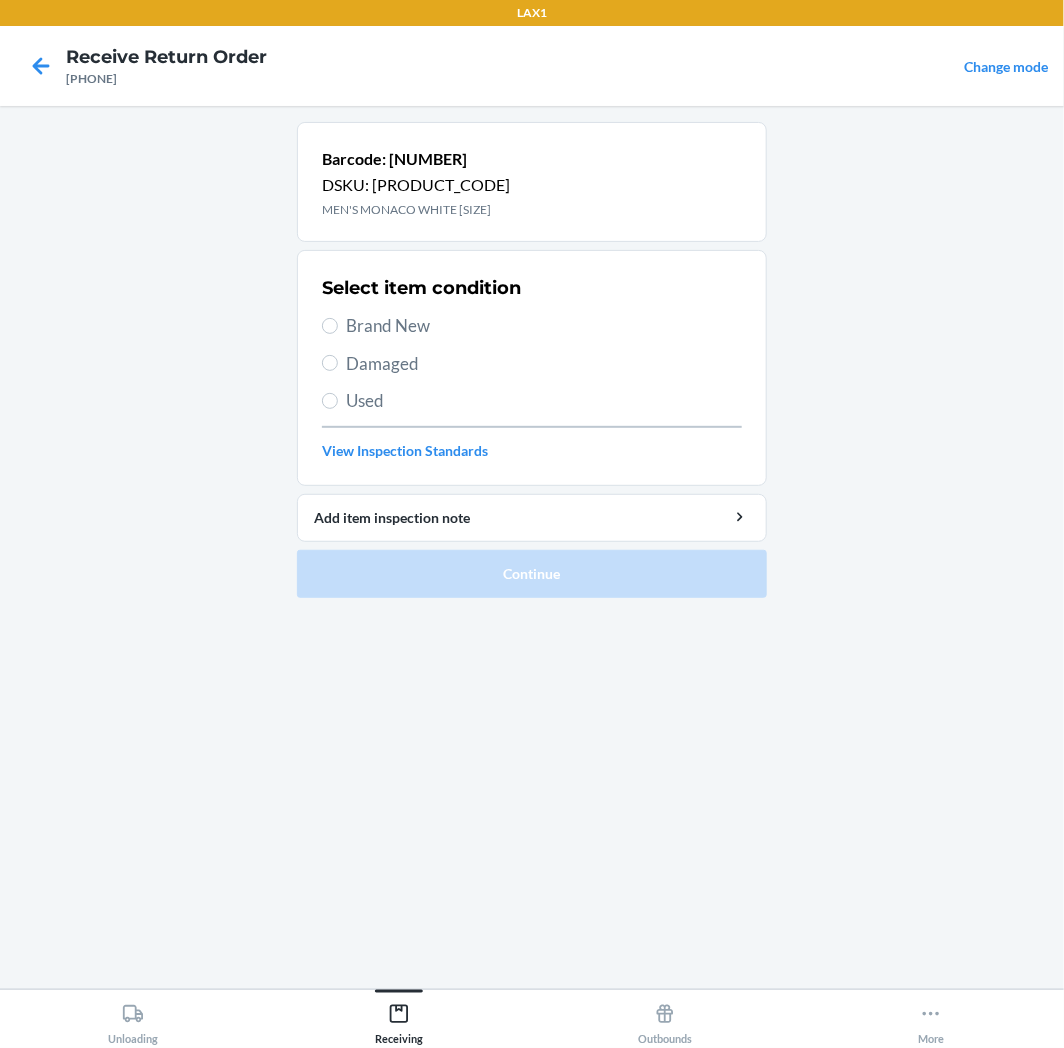 click on "Brand New" at bounding box center [544, 326] 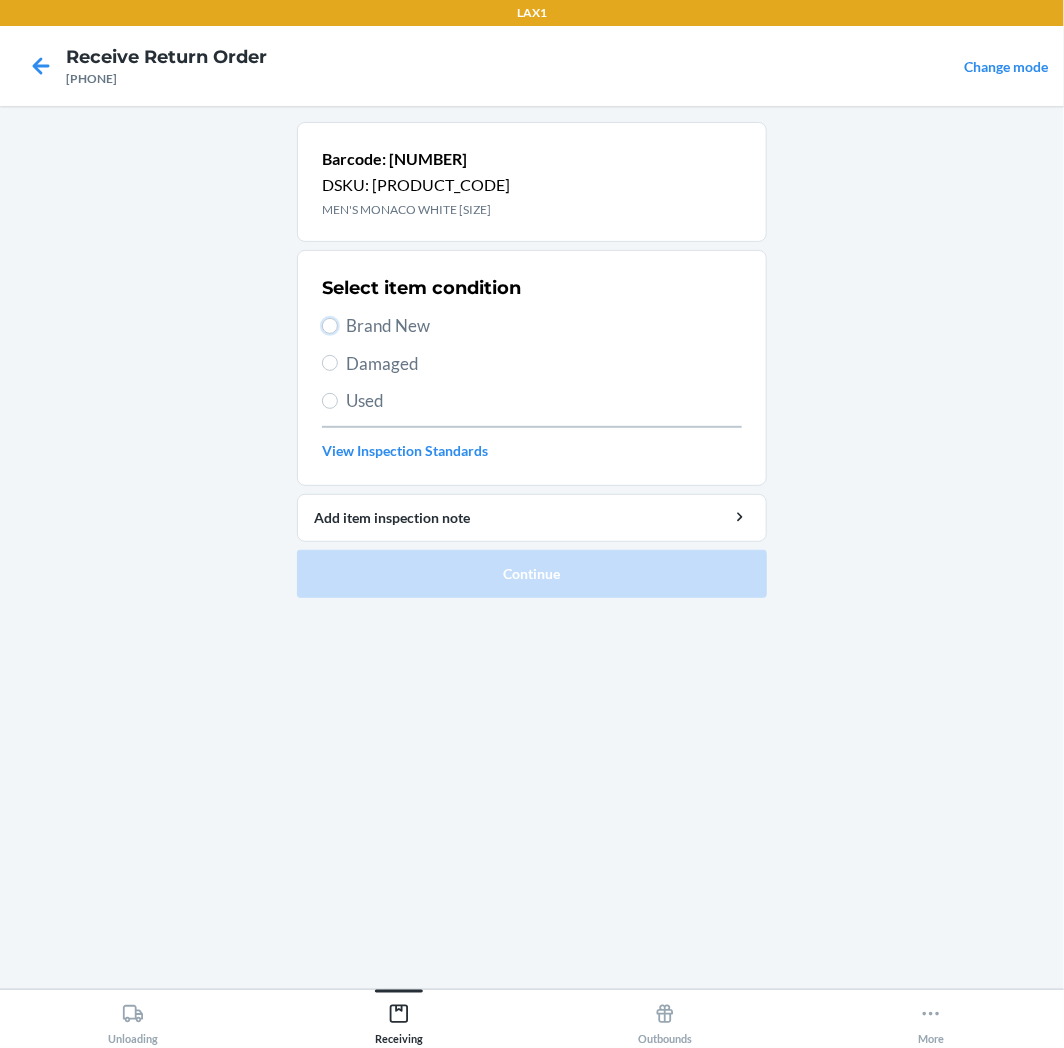 click on "Brand New" at bounding box center (330, 326) 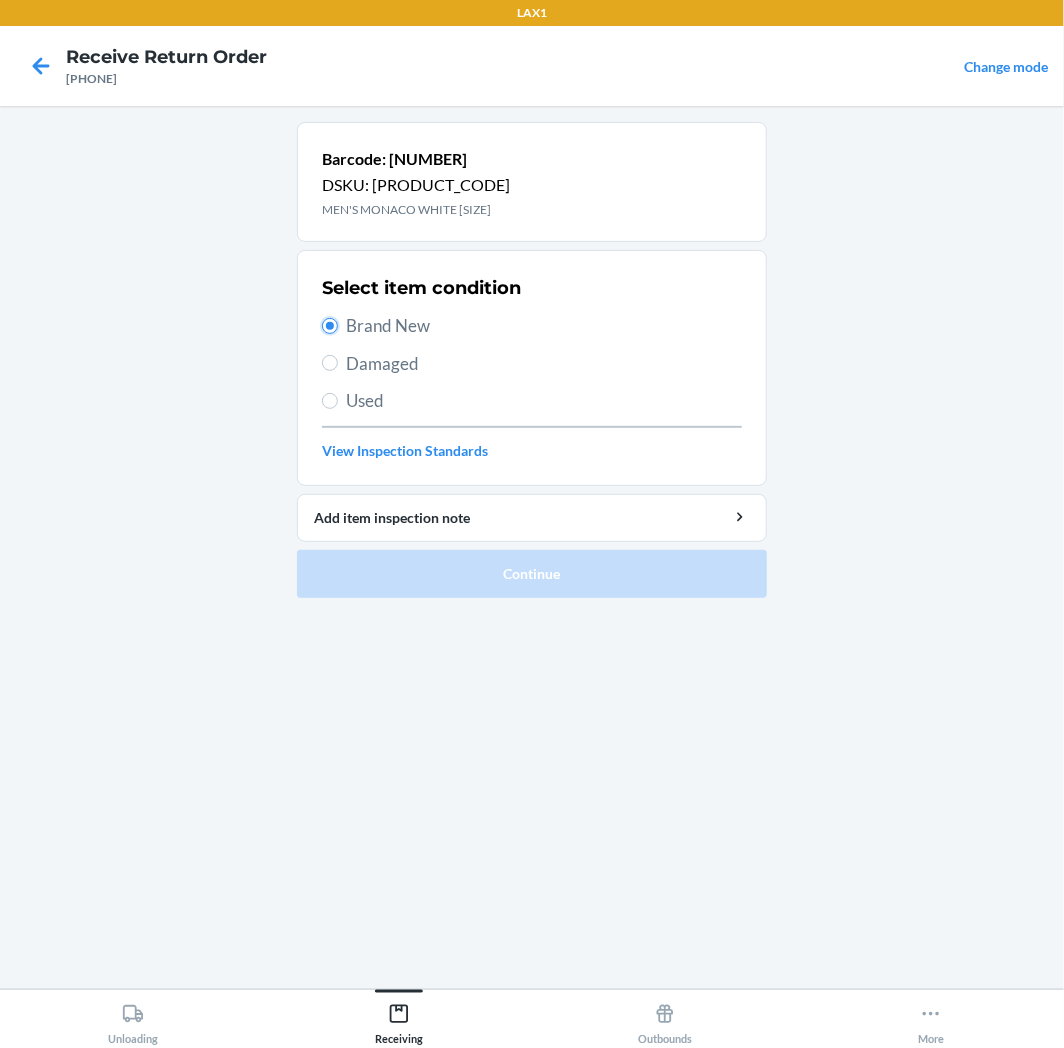 radio on "true" 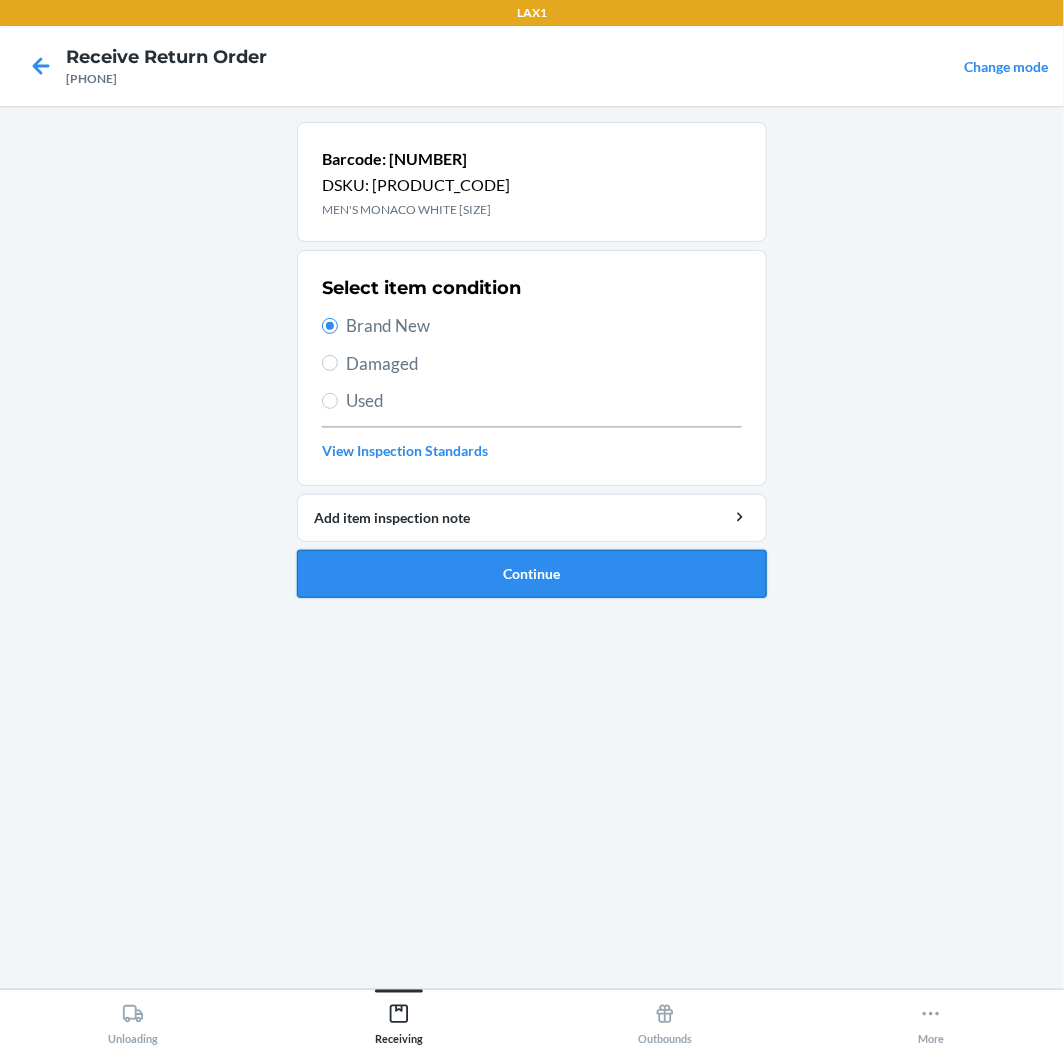 click on "Continue" at bounding box center (532, 574) 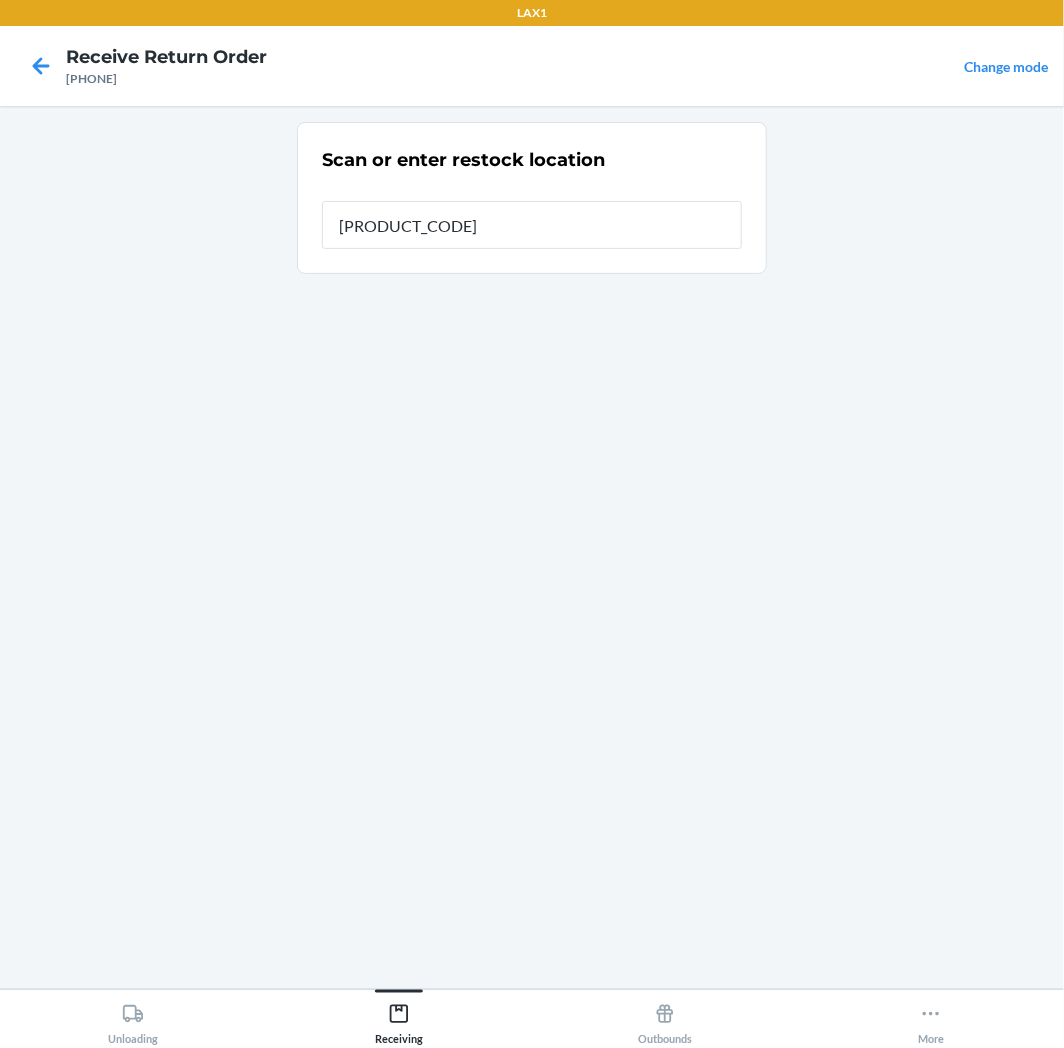 type on "[PRODUCT_CODE]" 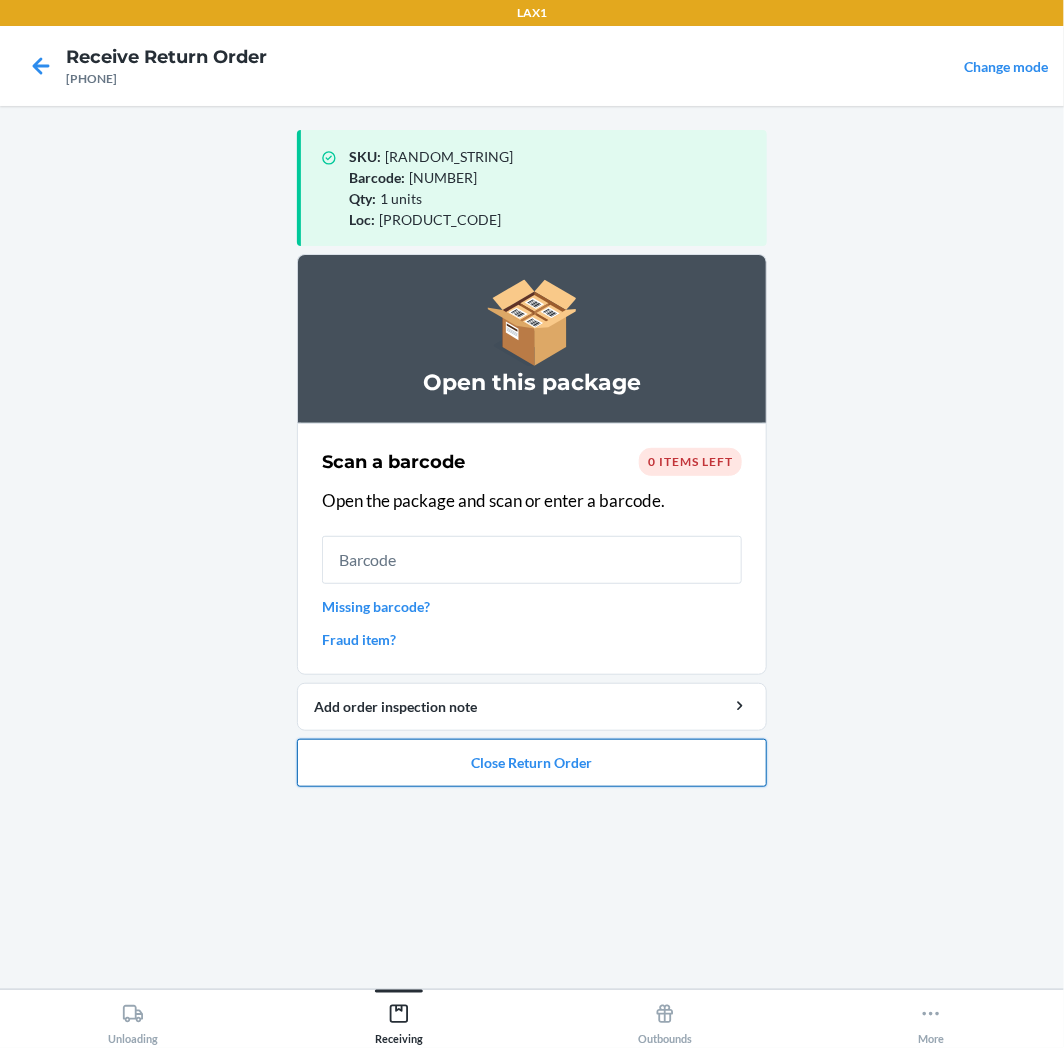 click on "Close Return Order" at bounding box center (532, 763) 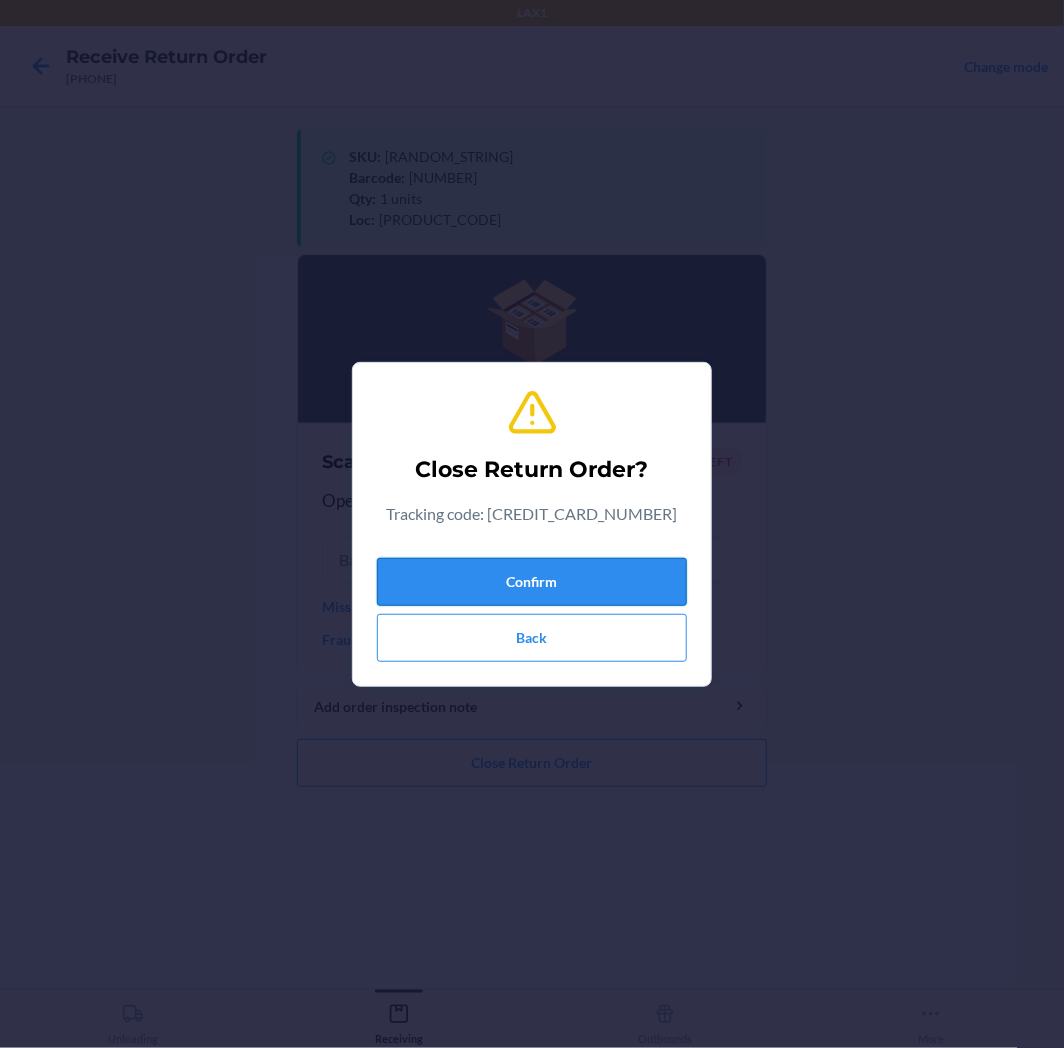 click on "Confirm" at bounding box center [532, 582] 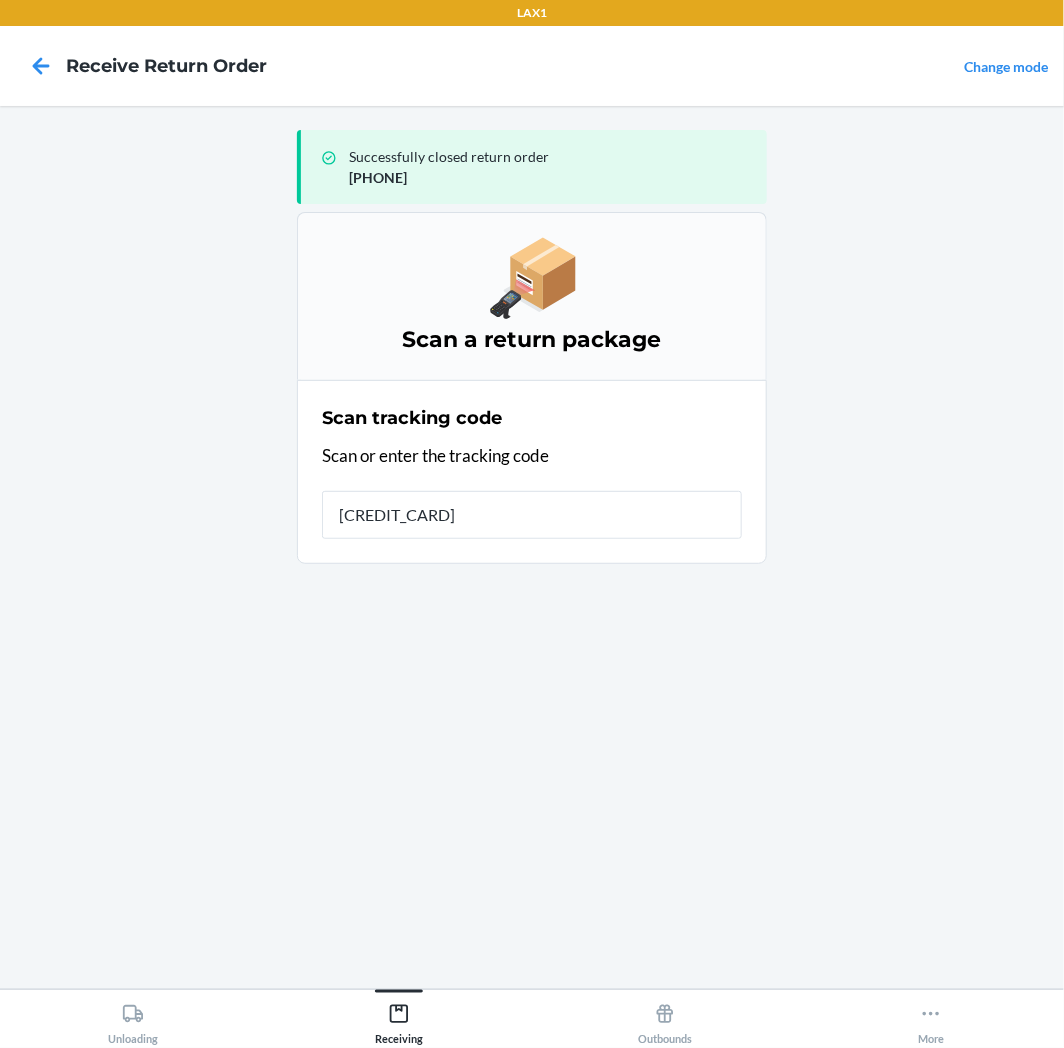 type on "[CREDIT_CARD_NUMBER]" 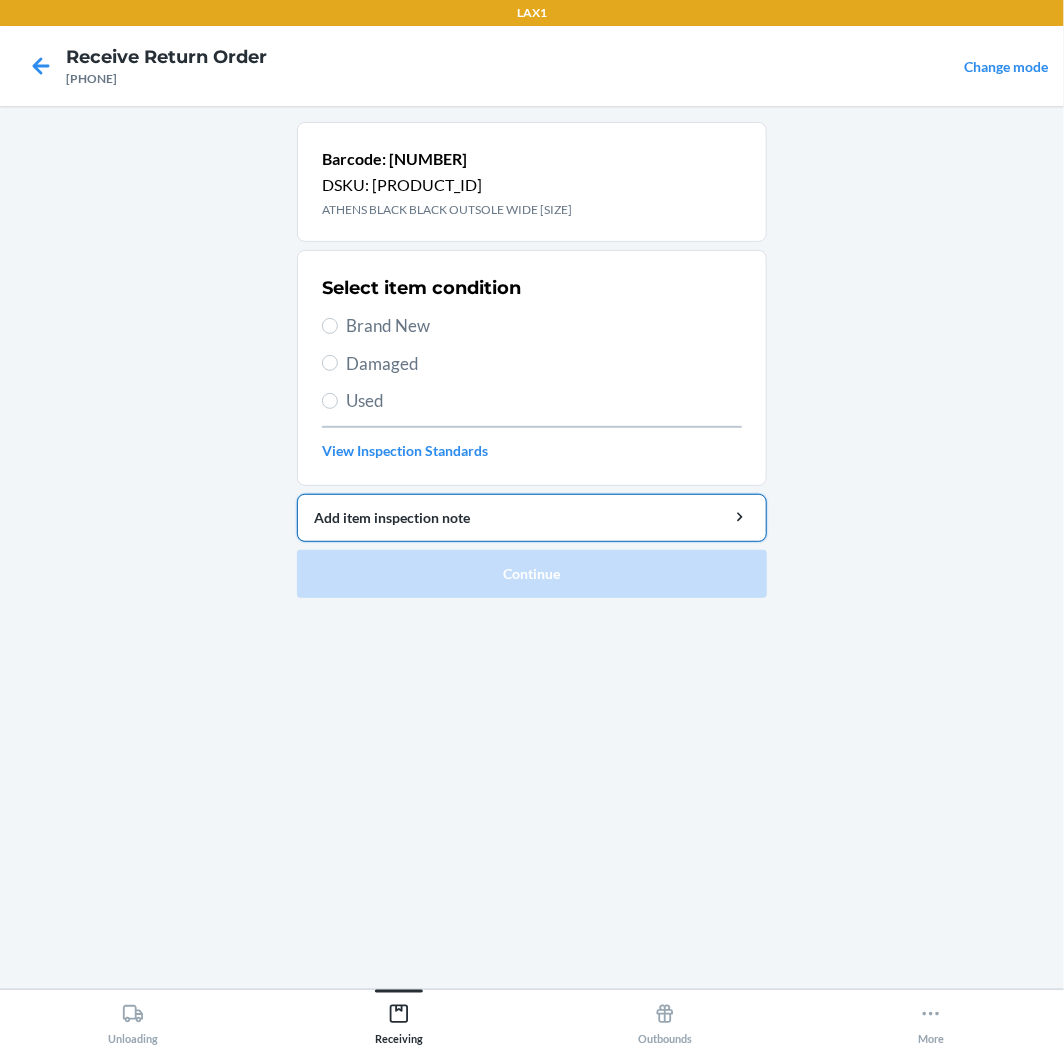 click on "Add item inspection note" at bounding box center [532, 517] 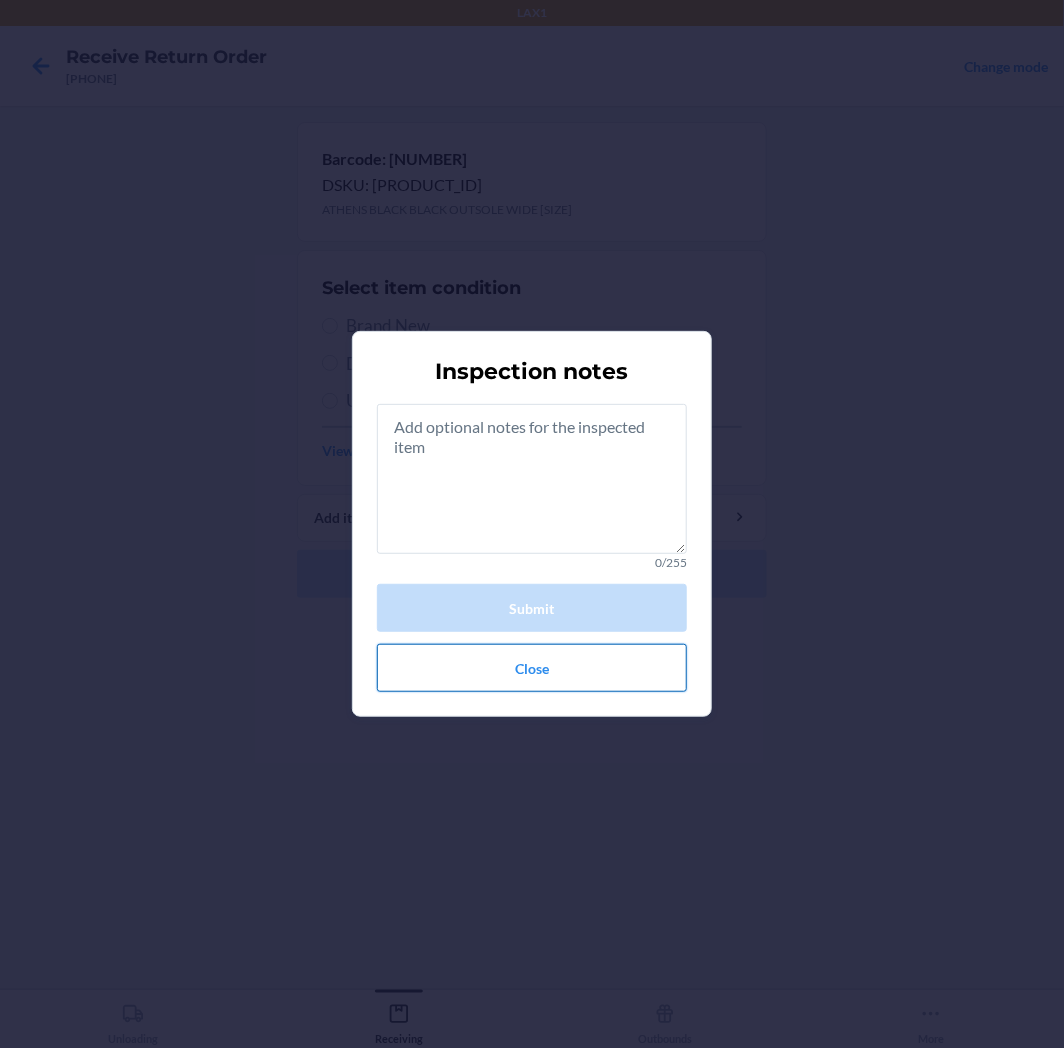 click on "Close" at bounding box center [532, 668] 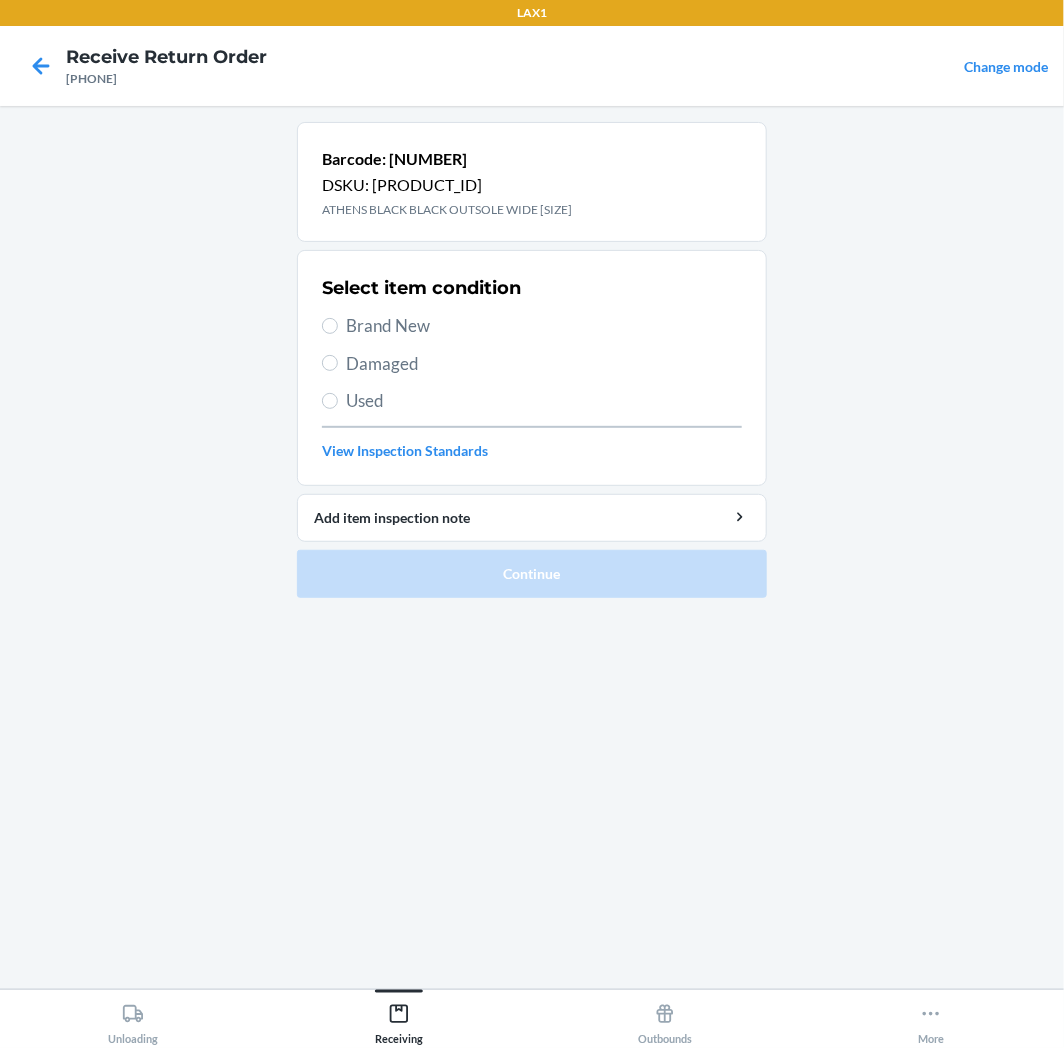 click on "Damaged" at bounding box center (544, 364) 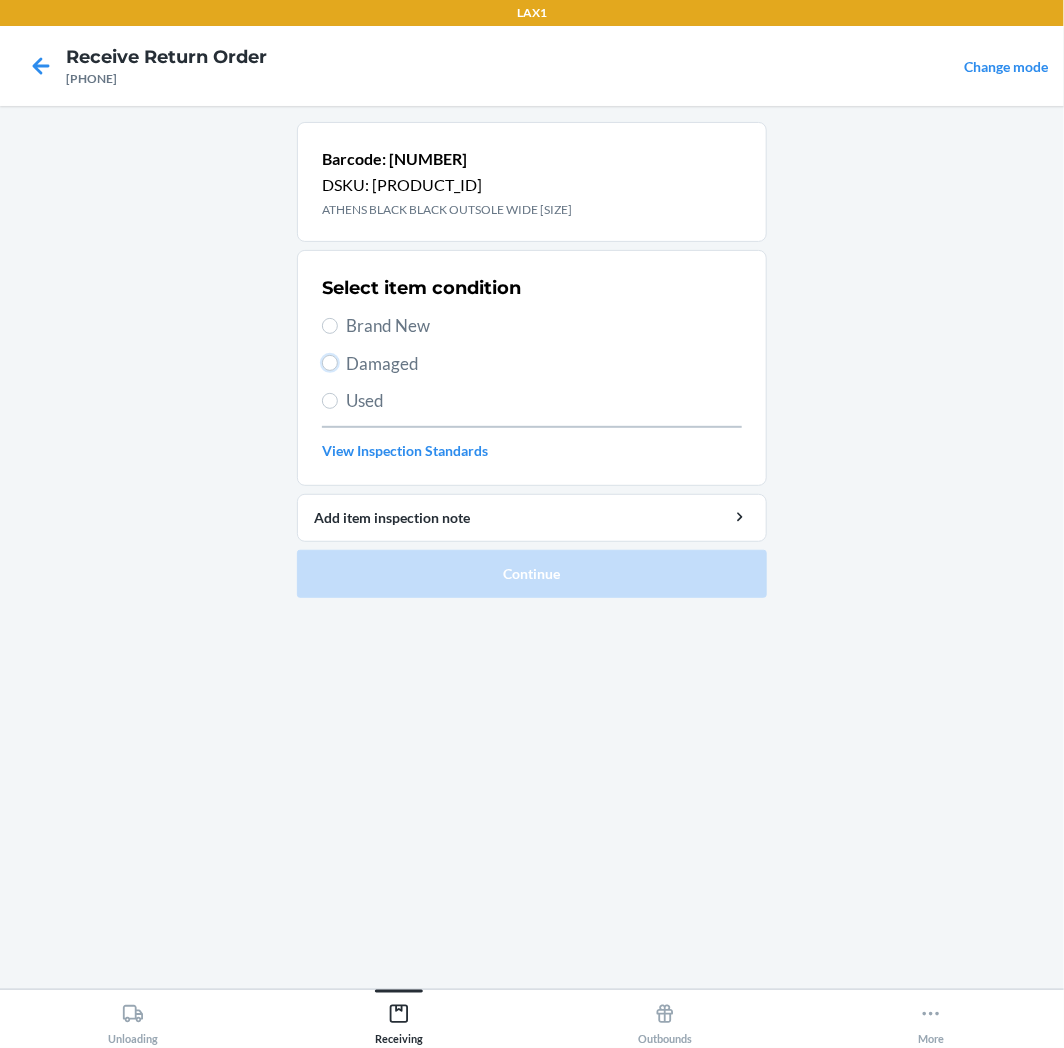 click on "Damaged" at bounding box center [330, 363] 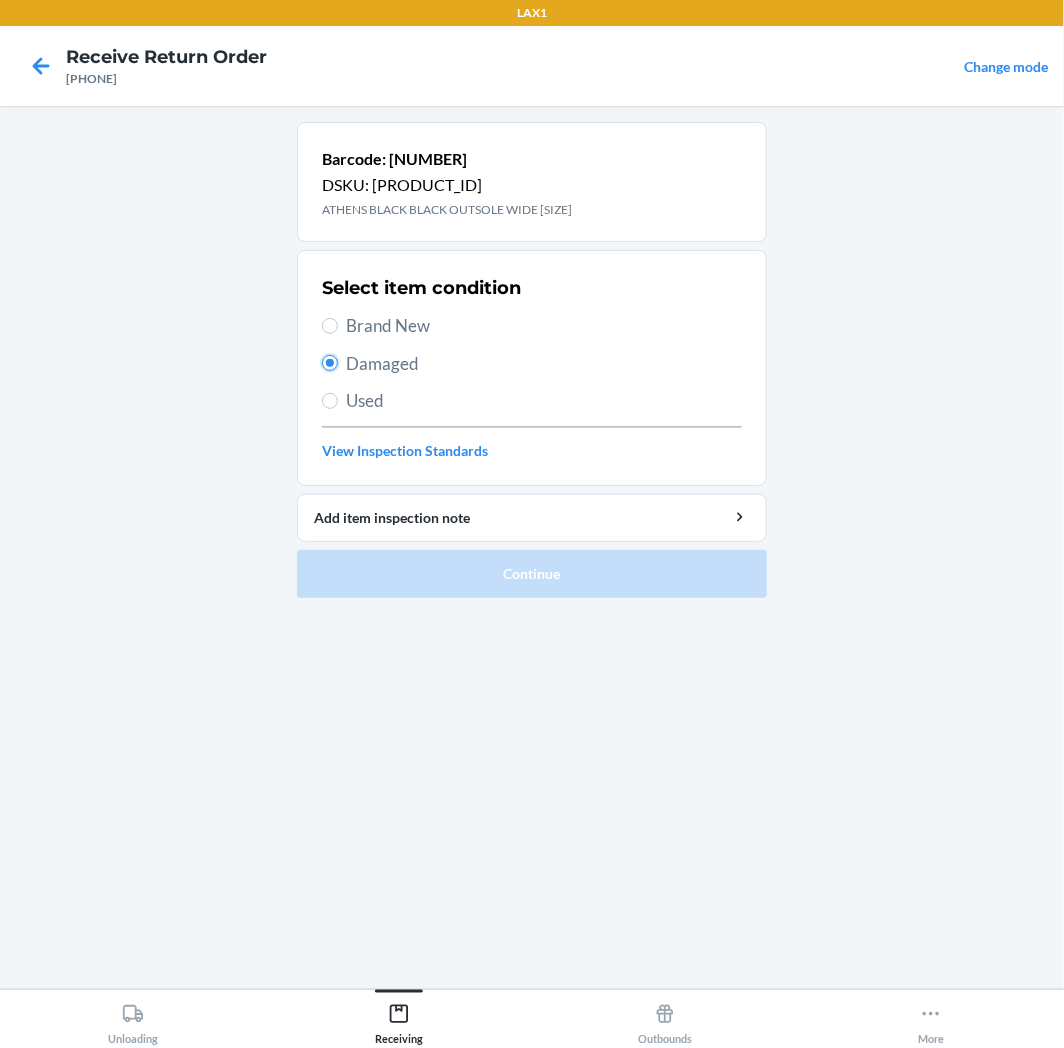 radio on "true" 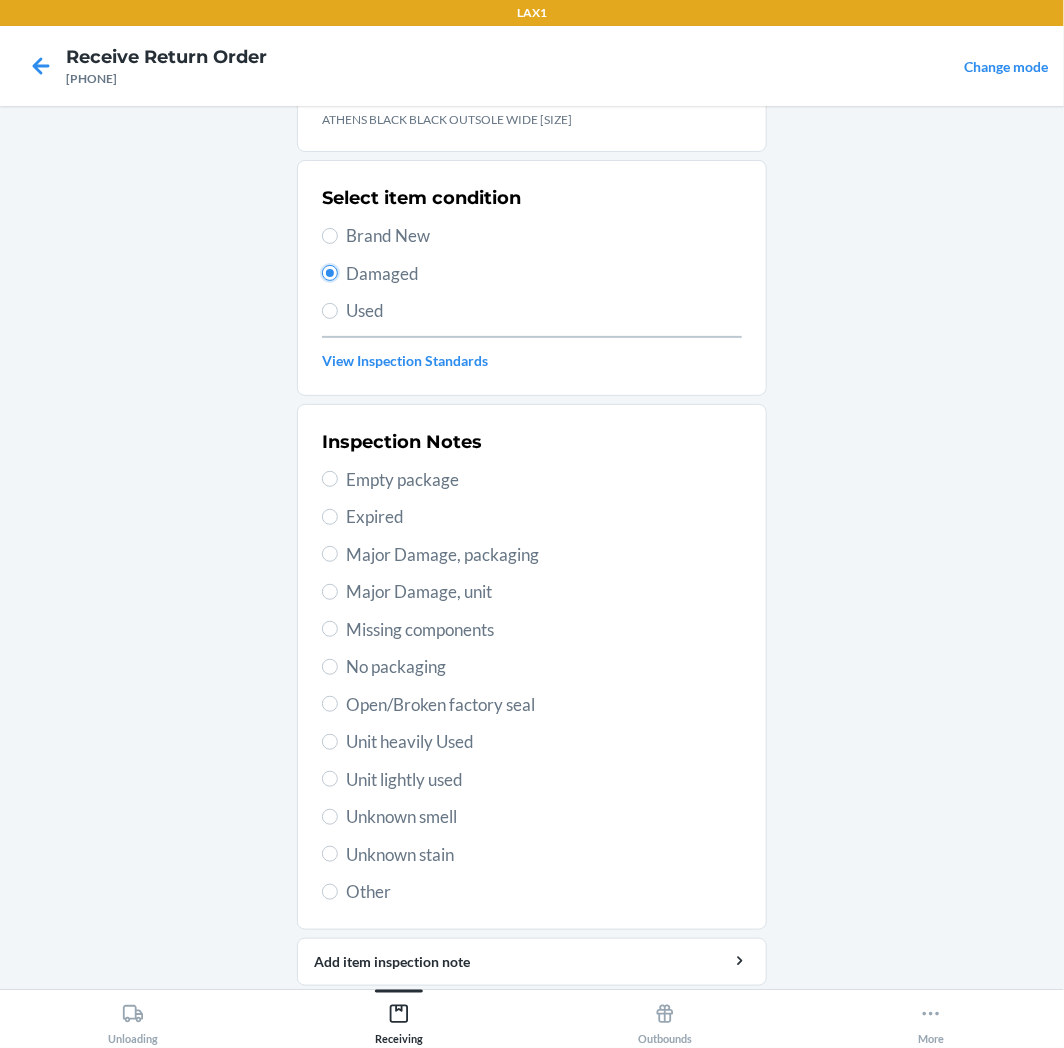 scroll, scrollTop: 157, scrollLeft: 0, axis: vertical 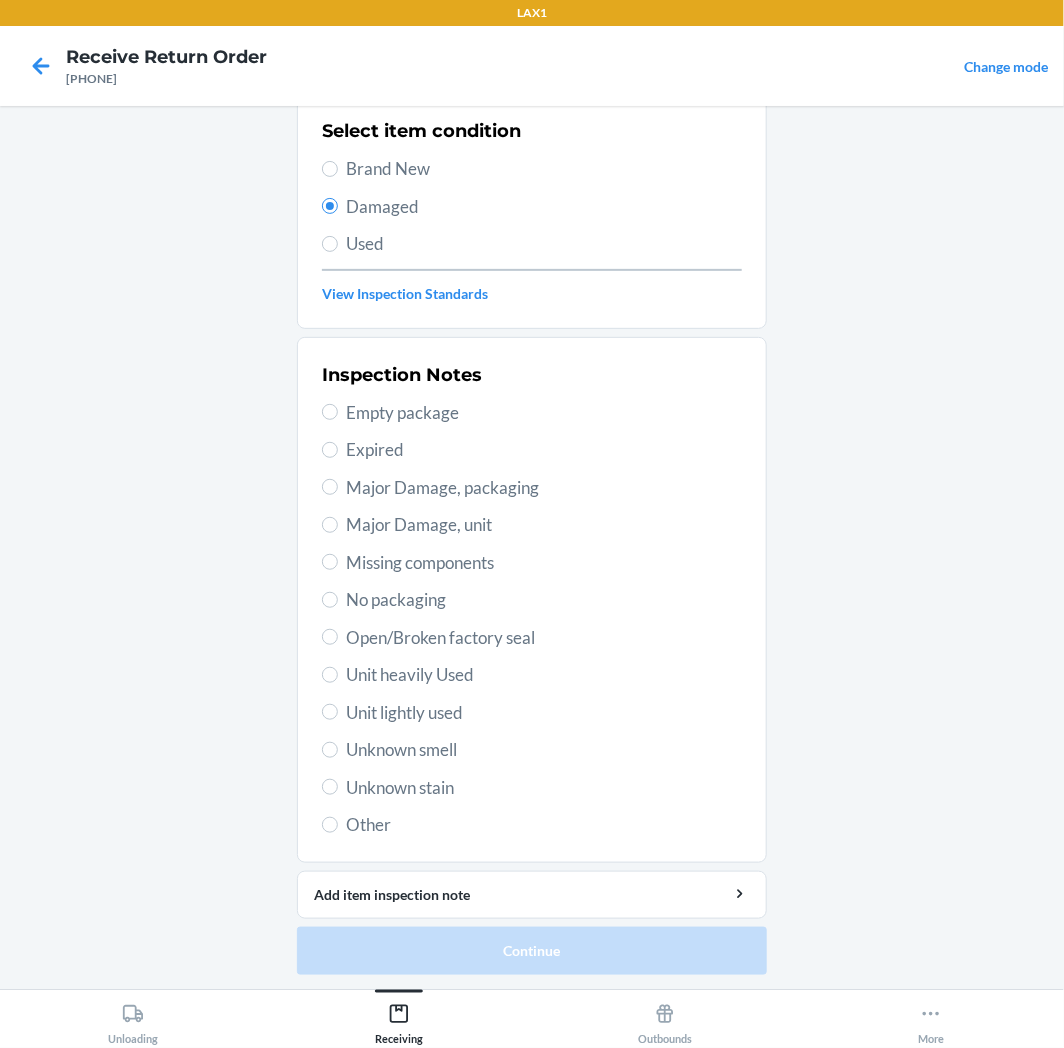 click on "Empty package" at bounding box center [544, 413] 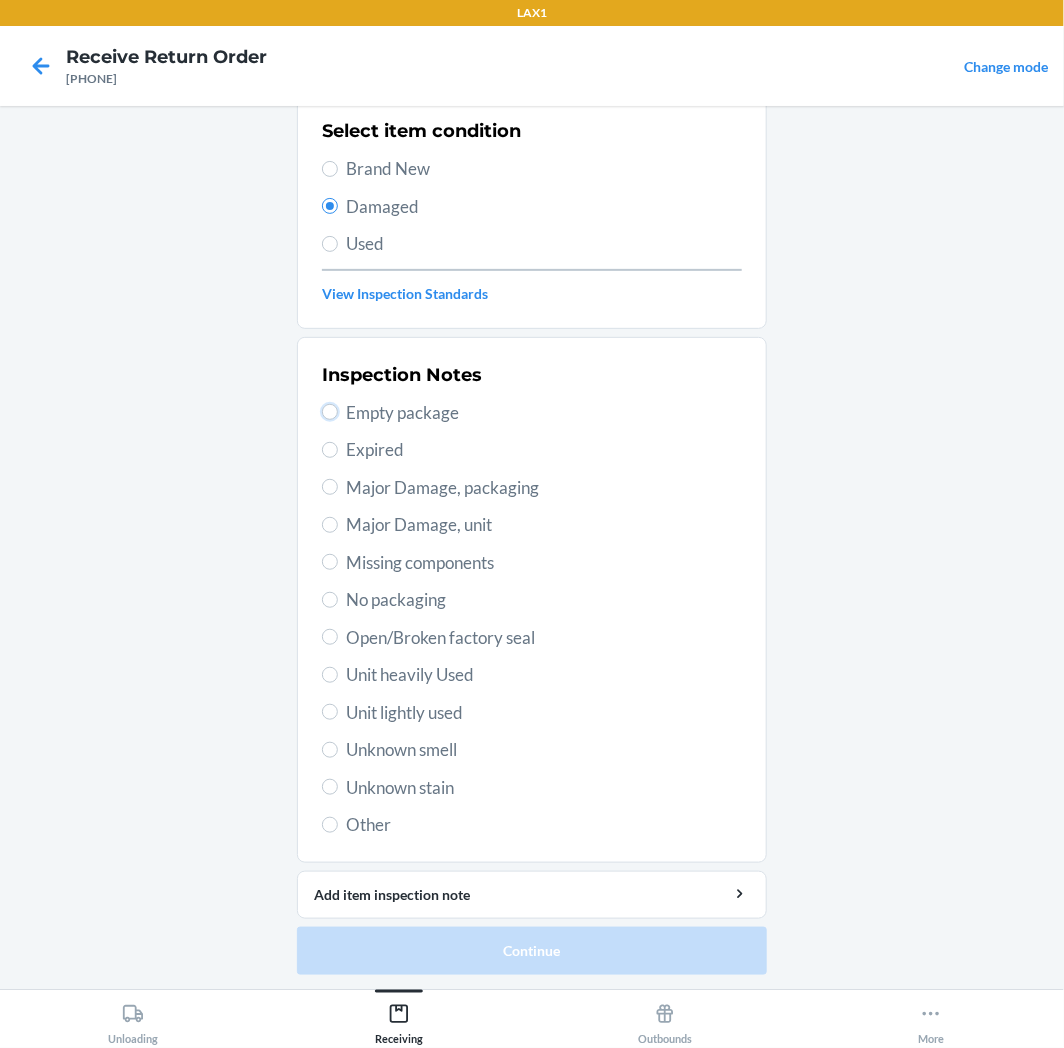 click on "Empty package" at bounding box center (330, 412) 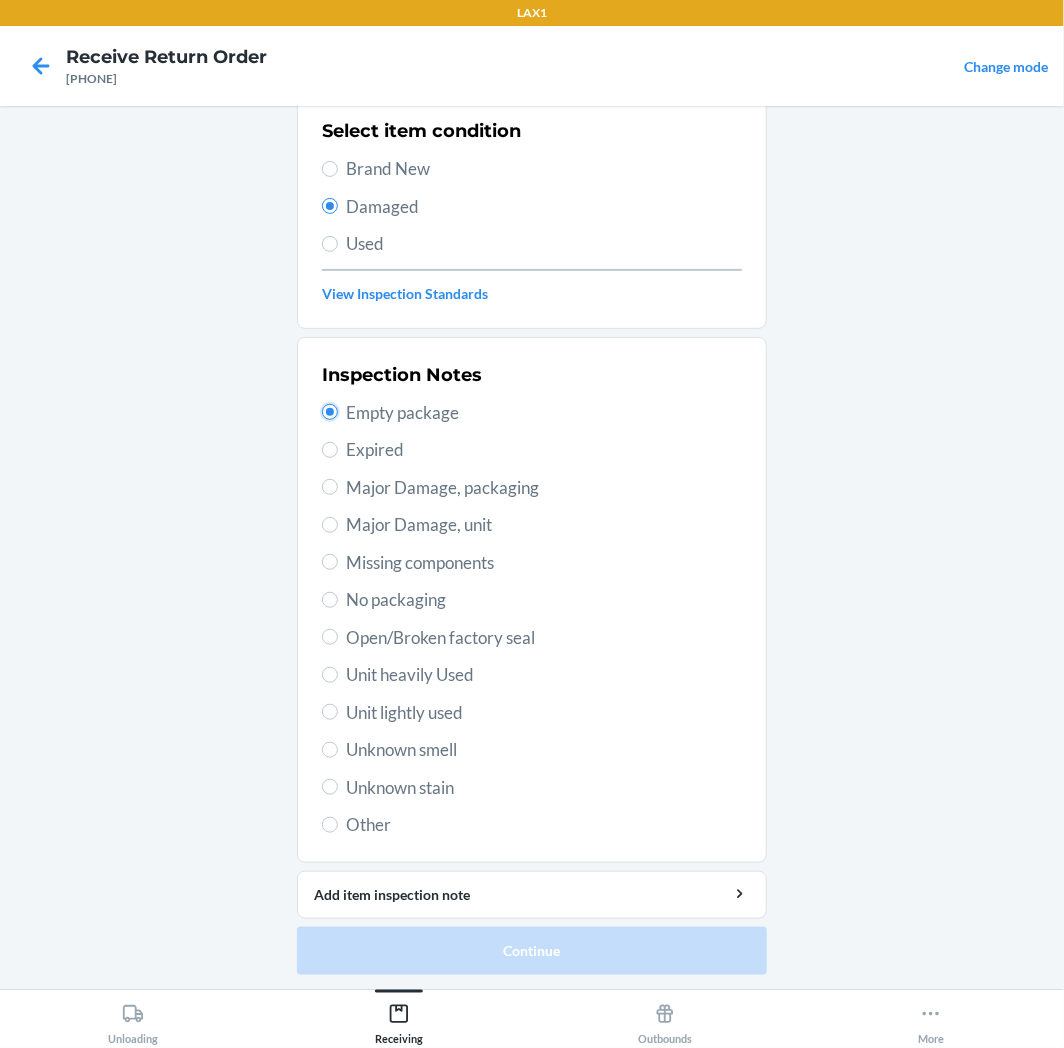 radio on "true" 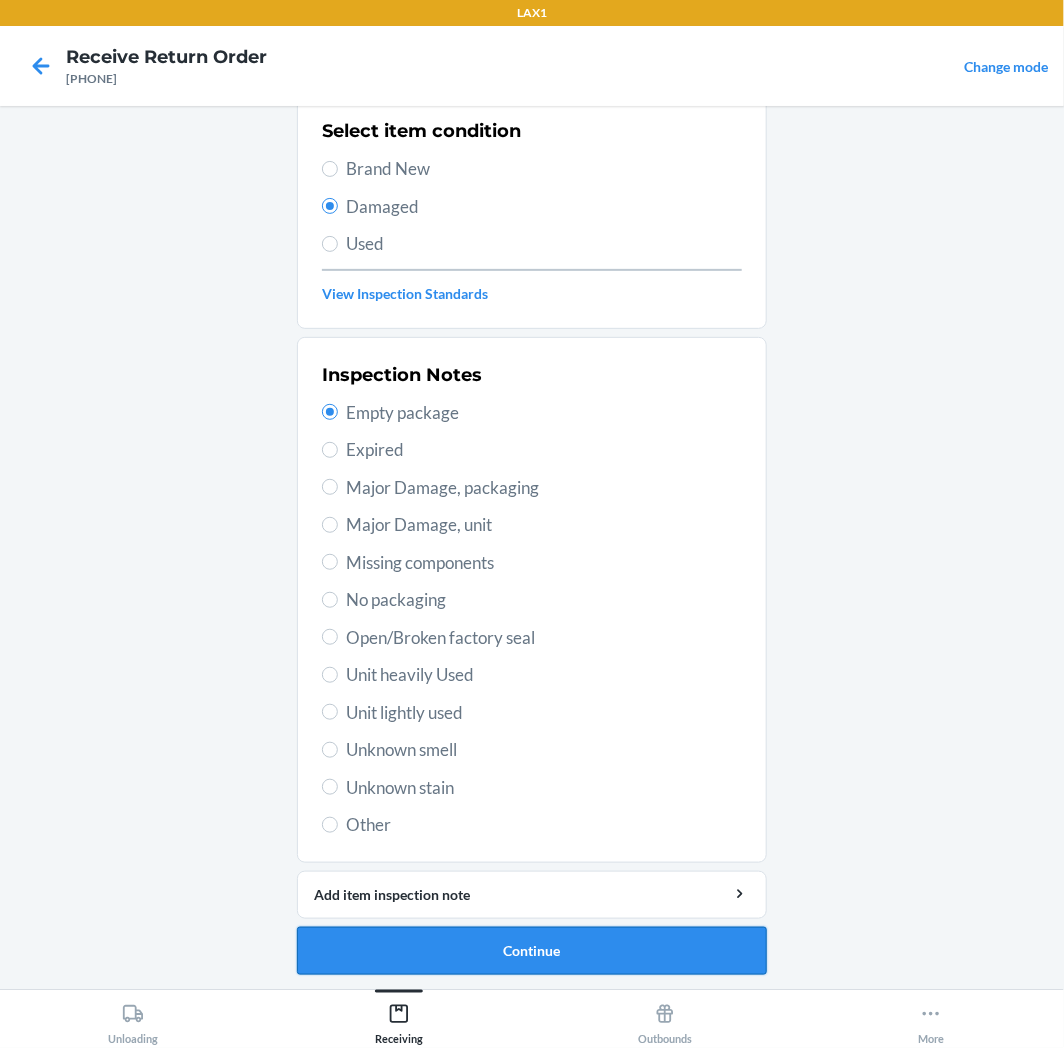 click on "Continue" at bounding box center [532, 951] 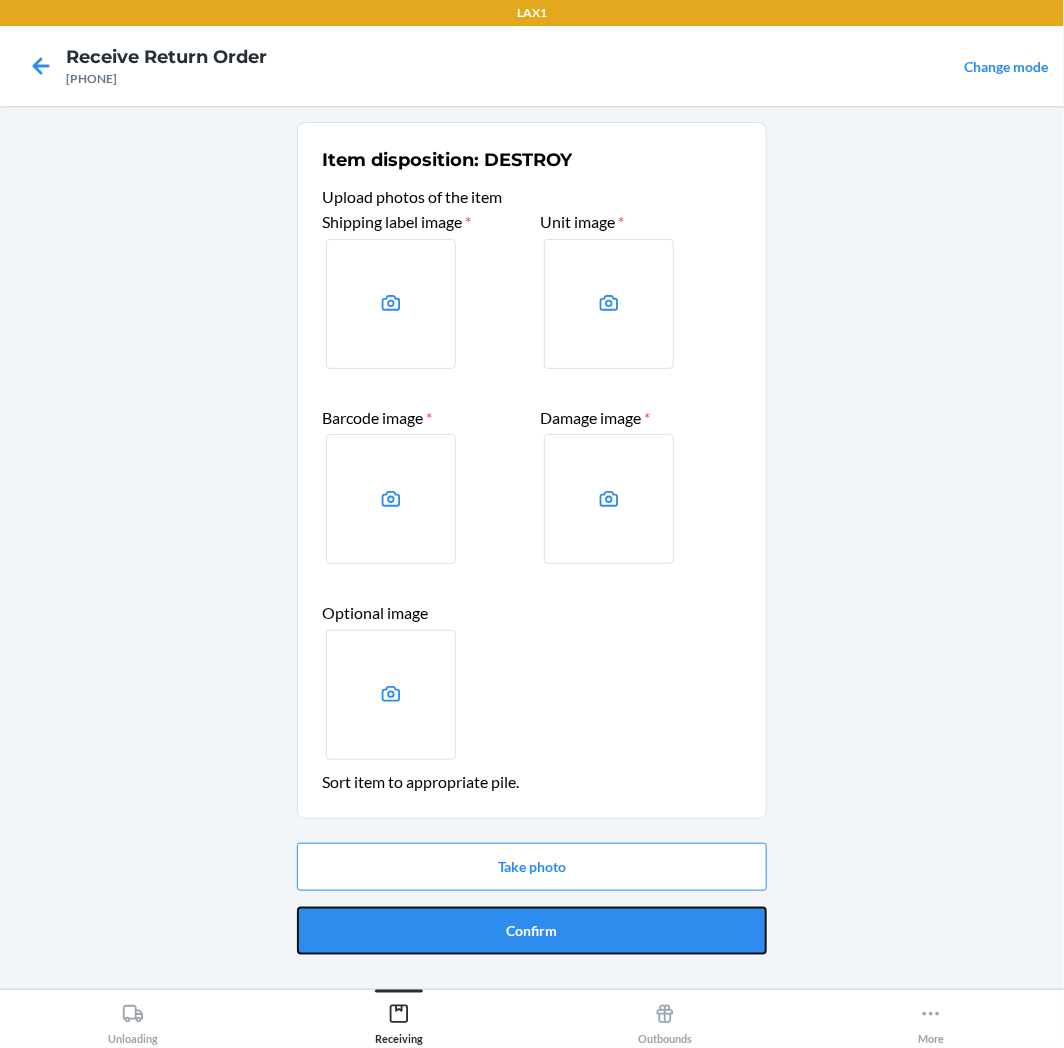 click on "Confirm" at bounding box center (532, 931) 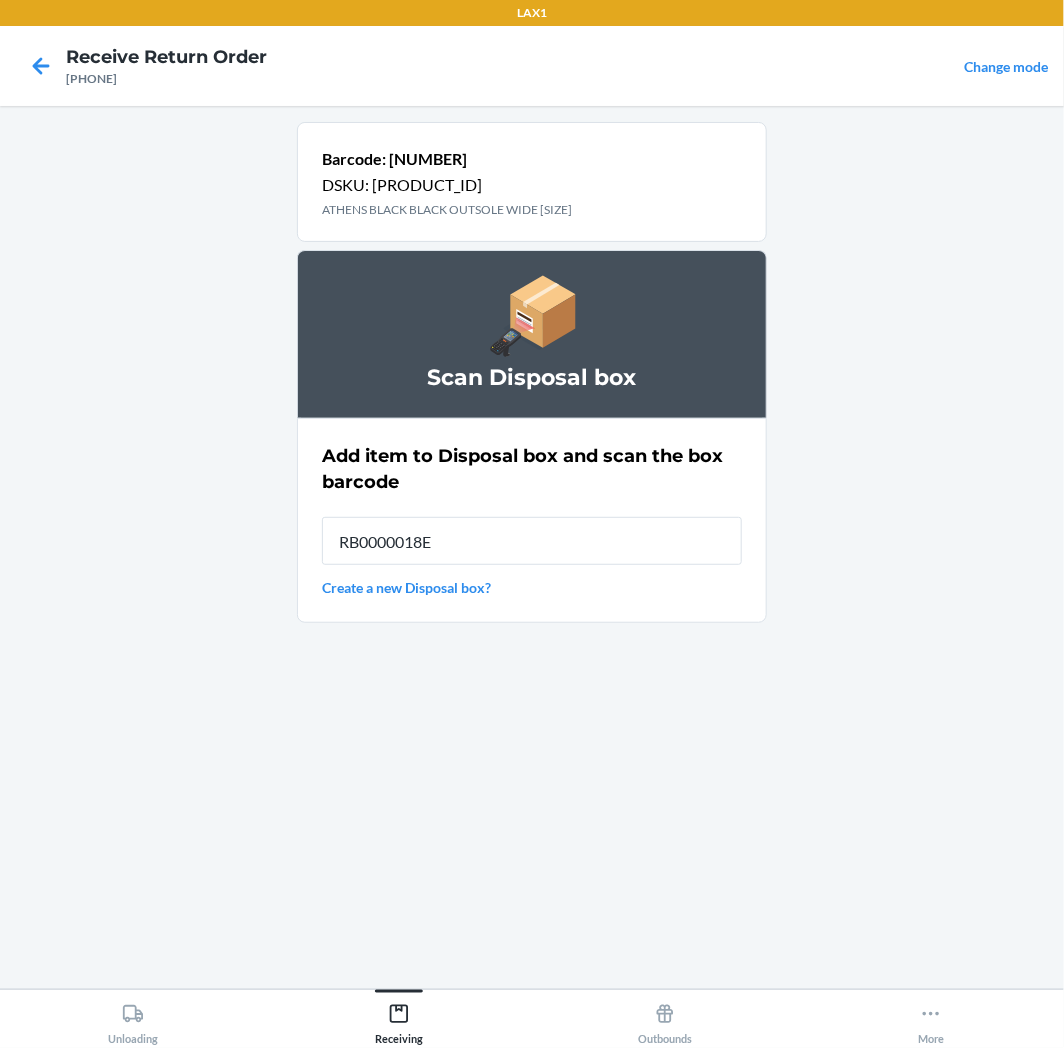 type on "RB0000018E3" 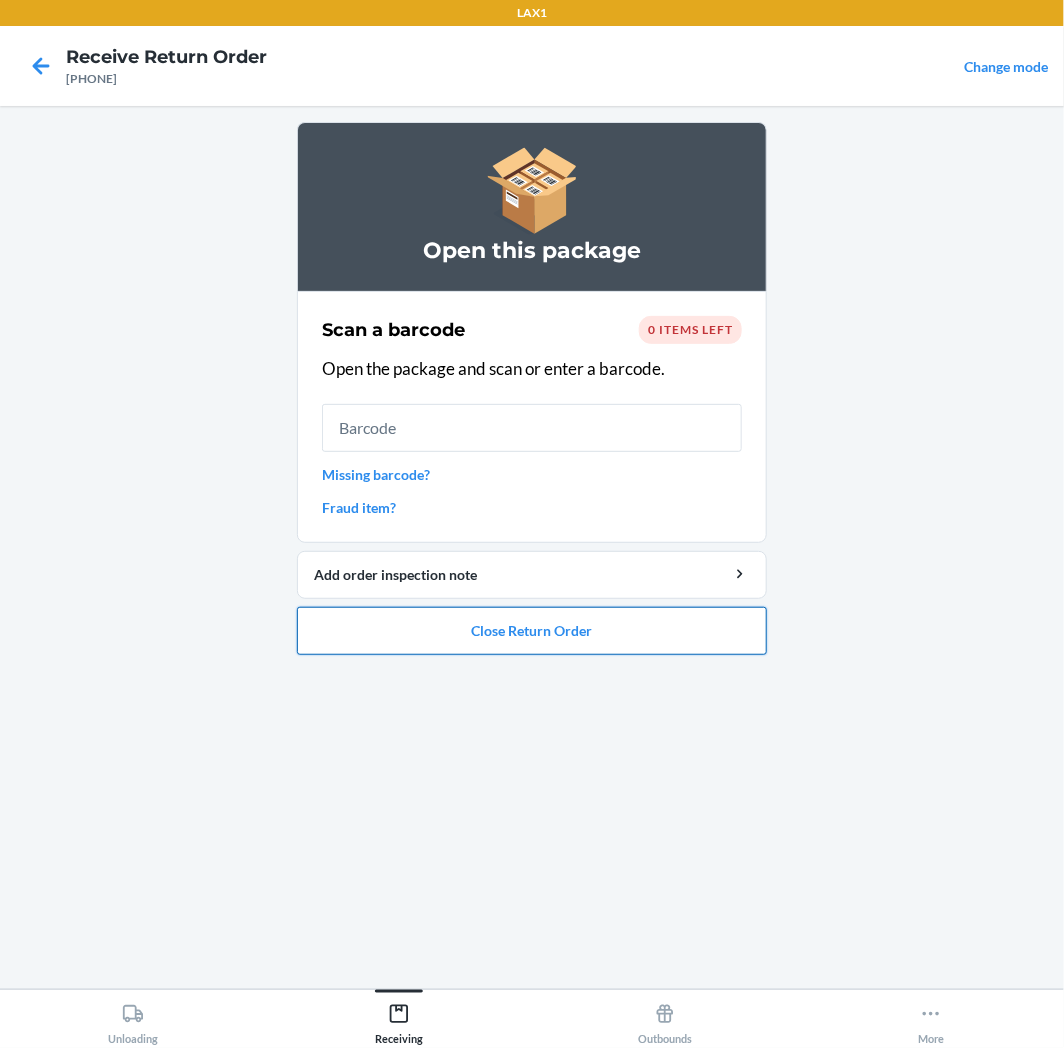 click on "Close Return Order" at bounding box center (532, 631) 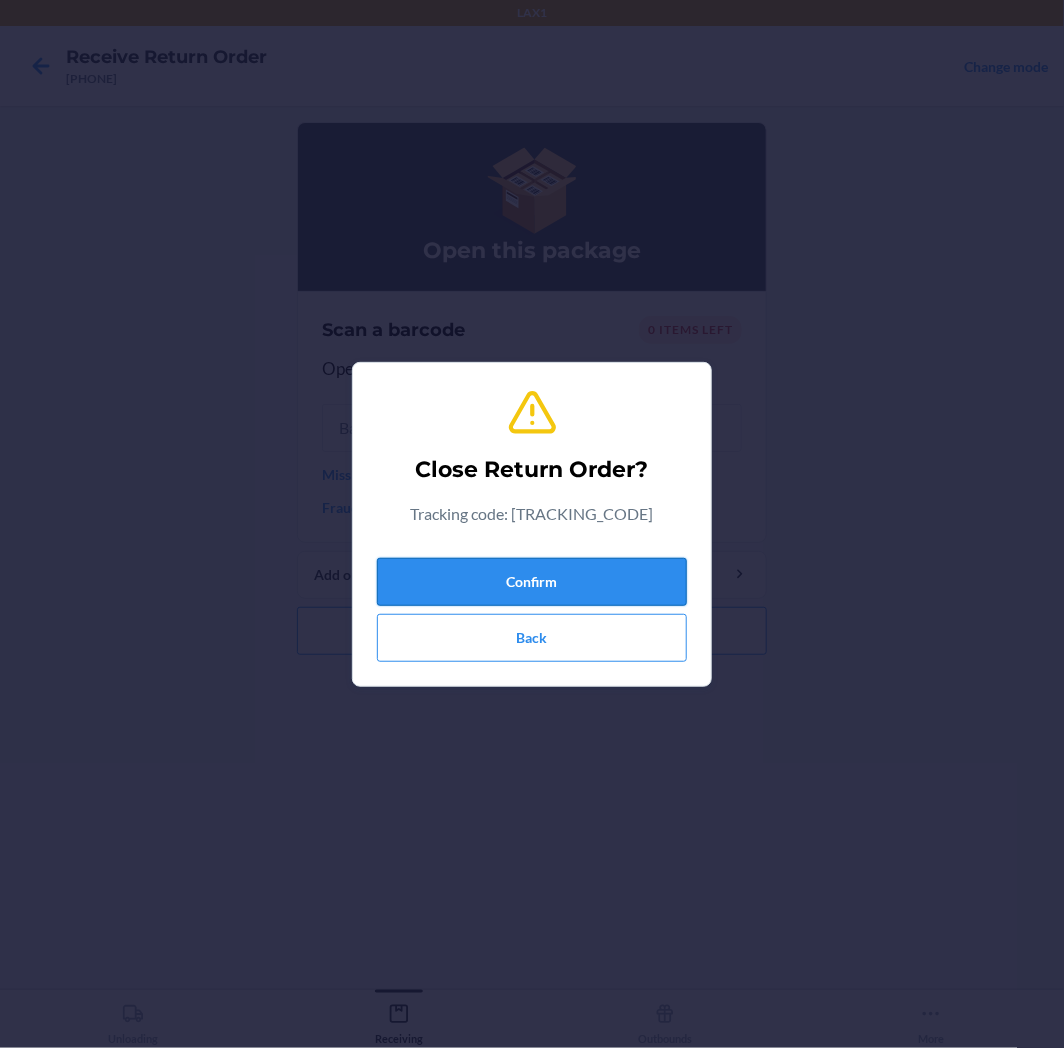 click on "Confirm" at bounding box center (532, 582) 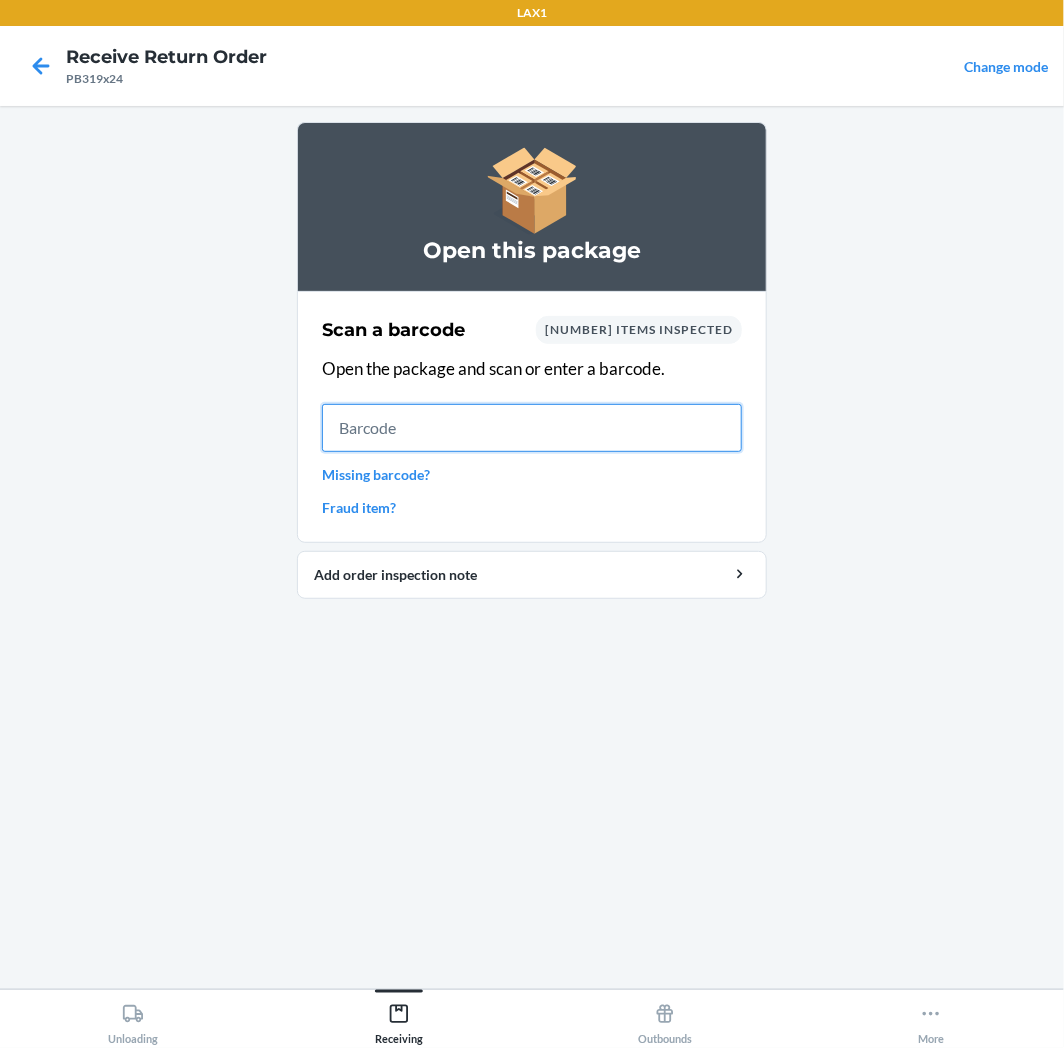 drag, startPoint x: 566, startPoint y: 420, endPoint x: 150, endPoint y: 463, distance: 418.21646 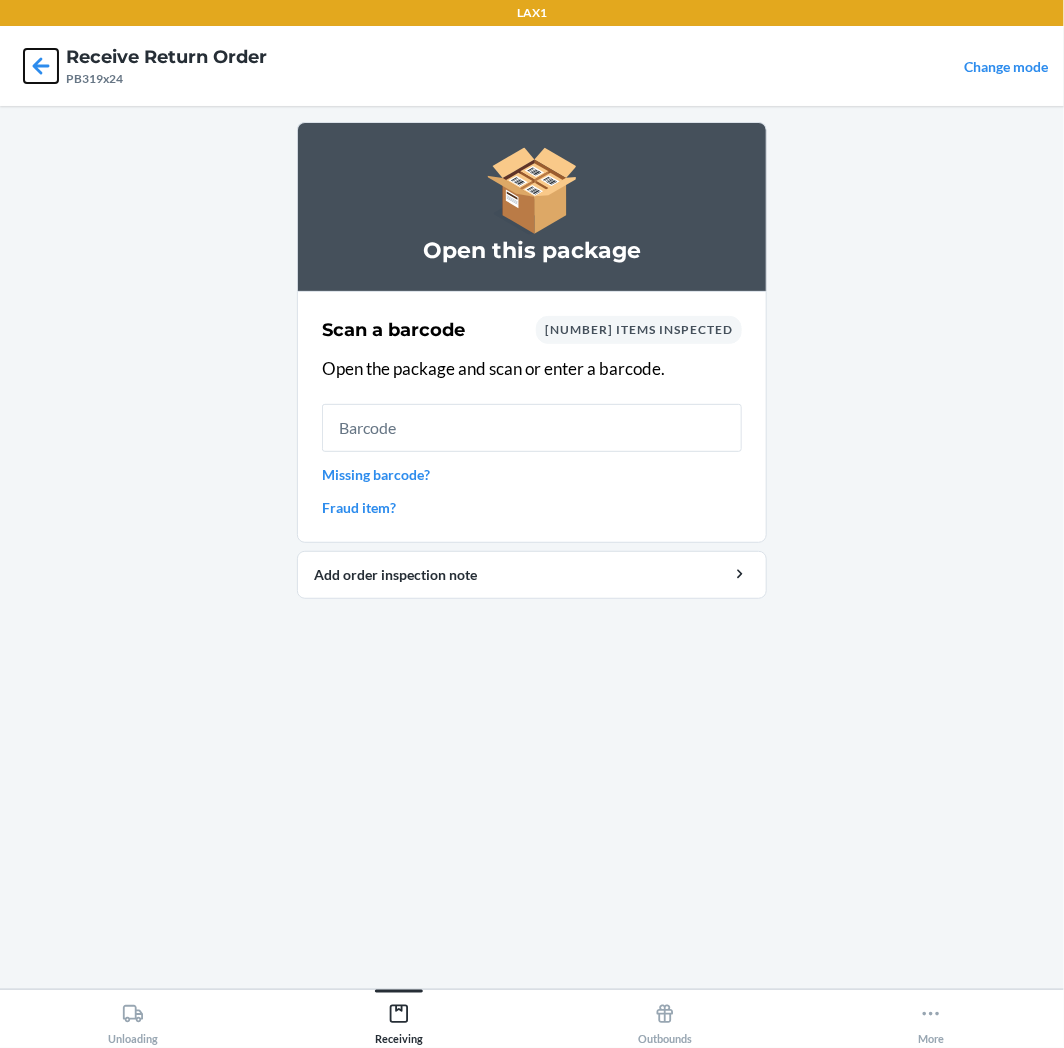 click 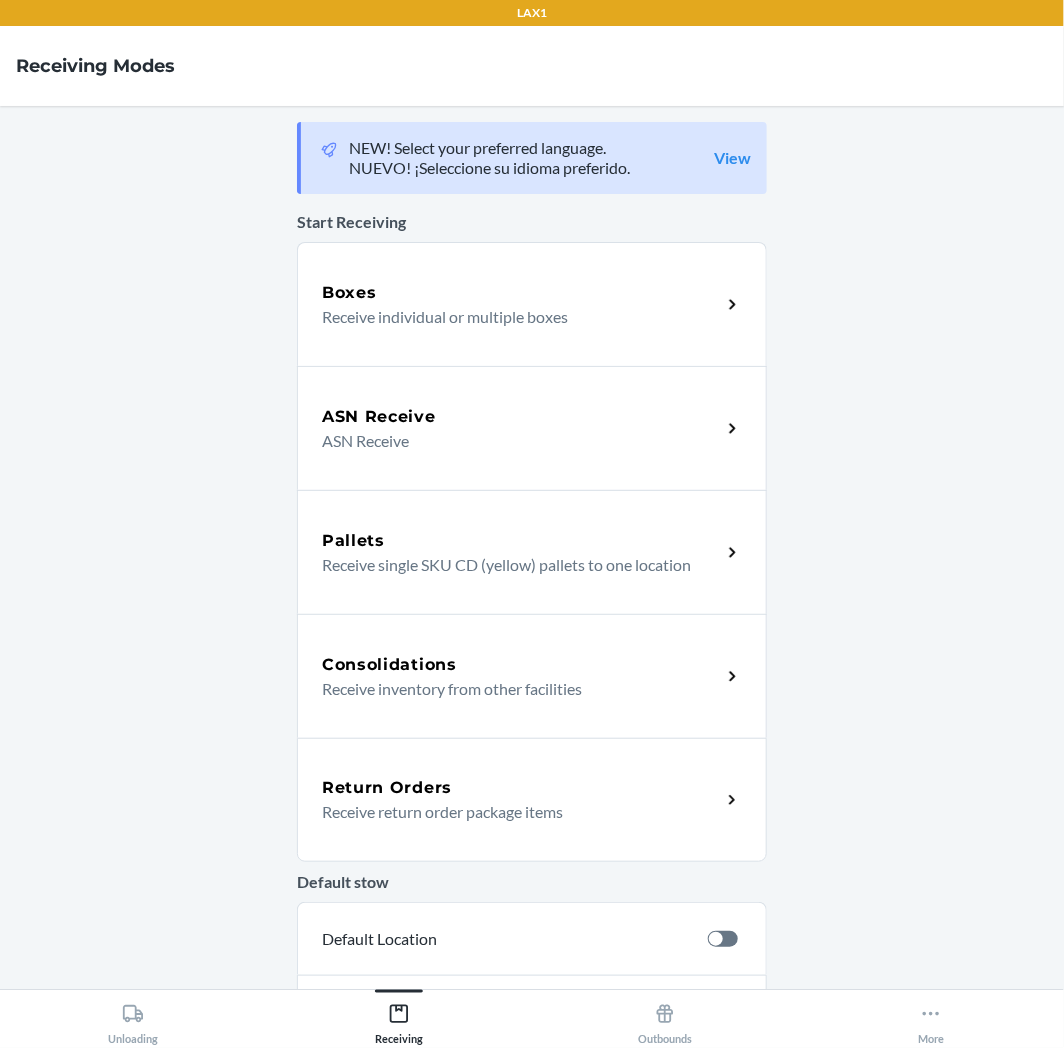 click on "Receive return order package items" at bounding box center [513, 812] 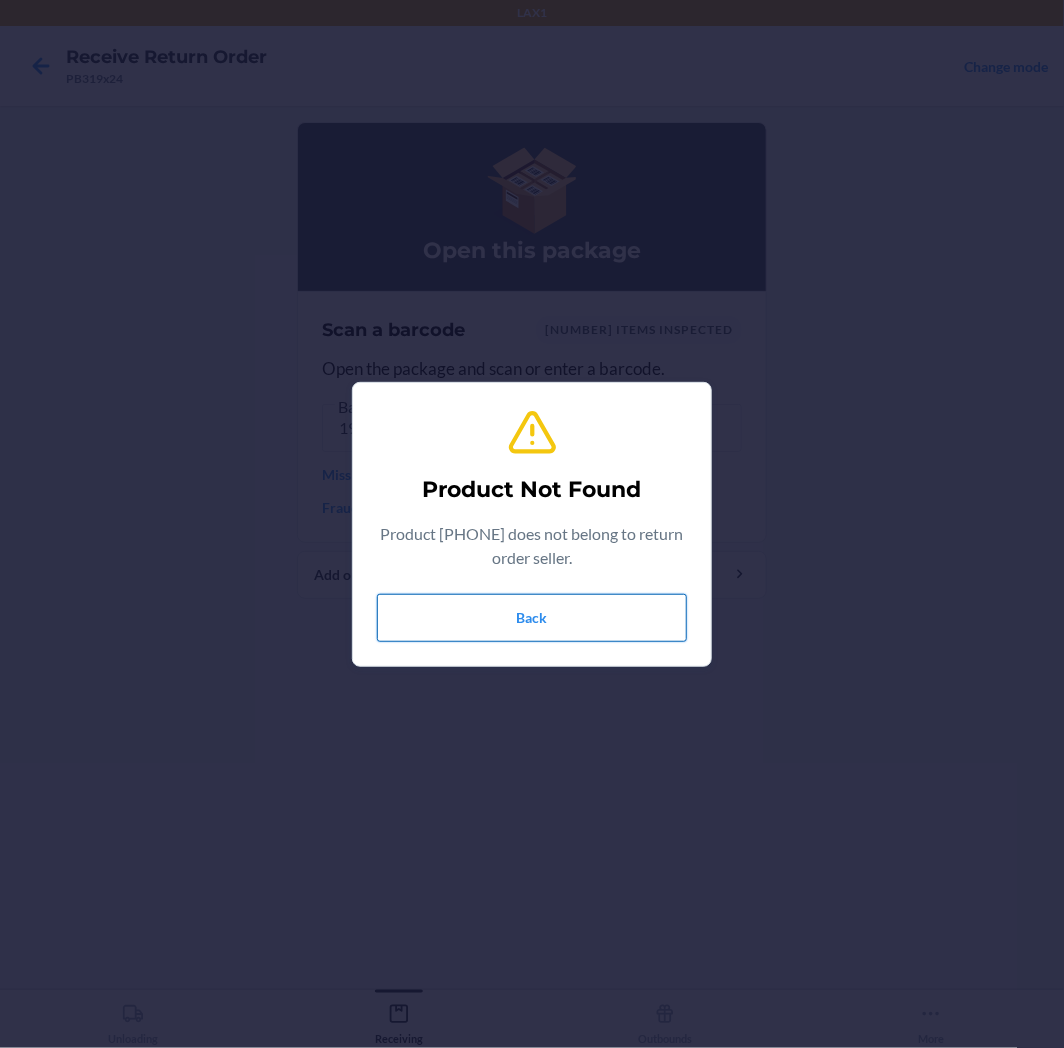 click on "Back" at bounding box center [532, 618] 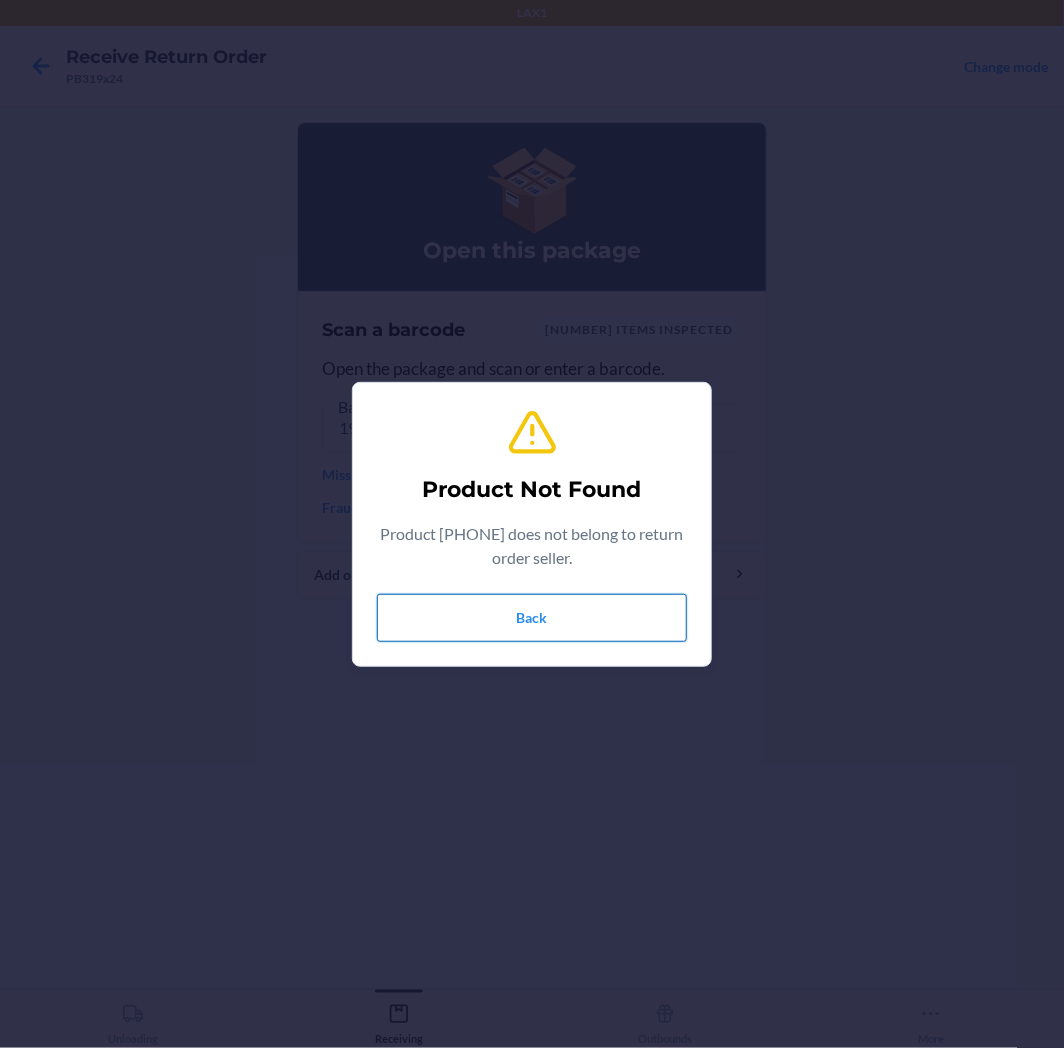 click on "Back" at bounding box center (532, 618) 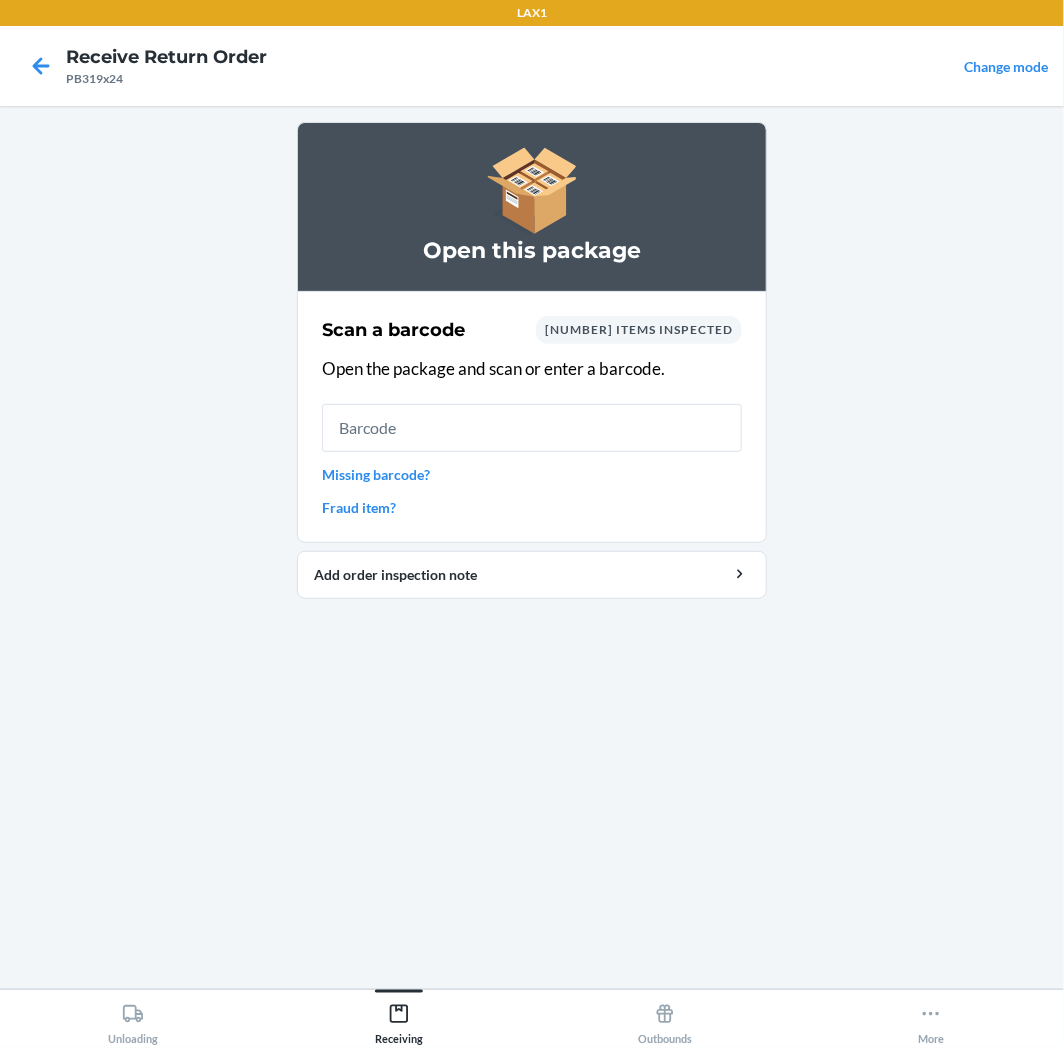 click on "Missing barcode?" at bounding box center [532, 474] 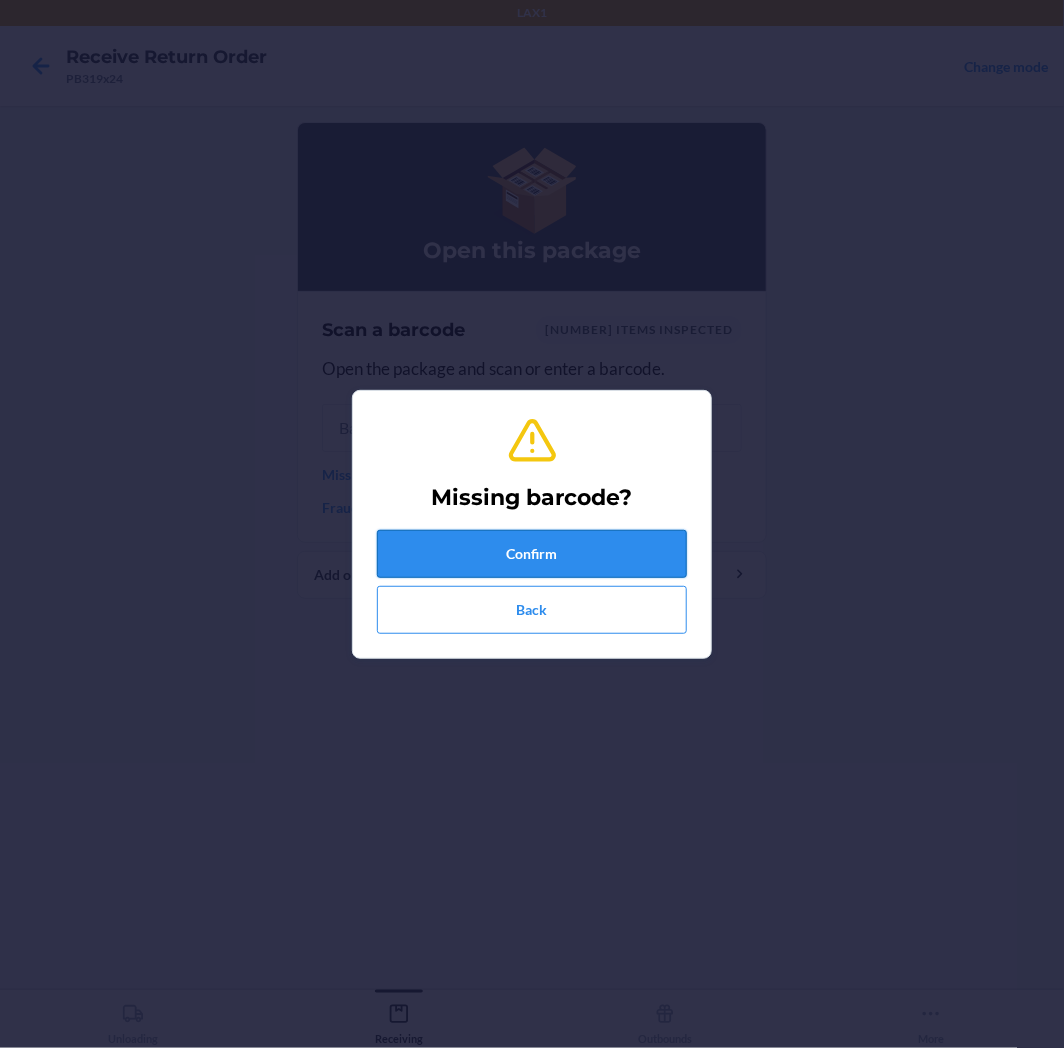 click on "Confirm" at bounding box center [532, 554] 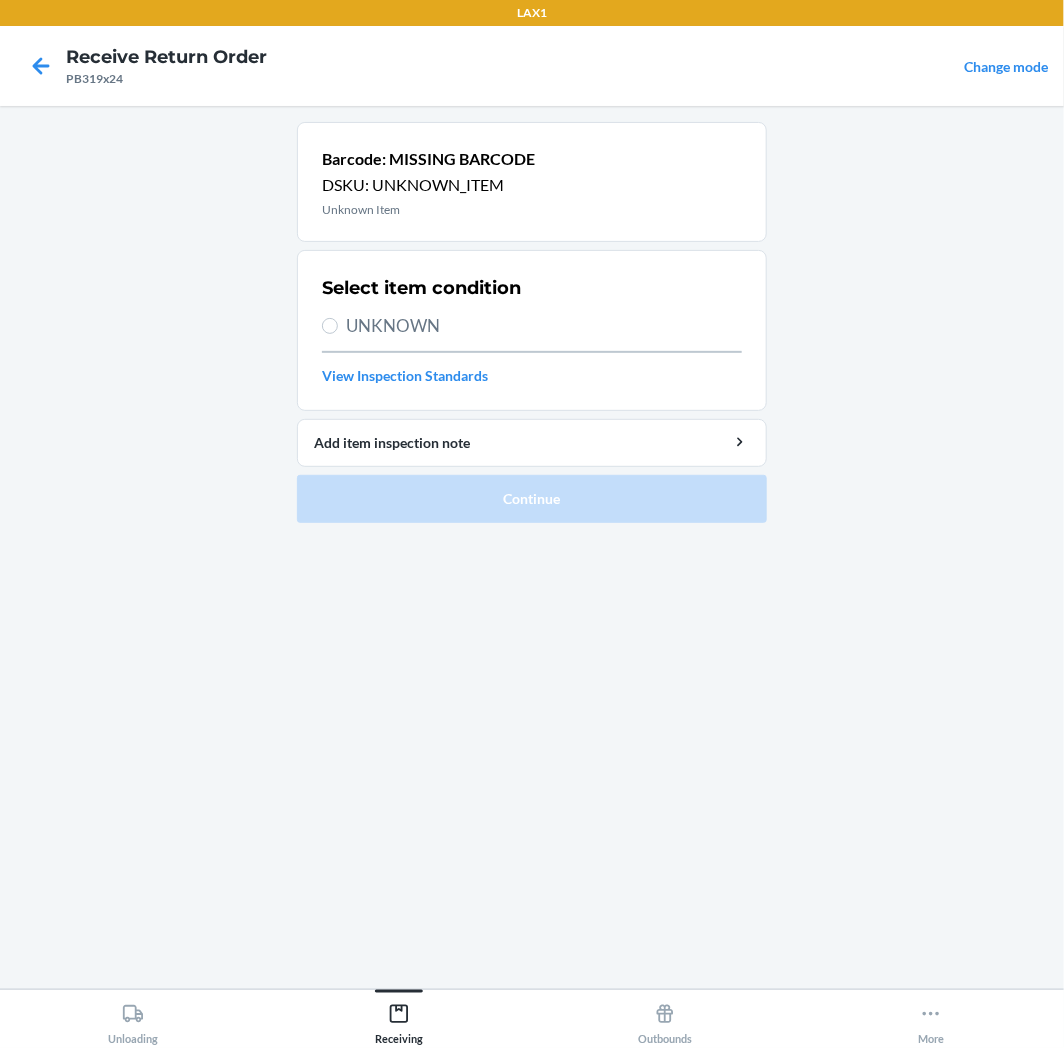 click on "UNKNOWN" at bounding box center [544, 326] 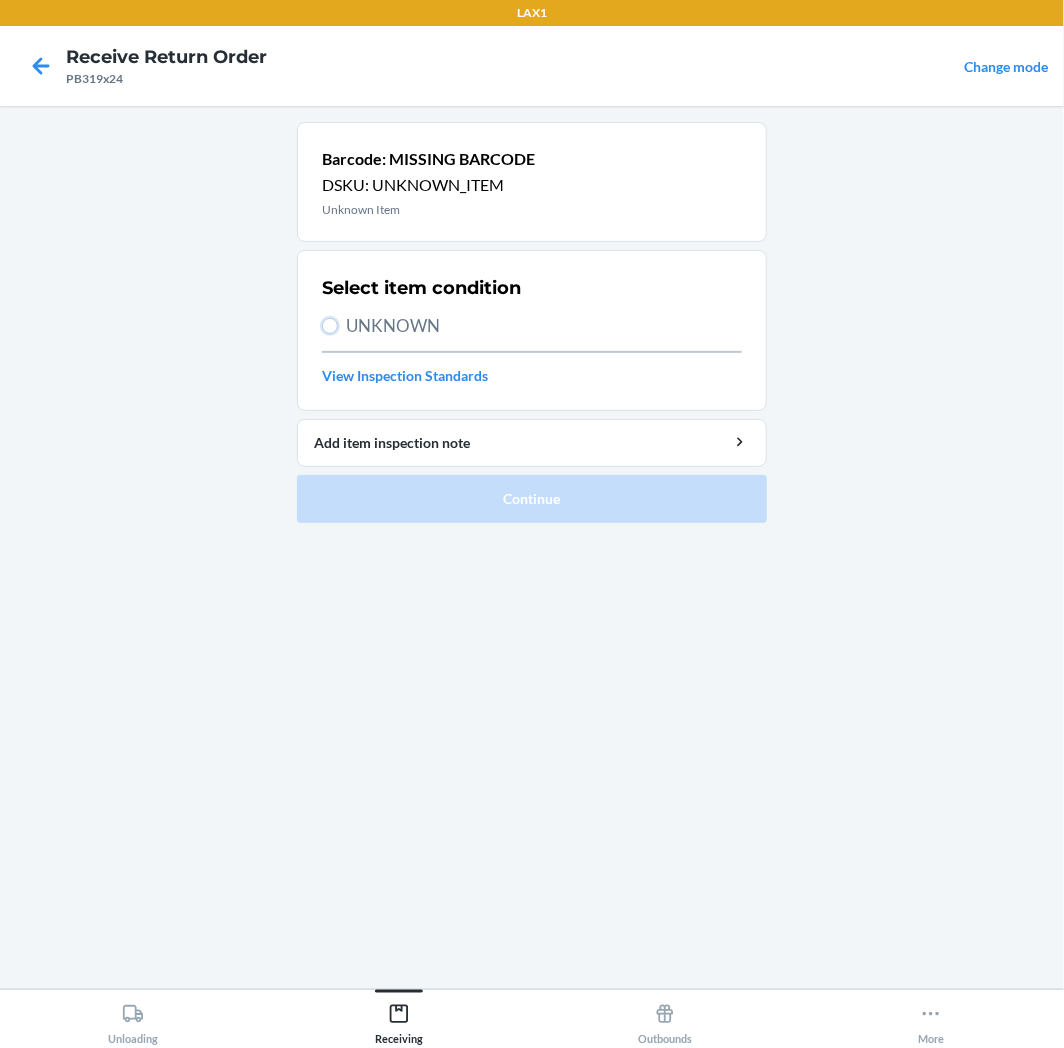 click on "UNKNOWN" at bounding box center [330, 326] 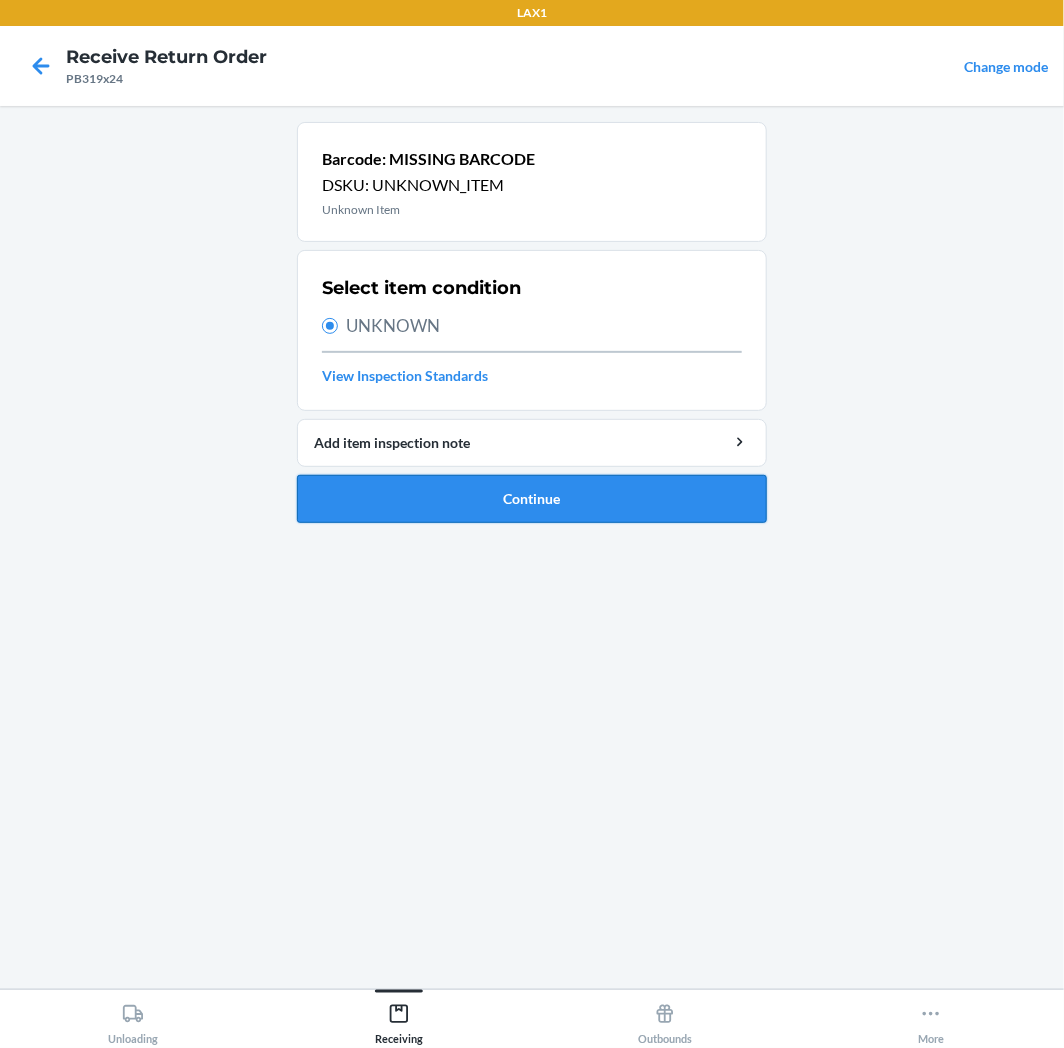 click on "Continue" at bounding box center [532, 499] 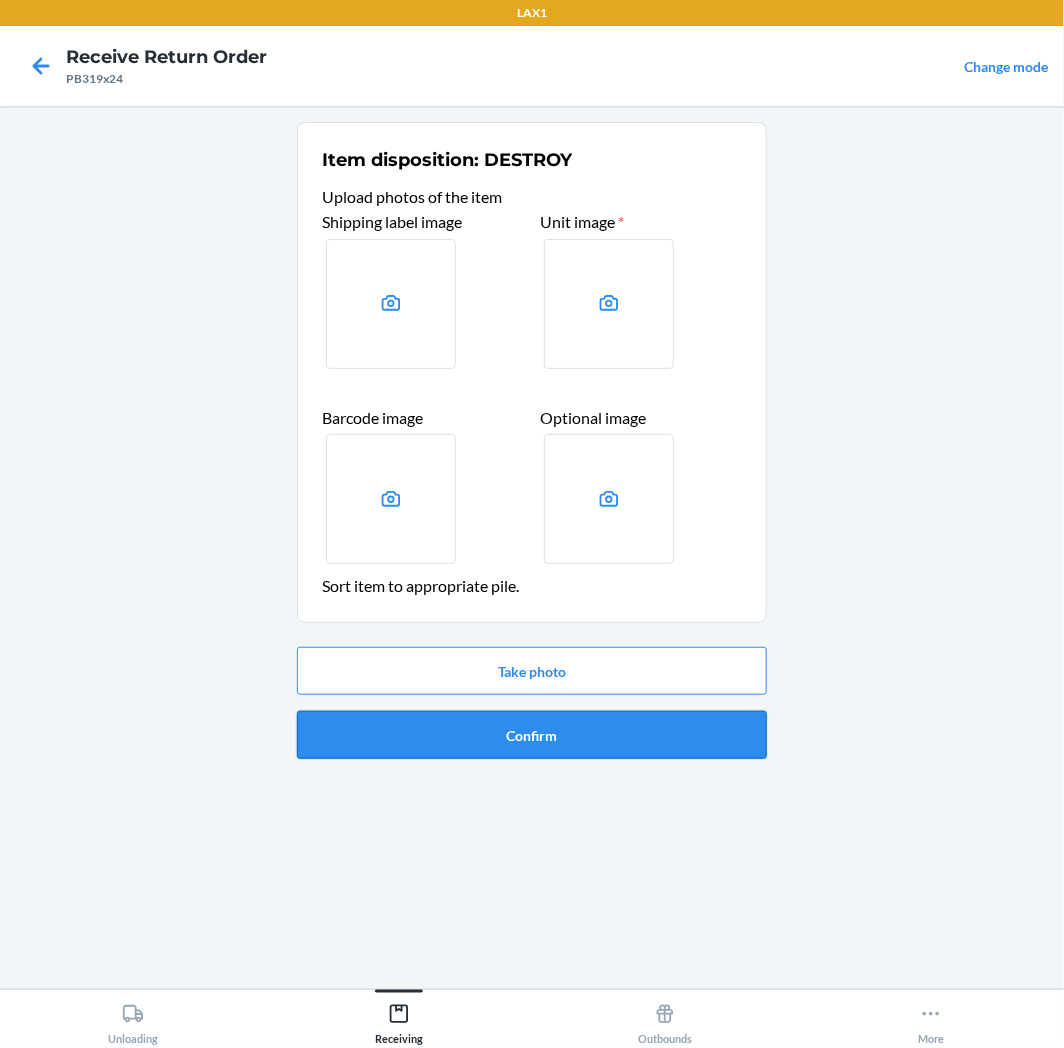 click on "Confirm" at bounding box center (532, 735) 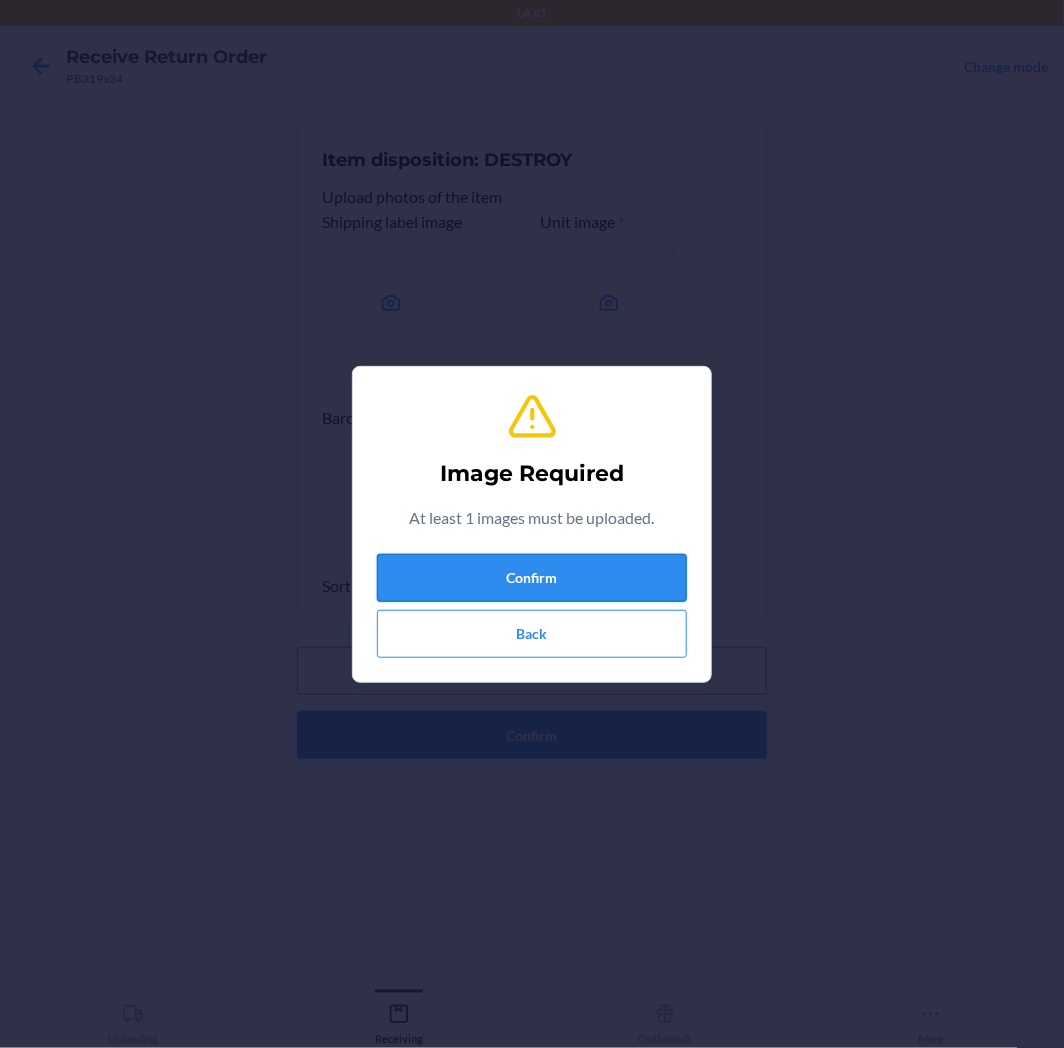 click on "Confirm" at bounding box center (532, 578) 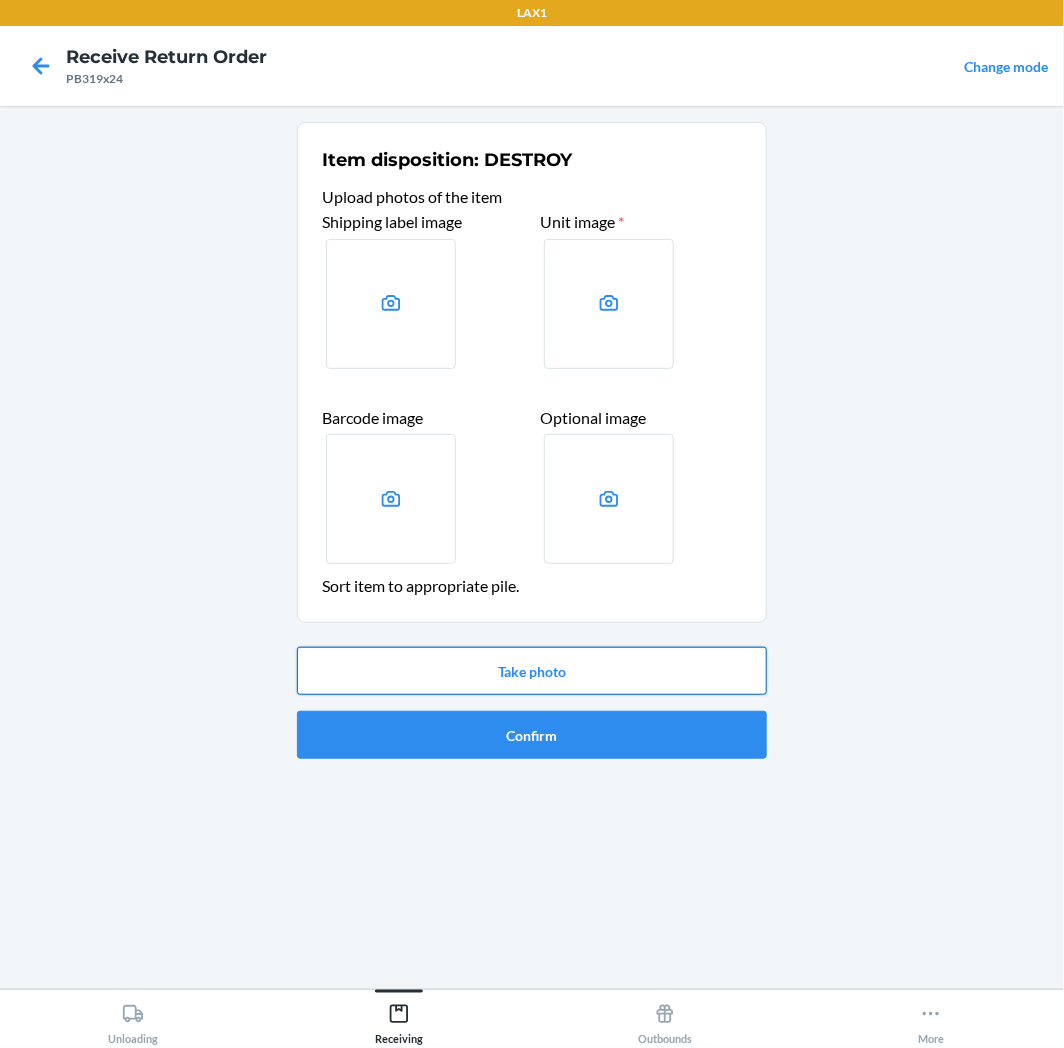 click on "Take photo" at bounding box center (532, 671) 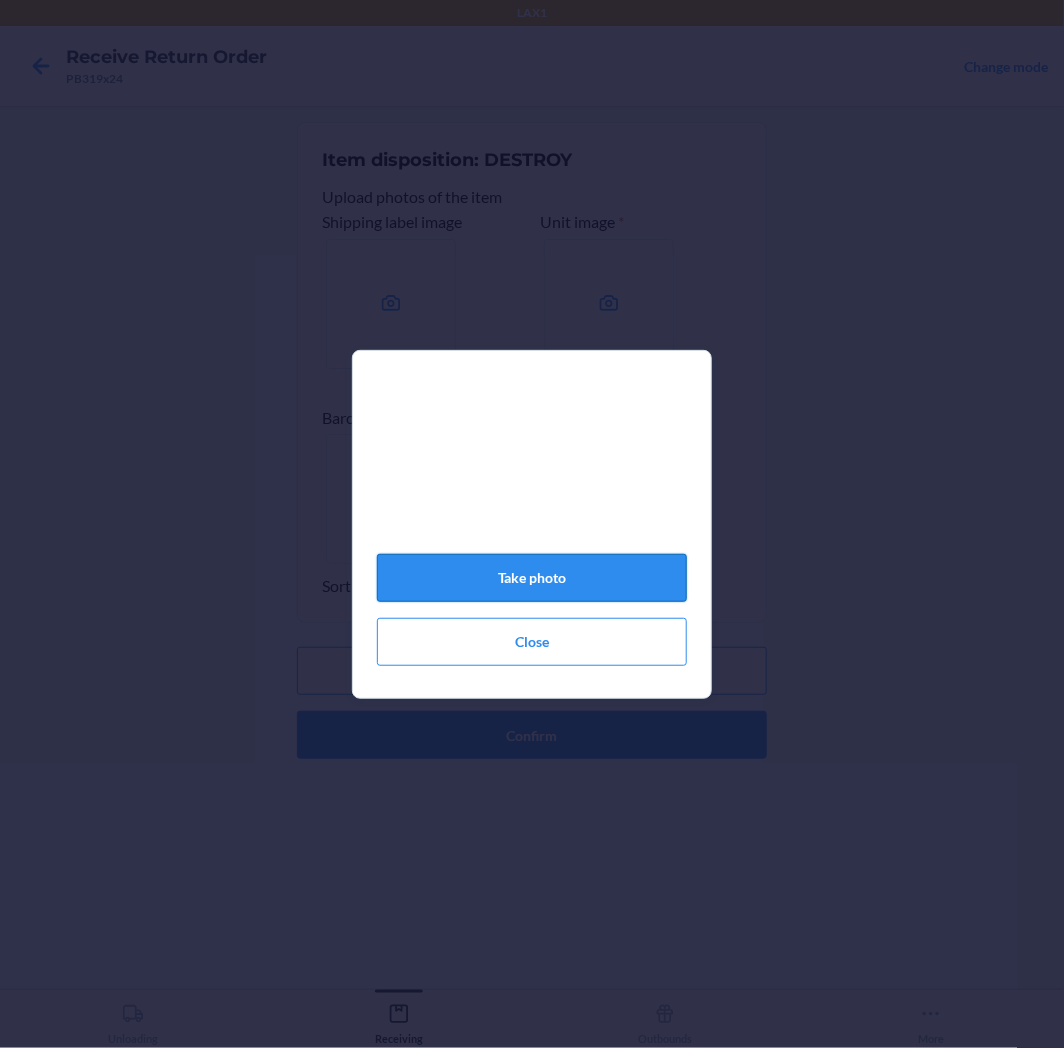 click on "Take photo" 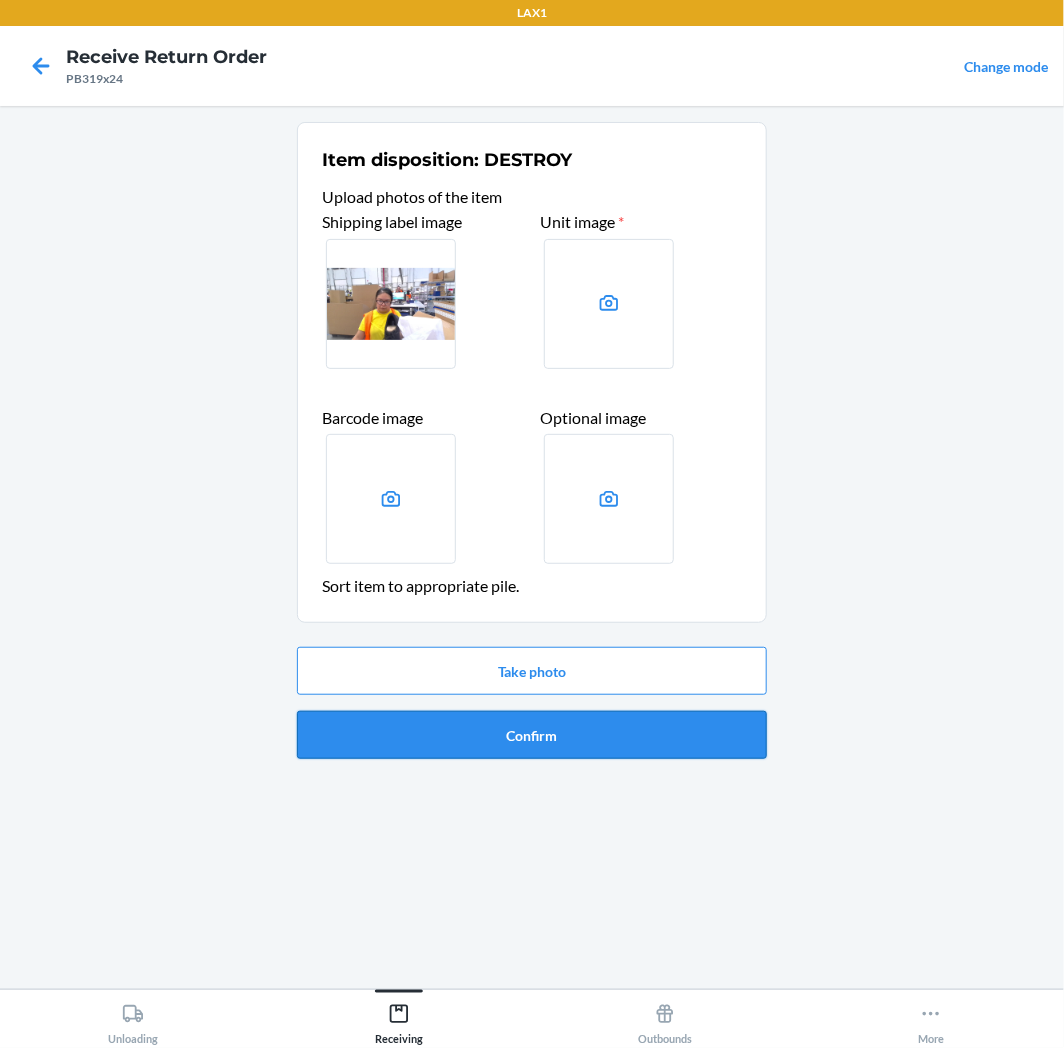 click on "Confirm" at bounding box center [532, 735] 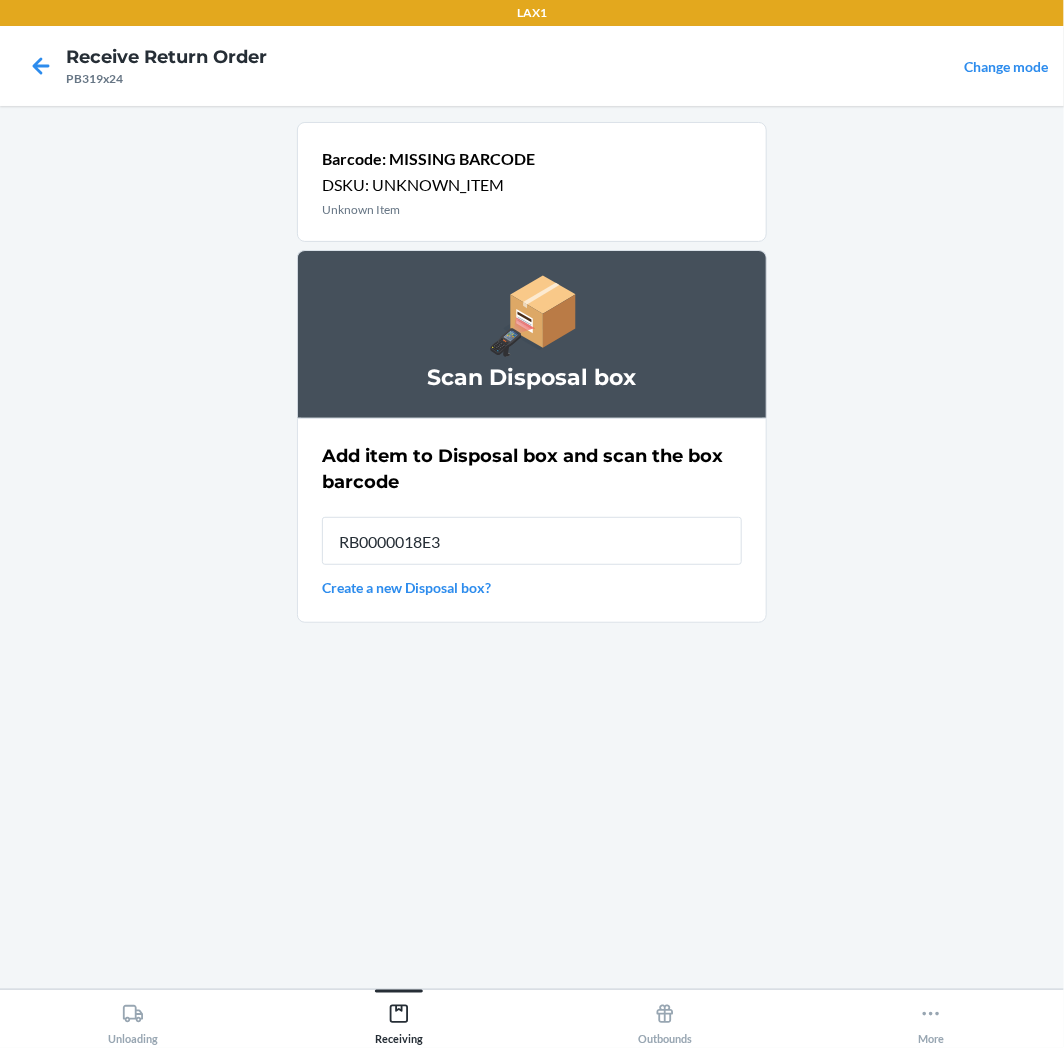 type on "RB0000018E3" 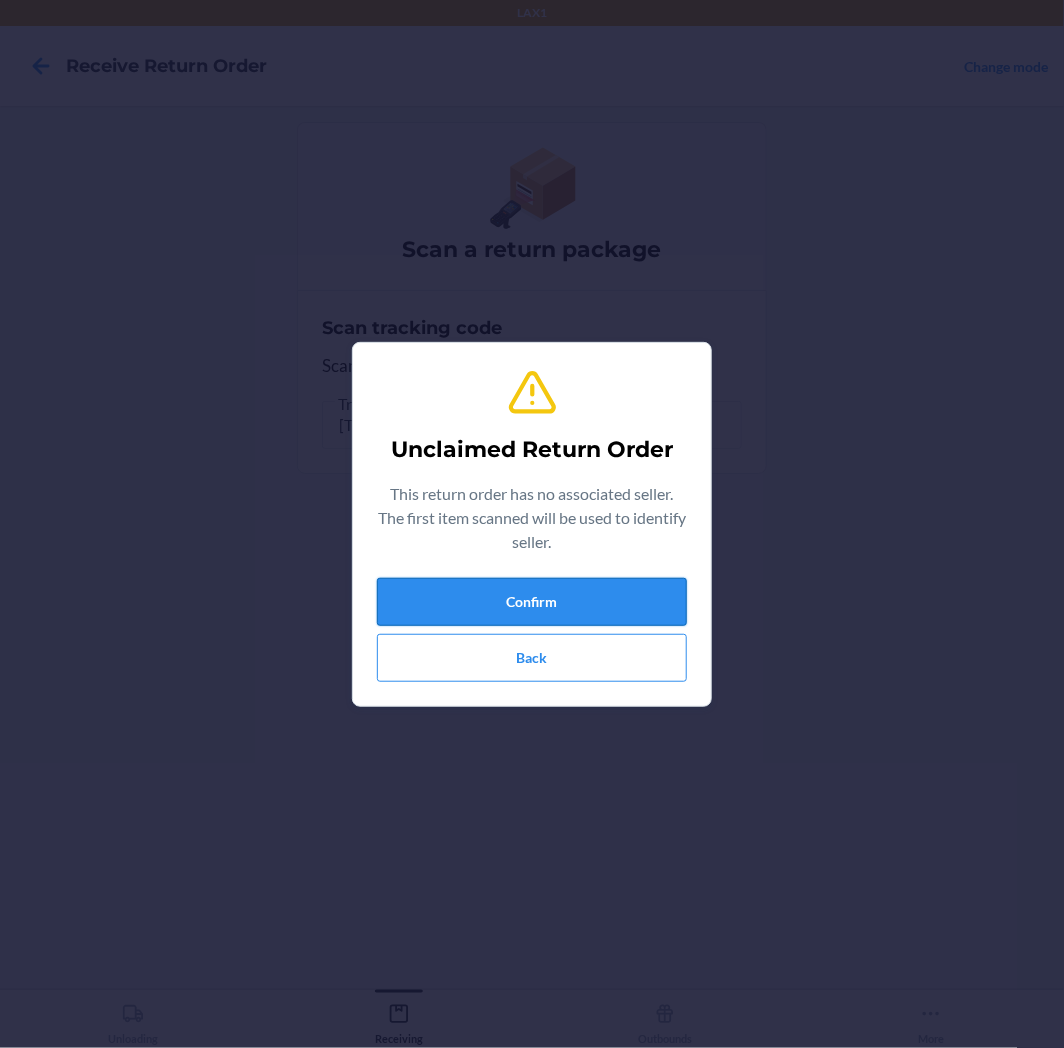 click on "Confirm" at bounding box center [532, 602] 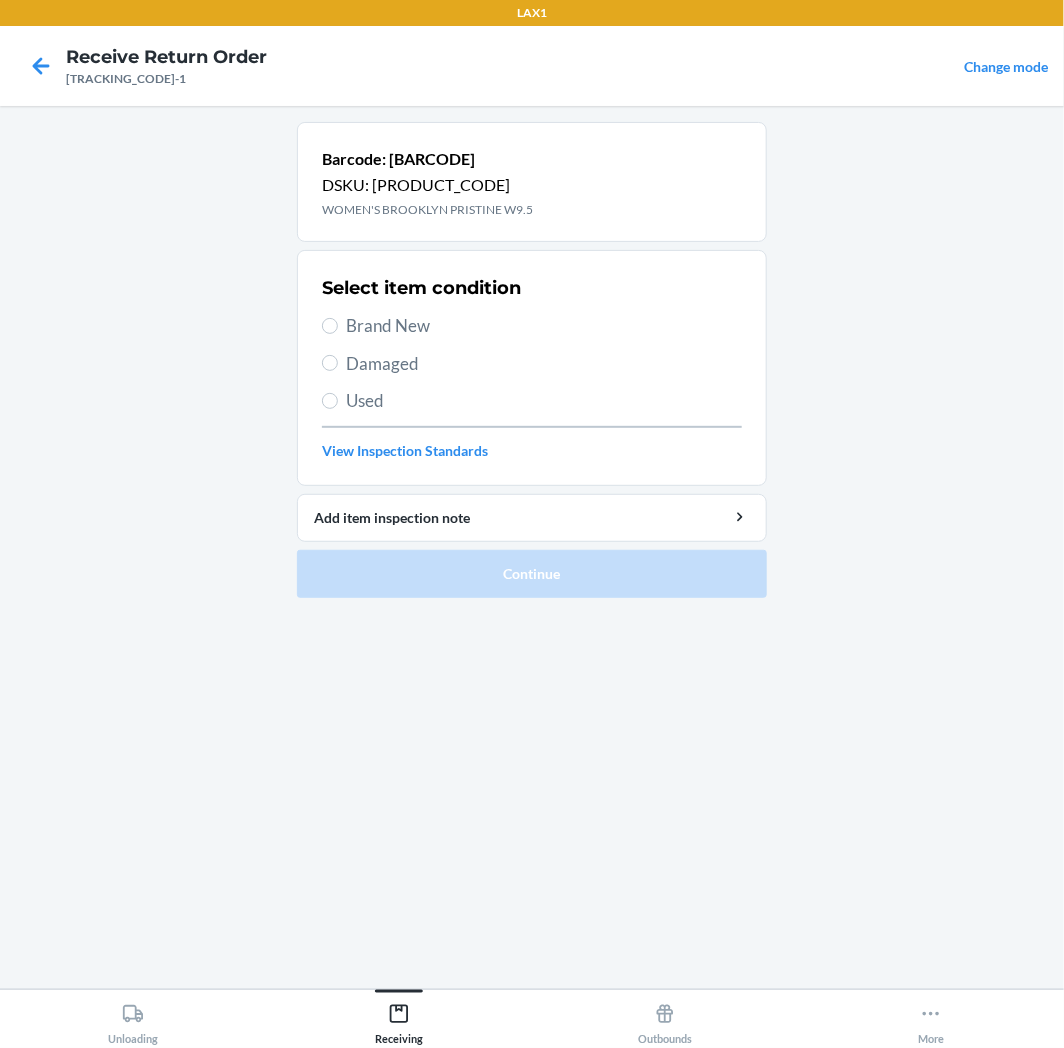 click on "Select item condition Brand New Damaged Used View Inspection Standards" at bounding box center [532, 368] 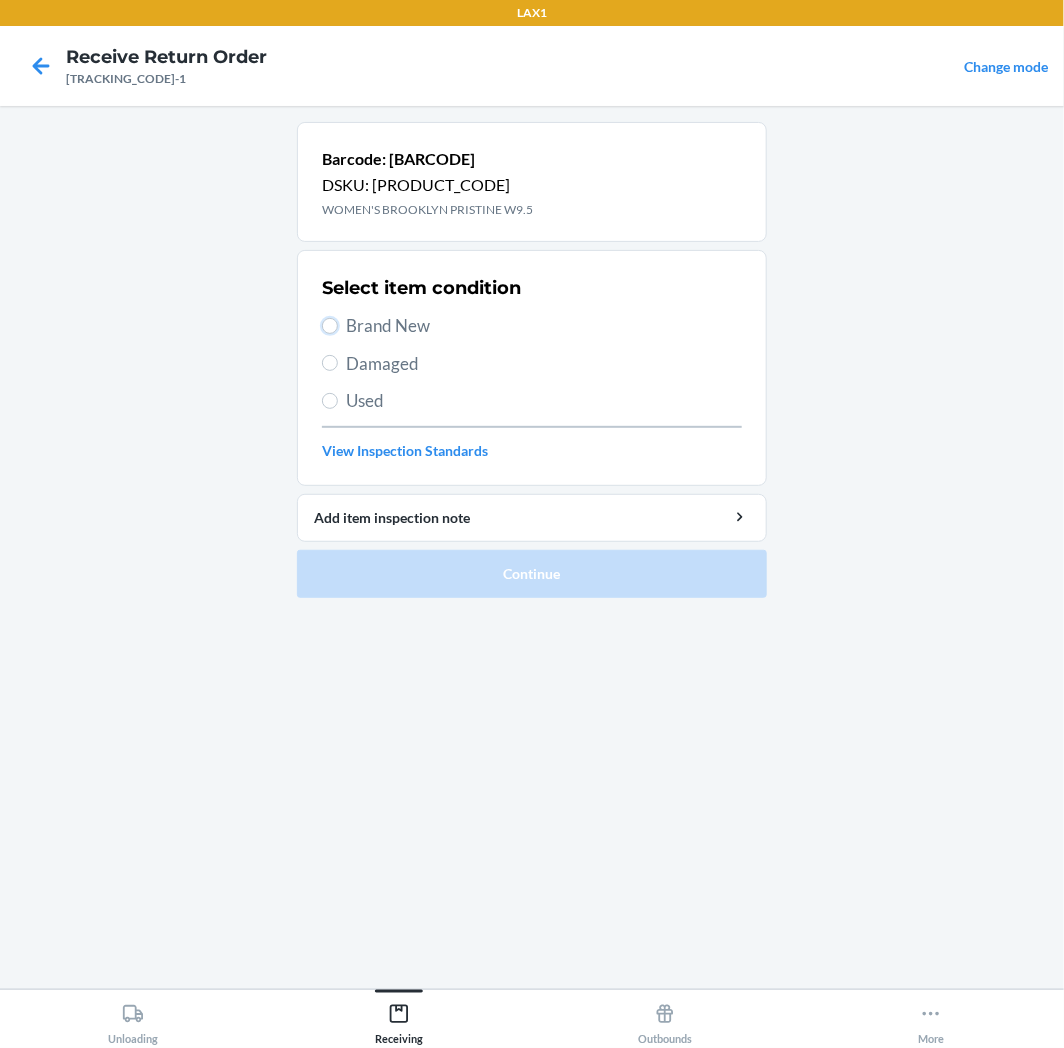 click on "Brand New" at bounding box center (330, 326) 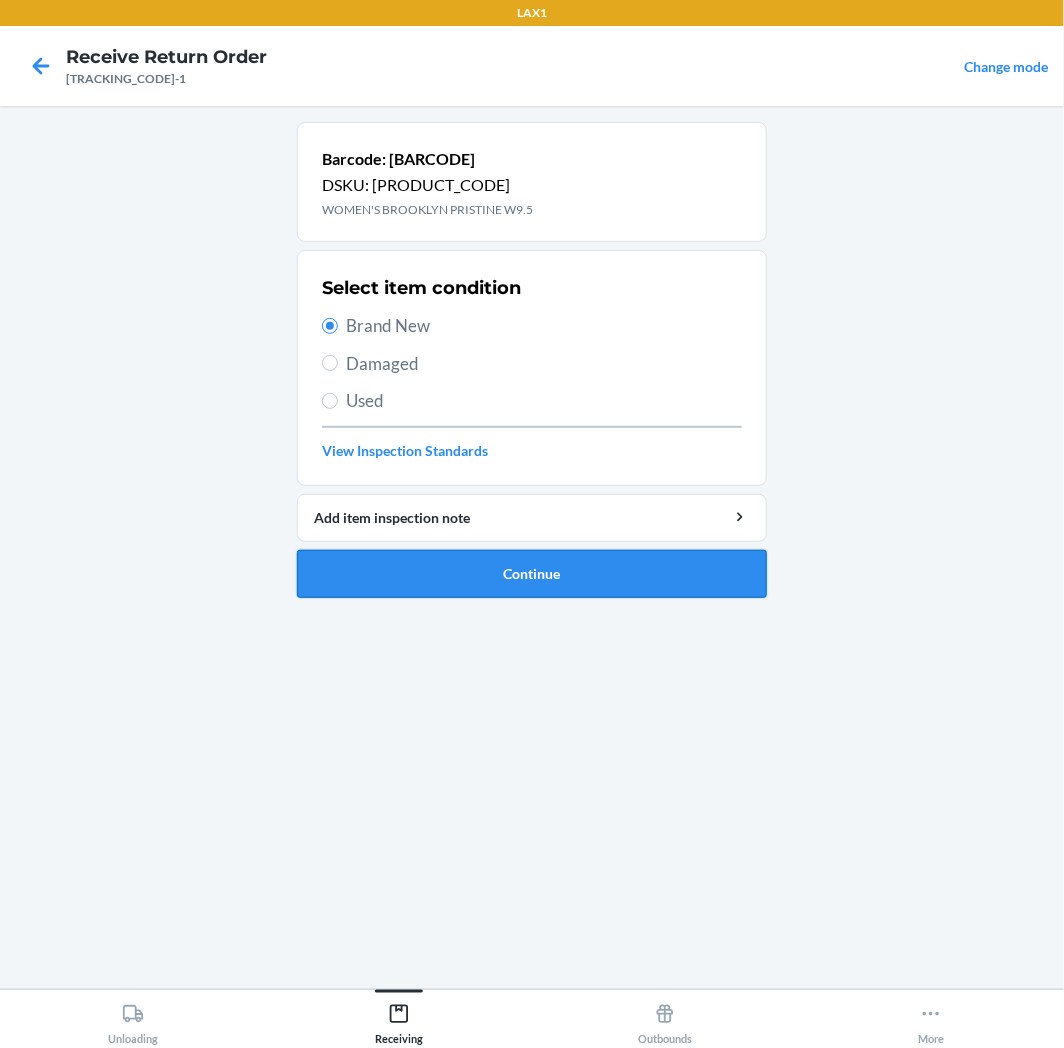 click on "Continue" at bounding box center (532, 574) 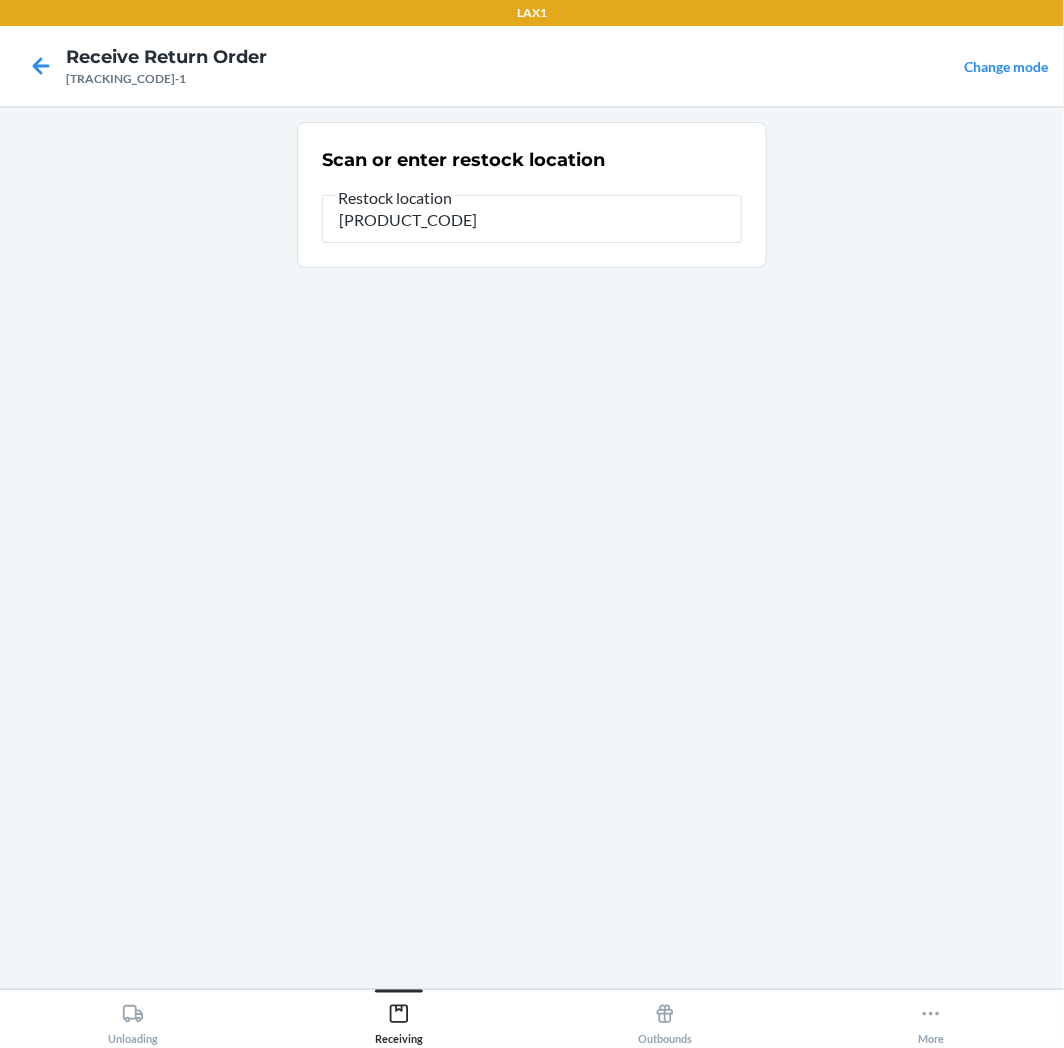 type on "[PRODUCT_CODE]" 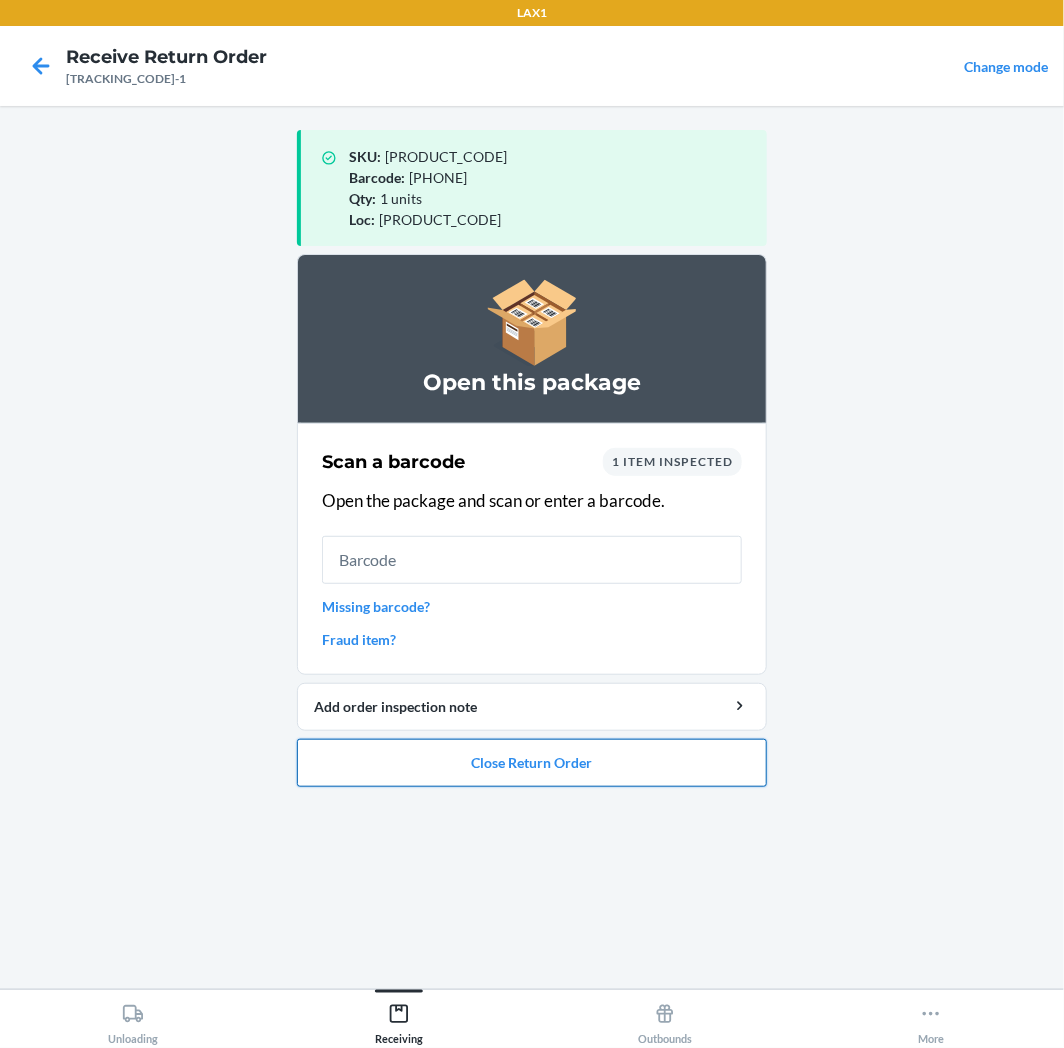 click on "Close Return Order" at bounding box center [532, 763] 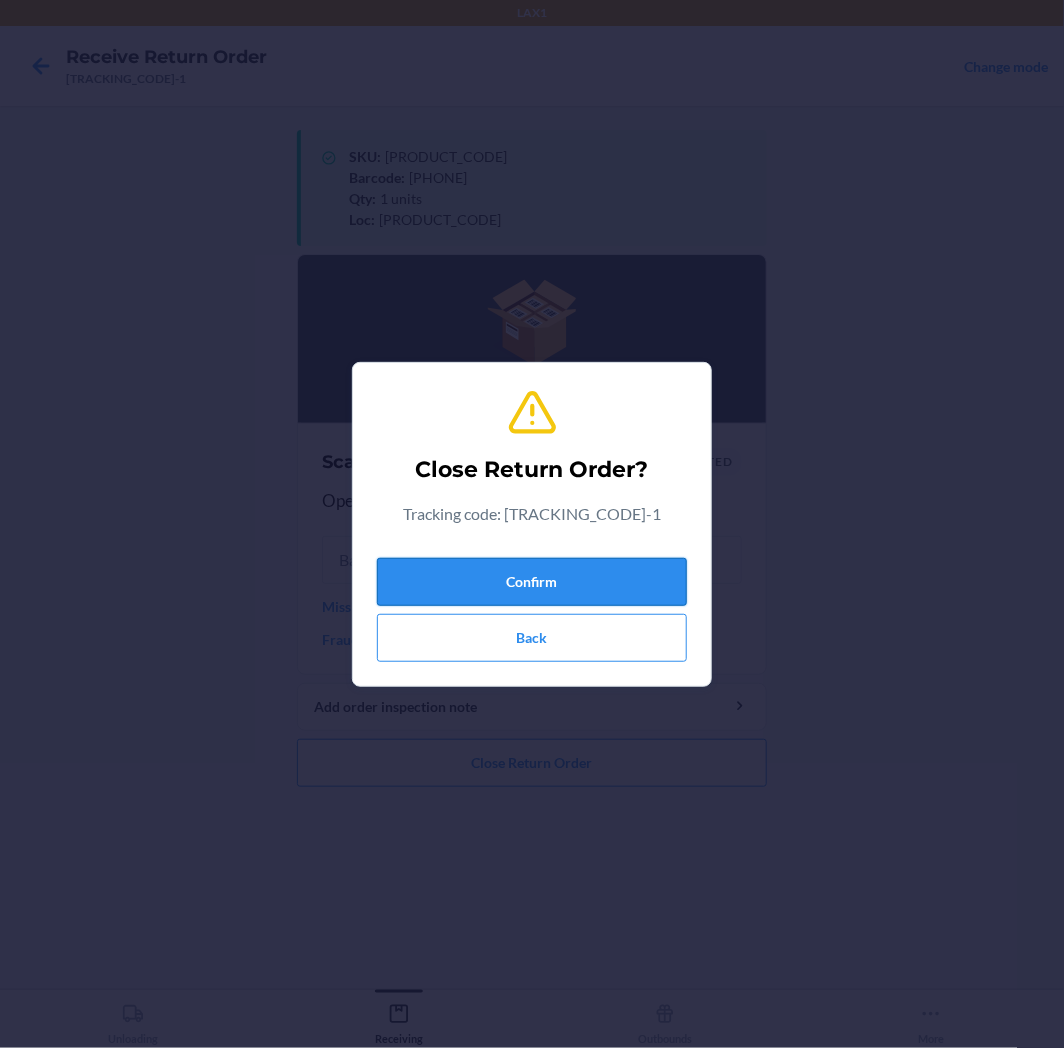 click on "Confirm" at bounding box center (532, 582) 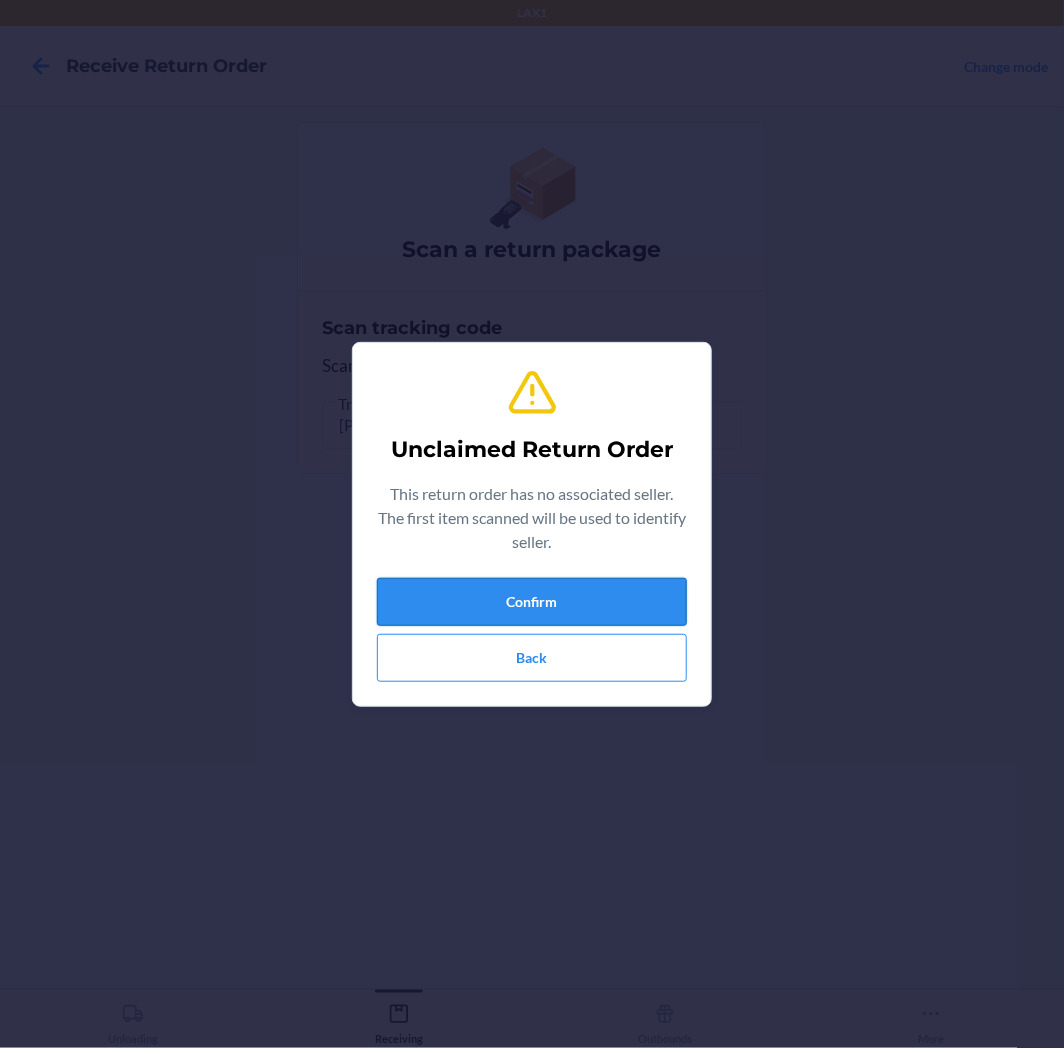 click on "Confirm" at bounding box center [532, 602] 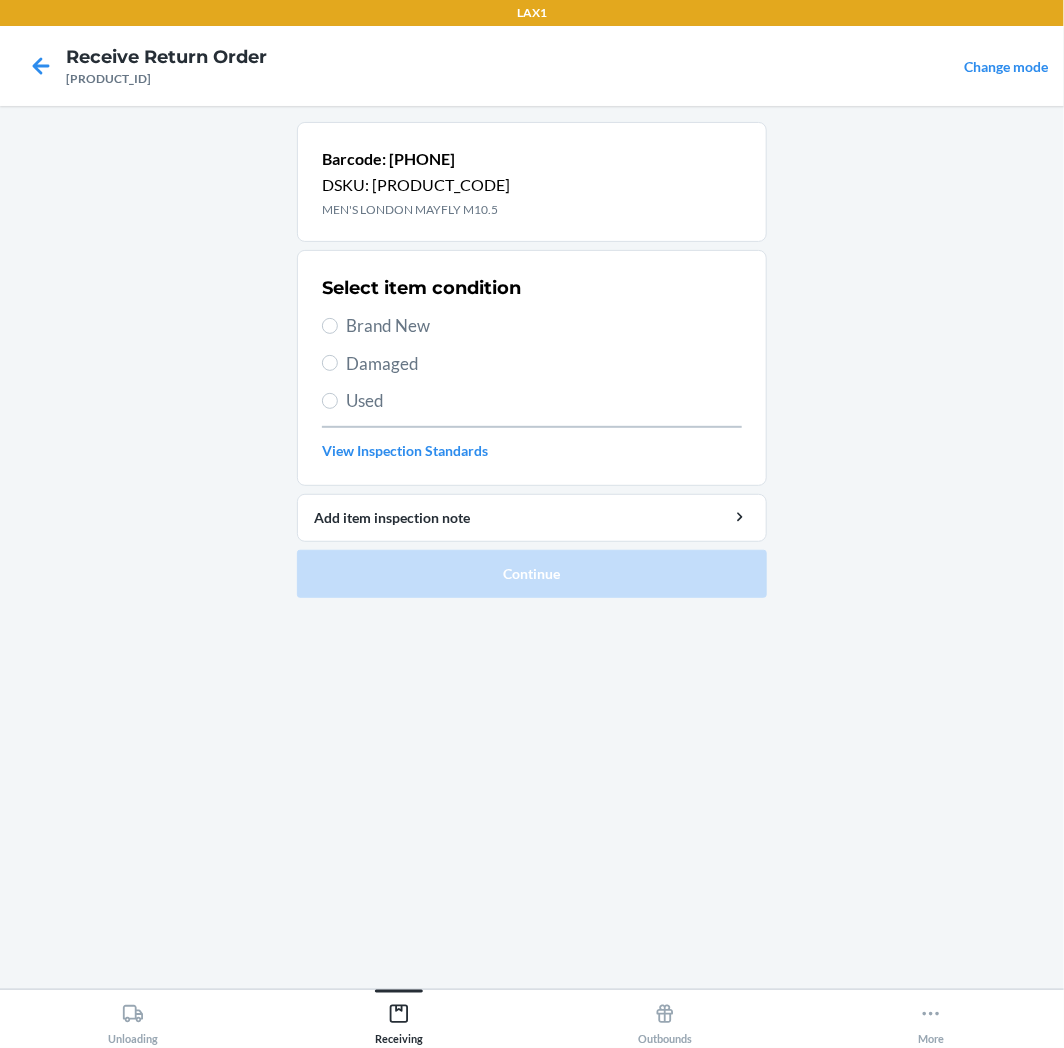 click on "Brand New" at bounding box center [544, 326] 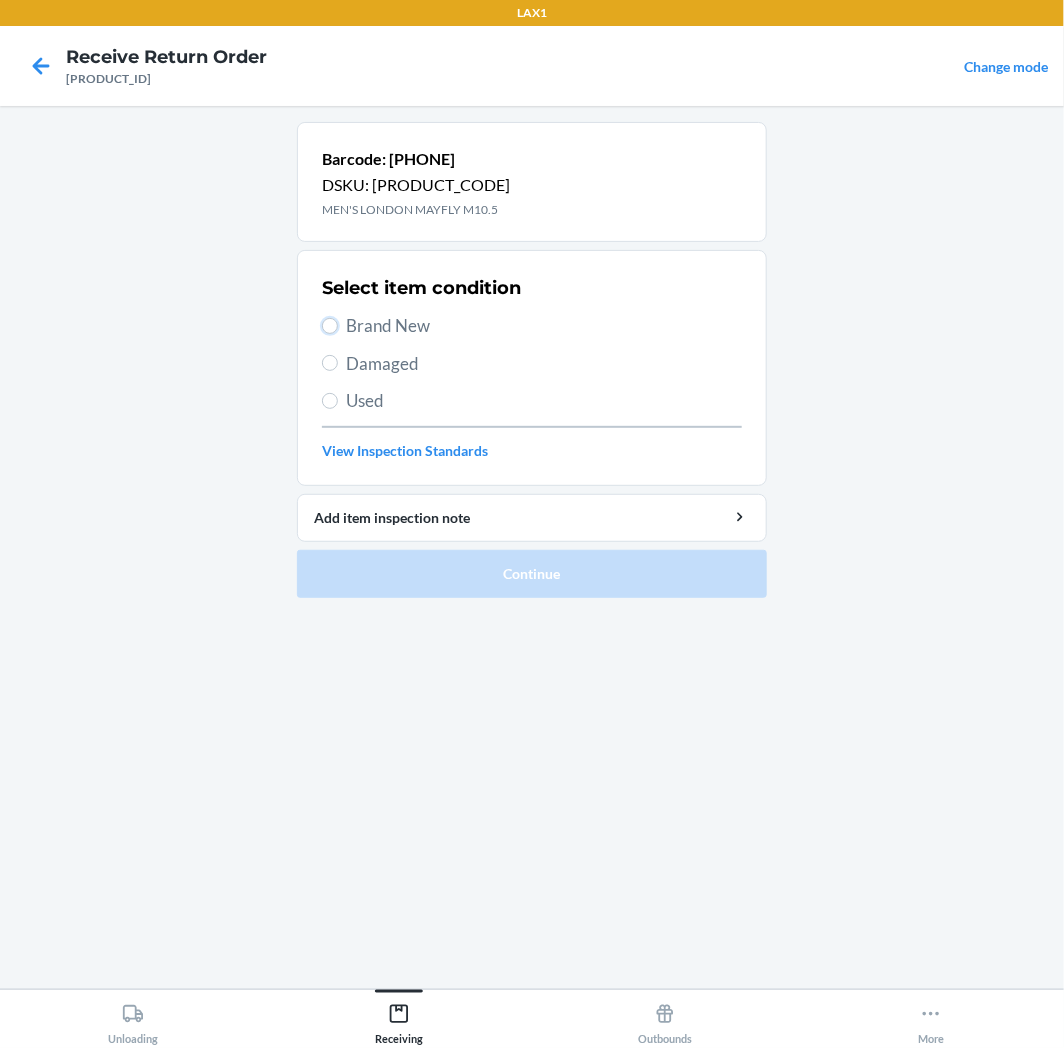 click on "Brand New" at bounding box center [330, 326] 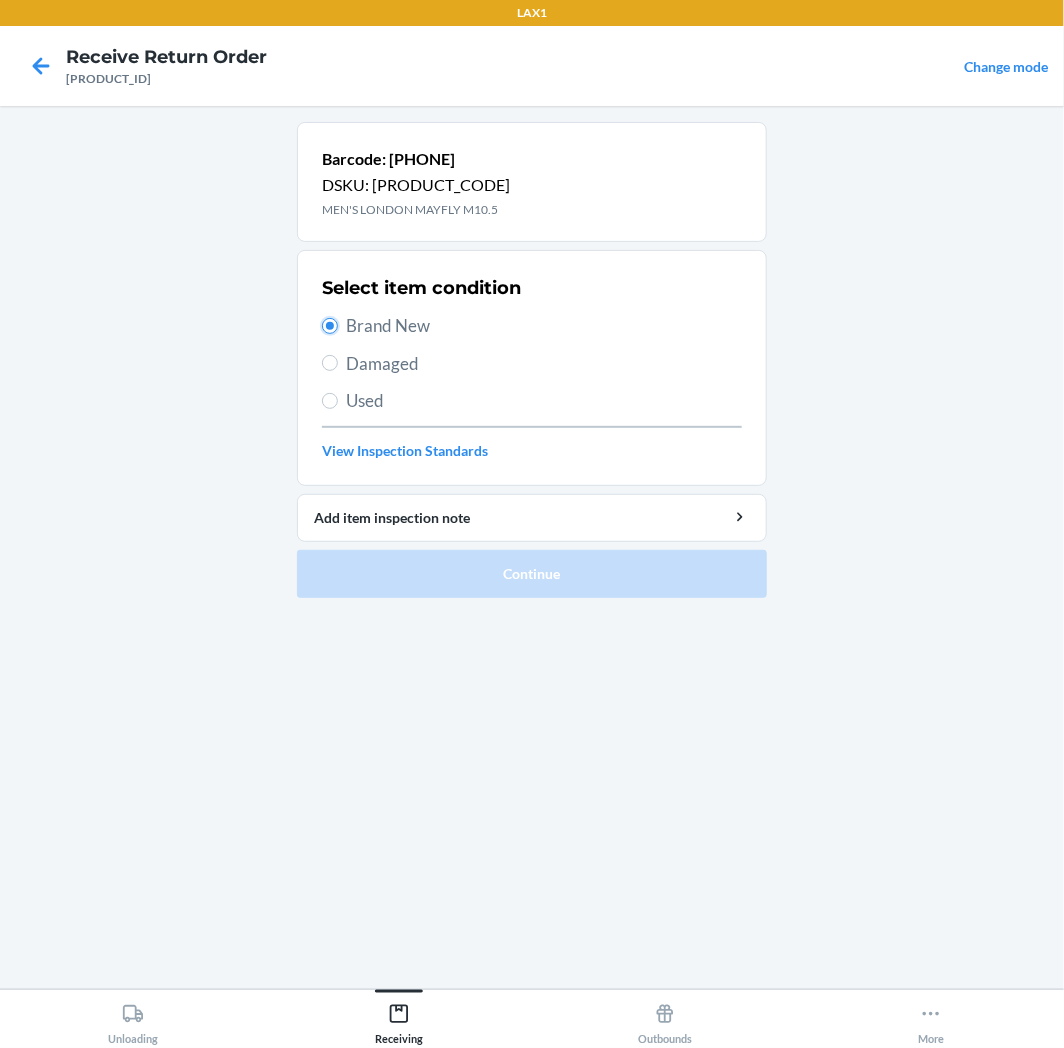radio on "true" 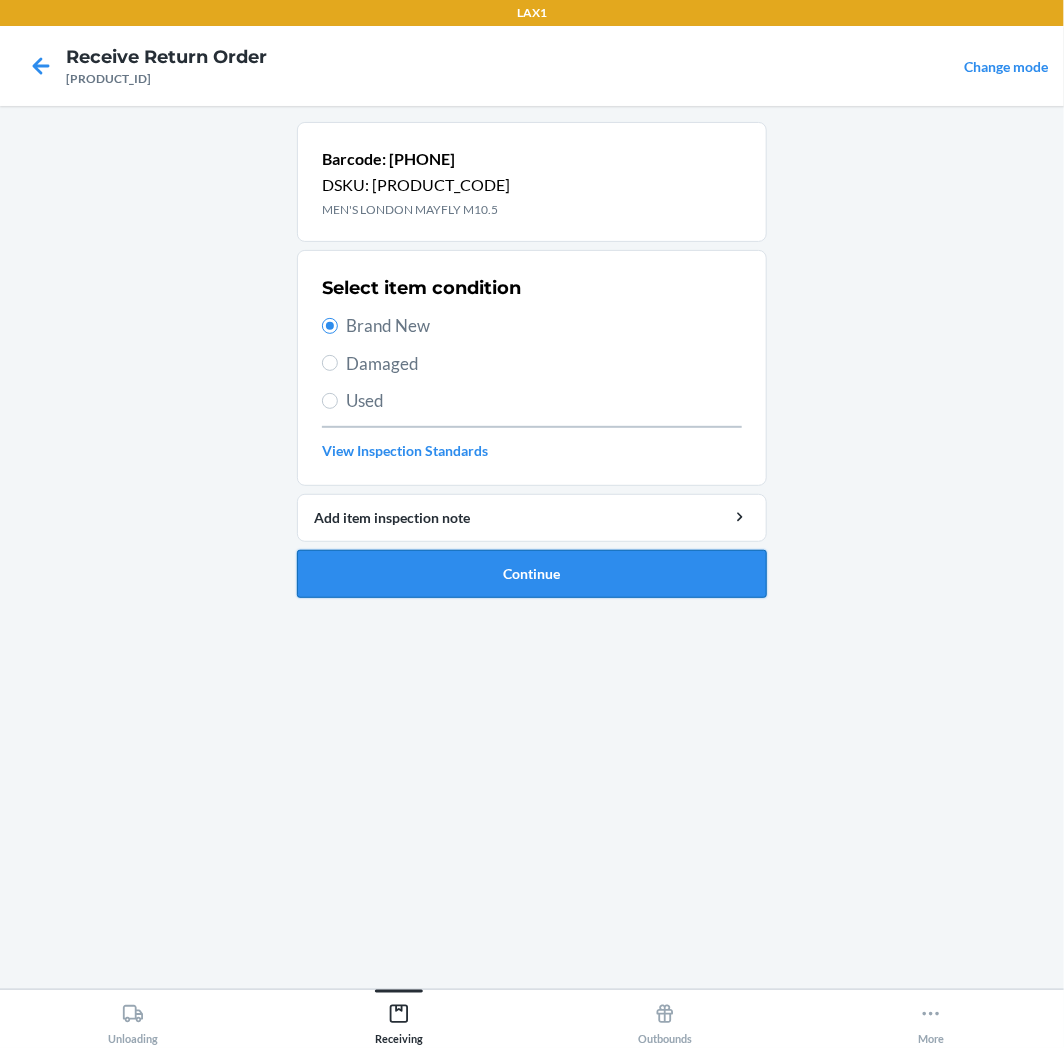 click on "Continue" at bounding box center (532, 574) 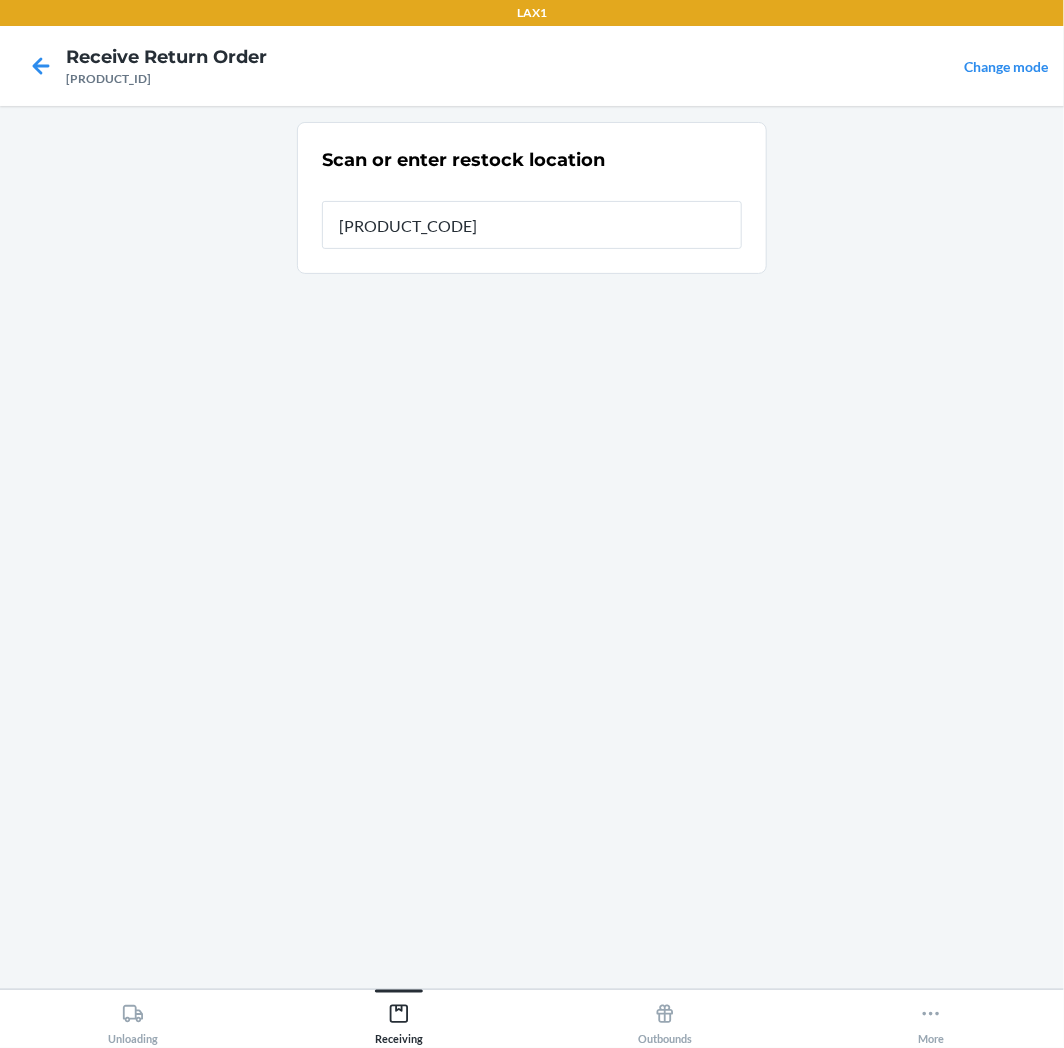 type on "[PRODUCT_CODE]" 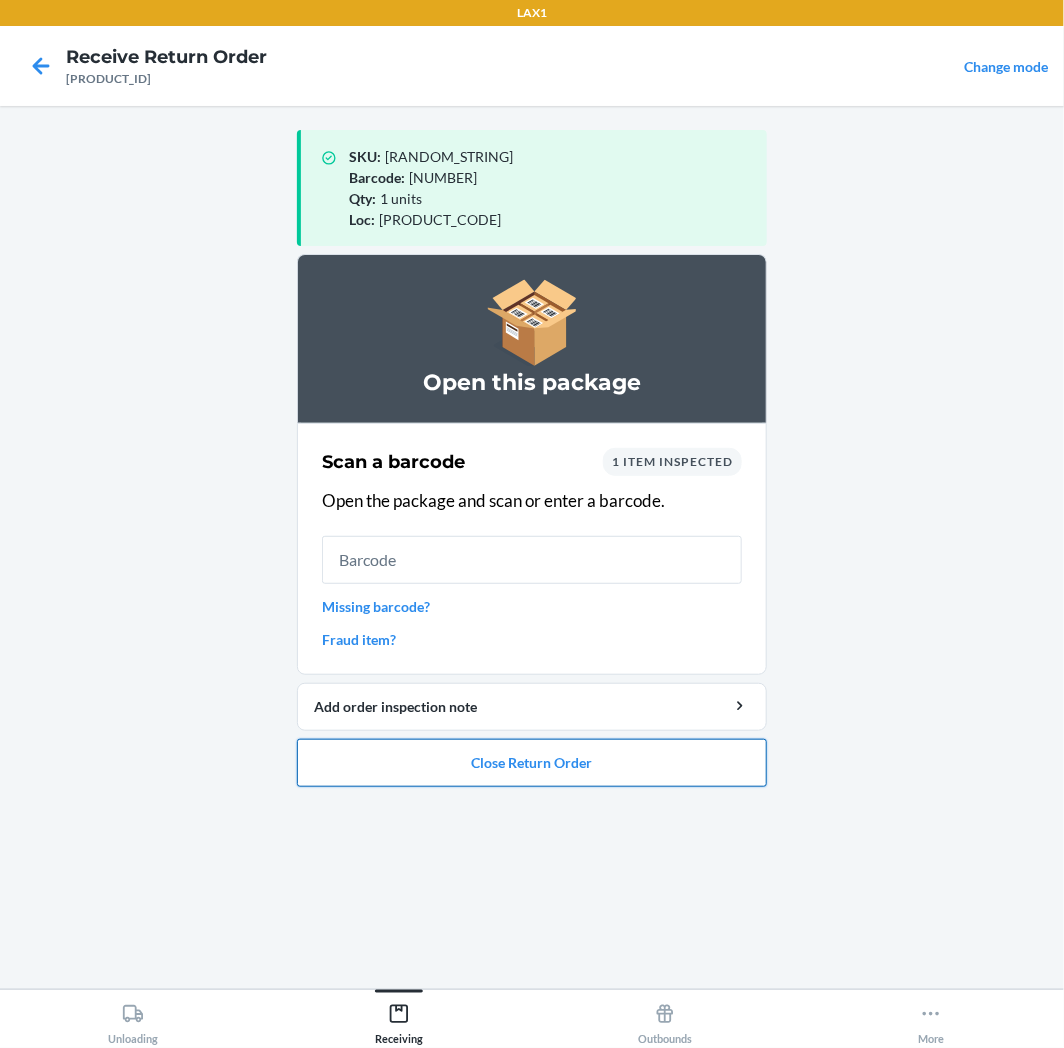 click on "Close Return Order" at bounding box center (532, 763) 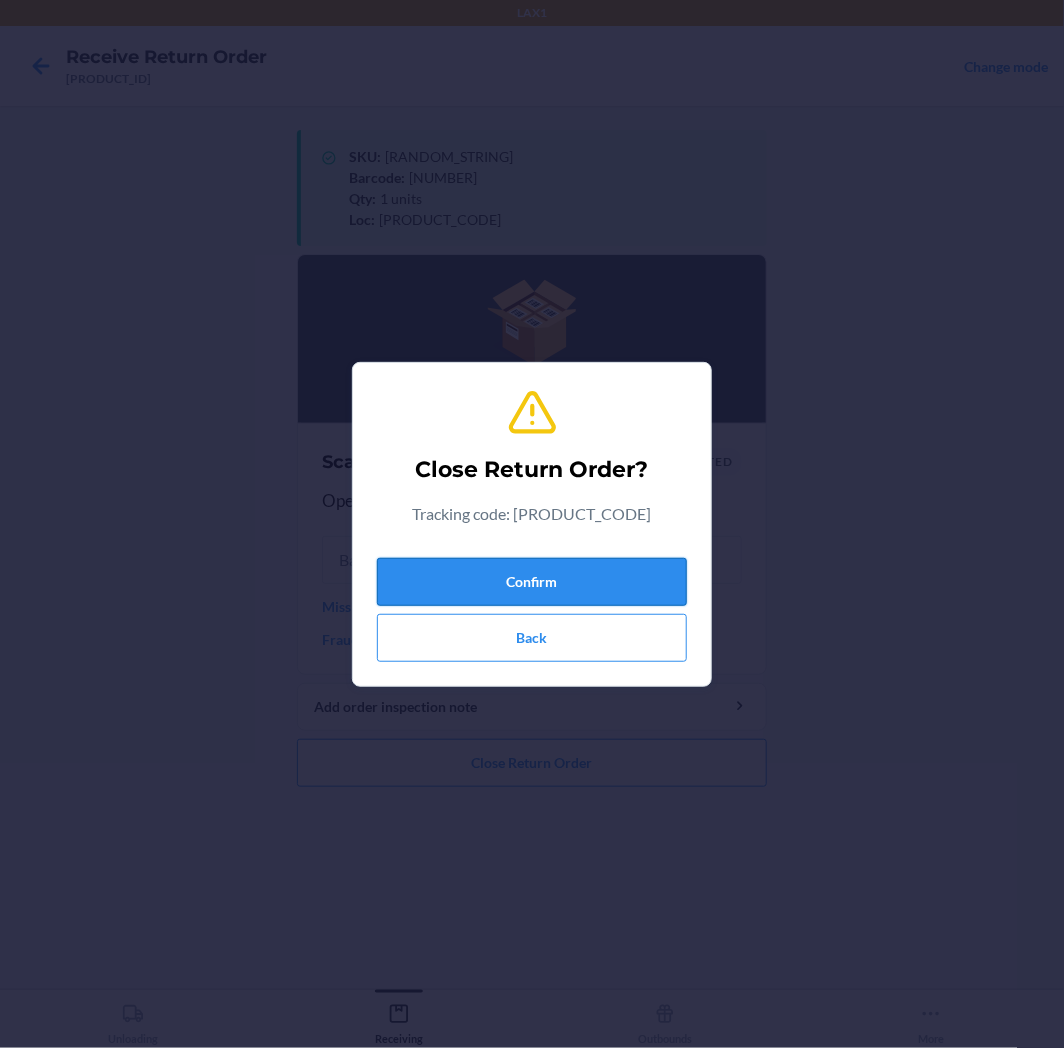 click on "Confirm" at bounding box center [532, 582] 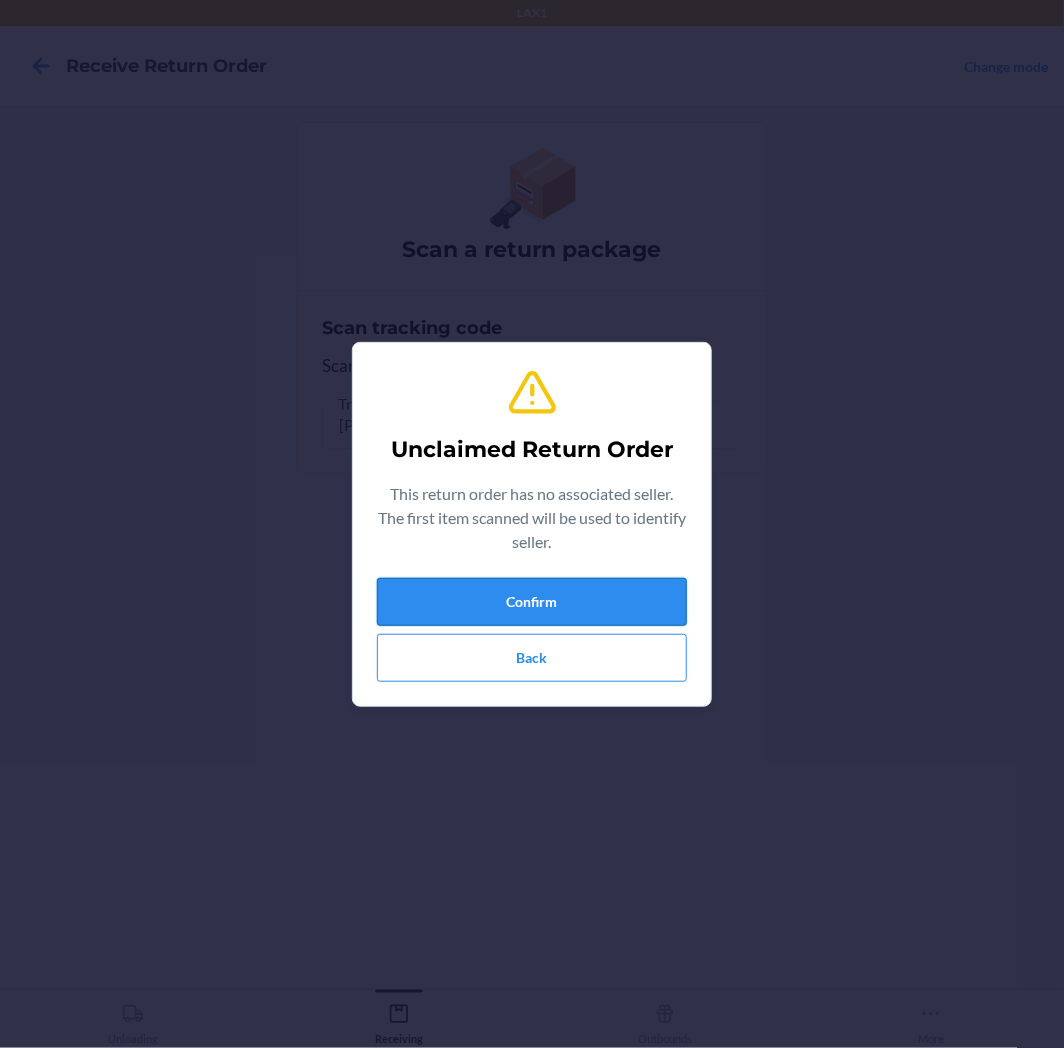 click on "Confirm" at bounding box center (532, 602) 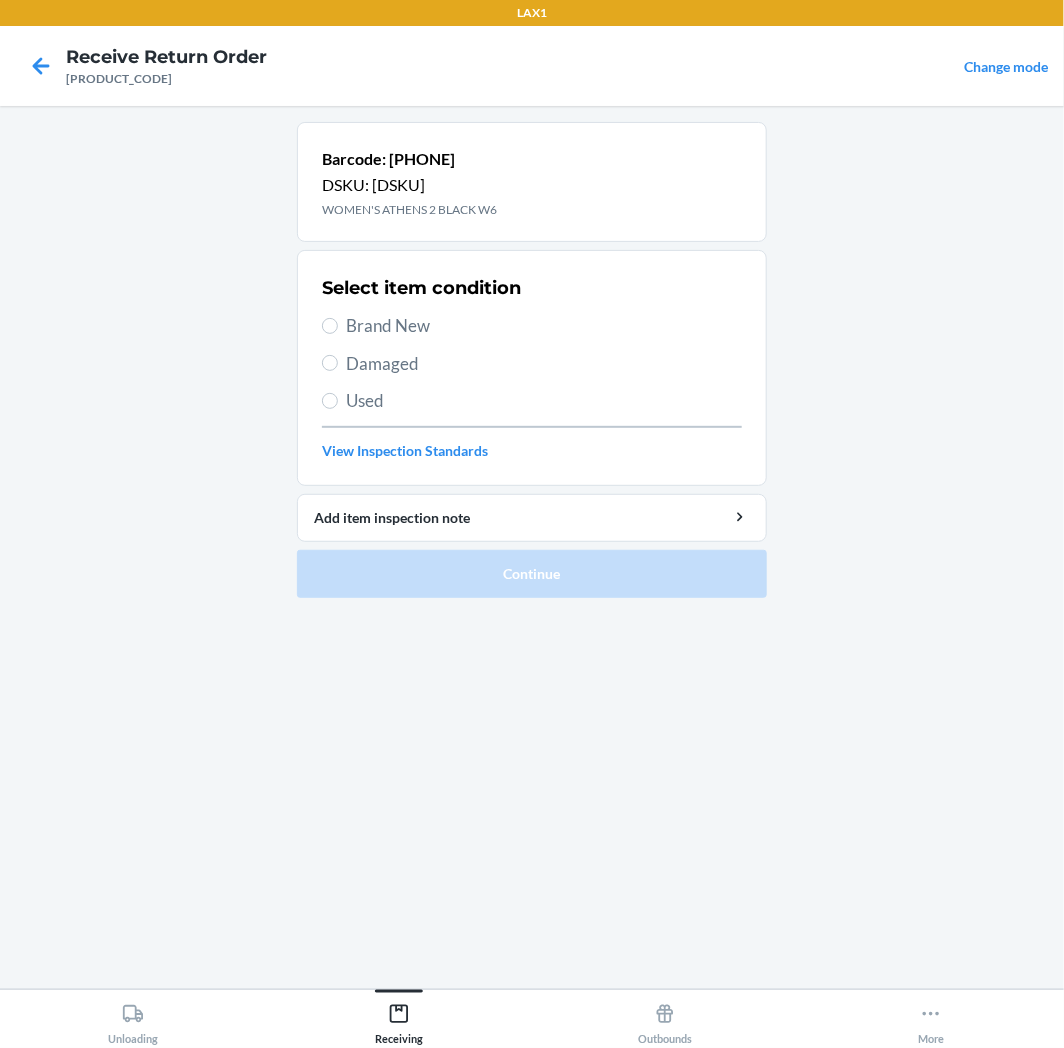 click on "Damaged" at bounding box center [532, 364] 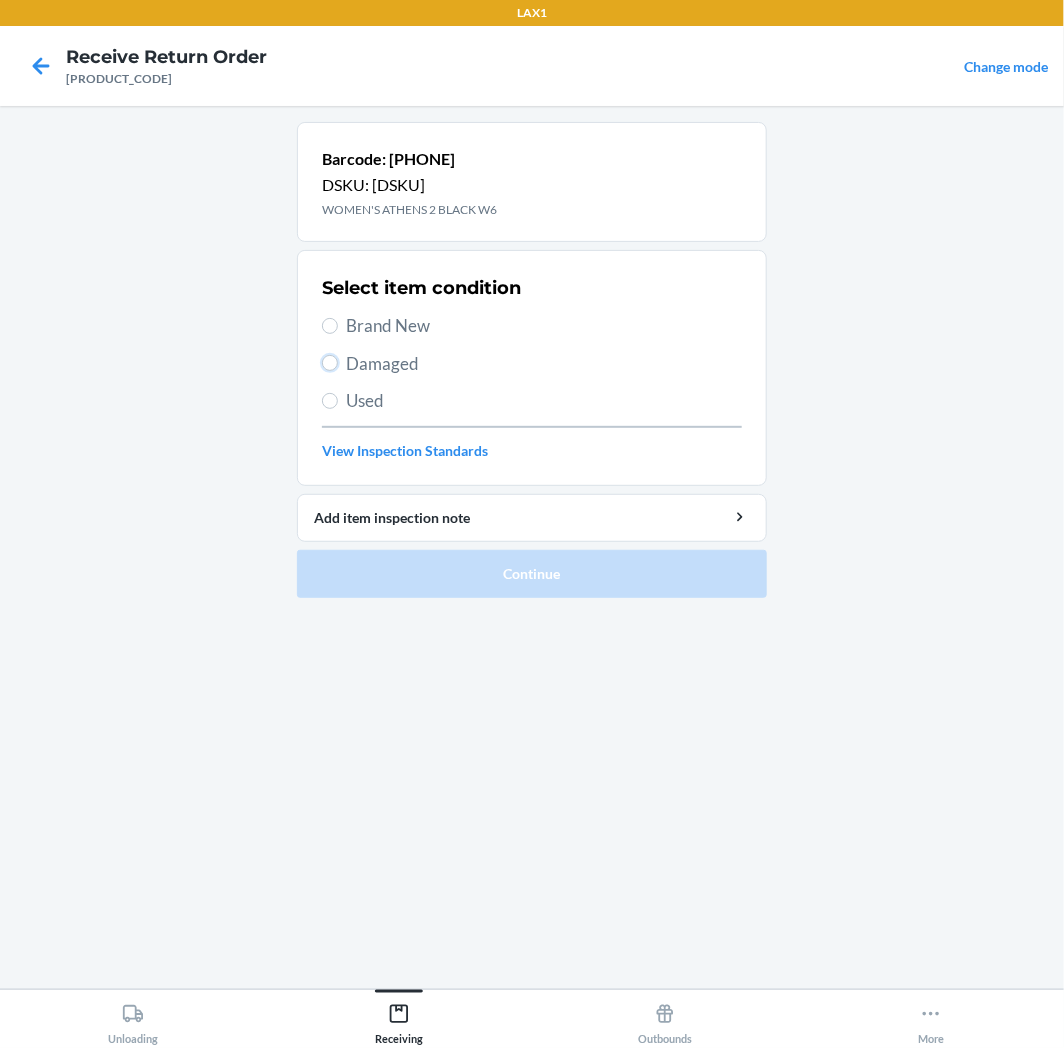 click on "Damaged" at bounding box center [330, 363] 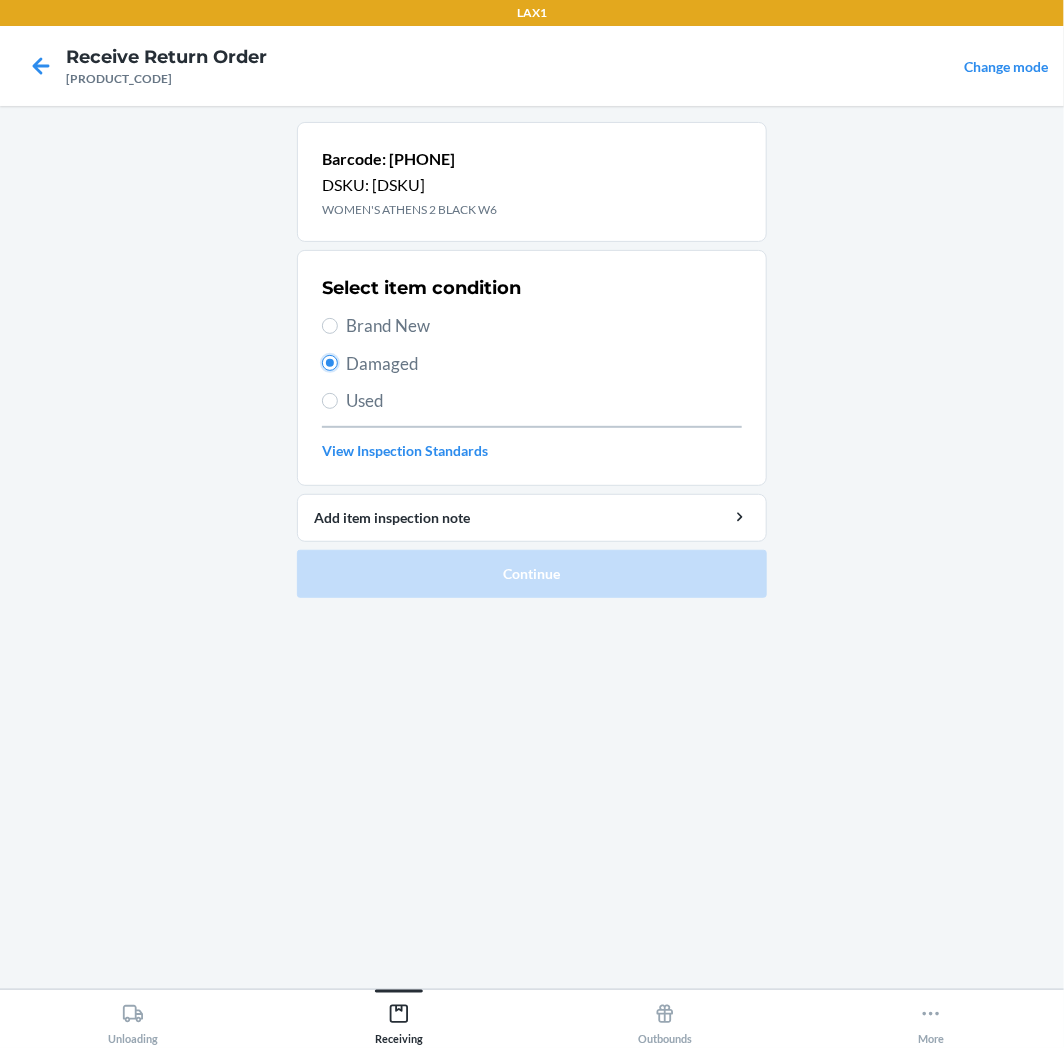 radio on "true" 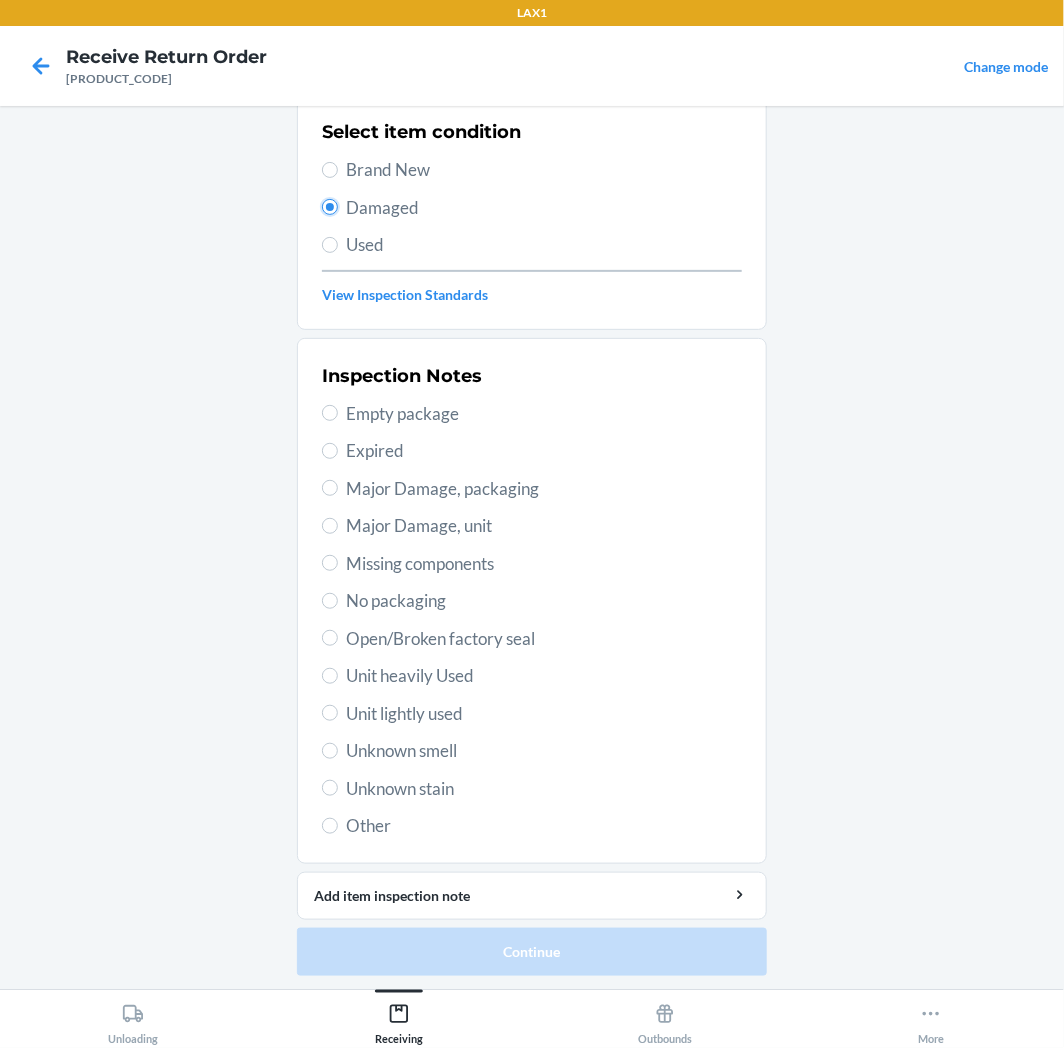 scroll, scrollTop: 157, scrollLeft: 0, axis: vertical 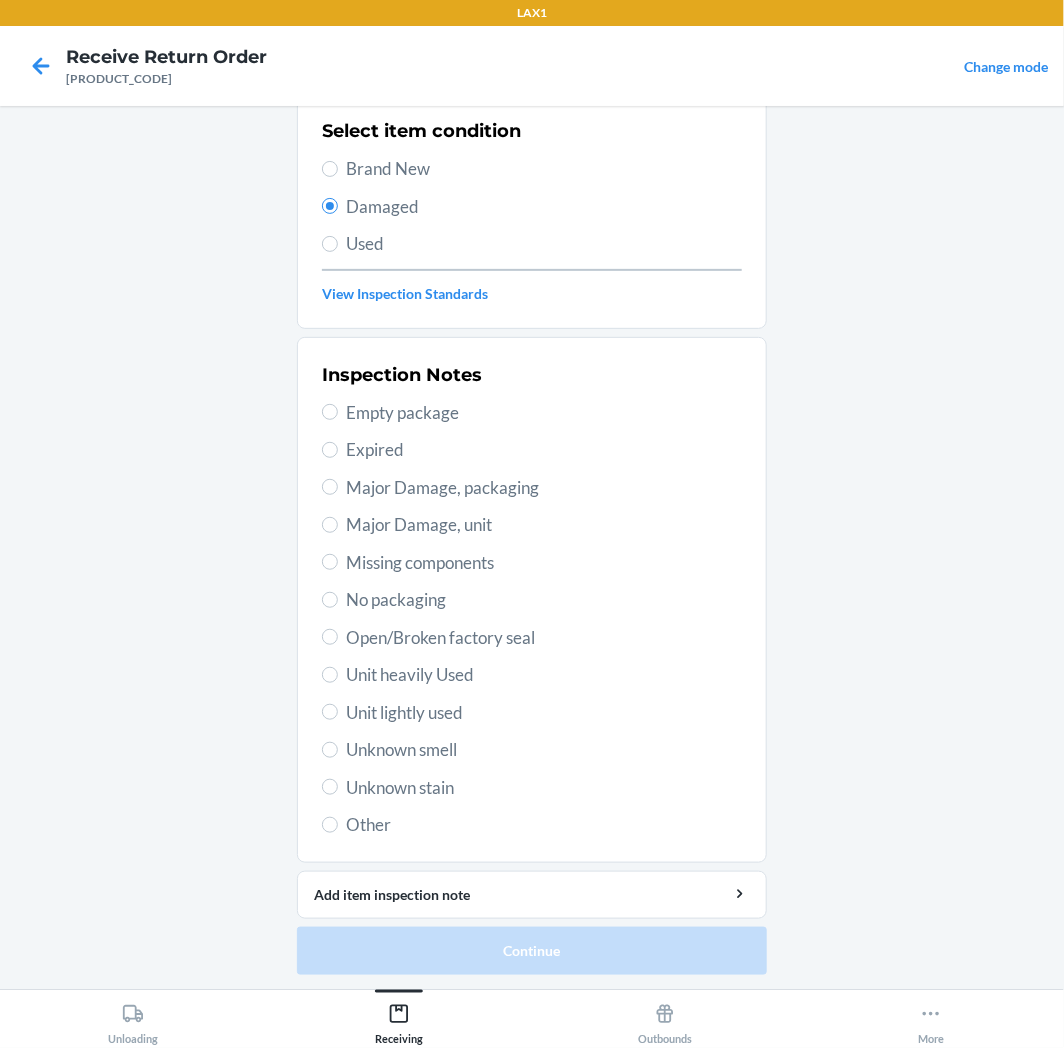 click on "Unit lightly used" at bounding box center [544, 713] 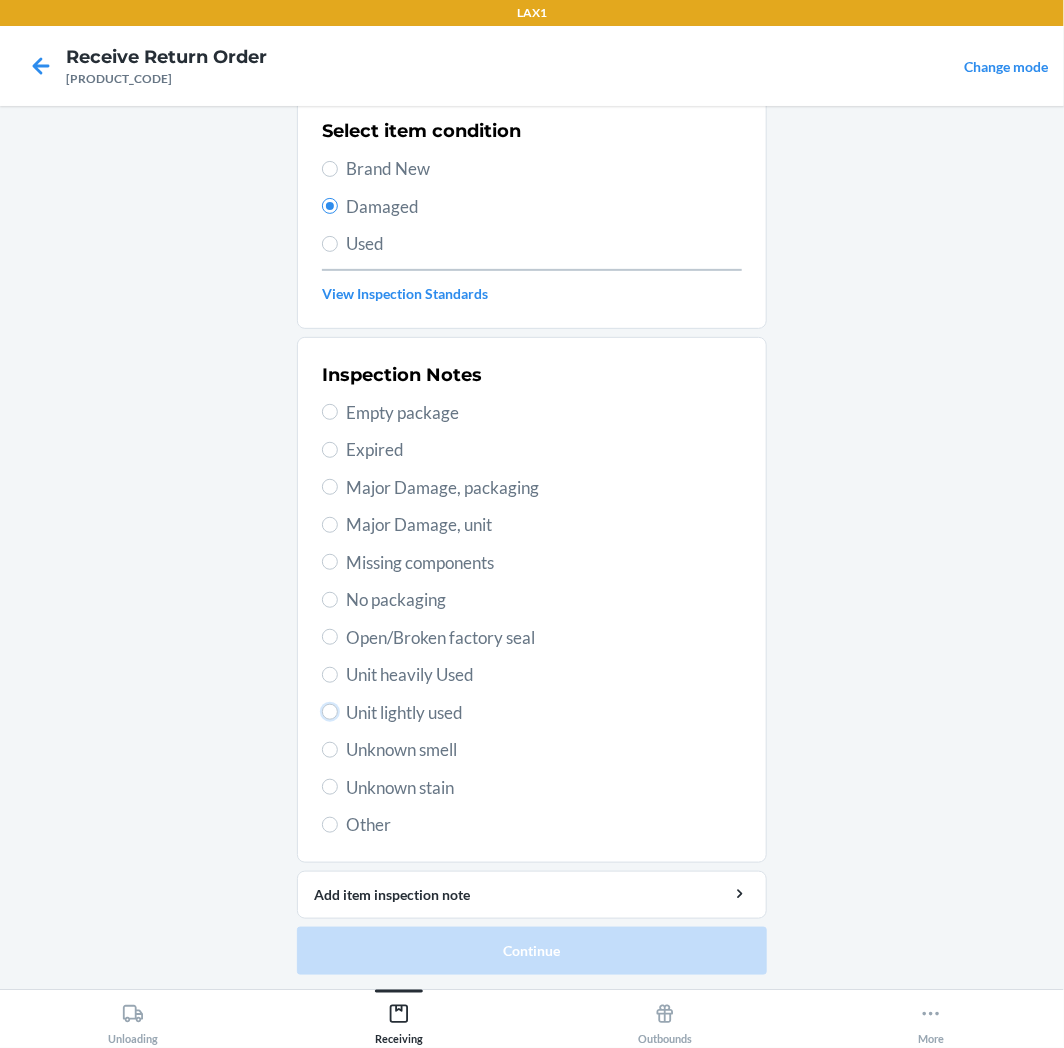 click on "Unit lightly used" at bounding box center (330, 712) 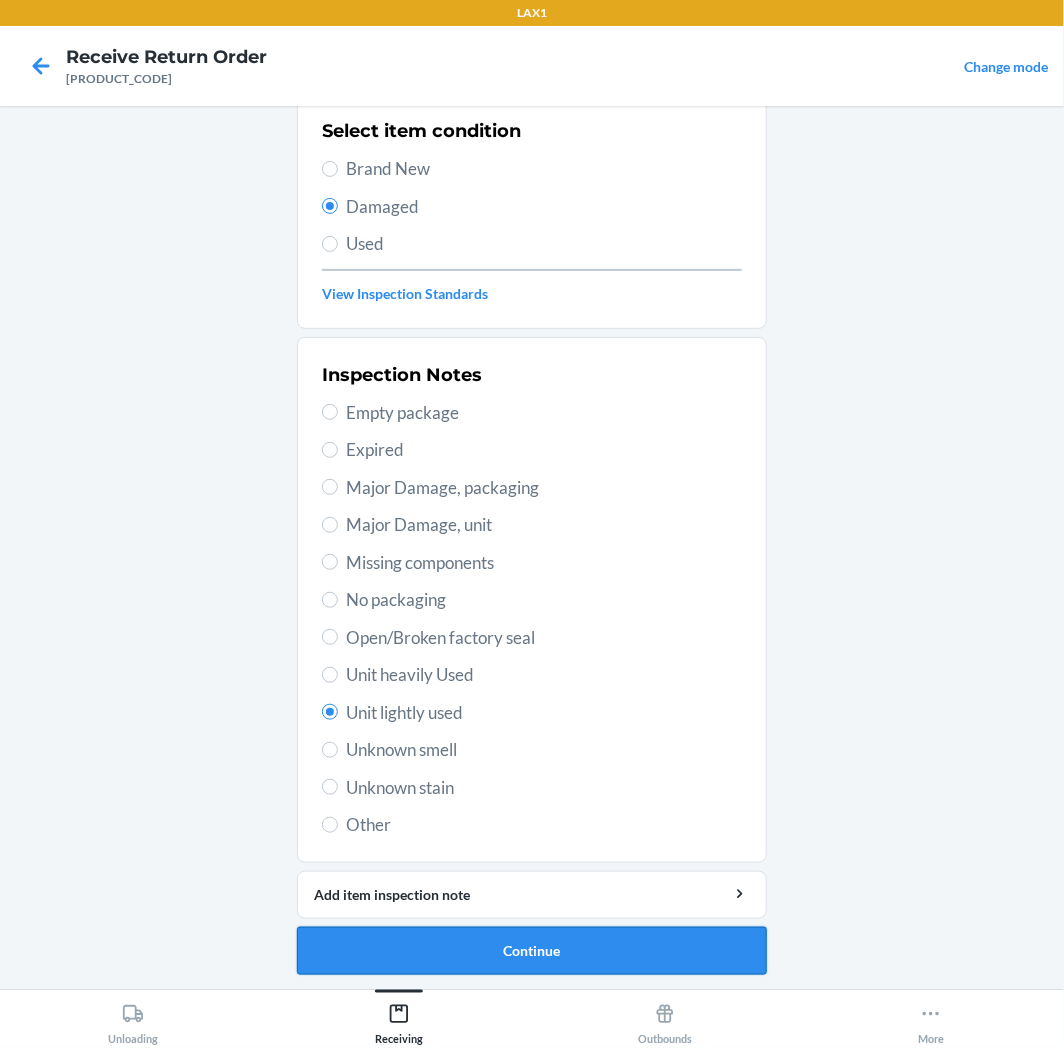 click on "Continue" at bounding box center (532, 951) 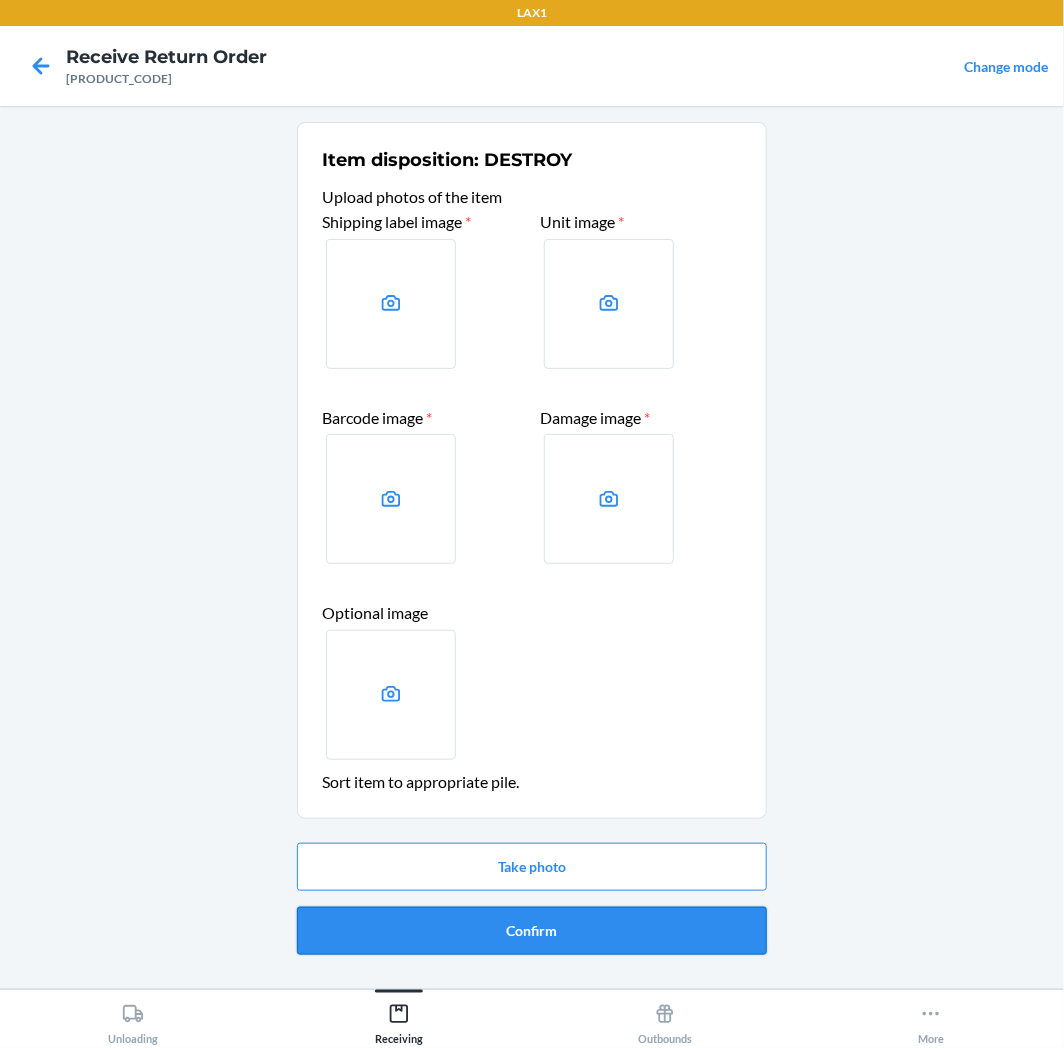 click on "Confirm" at bounding box center [532, 931] 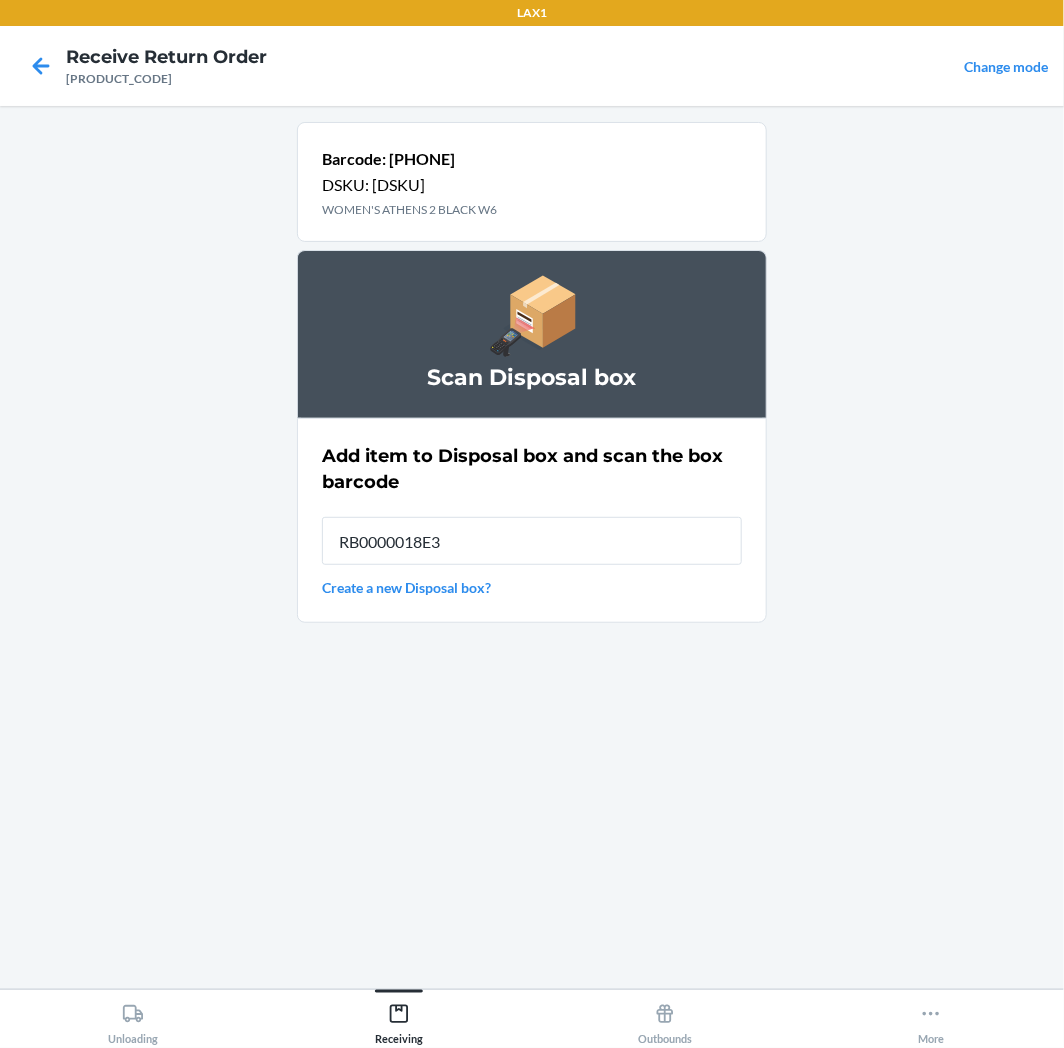 type on "RB0000018E3" 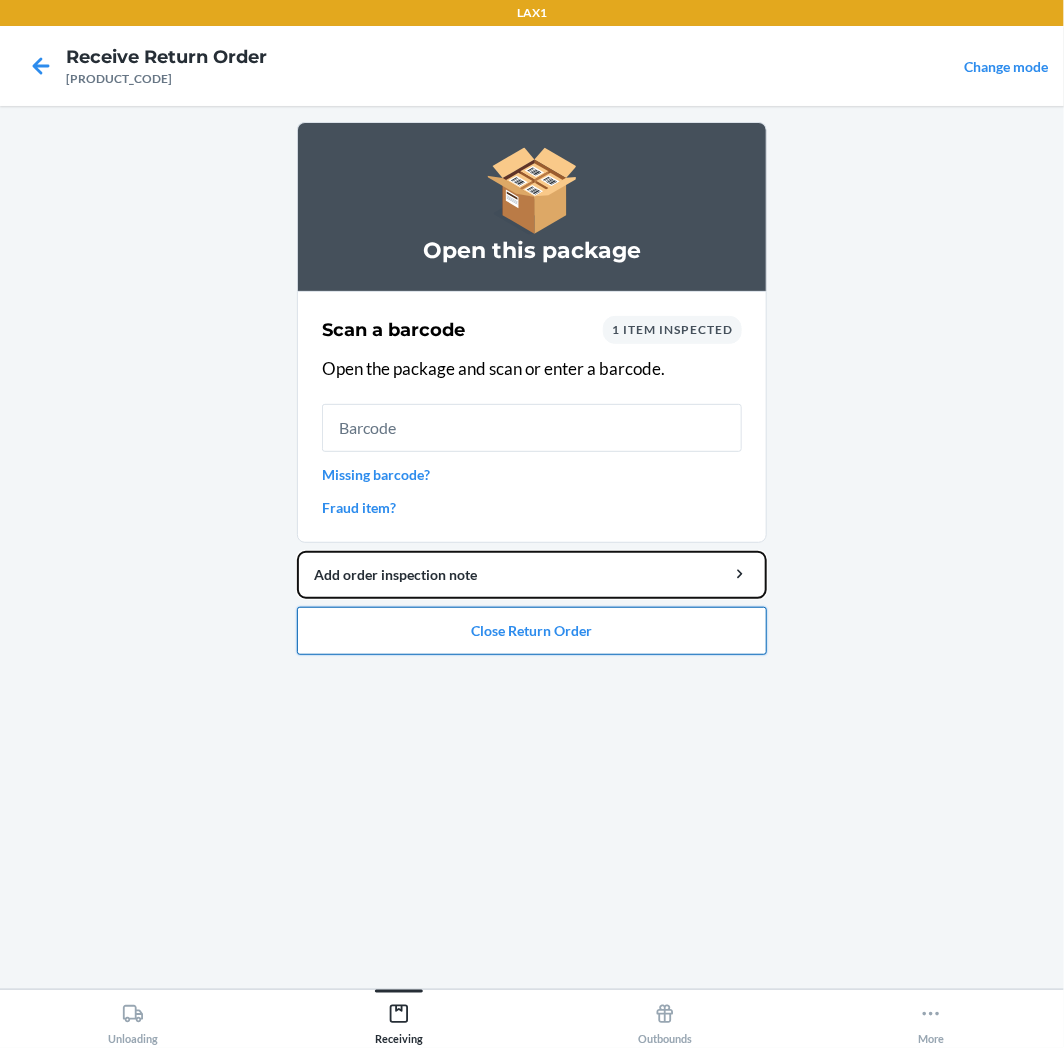 drag, startPoint x: 543, startPoint y: 600, endPoint x: 543, endPoint y: 614, distance: 14 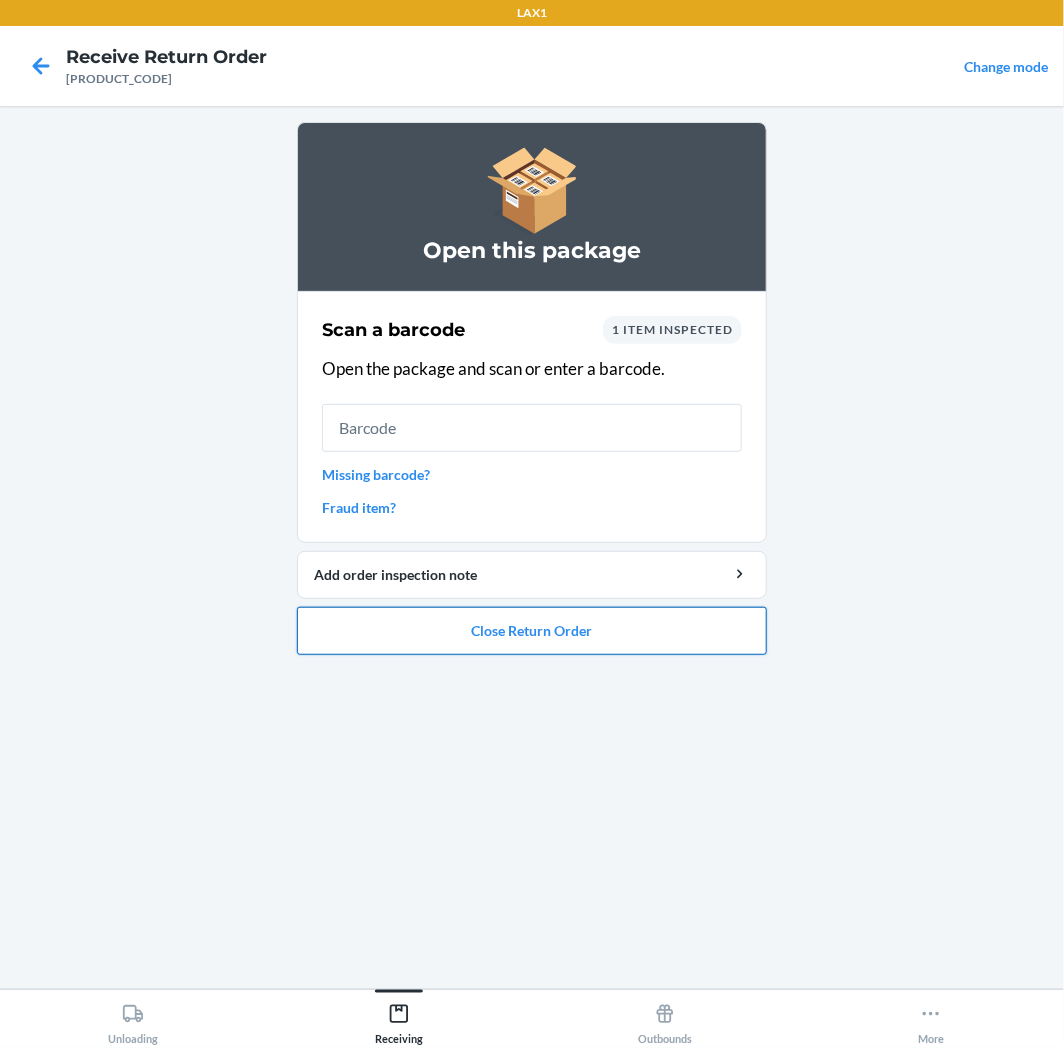 click on "Close Return Order" at bounding box center (532, 631) 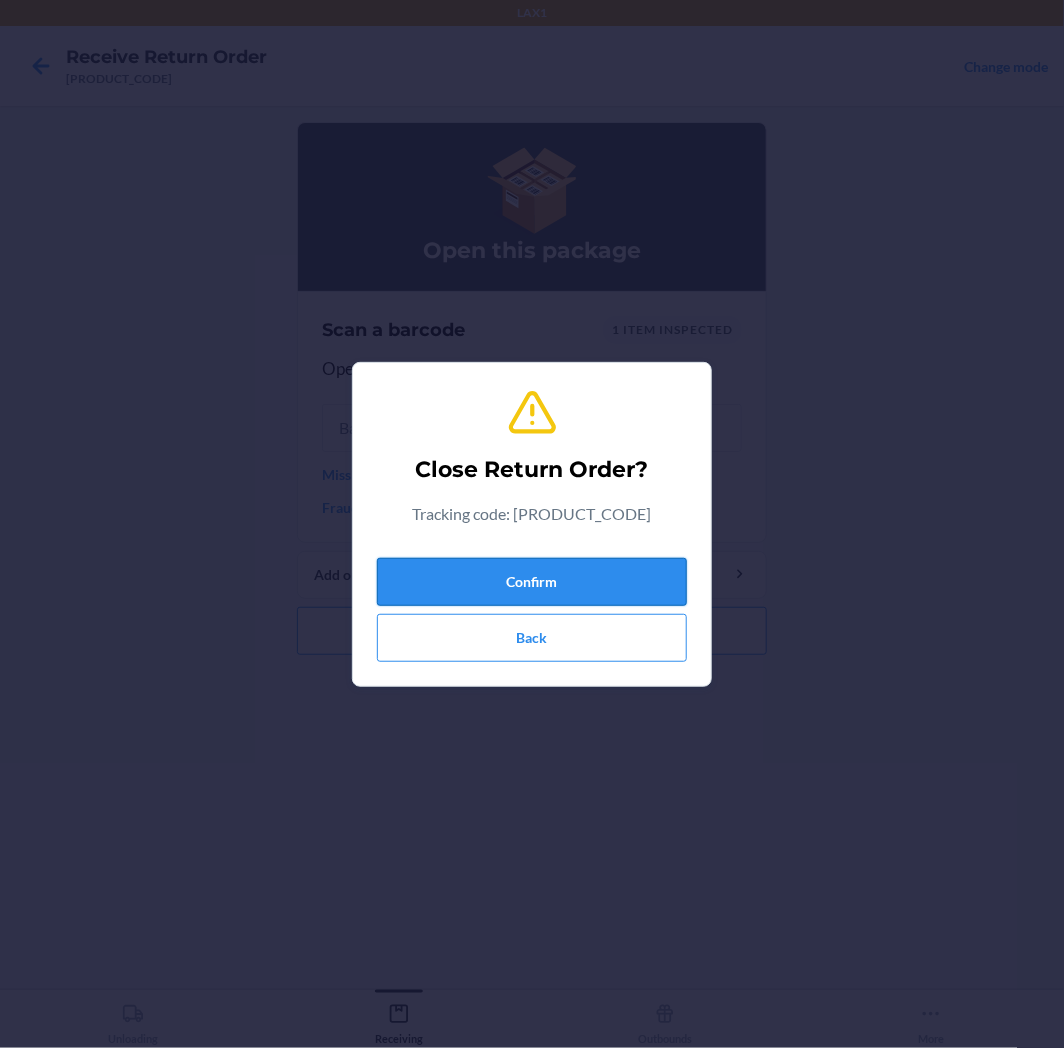 click on "Confirm" at bounding box center [532, 582] 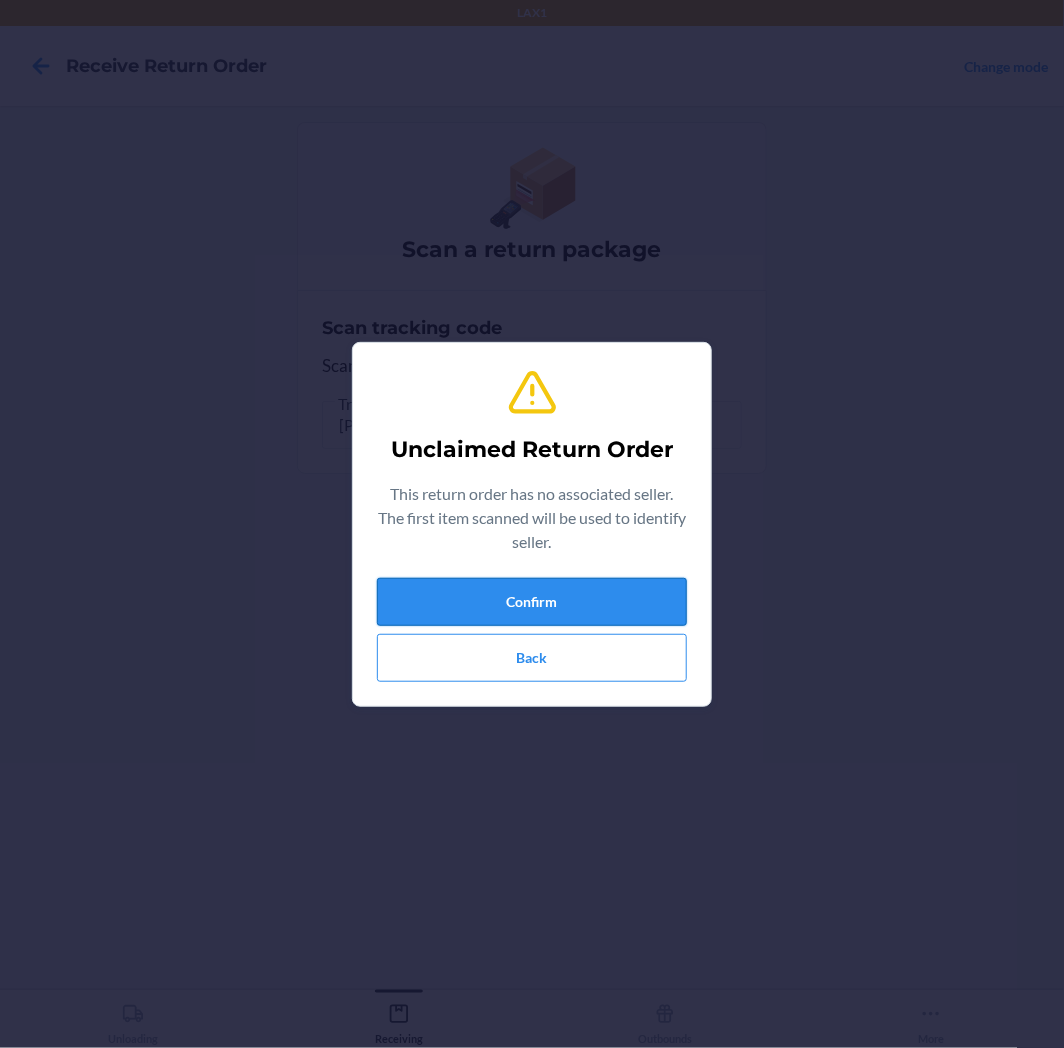 click on "Confirm" at bounding box center [532, 602] 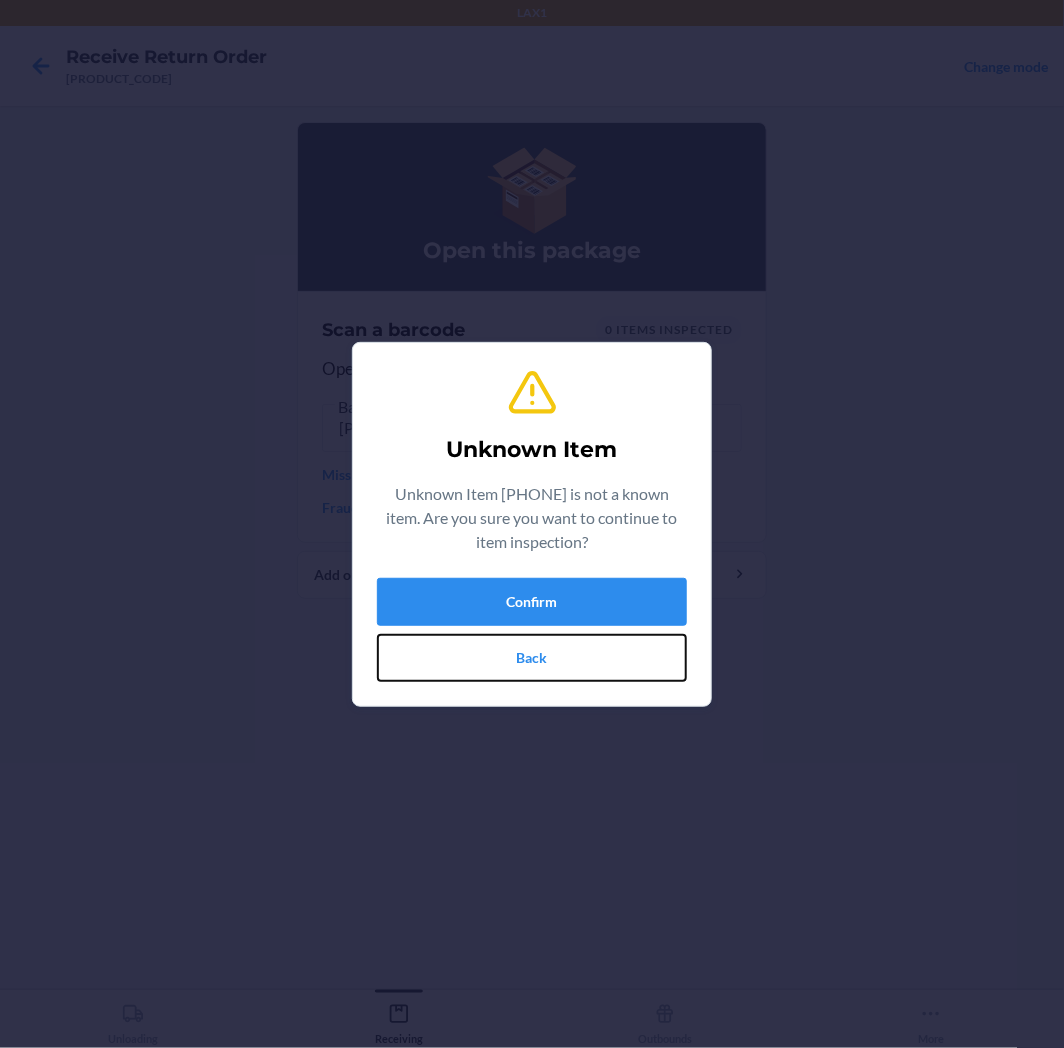 drag, startPoint x: 531, startPoint y: 661, endPoint x: 545, endPoint y: 645, distance: 21.260292 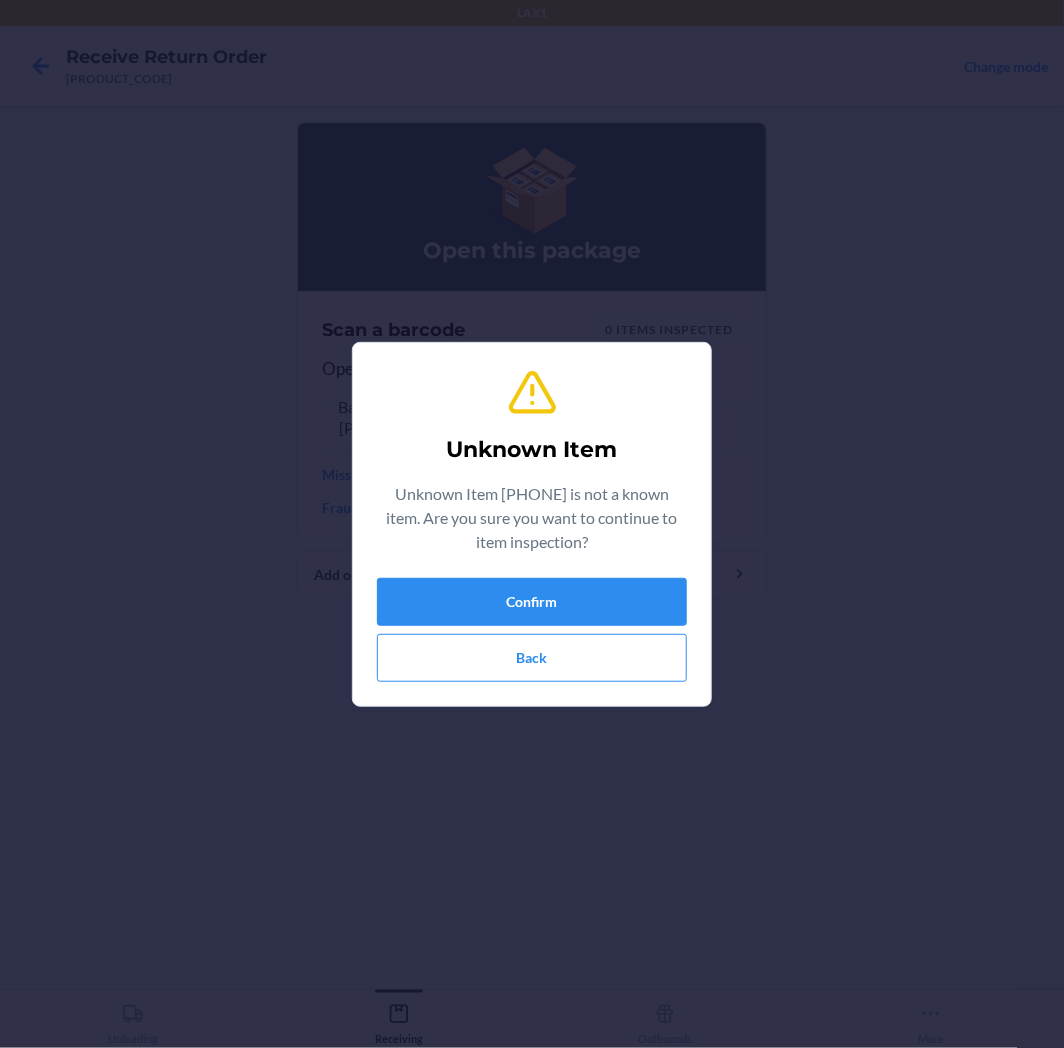 type 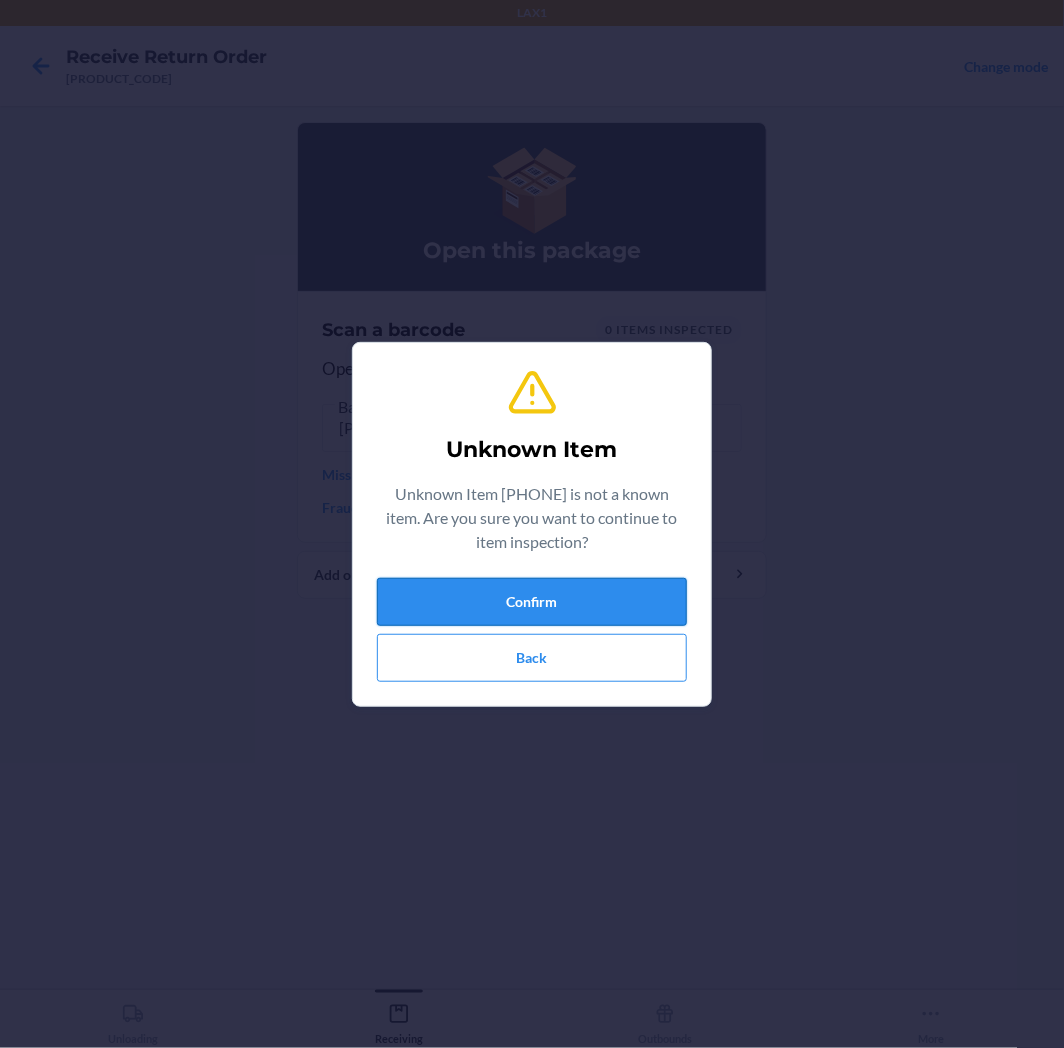 click on "Confirm" at bounding box center (532, 602) 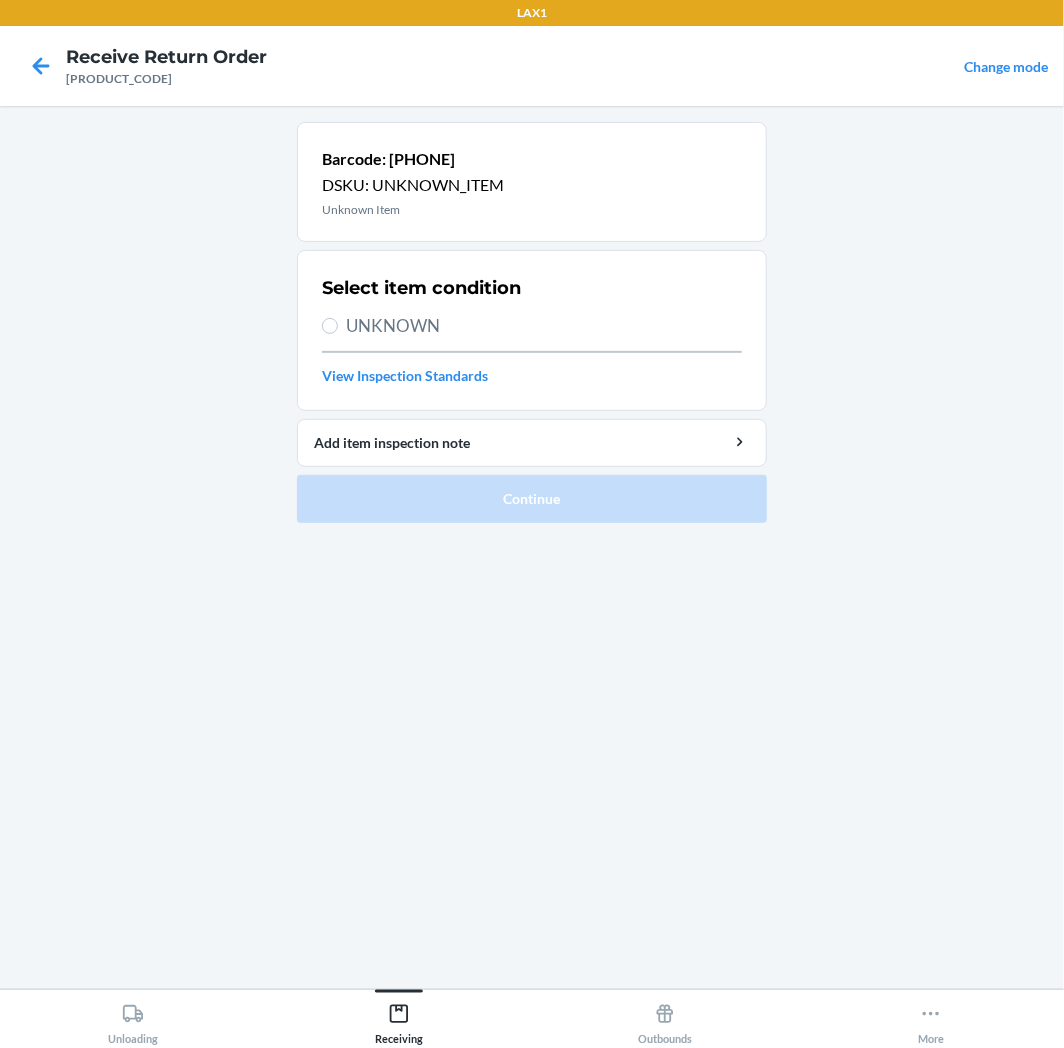 click on "UNKNOWN" at bounding box center (544, 326) 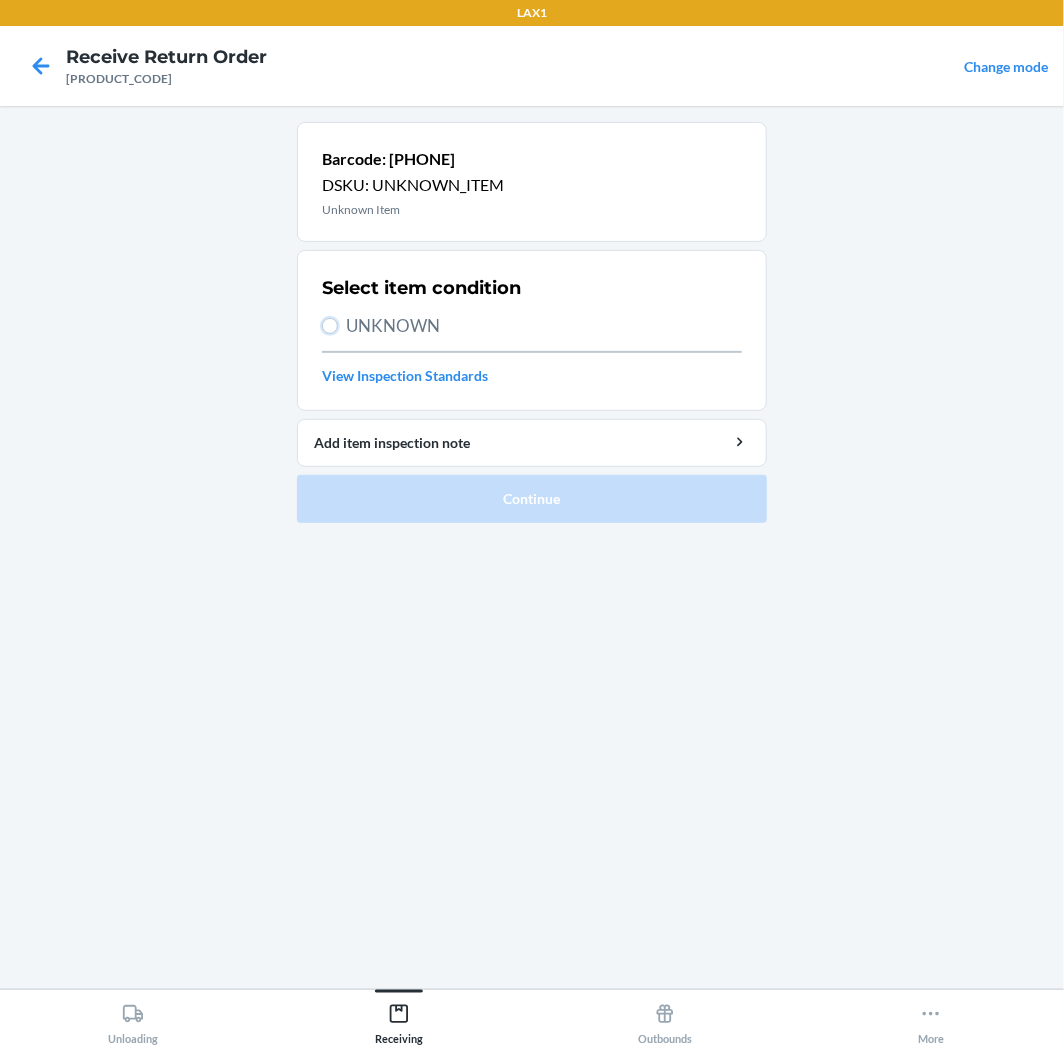 click on "UNKNOWN" at bounding box center (330, 326) 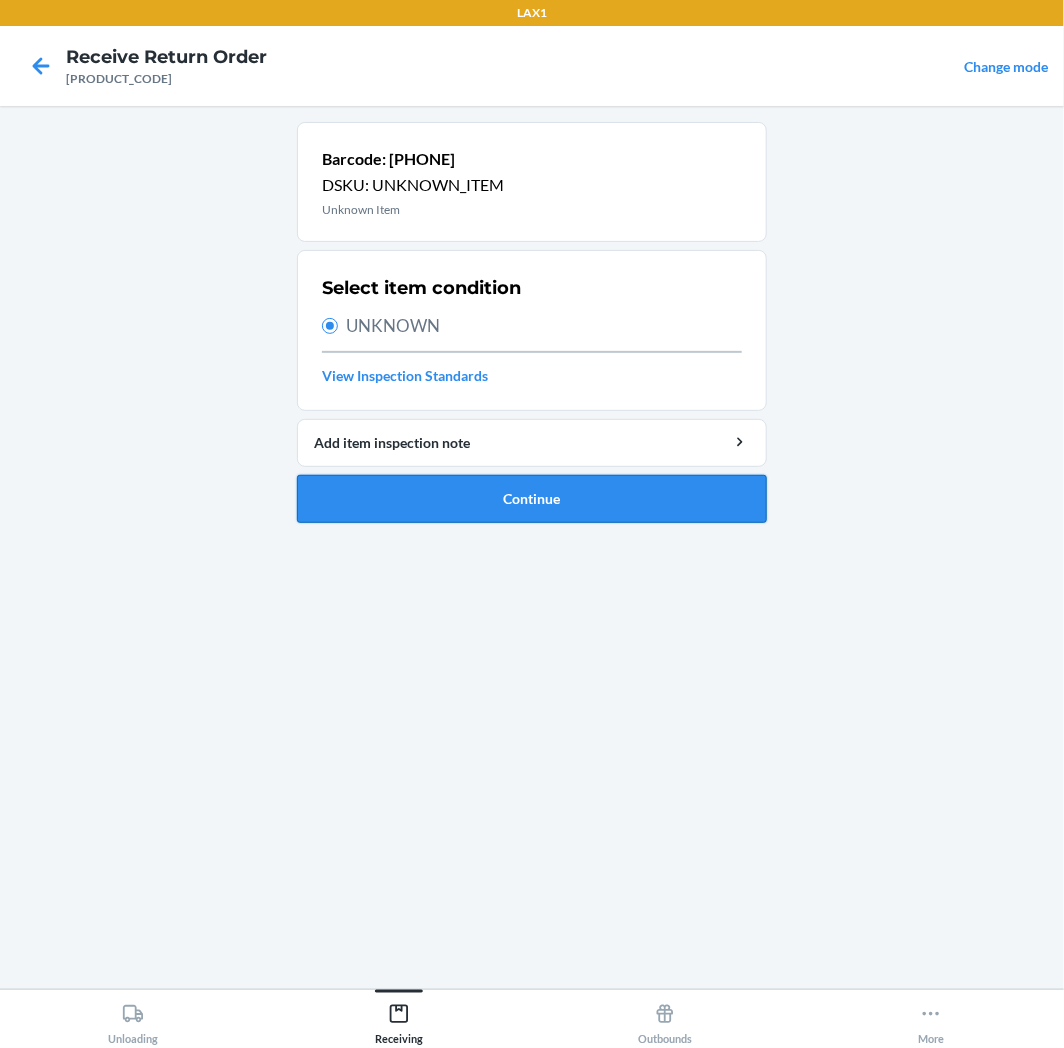 click on "Continue" at bounding box center (532, 499) 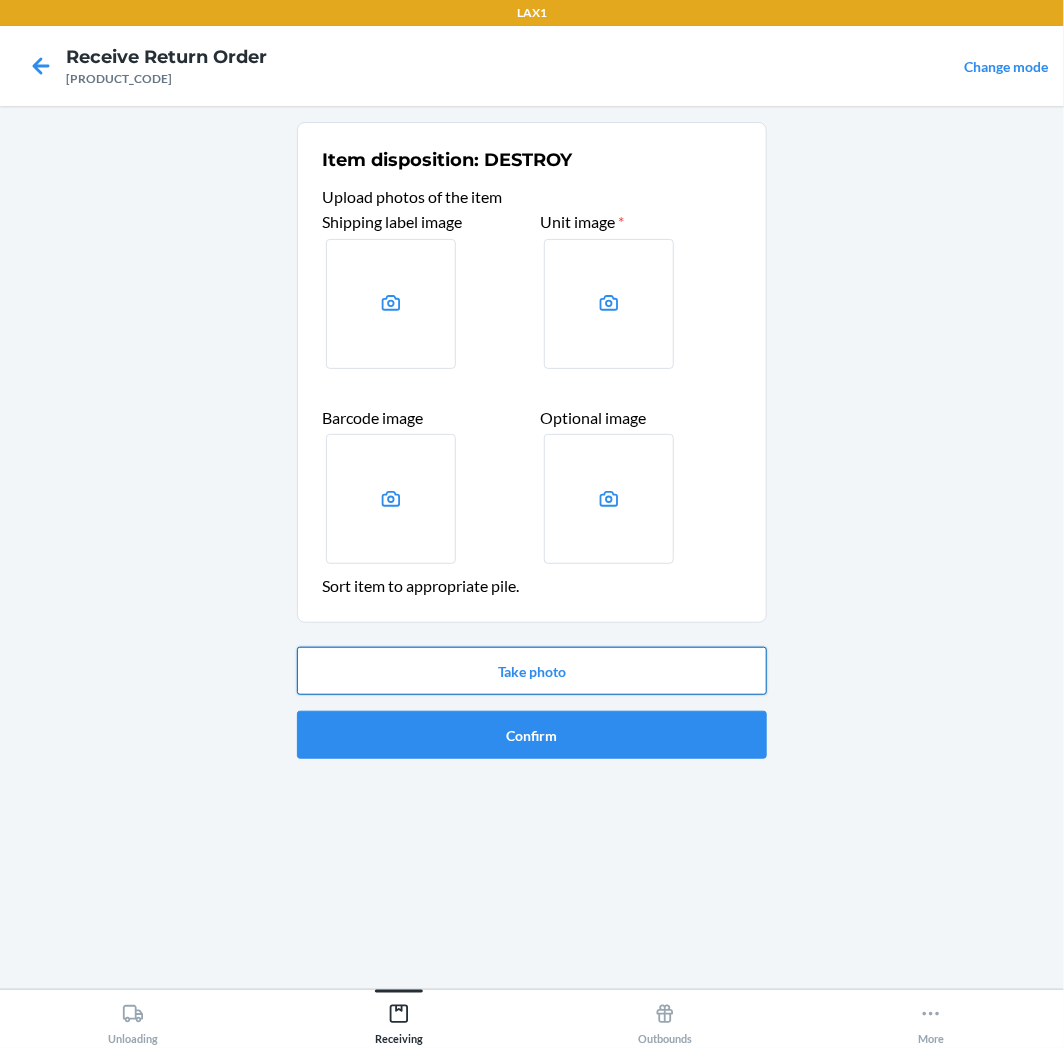 click on "Take photo" at bounding box center [532, 671] 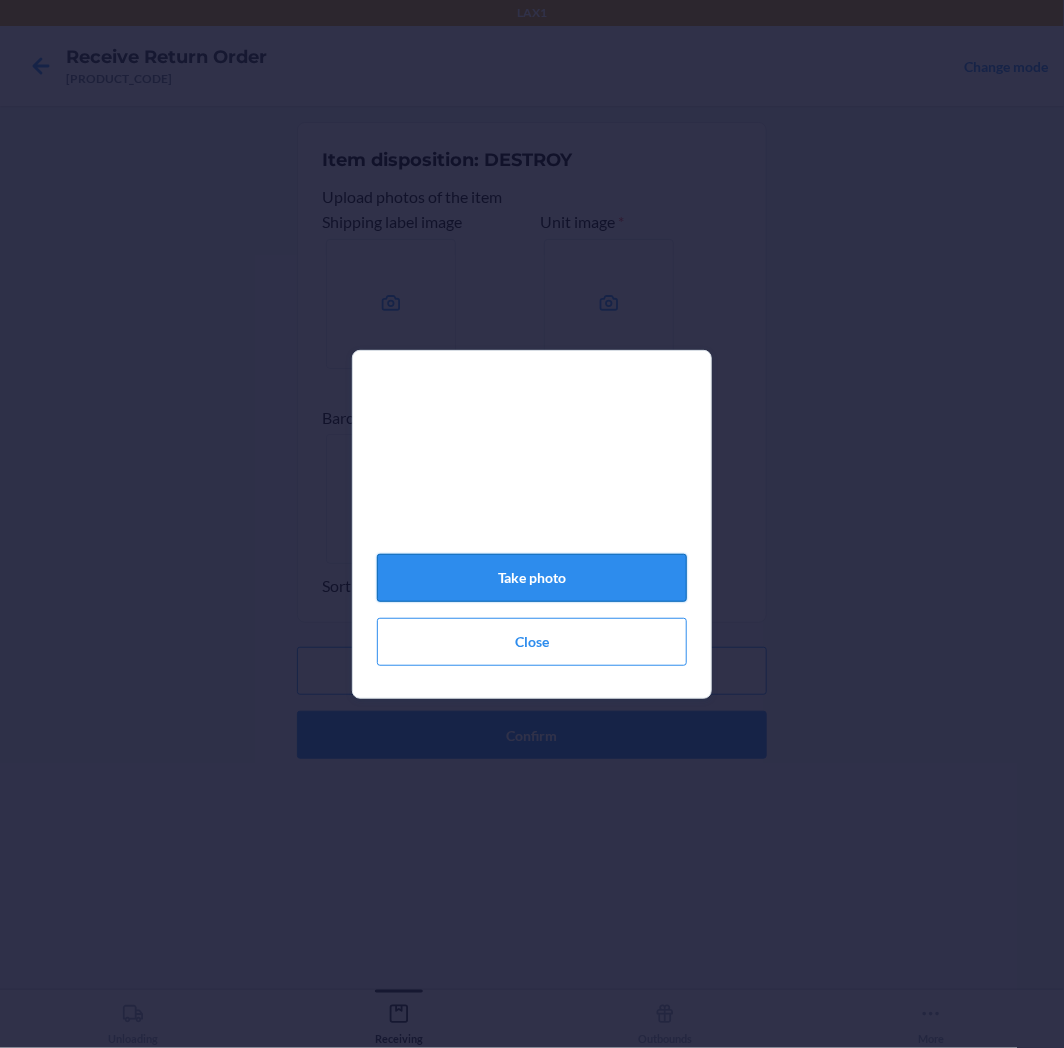 click on "Take photo" 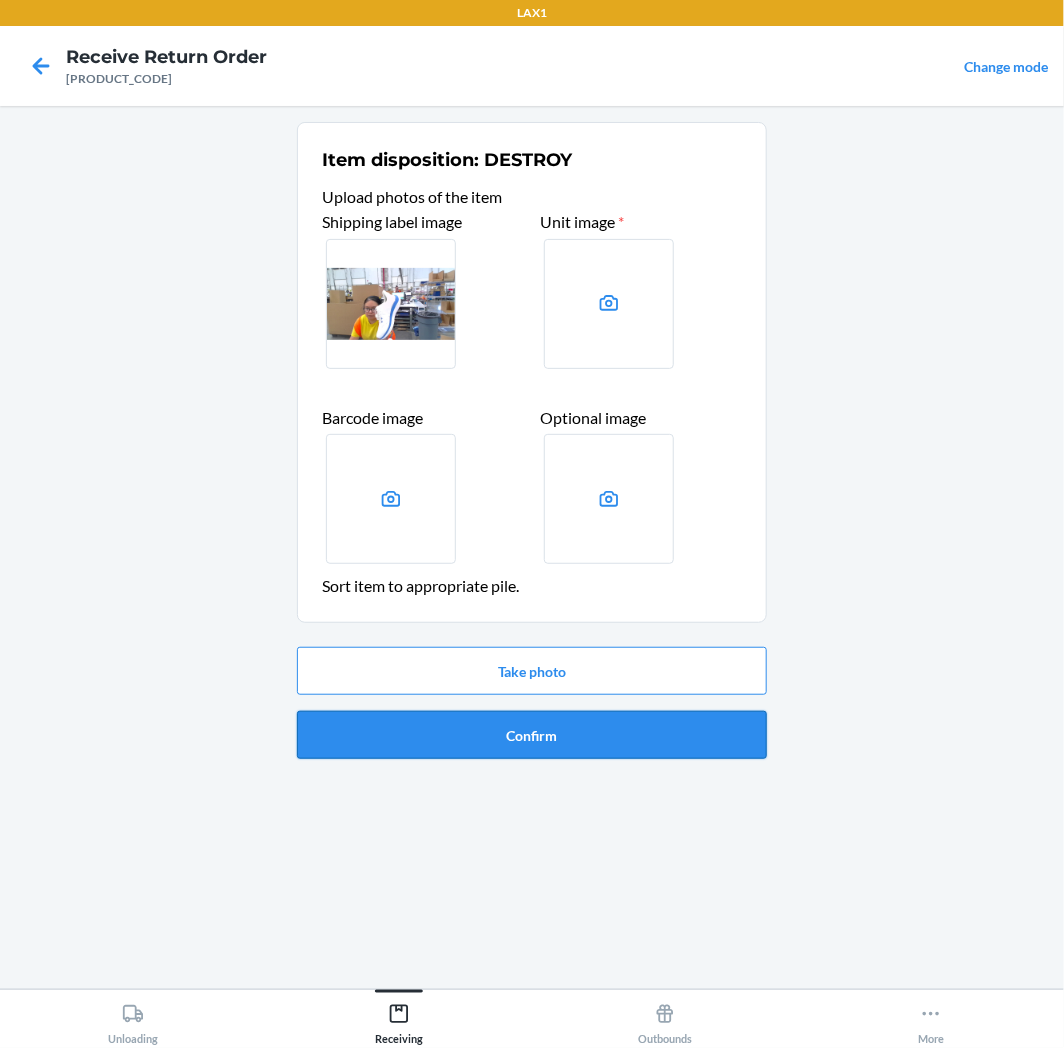 click on "Confirm" at bounding box center (532, 735) 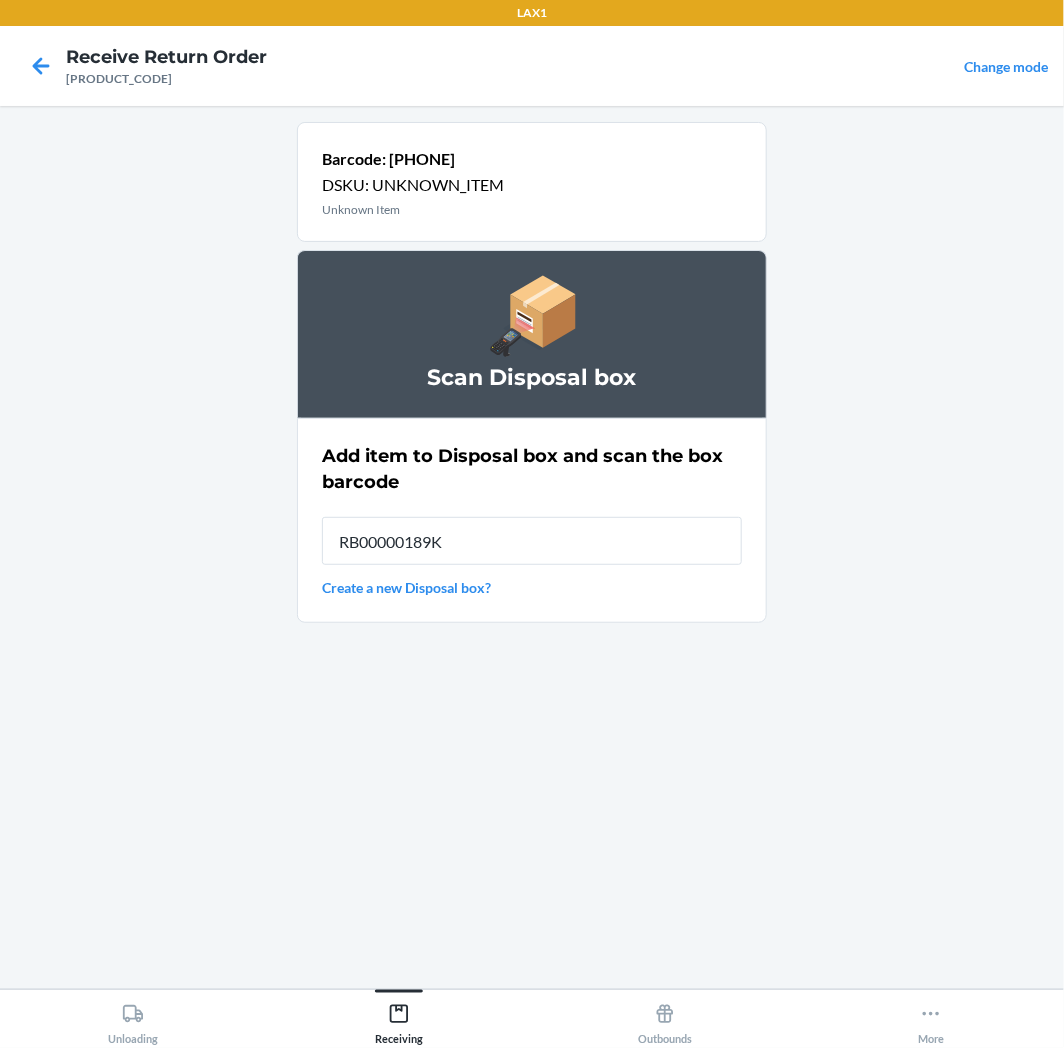 type on "RB00000189K" 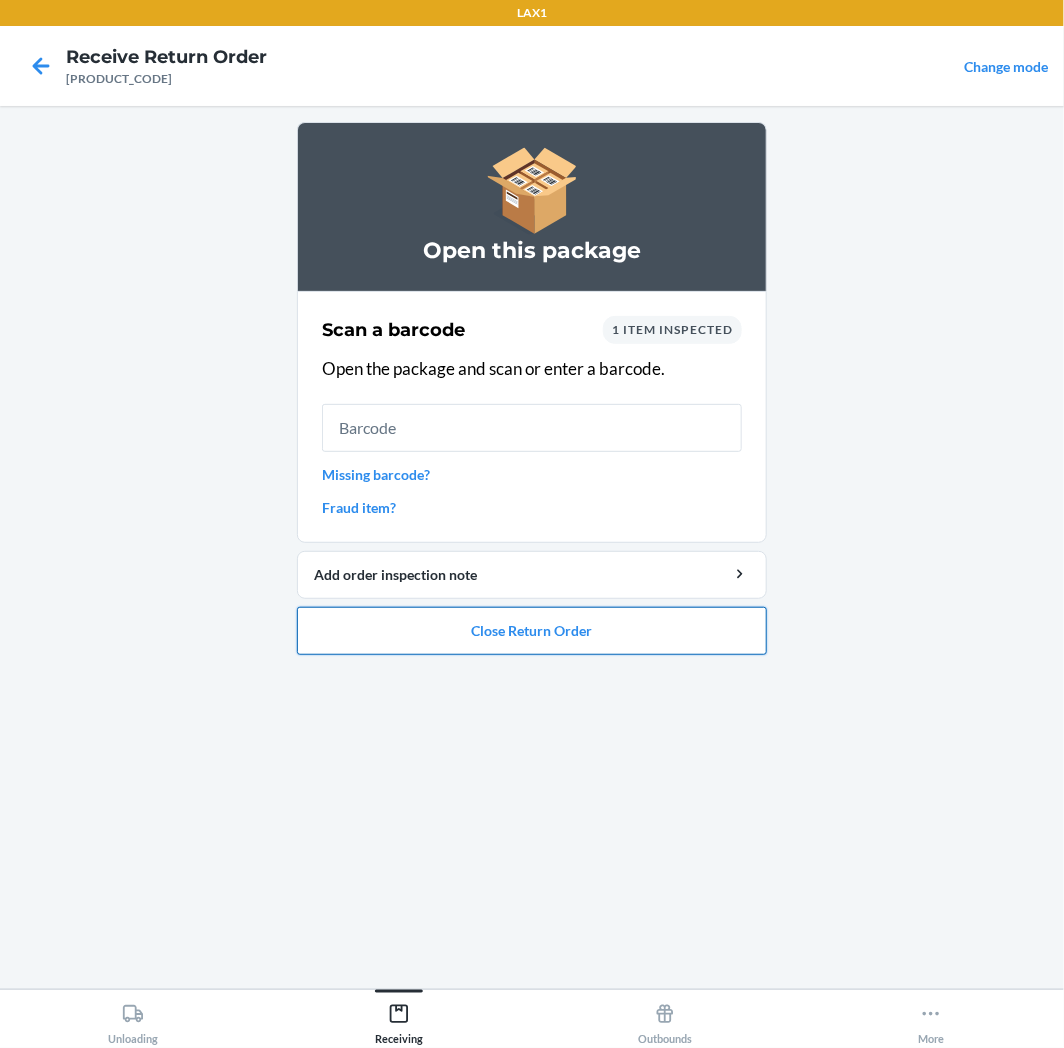 click on "Close Return Order" at bounding box center [532, 631] 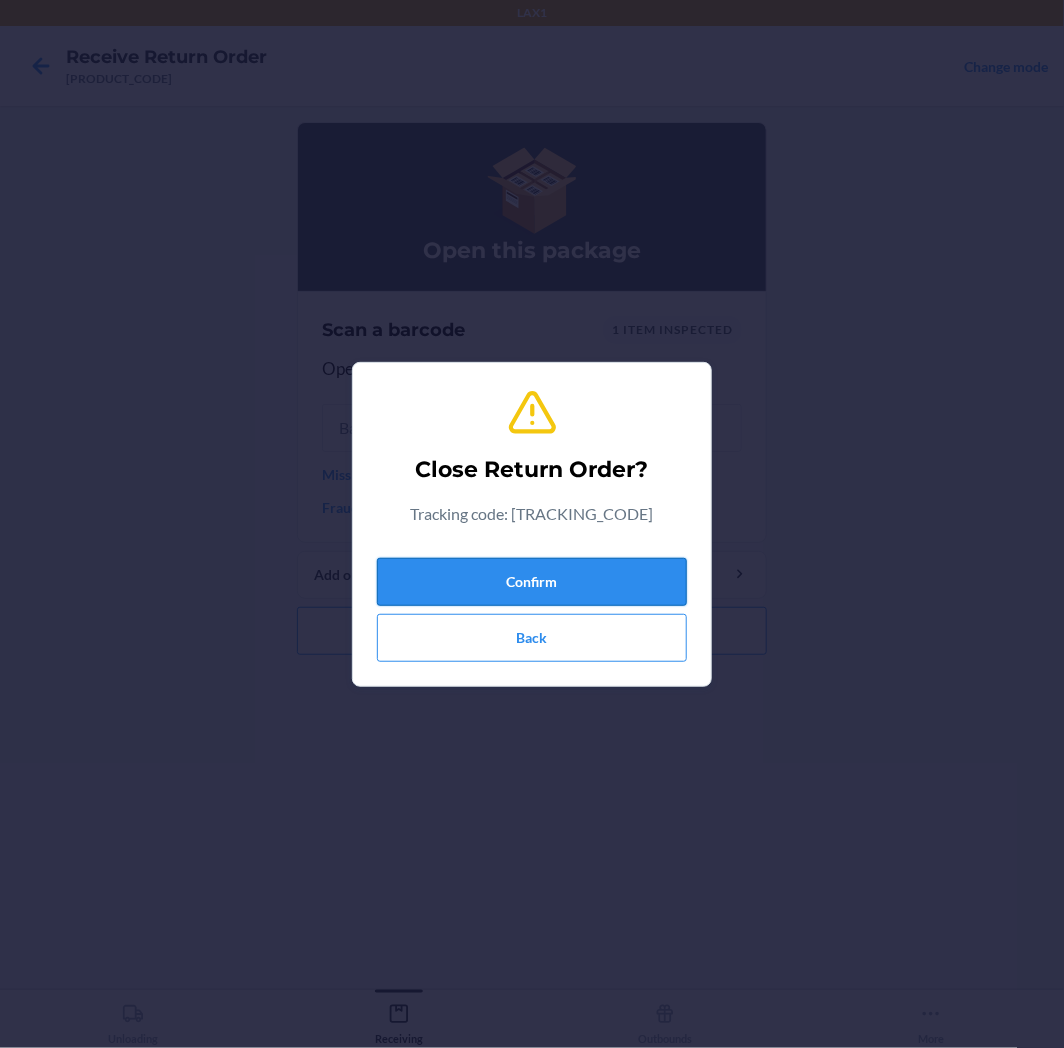 click on "Confirm" at bounding box center [532, 582] 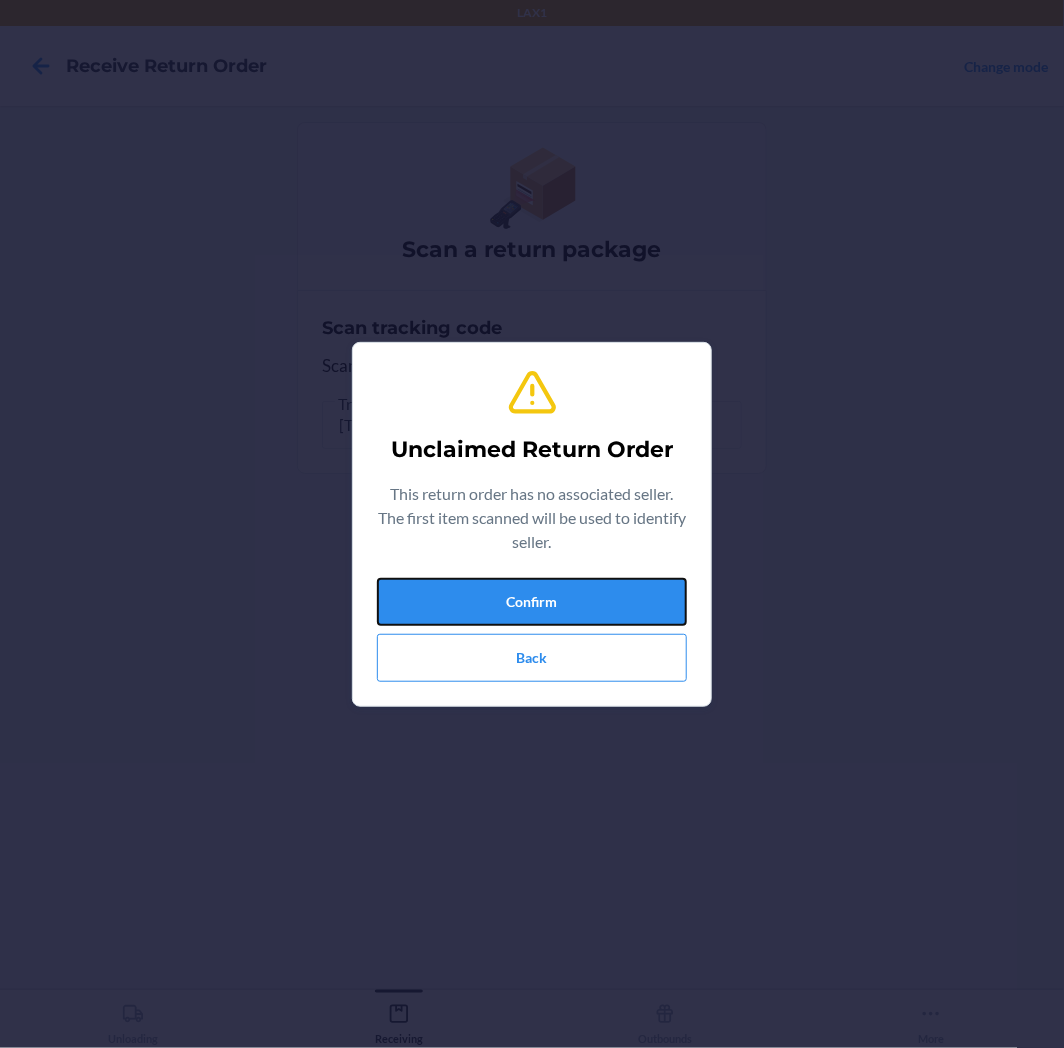 click on "Confirm" at bounding box center (532, 602) 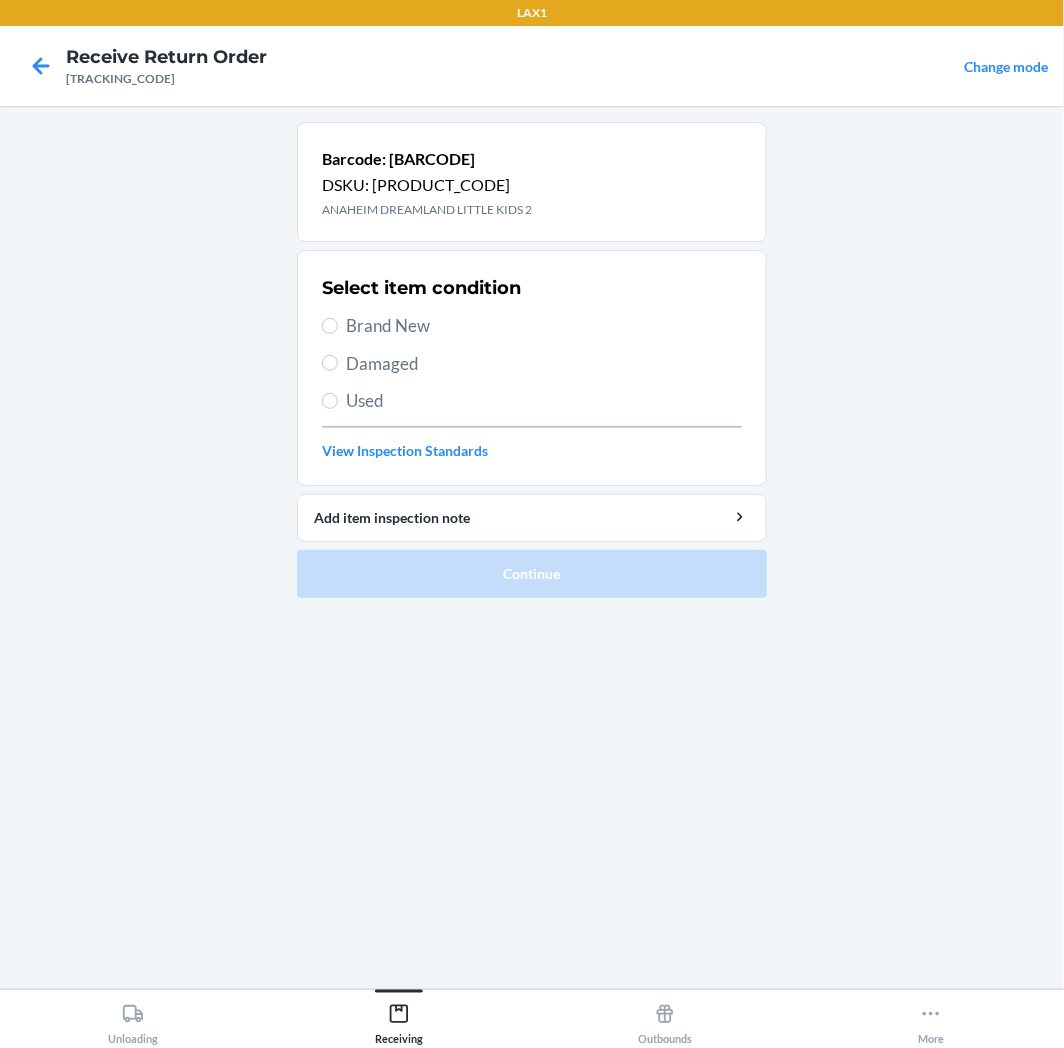 click on "Damaged" at bounding box center (544, 364) 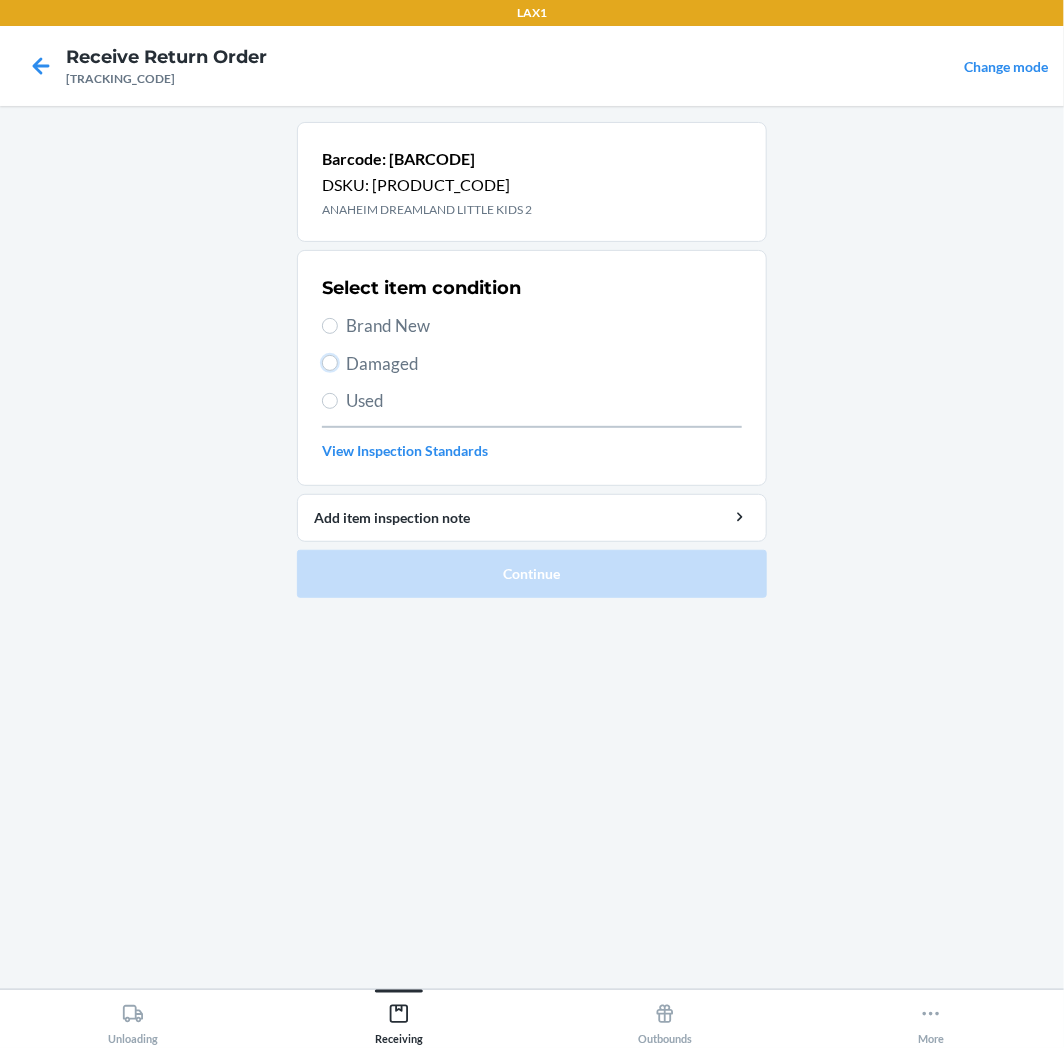 click on "Damaged" at bounding box center [330, 363] 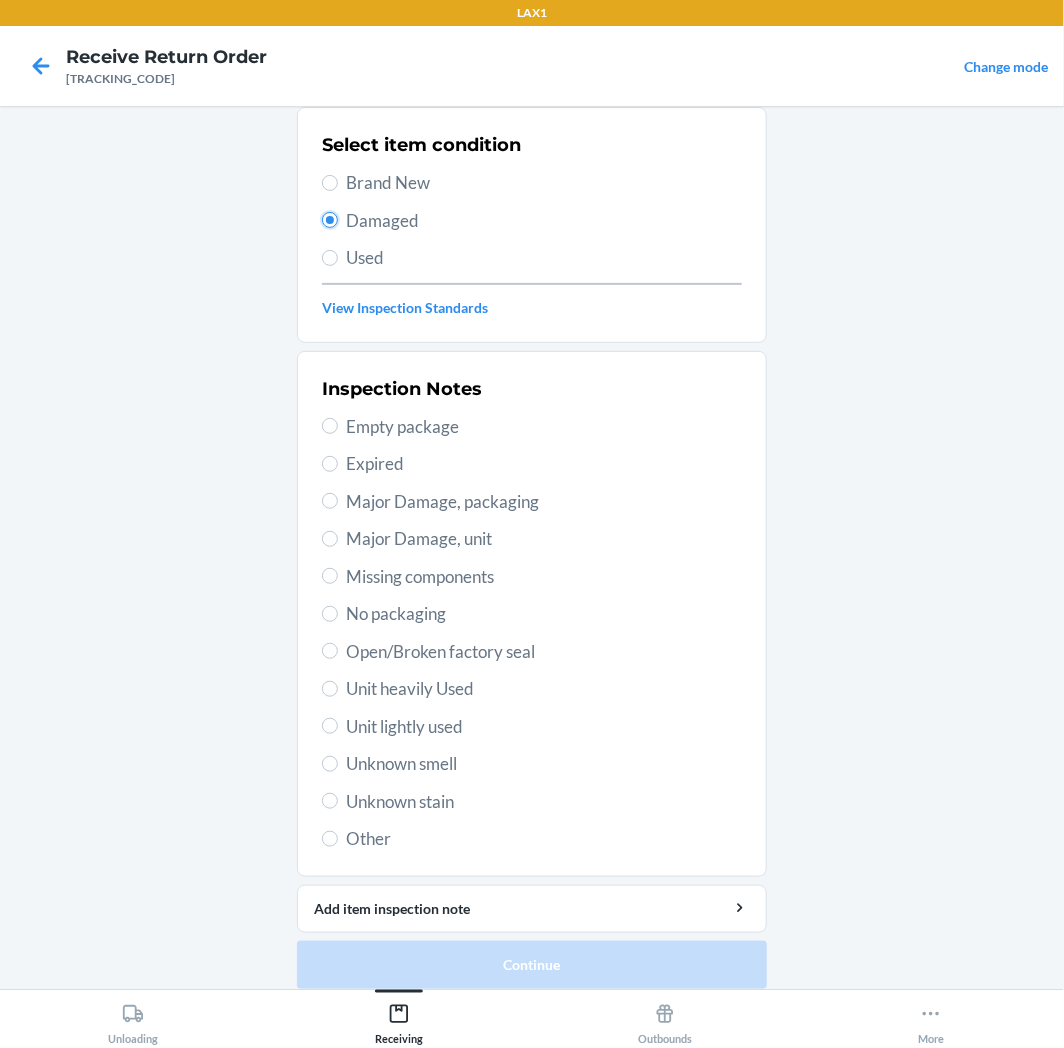 scroll, scrollTop: 157, scrollLeft: 0, axis: vertical 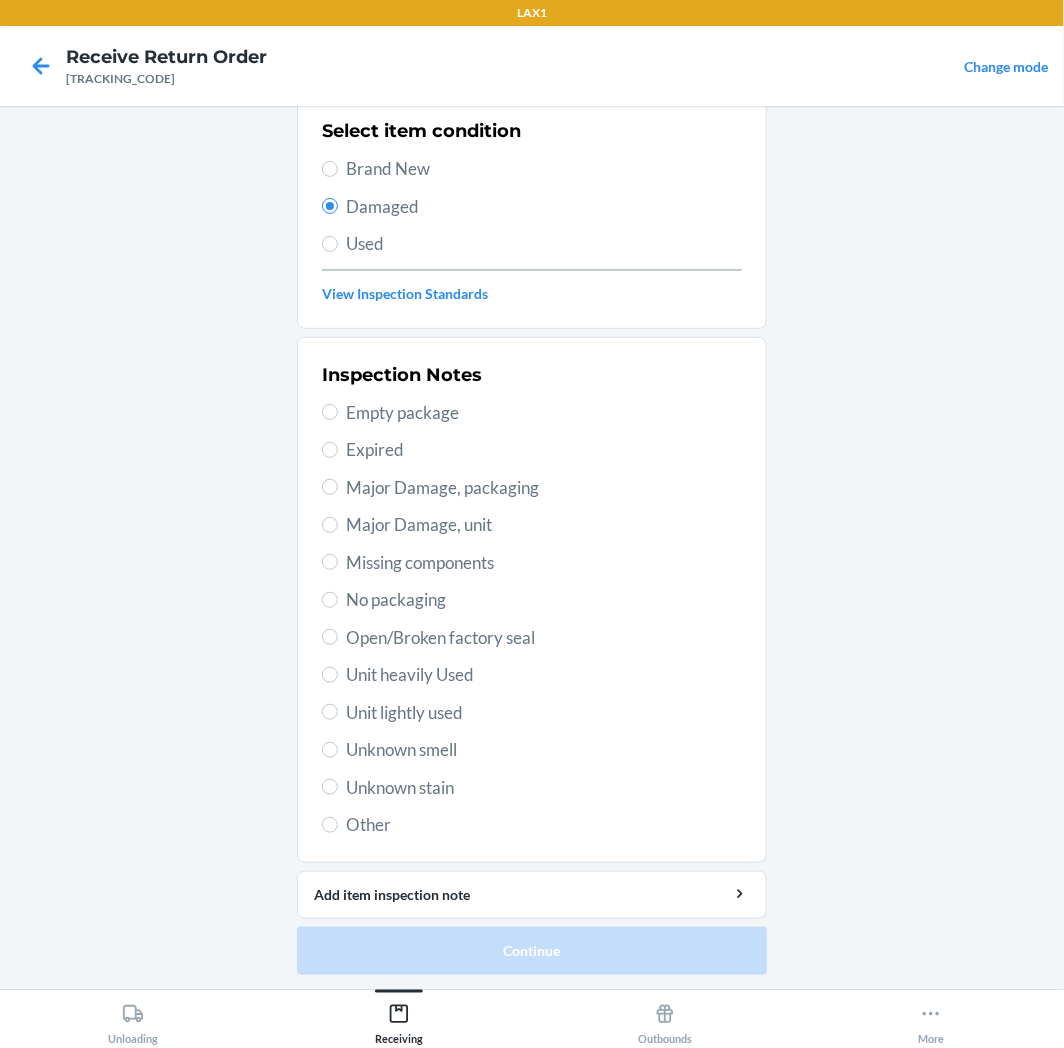 click on "Unit lightly used" at bounding box center [544, 713] 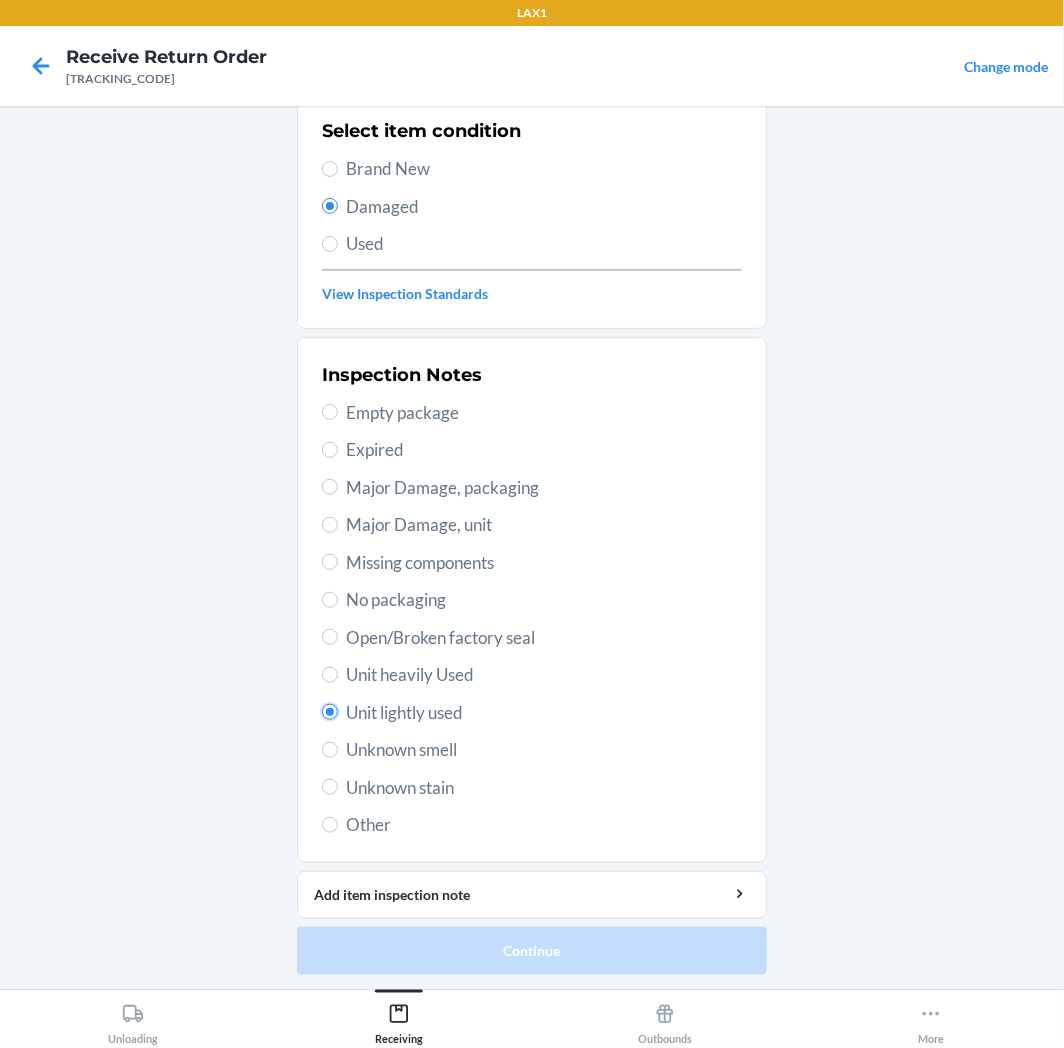 radio on "true" 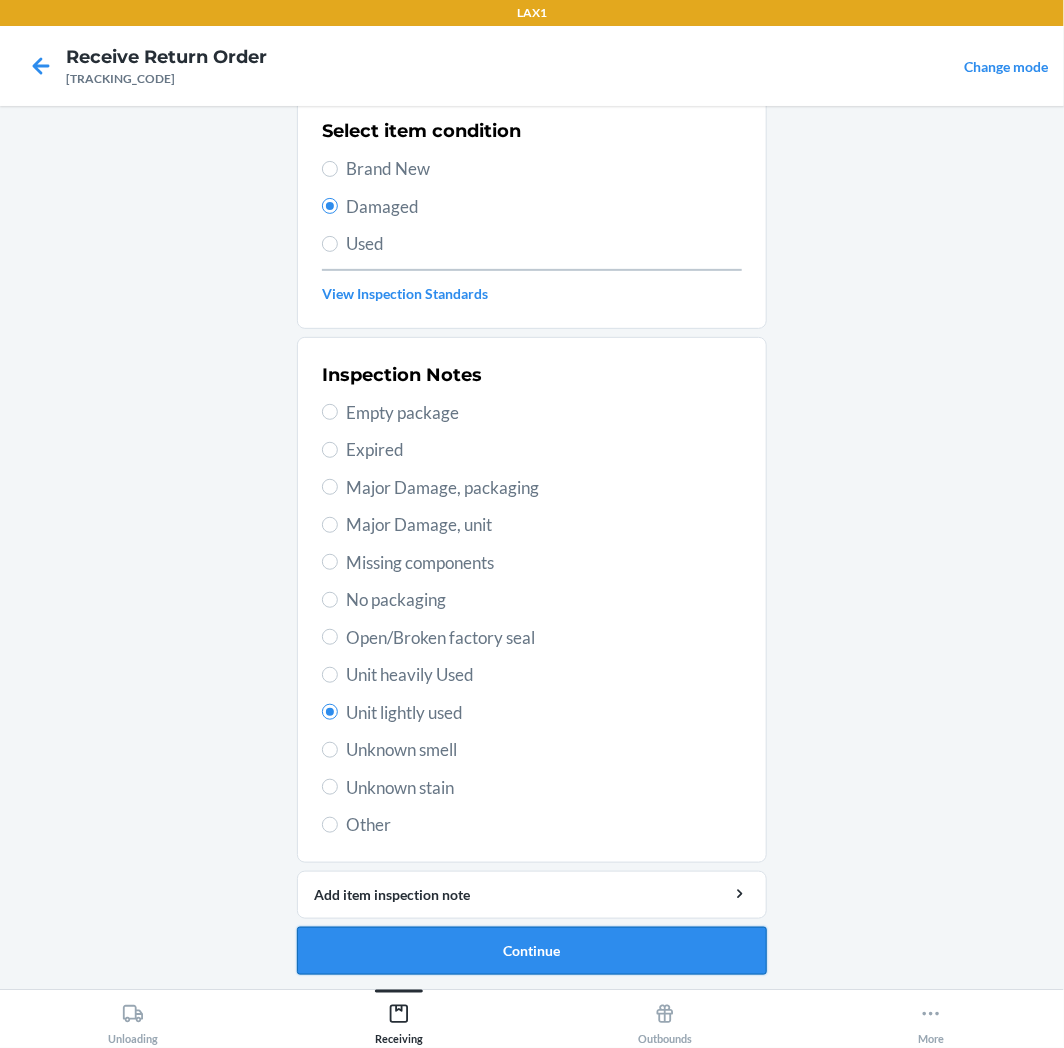 click on "Continue" at bounding box center [532, 951] 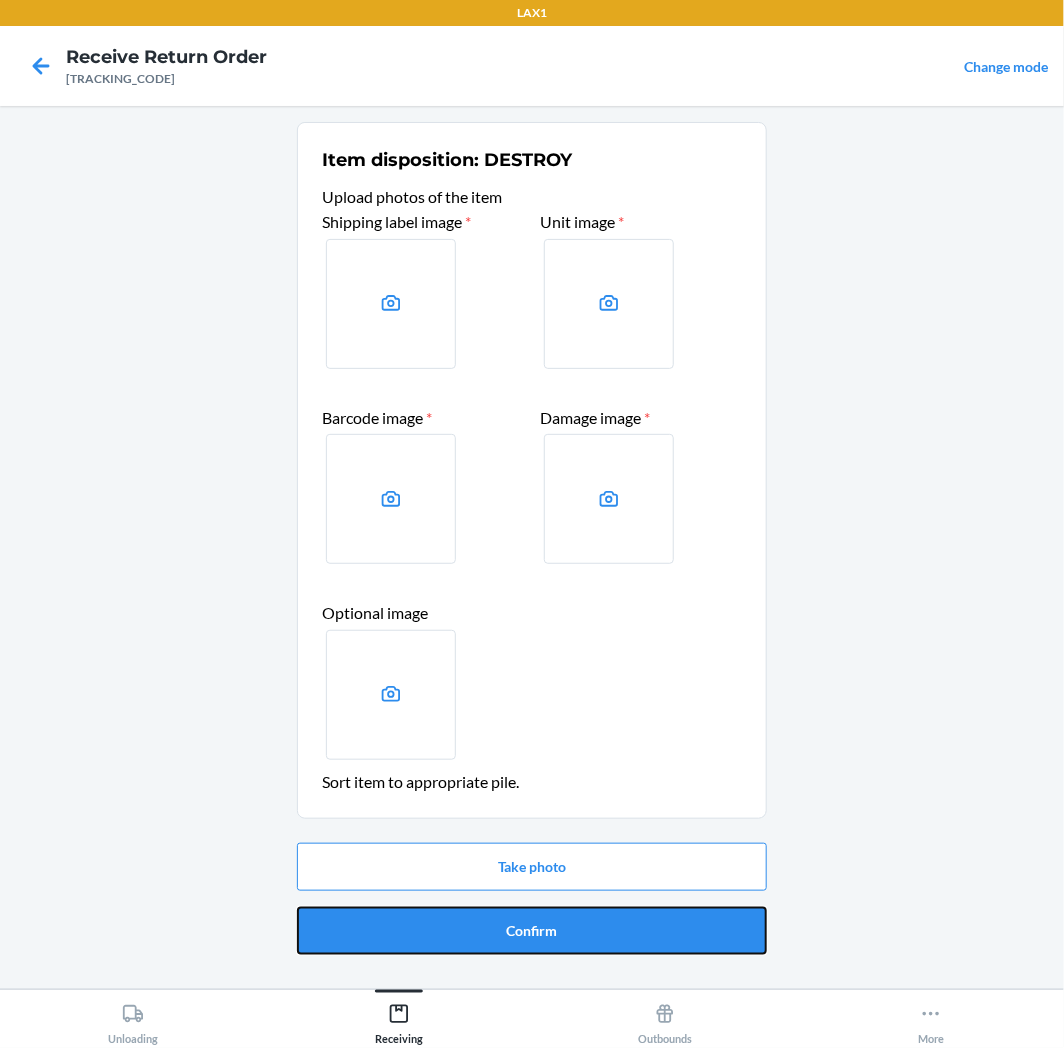click on "Confirm" at bounding box center (532, 931) 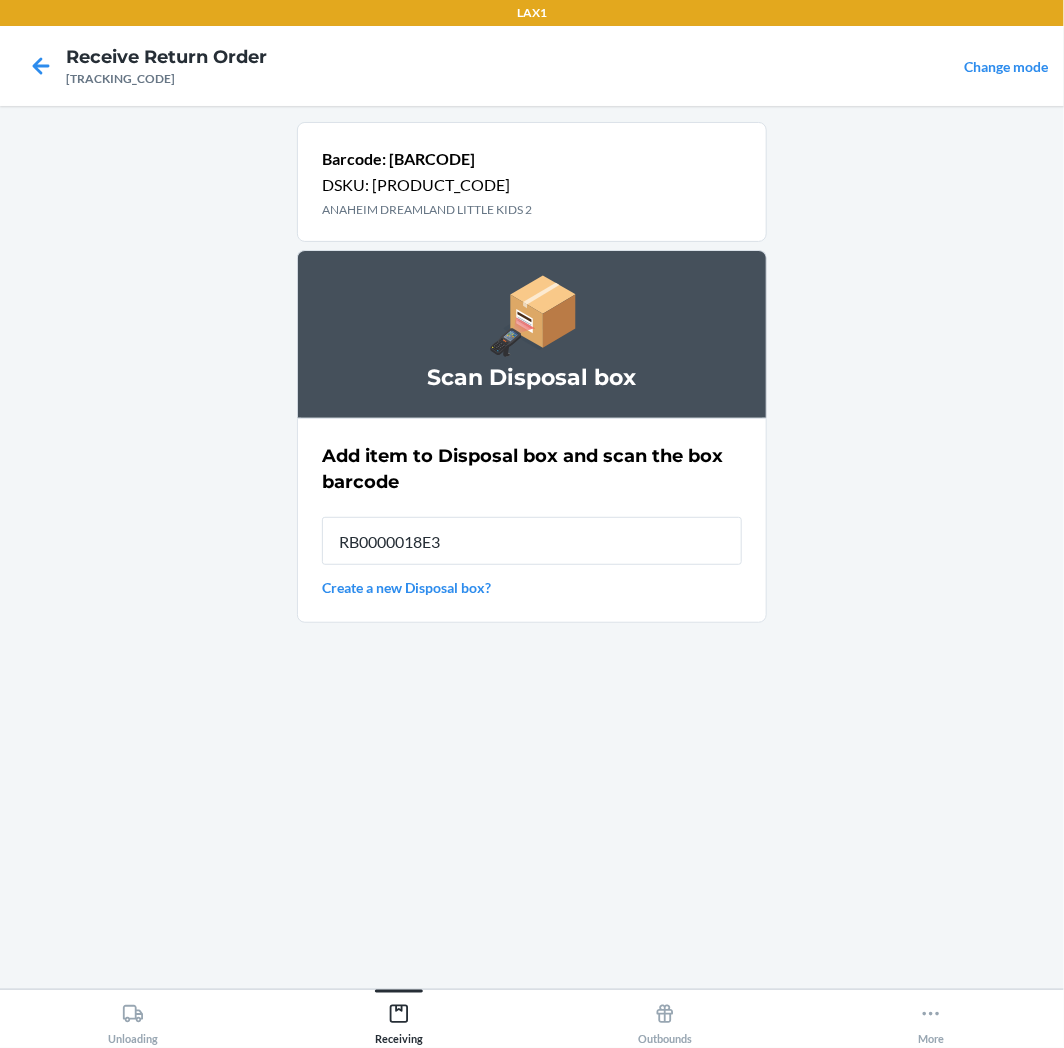 type on "RB0000018E3" 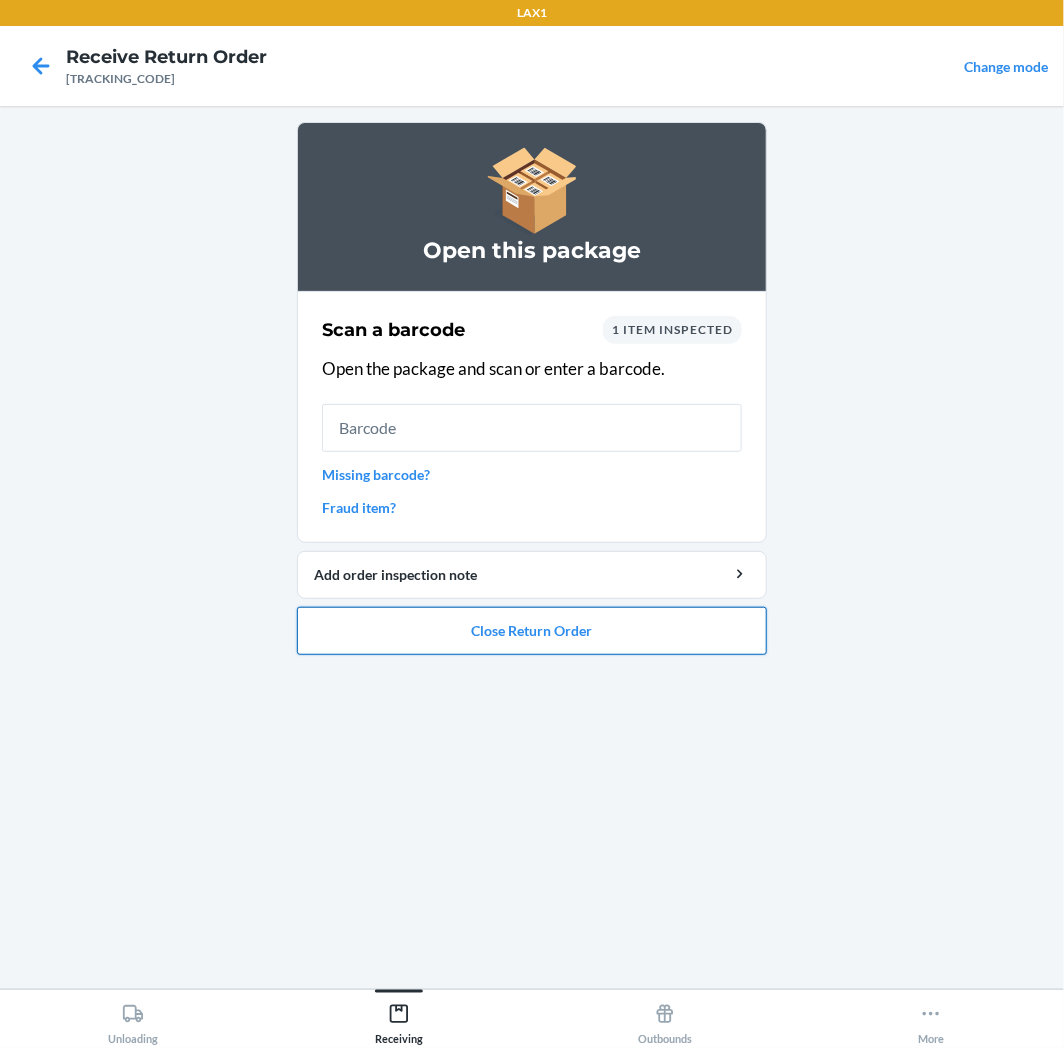 click on "Close Return Order" at bounding box center (532, 631) 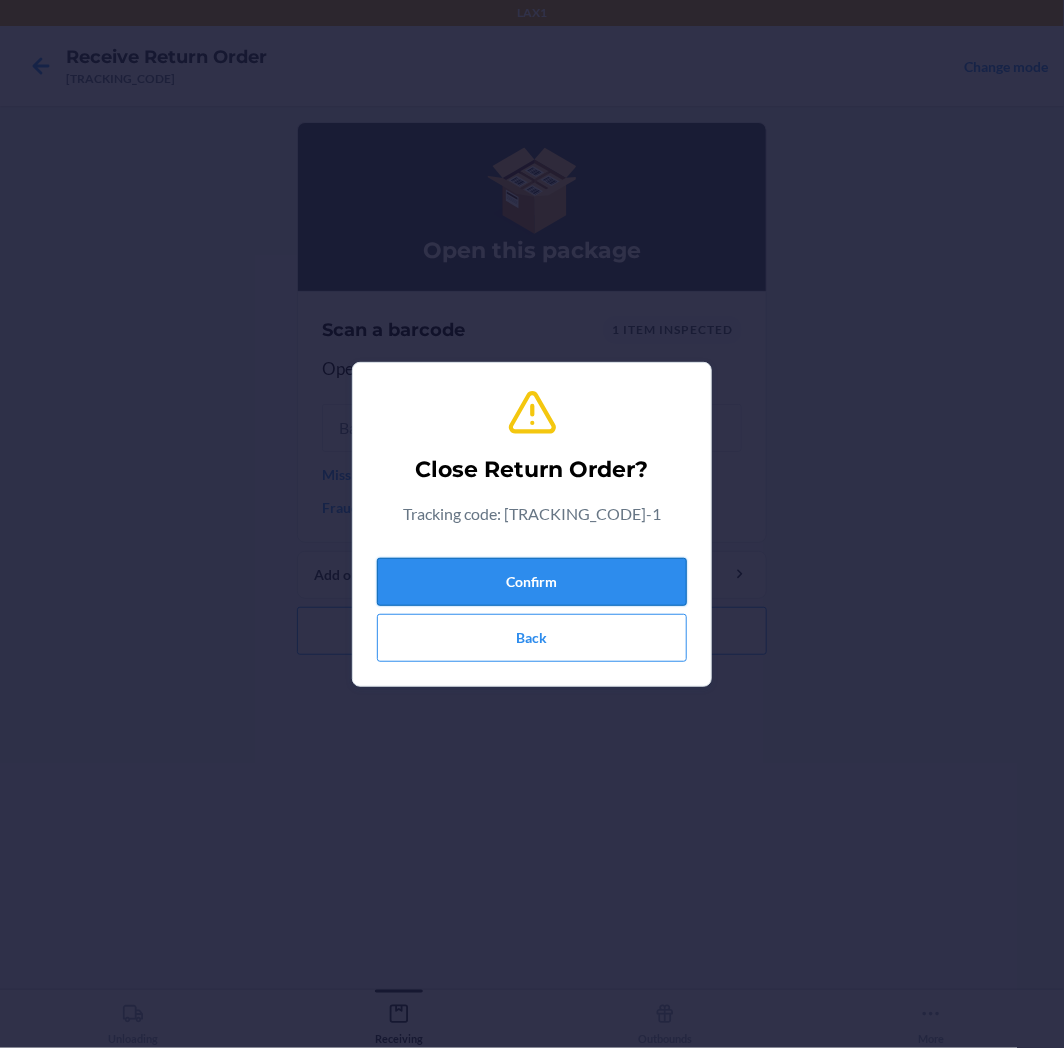 click on "Confirm" at bounding box center (532, 582) 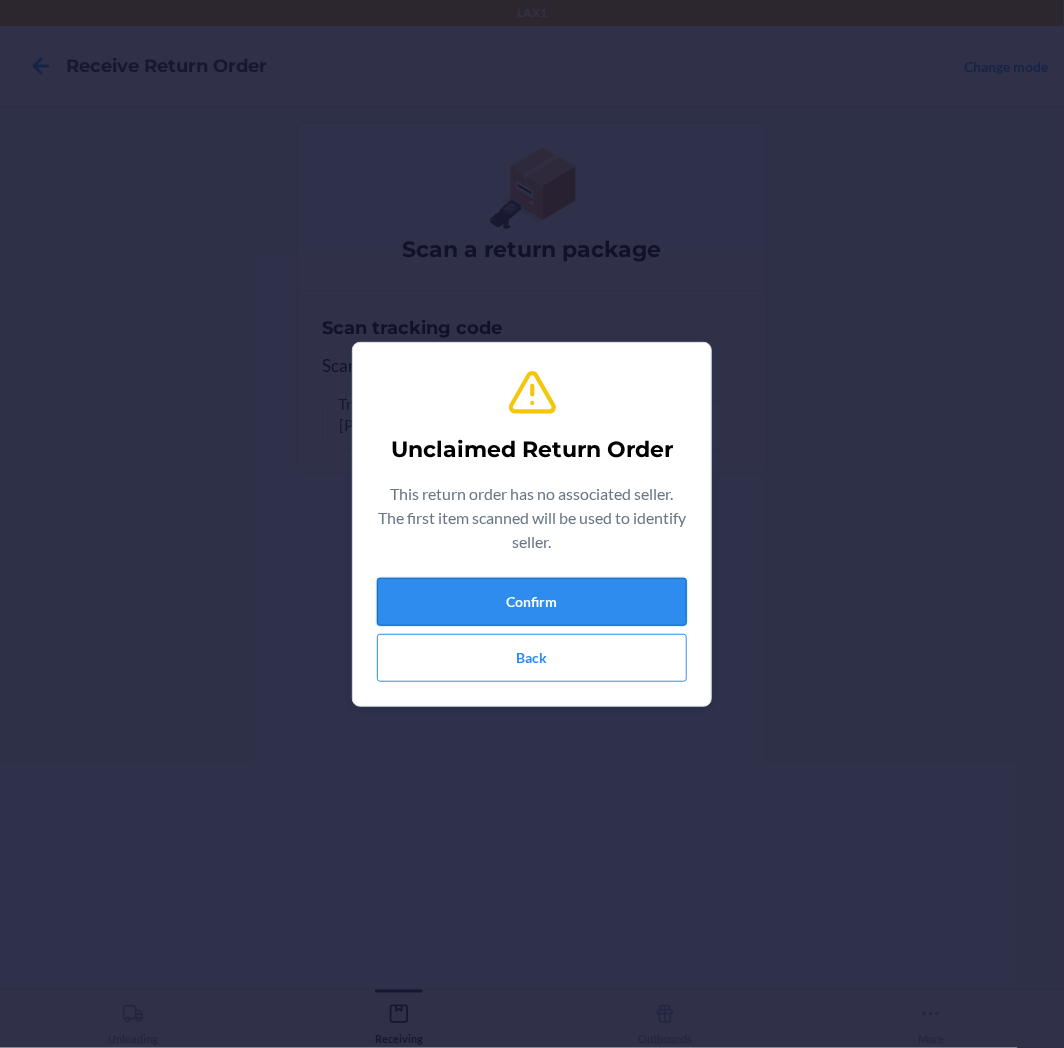 click on "Confirm" at bounding box center (532, 602) 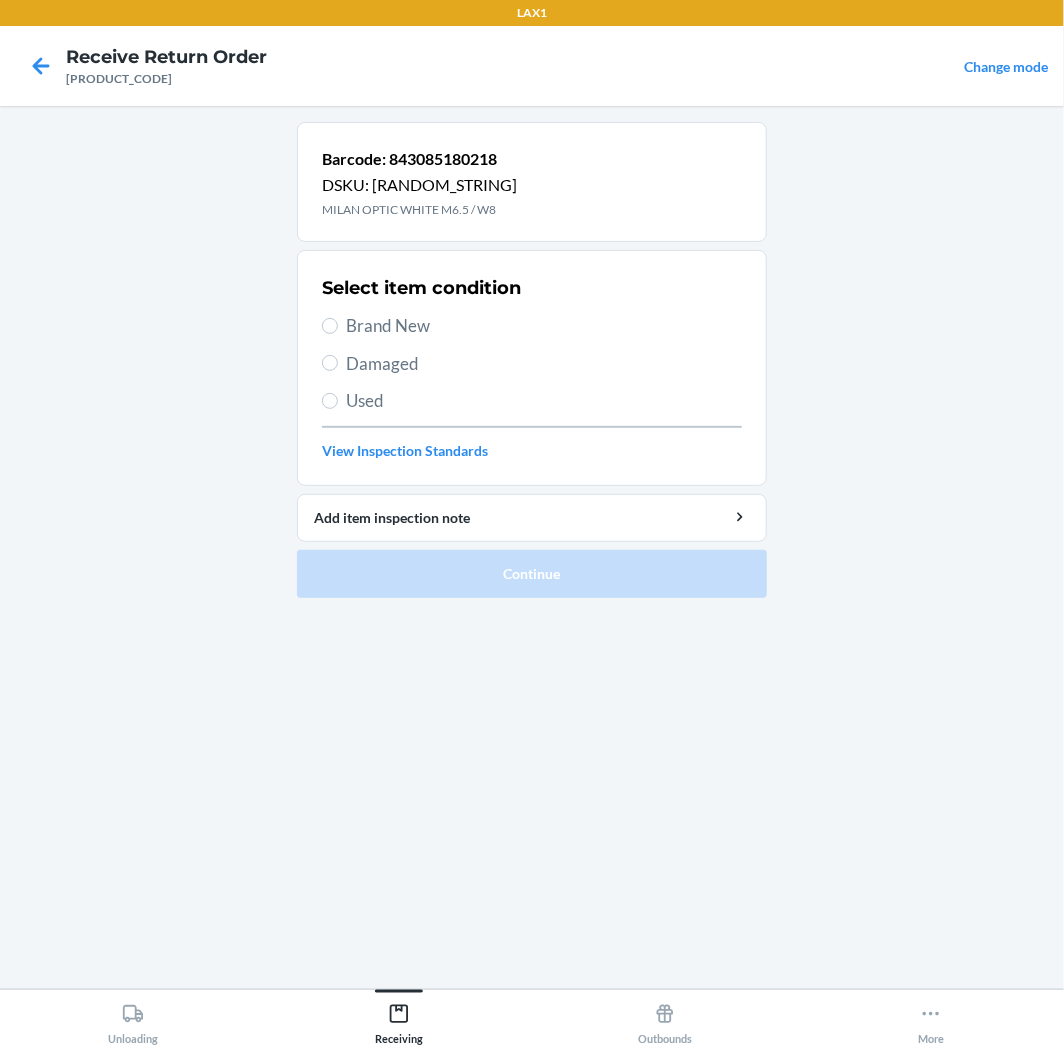 click on "Brand New" at bounding box center [544, 326] 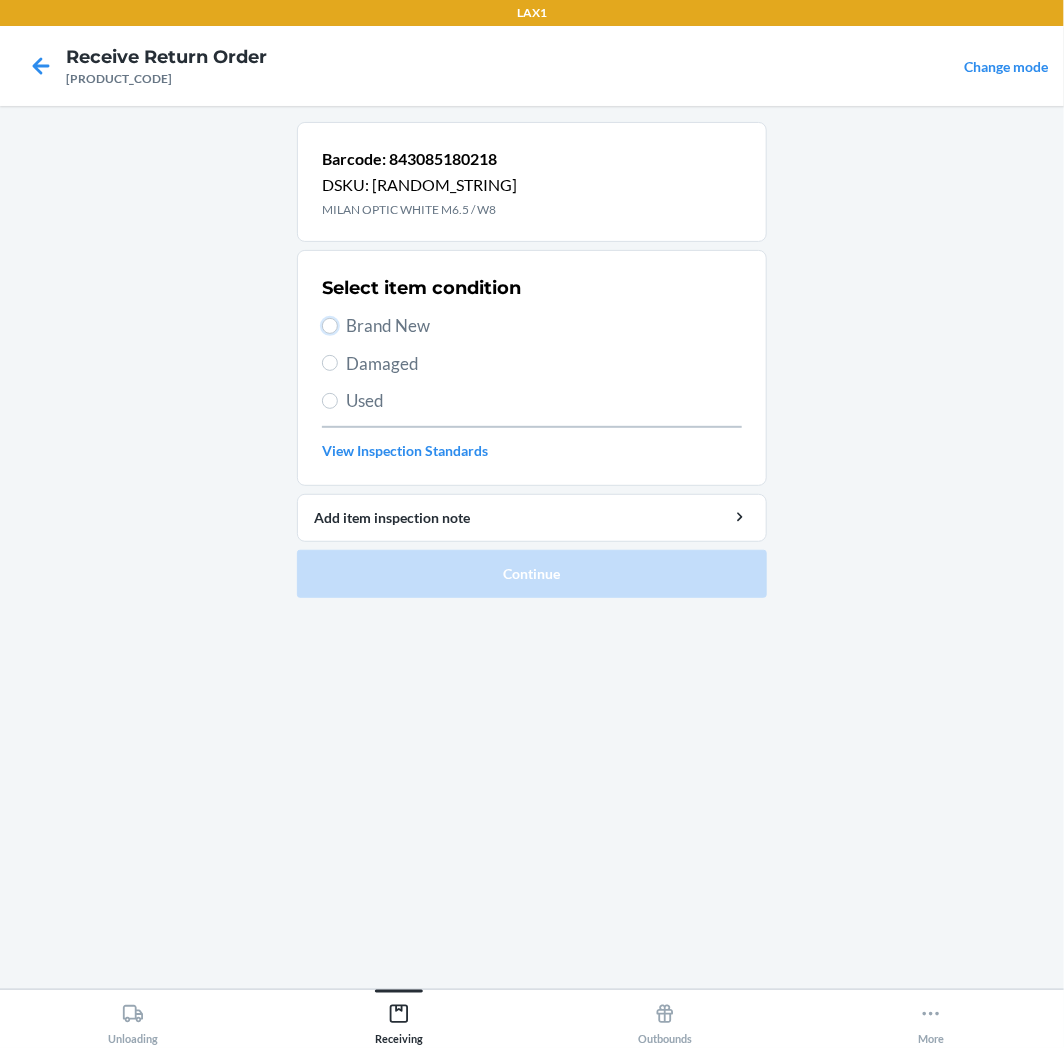 click on "Brand New" at bounding box center (330, 326) 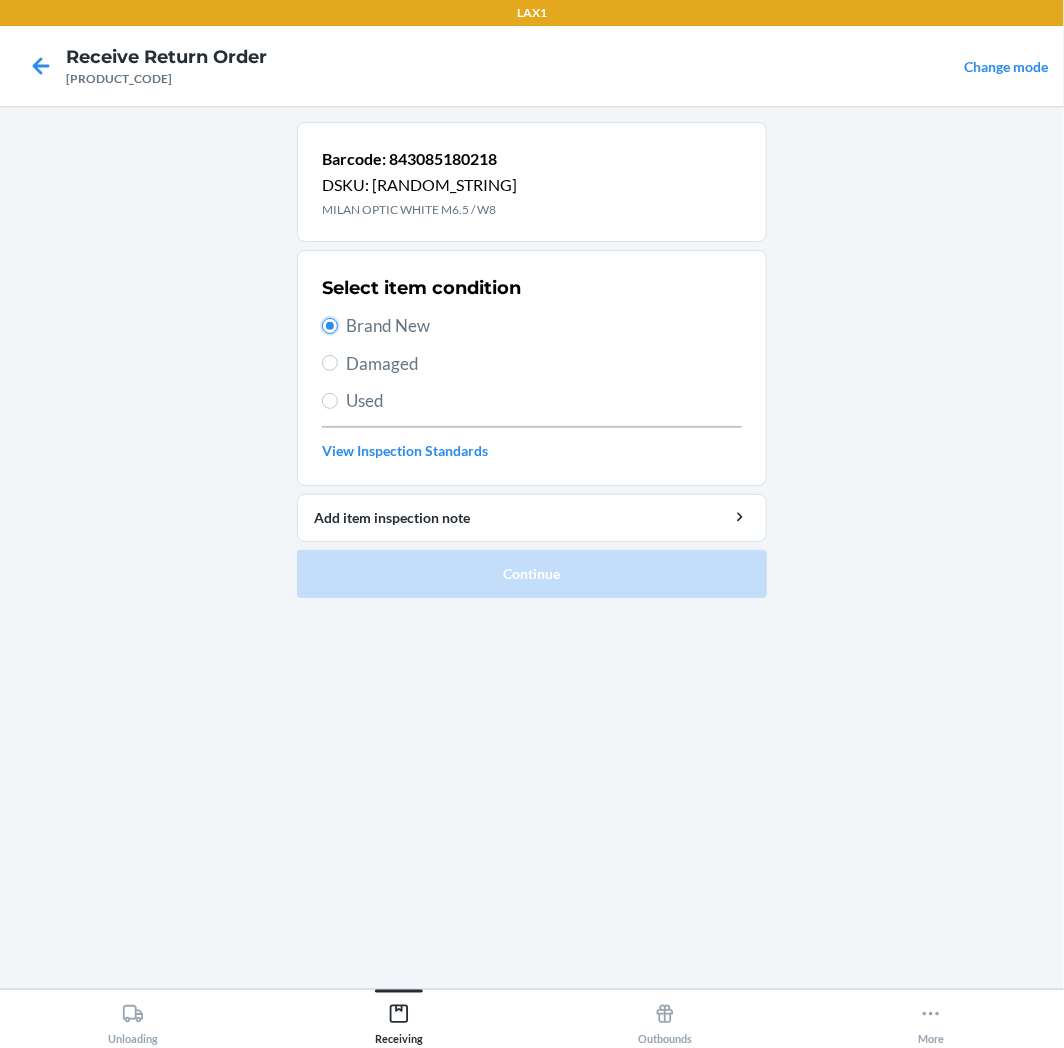 radio on "true" 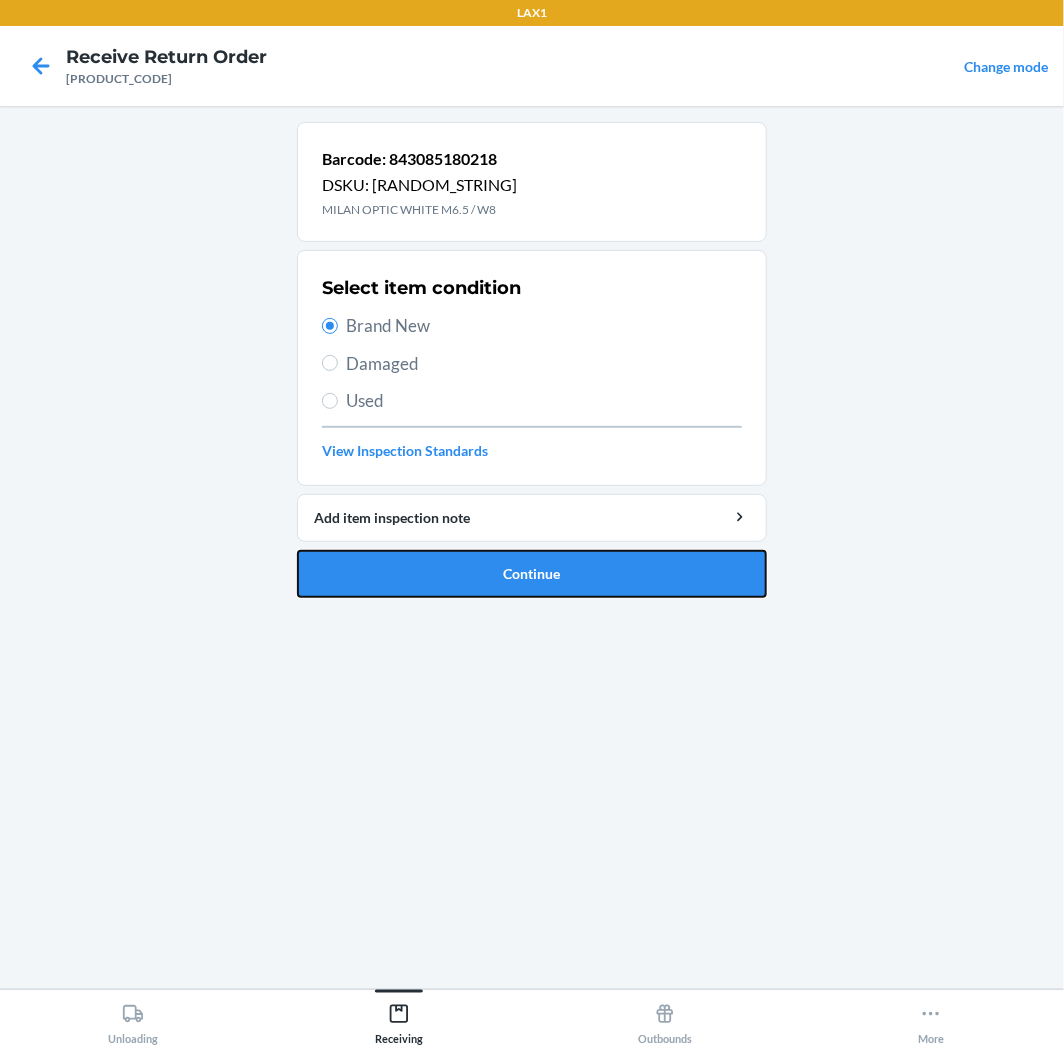 drag, startPoint x: 574, startPoint y: 591, endPoint x: 574, endPoint y: 575, distance: 16 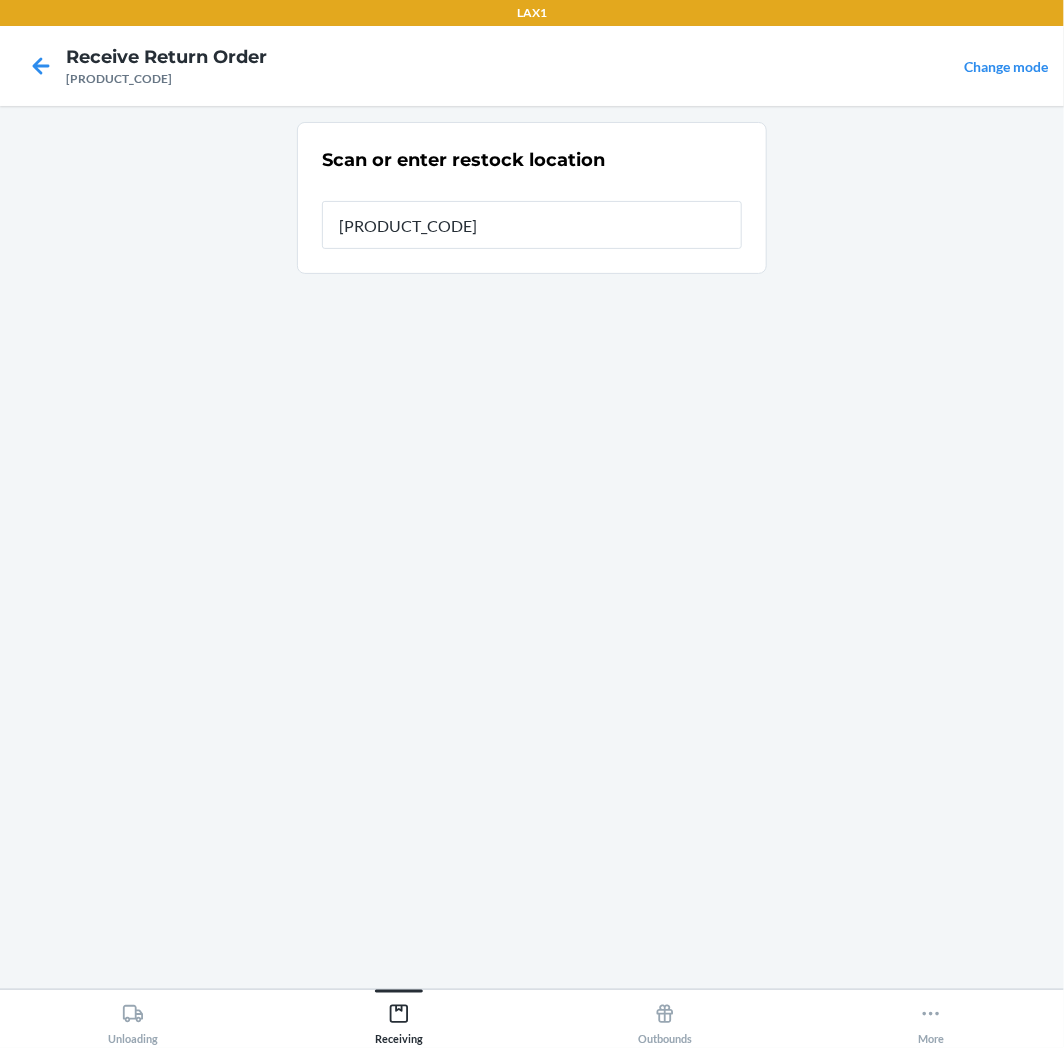 type on "[PRODUCT_CODE]" 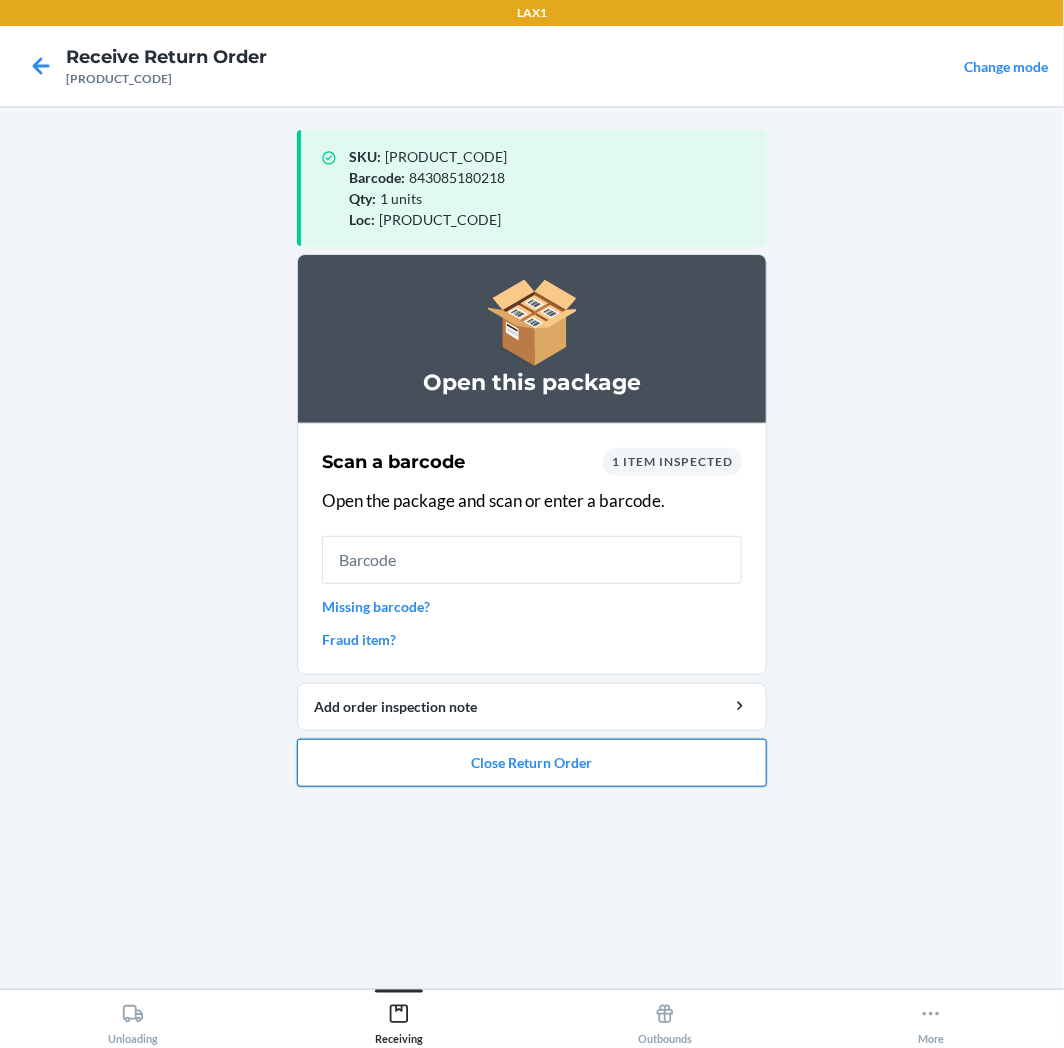 click on "Close Return Order" at bounding box center [532, 763] 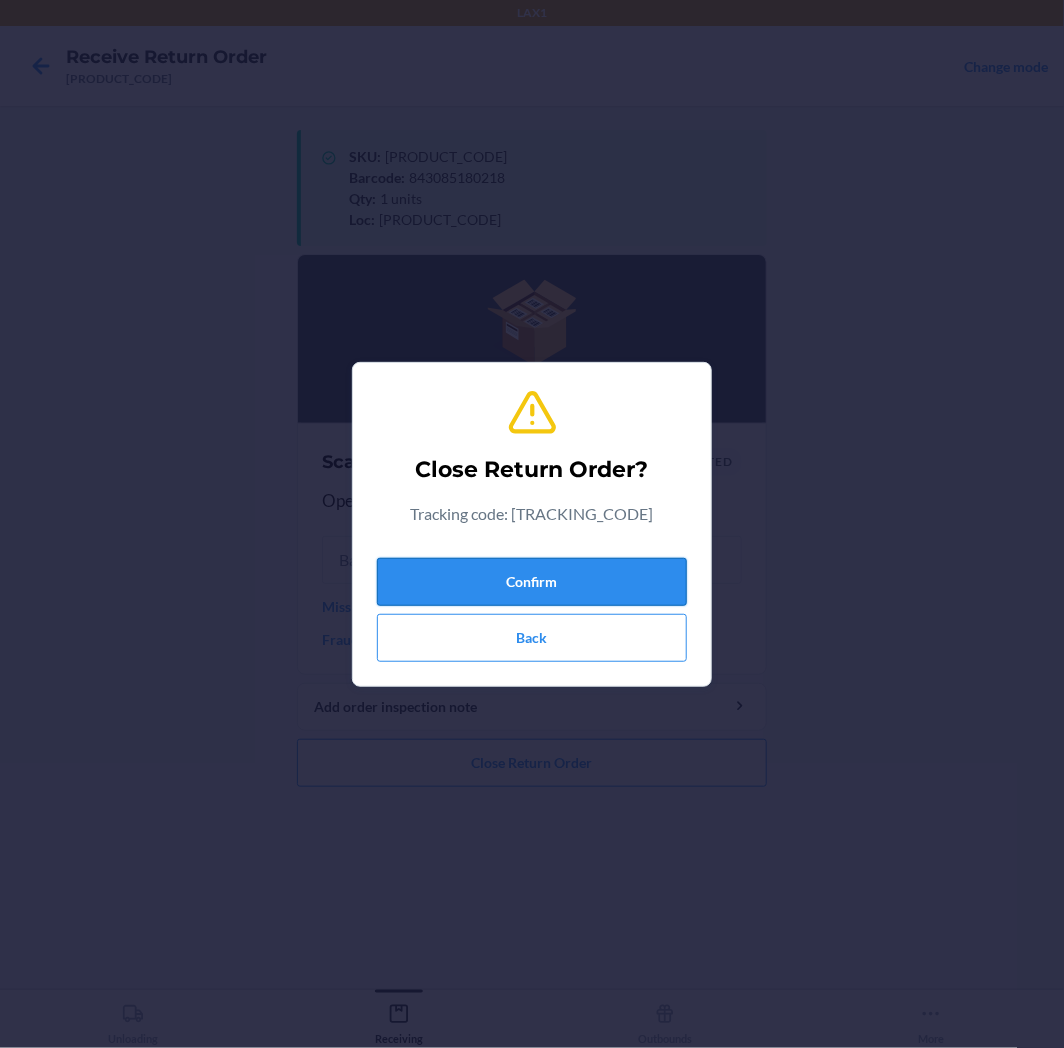 click on "Confirm" at bounding box center (532, 582) 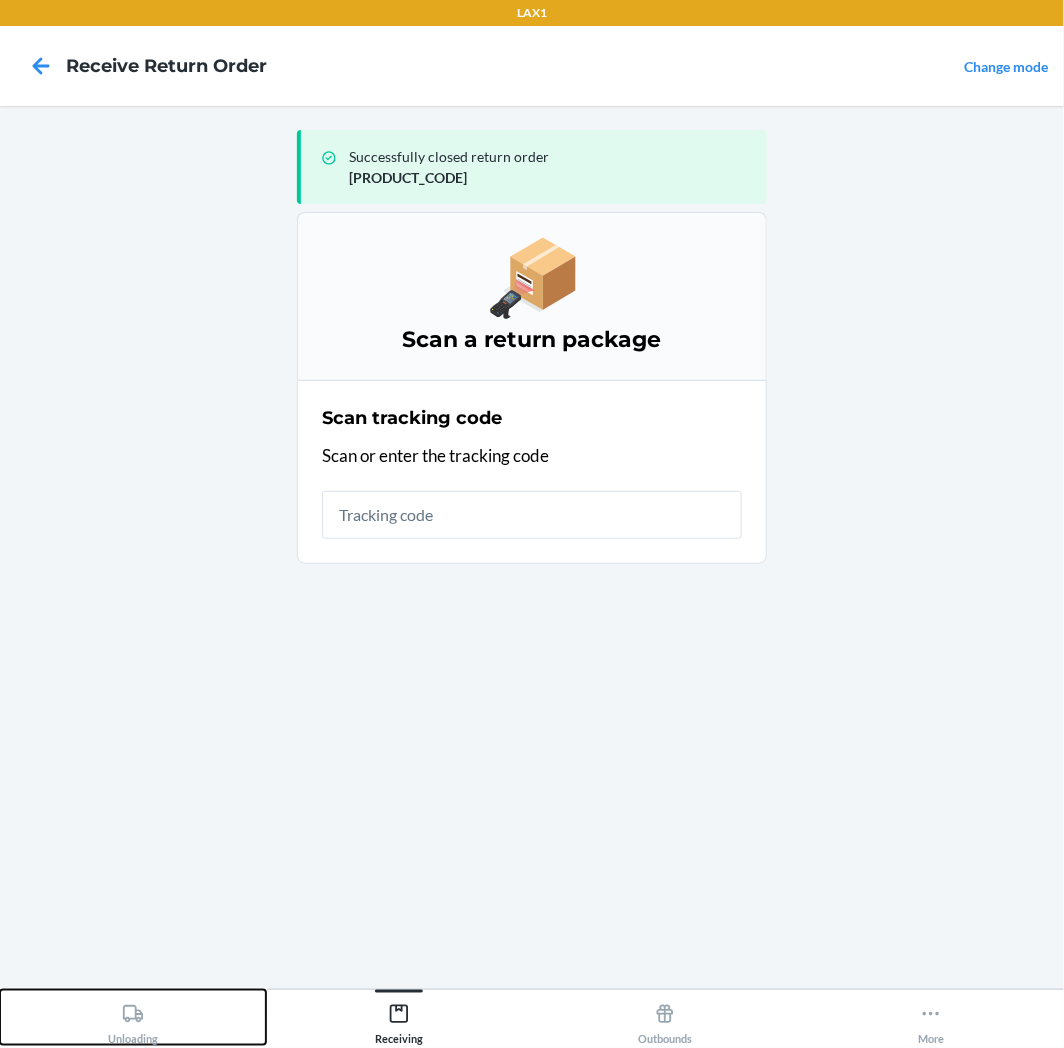 type 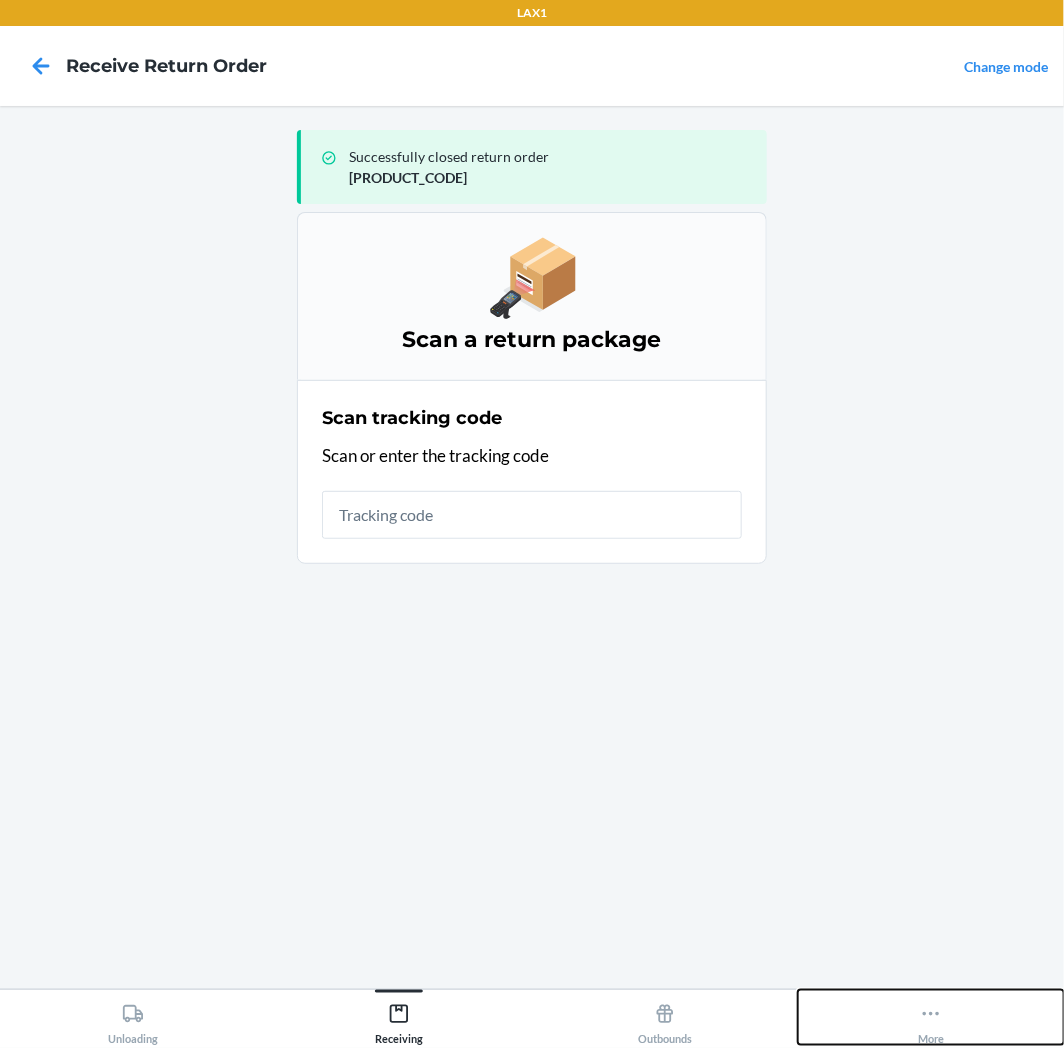click on "More" at bounding box center (931, 1020) 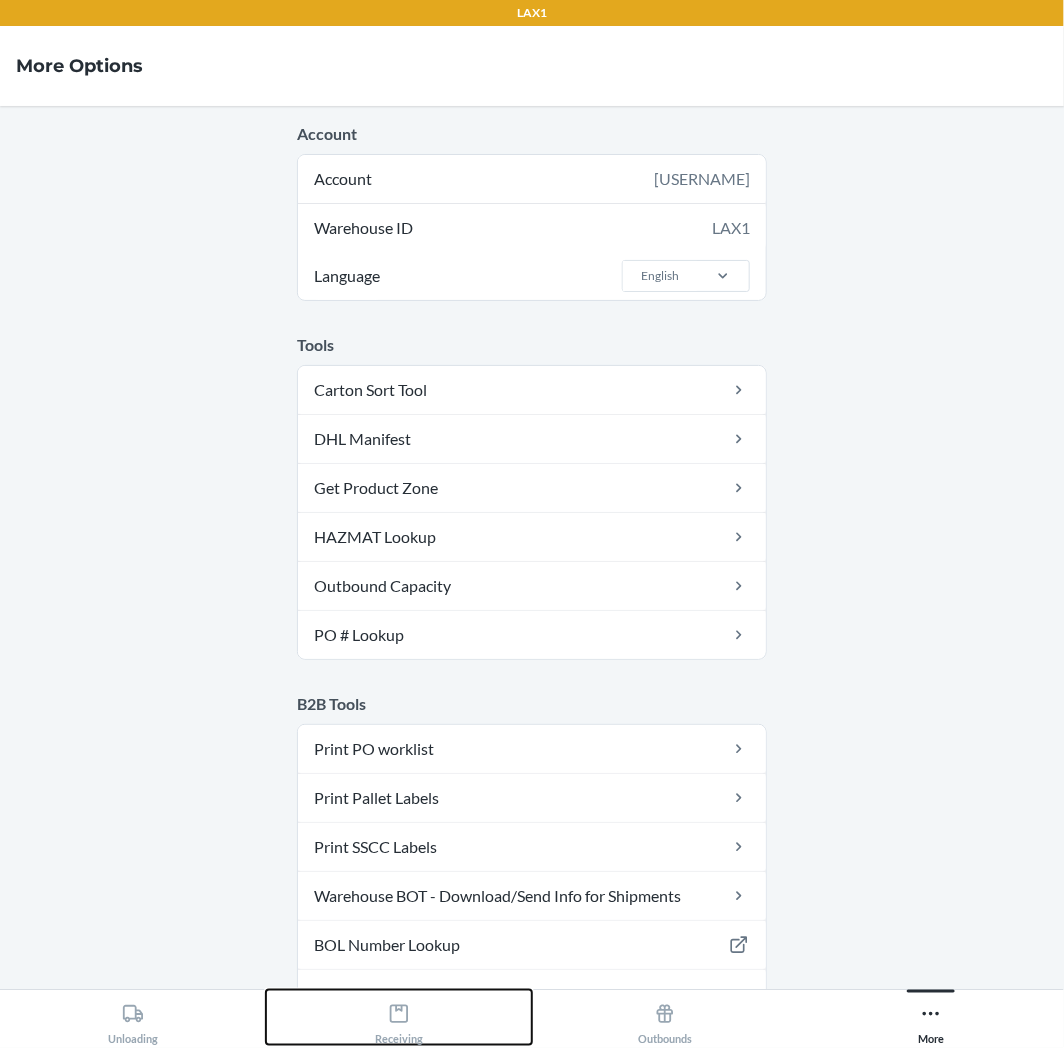 click on "Receiving" at bounding box center [399, 1020] 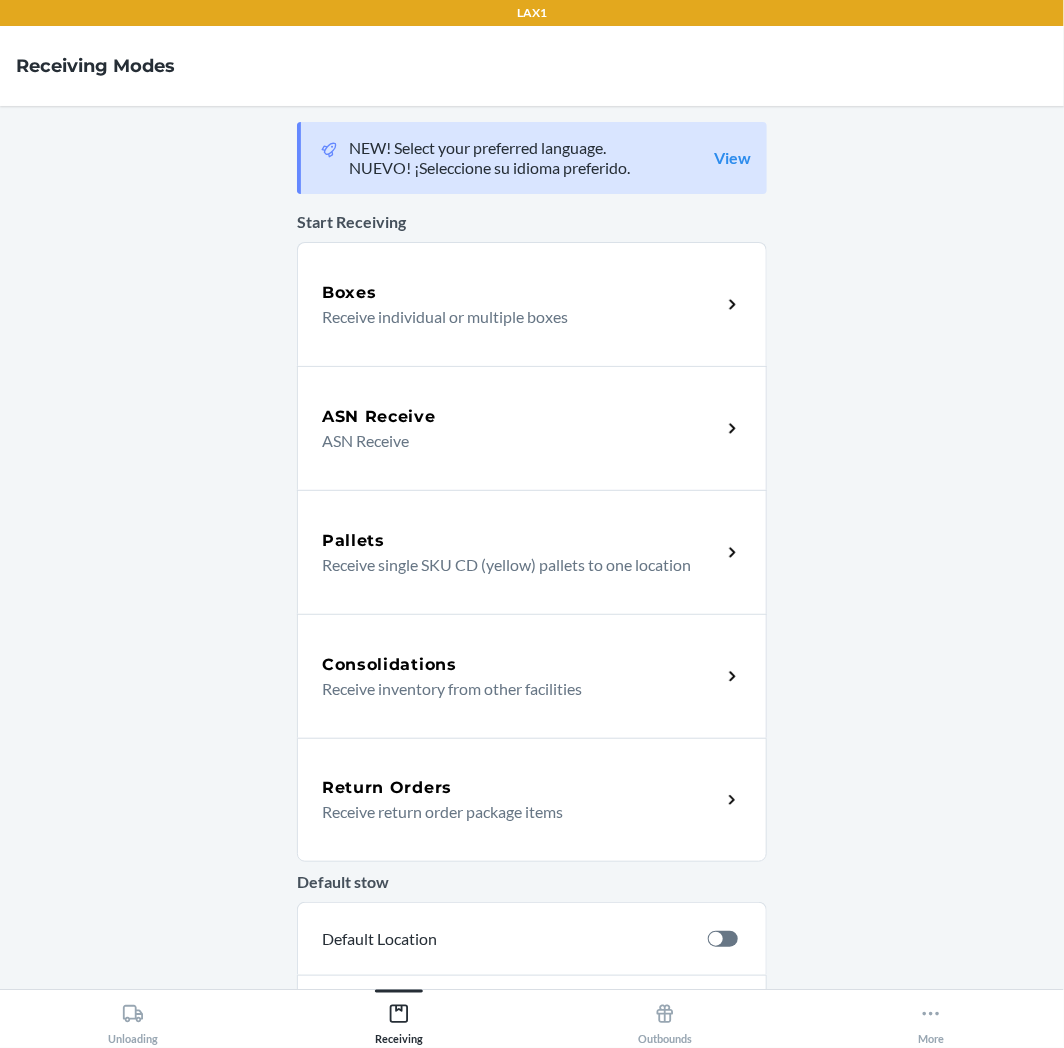 click on "Receive return order package items" at bounding box center (513, 812) 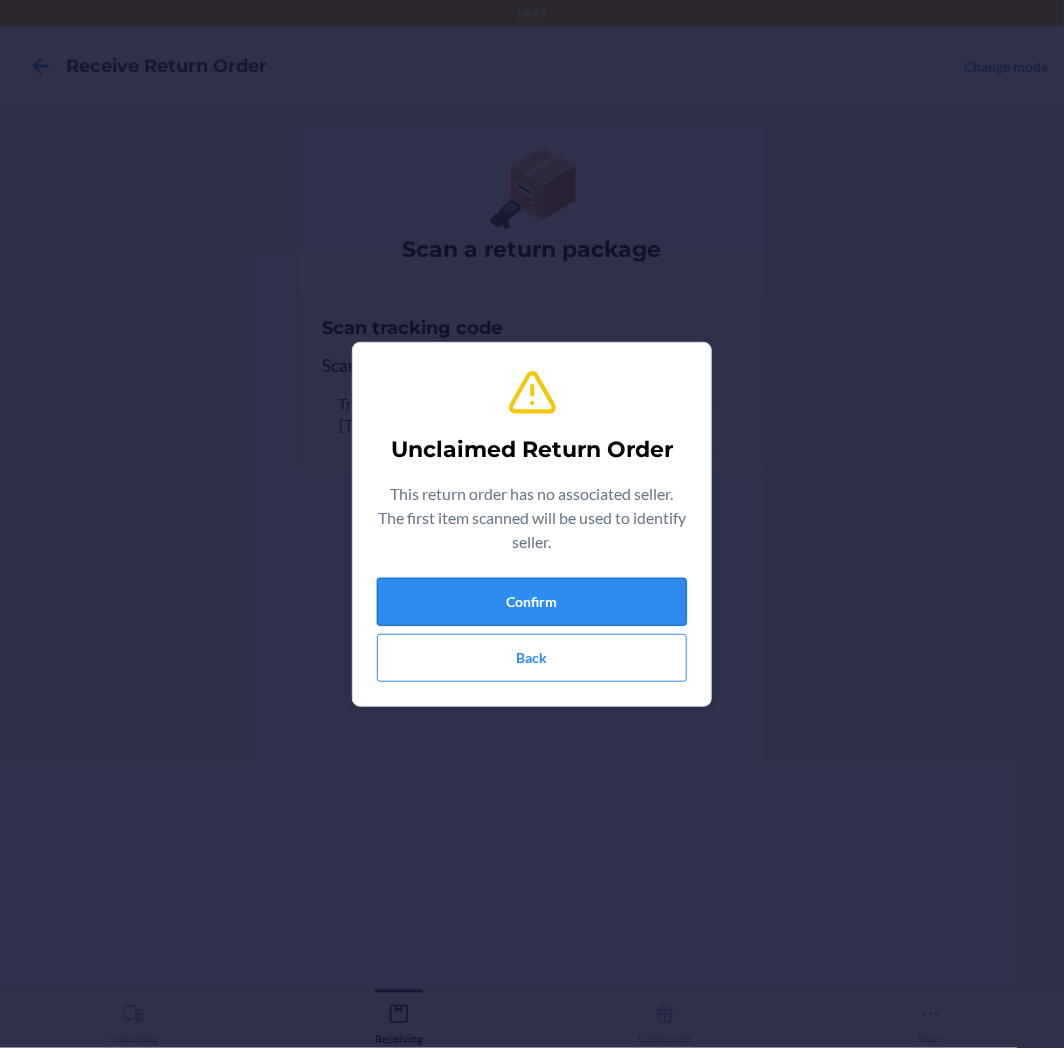 click on "Confirm" at bounding box center [532, 602] 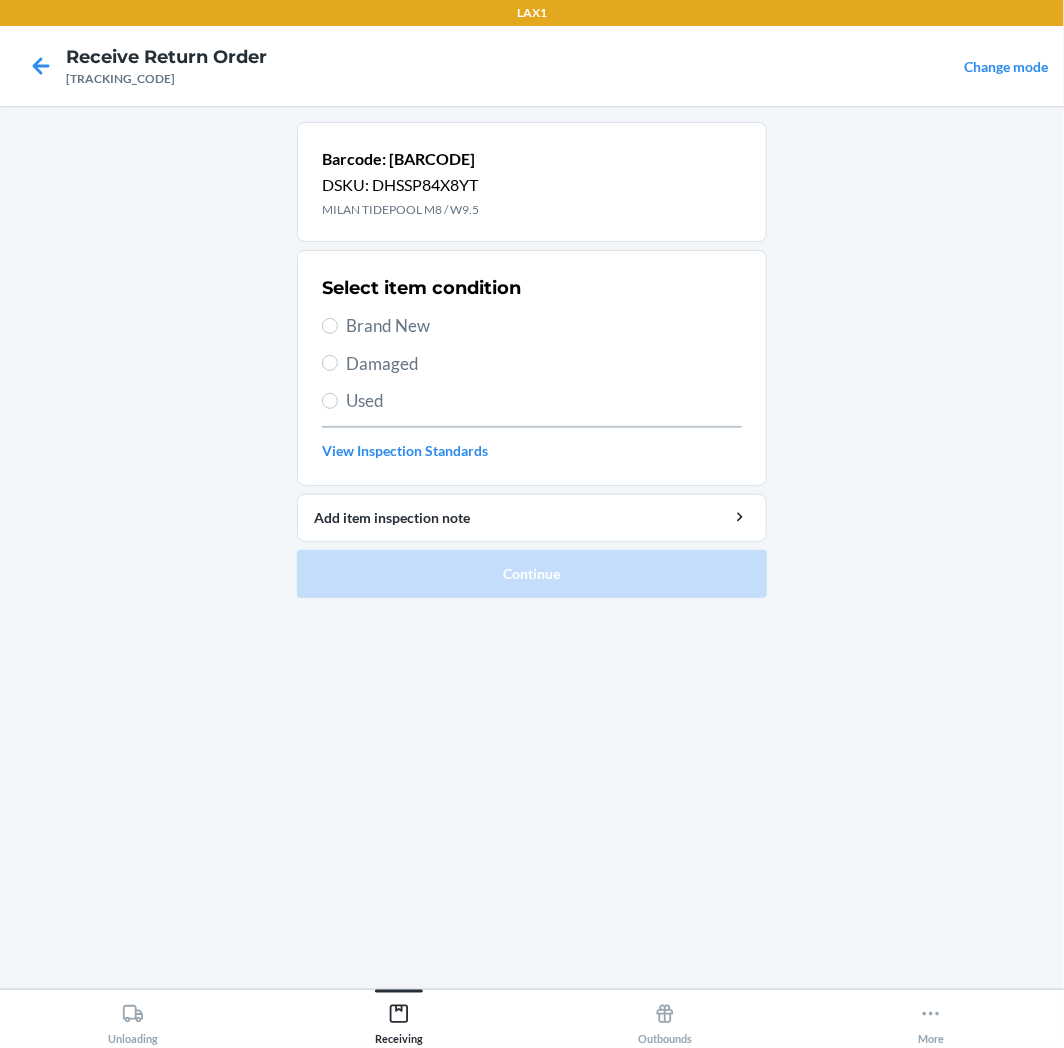 click on "Barcode: [NUMBER] DSKU: [PRODUCT_CODE] MILAN TIDEPOOL M8 / W9.5 Select item condition Brand New Damaged Used View Inspection Standards Add item inspection note Continue" at bounding box center (532, 547) 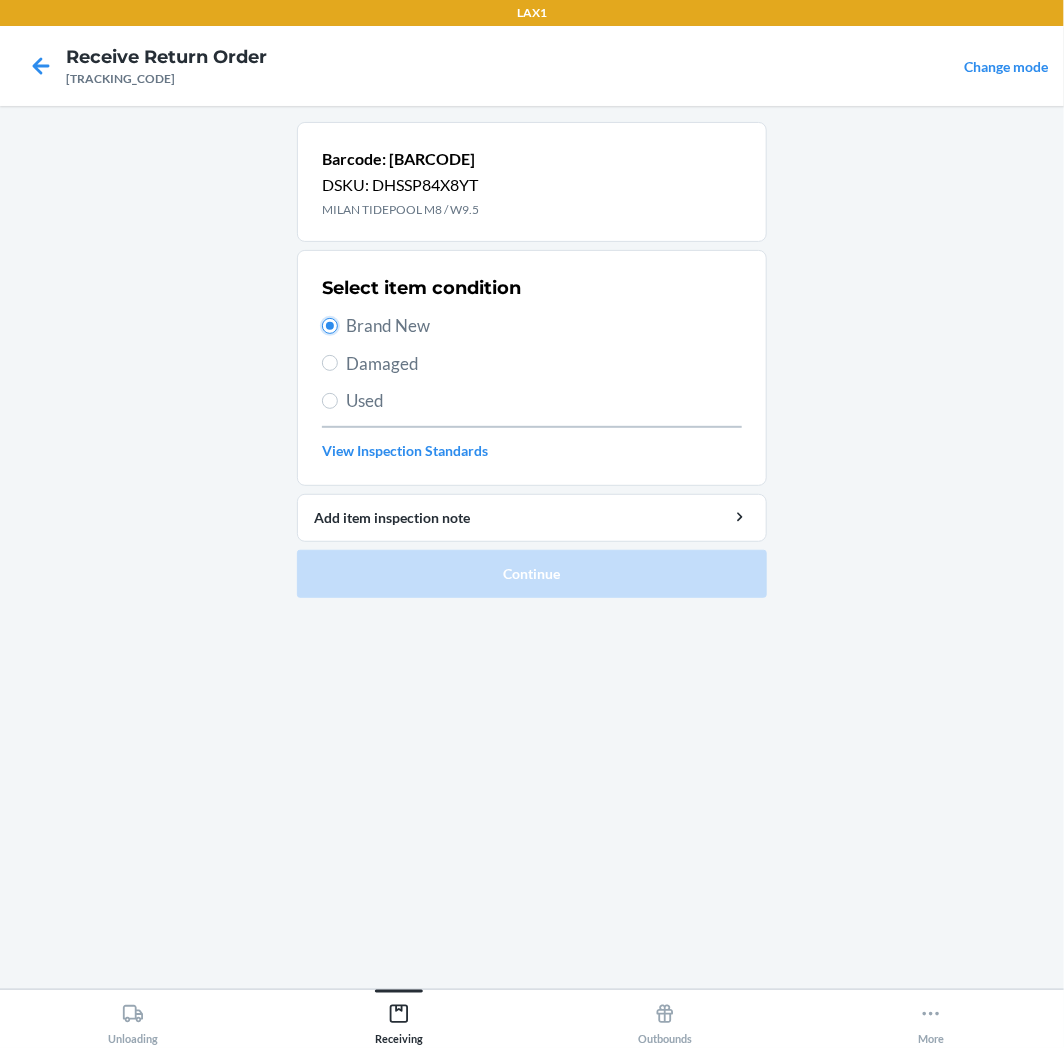radio on "true" 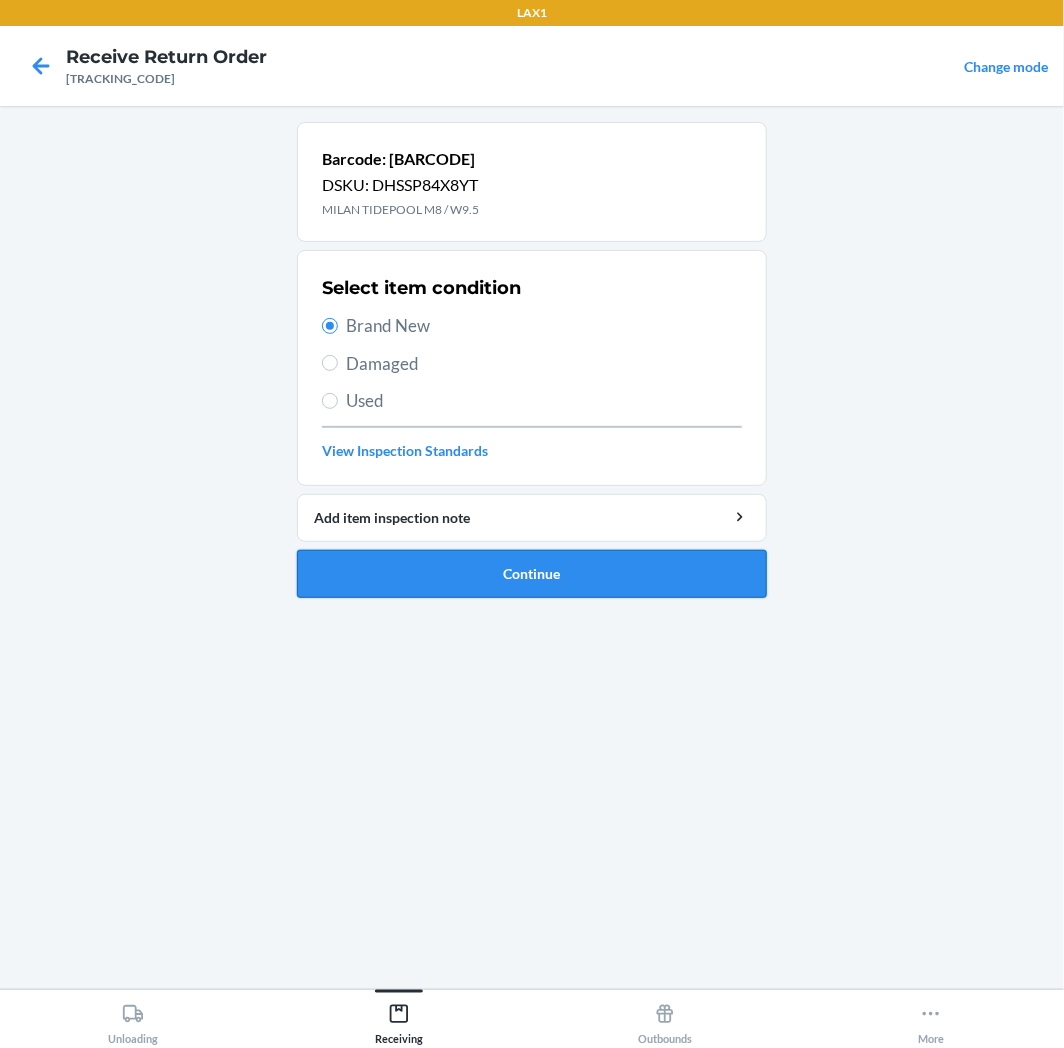 click on "Continue" at bounding box center (532, 574) 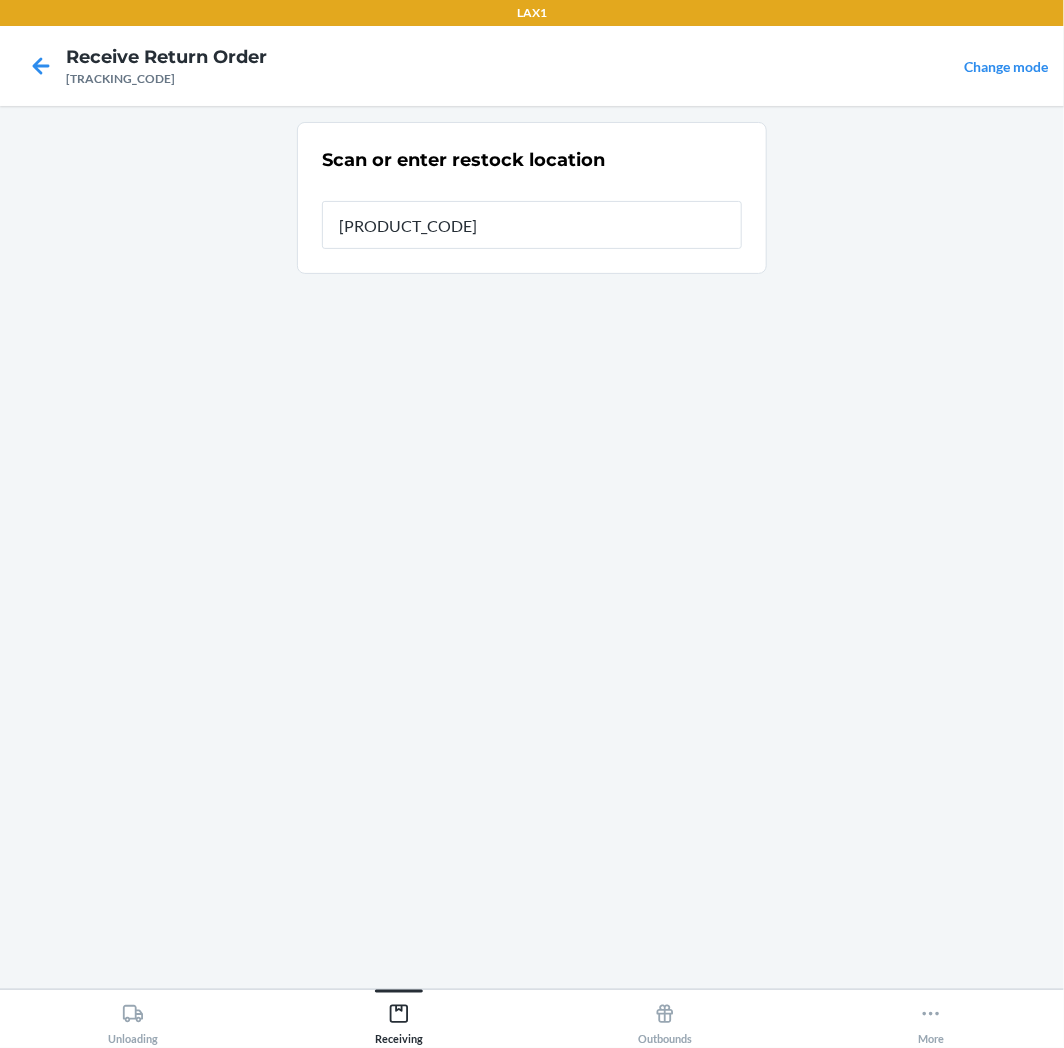 type on "[PRODUCT_CODE]" 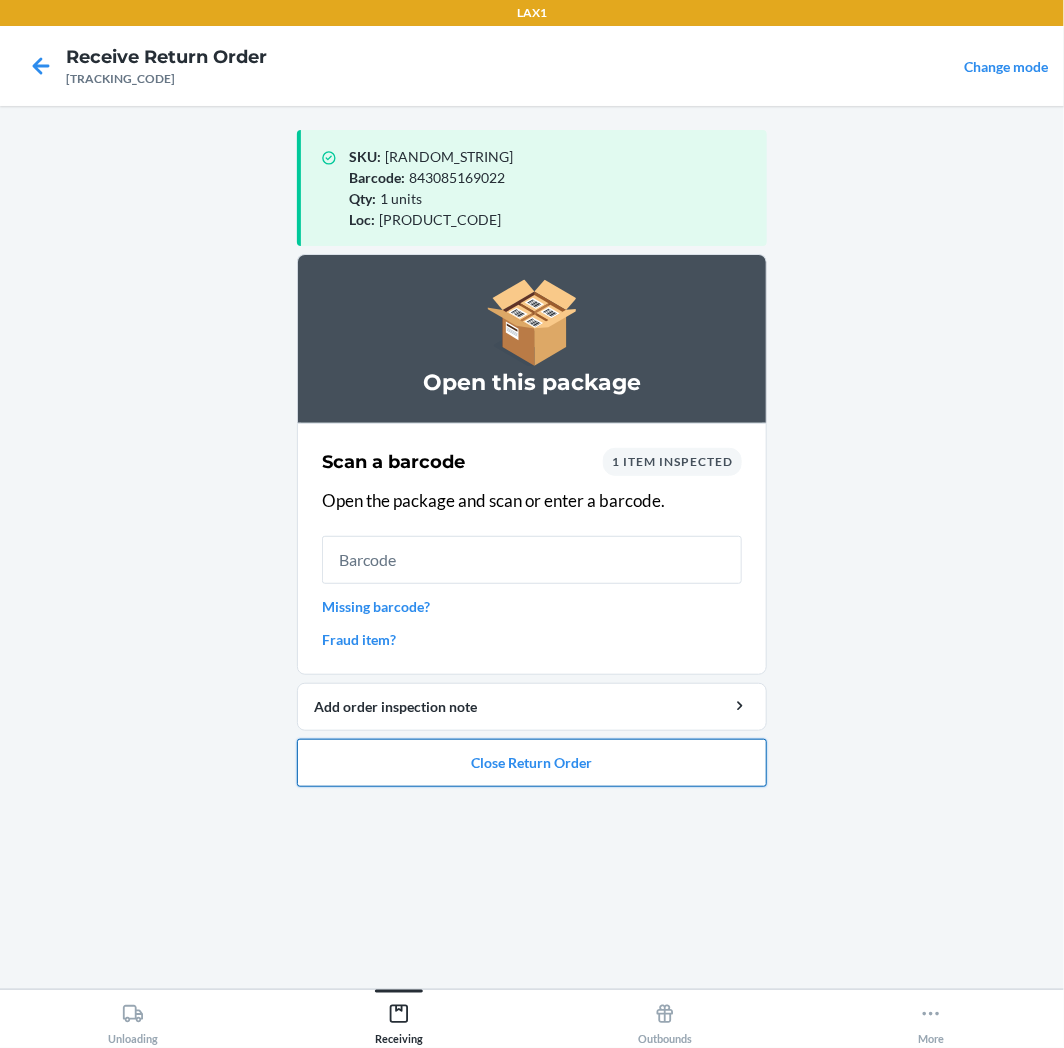 click on "Close Return Order" at bounding box center [532, 763] 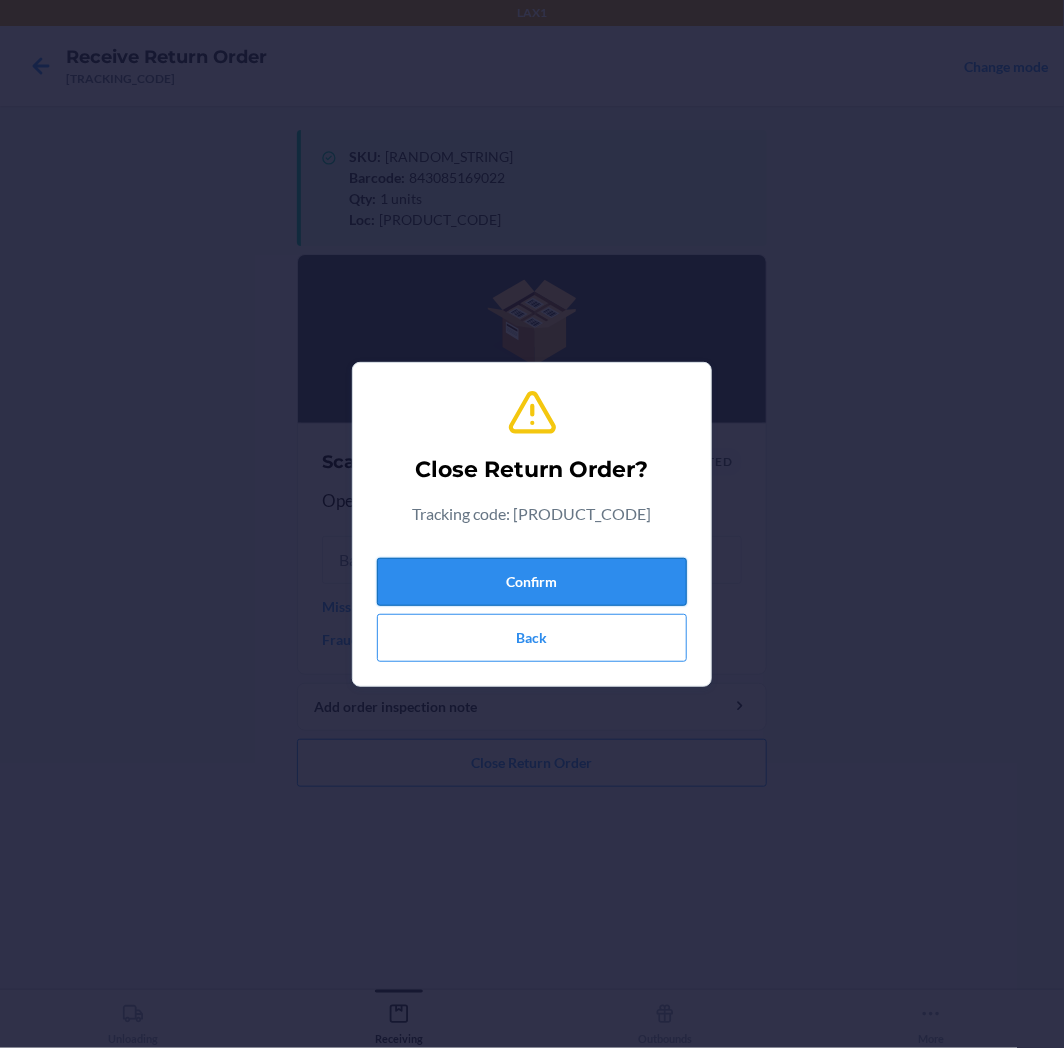 click on "Confirm" at bounding box center (532, 582) 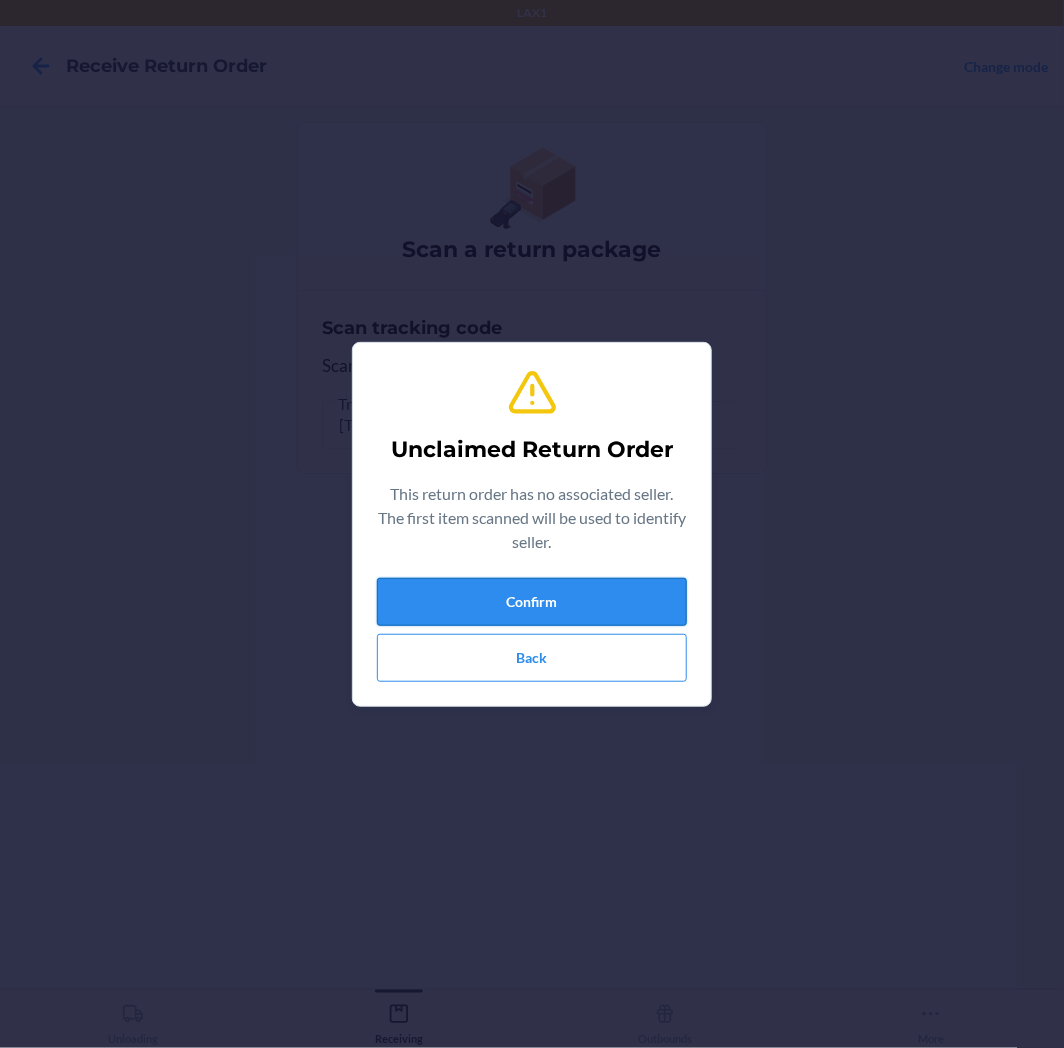 click on "Confirm" at bounding box center [532, 602] 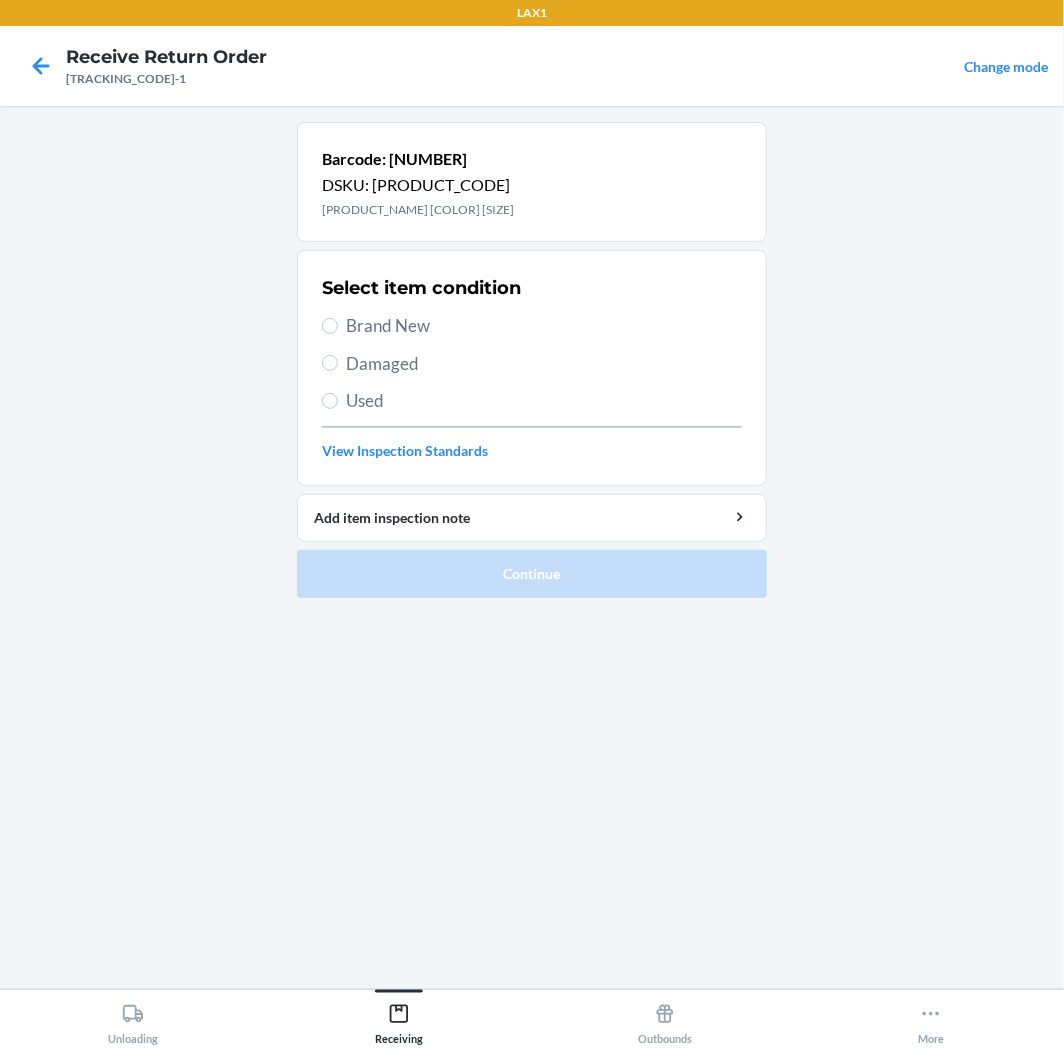 click on "Brand New" at bounding box center (544, 326) 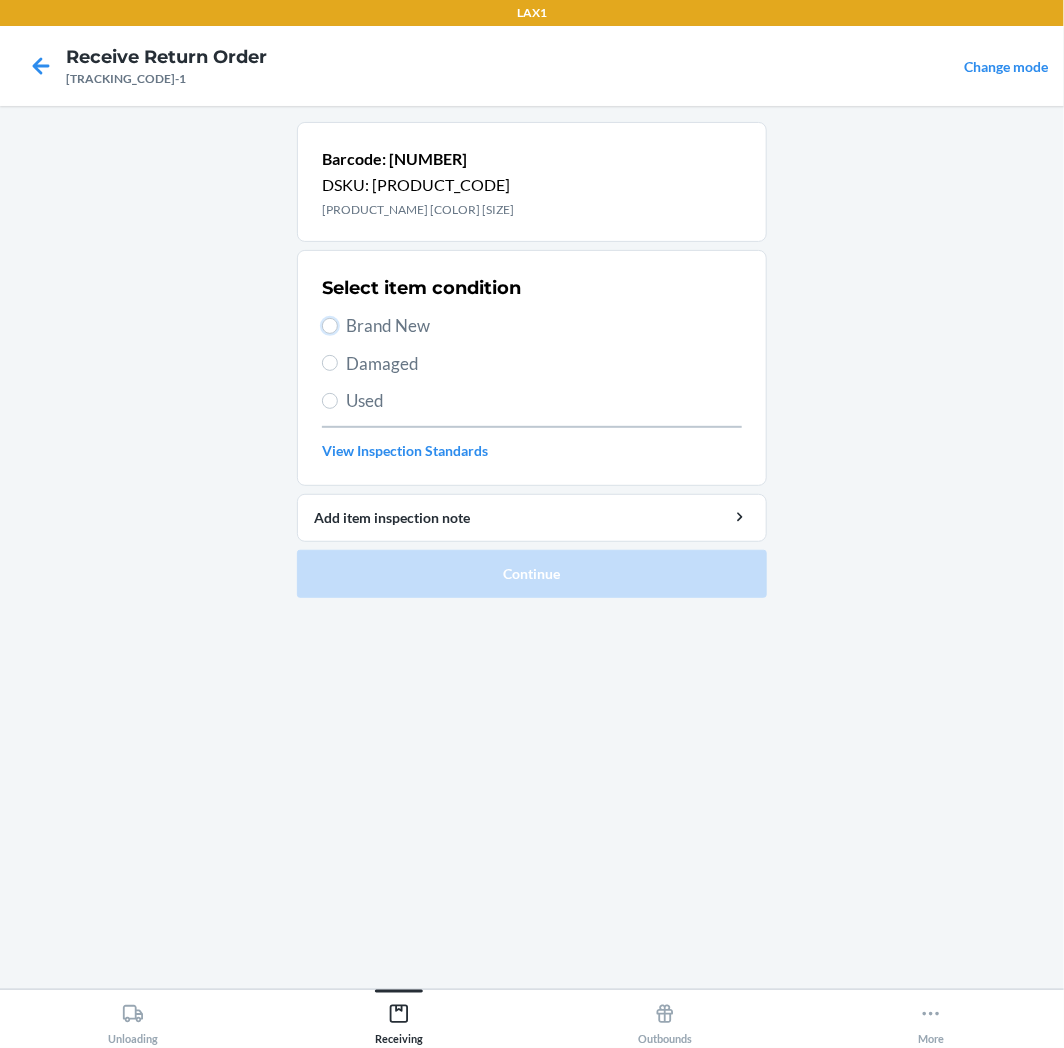 click on "Brand New" at bounding box center (330, 326) 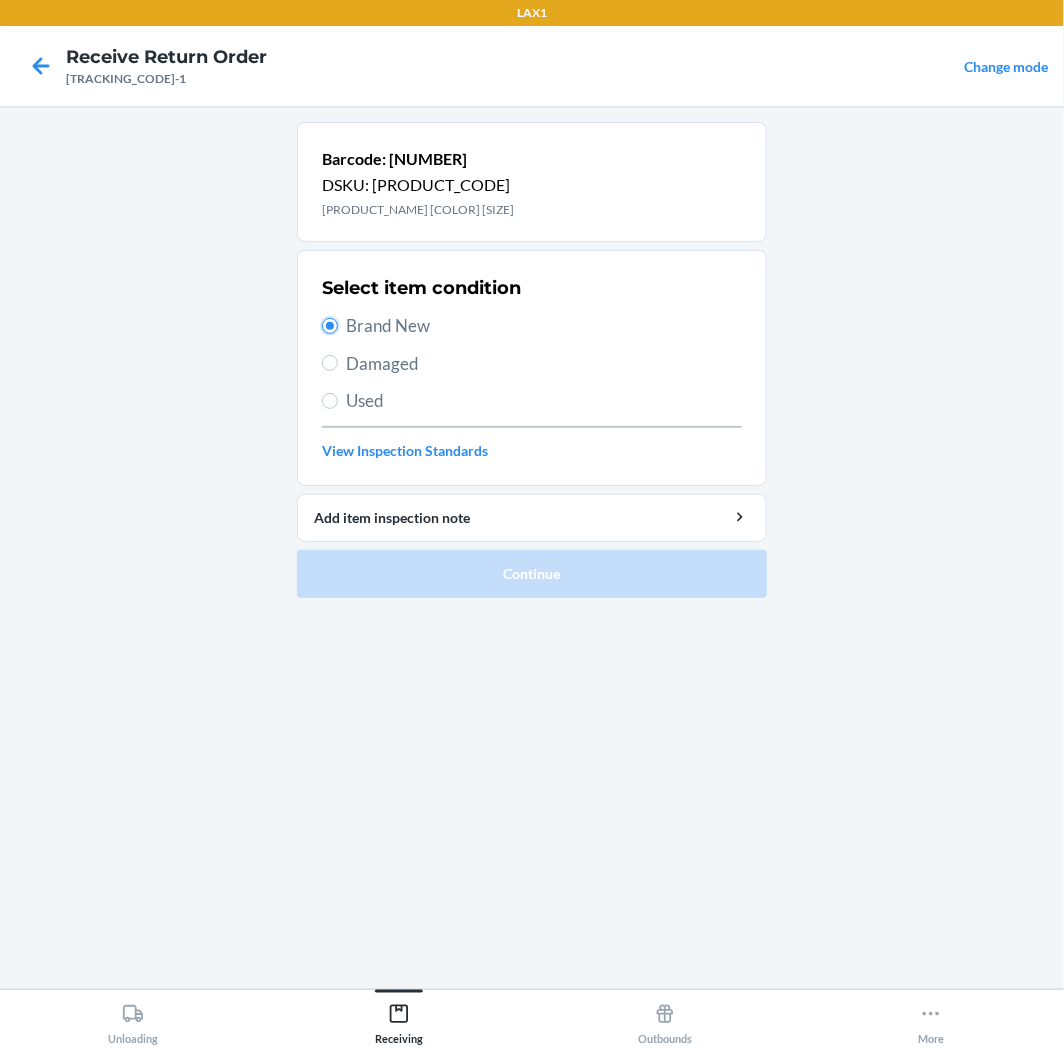 radio on "true" 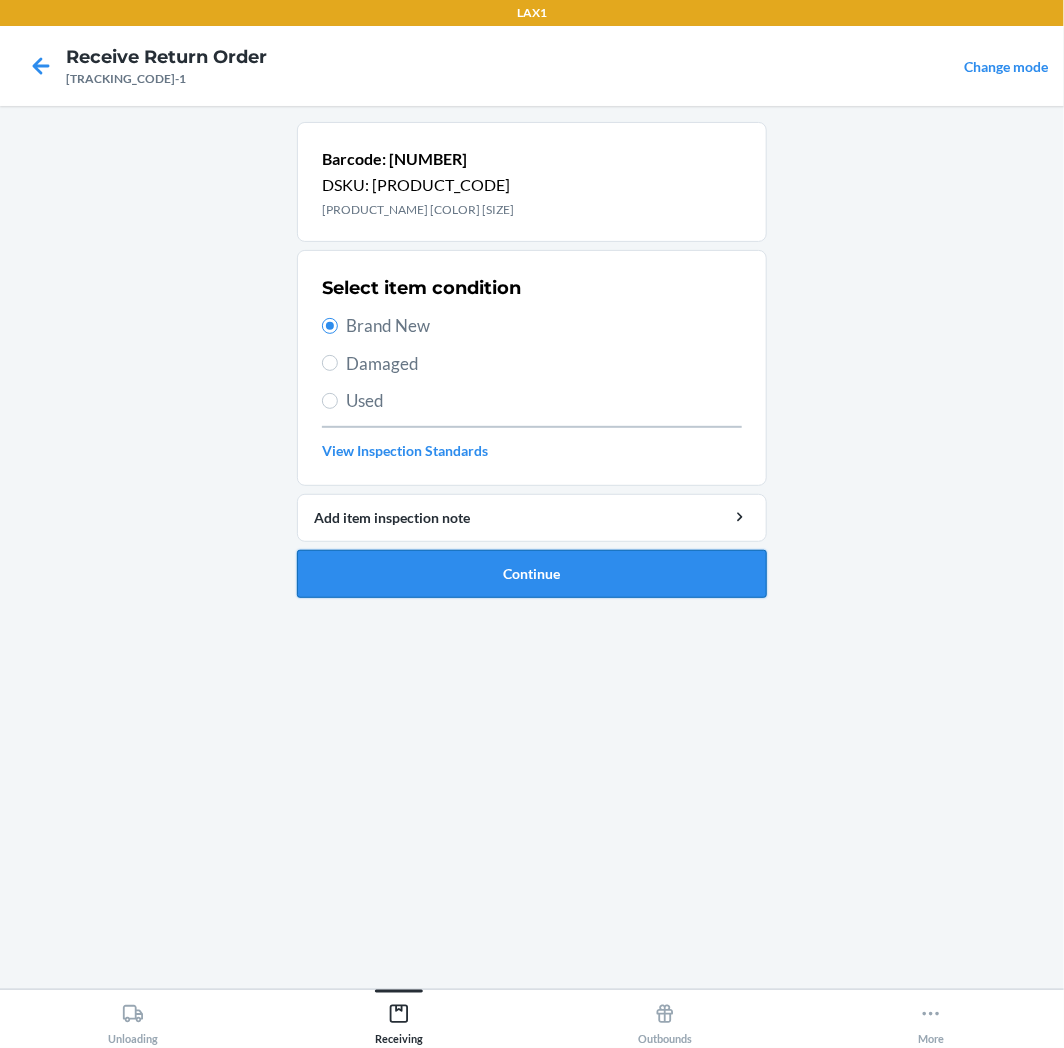 click on "Continue" at bounding box center (532, 574) 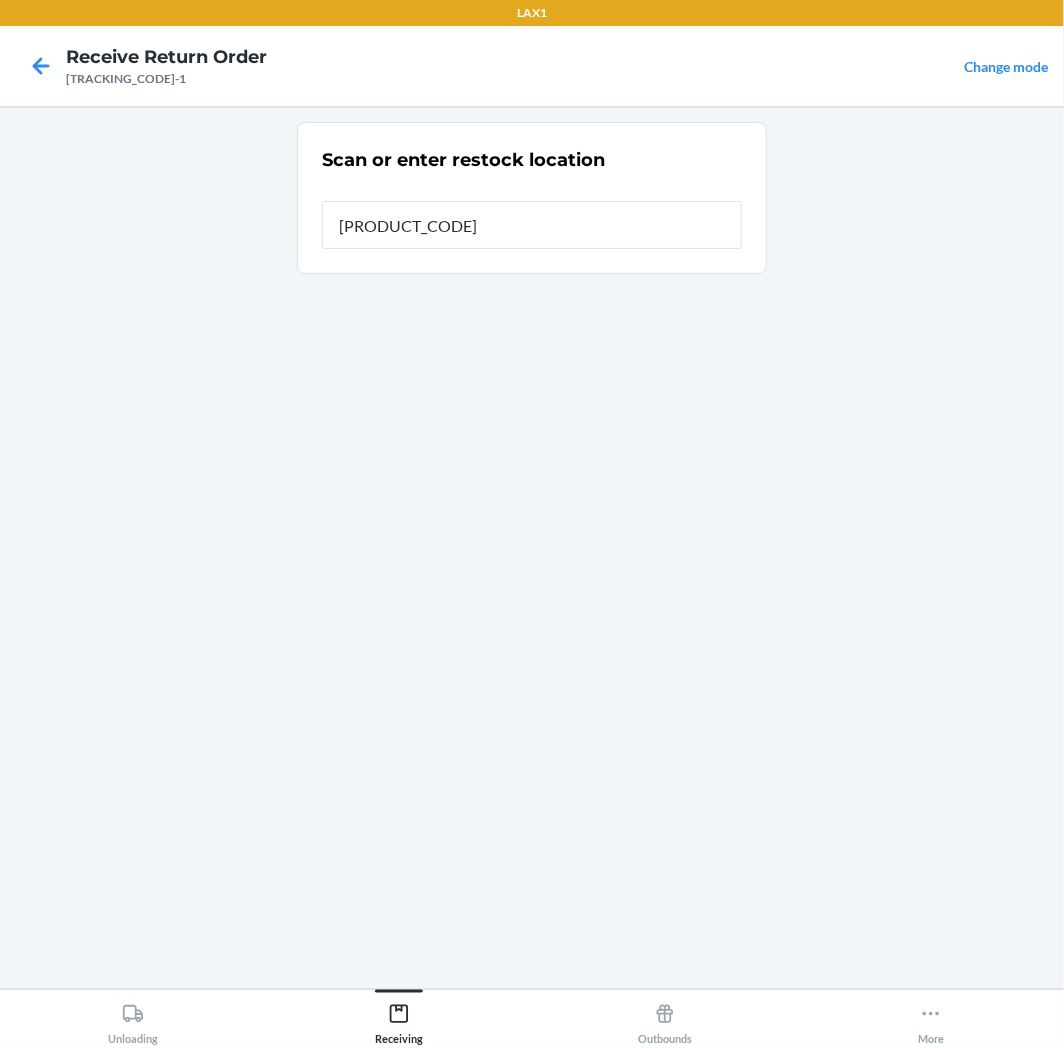 type on "[PRODUCT_CODE]" 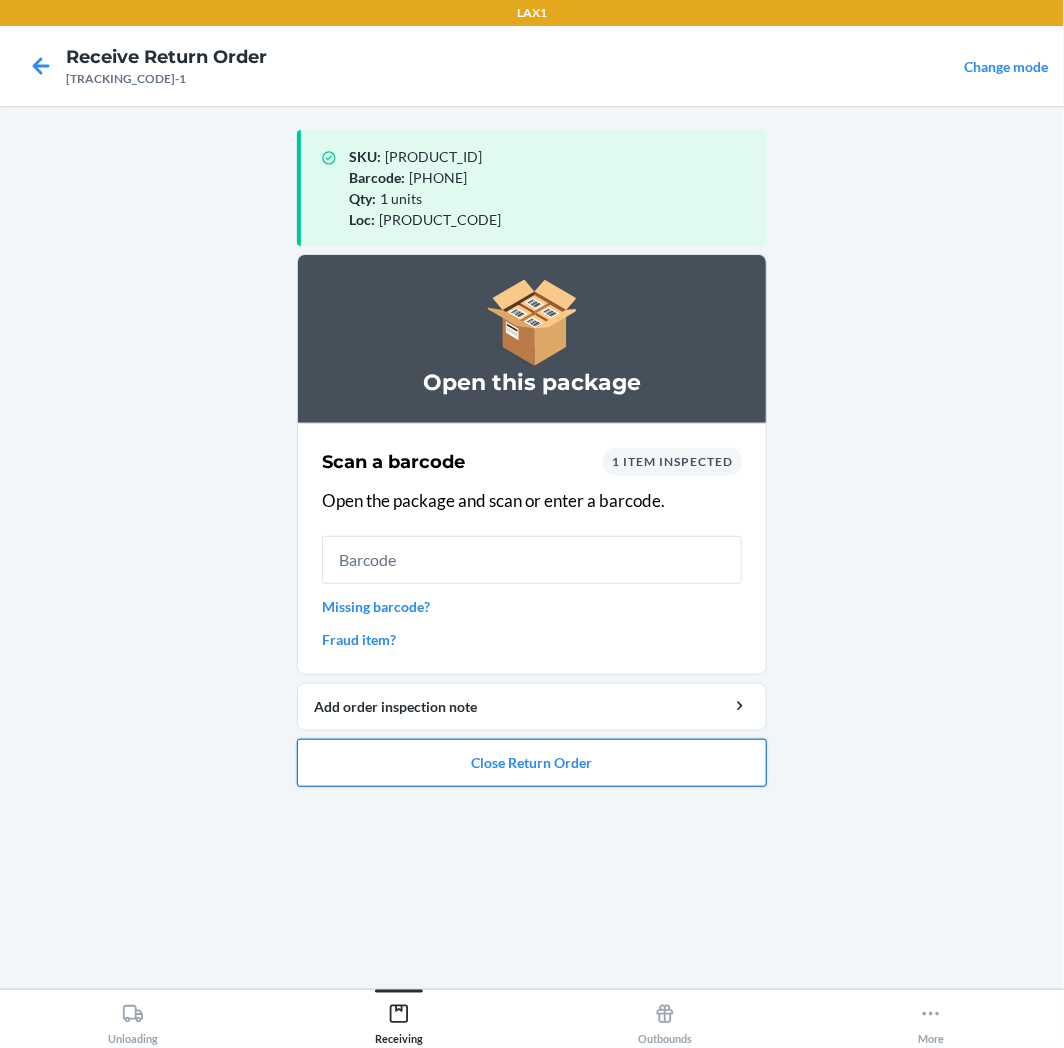 click on "Close Return Order" at bounding box center [532, 763] 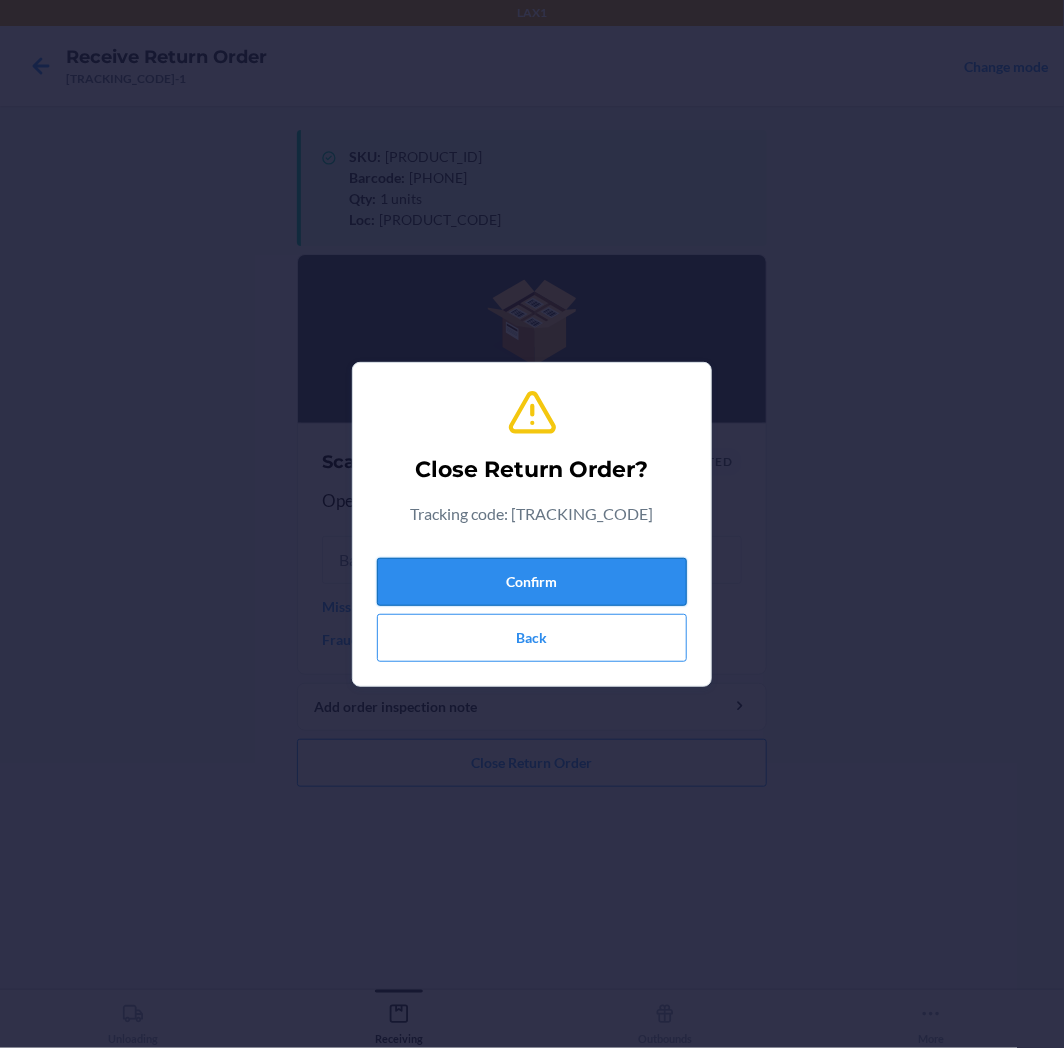click on "Confirm" at bounding box center (532, 582) 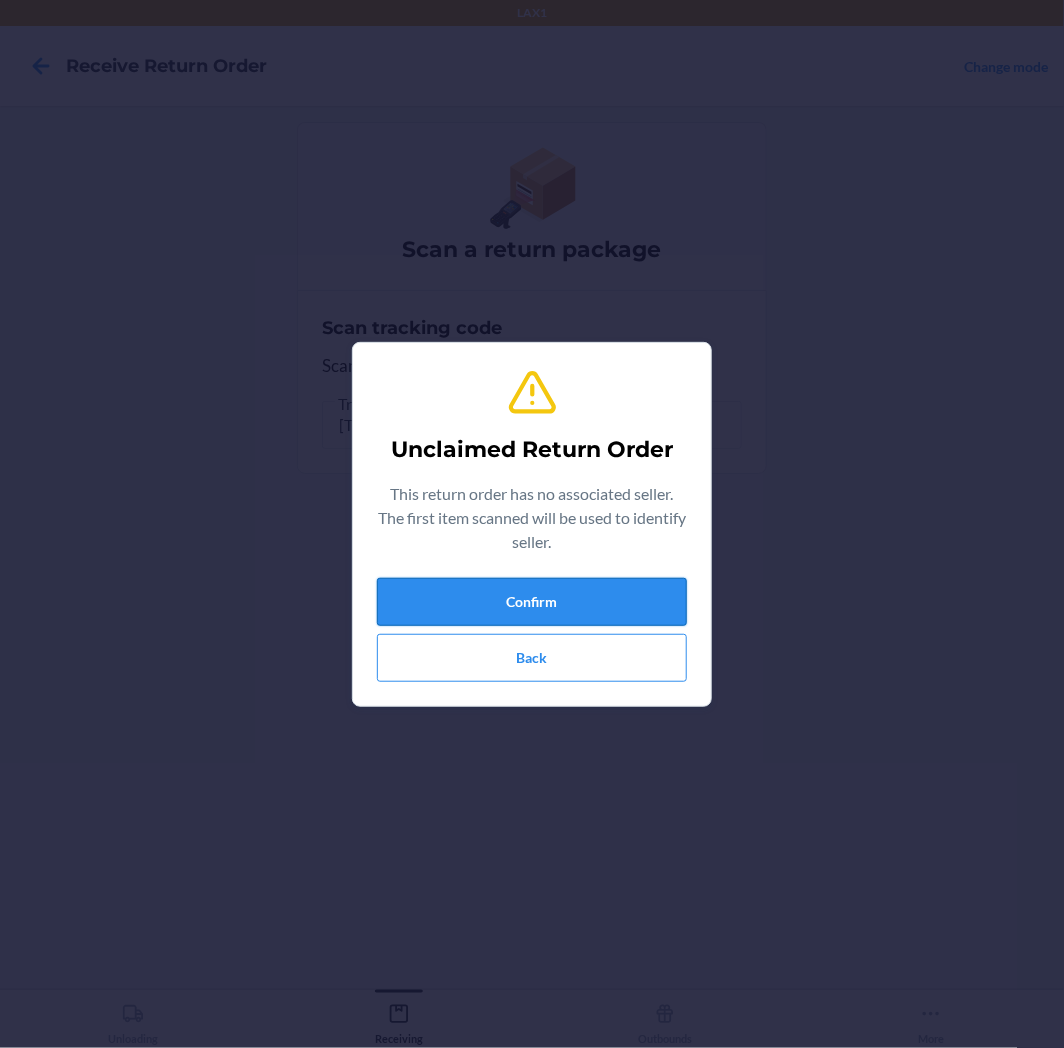 click on "Confirm" at bounding box center (532, 602) 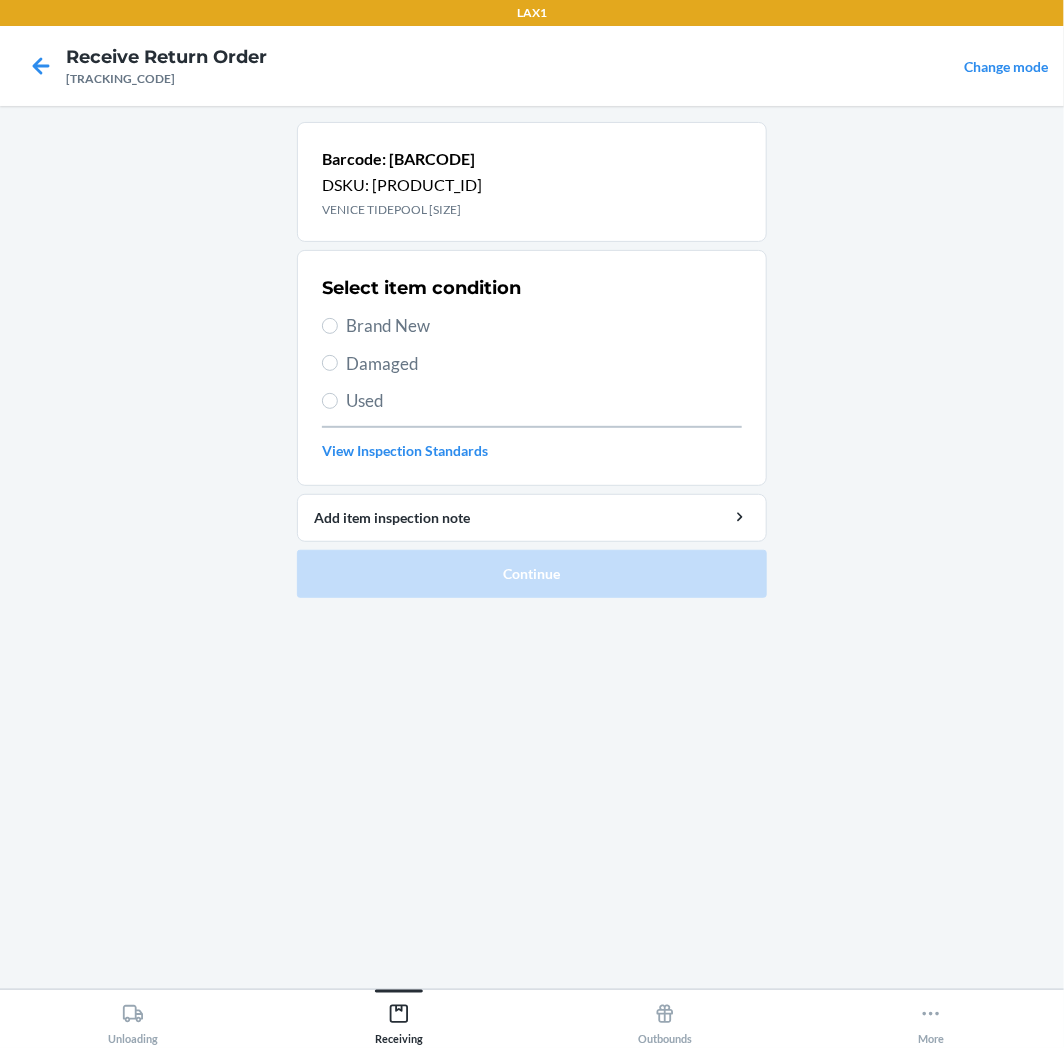 click on "Damaged" at bounding box center [544, 364] 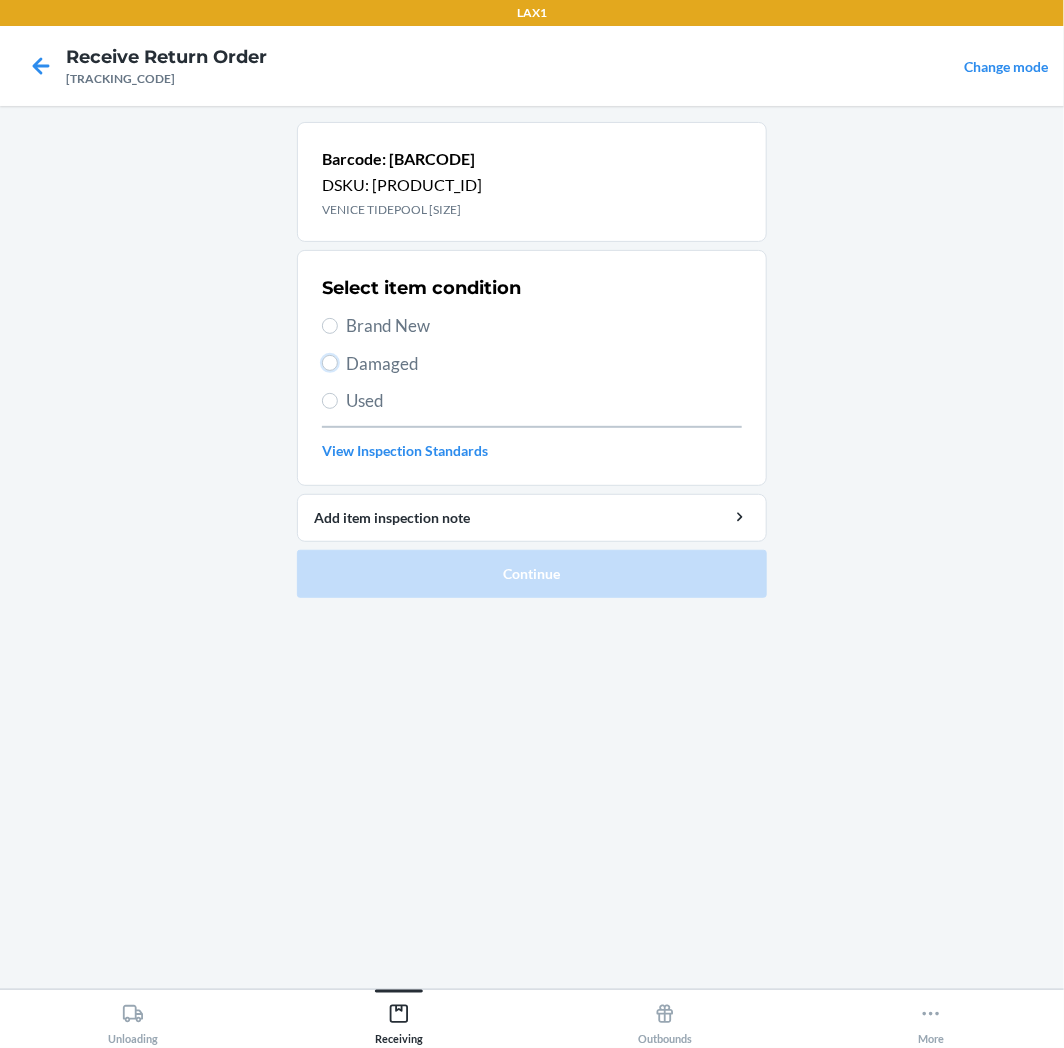 click on "Damaged" at bounding box center (330, 363) 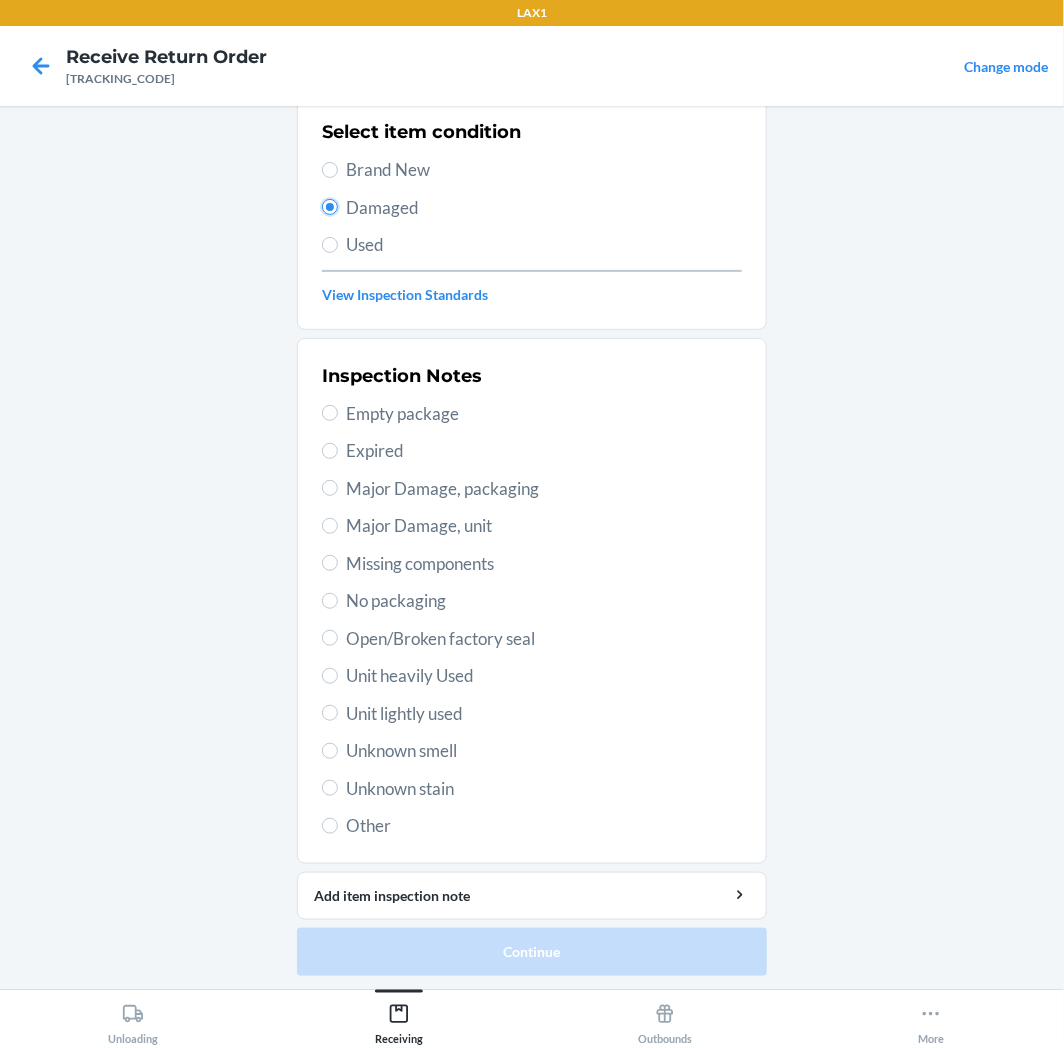 scroll, scrollTop: 157, scrollLeft: 0, axis: vertical 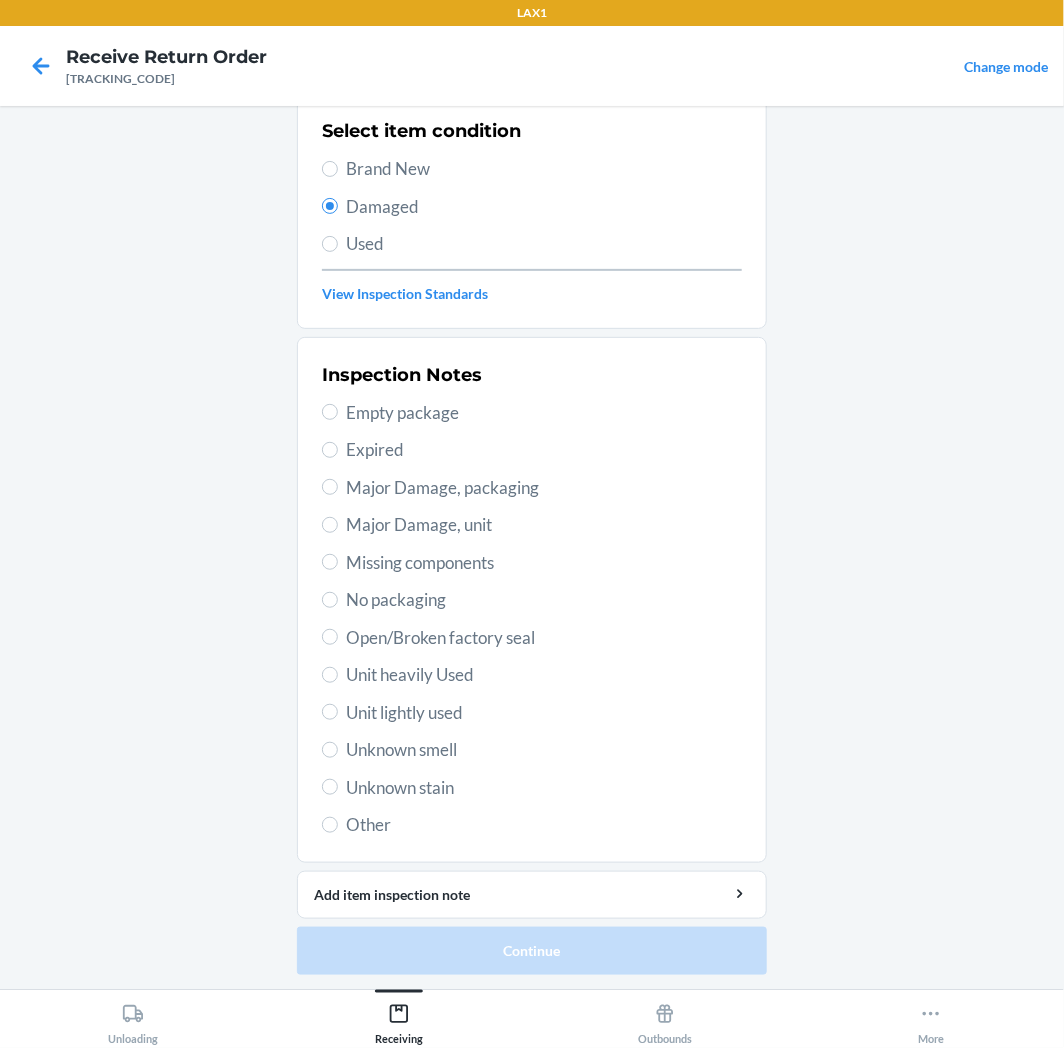 click on "Unit lightly used" at bounding box center [544, 713] 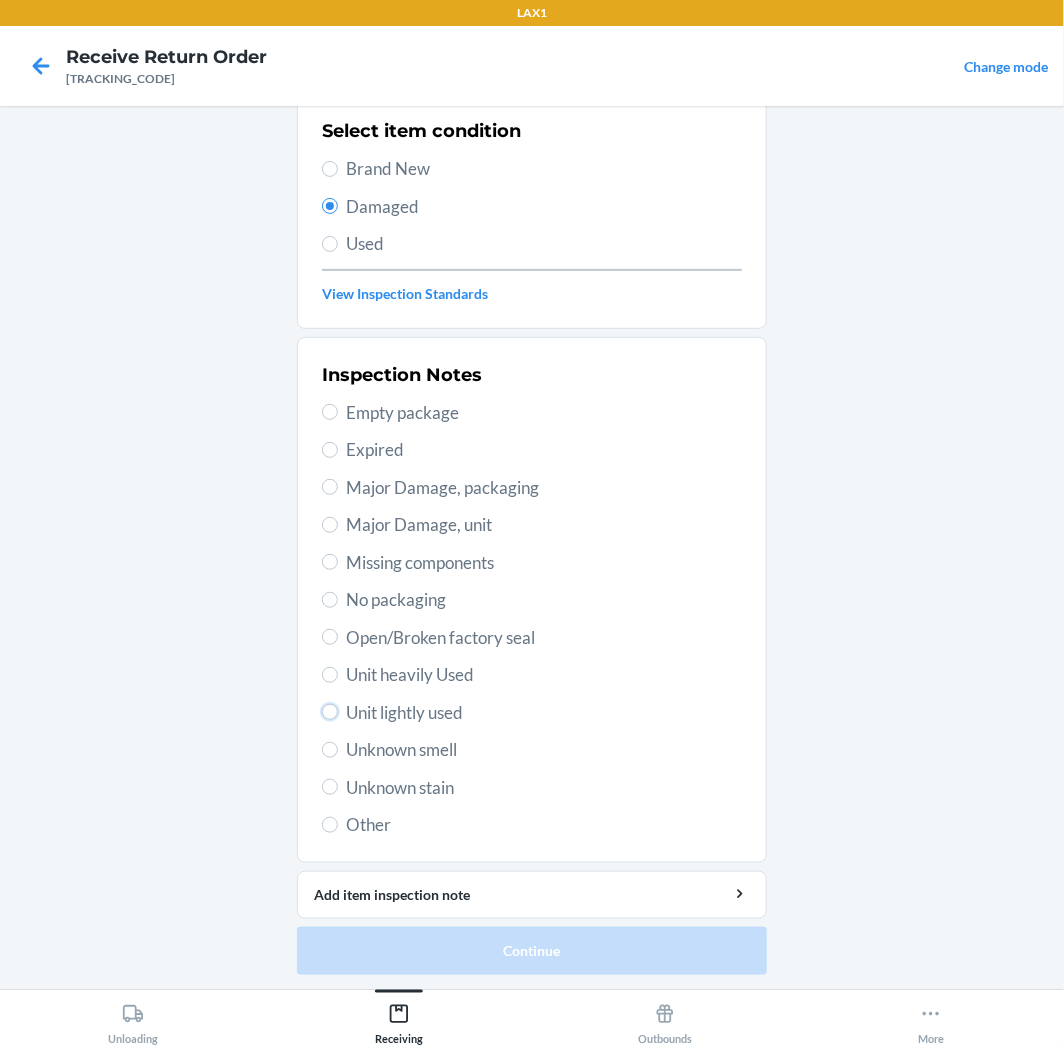 click on "Unit lightly used" at bounding box center [330, 712] 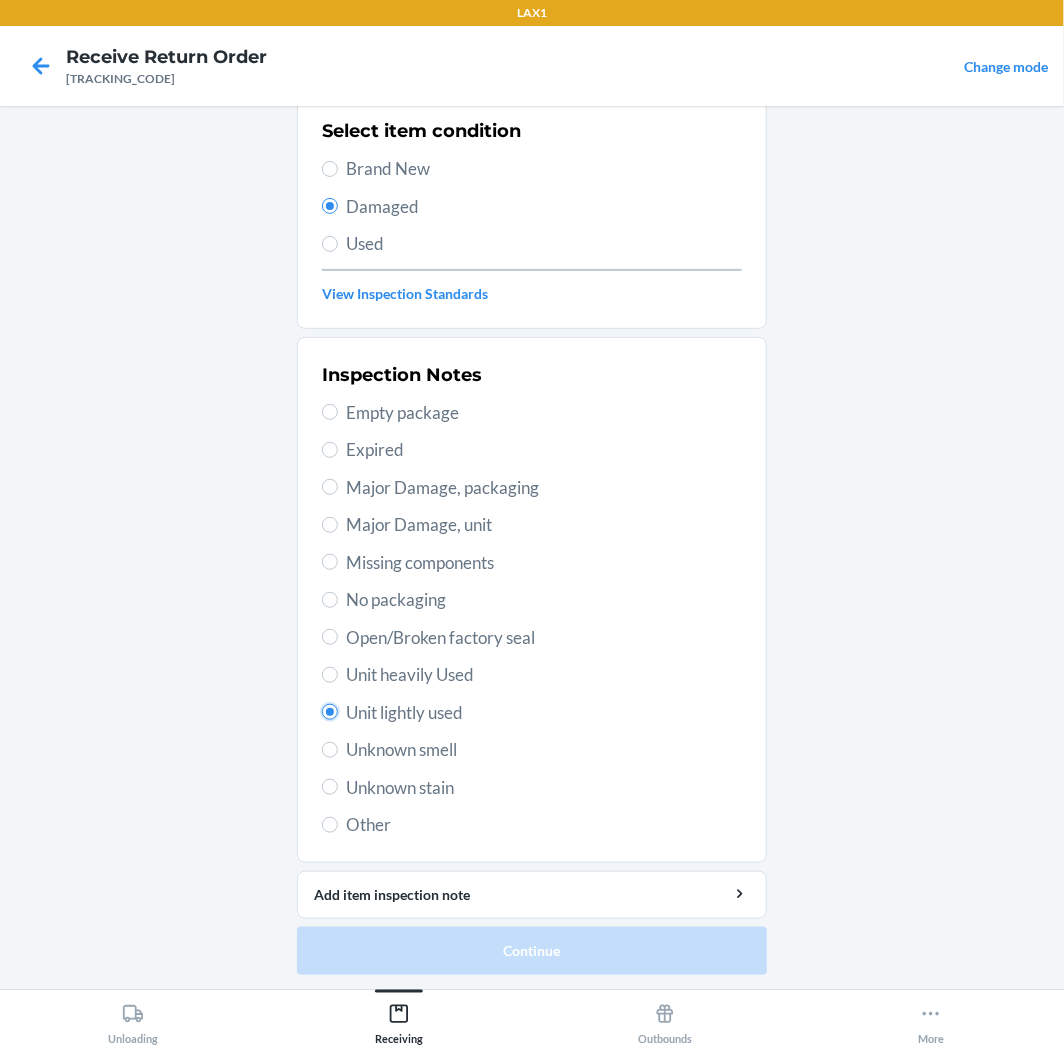 radio on "true" 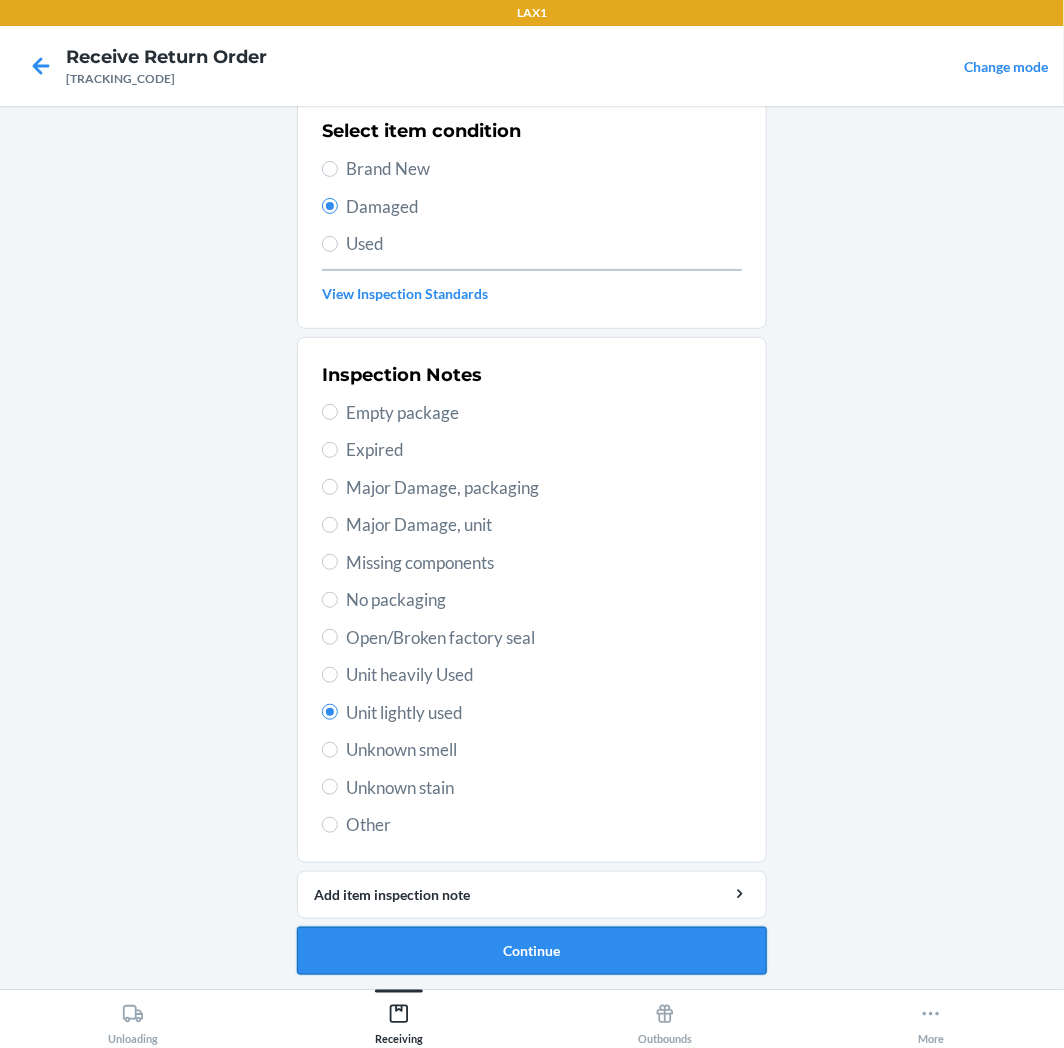 click on "Continue" at bounding box center (532, 951) 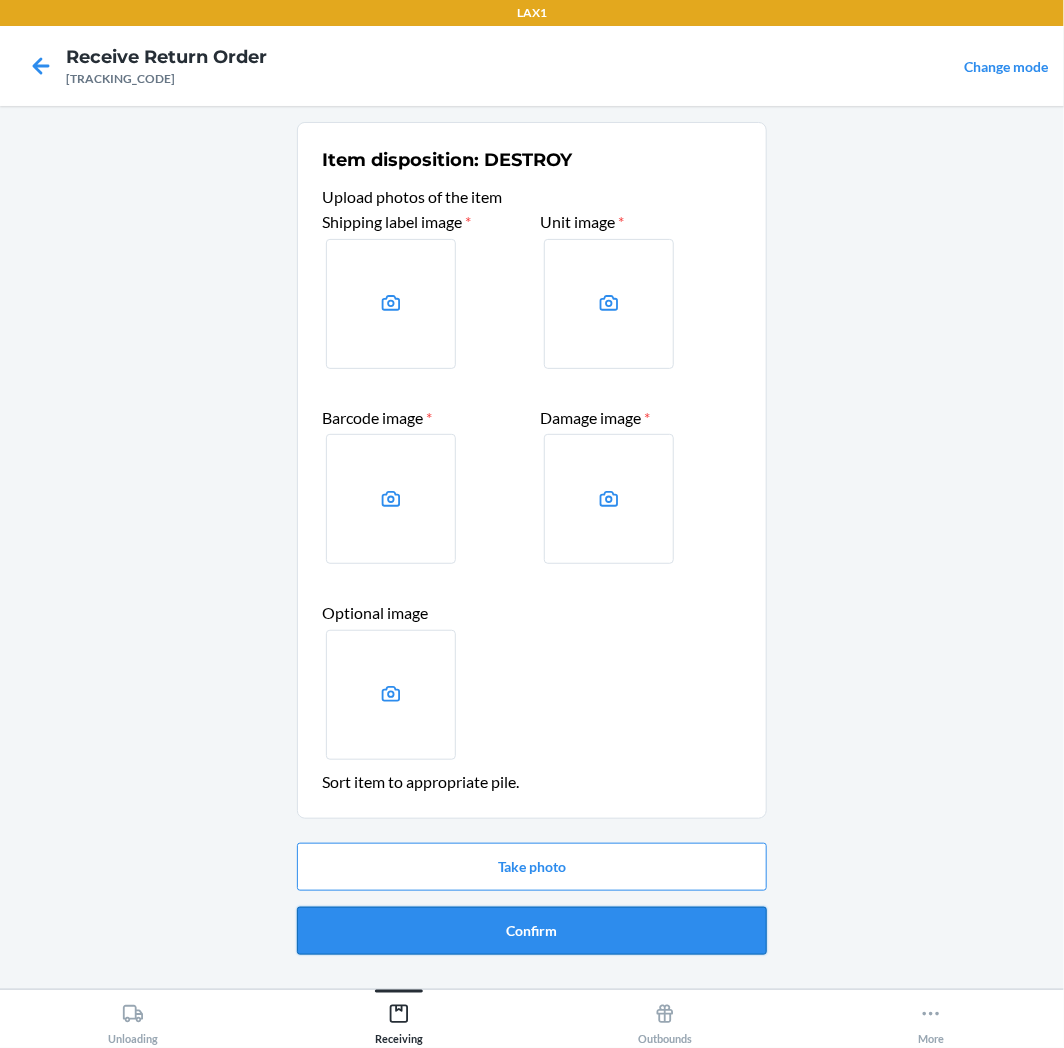 click on "Confirm" at bounding box center (532, 931) 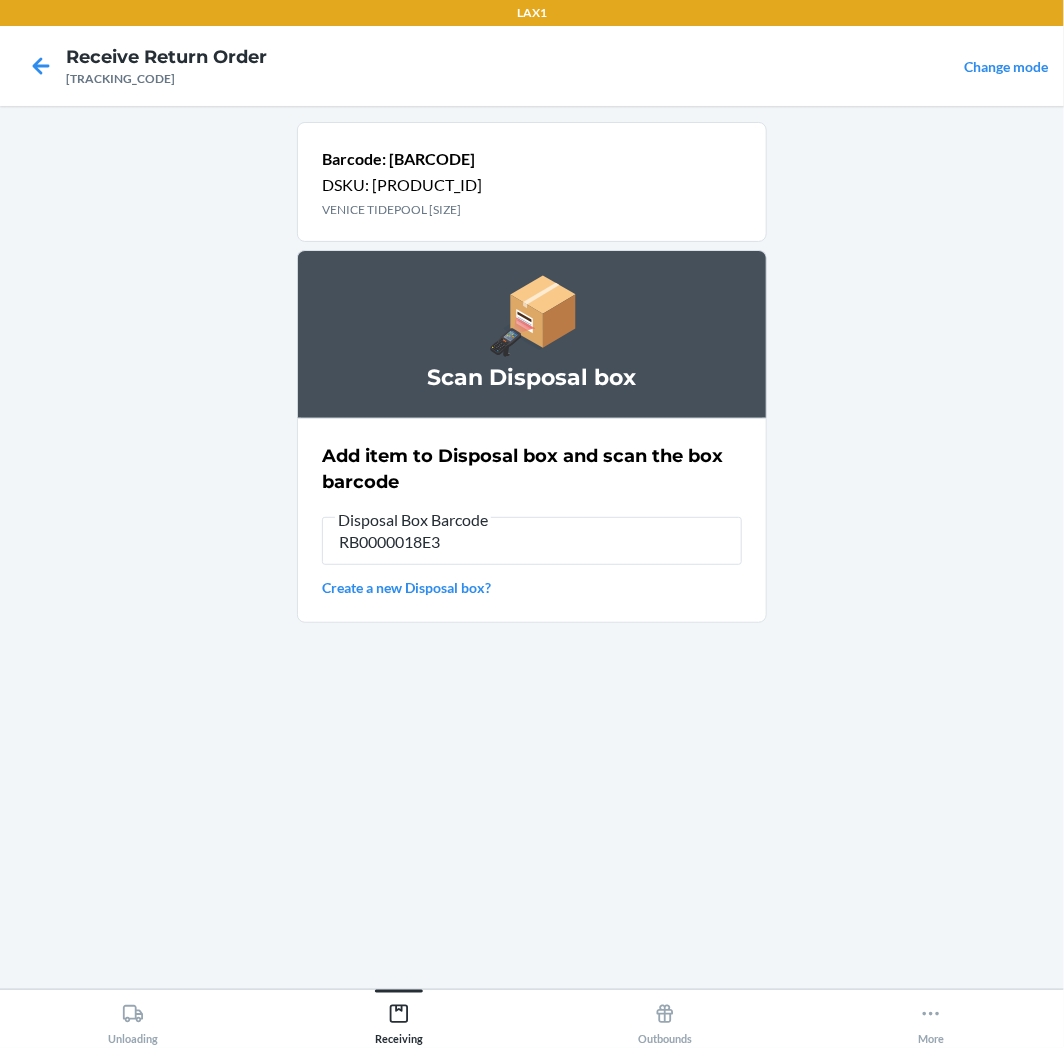 type on "RB0000018E3" 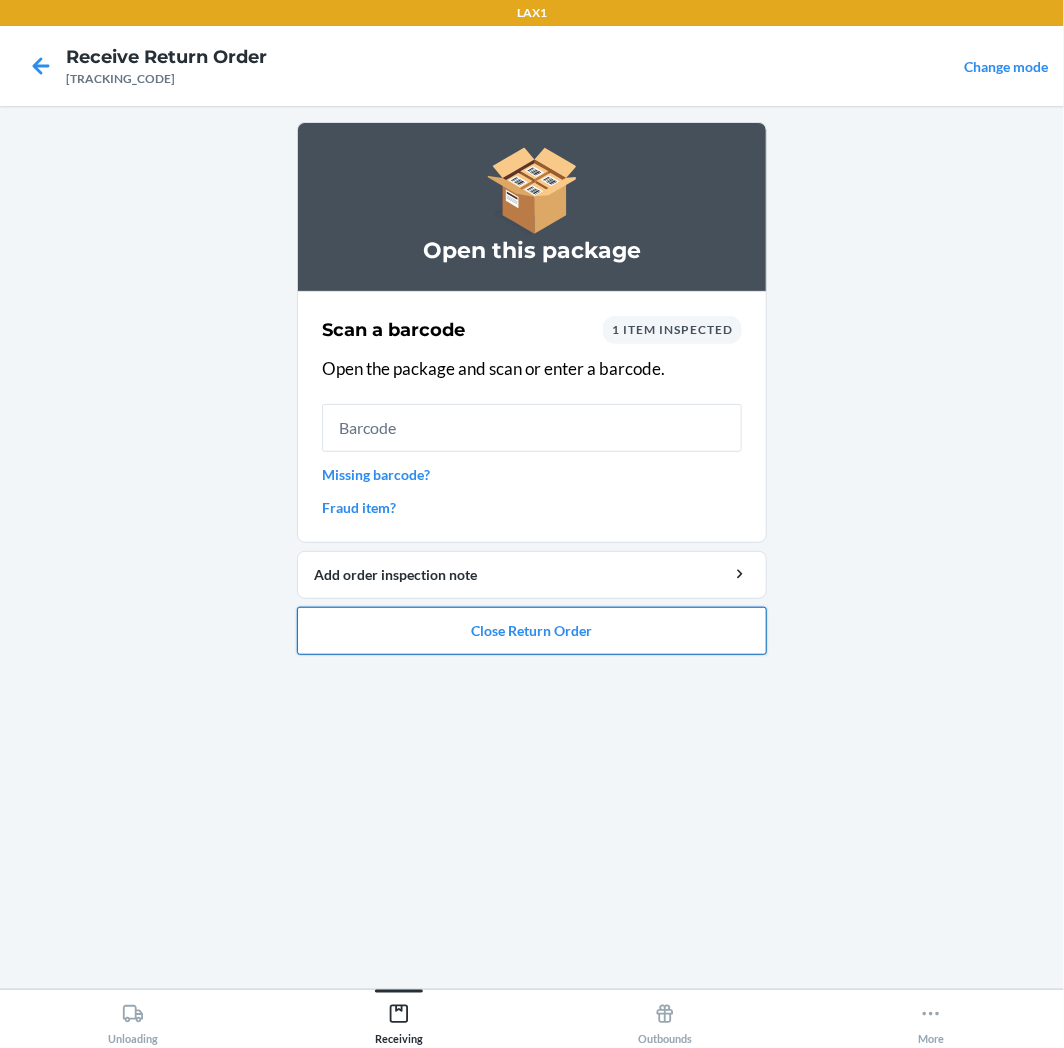 click on "Close Return Order" at bounding box center [532, 631] 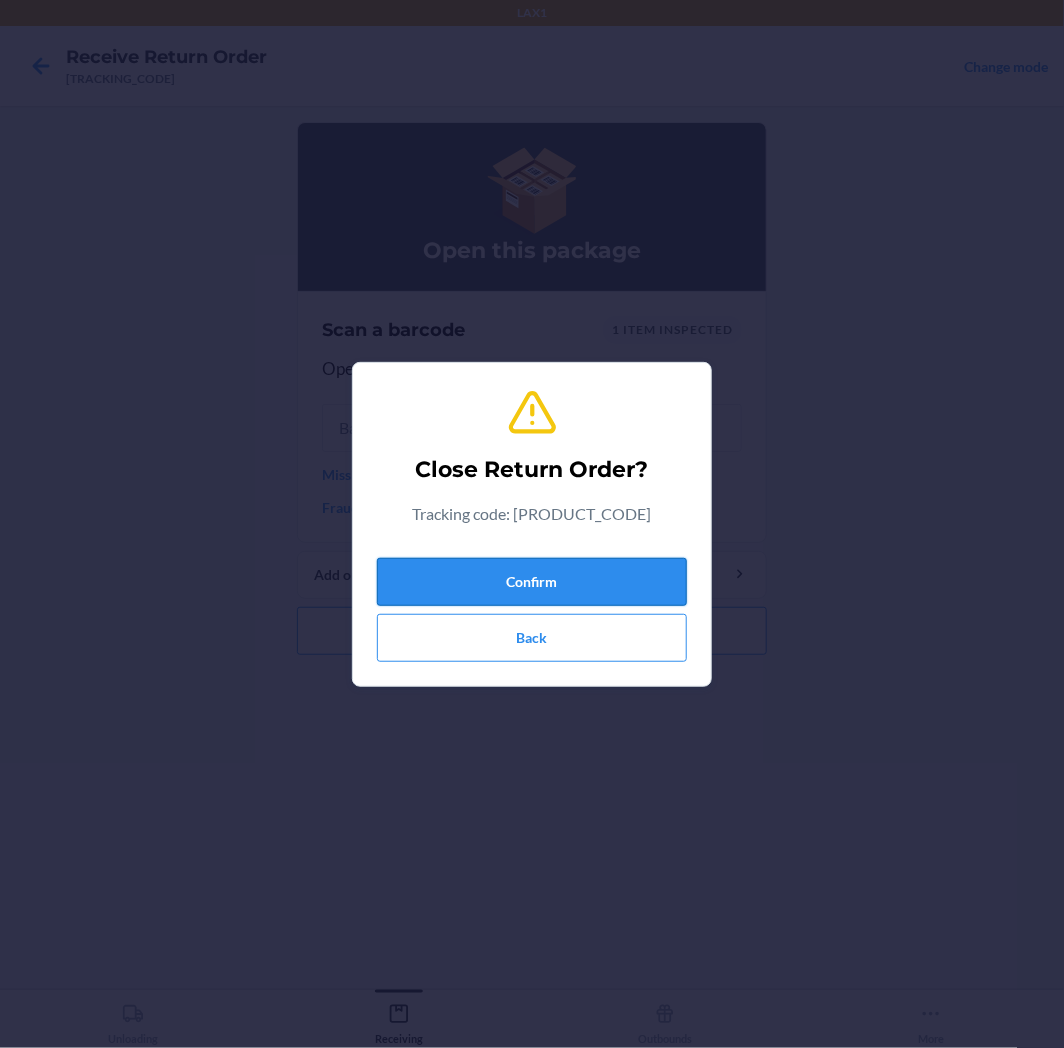 click on "Confirm" at bounding box center [532, 582] 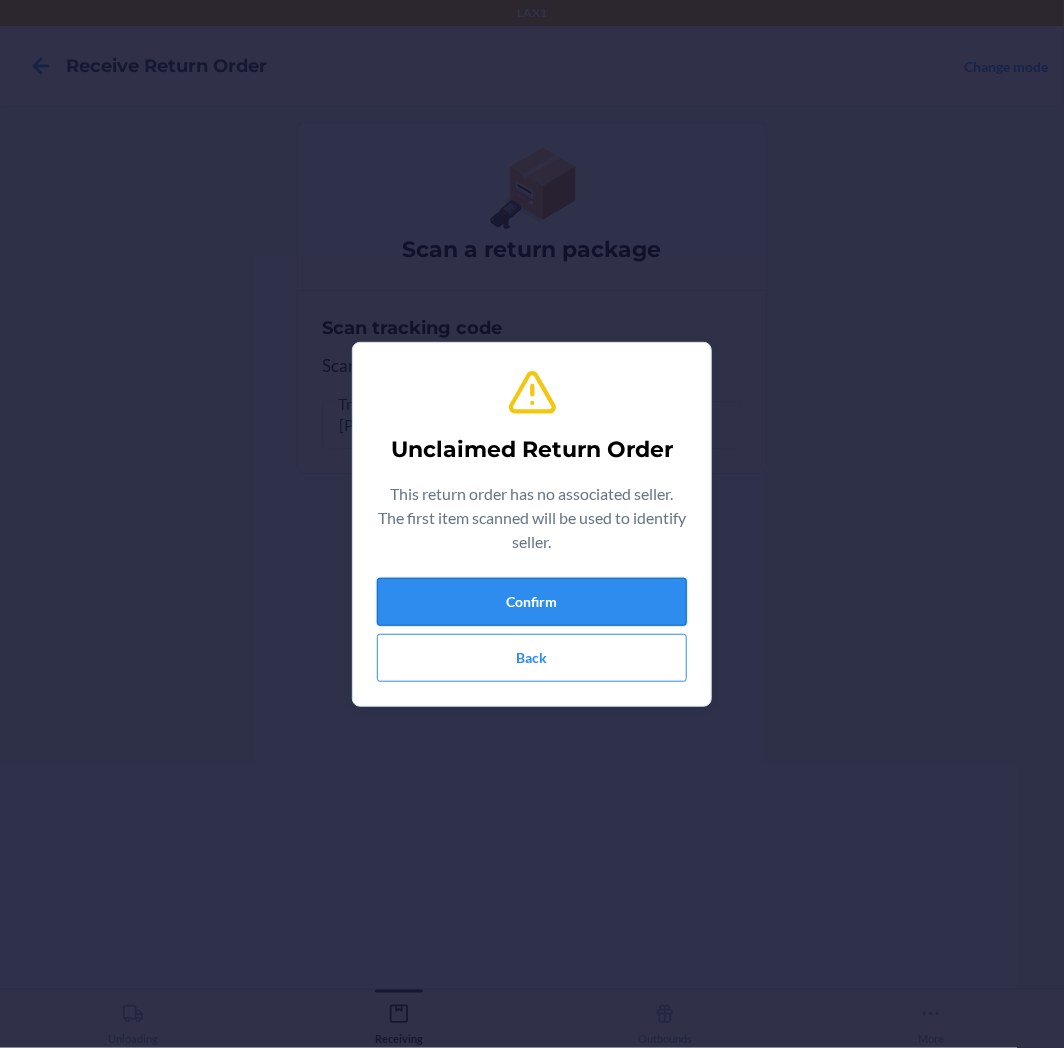 click on "Confirm" at bounding box center (532, 602) 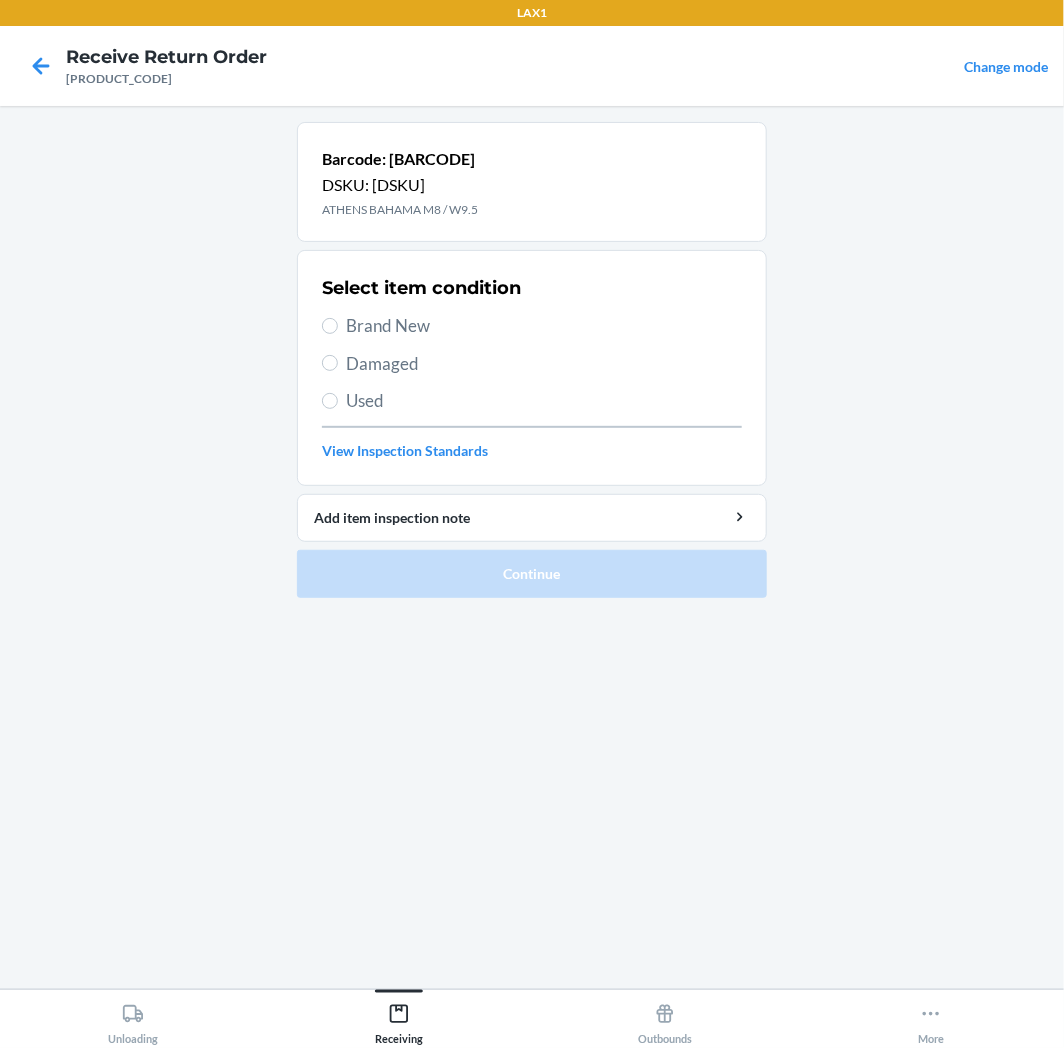 click on "Damaged" at bounding box center [544, 364] 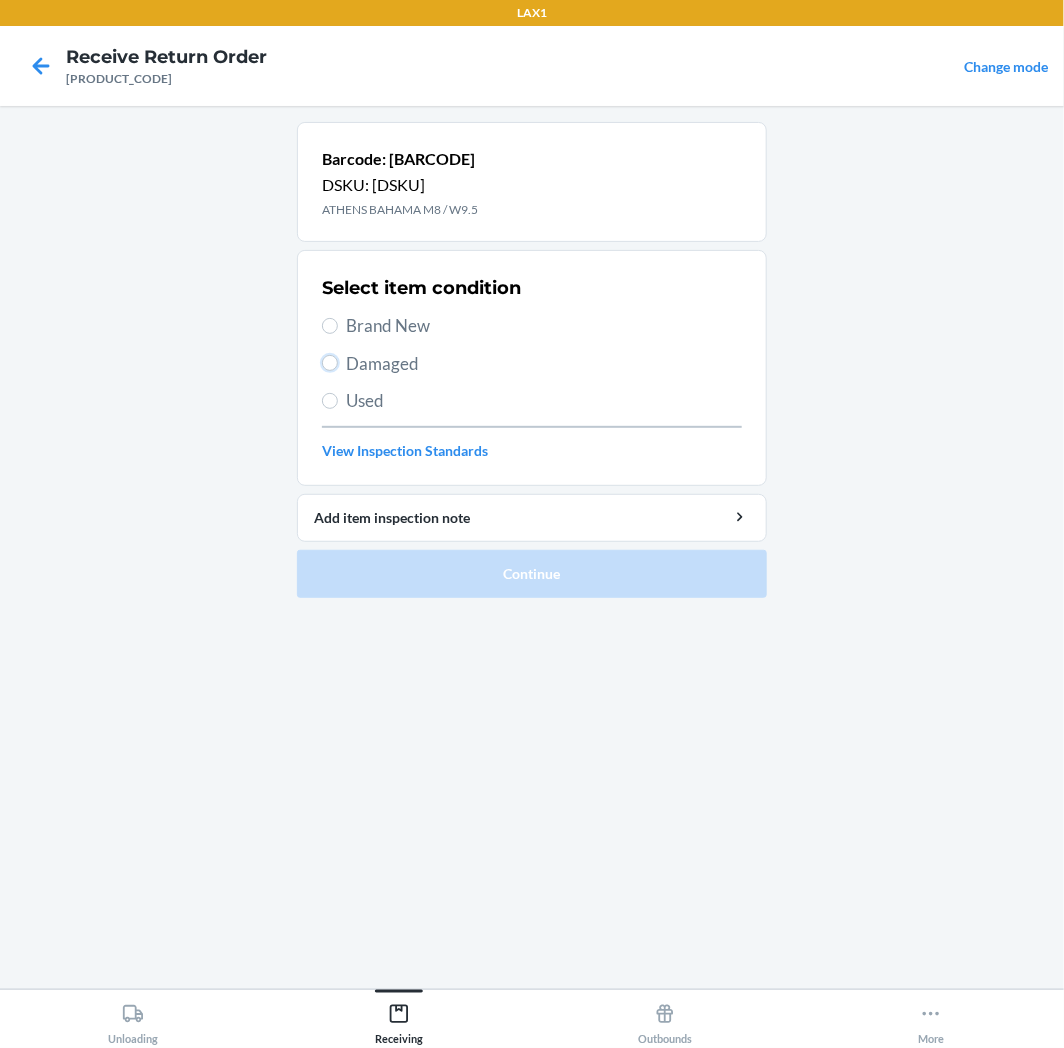 click on "Damaged" at bounding box center (330, 363) 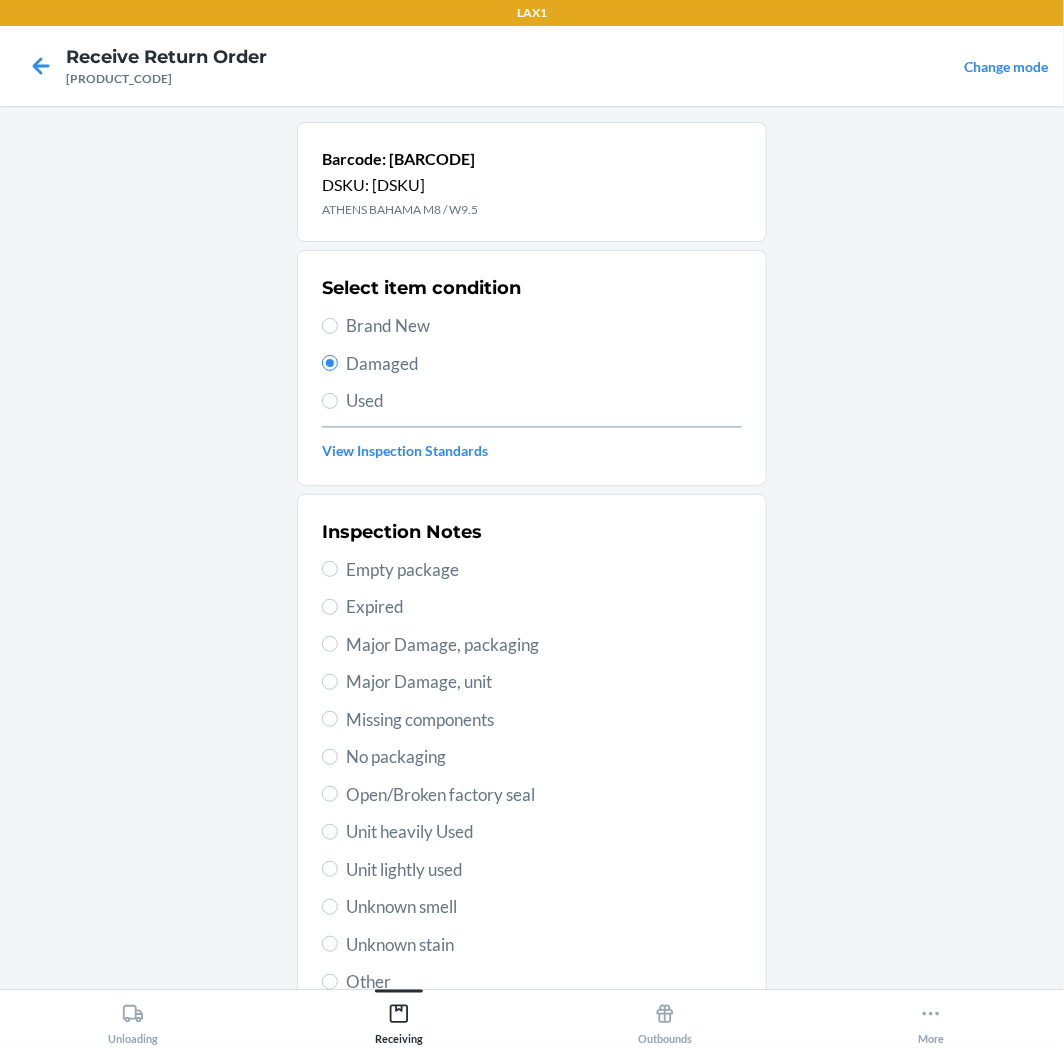 click on "Inspection Notes Empty package Expired Major Damage, packaging Major Damage, unit Missing components No packaging Open/Broken factory seal Unit heavily Used Unit lightly used Unknown smell Unknown stain Other" at bounding box center [532, 757] 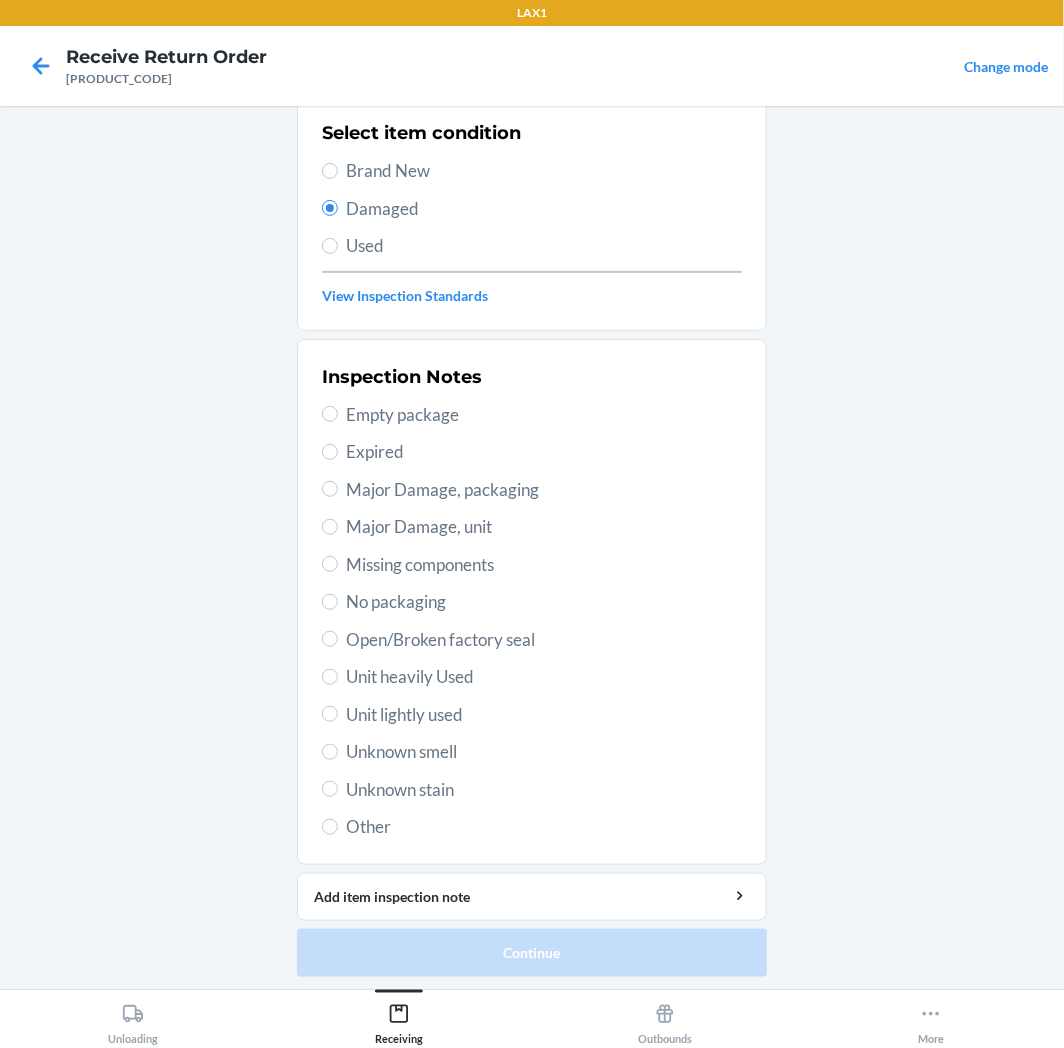 scroll, scrollTop: 157, scrollLeft: 0, axis: vertical 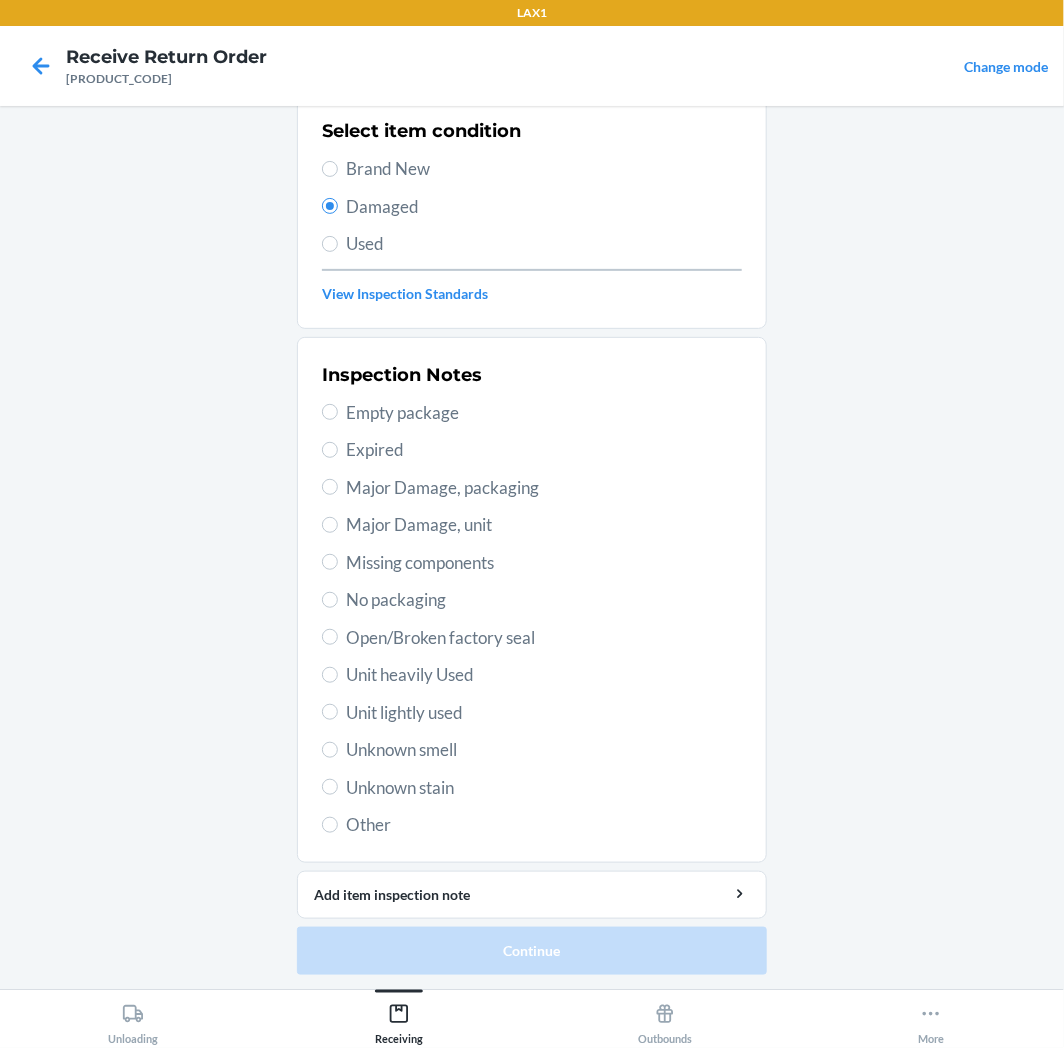 click on "Unit lightly used" at bounding box center (544, 713) 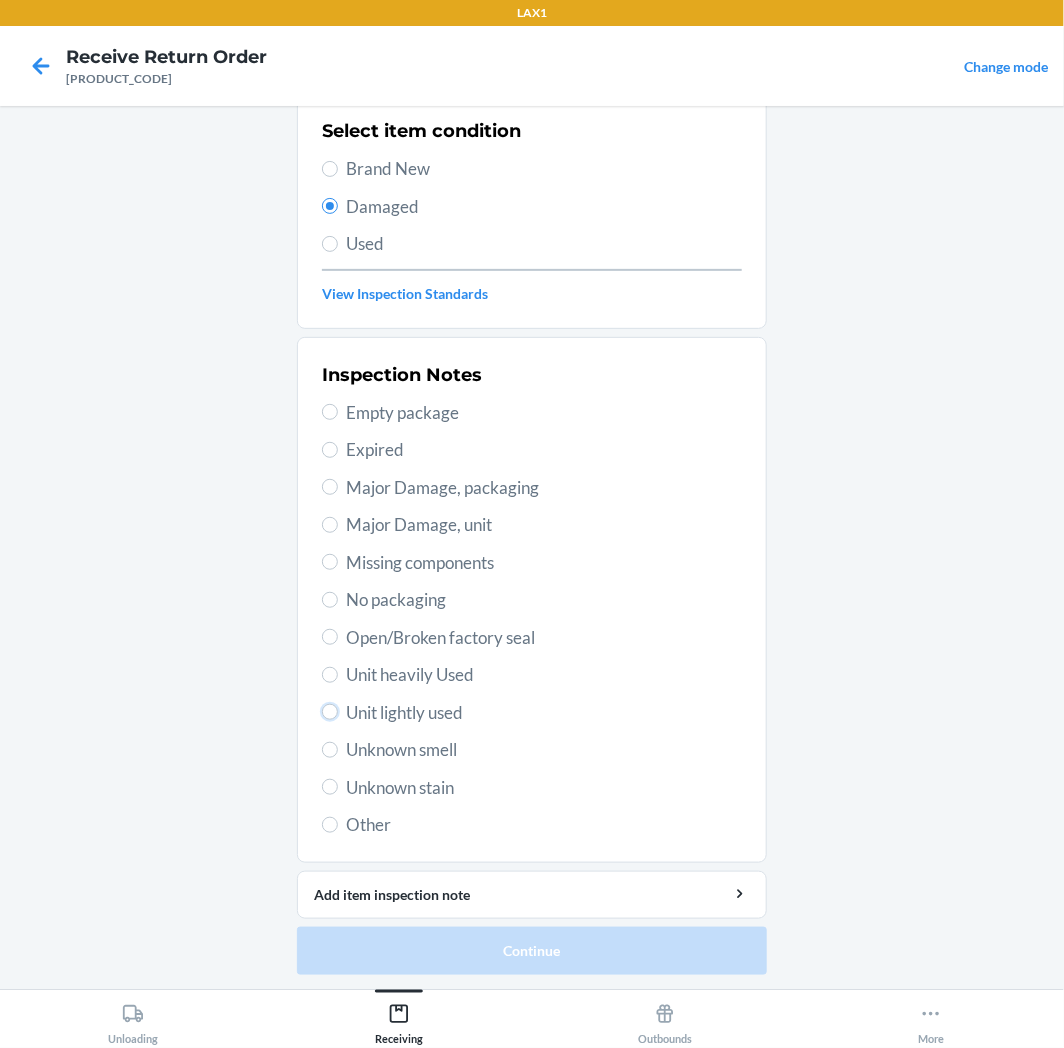 click on "Unit lightly used" at bounding box center (330, 712) 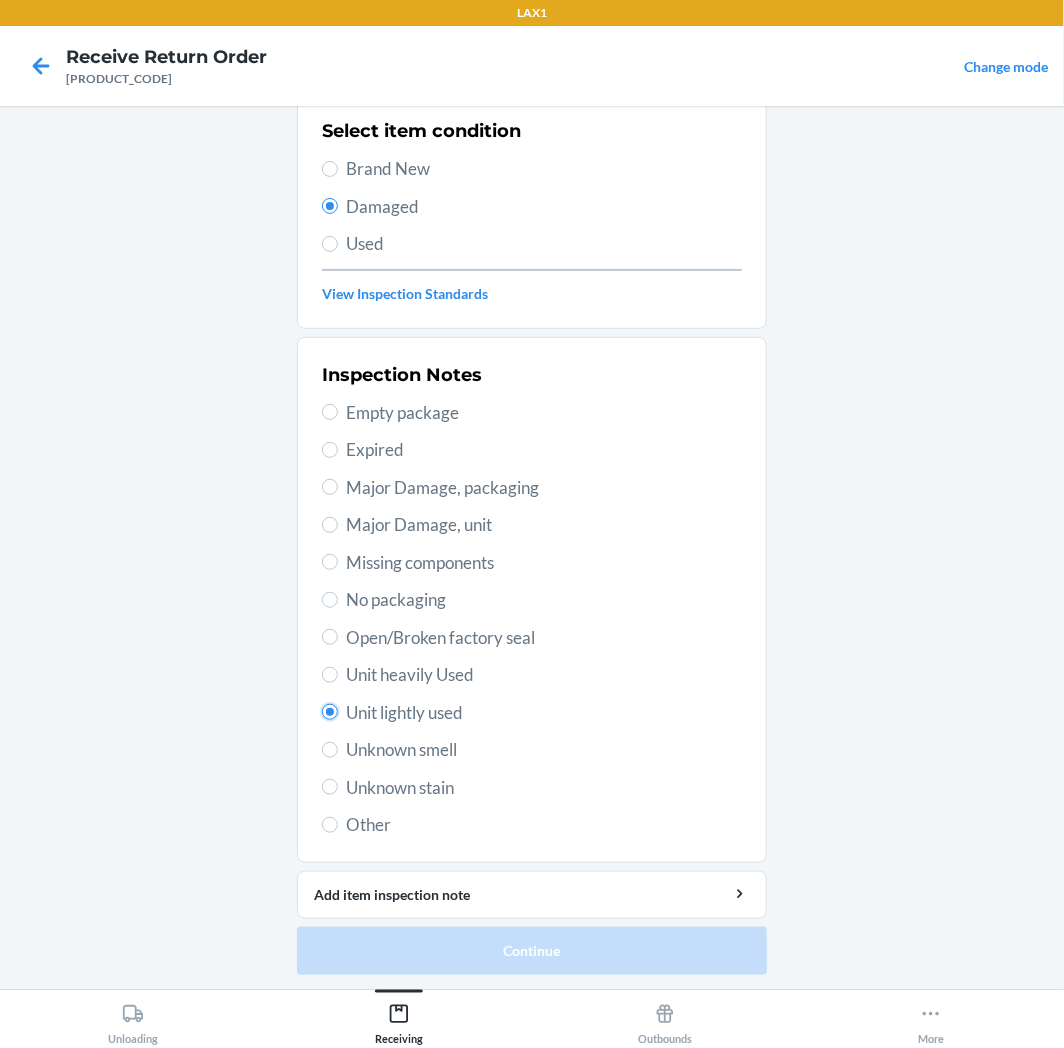 radio on "true" 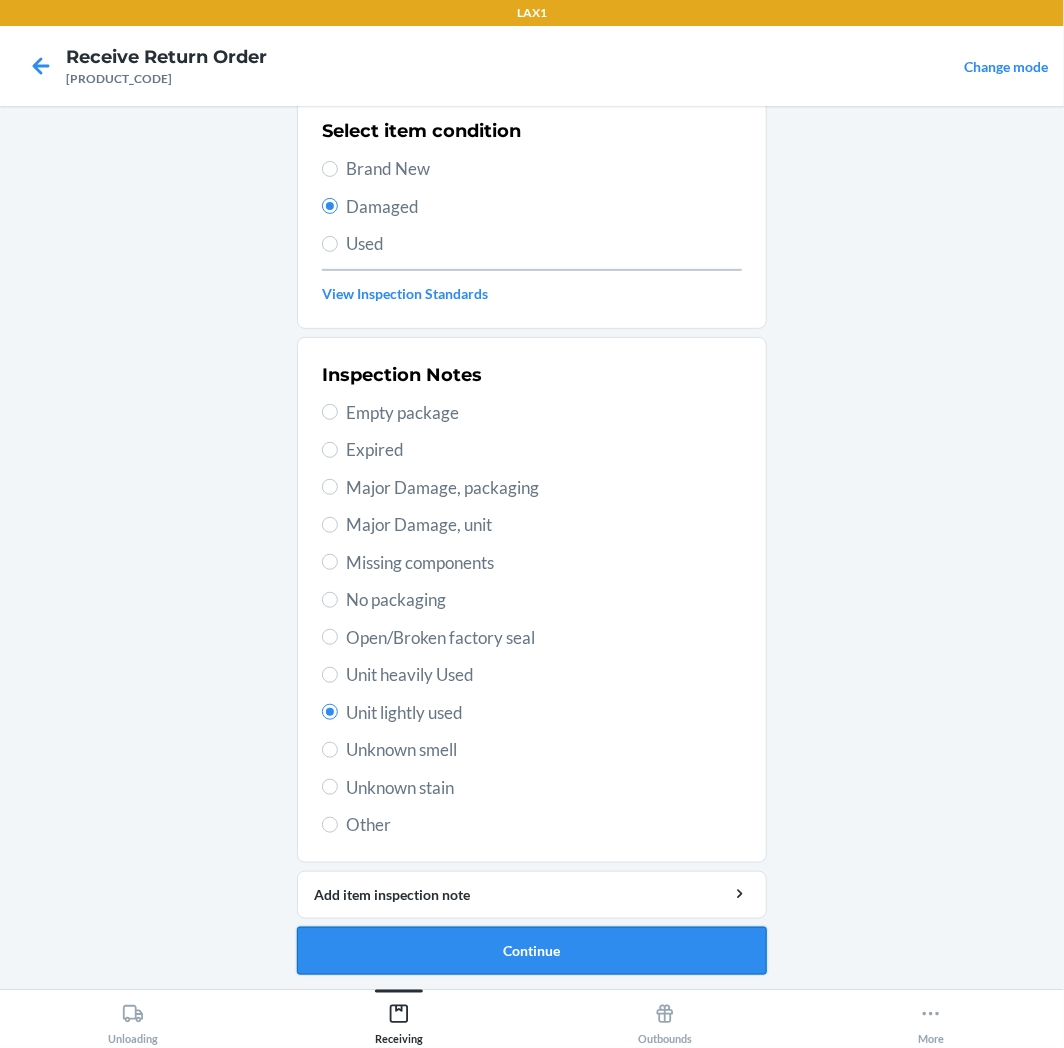 click on "Continue" at bounding box center (532, 951) 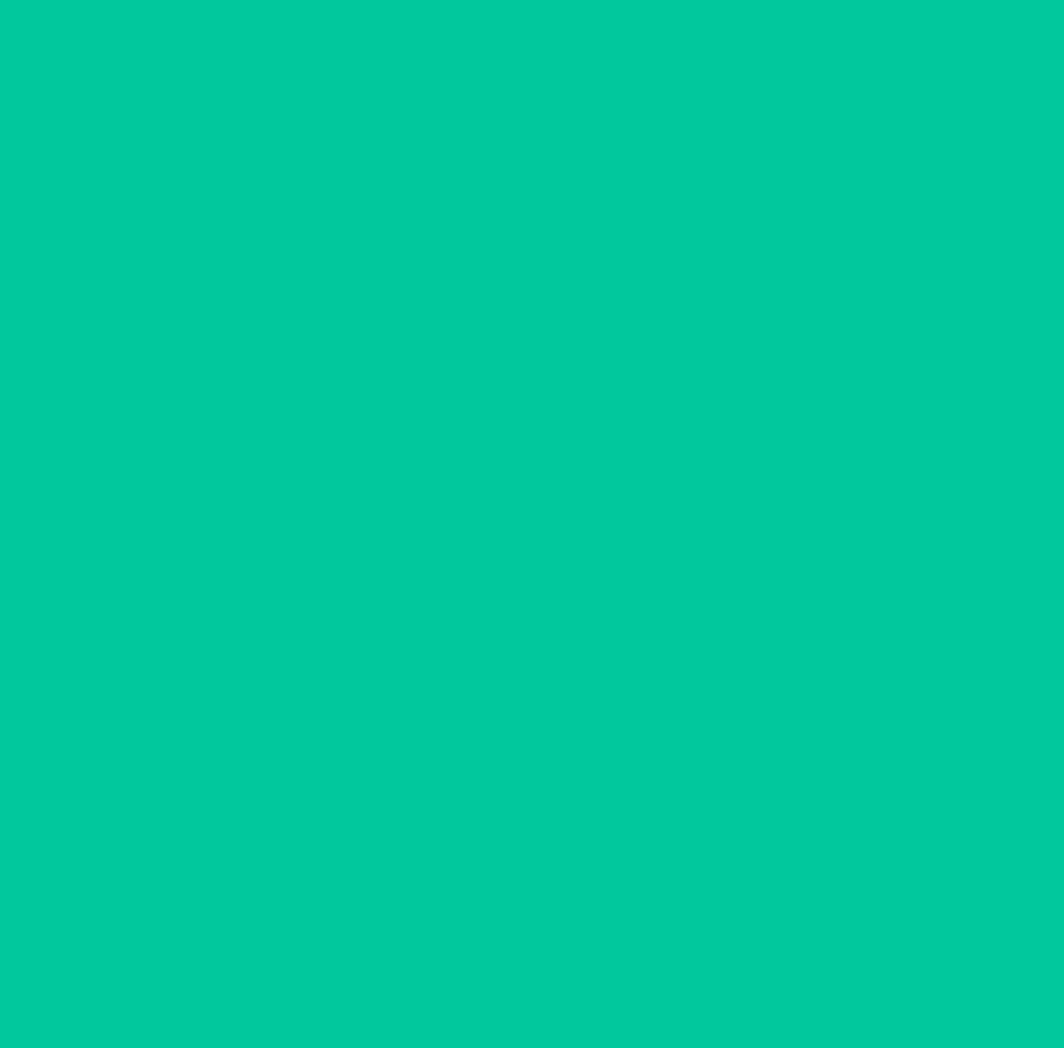 scroll, scrollTop: 0, scrollLeft: 0, axis: both 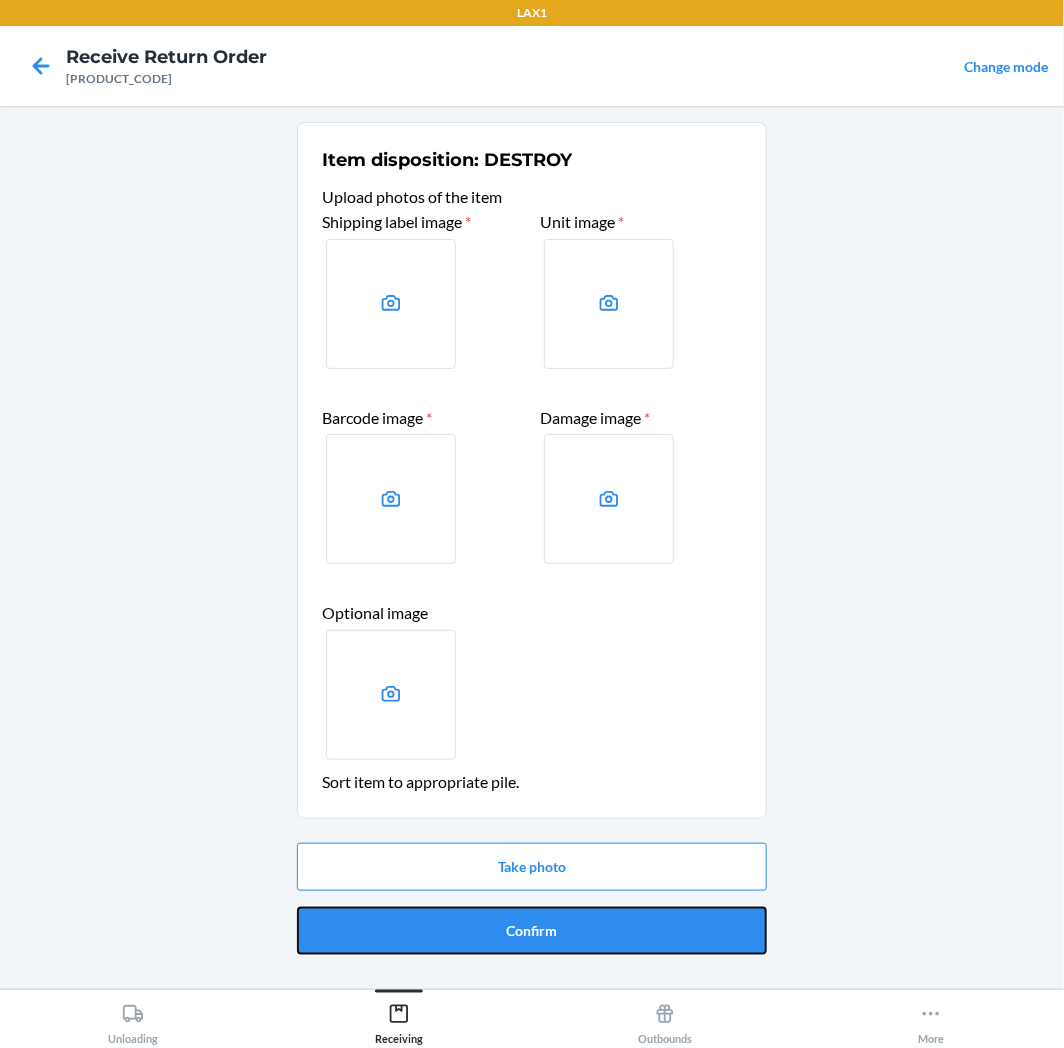click on "Confirm" at bounding box center [532, 931] 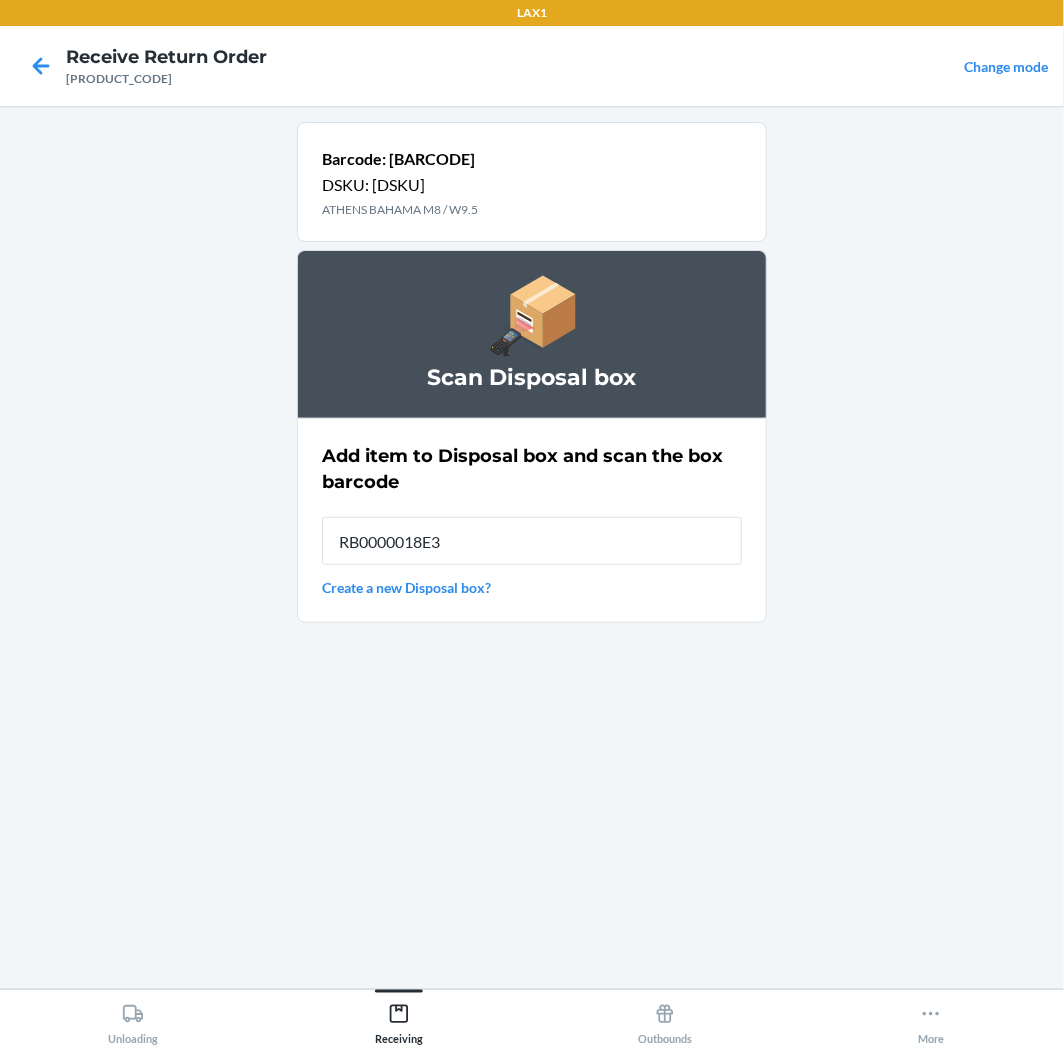 type on "RB0000018E3" 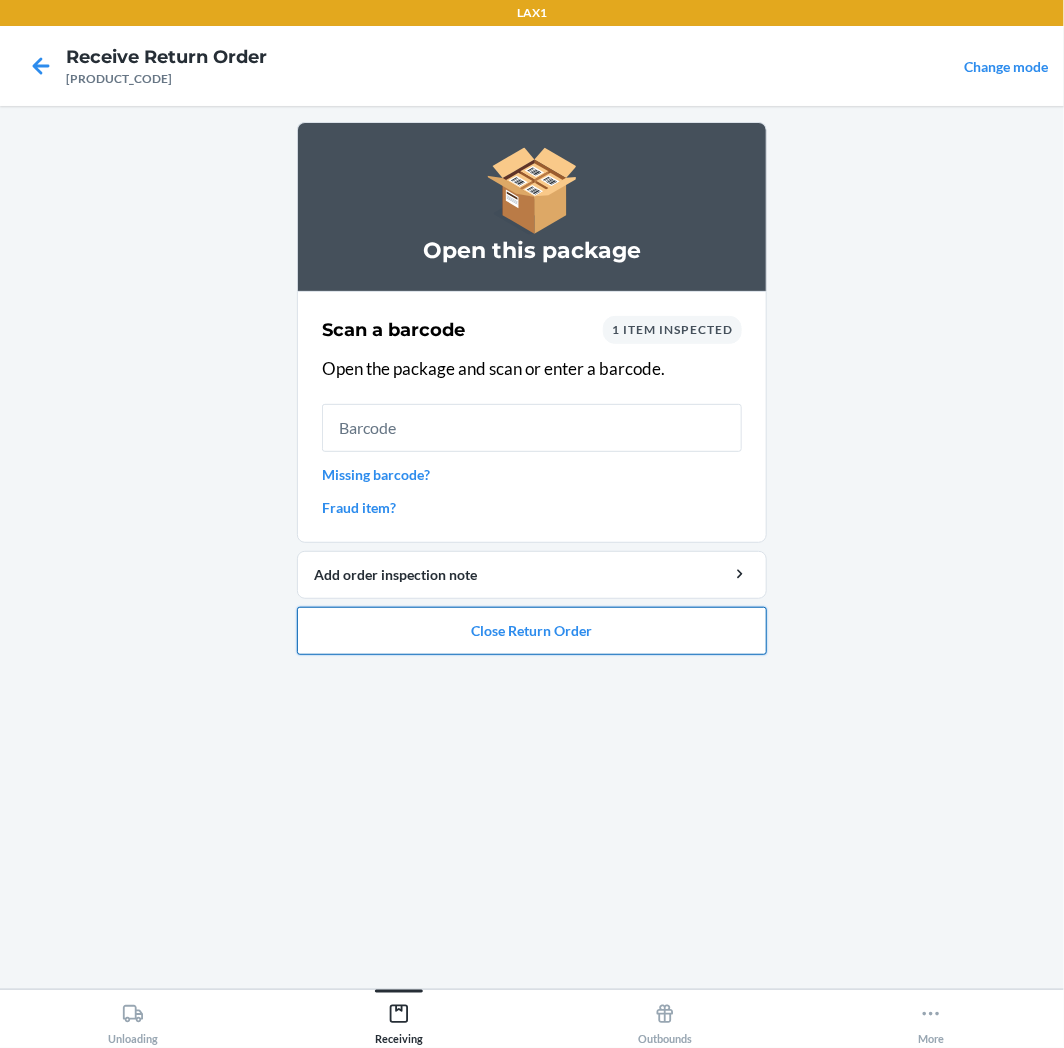 click on "Close Return Order" at bounding box center [532, 631] 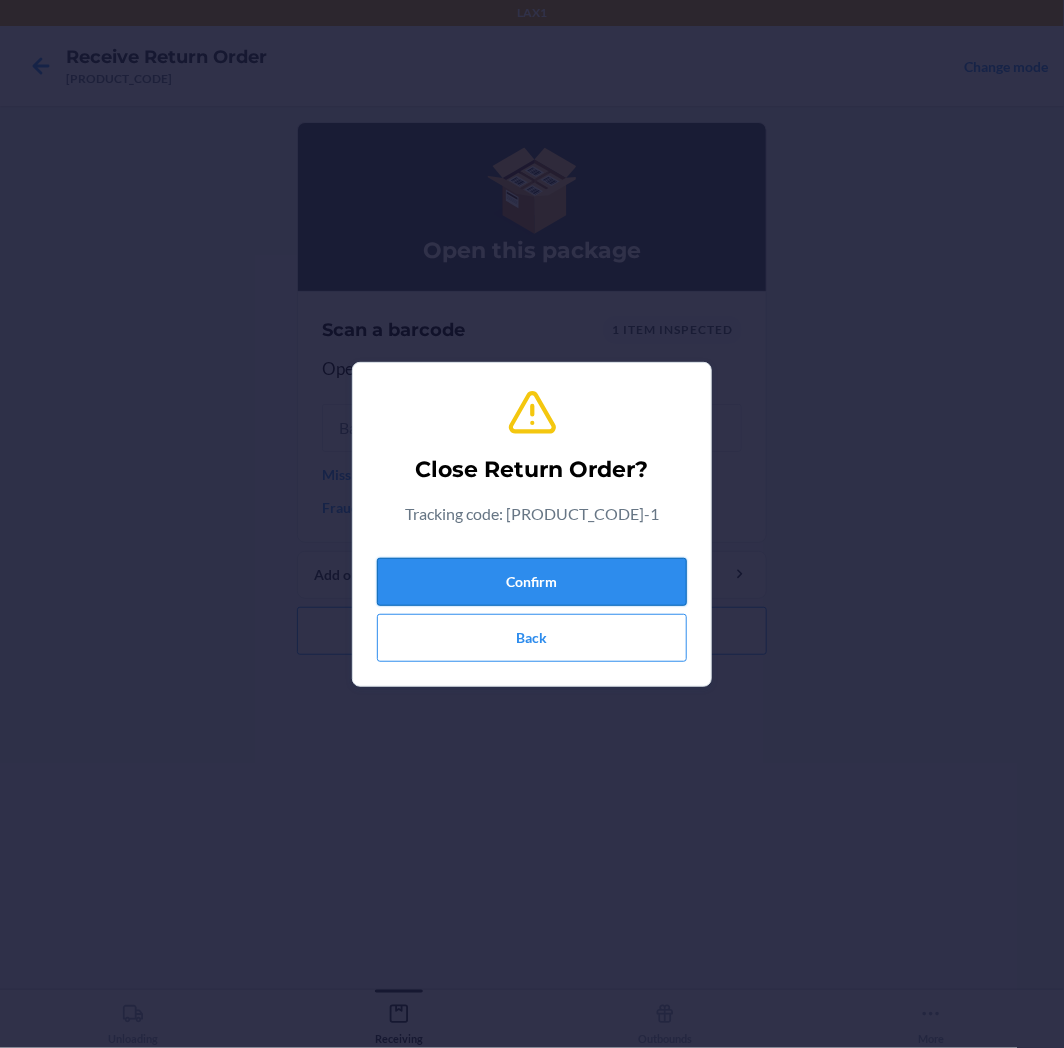 click on "Confirm" at bounding box center [532, 582] 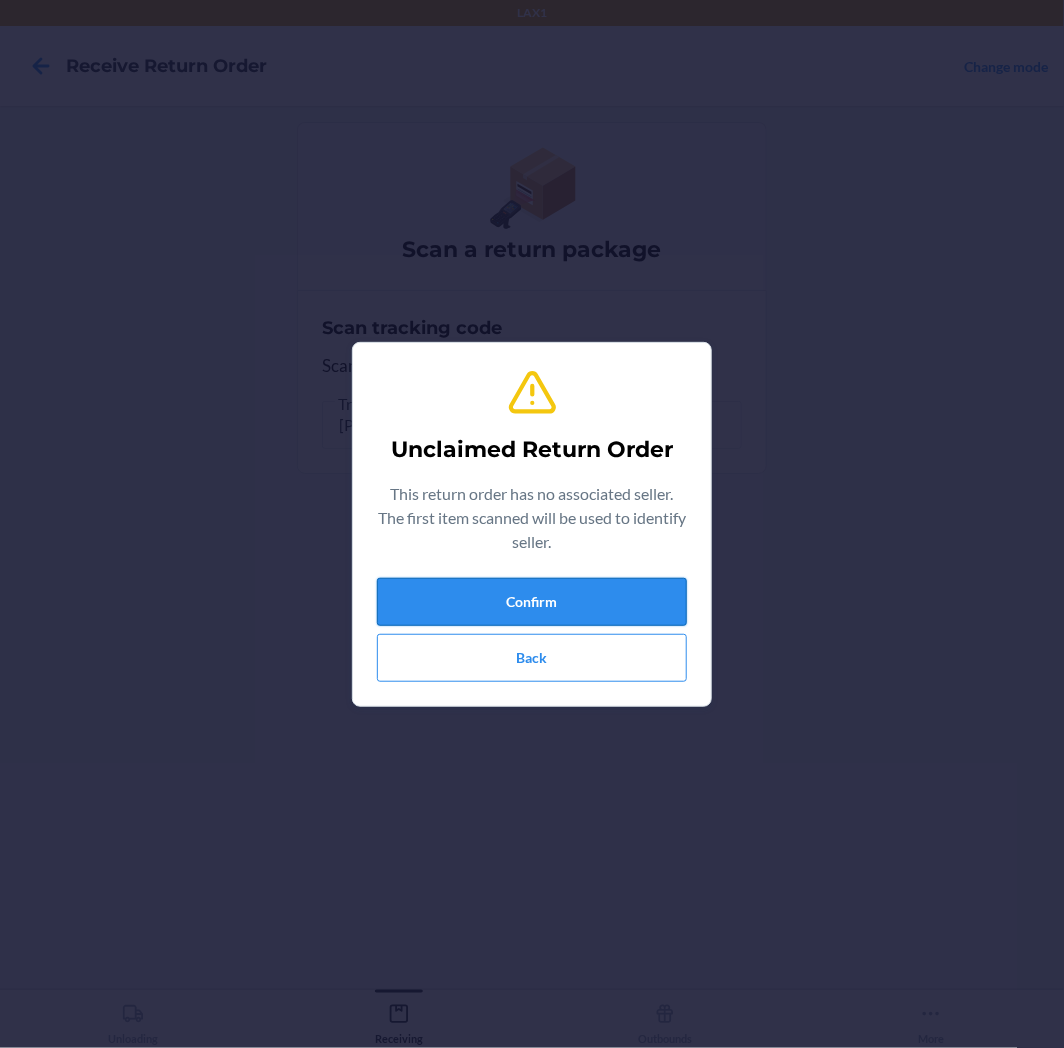 click on "Confirm" at bounding box center [532, 602] 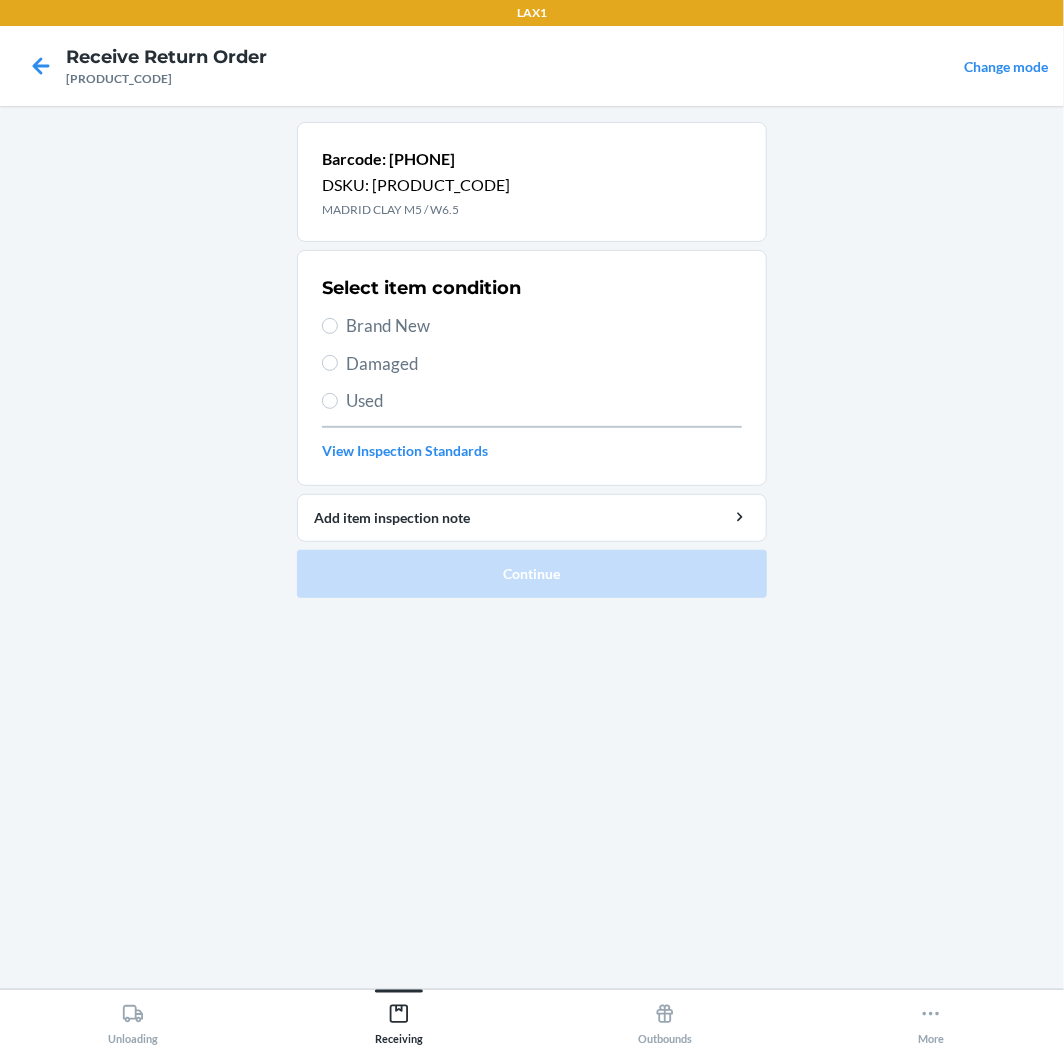 click on "Damaged" at bounding box center (544, 364) 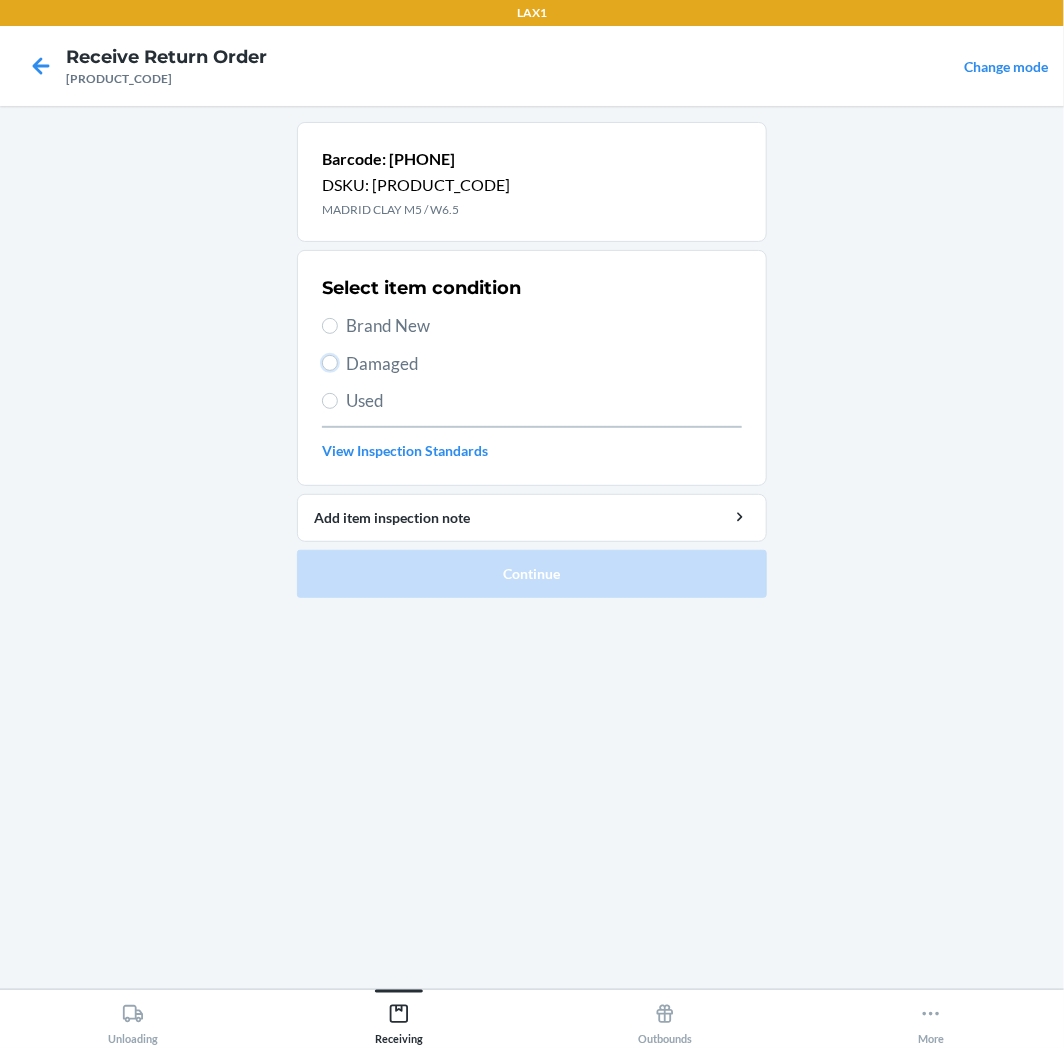 click on "Damaged" at bounding box center (330, 363) 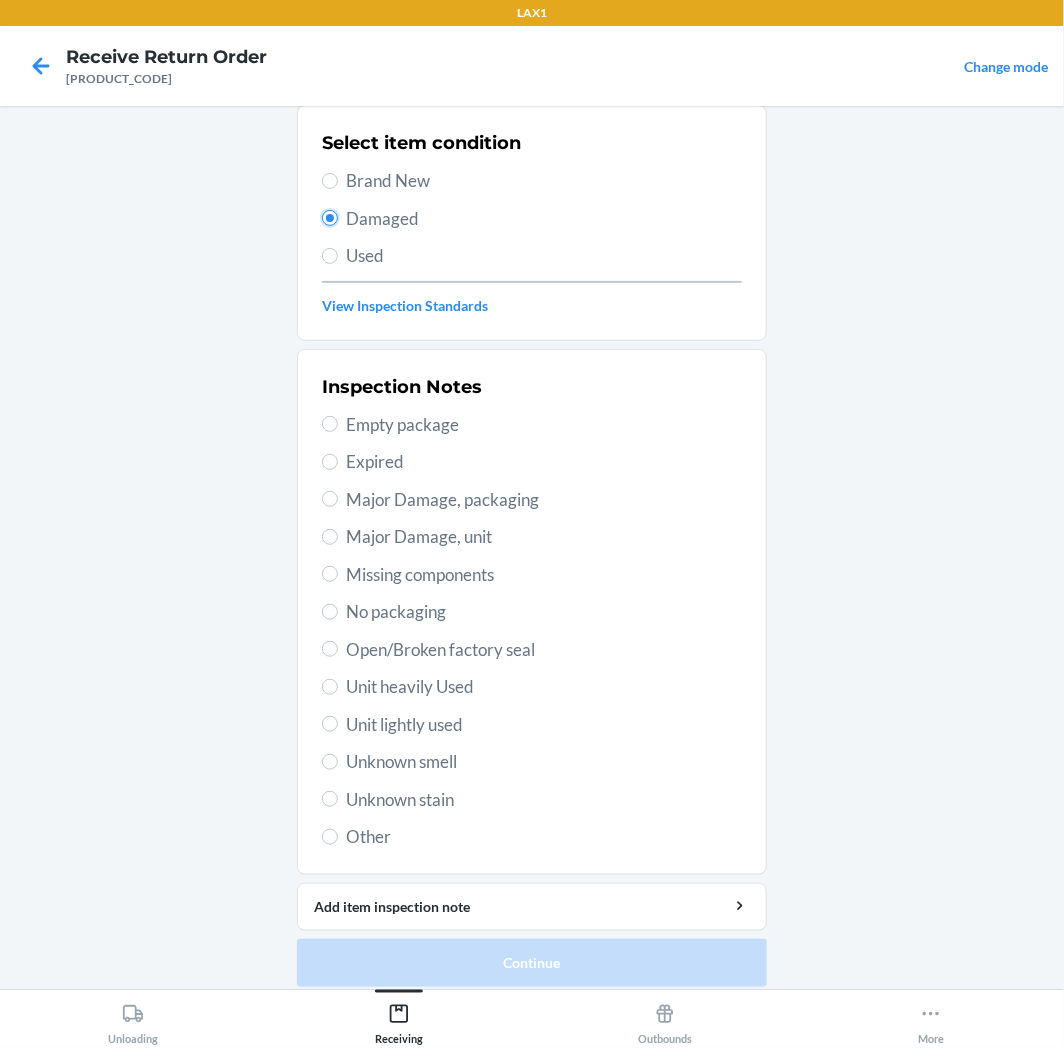 scroll, scrollTop: 157, scrollLeft: 0, axis: vertical 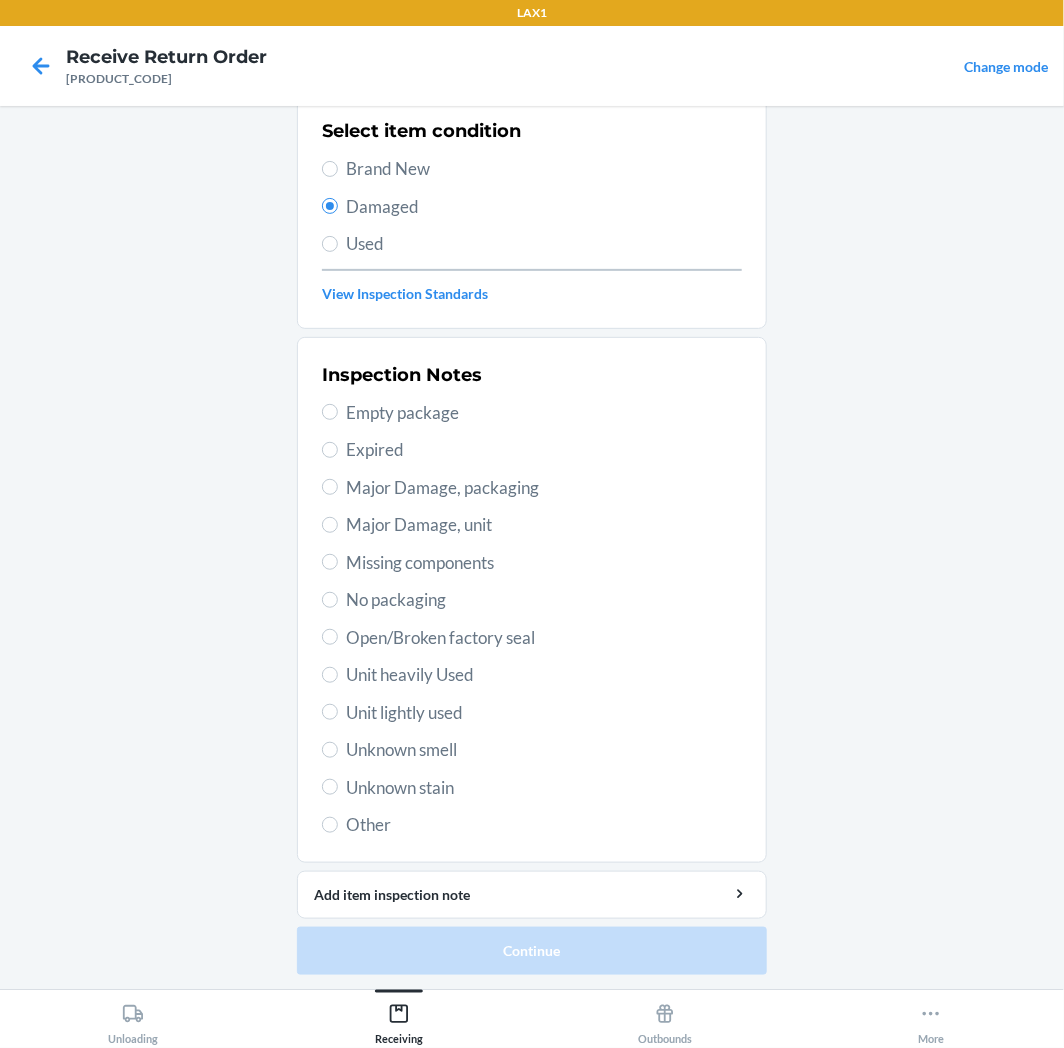 click on "Unit lightly used" at bounding box center (544, 713) 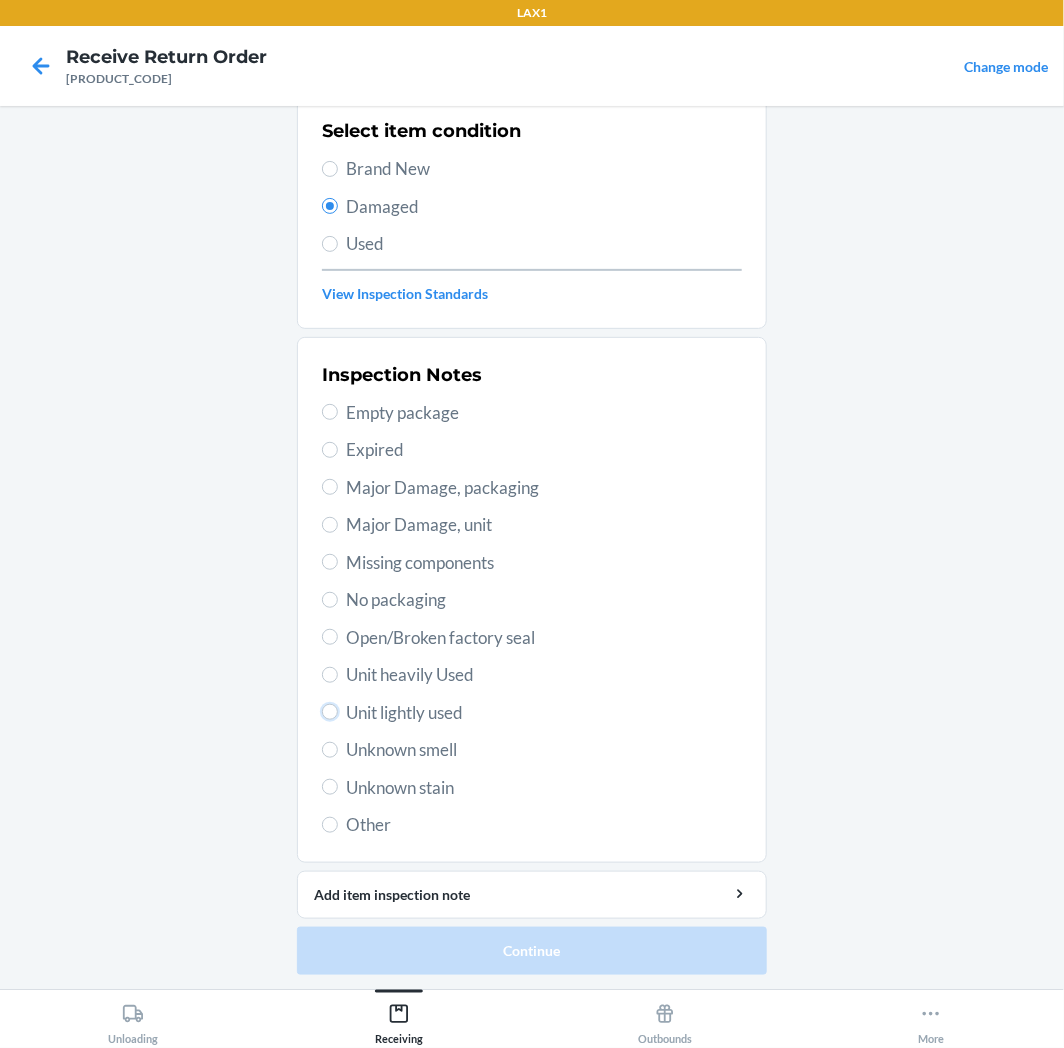 click on "Unit lightly used" at bounding box center [330, 712] 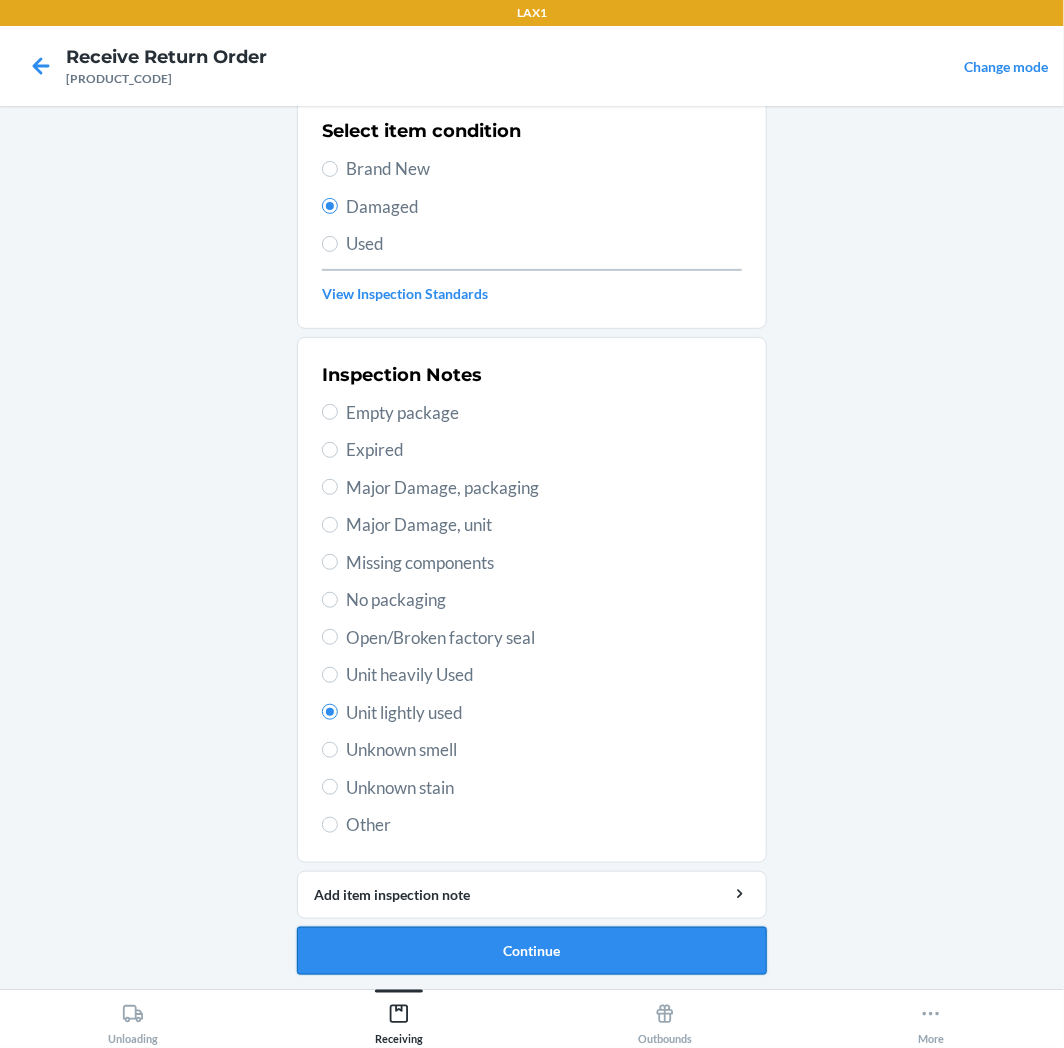 click on "Continue" at bounding box center [532, 951] 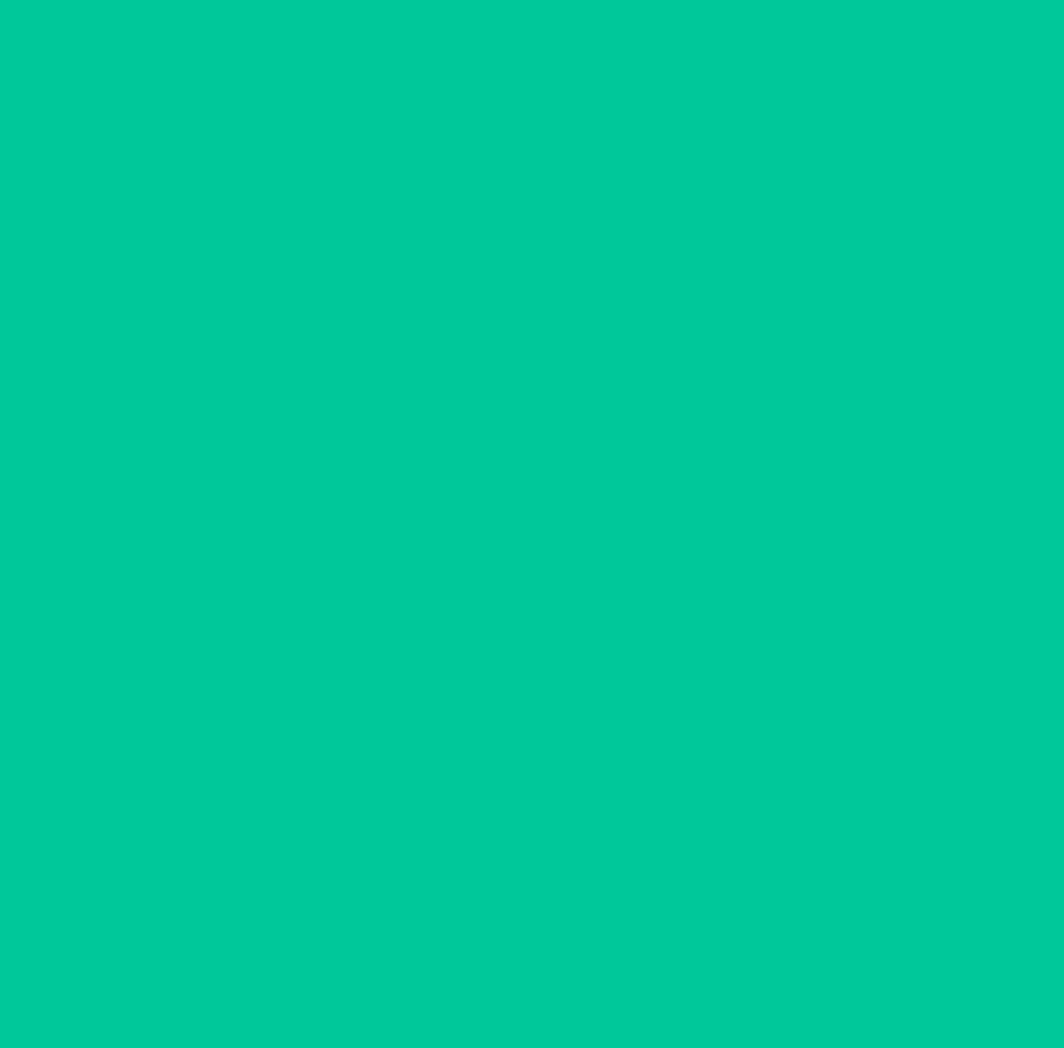 scroll, scrollTop: 0, scrollLeft: 0, axis: both 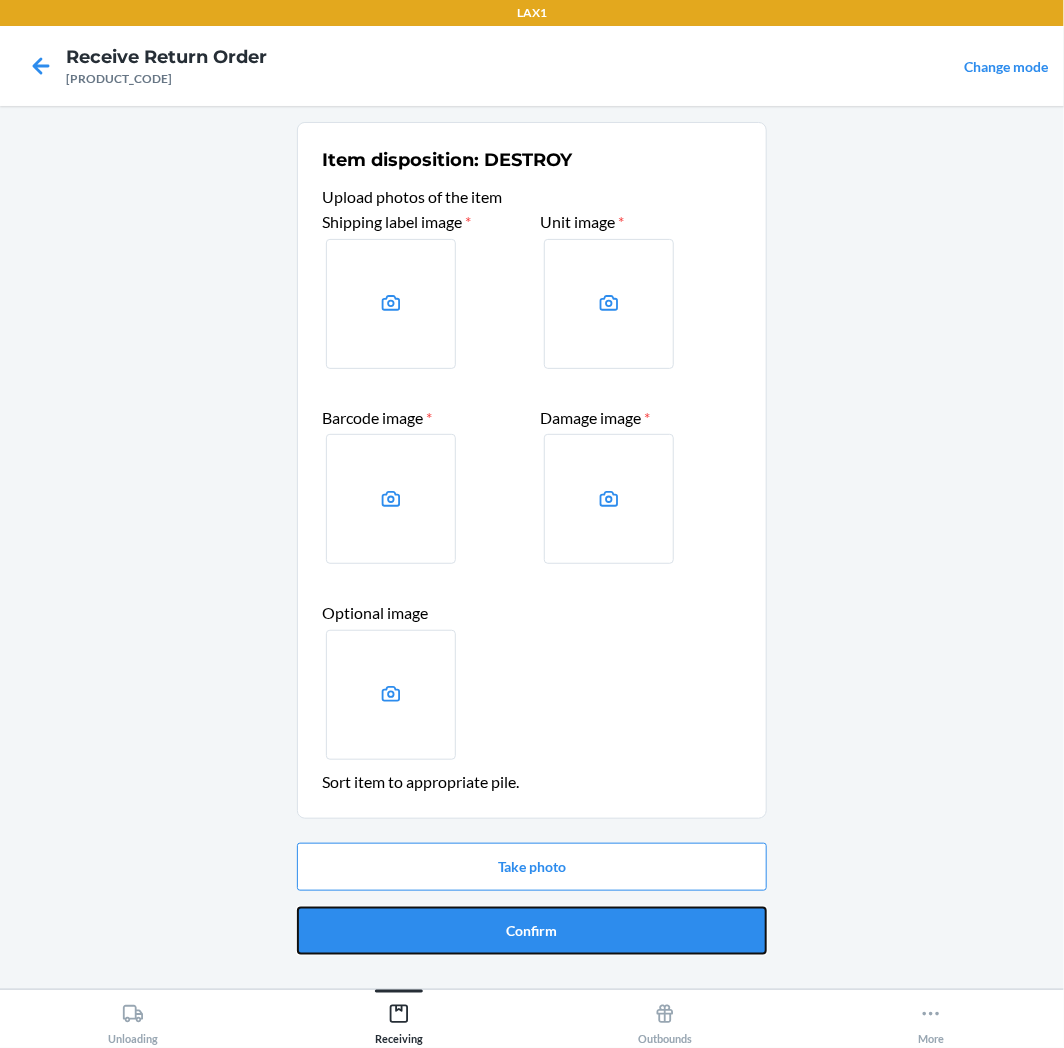 click on "Confirm" at bounding box center [532, 931] 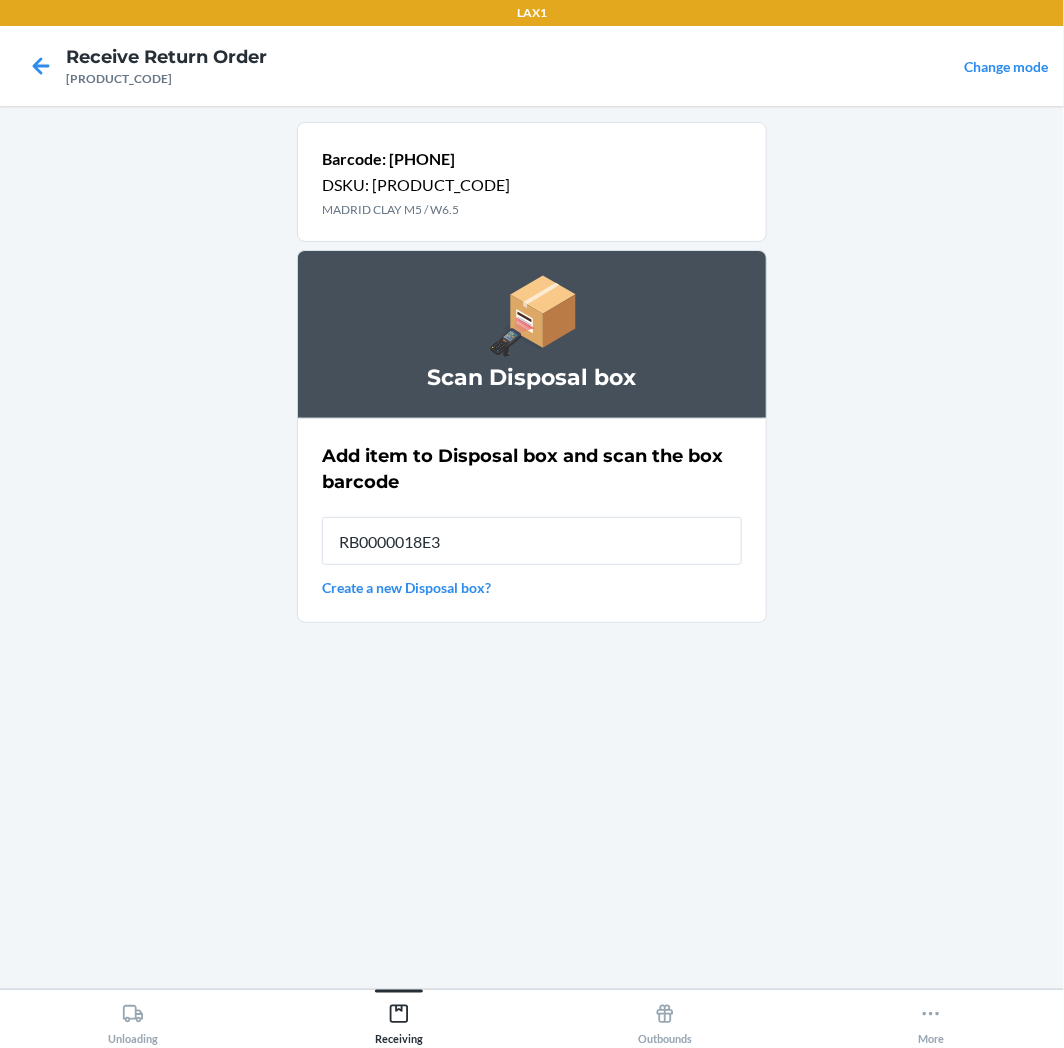 type on "RB0000018E3" 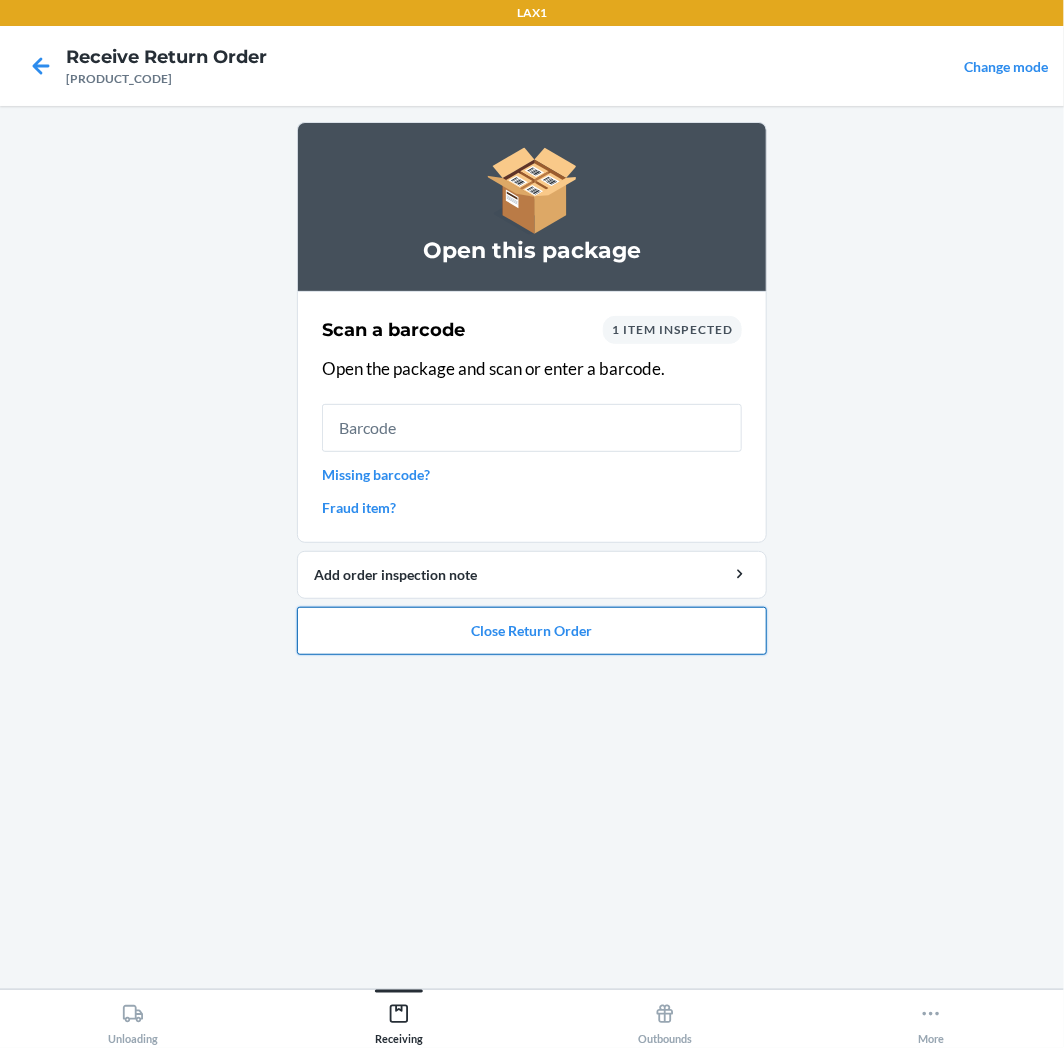click on "Close Return Order" at bounding box center (532, 631) 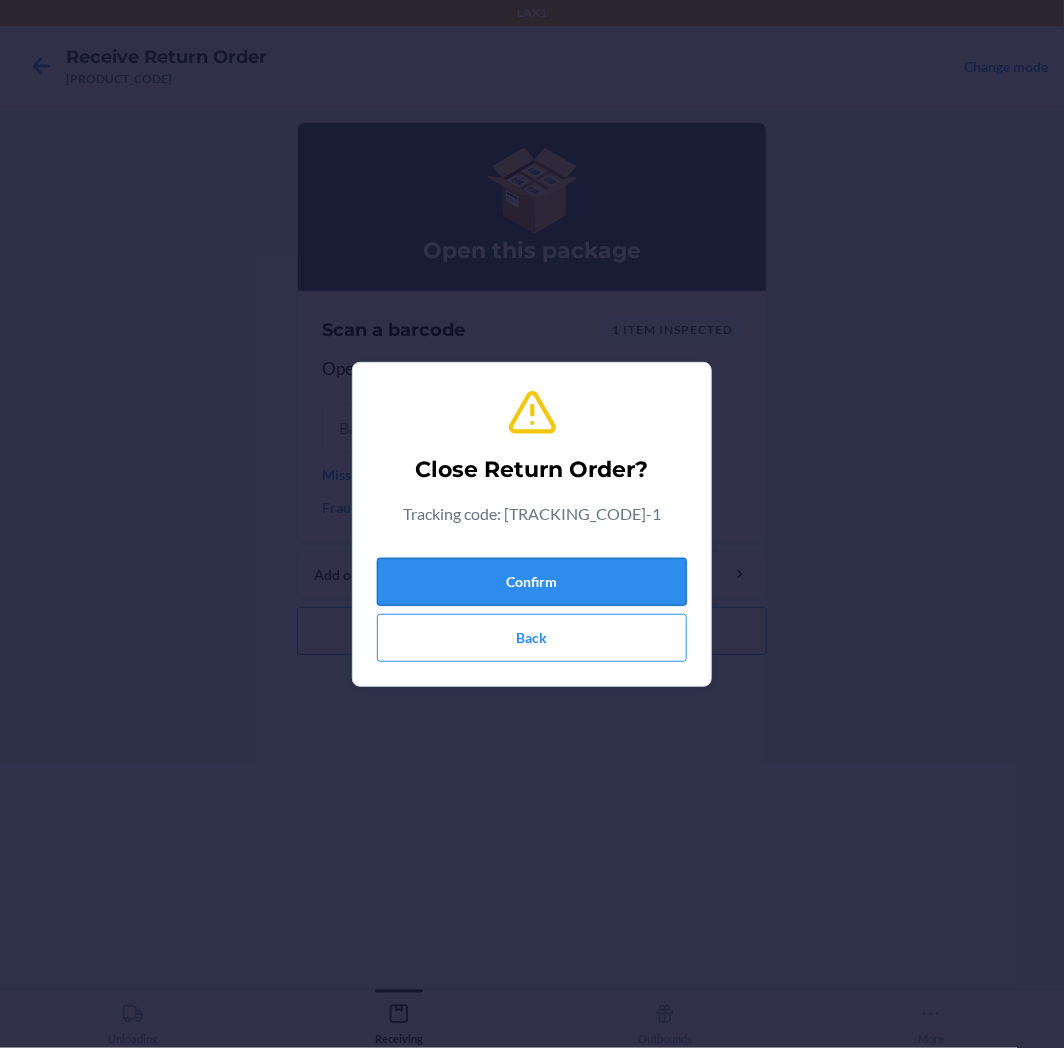 click on "Confirm" at bounding box center (532, 582) 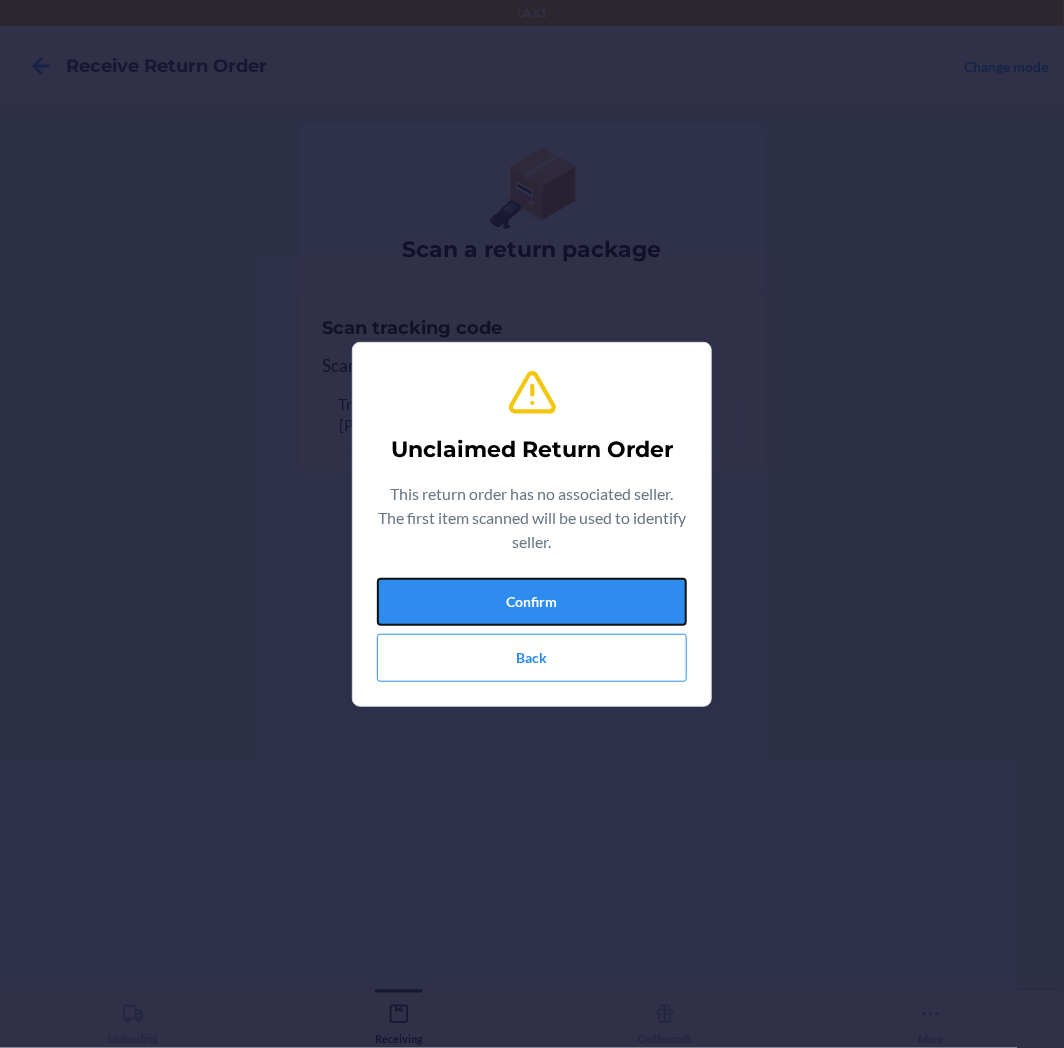 click on "Confirm" at bounding box center (532, 602) 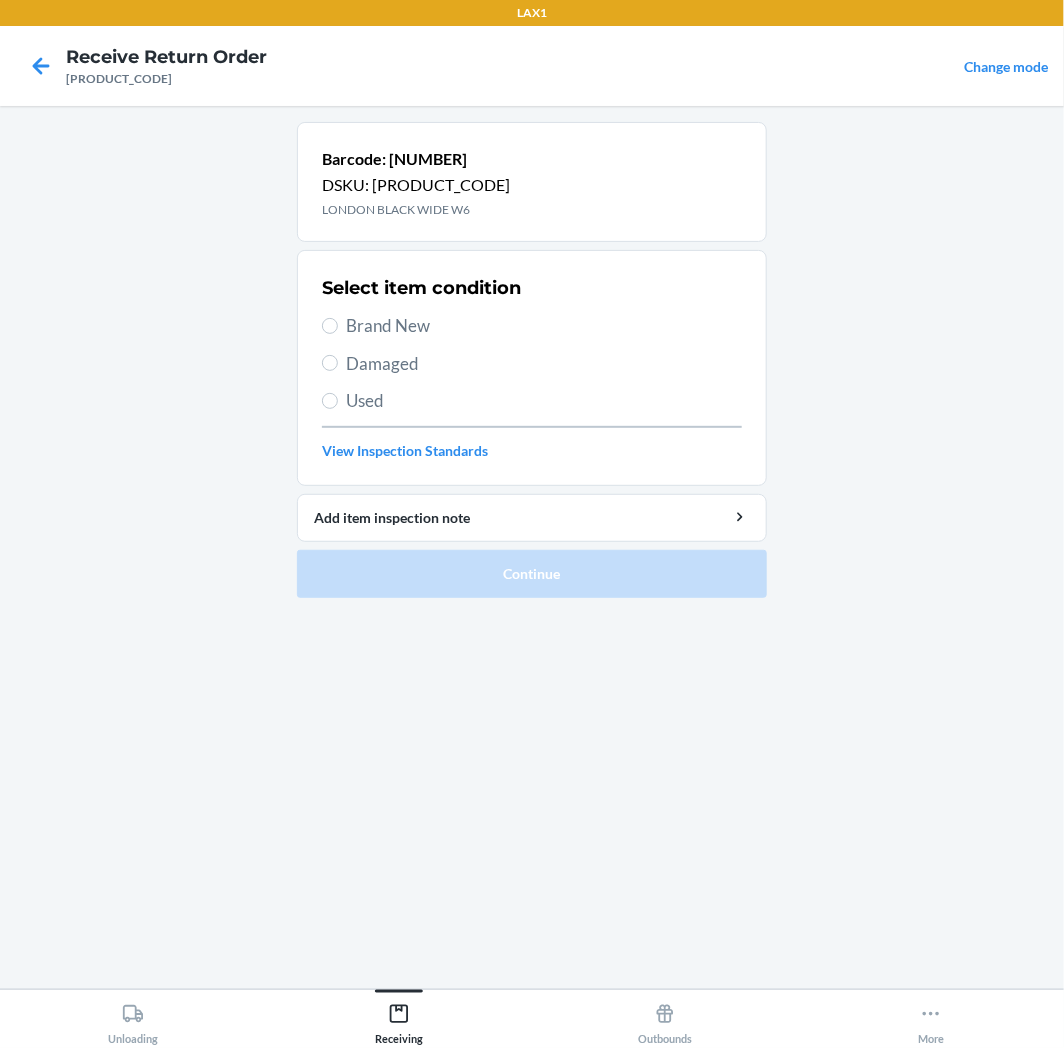 click on "Select item condition Brand New Damaged Used View Inspection Standards" at bounding box center (532, 368) 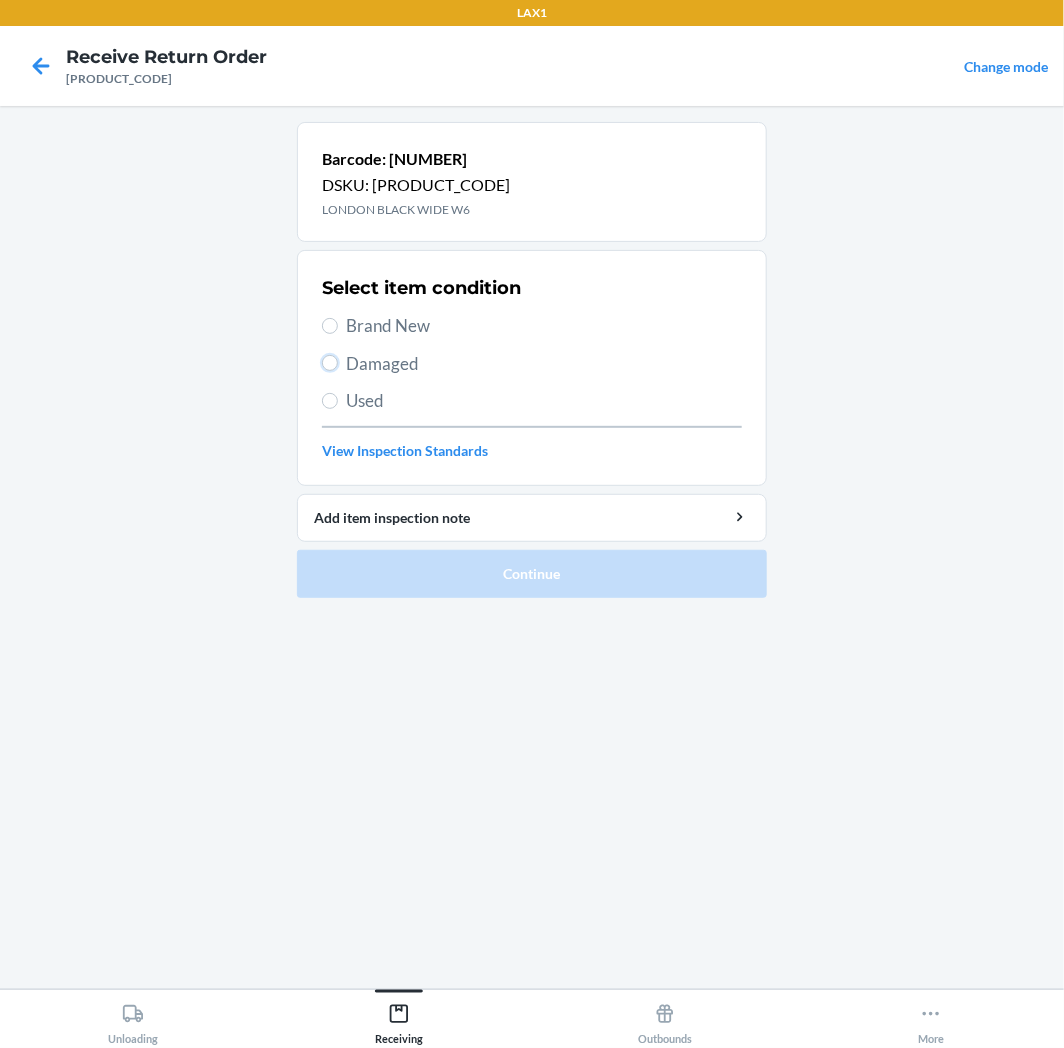 click on "Damaged" at bounding box center (330, 363) 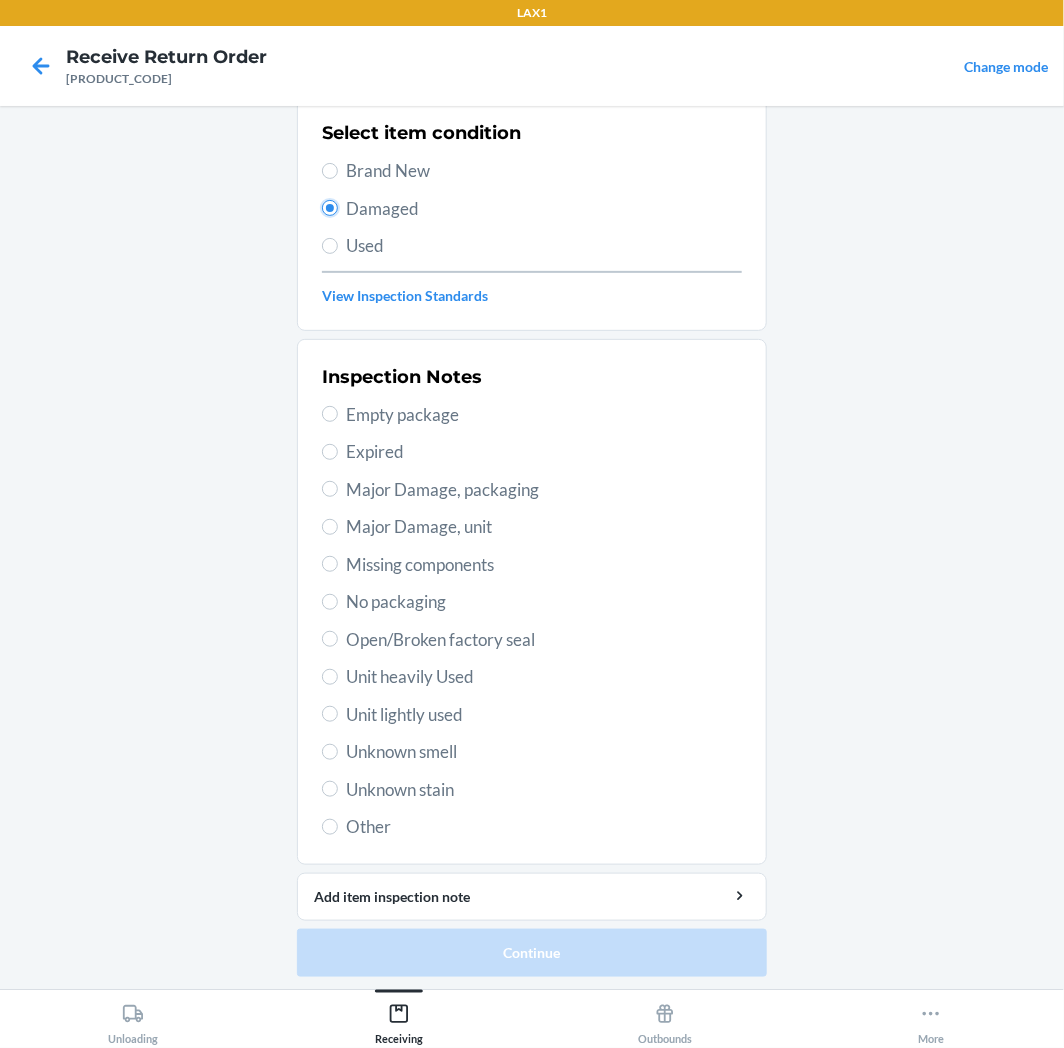 scroll, scrollTop: 157, scrollLeft: 0, axis: vertical 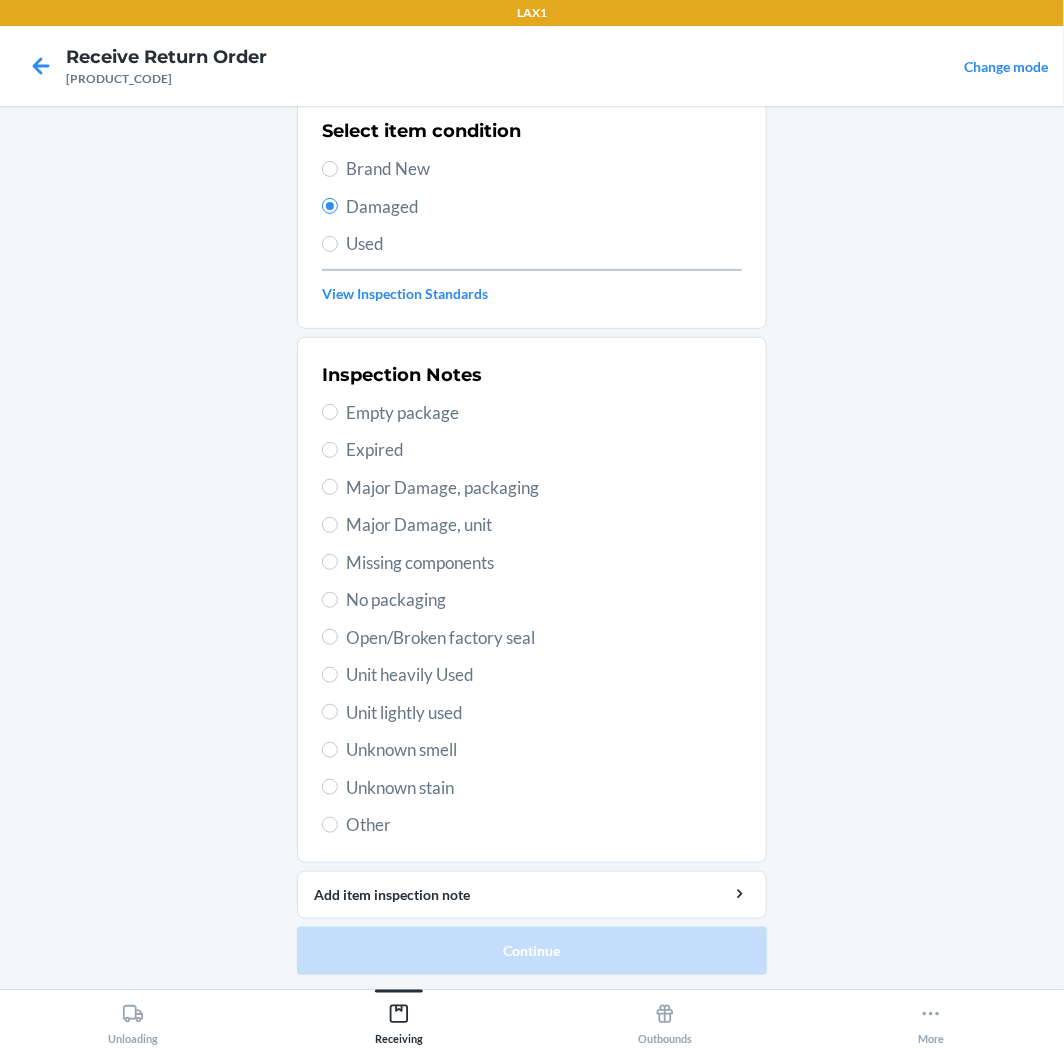 click on "Unit lightly used" at bounding box center (544, 713) 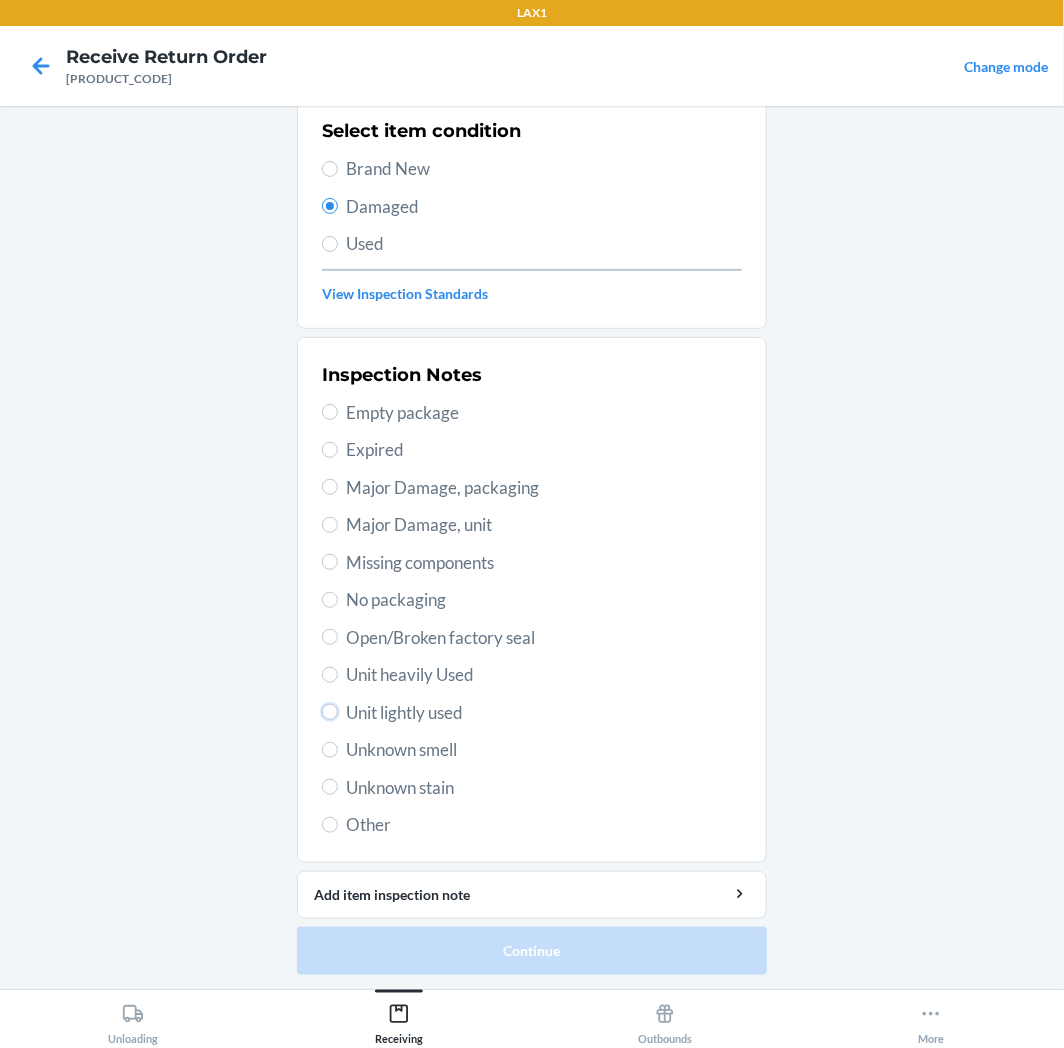 click on "Unit lightly used" at bounding box center [330, 712] 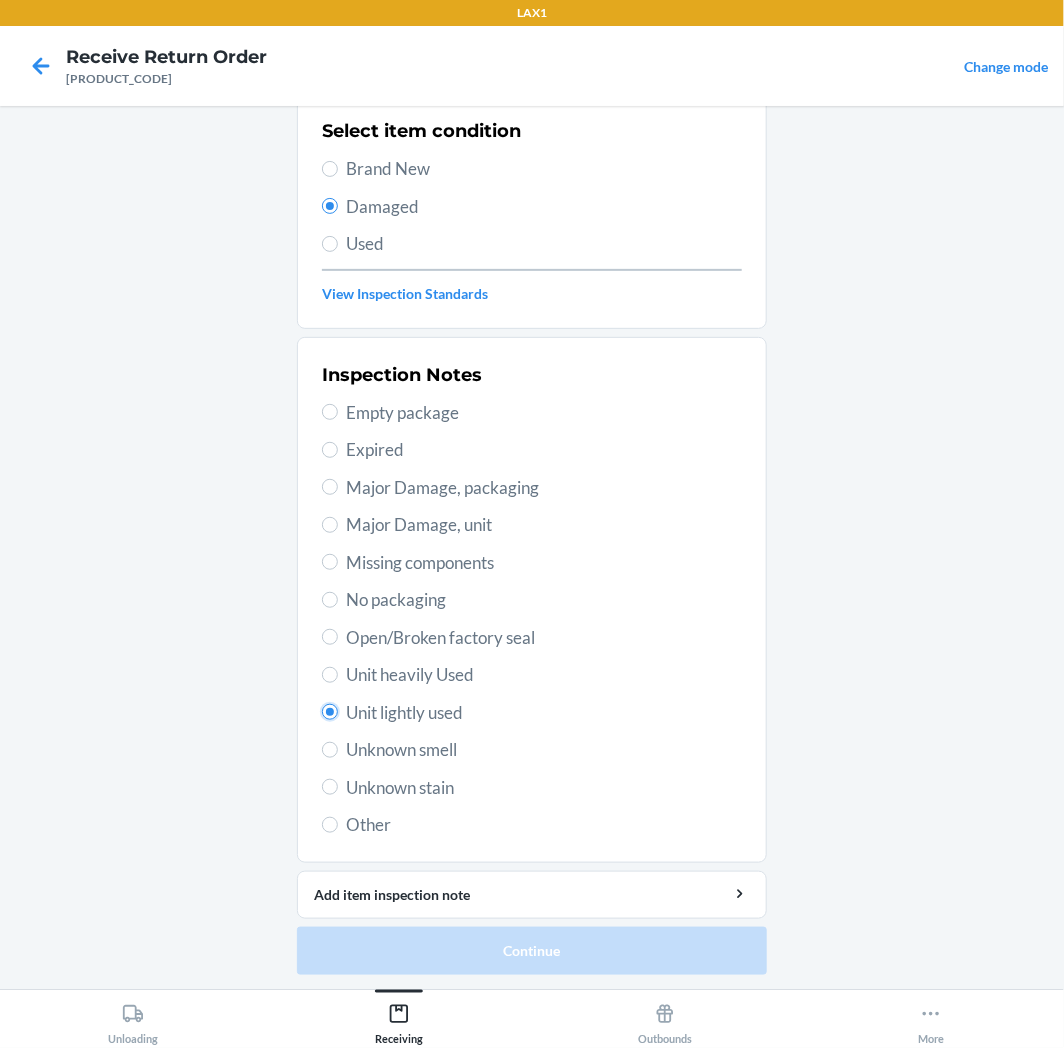 radio on "true" 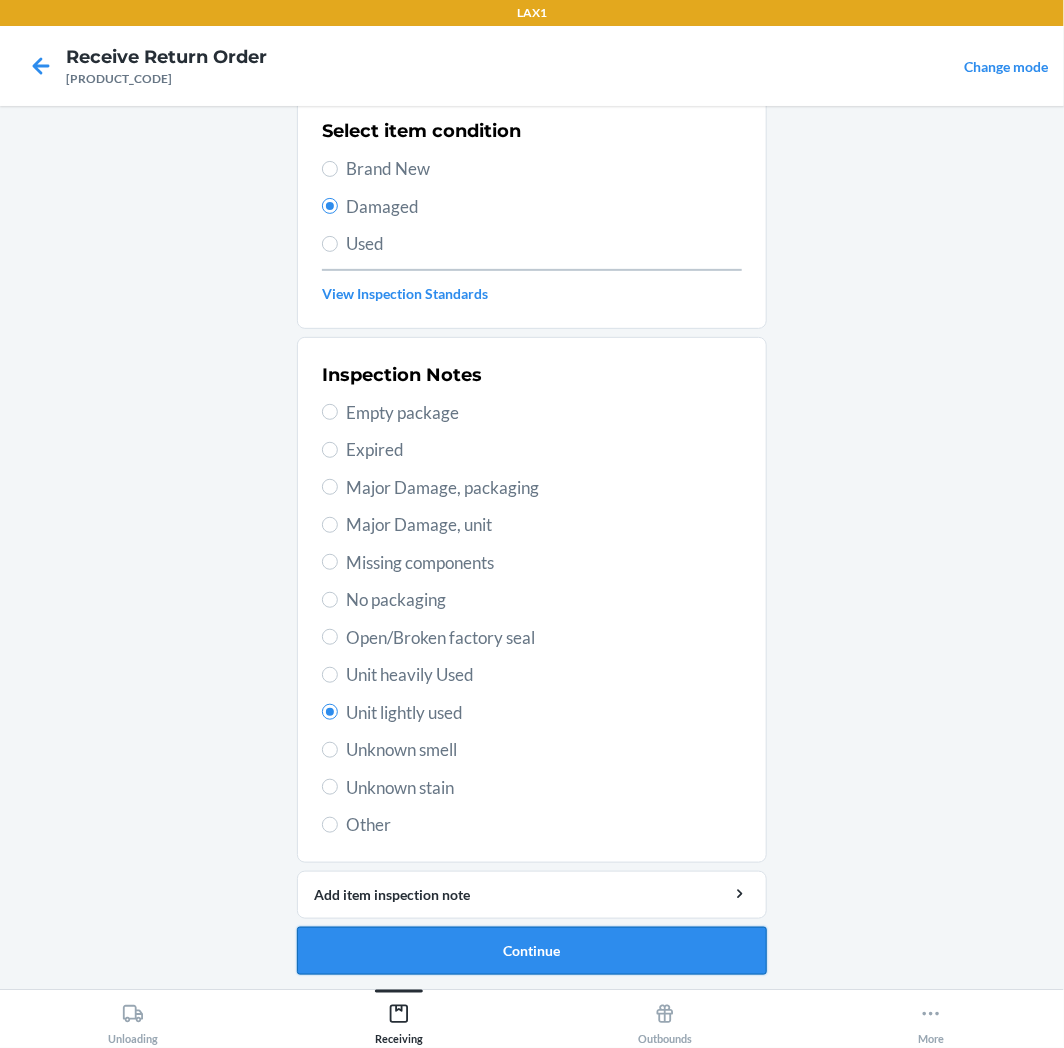 click on "Continue" at bounding box center [532, 951] 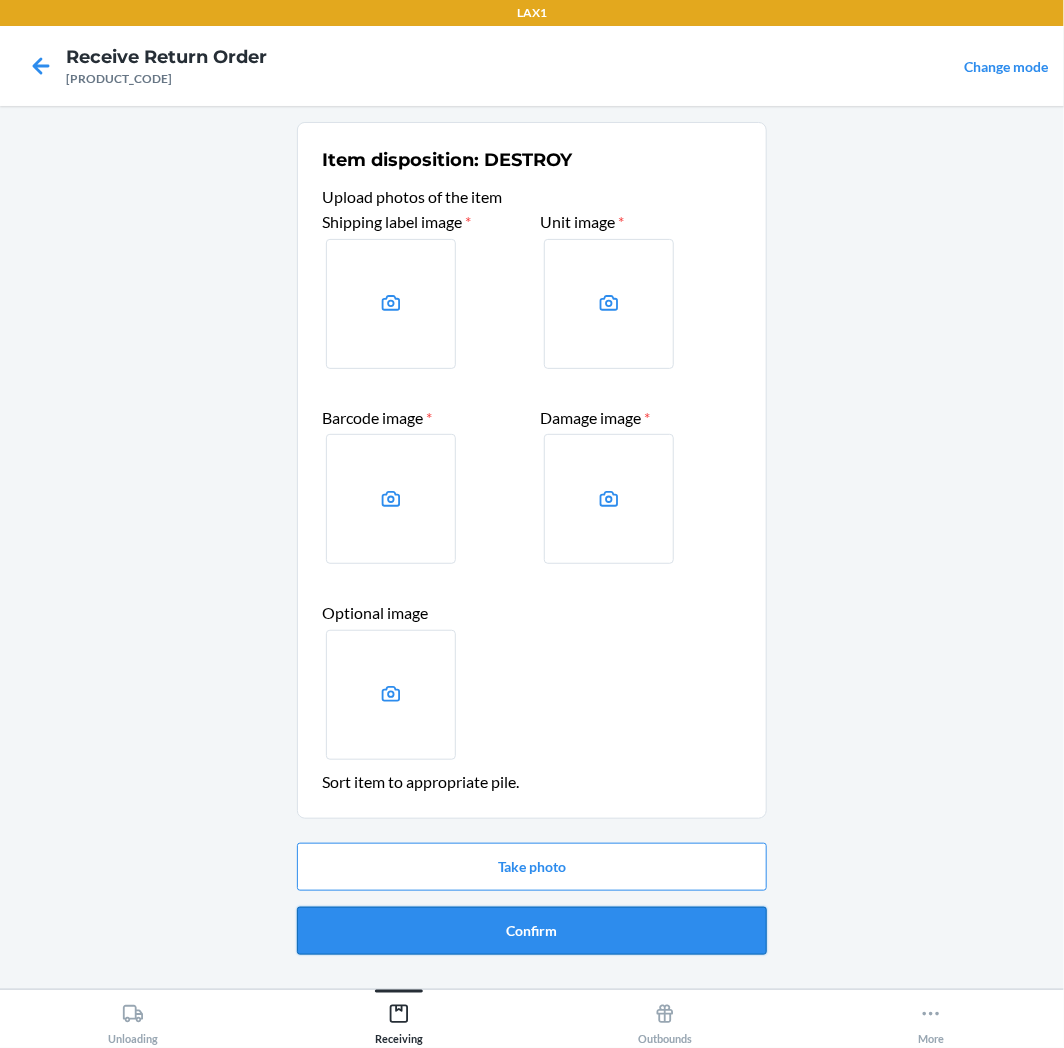 click on "Confirm" at bounding box center (532, 931) 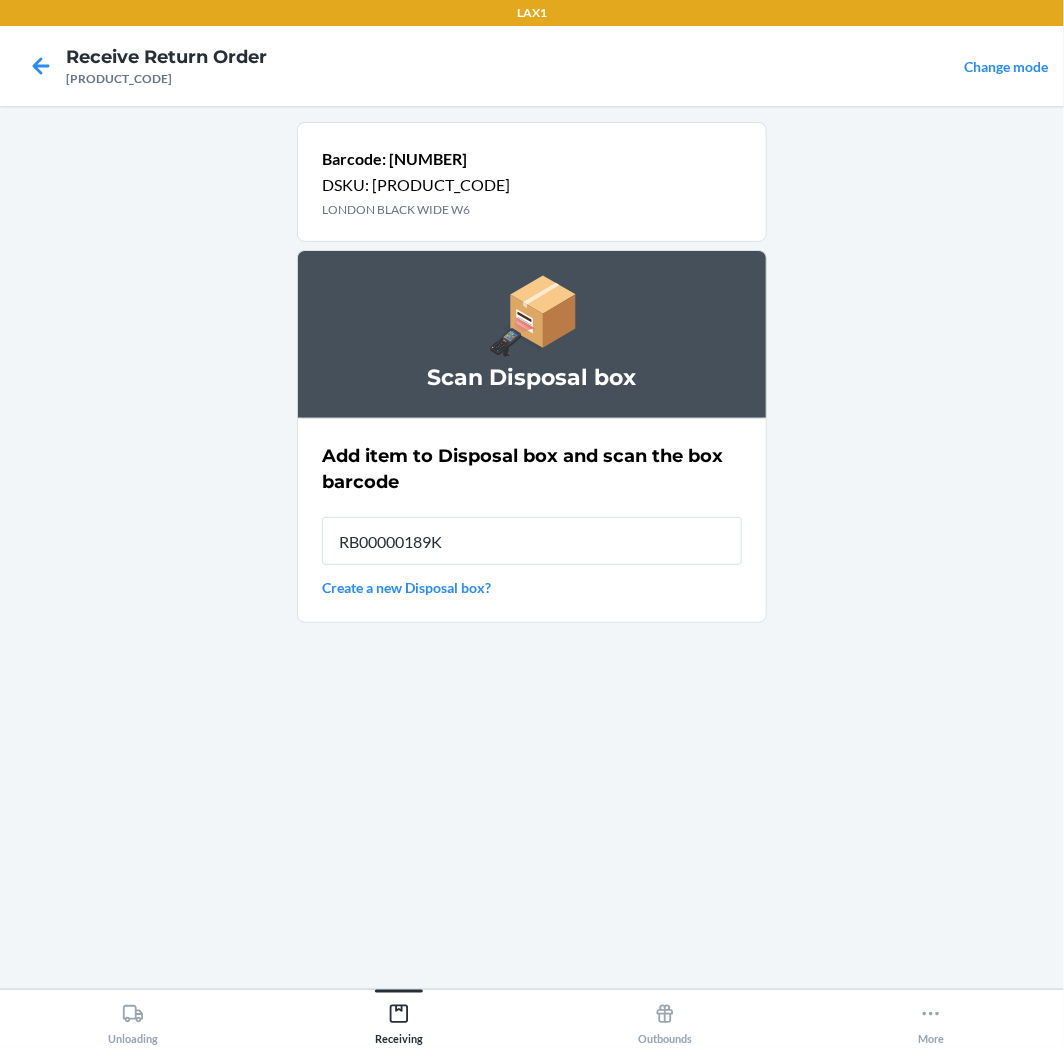 type on "RB00000189K" 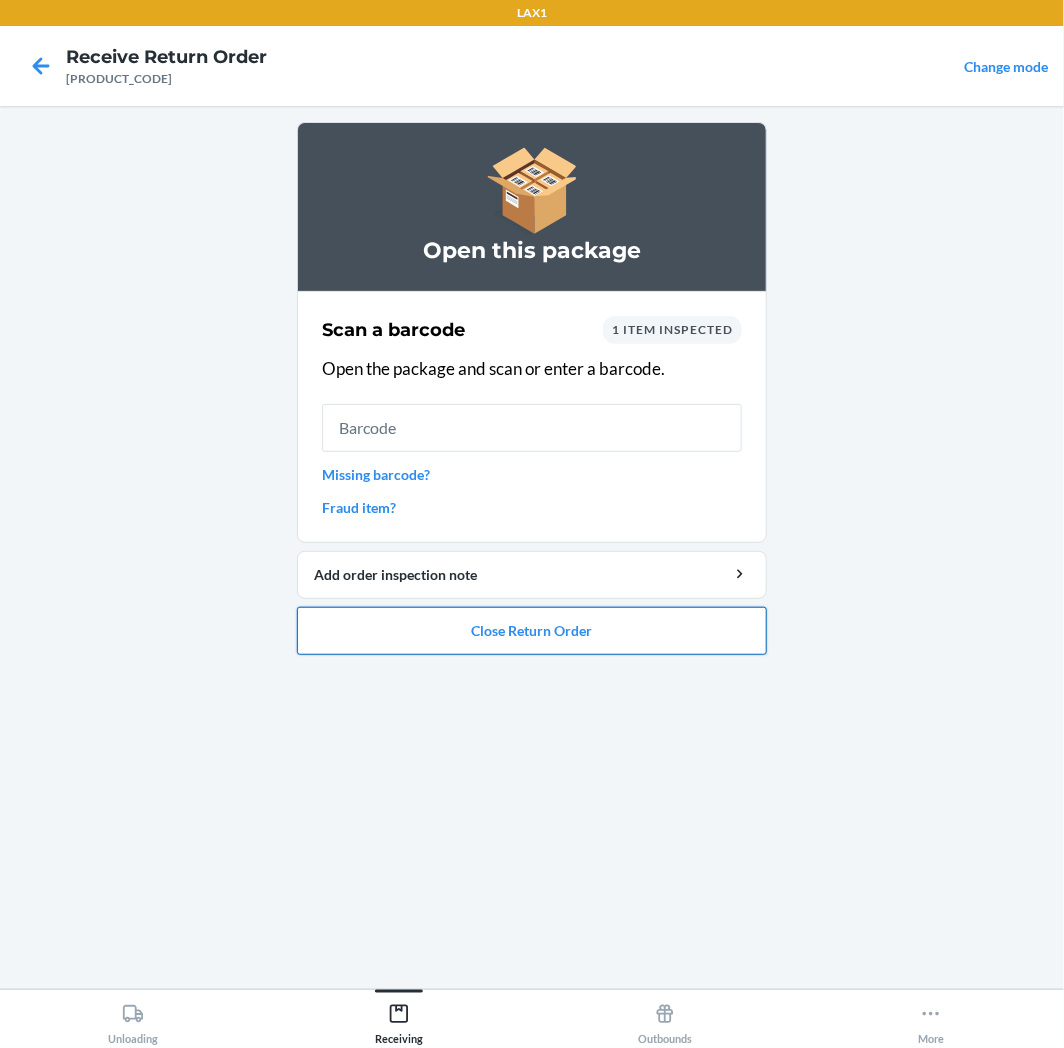 click on "Close Return Order" at bounding box center [532, 631] 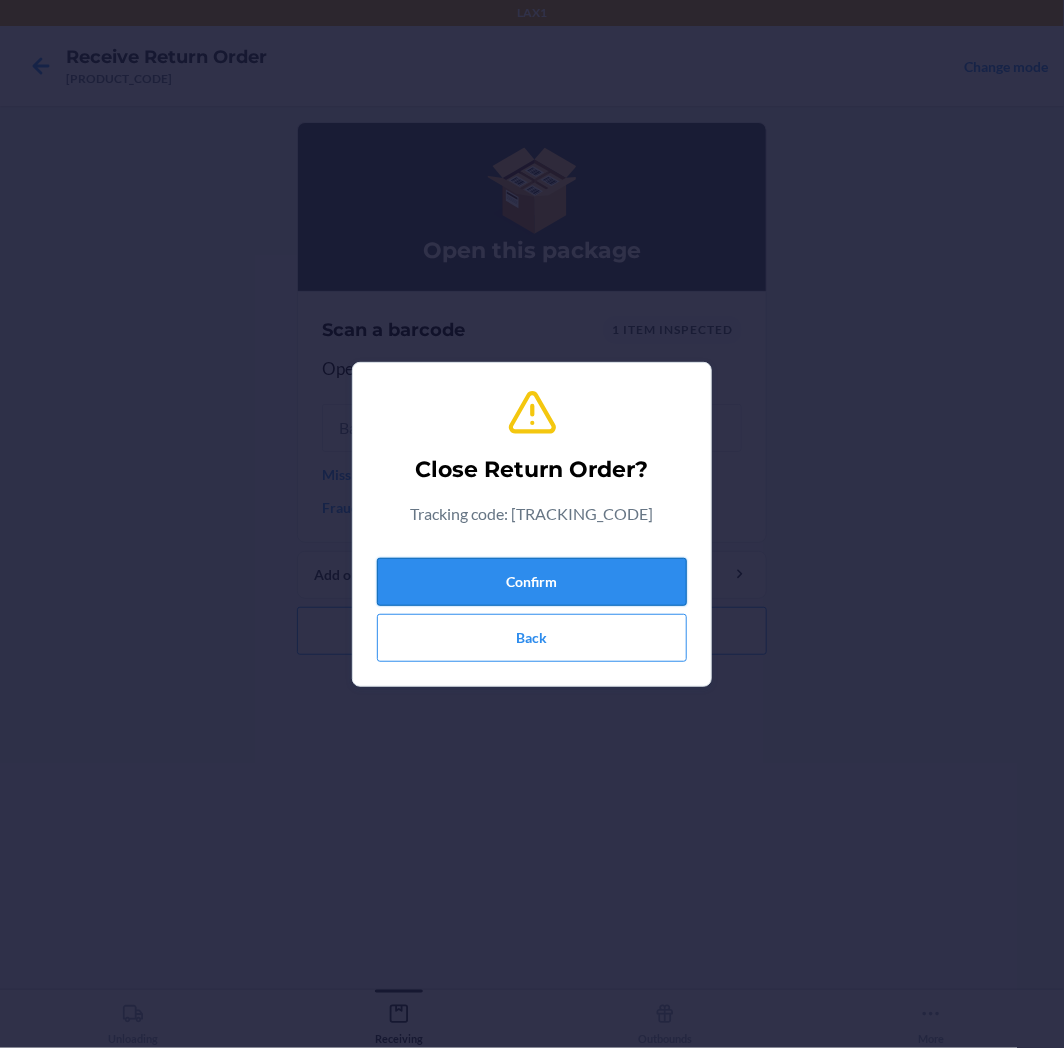 click on "Confirm" at bounding box center [532, 582] 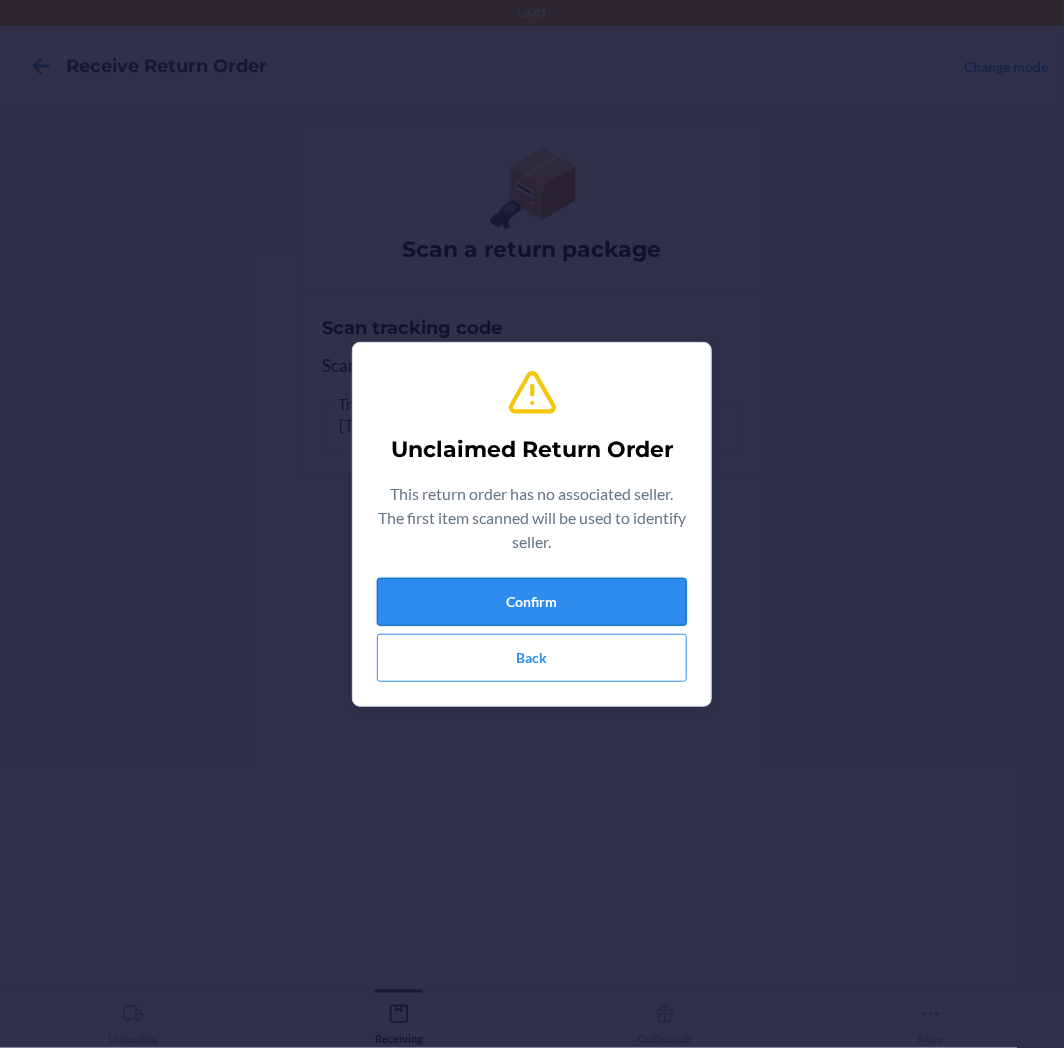 click on "Confirm" at bounding box center [532, 602] 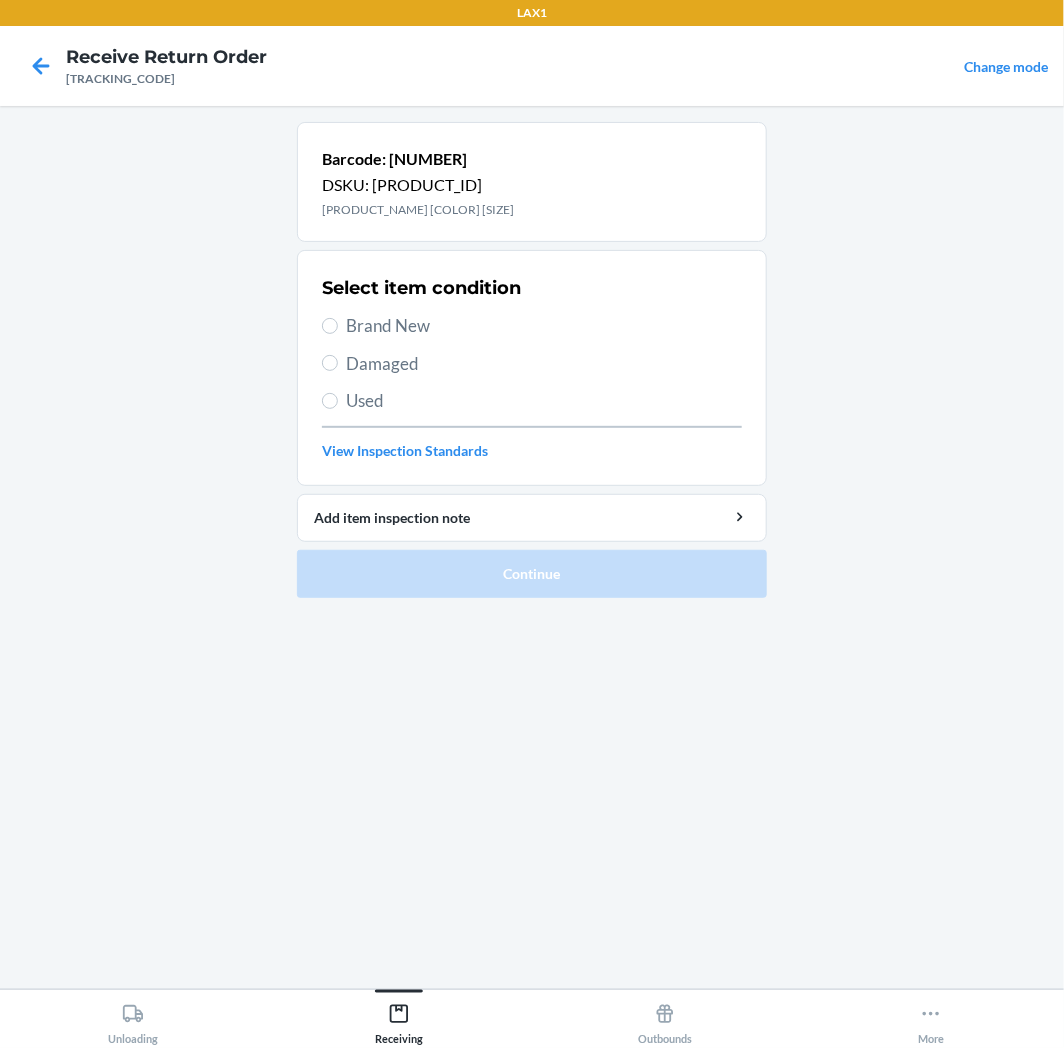 click on "Select item condition Brand New Damaged Used View Inspection Standards" at bounding box center [532, 368] 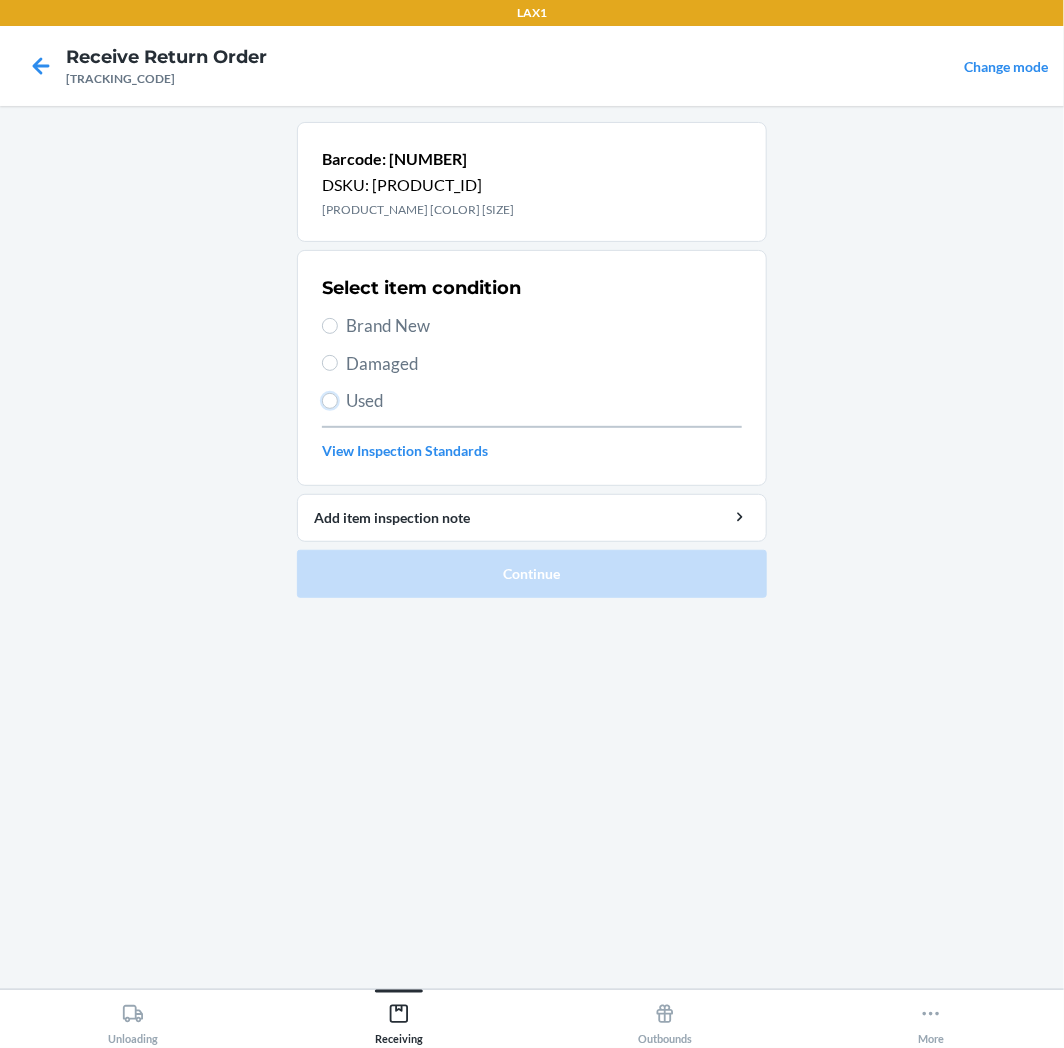 click on "Used" at bounding box center (330, 401) 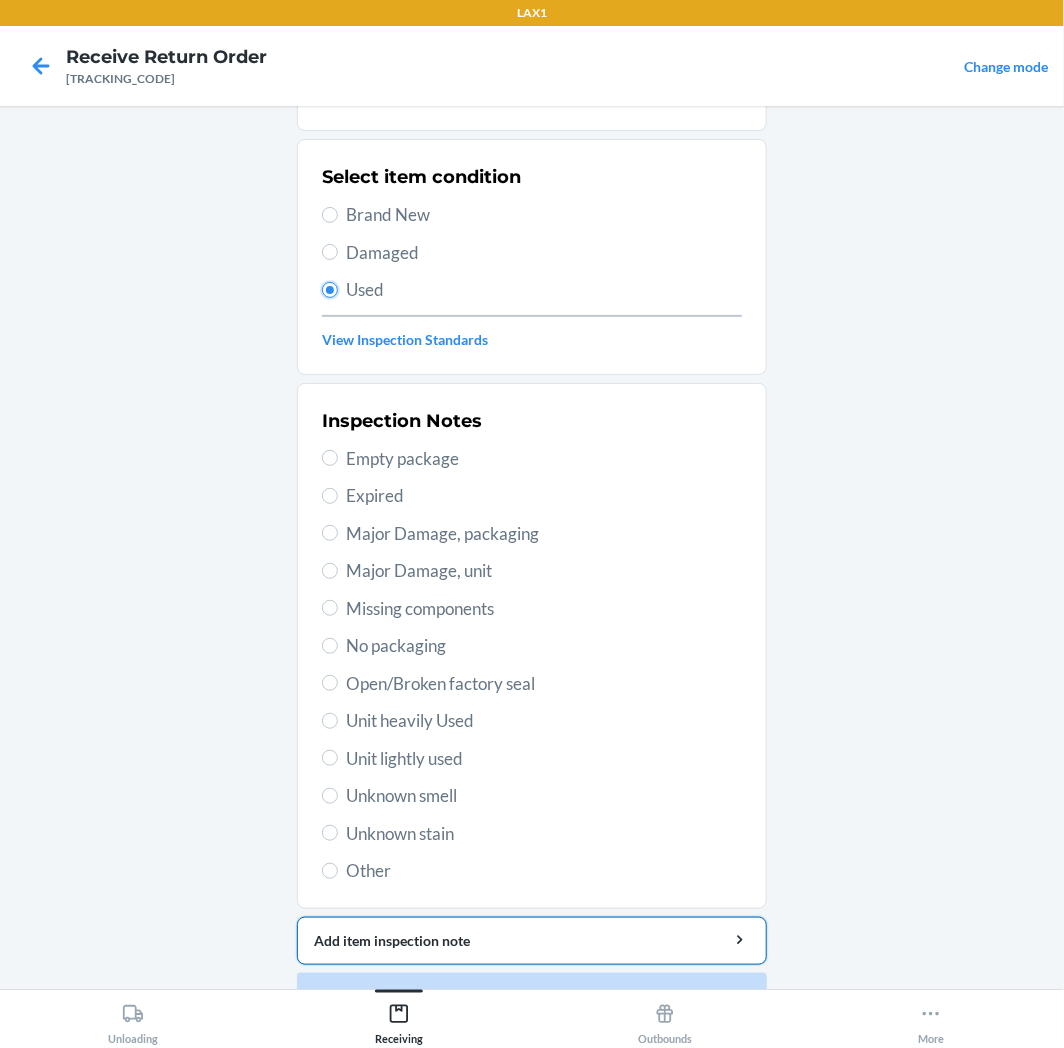 scroll, scrollTop: 157, scrollLeft: 0, axis: vertical 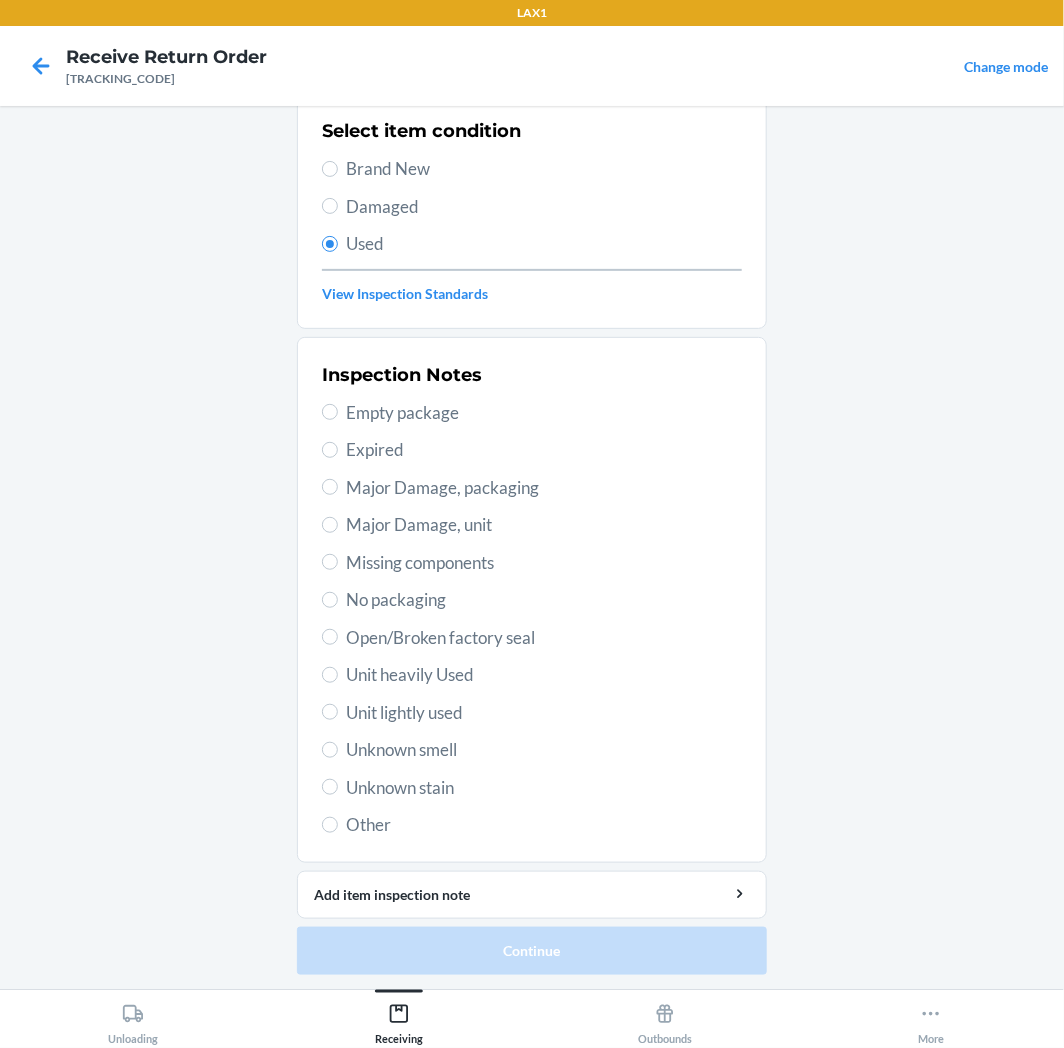 click on "Inspection Notes Empty package Expired Major Damage, packaging Major Damage, unit Missing components No packaging Open/Broken factory seal Unit heavily Used Unit lightly used Unknown smell Unknown stain Other" at bounding box center (532, 600) 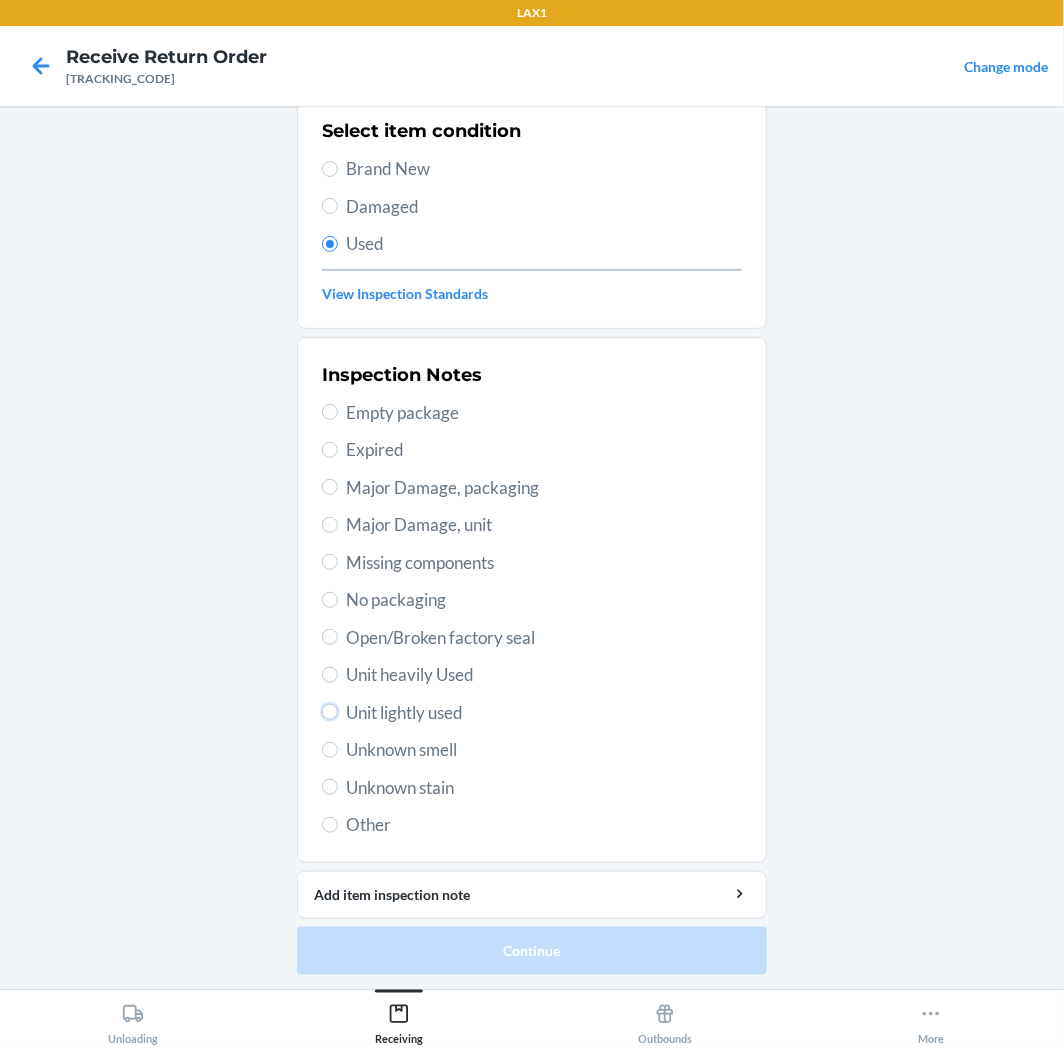 click on "Unit lightly used" at bounding box center [330, 712] 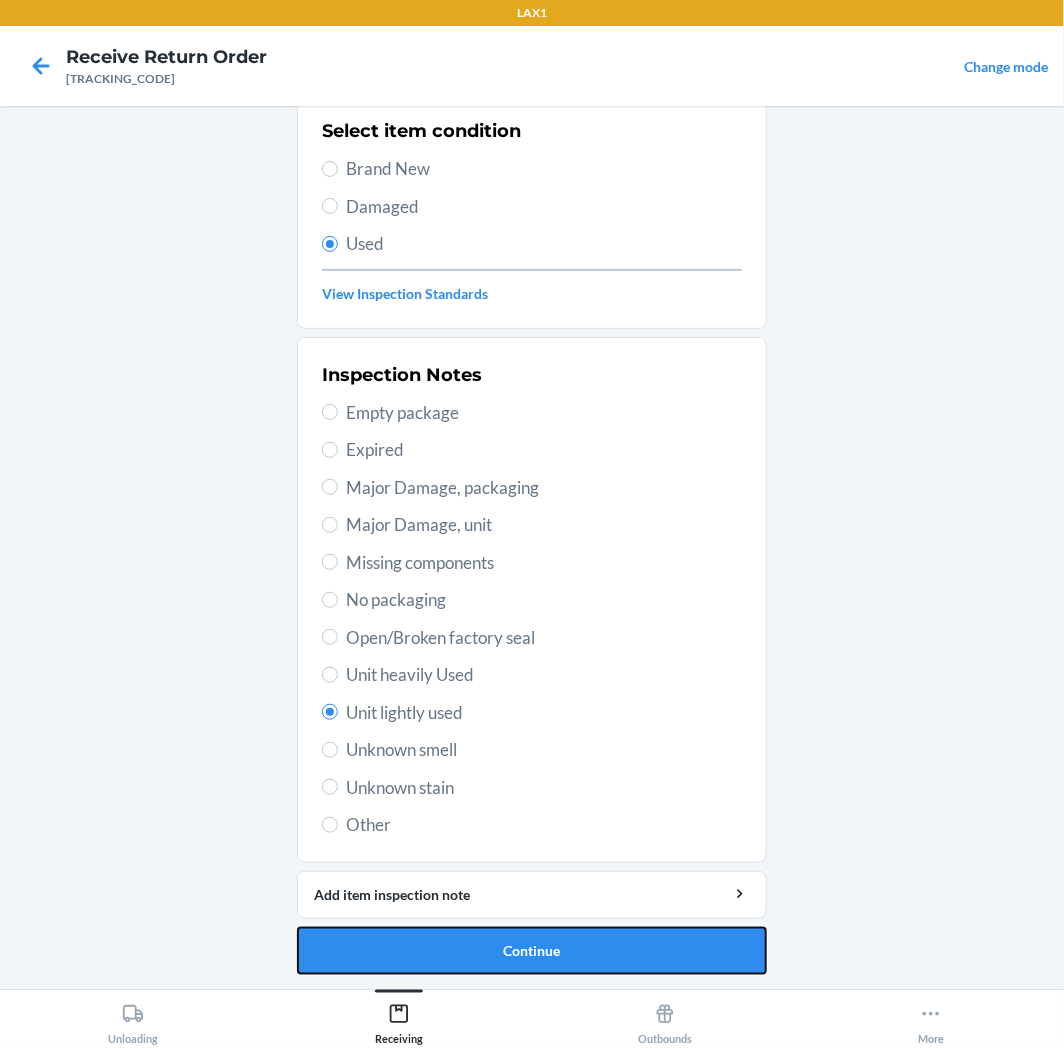 drag, startPoint x: 444, startPoint y: 962, endPoint x: 444, endPoint y: 951, distance: 11 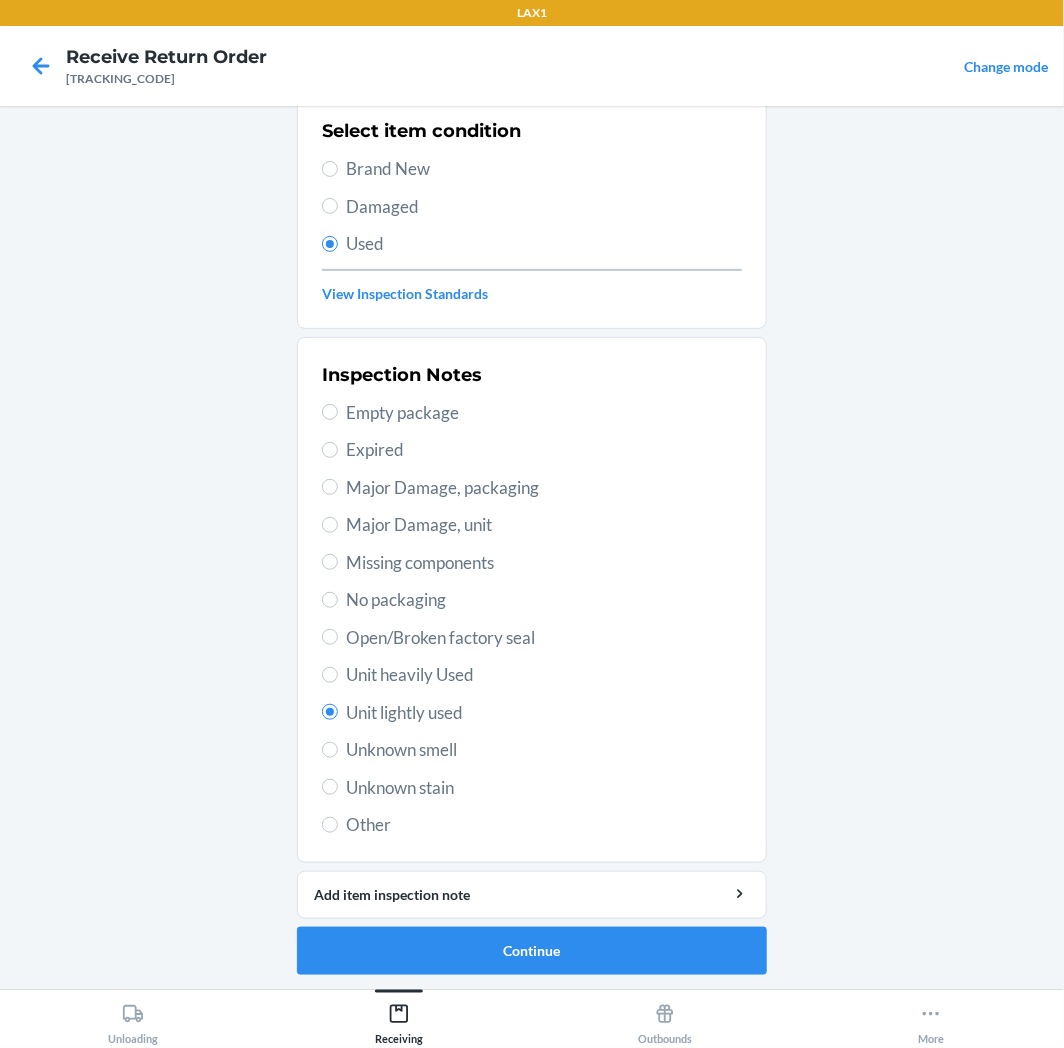scroll, scrollTop: 0, scrollLeft: 0, axis: both 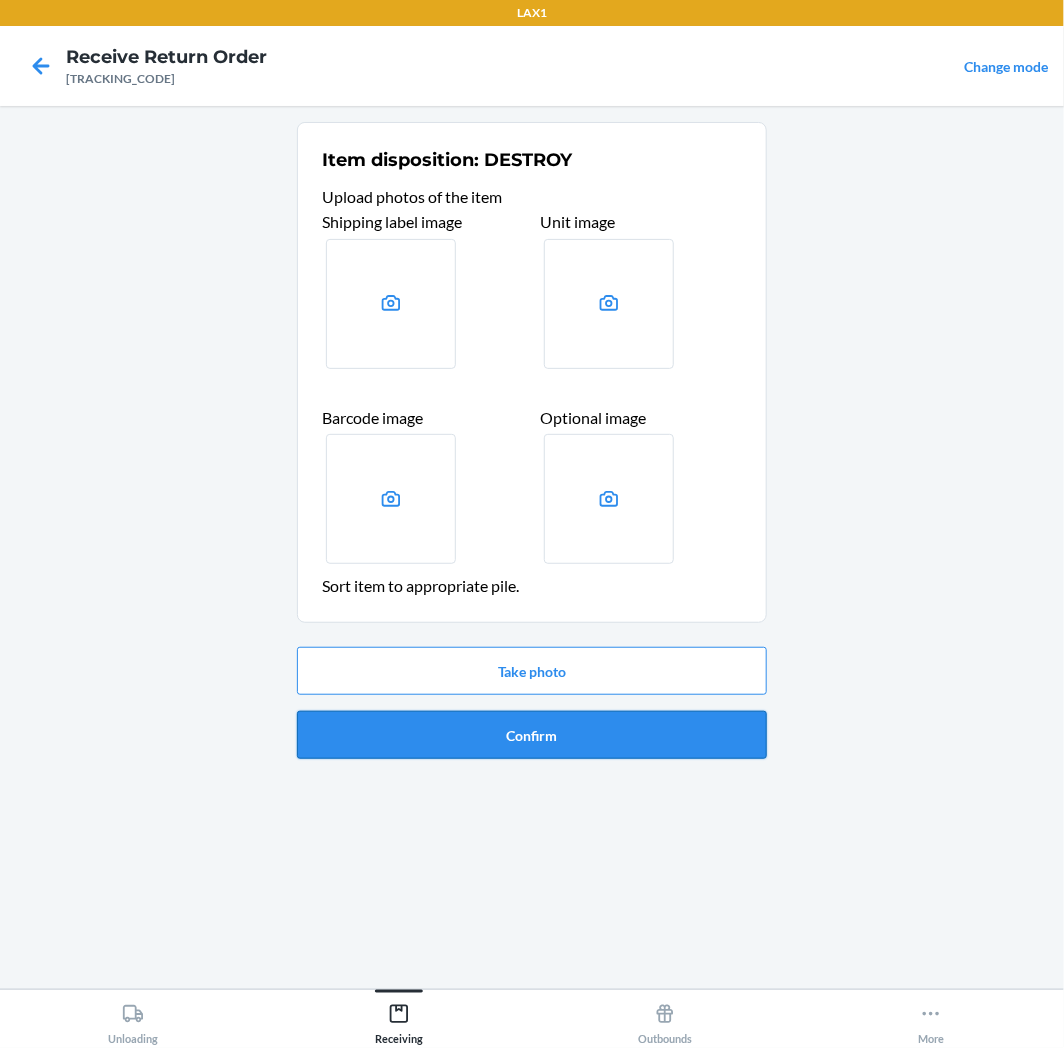 click on "Confirm" at bounding box center [532, 735] 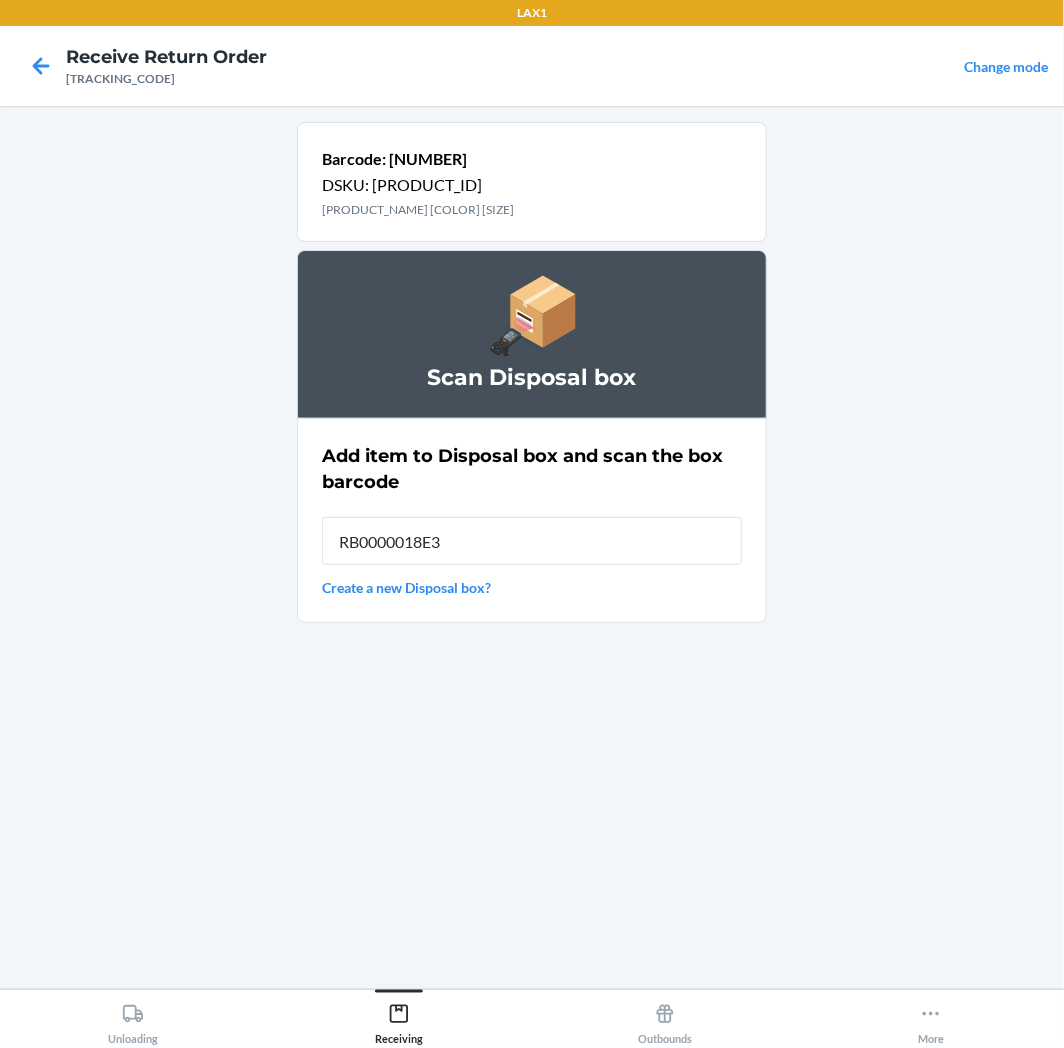 type on "RB0000018E3" 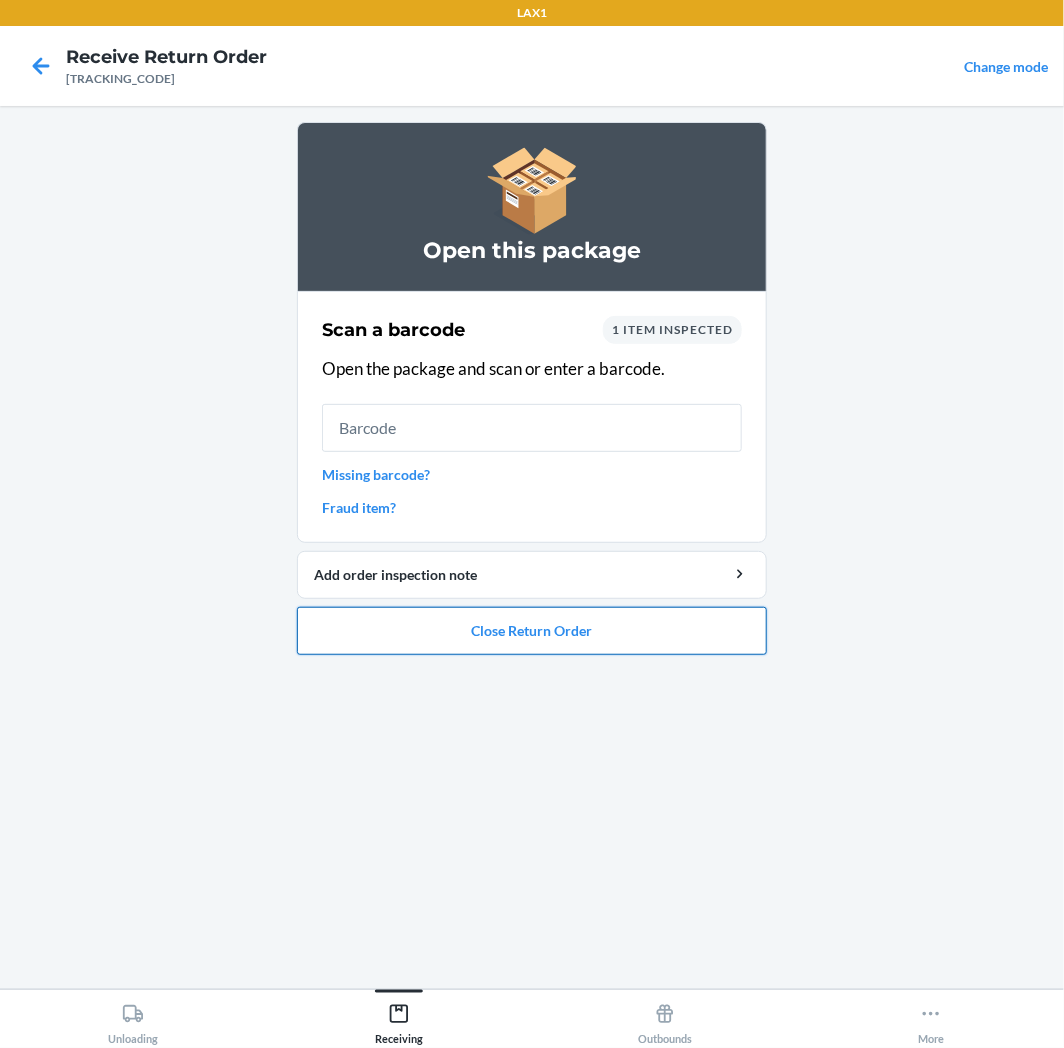 click on "Close Return Order" at bounding box center [532, 631] 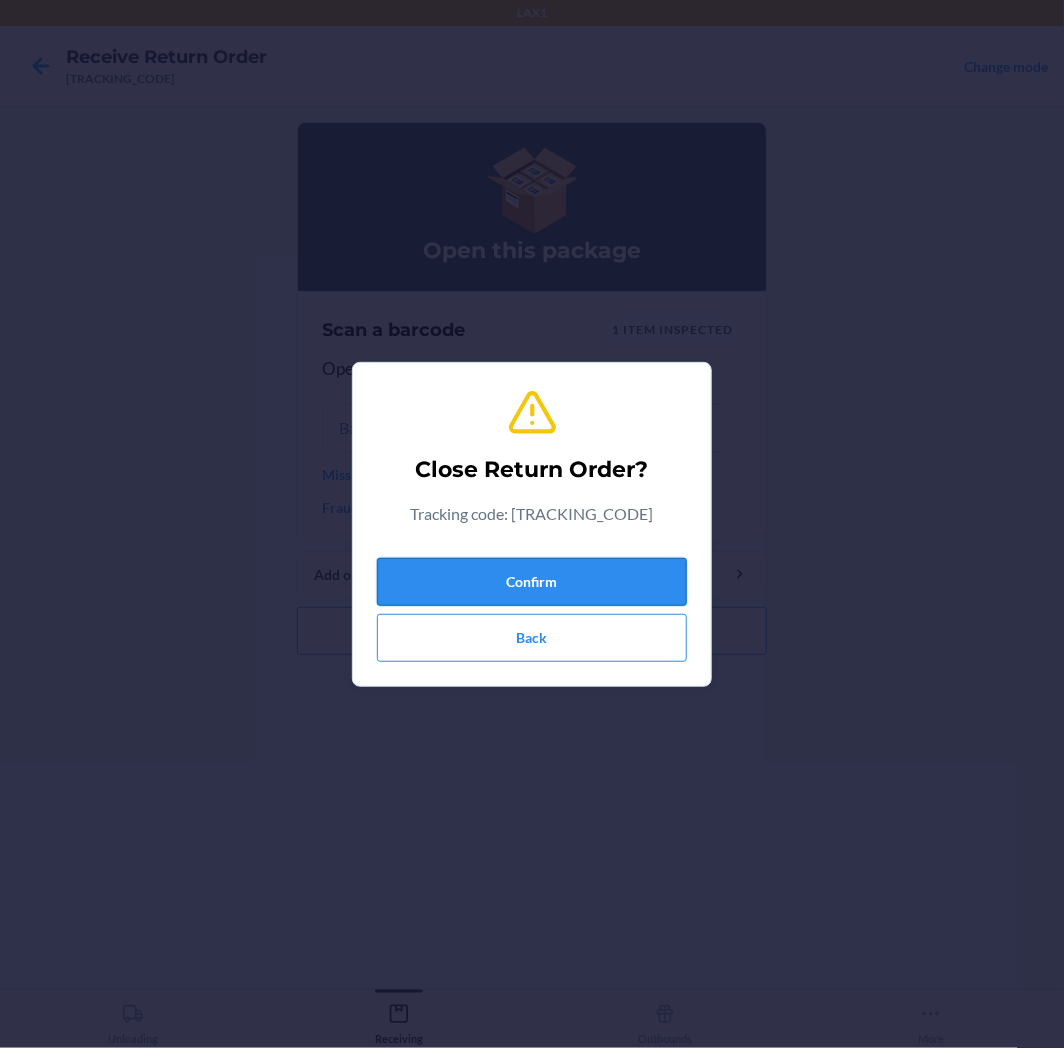 click on "Confirm" at bounding box center [532, 582] 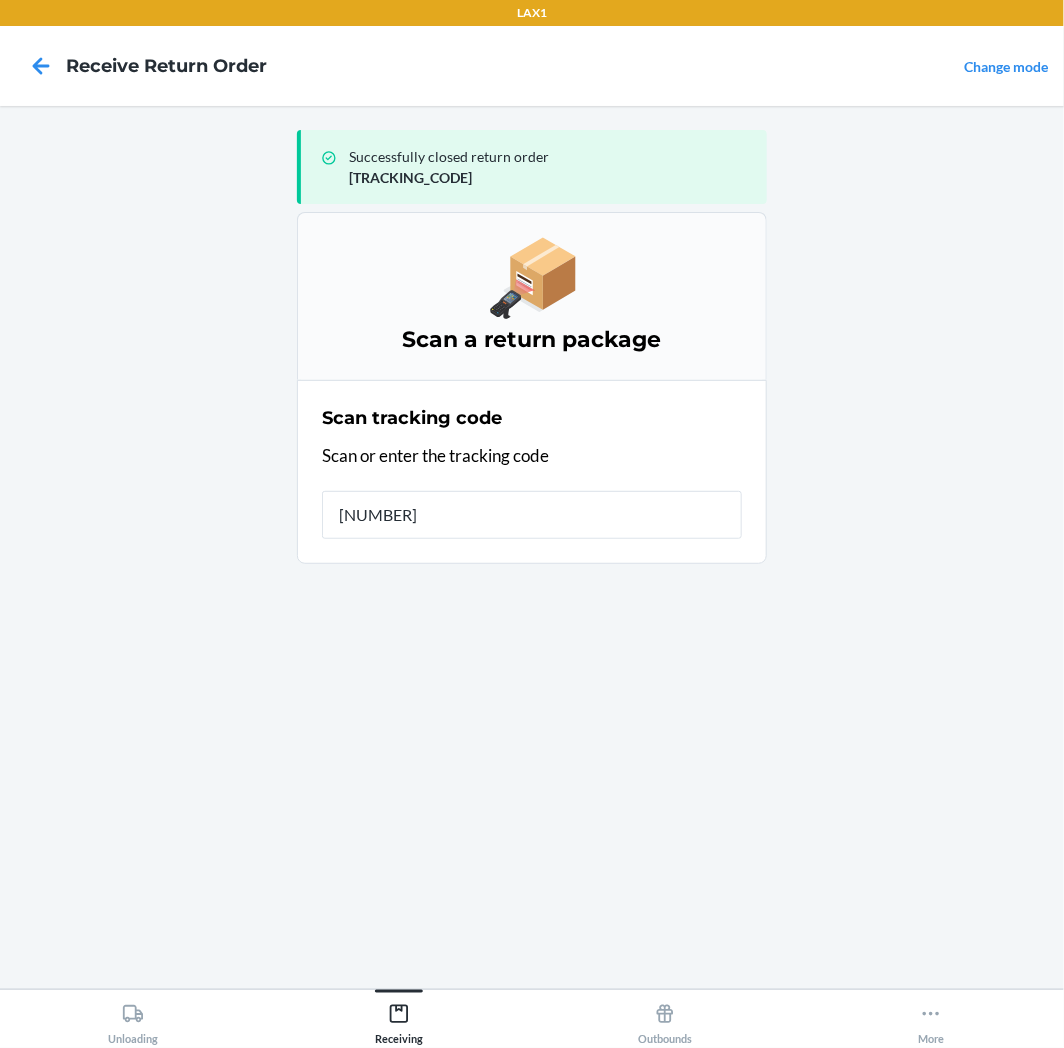 type on "[NUMBER]" 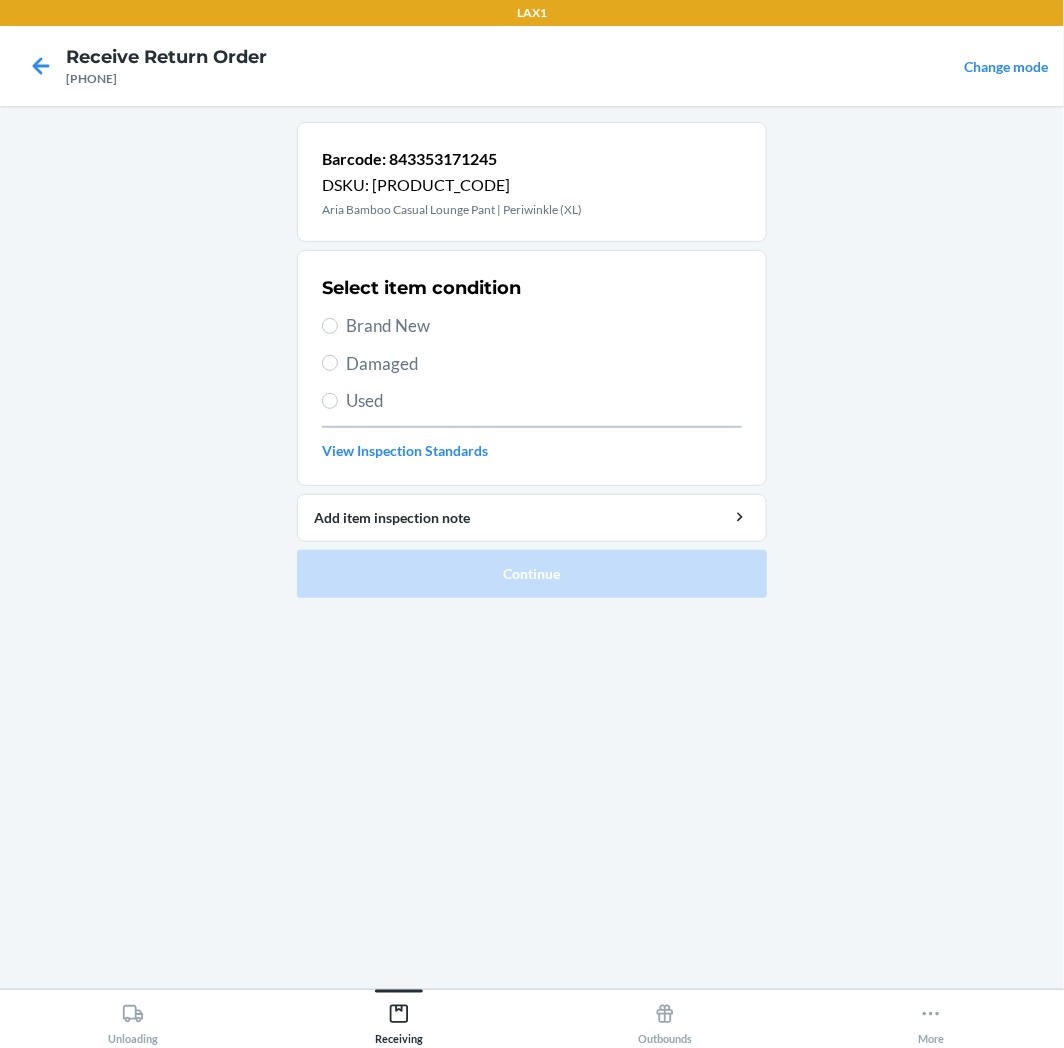 click on "Brand New" at bounding box center [544, 326] 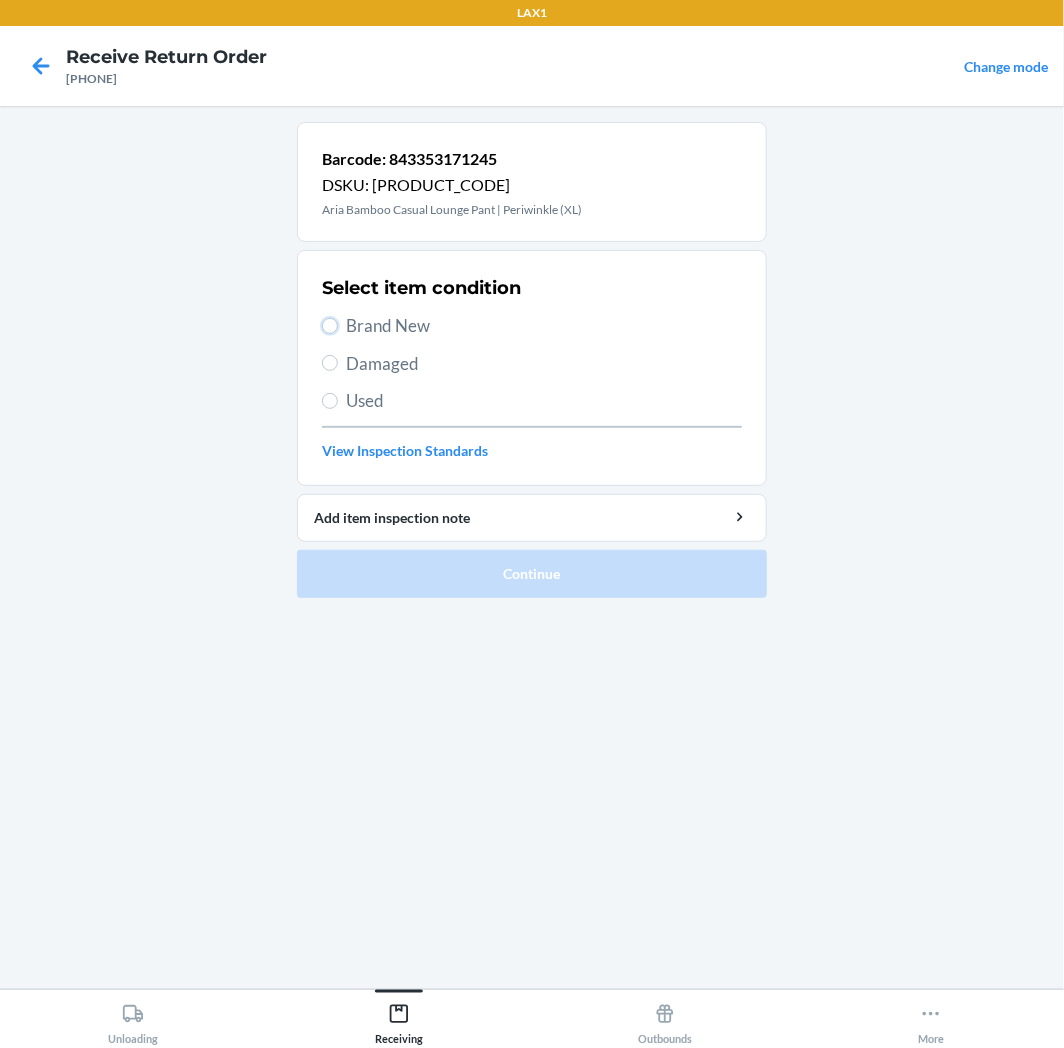 click on "Brand New" at bounding box center [330, 326] 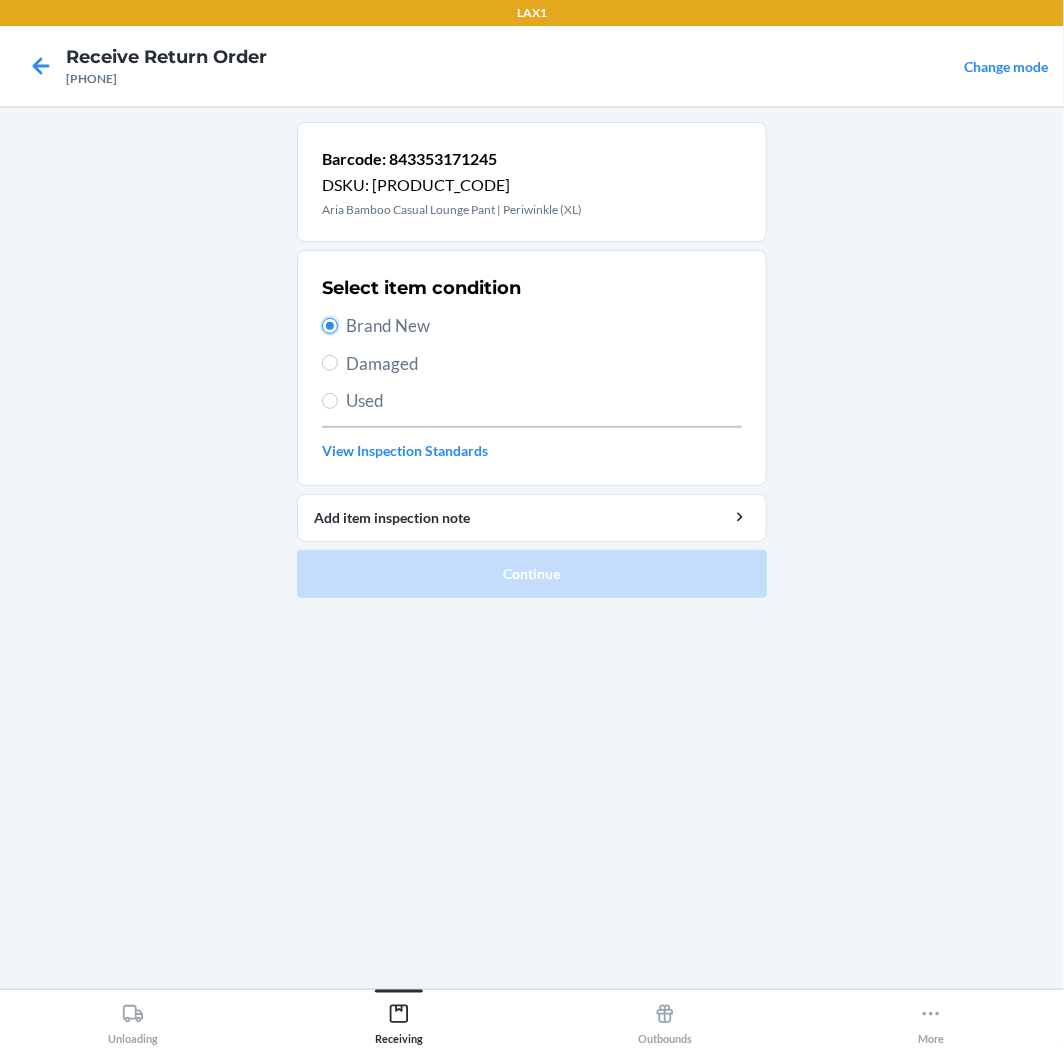 radio on "true" 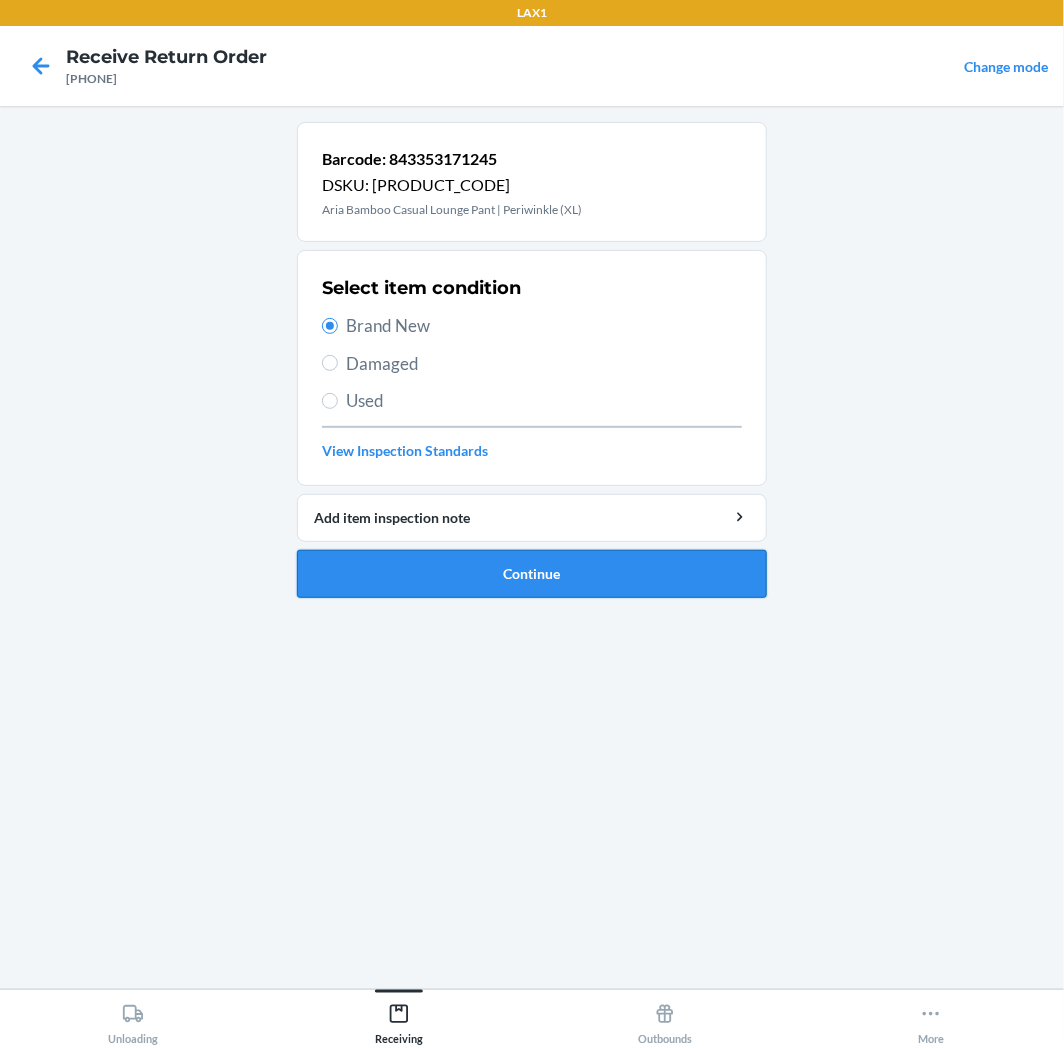 click on "Continue" at bounding box center [532, 574] 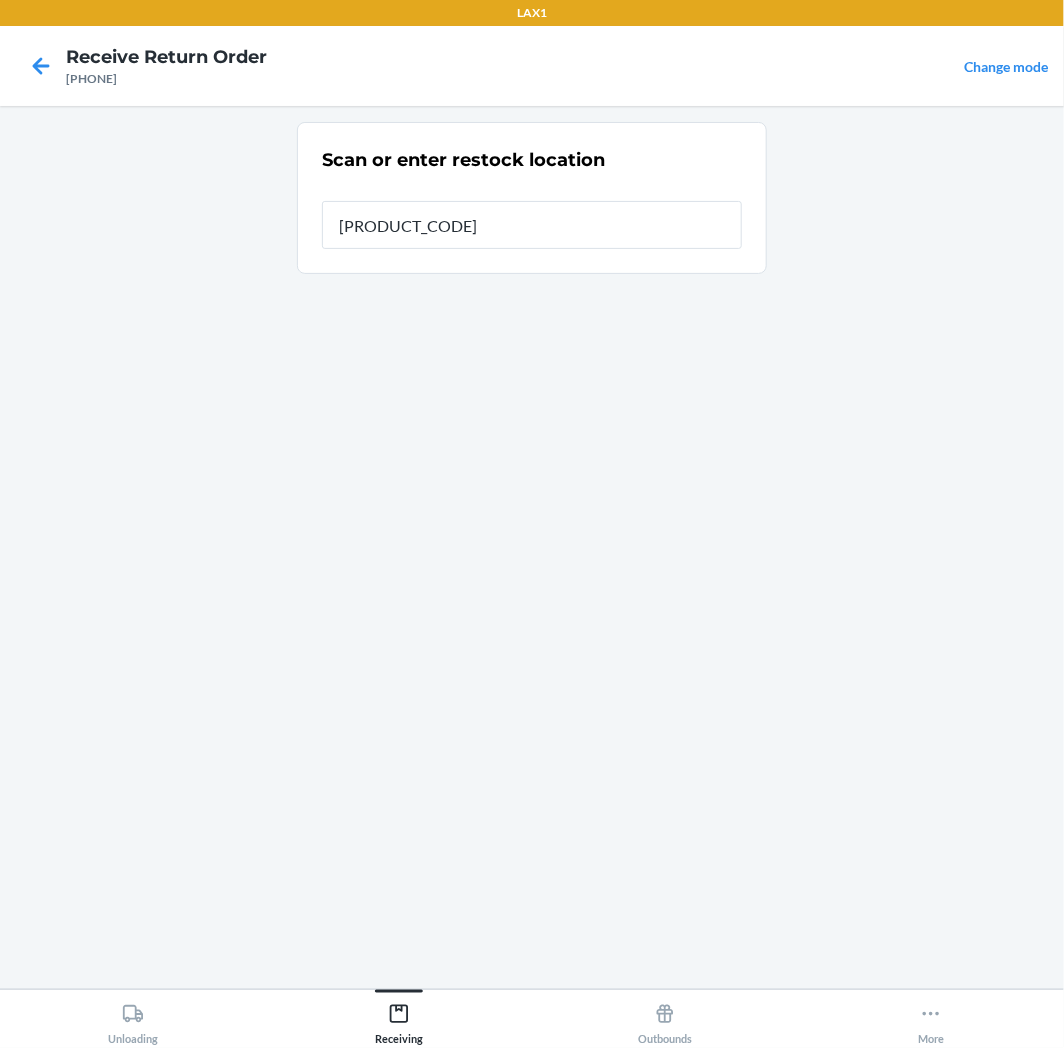 type on "[PRODUCT_CODE]" 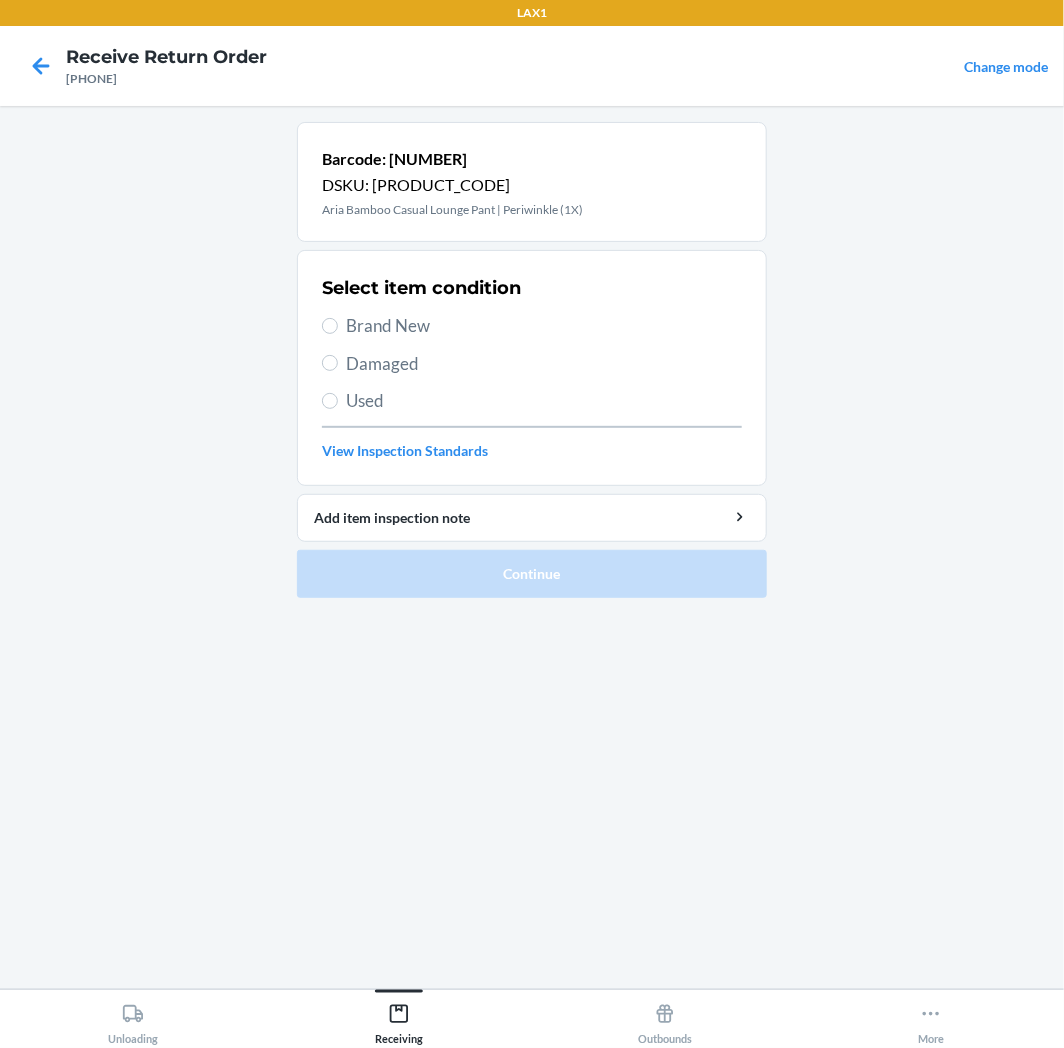 click on "Brand New" at bounding box center [544, 326] 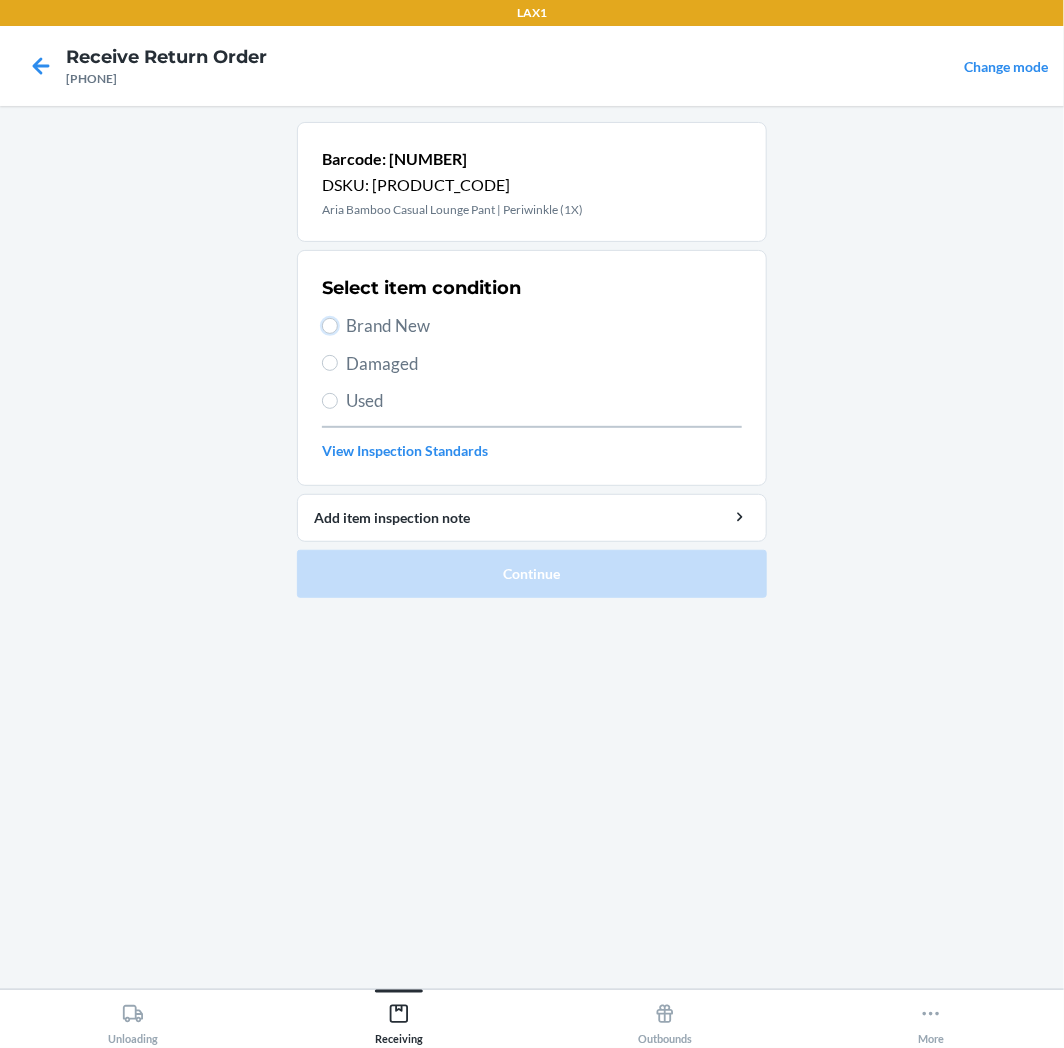 click on "Brand New" at bounding box center (330, 326) 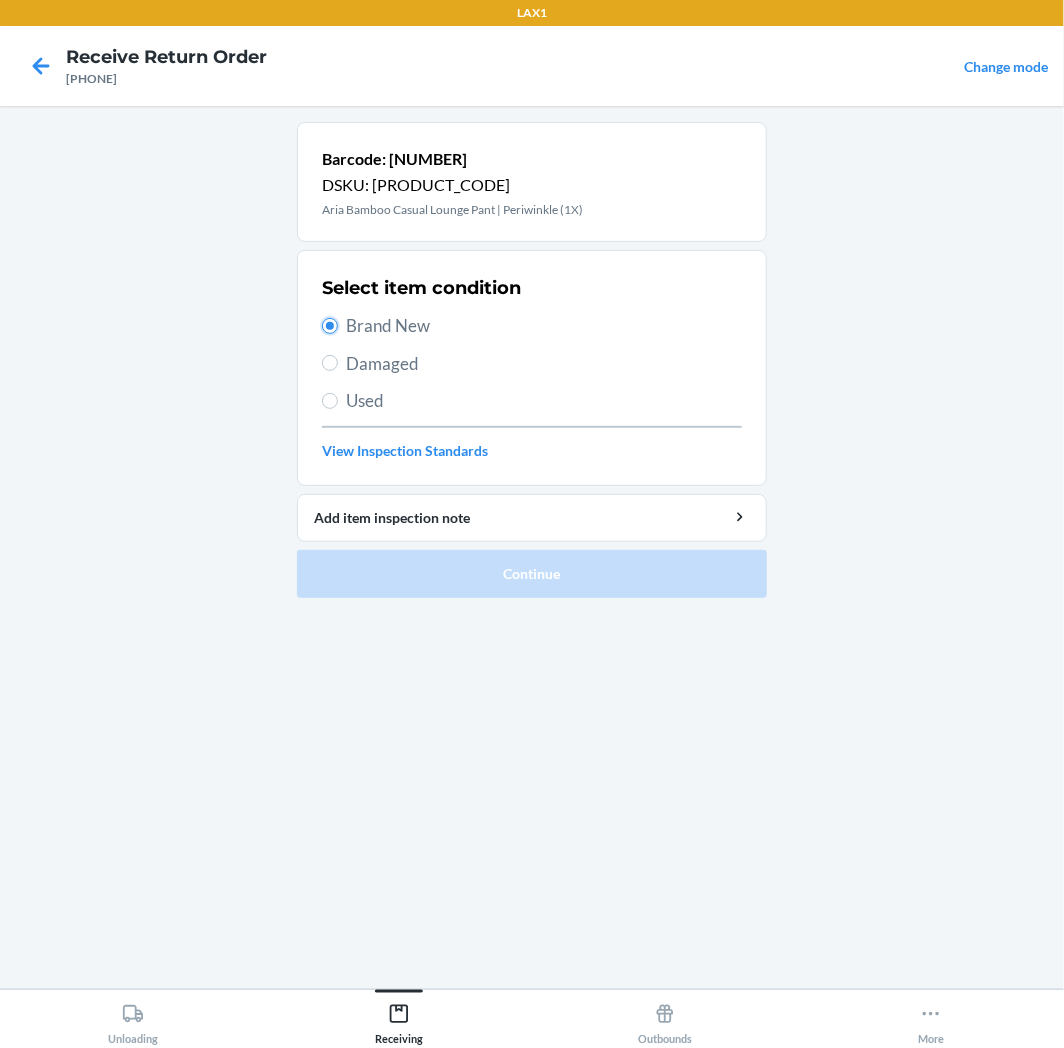 radio on "true" 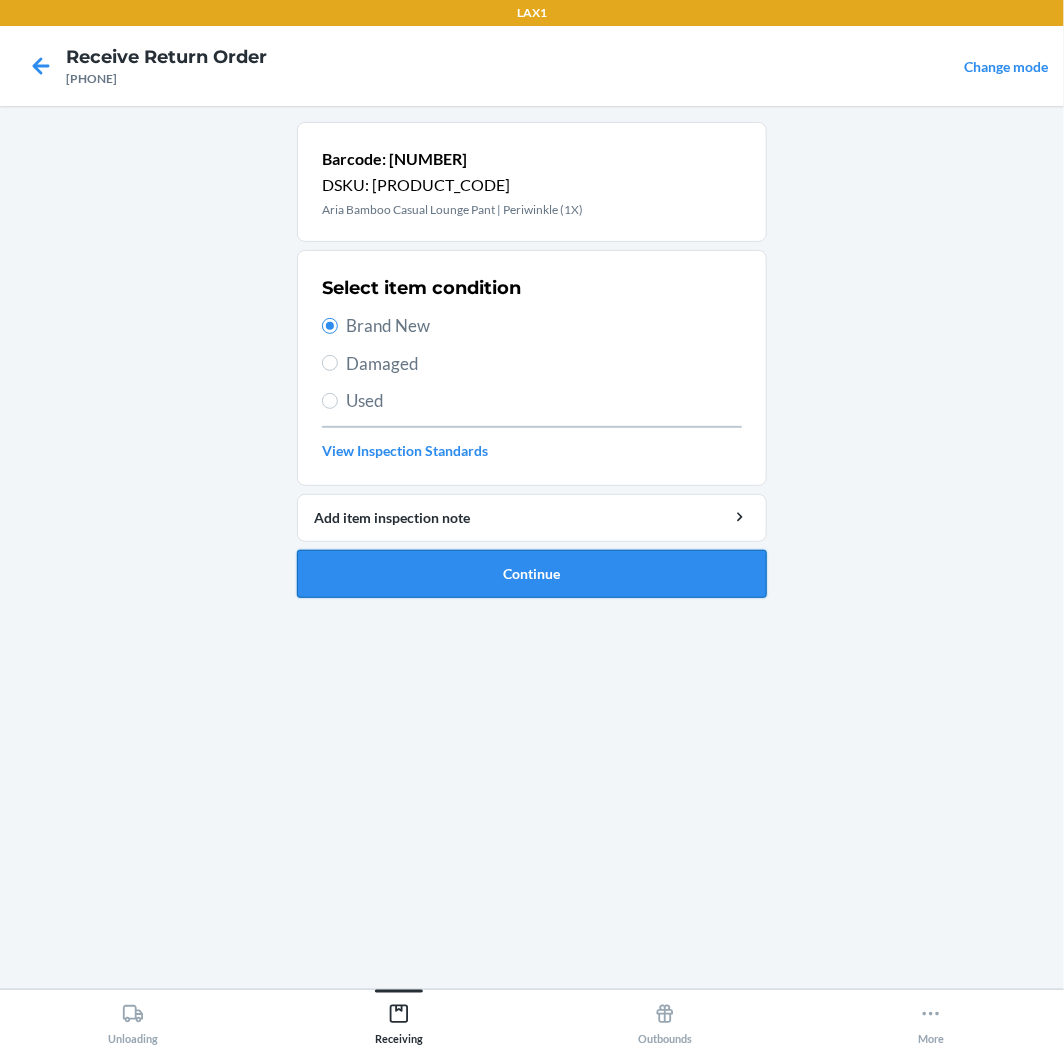 click on "Continue" at bounding box center (532, 574) 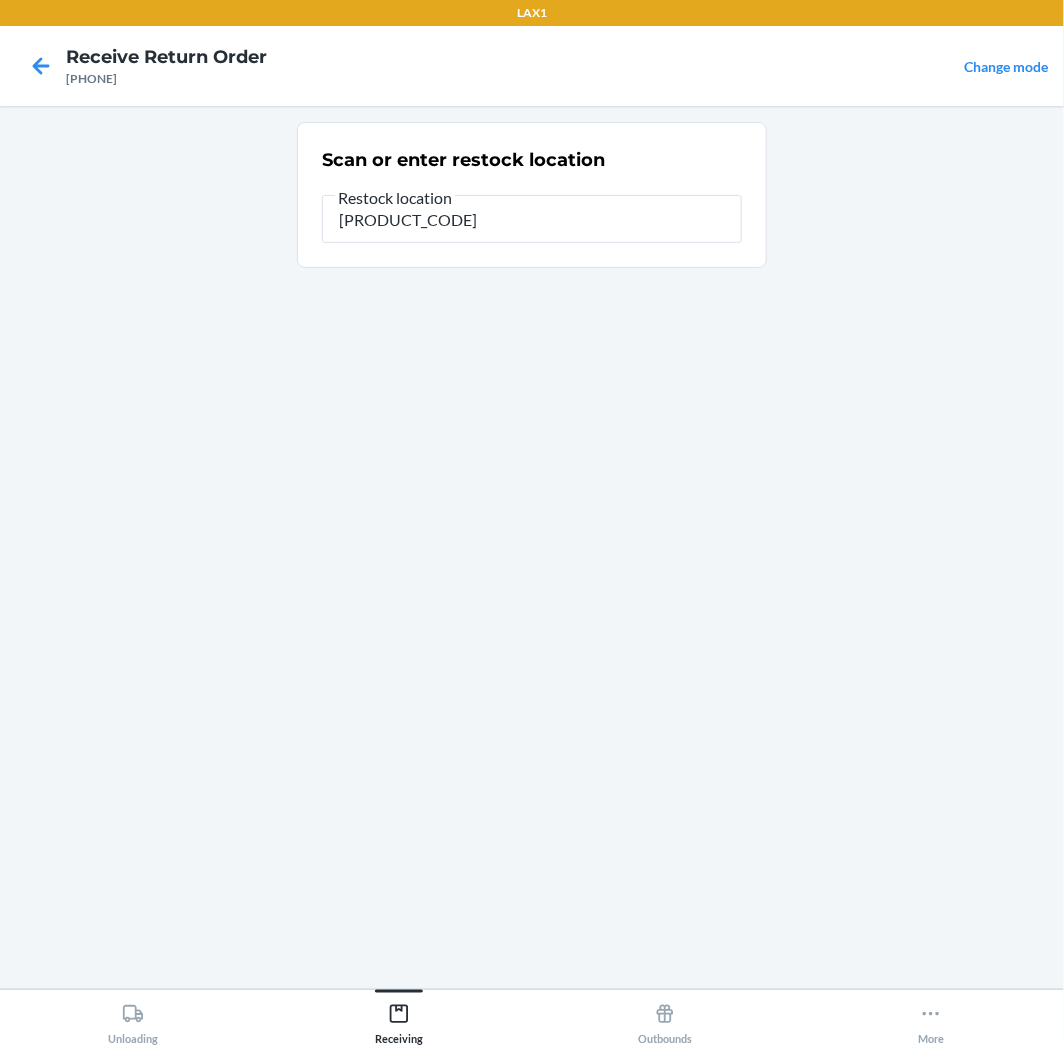 type on "[PRODUCT_CODE]" 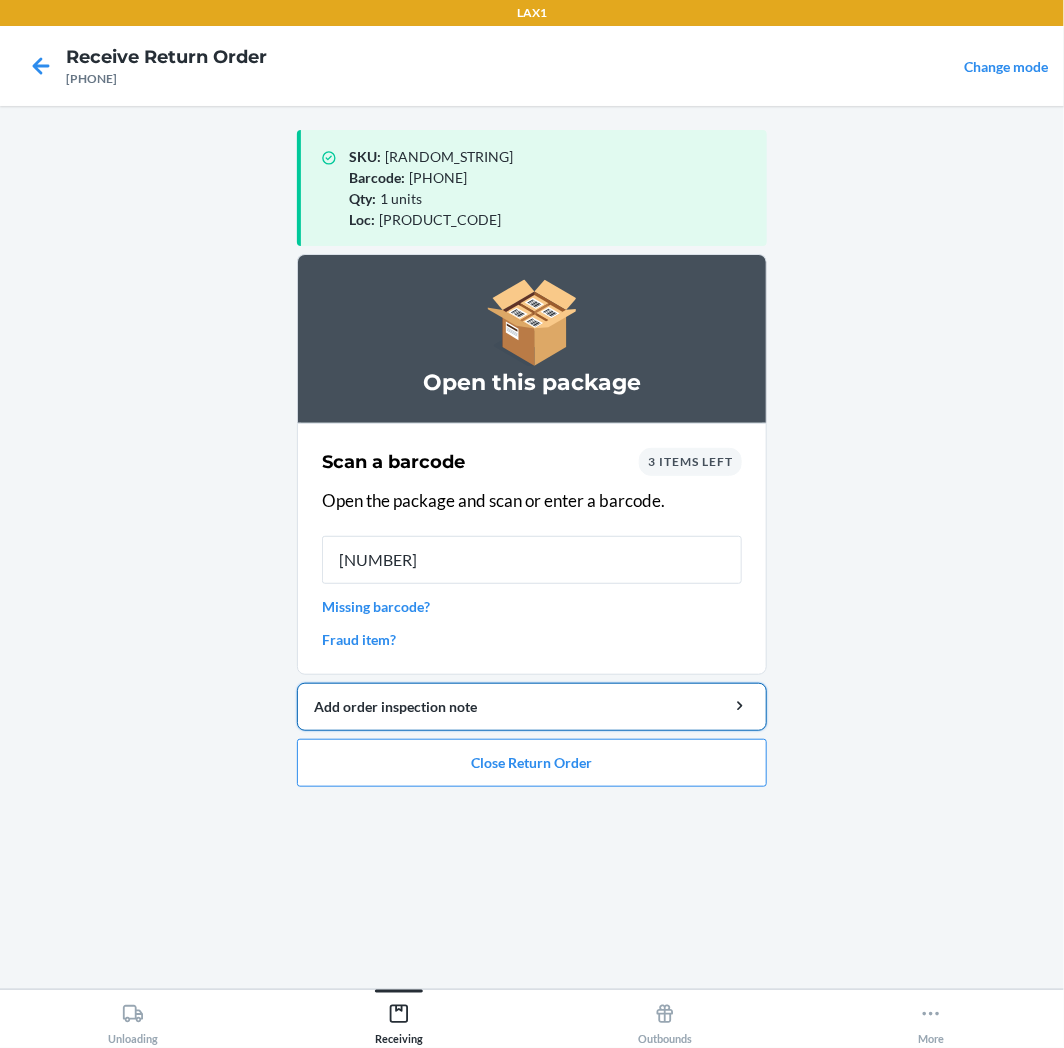 type on "[PHONE]" 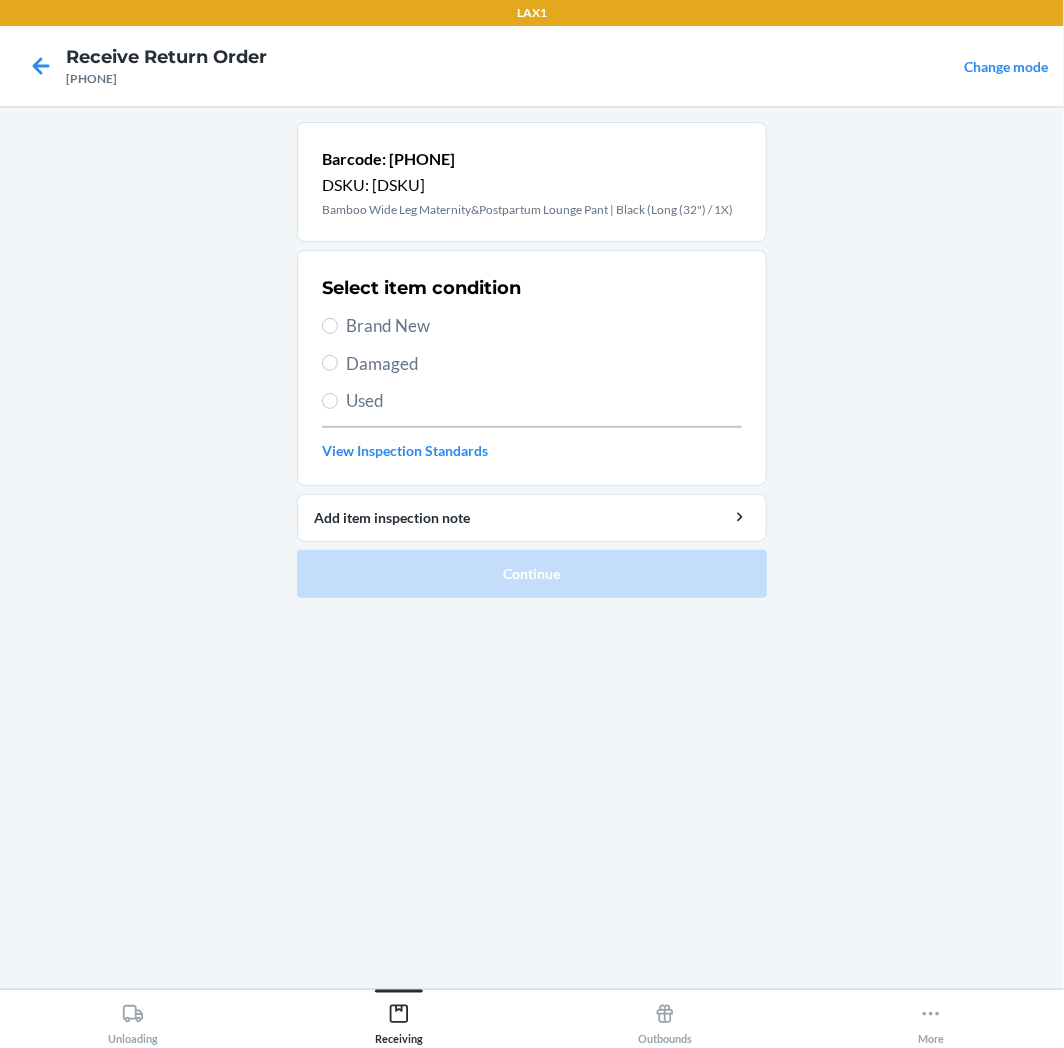 click on "Brand New" at bounding box center [544, 326] 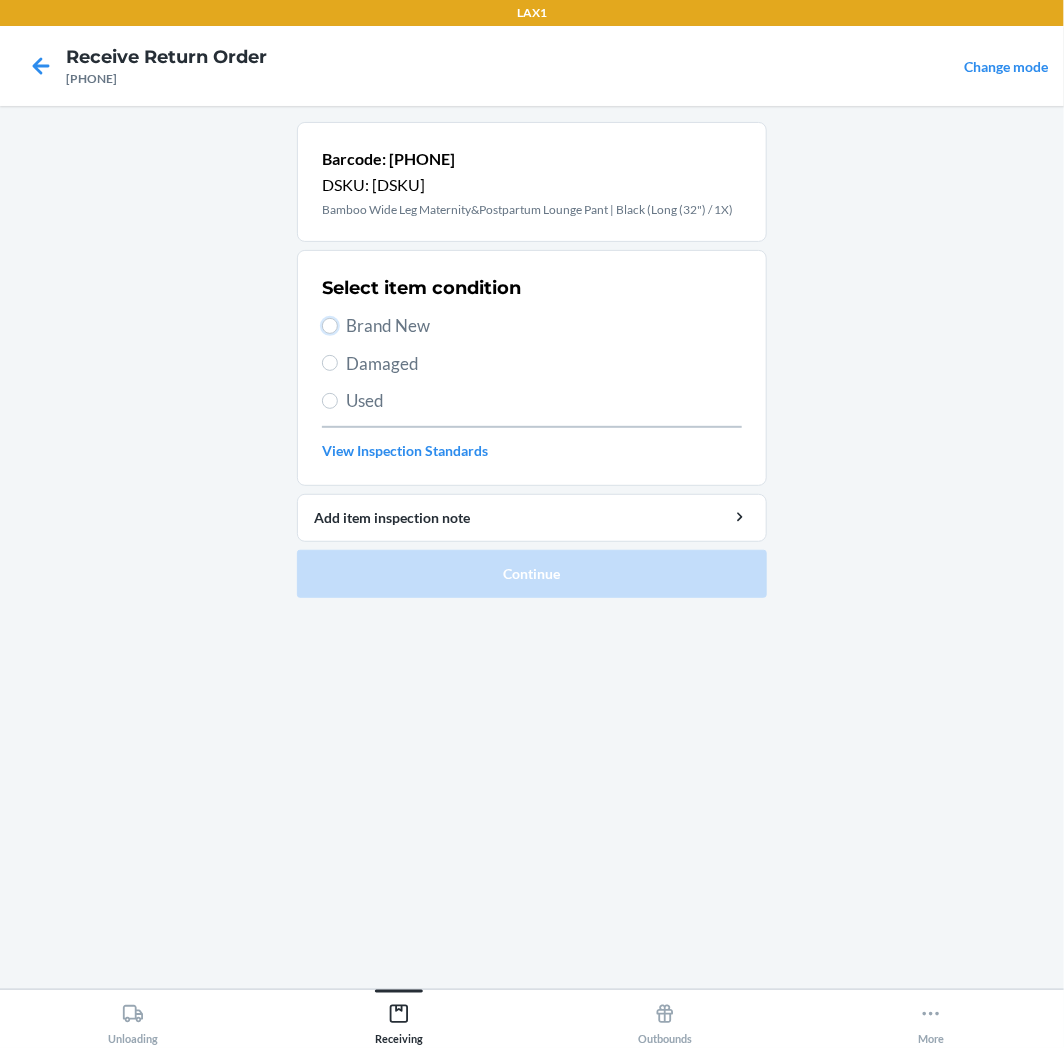 click on "Brand New" at bounding box center (330, 326) 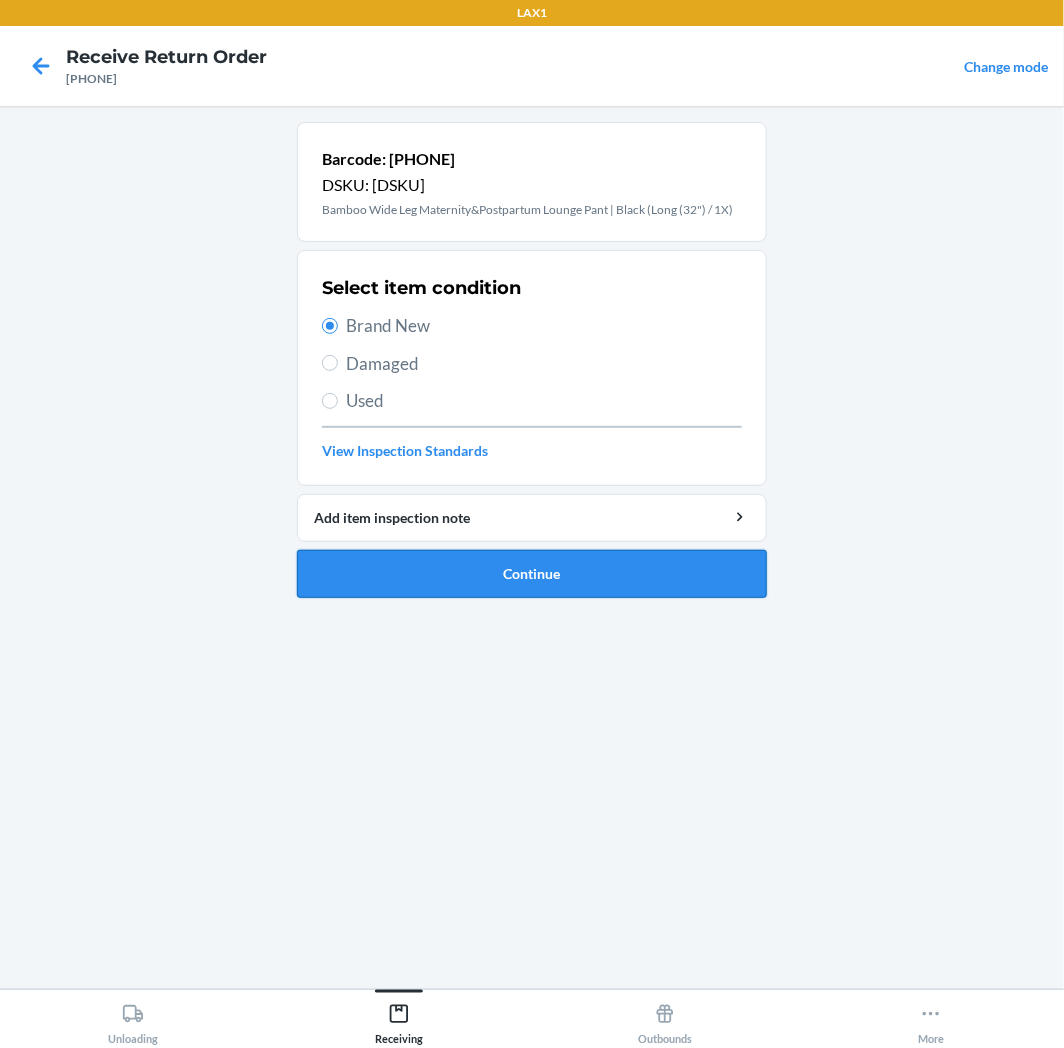 click on "Continue" at bounding box center [532, 574] 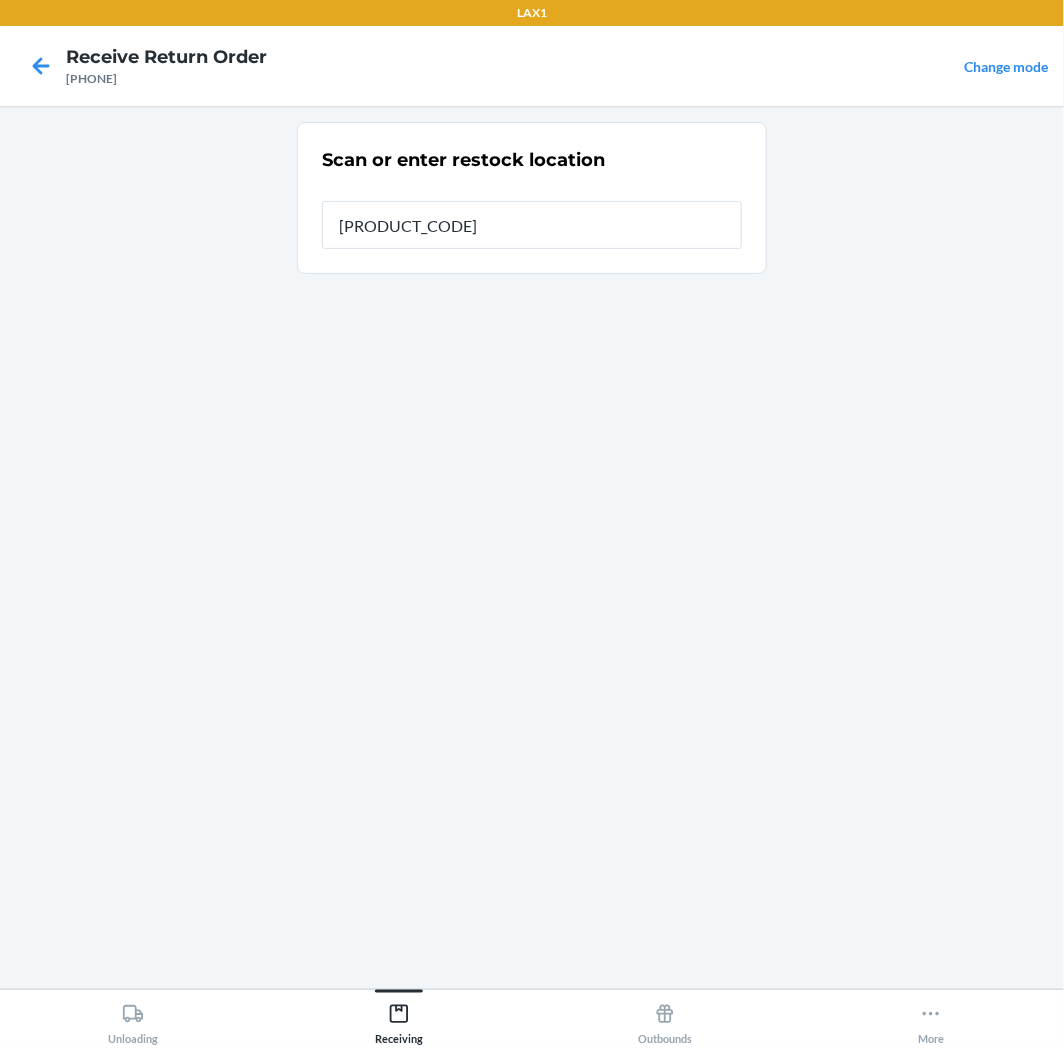 type on "[PRODUCT_CODE]" 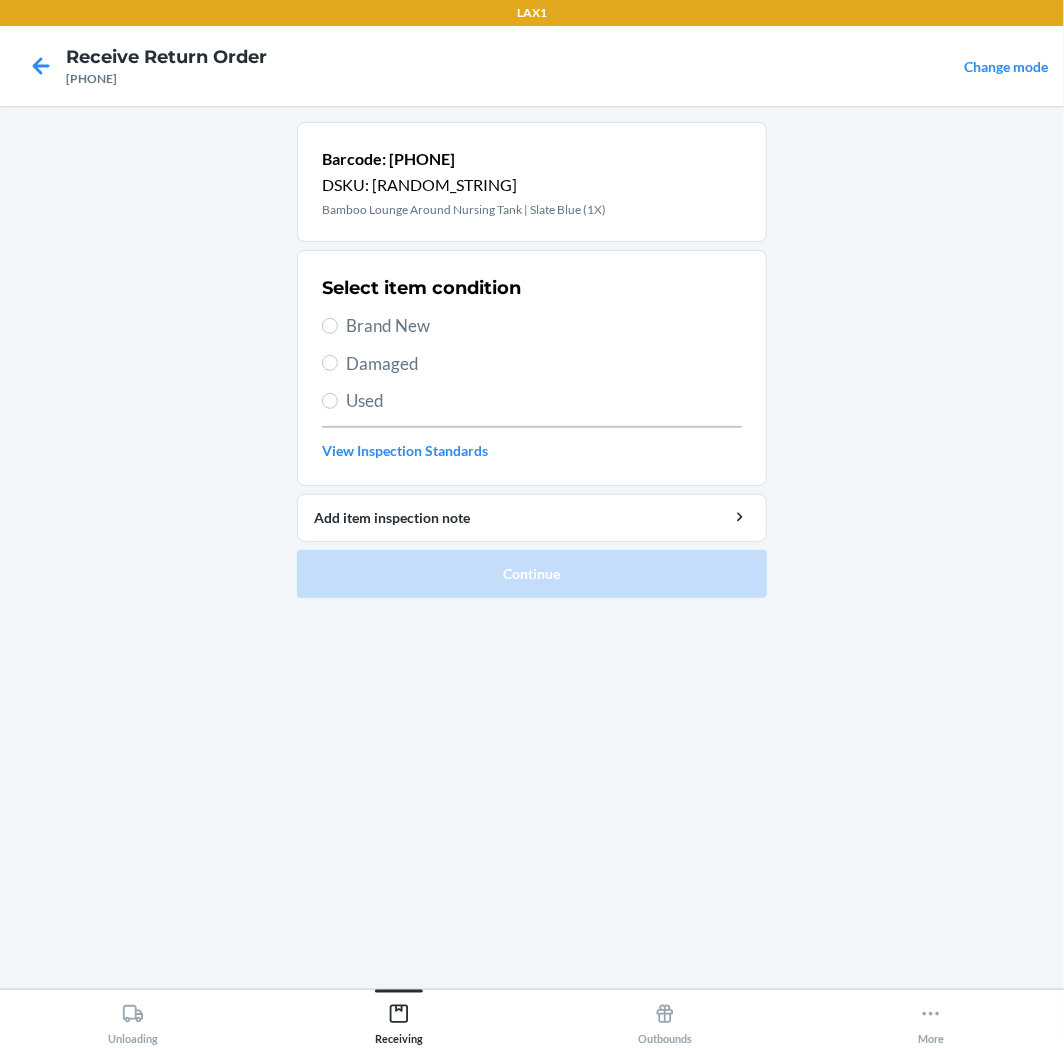 click on "Select item condition Brand New Damaged Used View Inspection Standards" at bounding box center (532, 368) 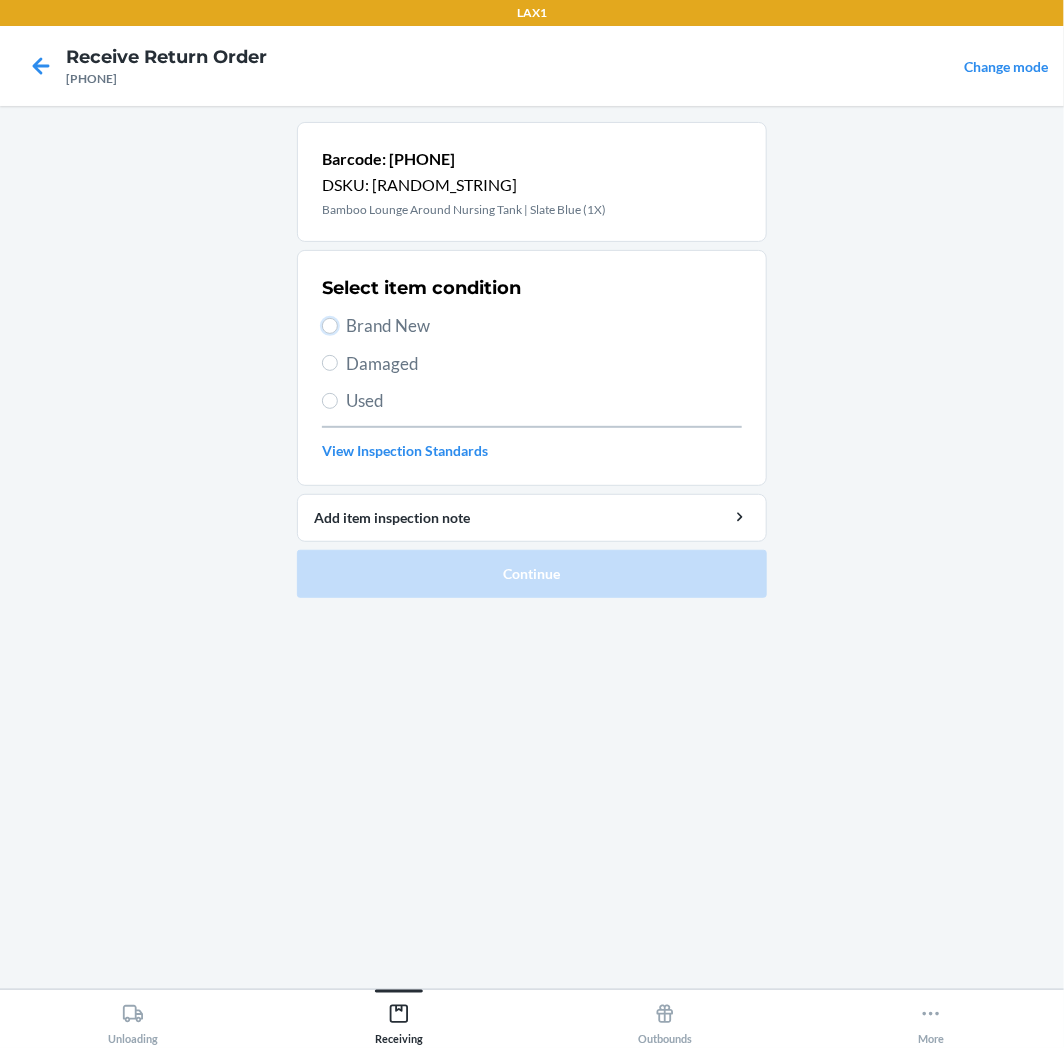 click on "Brand New" at bounding box center [330, 326] 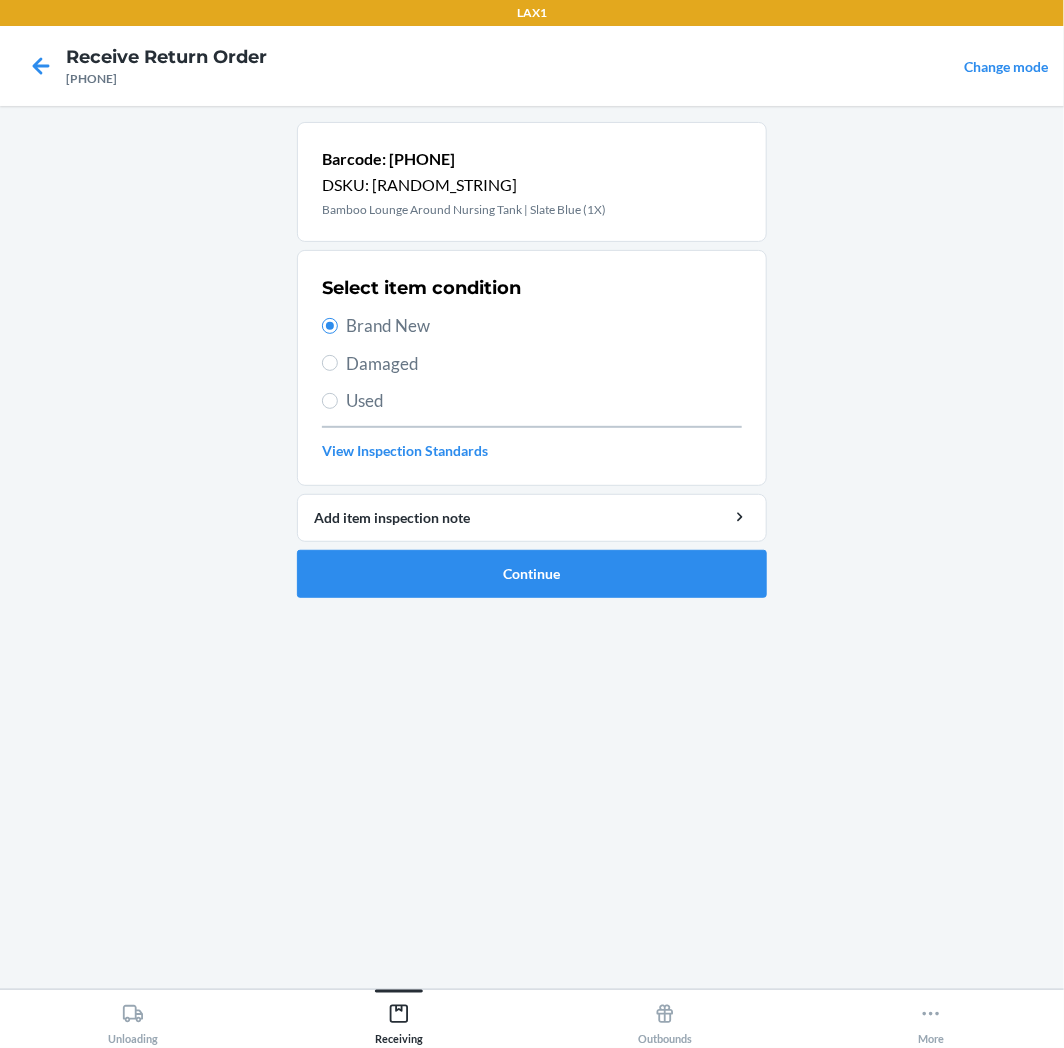 click on "Barcode: [NUMBER] DSKU: [PRODUCT_CODE] Bamboo Lounge Around Nursing Tank | Slate Blue (1X) Select item condition Brand New Damaged Used View Inspection Standards Add item inspection note Continue" at bounding box center [532, 360] 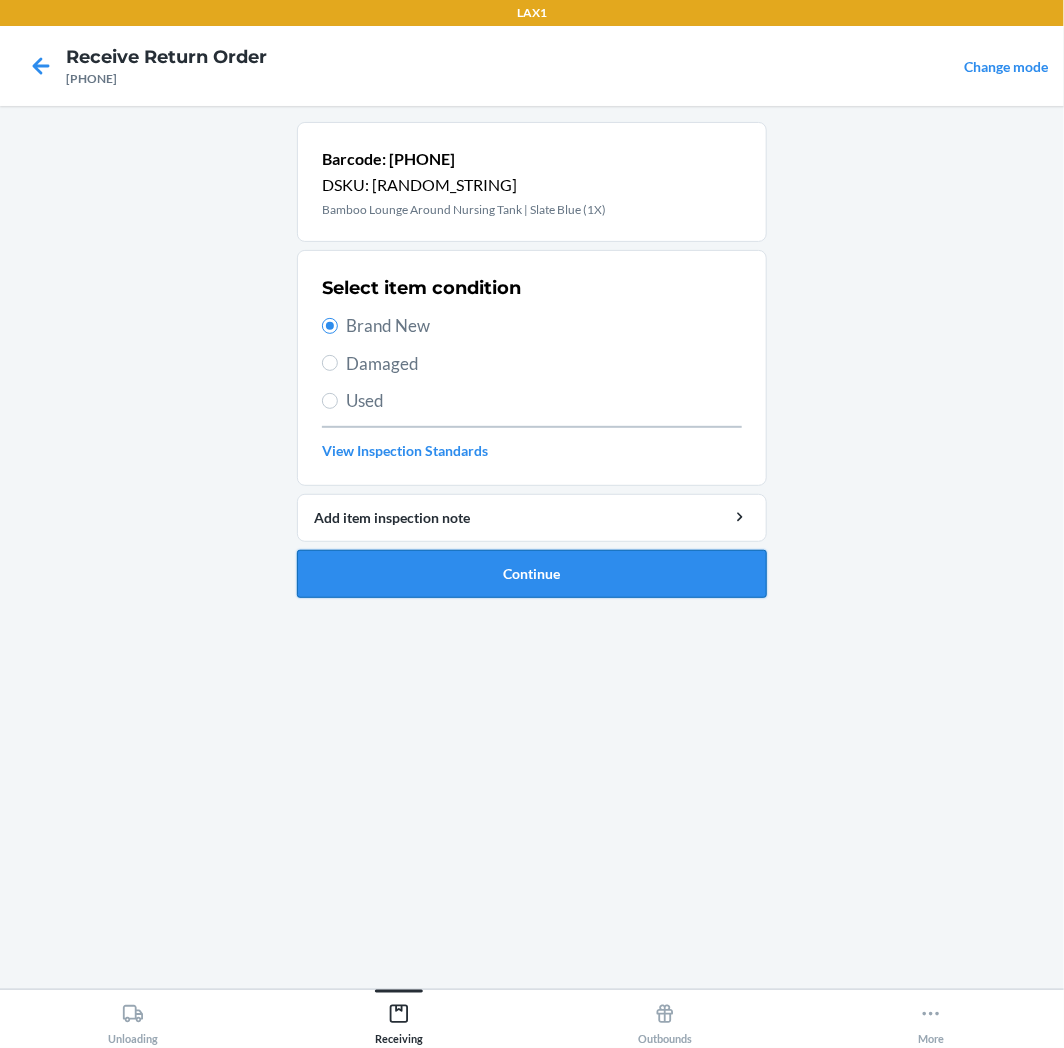click on "Continue" at bounding box center (532, 574) 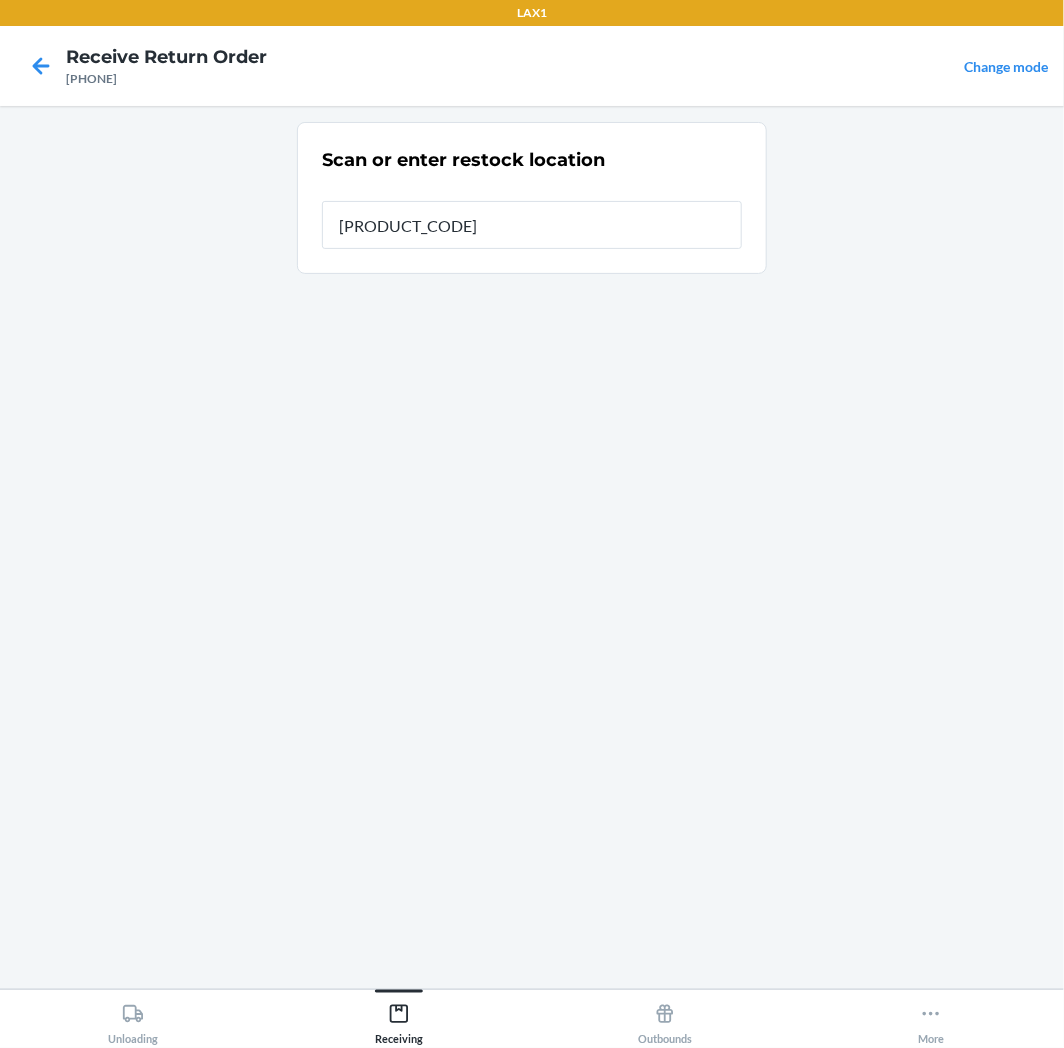 type on "[PRODUCT_CODE]" 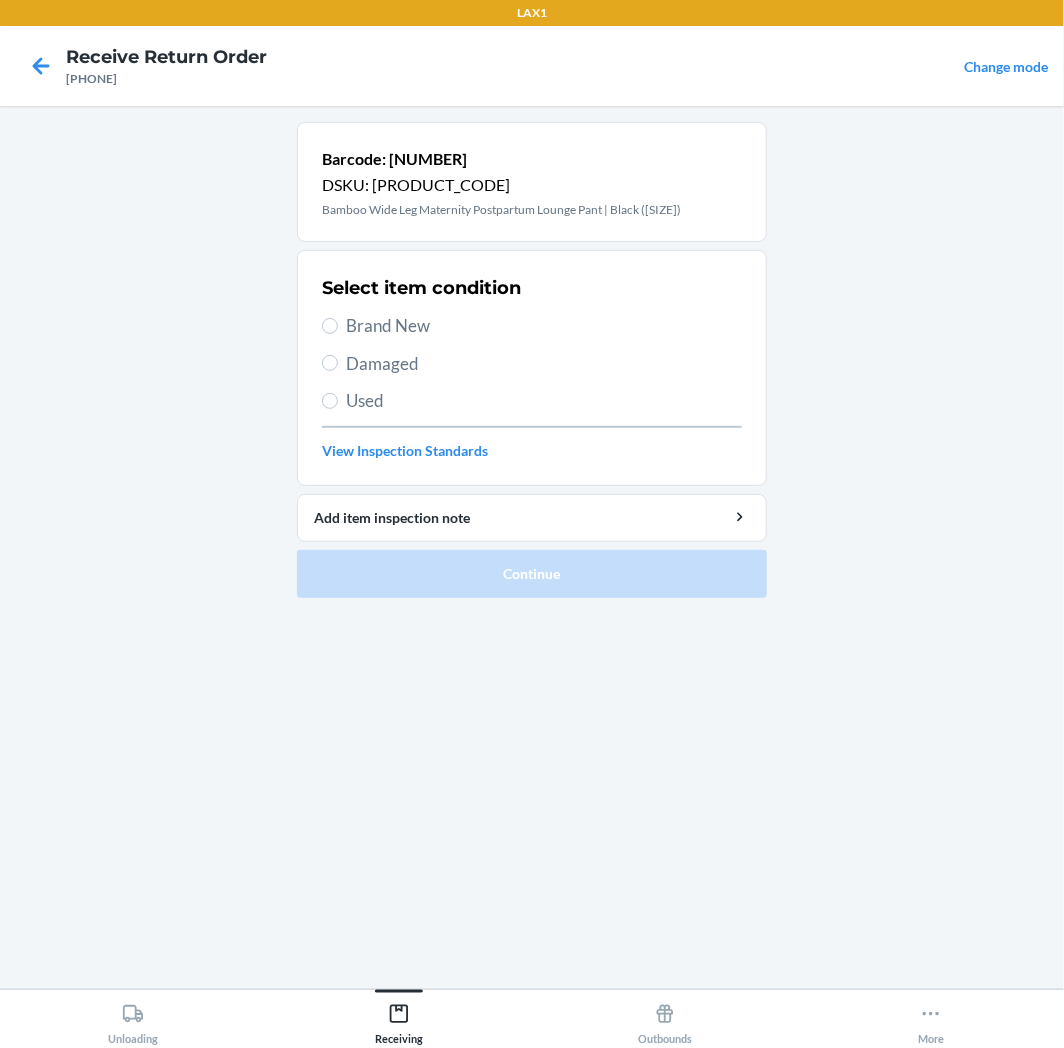 click on "Damaged" at bounding box center (544, 364) 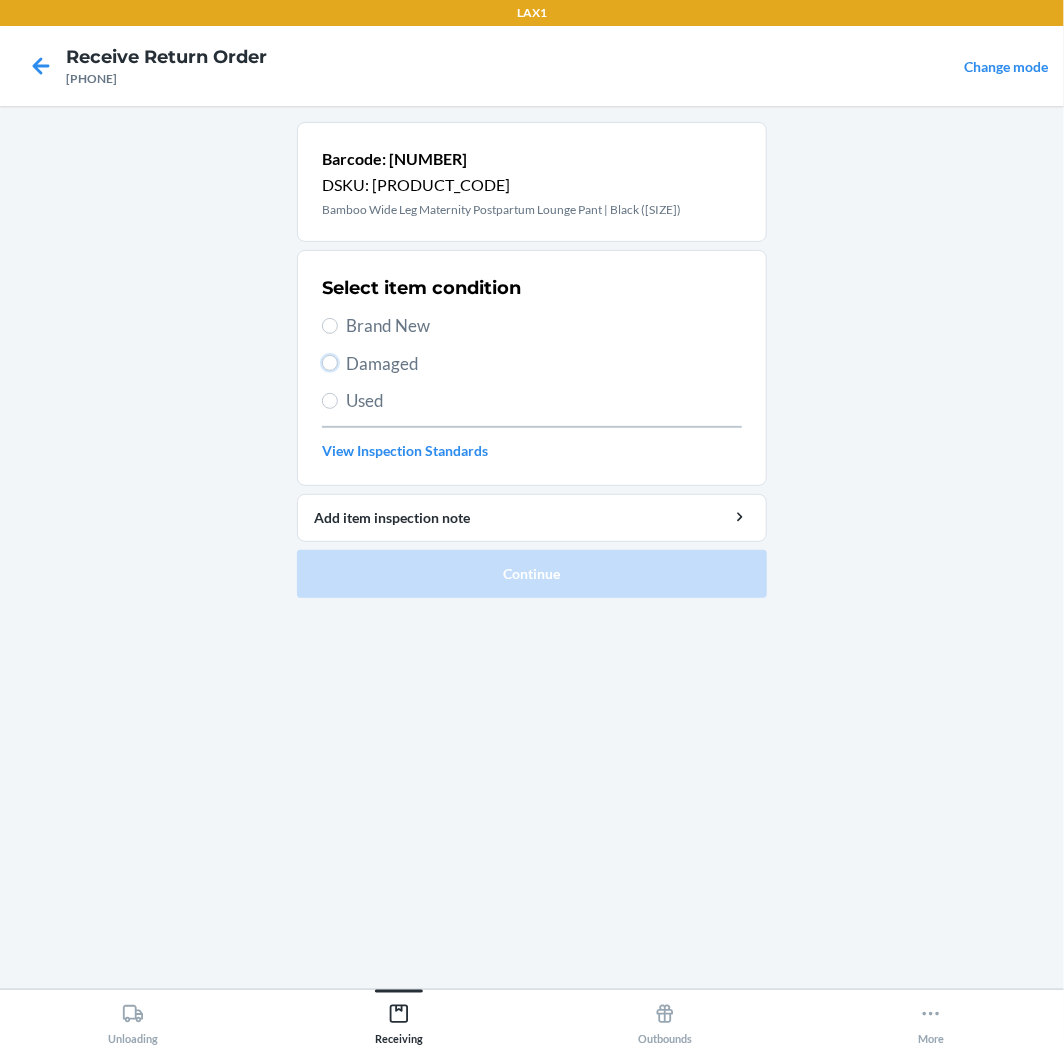 click on "Damaged" at bounding box center (330, 363) 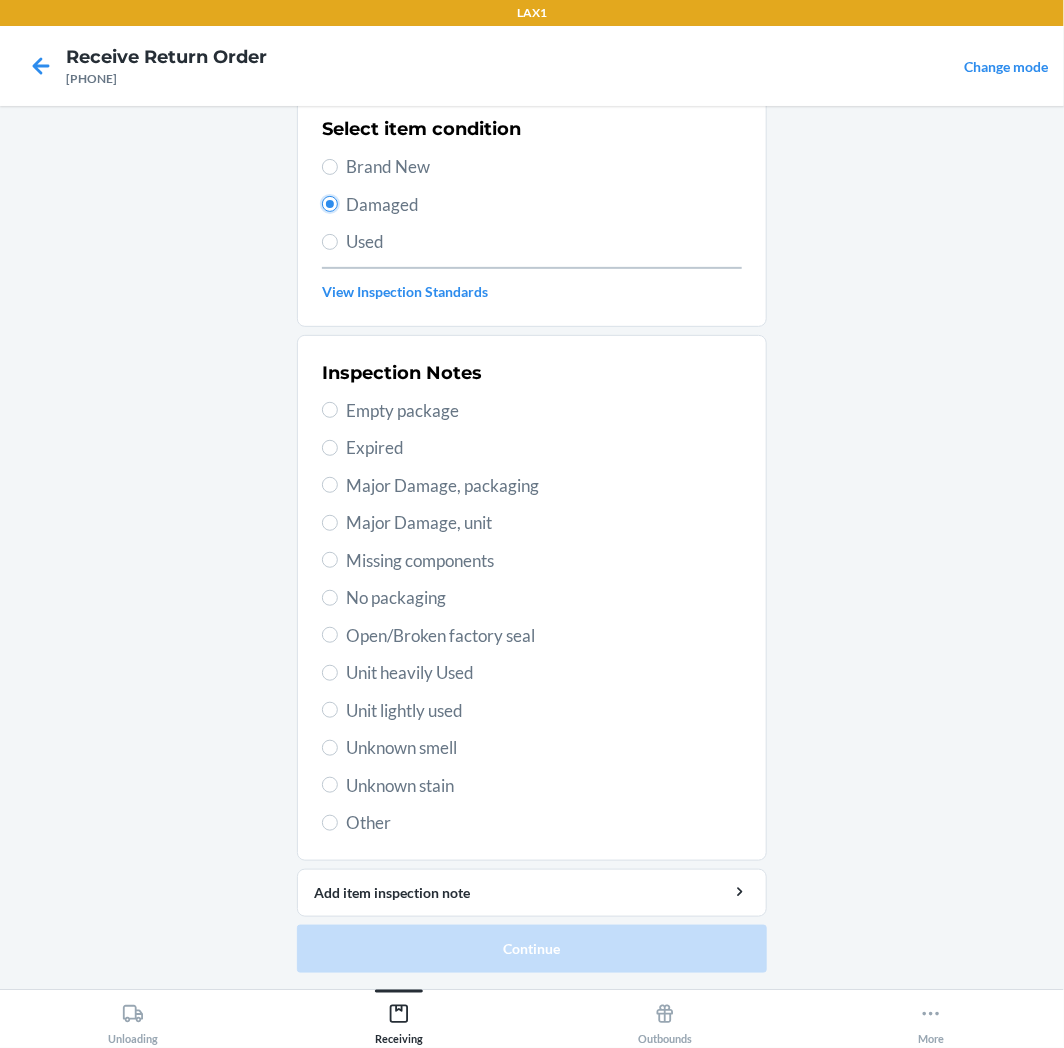 scroll, scrollTop: 175, scrollLeft: 0, axis: vertical 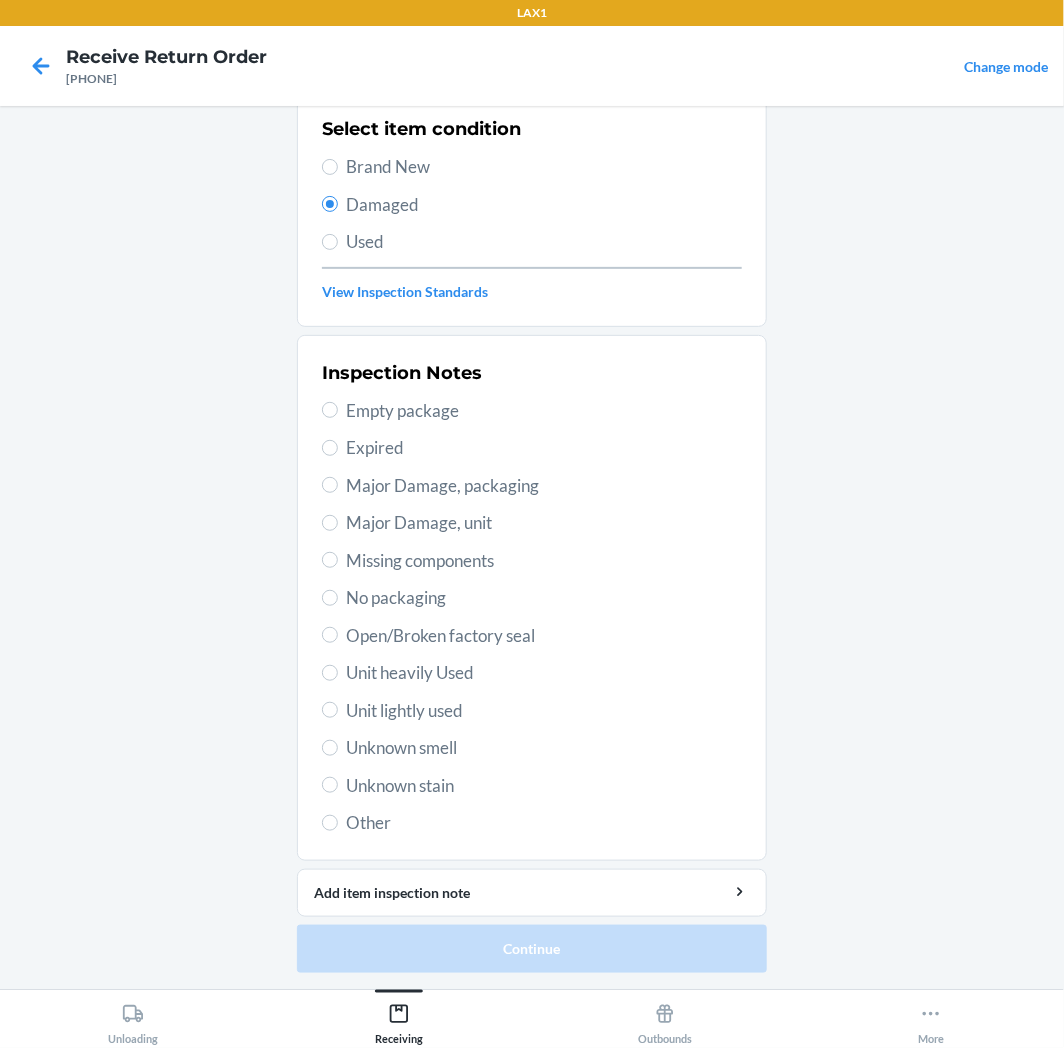 click on "Used" at bounding box center [544, 242] 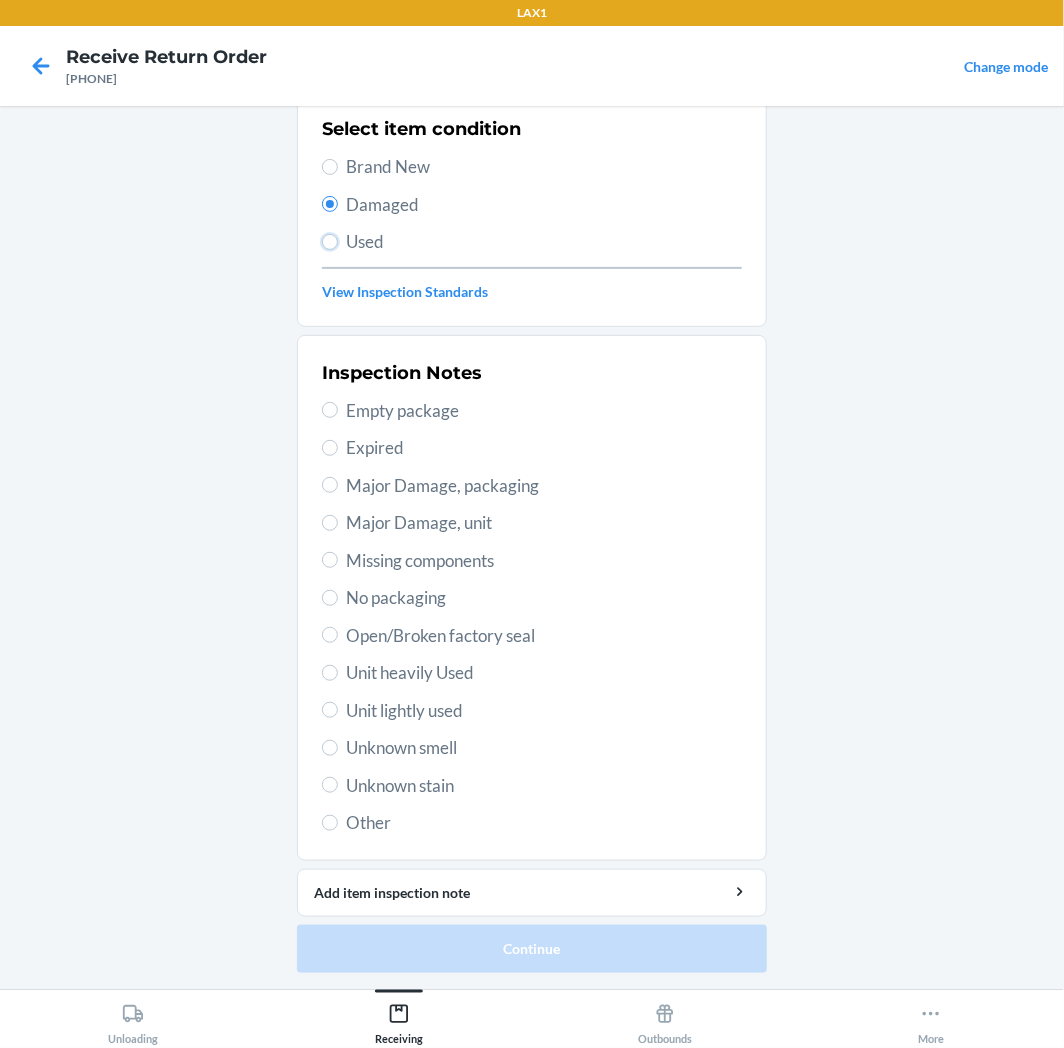 click on "Used" at bounding box center (330, 242) 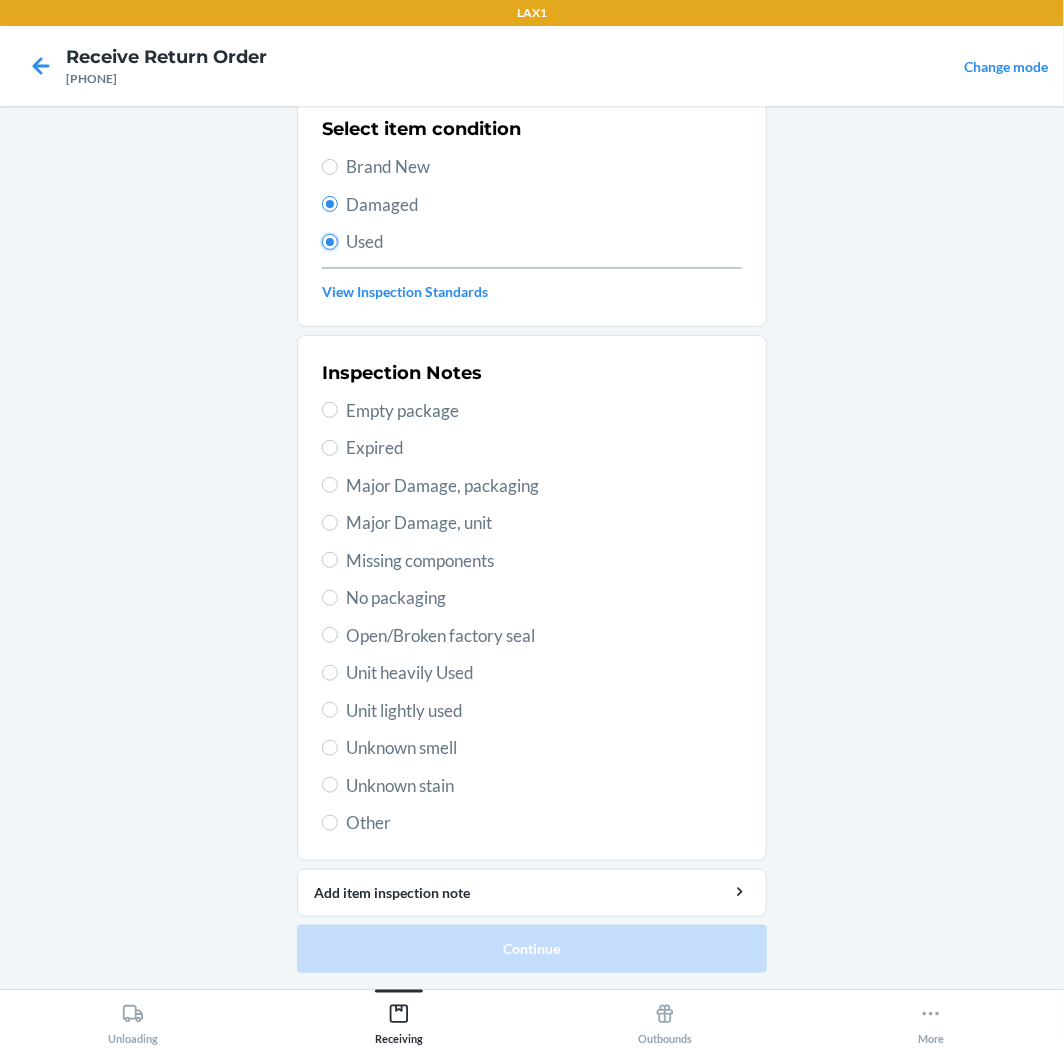 radio on "false" 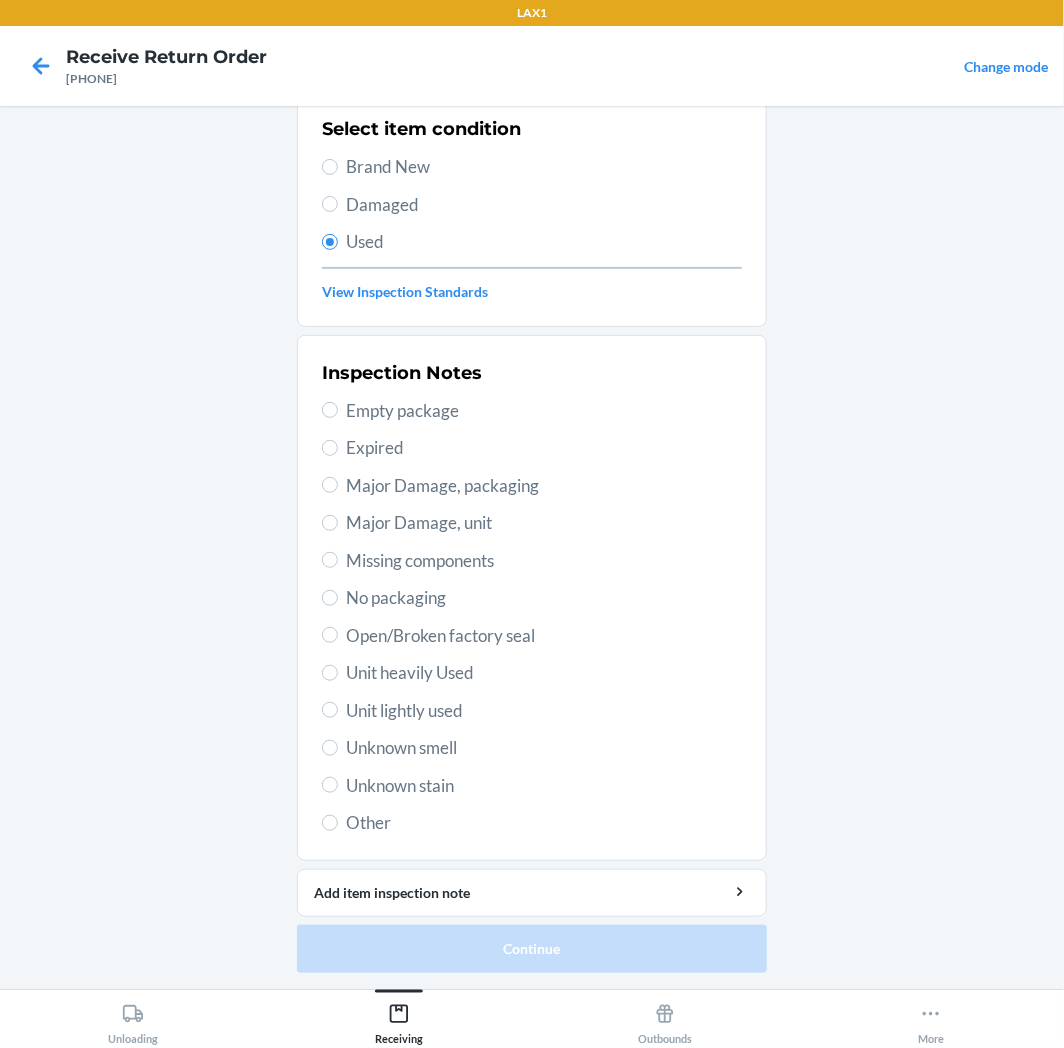 click on "Unit lightly used" at bounding box center (544, 711) 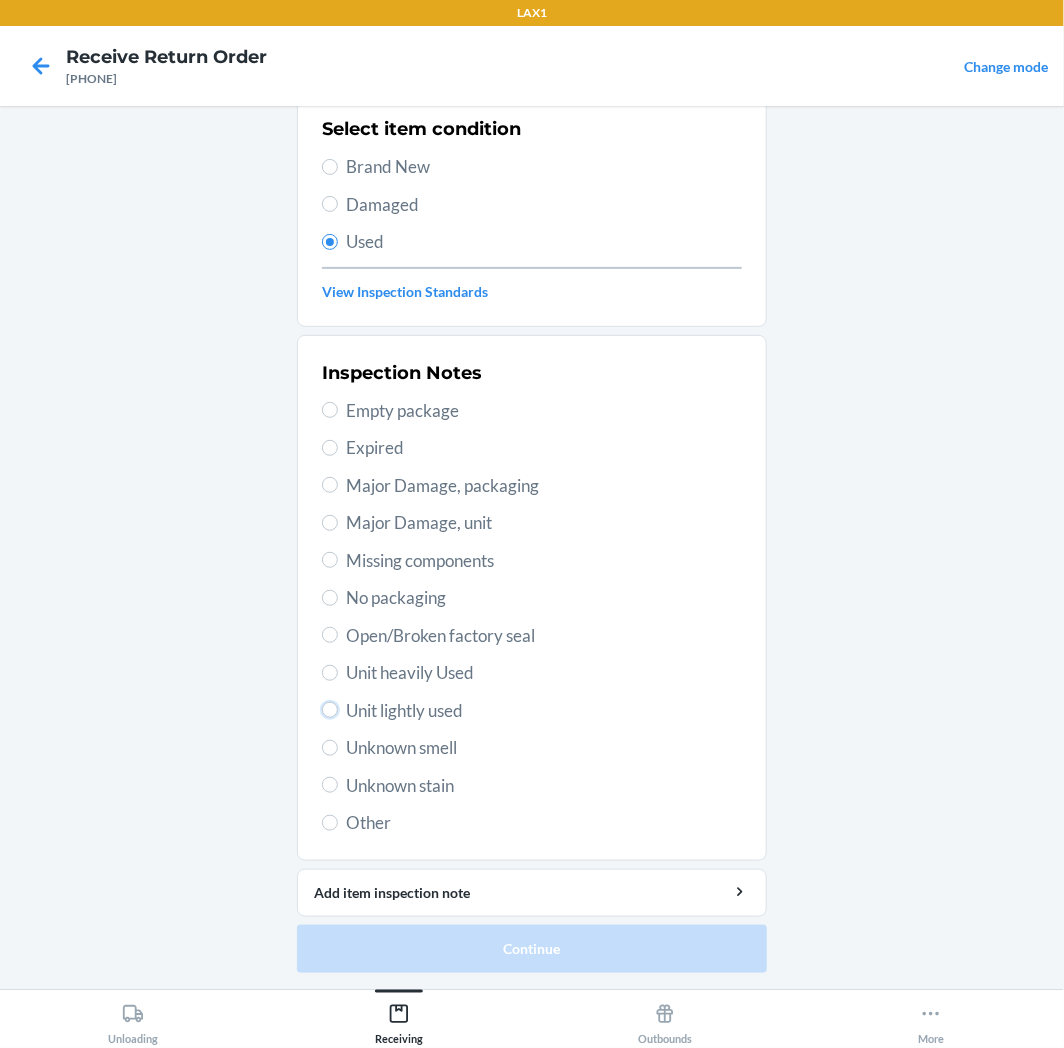 click on "Unit lightly used" at bounding box center (330, 710) 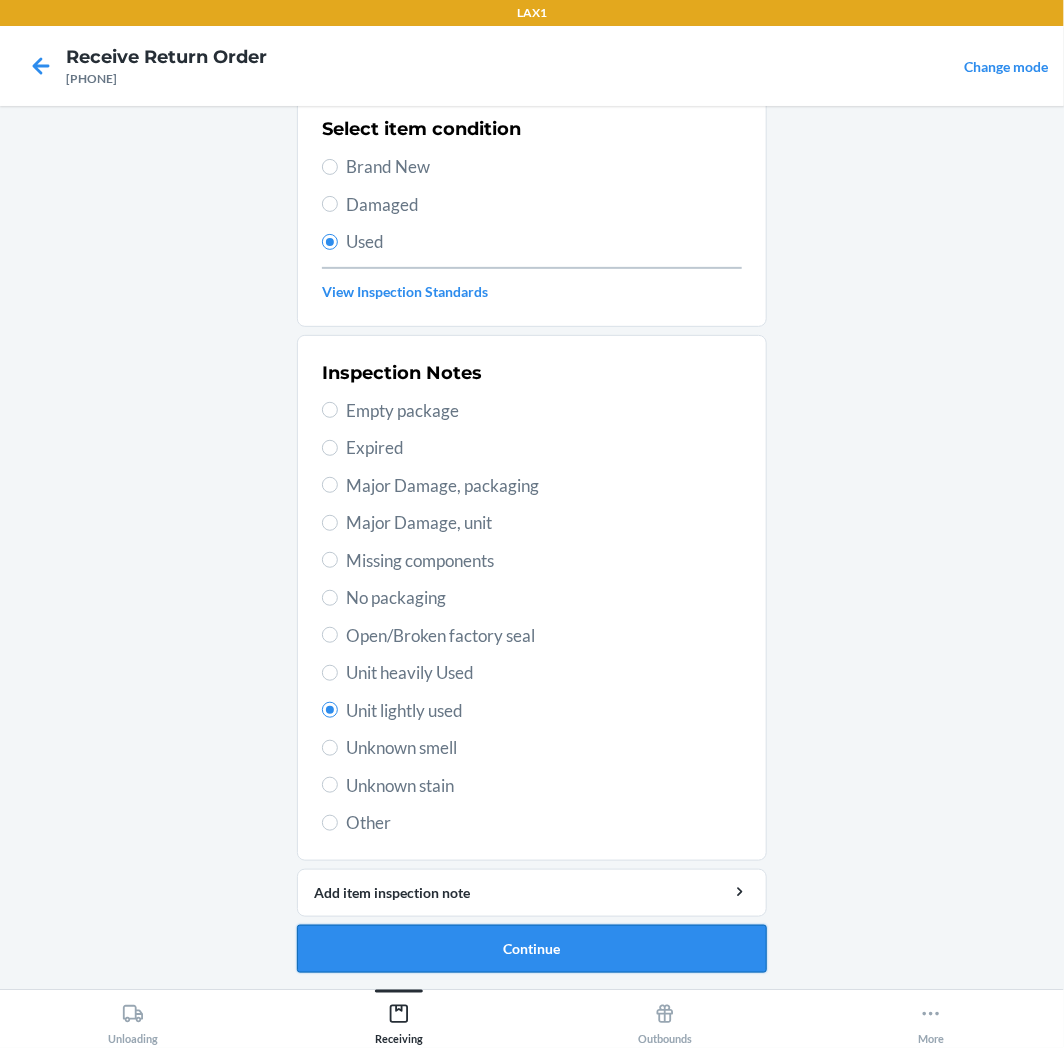 click on "Continue" at bounding box center (532, 949) 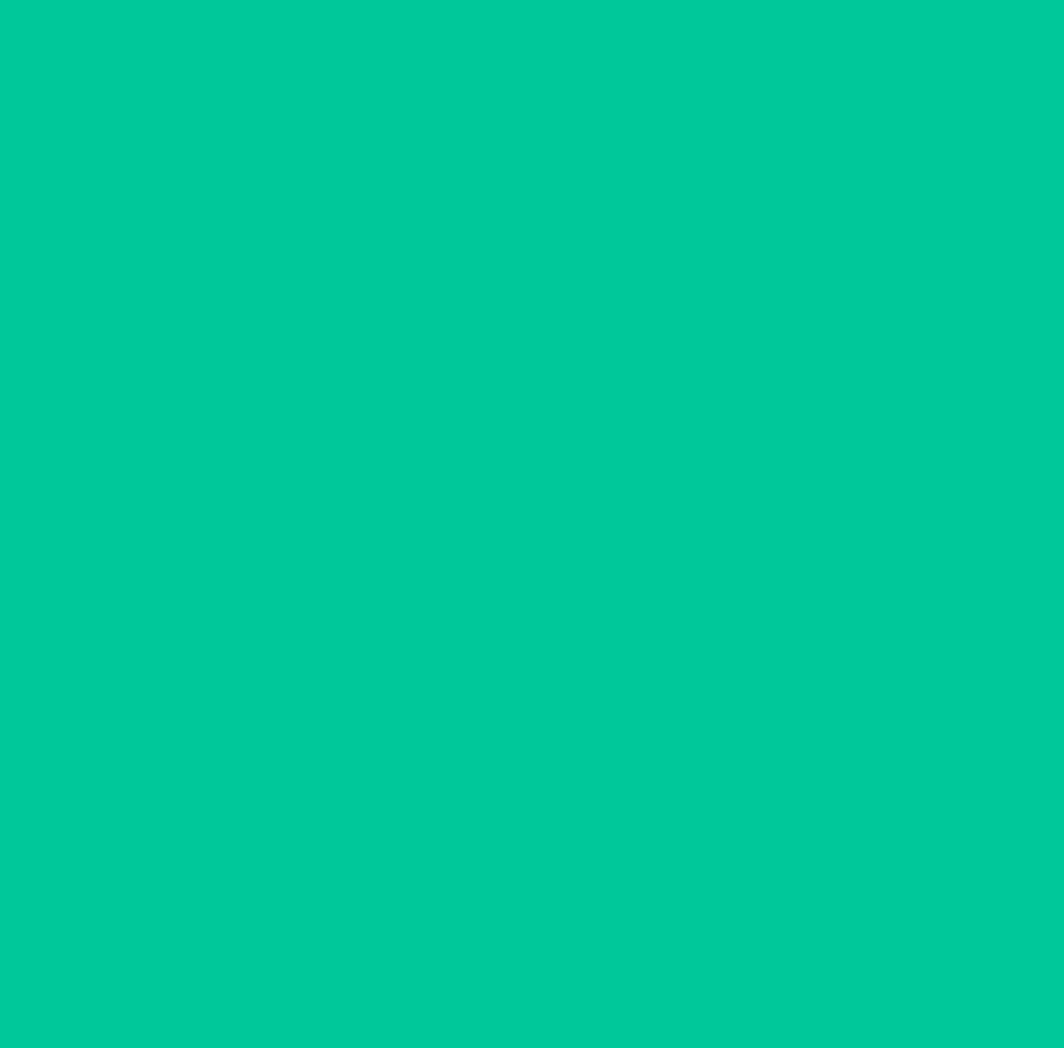 scroll, scrollTop: 0, scrollLeft: 0, axis: both 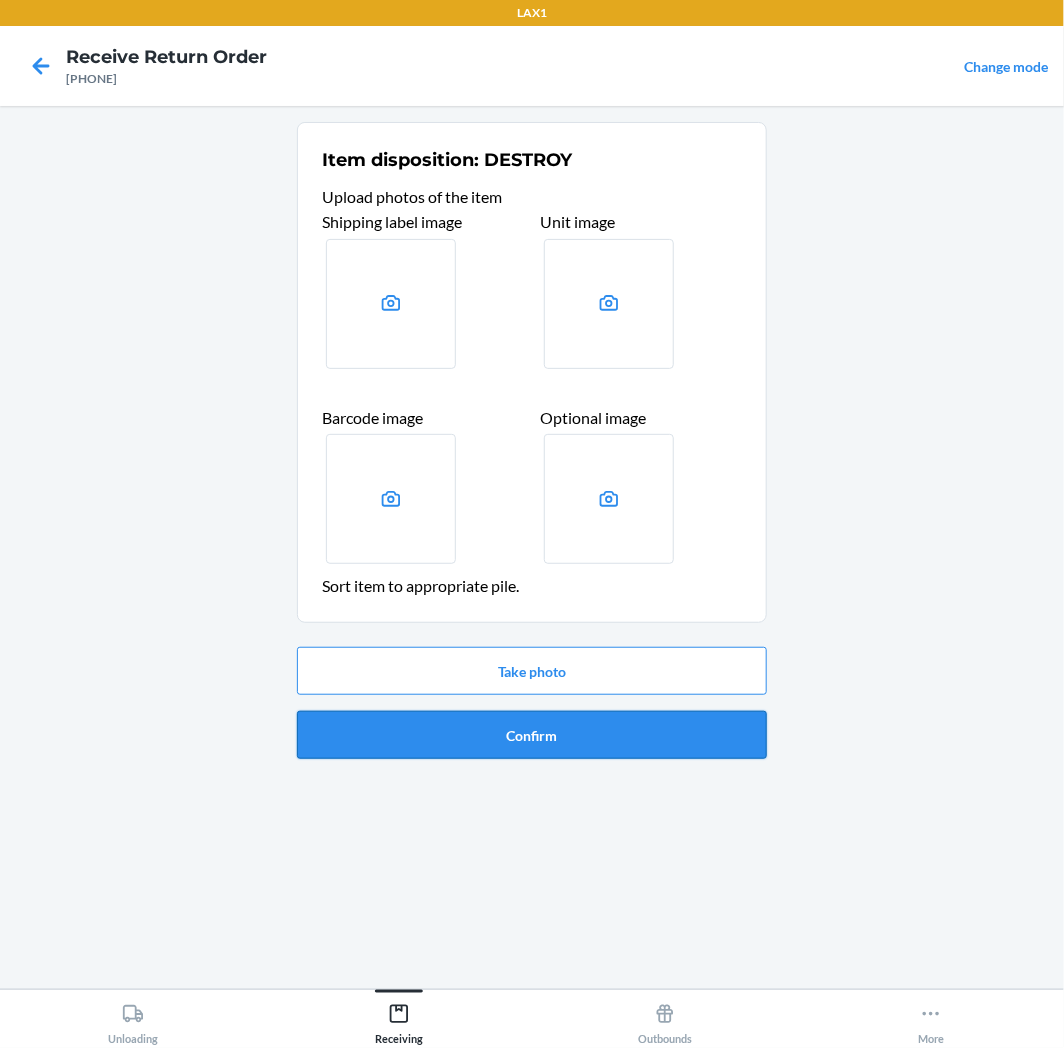 click on "Confirm" at bounding box center [532, 735] 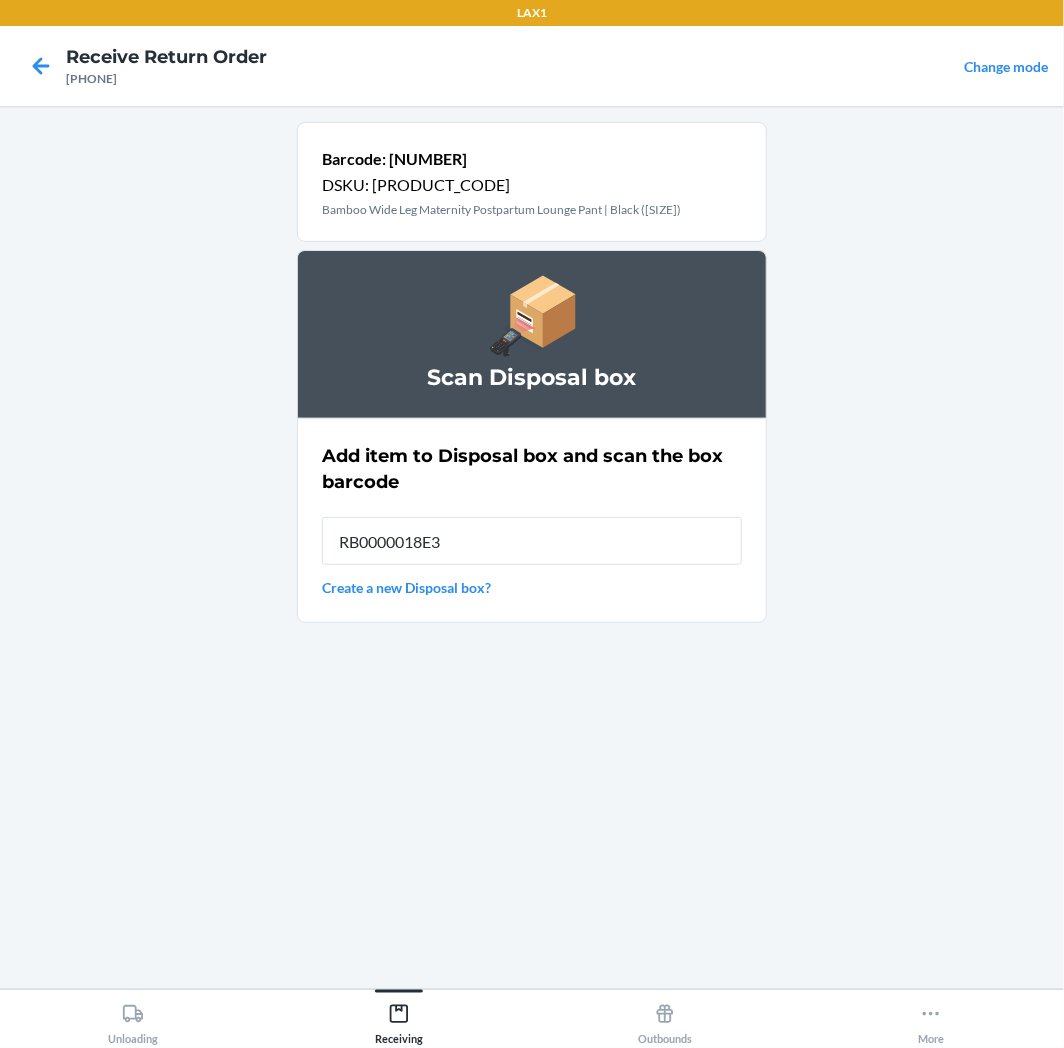 type on "RB0000018E3" 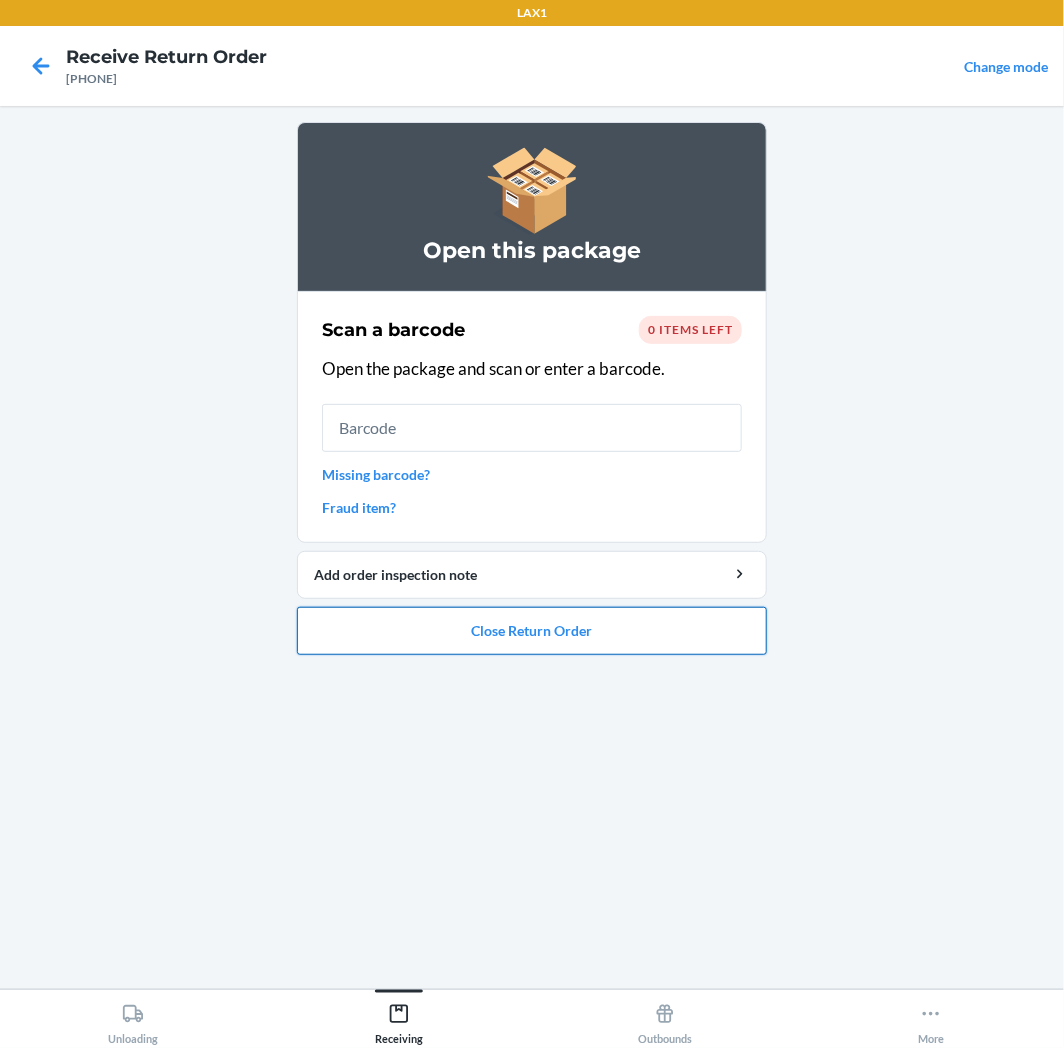 click on "Close Return Order" at bounding box center [532, 631] 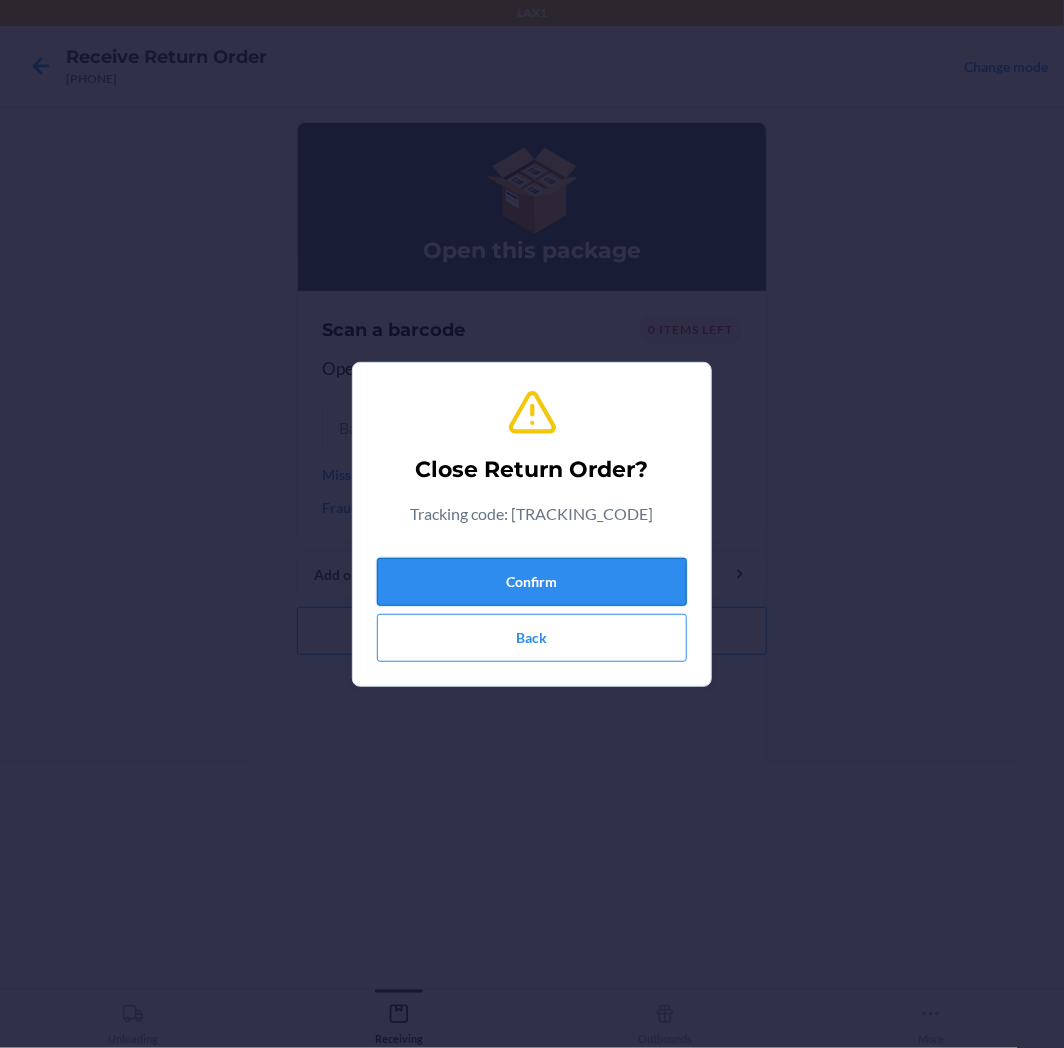 click on "Confirm" at bounding box center [532, 582] 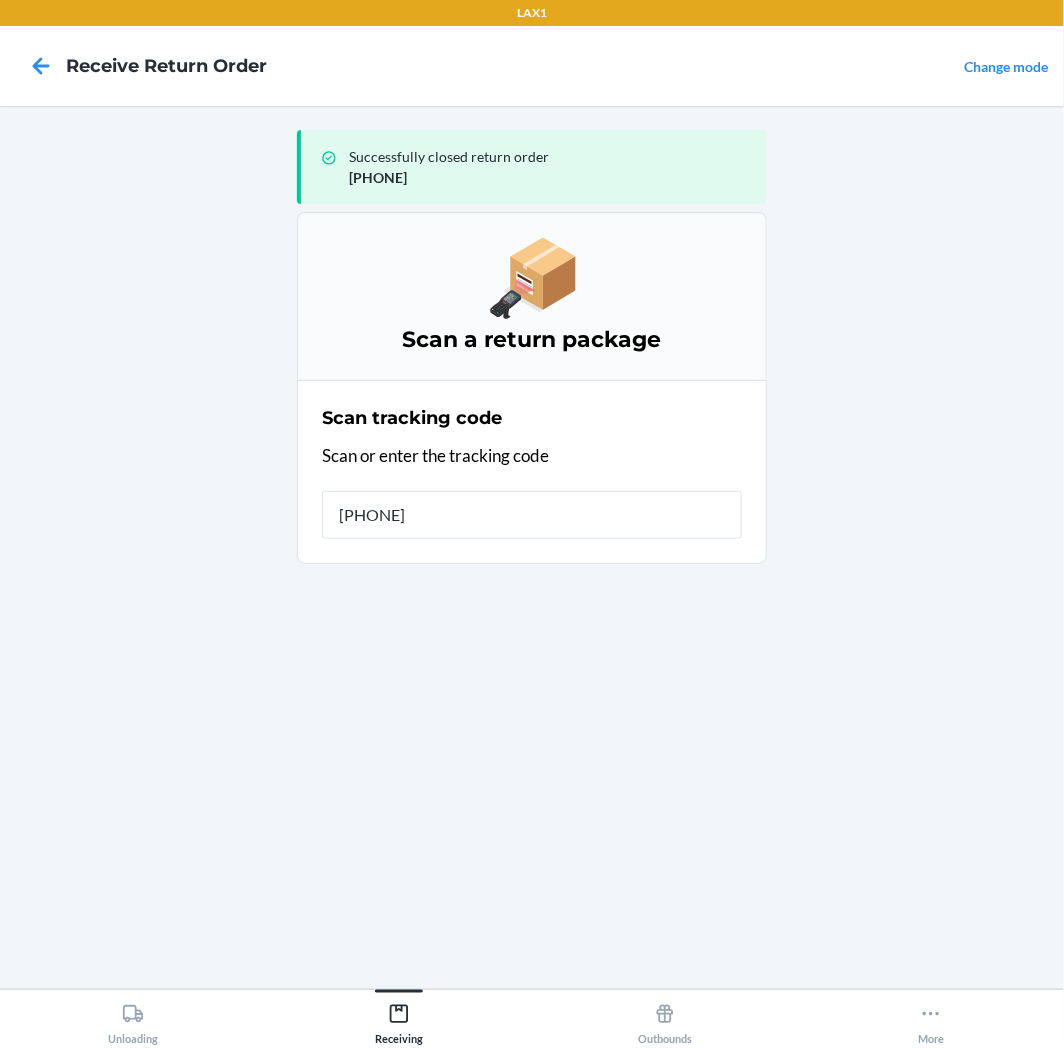 type on "[CREDIT_CARD]" 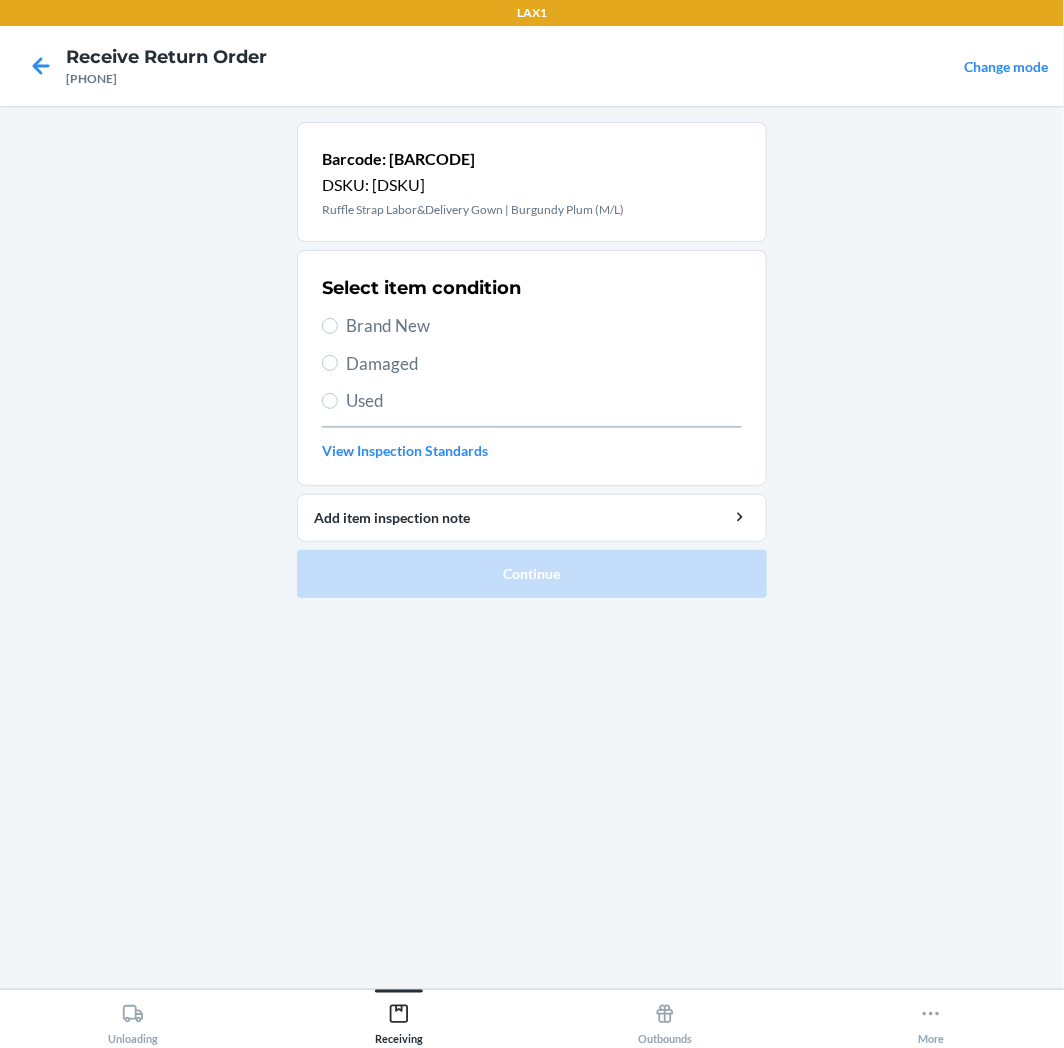 click on "Used" at bounding box center (532, 401) 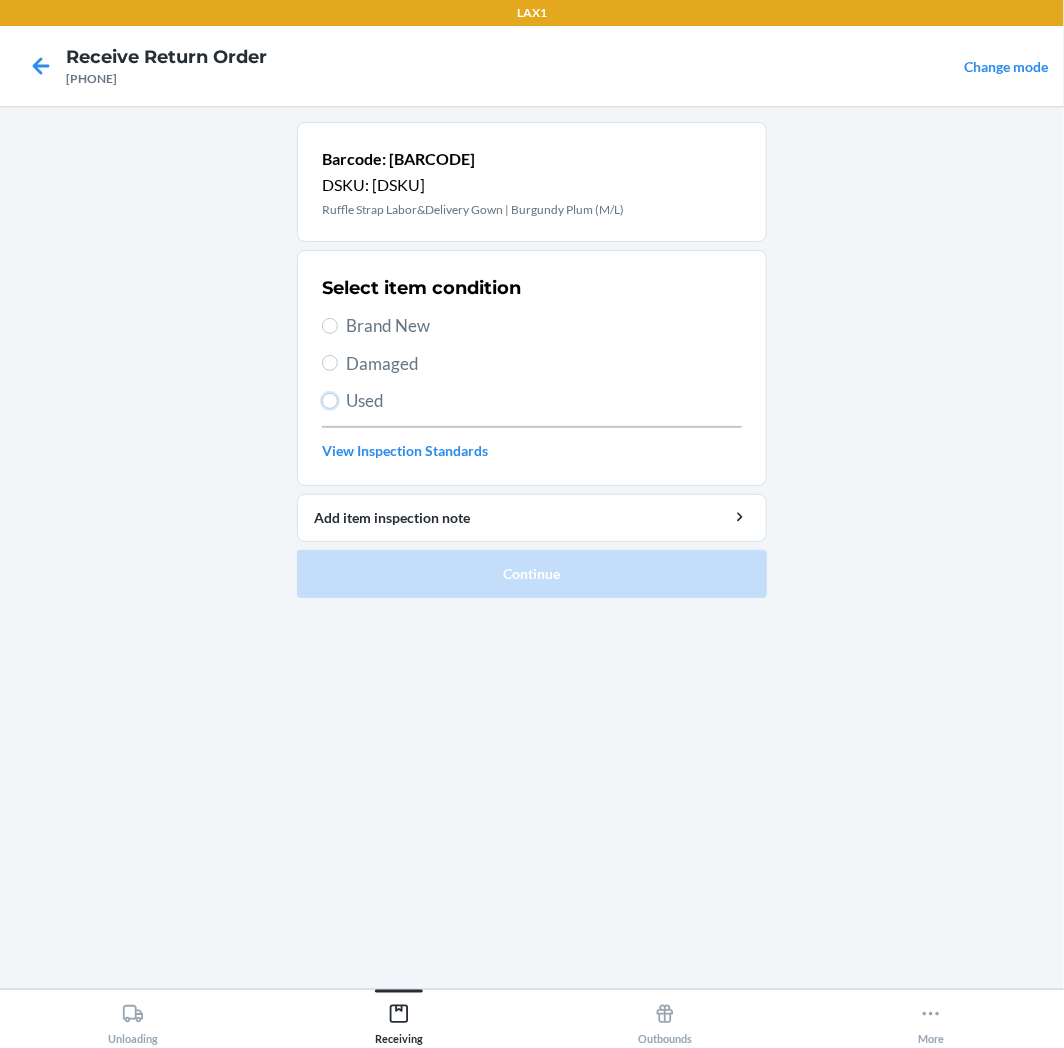 click on "Used" at bounding box center [330, 401] 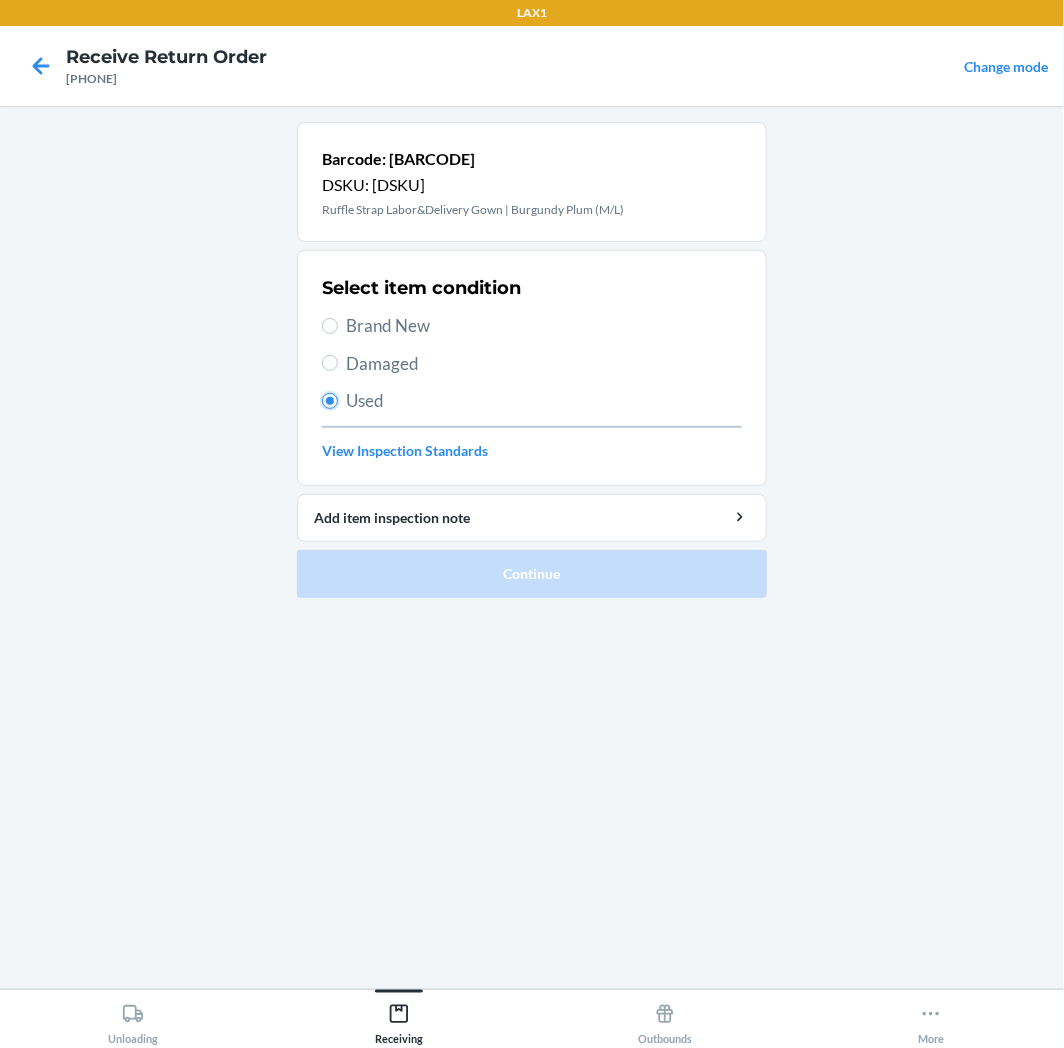 radio on "true" 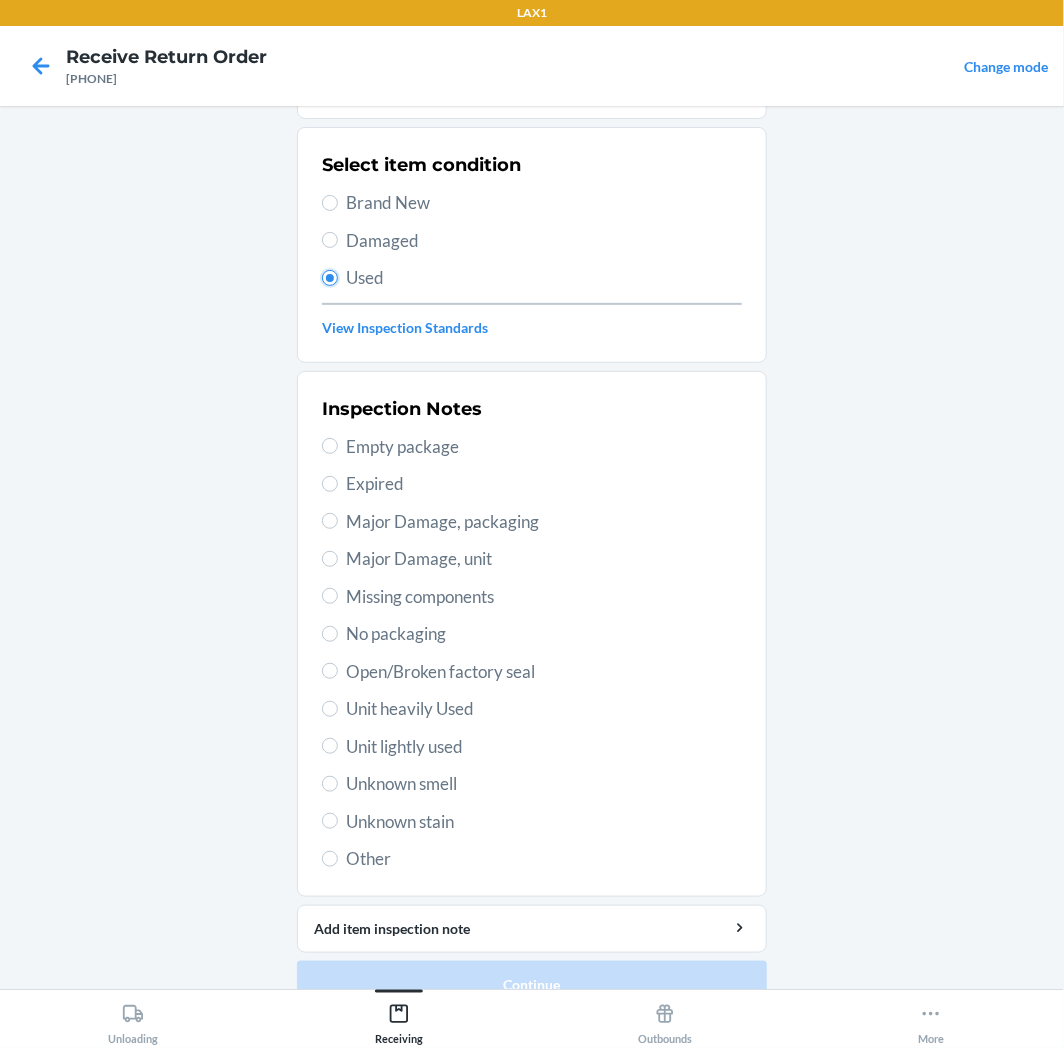 scroll, scrollTop: 157, scrollLeft: 0, axis: vertical 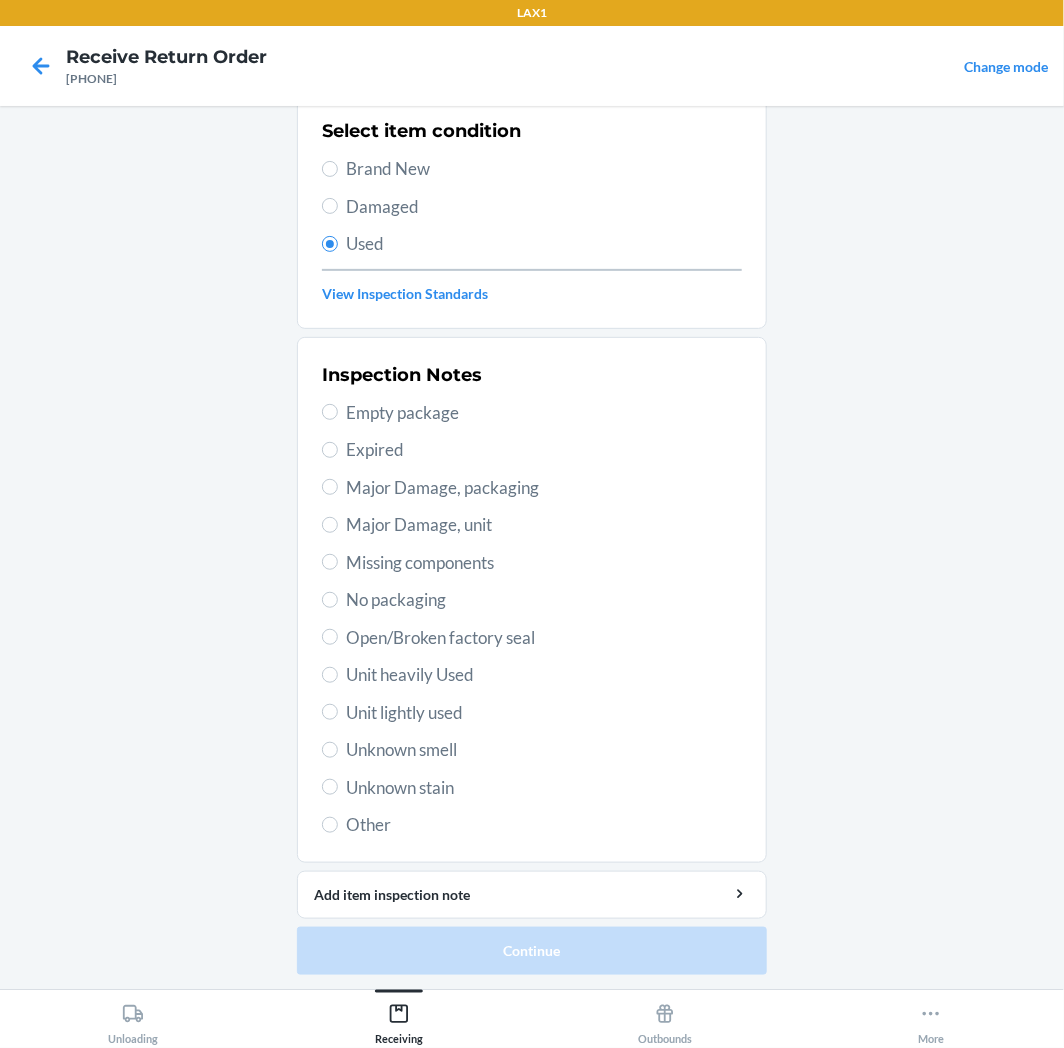 click on "Unit heavily Used" at bounding box center [544, 675] 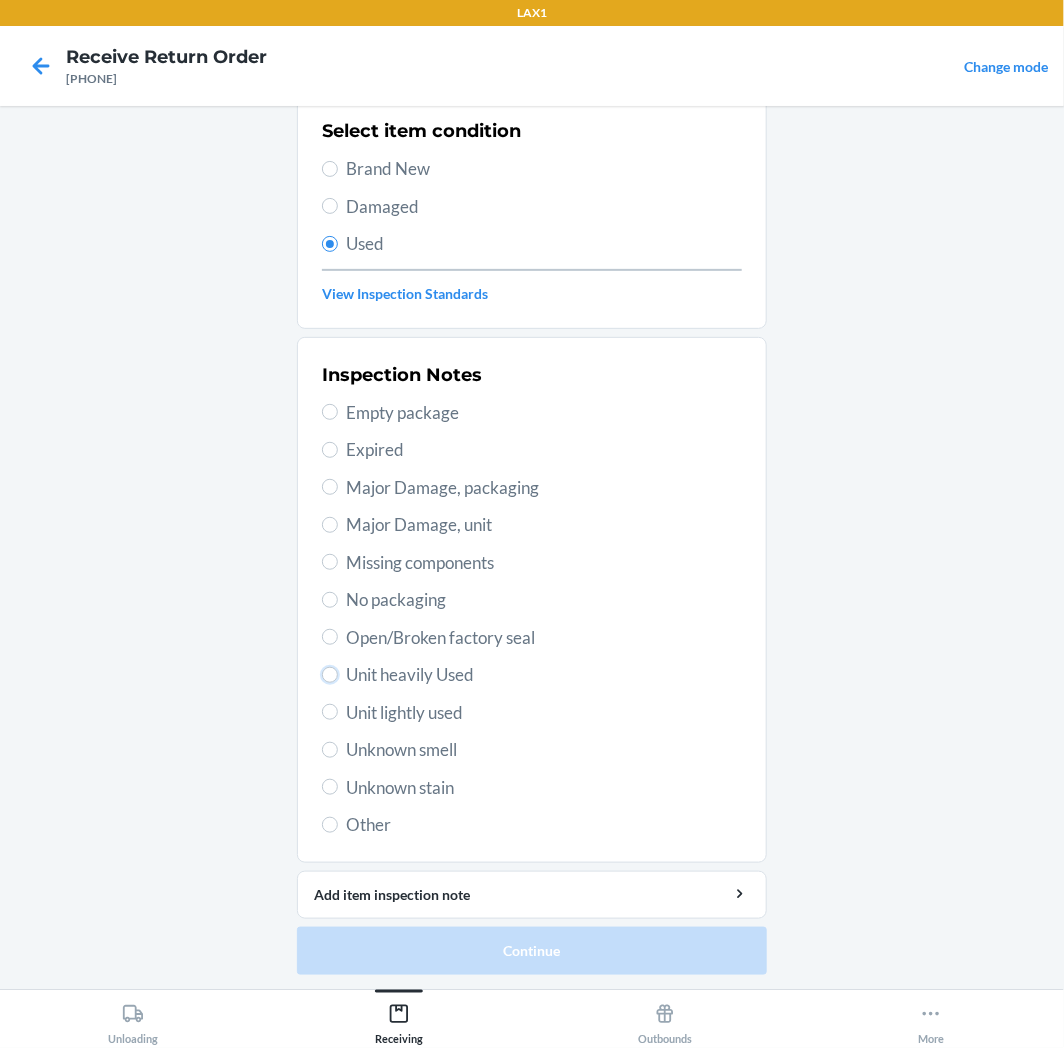 click on "Unit heavily Used" at bounding box center (330, 675) 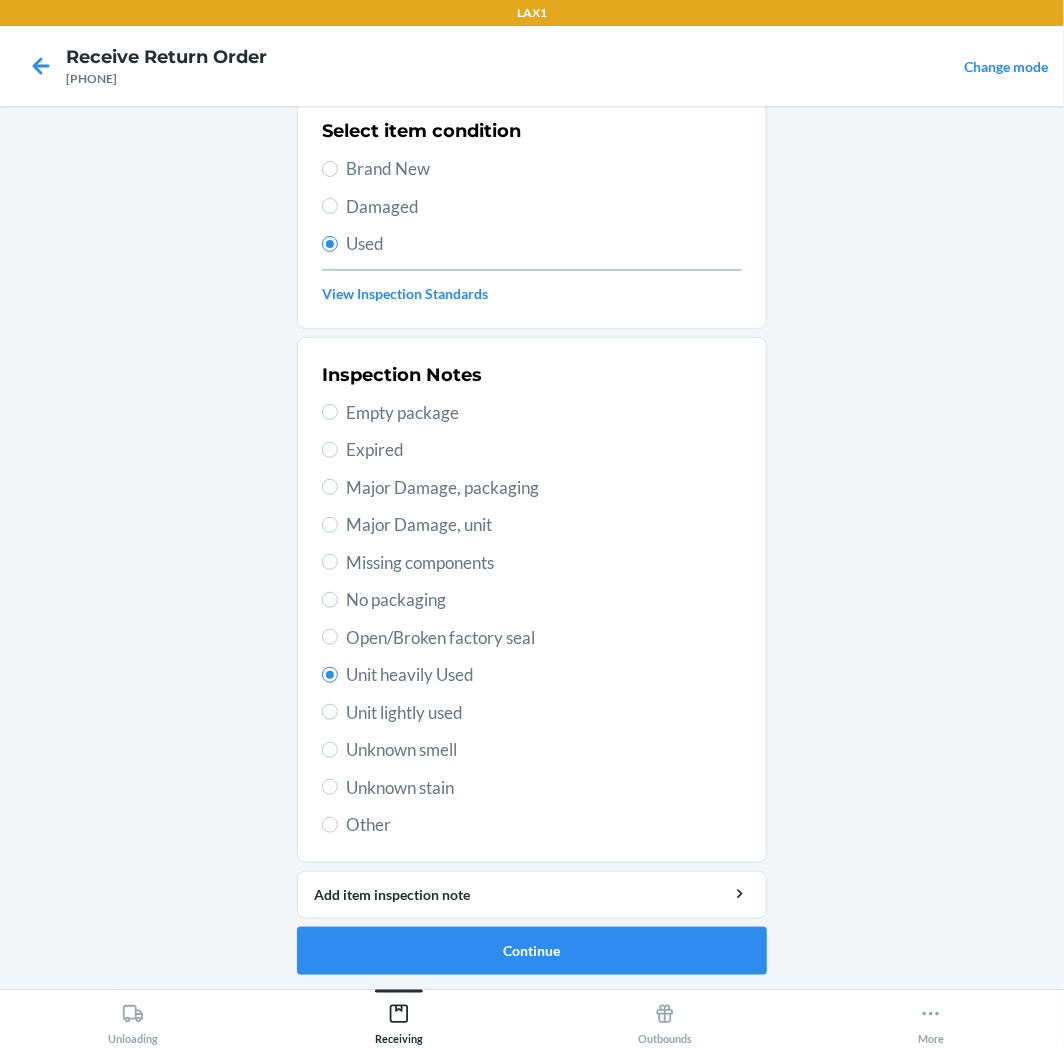 click on "Unit lightly used" at bounding box center (544, 713) 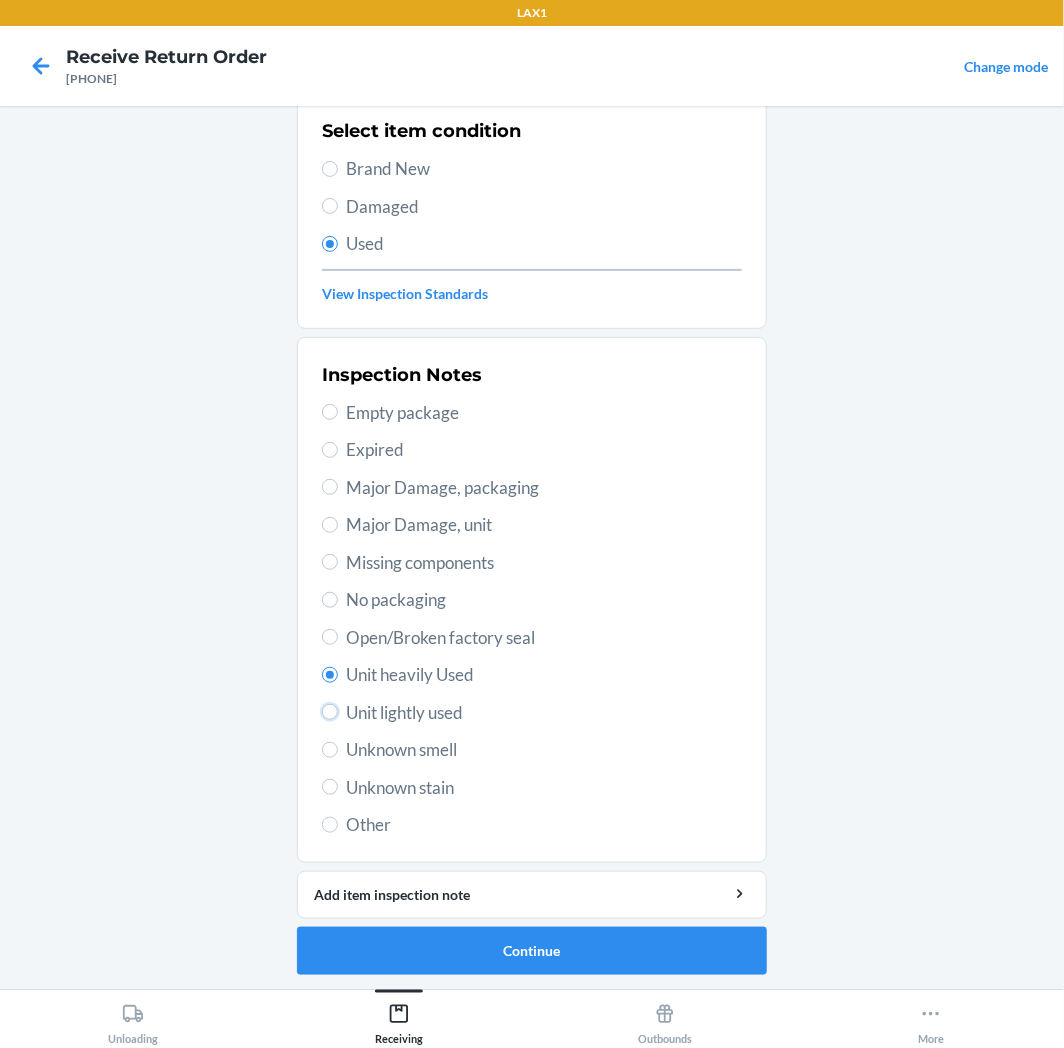 click on "Unit lightly used" at bounding box center [330, 712] 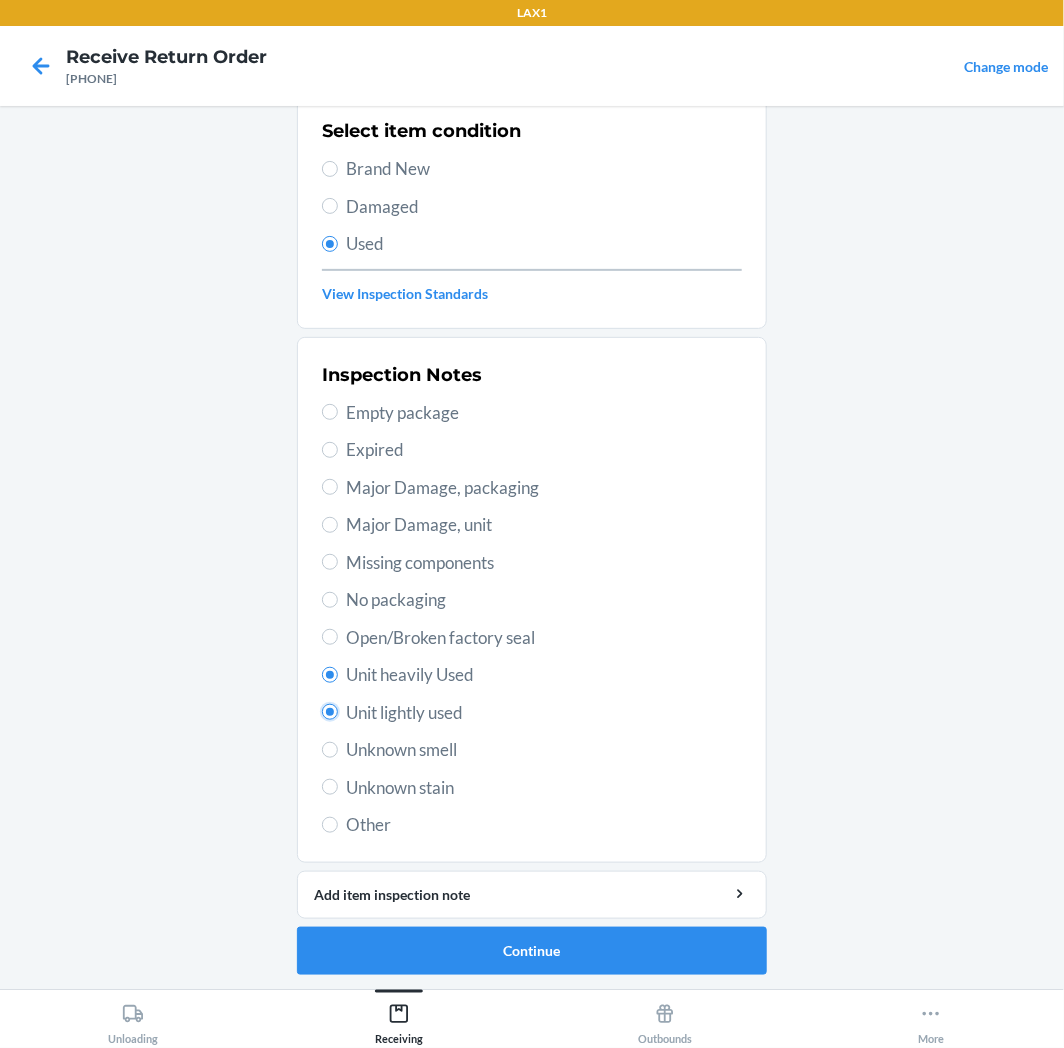 radio on "true" 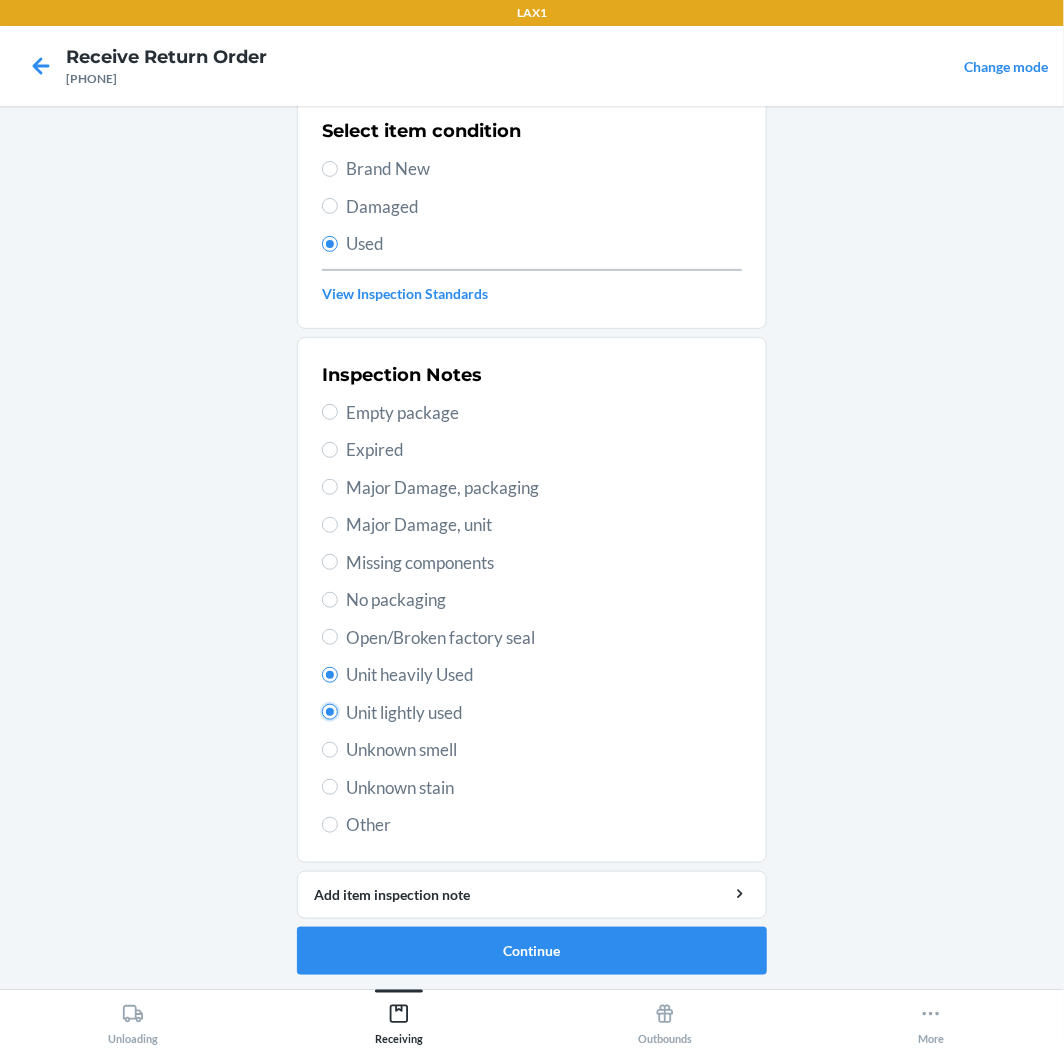 radio on "false" 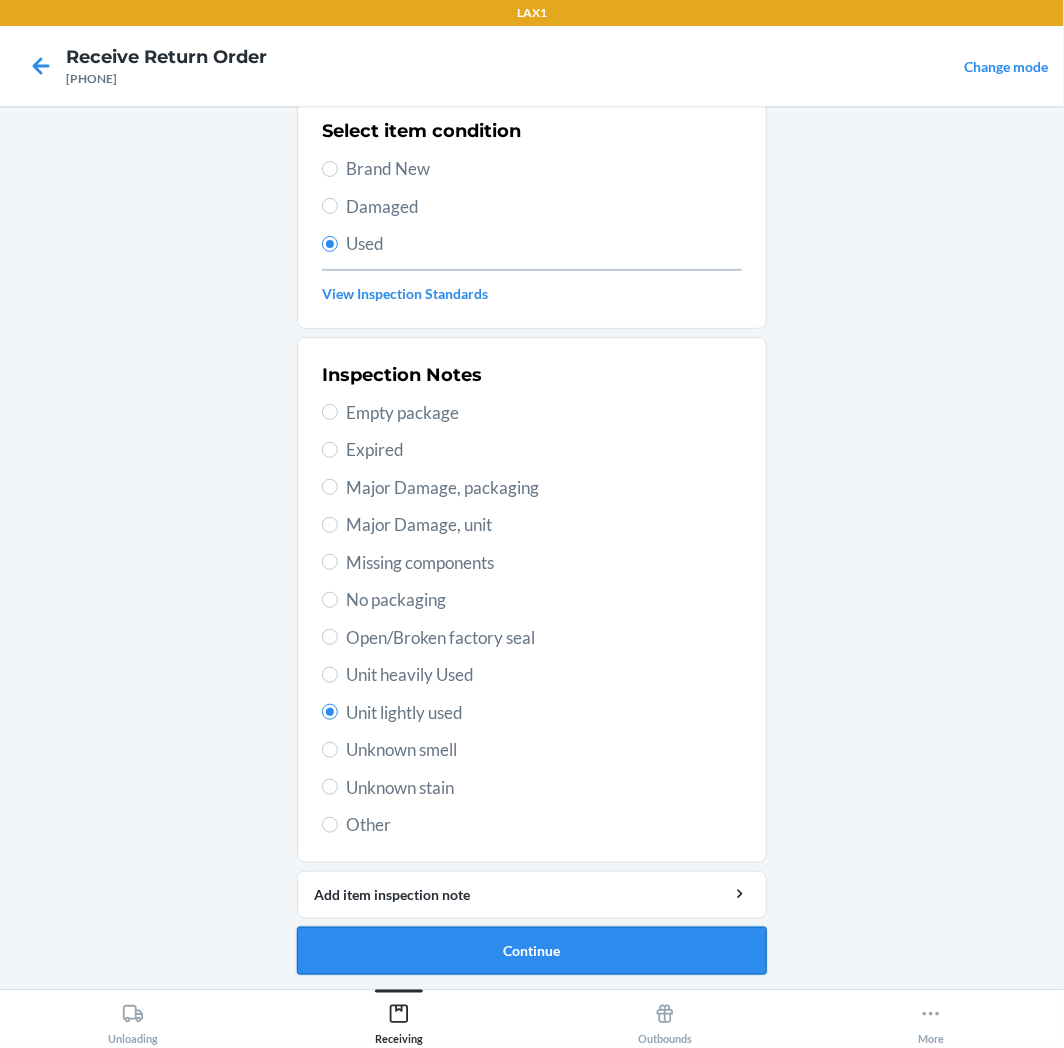 click on "Continue" at bounding box center (532, 951) 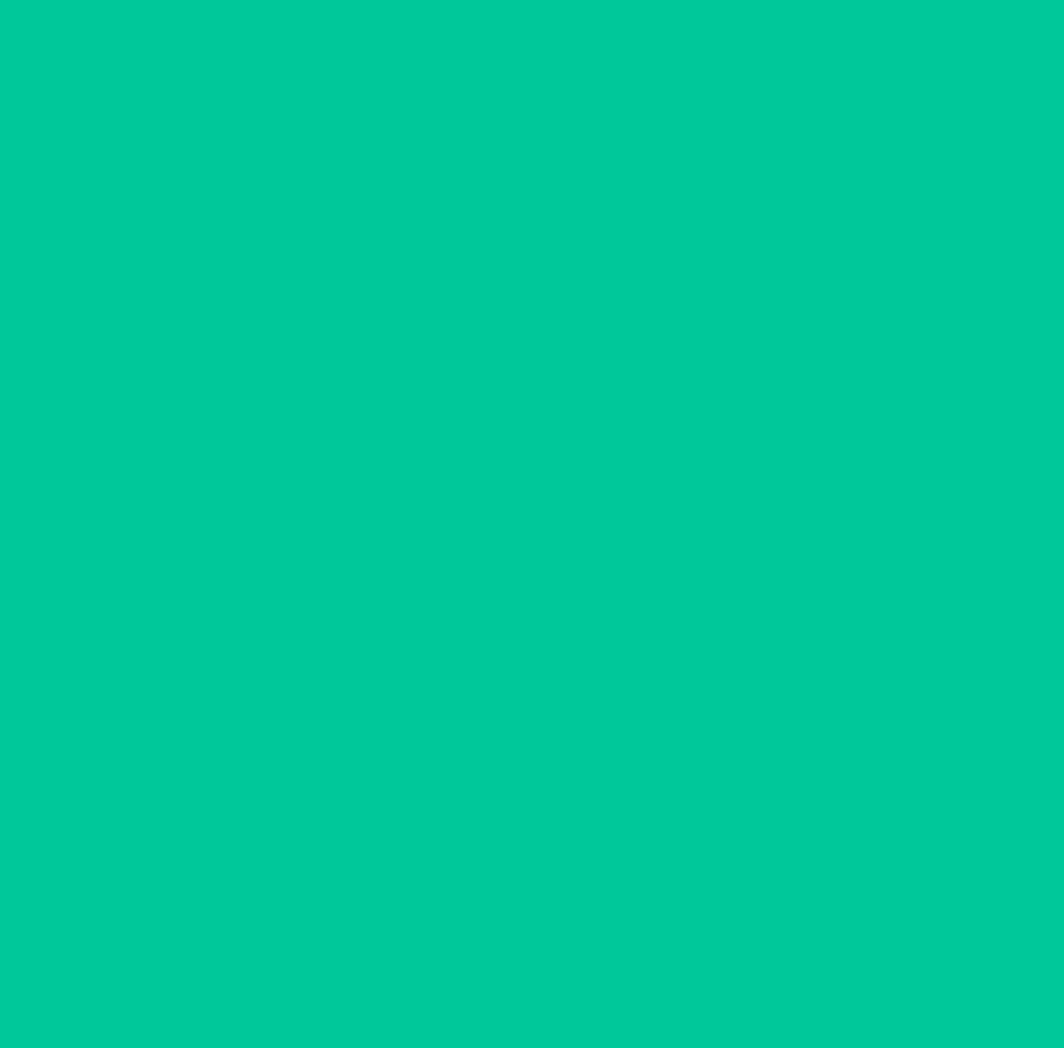 scroll, scrollTop: 0, scrollLeft: 0, axis: both 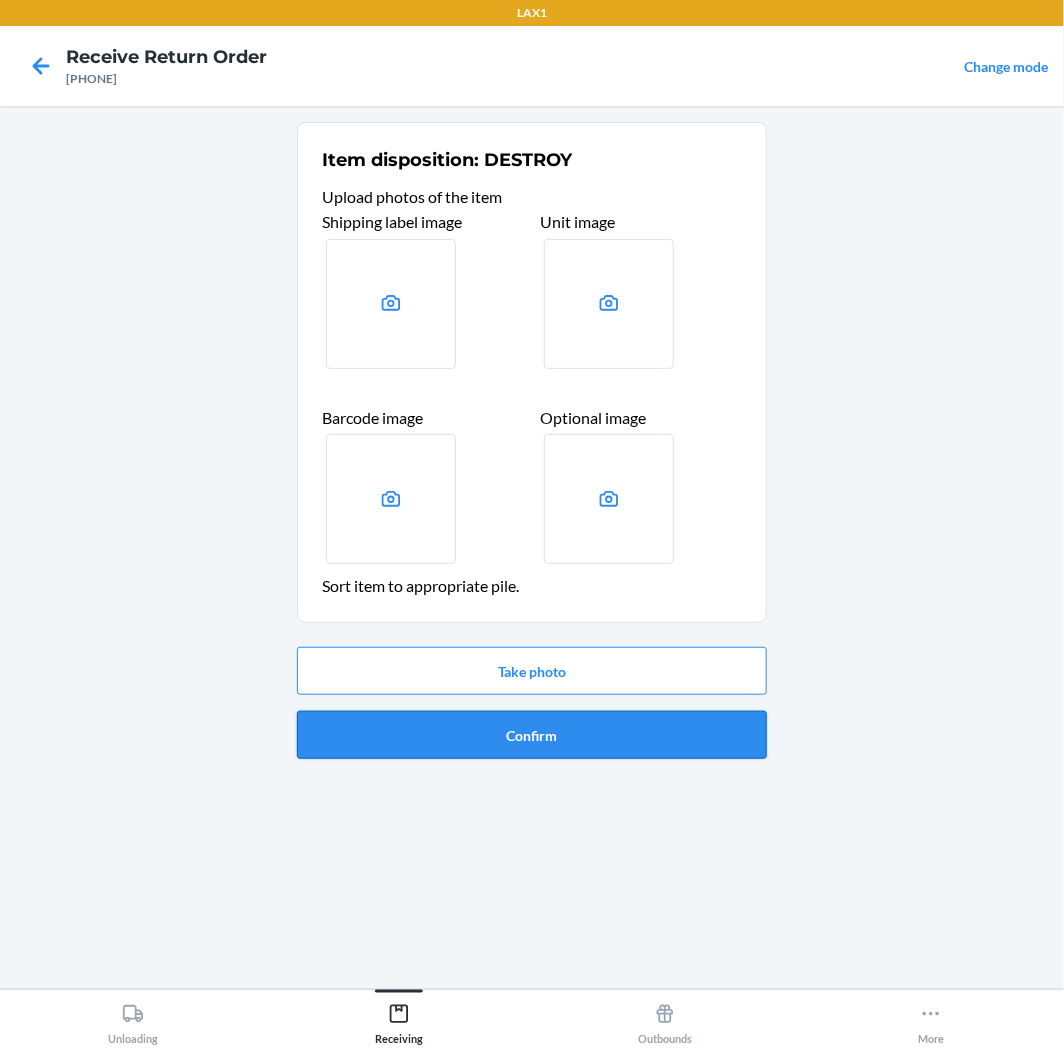 click on "Confirm" at bounding box center [532, 735] 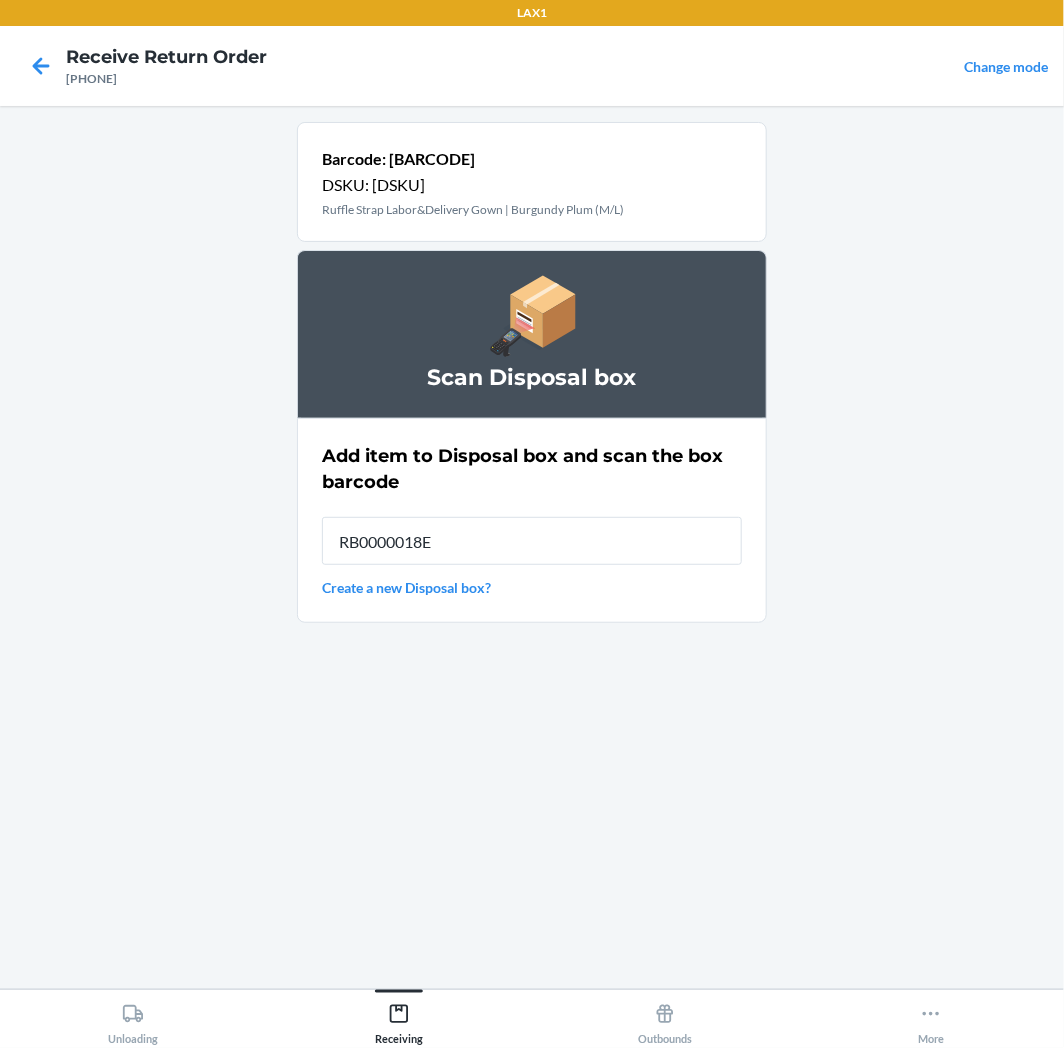 type on "RB0000018E3" 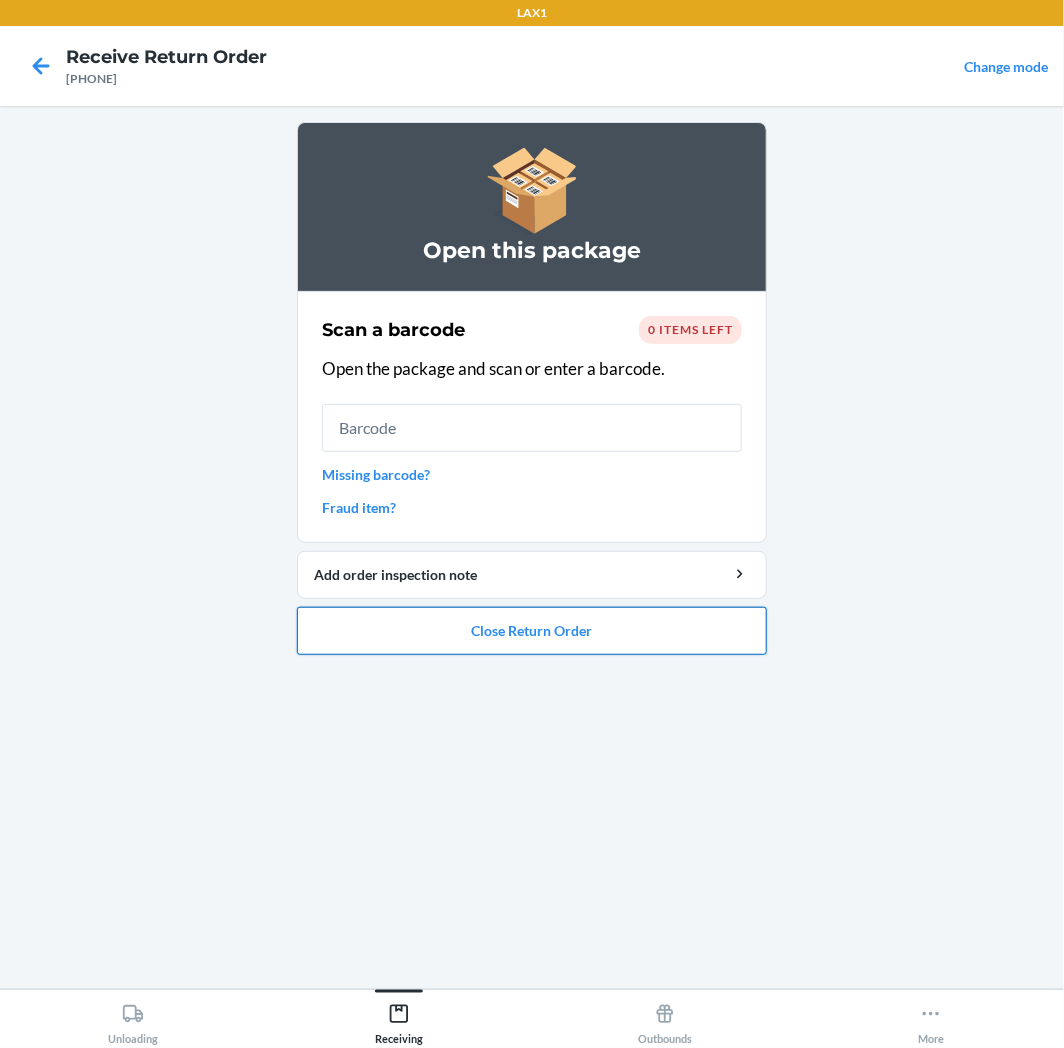 click on "Close Return Order" at bounding box center [532, 631] 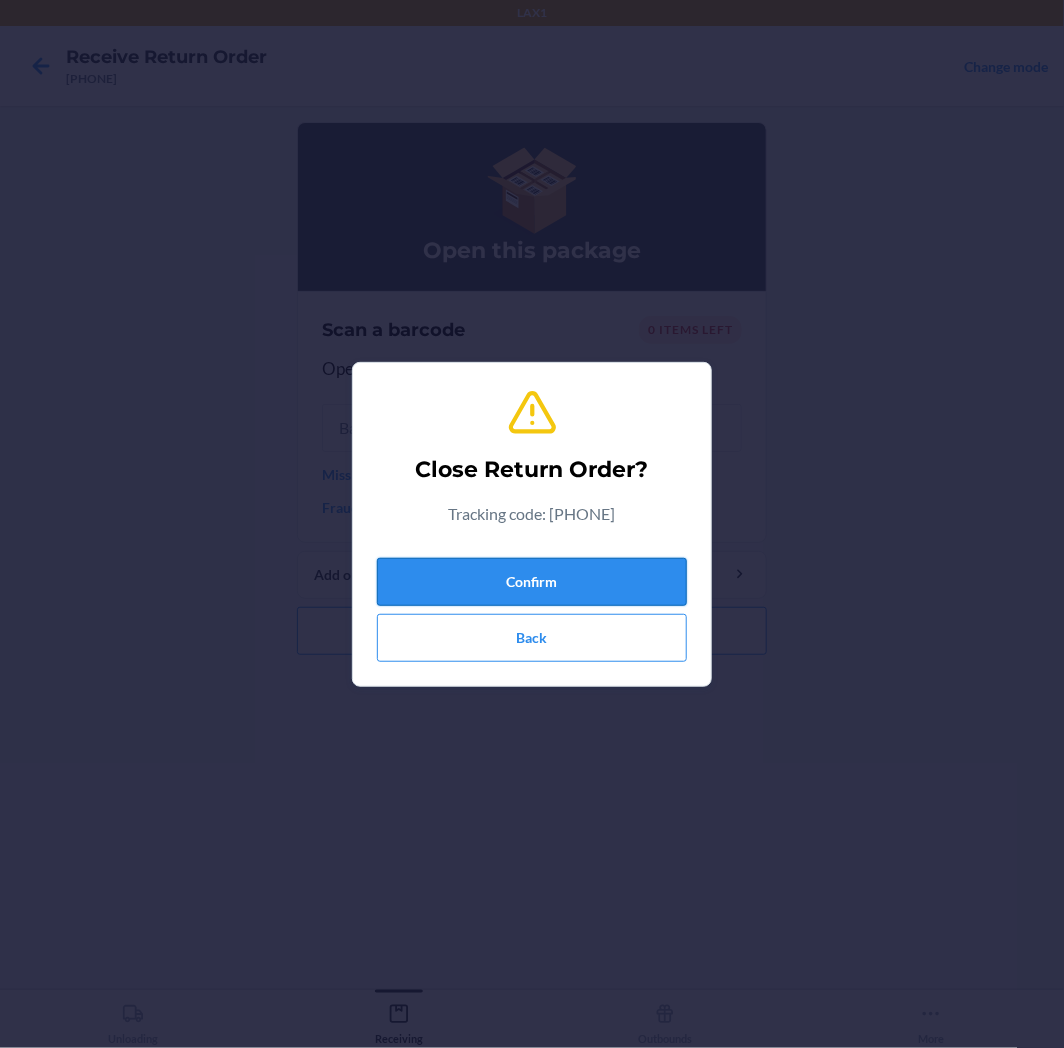 click on "Confirm" at bounding box center (532, 582) 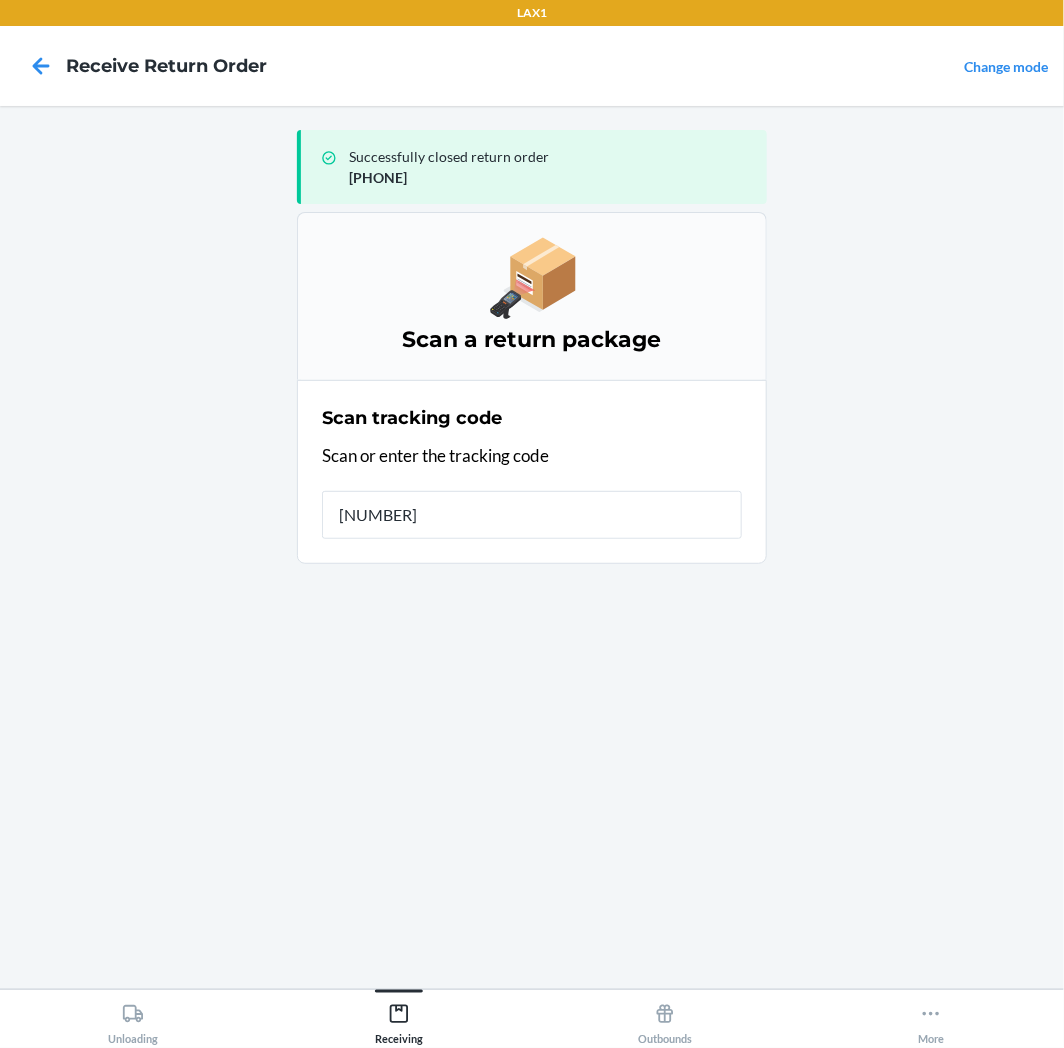 type on "[NUMBER]" 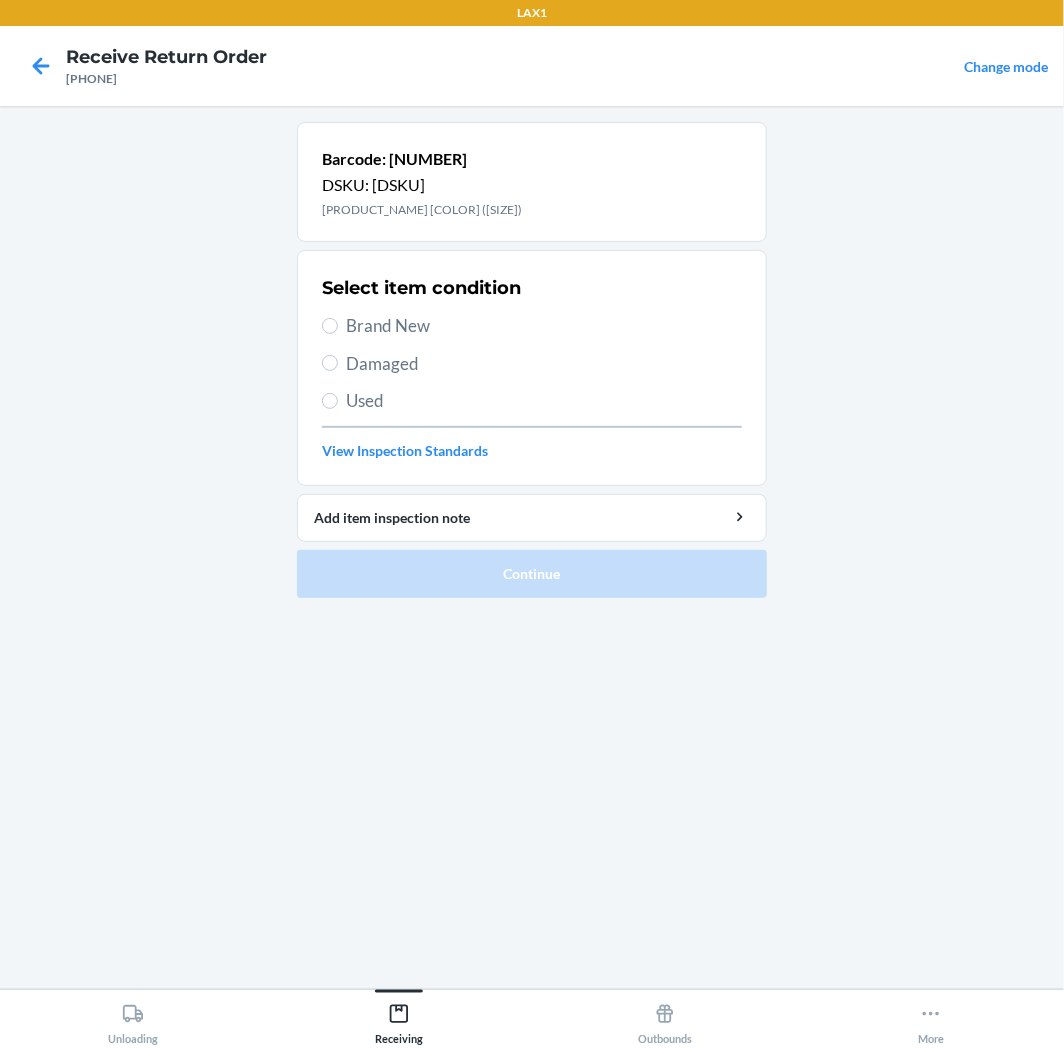 click on "Brand New" at bounding box center (544, 326) 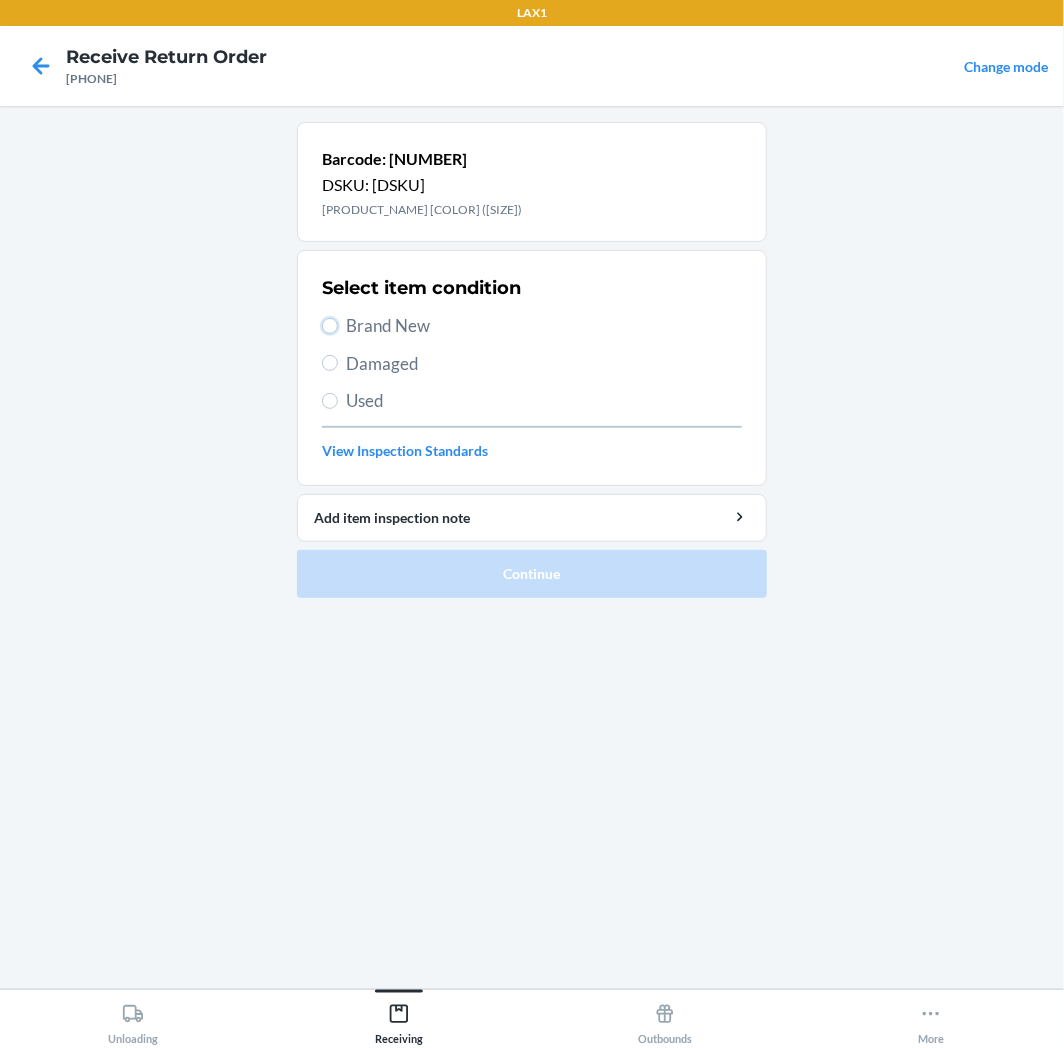 click on "Brand New" at bounding box center (330, 326) 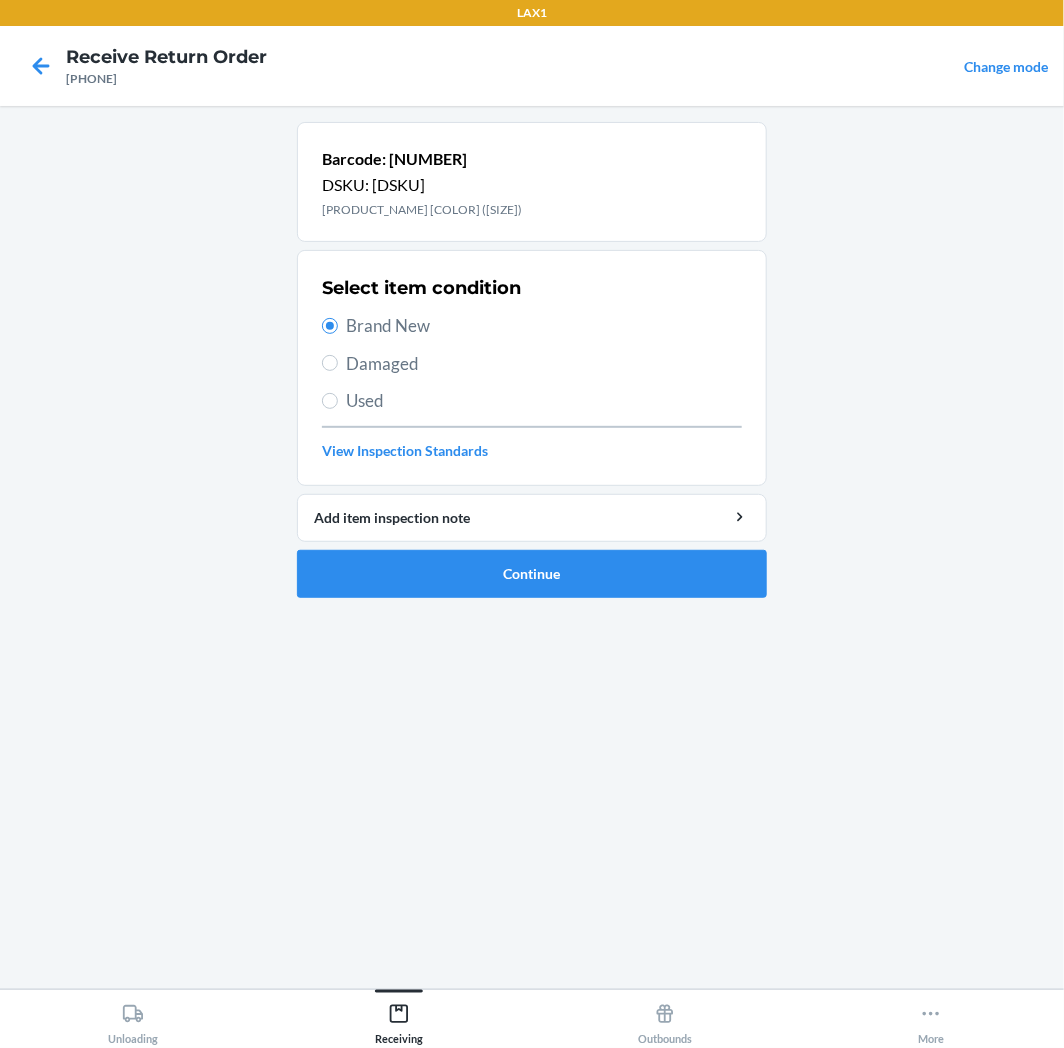 click on "Barcode: [NUMBER] DSKU: [PRODUCT_CODE] Diana Sublime® Sports Bra | Seaglass Heather (Busty (E-I) / 1X) Select item condition Brand New Damaged Used View Inspection Standards Add item inspection note Continue" at bounding box center (532, 360) 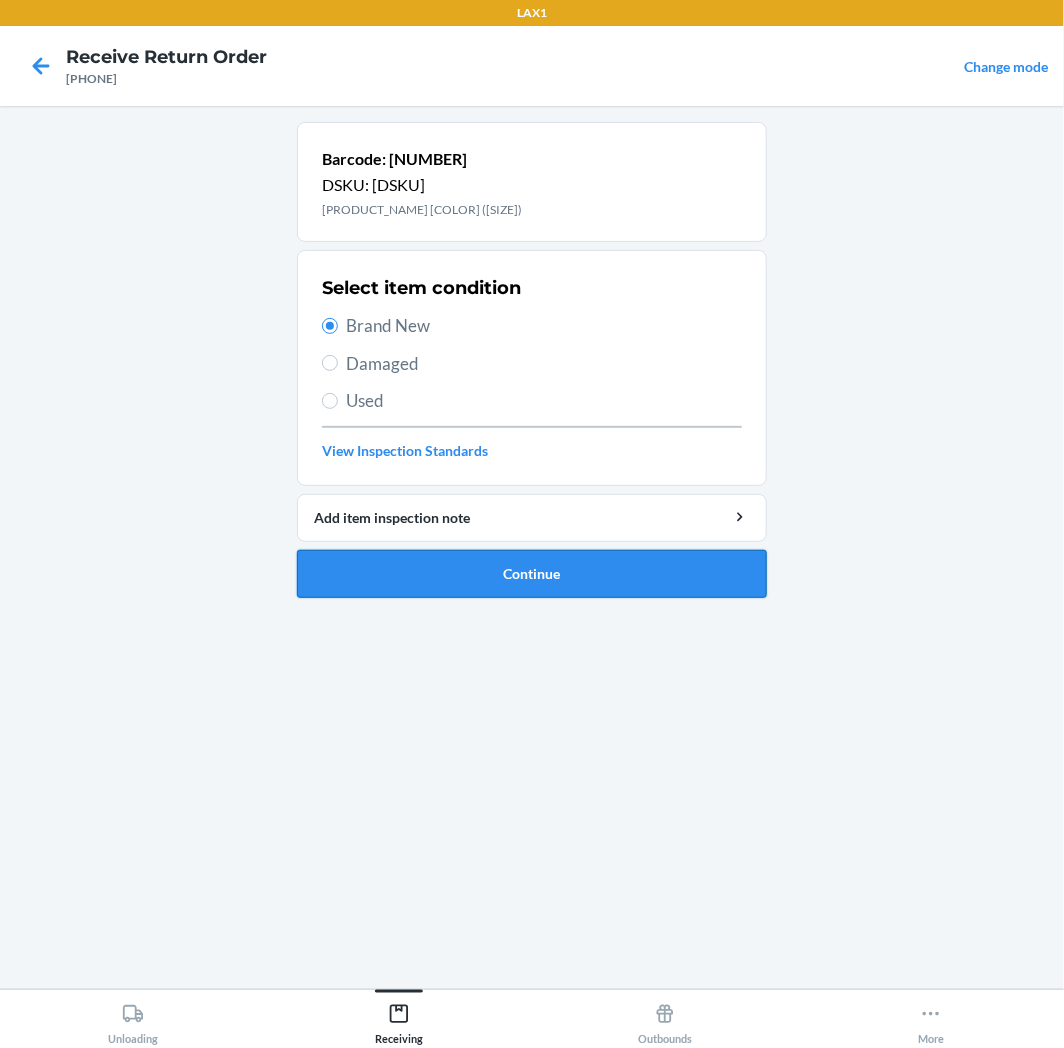 click on "Continue" at bounding box center [532, 574] 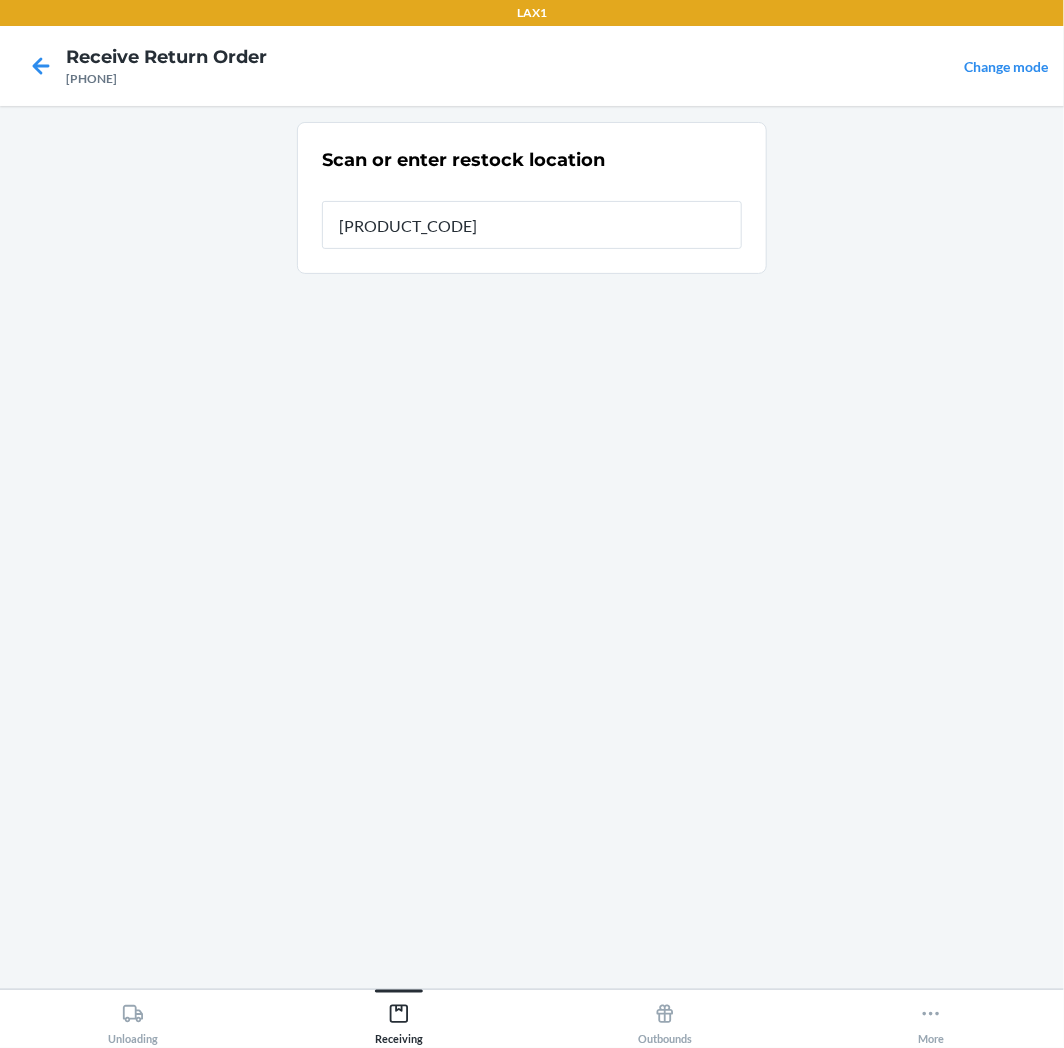 type on "[PRODUCT_CODE]" 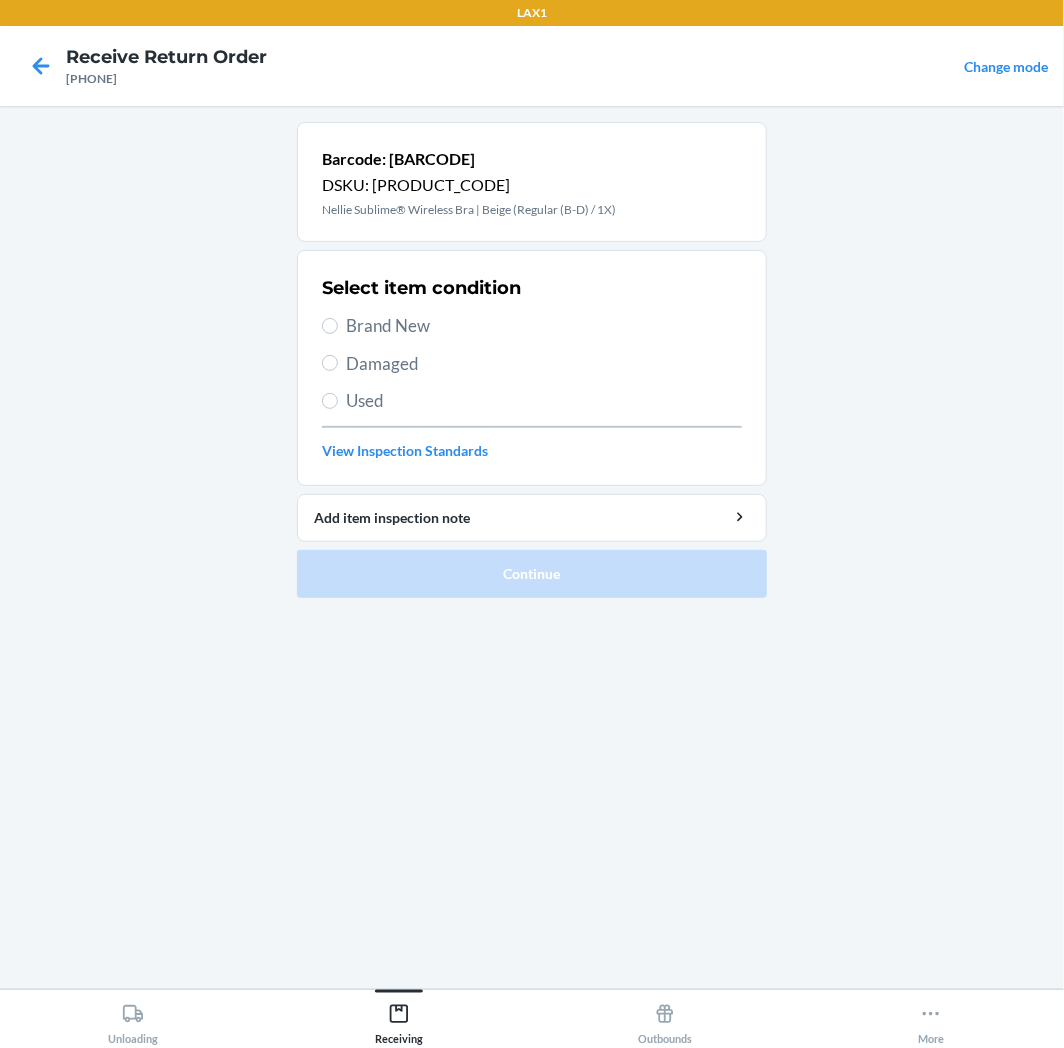 click on "Select item condition Brand New Damaged Used View Inspection Standards" at bounding box center [532, 368] 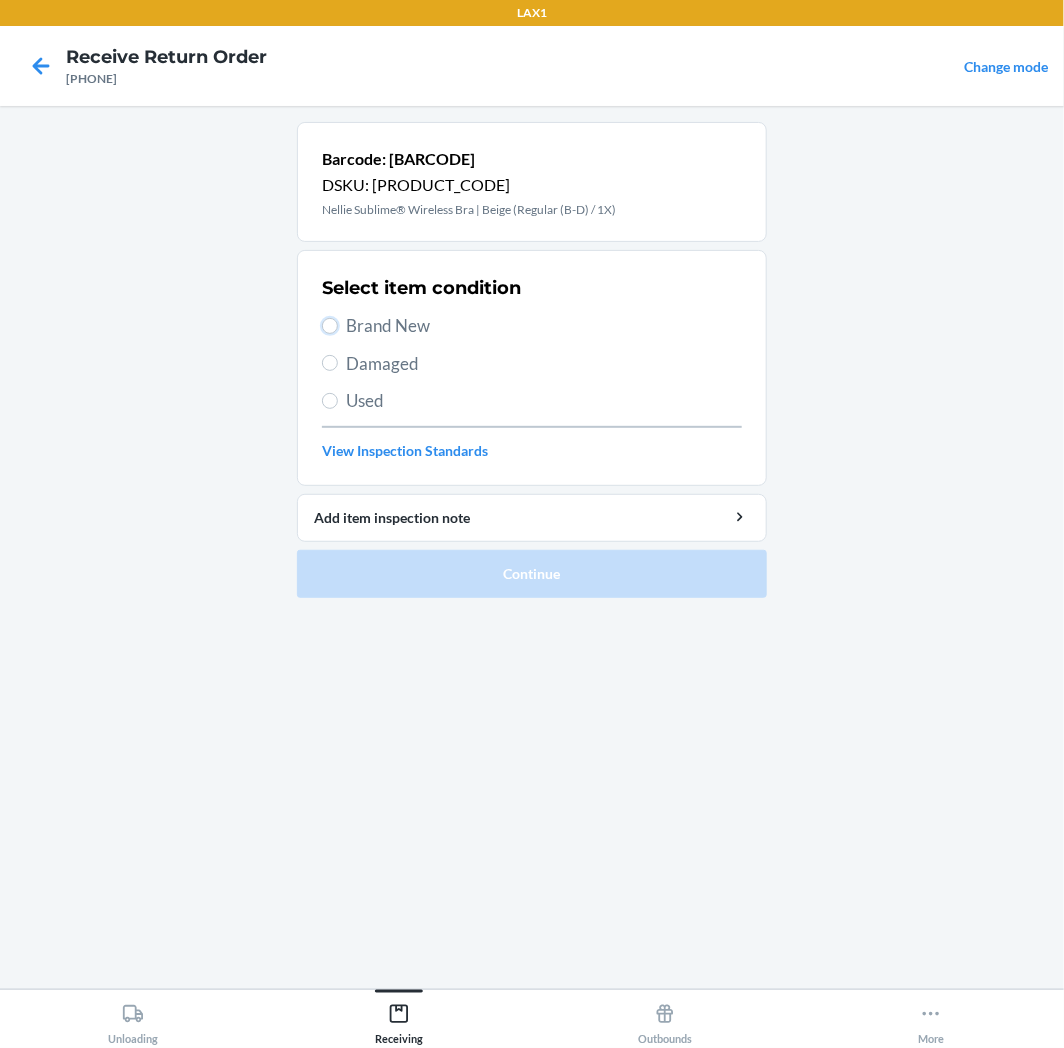 click on "Brand New" at bounding box center (330, 326) 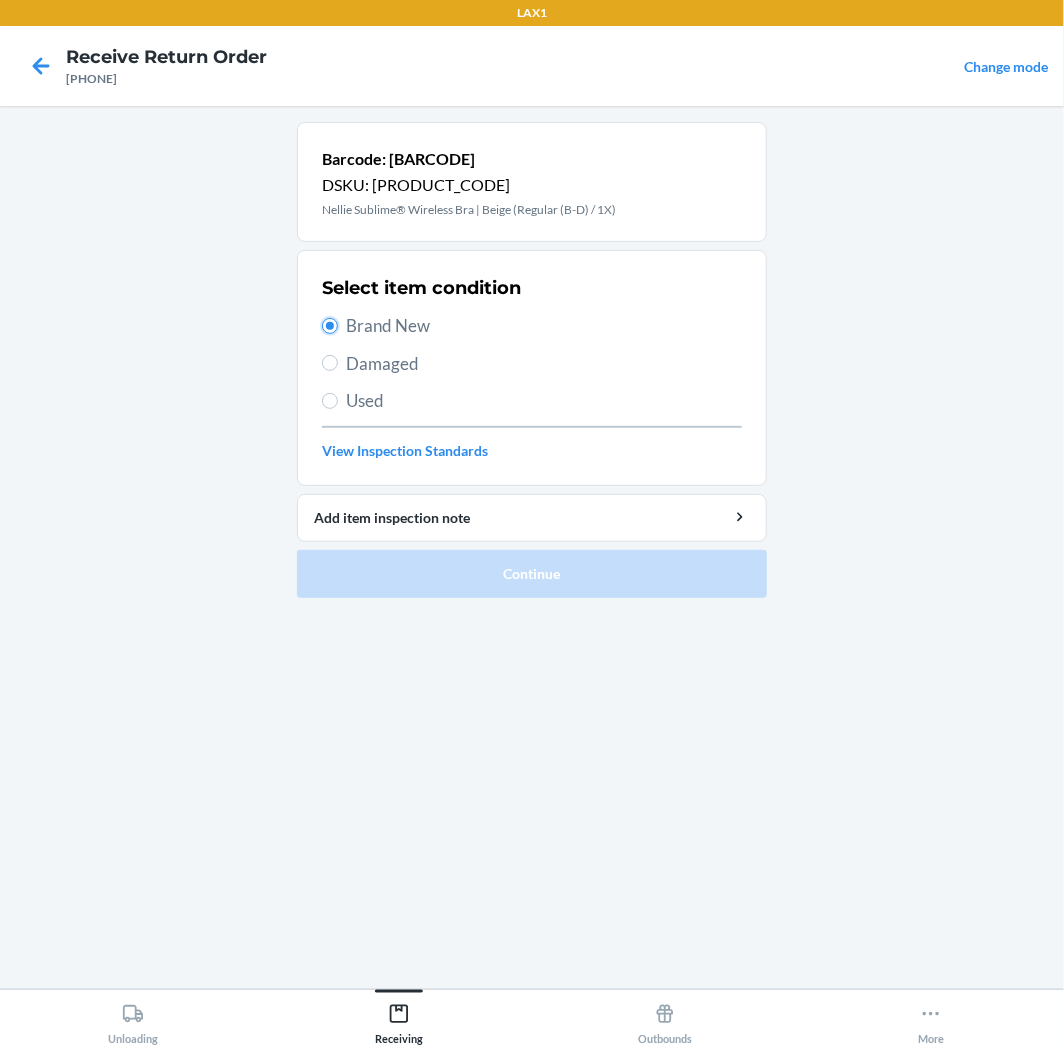 radio on "true" 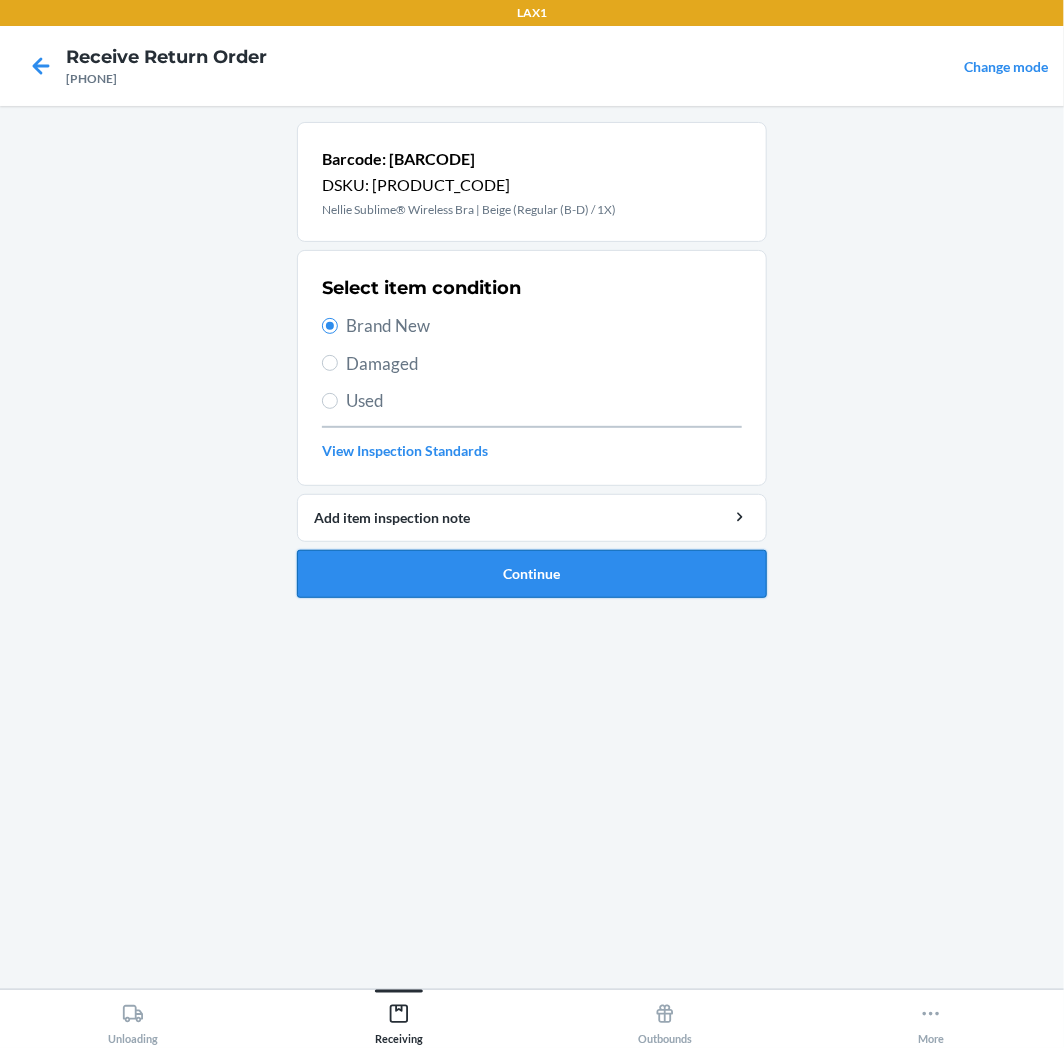 click on "Continue" at bounding box center [532, 574] 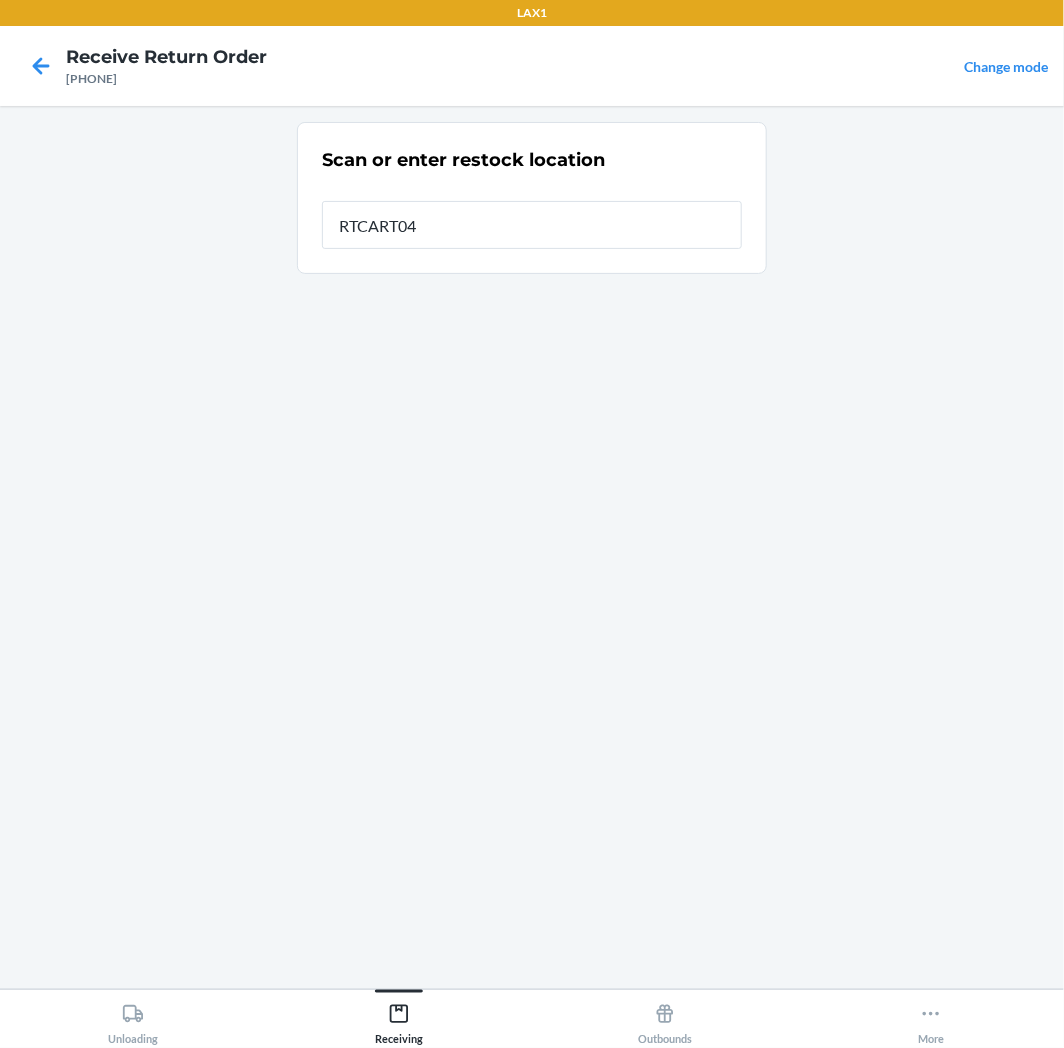 type on "[PRODUCT_CODE]" 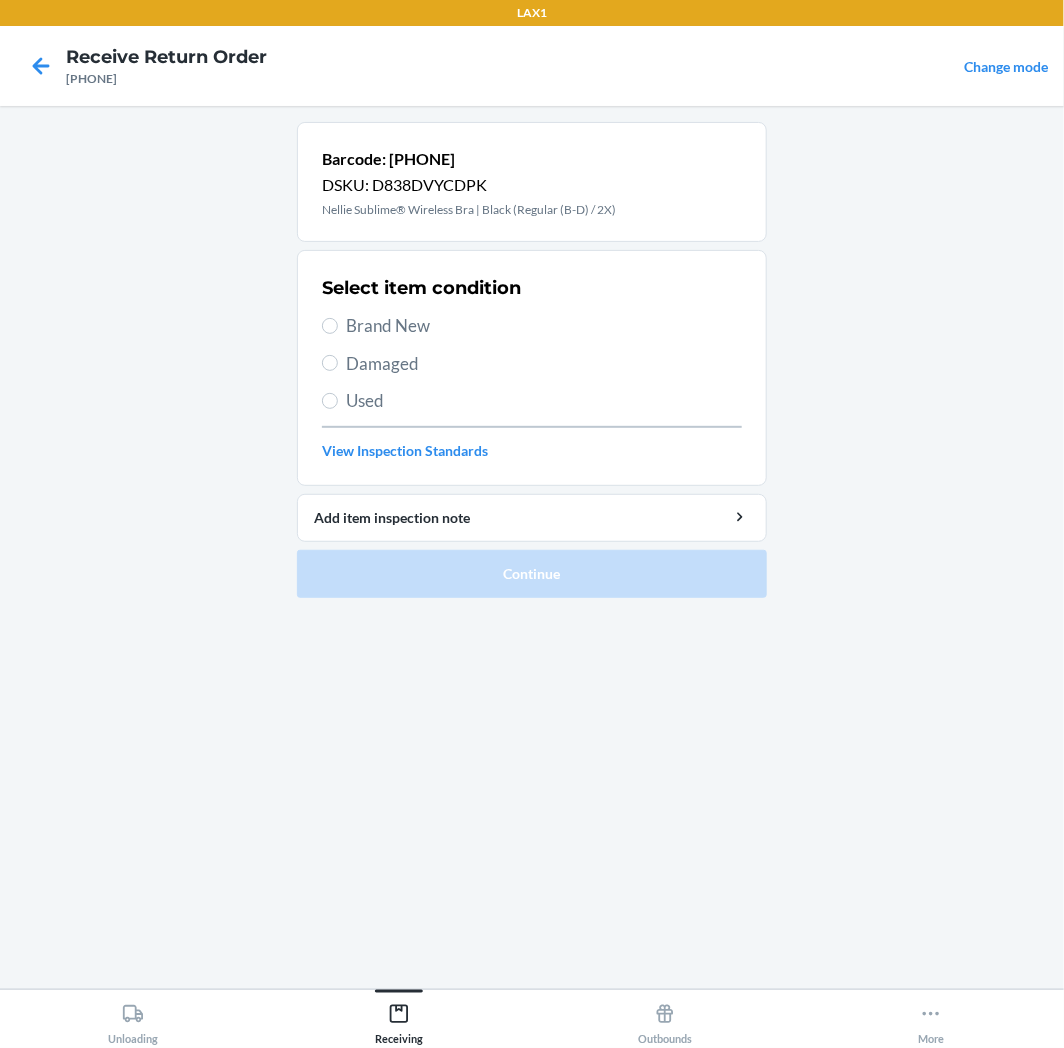 click on "Brand New" at bounding box center [544, 326] 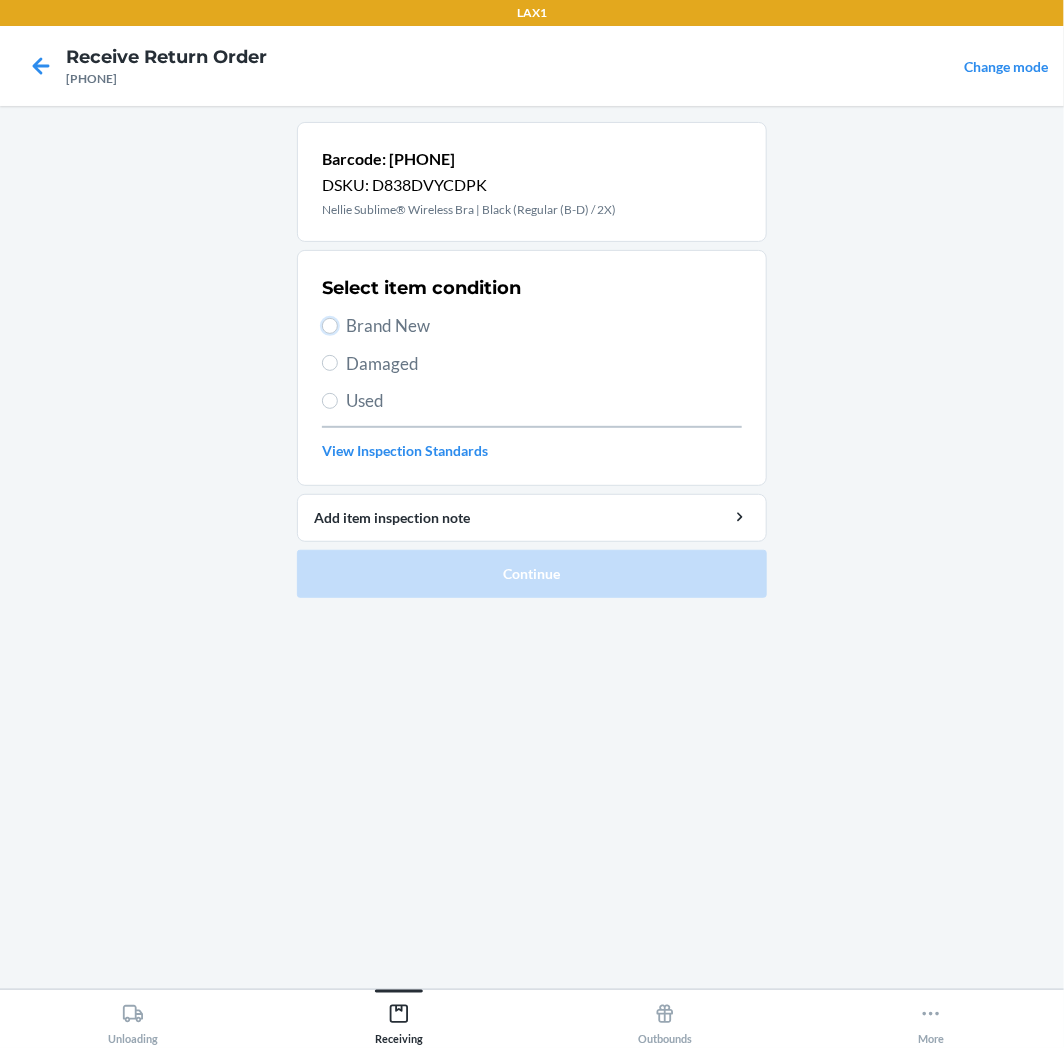 click on "Brand New" at bounding box center (330, 326) 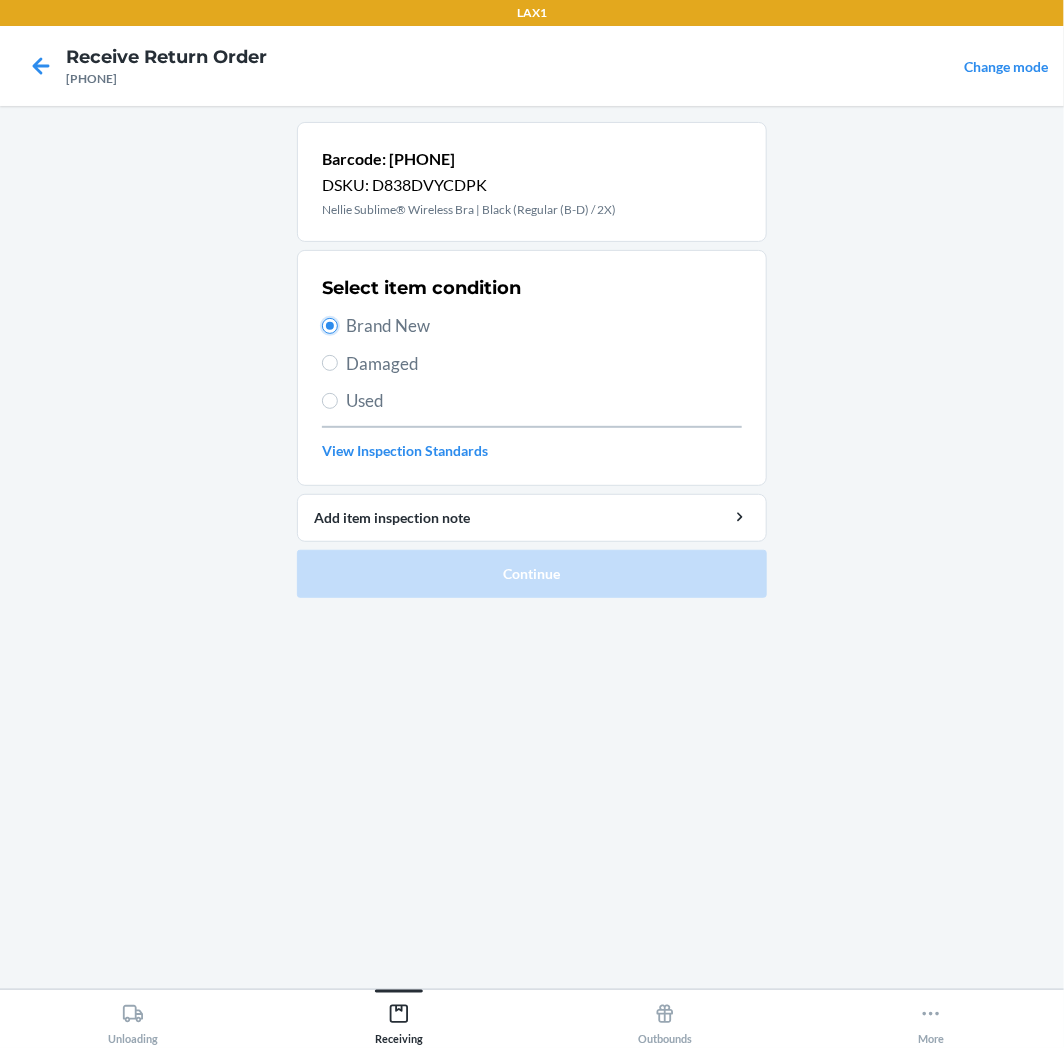 radio on "true" 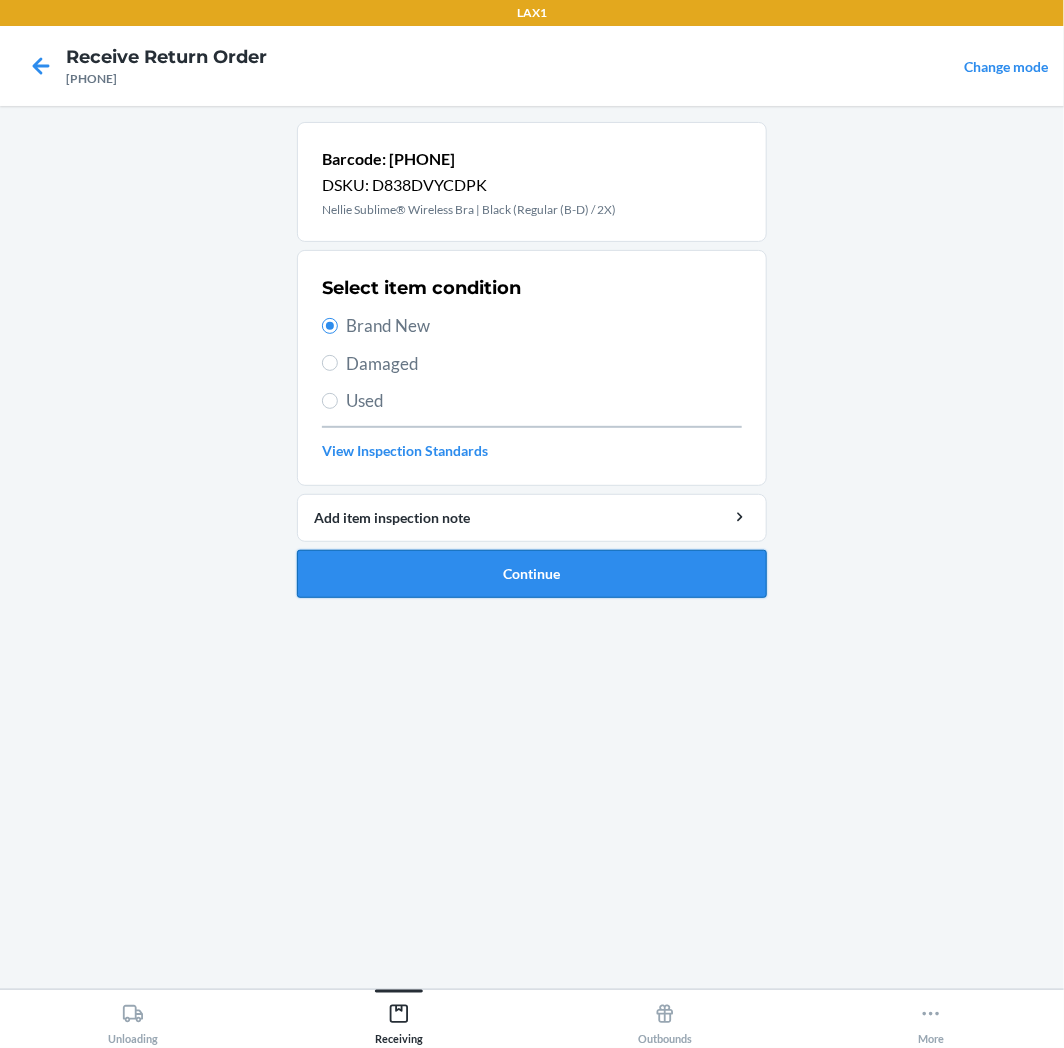 click on "Continue" at bounding box center [532, 574] 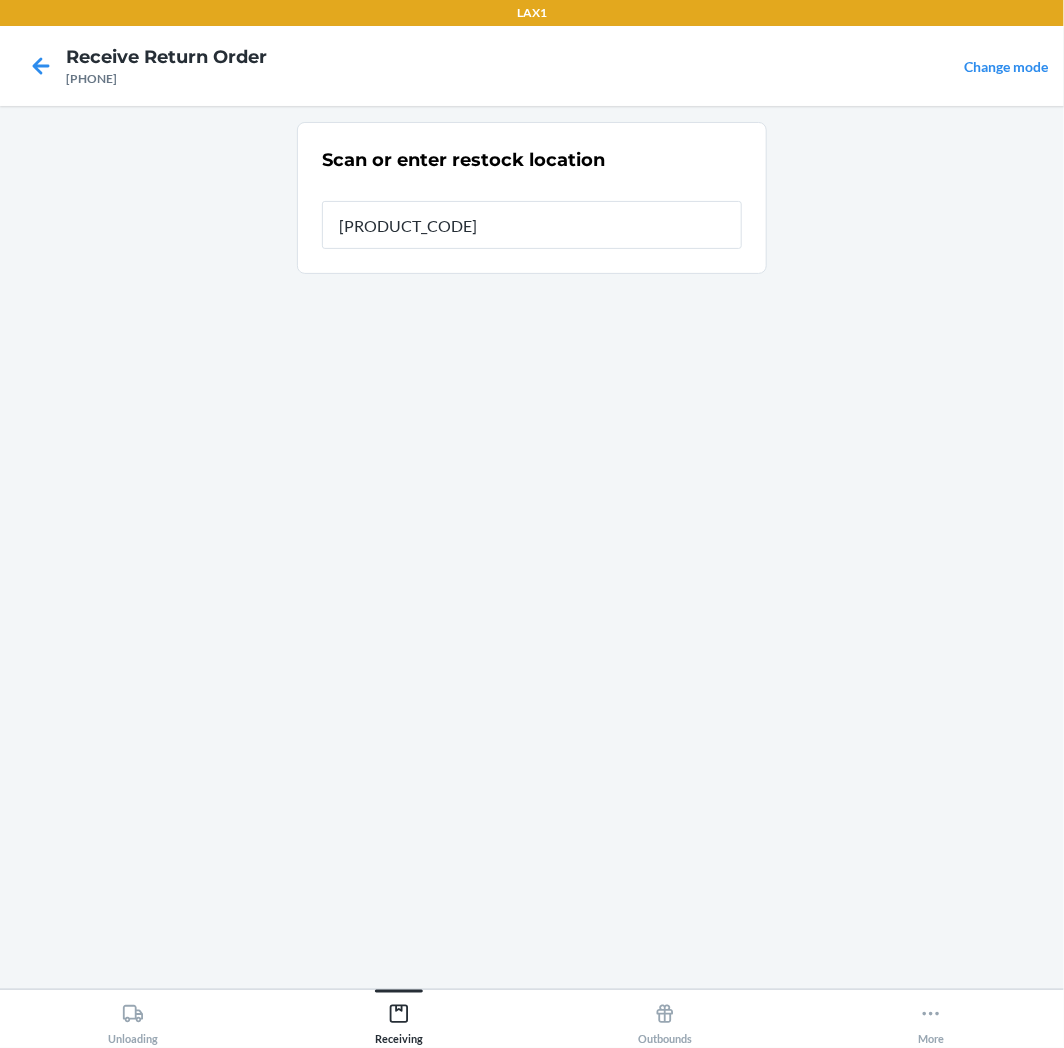 type on "[PRODUCT_CODE]" 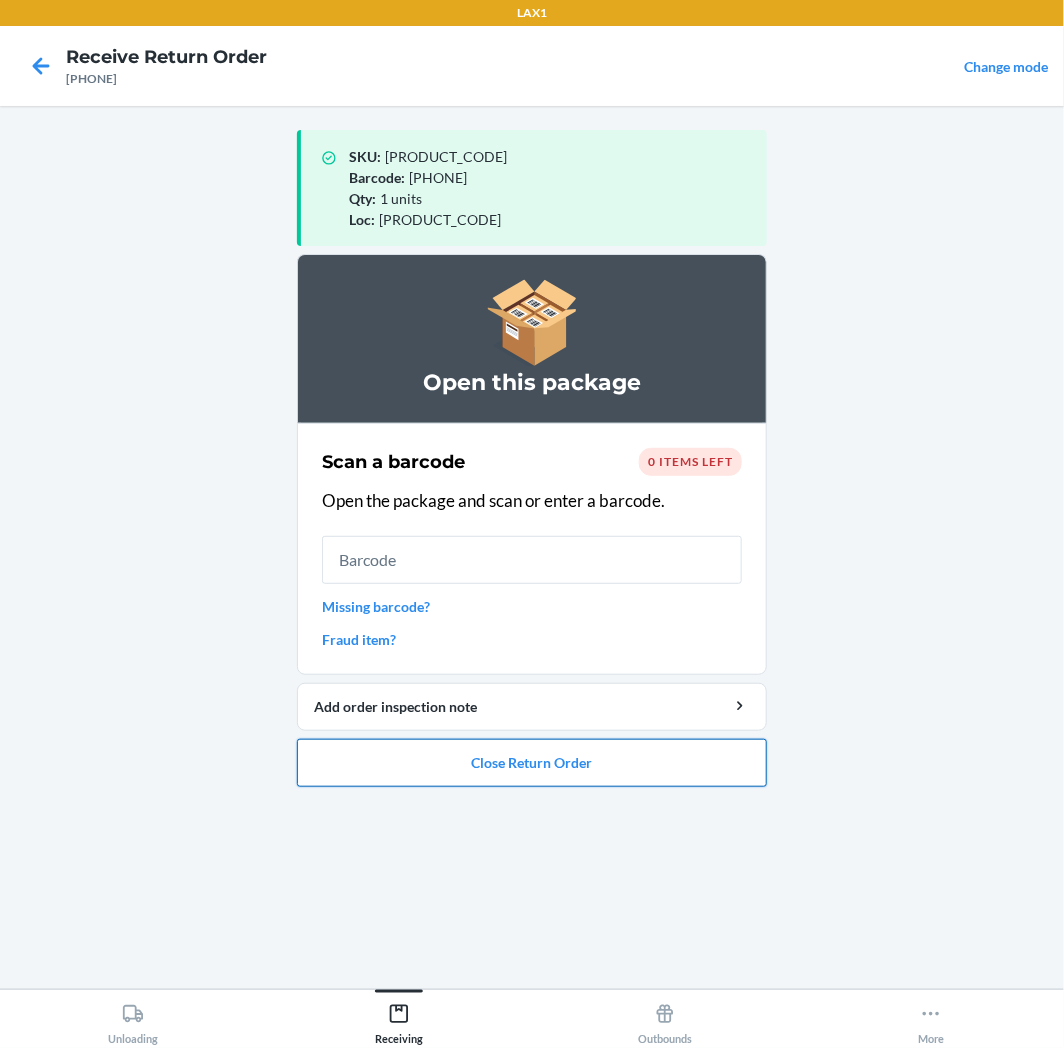 click on "Close Return Order" at bounding box center [532, 763] 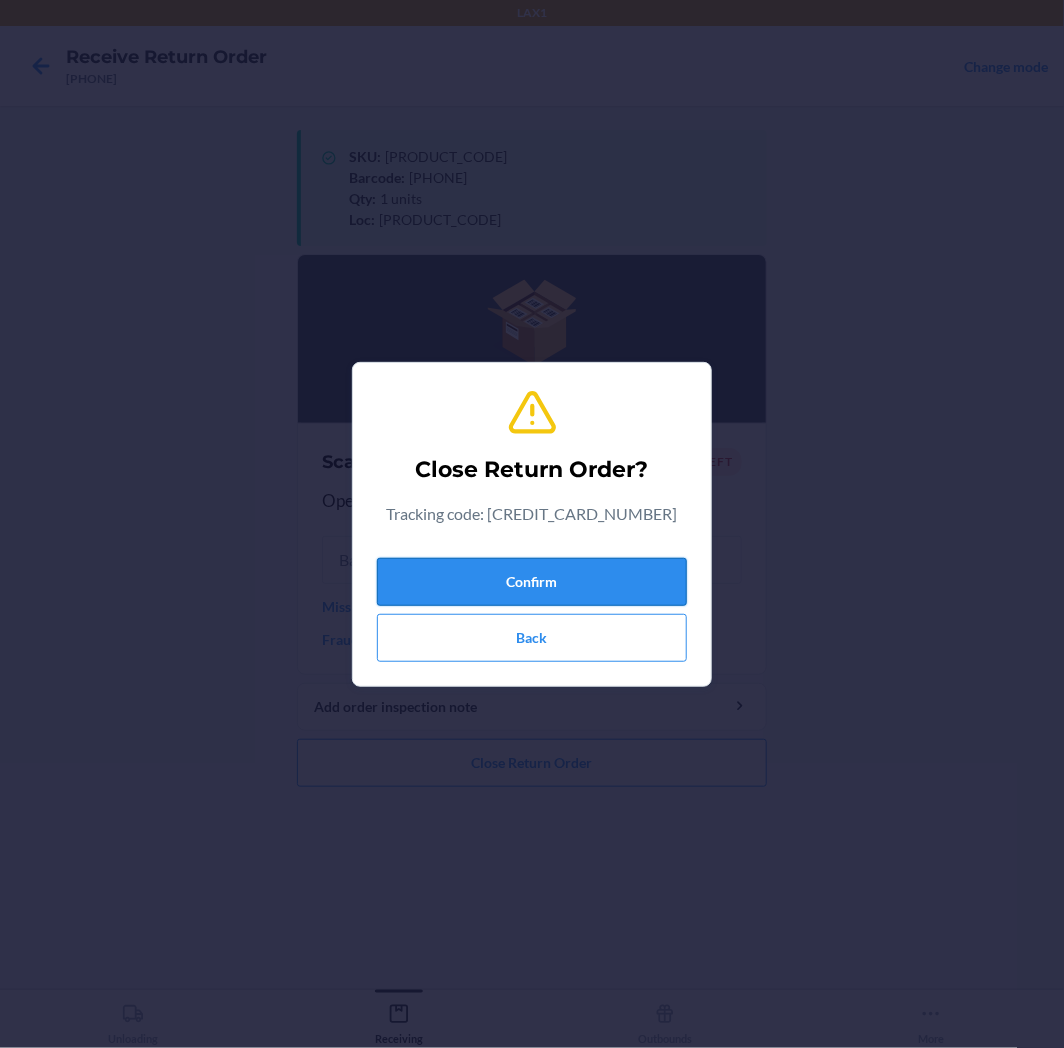 click on "Confirm" at bounding box center (532, 582) 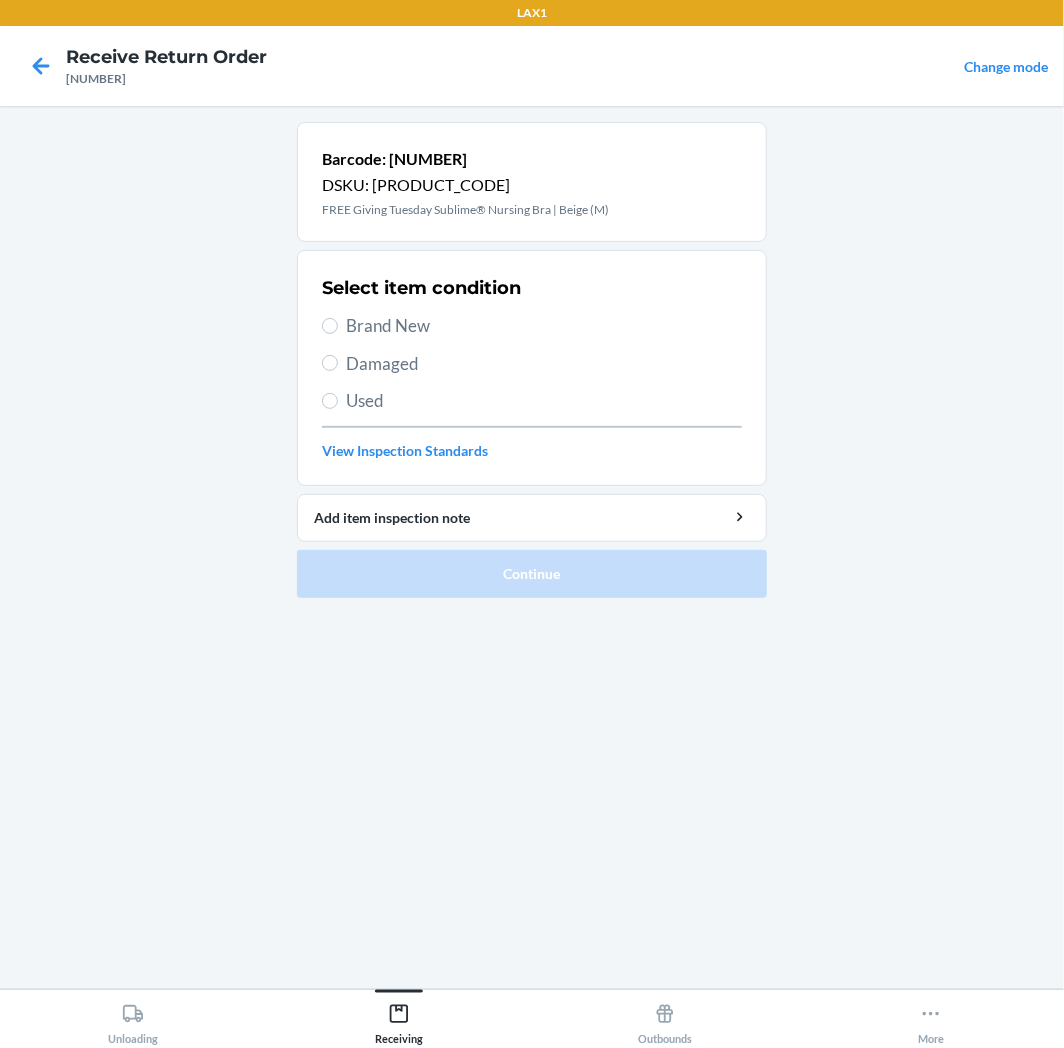 click on "Brand New" at bounding box center [544, 326] 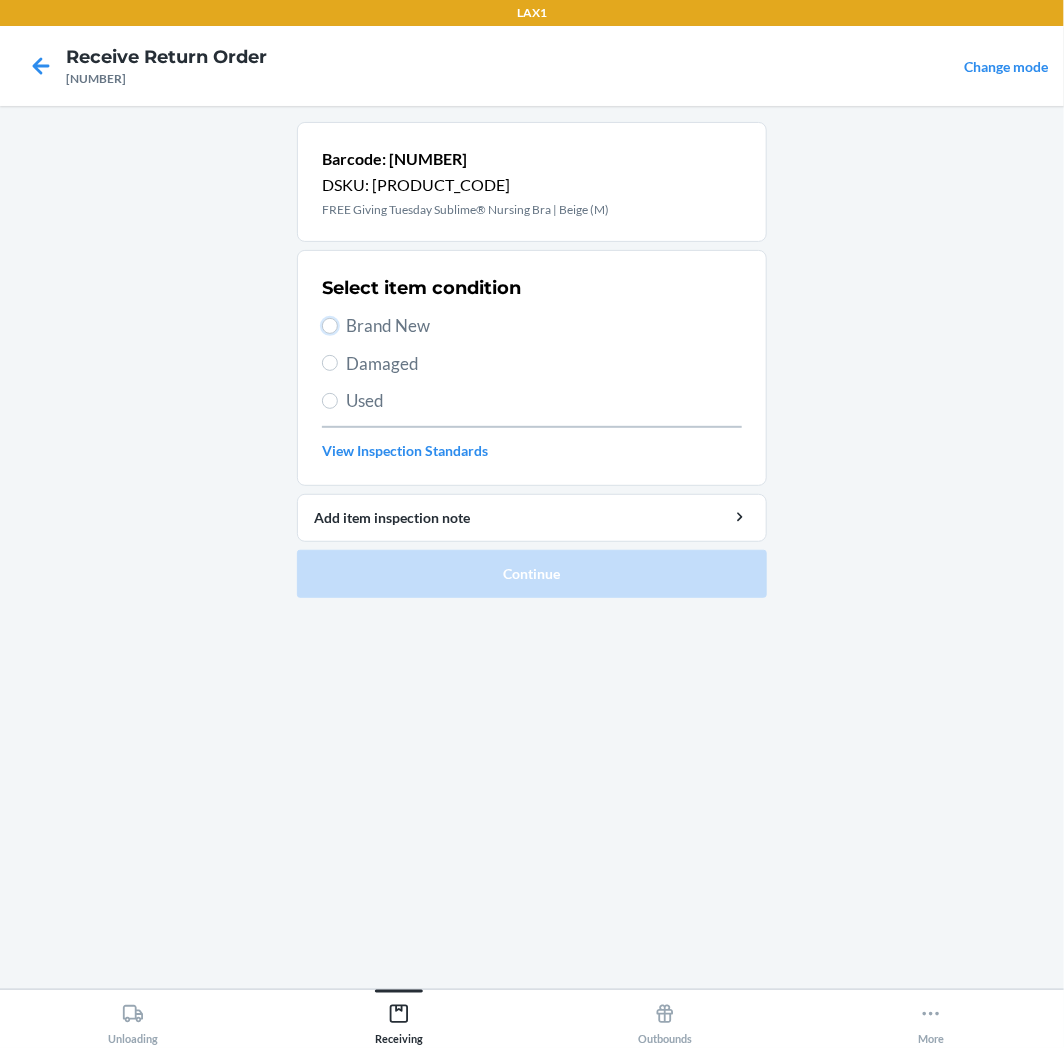 click on "Brand New" at bounding box center [330, 326] 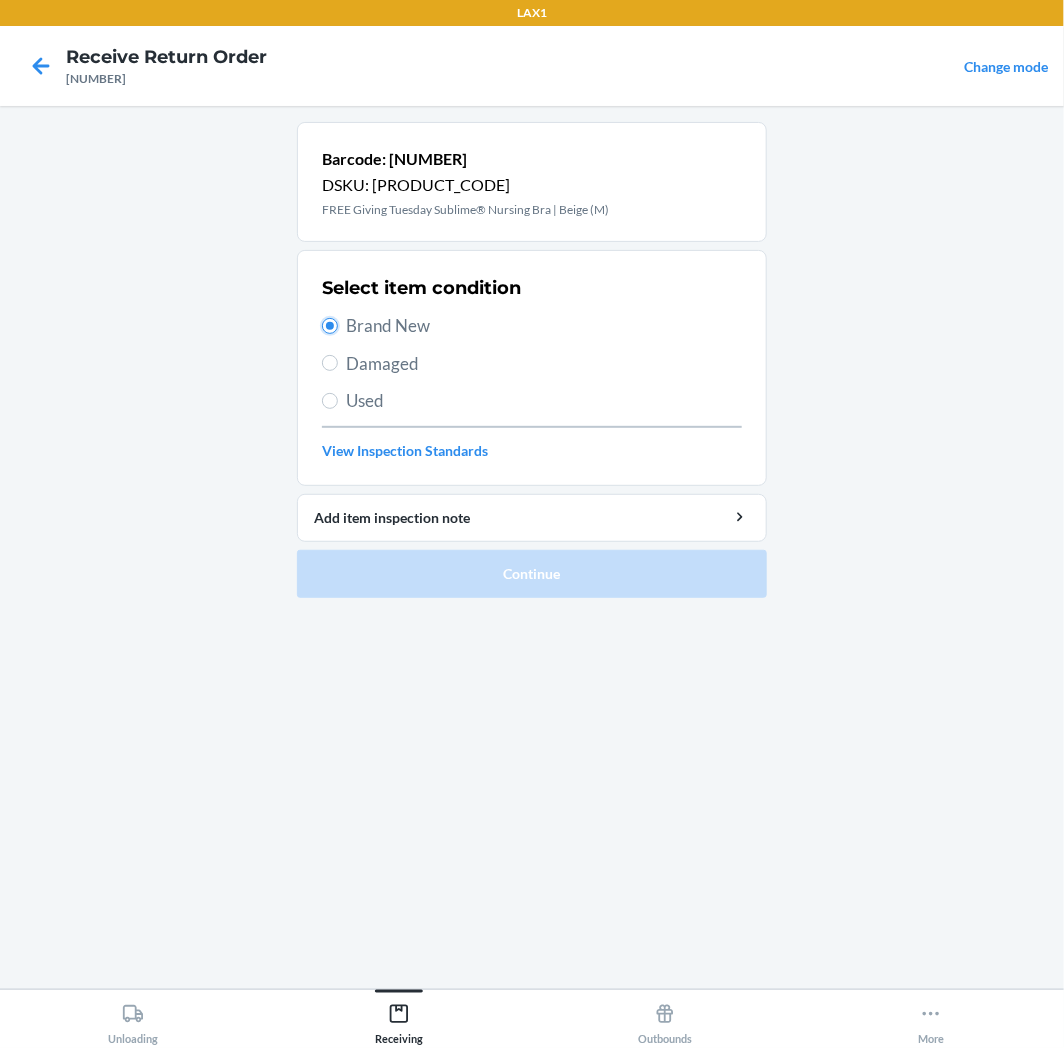 radio on "true" 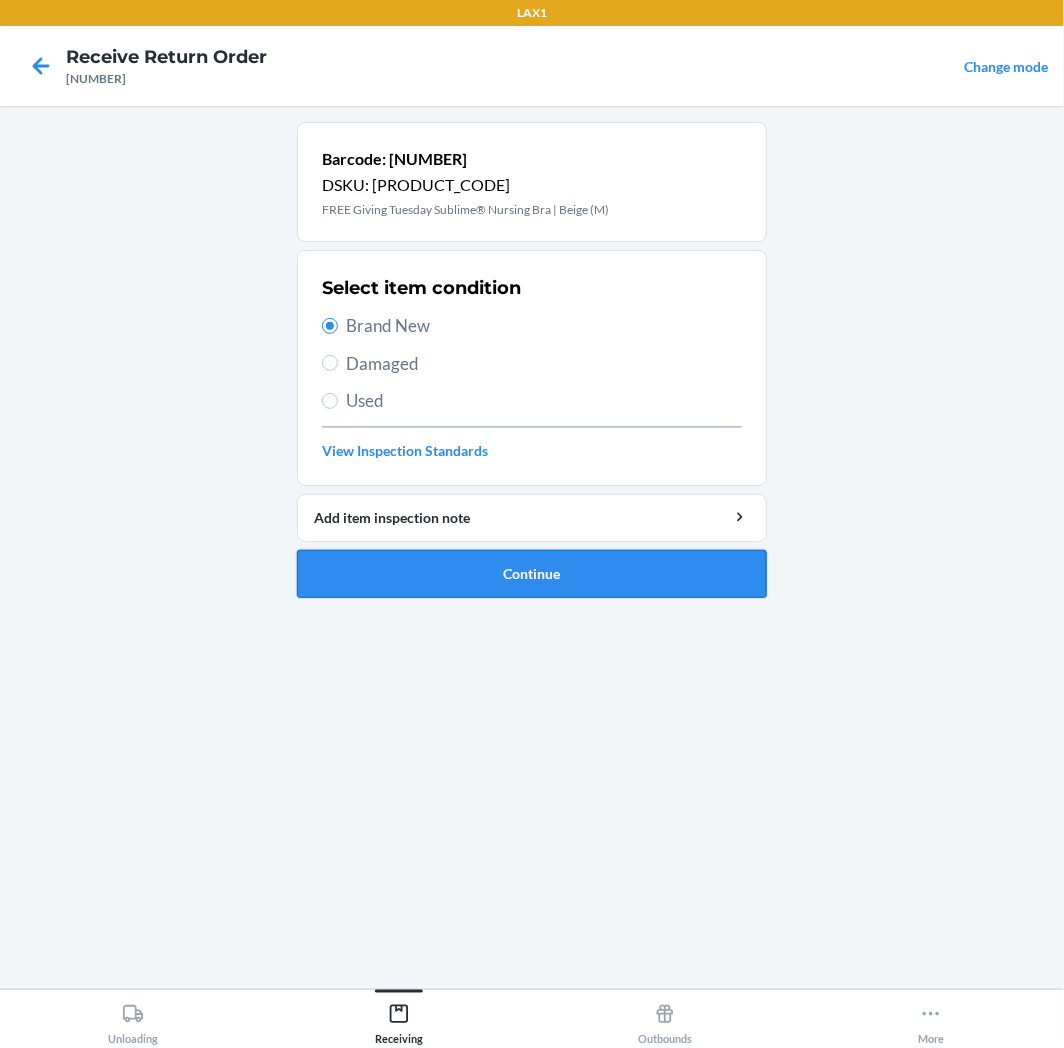 click on "Continue" at bounding box center [532, 574] 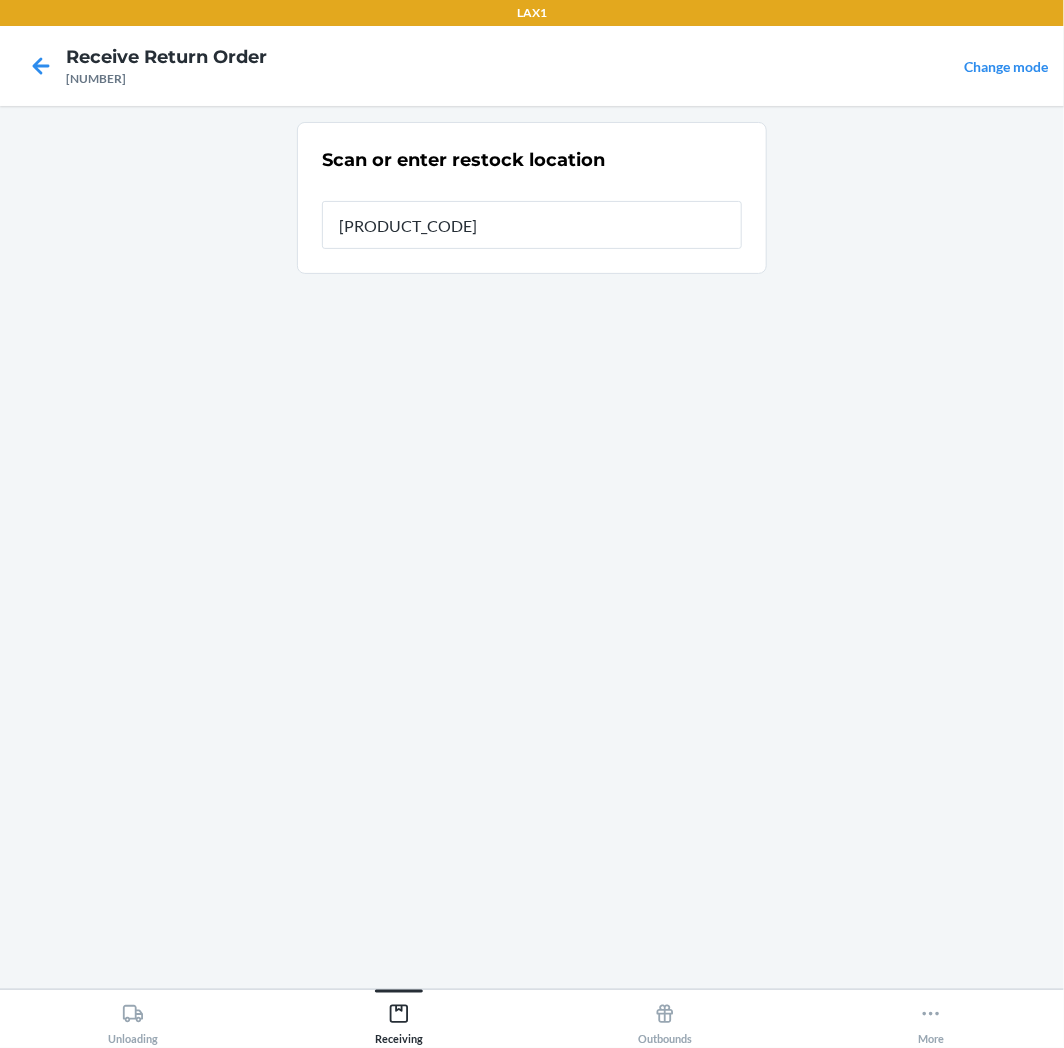 type on "[PRODUCT_CODE]" 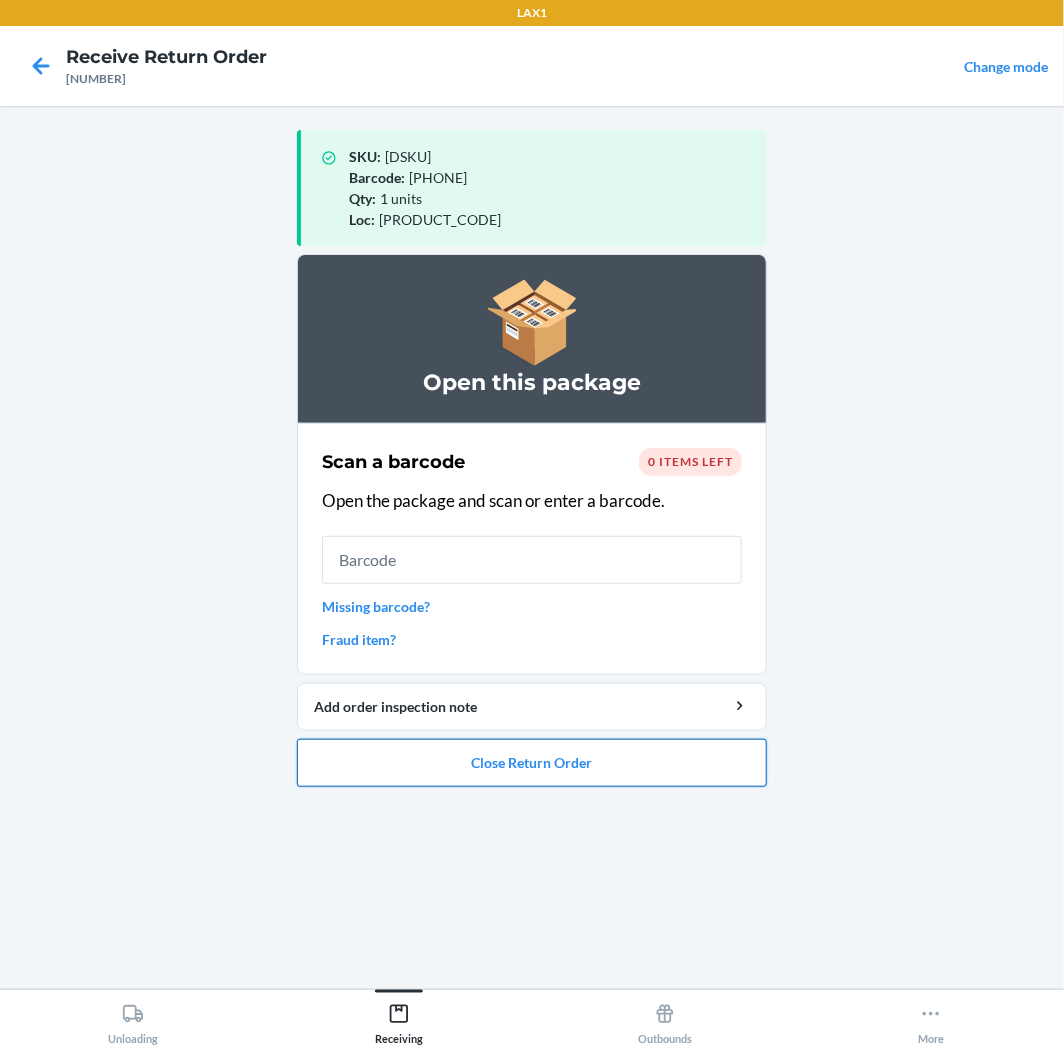 click on "Close Return Order" at bounding box center (532, 763) 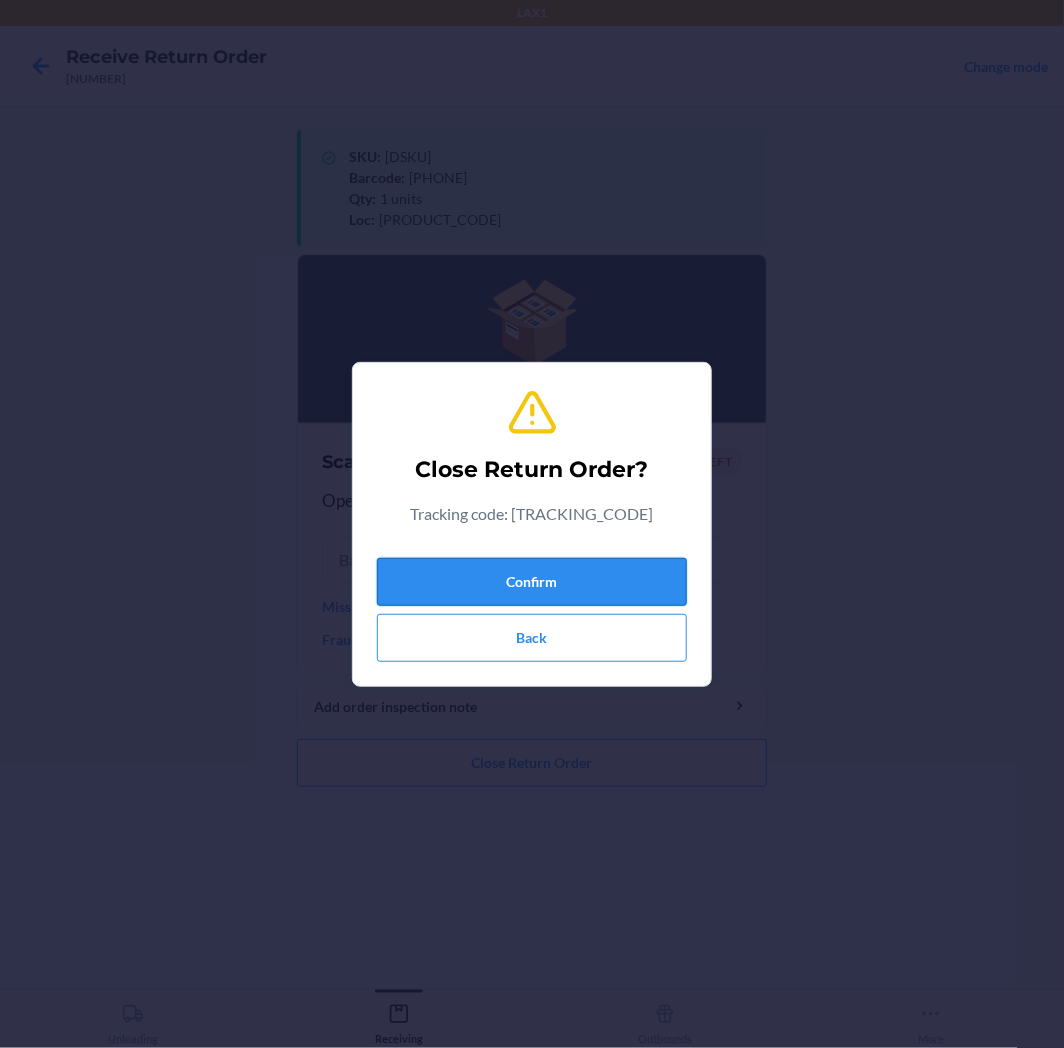 click on "Confirm" at bounding box center (532, 582) 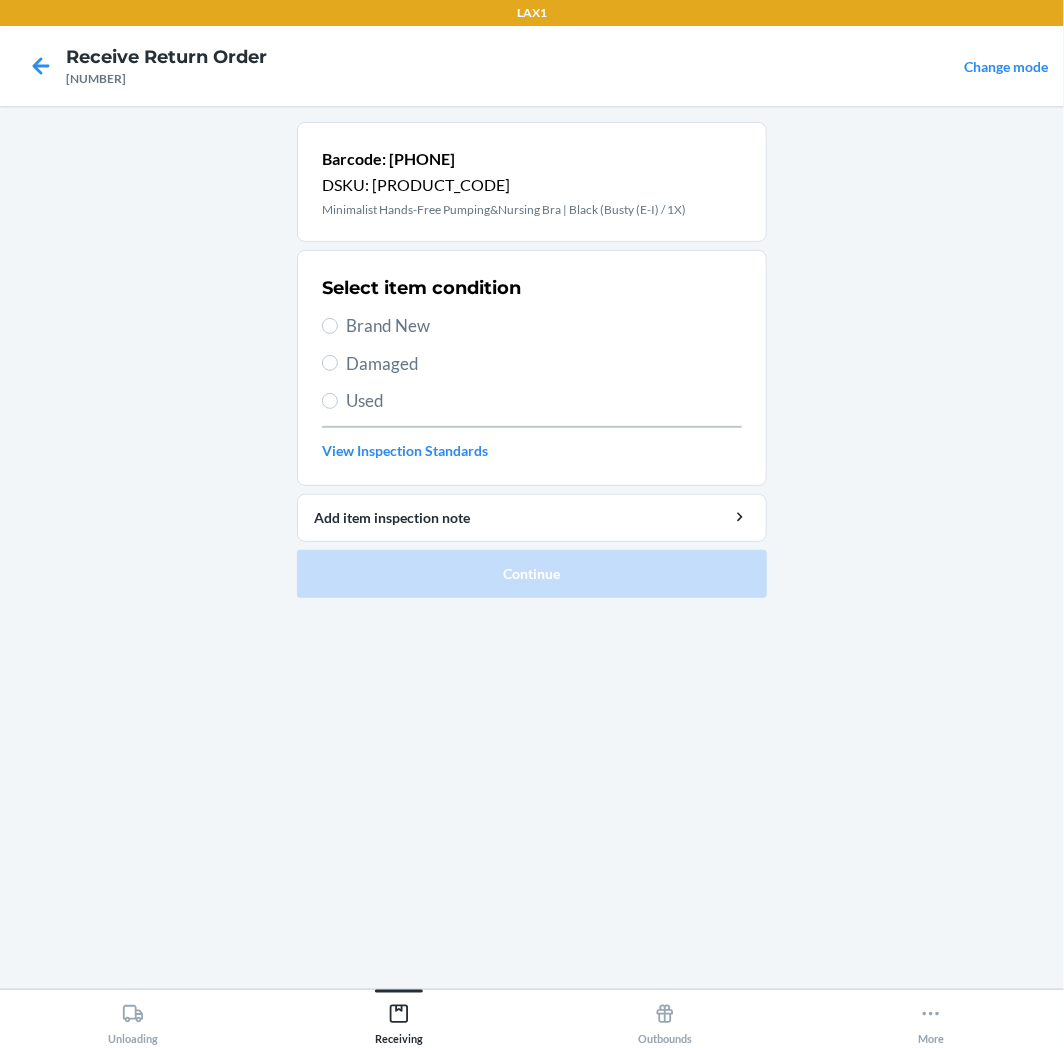 click on "Used" at bounding box center (544, 401) 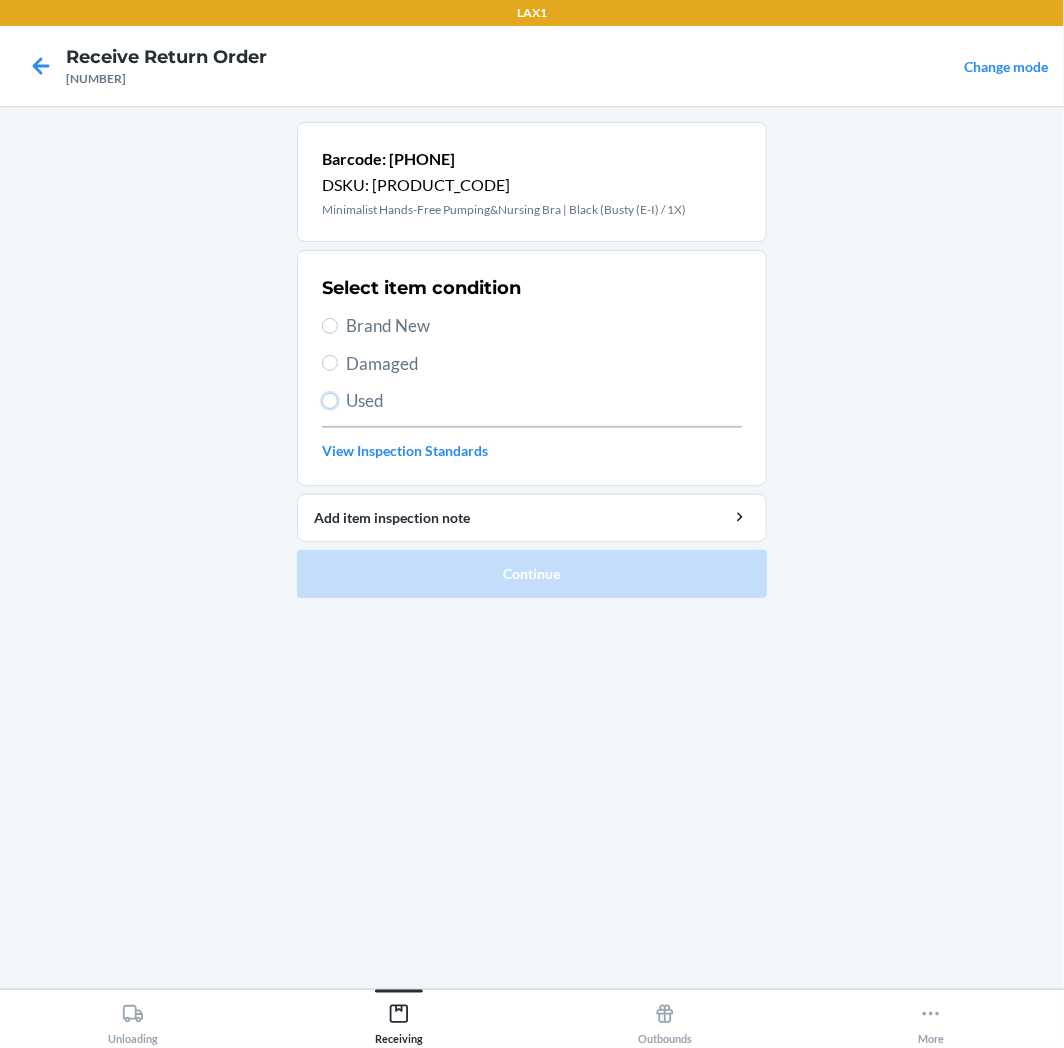 click on "Used" at bounding box center (330, 401) 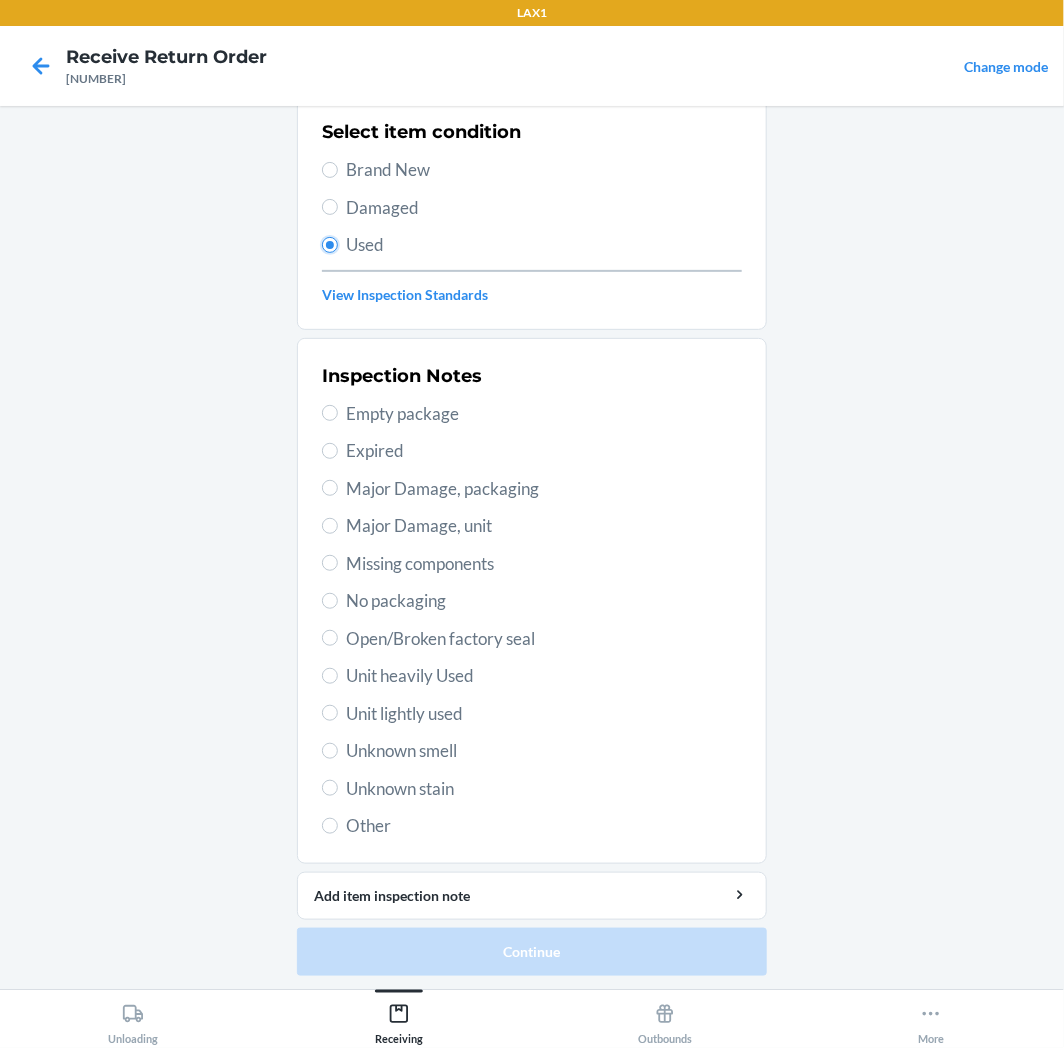 scroll, scrollTop: 157, scrollLeft: 0, axis: vertical 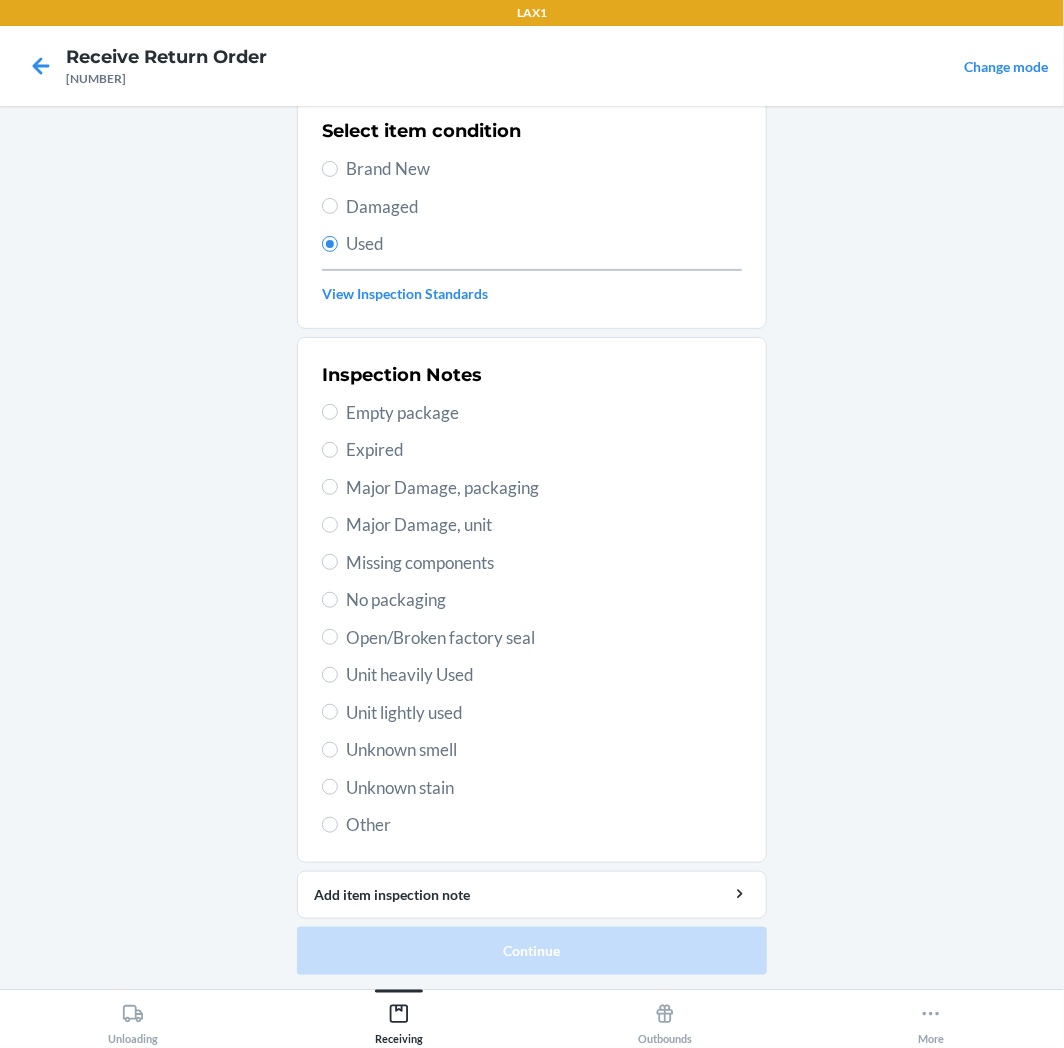 click on "Unit lightly used" at bounding box center [544, 713] 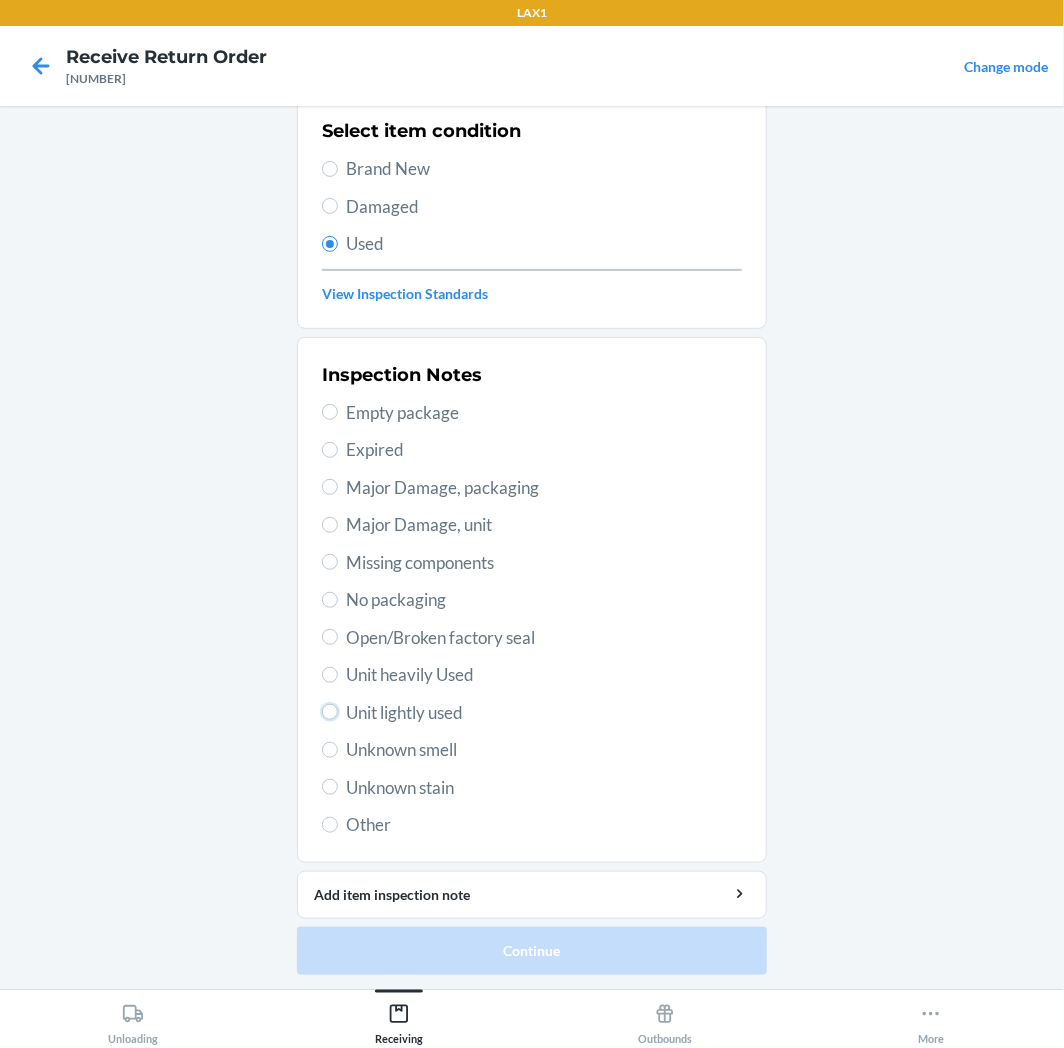 click on "Unit lightly used" at bounding box center (330, 712) 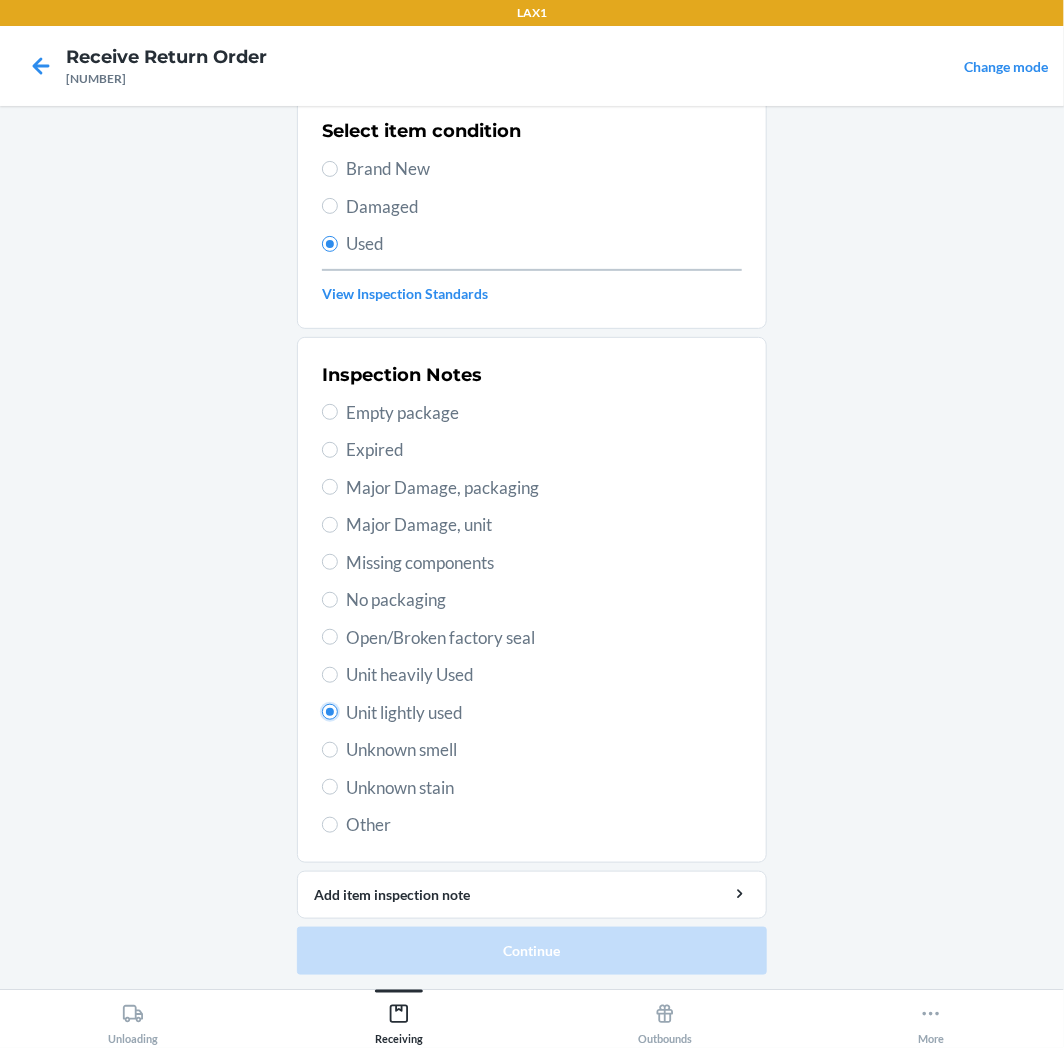 radio on "true" 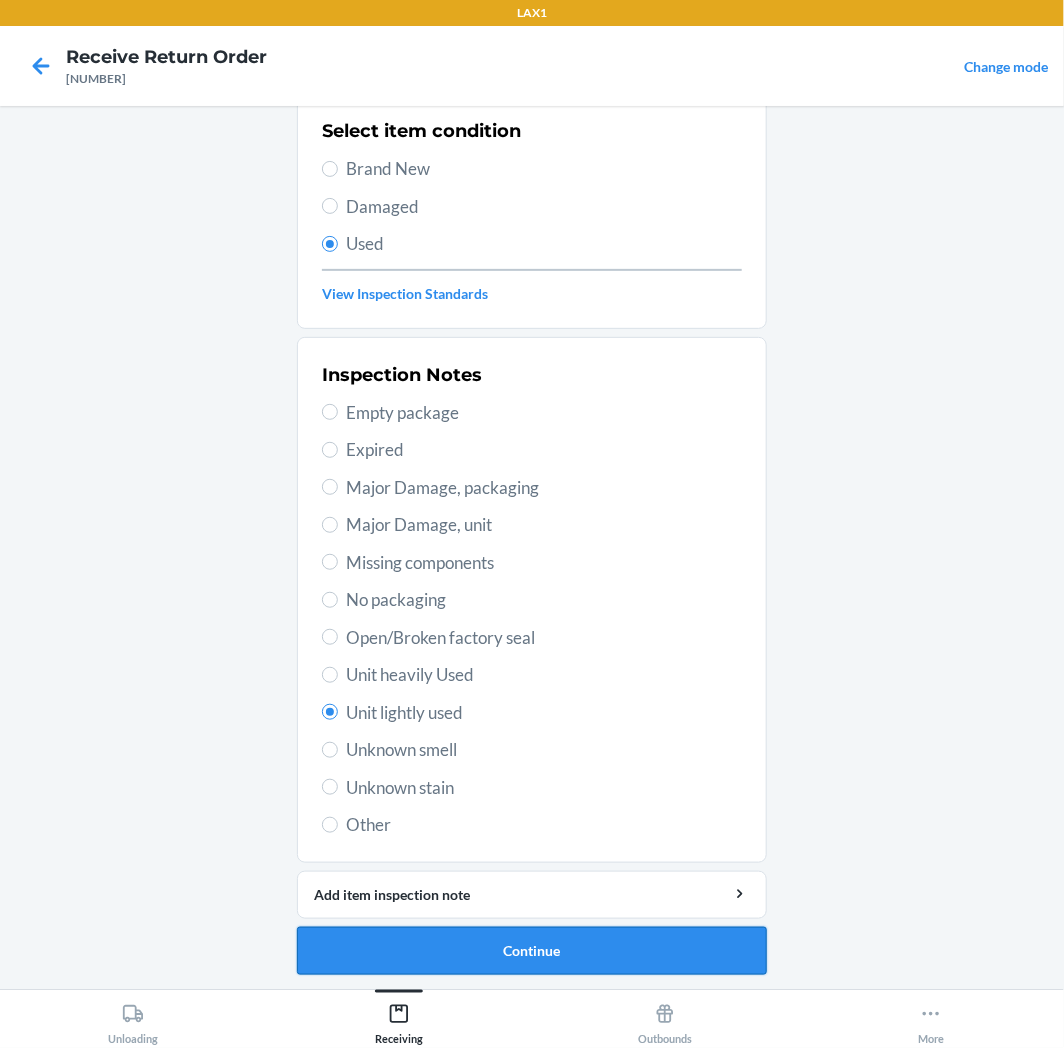 click on "Continue" at bounding box center (532, 951) 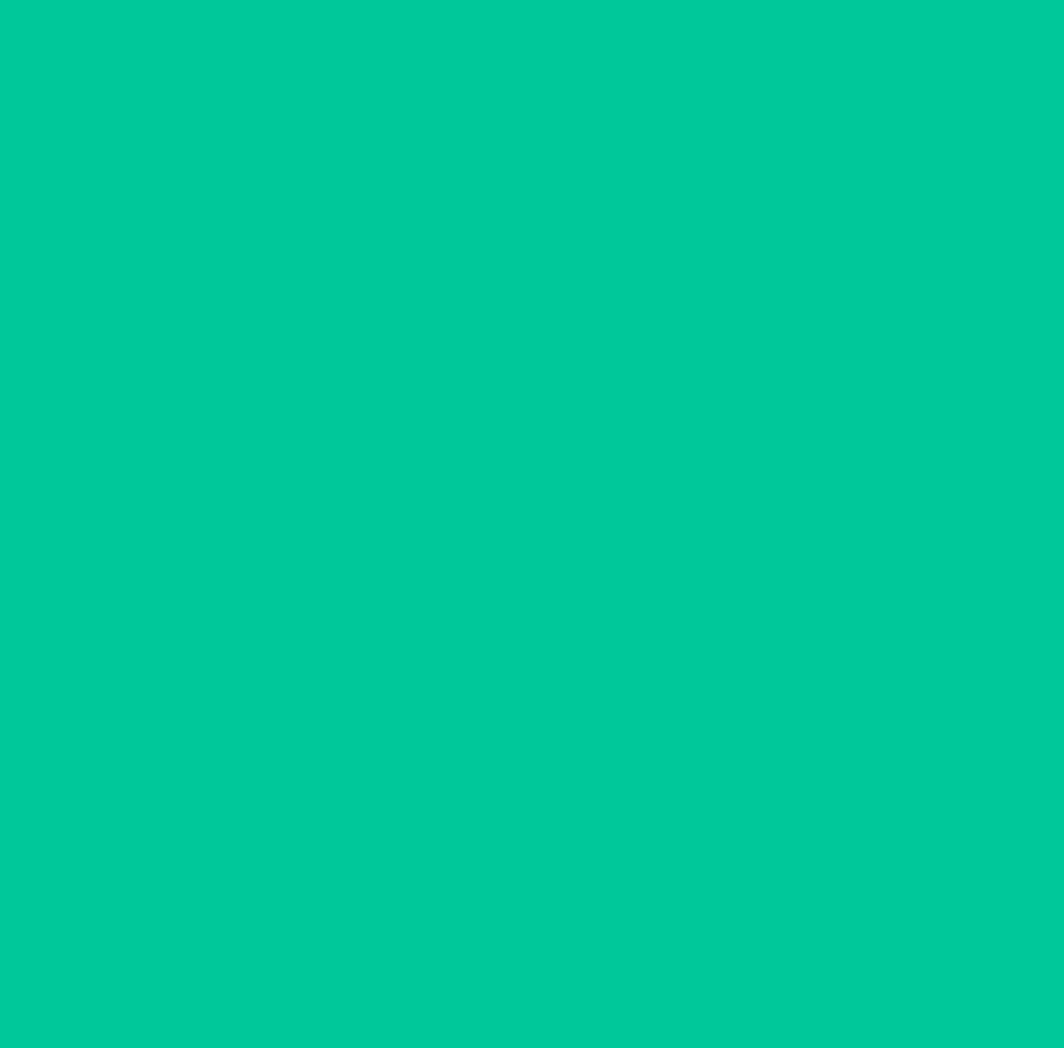 scroll, scrollTop: 0, scrollLeft: 0, axis: both 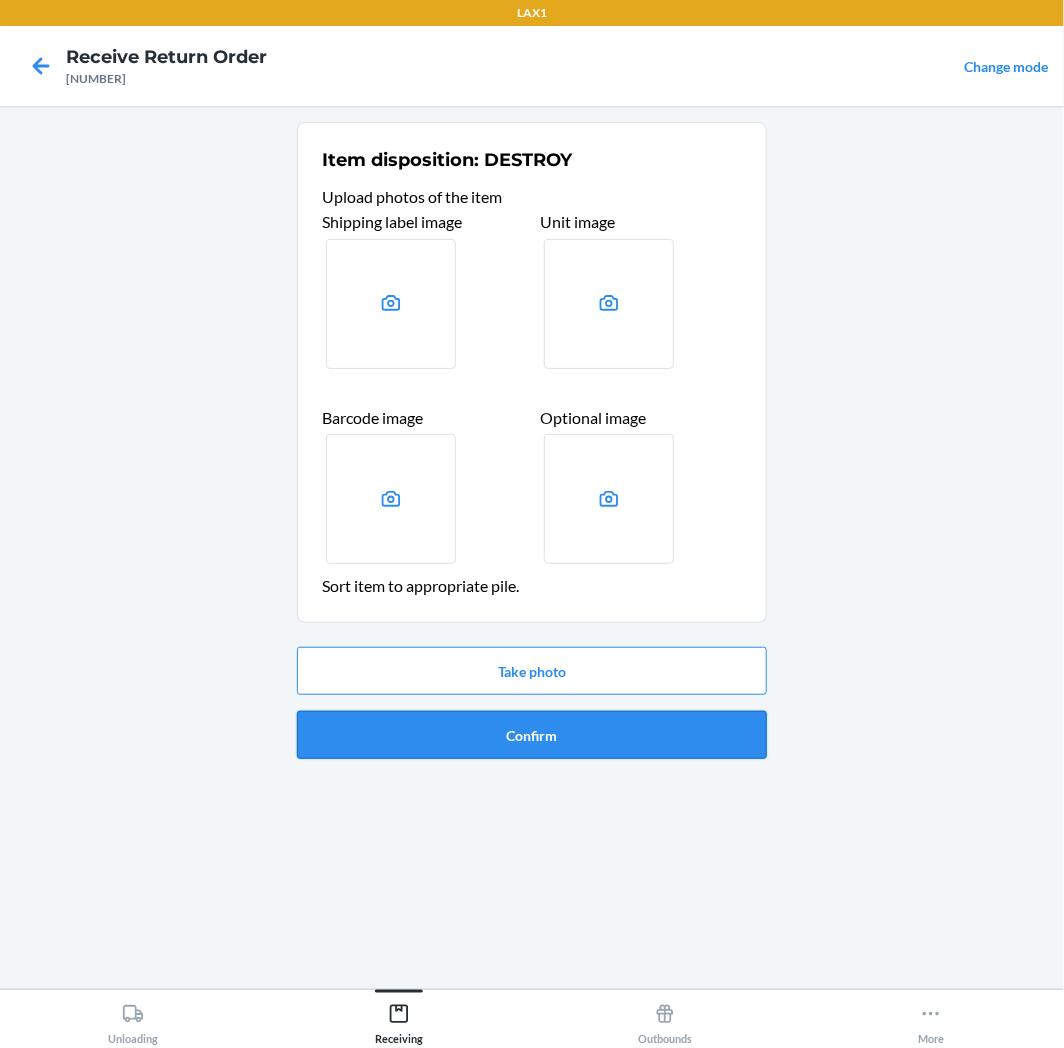 click on "Confirm" at bounding box center (532, 735) 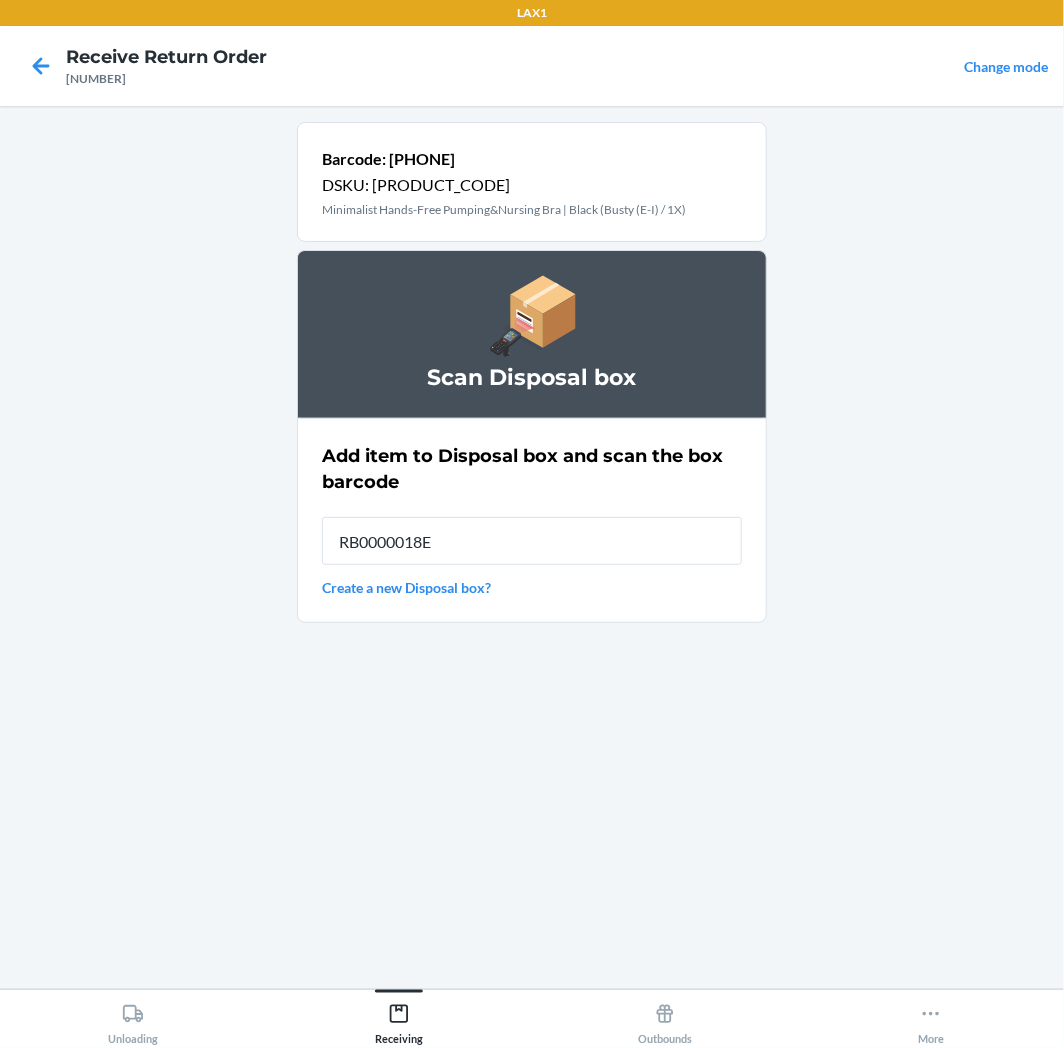 type on "RB0000018E3" 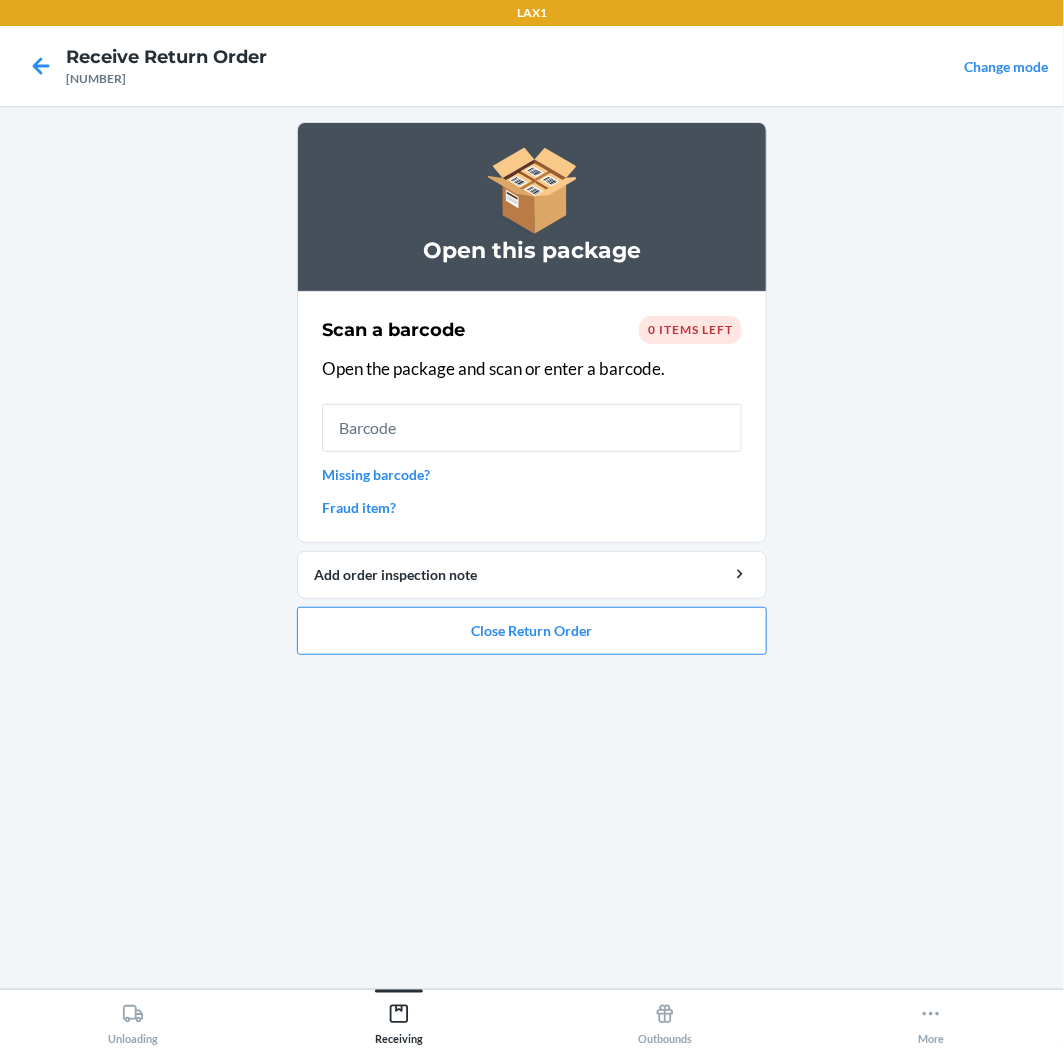 click on "Open this package Scan a barcode 0 items left Open the package and scan or enter a barcode. Missing barcode? Fraud item? Add order inspection note Close Return Order" at bounding box center [532, 396] 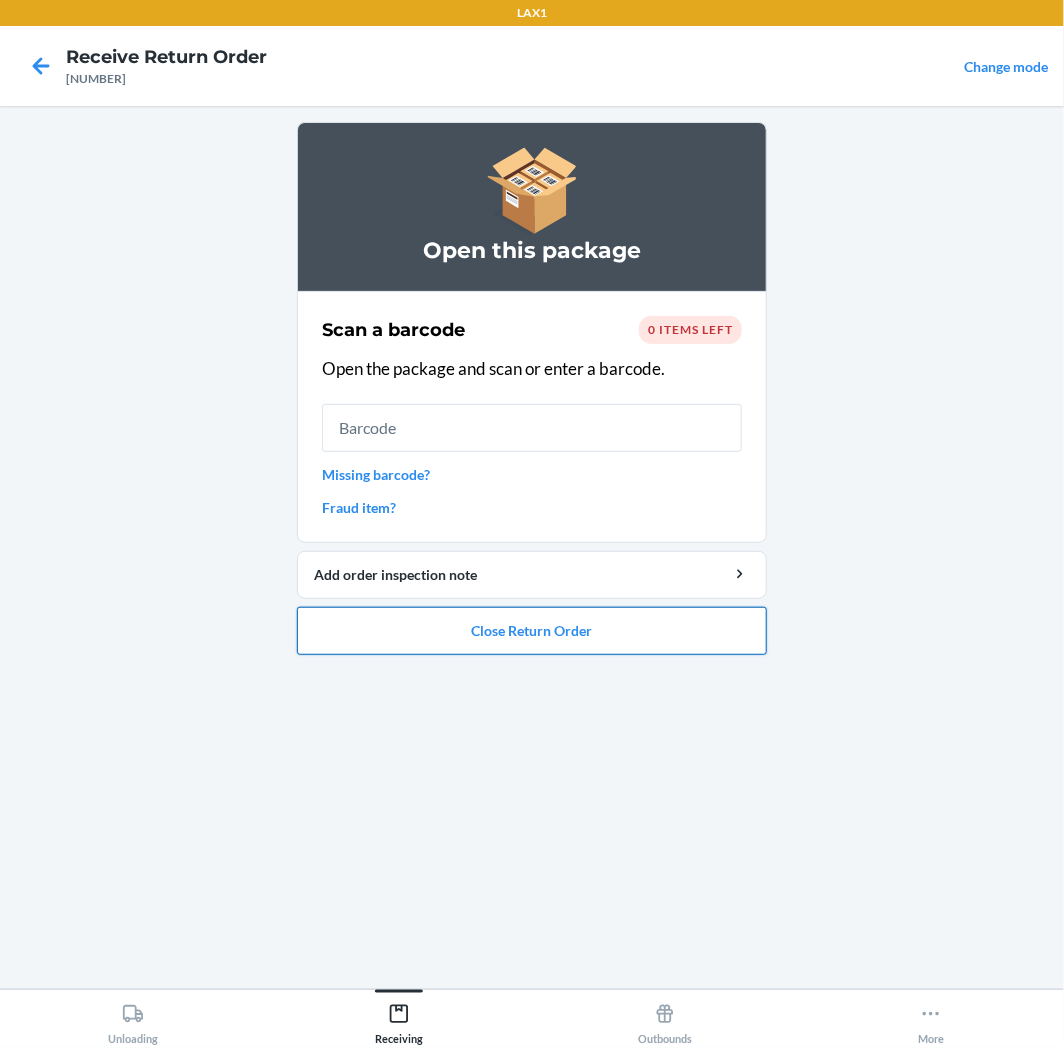 click on "Close Return Order" at bounding box center (532, 631) 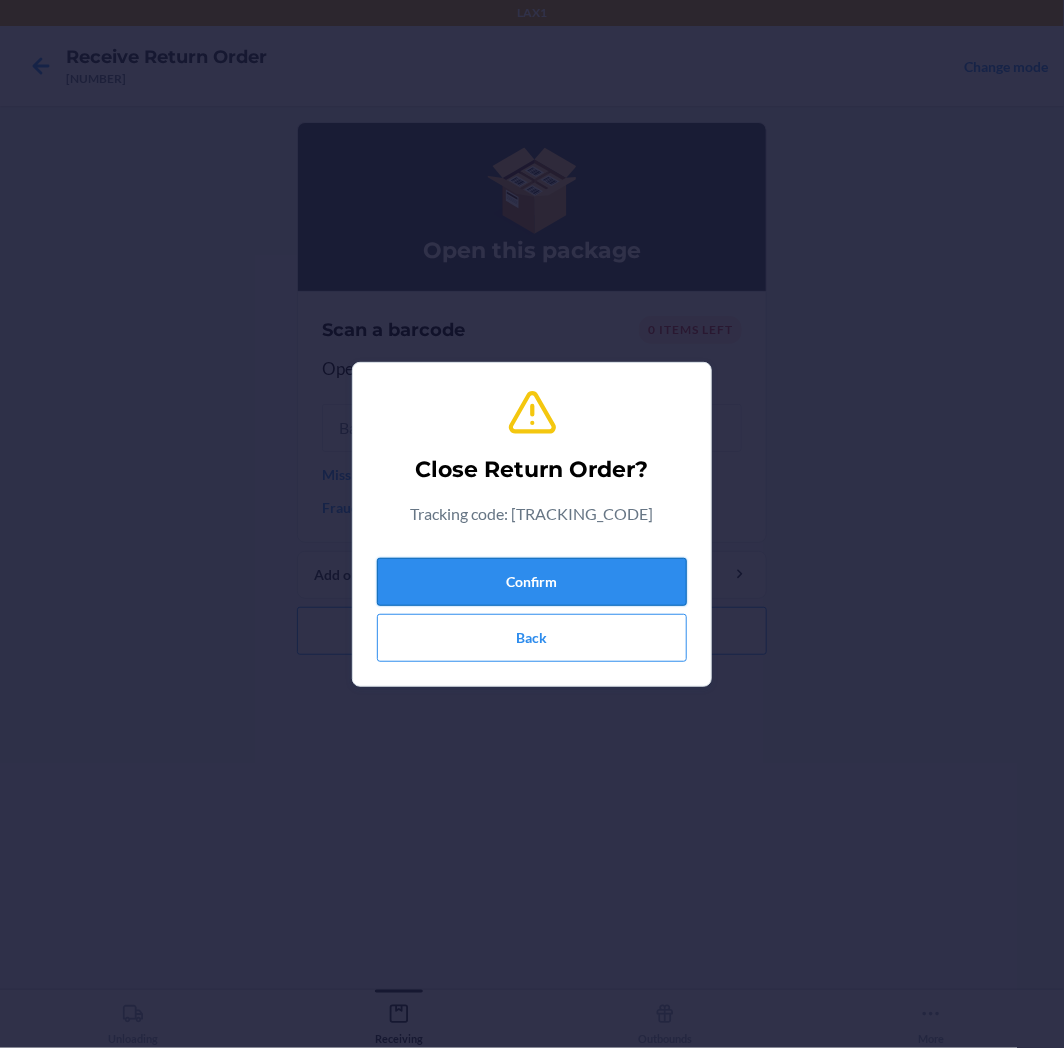 click on "Confirm" at bounding box center (532, 582) 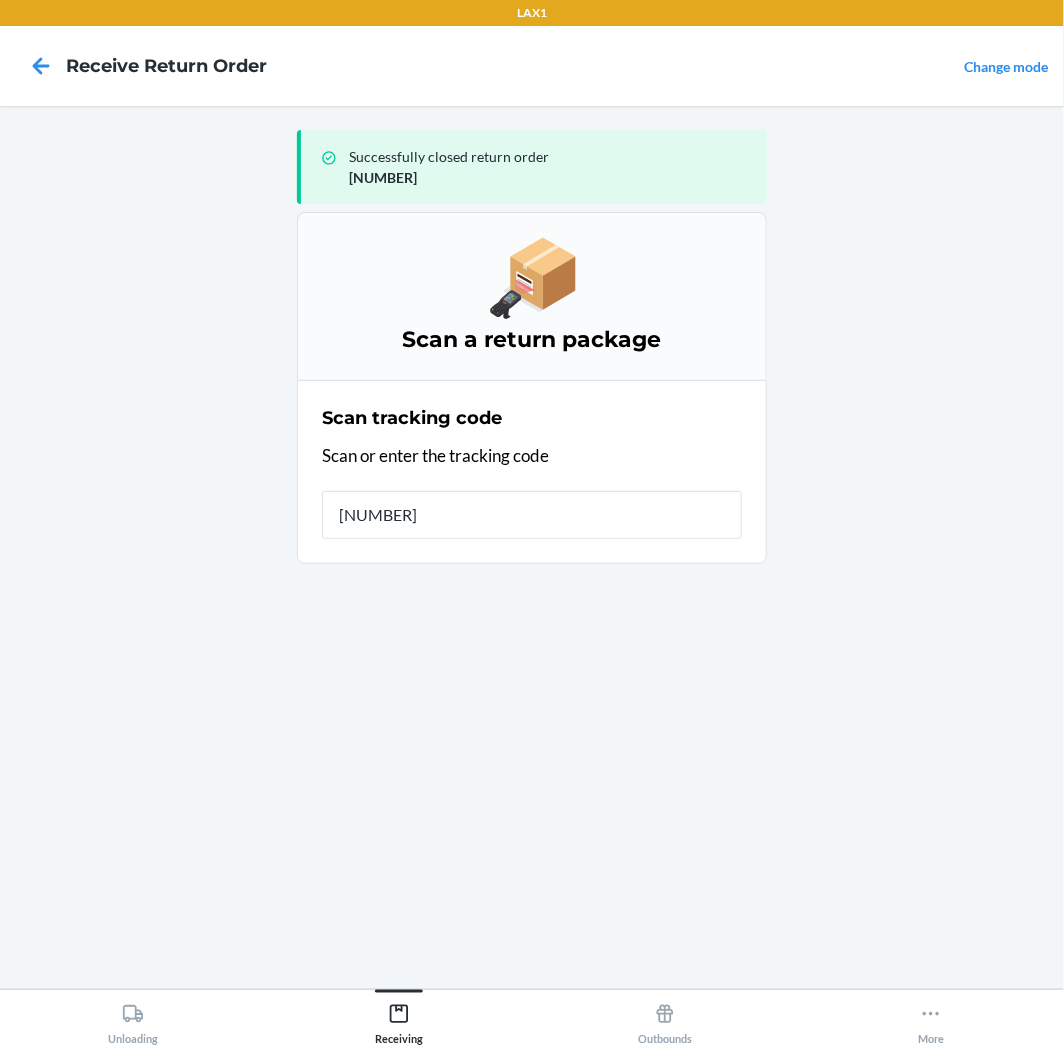 type on "[PHONE]" 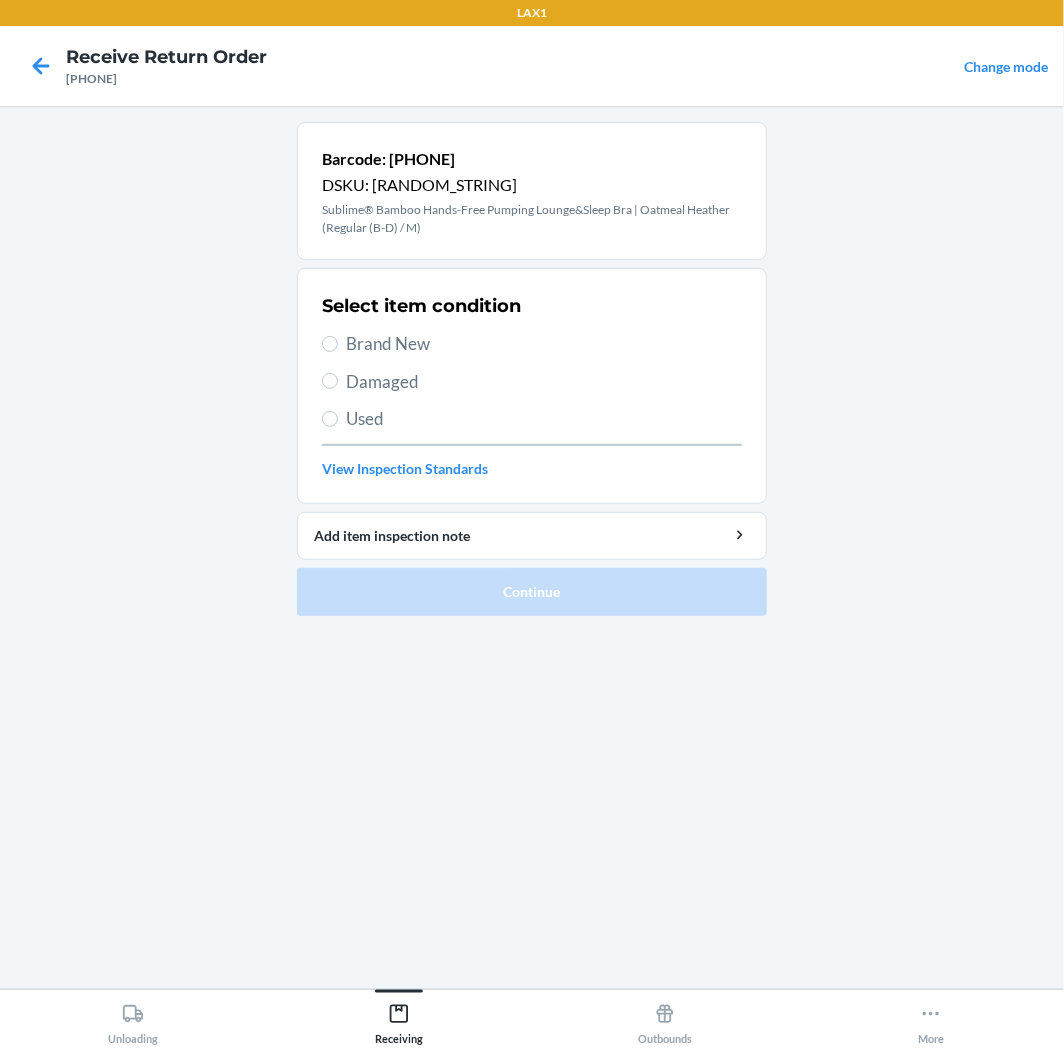 click on "Select item condition Brand New Damaged Used View Inspection Standards" at bounding box center [532, 386] 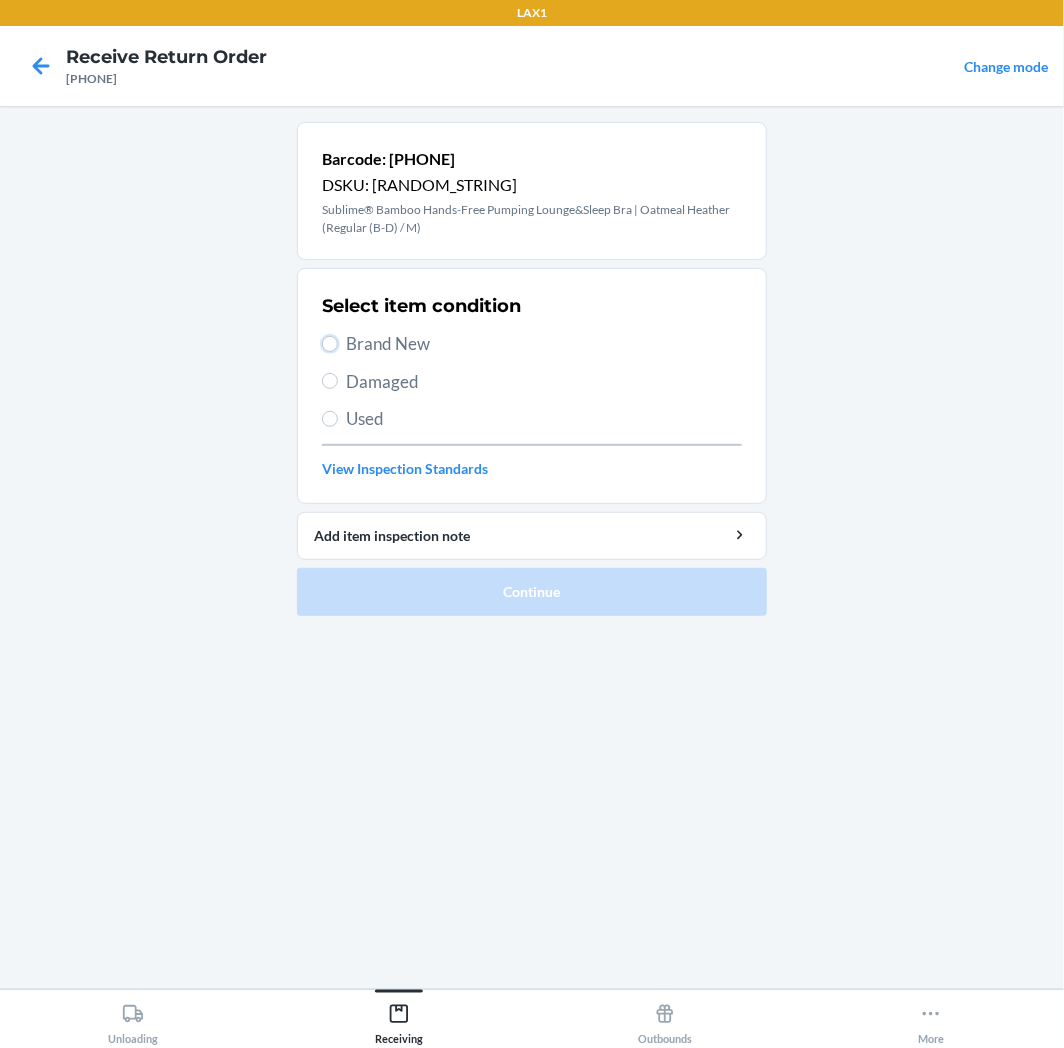 click on "Brand New" at bounding box center (330, 344) 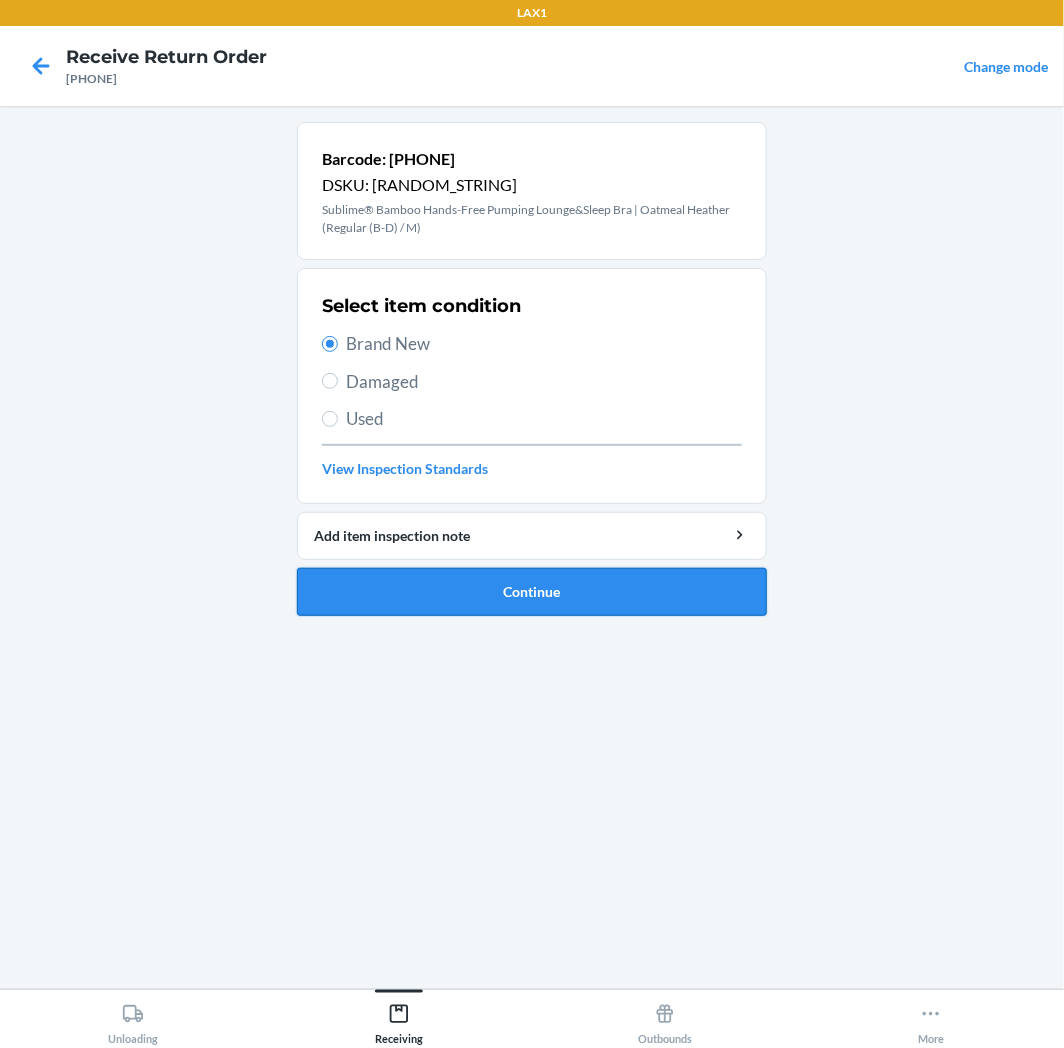 click on "Continue" at bounding box center (532, 592) 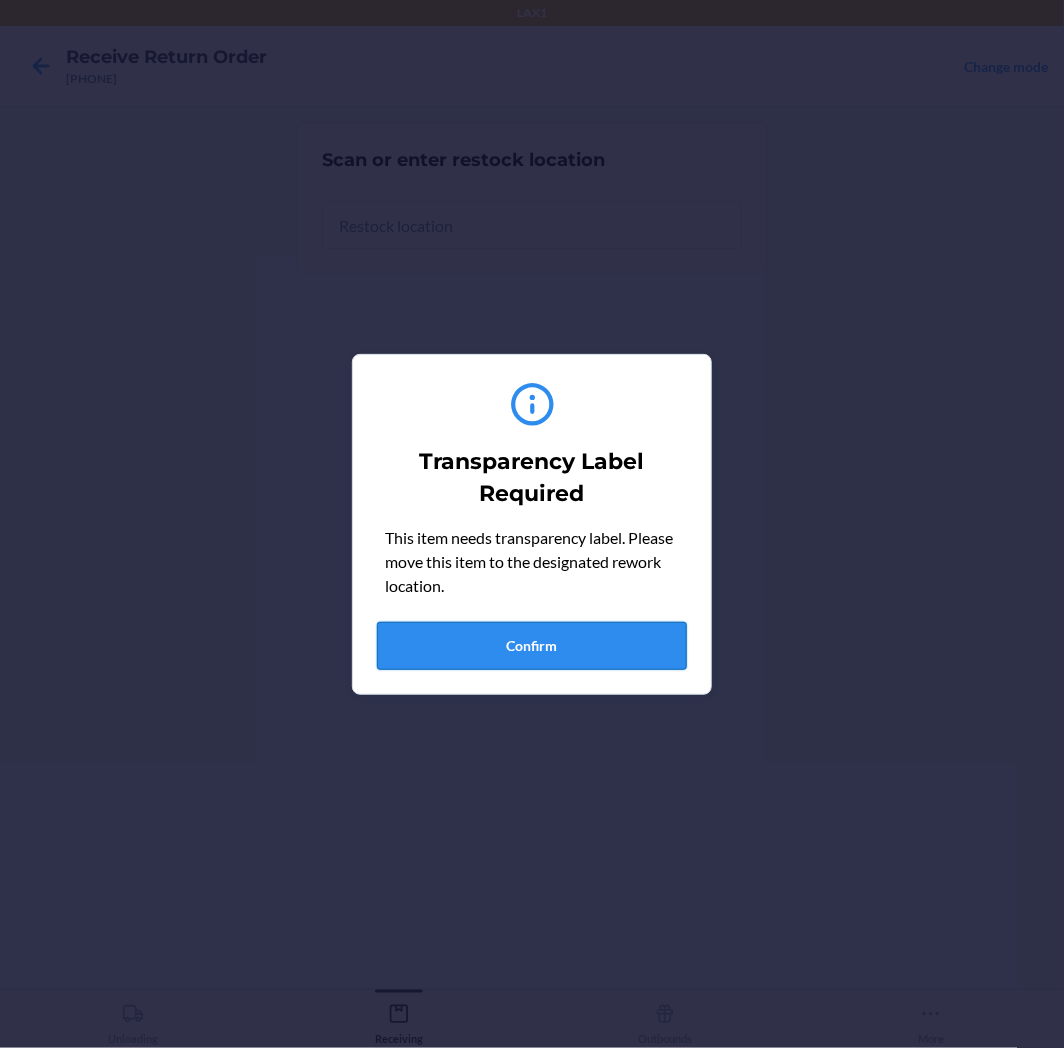 click on "Confirm" at bounding box center [532, 646] 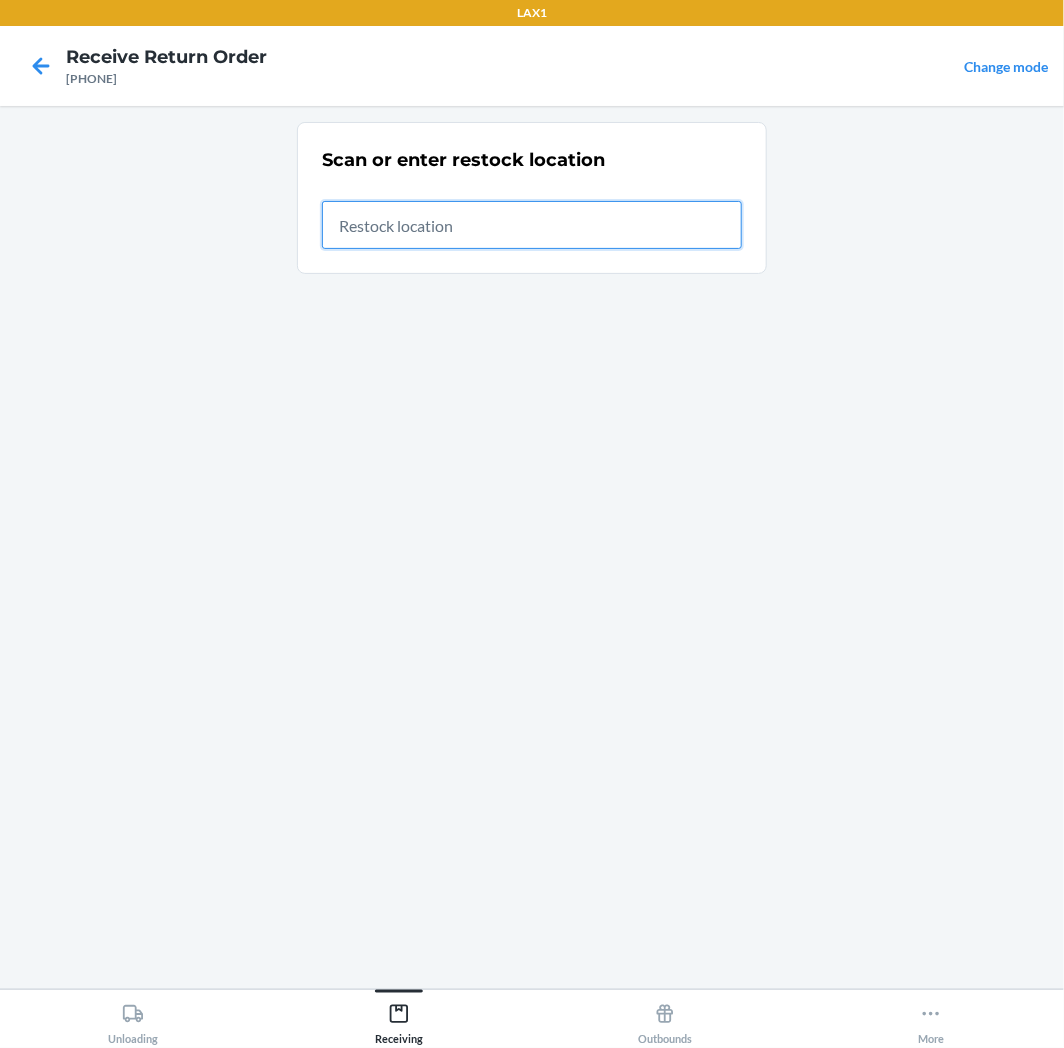 click at bounding box center (532, 225) 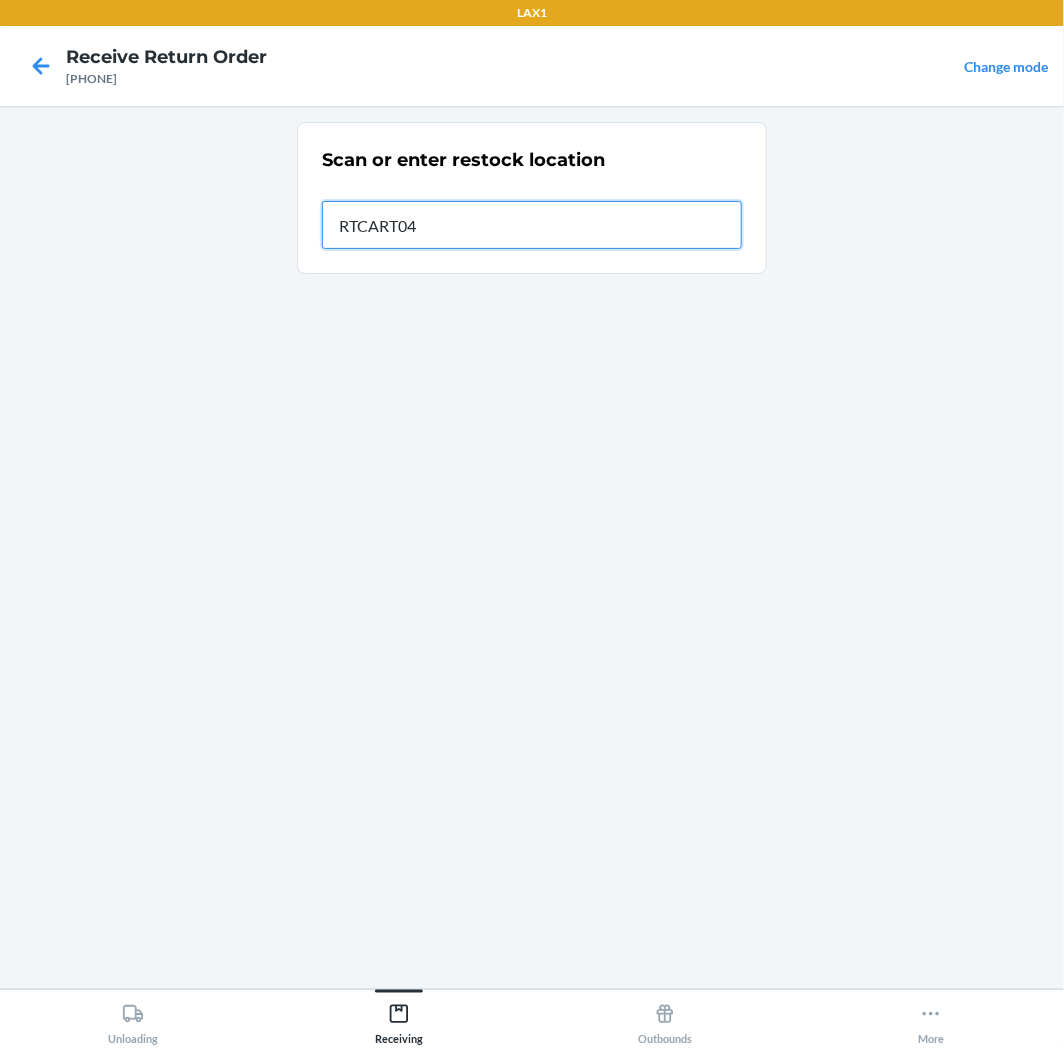 type on "[PRODUCT_CODE]" 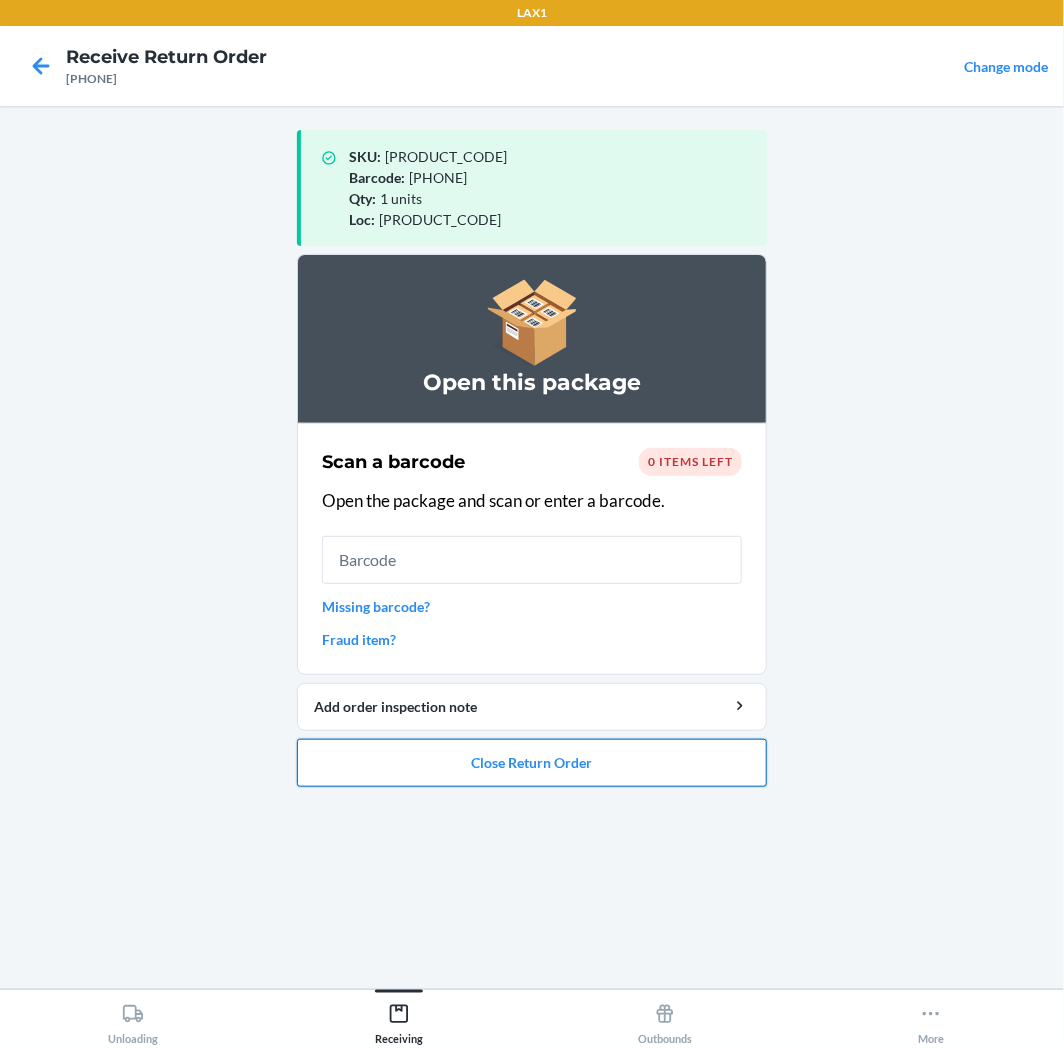 click on "Close Return Order" at bounding box center [532, 763] 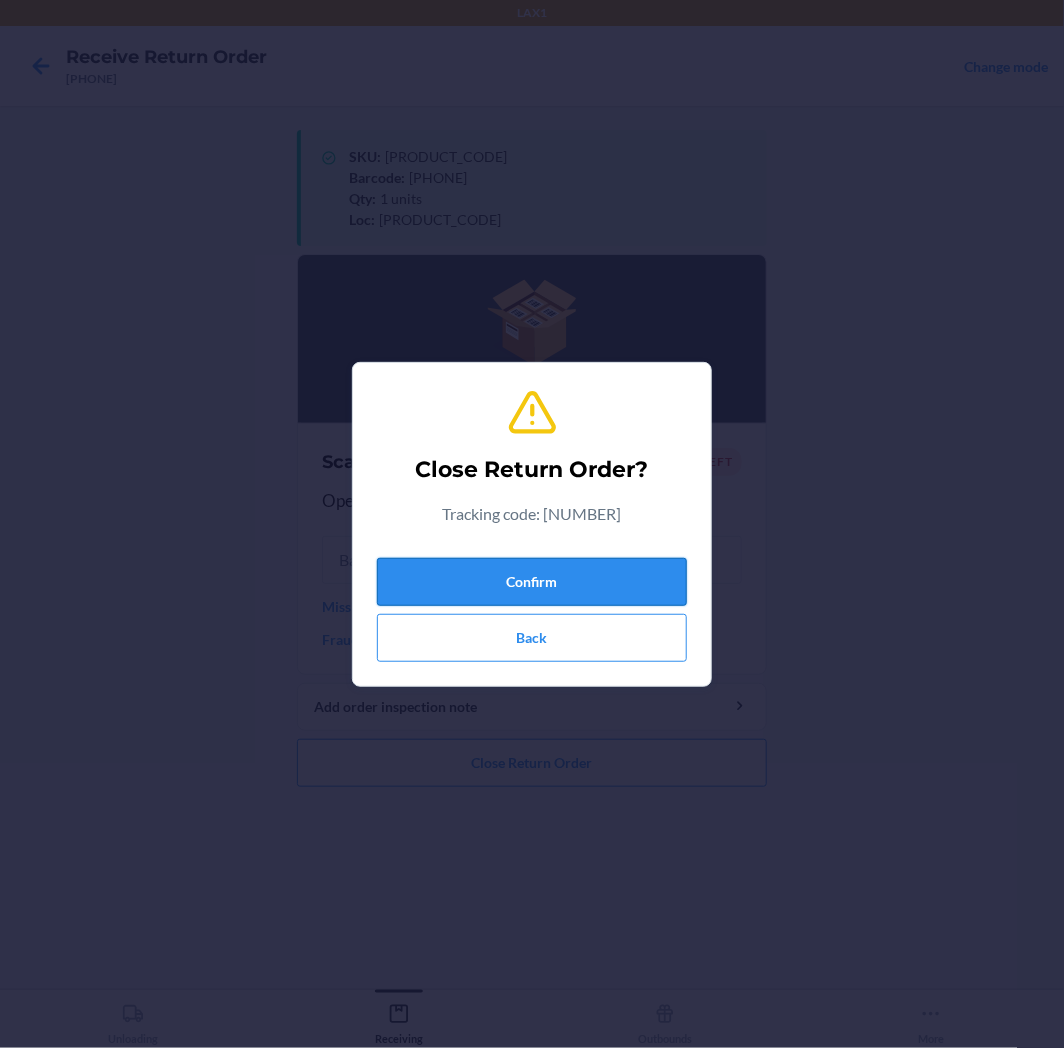 click on "Confirm" at bounding box center (532, 582) 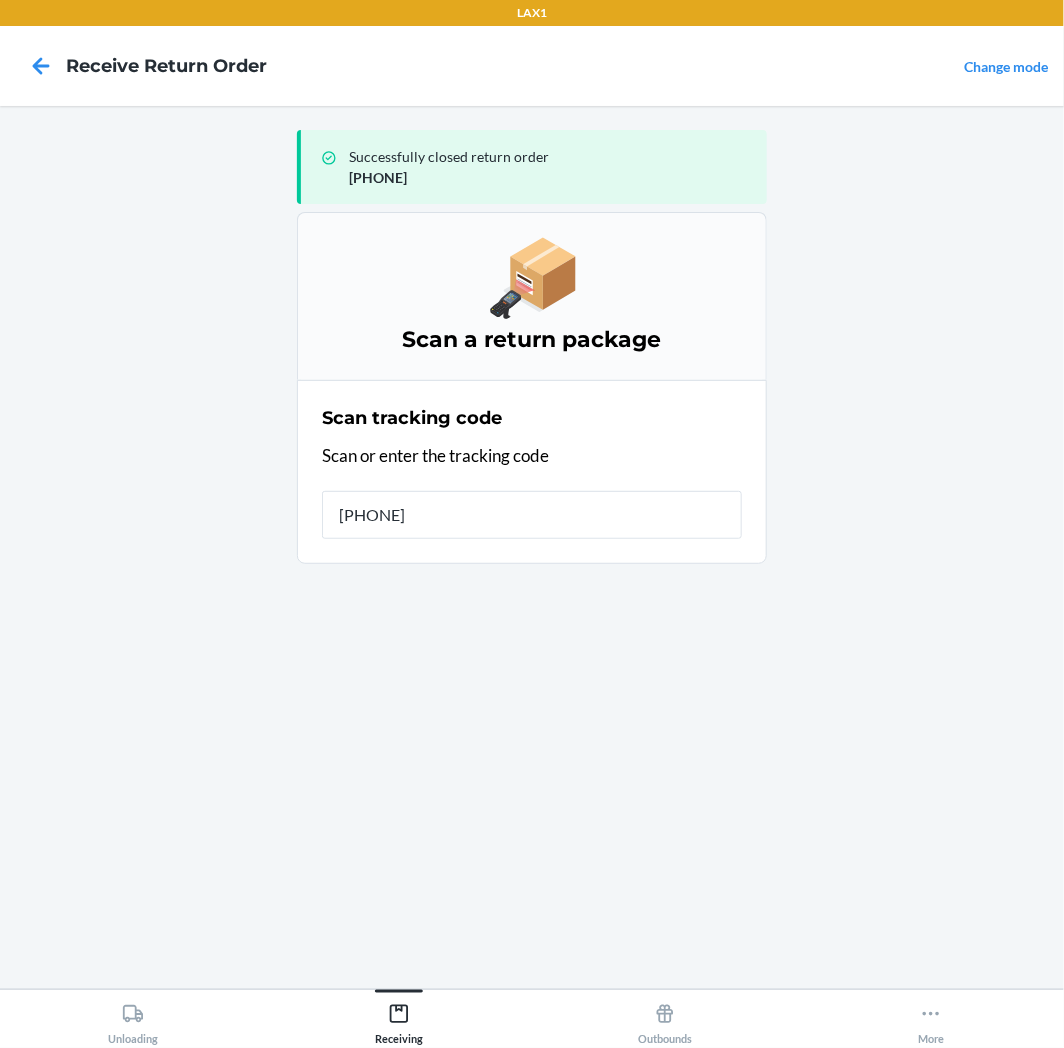 type on "[NUMBER]" 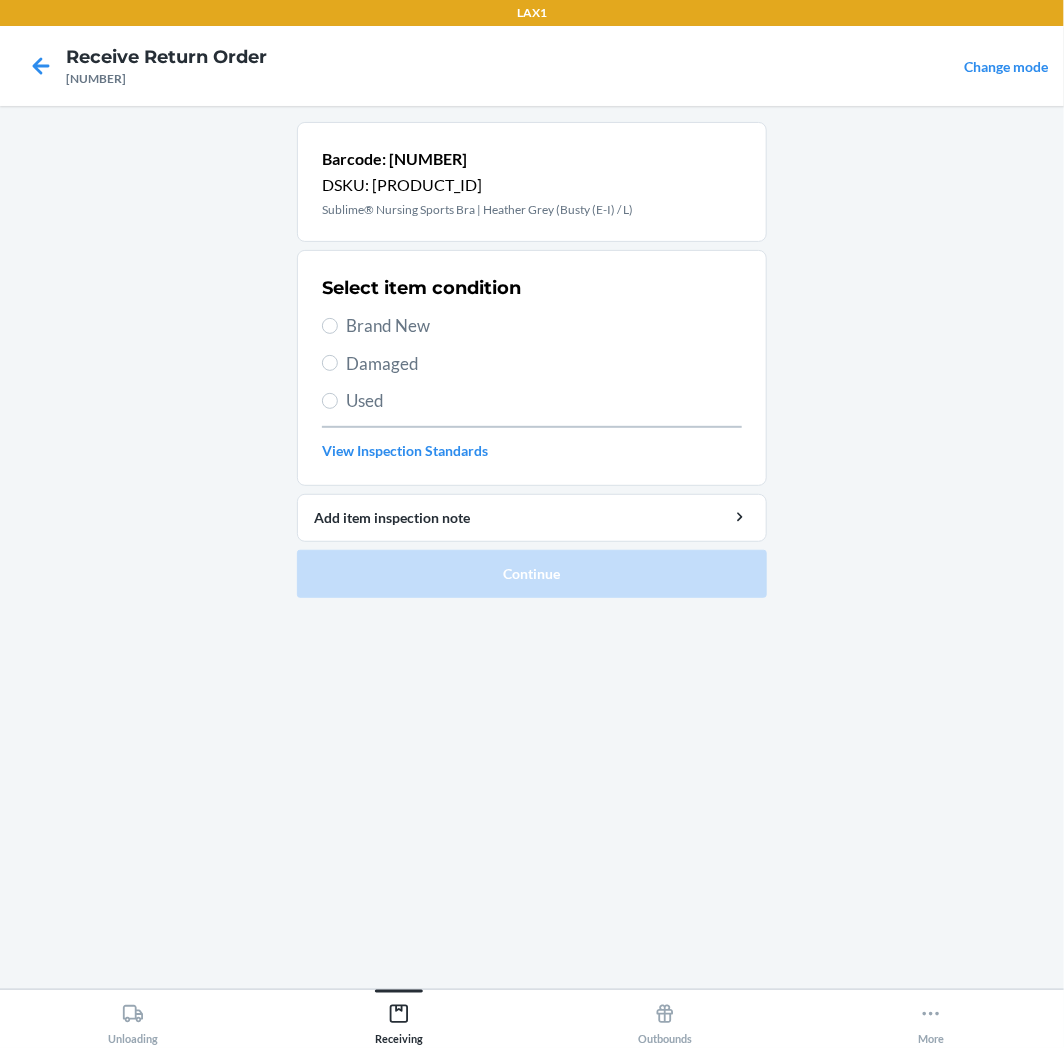 click on "Select item condition Brand New Damaged Used View Inspection Standards" at bounding box center [532, 368] 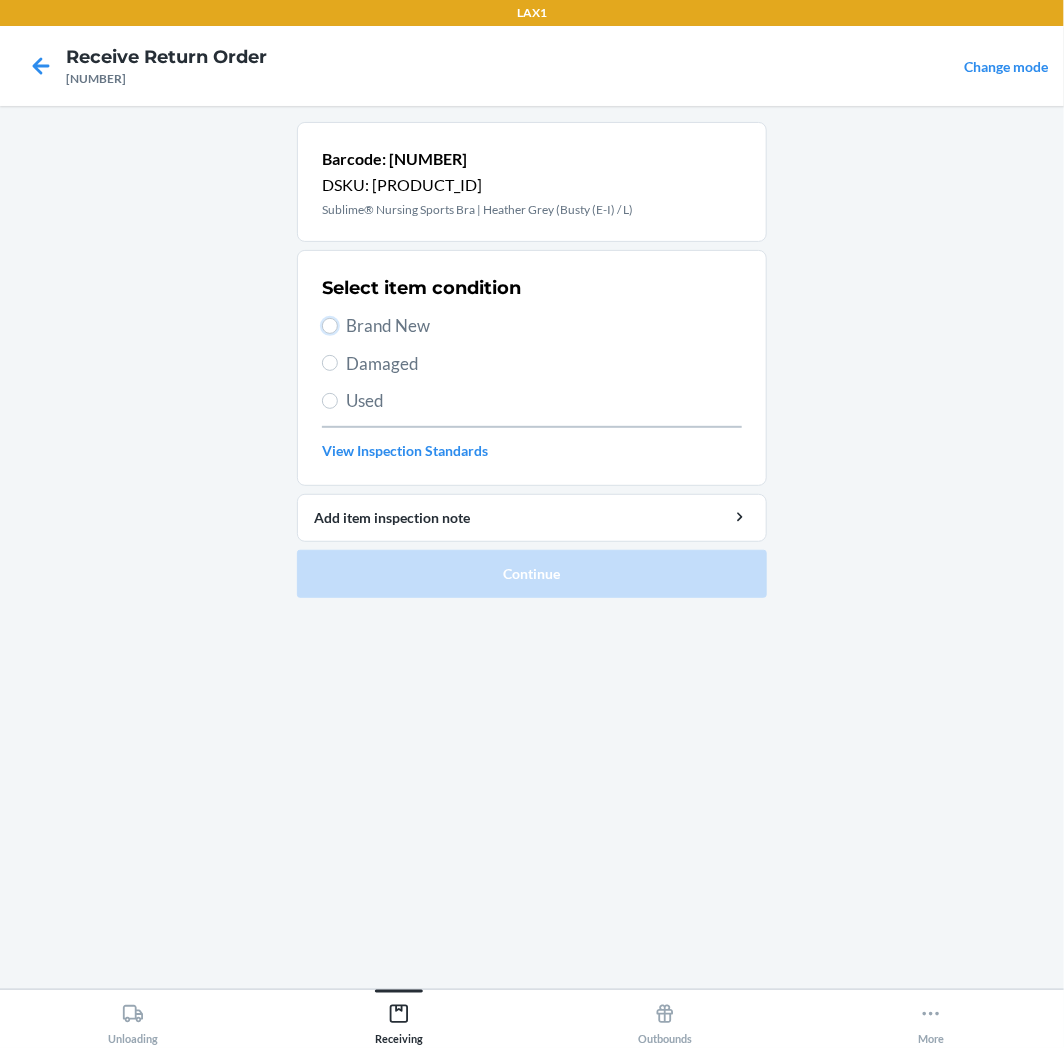 click on "Brand New" at bounding box center (330, 326) 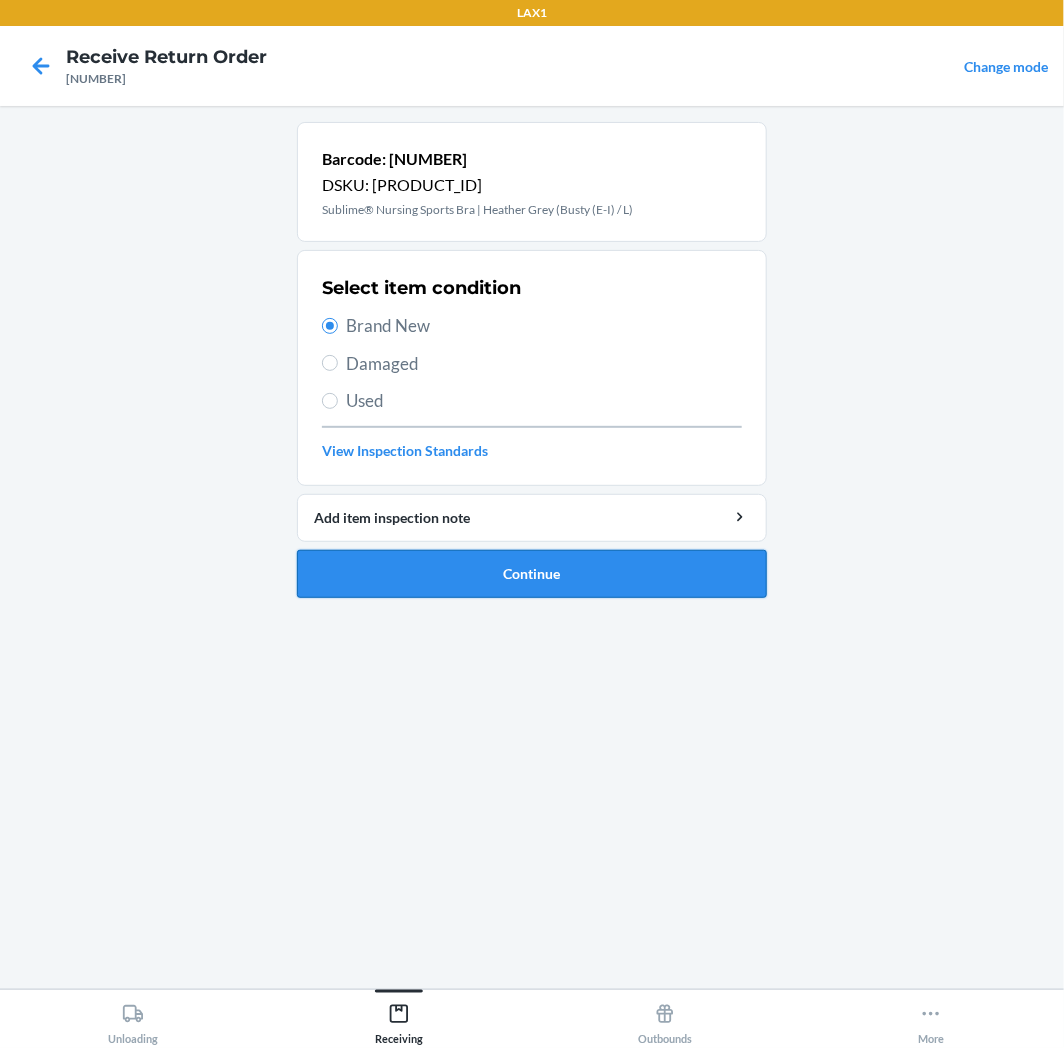 click on "Continue" at bounding box center (532, 574) 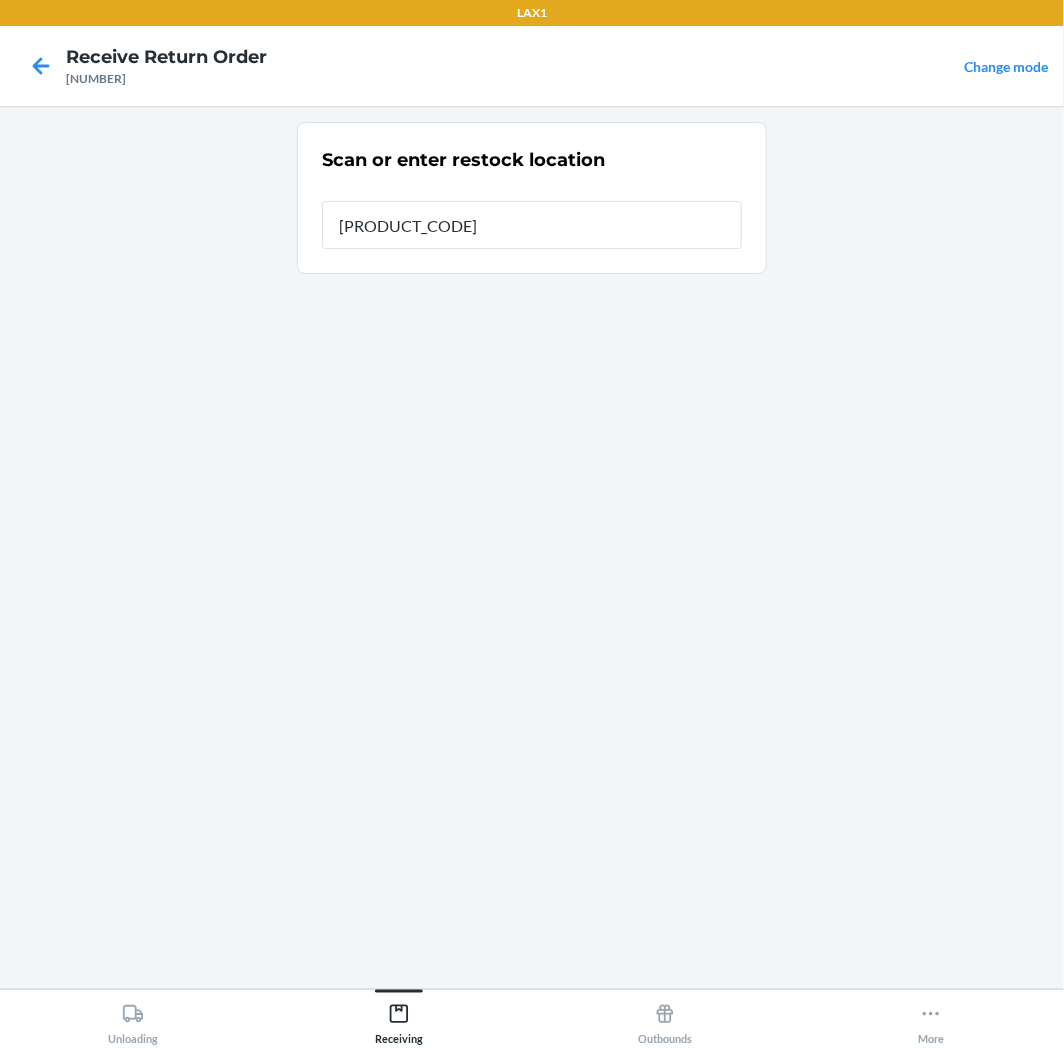 type on "[PRODUCT_CODE]" 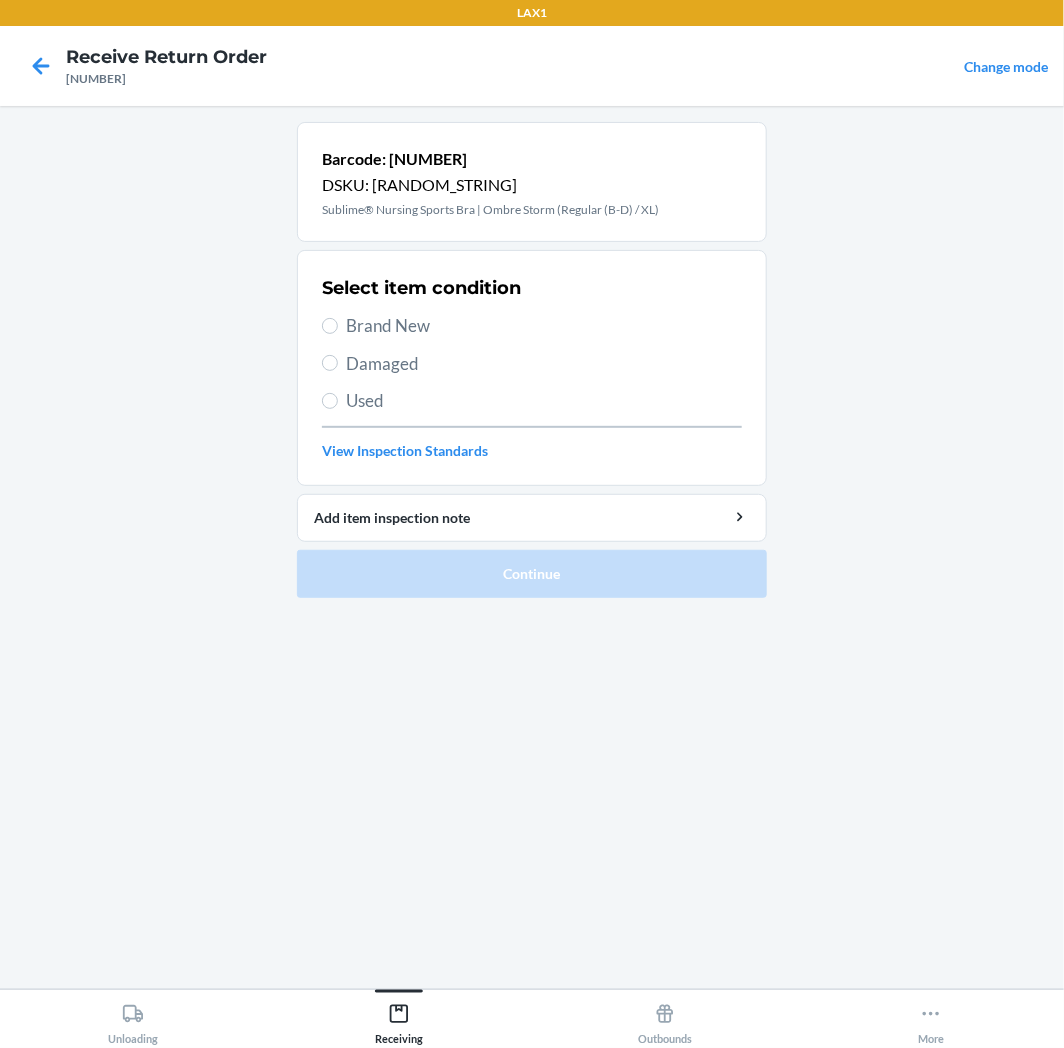 click on "Select item condition Brand New Damaged Used View Inspection Standards" at bounding box center (532, 368) 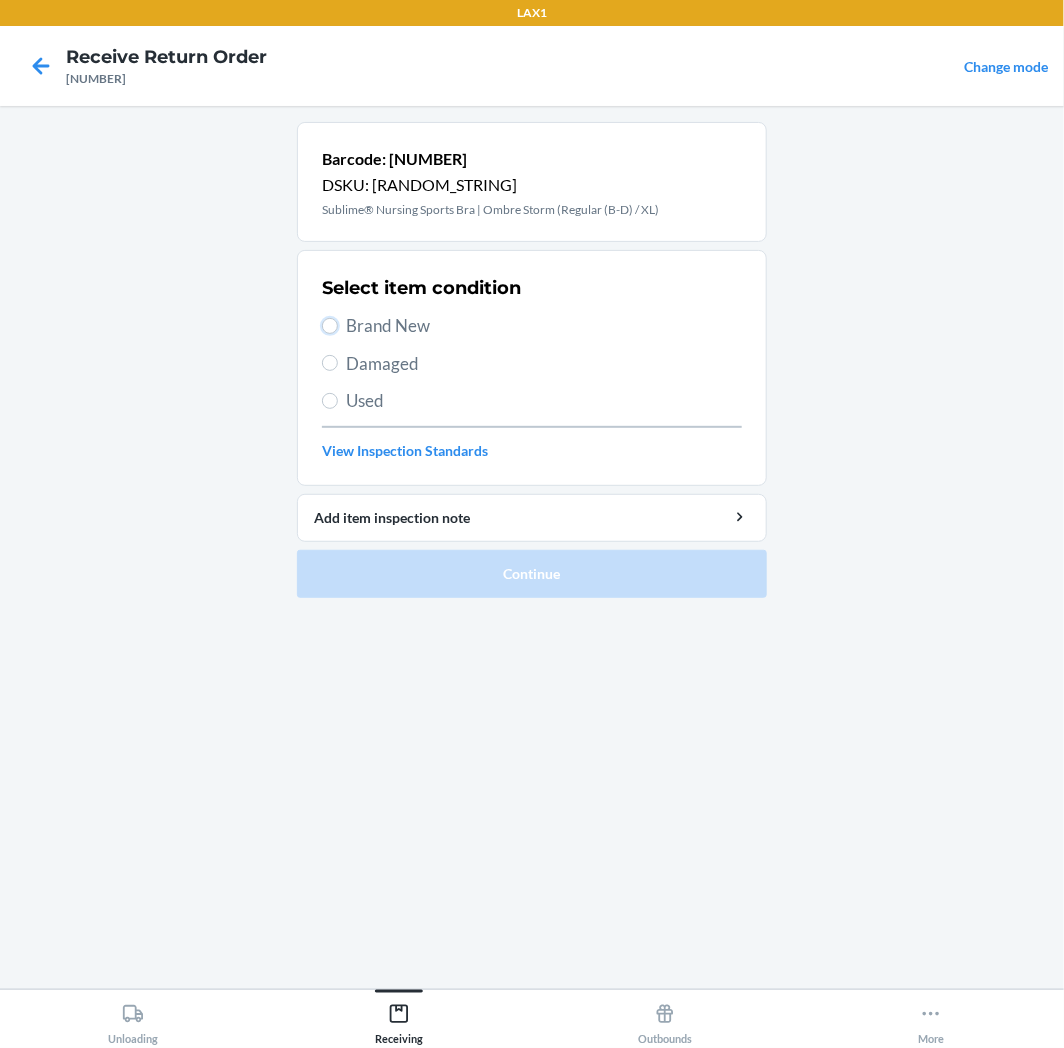 click on "Brand New" at bounding box center (330, 326) 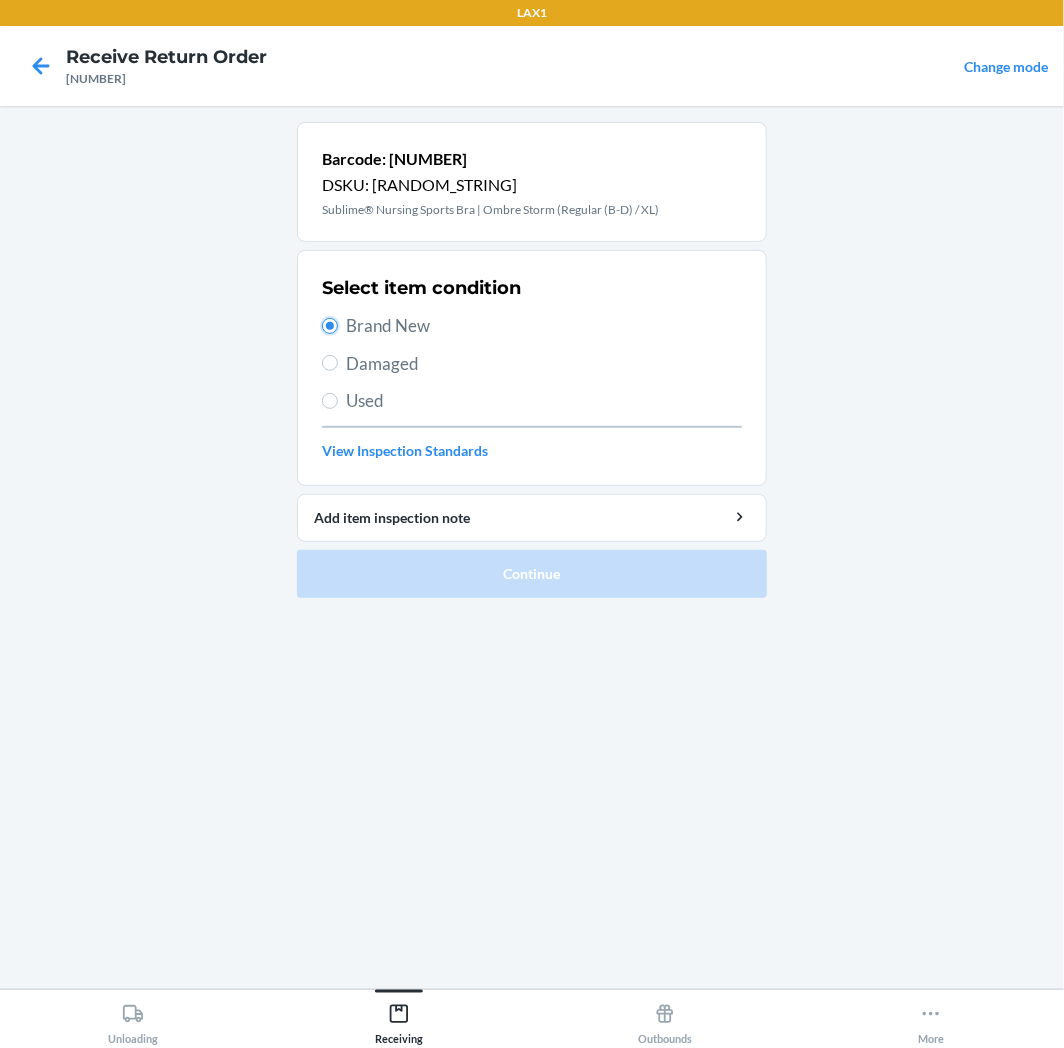 radio on "true" 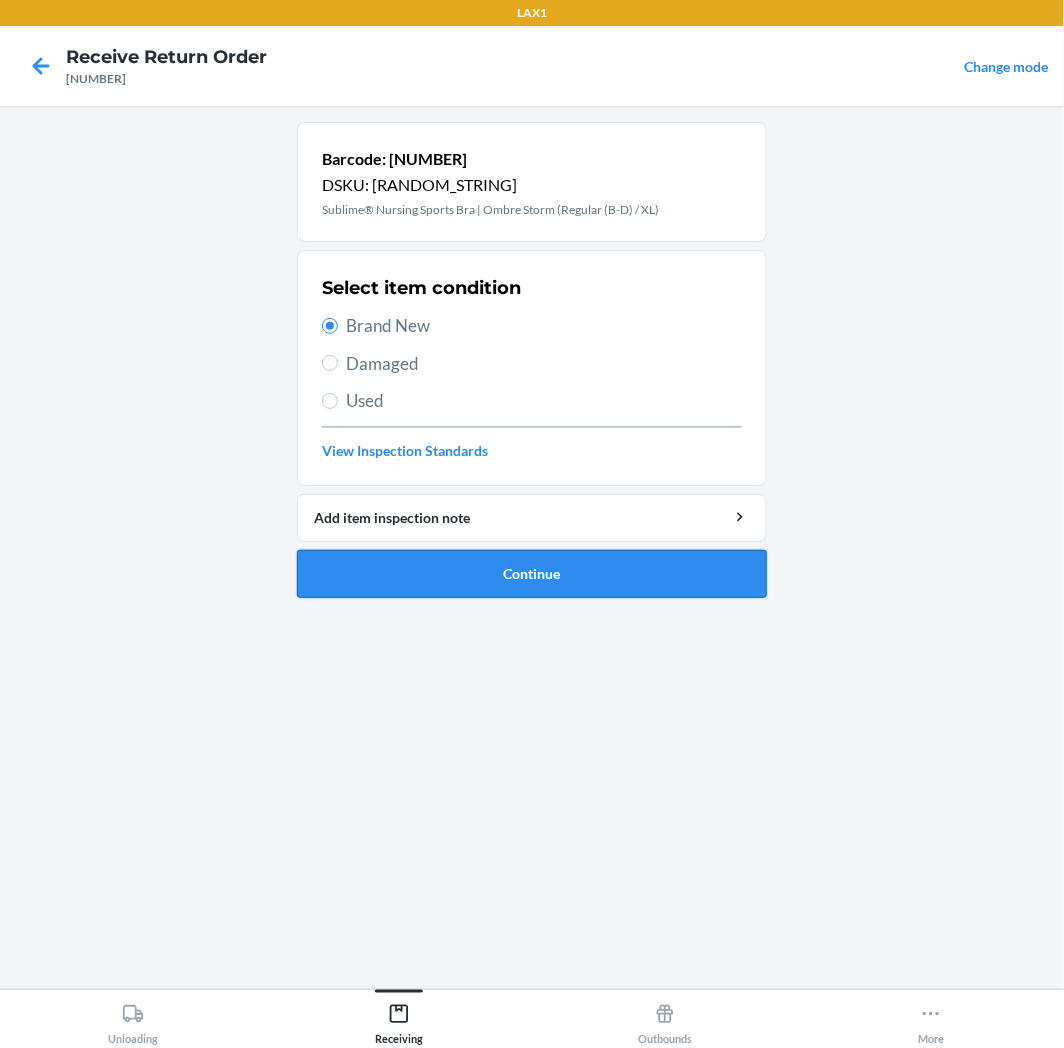 click on "Continue" at bounding box center [532, 574] 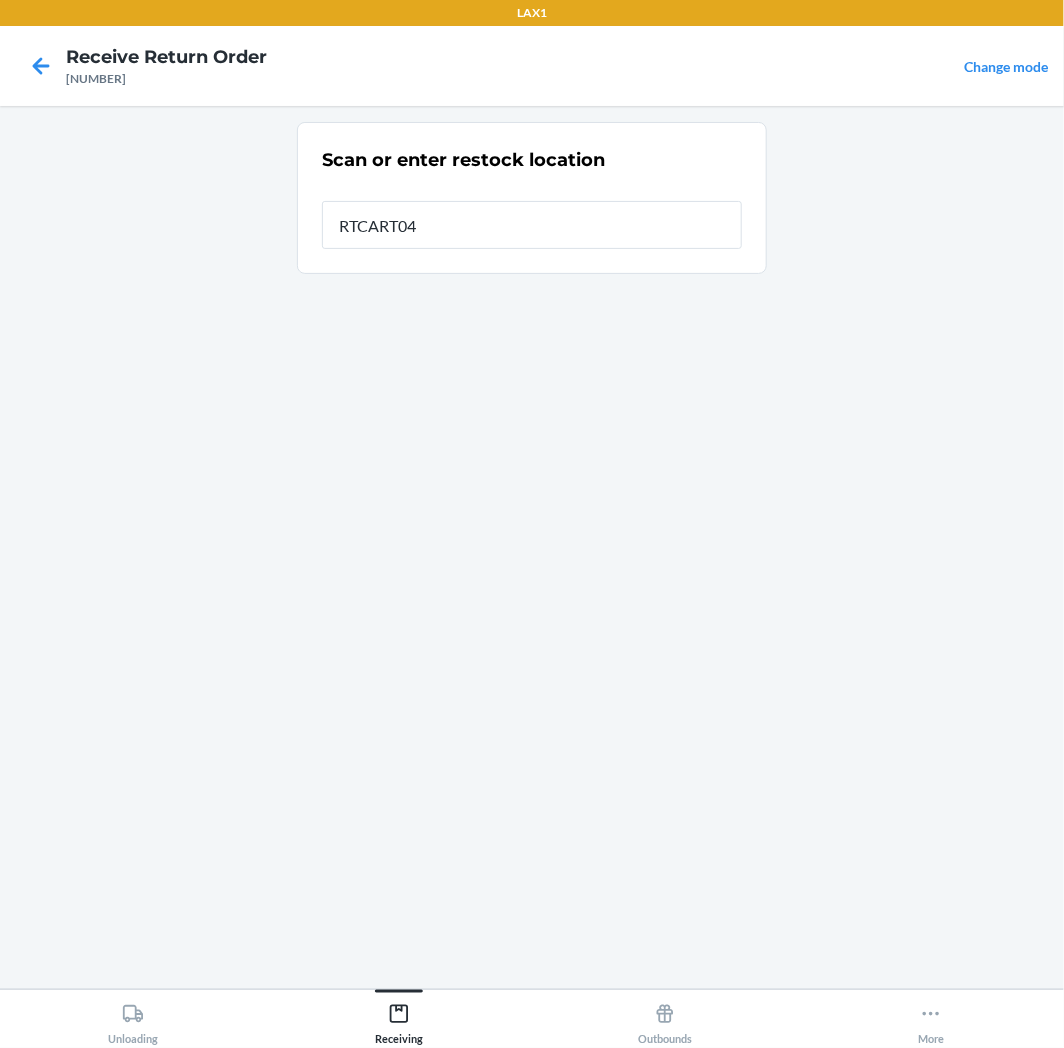 type on "[PRODUCT_CODE]" 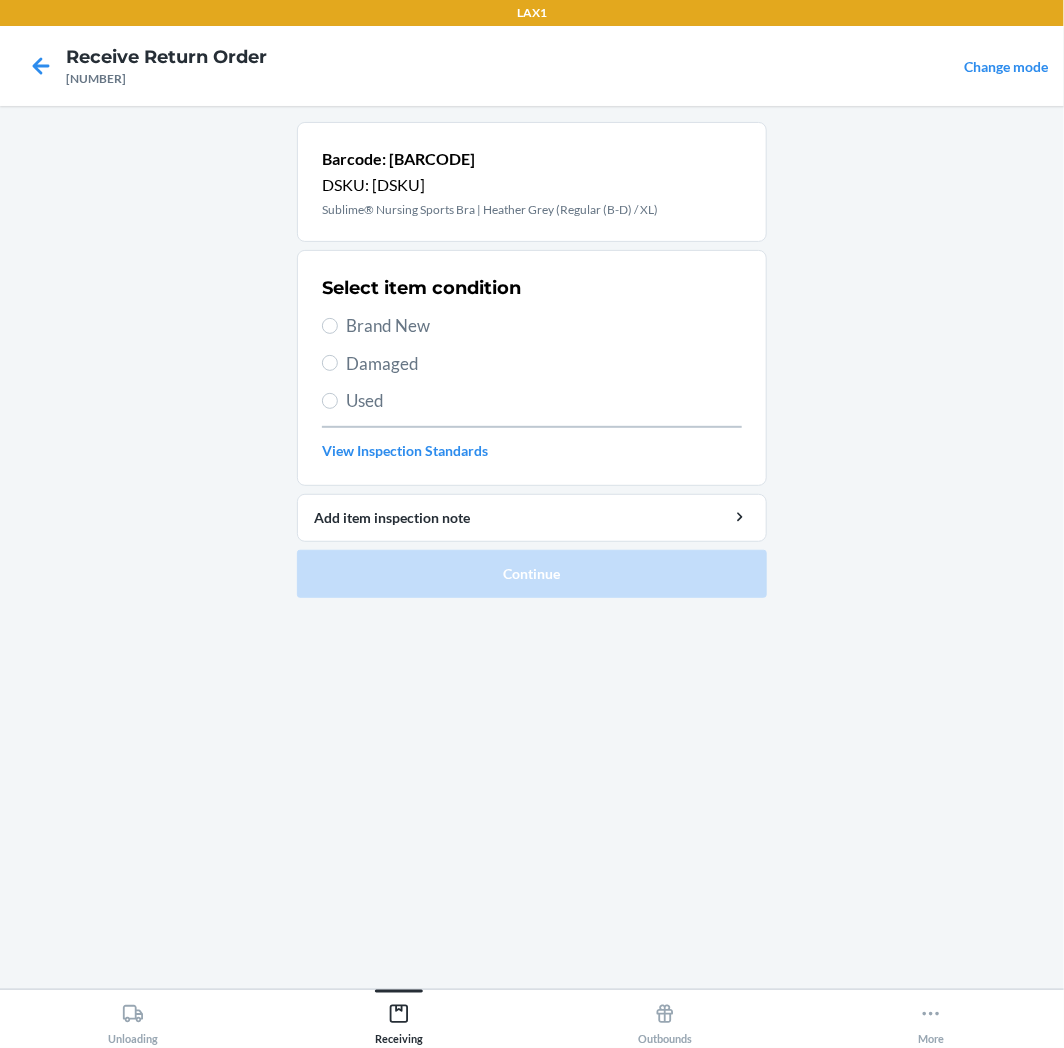 click on "Brand New" at bounding box center [544, 326] 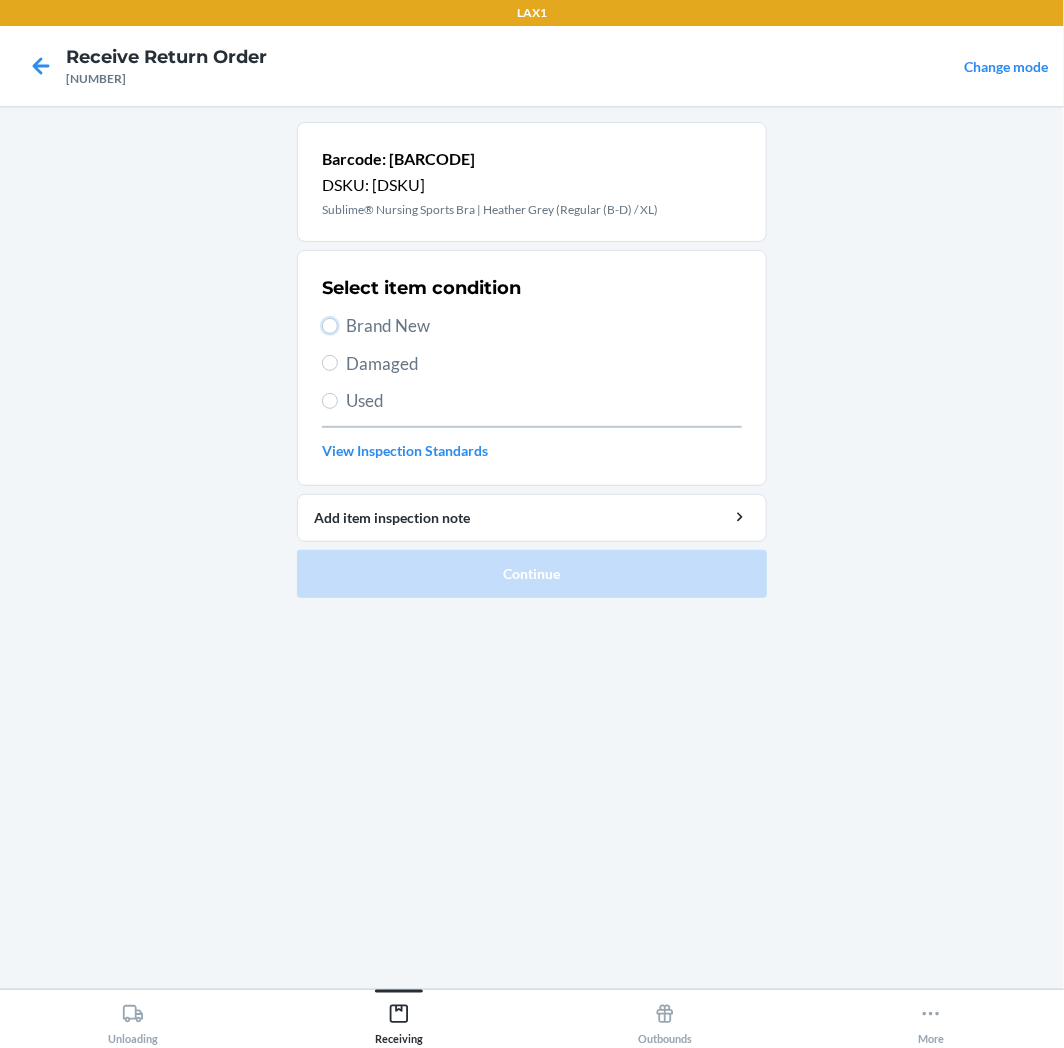 click on "Brand New" at bounding box center [330, 326] 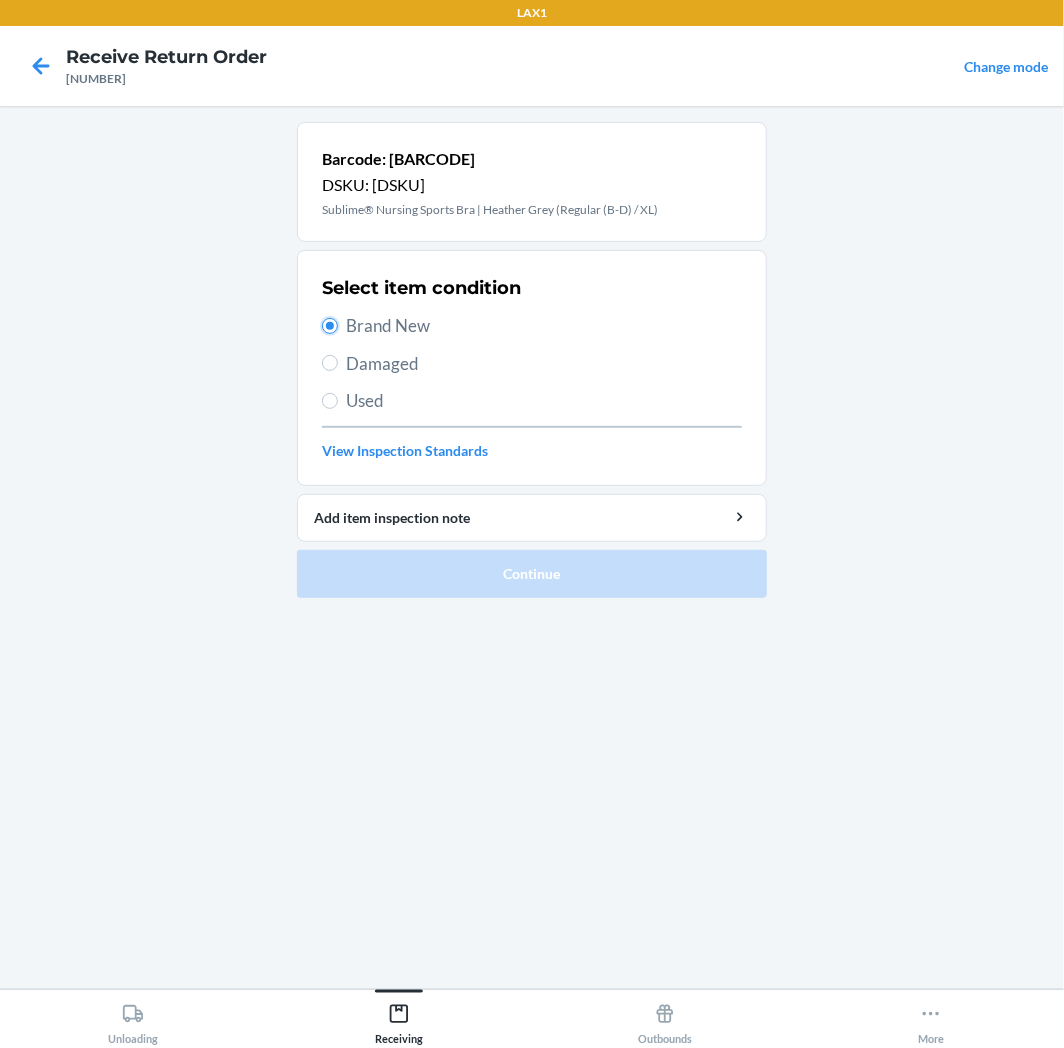 radio on "true" 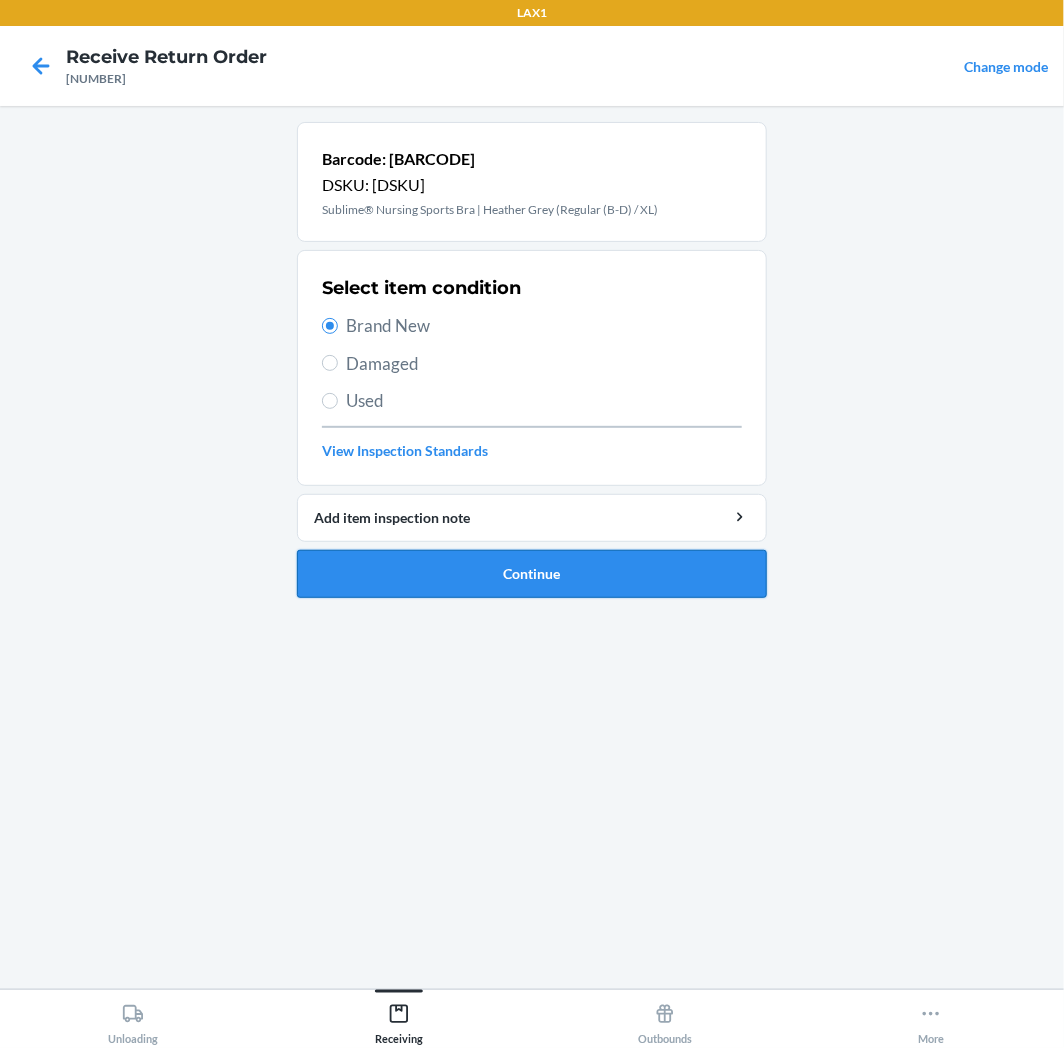 click on "Continue" at bounding box center (532, 574) 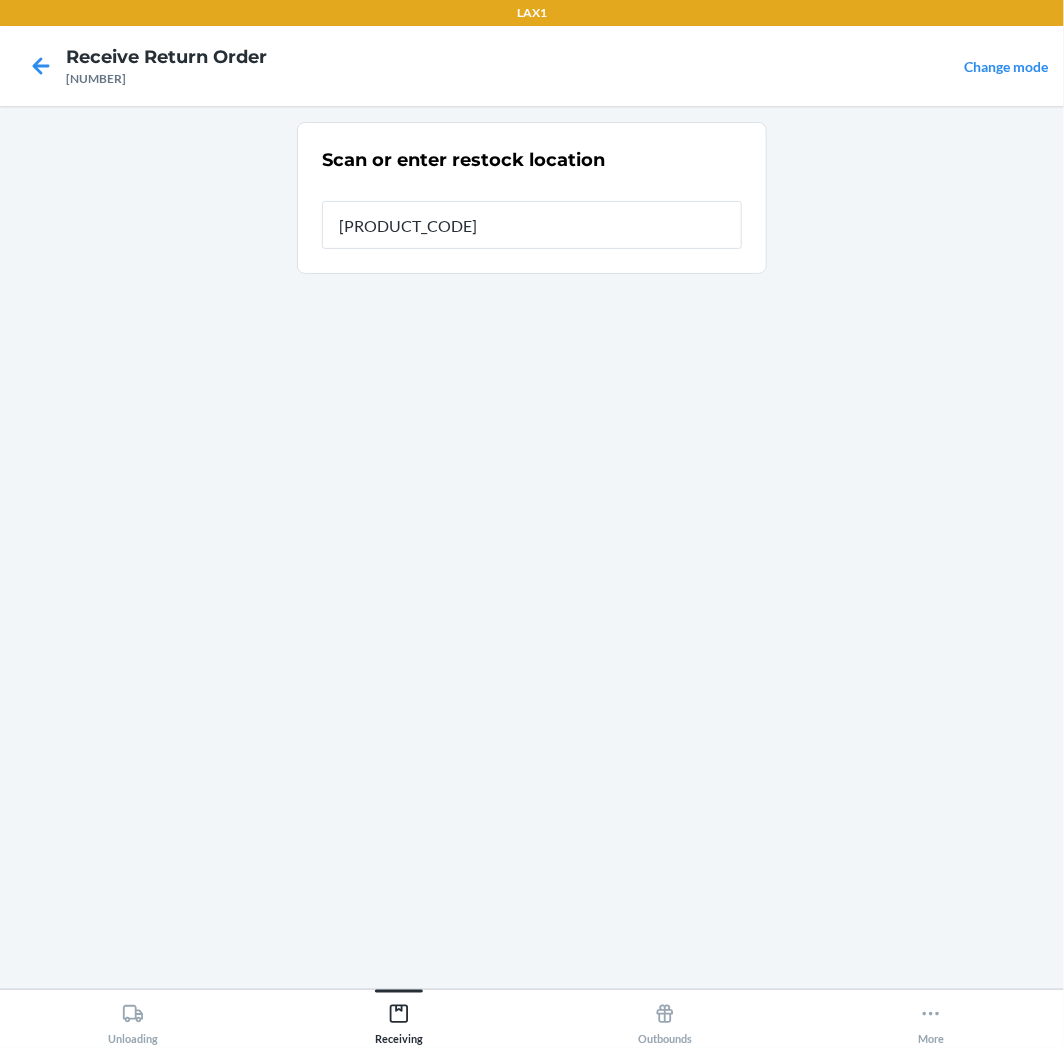 type on "[PRODUCT_CODE]" 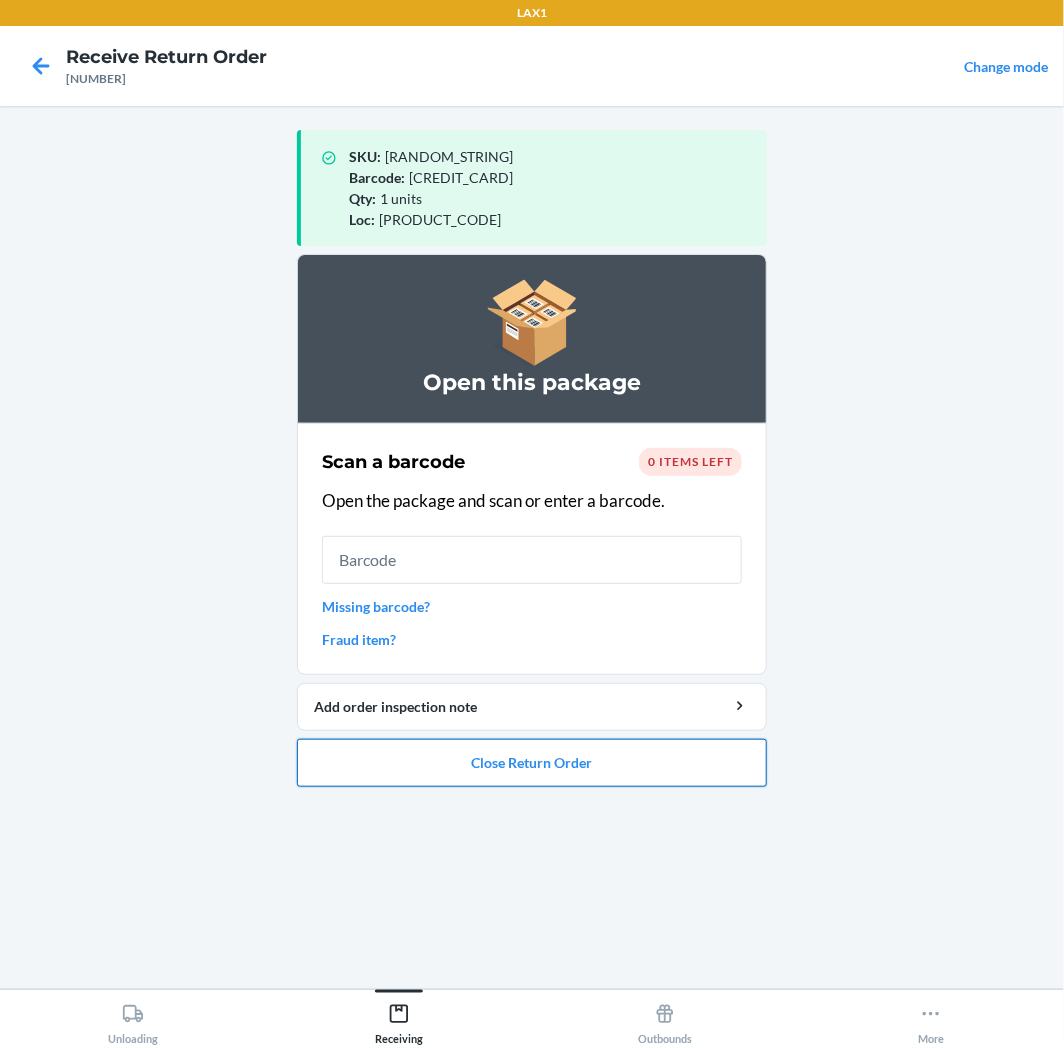 click on "Close Return Order" at bounding box center [532, 763] 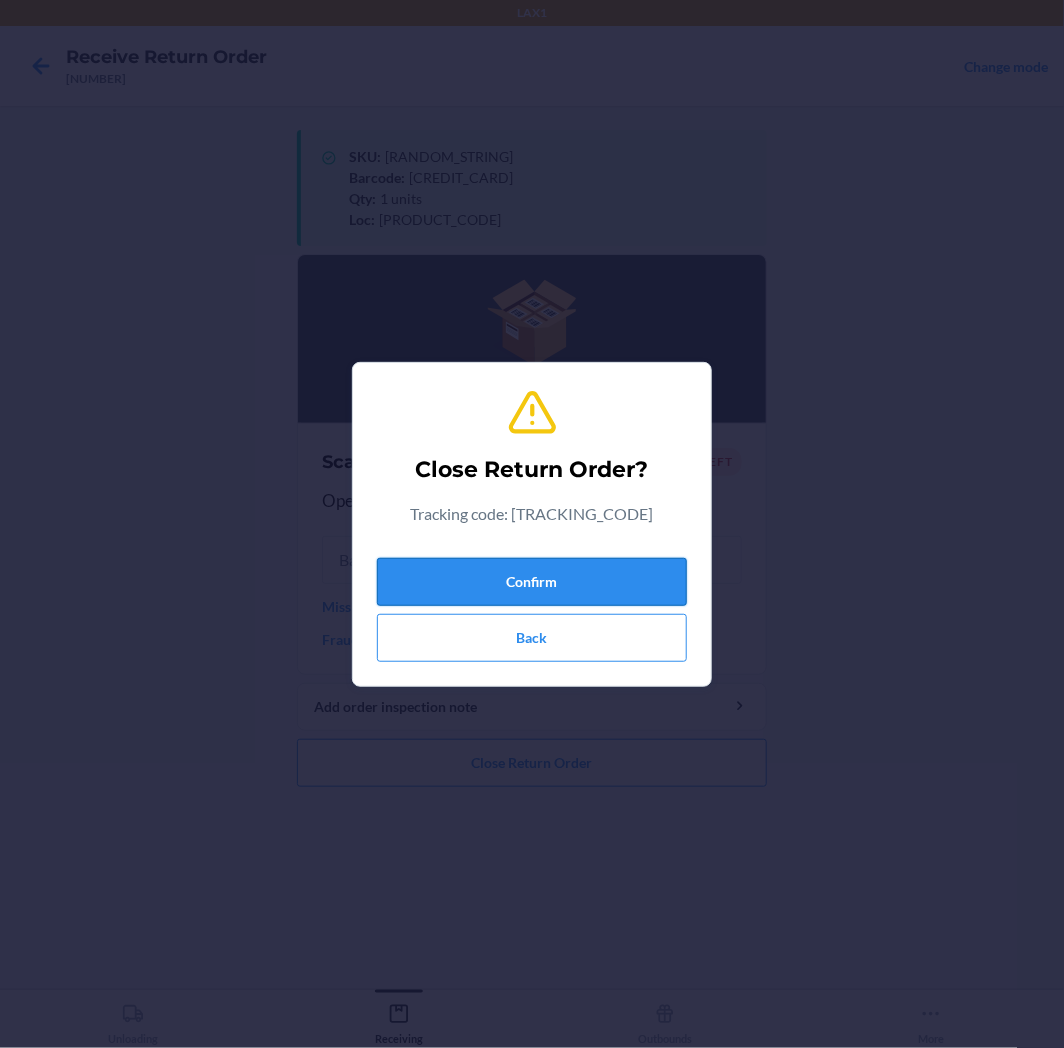 click on "Confirm" at bounding box center [532, 582] 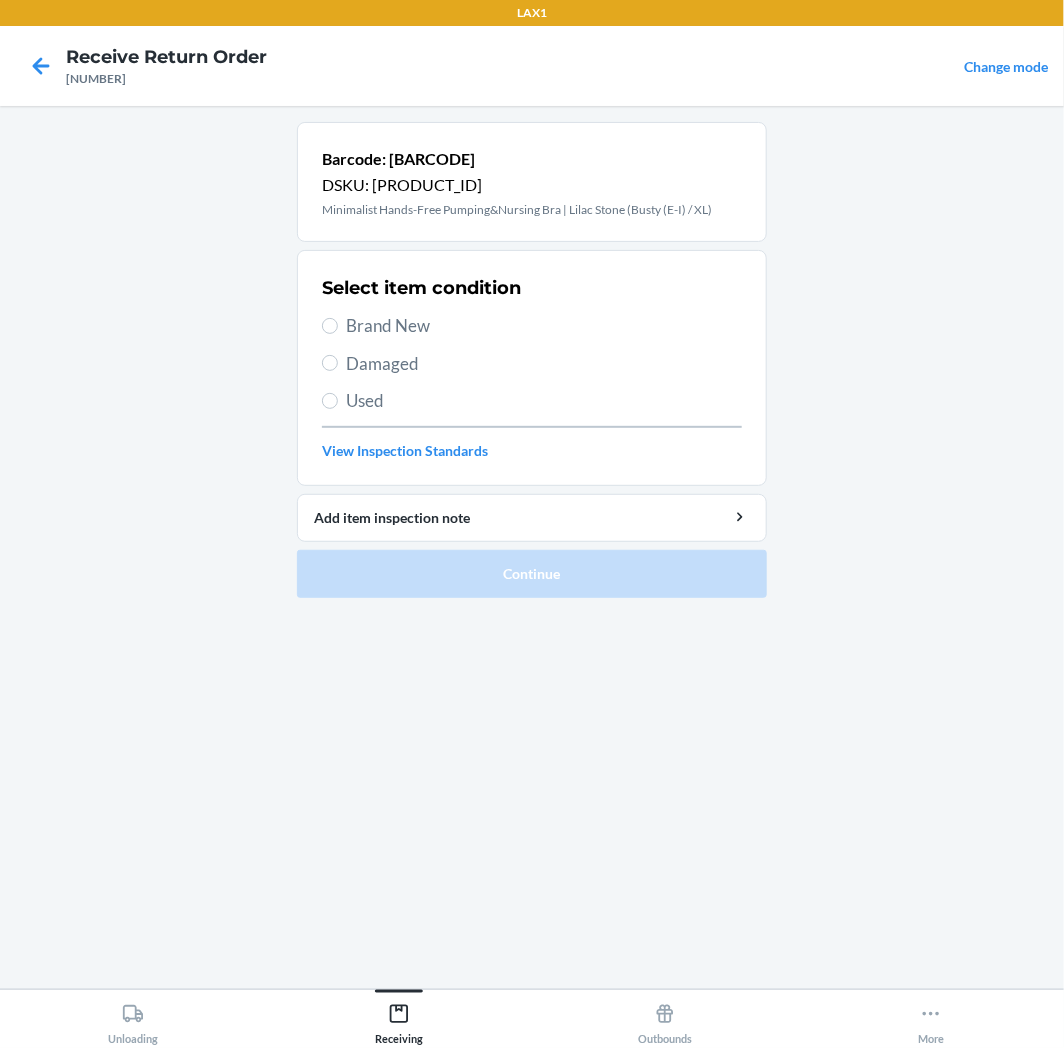 click on "Brand New" at bounding box center [544, 326] 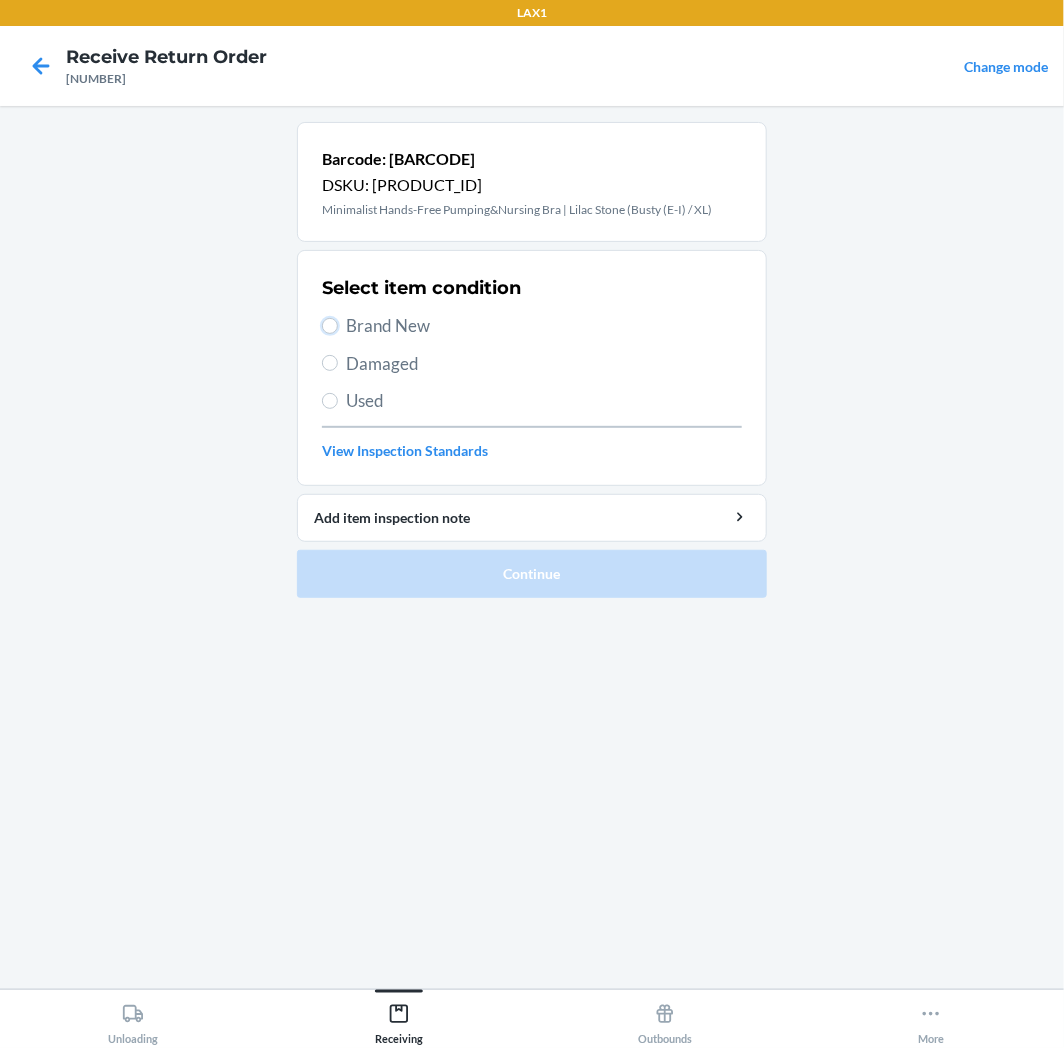 click on "Brand New" at bounding box center [330, 326] 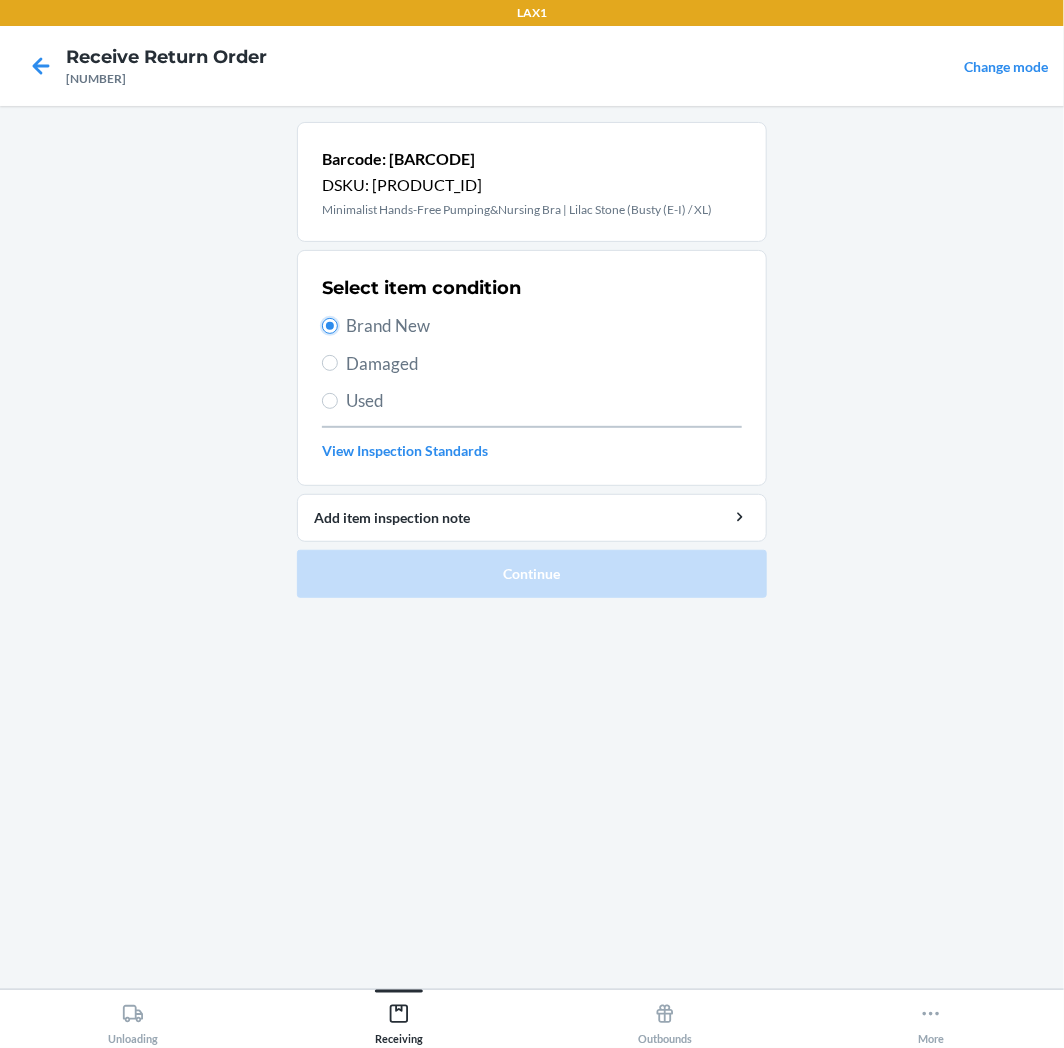 radio on "true" 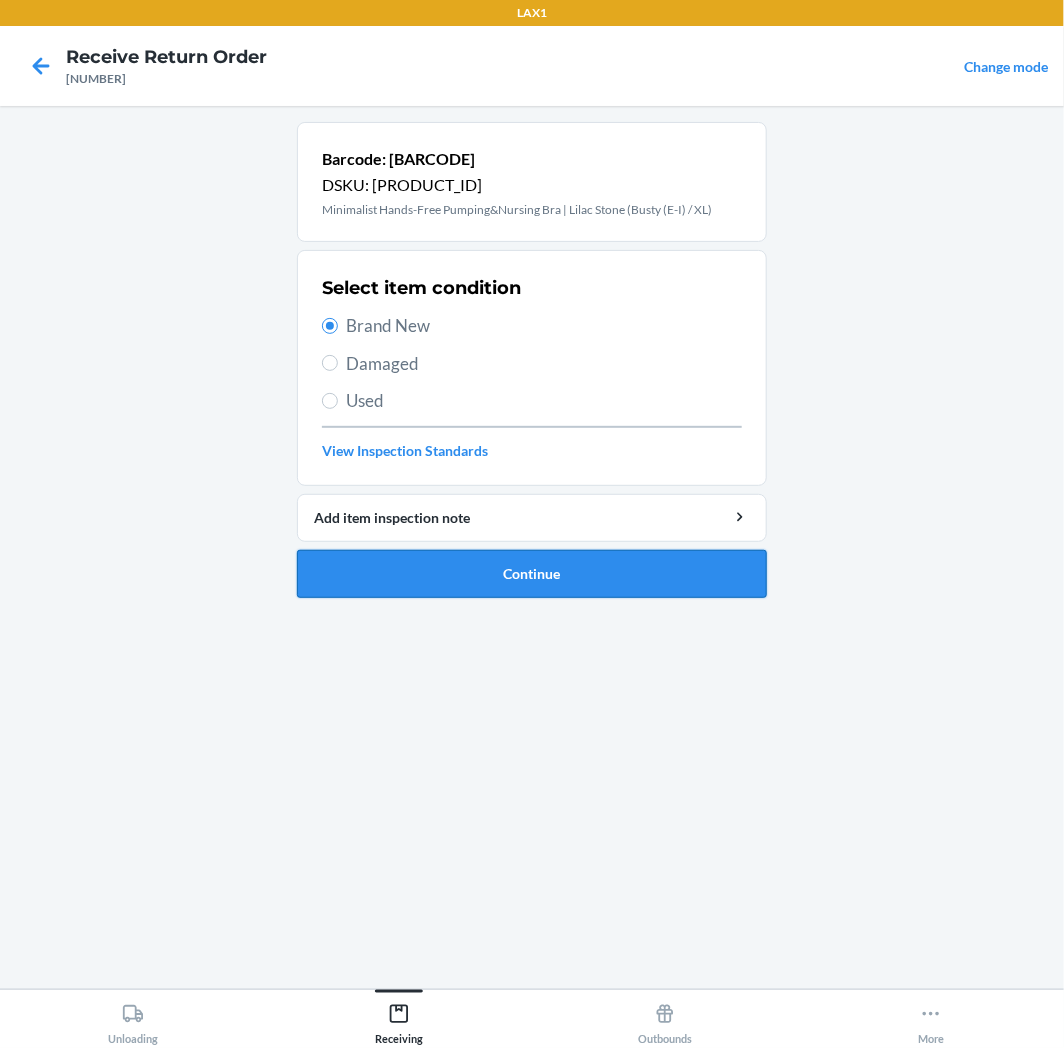 click on "Continue" at bounding box center (532, 574) 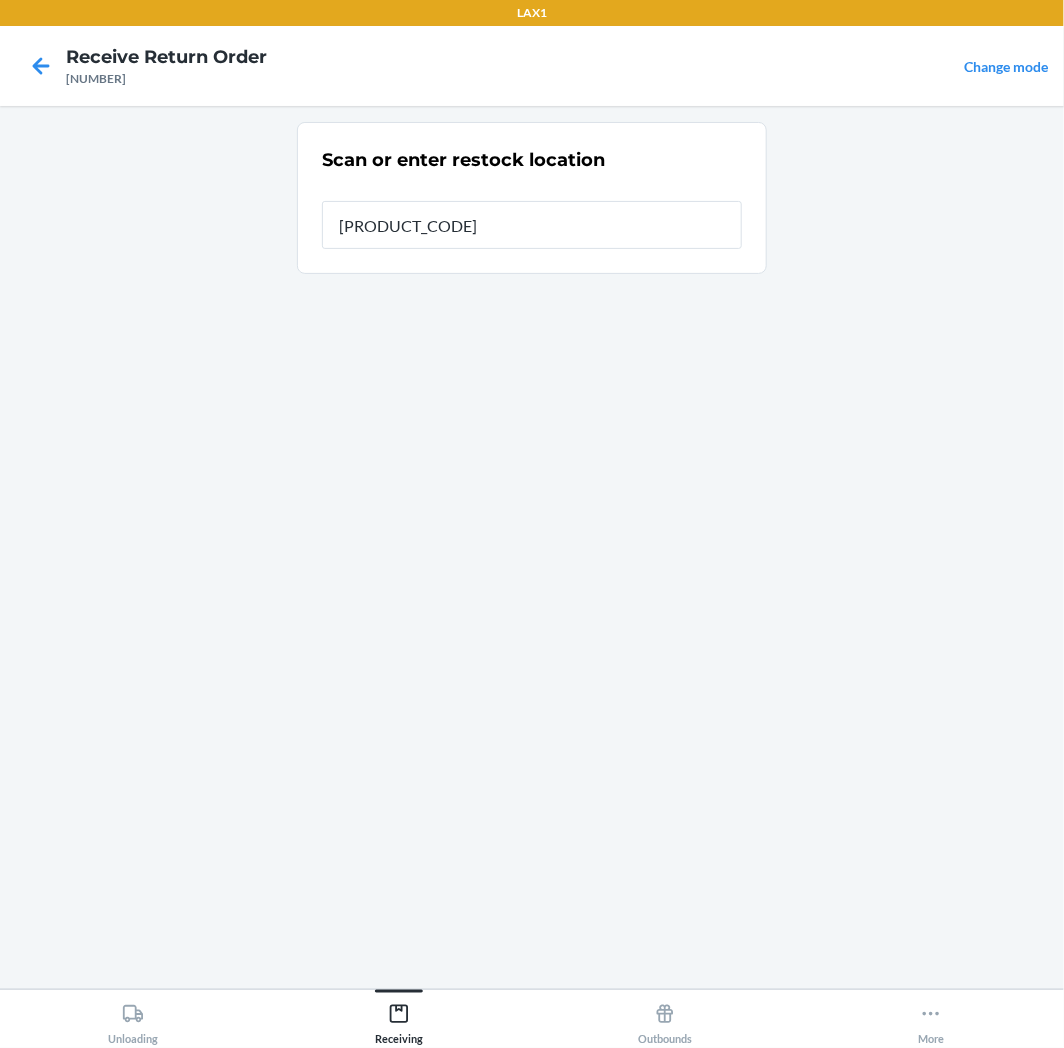 type on "[PRODUCT_CODE]" 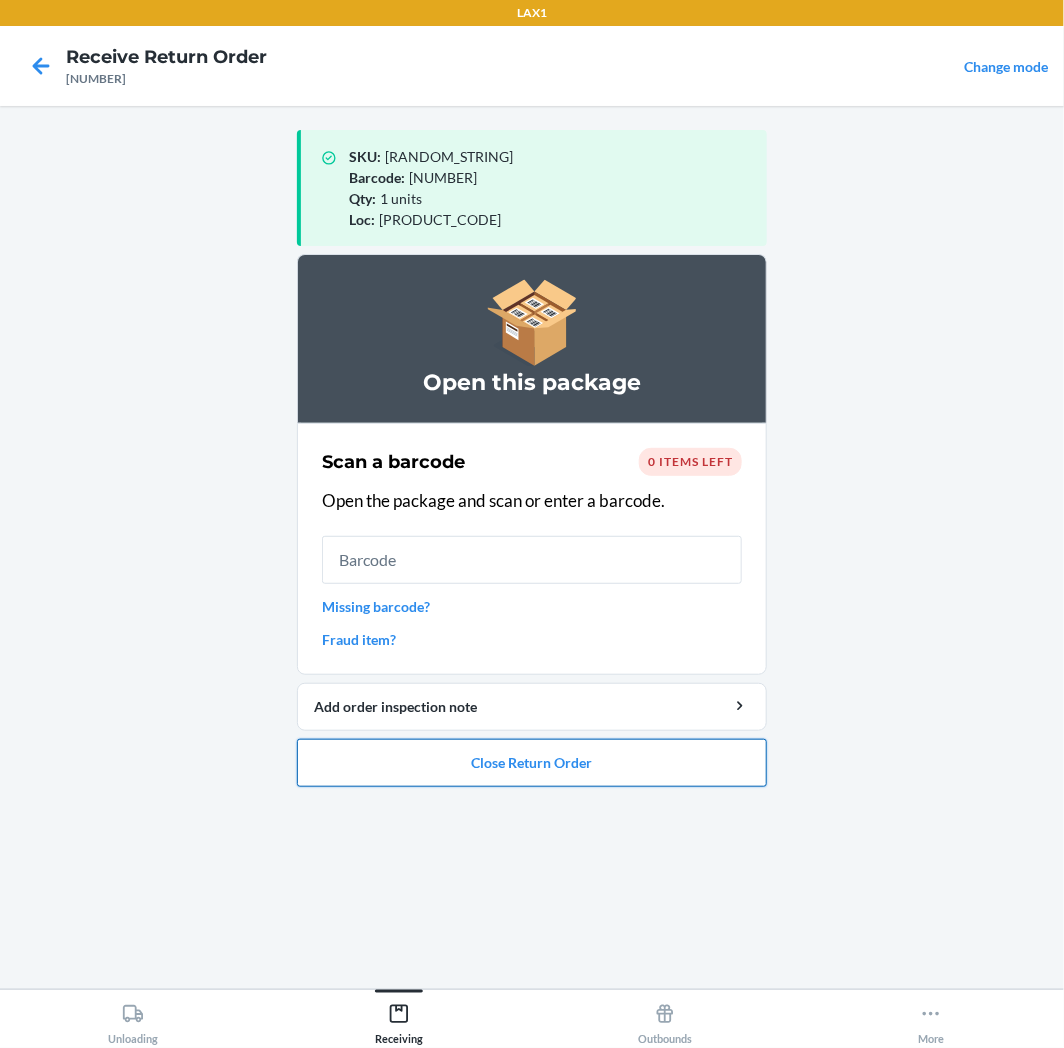 click on "Close Return Order" at bounding box center [532, 763] 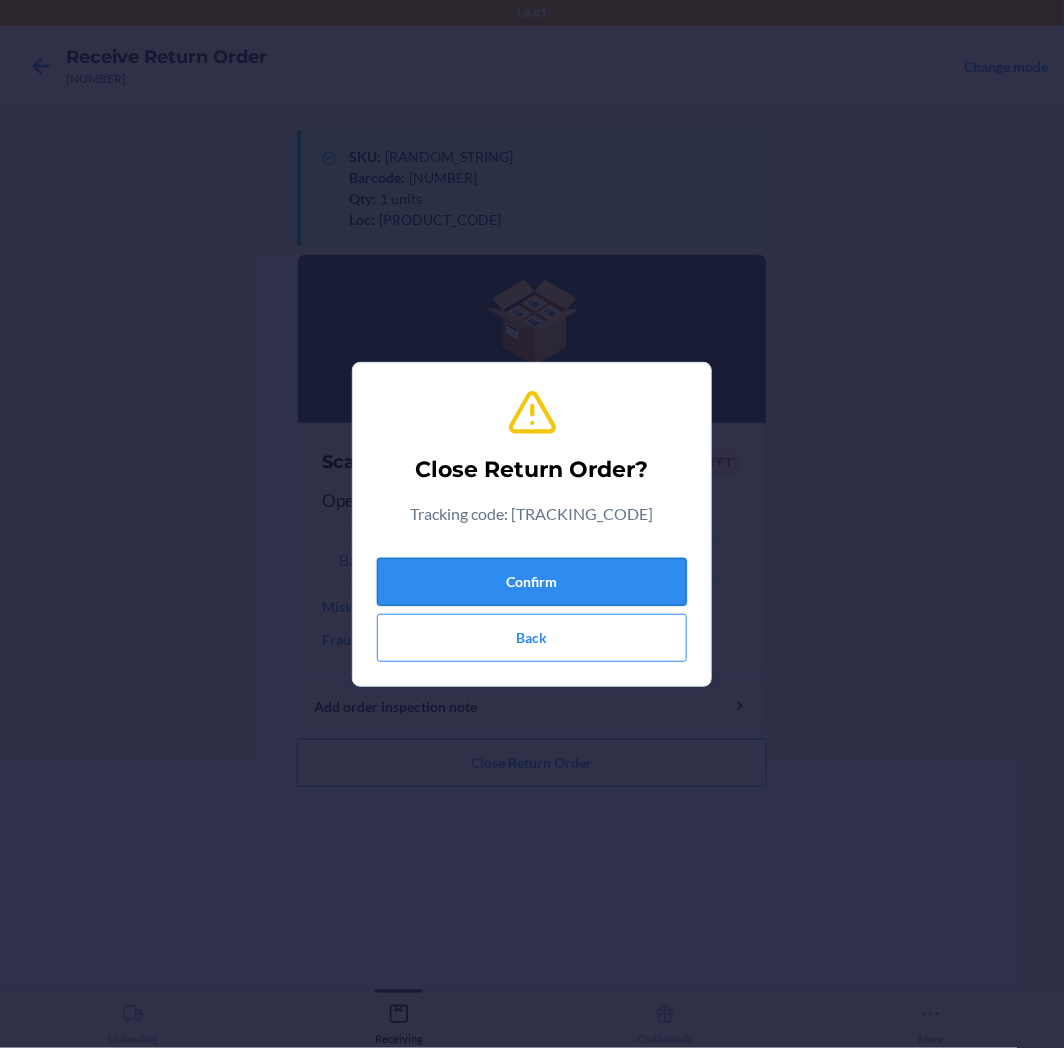 click on "Confirm" at bounding box center (532, 582) 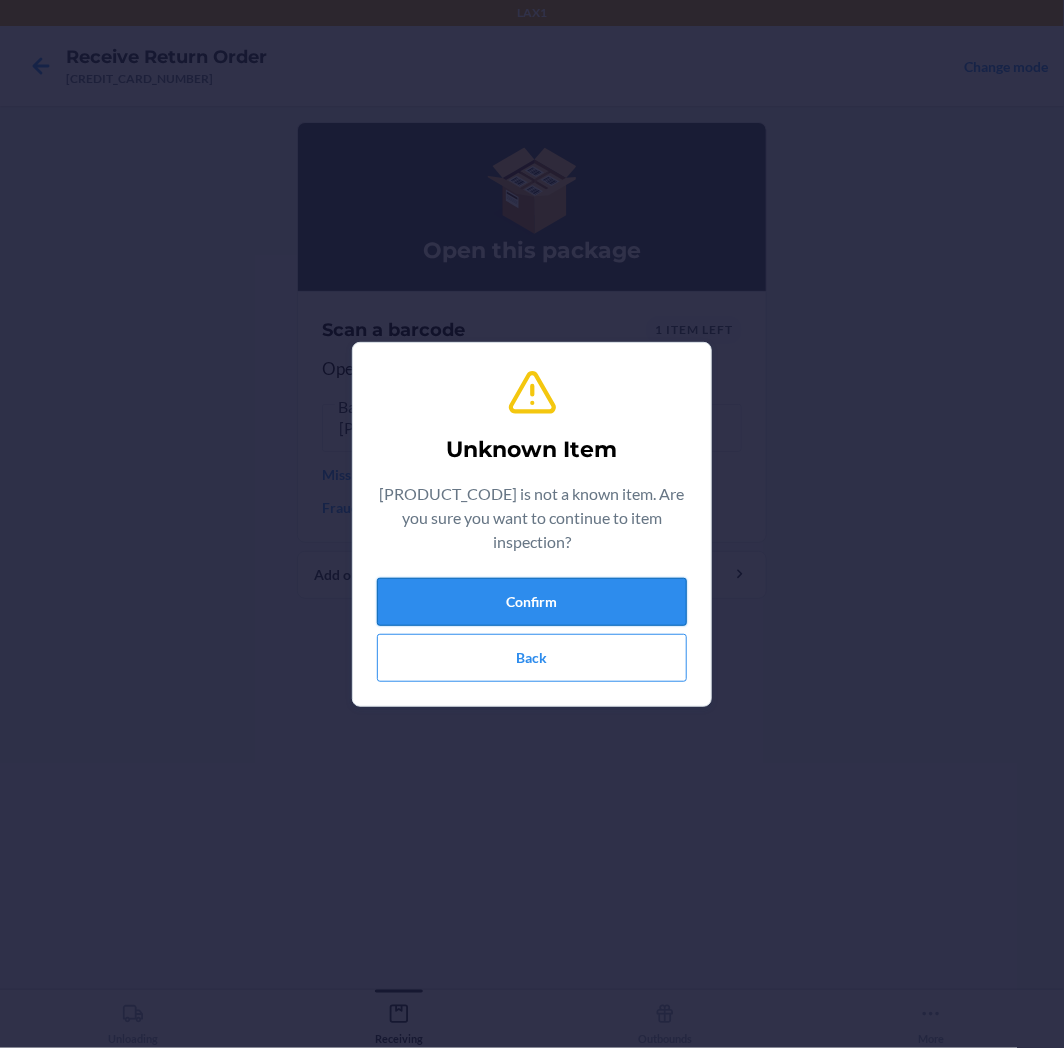 click on "Confirm" at bounding box center [532, 602] 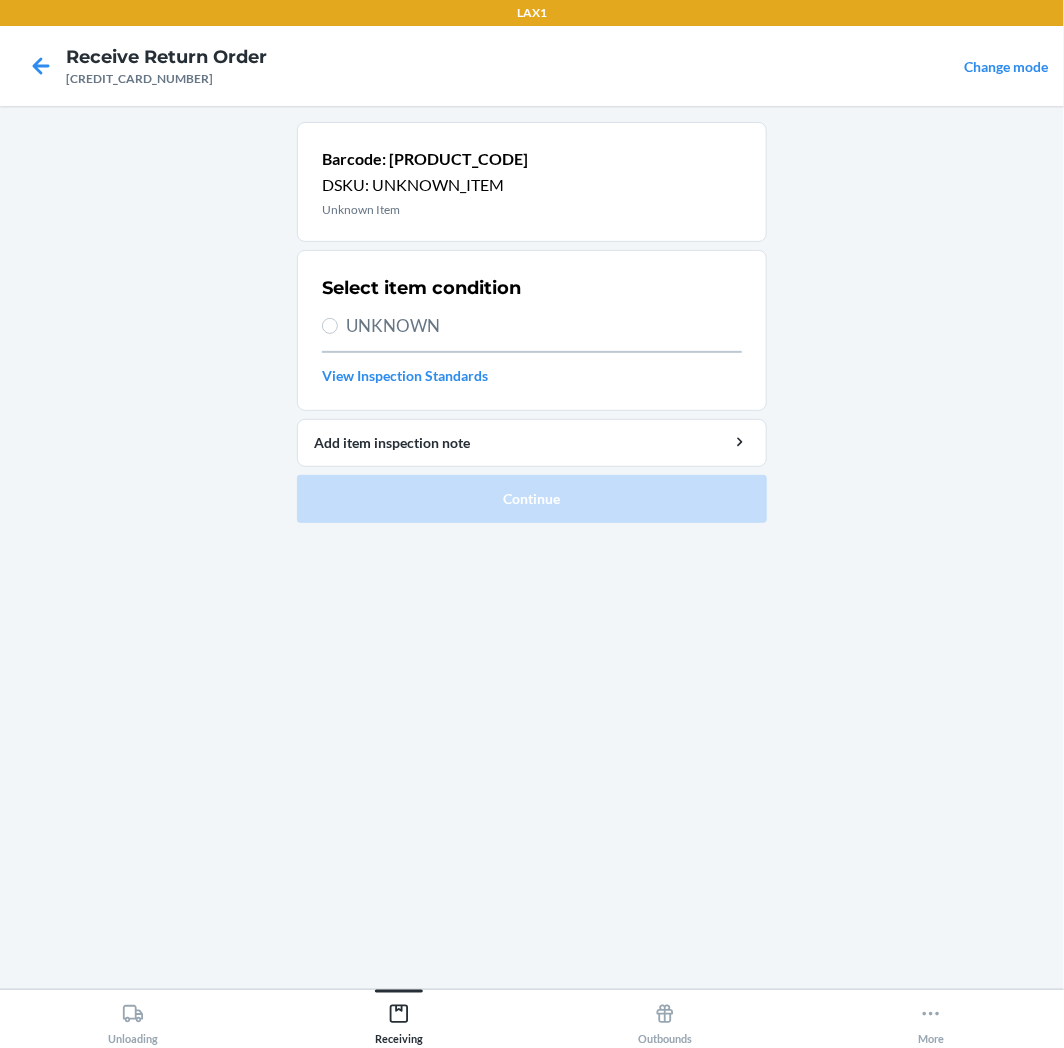 click on "UNKNOWN" at bounding box center [544, 326] 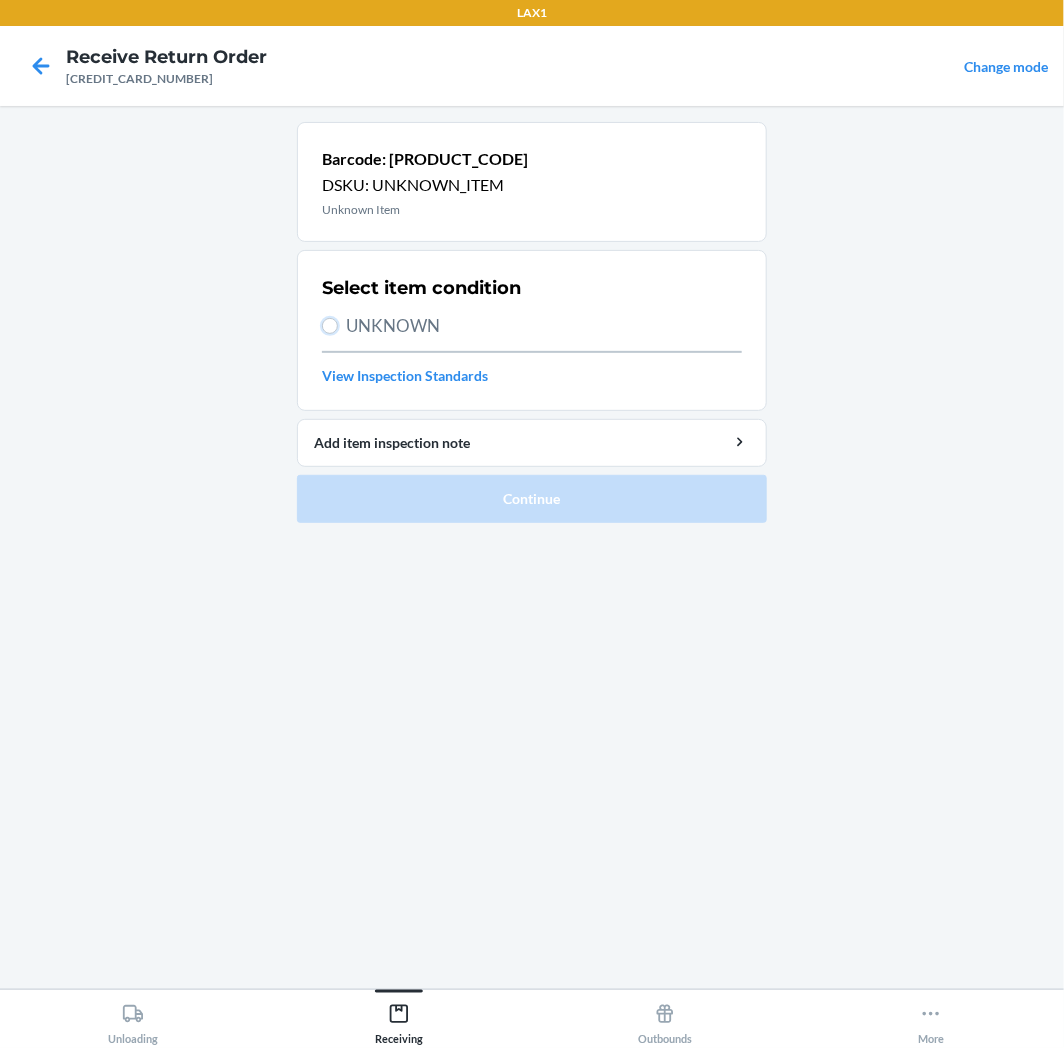 click on "UNKNOWN" at bounding box center [330, 326] 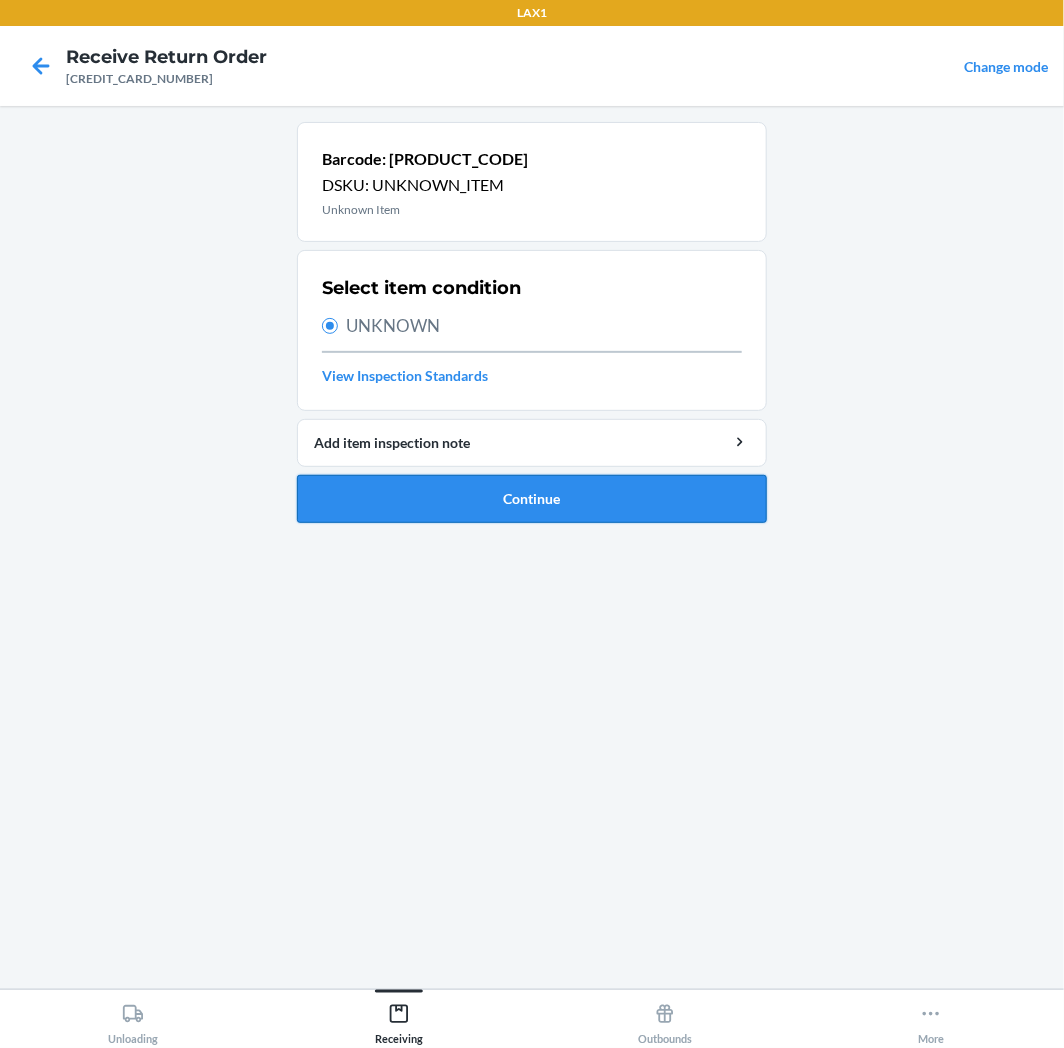 click on "Continue" at bounding box center [532, 499] 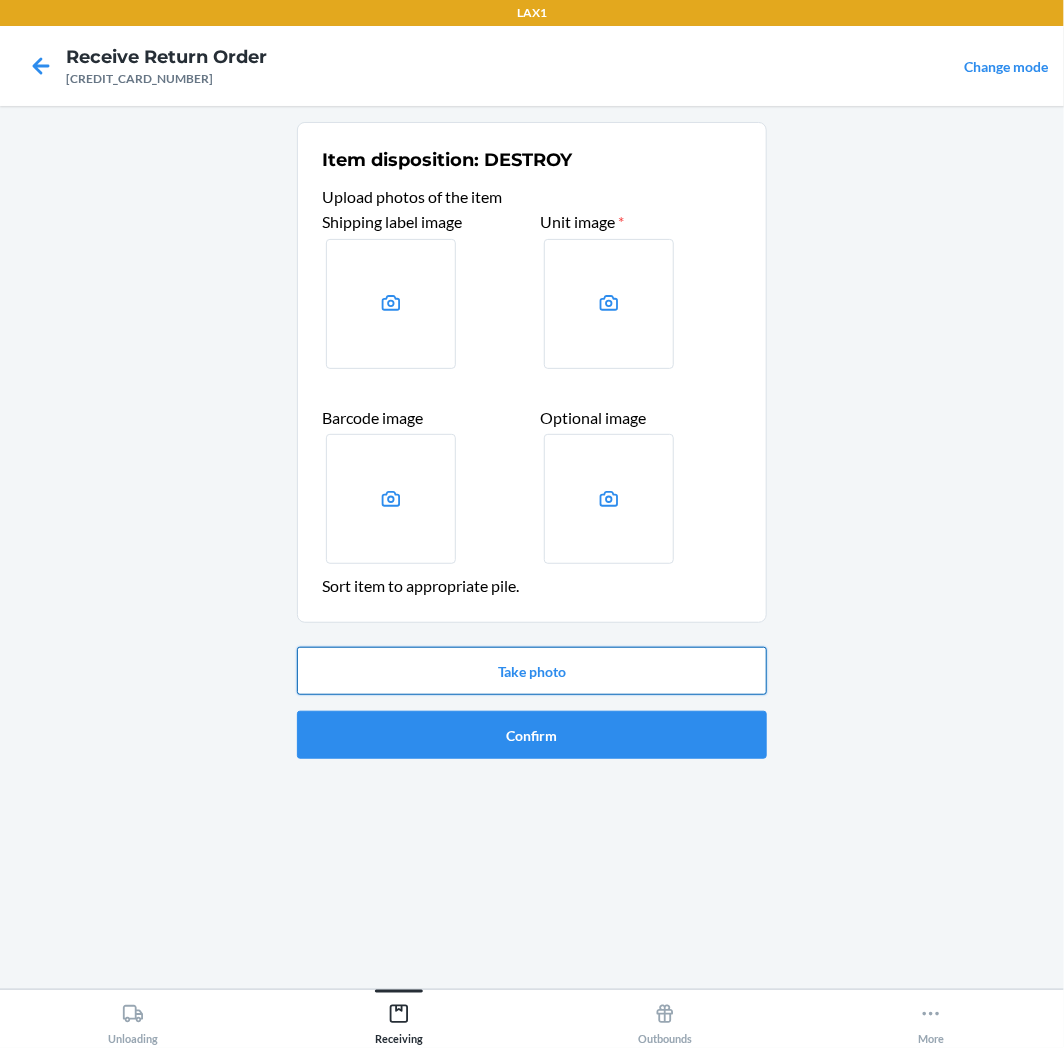 click on "Take photo" at bounding box center (532, 671) 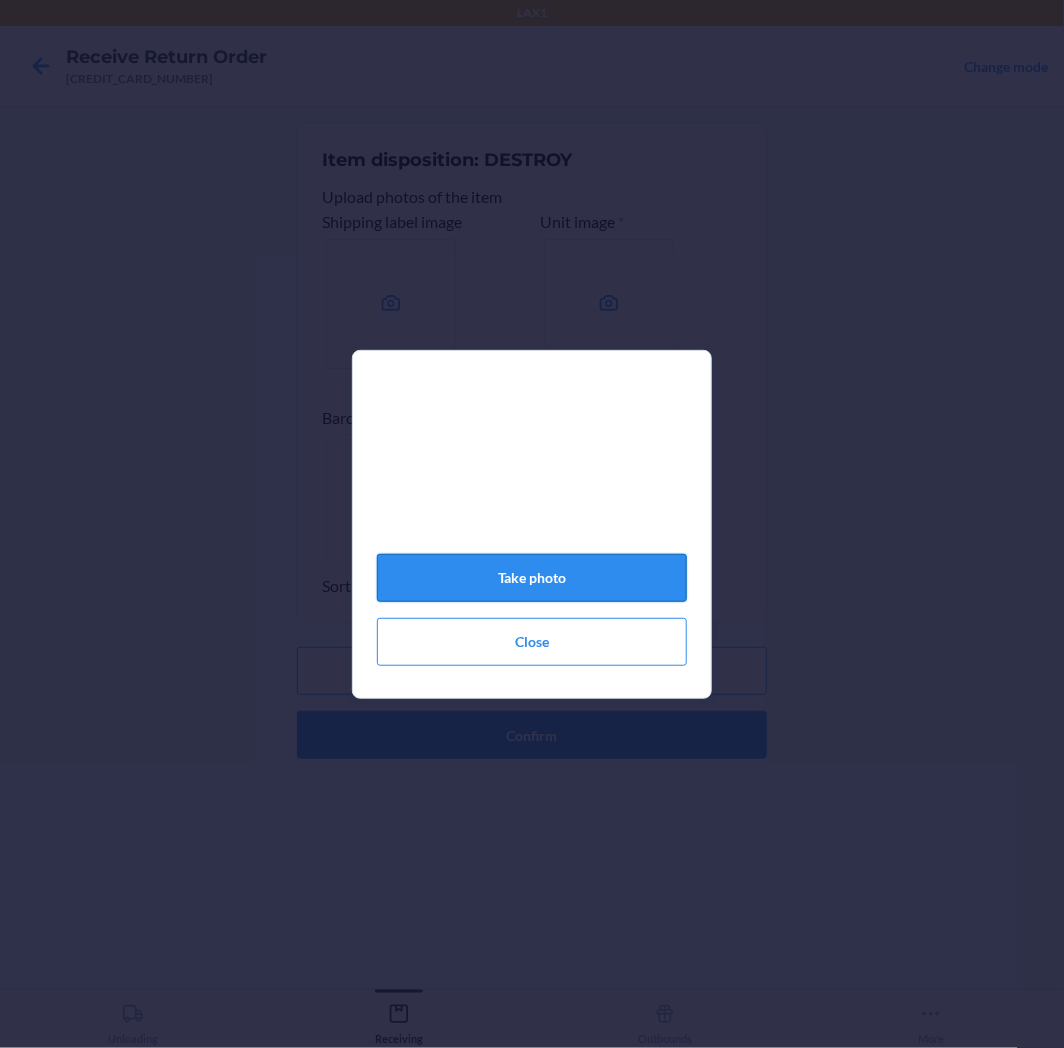 click on "Take photo" 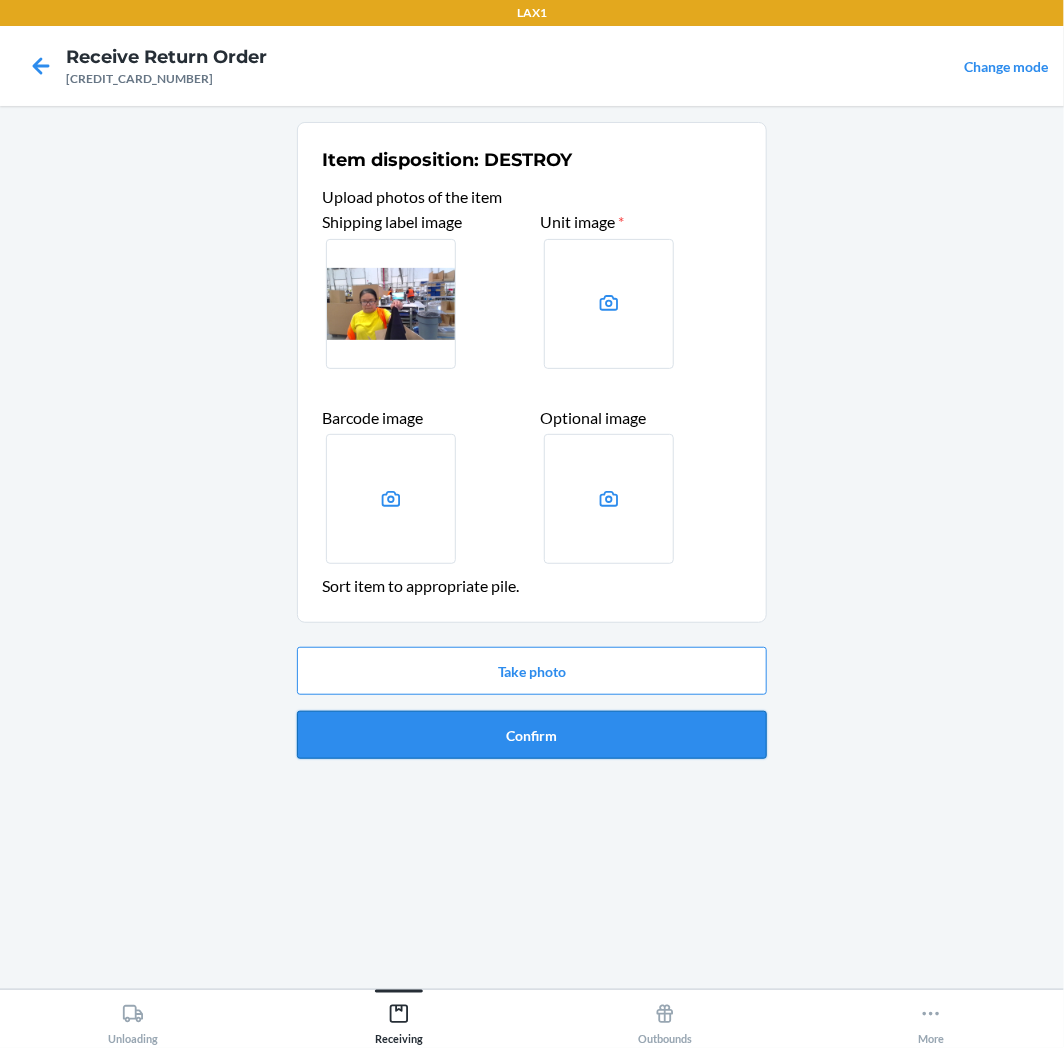 click on "Confirm" at bounding box center [532, 735] 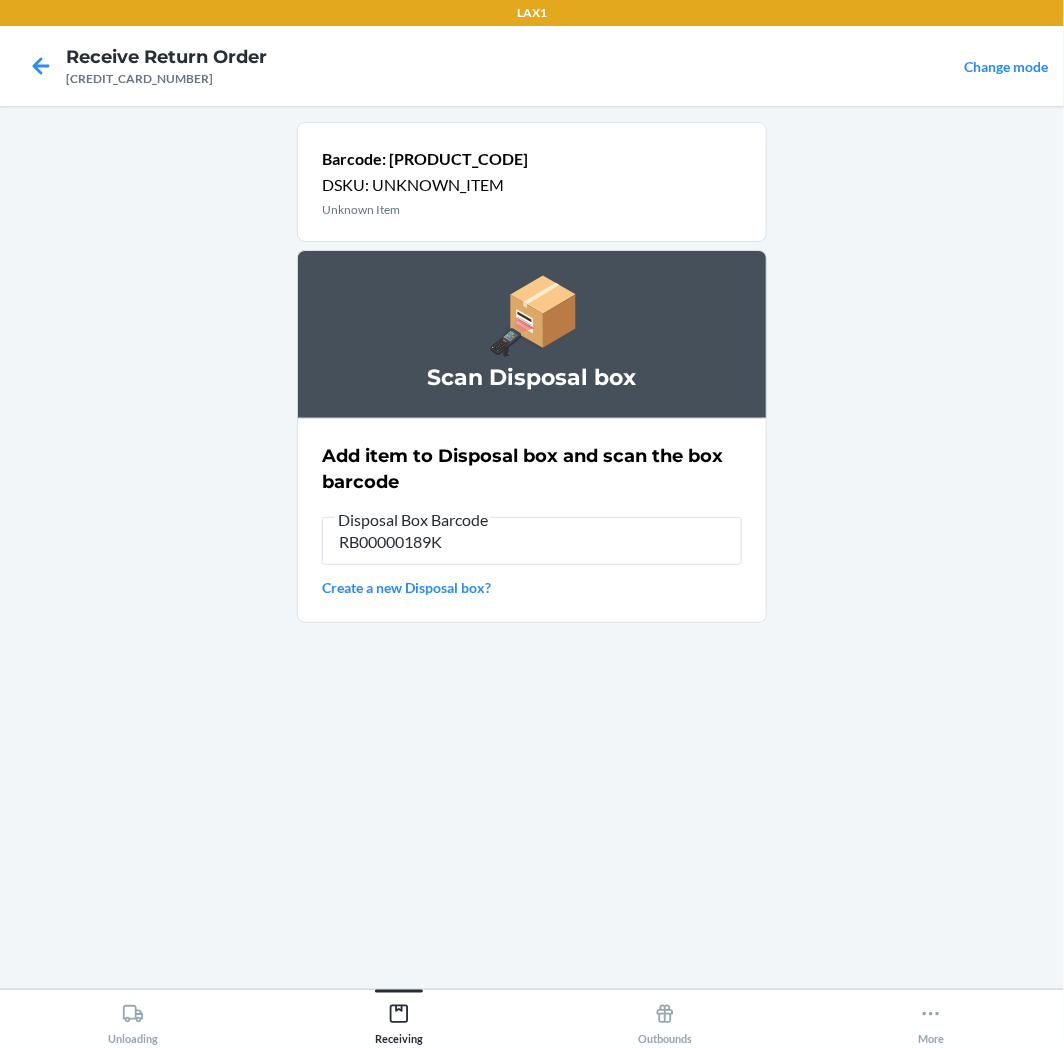 type on "RB00000189K" 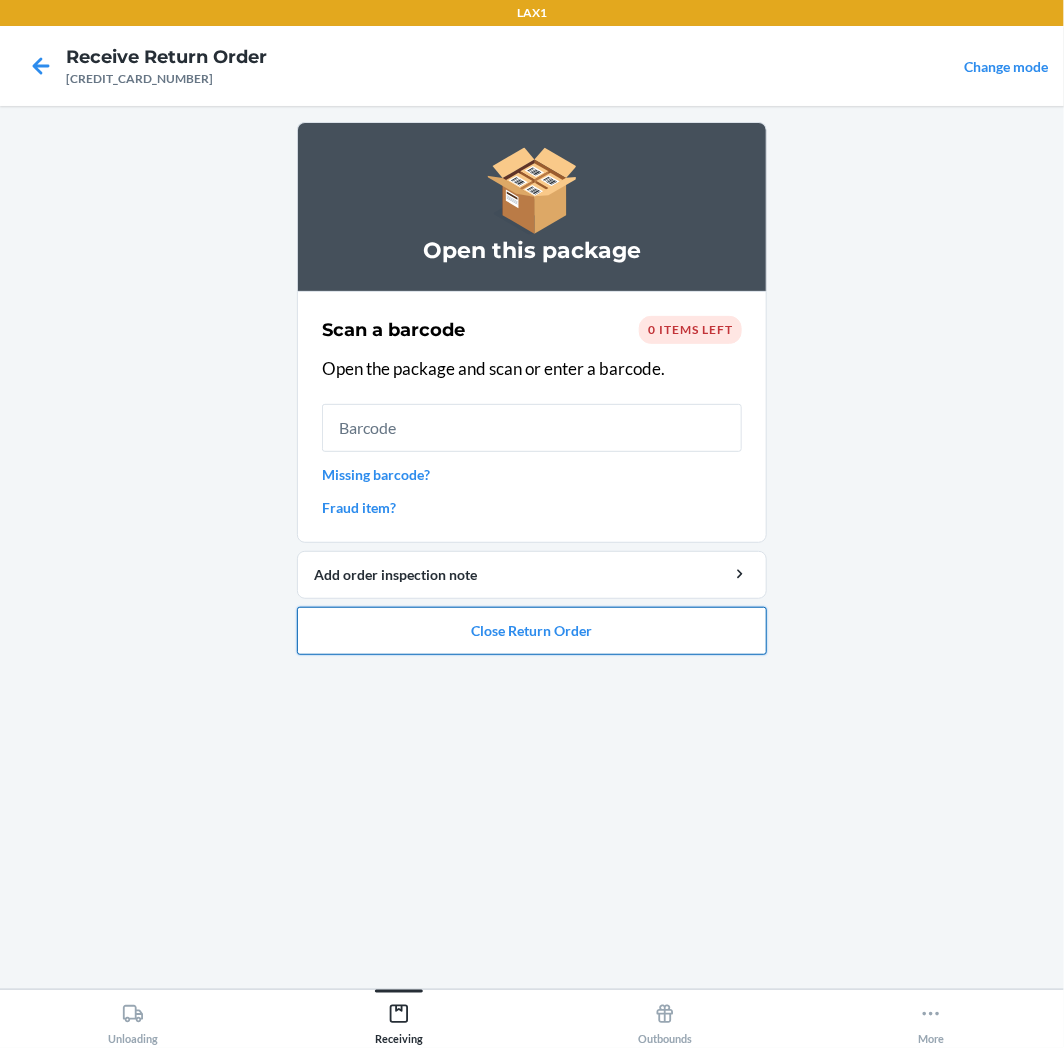 click on "Close Return Order" at bounding box center (532, 631) 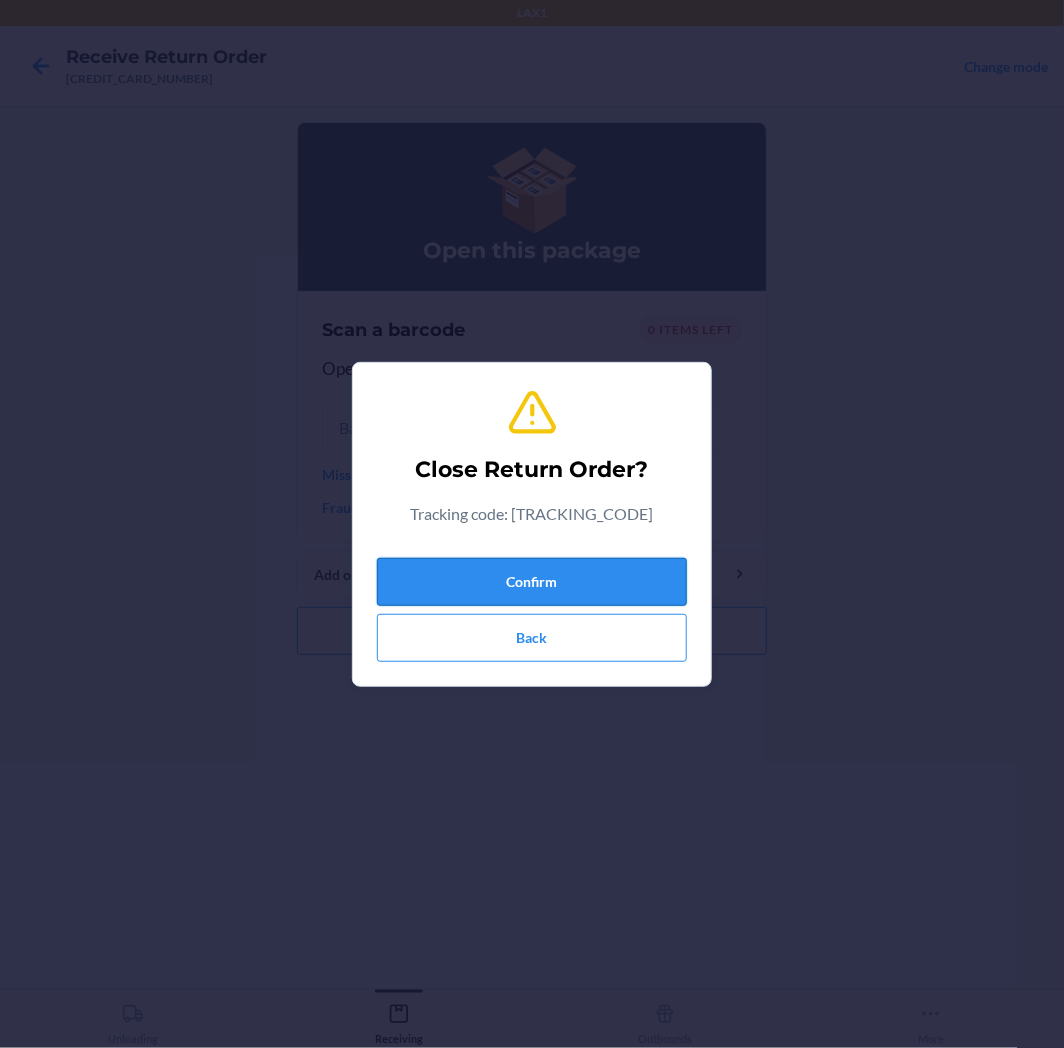 click on "Confirm" at bounding box center [532, 582] 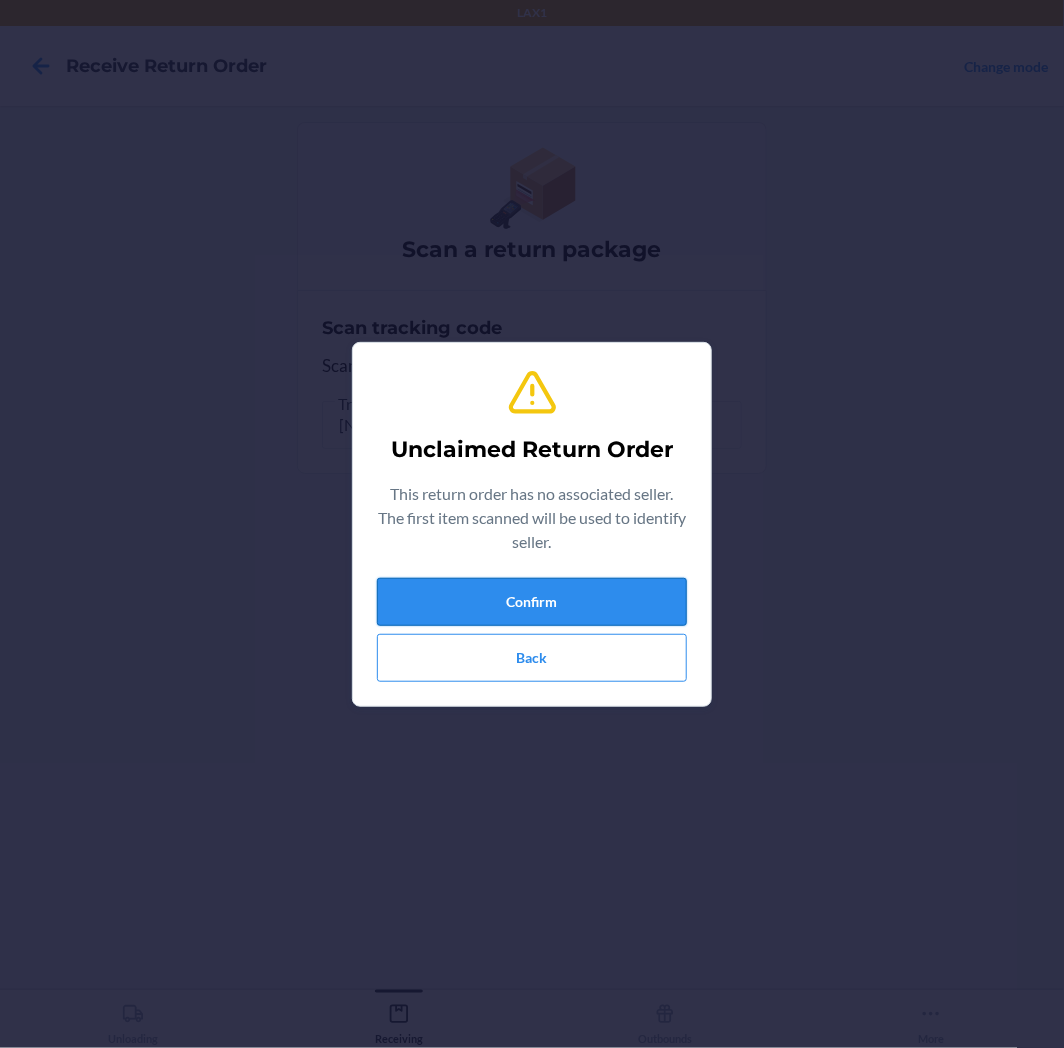 click on "Confirm" at bounding box center (532, 602) 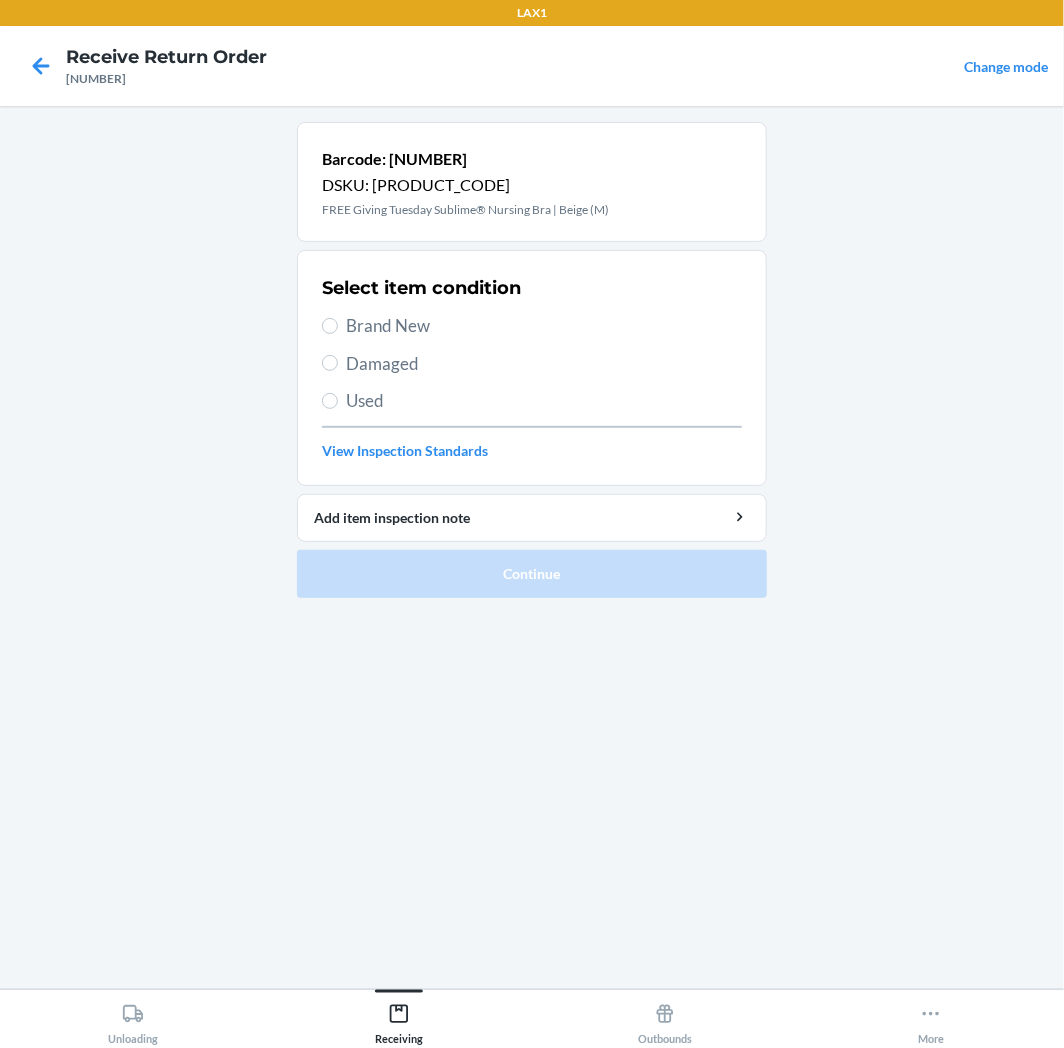 click on "Brand New" at bounding box center (544, 326) 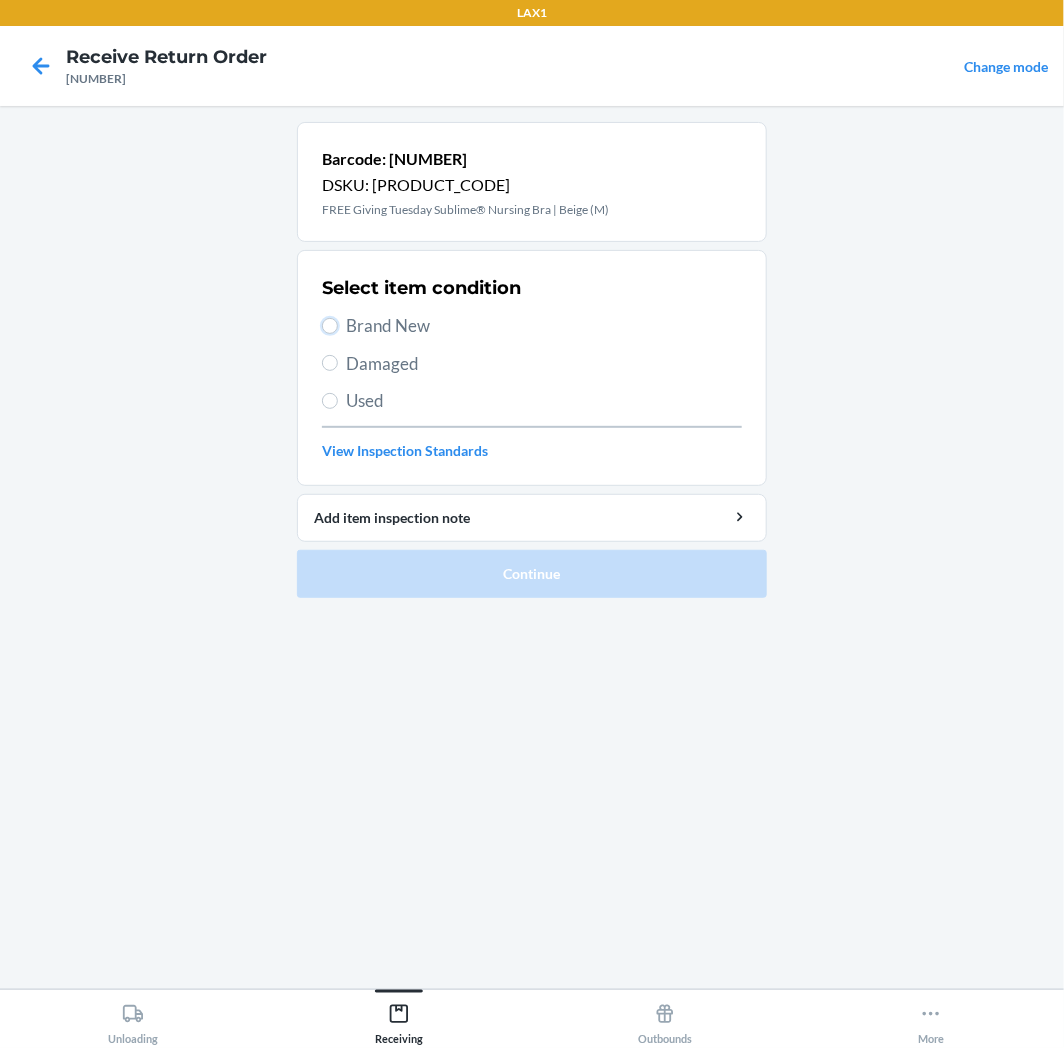 click on "Brand New" at bounding box center [330, 326] 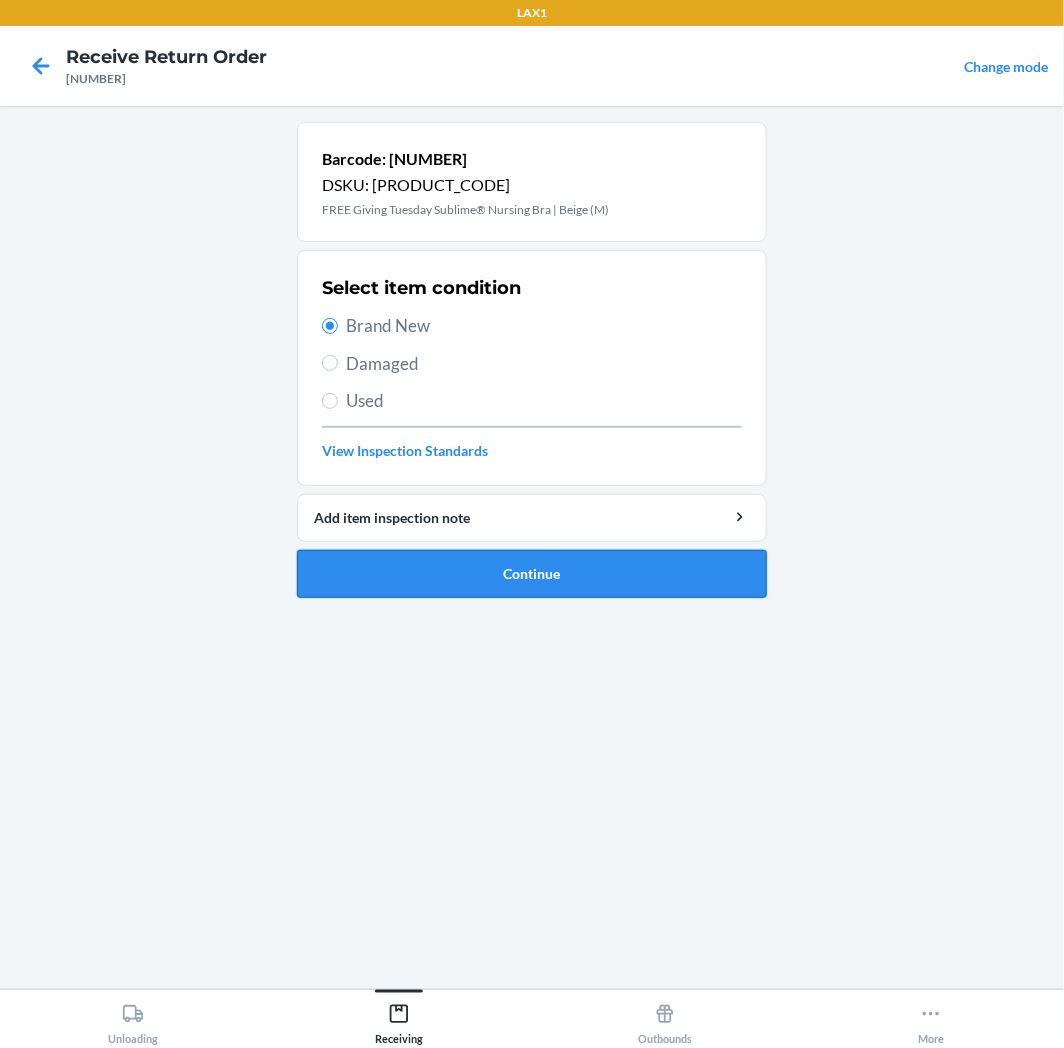 click on "Continue" at bounding box center [532, 574] 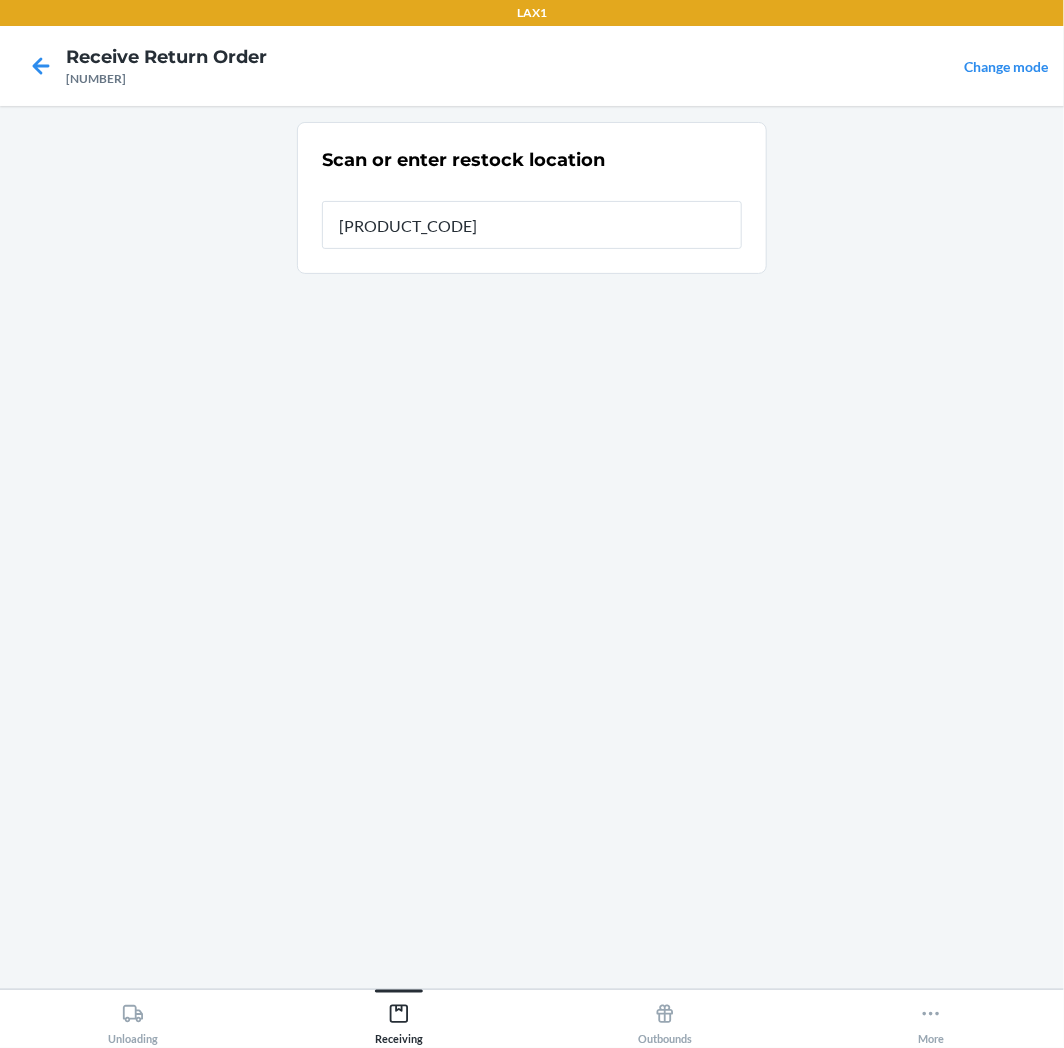 type on "[PRODUCT_CODE]" 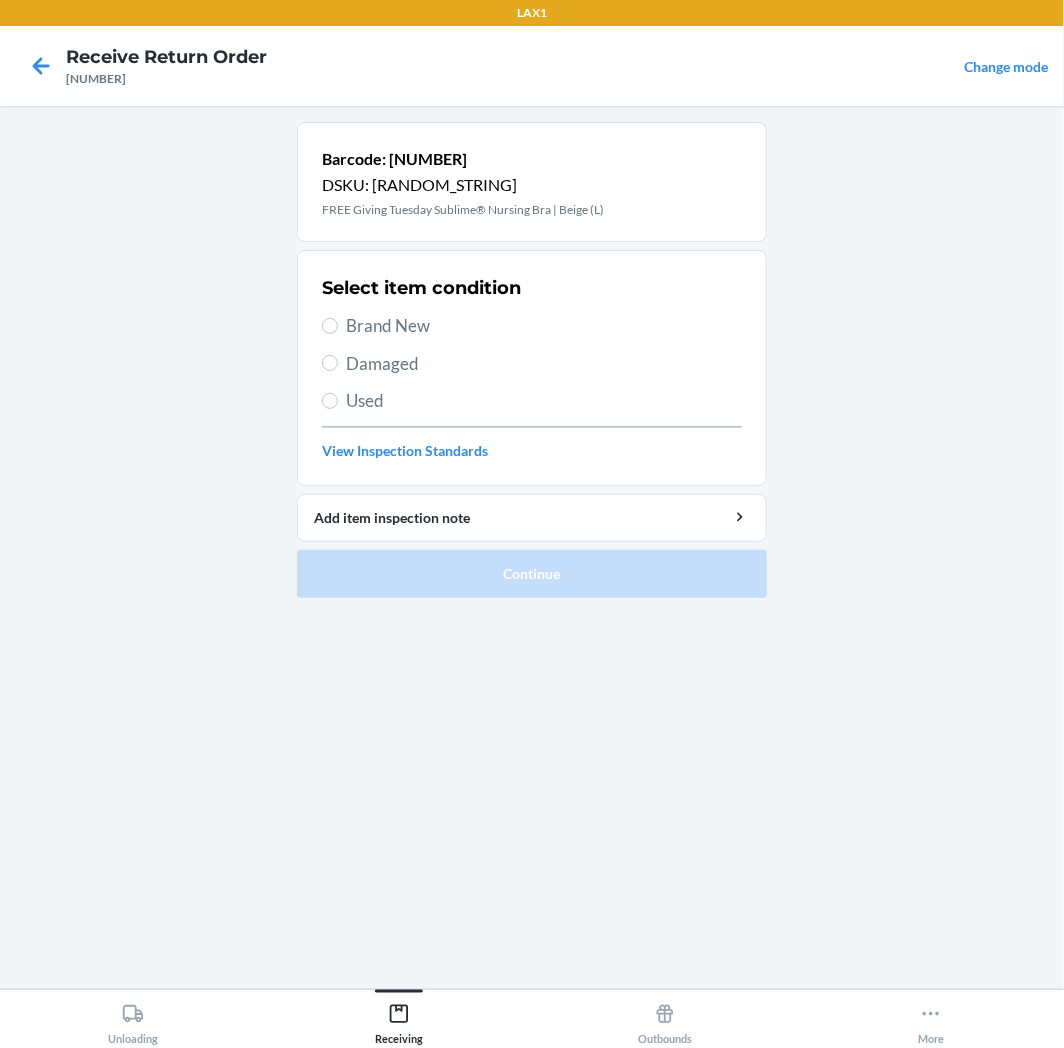 click on "Brand New" at bounding box center [544, 326] 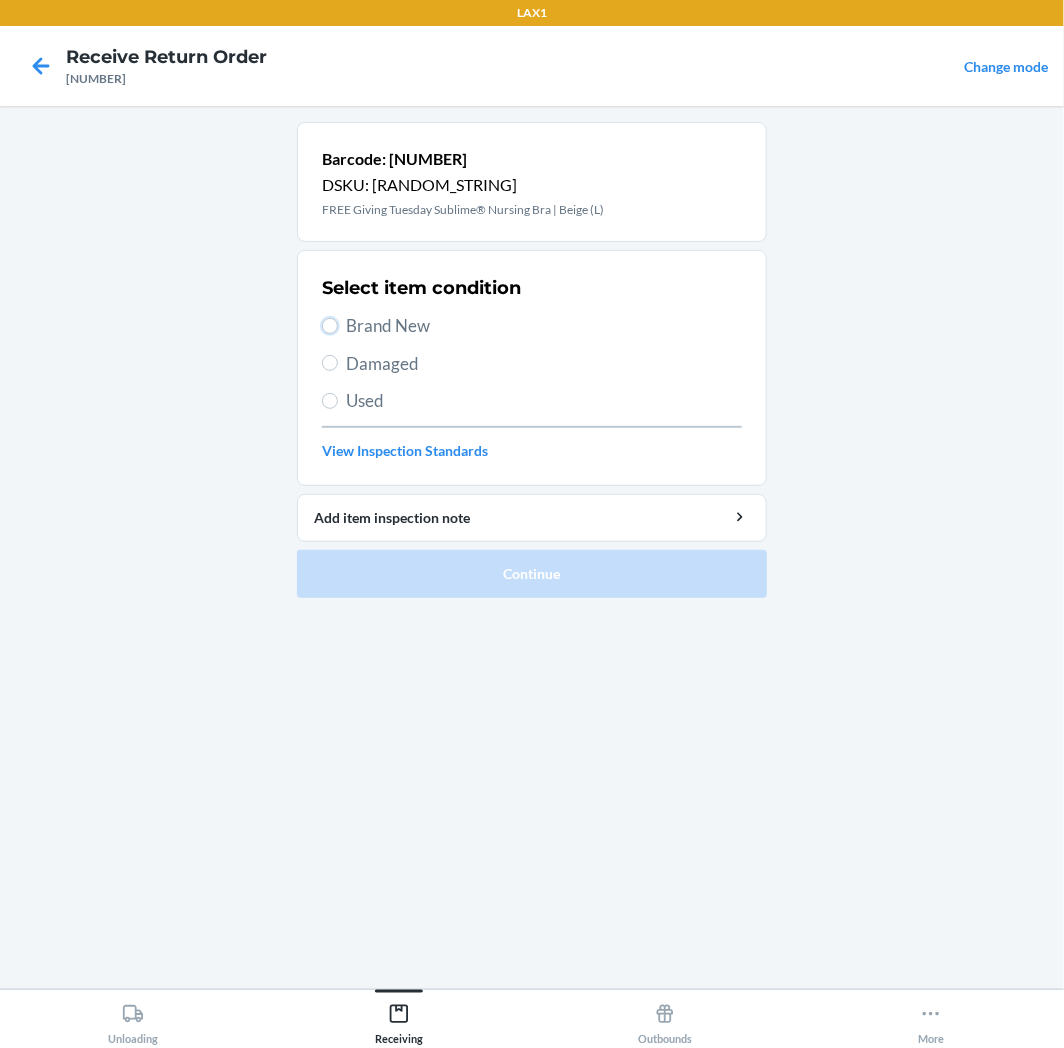 click on "Brand New" at bounding box center (330, 326) 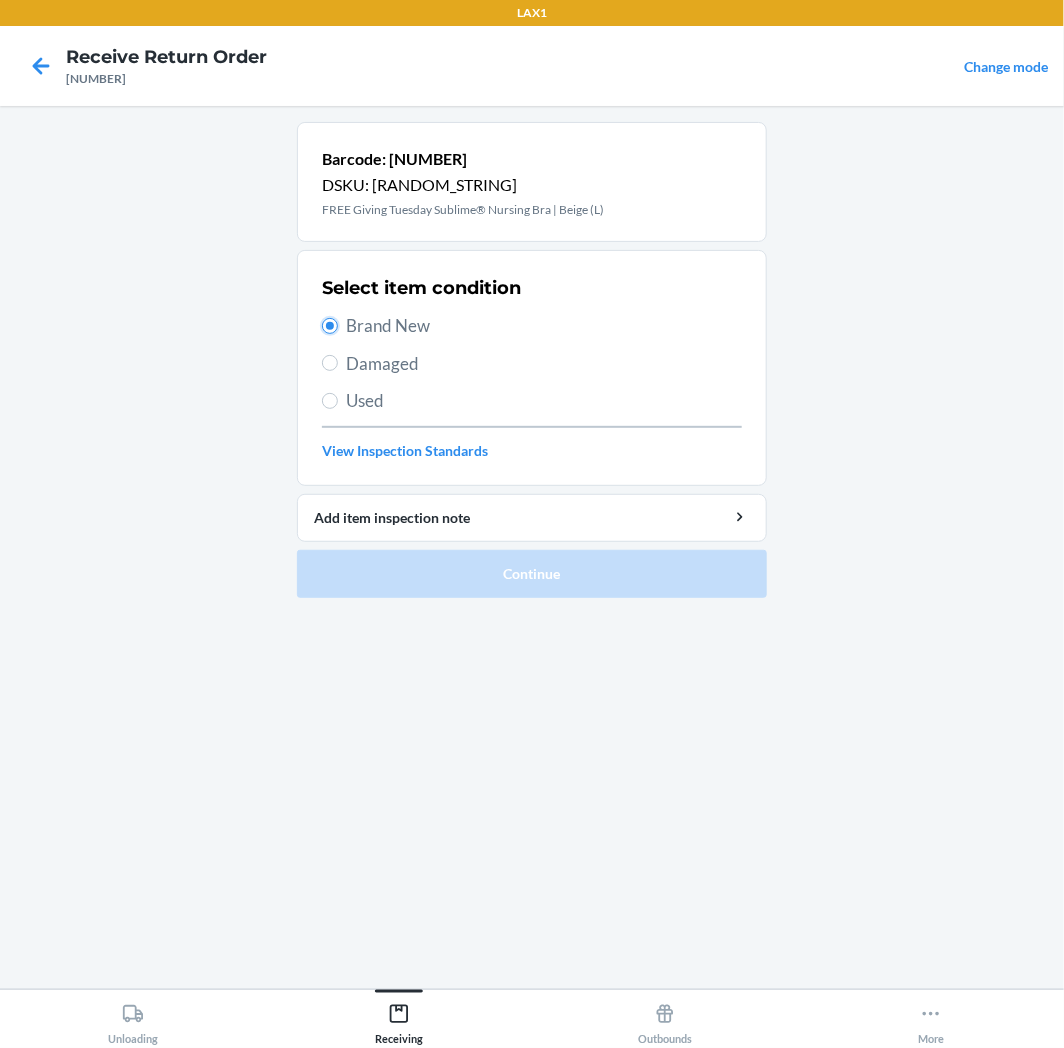 radio on "true" 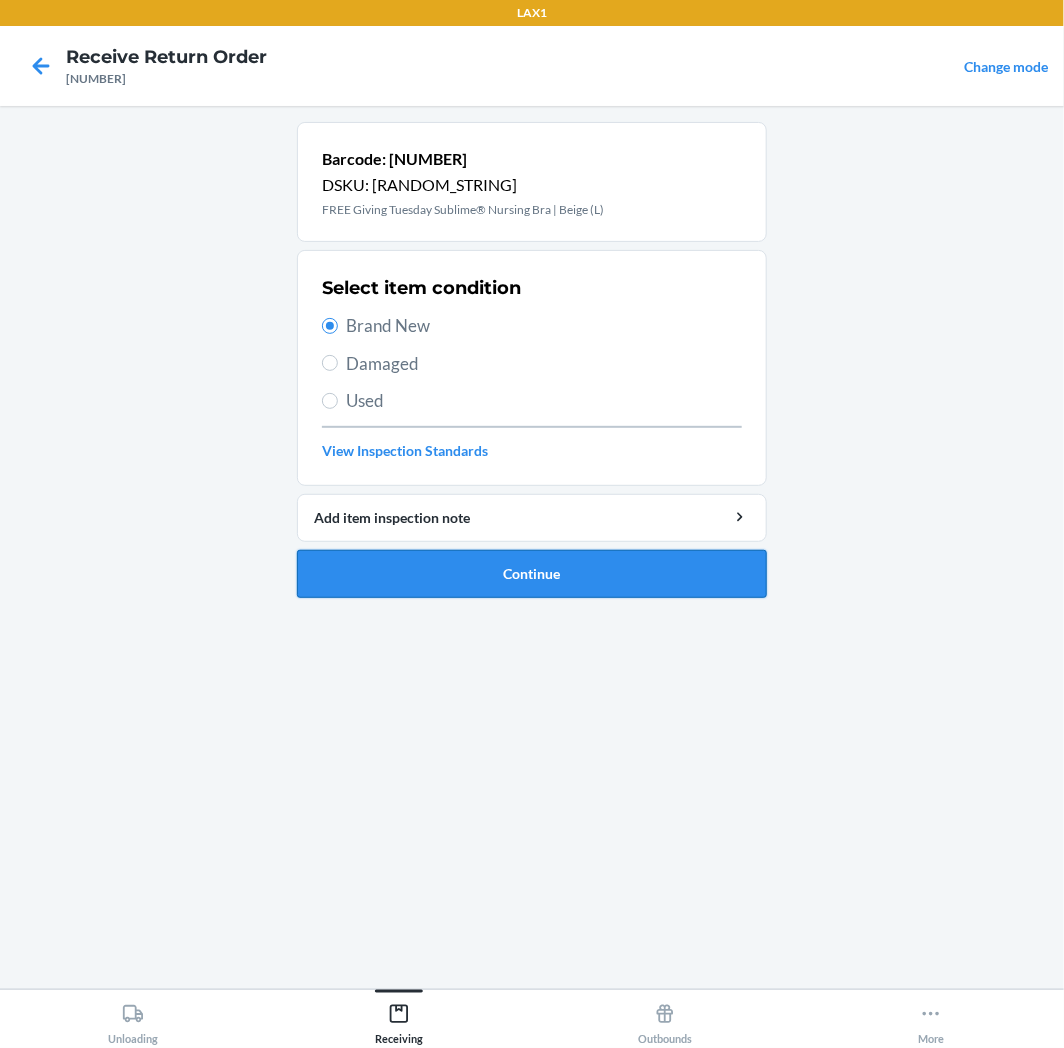 click on "Continue" at bounding box center (532, 574) 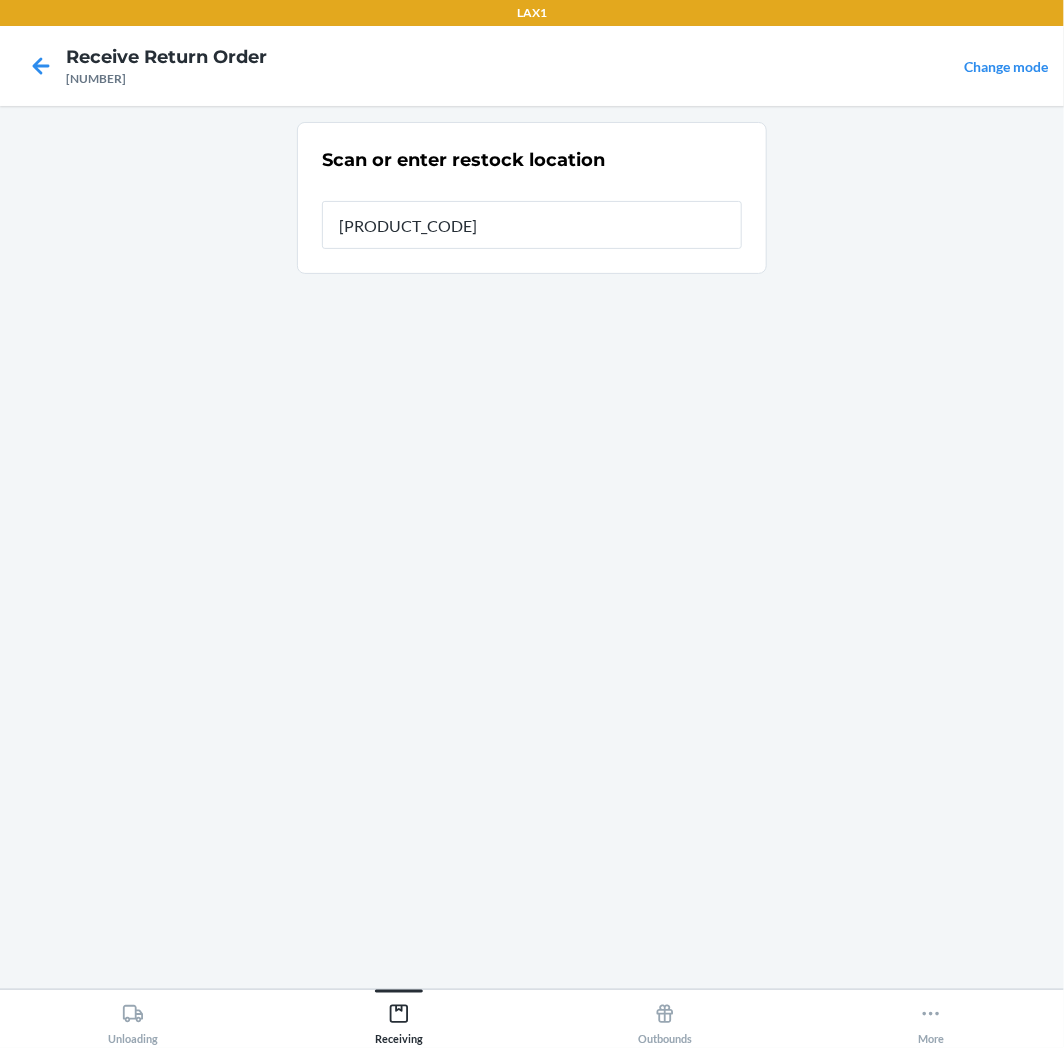 type on "[PRODUCT_CODE]" 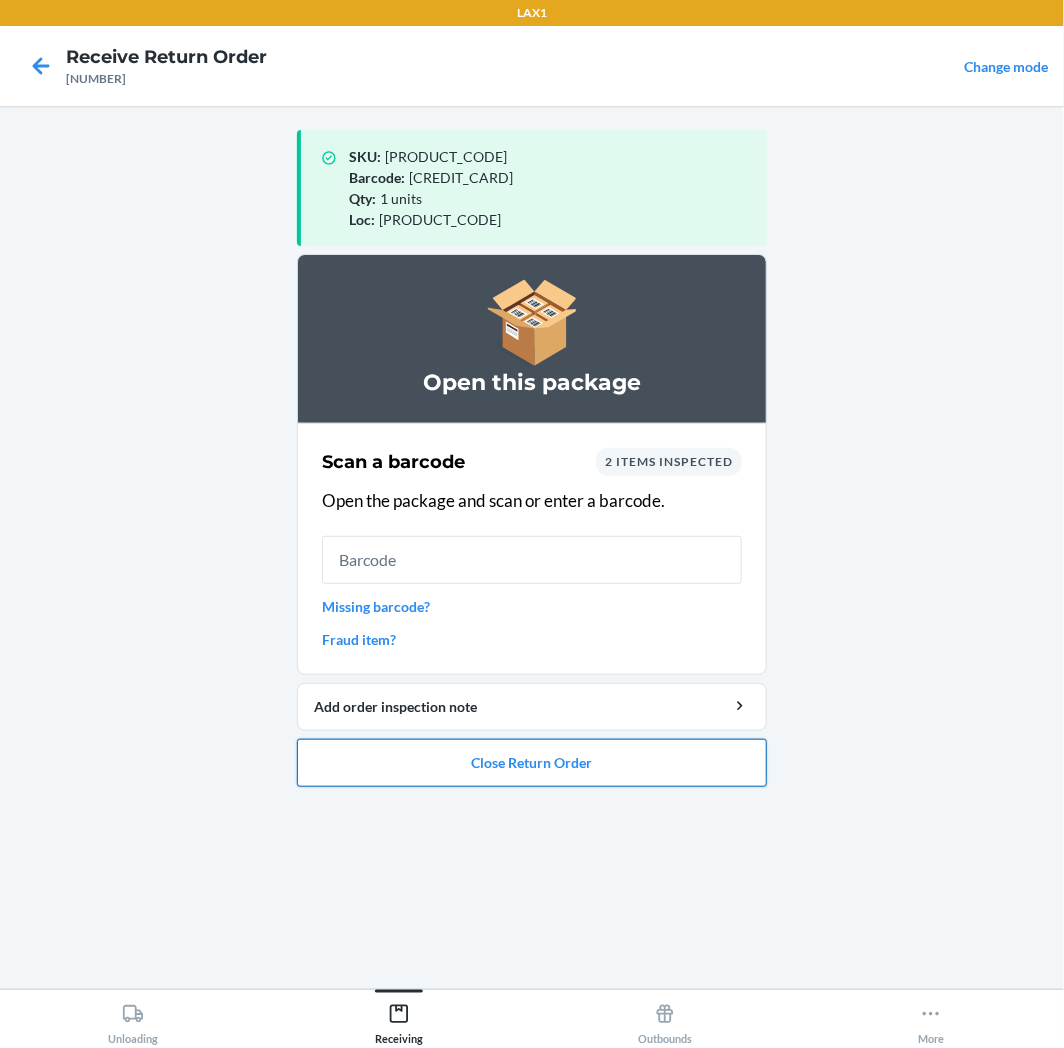 click on "Close Return Order" at bounding box center (532, 763) 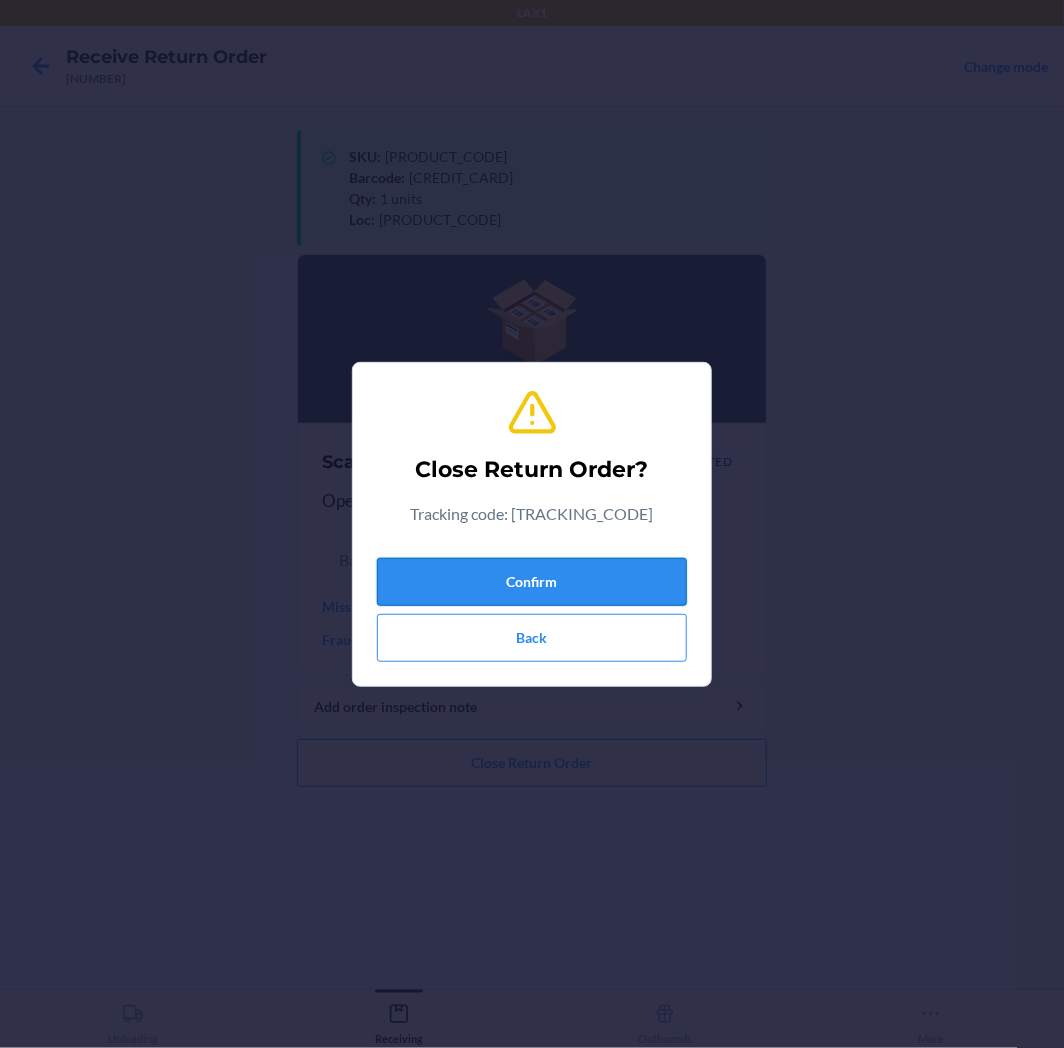 click on "Confirm" at bounding box center (532, 582) 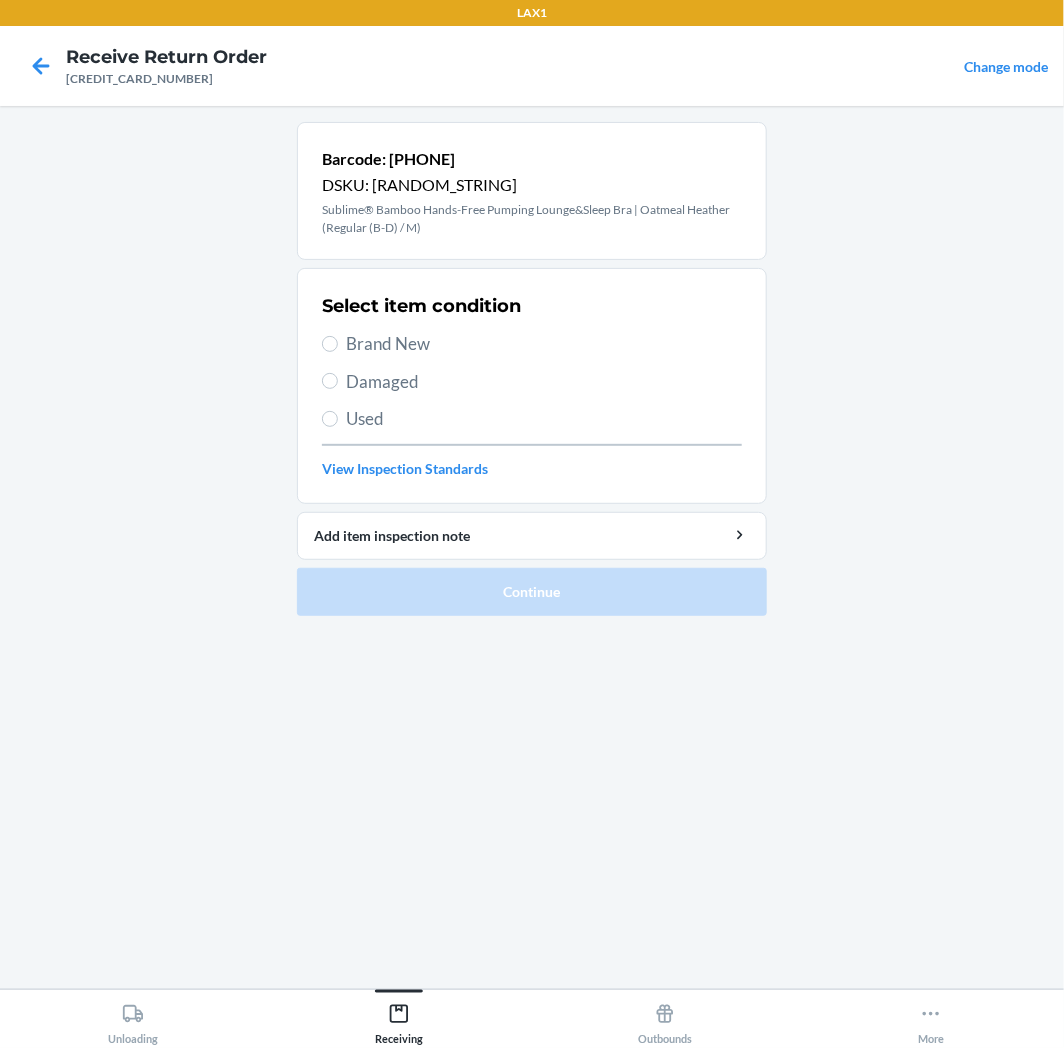 click on "Select item condition Brand New Damaged Used View Inspection Standards" at bounding box center (532, 386) 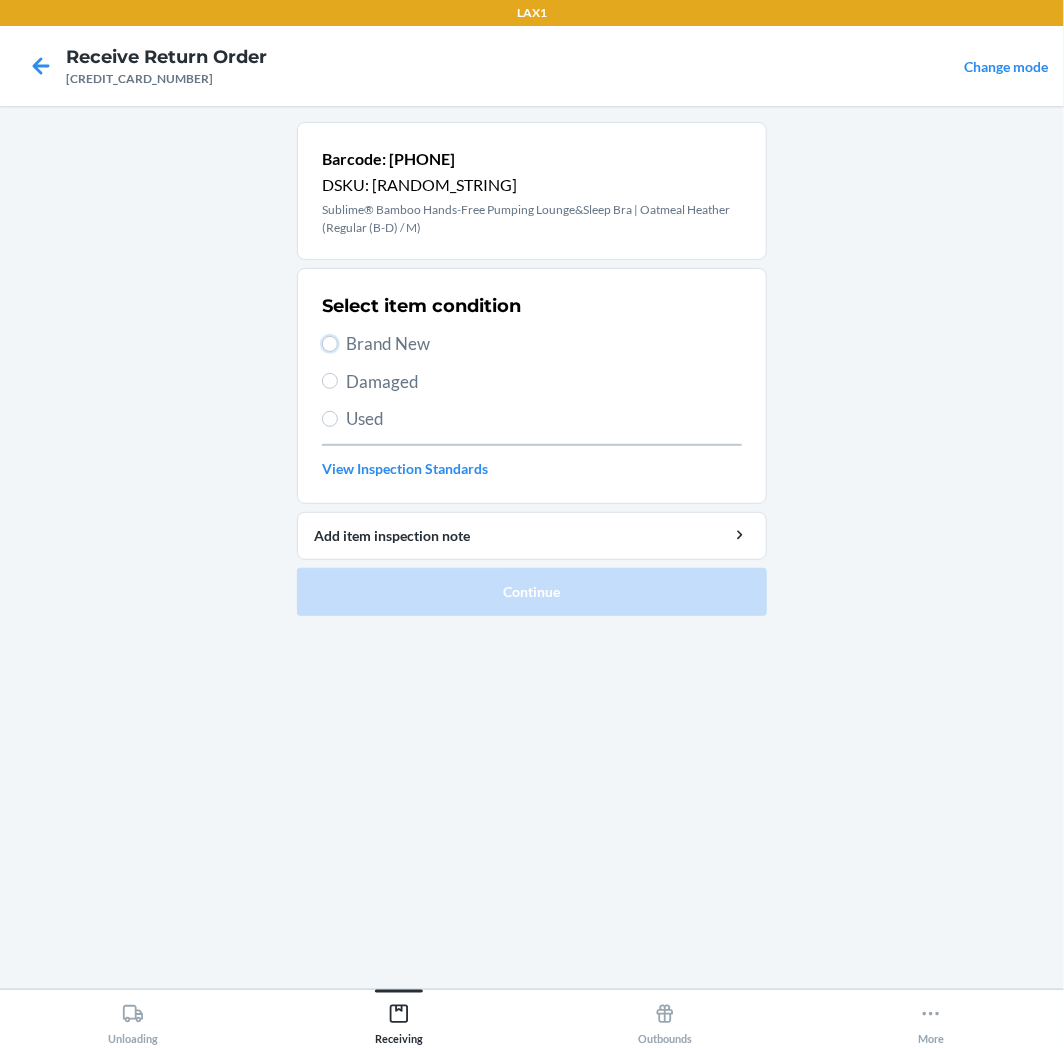 click on "Brand New" at bounding box center [330, 344] 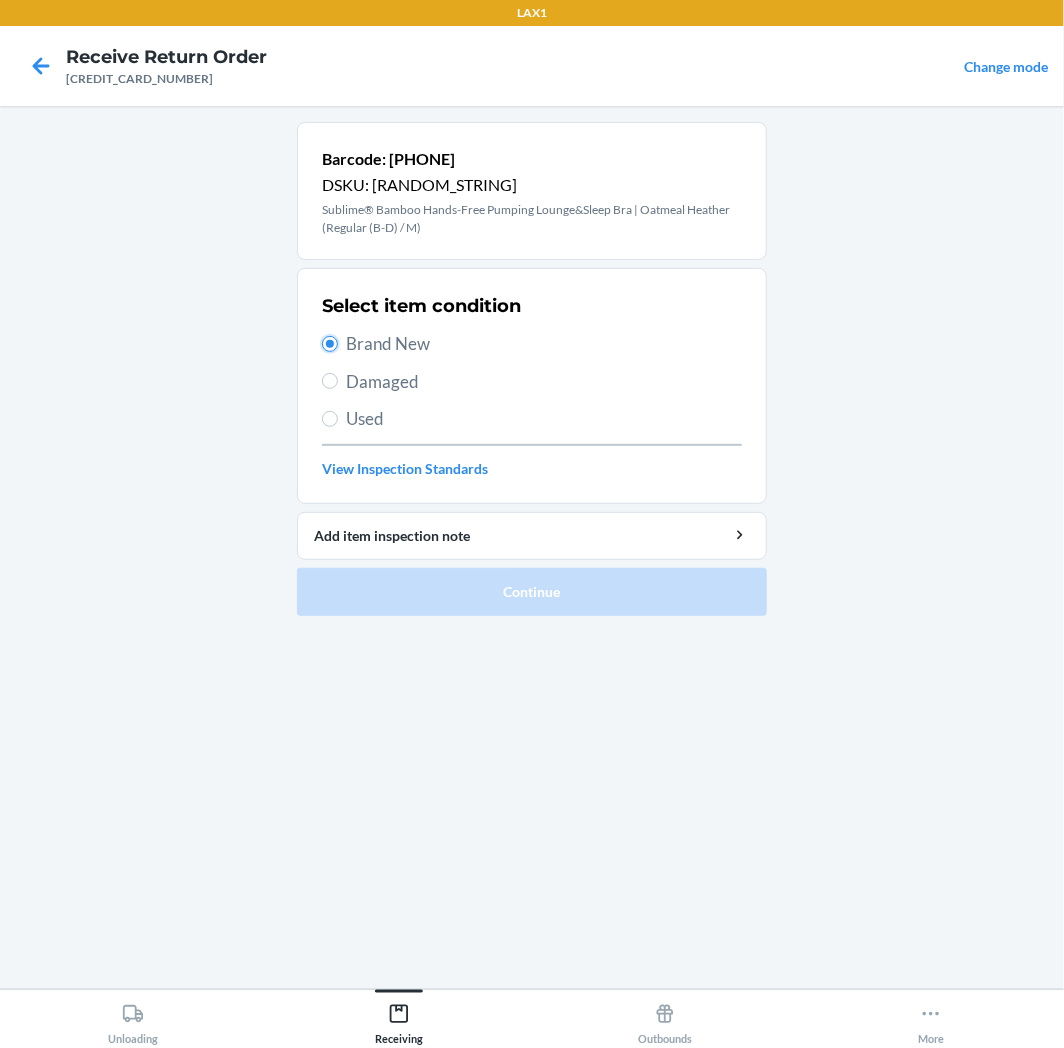 radio on "true" 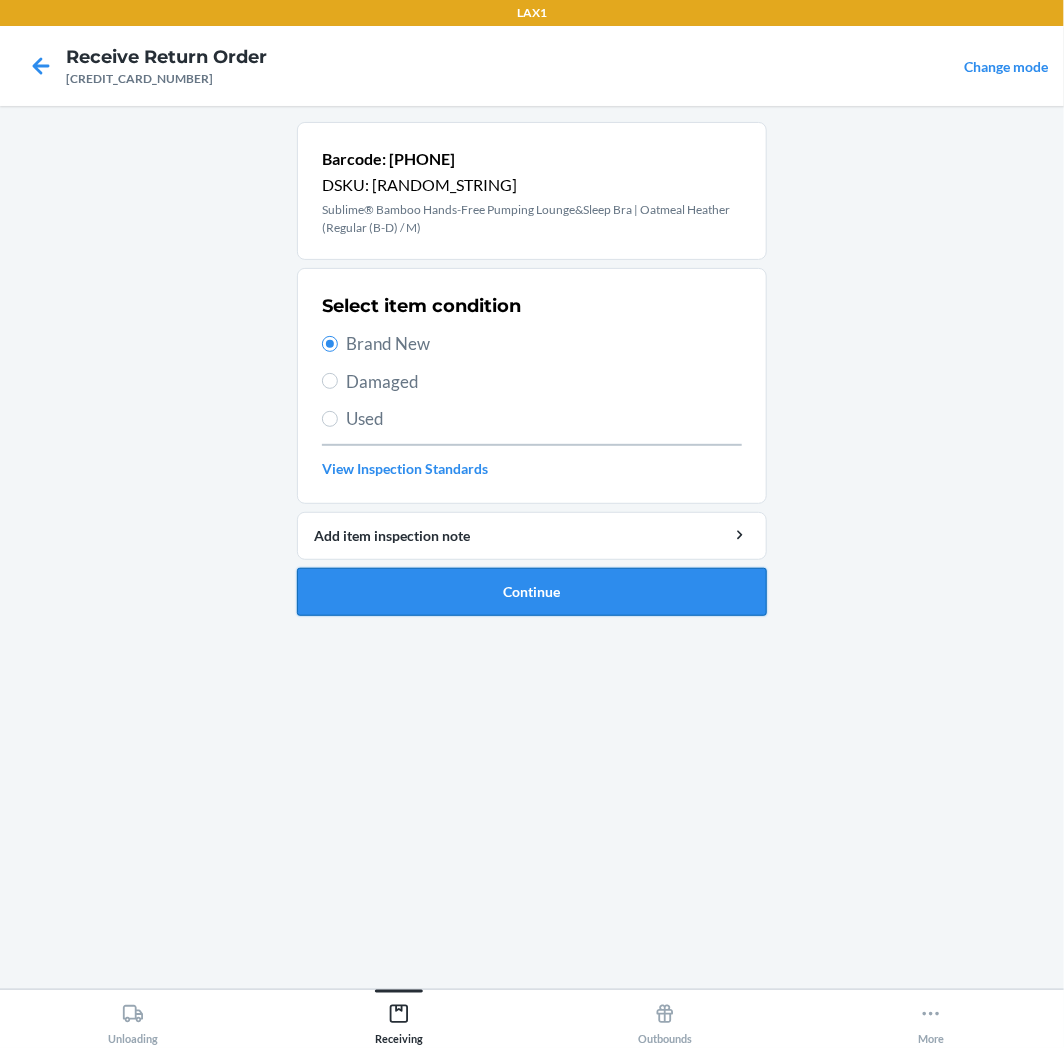 click on "Continue" at bounding box center [532, 592] 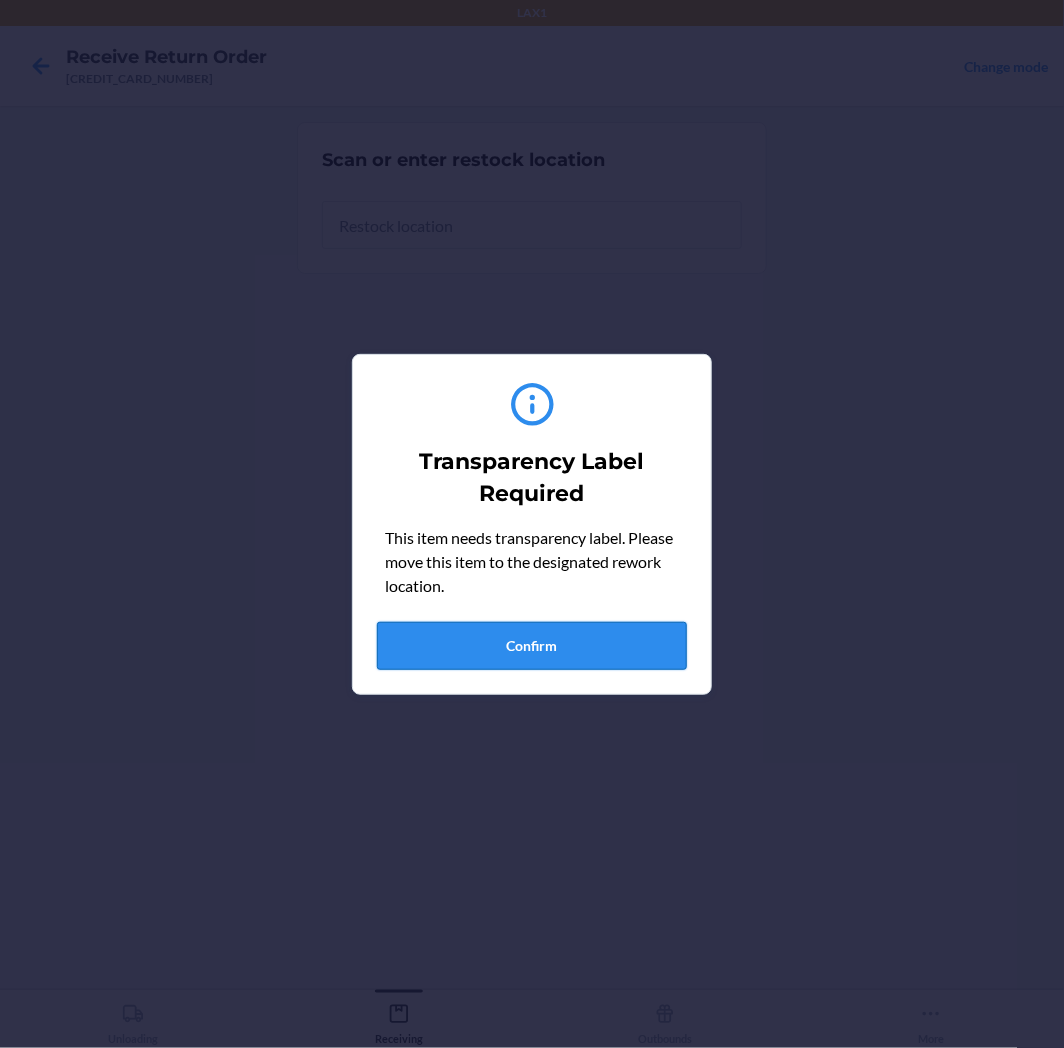 click on "Confirm" at bounding box center (532, 646) 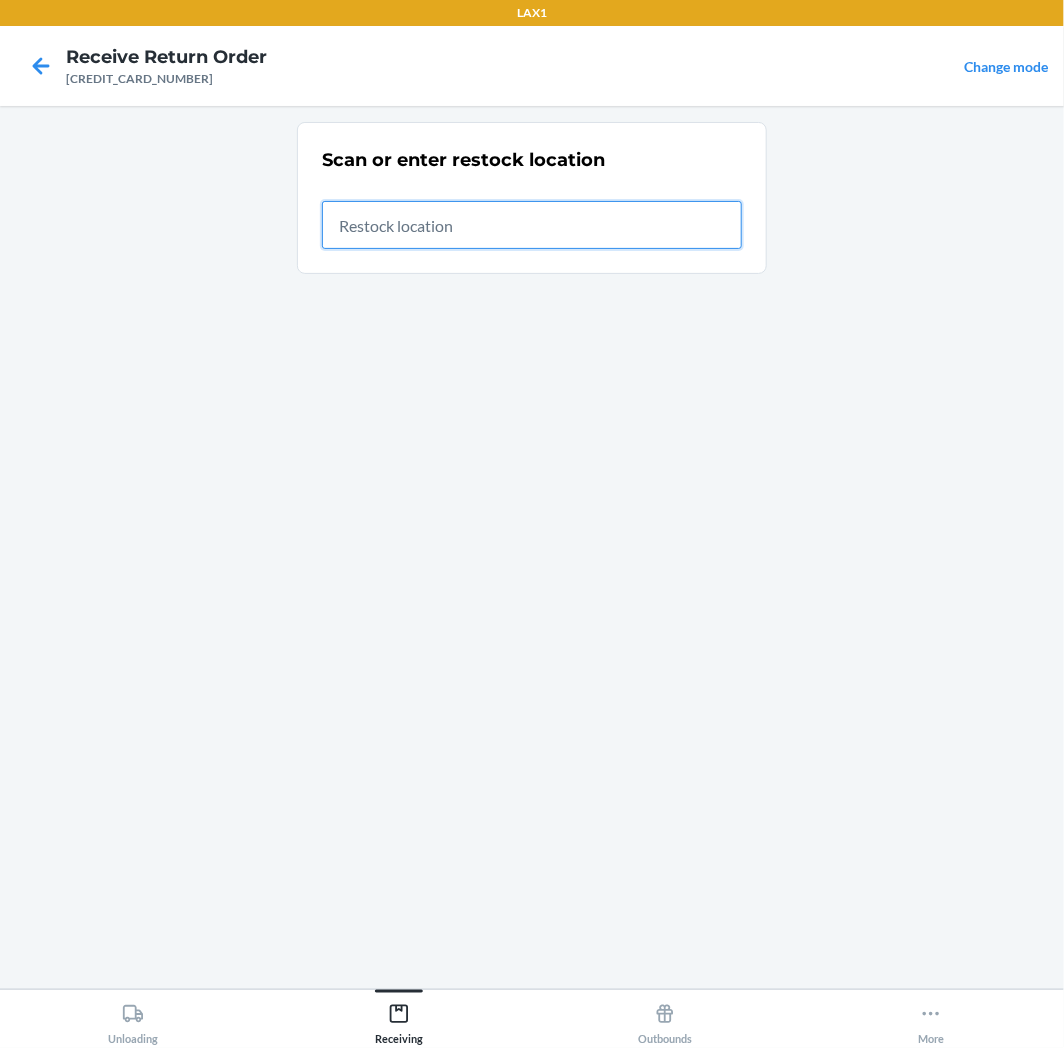 click at bounding box center (532, 225) 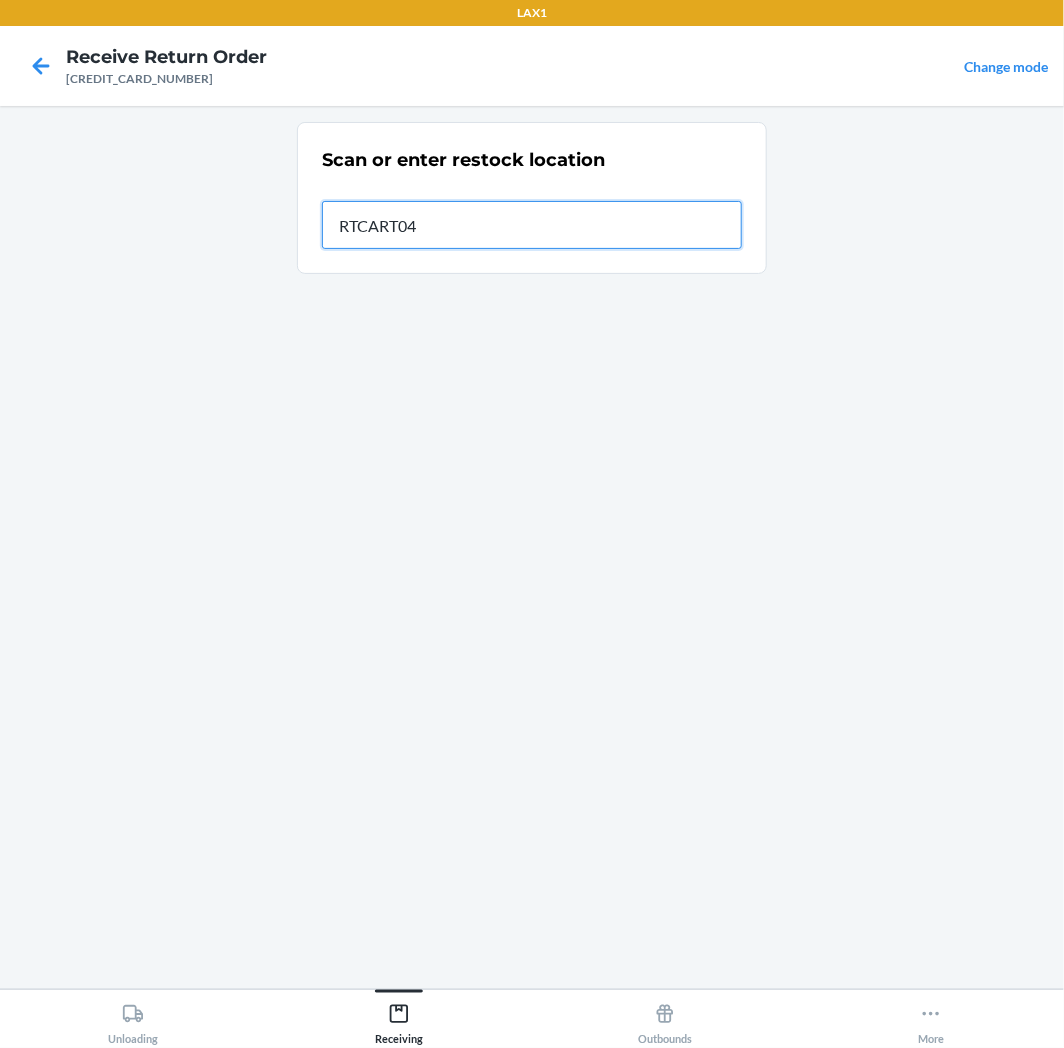 type on "[PRODUCT_CODE]" 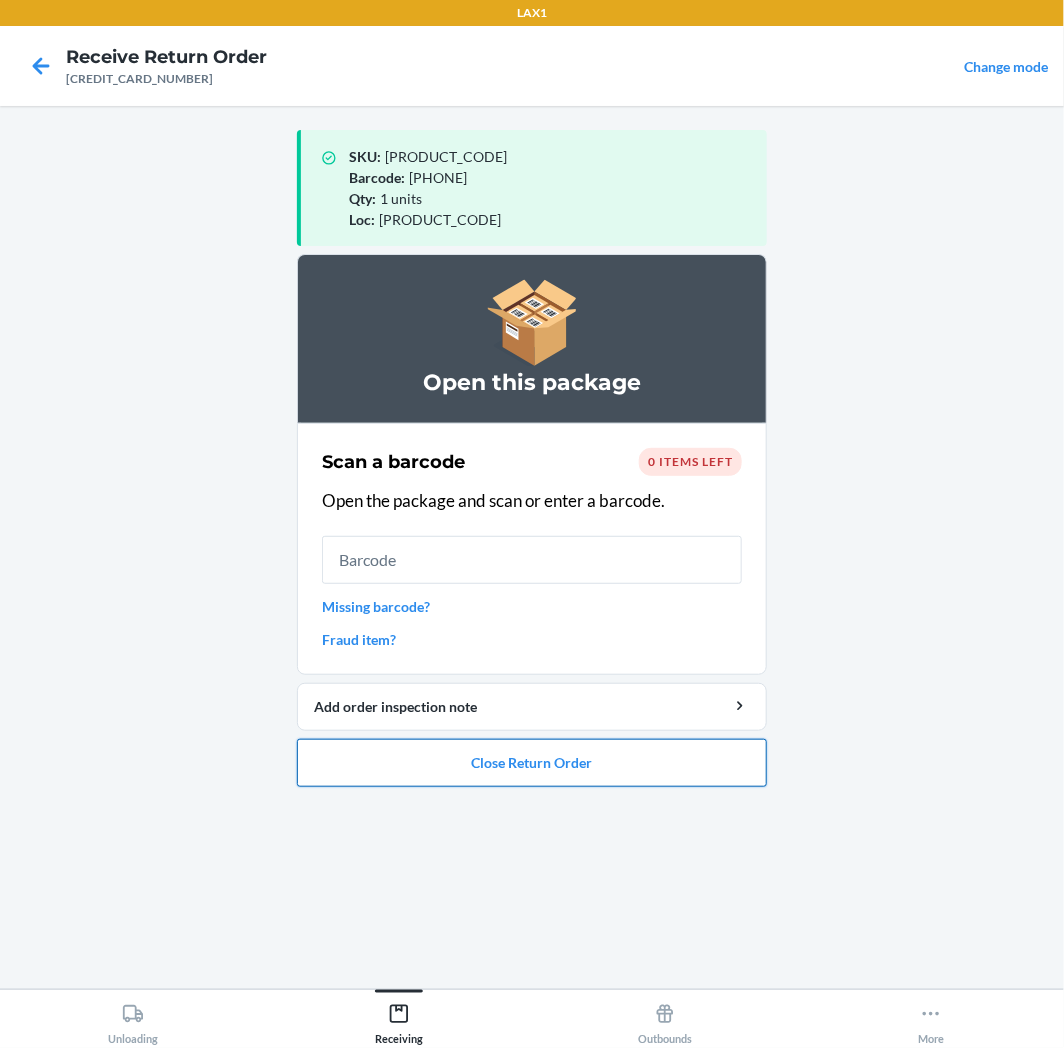 click on "Close Return Order" at bounding box center [532, 763] 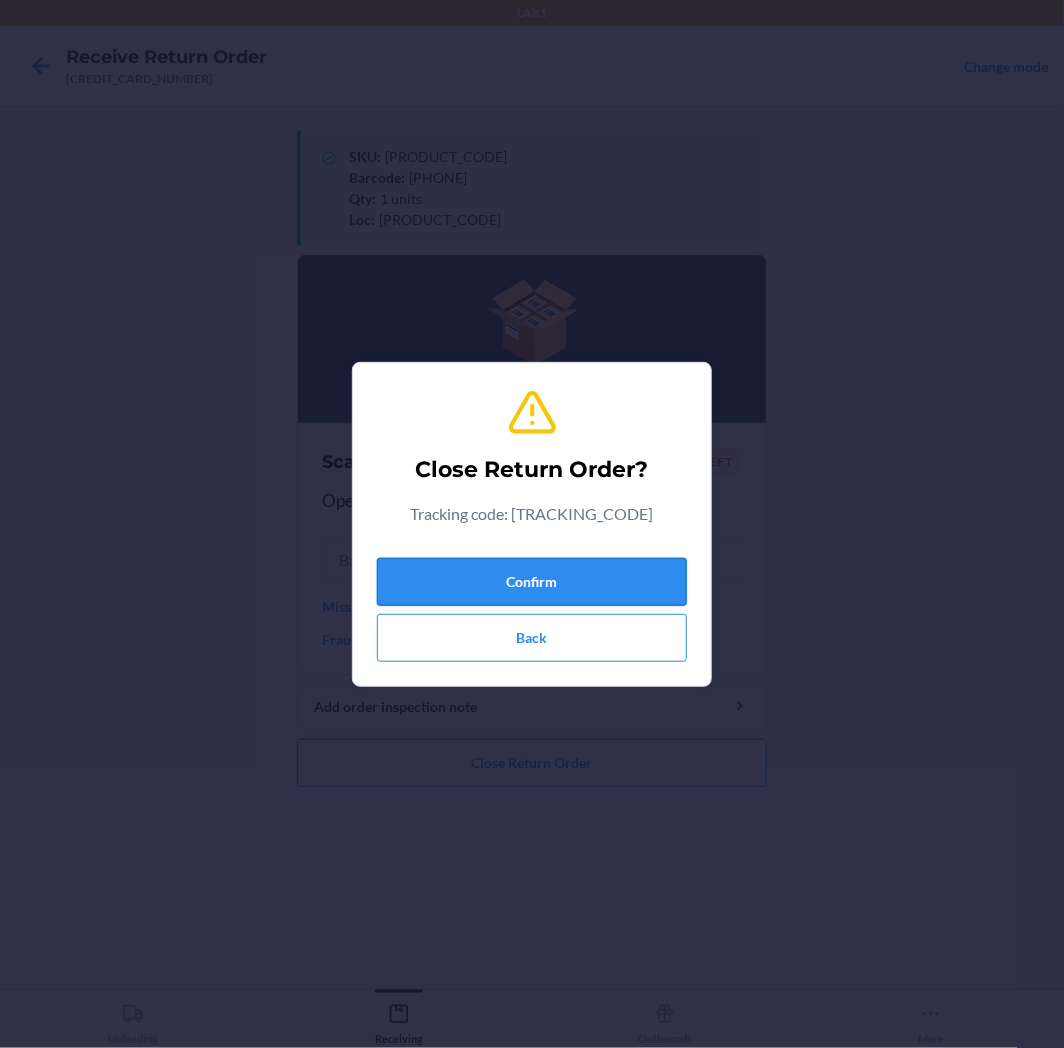 click on "Confirm" at bounding box center (532, 582) 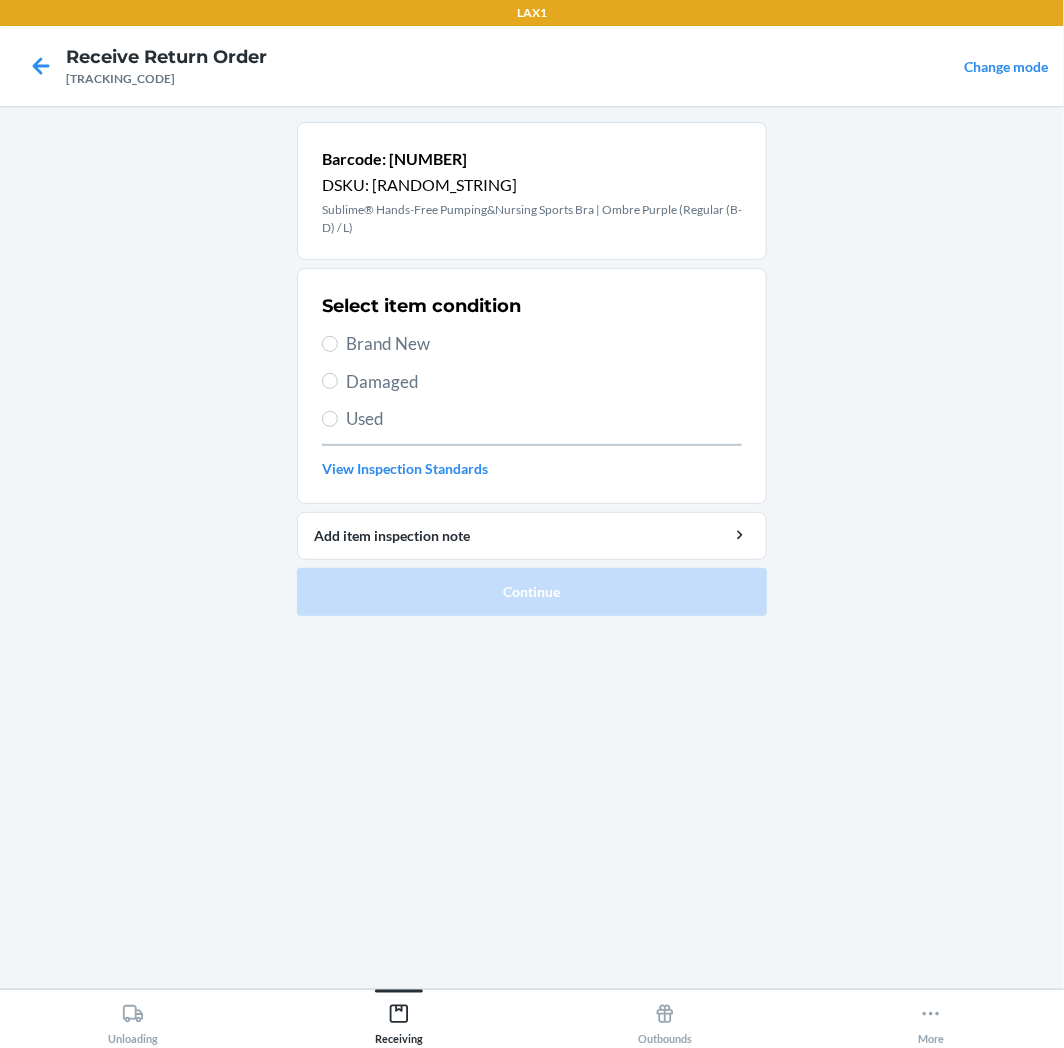 click on "Brand New" at bounding box center [544, 344] 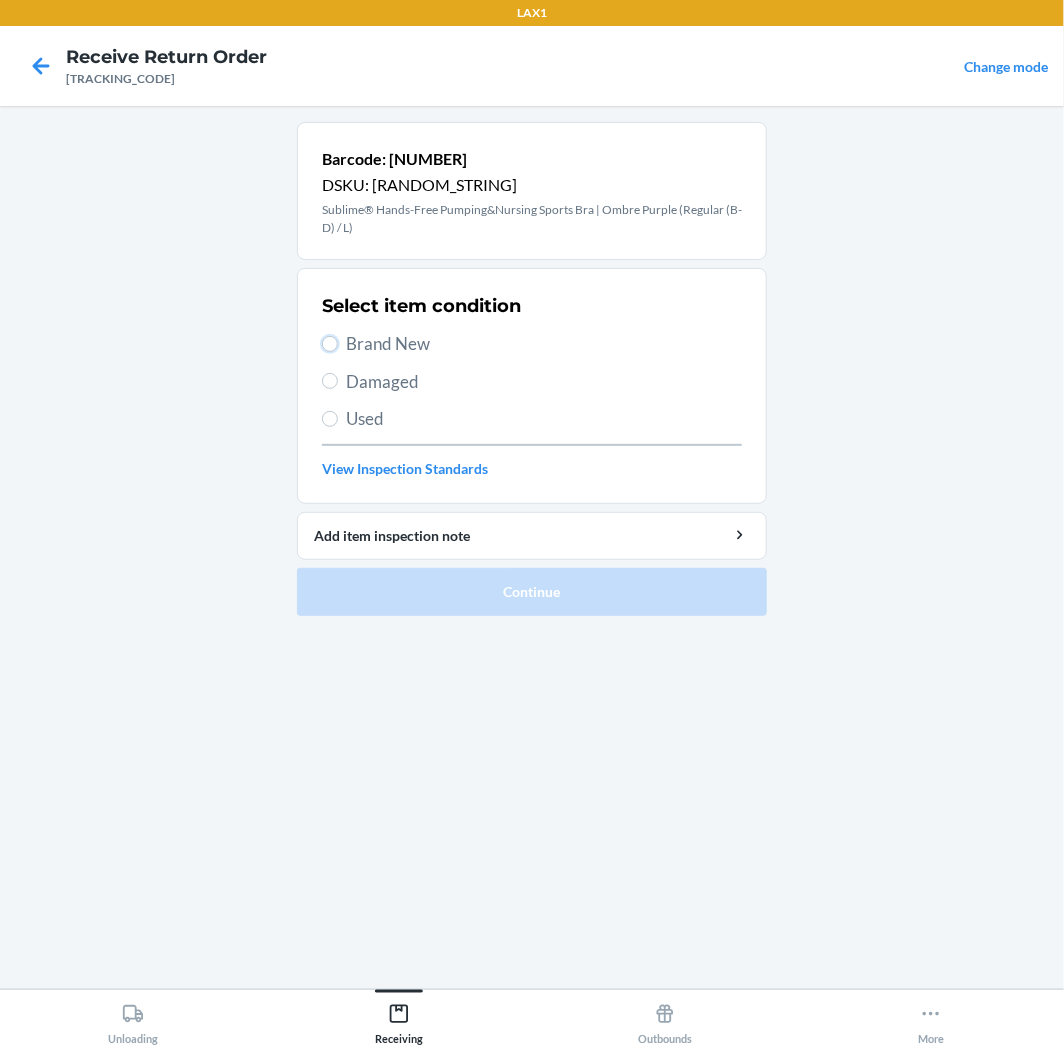 click on "Brand New" at bounding box center [330, 344] 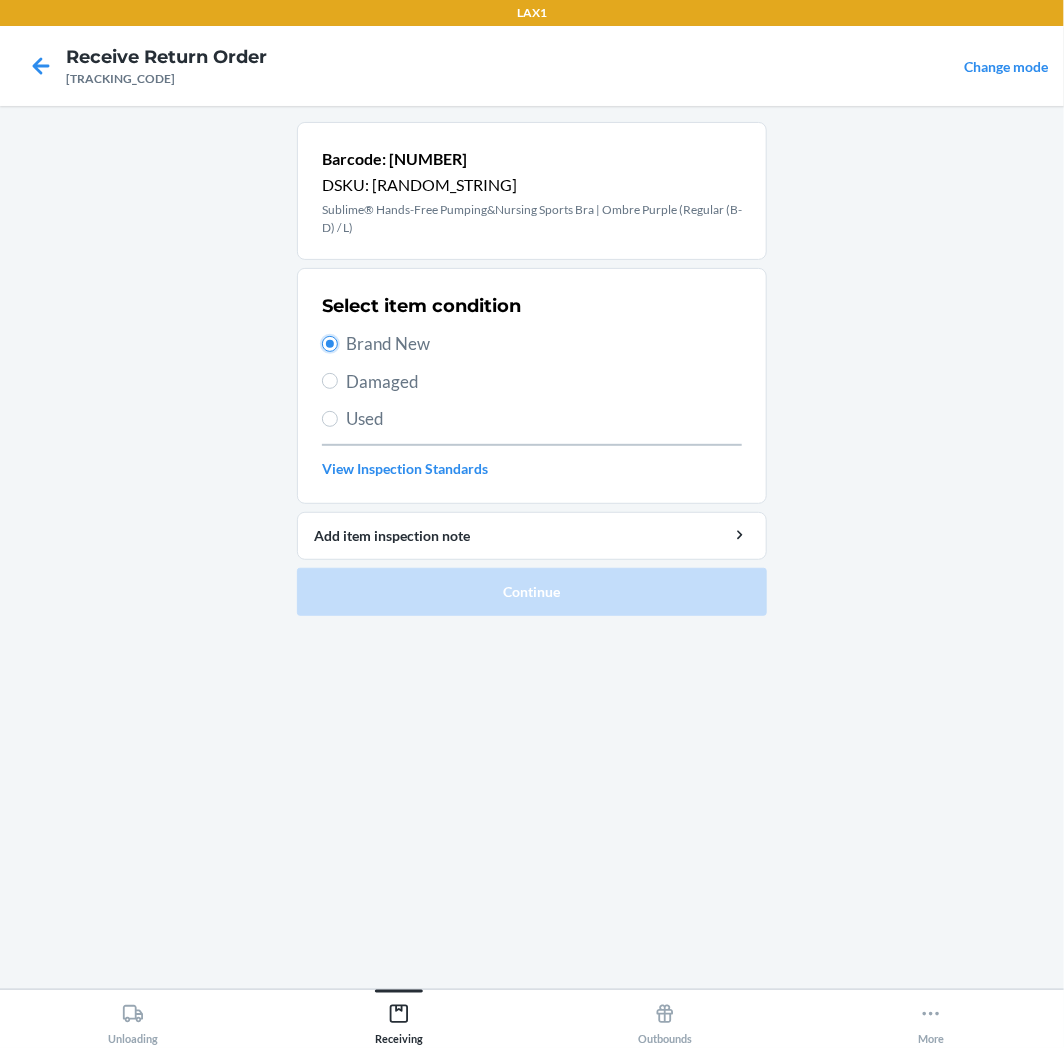 radio on "true" 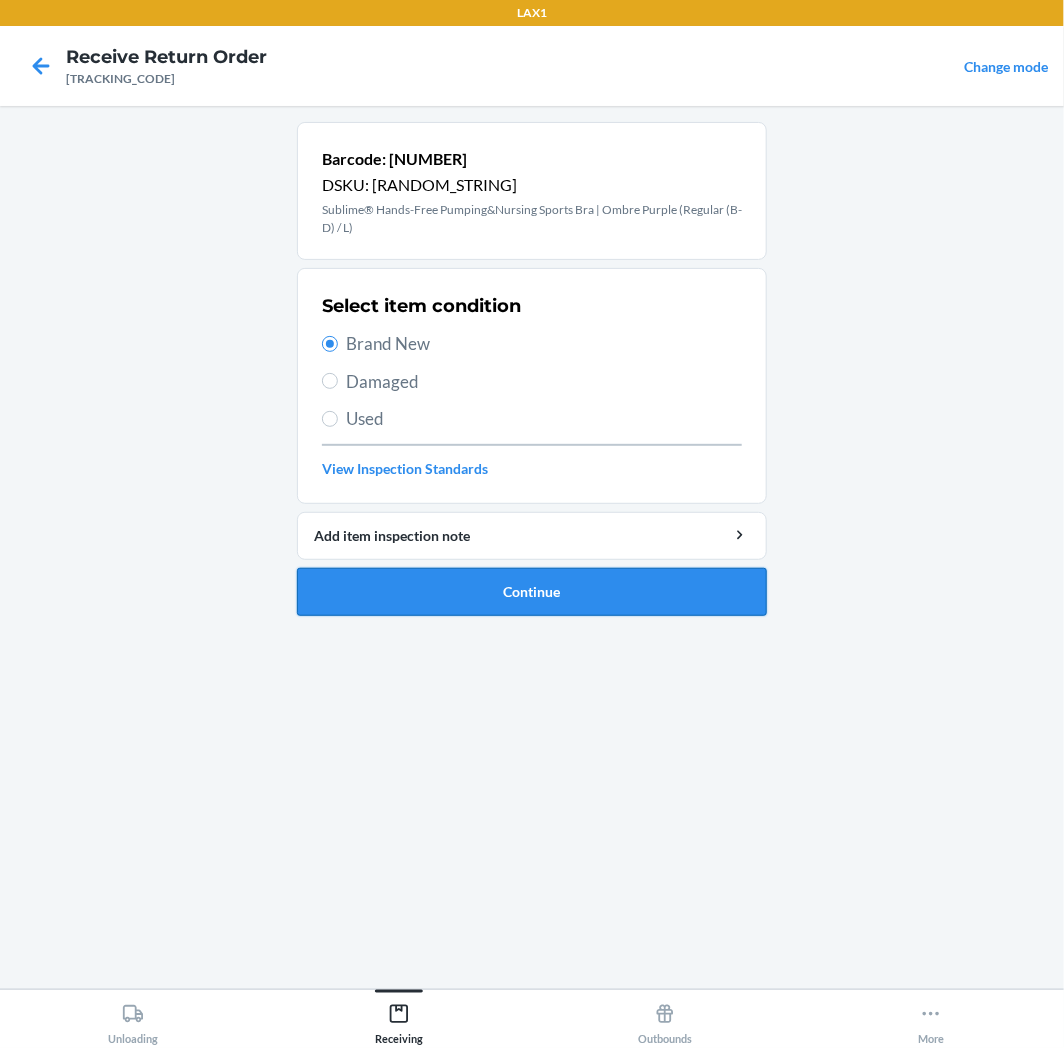 click on "Continue" at bounding box center [532, 592] 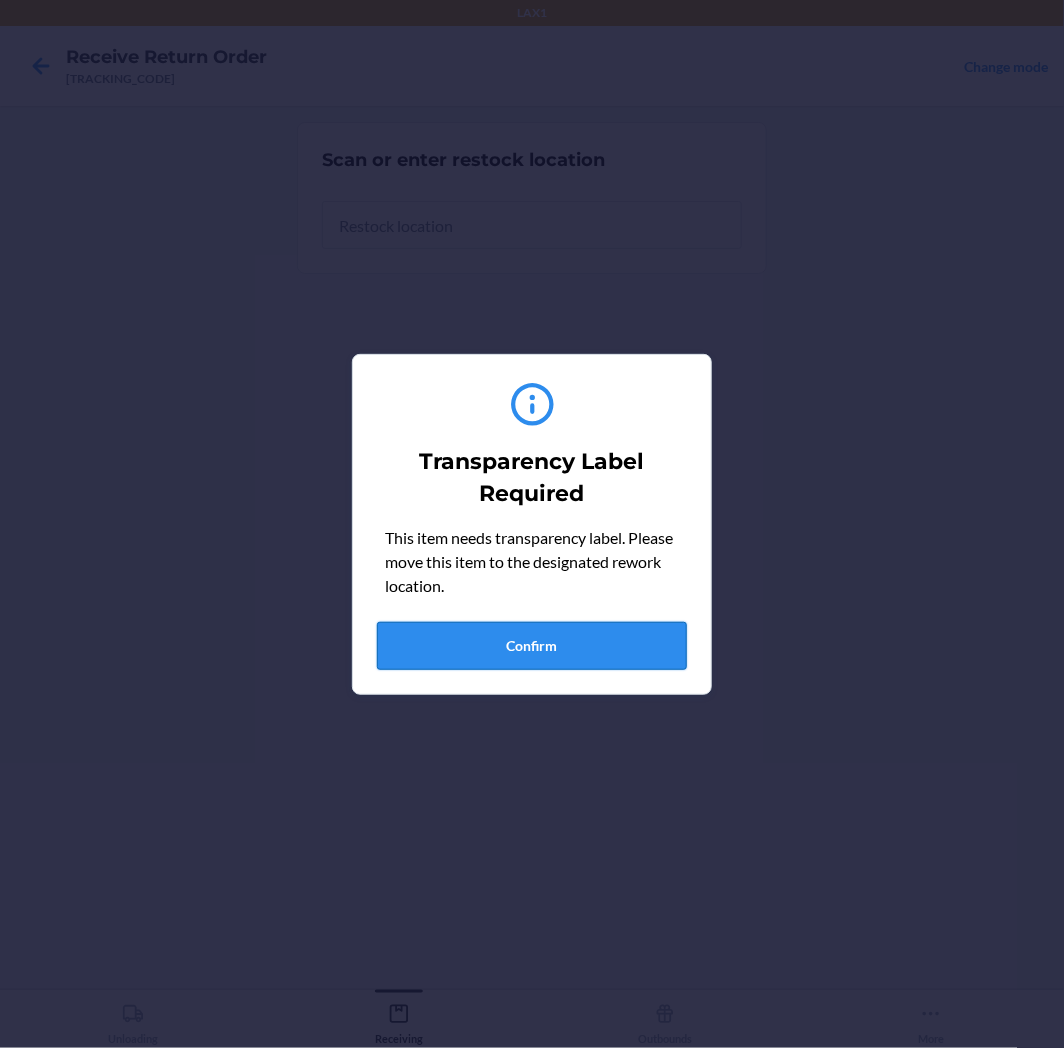 click on "Confirm" at bounding box center [532, 646] 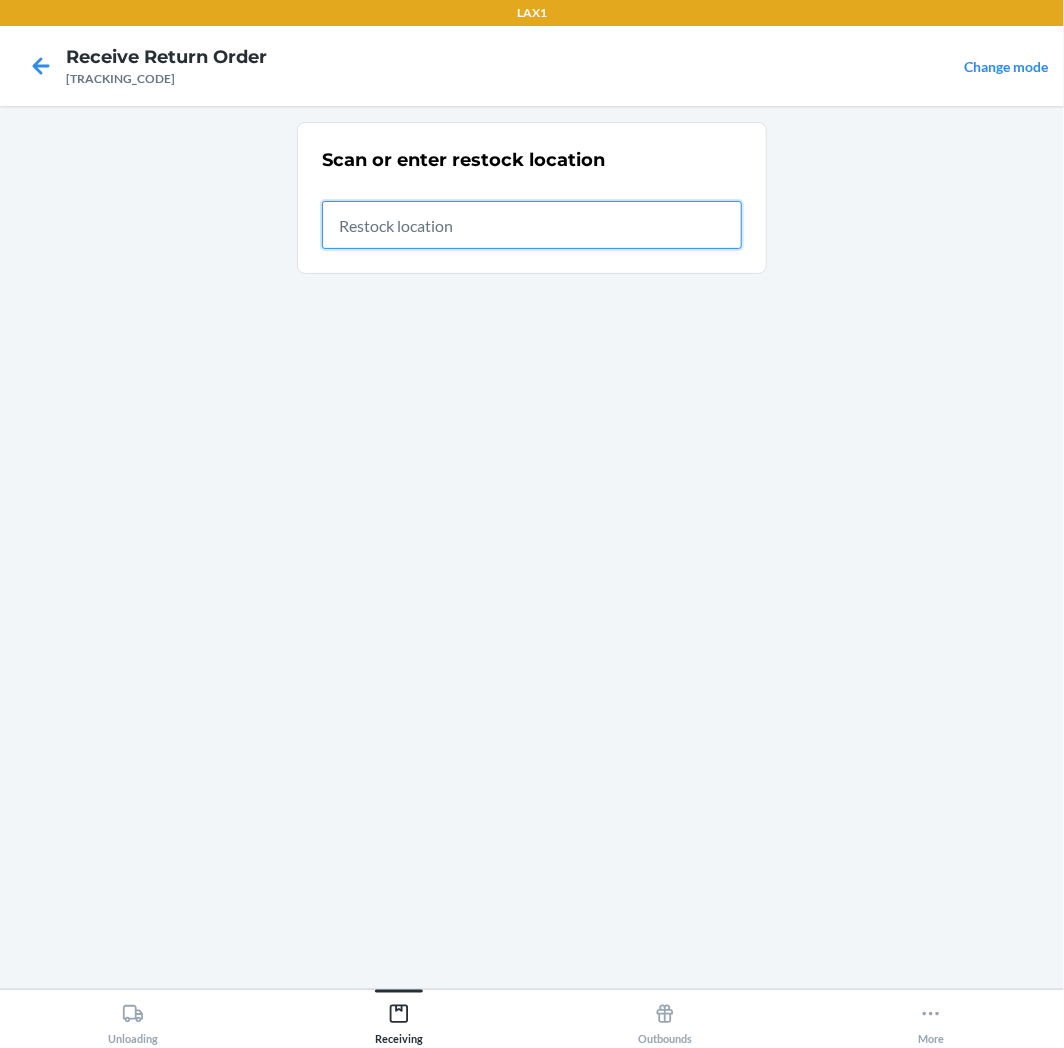 click at bounding box center [532, 225] 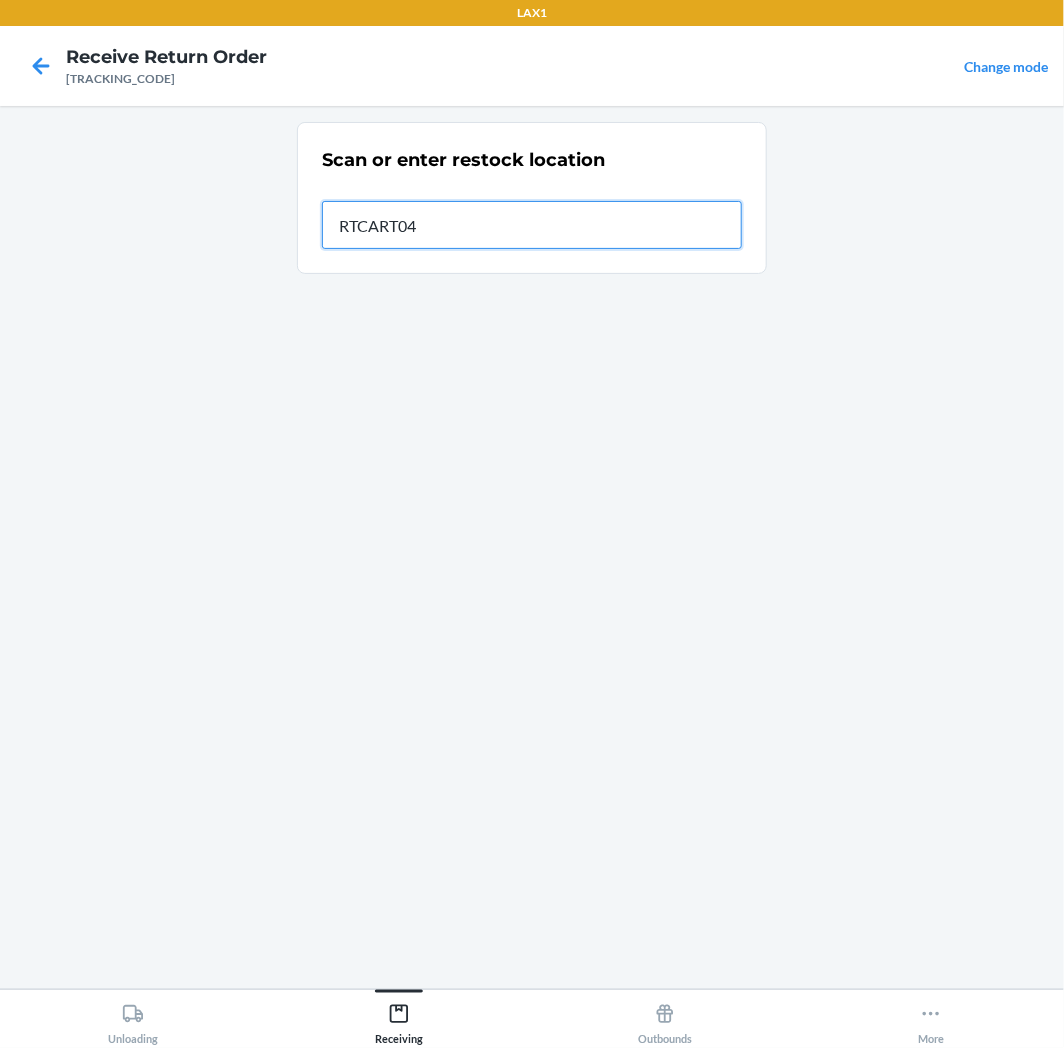 type on "[PRODUCT_CODE]" 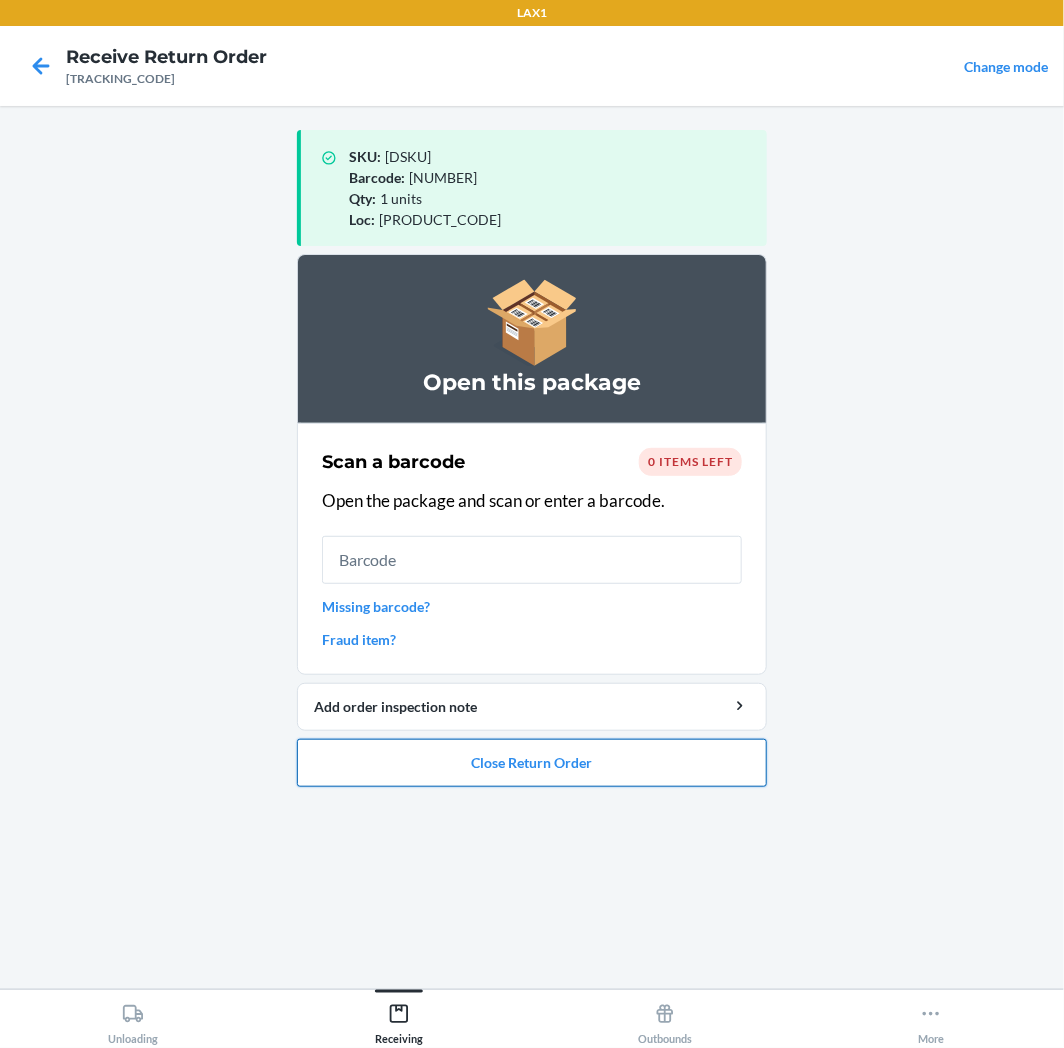 click on "Close Return Order" at bounding box center [532, 763] 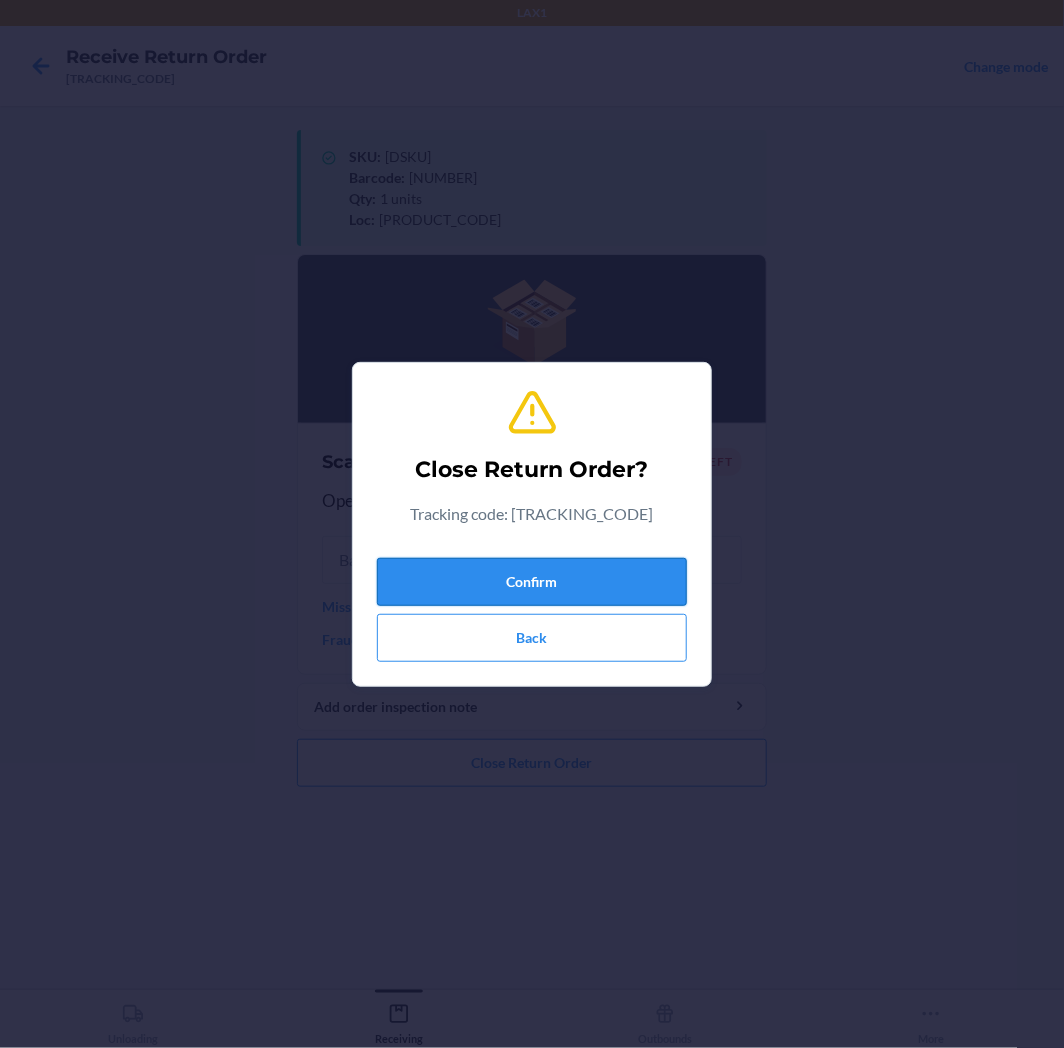 click on "Confirm" at bounding box center (532, 582) 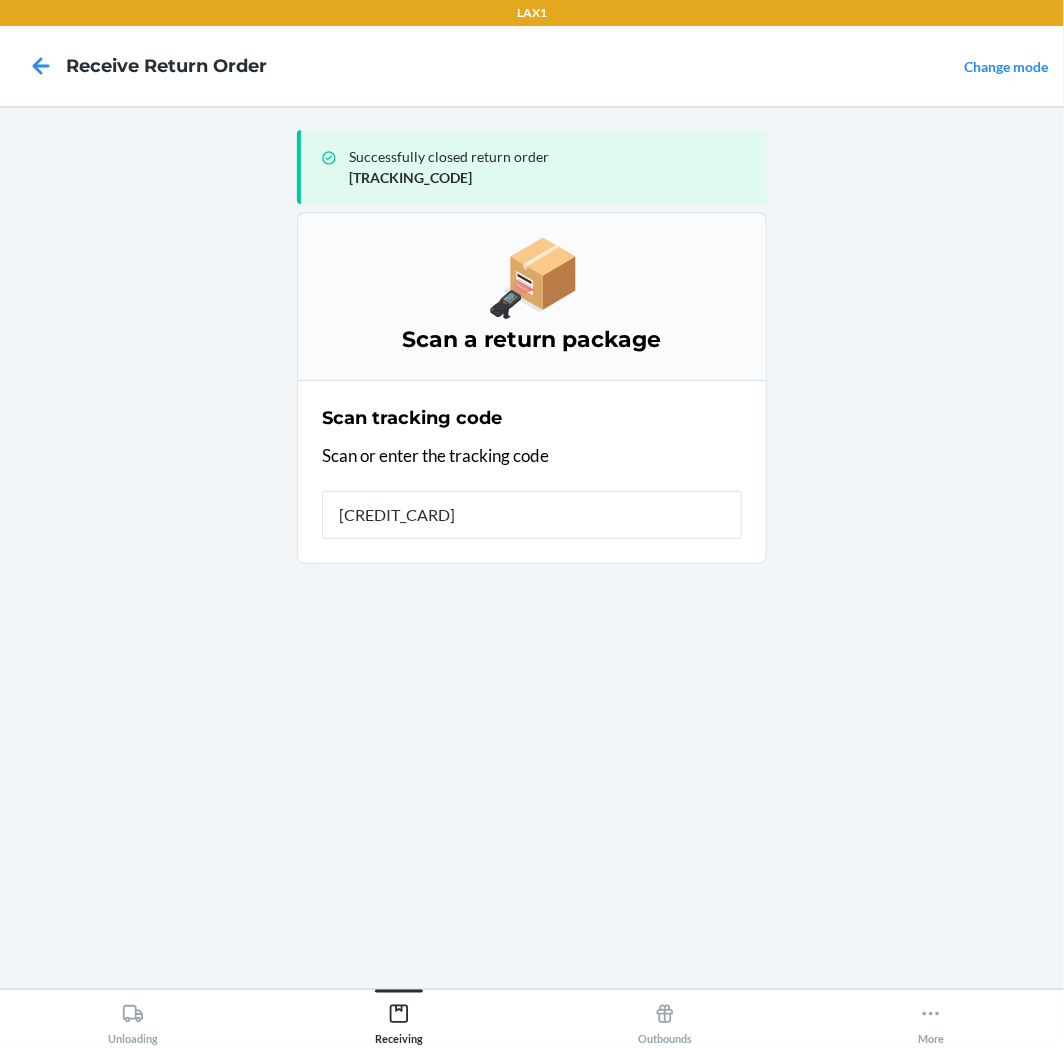 type on "[NUMBER]" 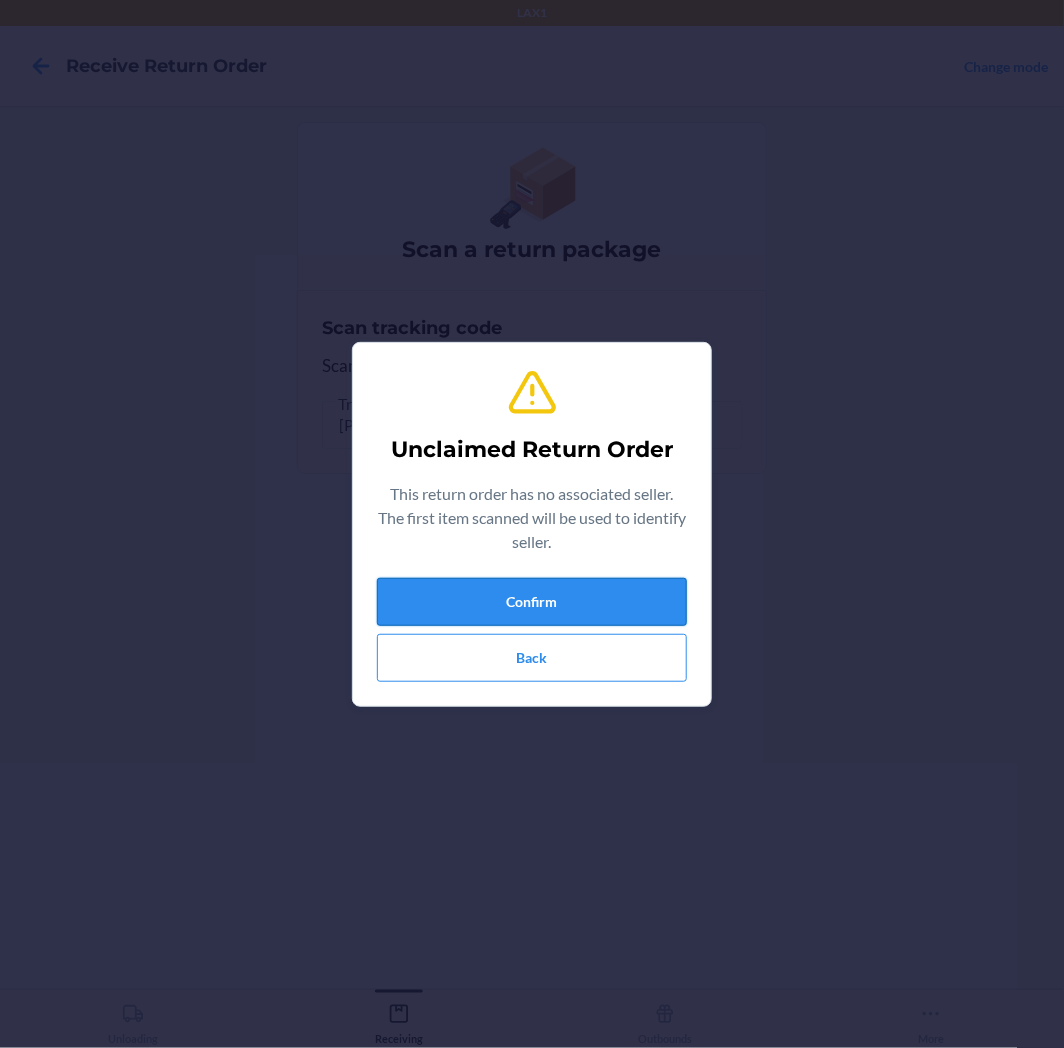 click on "Confirm" at bounding box center [532, 602] 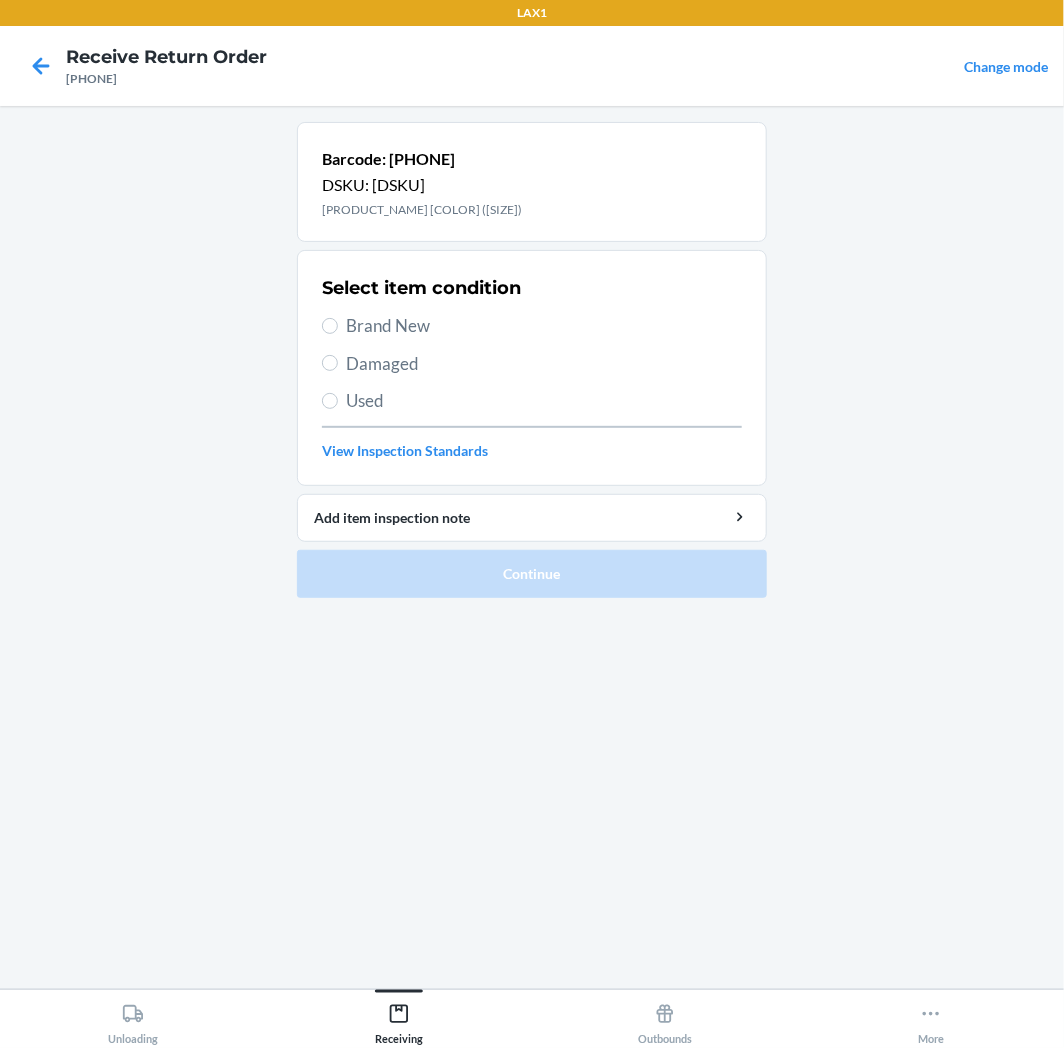 click on "Brand New" at bounding box center [544, 326] 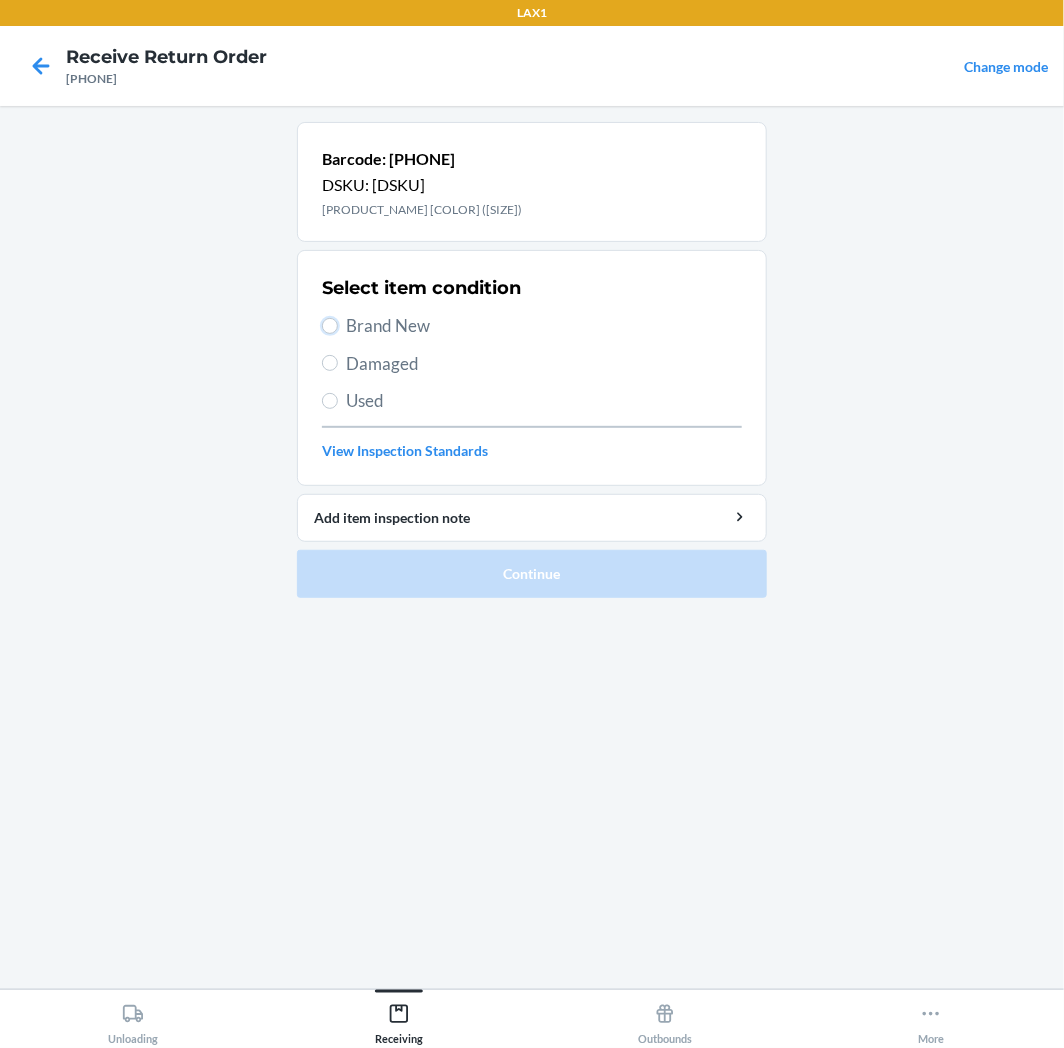 click on "Brand New" at bounding box center [330, 326] 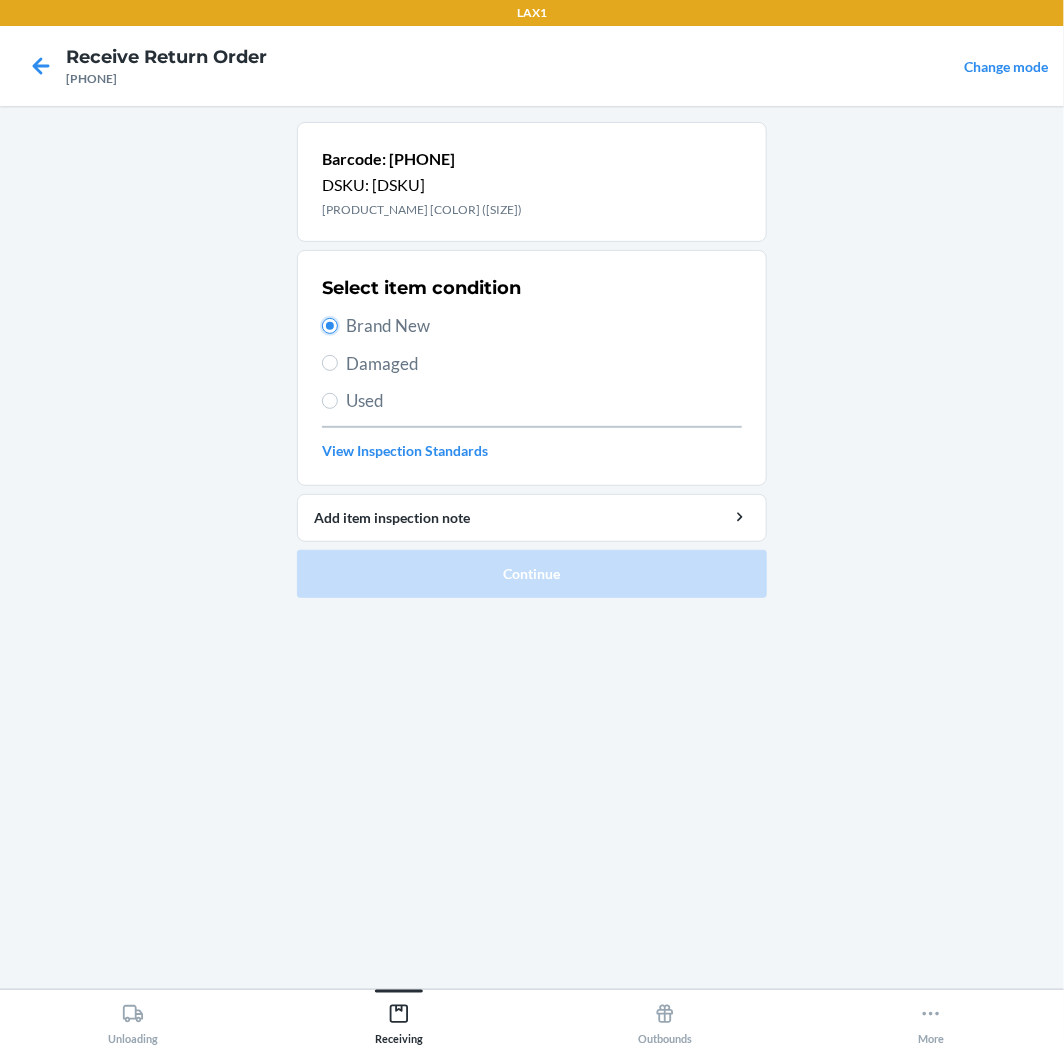 radio on "true" 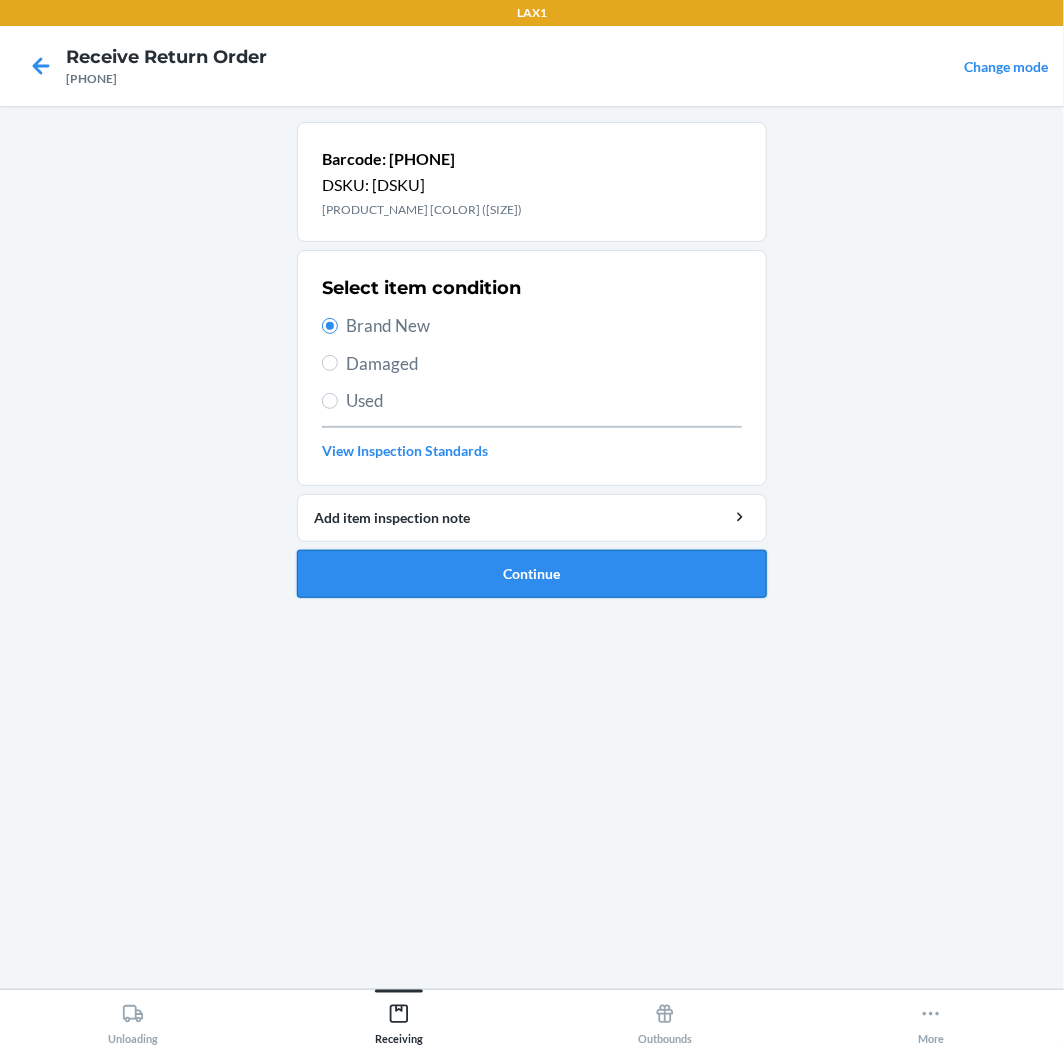 click on "Continue" at bounding box center [532, 574] 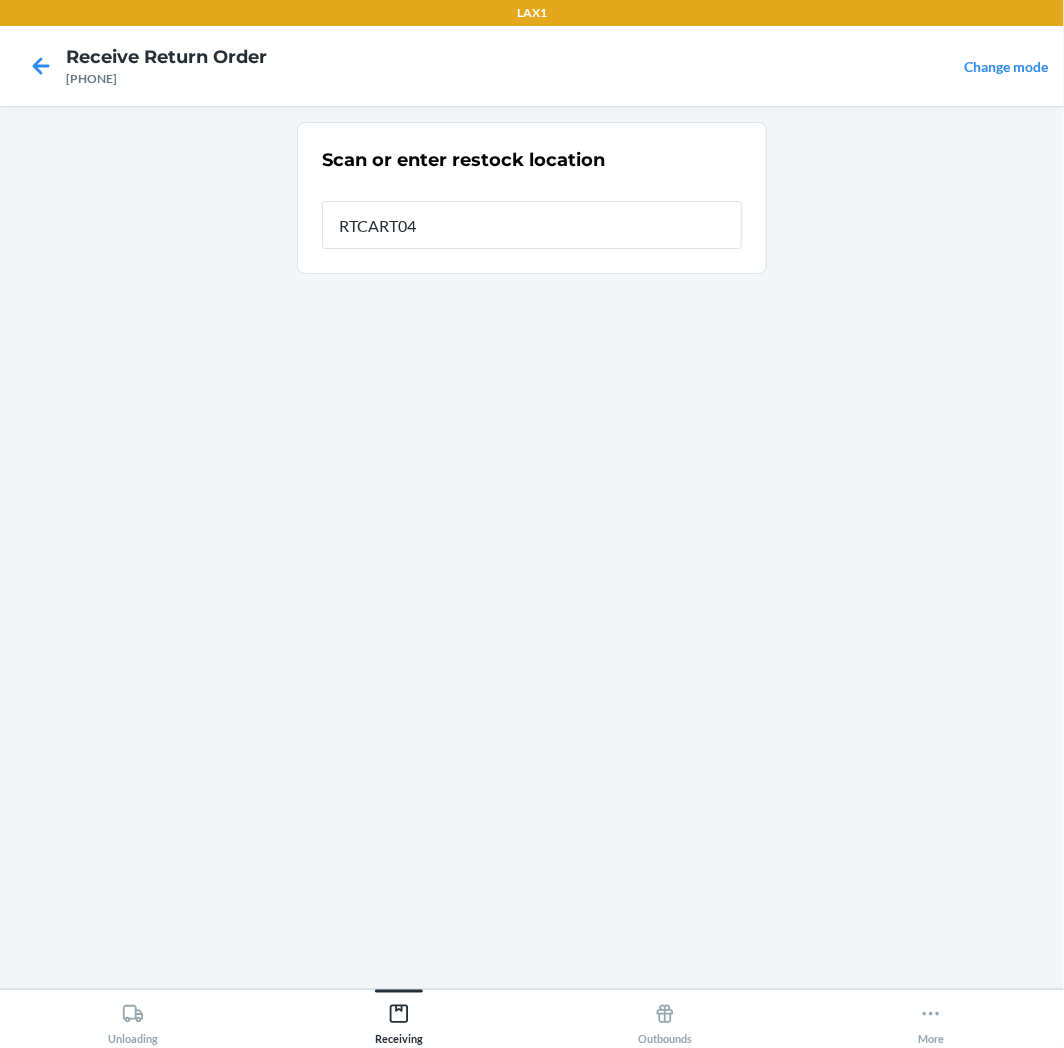 type on "[PRODUCT_CODE]" 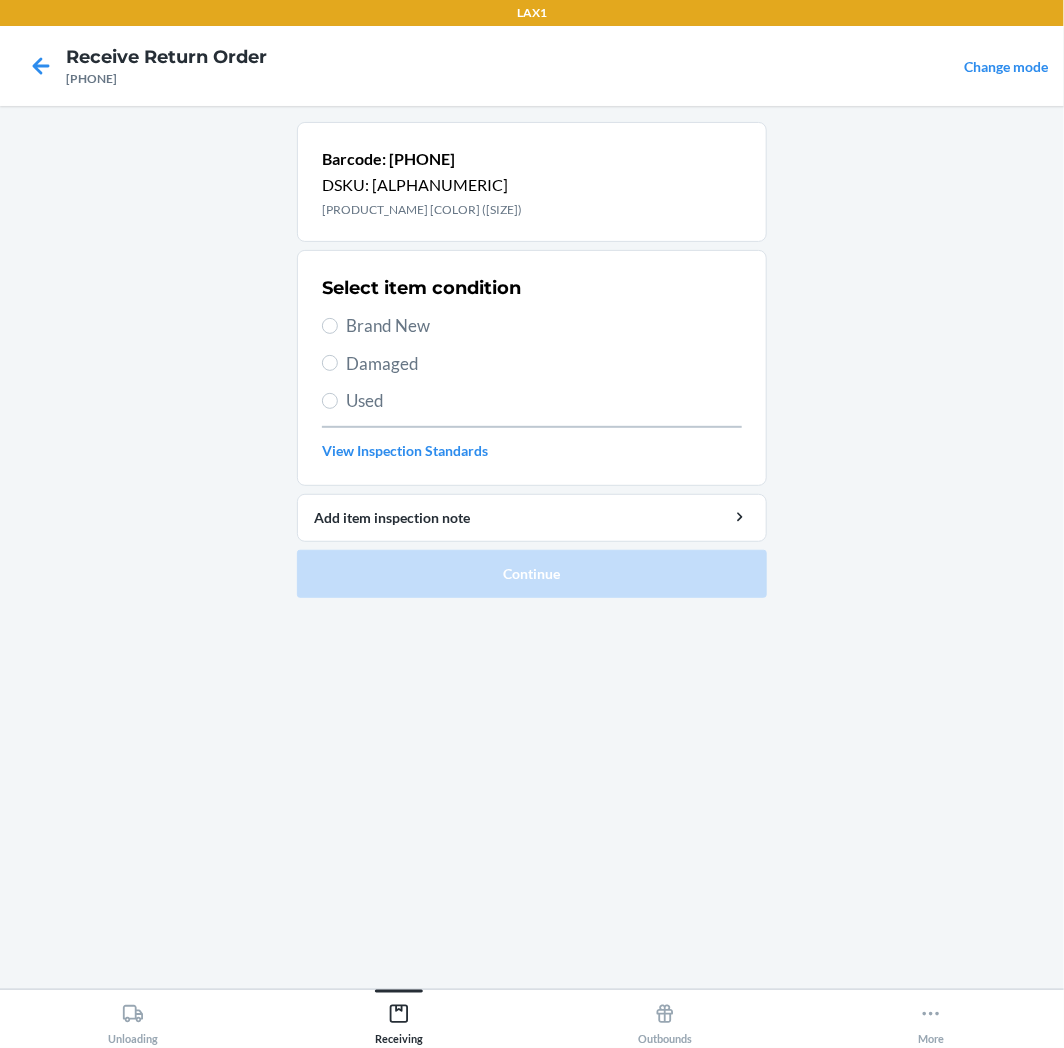 click on "Brand New" at bounding box center [544, 326] 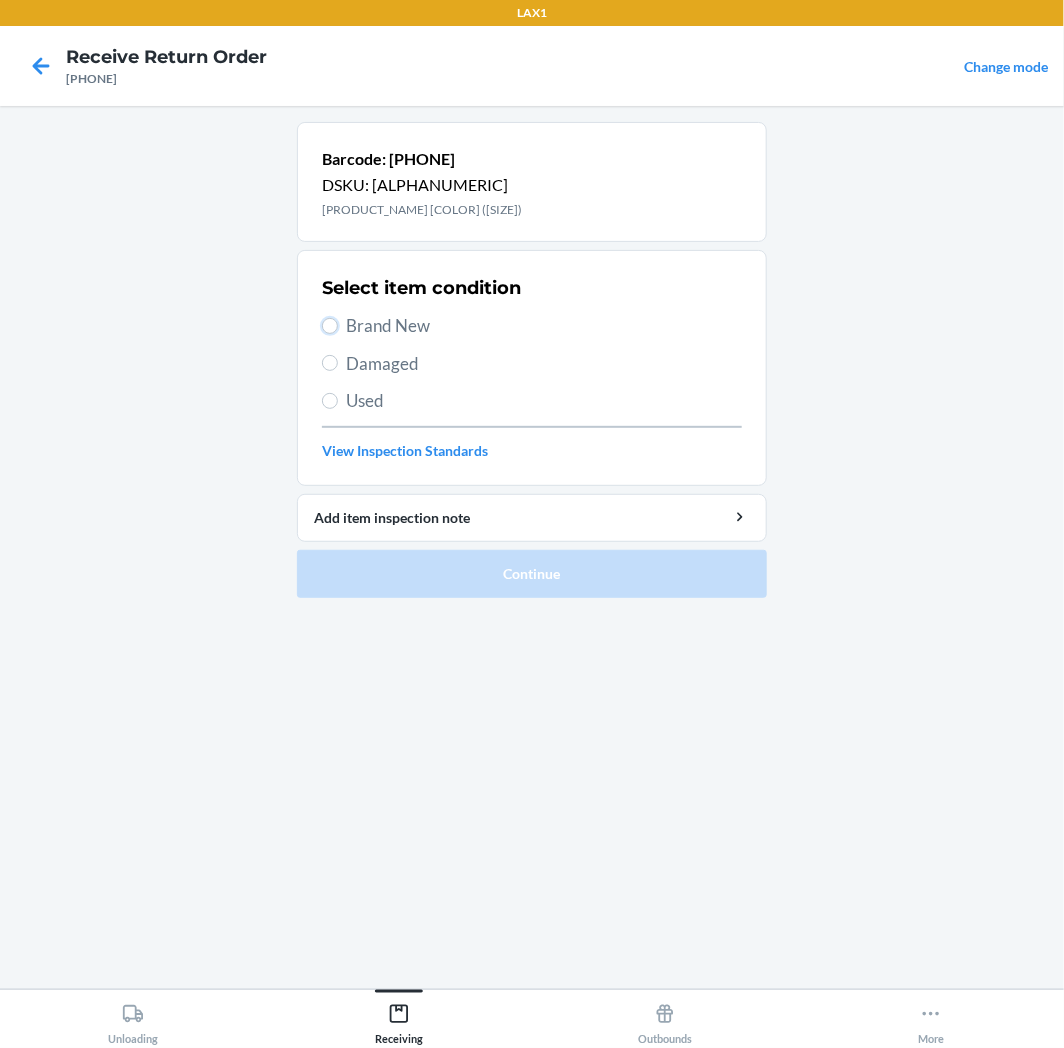 click on "Brand New" at bounding box center (330, 326) 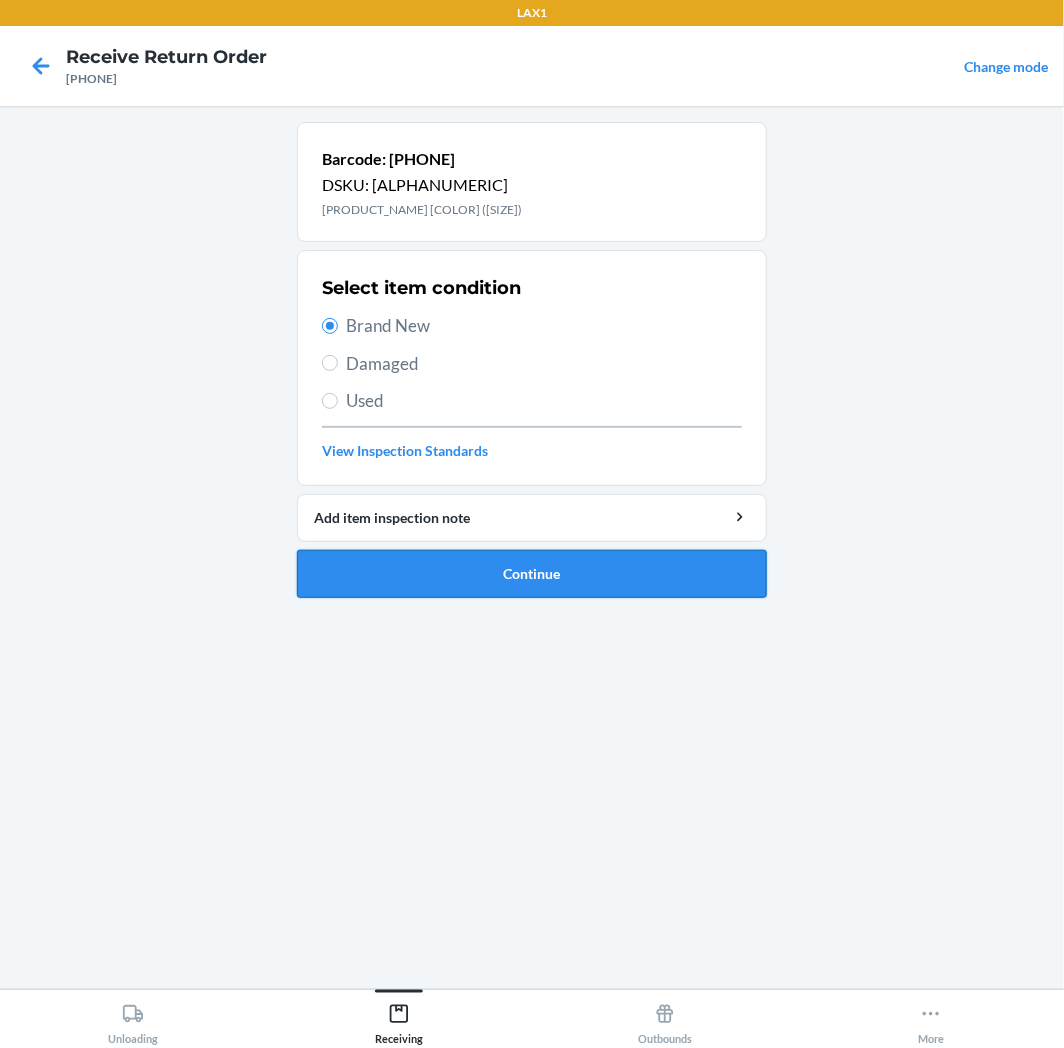 click on "Continue" at bounding box center [532, 574] 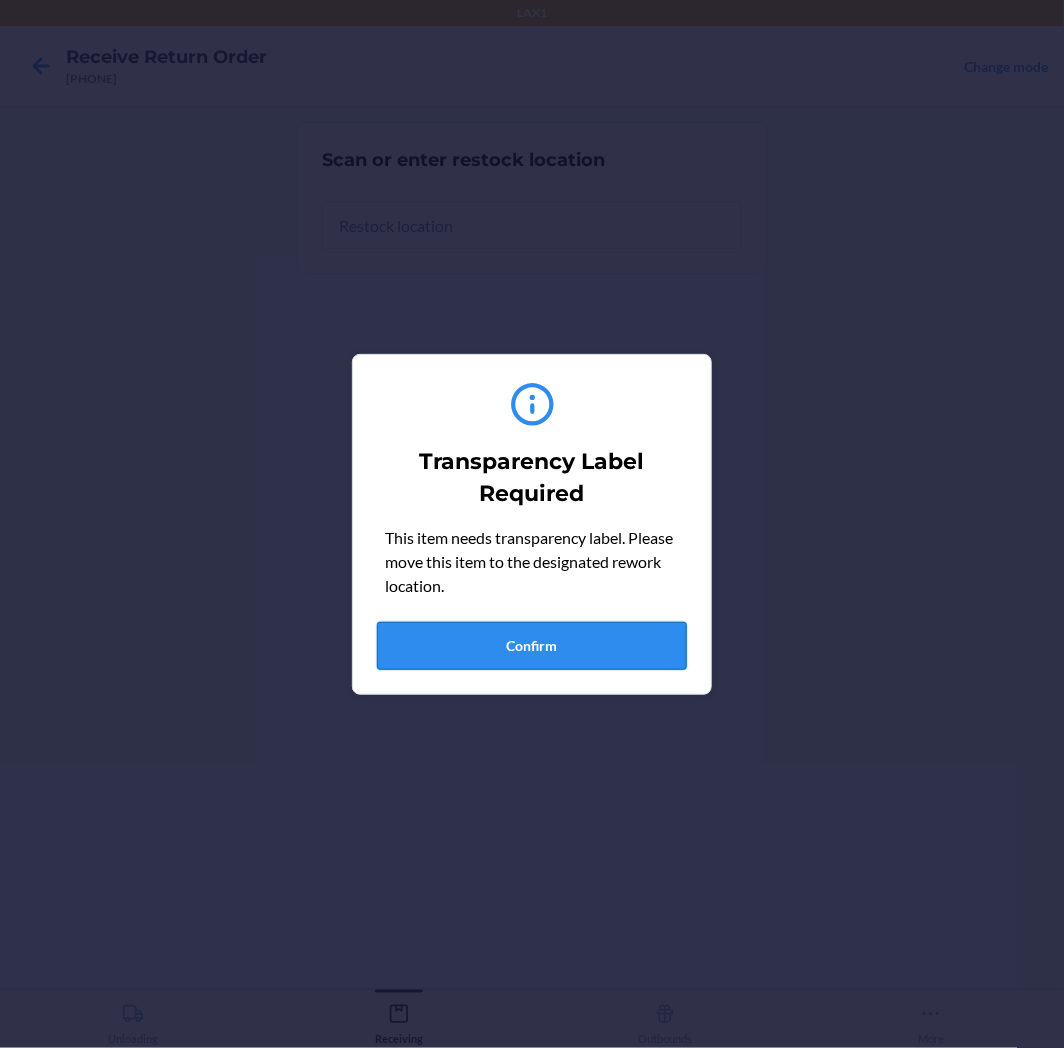 click on "Confirm" at bounding box center [532, 646] 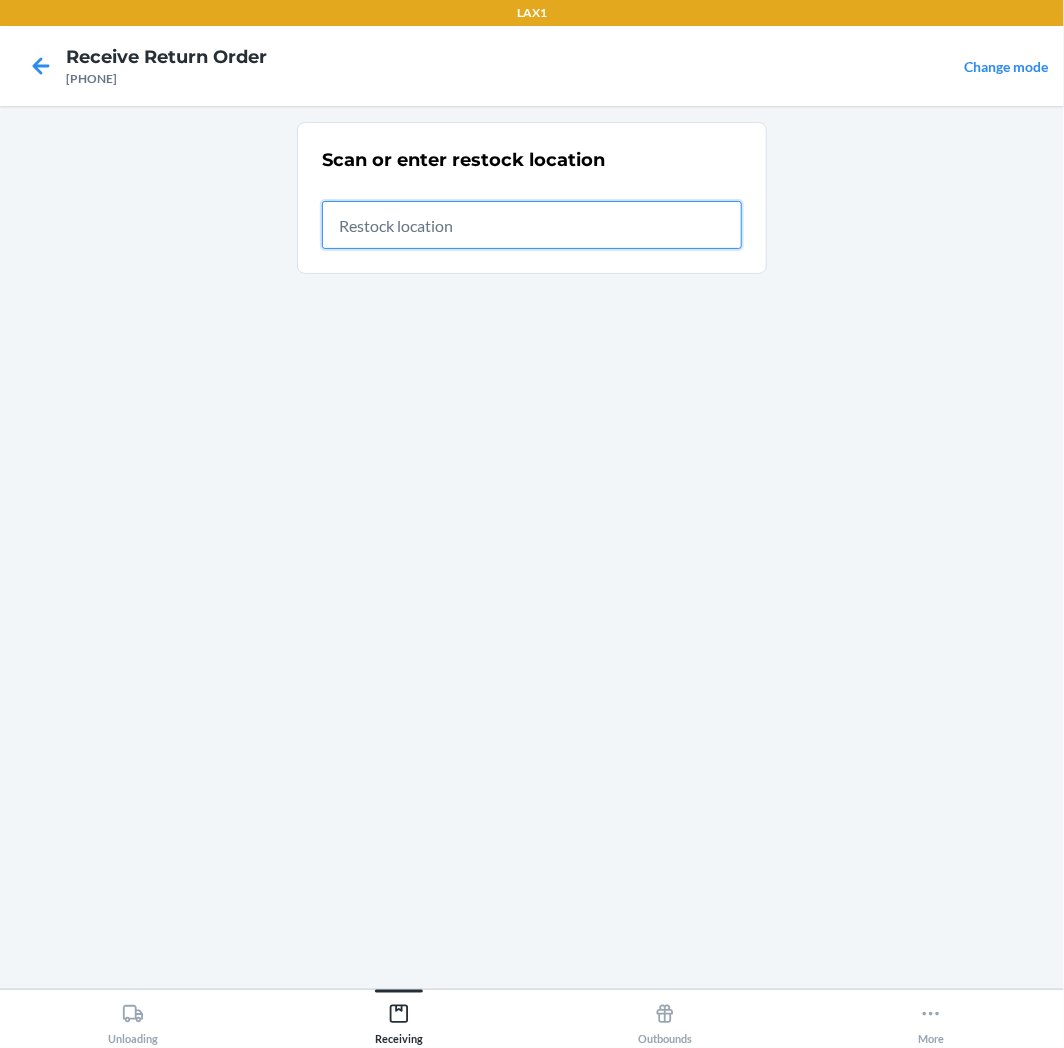 click at bounding box center (532, 225) 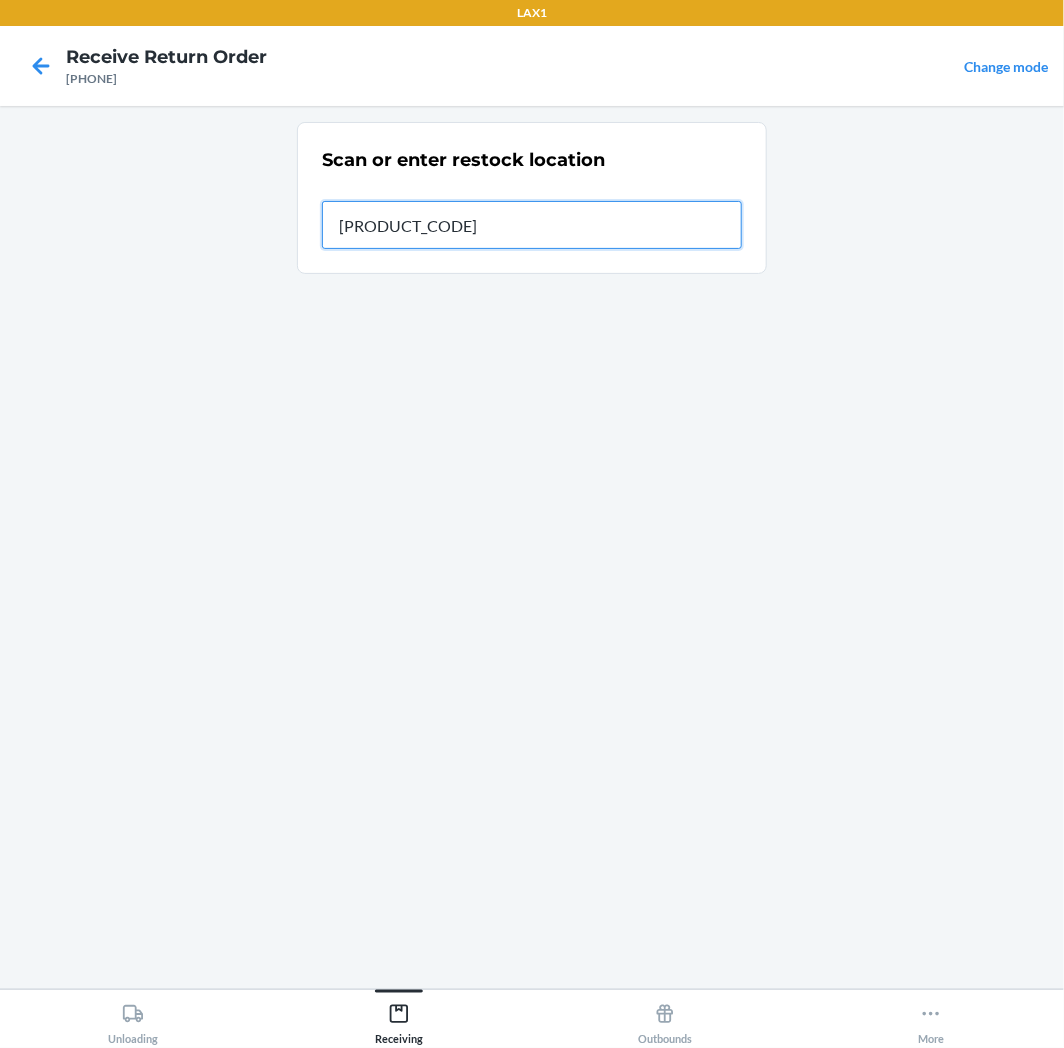 type on "[PRODUCT_CODE]" 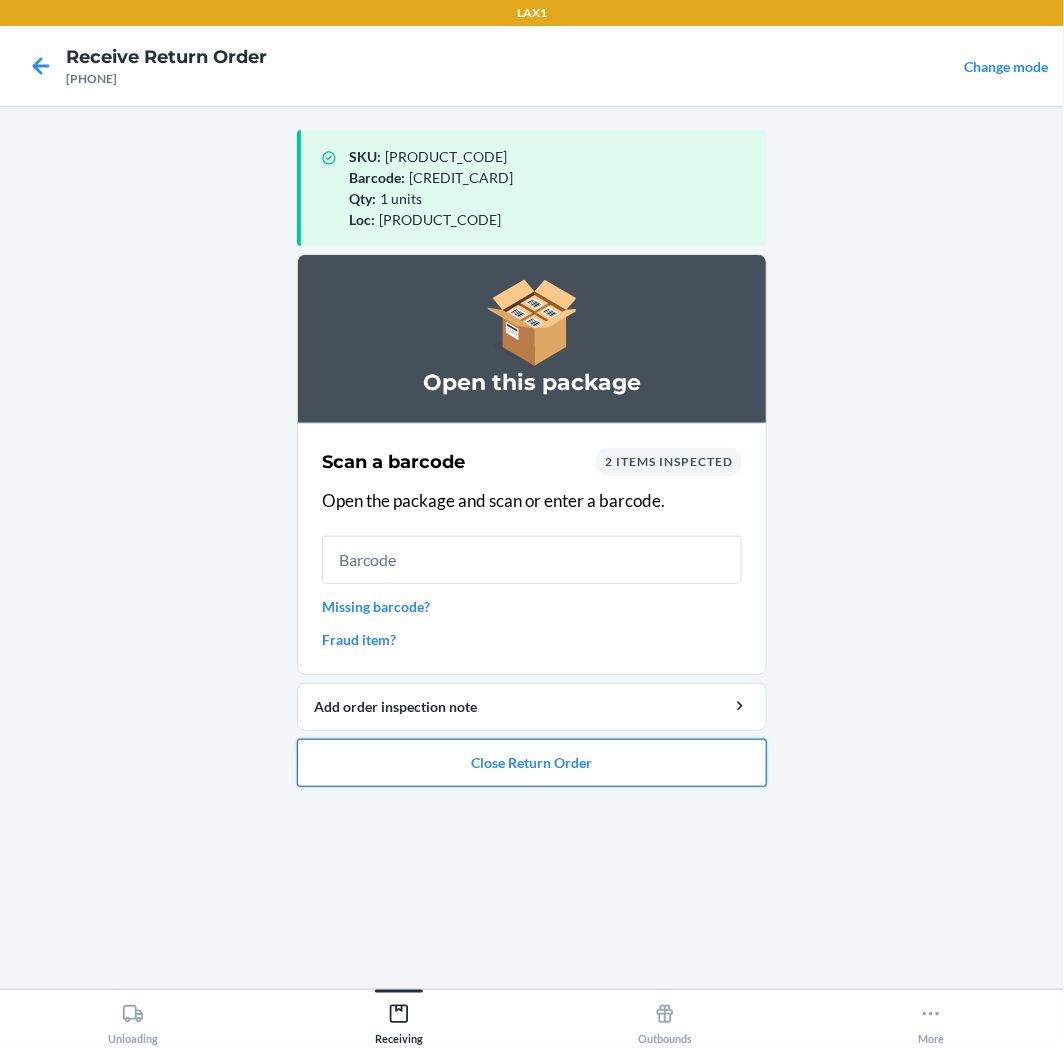 click on "Close Return Order" at bounding box center (532, 763) 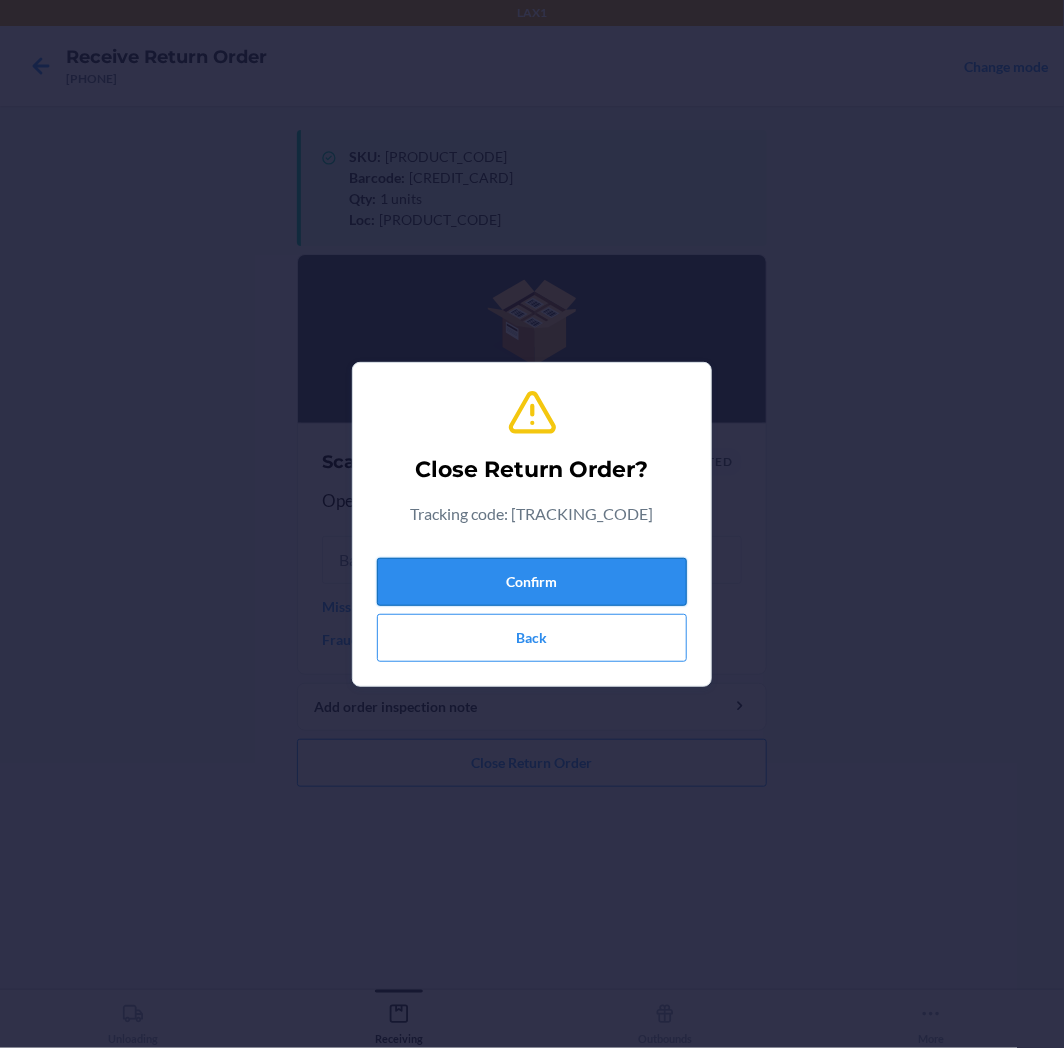 click on "Confirm" at bounding box center [532, 582] 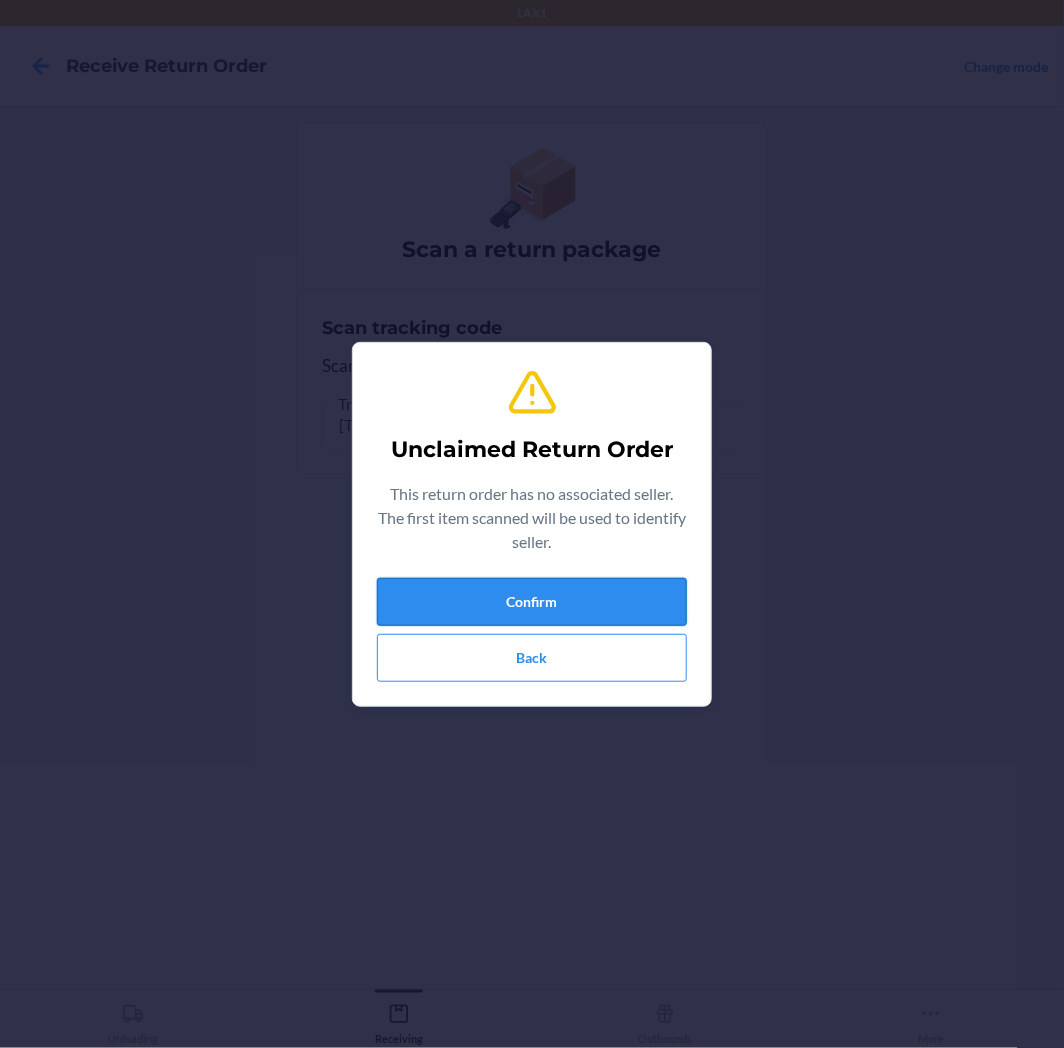 click on "Confirm" at bounding box center [532, 602] 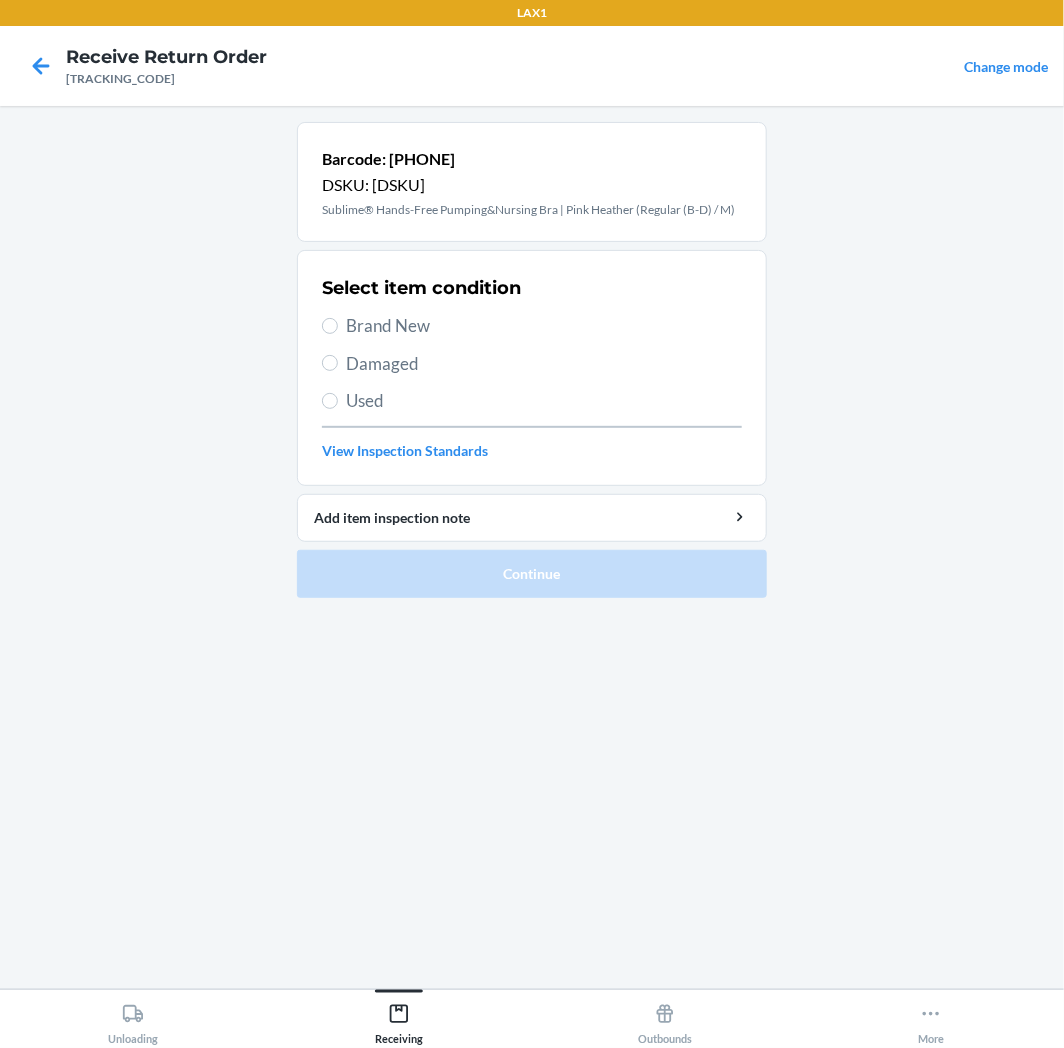 click on "Brand New" at bounding box center [544, 326] 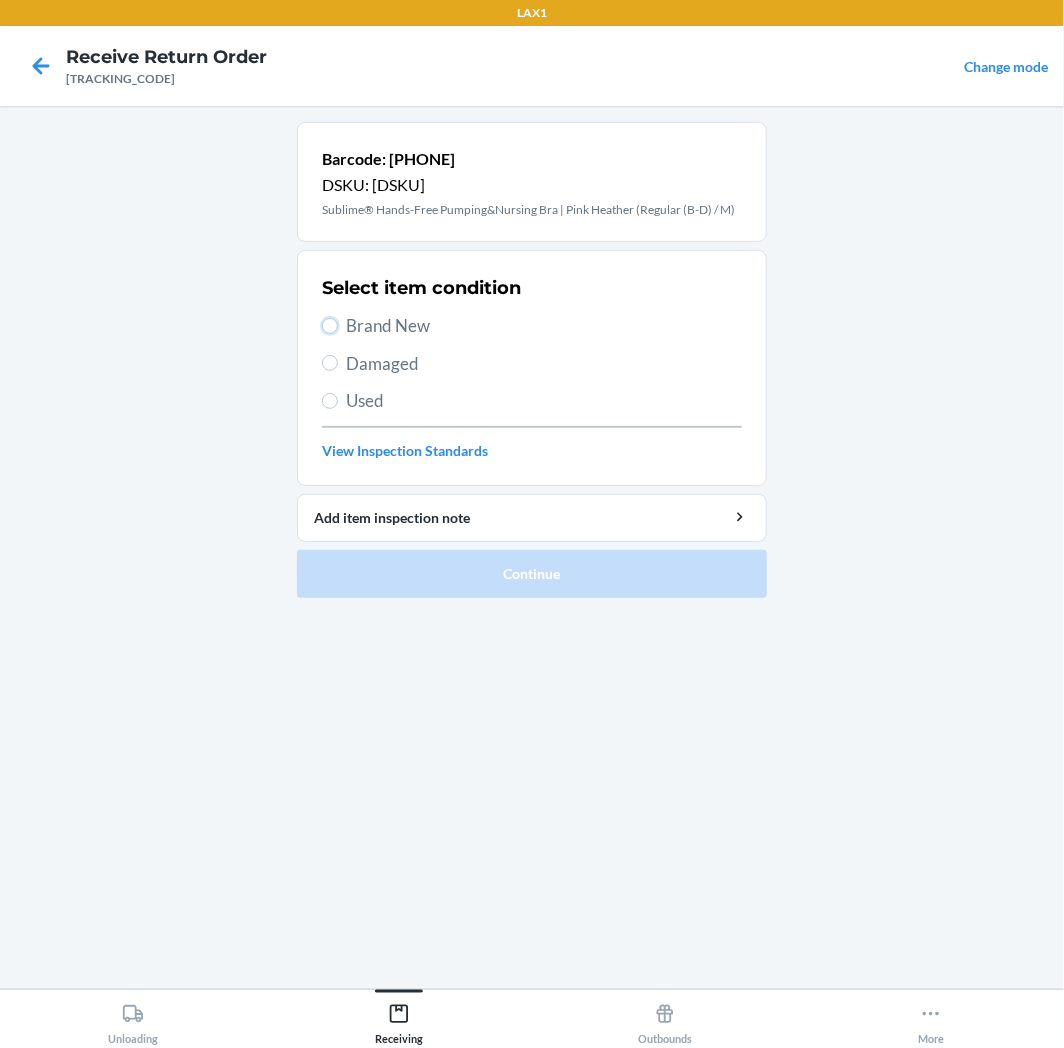 click on "Brand New" at bounding box center [330, 326] 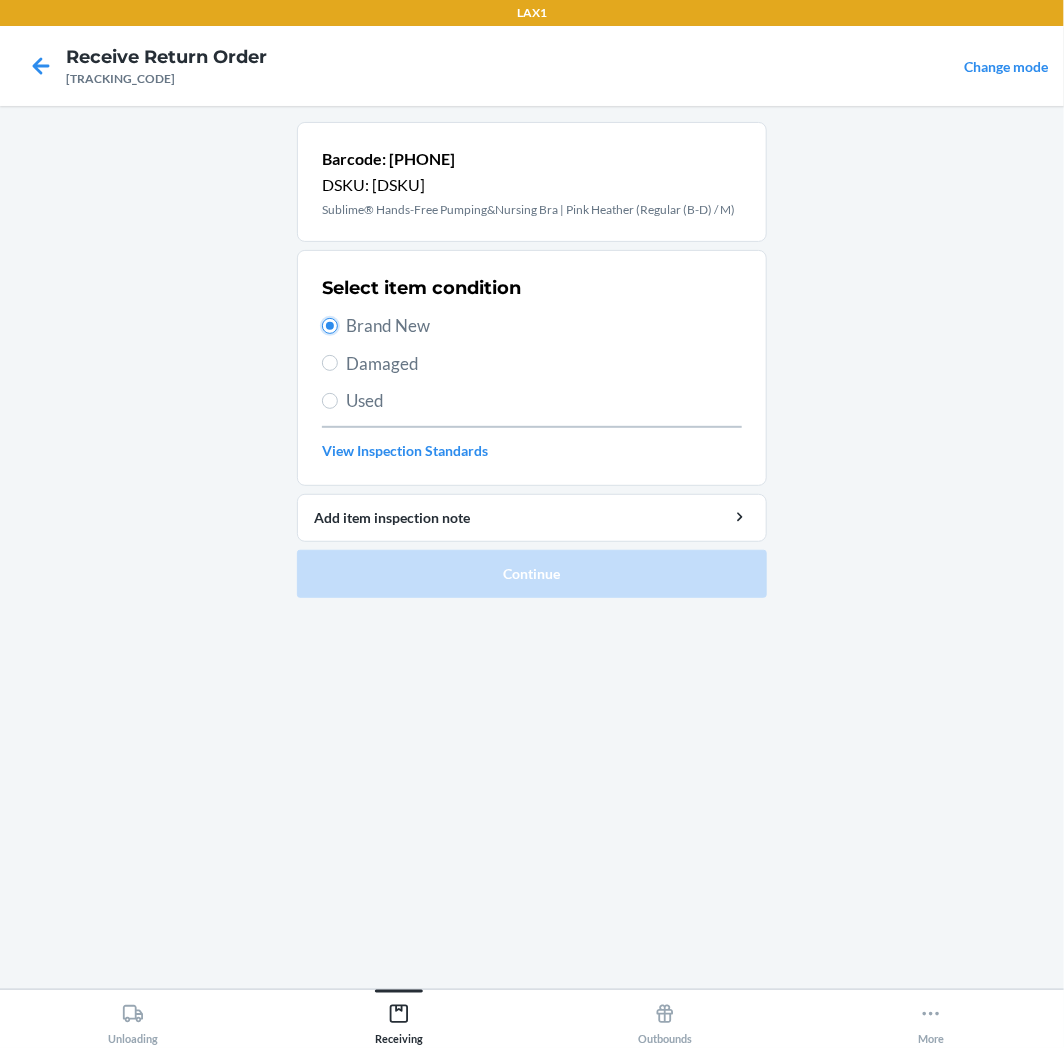 radio on "true" 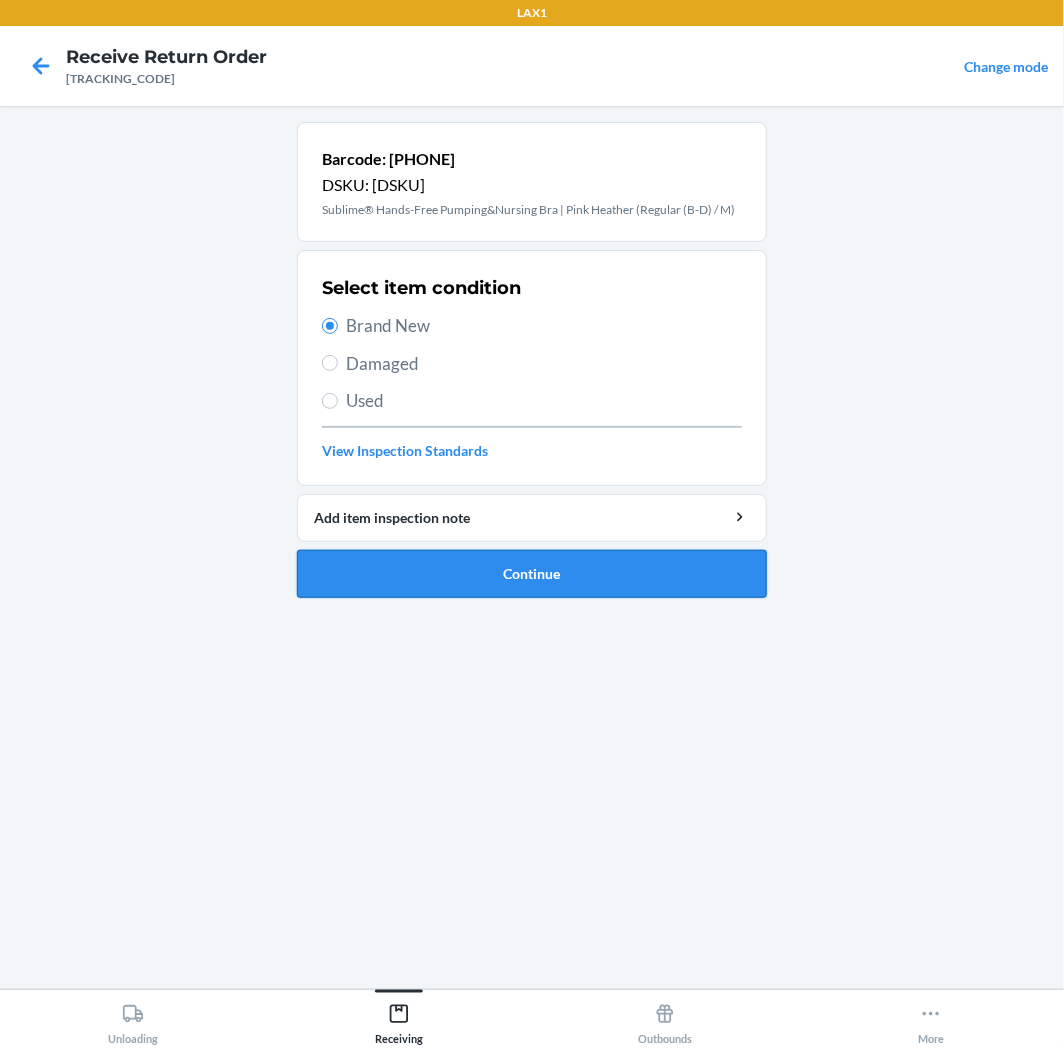 click on "Continue" at bounding box center [532, 574] 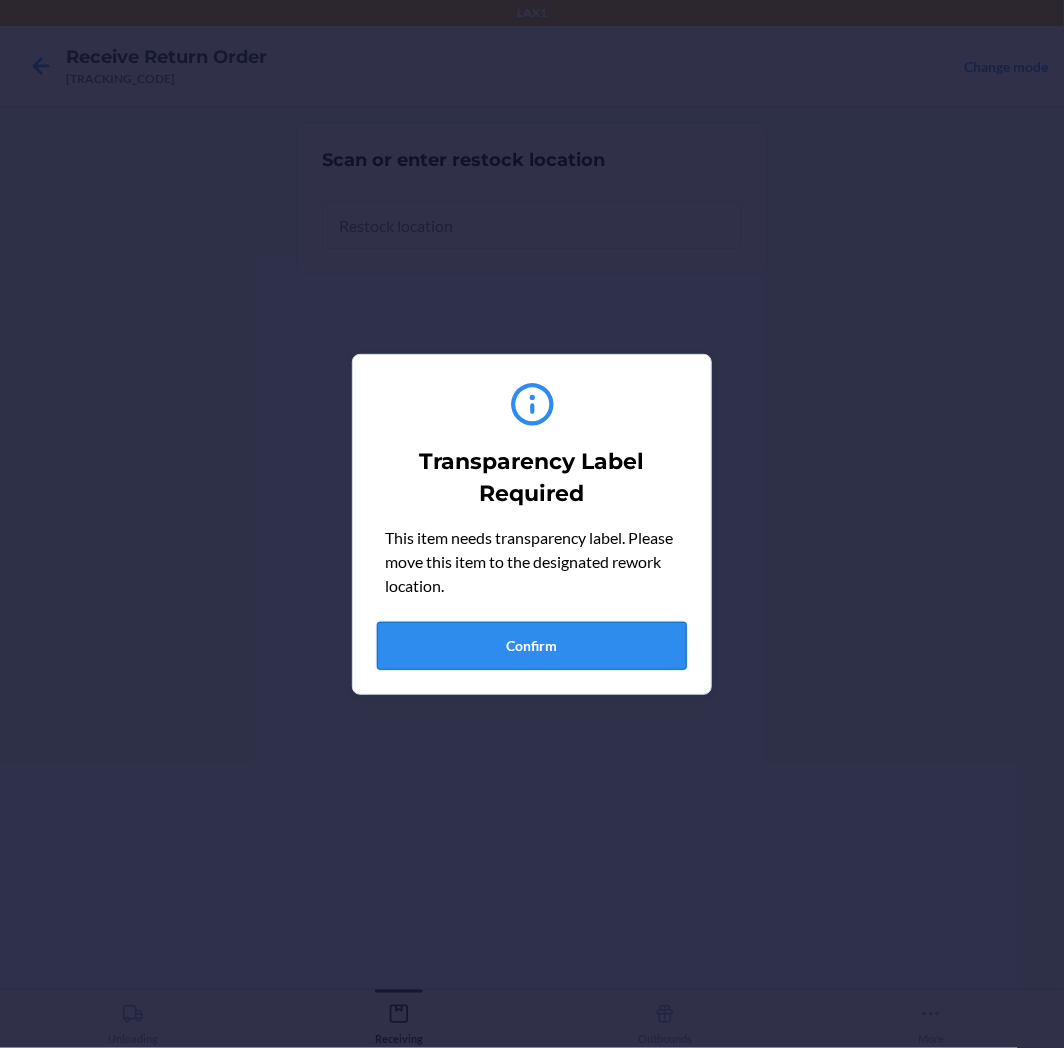 click on "Confirm" at bounding box center (532, 646) 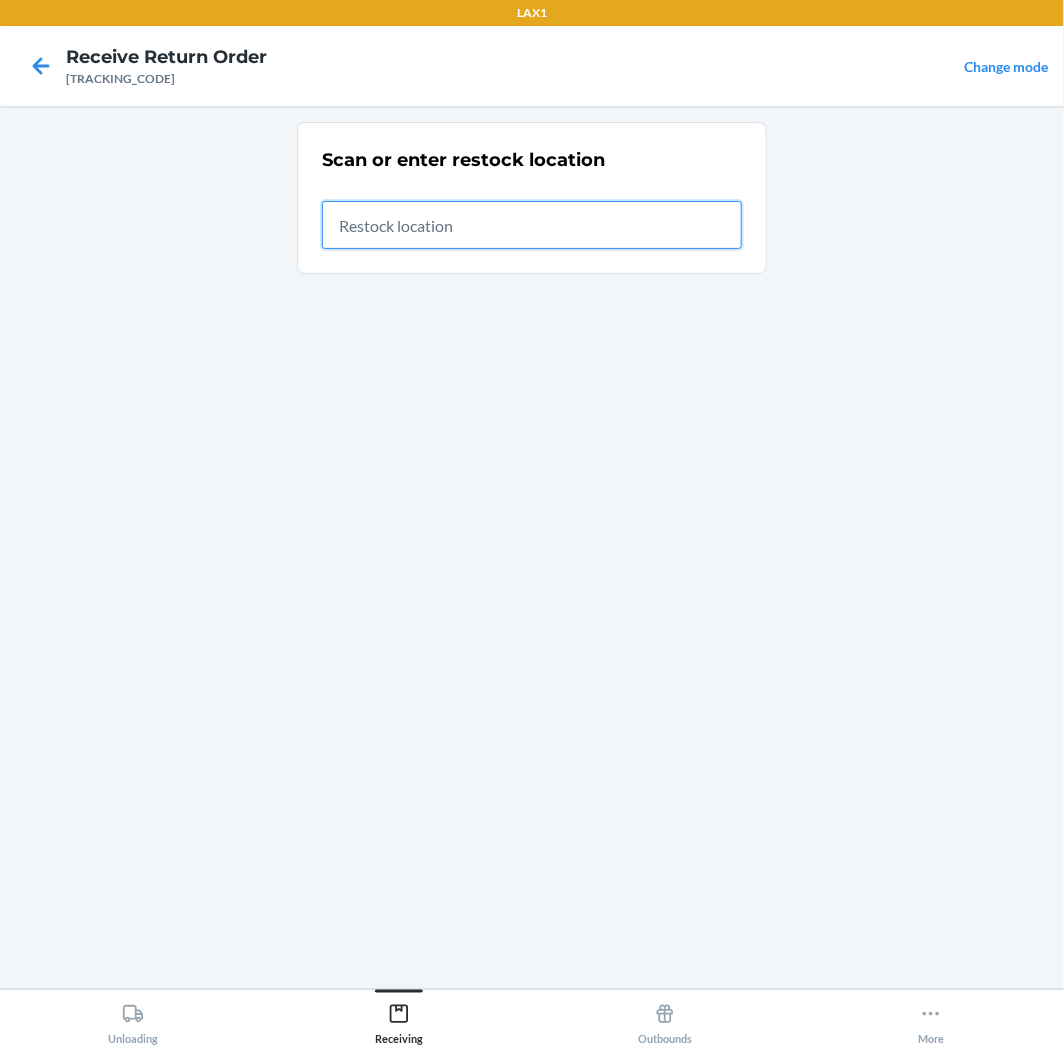 click at bounding box center (532, 225) 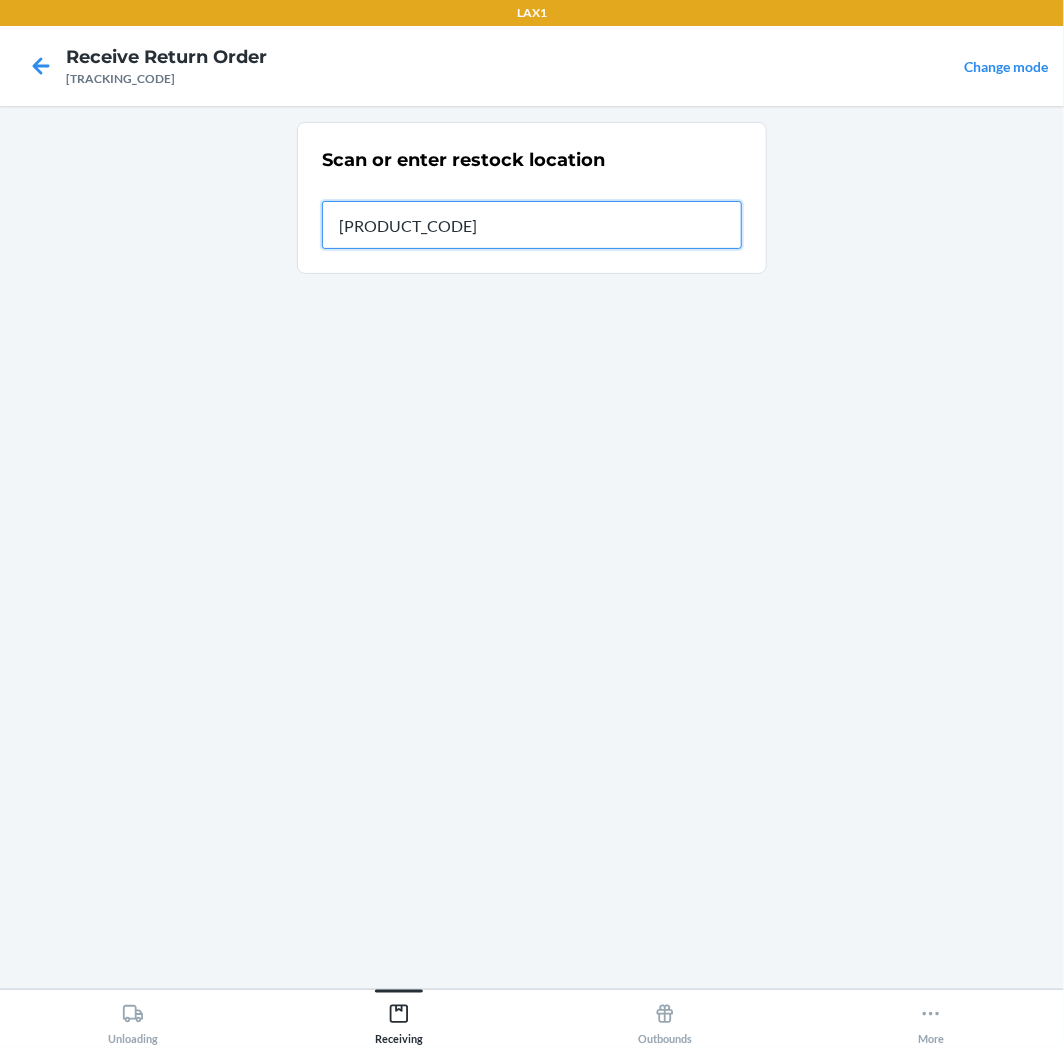 type on "[PRODUCT_CODE]" 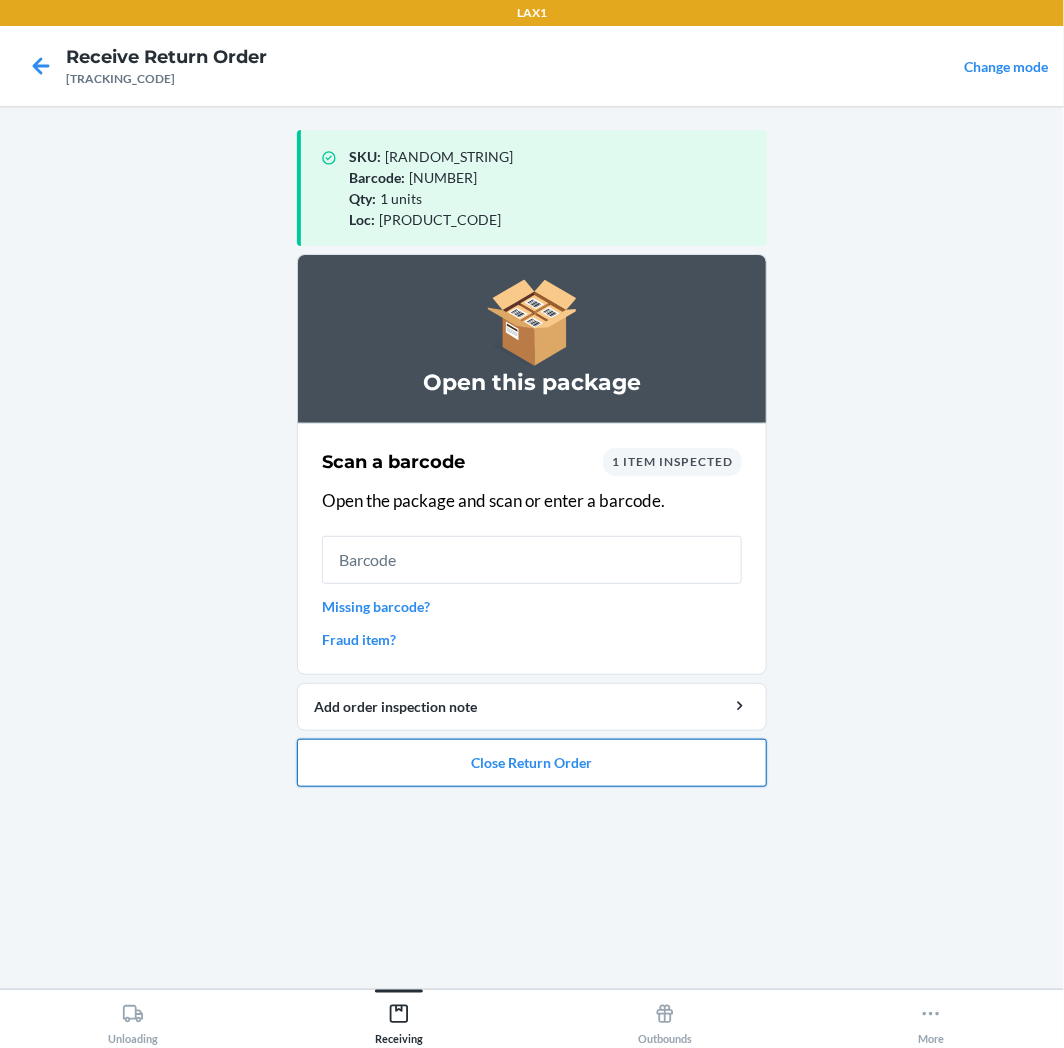 click on "Close Return Order" at bounding box center (532, 763) 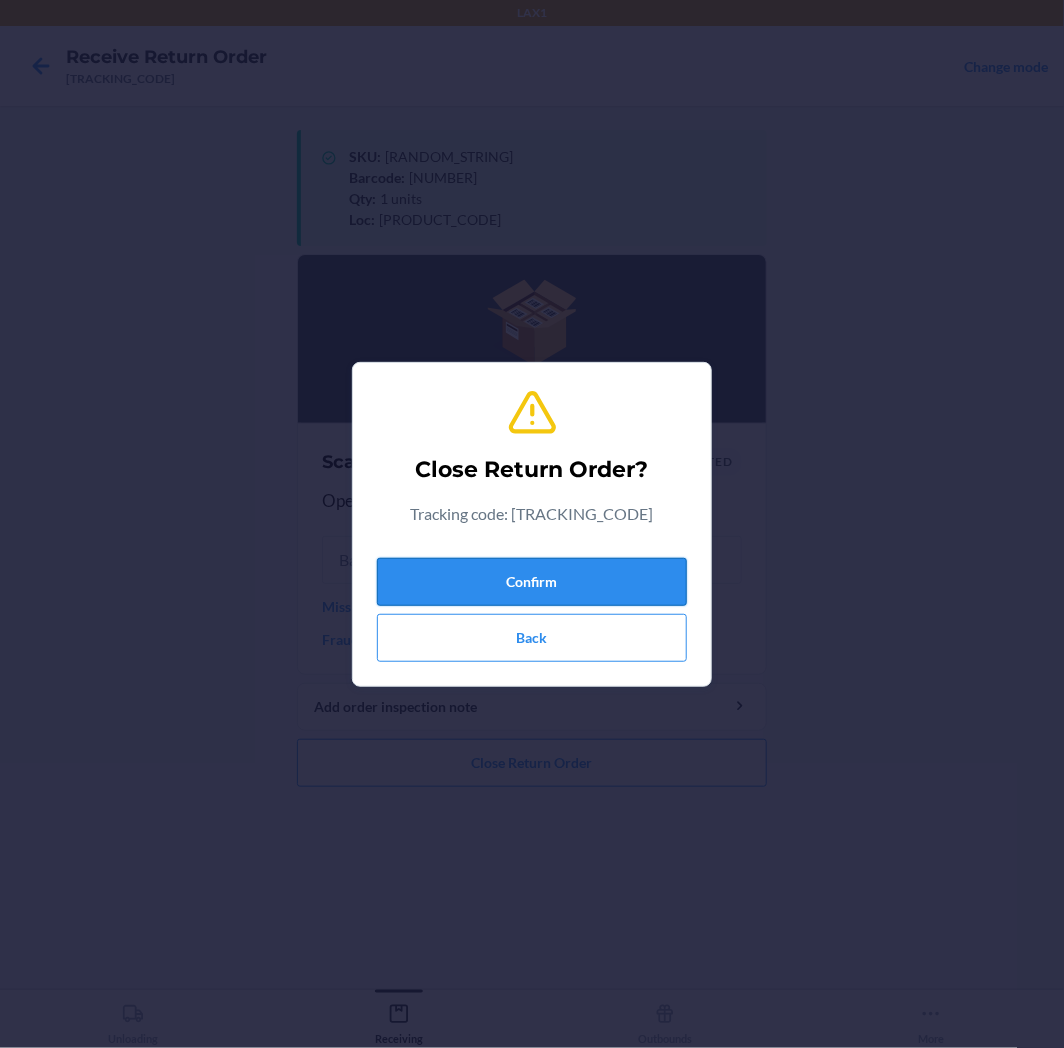 click on "Confirm" at bounding box center (532, 582) 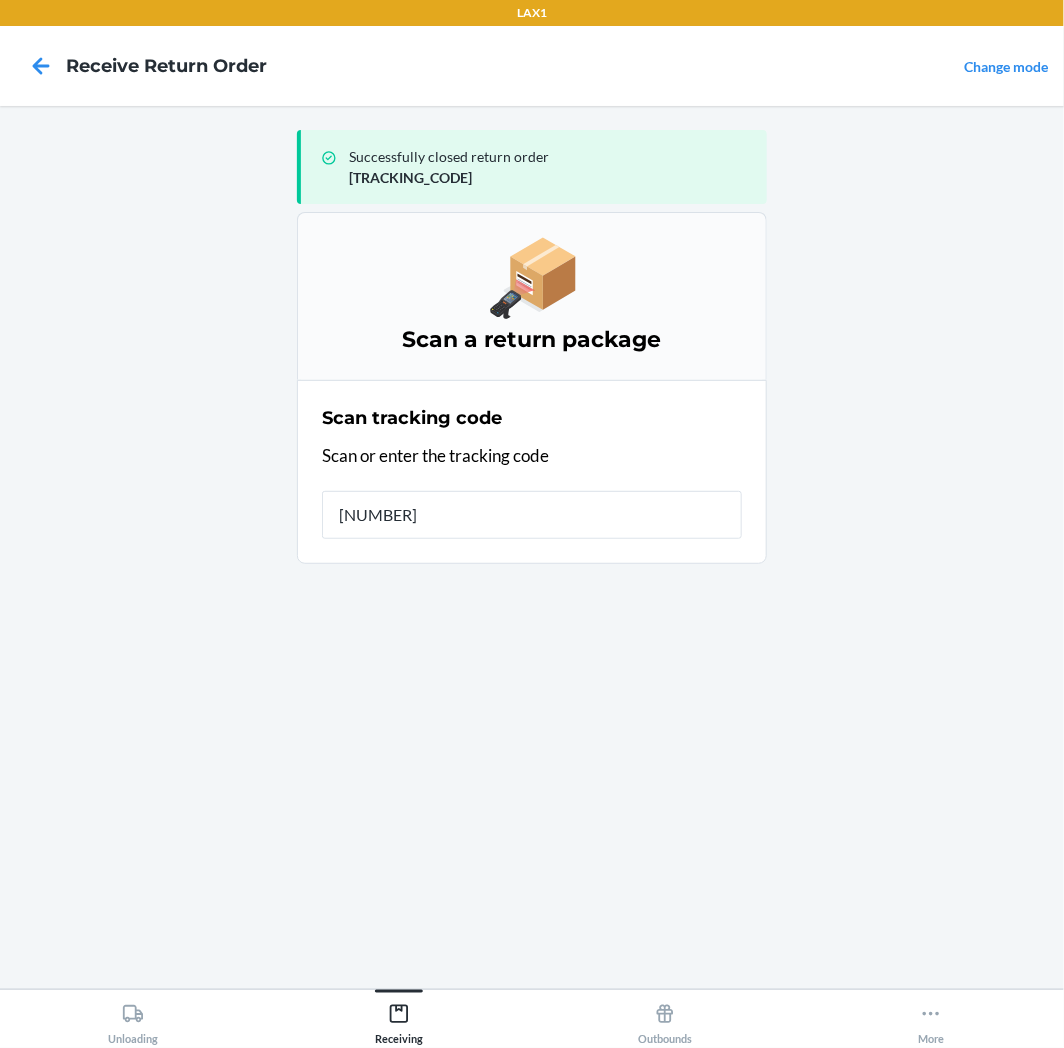 type on "[NUMBER]" 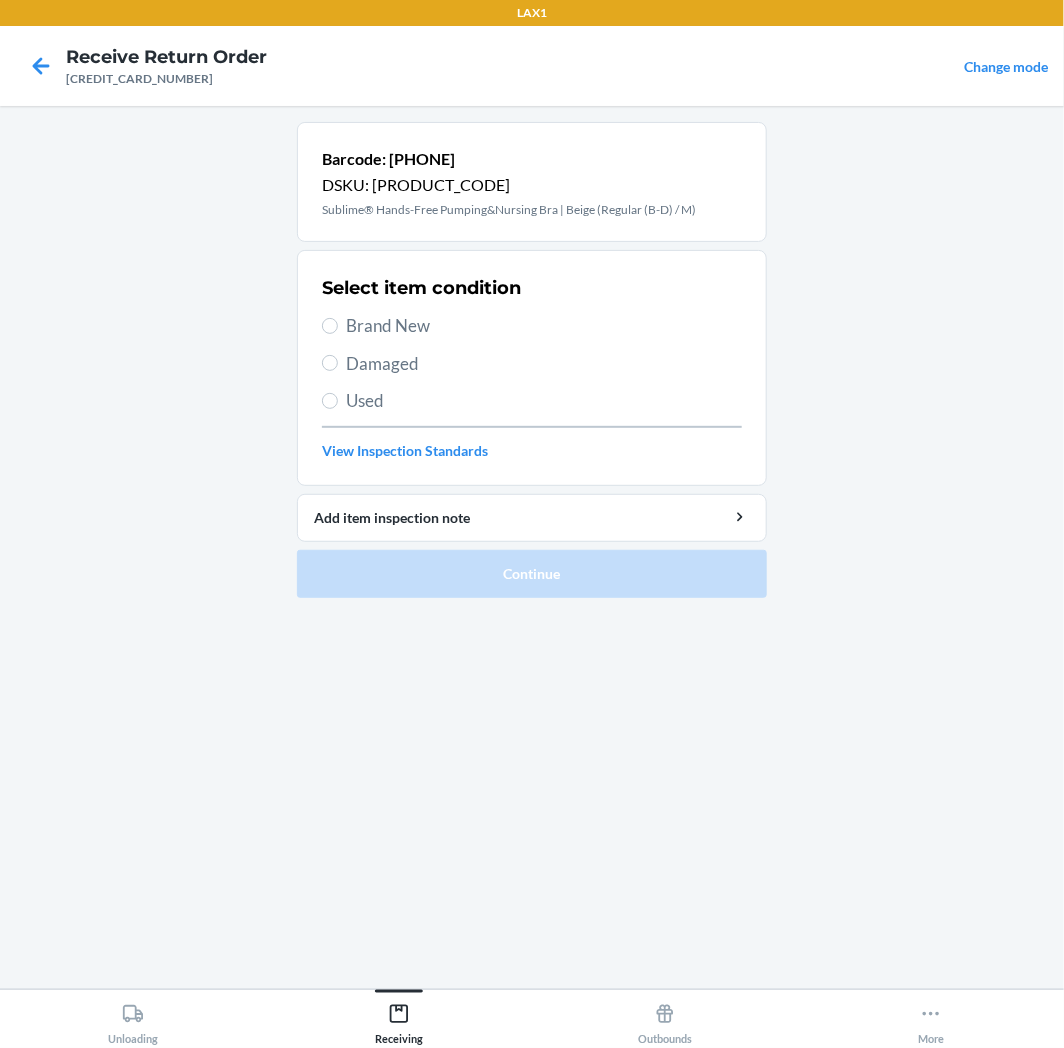 click on "Select item condition" at bounding box center [421, 288] 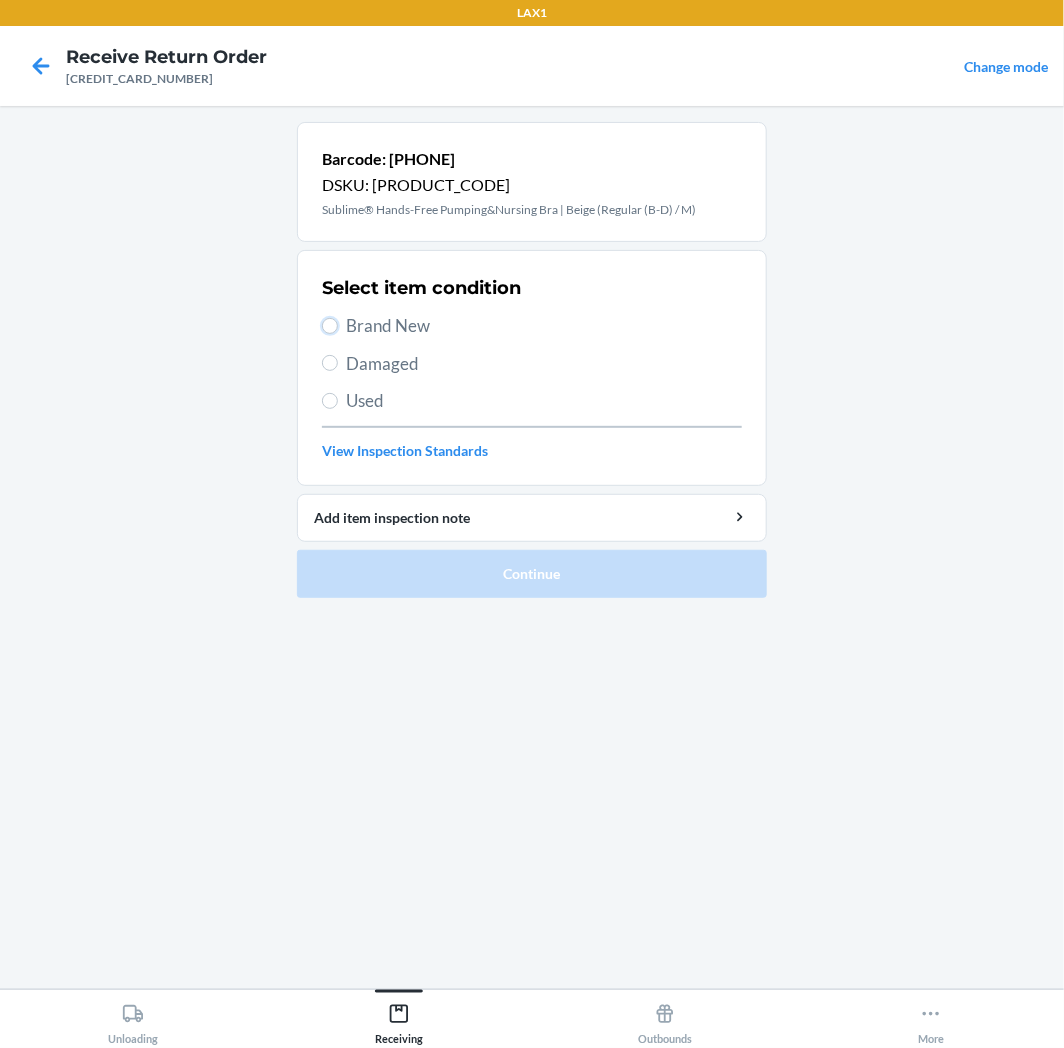 click on "Brand New" at bounding box center [330, 326] 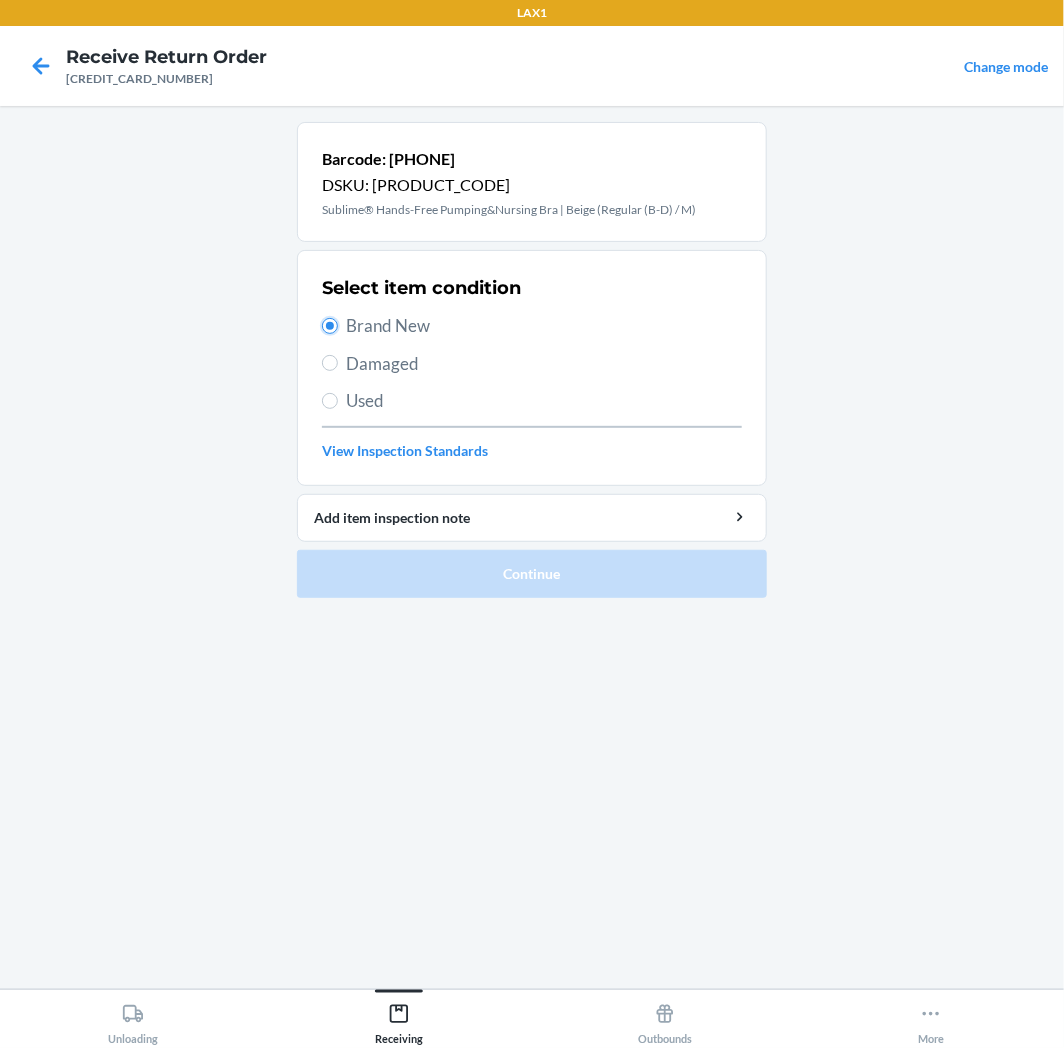 radio on "true" 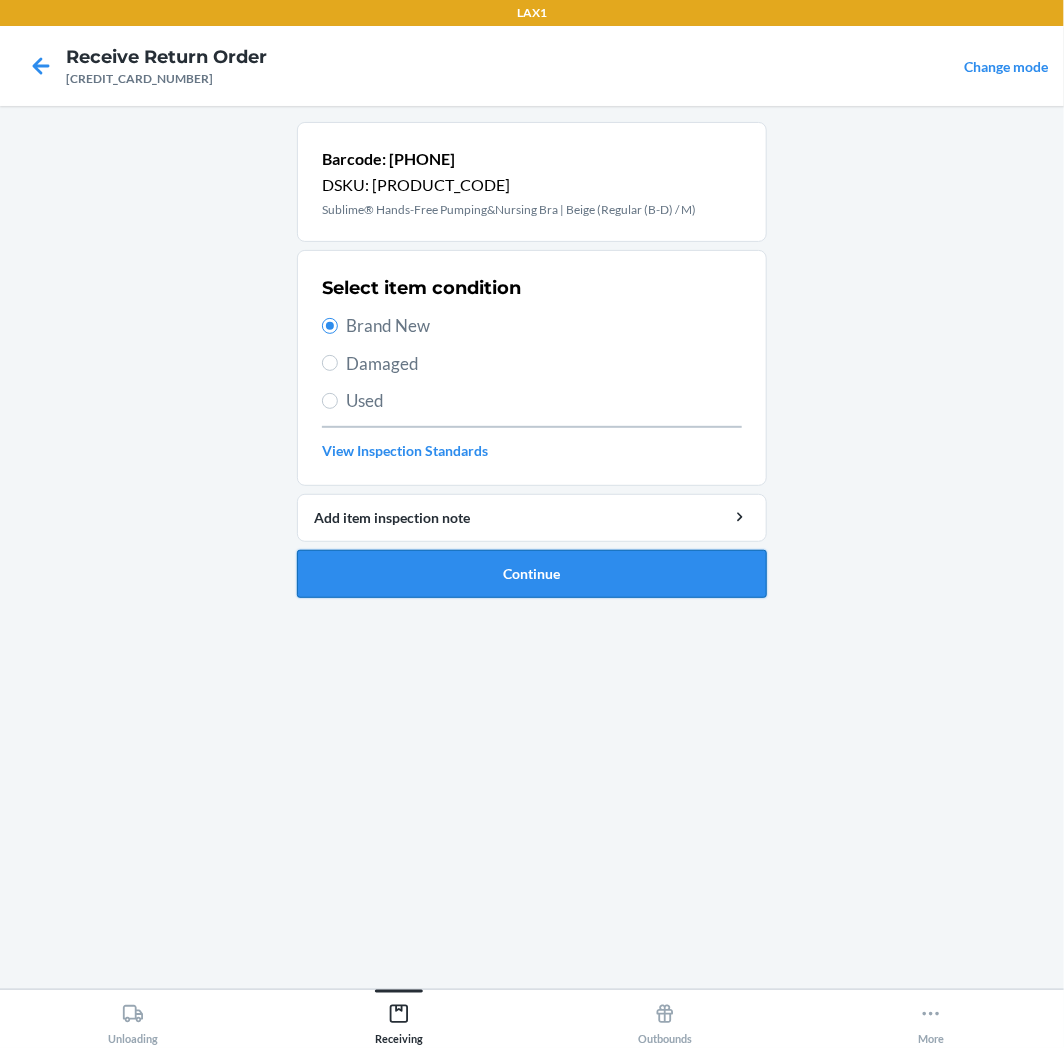 click on "Continue" at bounding box center (532, 574) 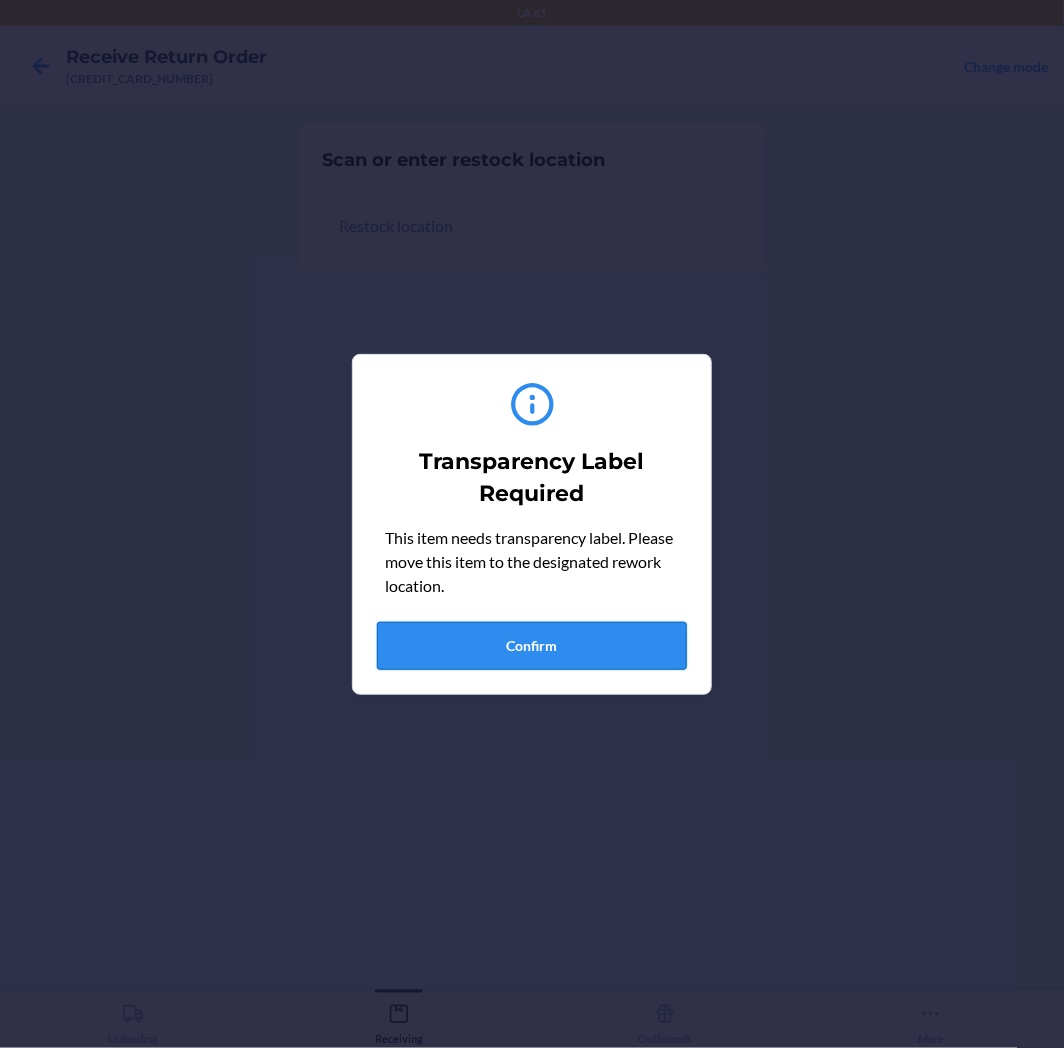 click on "Confirm" at bounding box center (532, 646) 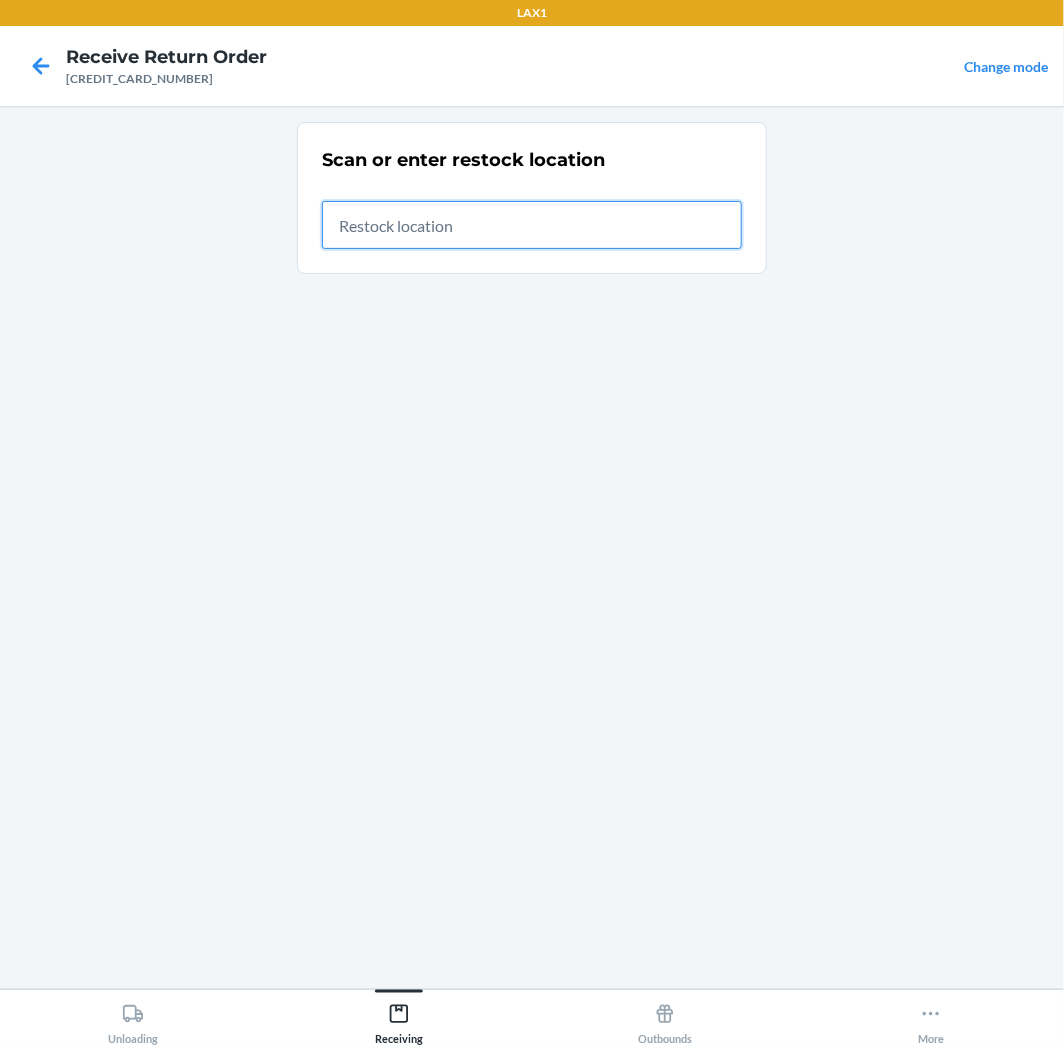 click at bounding box center [532, 225] 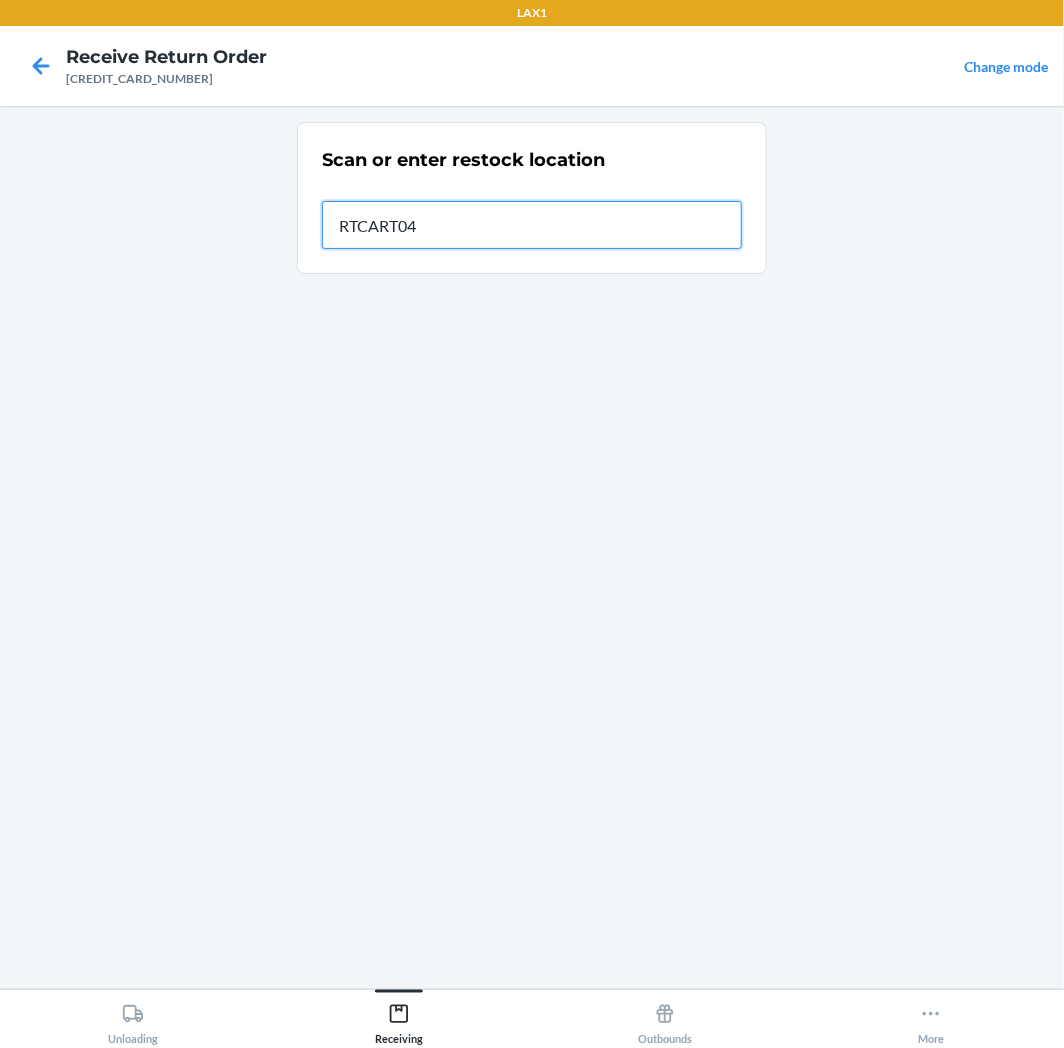 type on "[PRODUCT_CODE]" 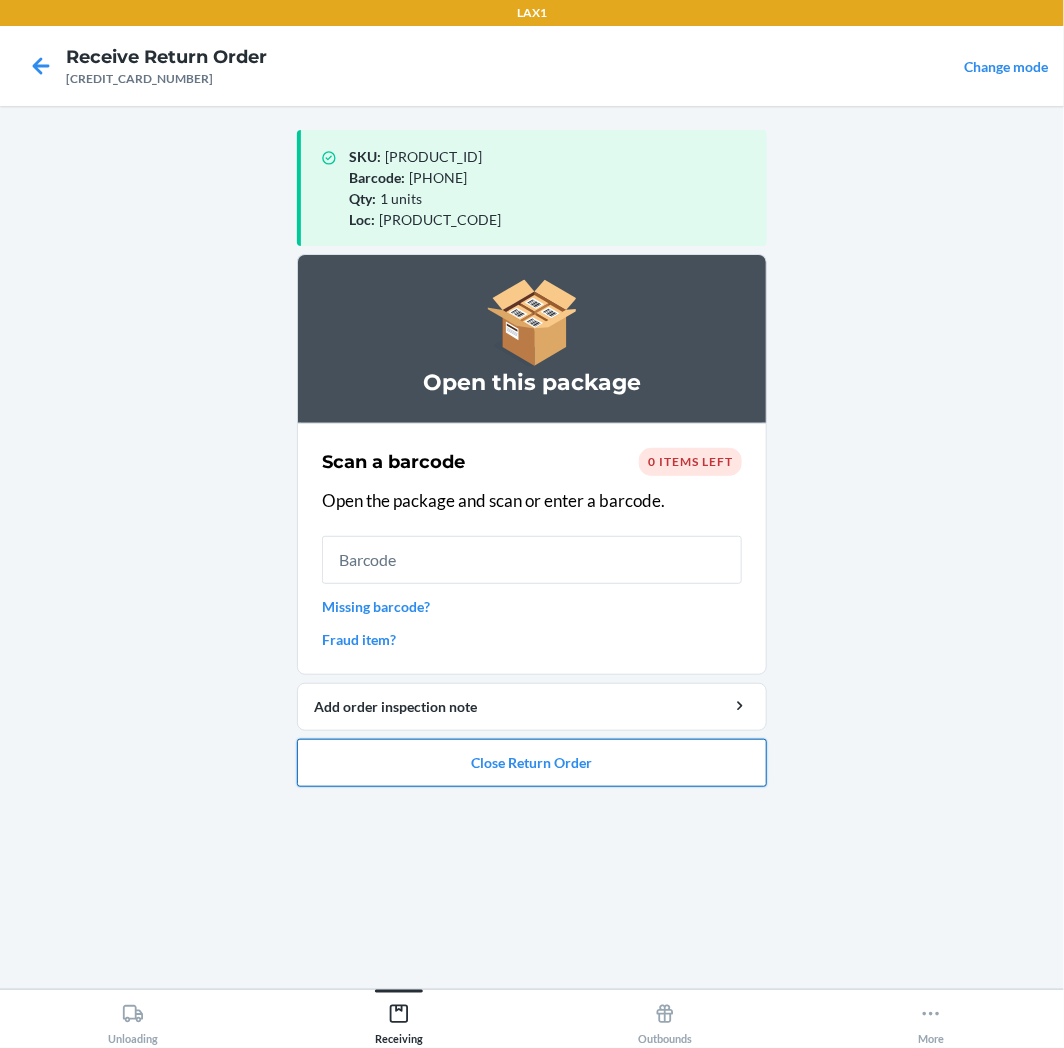 click on "Close Return Order" at bounding box center [532, 763] 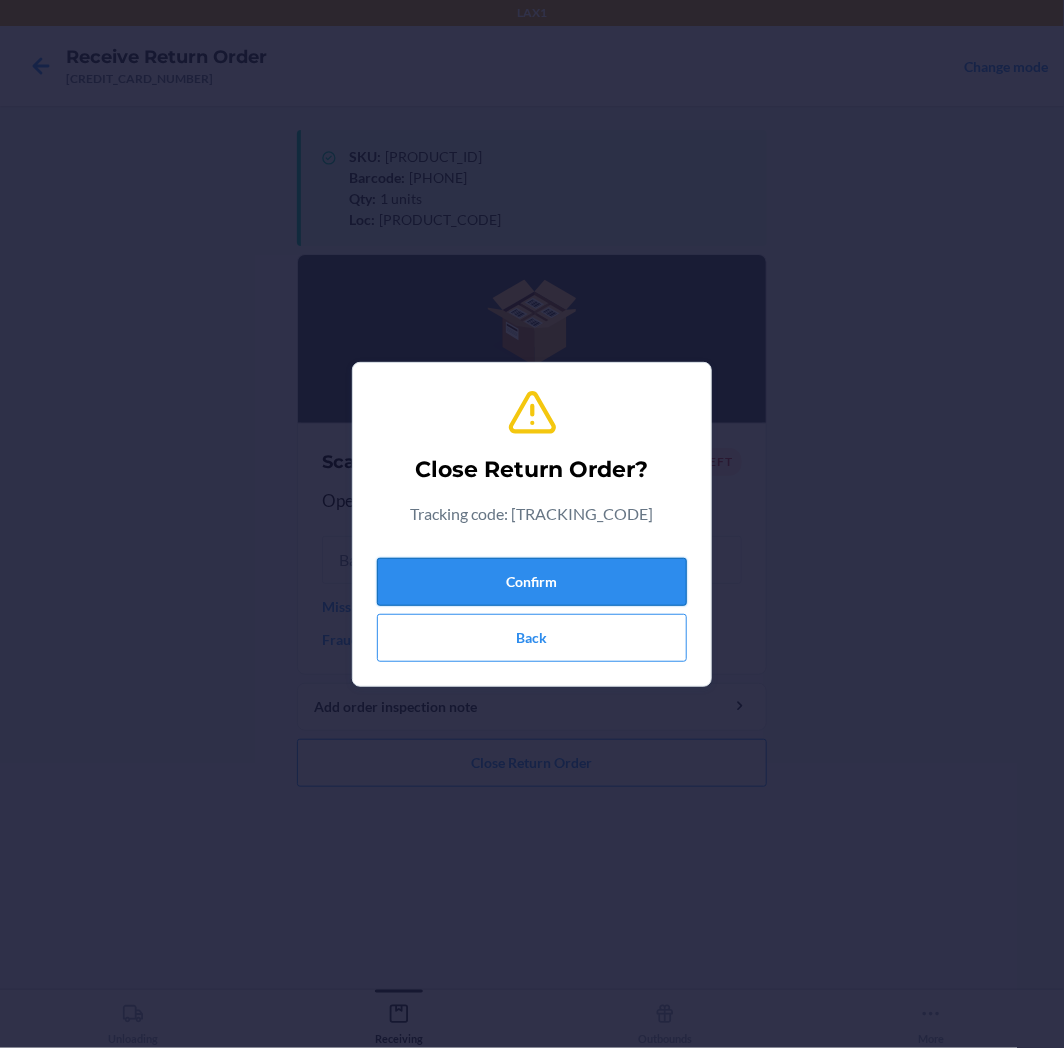 click on "Confirm" at bounding box center (532, 582) 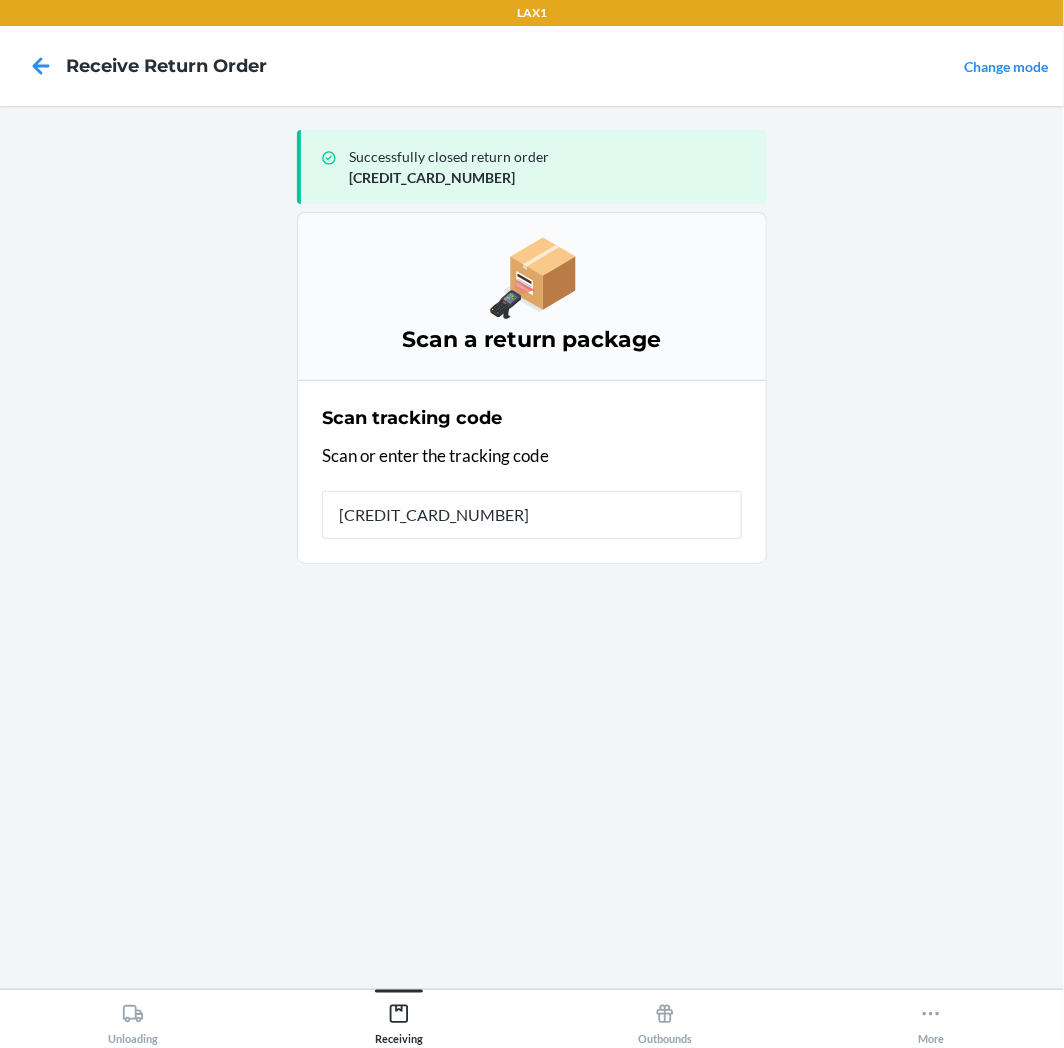 type on "[CREDIT_CARD_NUMBER]" 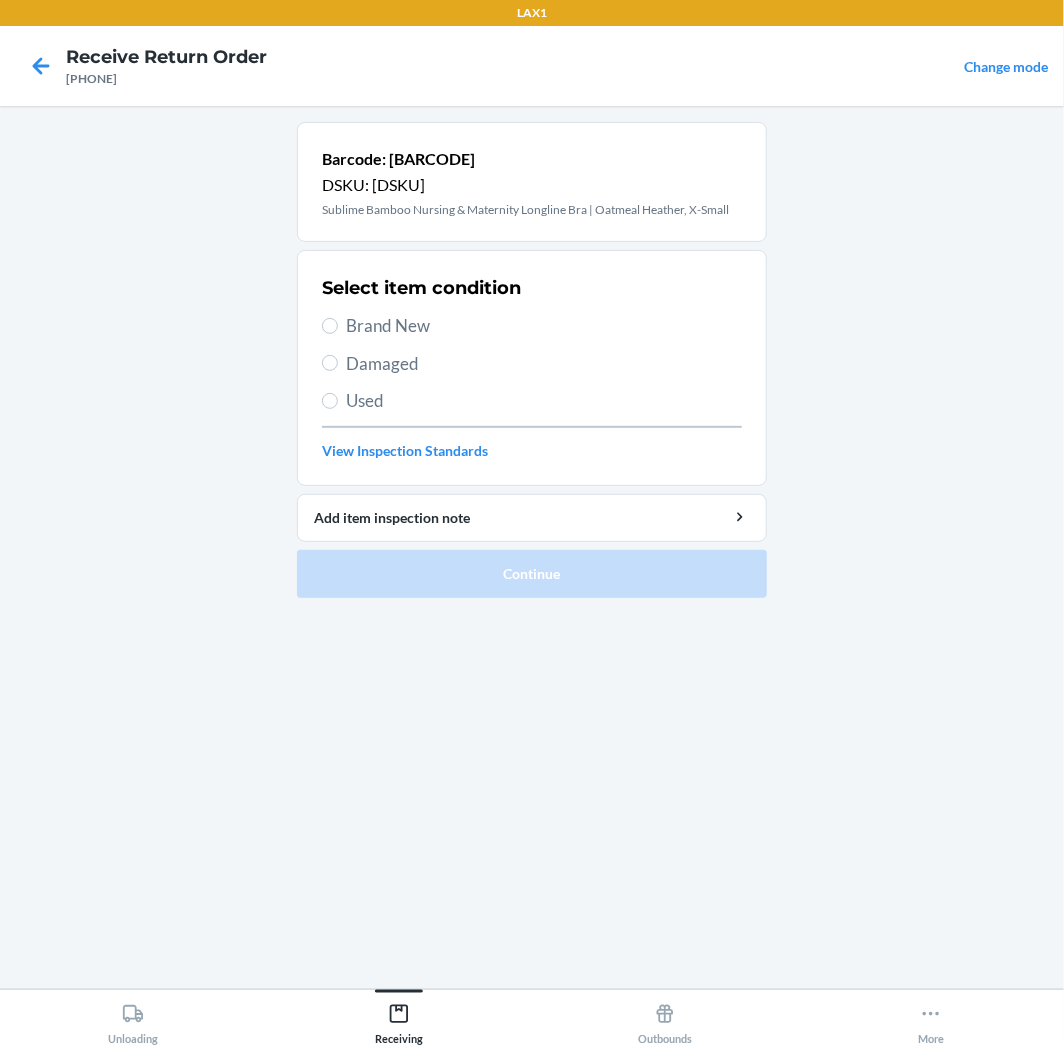 click on "Brand New" at bounding box center (544, 326) 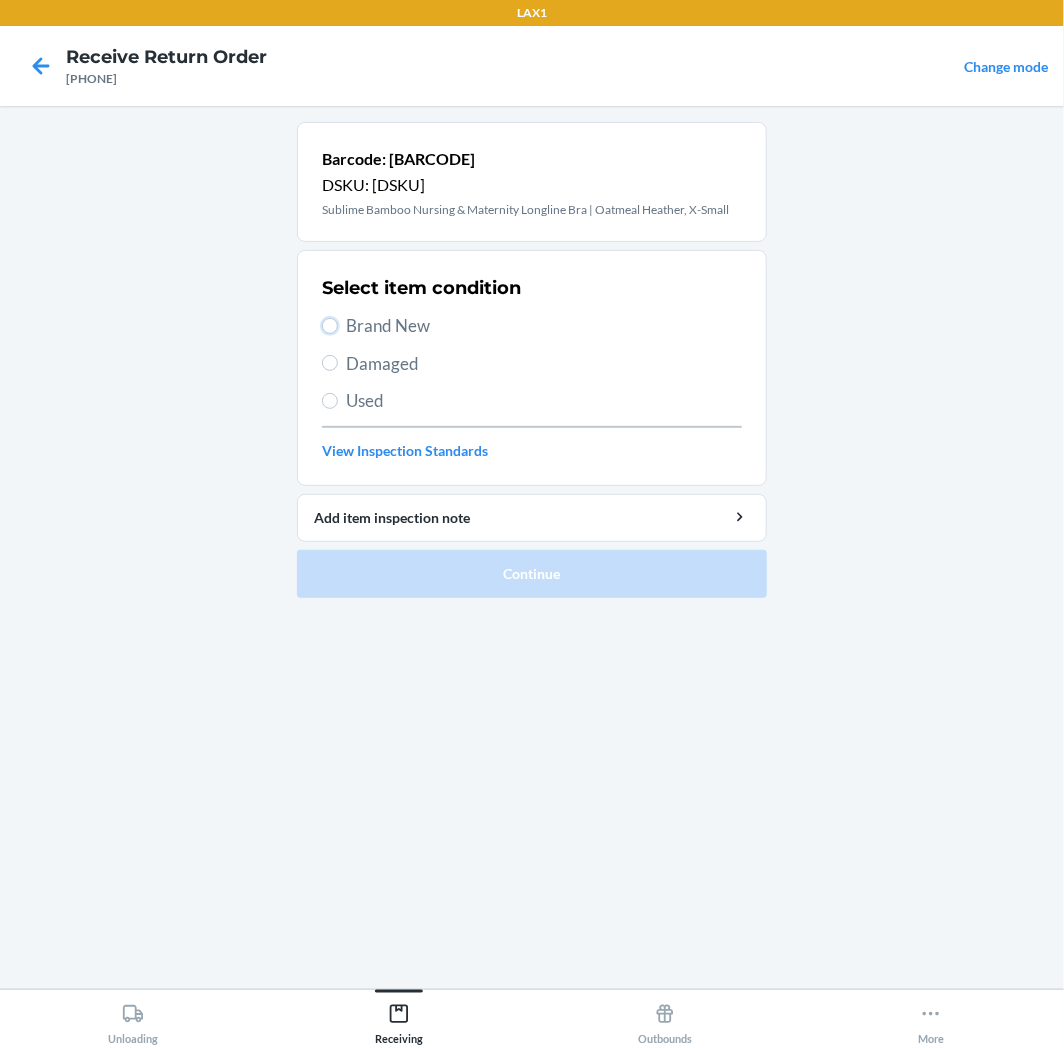 click on "Brand New" at bounding box center [330, 326] 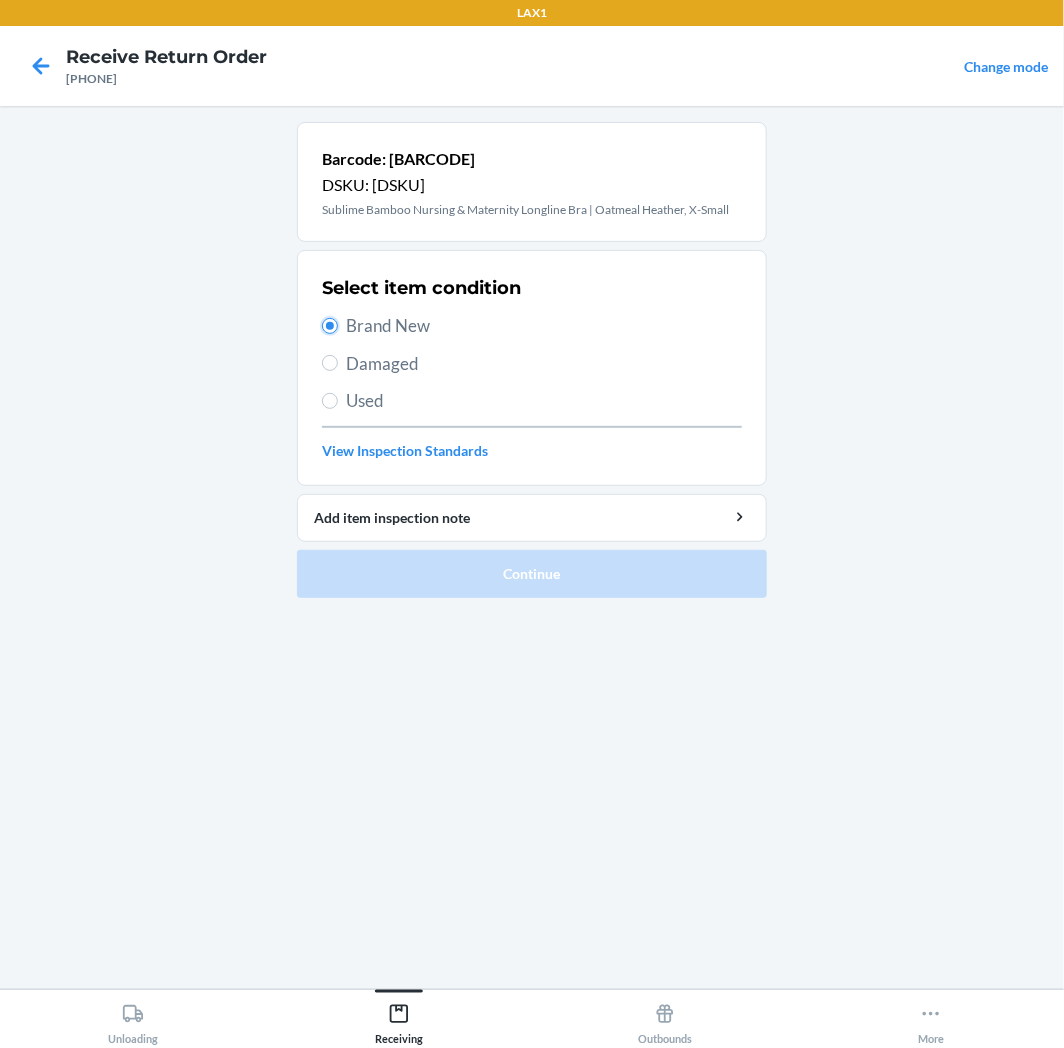 radio on "true" 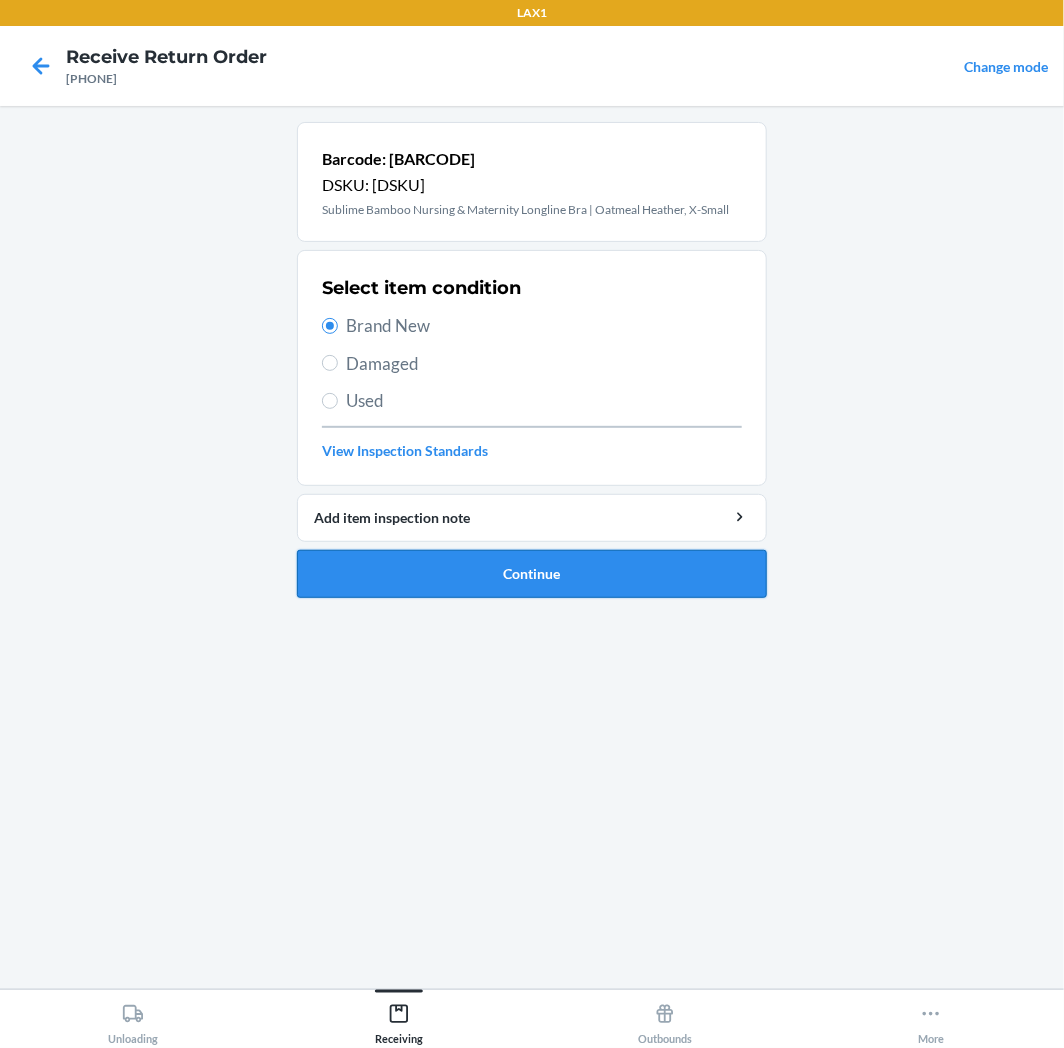 click on "Continue" at bounding box center (532, 574) 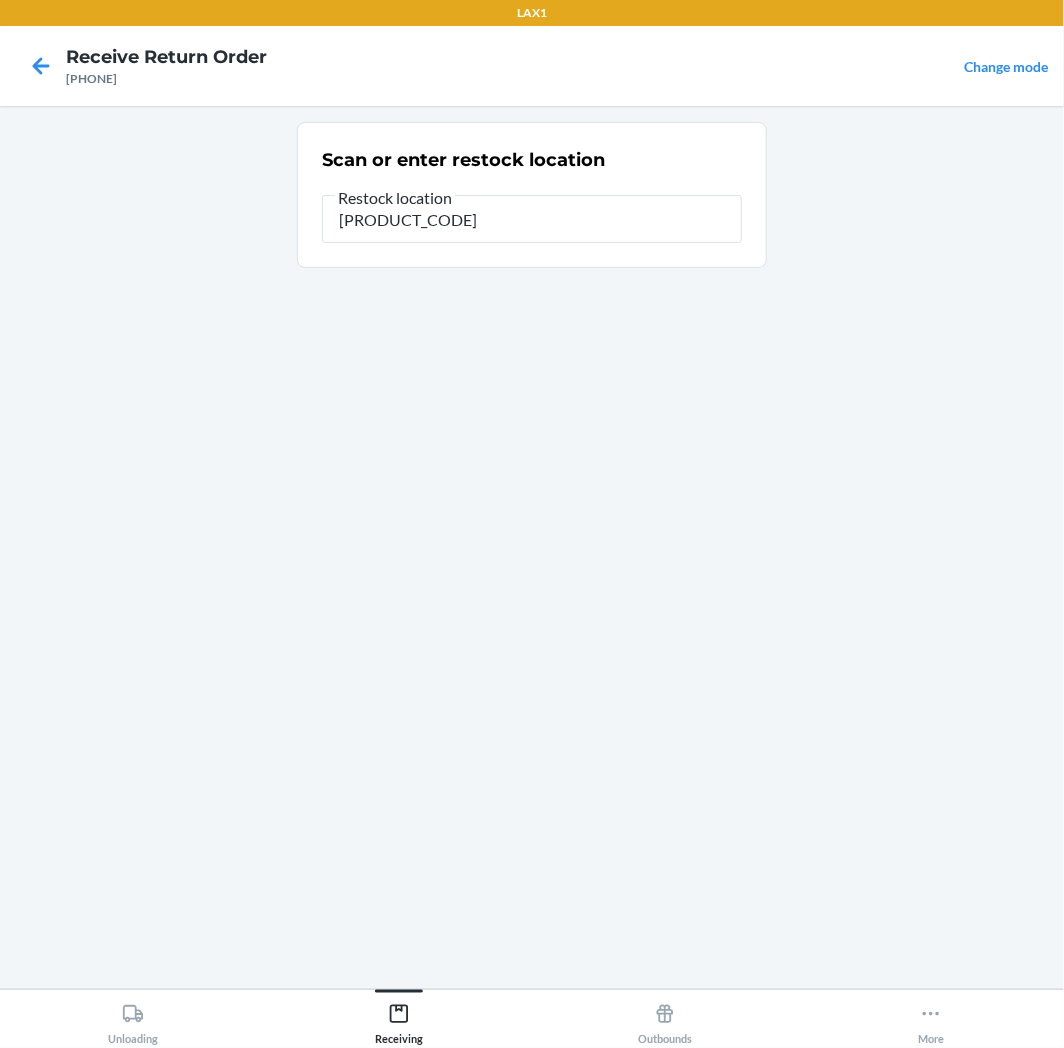 type on "[PRODUCT_CODE]" 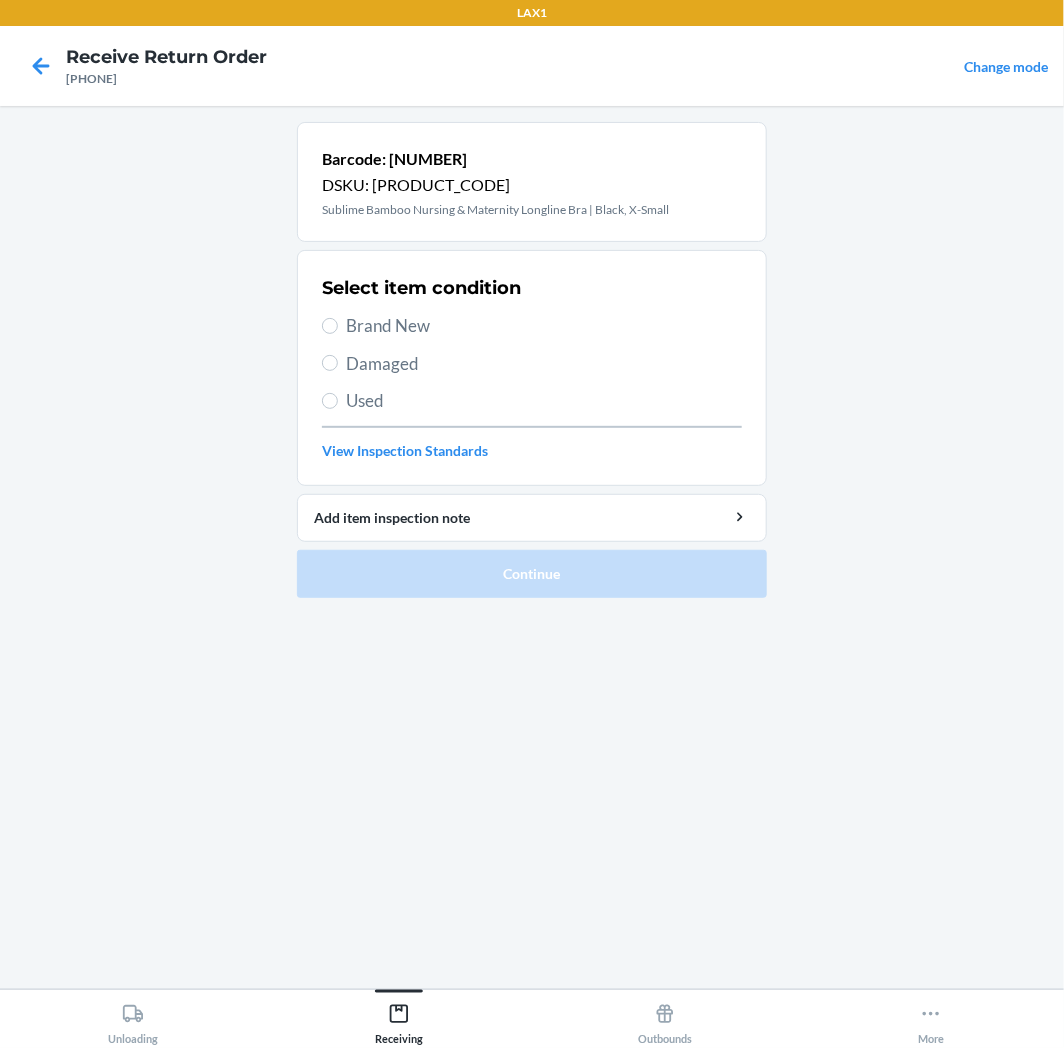 click on "Select item condition Brand New Damaged Used View Inspection Standards" at bounding box center (532, 368) 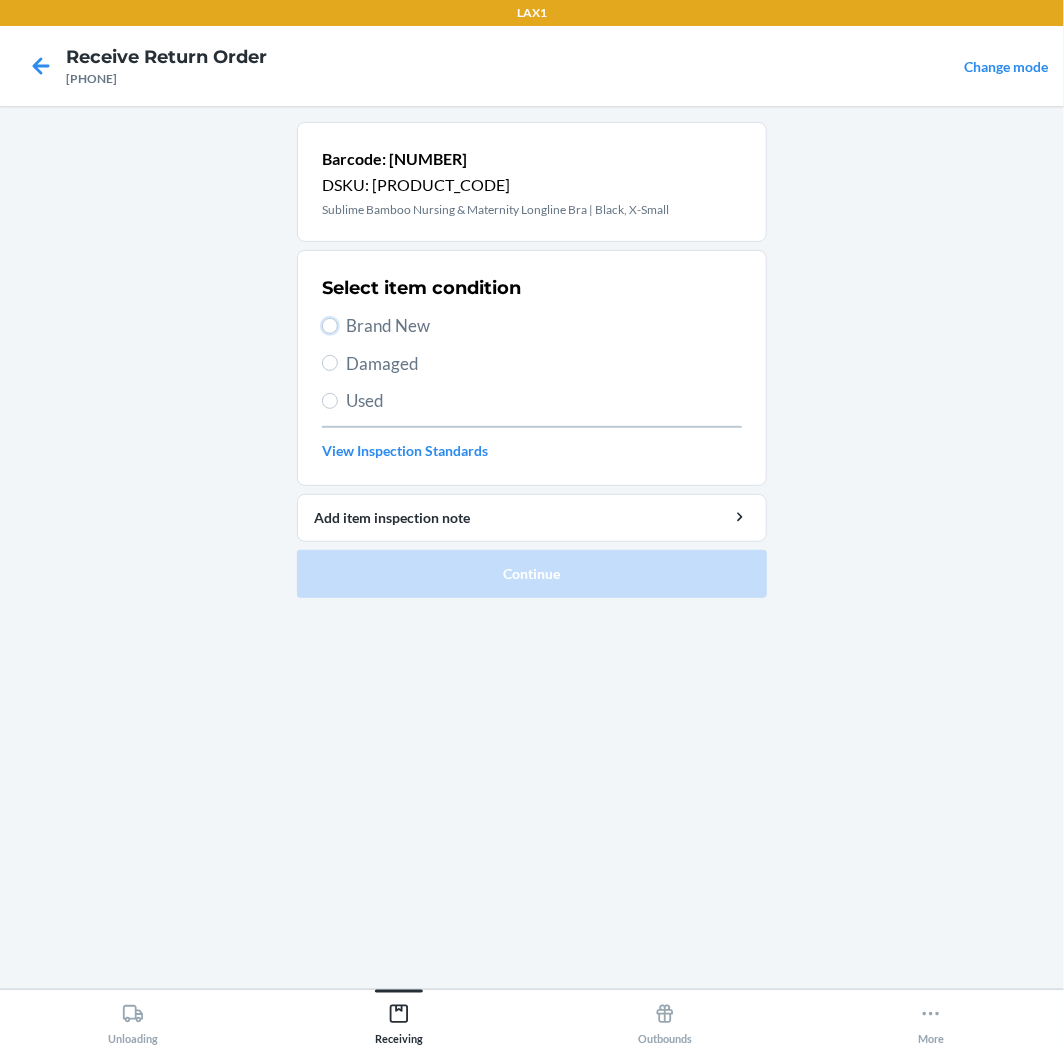 click on "Brand New" at bounding box center [330, 326] 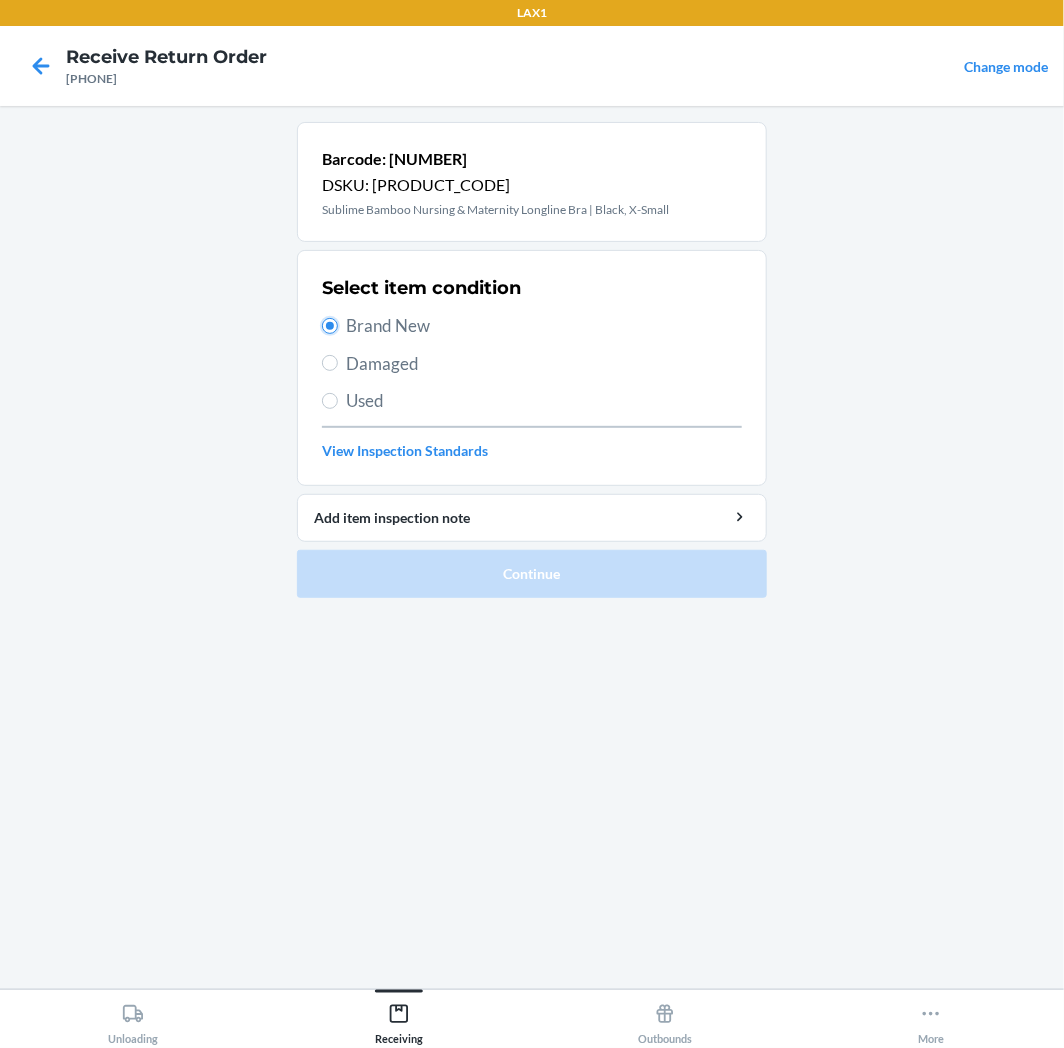 radio on "true" 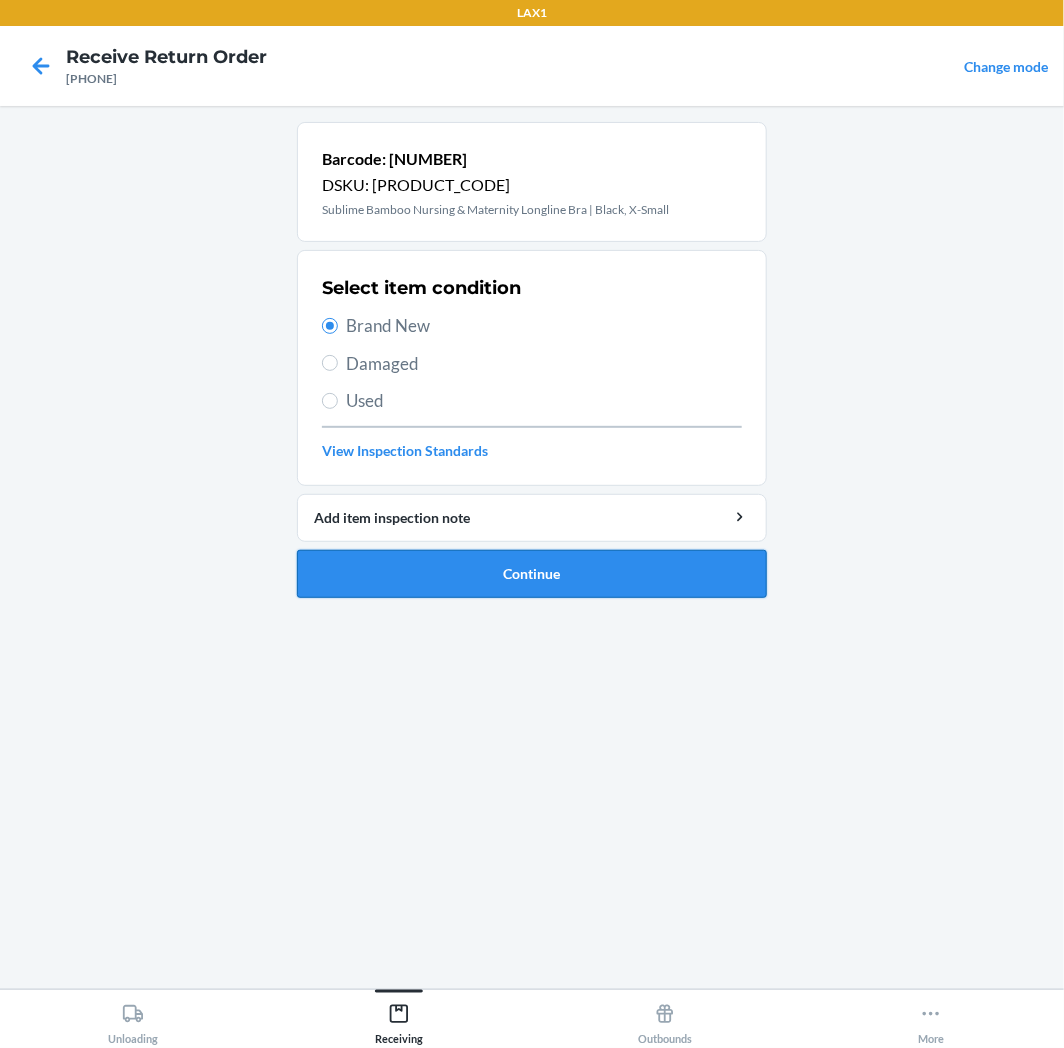 click on "Continue" at bounding box center [532, 574] 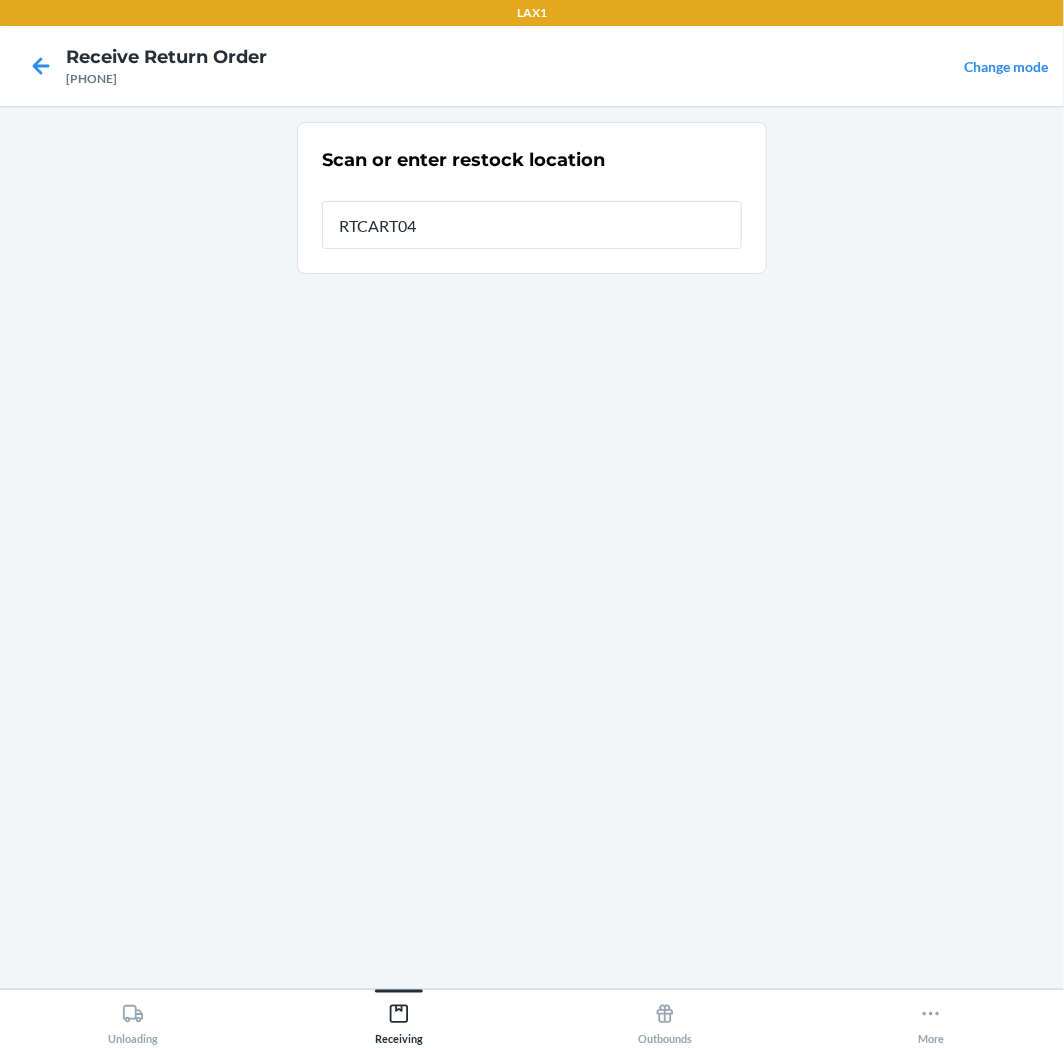 type on "[PRODUCT_CODE]" 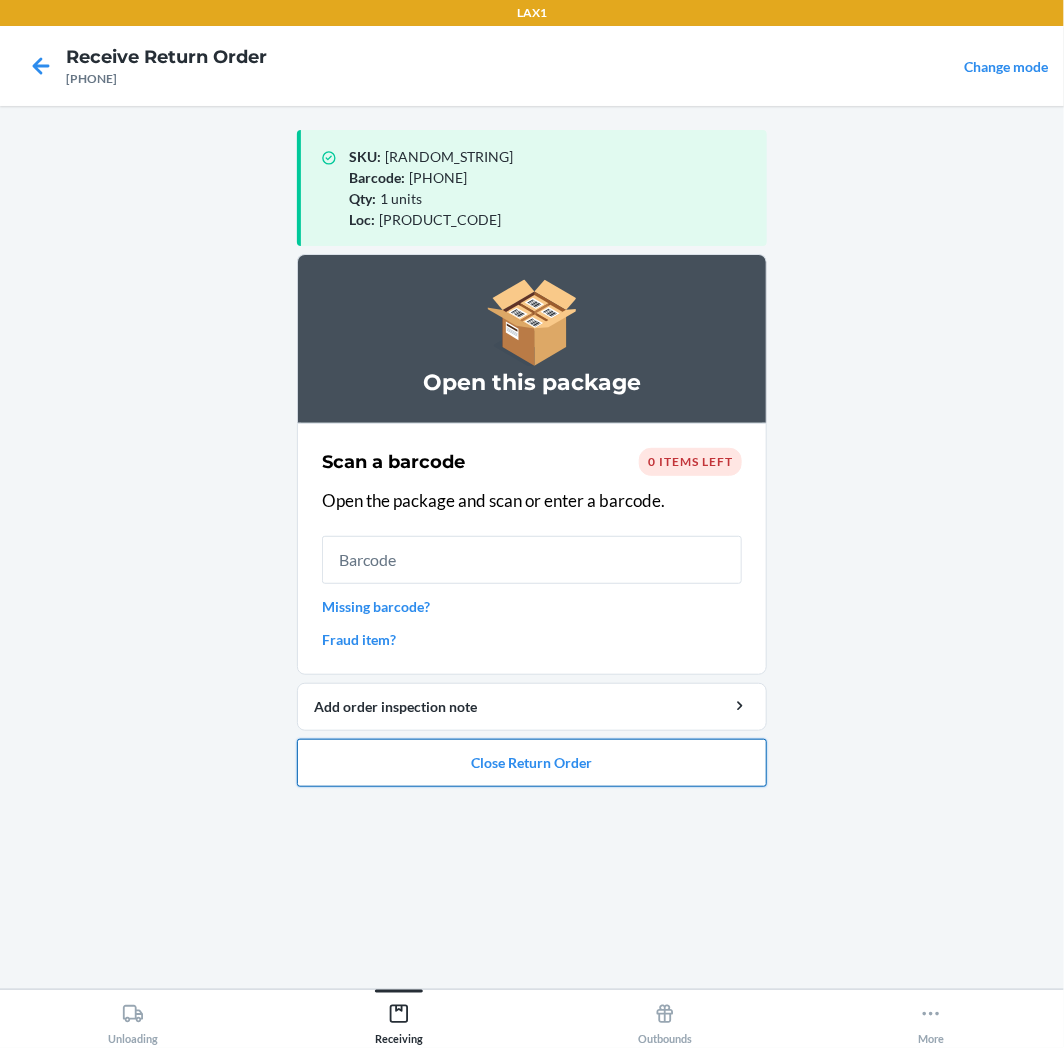 click on "Close Return Order" at bounding box center [532, 763] 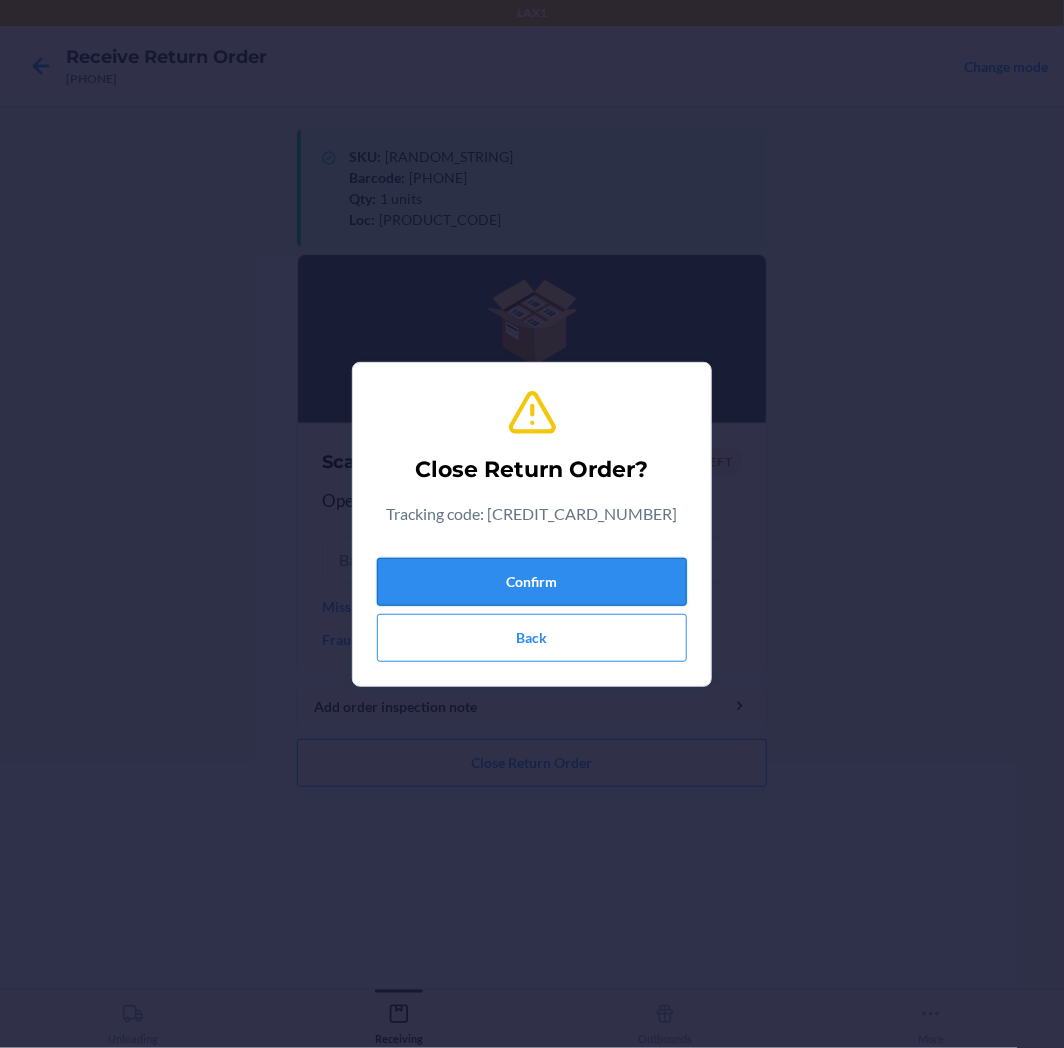 click on "Confirm" at bounding box center [532, 582] 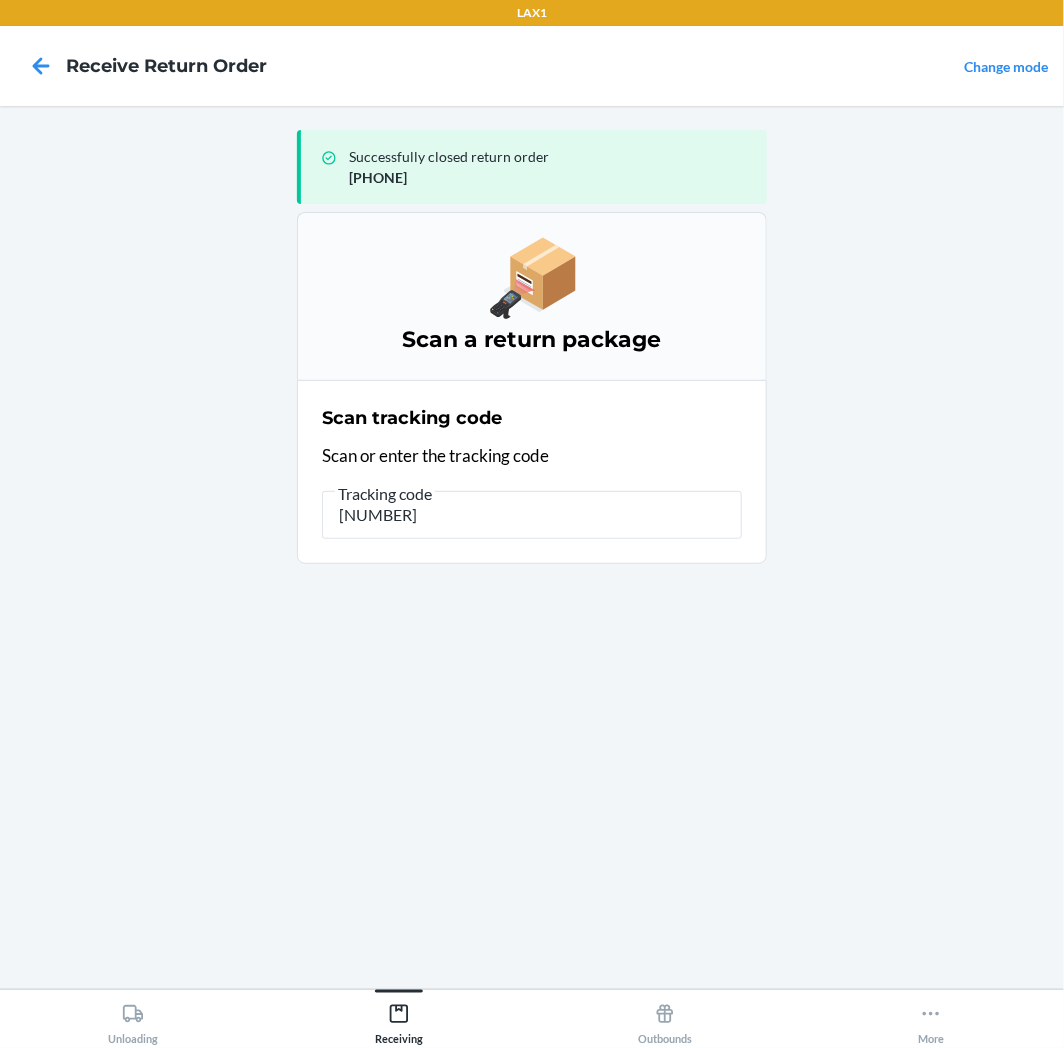 type on "[PHONE]" 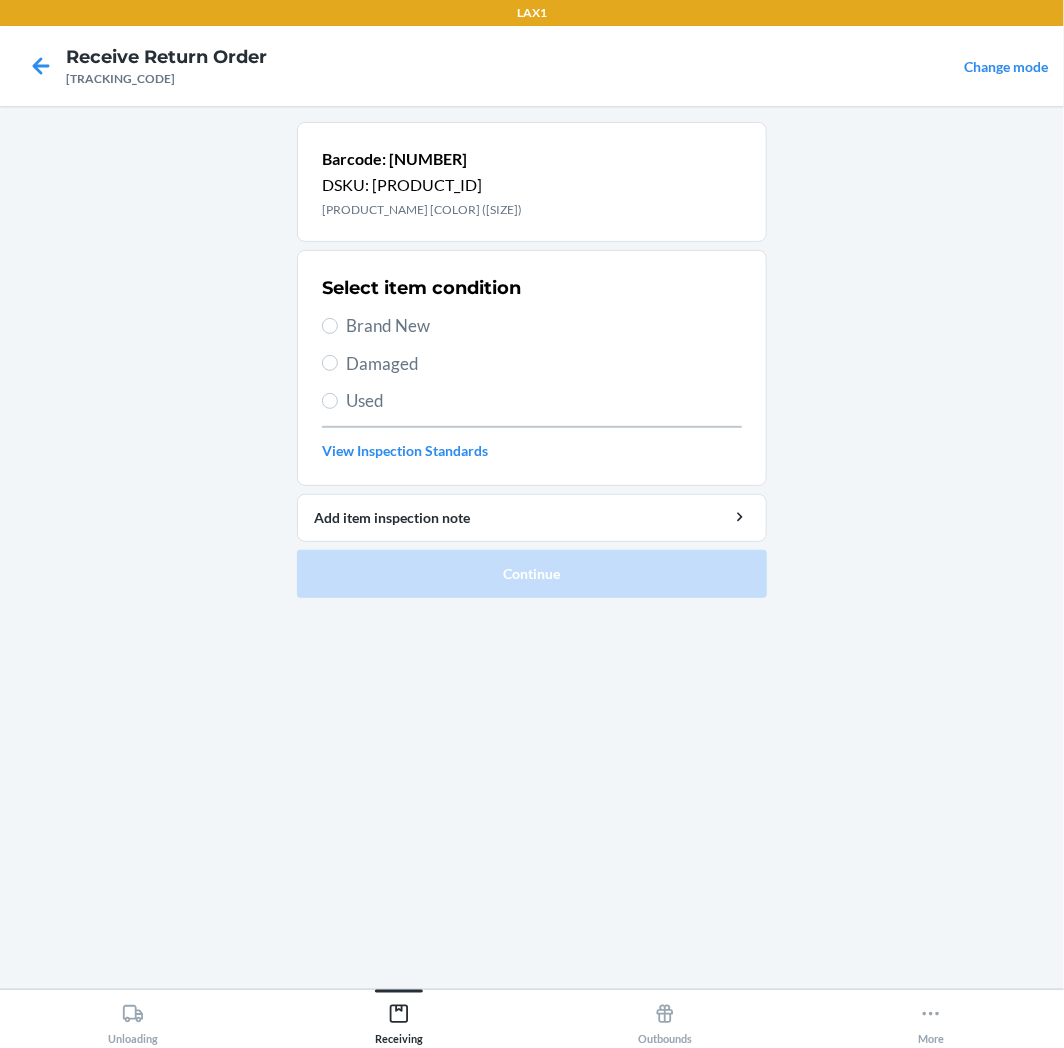 click on "Brand New" at bounding box center [544, 326] 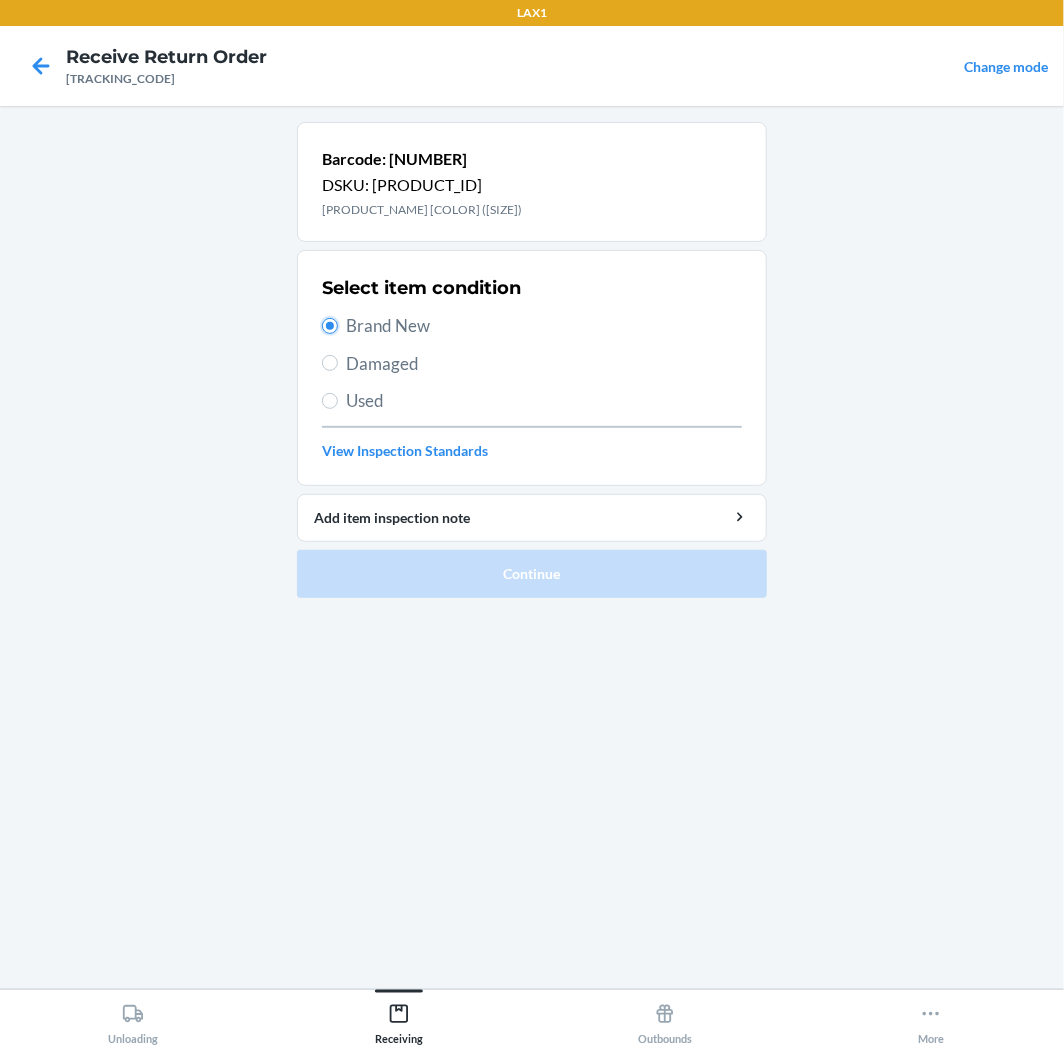 radio on "true" 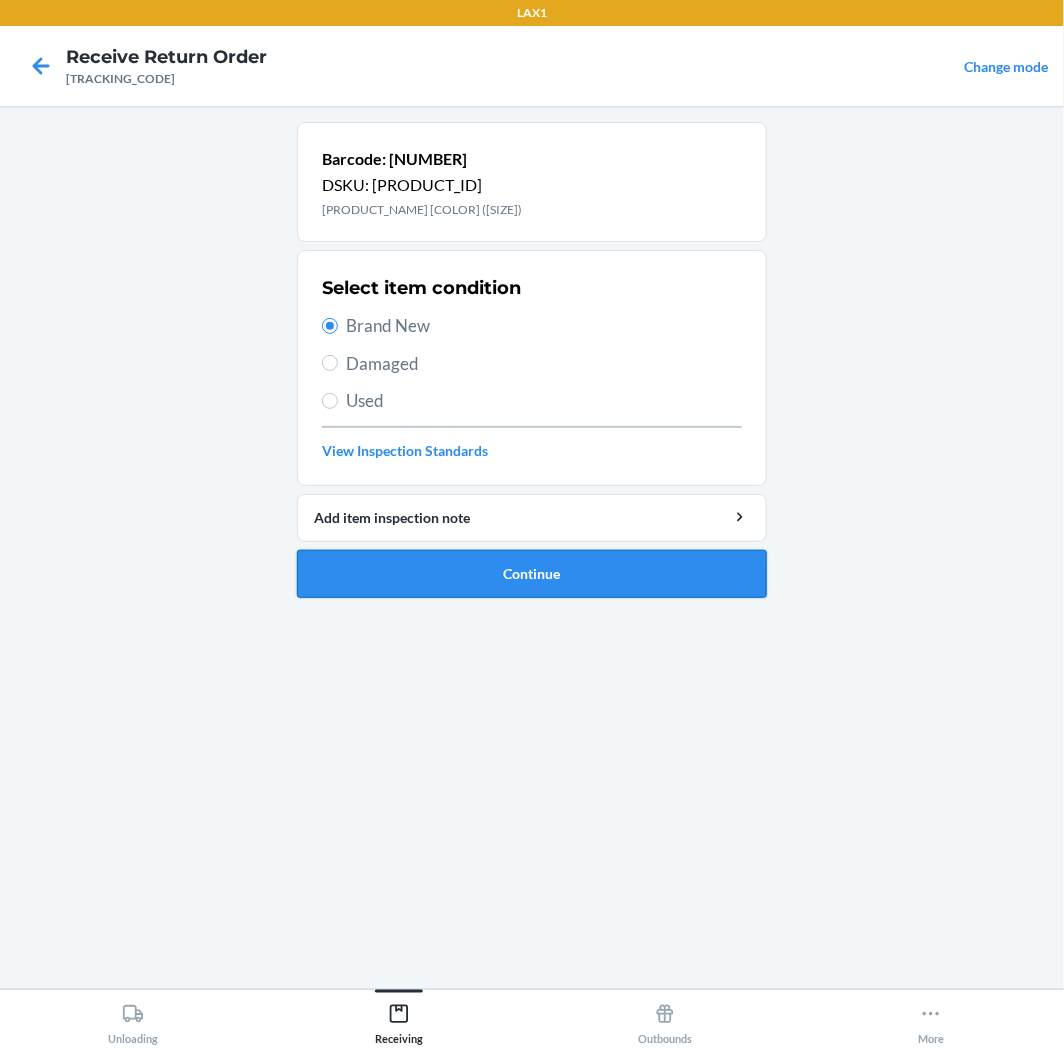 click on "Continue" at bounding box center [532, 574] 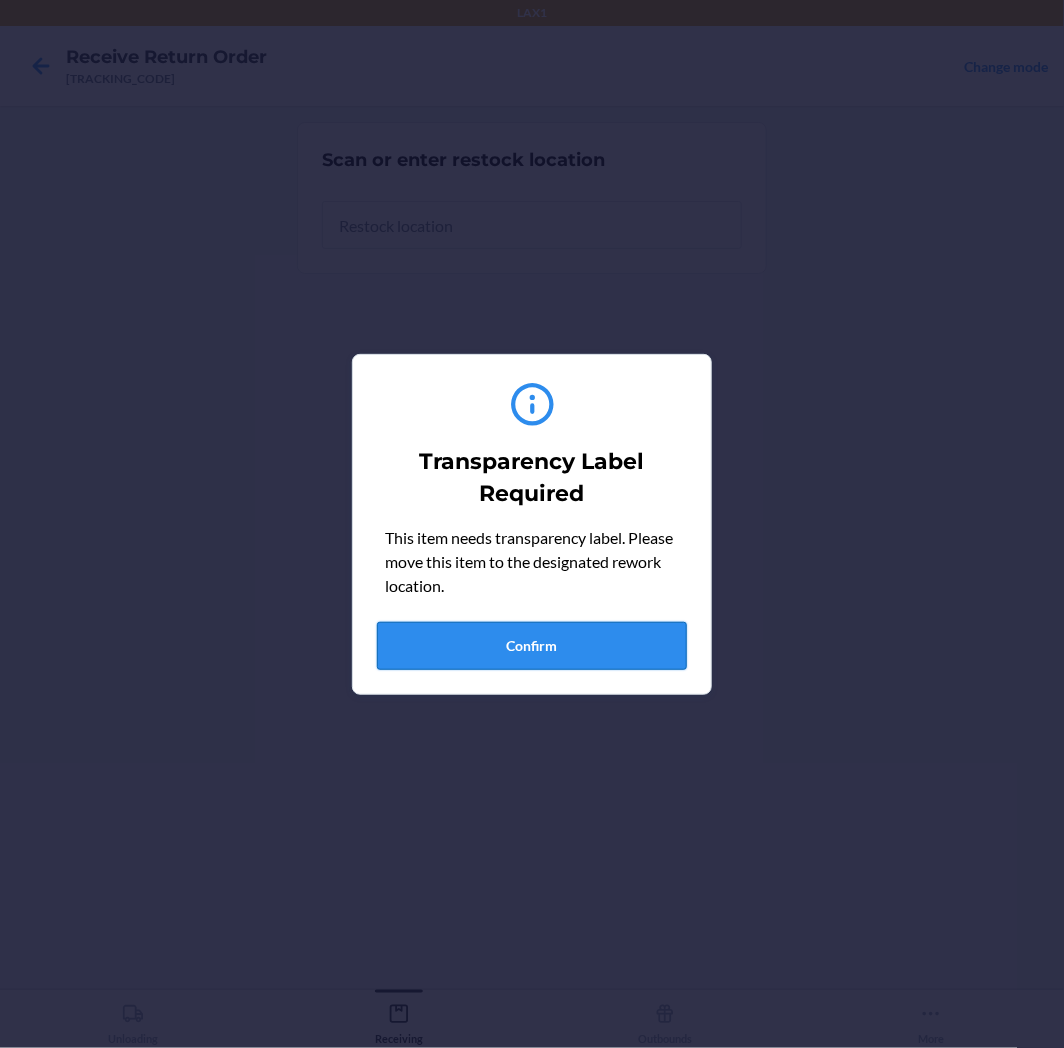 click on "Confirm" at bounding box center [532, 646] 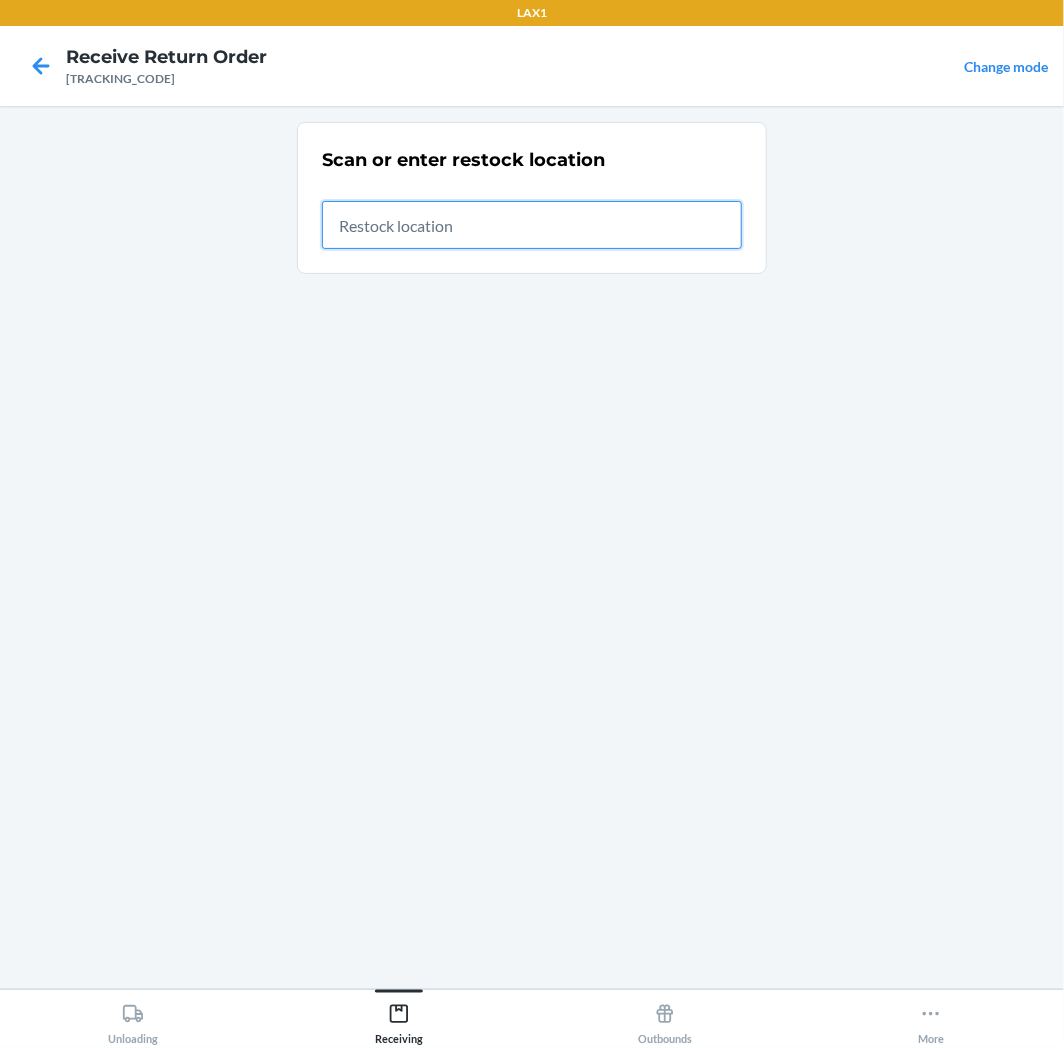 click at bounding box center [532, 225] 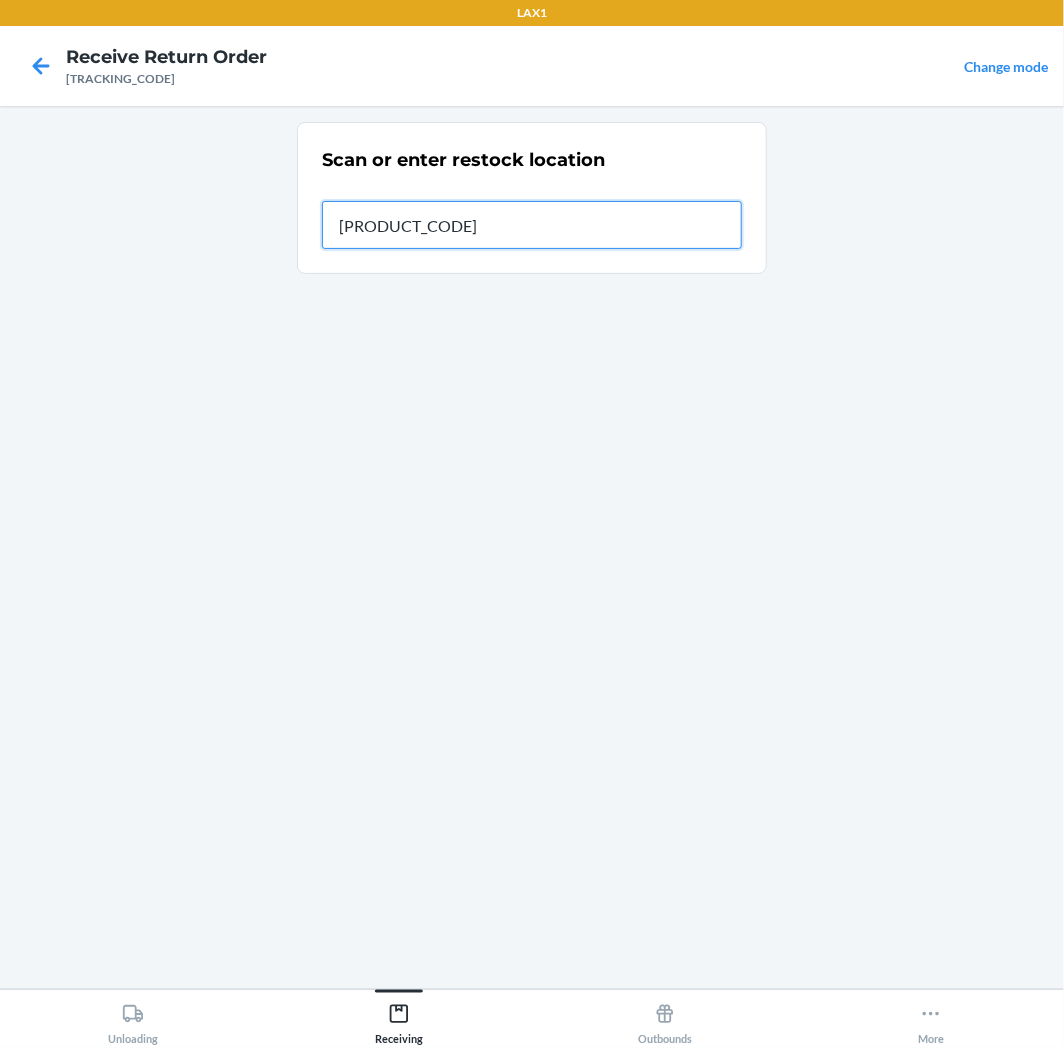 type on "[PRODUCT_CODE]" 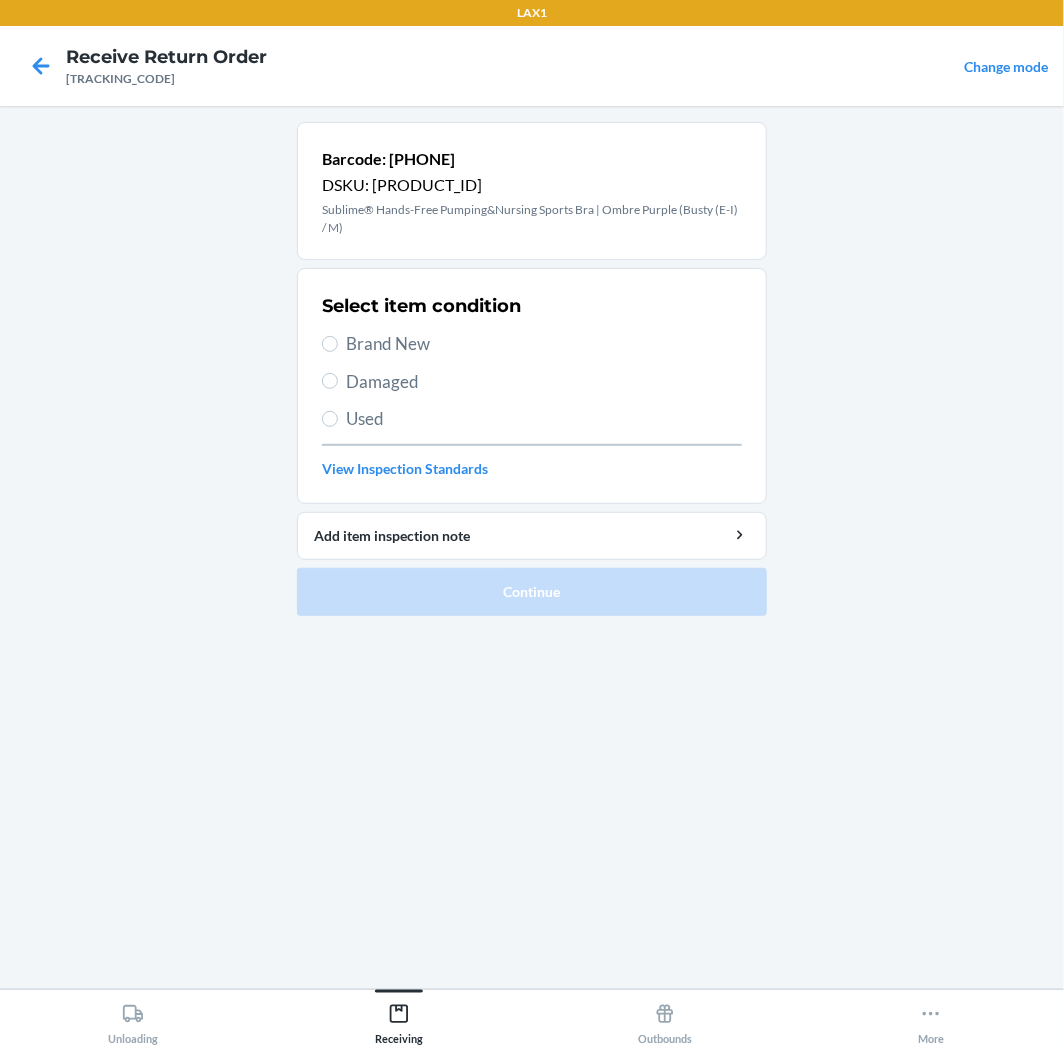 click on "Brand New" at bounding box center (544, 344) 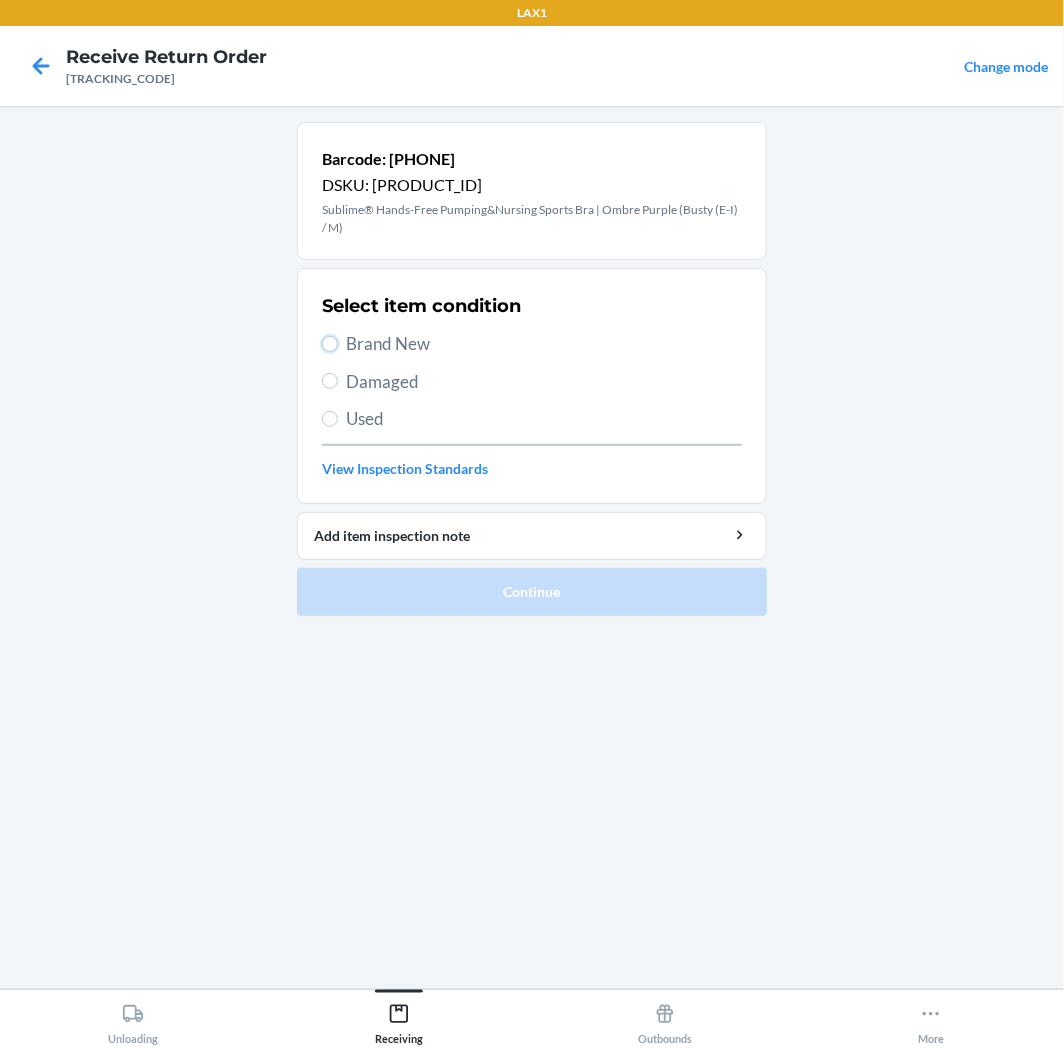 click on "Brand New" at bounding box center [330, 344] 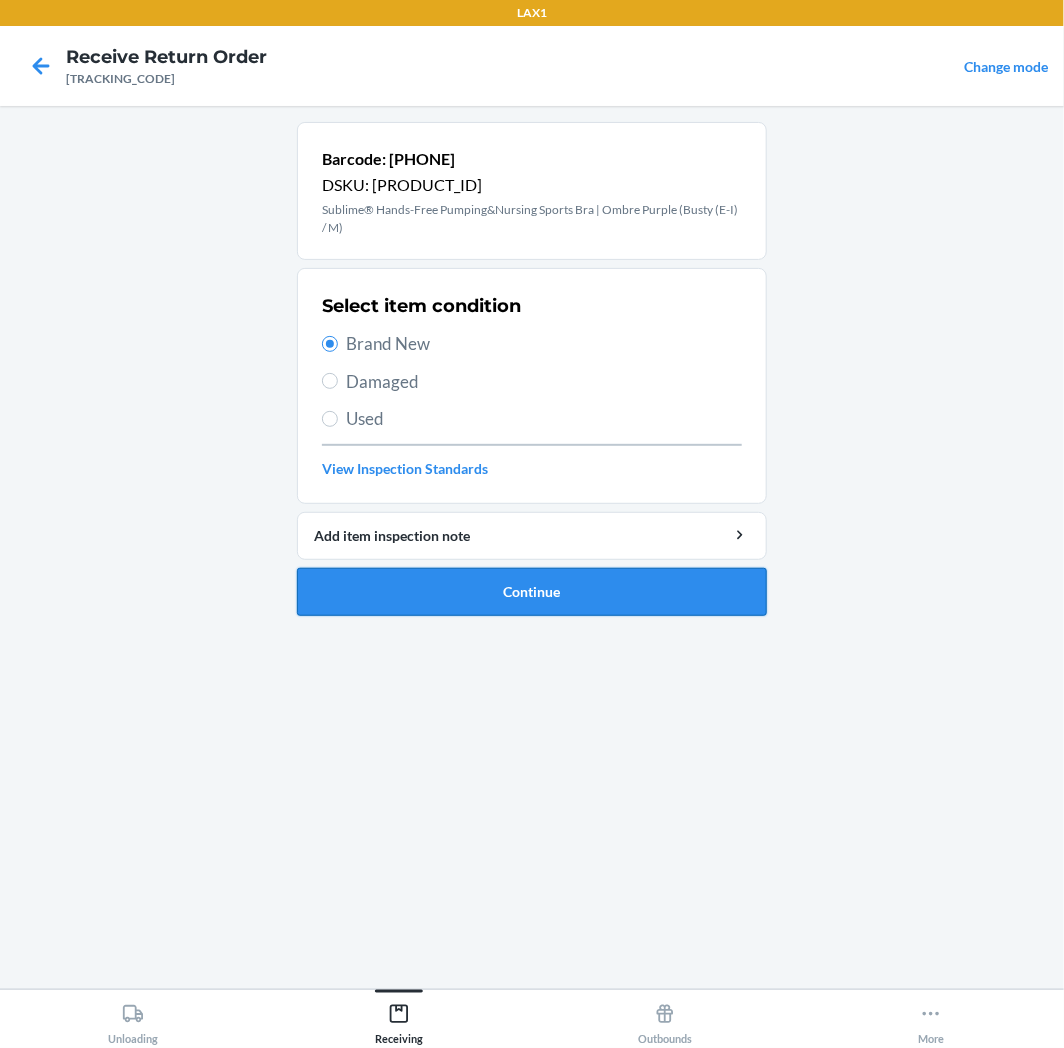 click on "Continue" at bounding box center [532, 592] 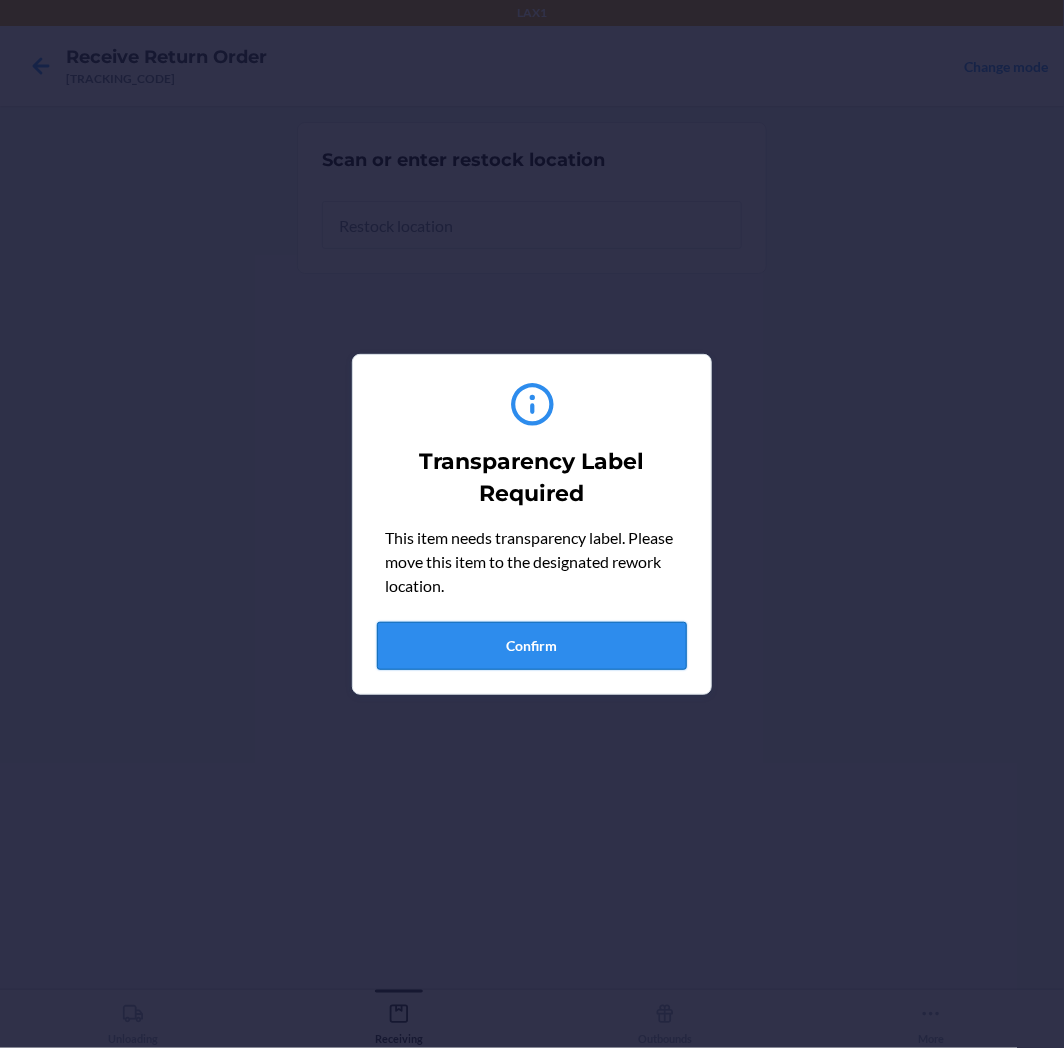 click on "Confirm" at bounding box center [532, 646] 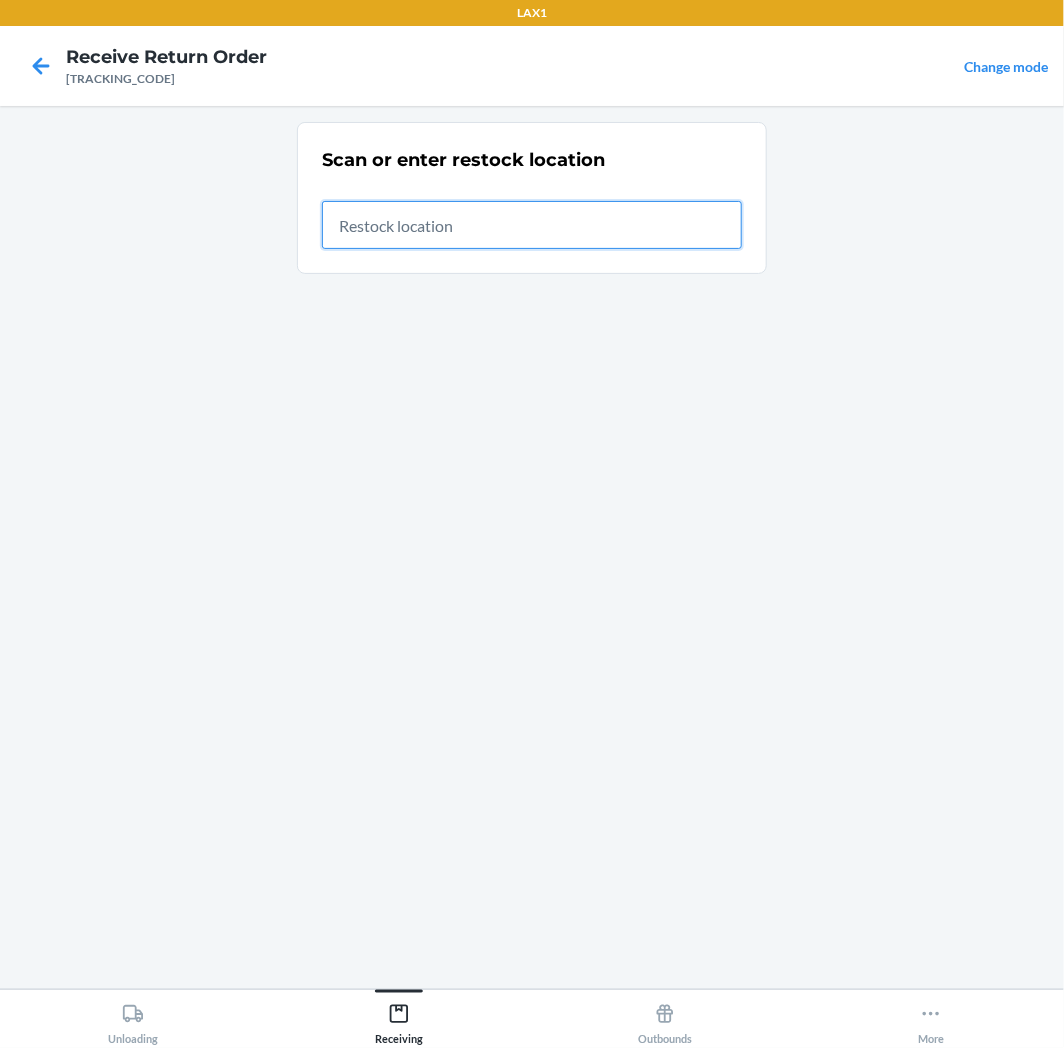 click at bounding box center [532, 225] 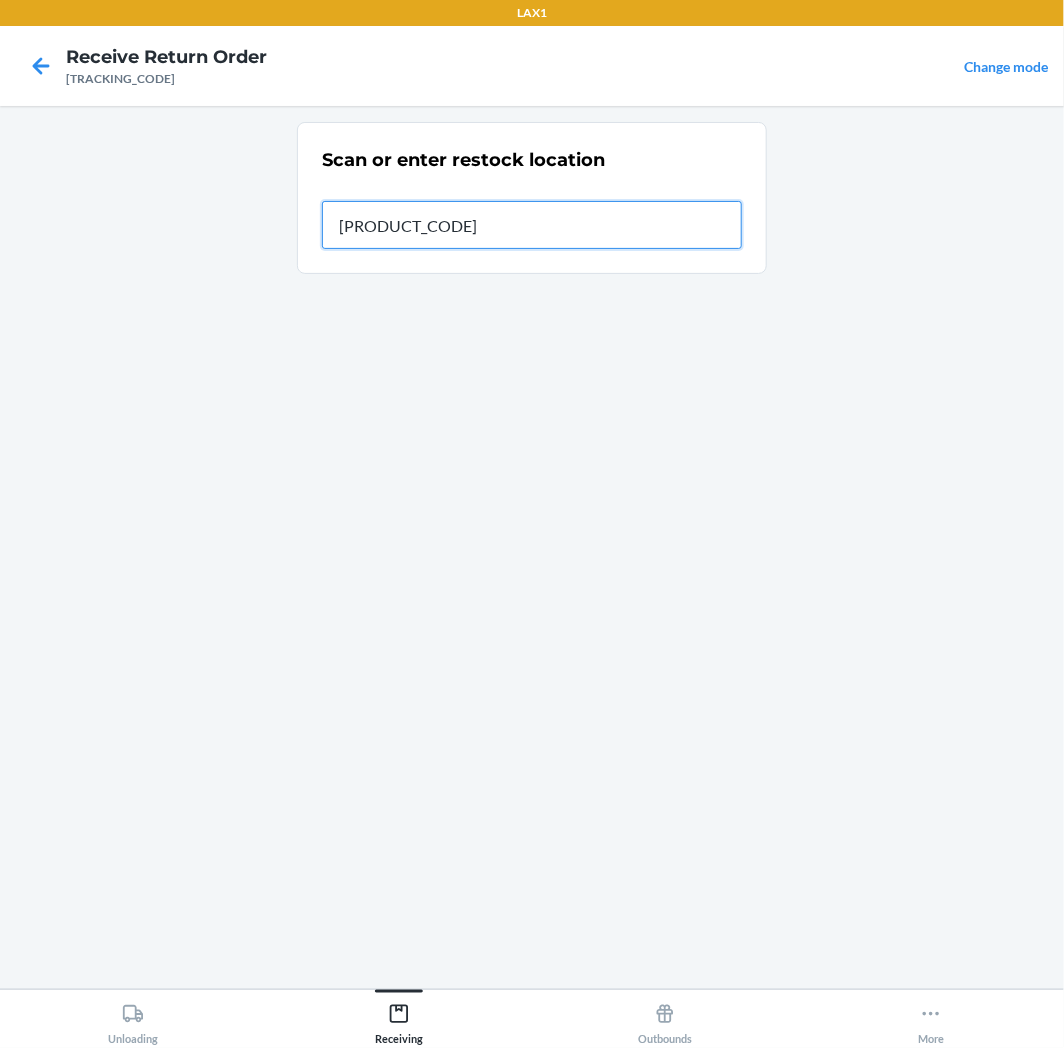 type on "[PRODUCT_CODE]" 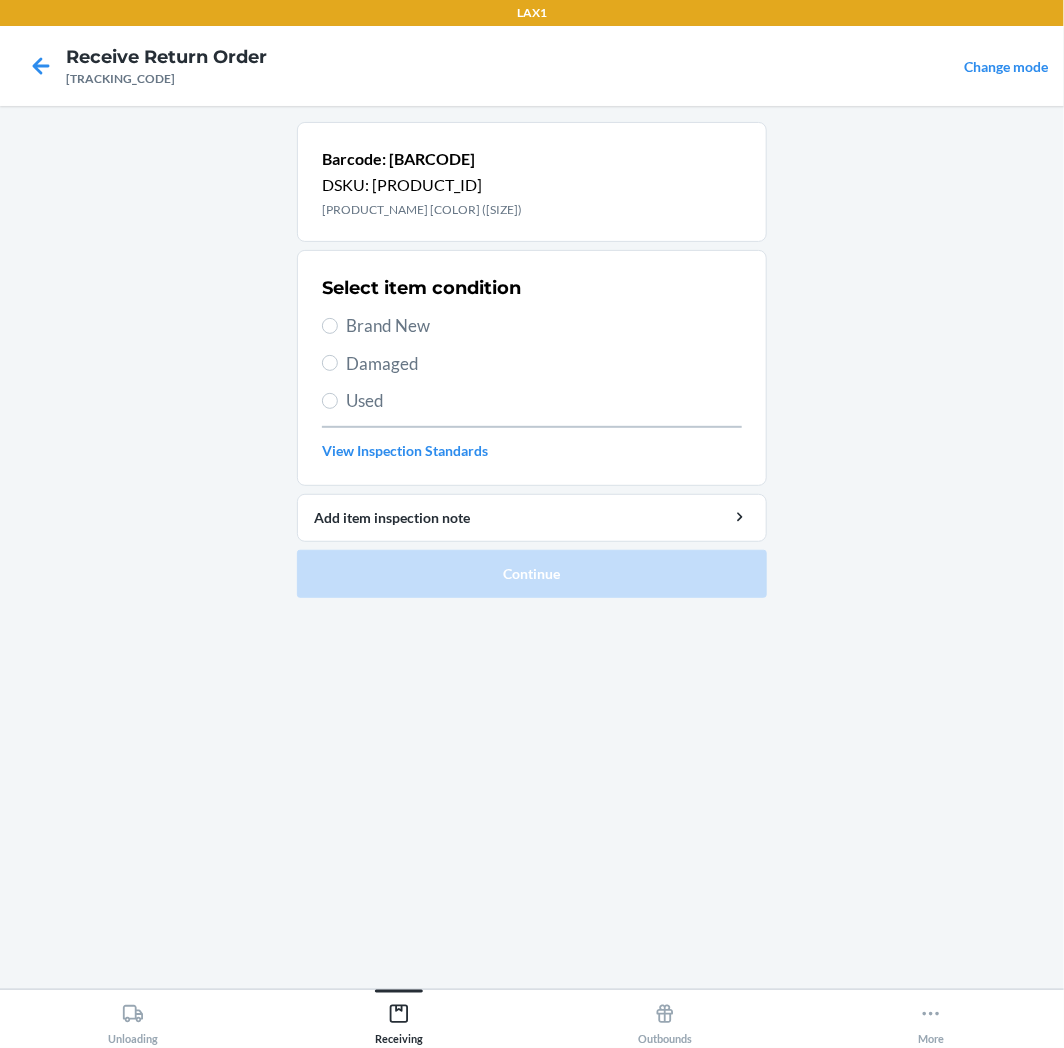 click on "Brand New" at bounding box center (544, 326) 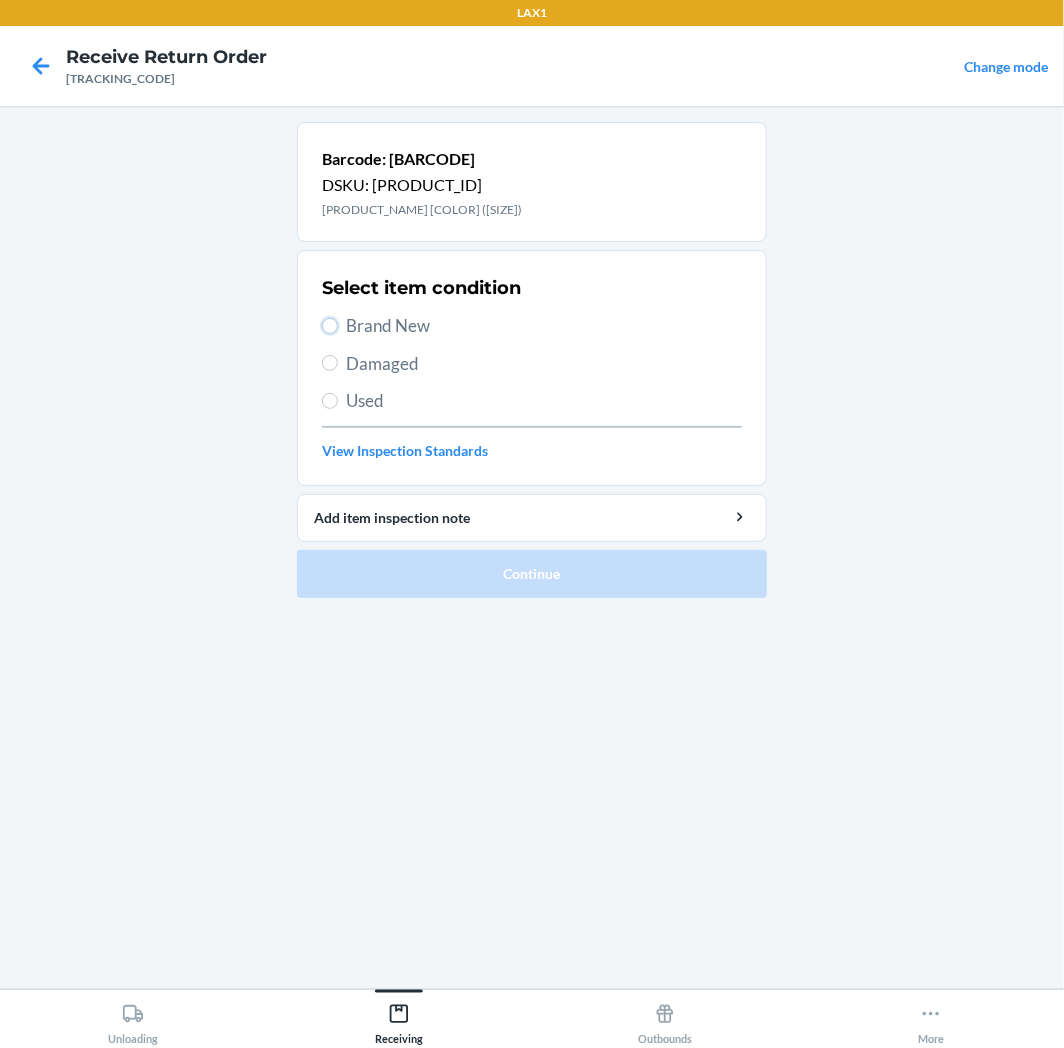 click on "Brand New" at bounding box center (330, 326) 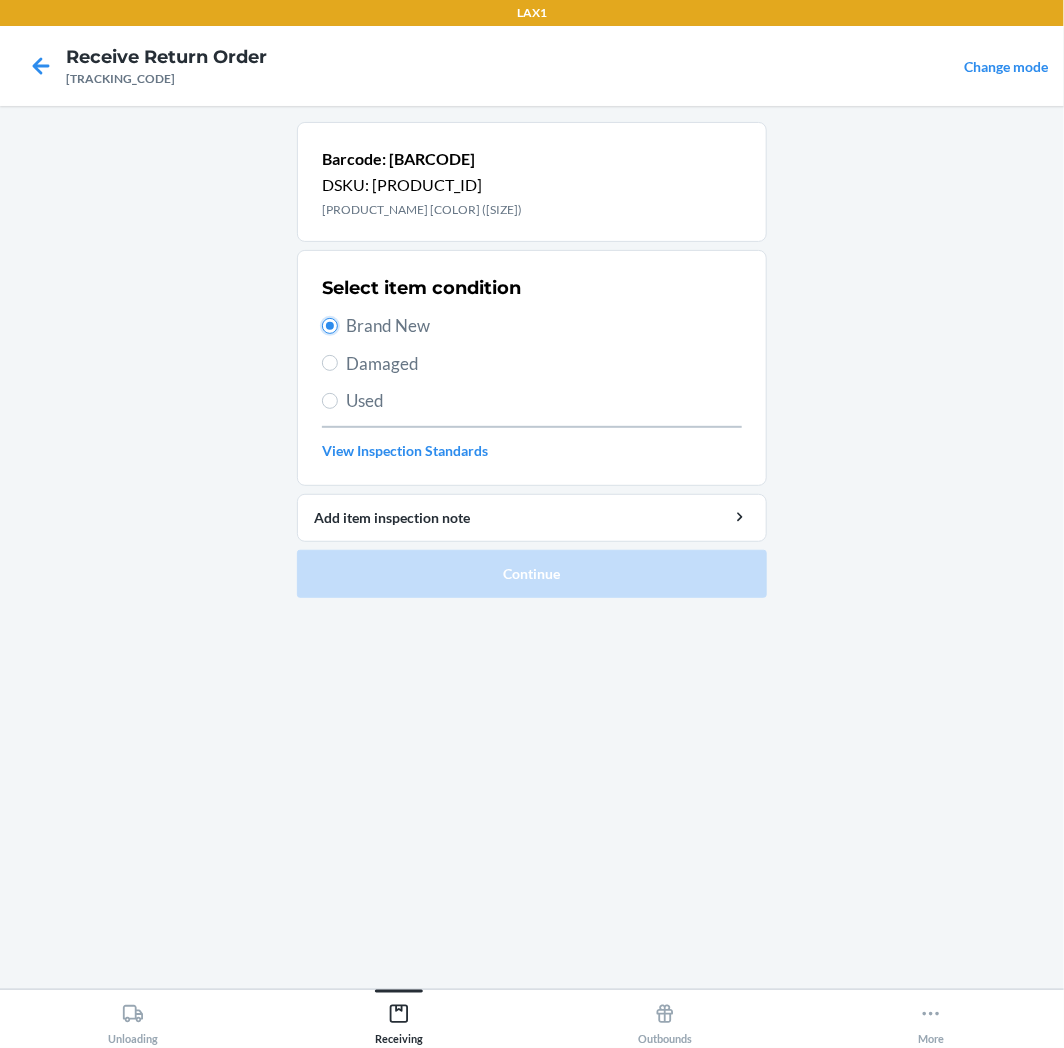 radio on "true" 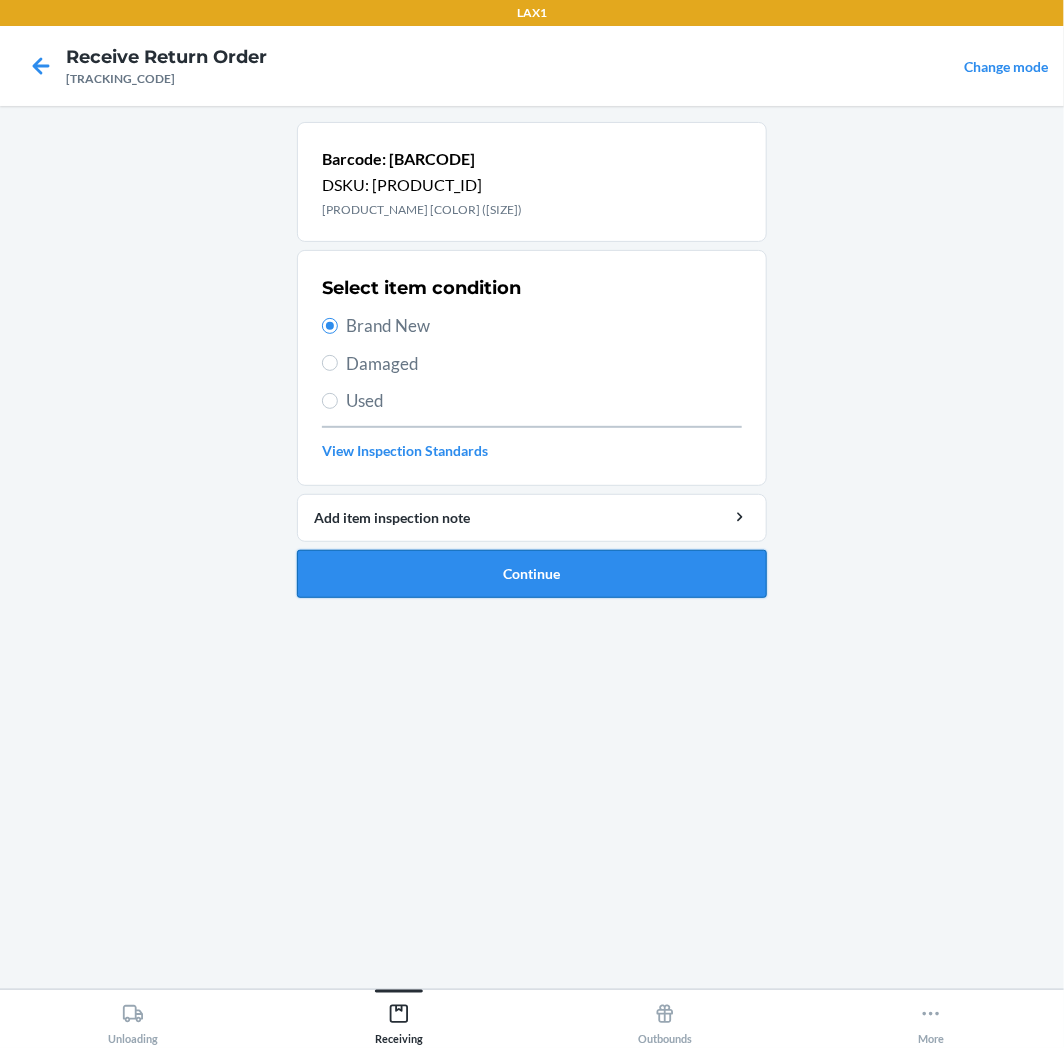 click on "Continue" at bounding box center [532, 574] 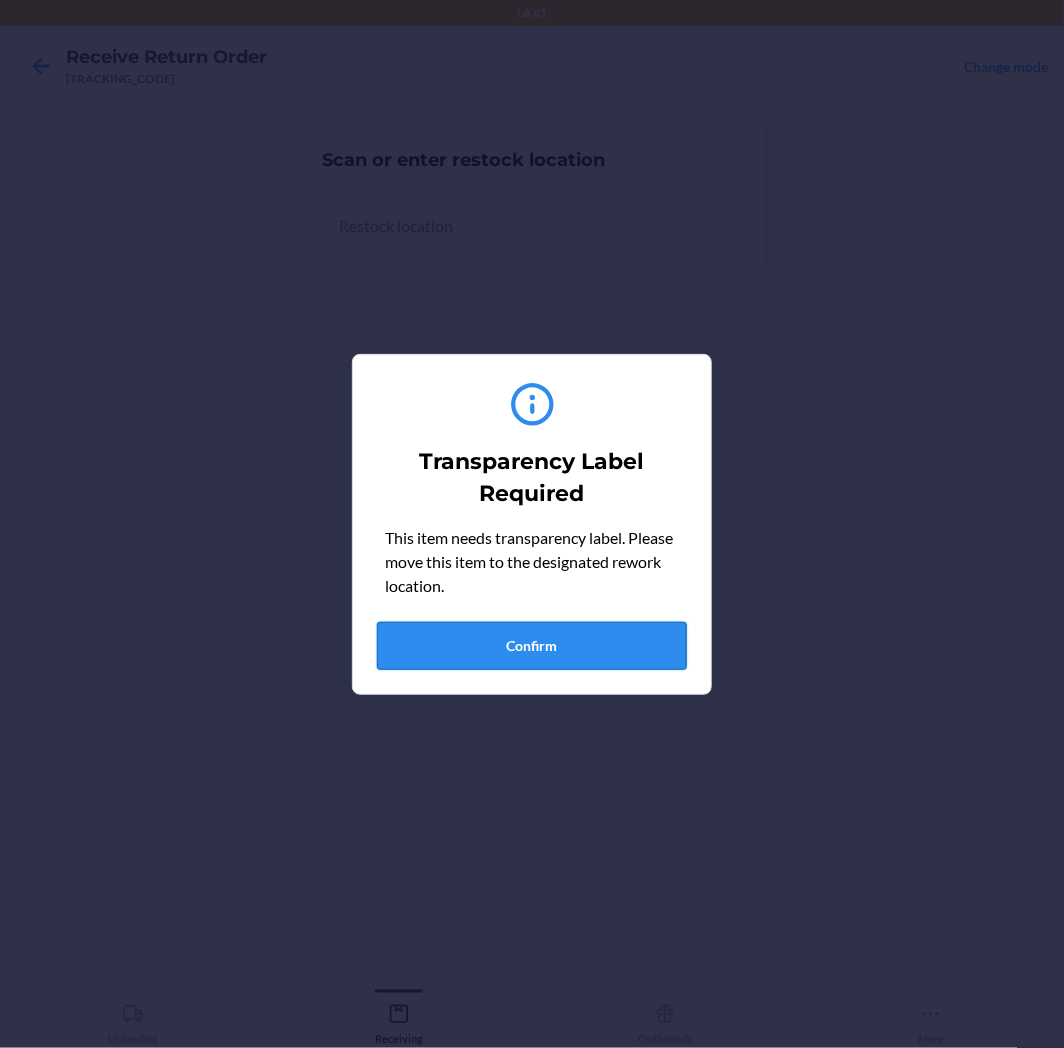 click on "Confirm" at bounding box center [532, 646] 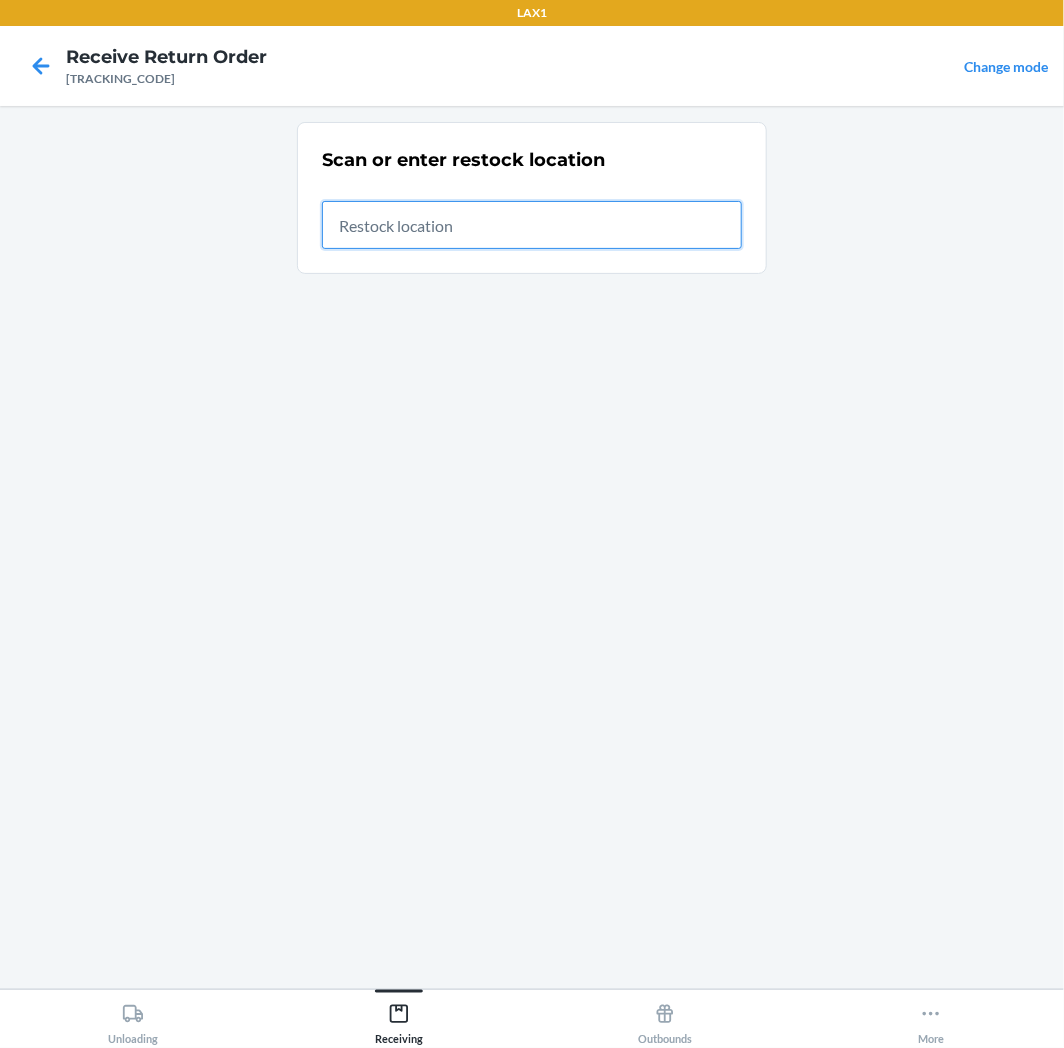 click at bounding box center [532, 225] 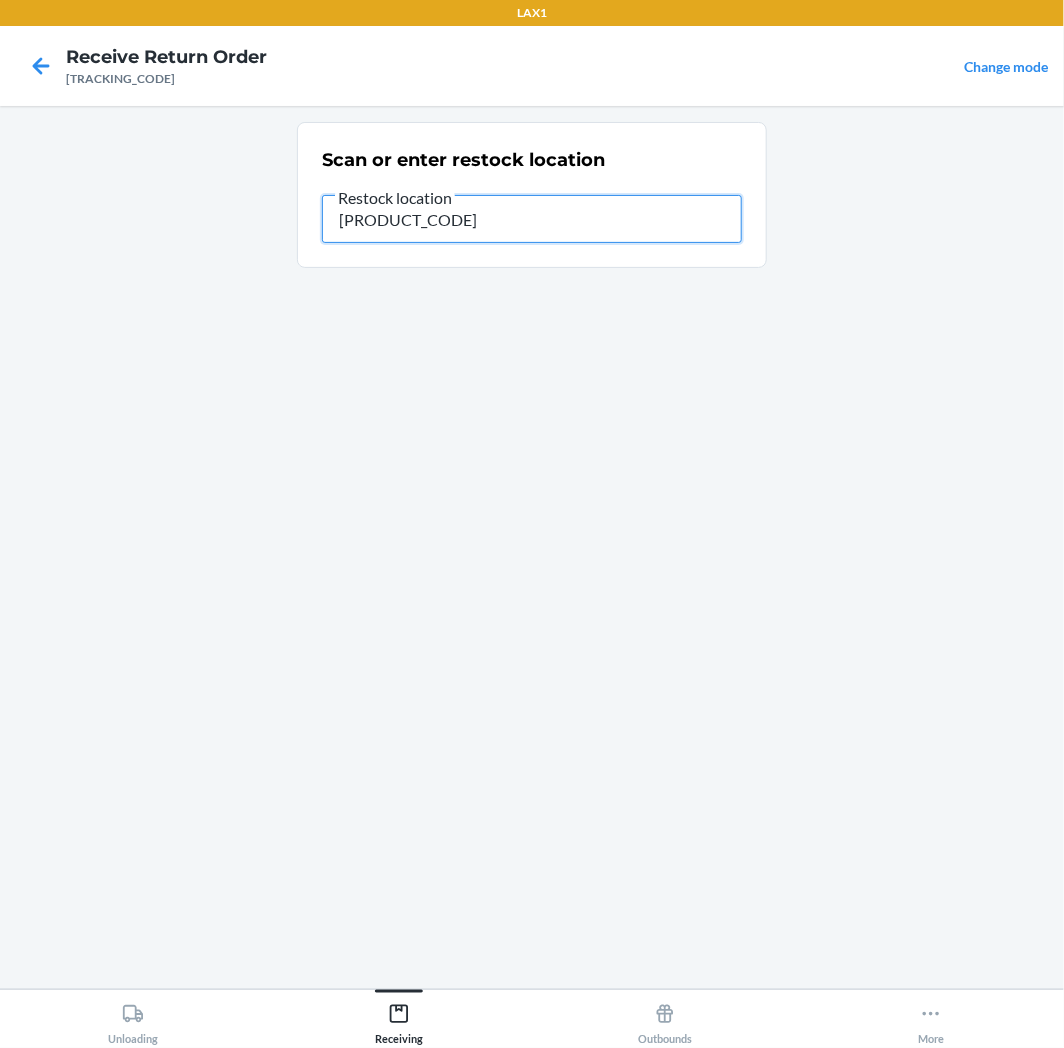 type on "[PRODUCT_CODE]" 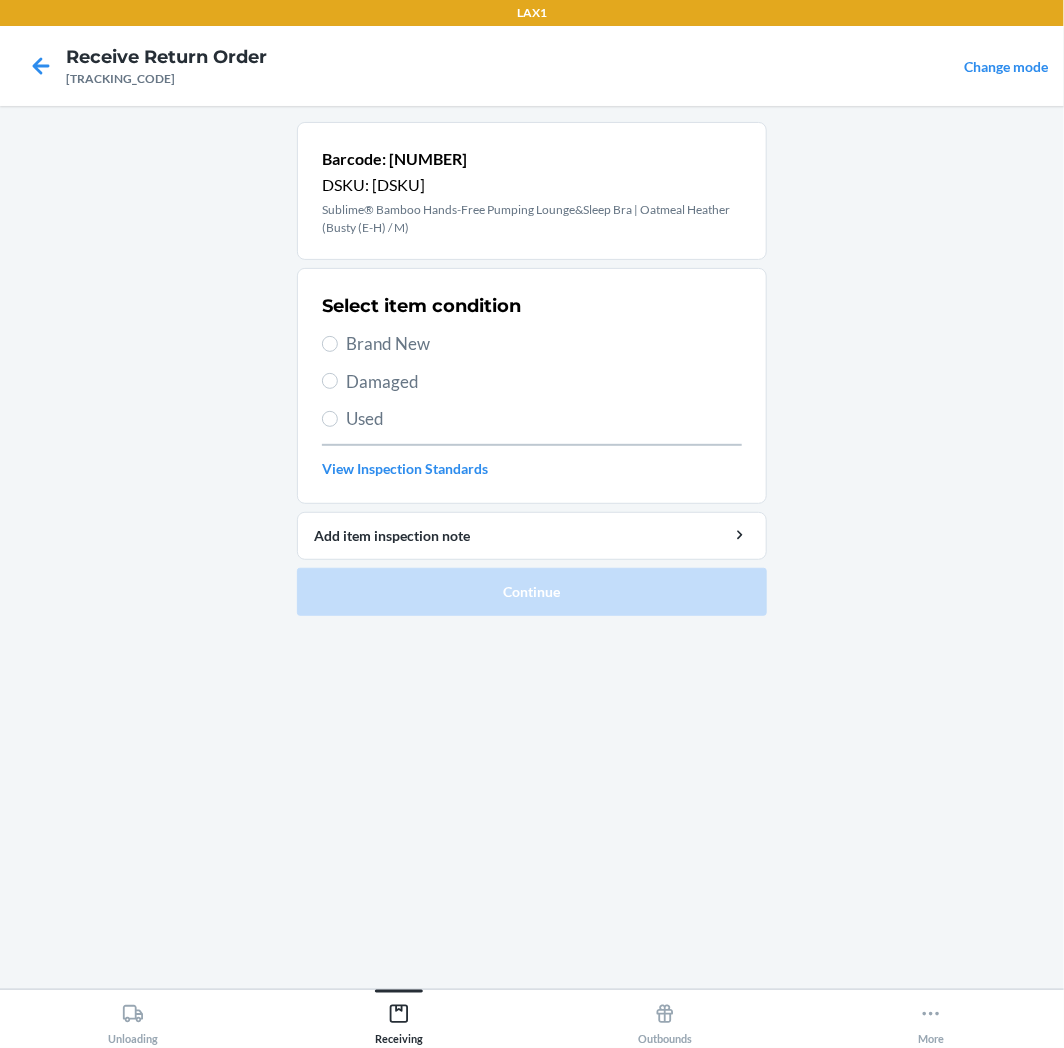 click on "Brand New" at bounding box center [544, 344] 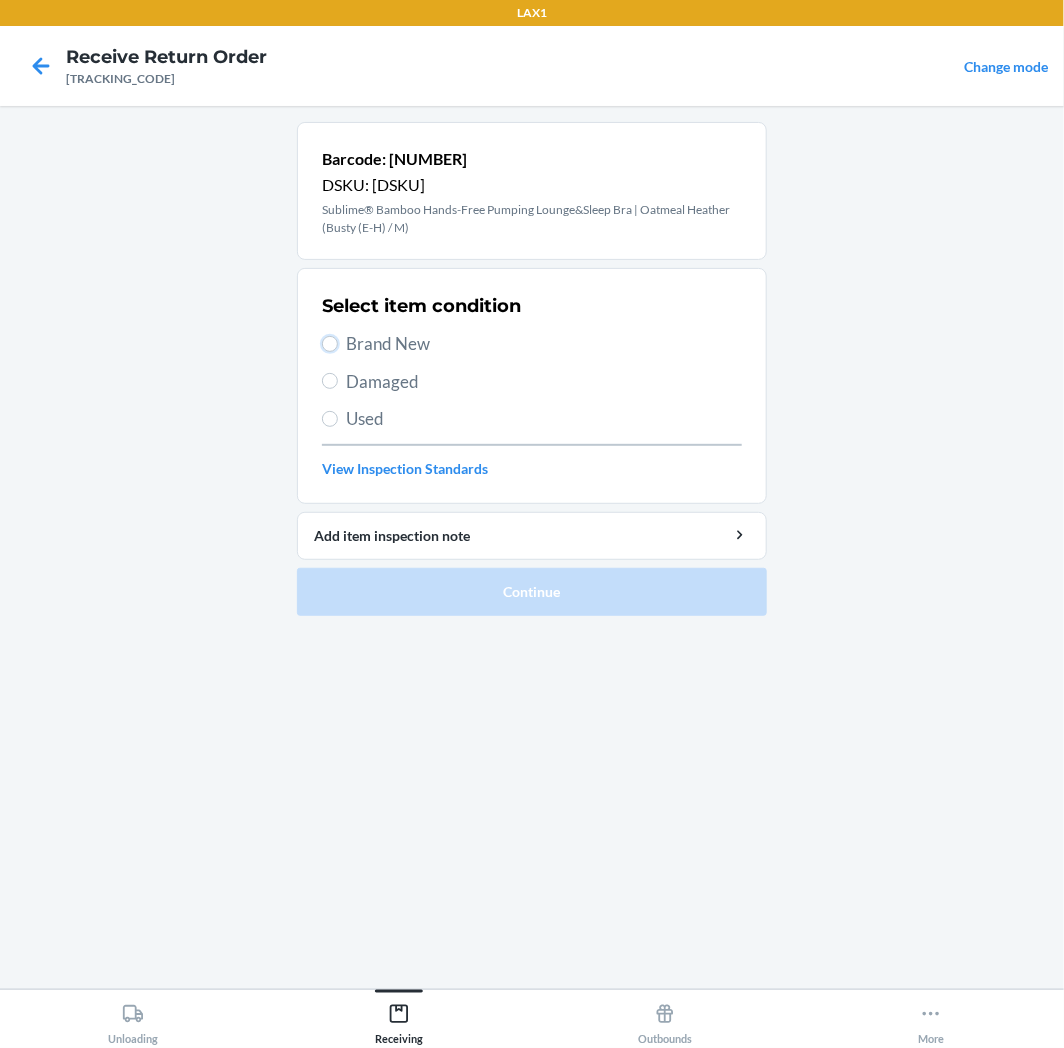 click on "Brand New" at bounding box center (330, 344) 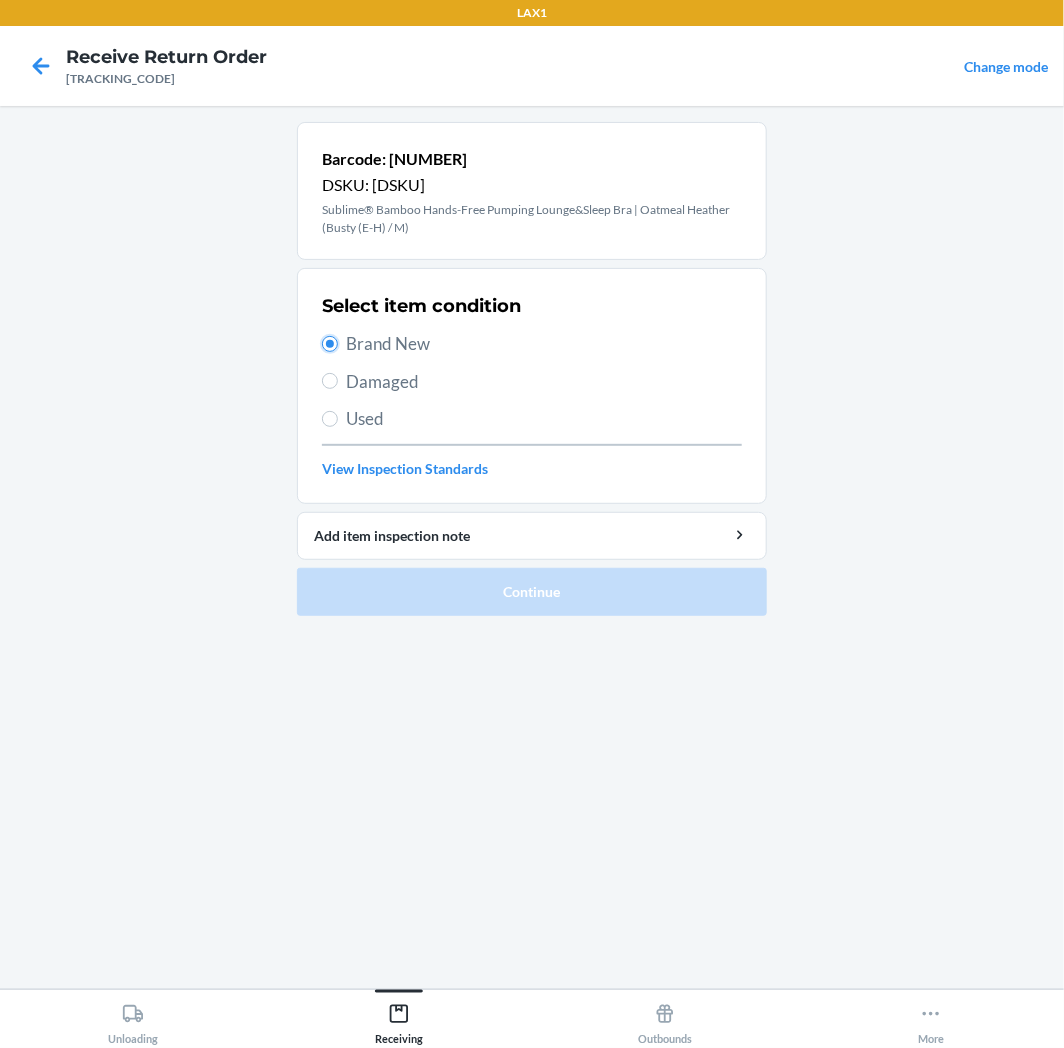 radio on "true" 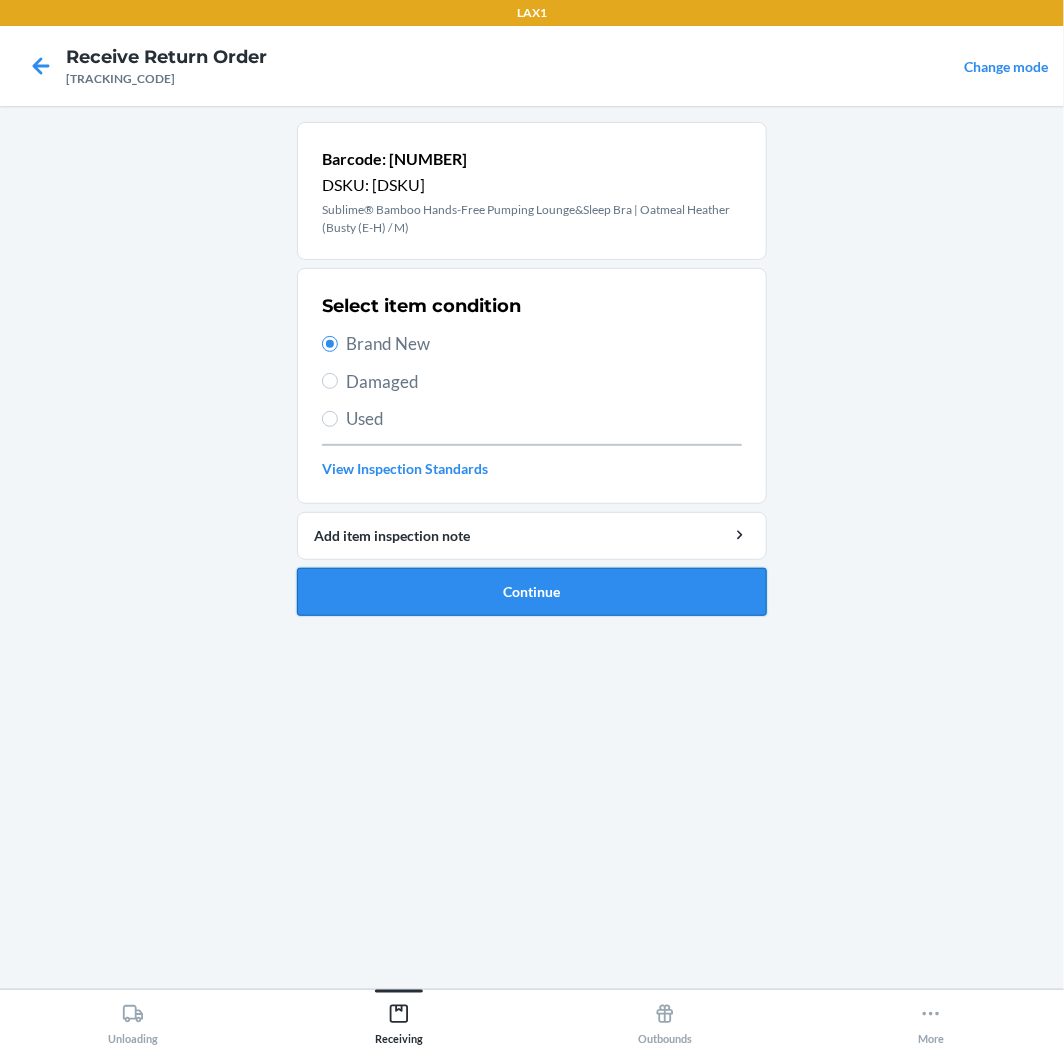 click on "Continue" at bounding box center (532, 592) 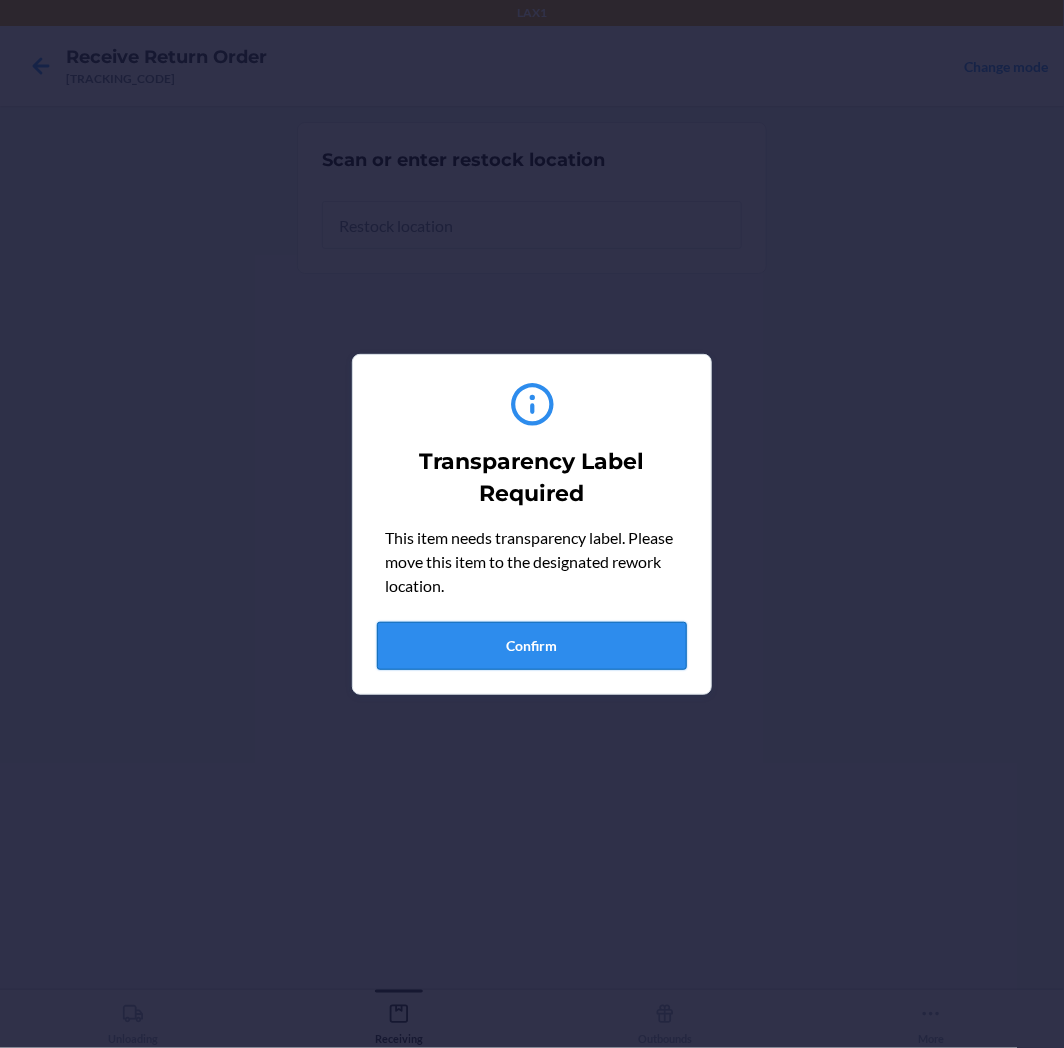 click on "Confirm" at bounding box center (532, 646) 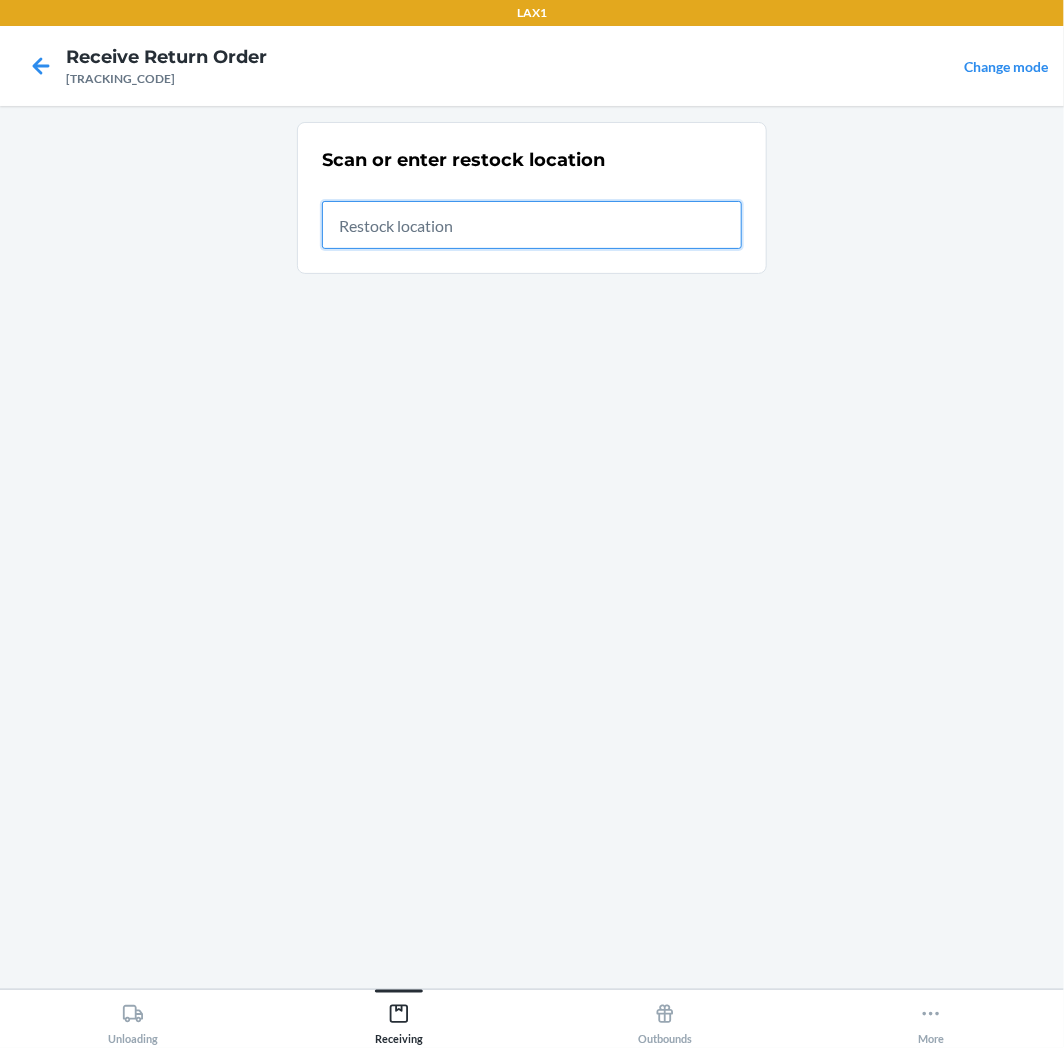 click at bounding box center [532, 225] 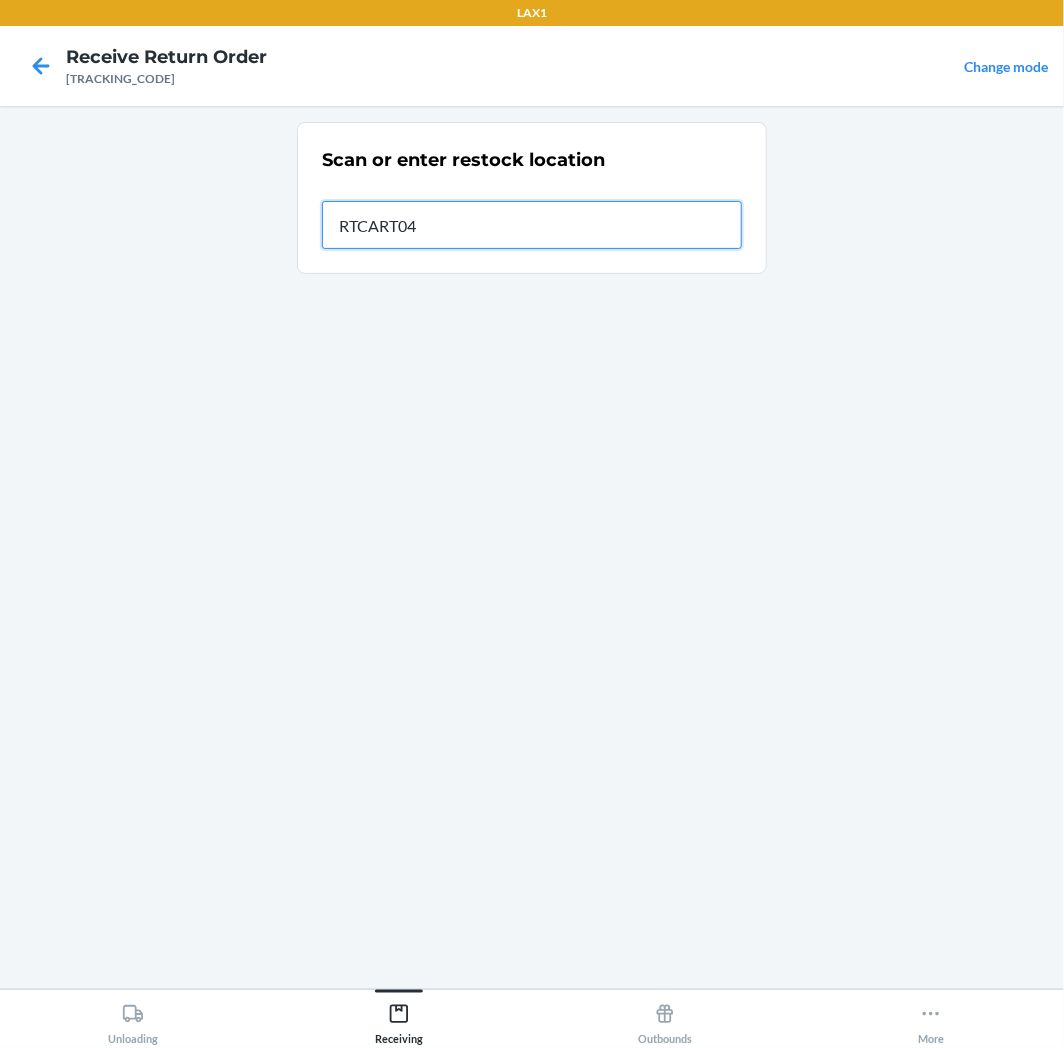 type on "[PRODUCT_CODE]" 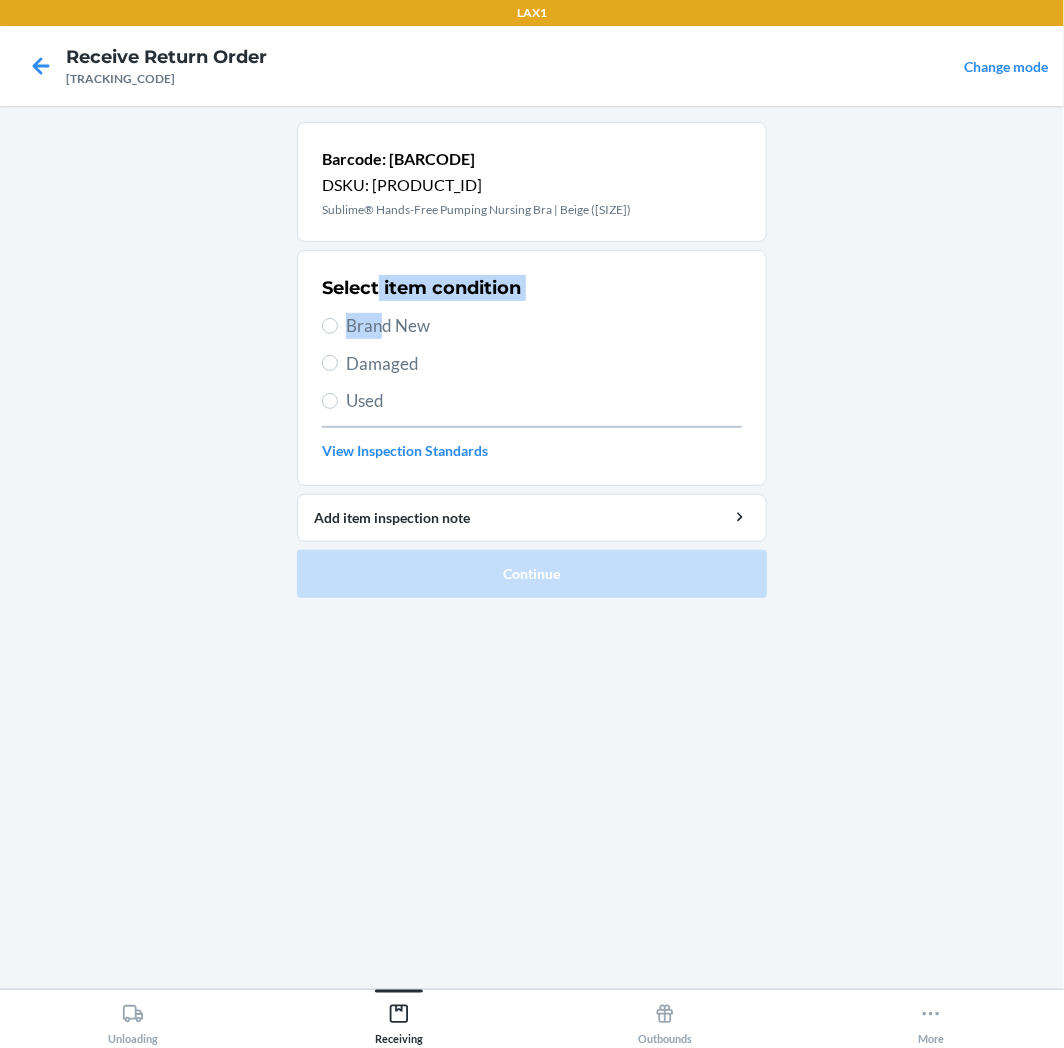 drag, startPoint x: 378, startPoint y: 303, endPoint x: 381, endPoint y: 318, distance: 15.297058 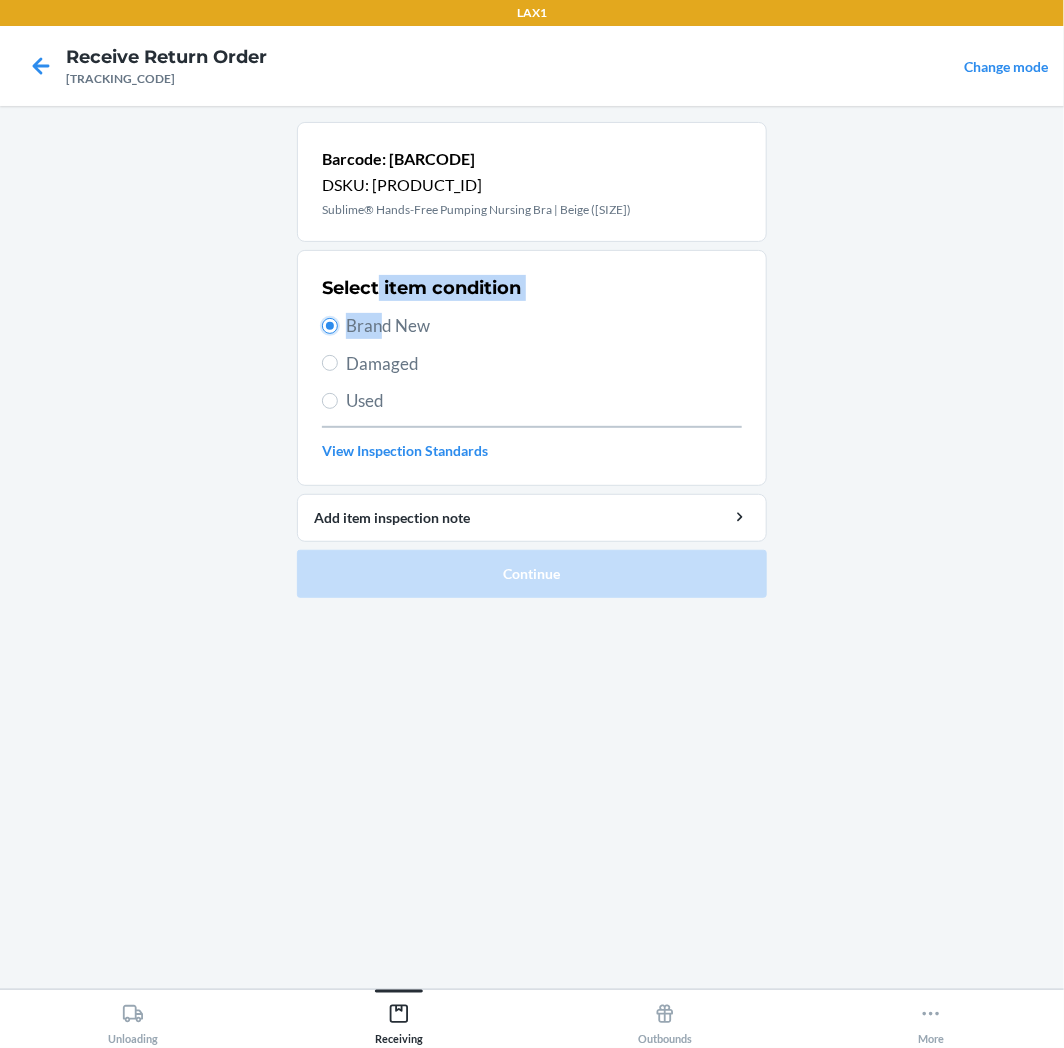 radio on "true" 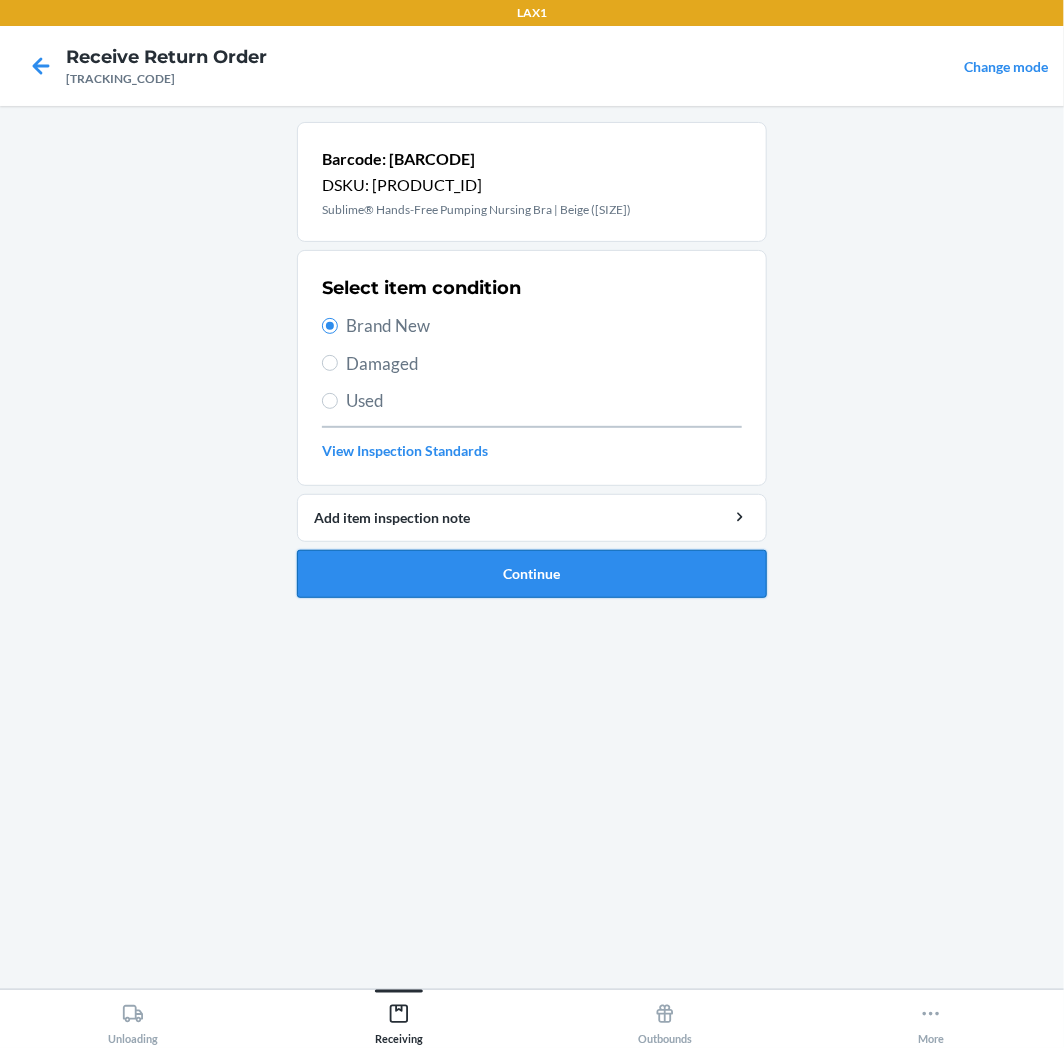 click on "Continue" at bounding box center (532, 574) 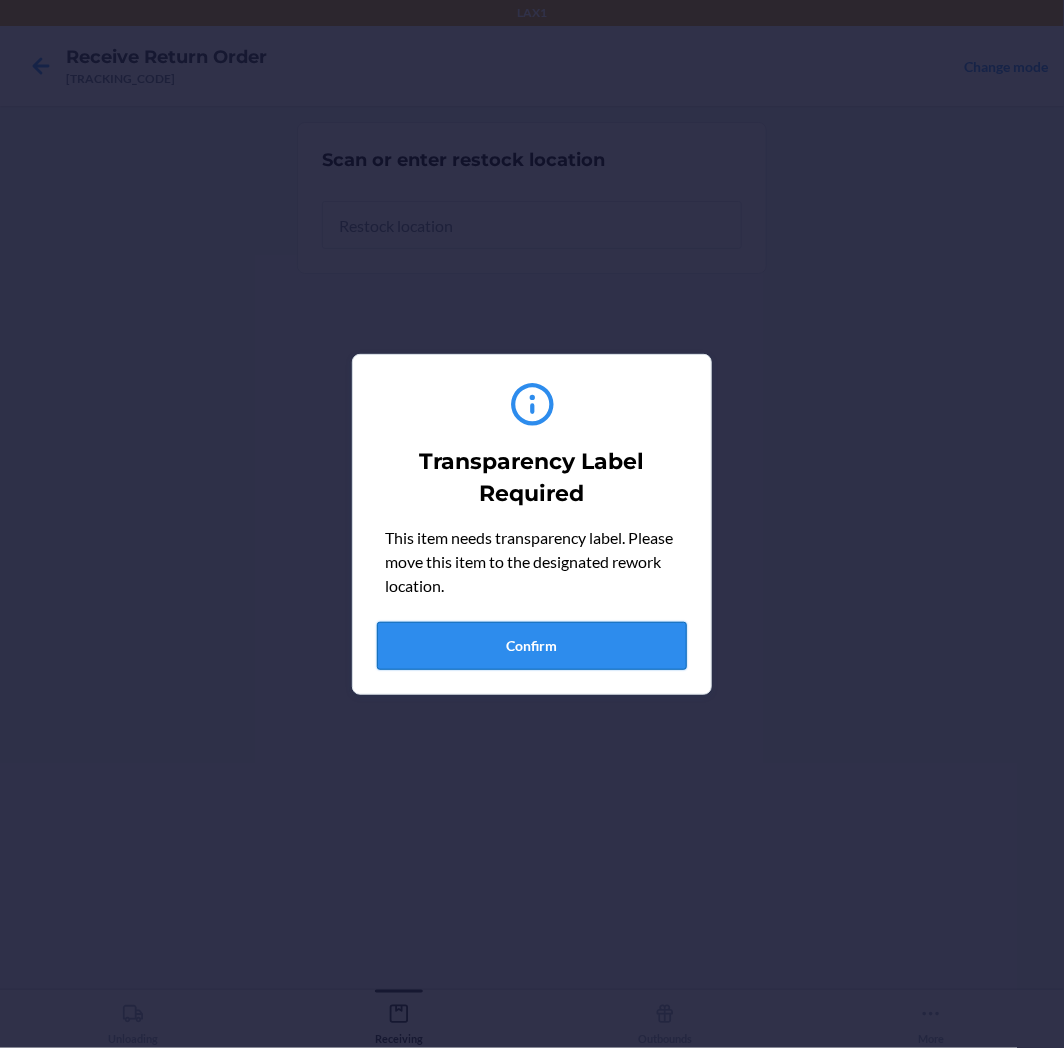 click on "Confirm" at bounding box center [532, 646] 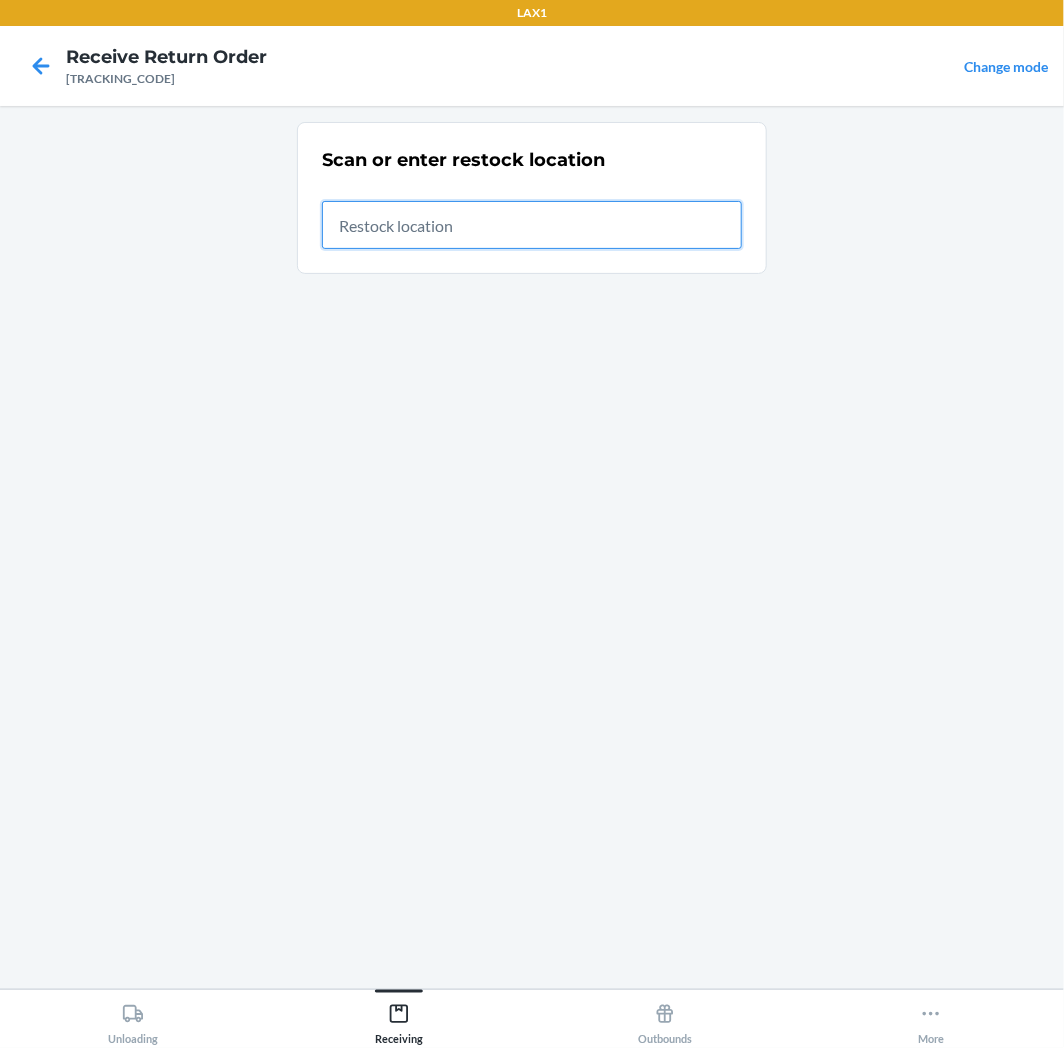 click at bounding box center (532, 225) 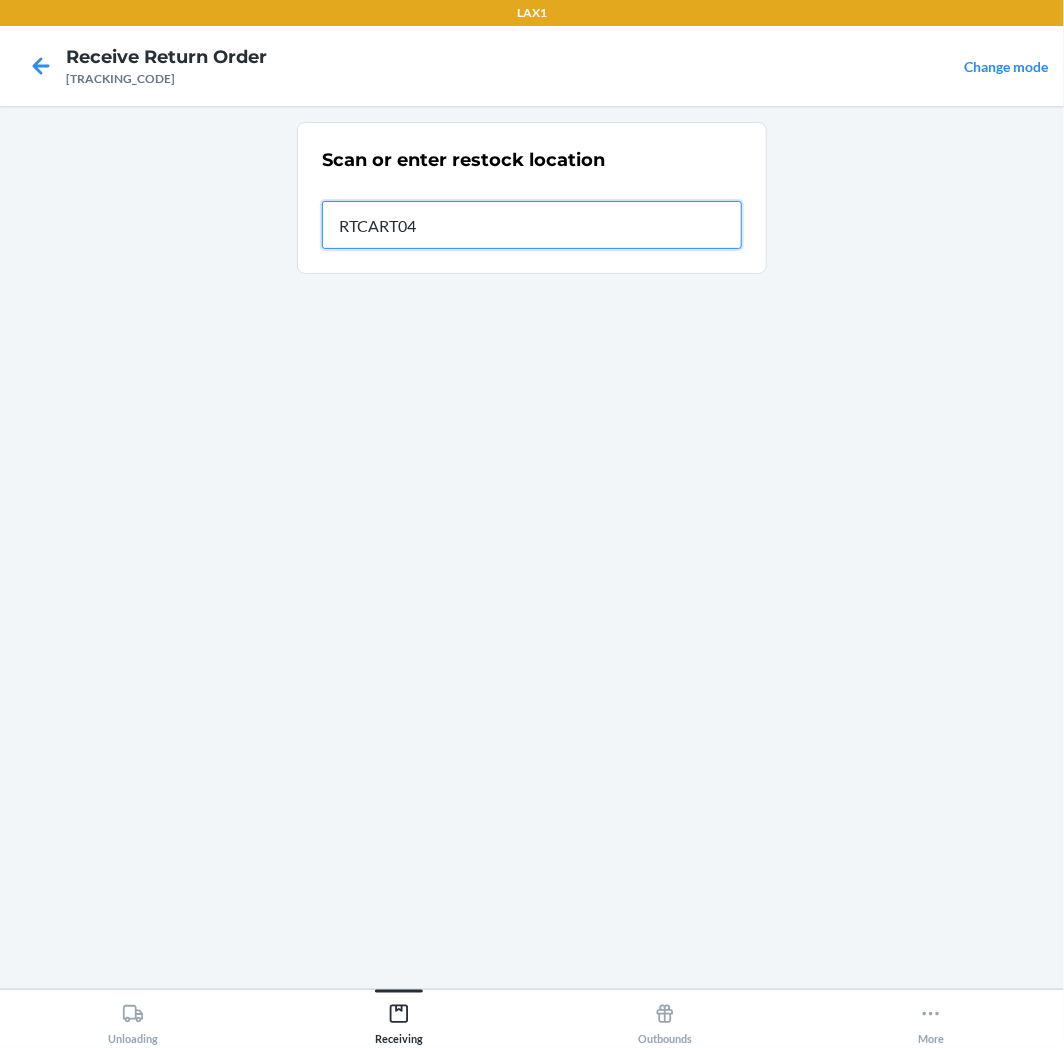 type on "[PRODUCT_CODE]" 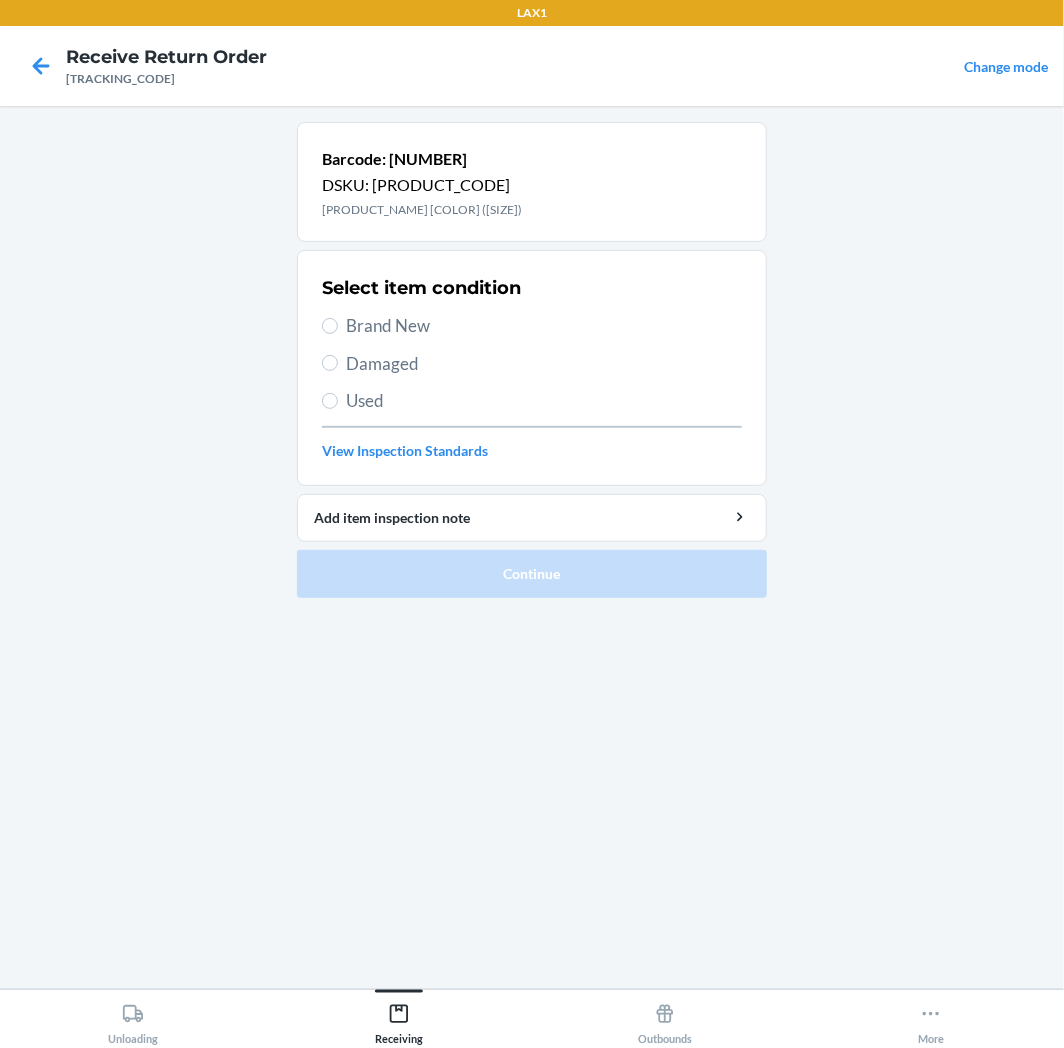 click on "Brand New" at bounding box center (544, 326) 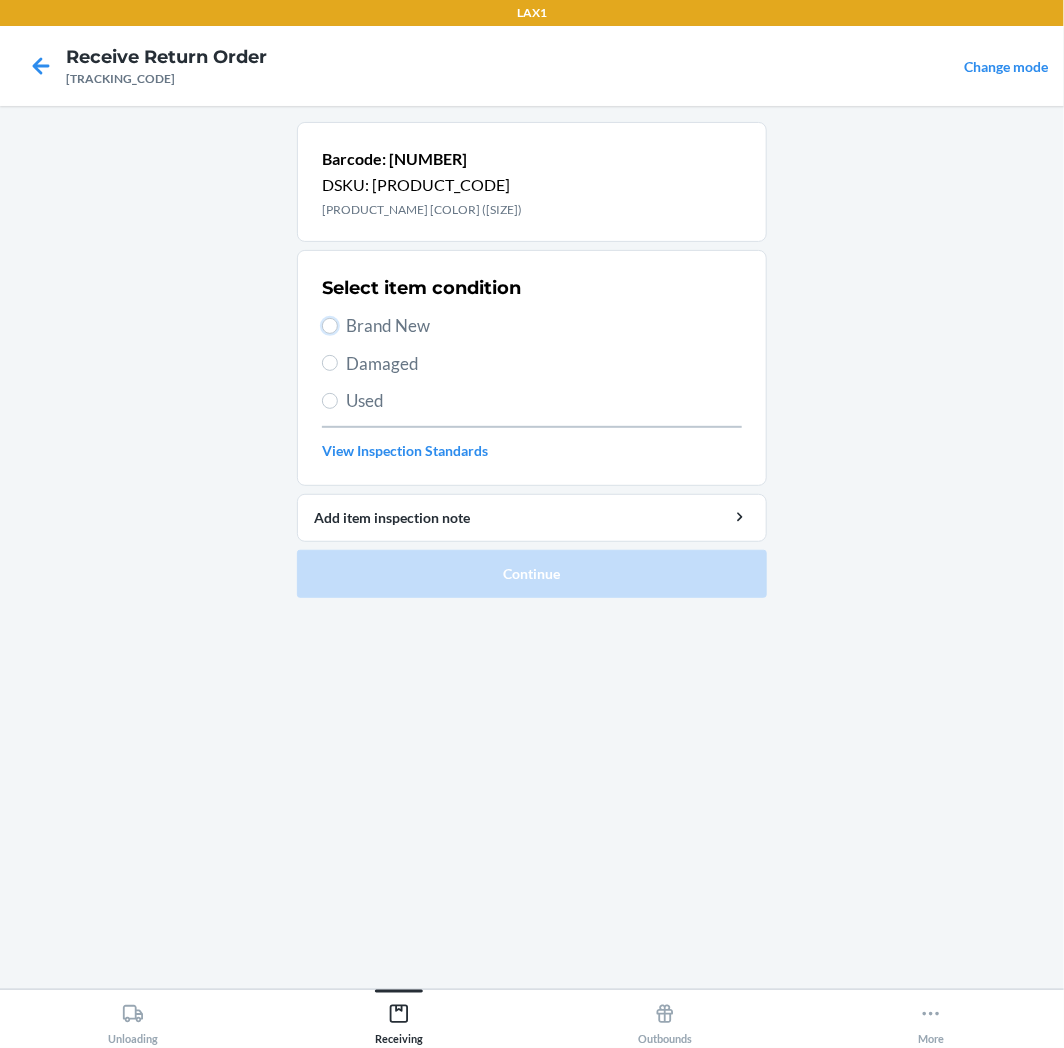 click on "Brand New" at bounding box center [330, 326] 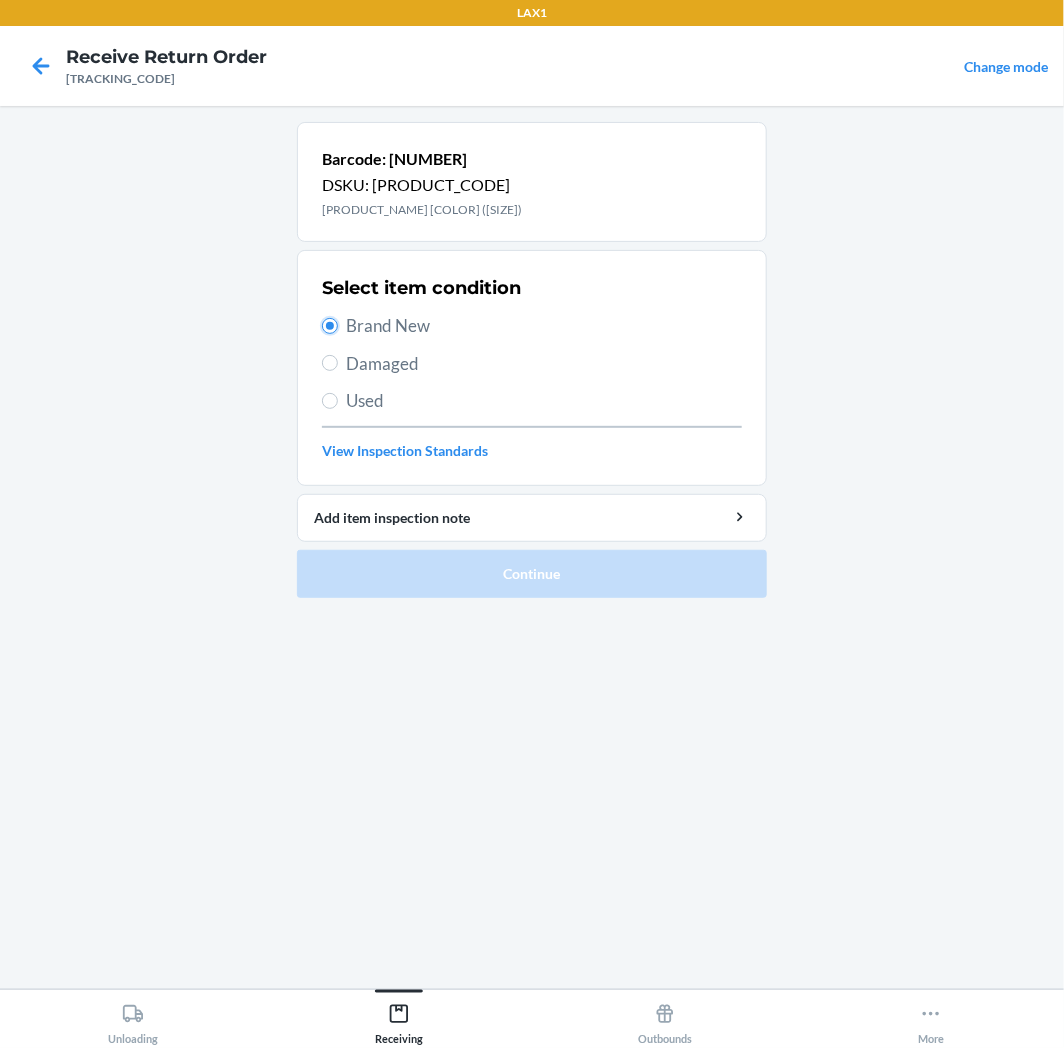 radio on "true" 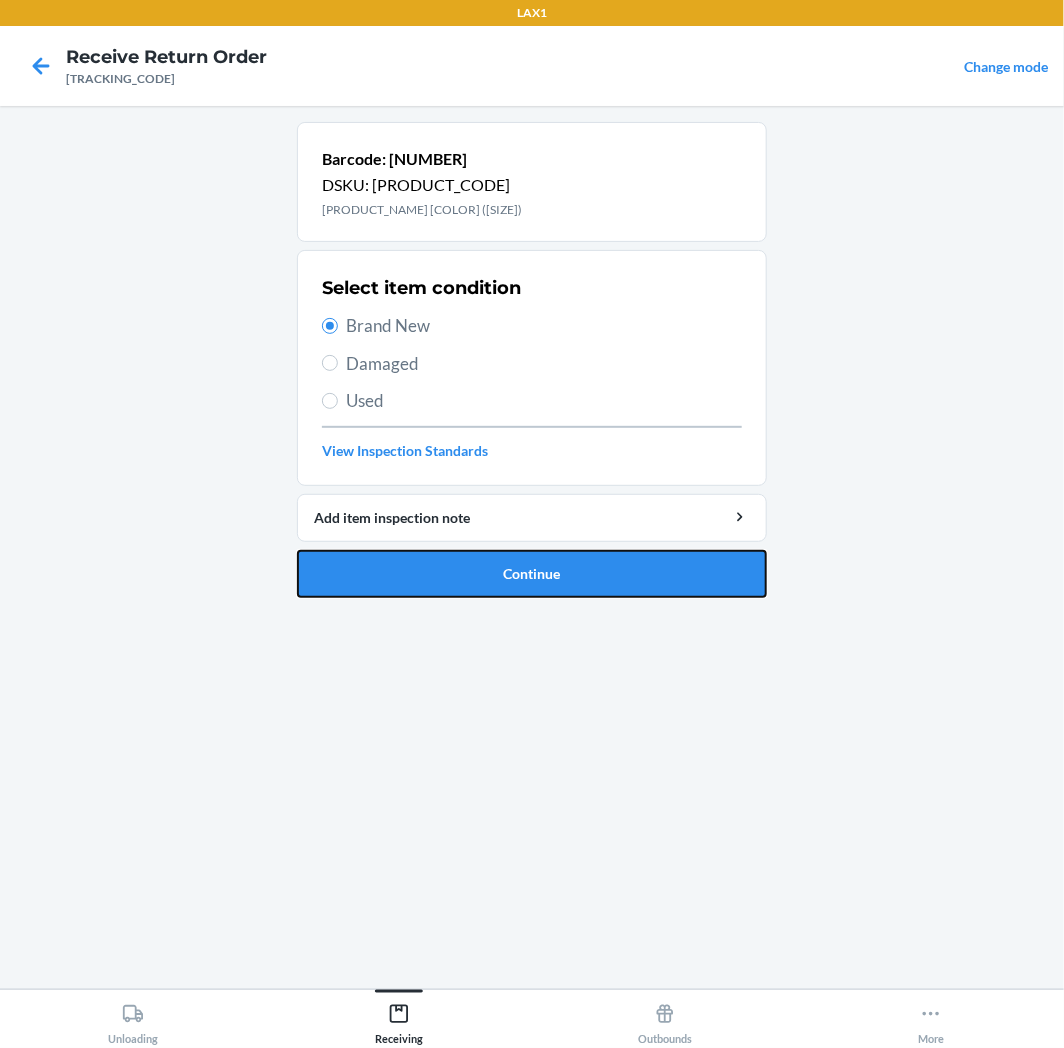 drag, startPoint x: 554, startPoint y: 581, endPoint x: 555, endPoint y: 591, distance: 10.049875 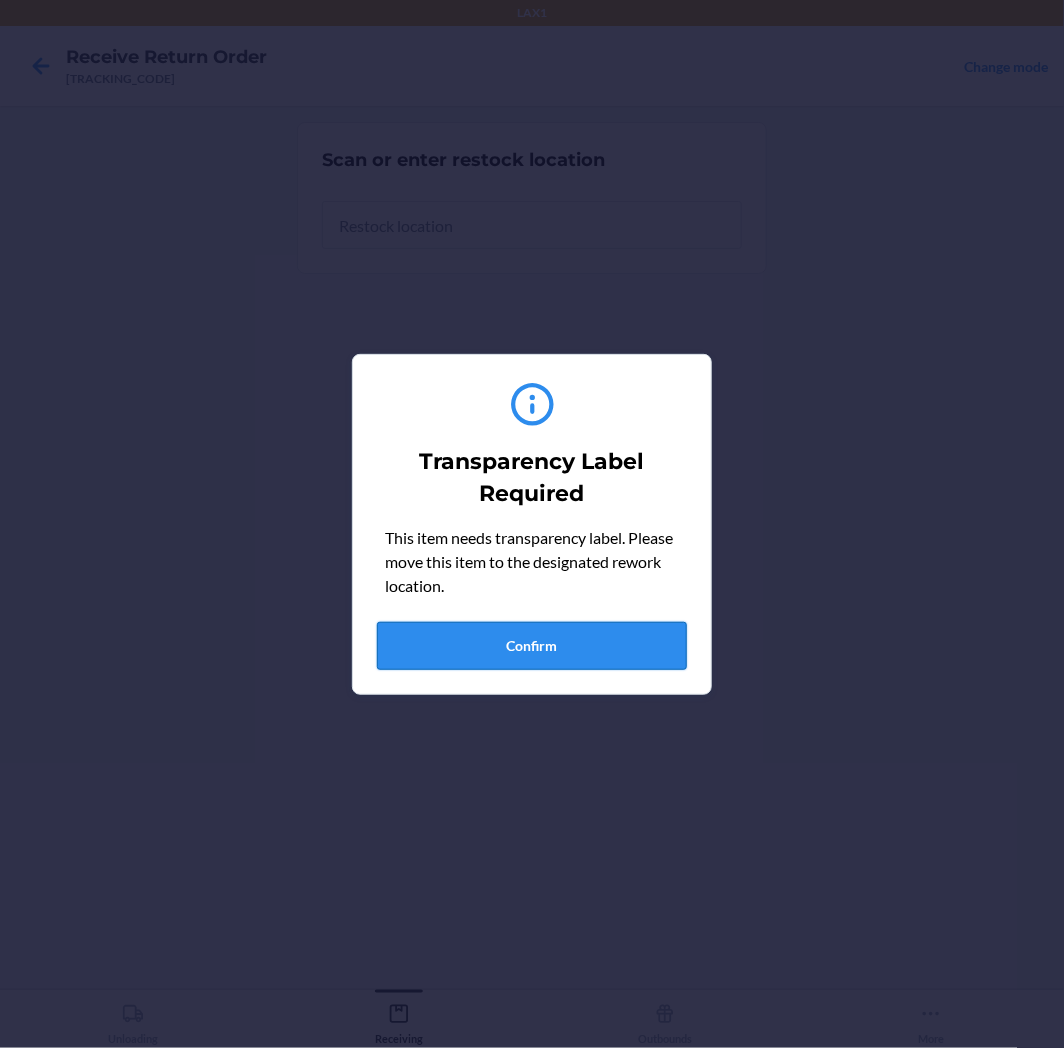 click on "Confirm" at bounding box center [532, 646] 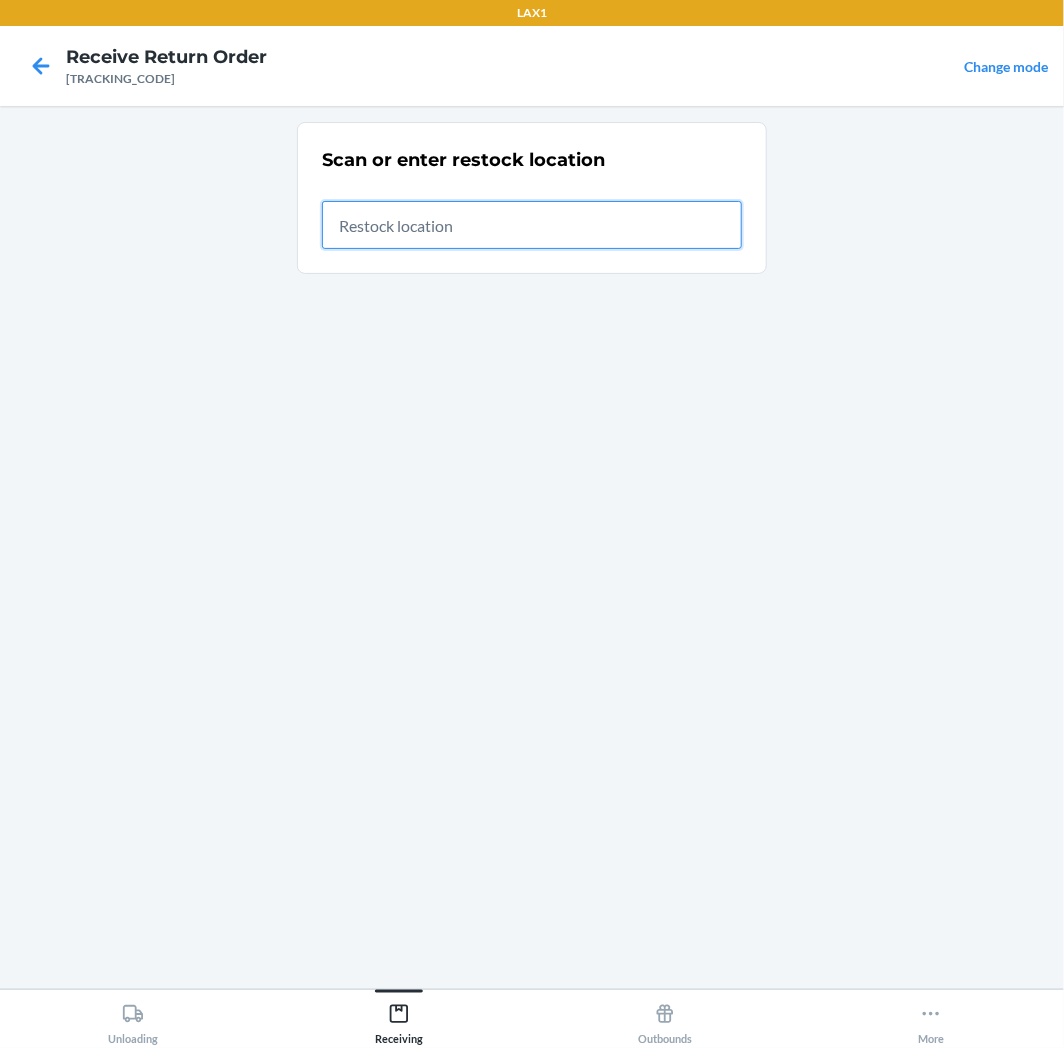 click at bounding box center [532, 225] 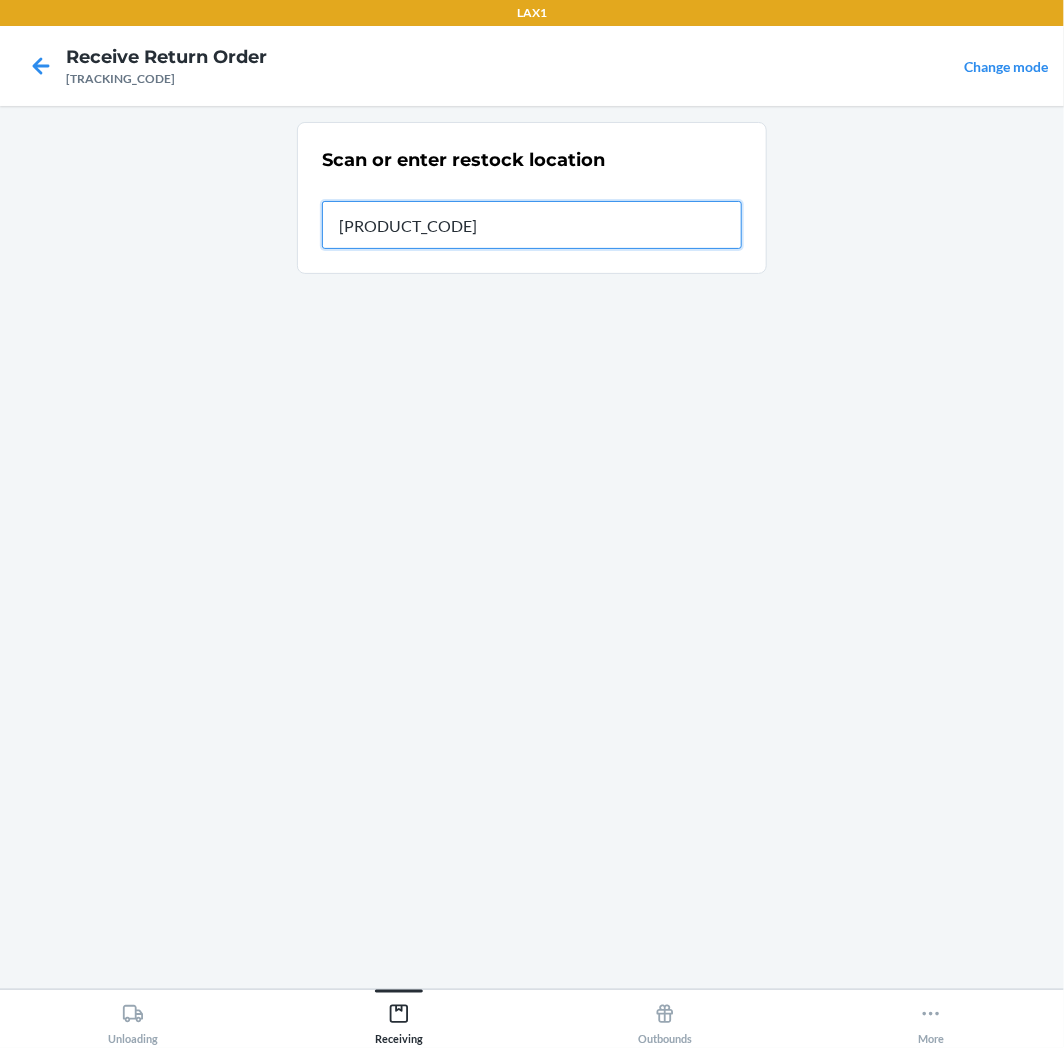 type on "[PRODUCT_CODE]" 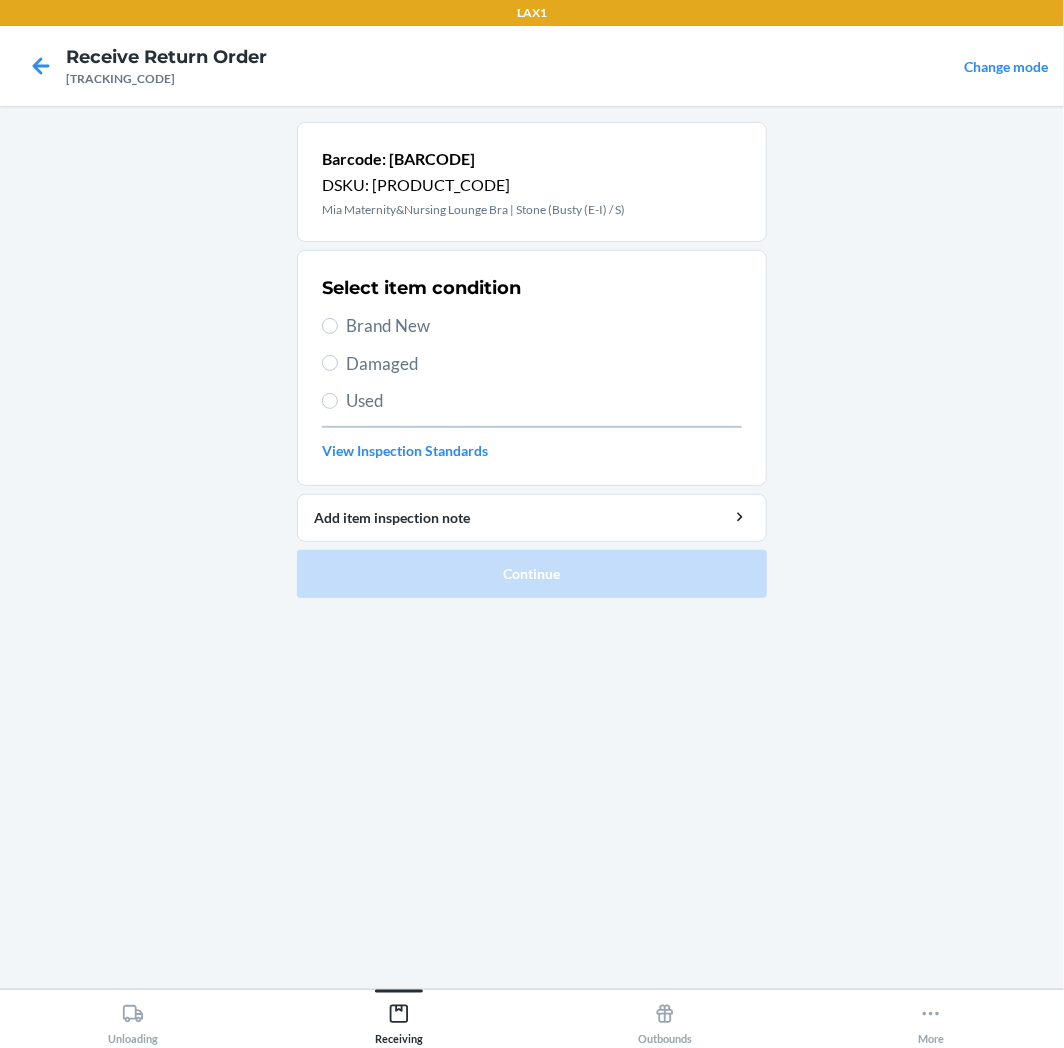 click on "Select item condition Brand New Damaged Used View Inspection Standards" at bounding box center [532, 368] 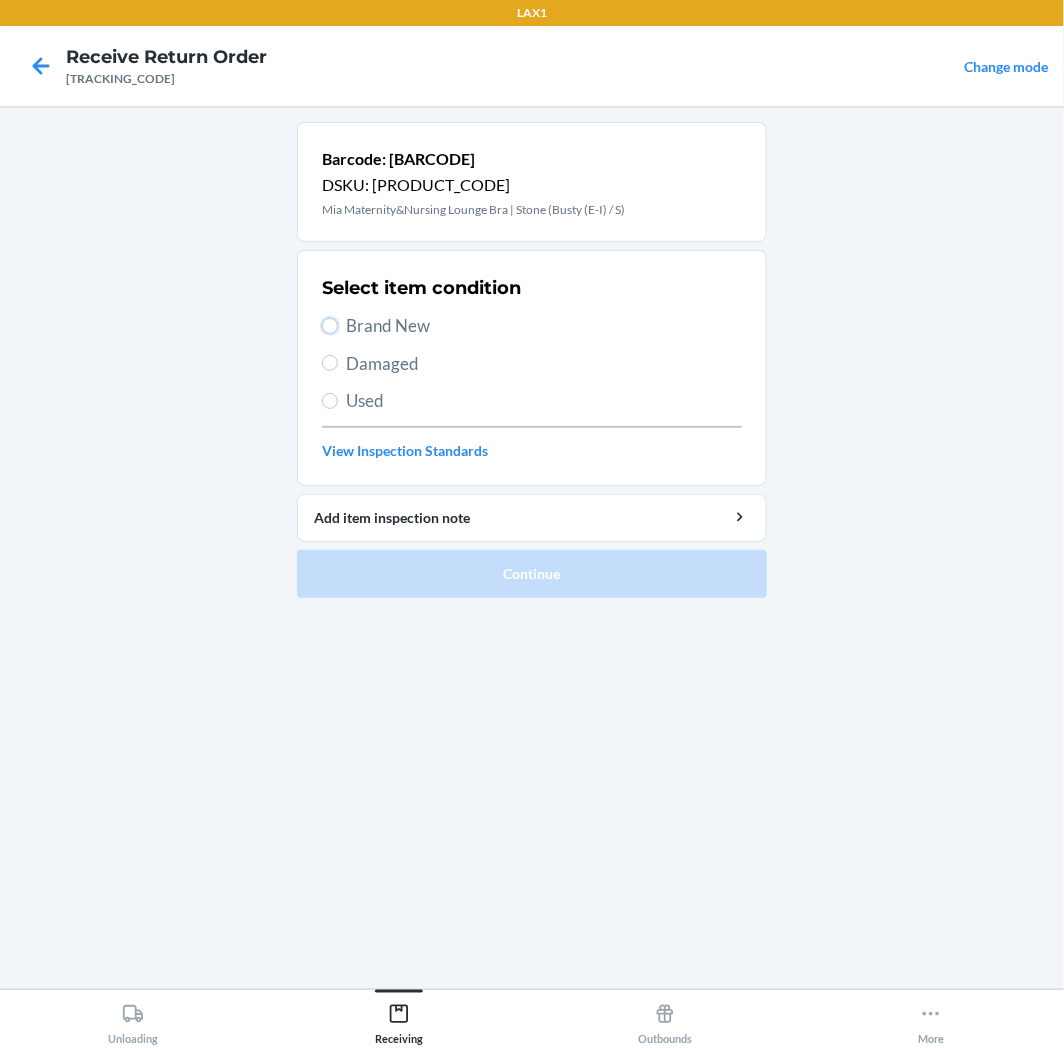 click on "Brand New" at bounding box center [330, 326] 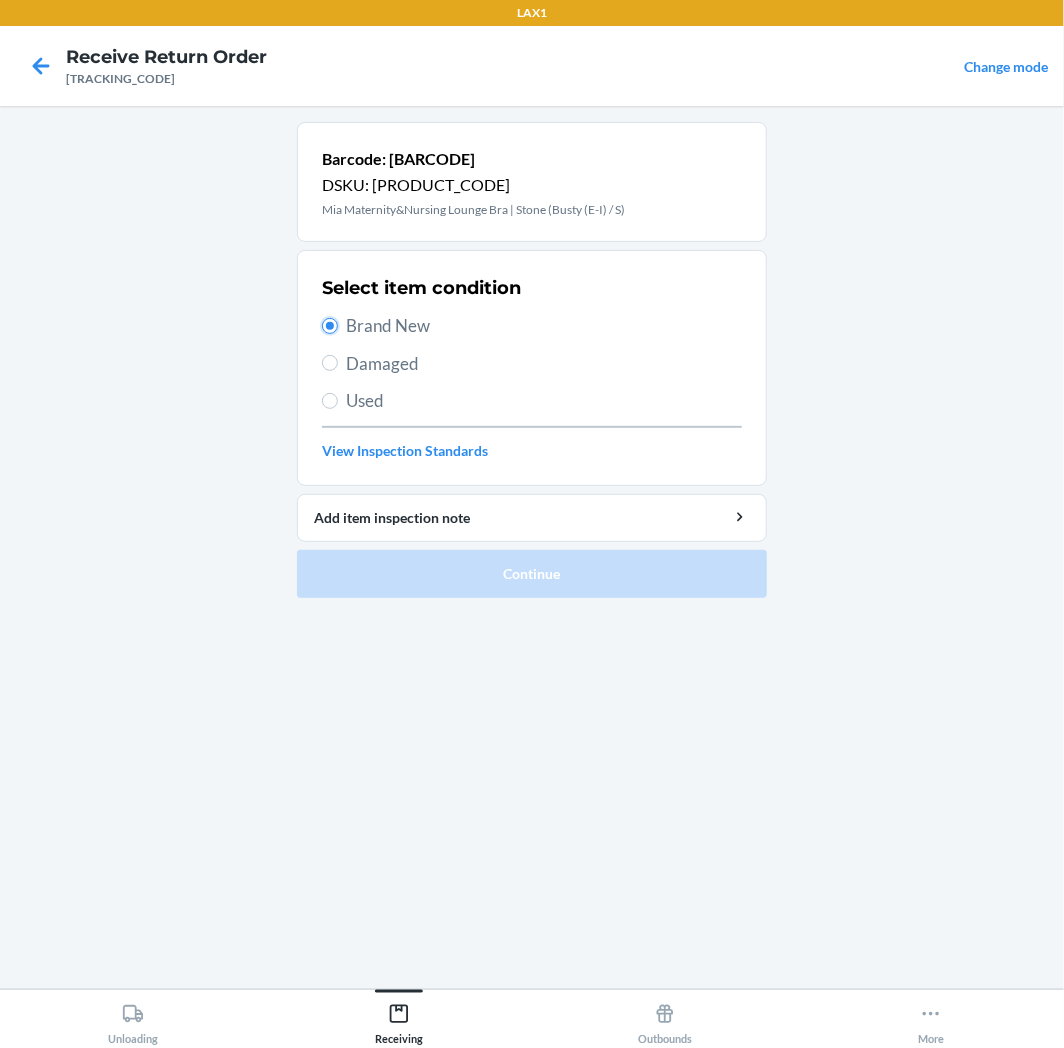 radio on "true" 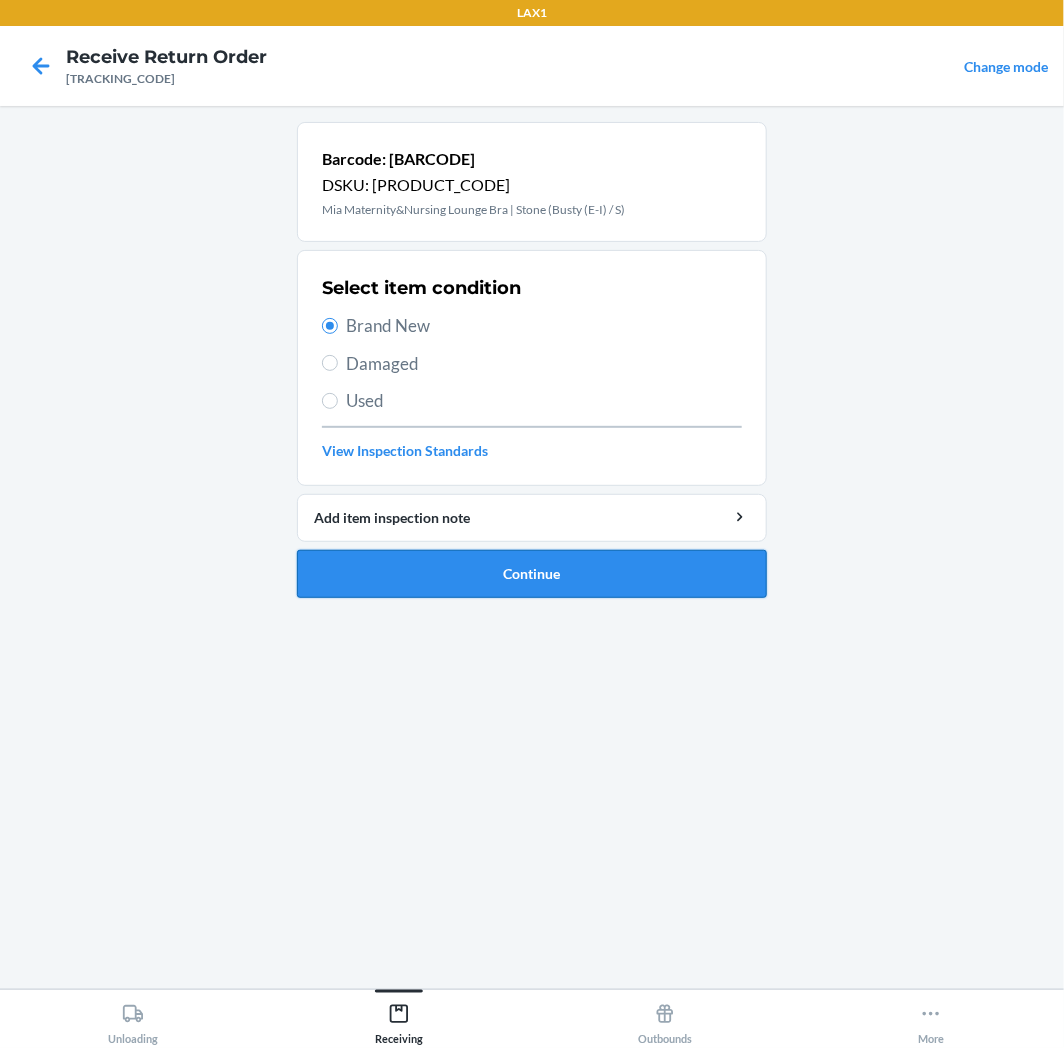 click on "Continue" at bounding box center [532, 574] 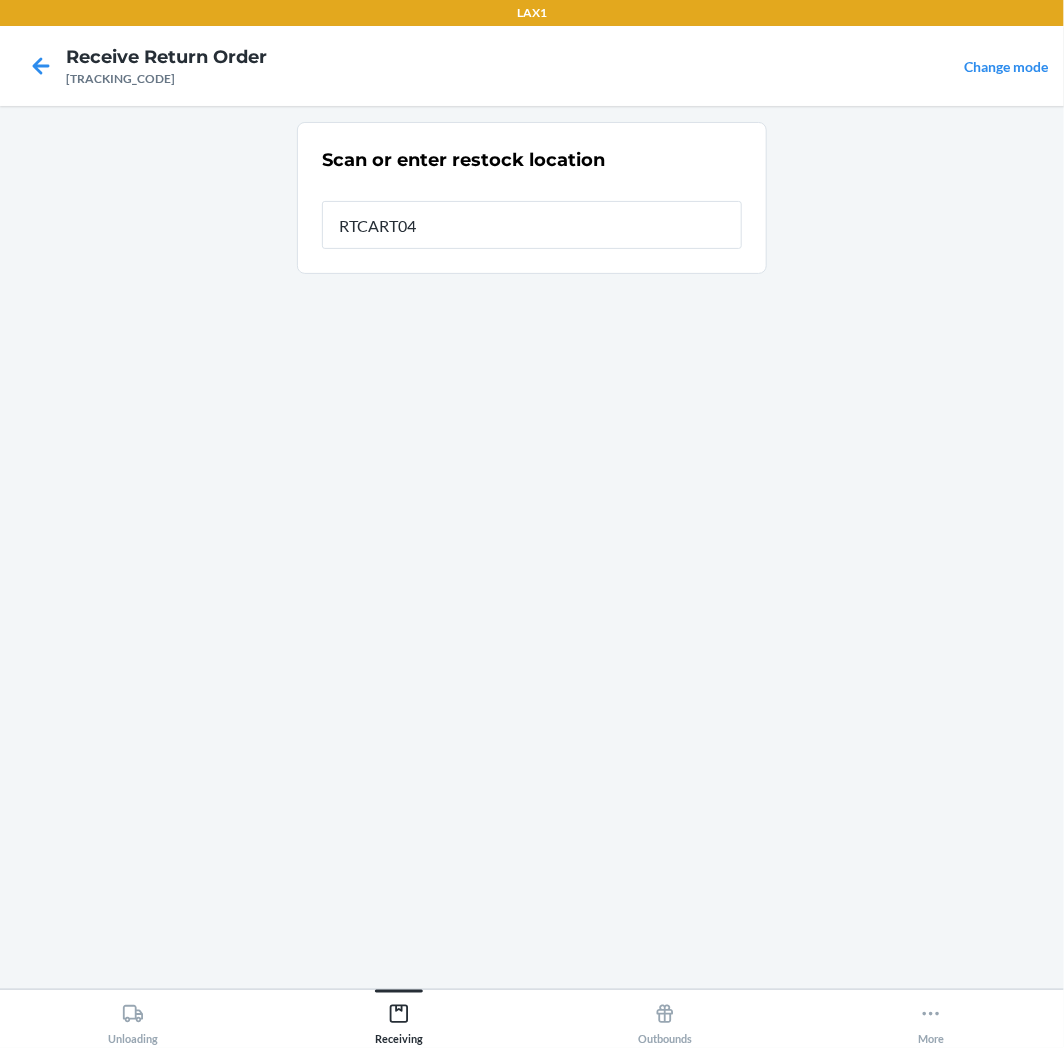 type on "[PRODUCT_CODE]" 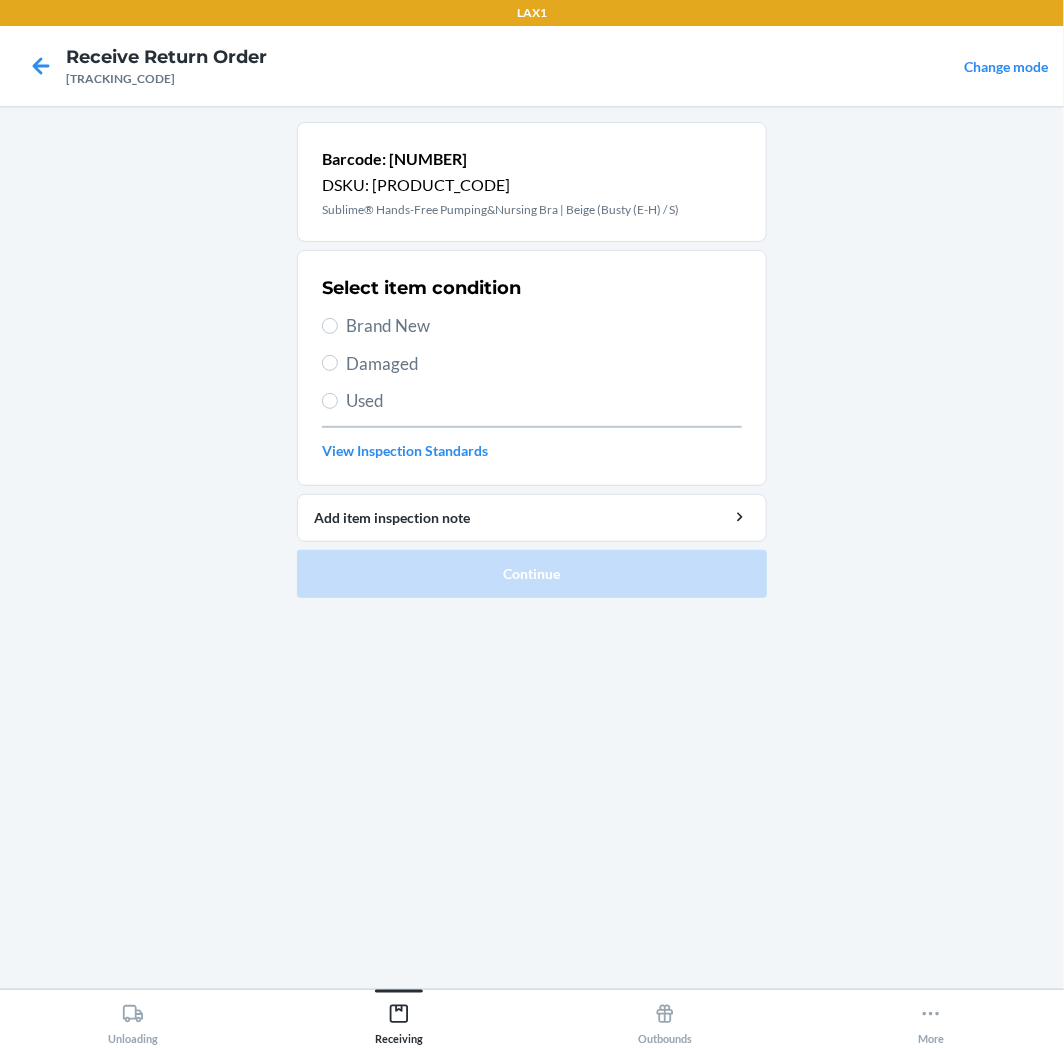 click on "Select item condition Brand New Damaged Used View Inspection Standards" at bounding box center (532, 368) 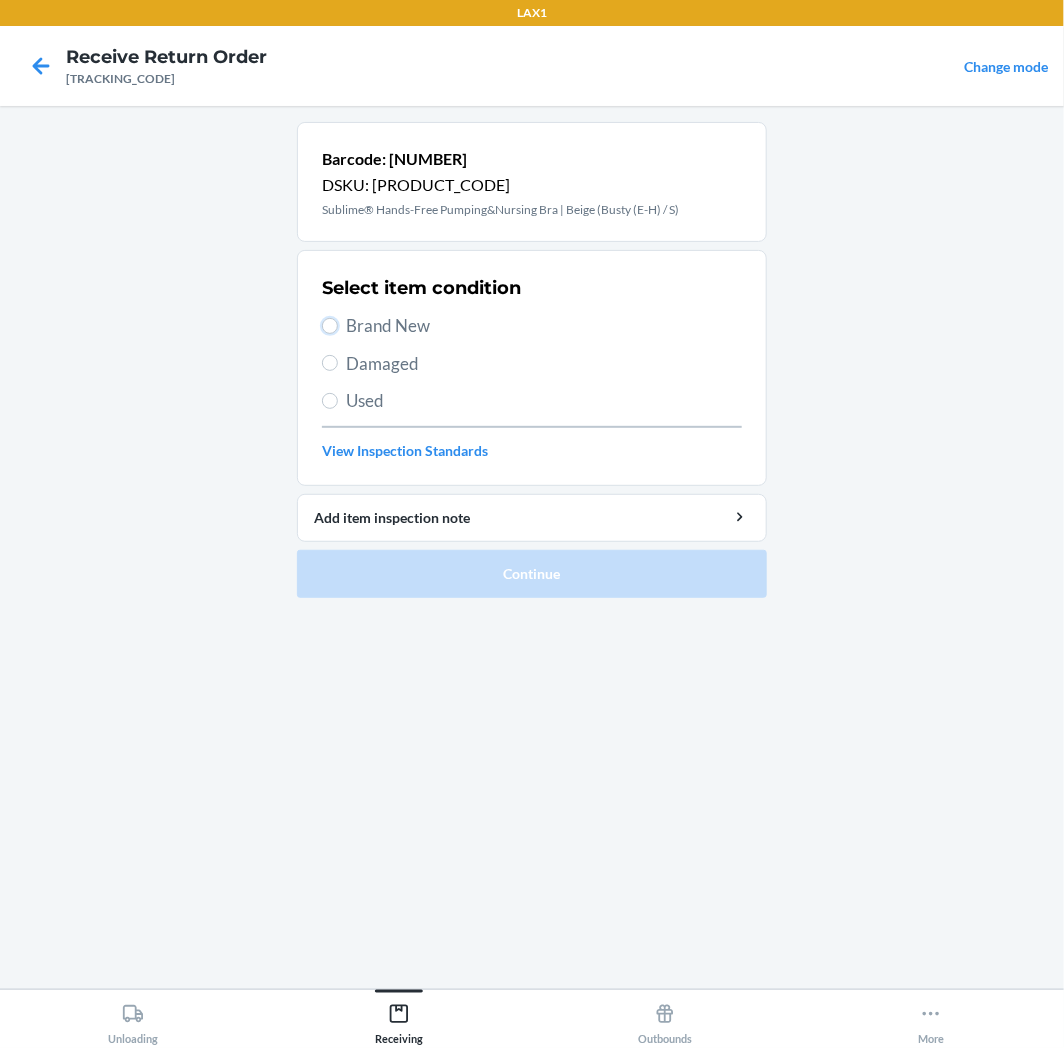click on "Brand New" at bounding box center [330, 326] 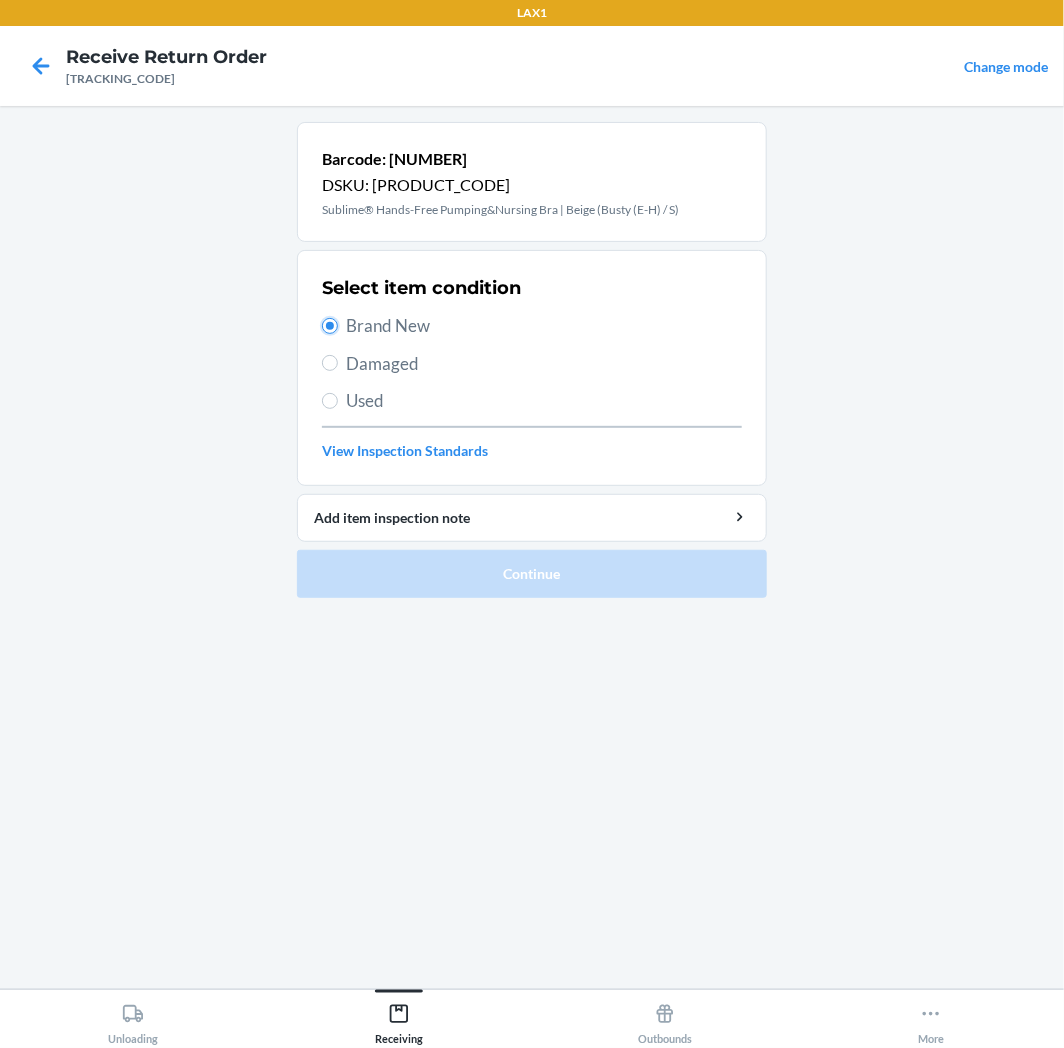 radio on "true" 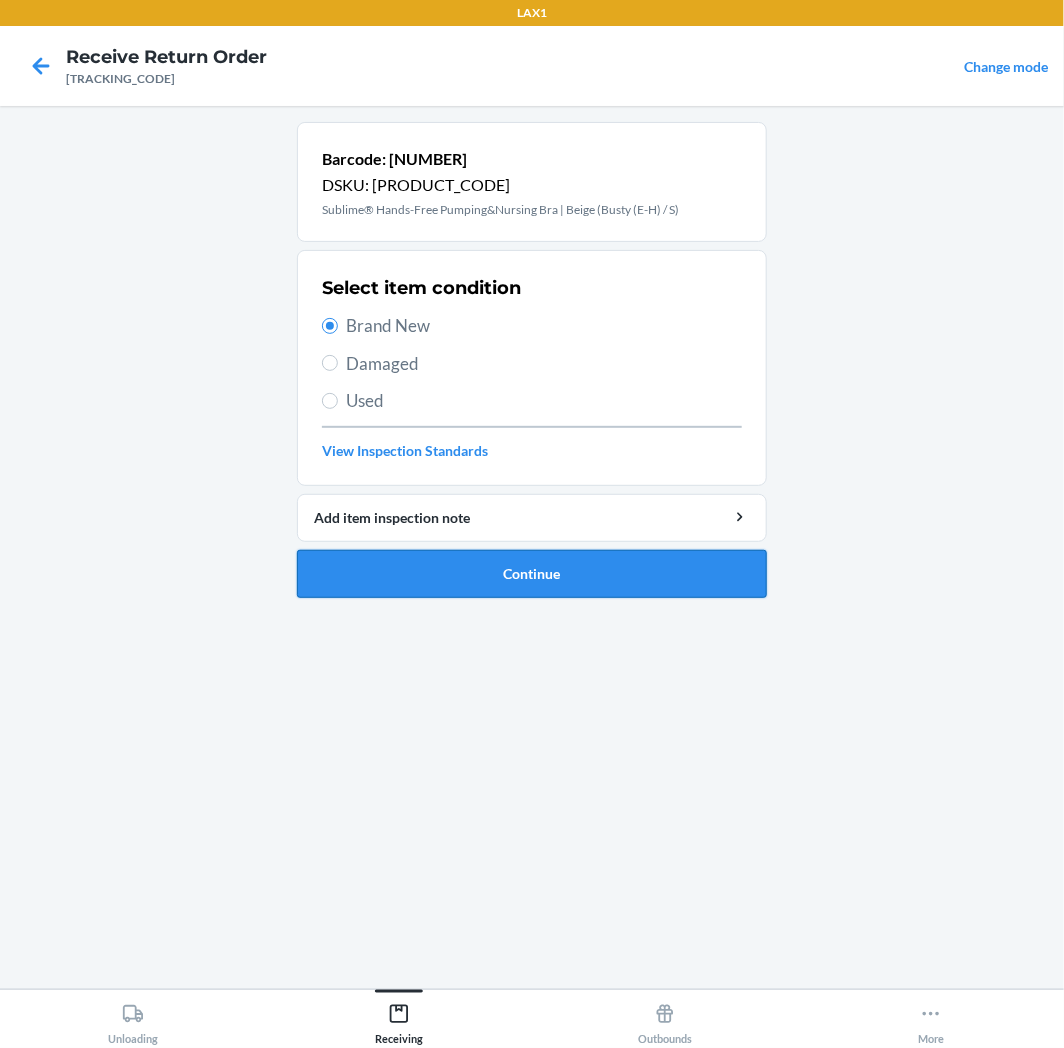 click on "Continue" at bounding box center [532, 574] 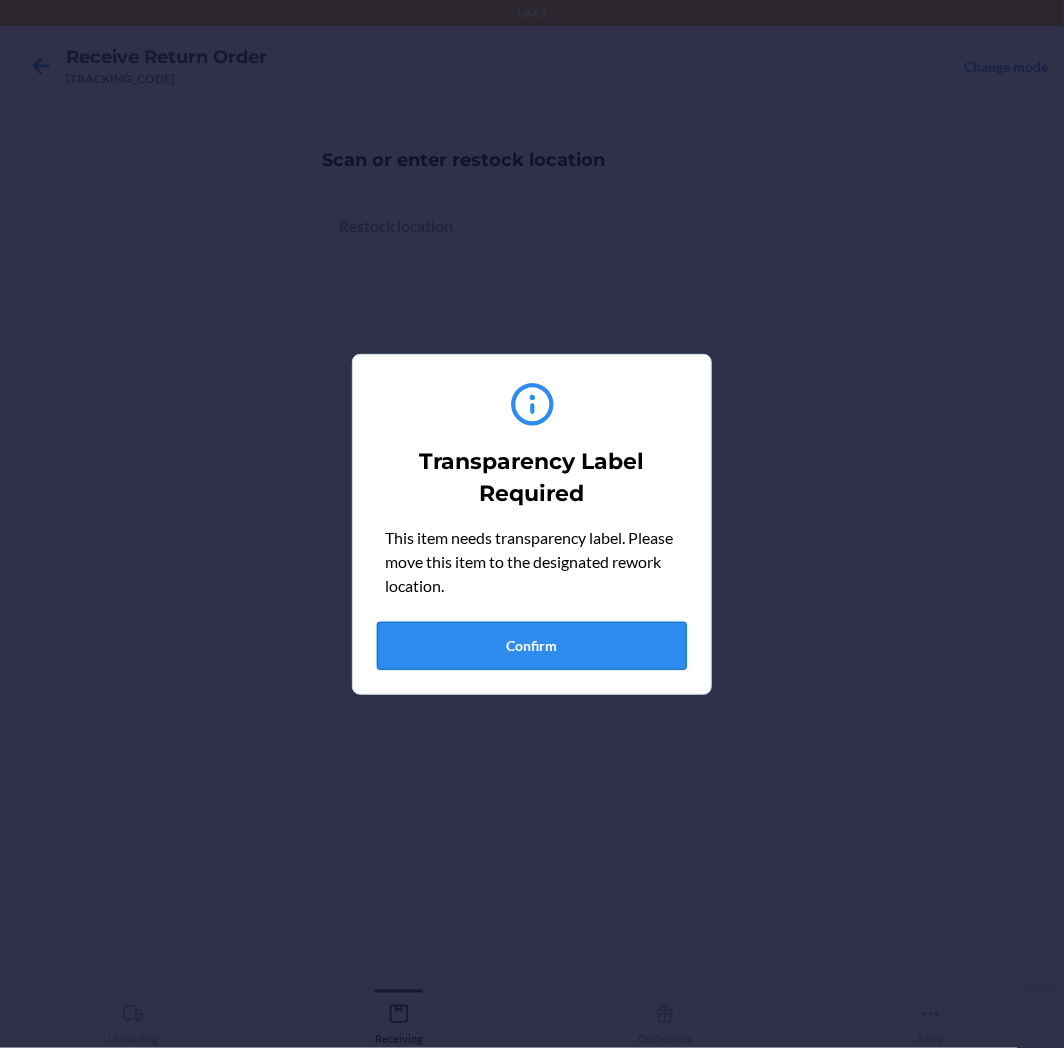 click on "Confirm" at bounding box center [532, 646] 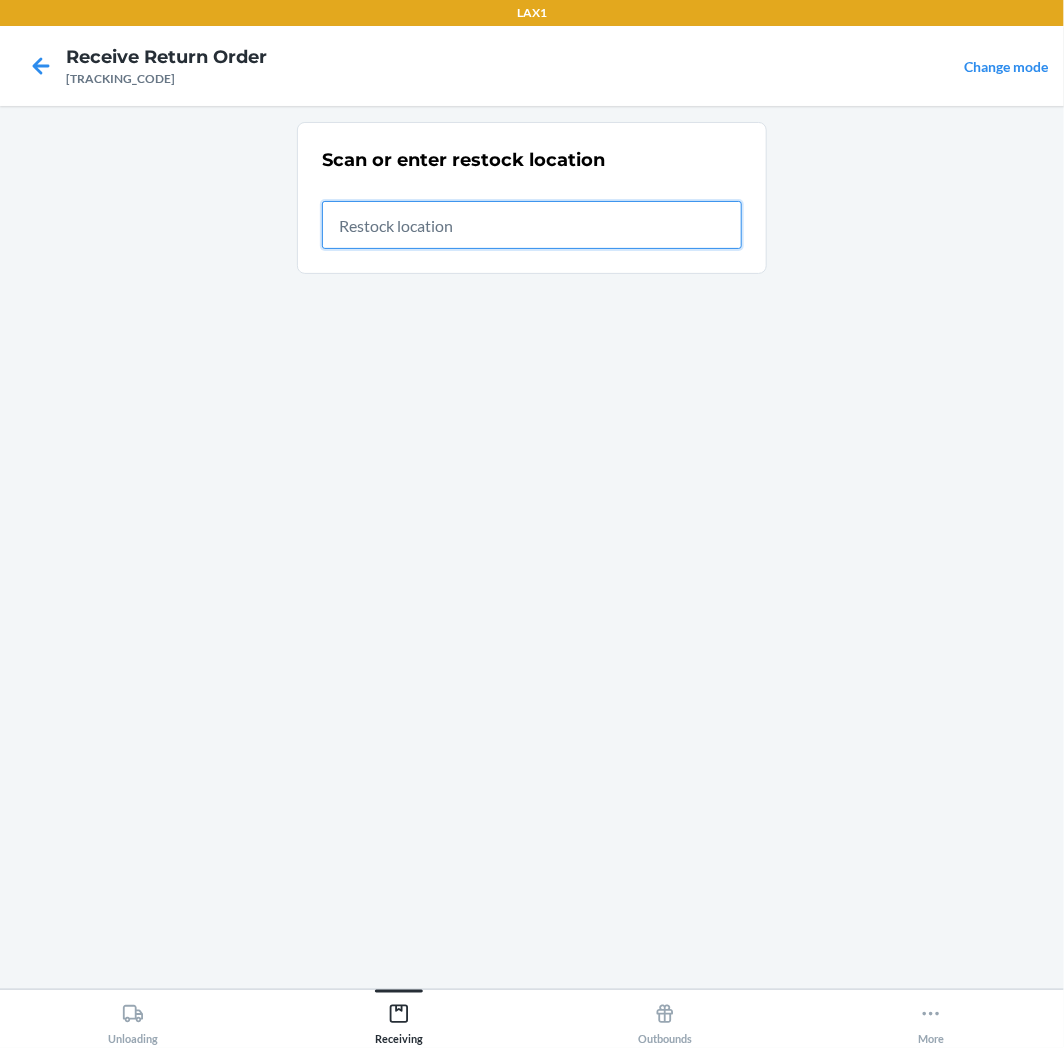 click at bounding box center (532, 225) 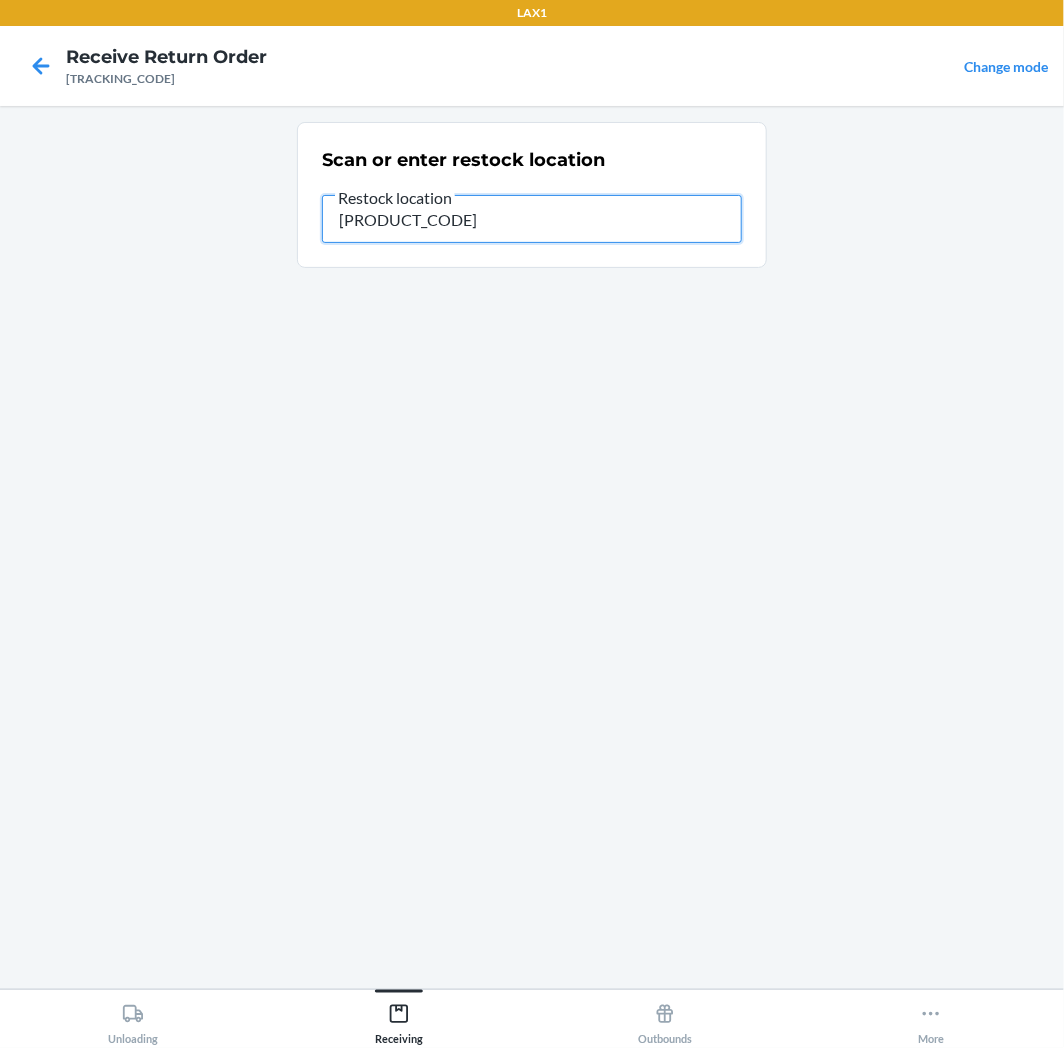 type on "[PRODUCT_CODE]" 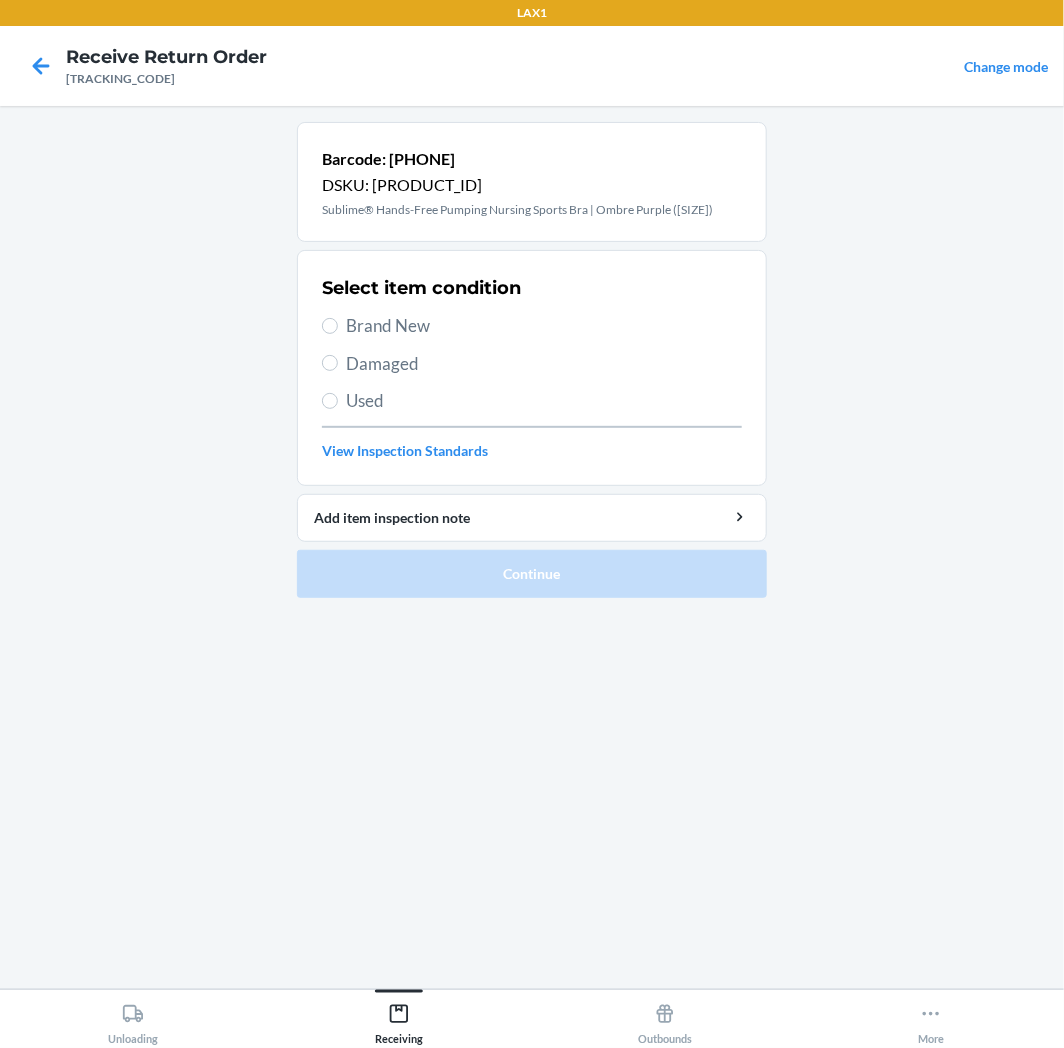 click on "Select item condition Brand New Damaged Used View Inspection Standards" at bounding box center (532, 368) 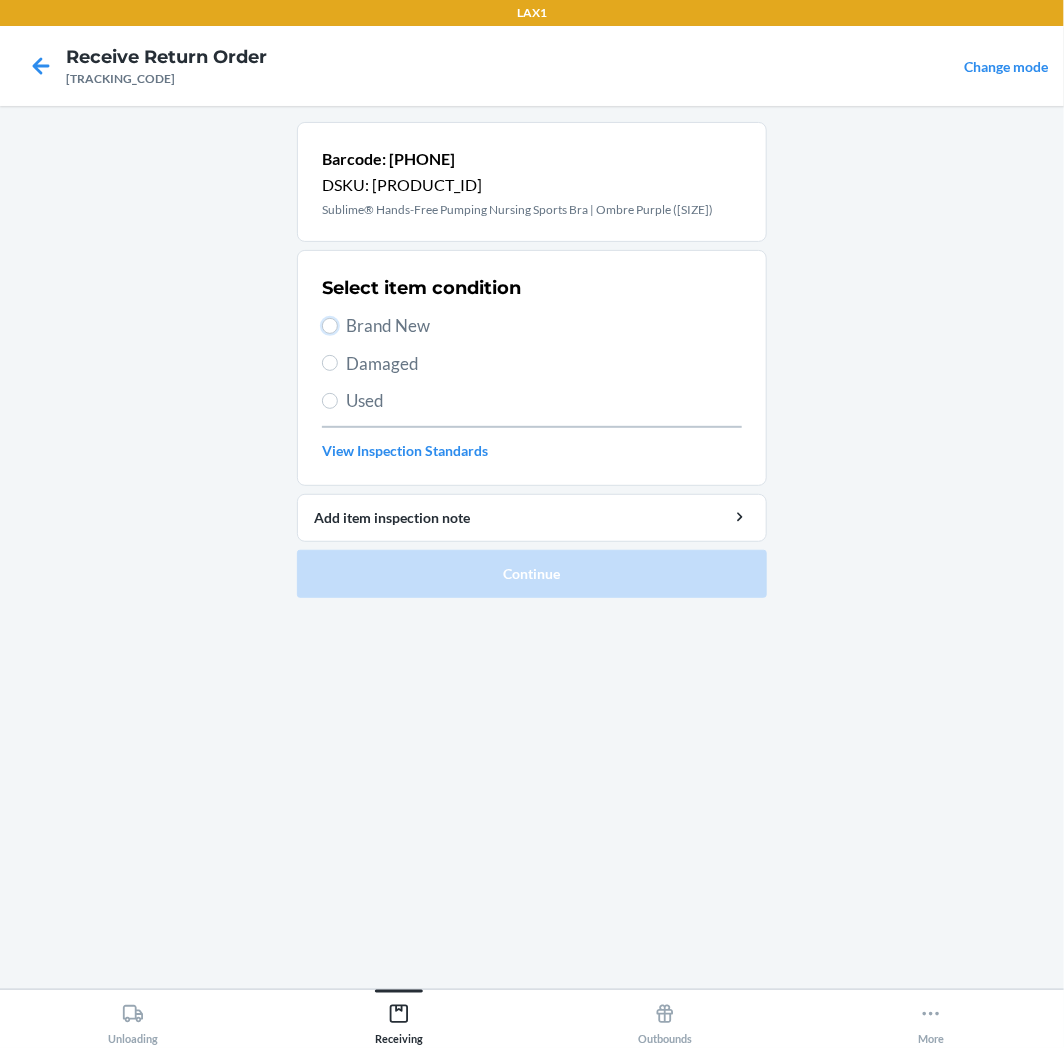 click on "Brand New" at bounding box center [330, 326] 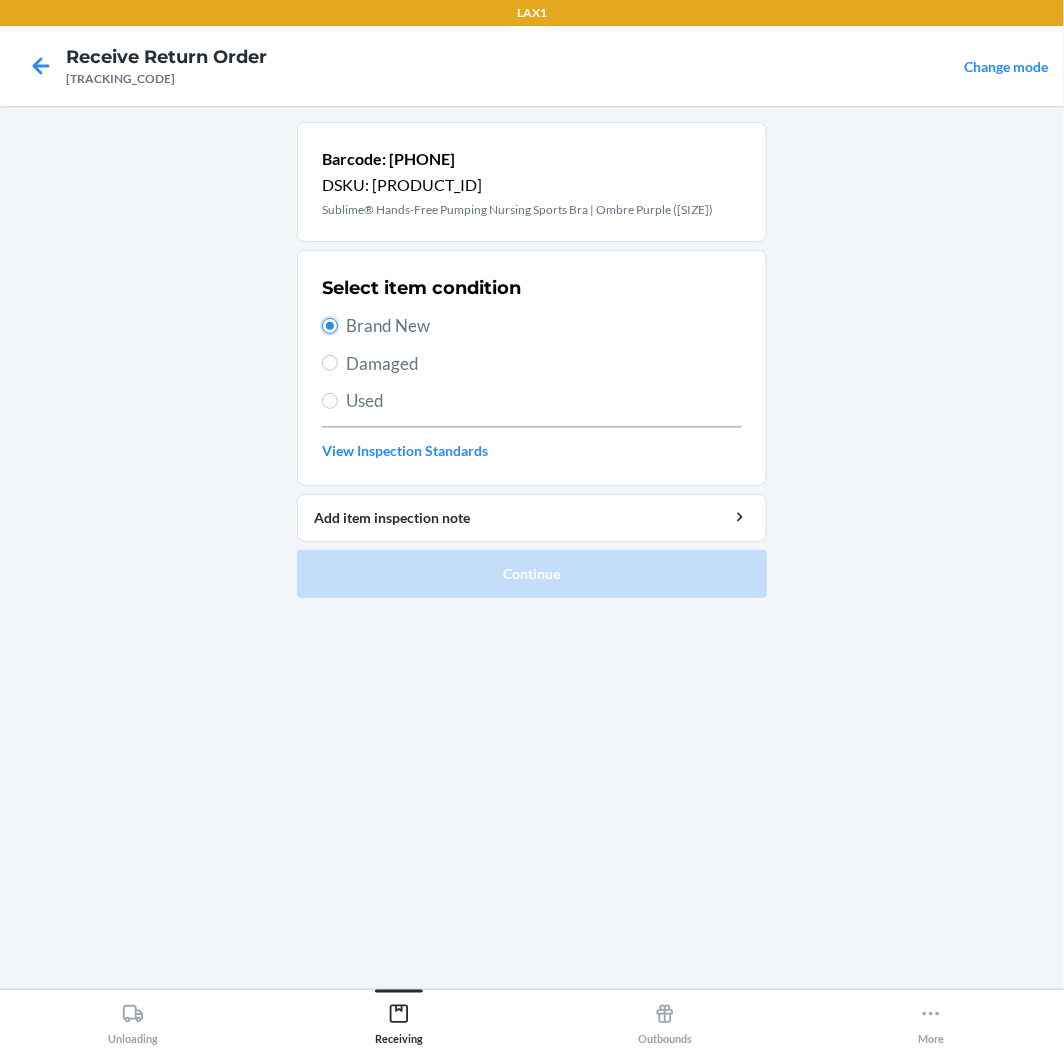 type 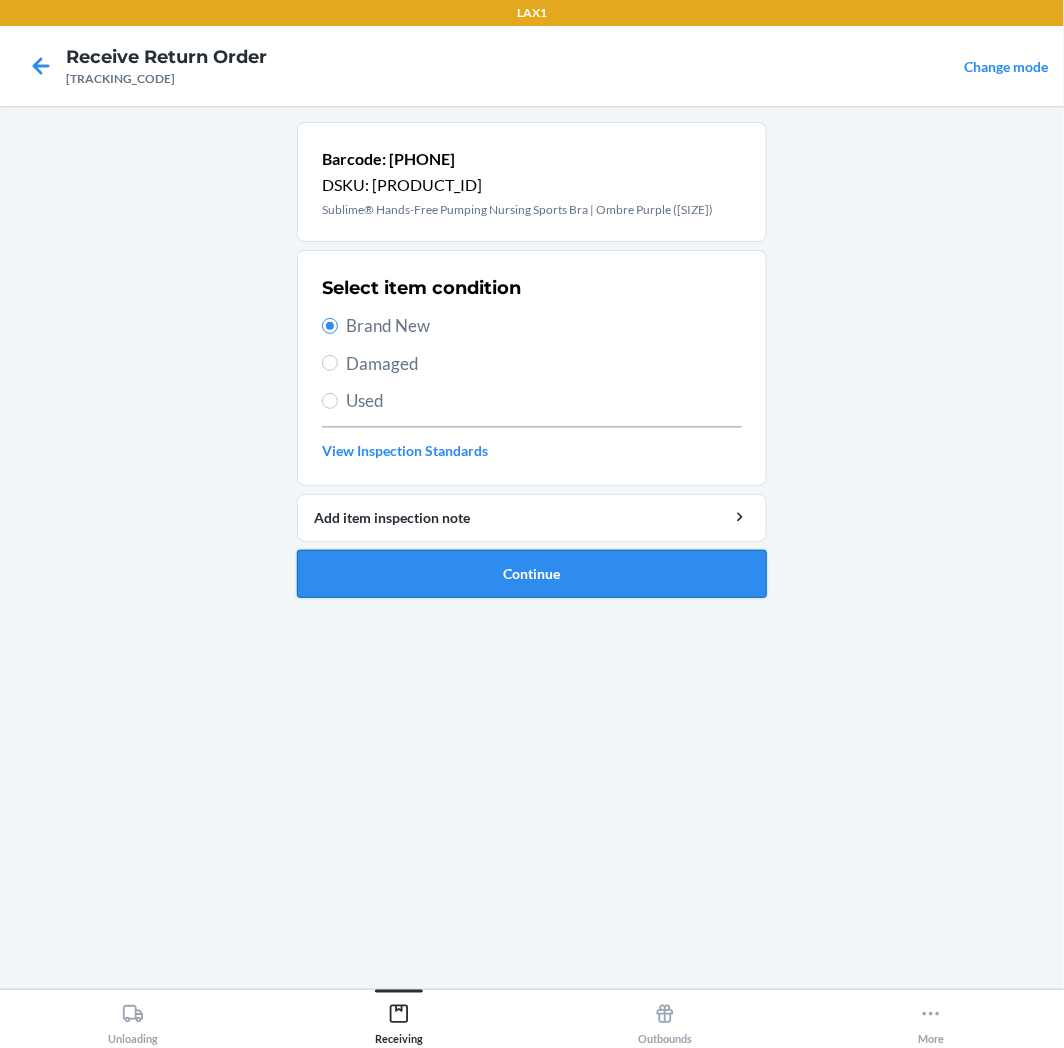 click on "Continue" at bounding box center [532, 574] 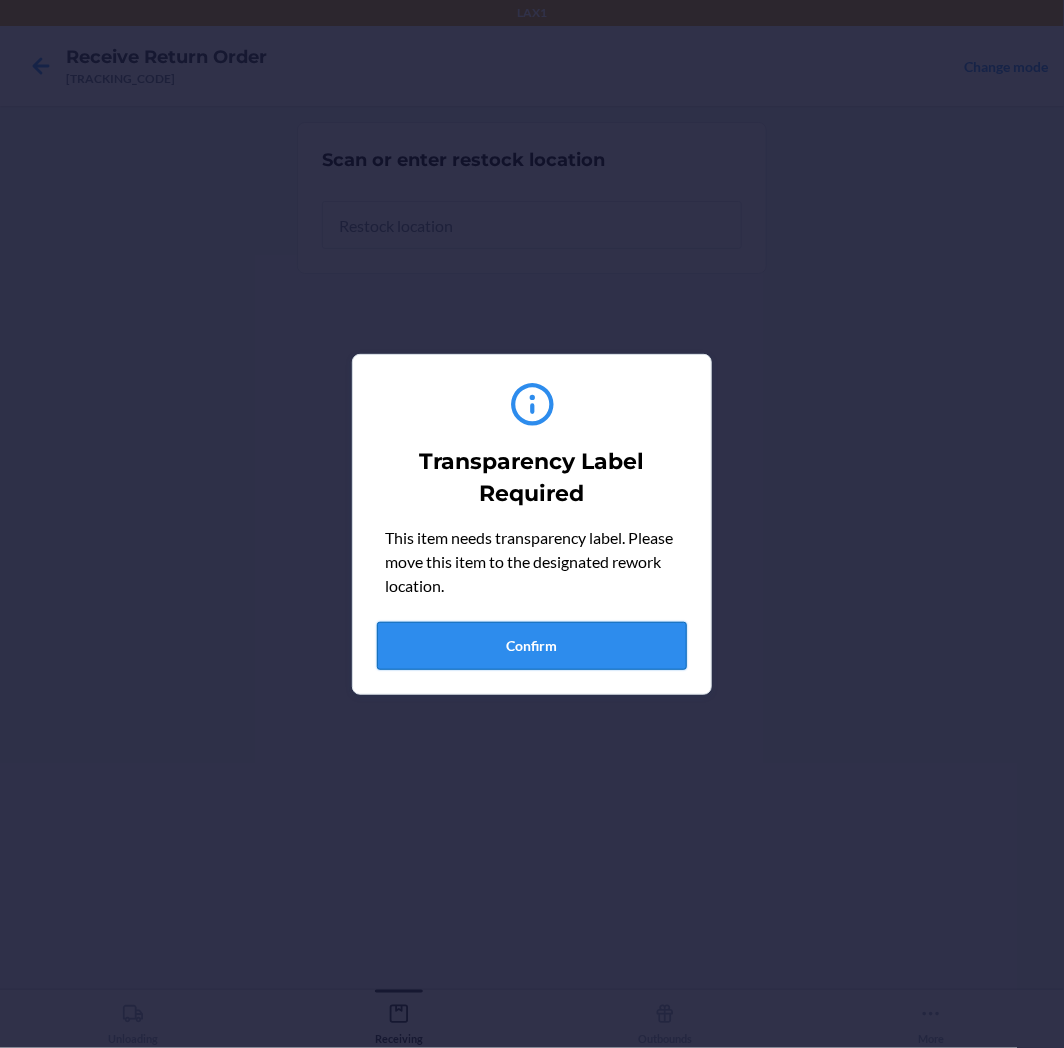 click on "Confirm" at bounding box center (532, 646) 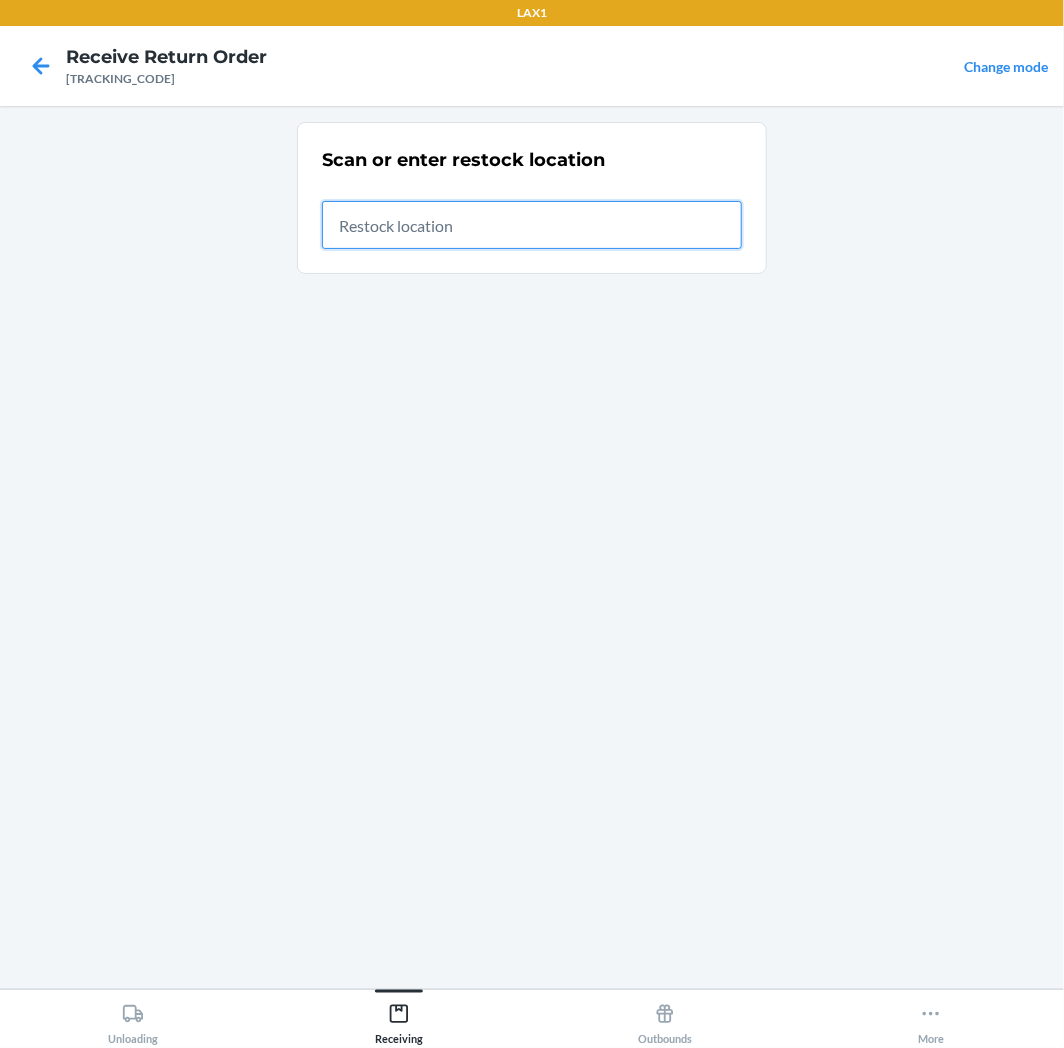 click at bounding box center (532, 225) 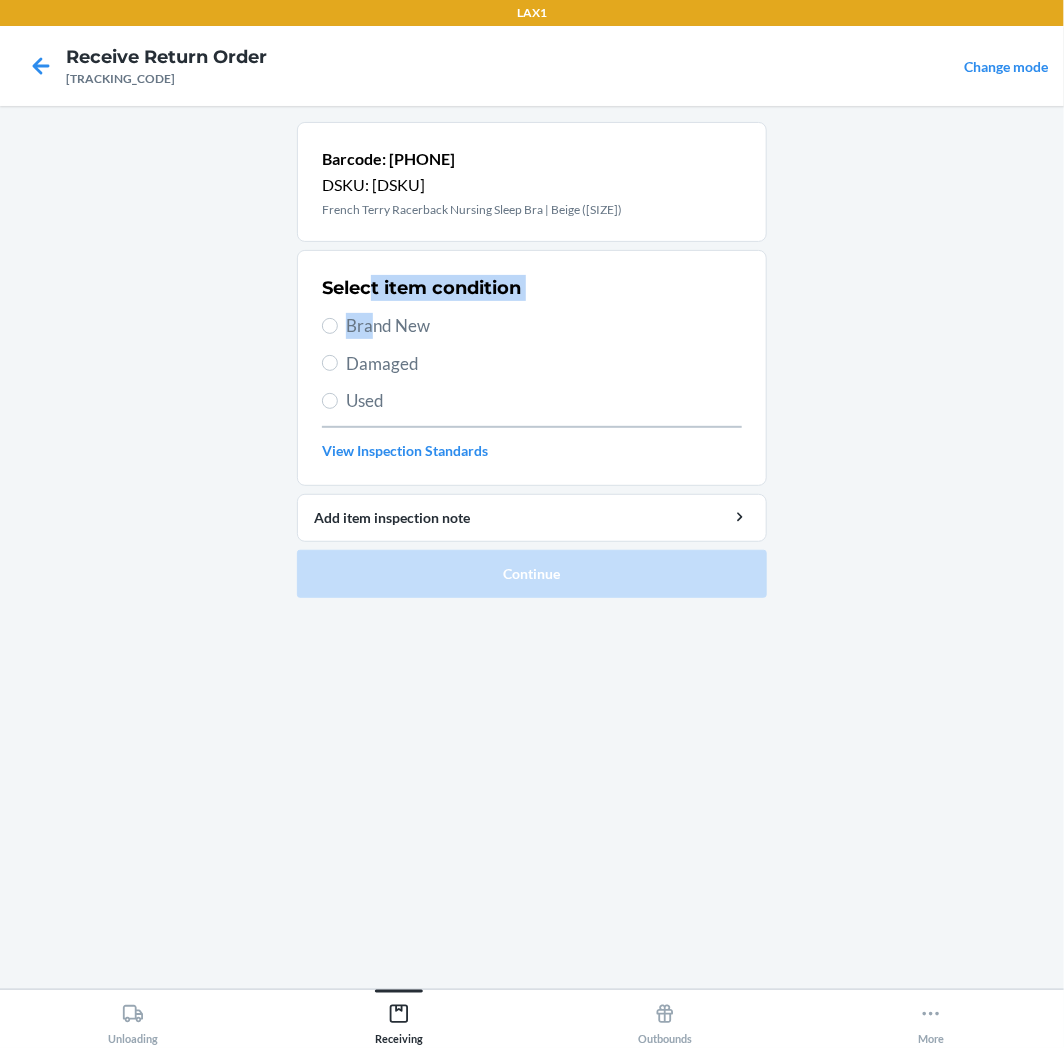 drag, startPoint x: 370, startPoint y: 247, endPoint x: 370, endPoint y: 363, distance: 116 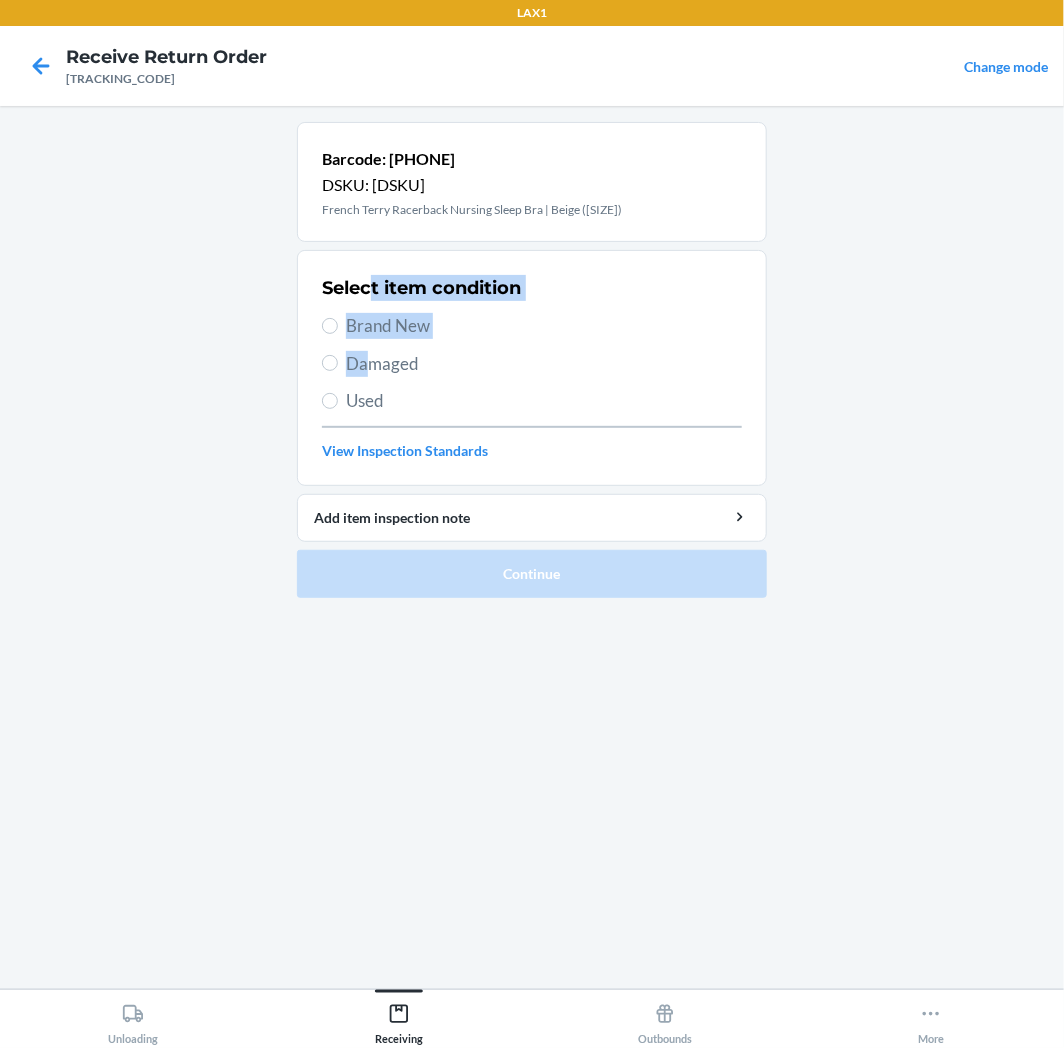 click on "Brand New" at bounding box center (544, 326) 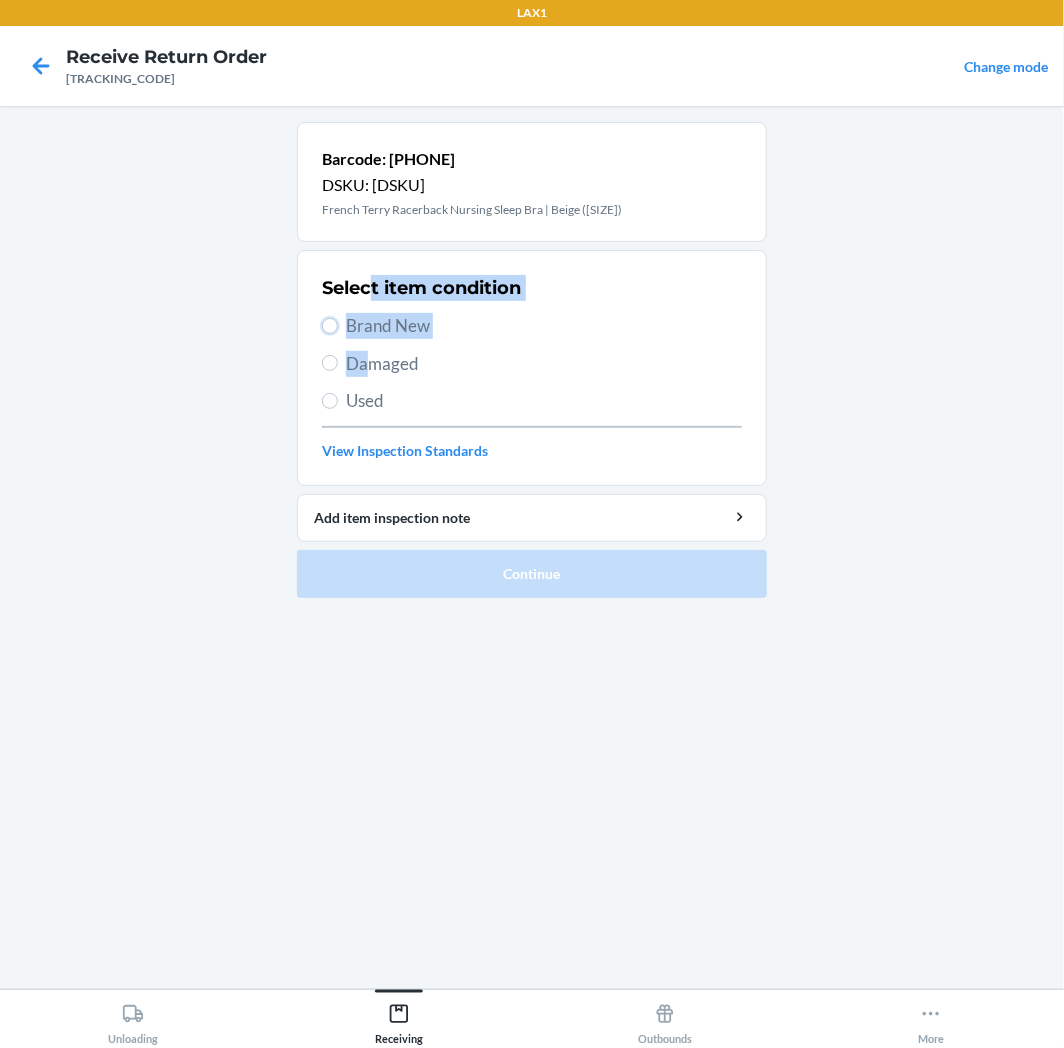 click on "Brand New" at bounding box center (330, 326) 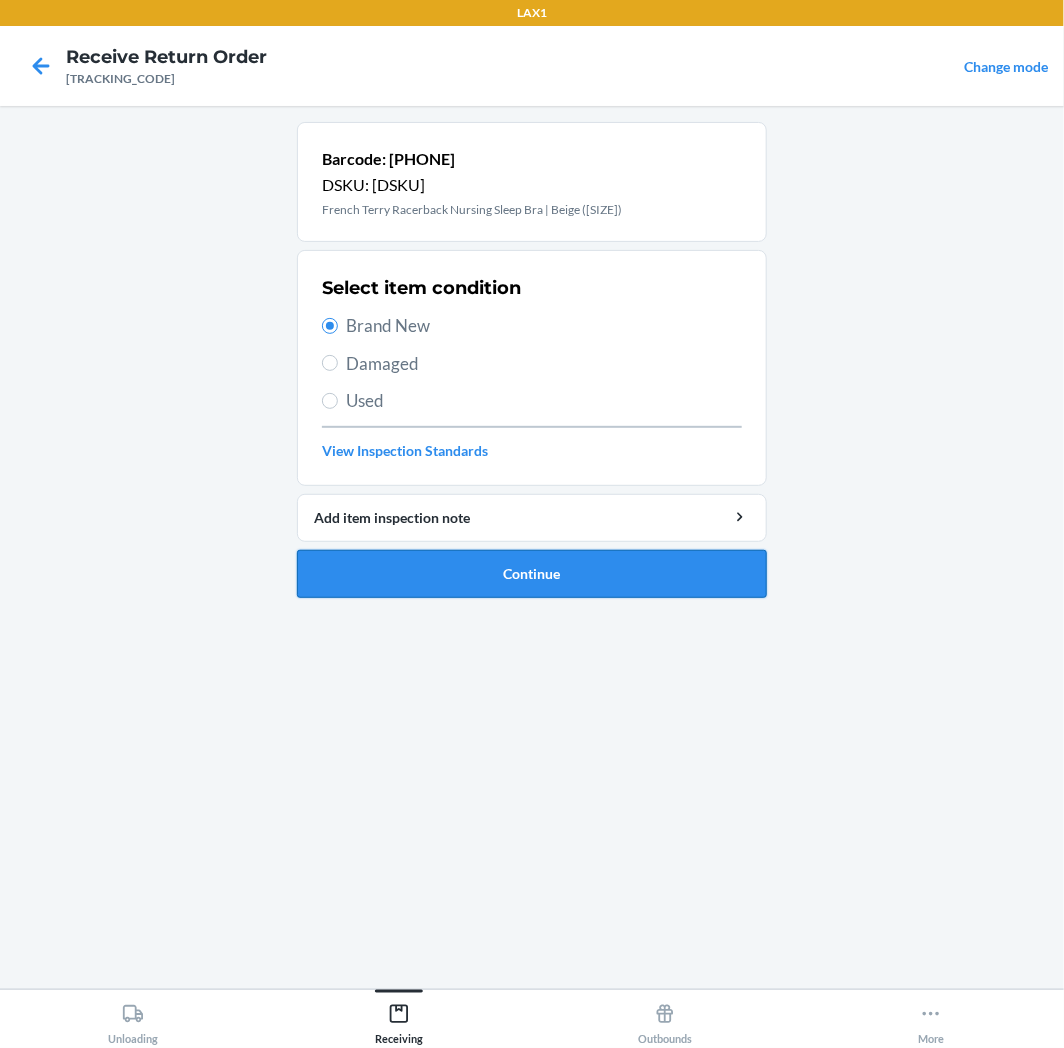 click on "Continue" at bounding box center [532, 574] 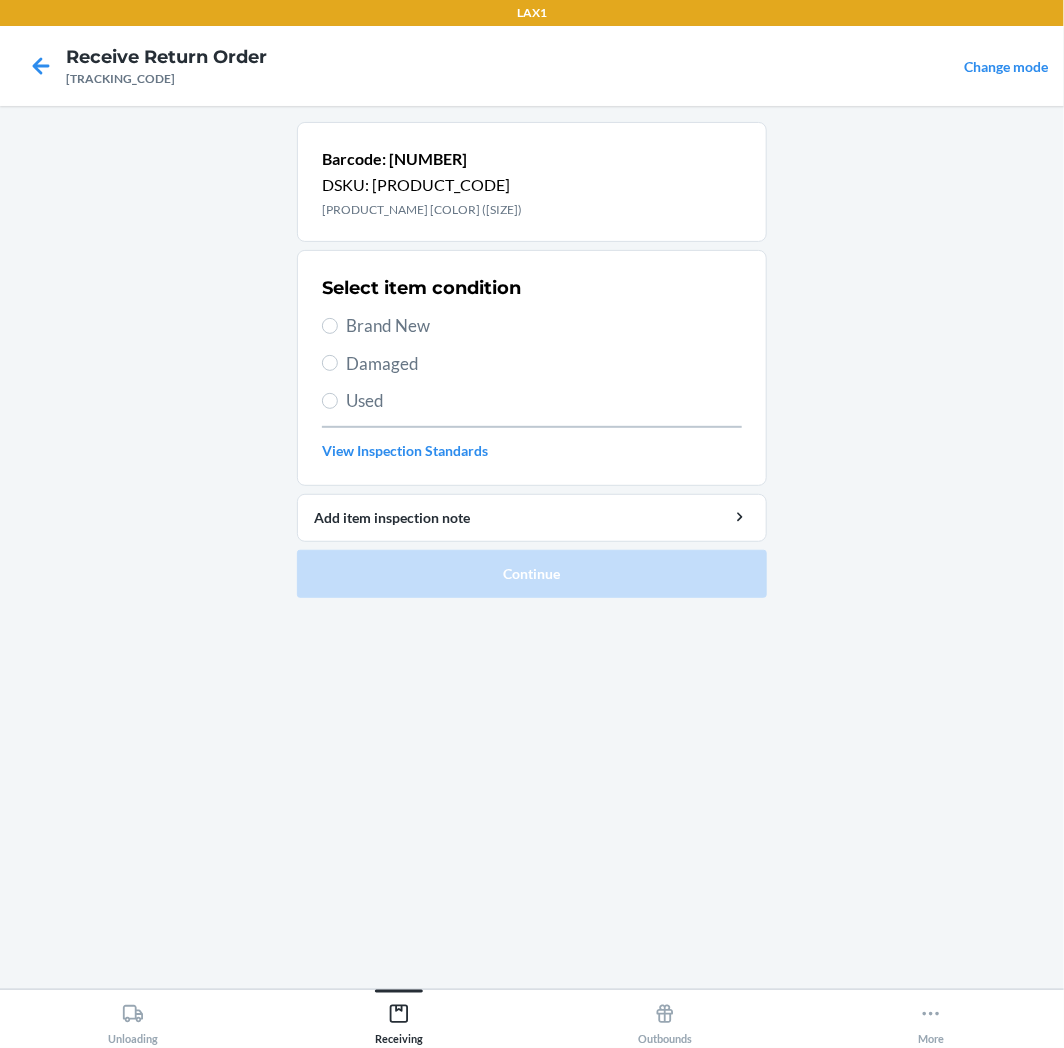 click on "Brand New" at bounding box center (544, 326) 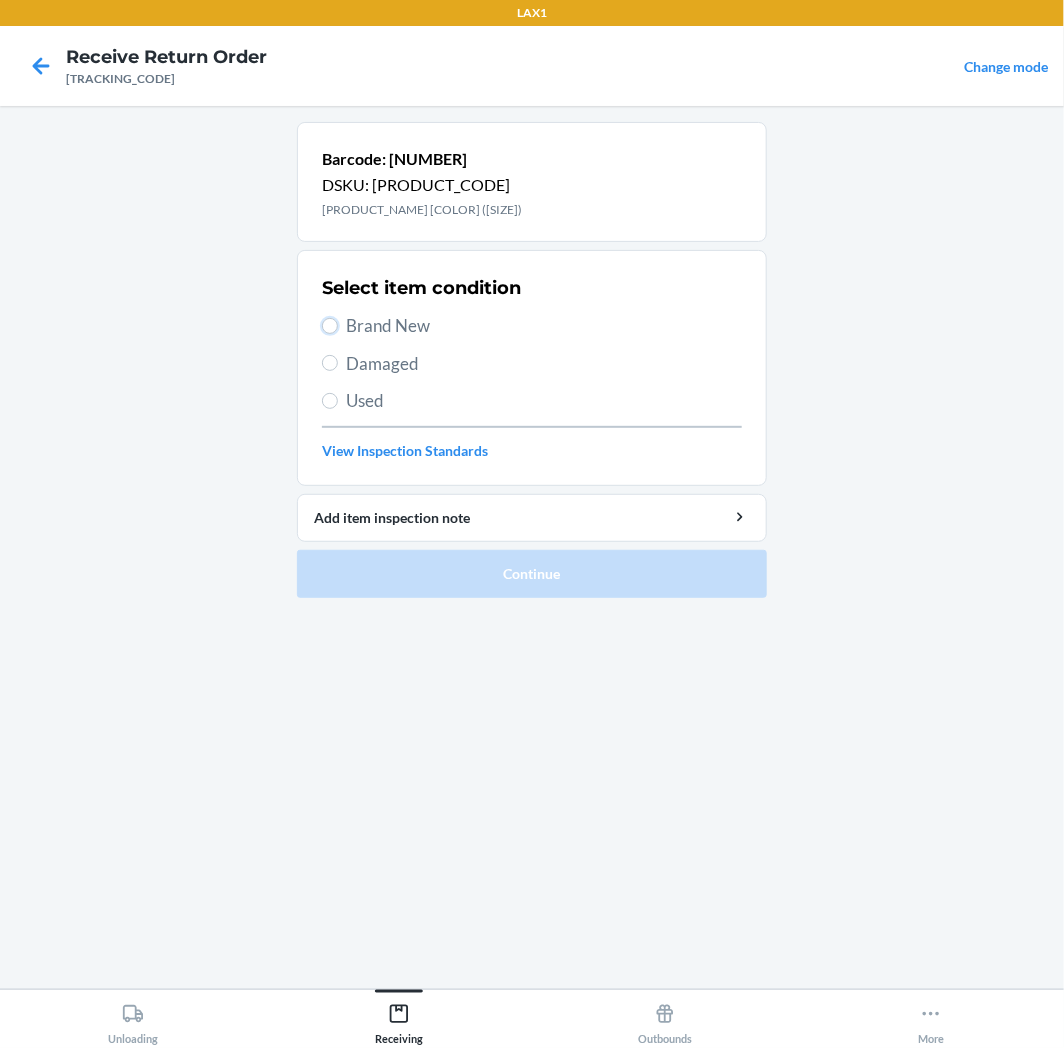 click on "Brand New" at bounding box center (330, 326) 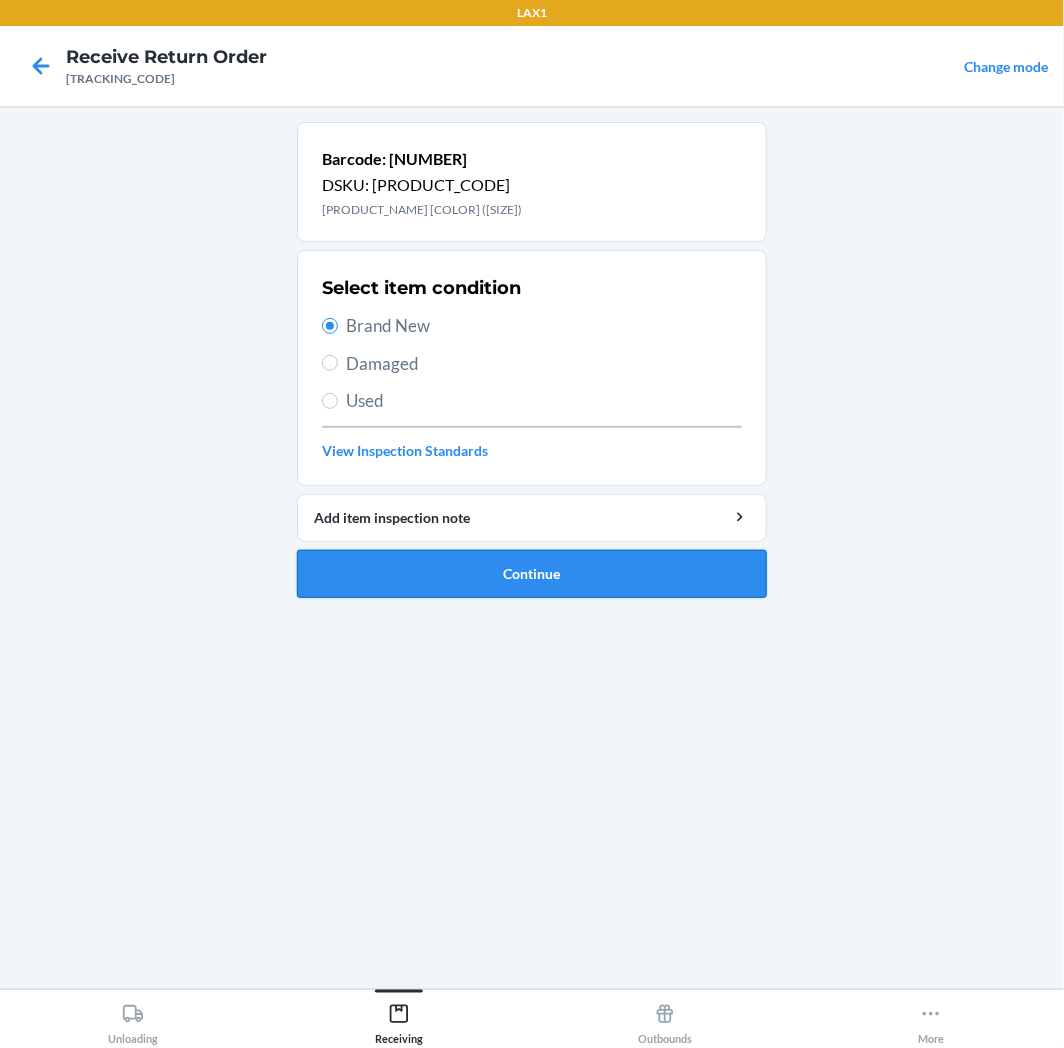 click on "Continue" at bounding box center (532, 574) 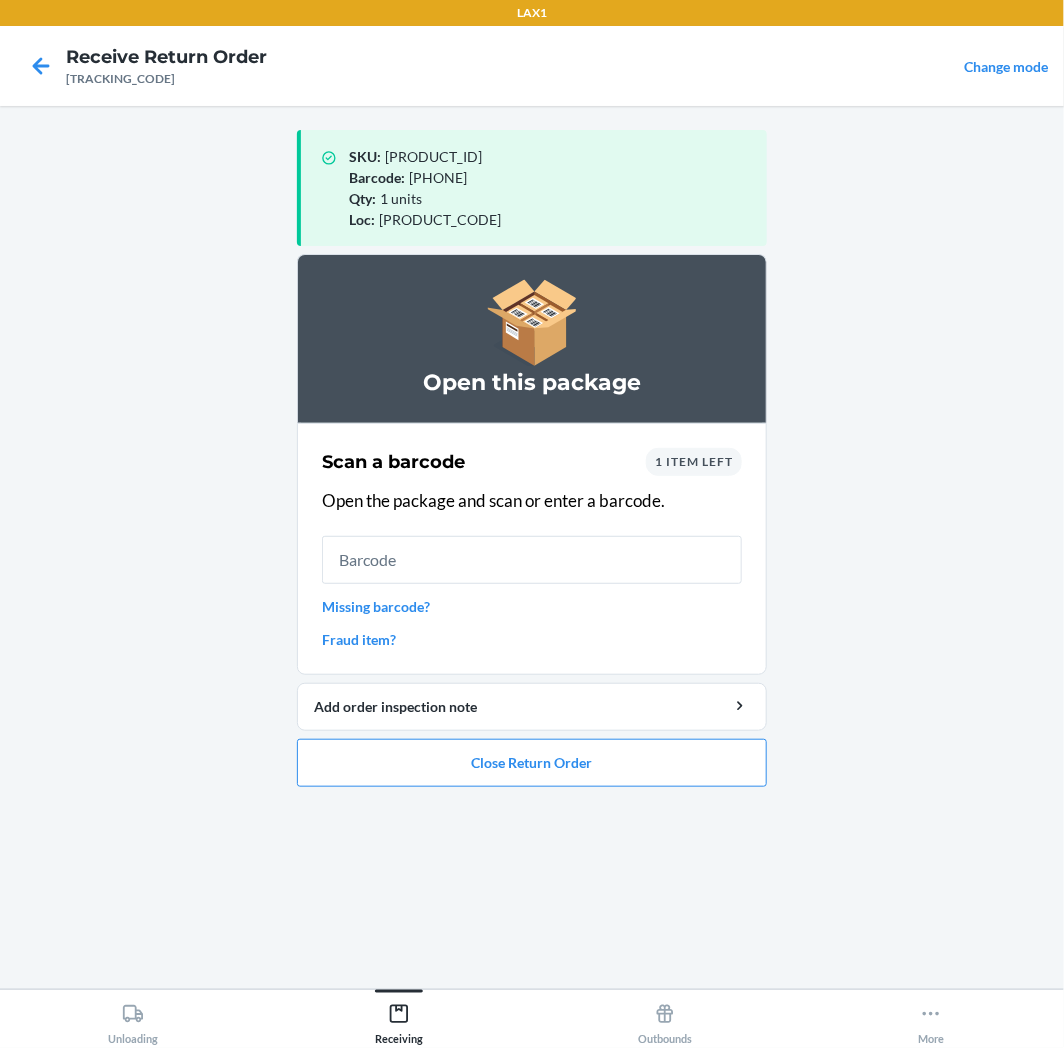 click at bounding box center [532, 560] 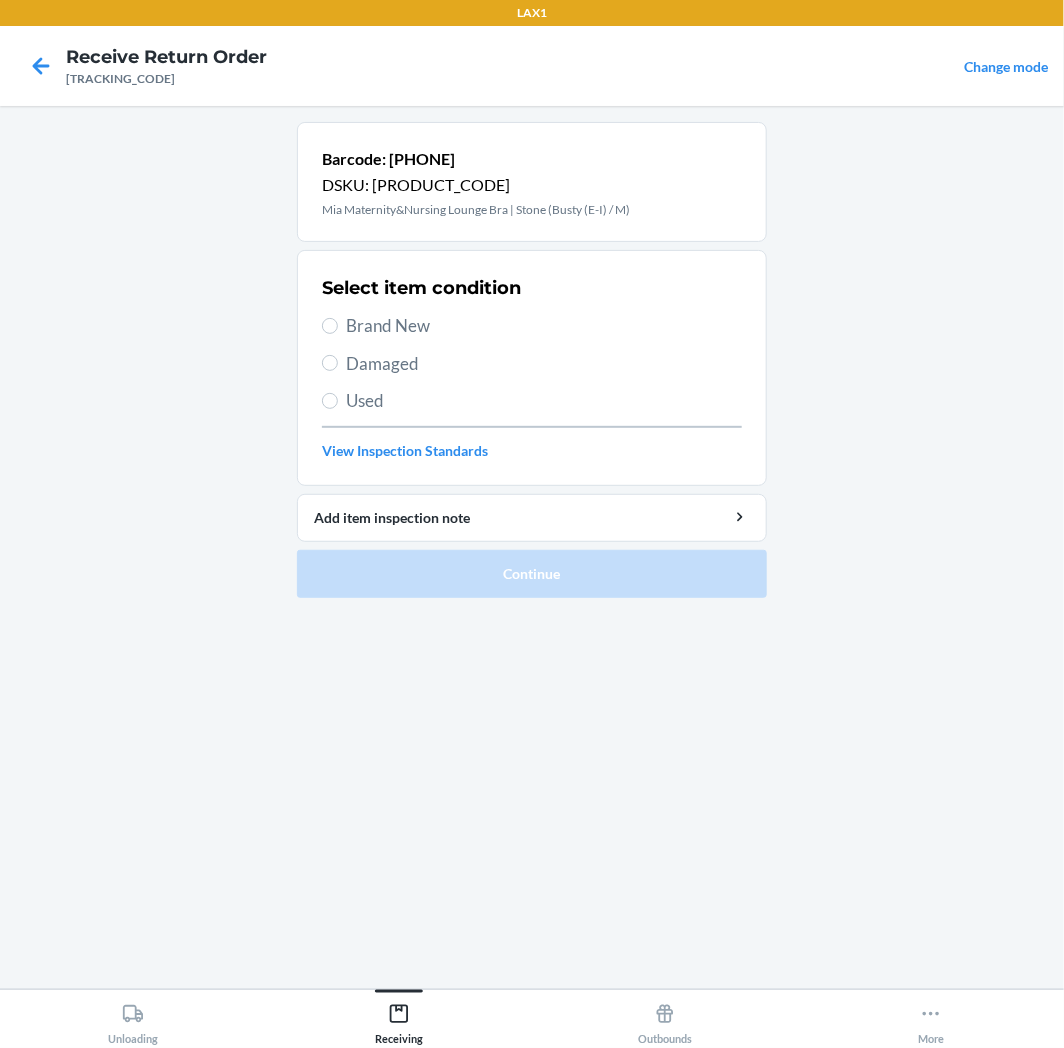 click on "Used" at bounding box center [544, 401] 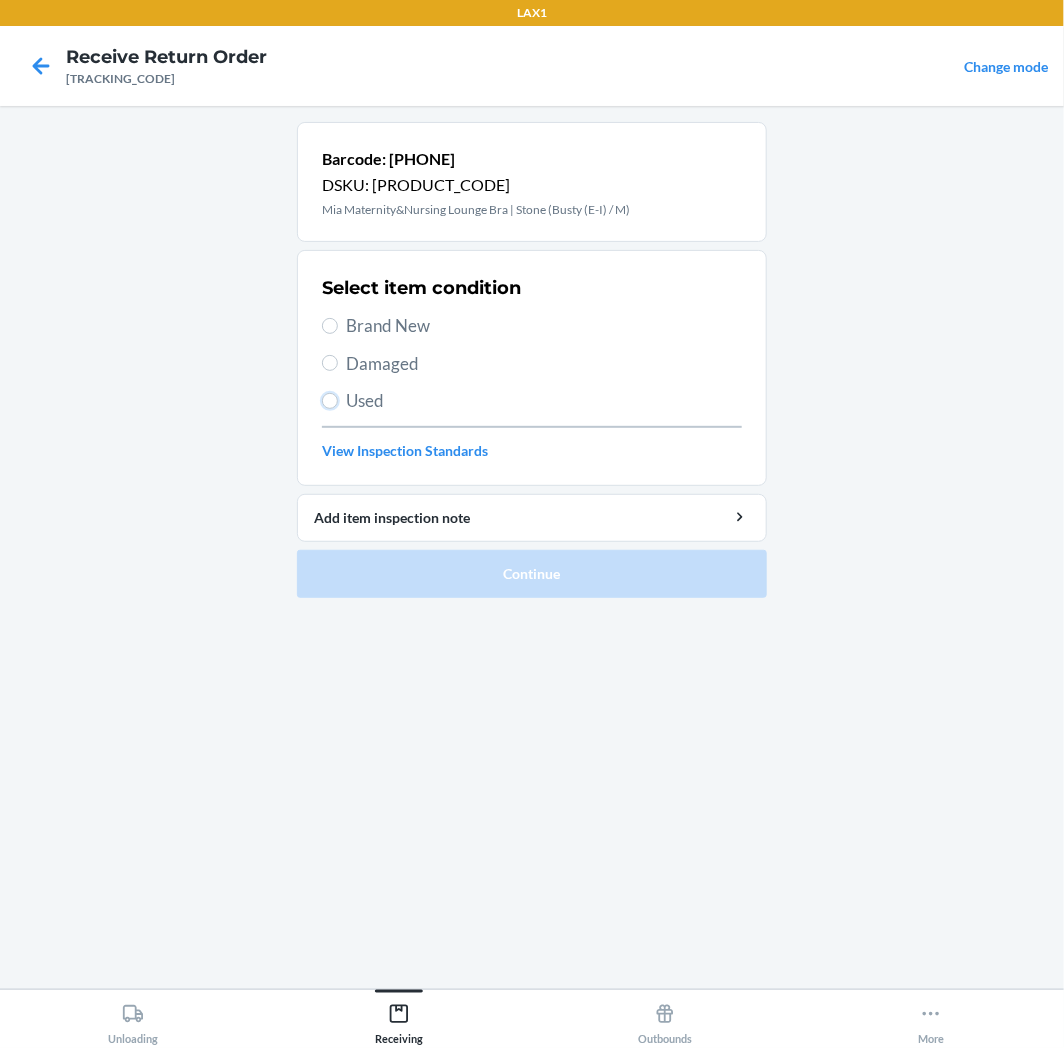 click on "Used" at bounding box center [330, 401] 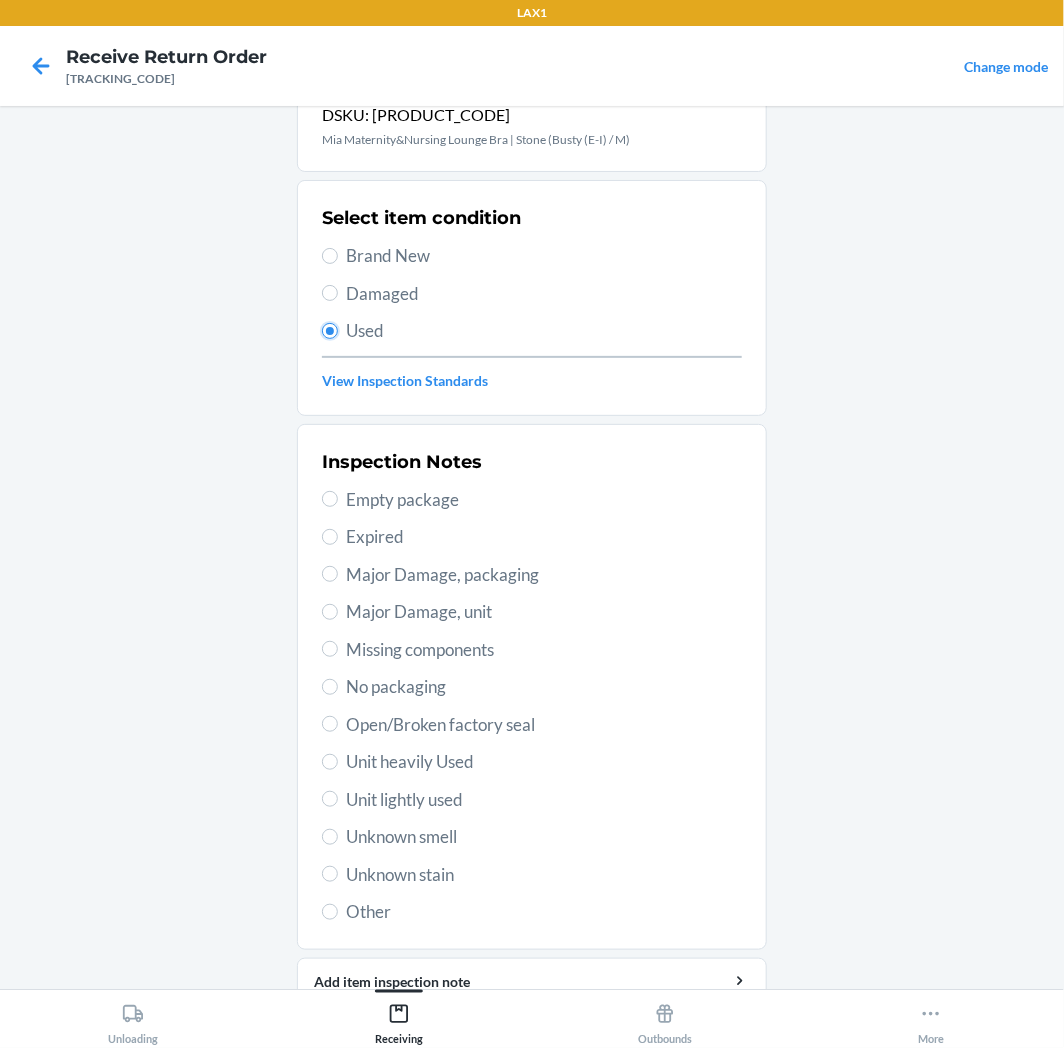 scroll, scrollTop: 157, scrollLeft: 0, axis: vertical 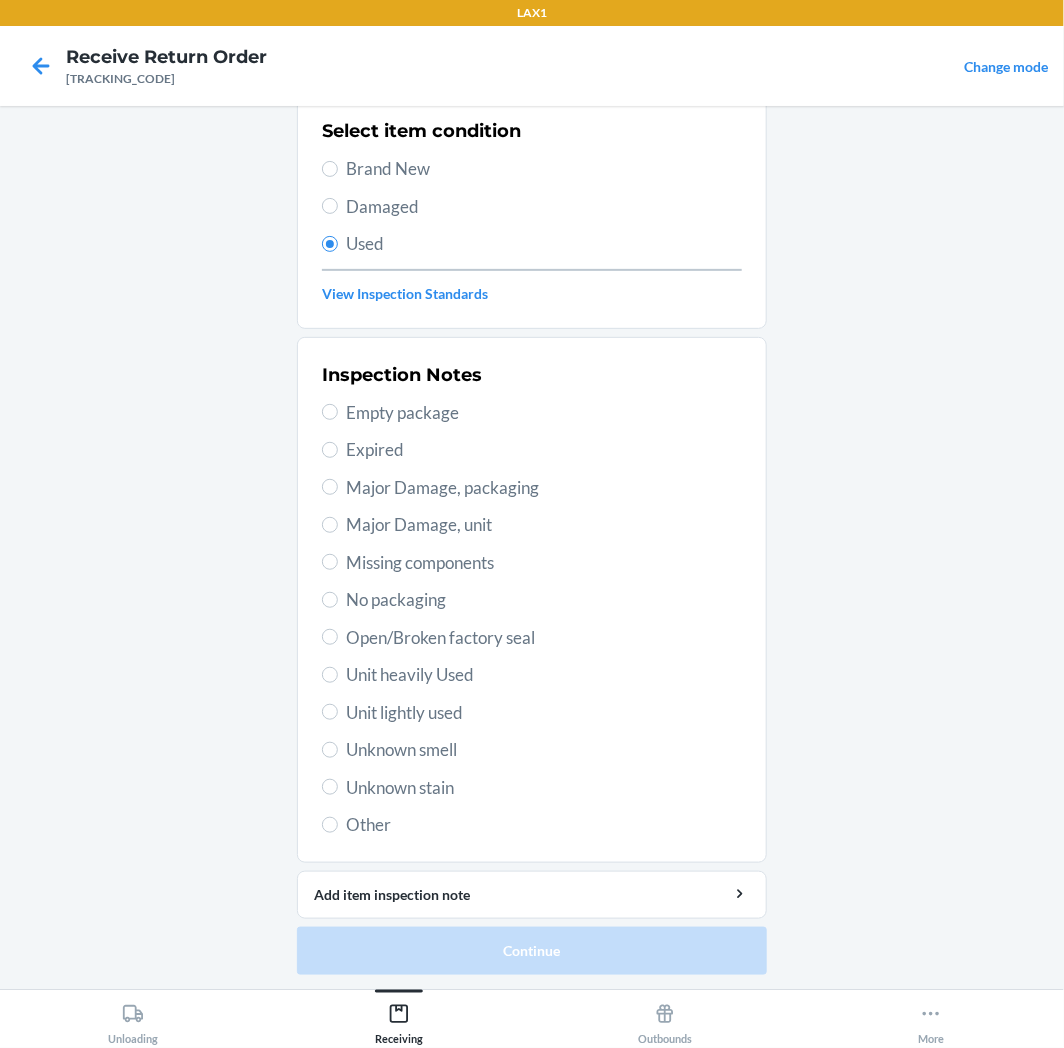 click on "Unit lightly used" at bounding box center [544, 713] 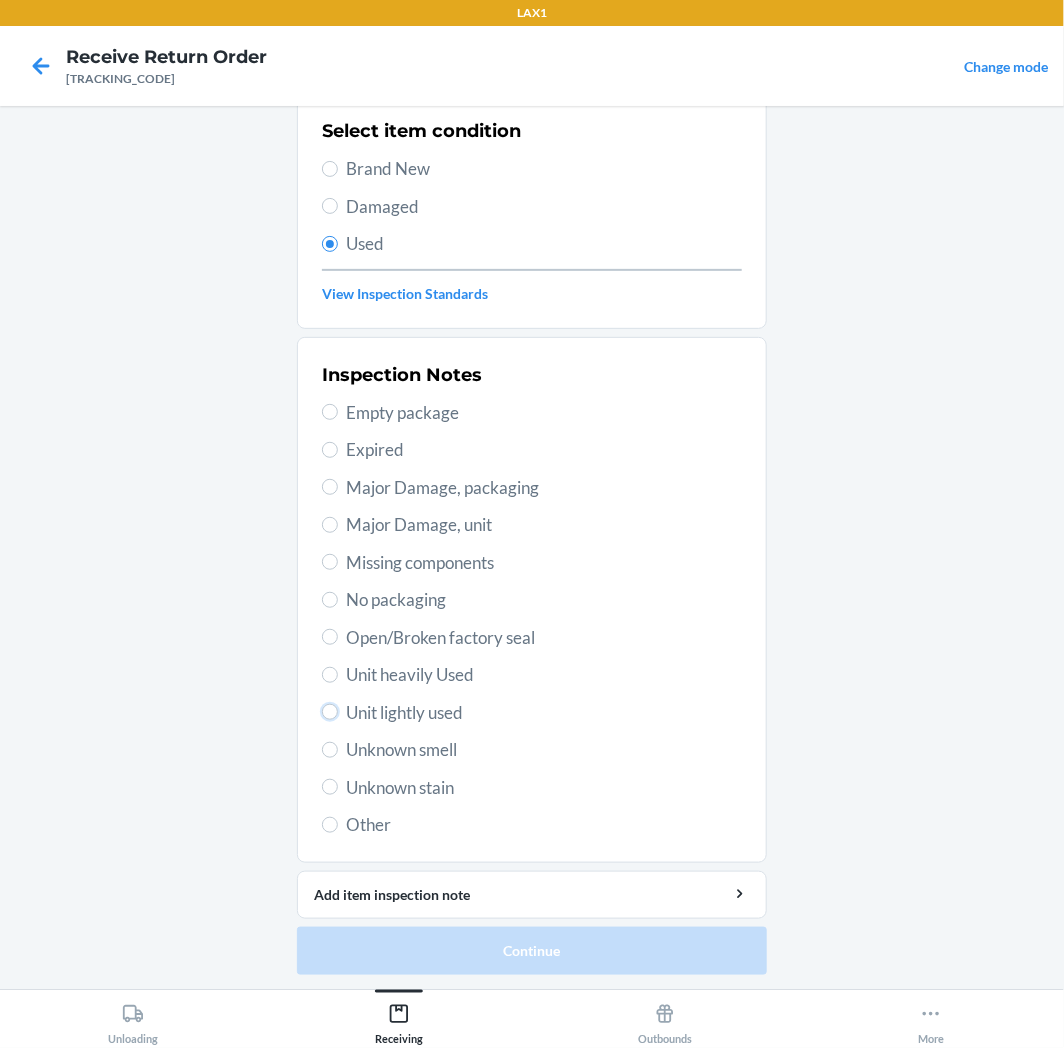 click on "Unit lightly used" at bounding box center (330, 712) 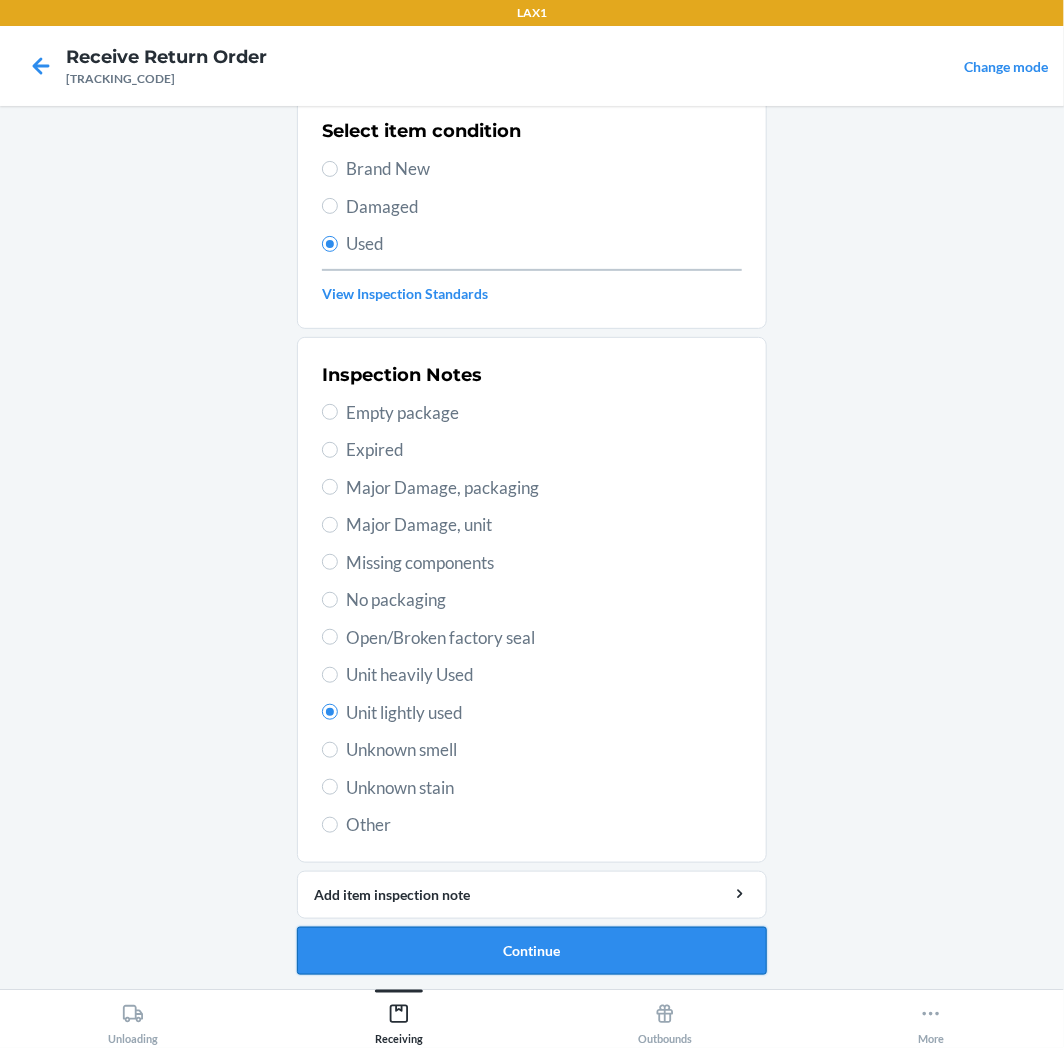 click on "Continue" at bounding box center [532, 951] 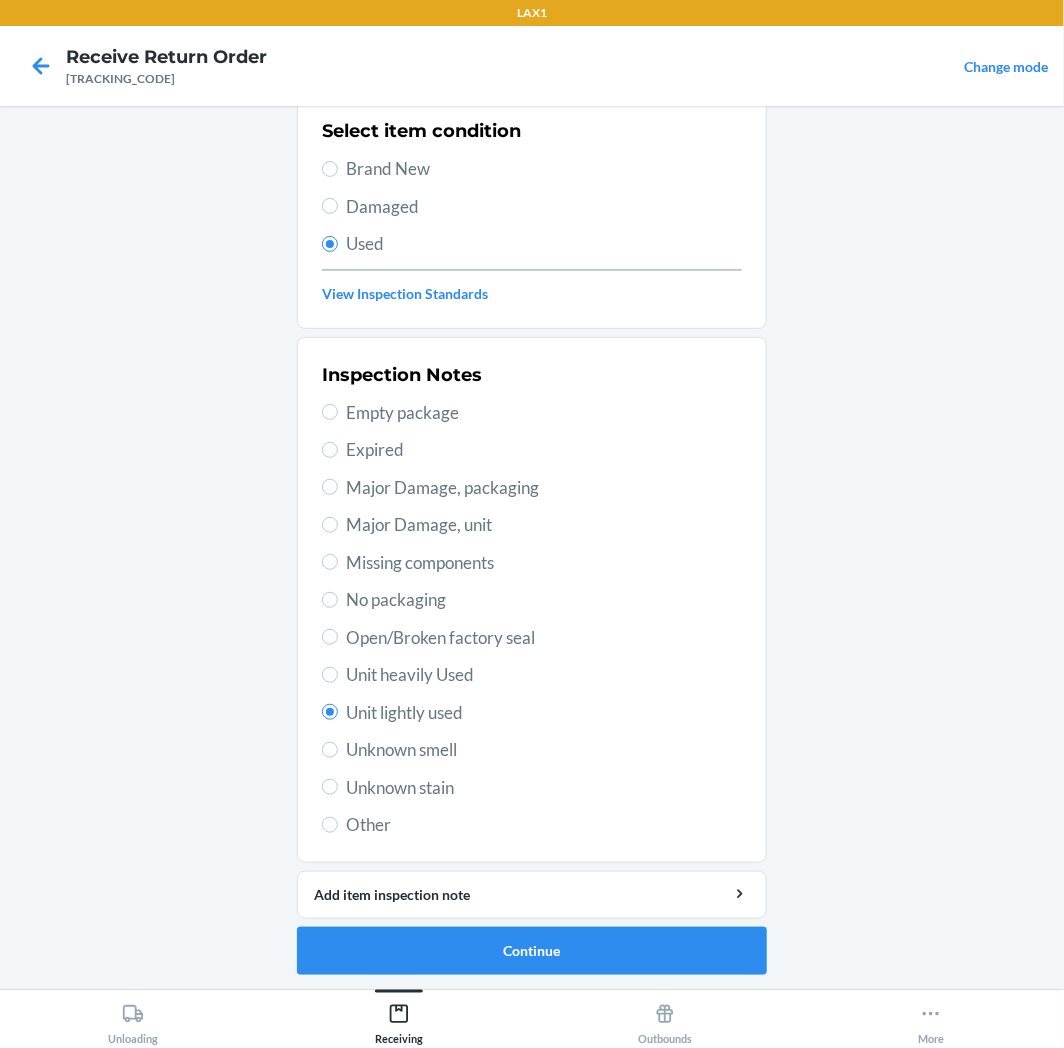 scroll, scrollTop: 0, scrollLeft: 0, axis: both 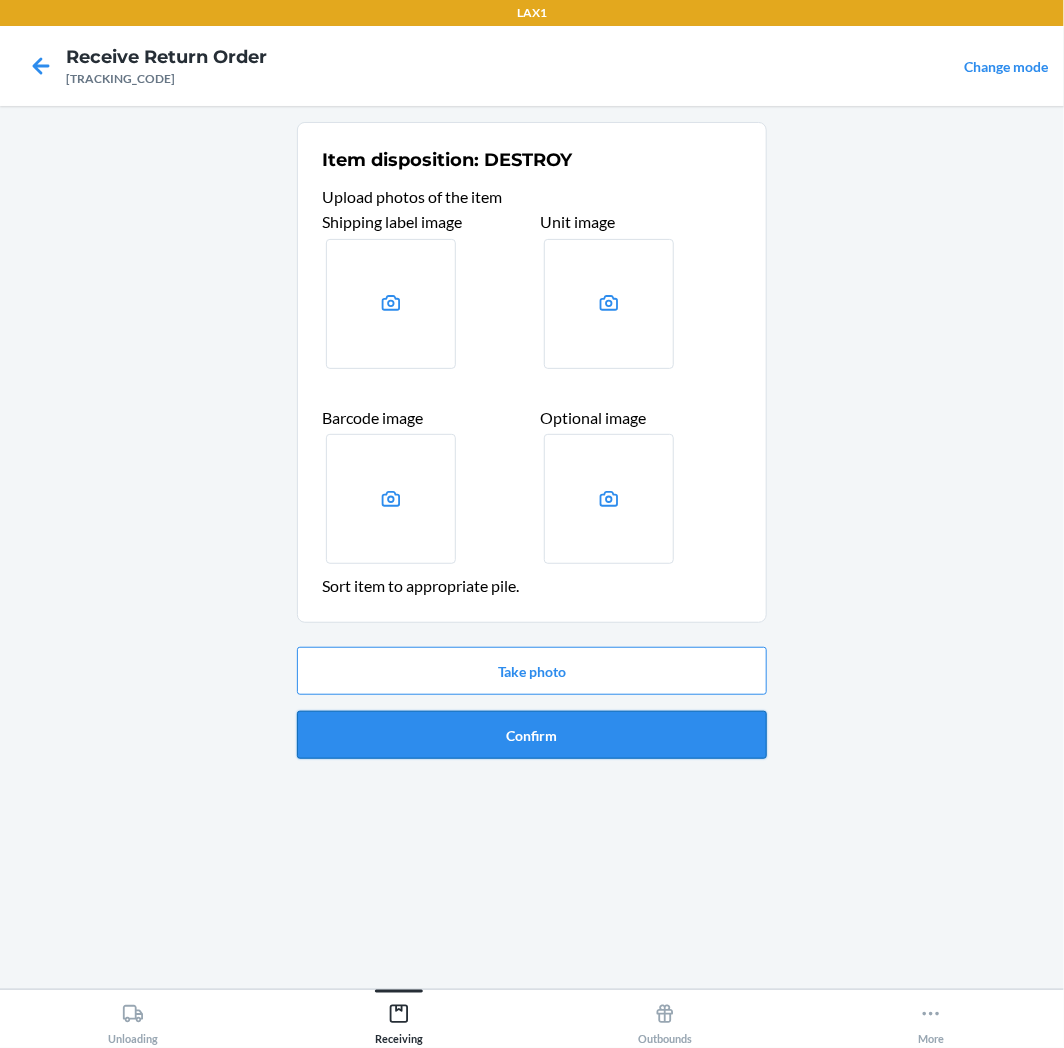 click on "Confirm" at bounding box center [532, 735] 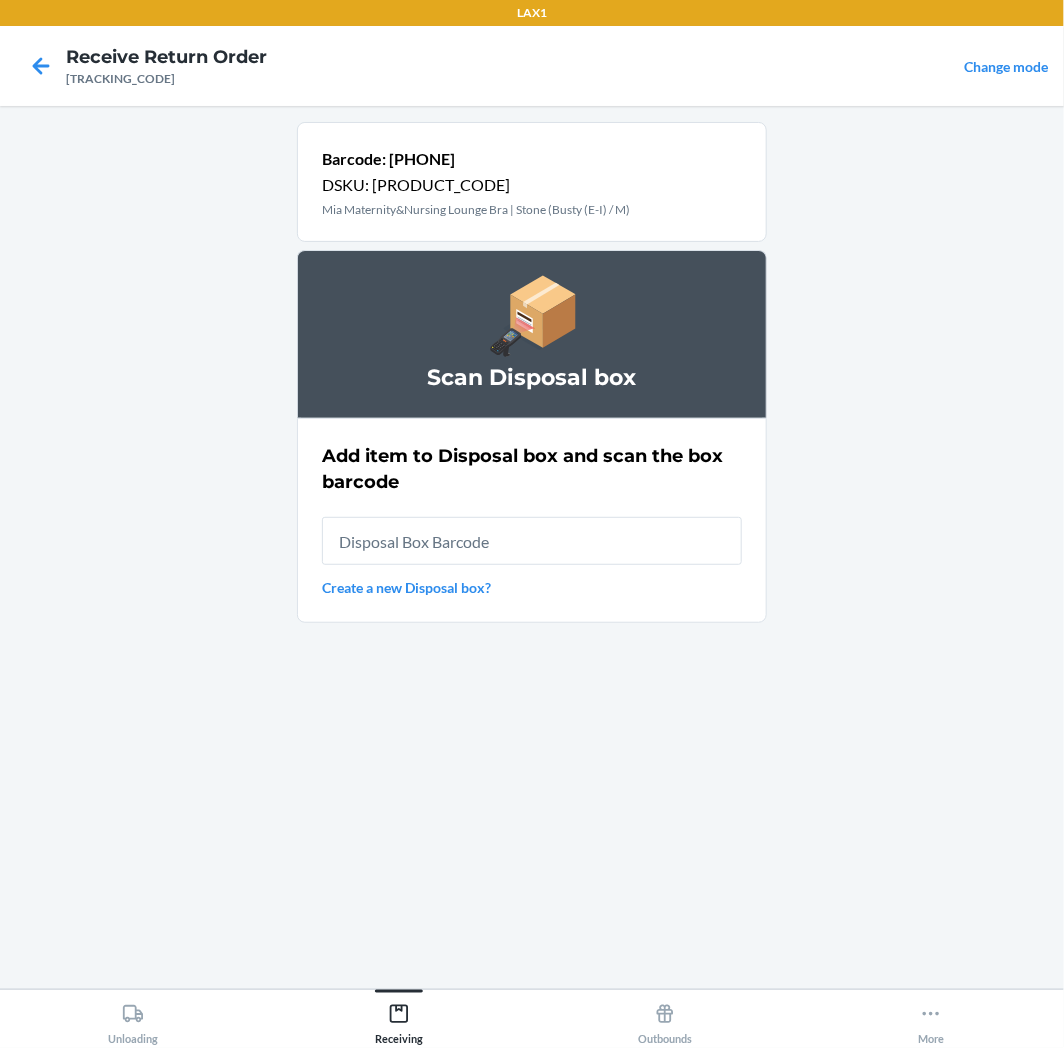 click at bounding box center (532, 541) 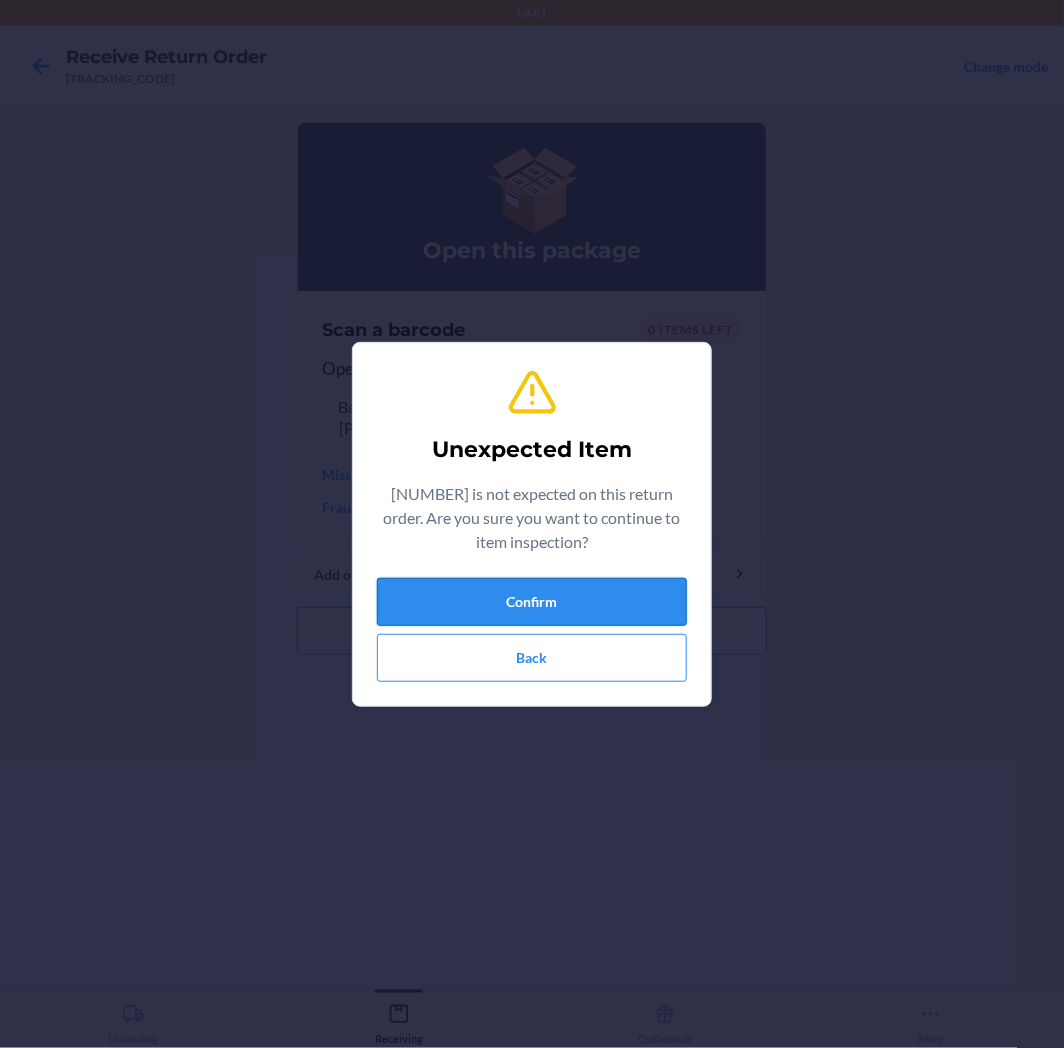 click on "Confirm" at bounding box center (532, 602) 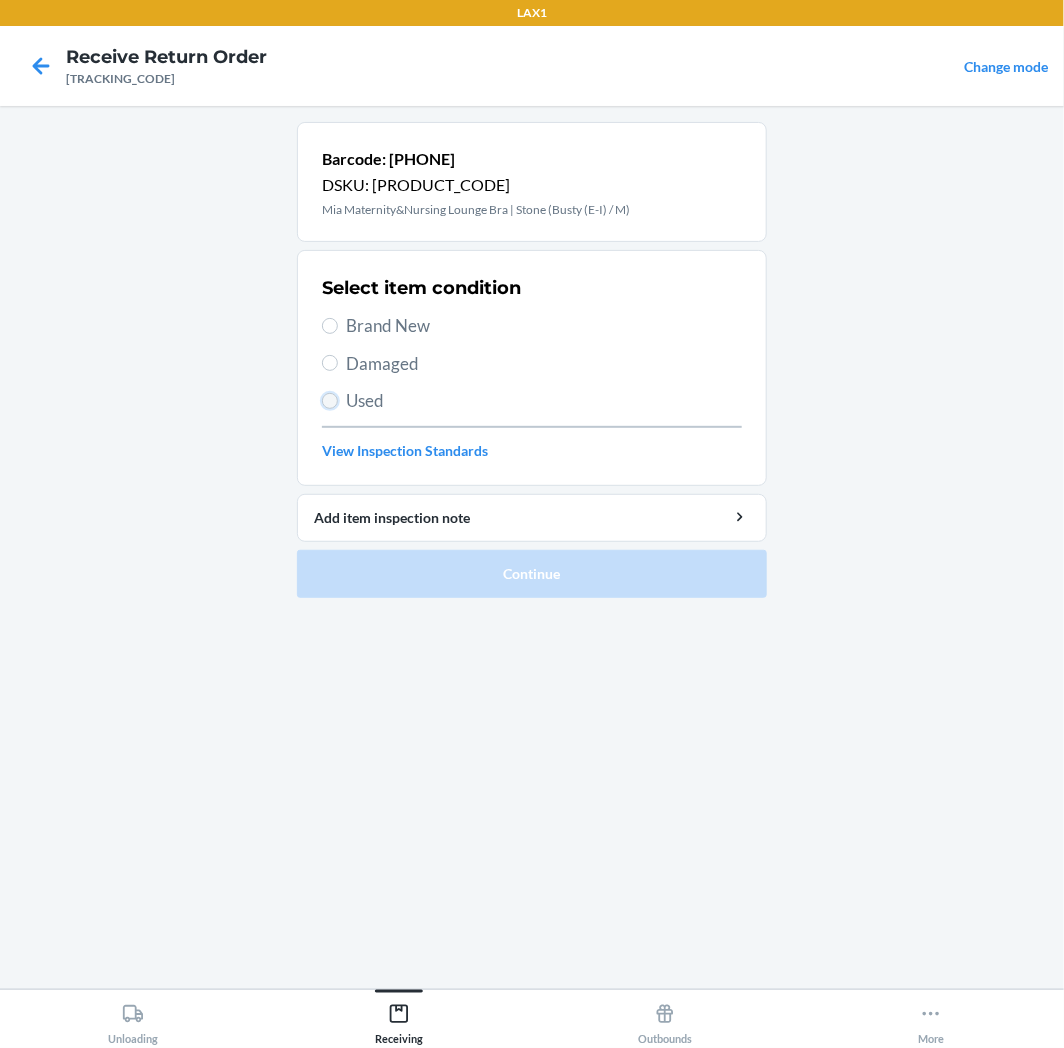 click on "Used" at bounding box center (330, 401) 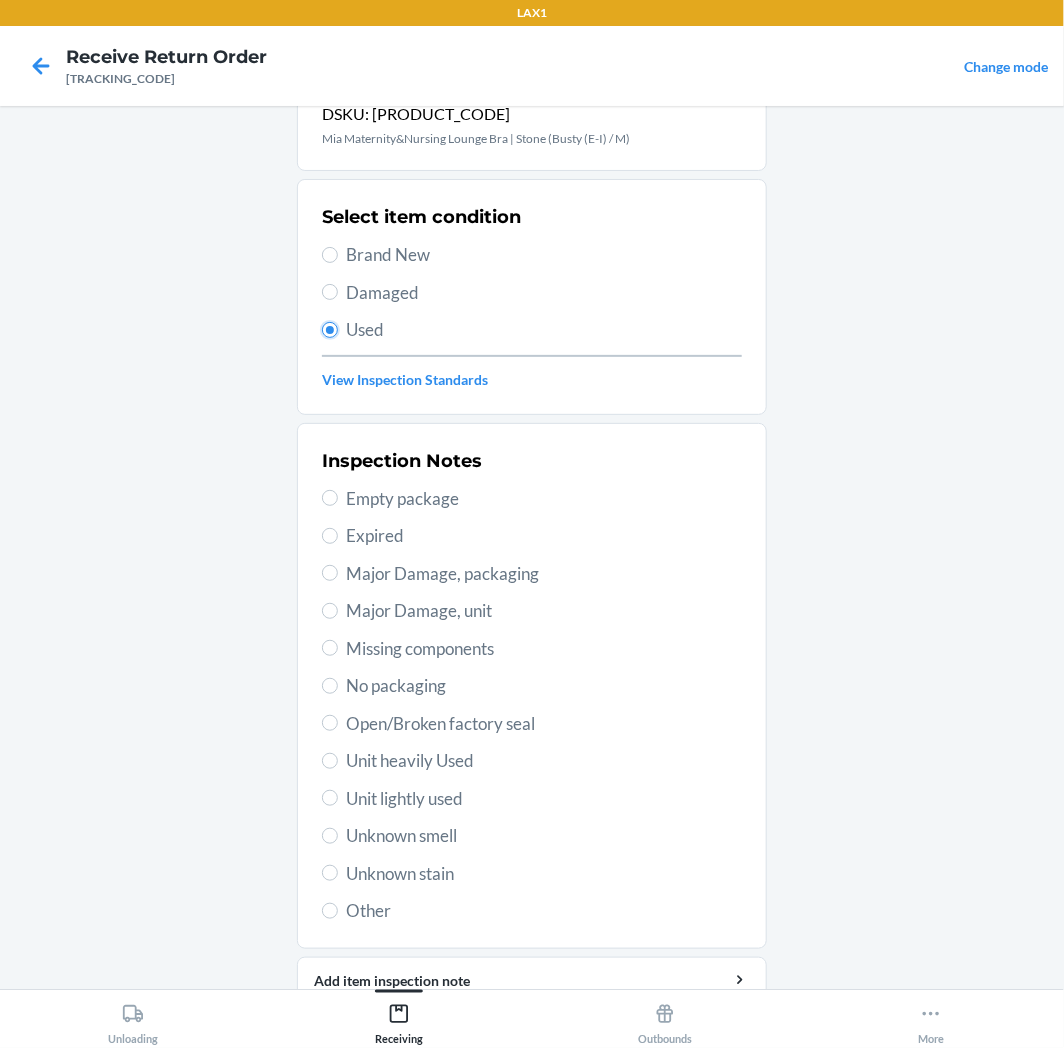 scroll, scrollTop: 111, scrollLeft: 0, axis: vertical 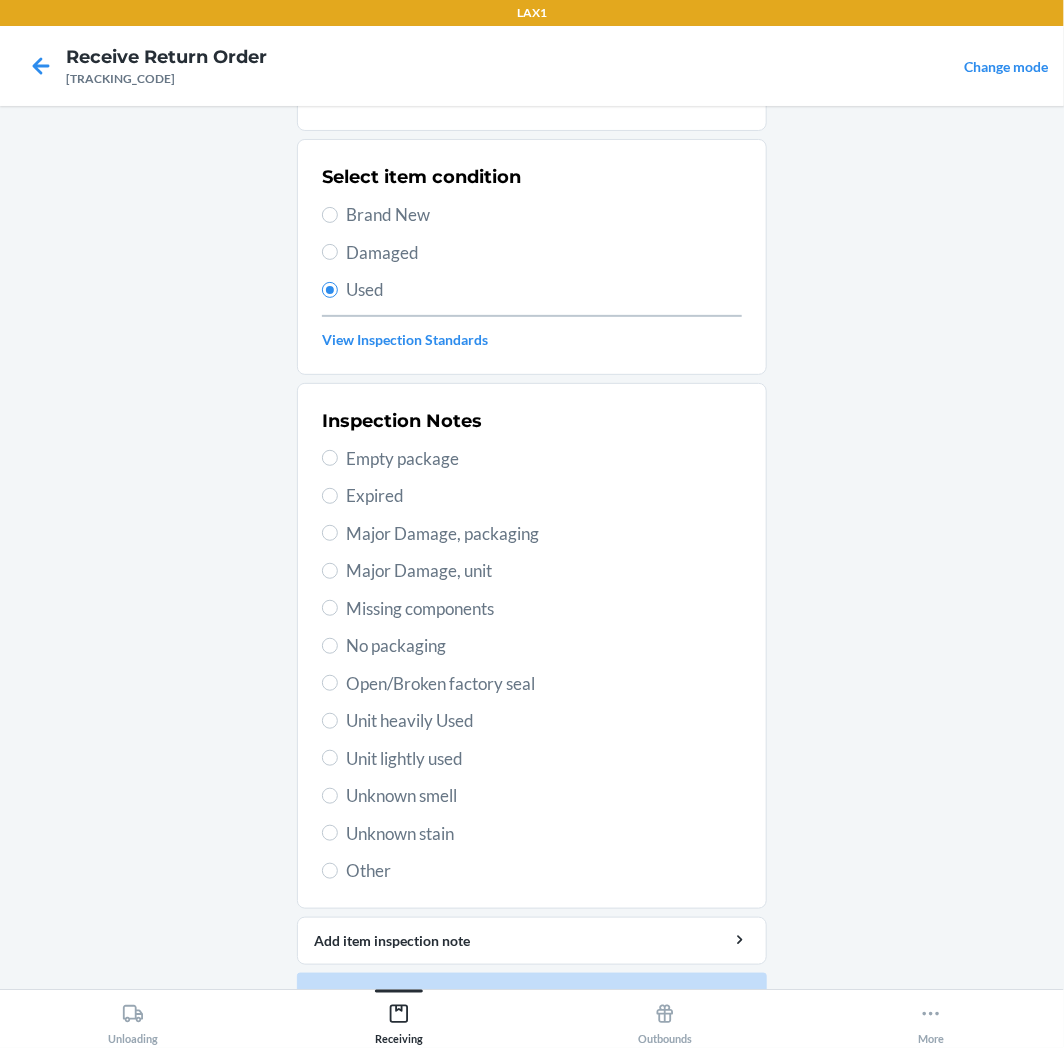 click on "Inspection Notes Empty package Expired Major Damage, packaging Major Damage, unit Missing components No packaging Open/Broken factory seal Unit heavily Used Unit lightly used Unknown smell Unknown stain Other" at bounding box center [532, 646] 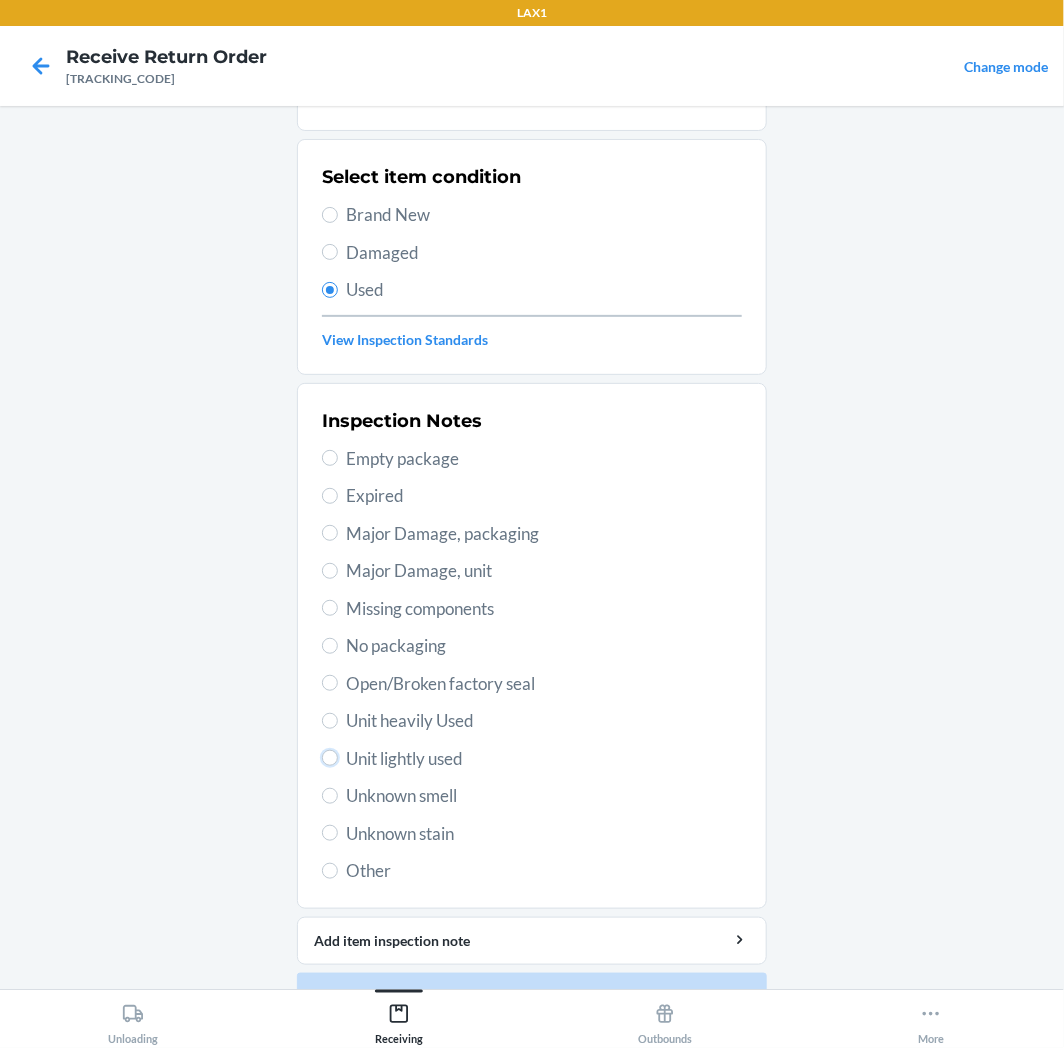 click on "Unit lightly used" at bounding box center (330, 758) 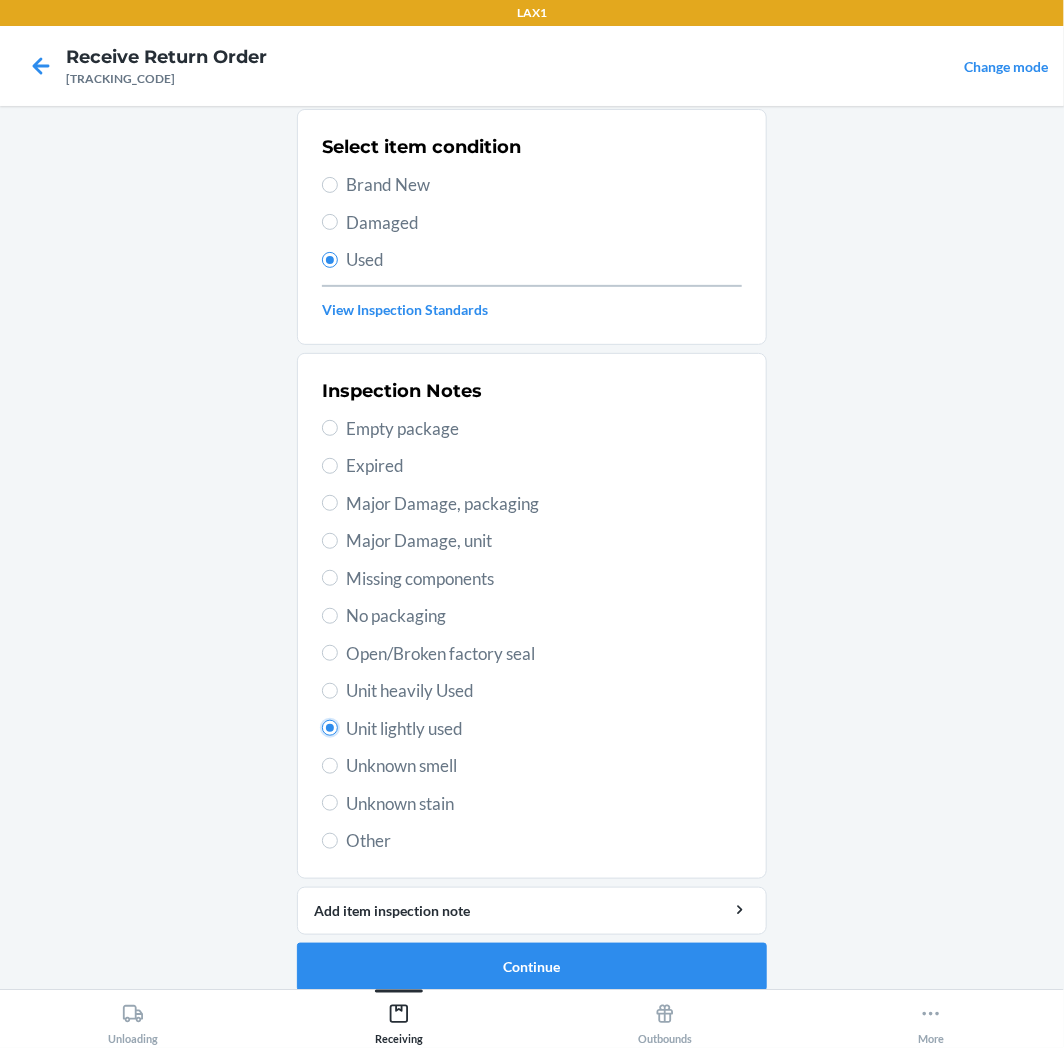 scroll, scrollTop: 157, scrollLeft: 0, axis: vertical 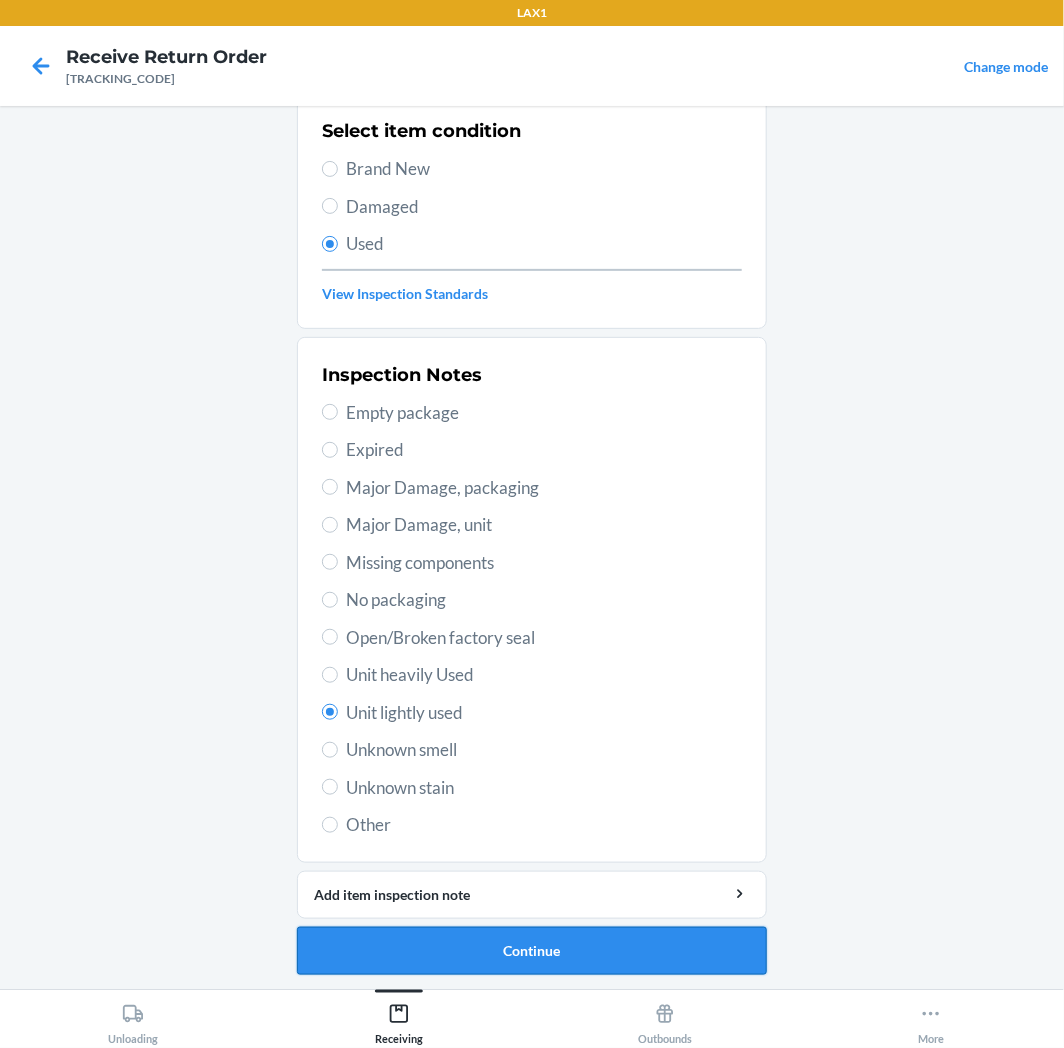 click on "Continue" at bounding box center (532, 951) 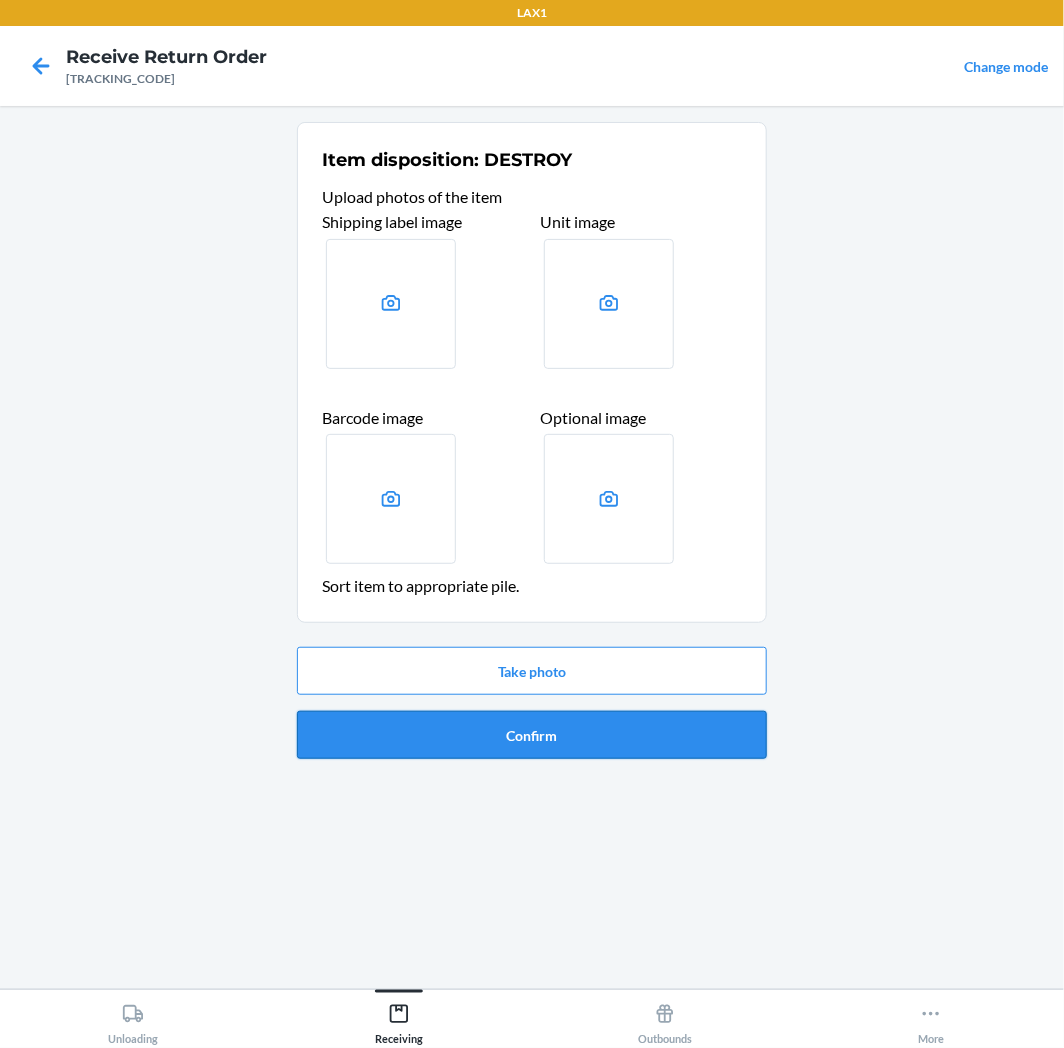click on "Confirm" at bounding box center [532, 735] 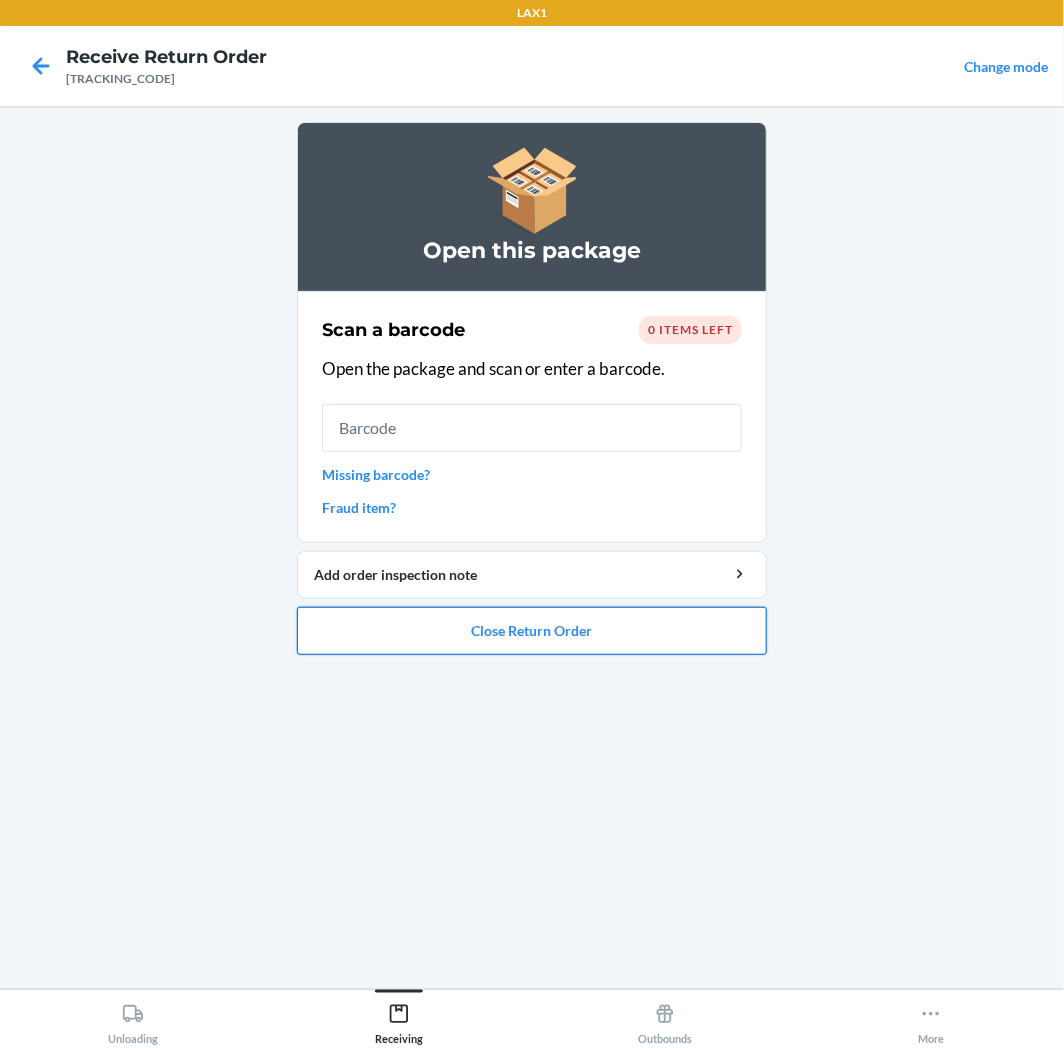 click on "Close Return Order" at bounding box center (532, 631) 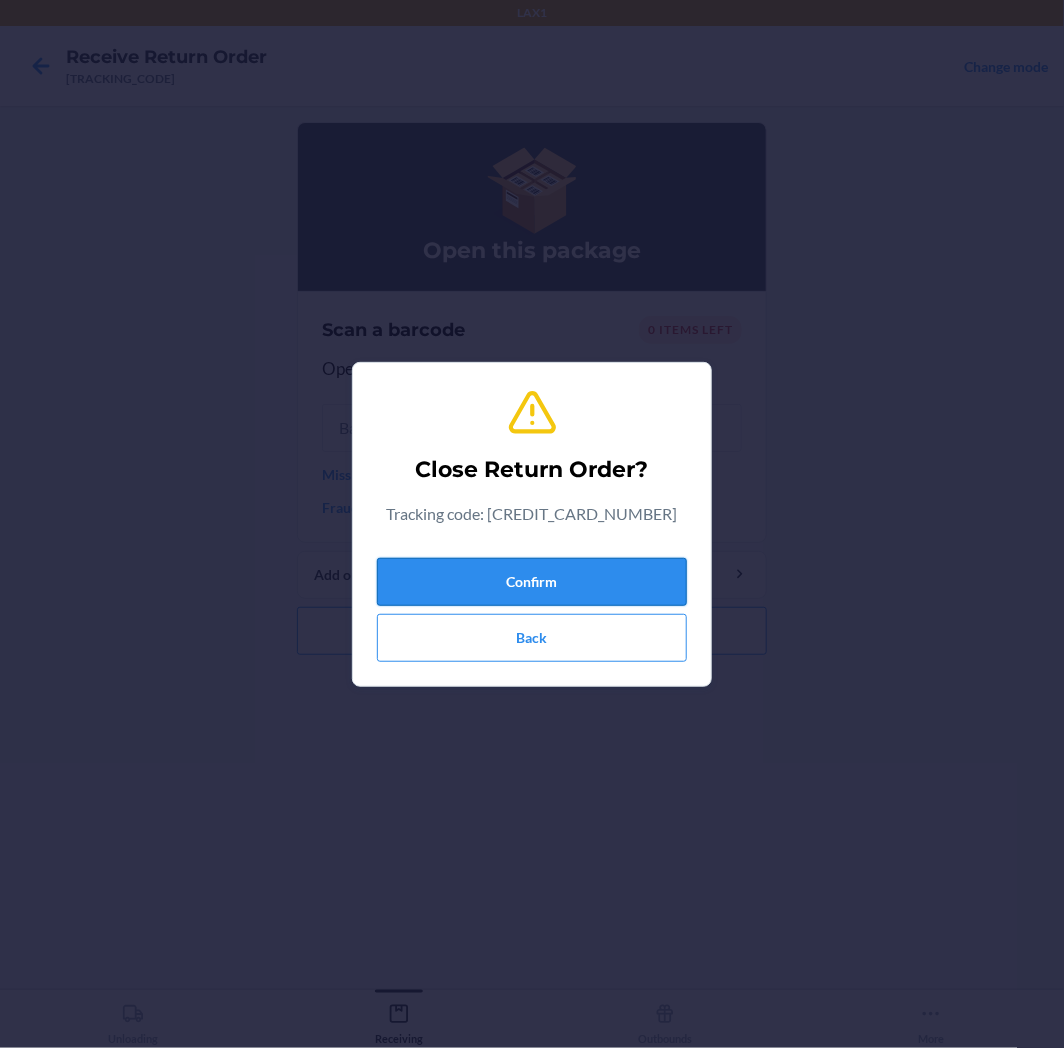 click on "Confirm" at bounding box center (532, 582) 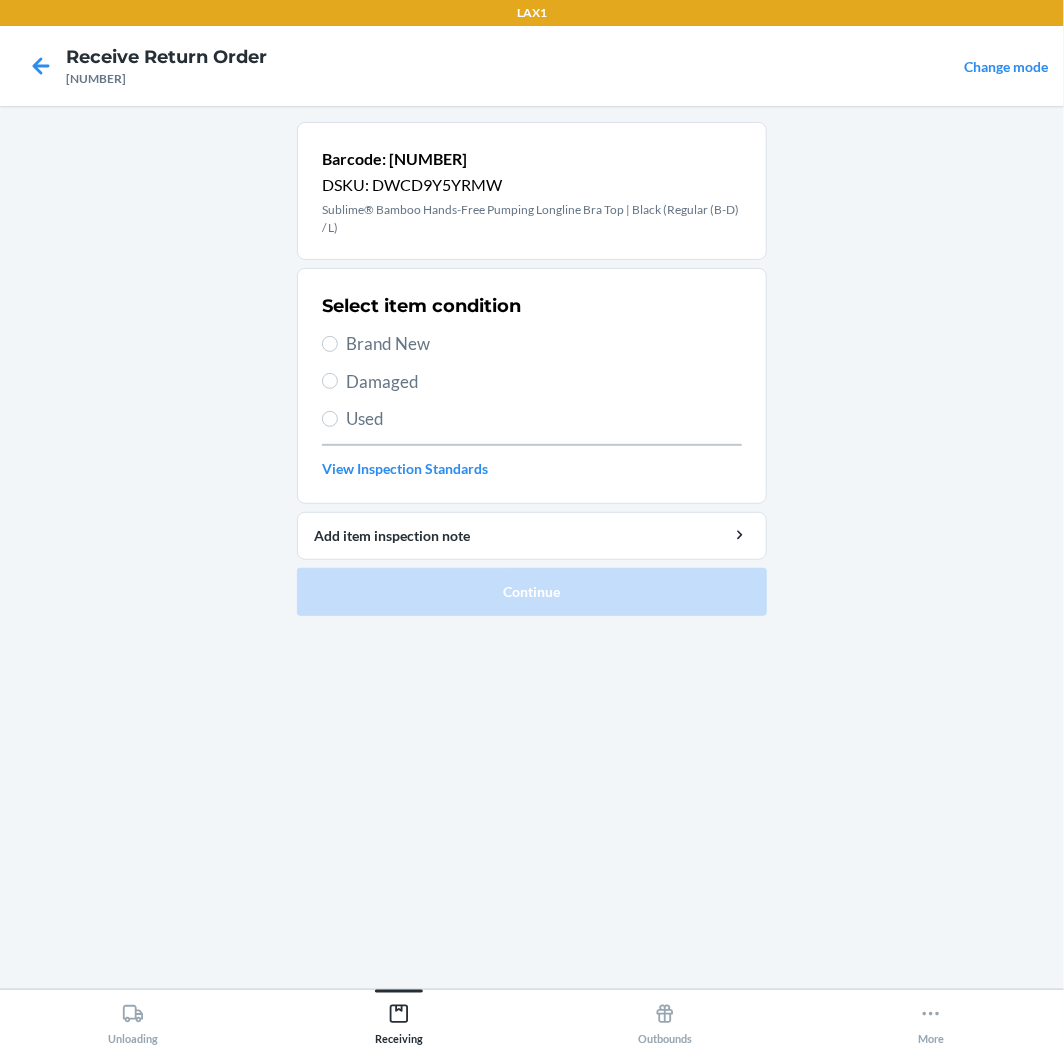 click on "Select item condition Brand New Damaged Used View Inspection Standards" at bounding box center [532, 386] 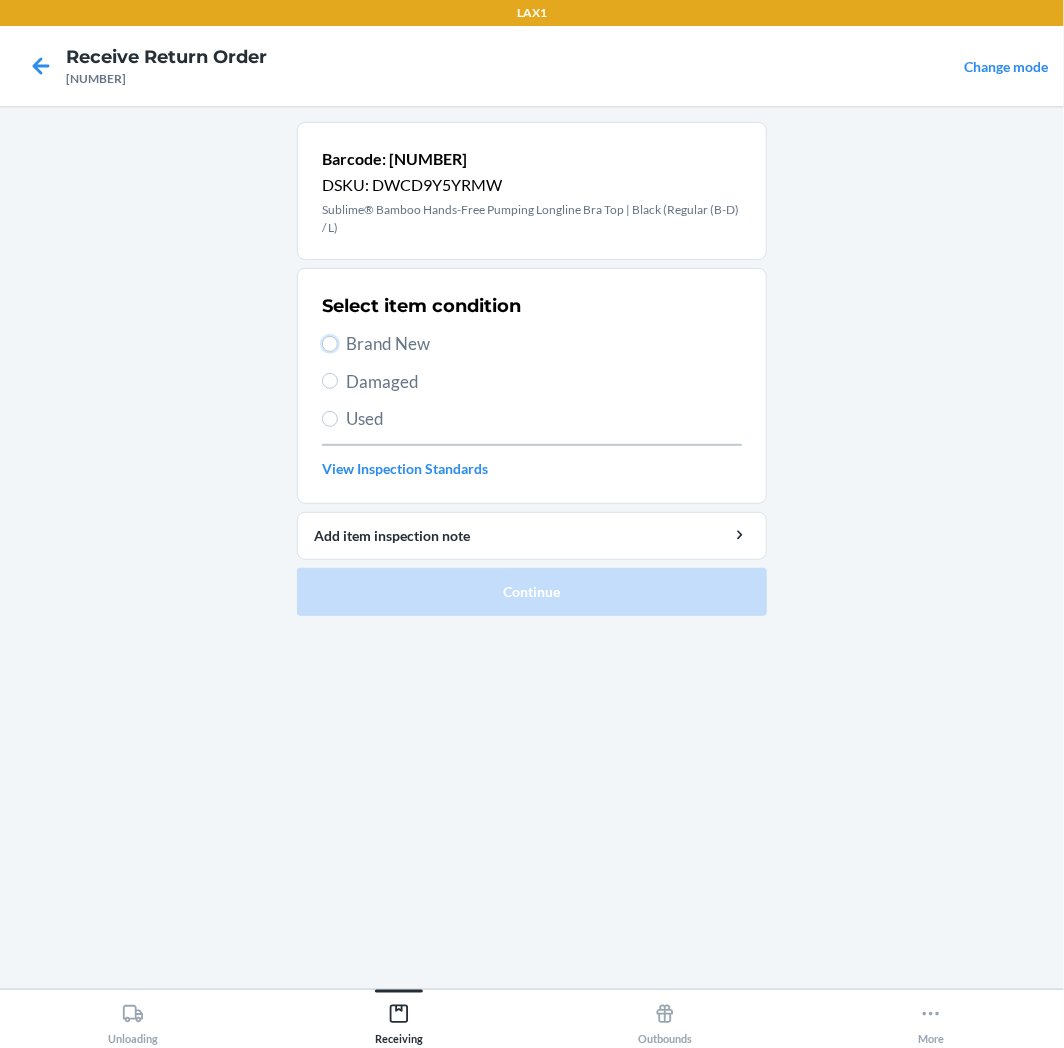 click on "Brand New" at bounding box center [330, 344] 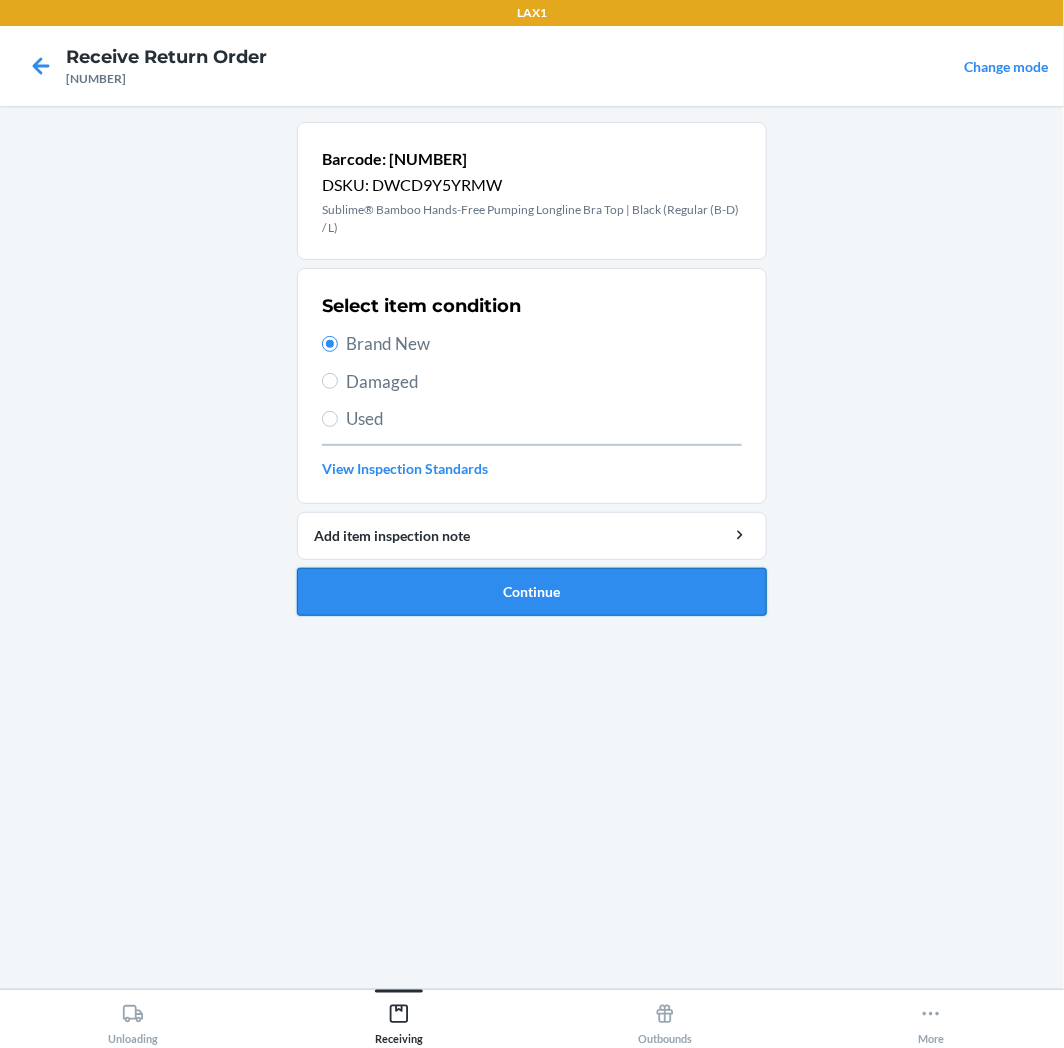 click on "Continue" at bounding box center (532, 592) 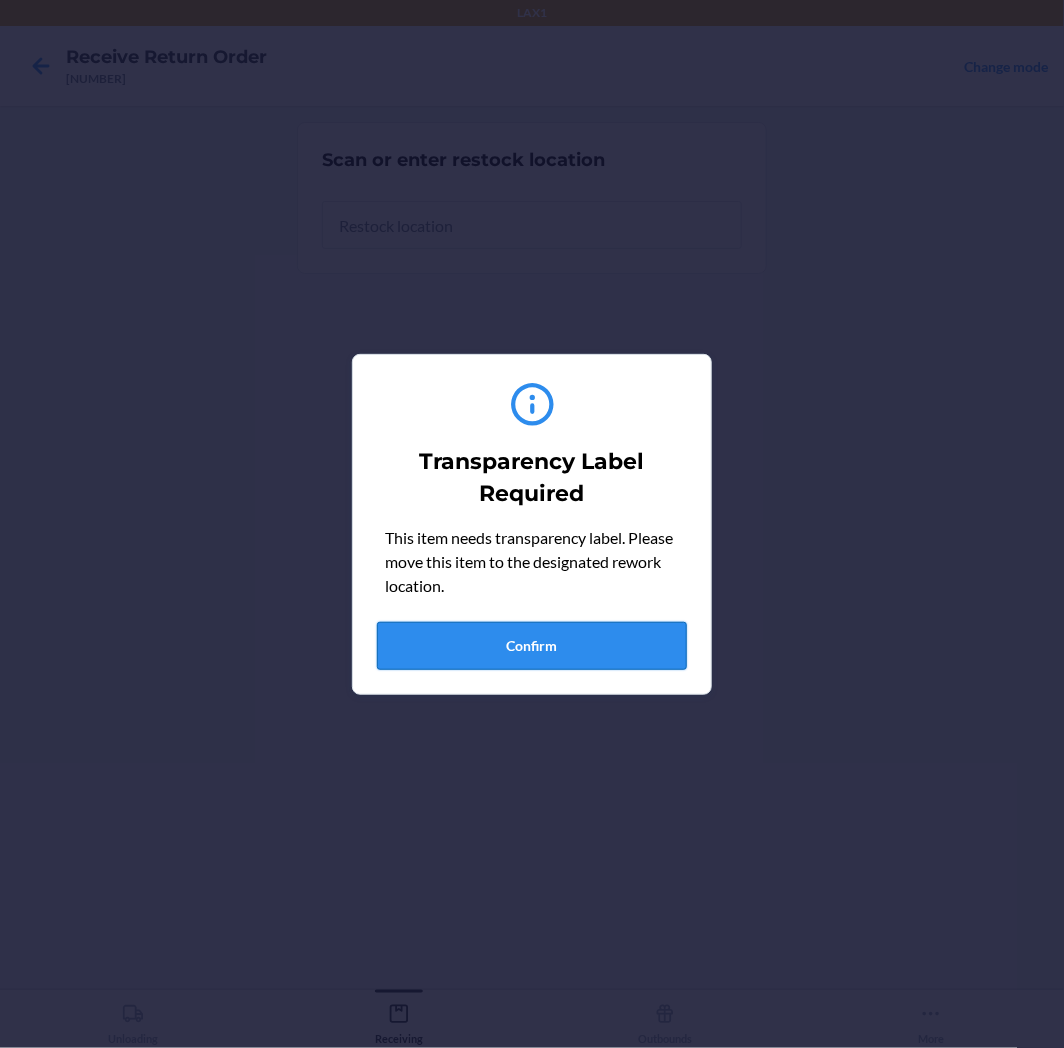 click on "Confirm" at bounding box center (532, 646) 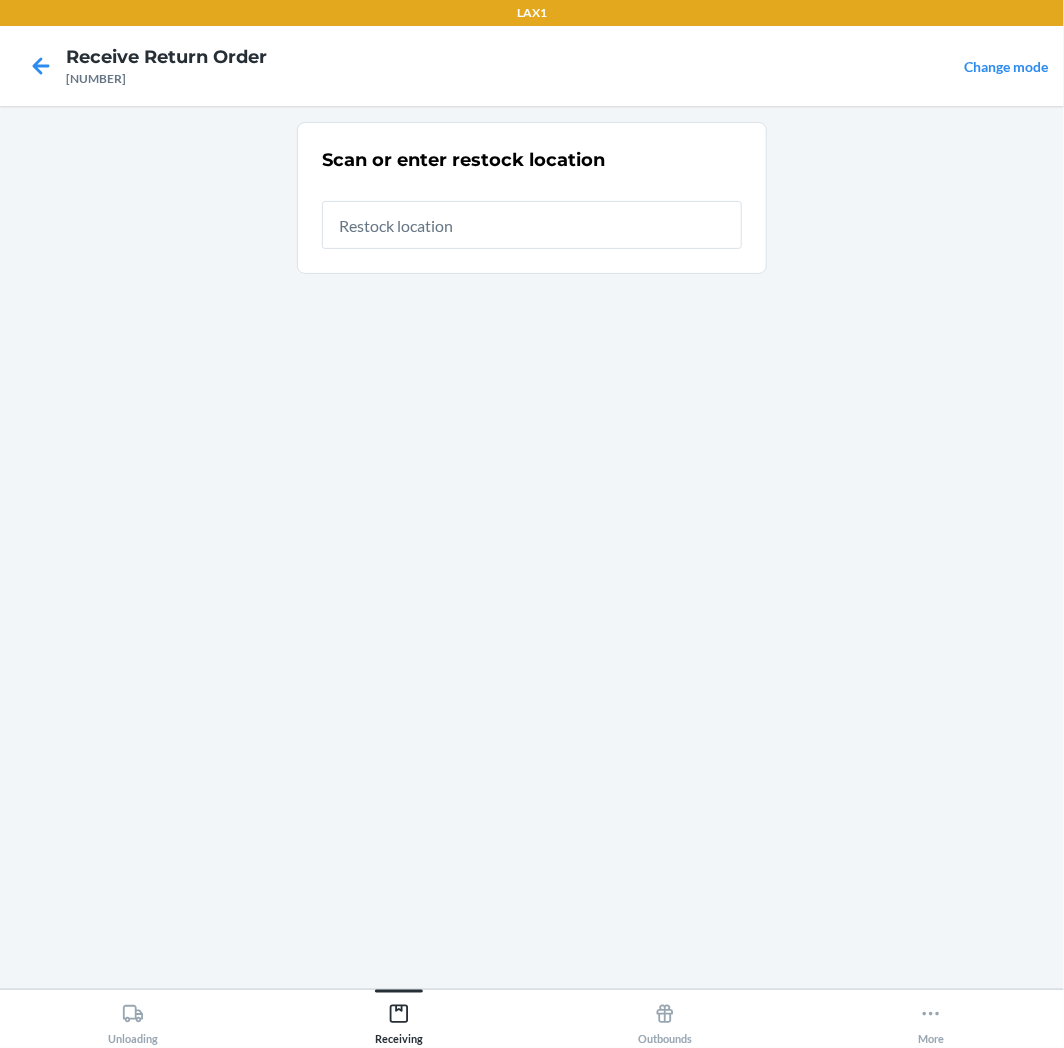 click on "Scan or enter restock location" at bounding box center (532, 198) 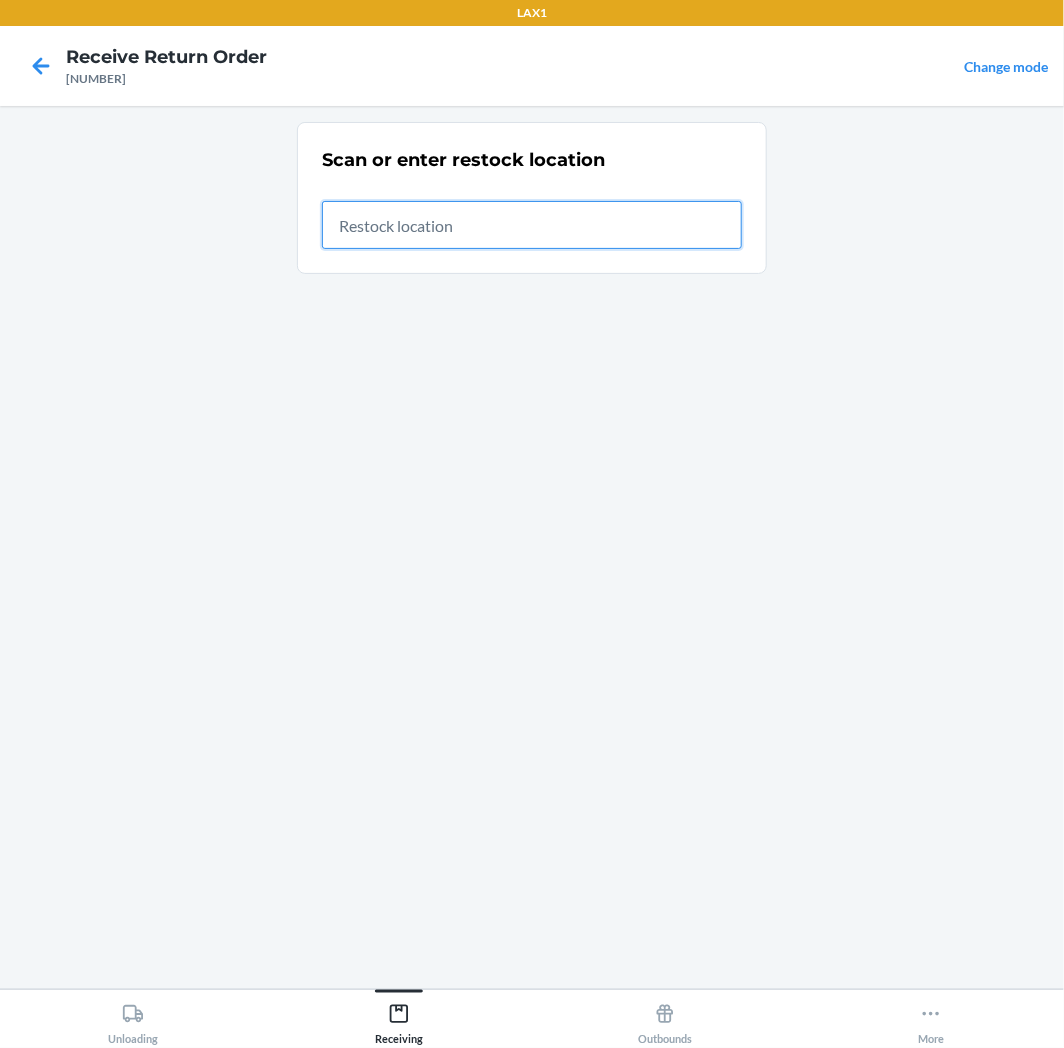 click at bounding box center (532, 225) 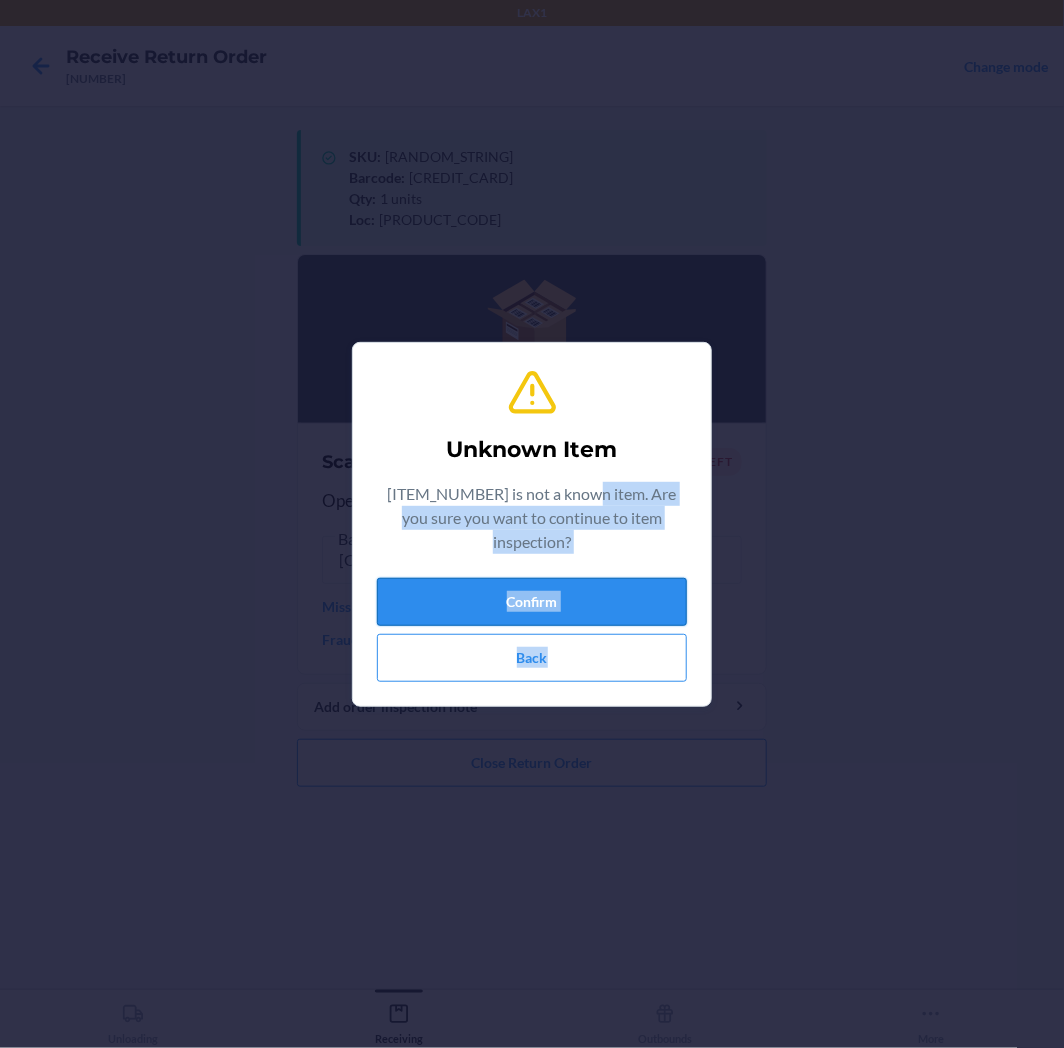 drag, startPoint x: 597, startPoint y: 814, endPoint x: 613, endPoint y: 582, distance: 232.55107 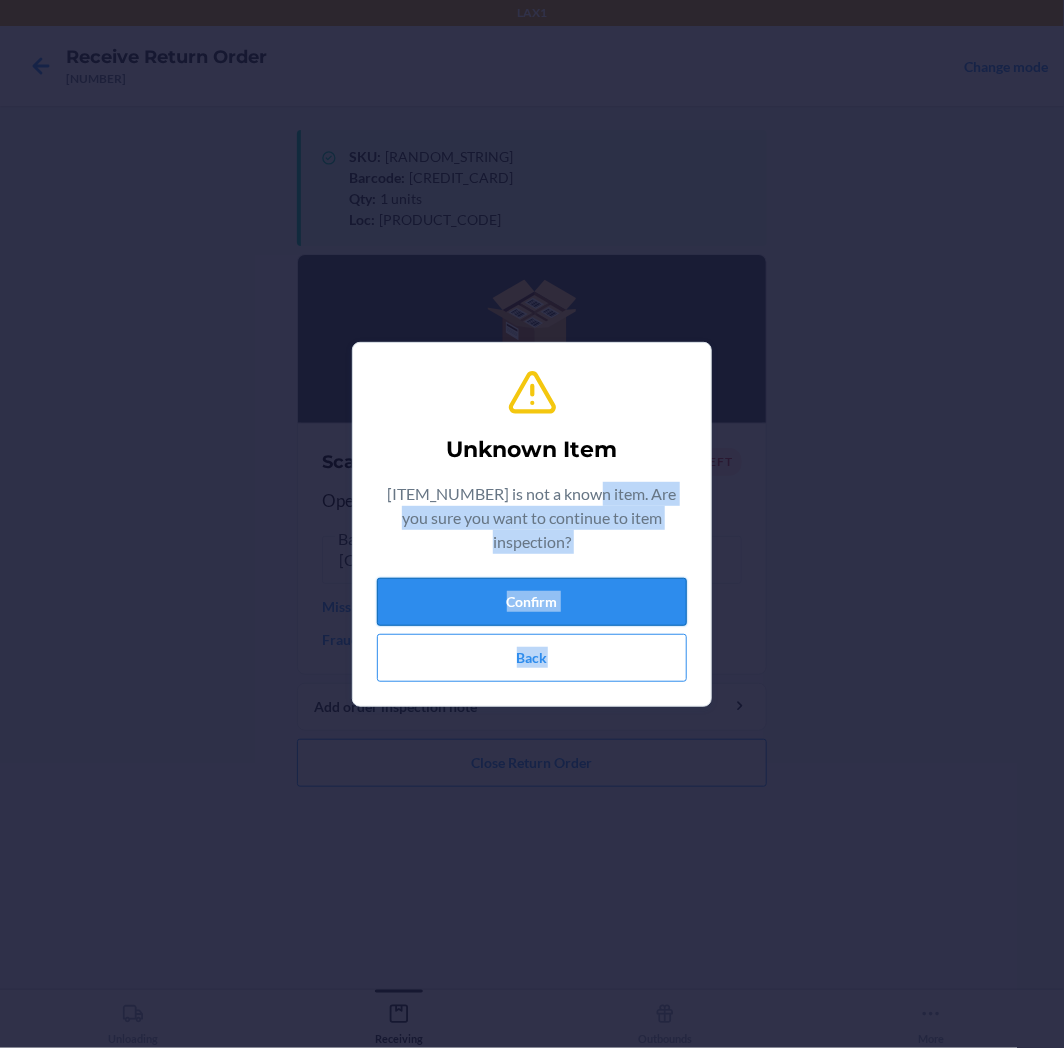 click on "Unknown Item [CREDIT_CARD_NUMBER] is not a known item. Are you sure you want to continue to item inspection? Confirm Back" at bounding box center [532, 524] 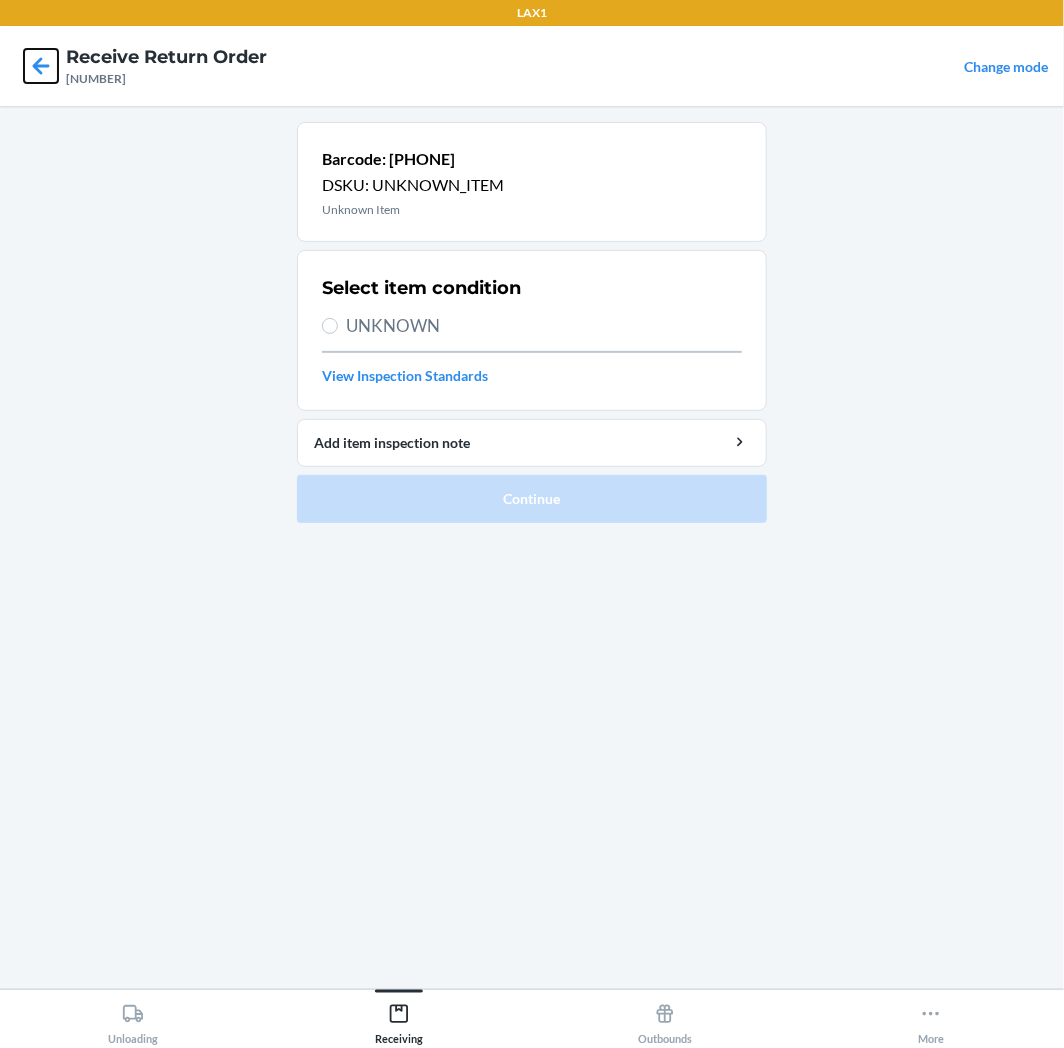 click 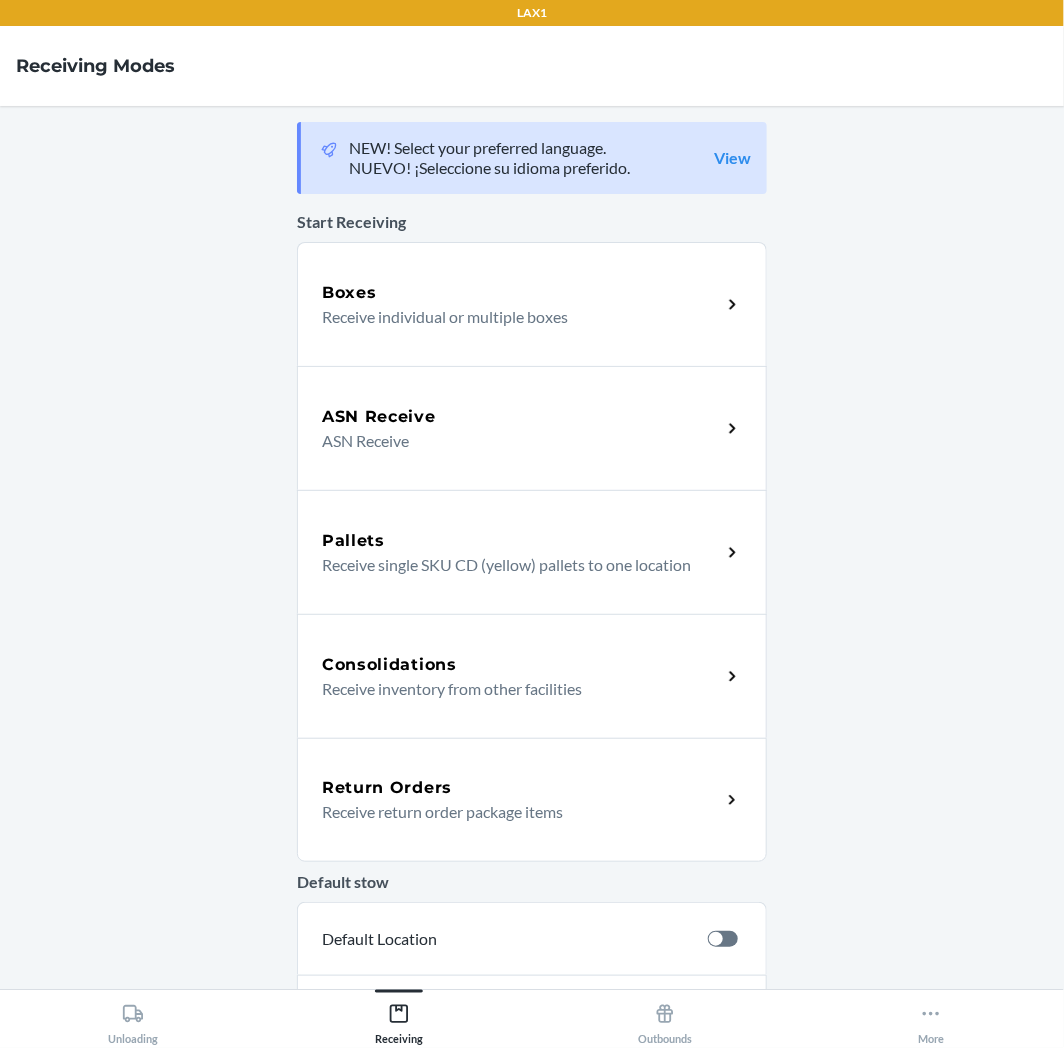 click on "Return Orders Receive return order package items" at bounding box center [532, 800] 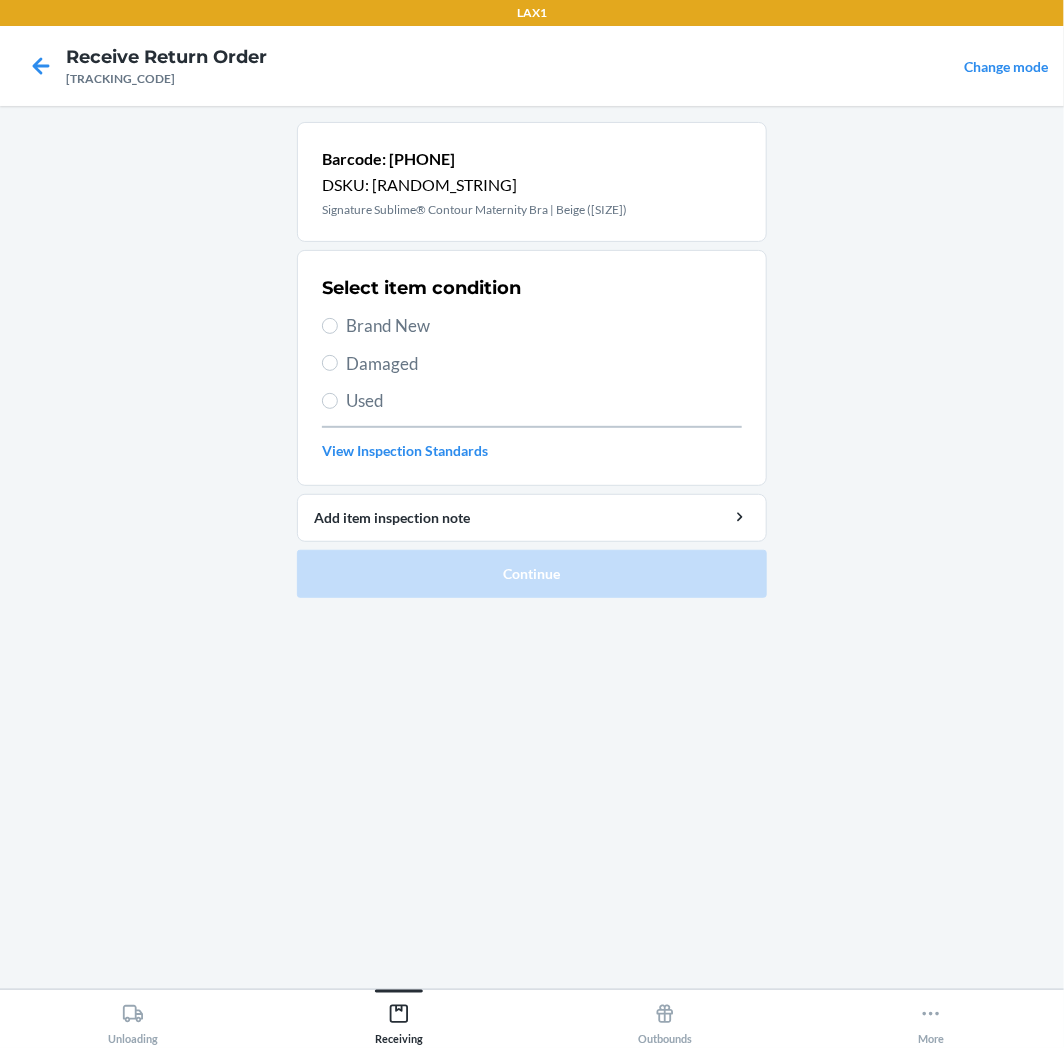 click on "Brand New" at bounding box center [544, 326] 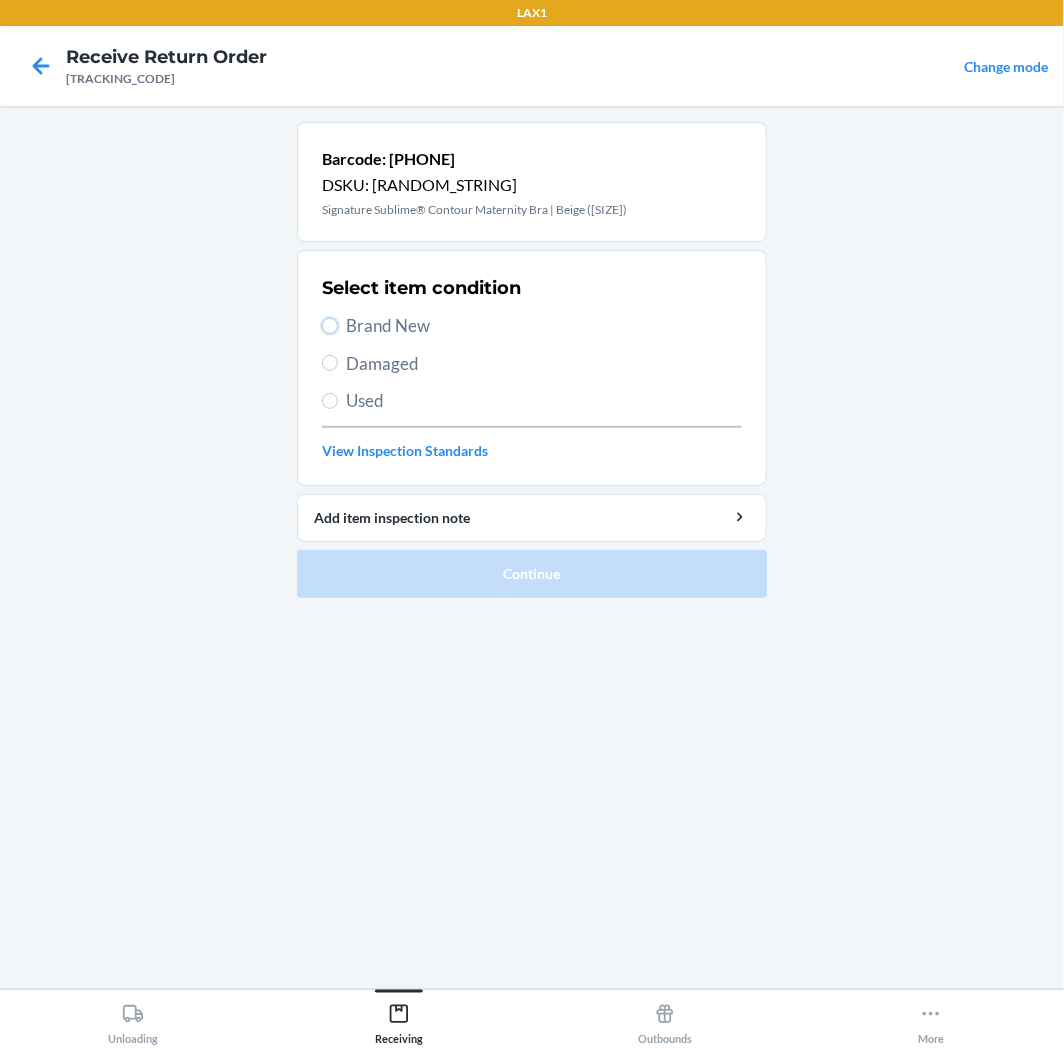 click on "Brand New" at bounding box center [330, 326] 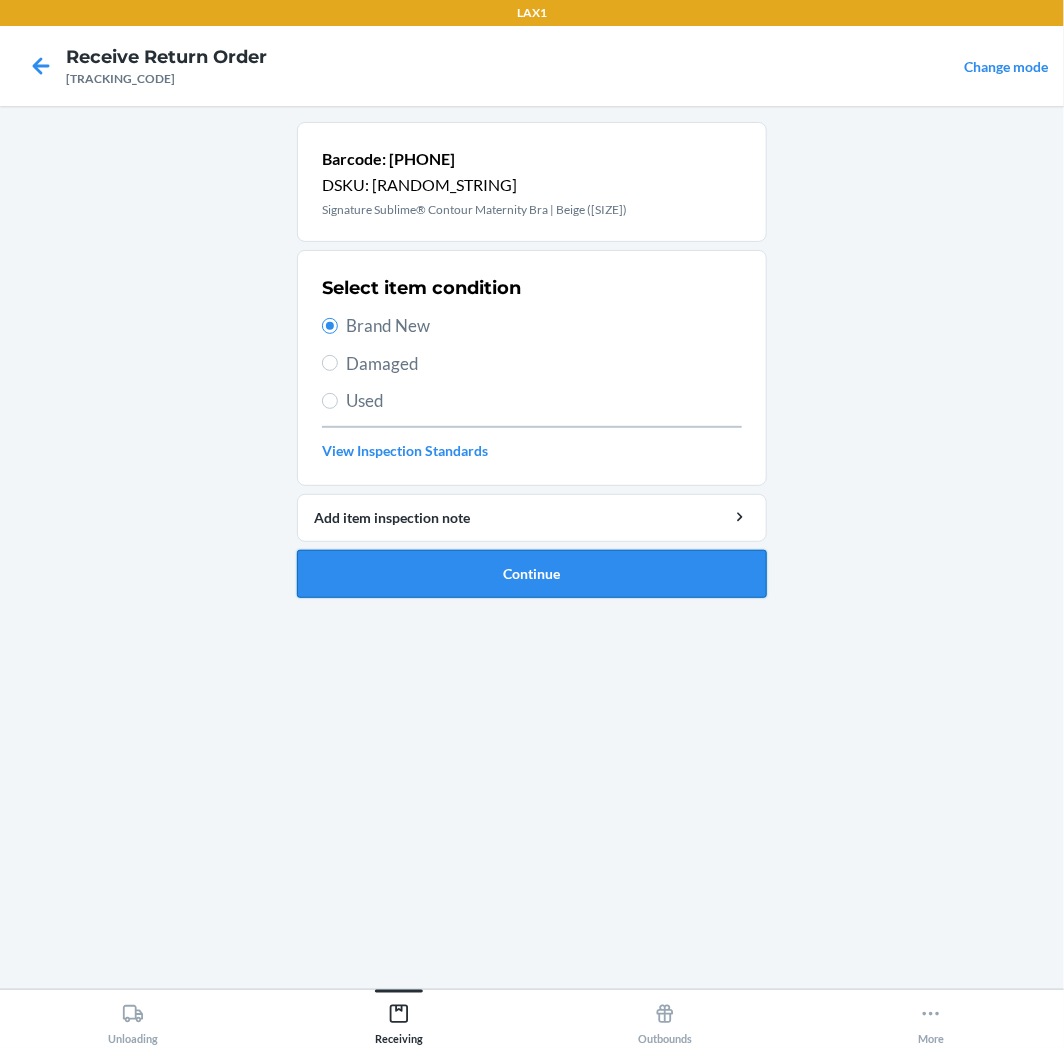 click on "Continue" at bounding box center [532, 574] 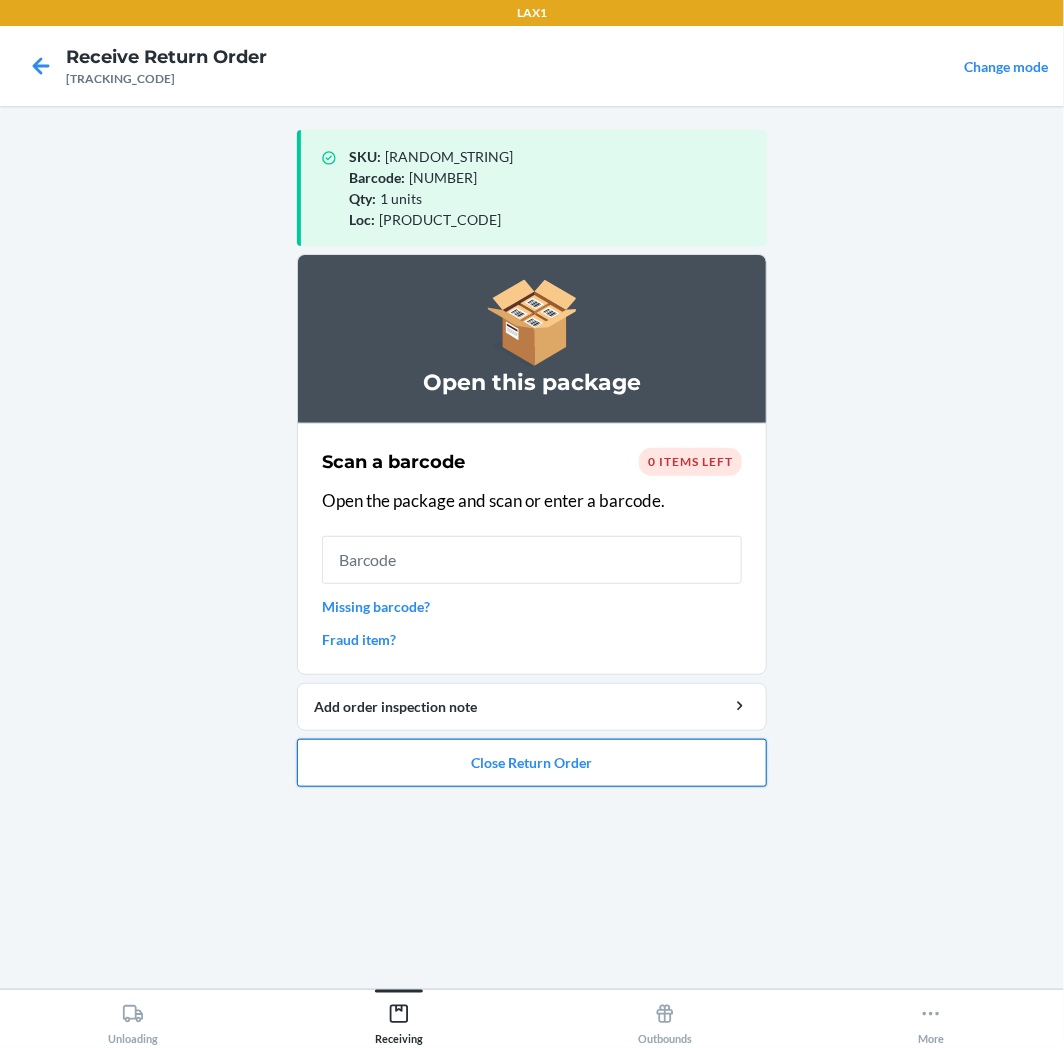 click on "Close Return Order" at bounding box center (532, 763) 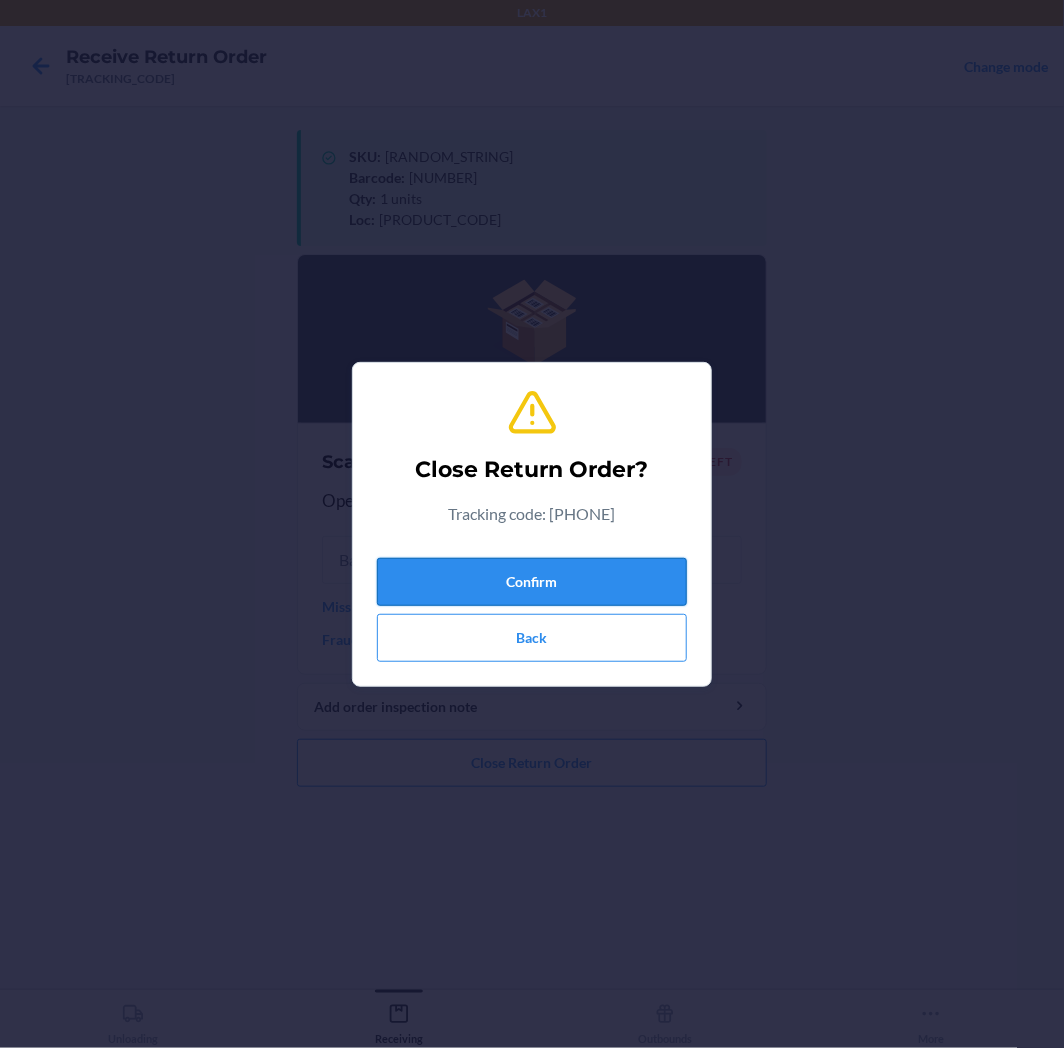 click on "Confirm" at bounding box center (532, 582) 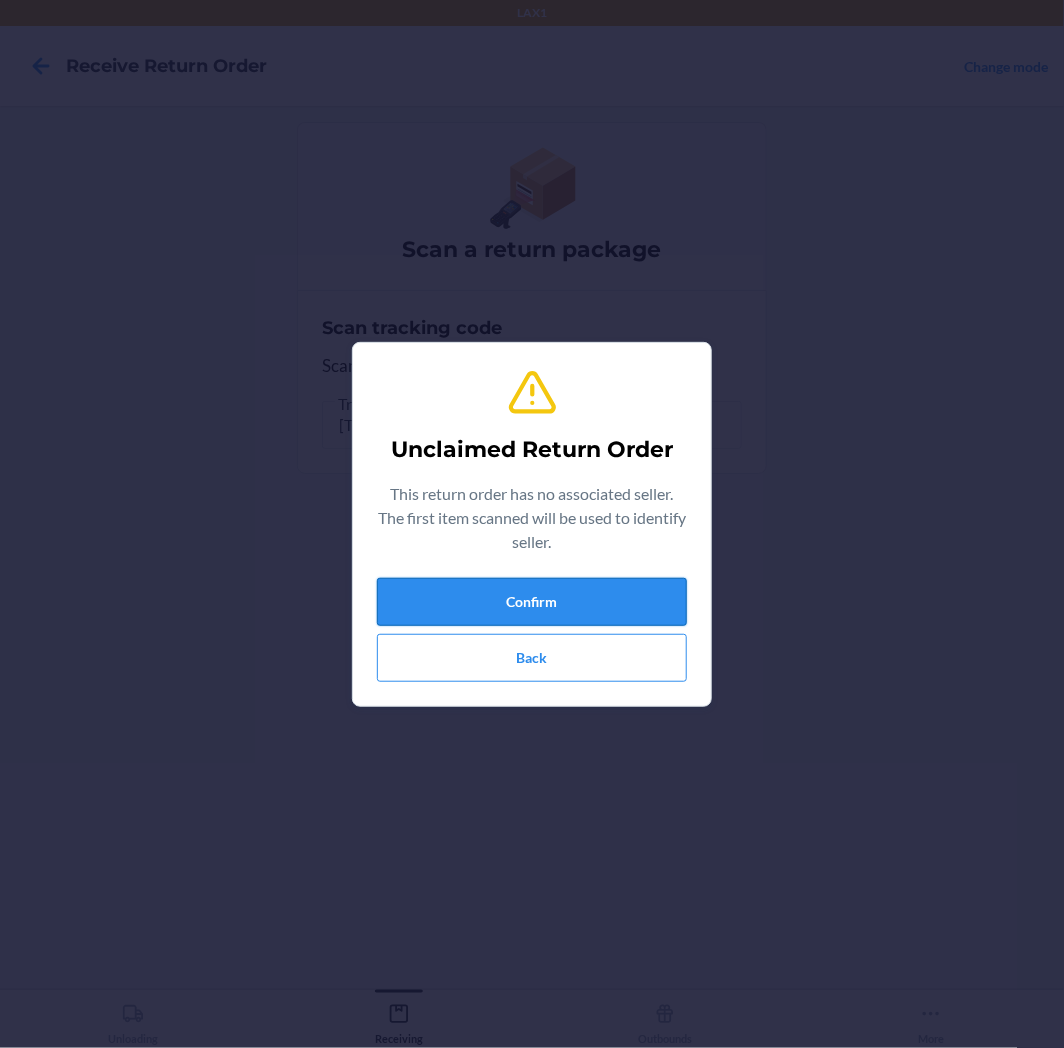 click on "Confirm" at bounding box center (532, 602) 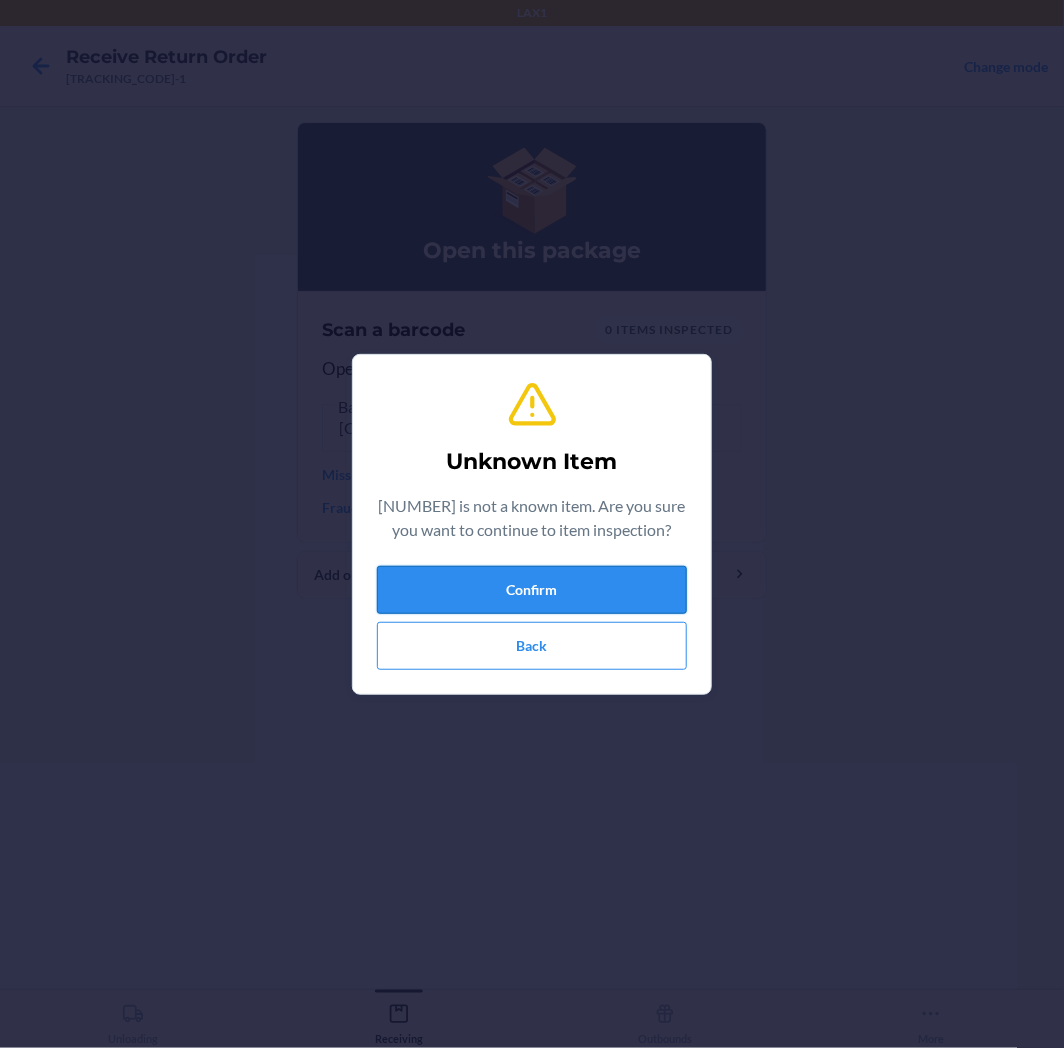 click on "Confirm" at bounding box center [532, 590] 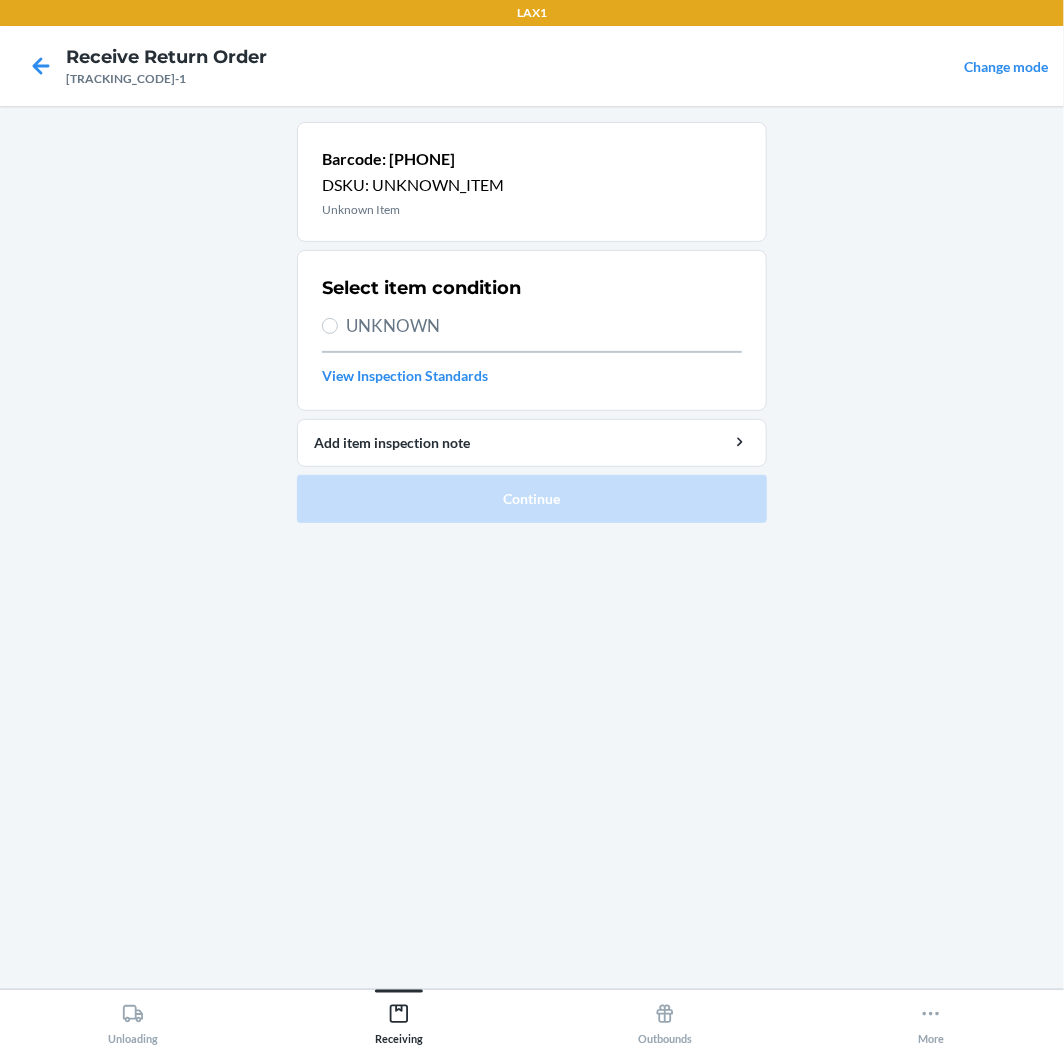 click on "UNKNOWN" at bounding box center (544, 326) 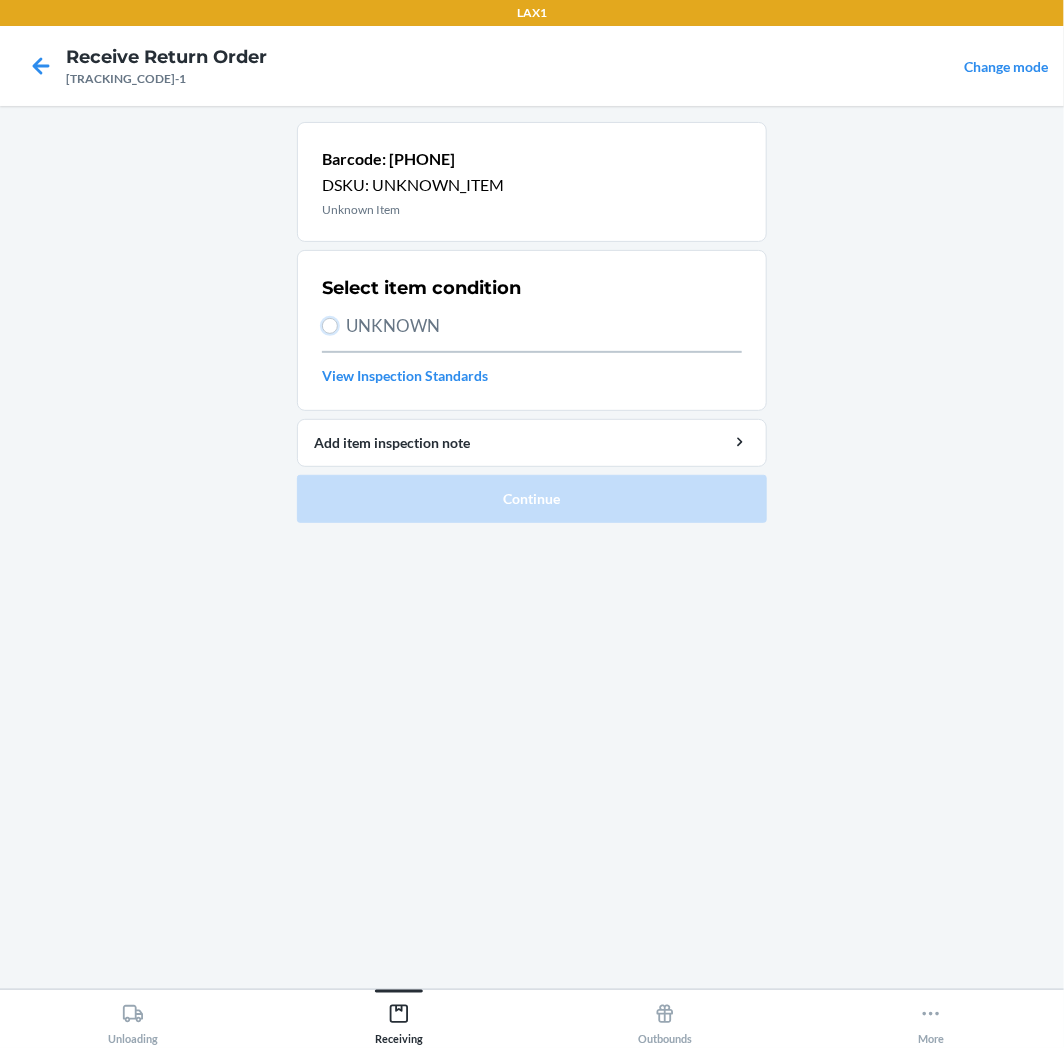 click on "UNKNOWN" at bounding box center (330, 326) 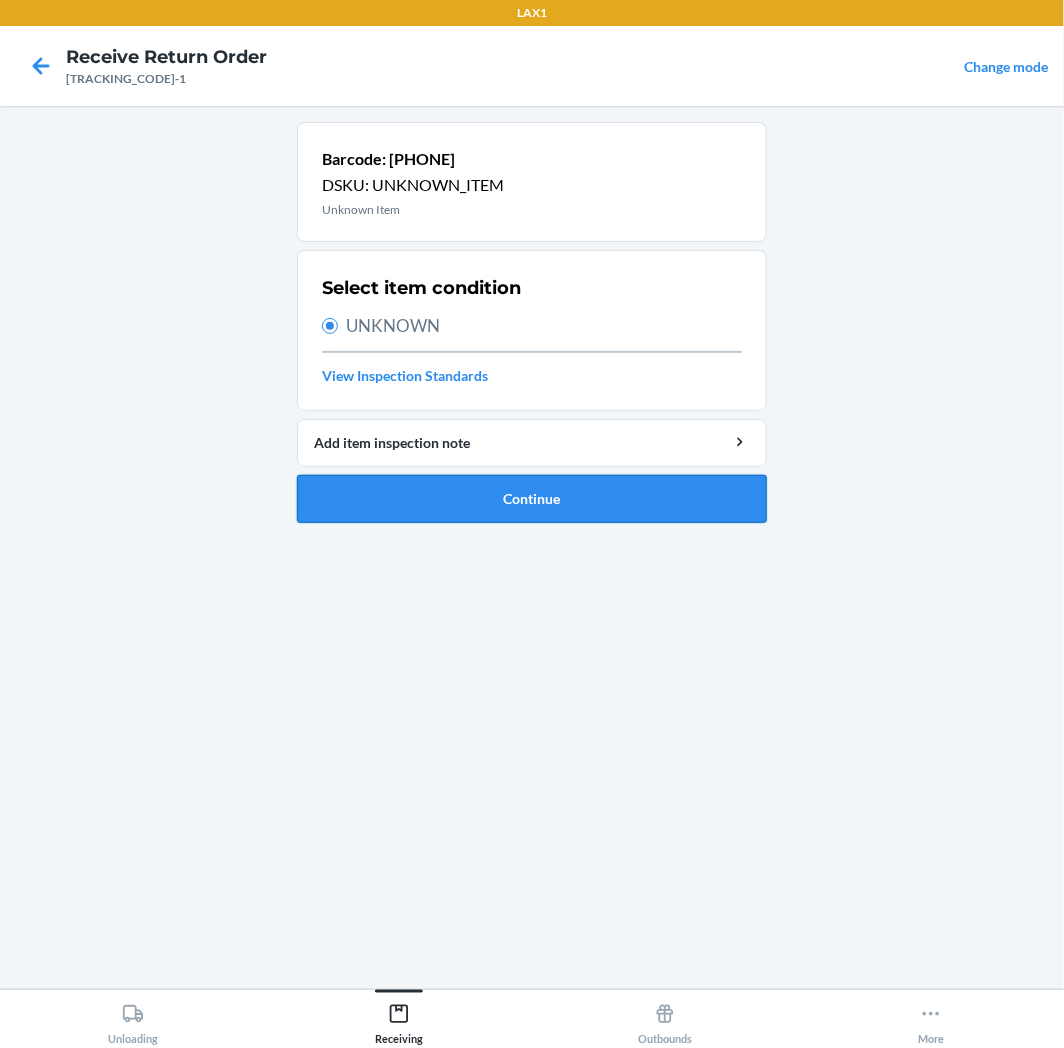 click on "Continue" at bounding box center (532, 499) 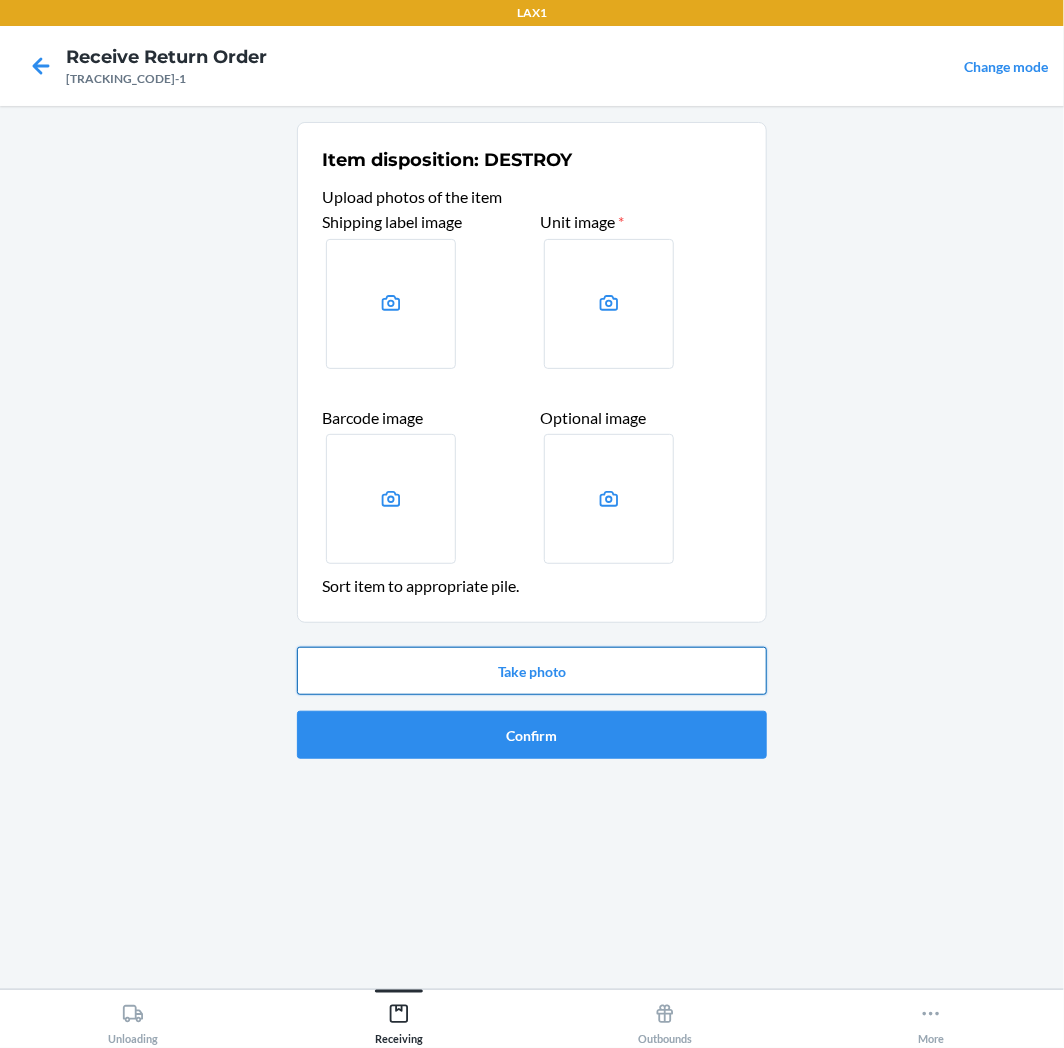 click on "Take photo" at bounding box center [532, 671] 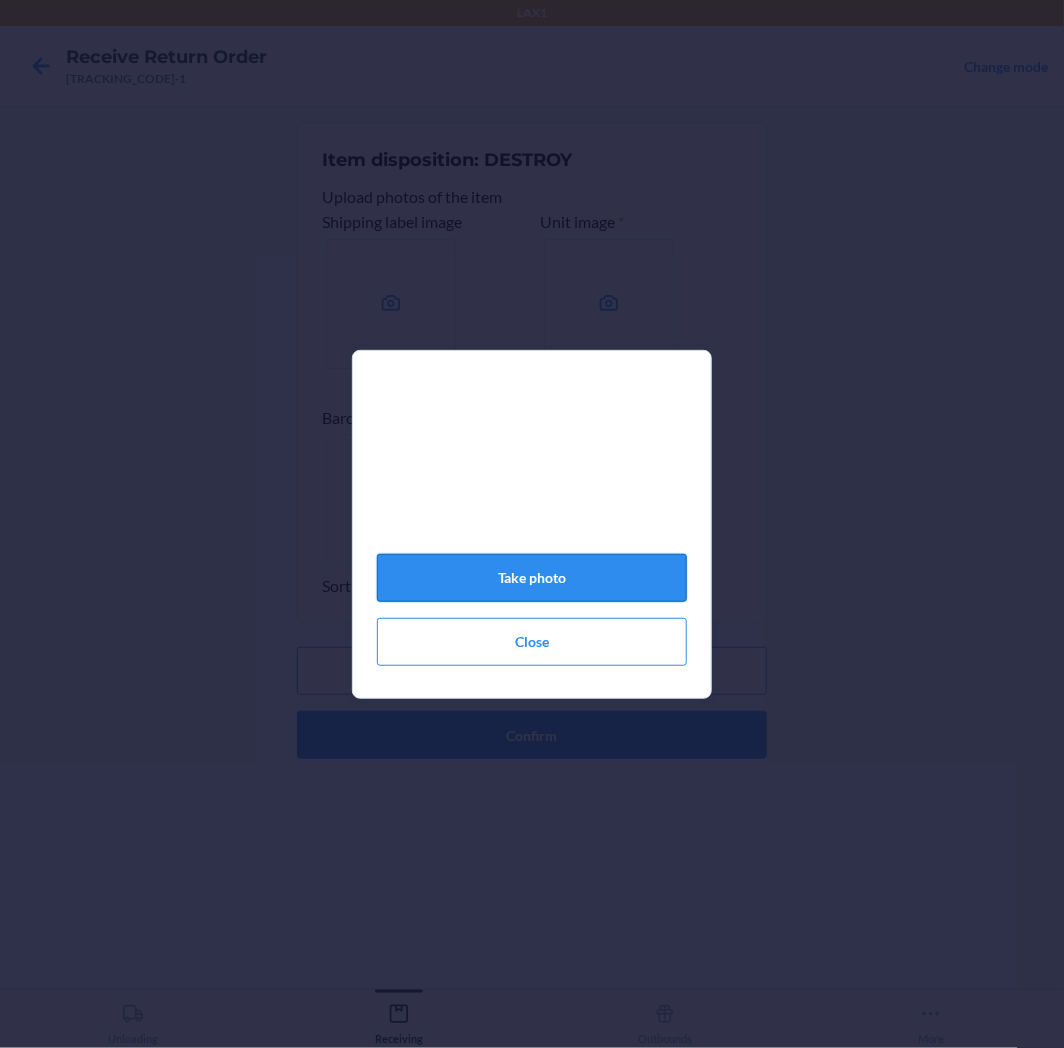 click on "Take photo" 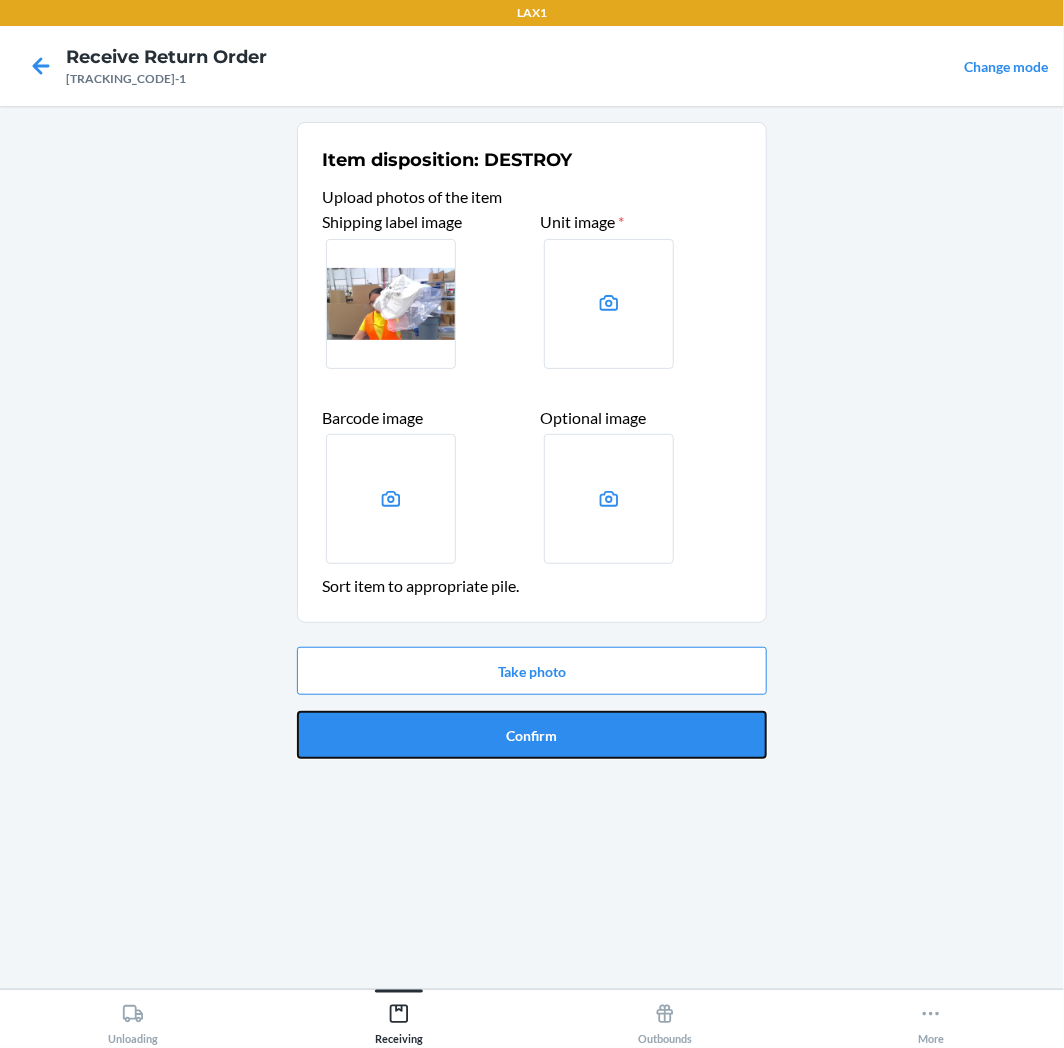 drag, startPoint x: 576, startPoint y: 753, endPoint x: 578, endPoint y: 737, distance: 16.124516 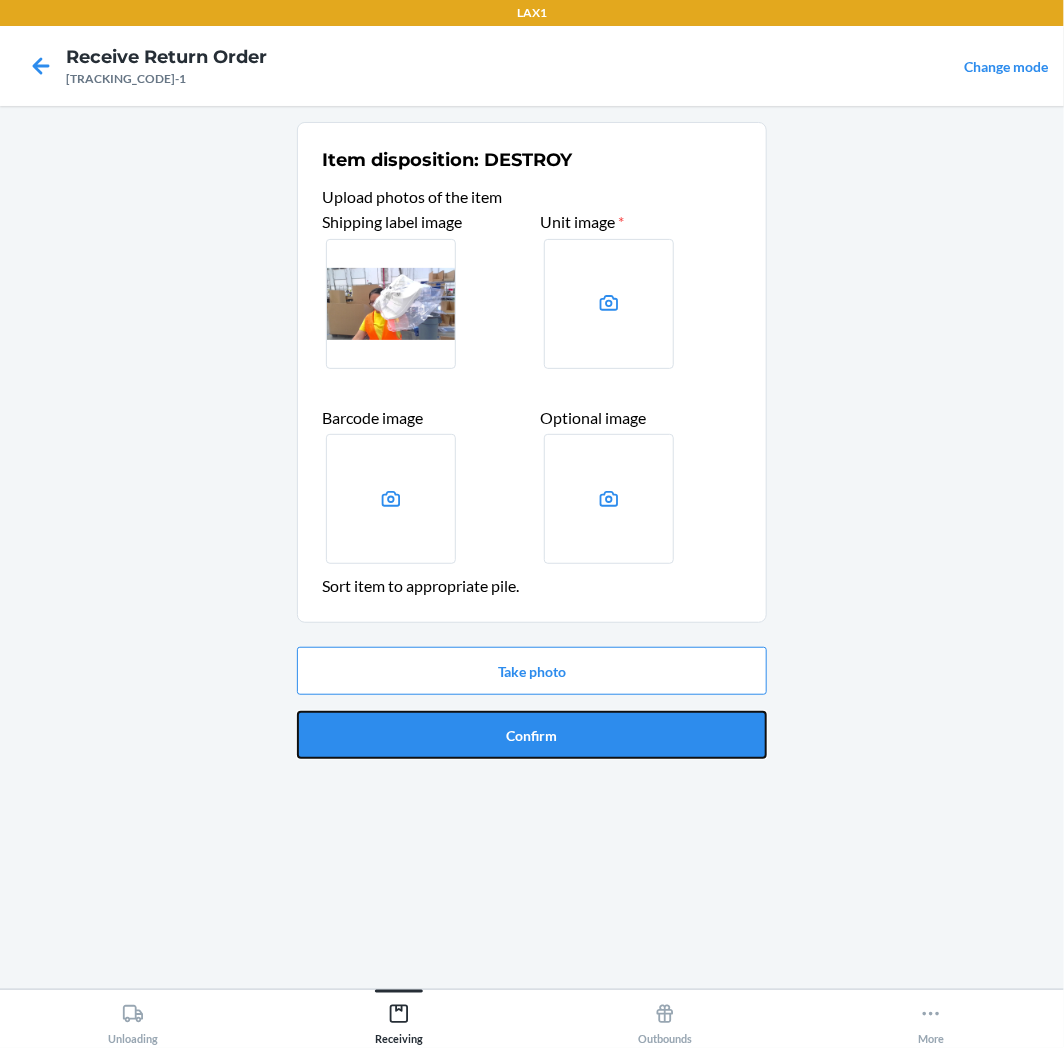 click on "Confirm" at bounding box center (532, 735) 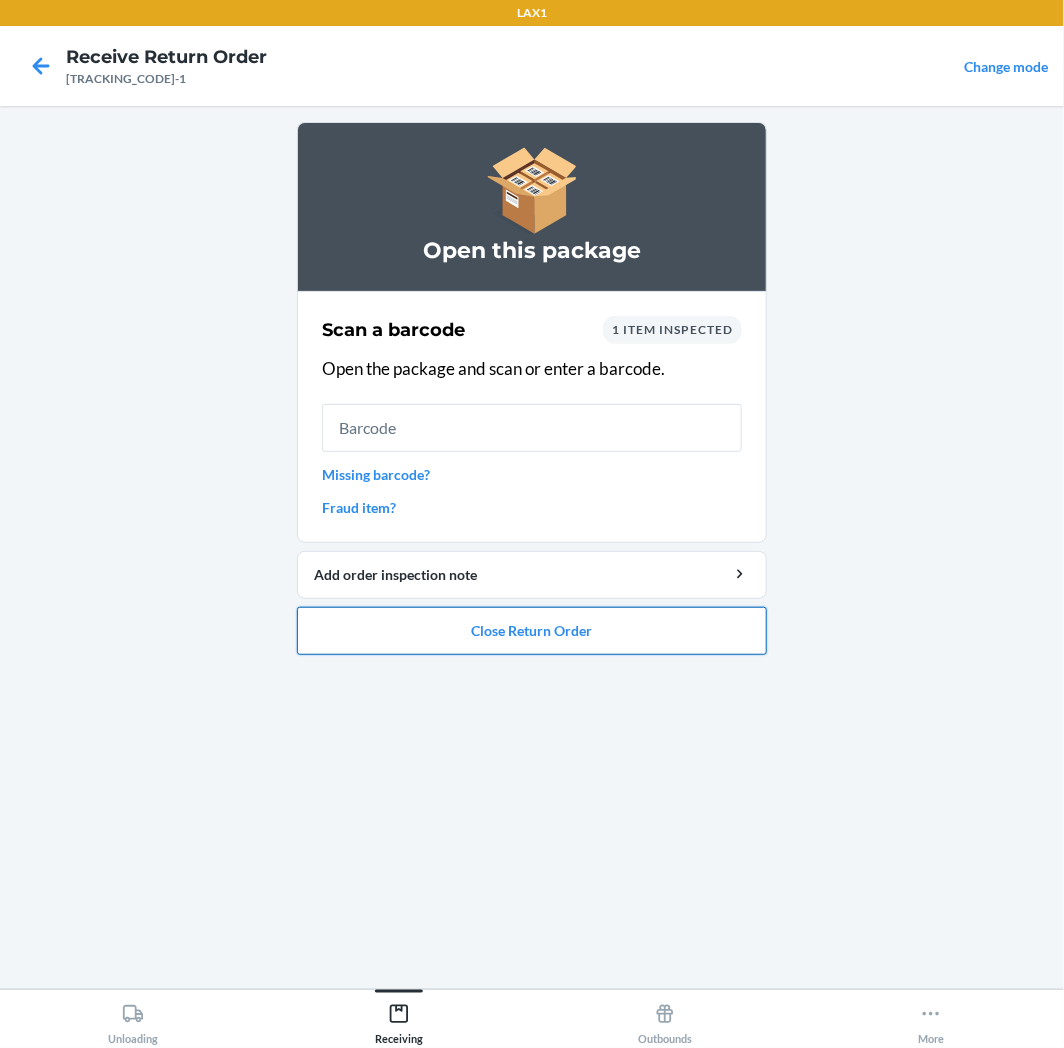 drag, startPoint x: 553, startPoint y: 605, endPoint x: 546, endPoint y: 637, distance: 32.75668 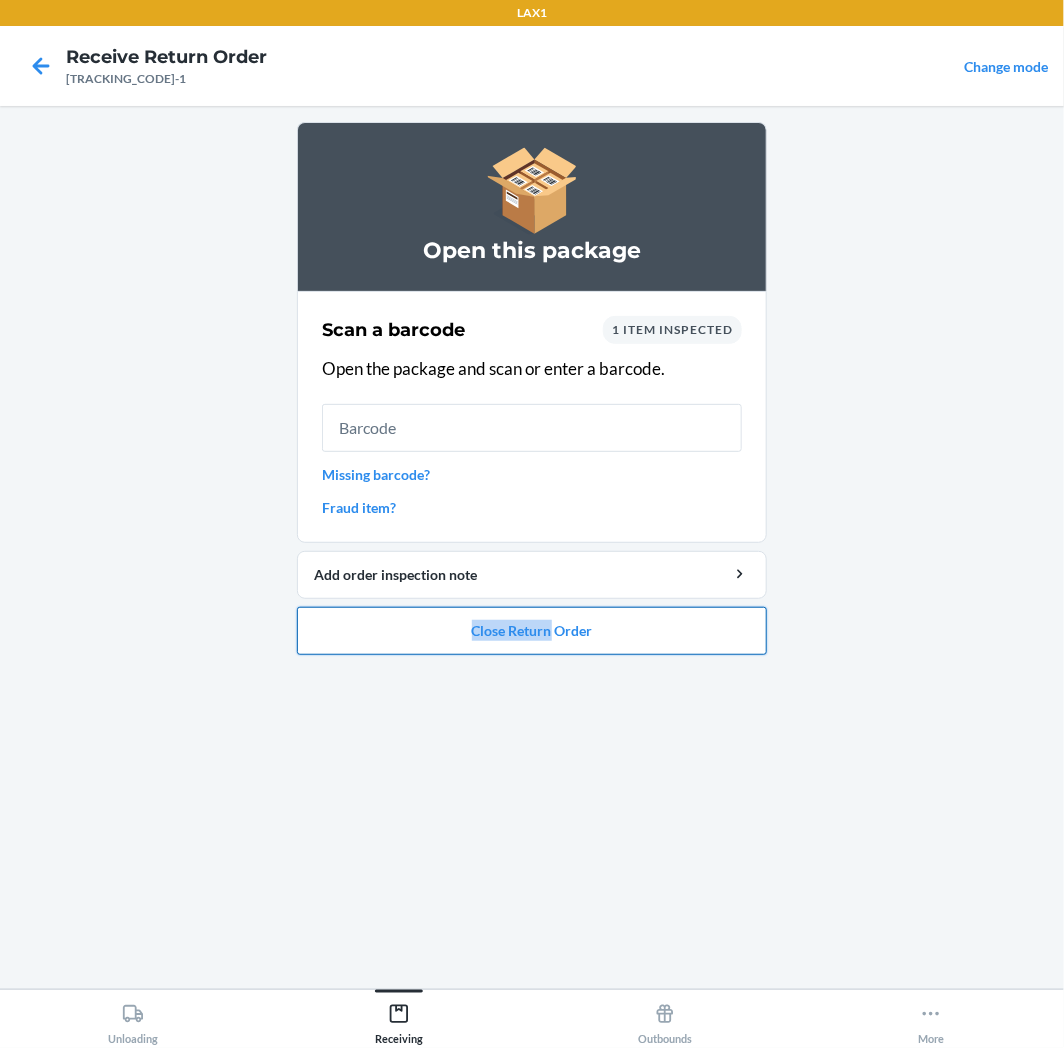 click on "Close Return Order" at bounding box center (532, 631) 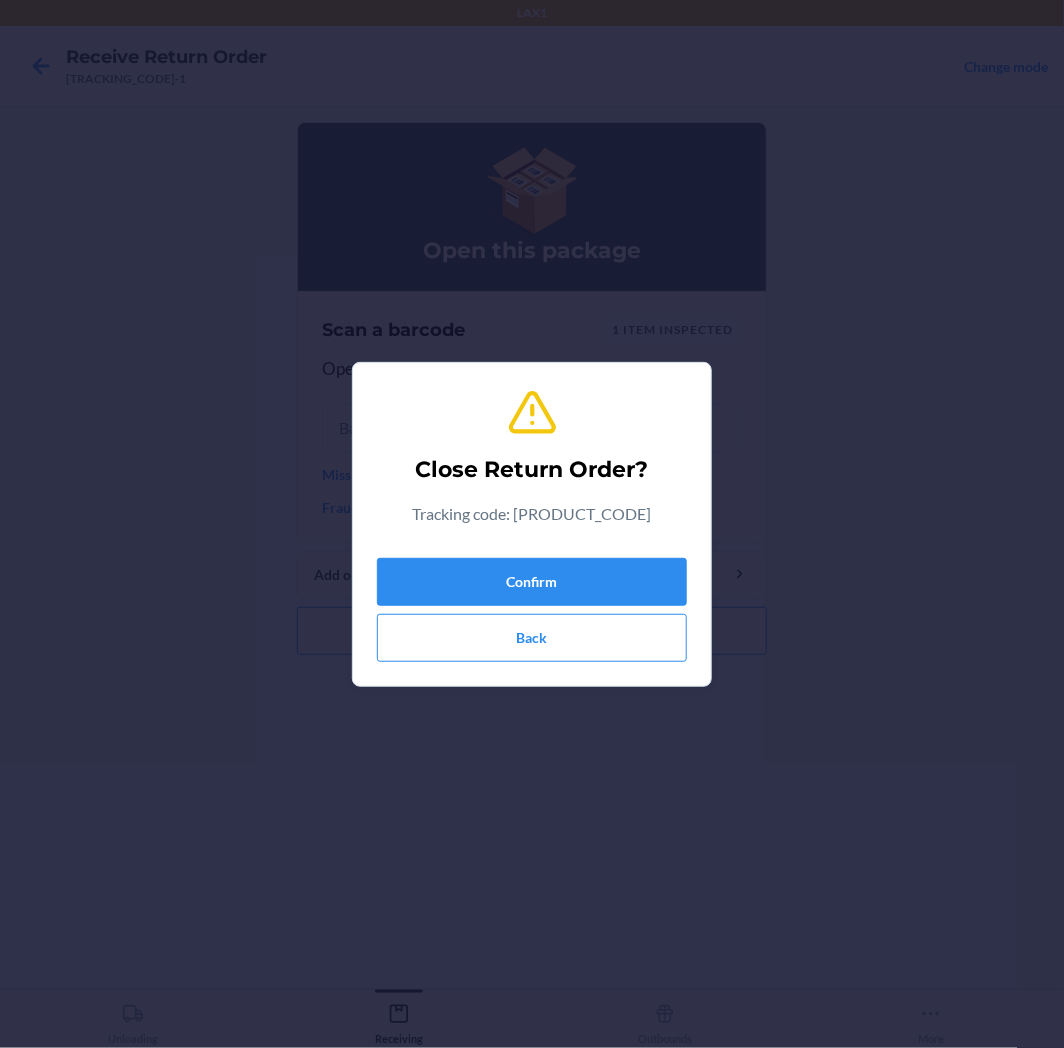 click on "Confirm Back" at bounding box center (532, 606) 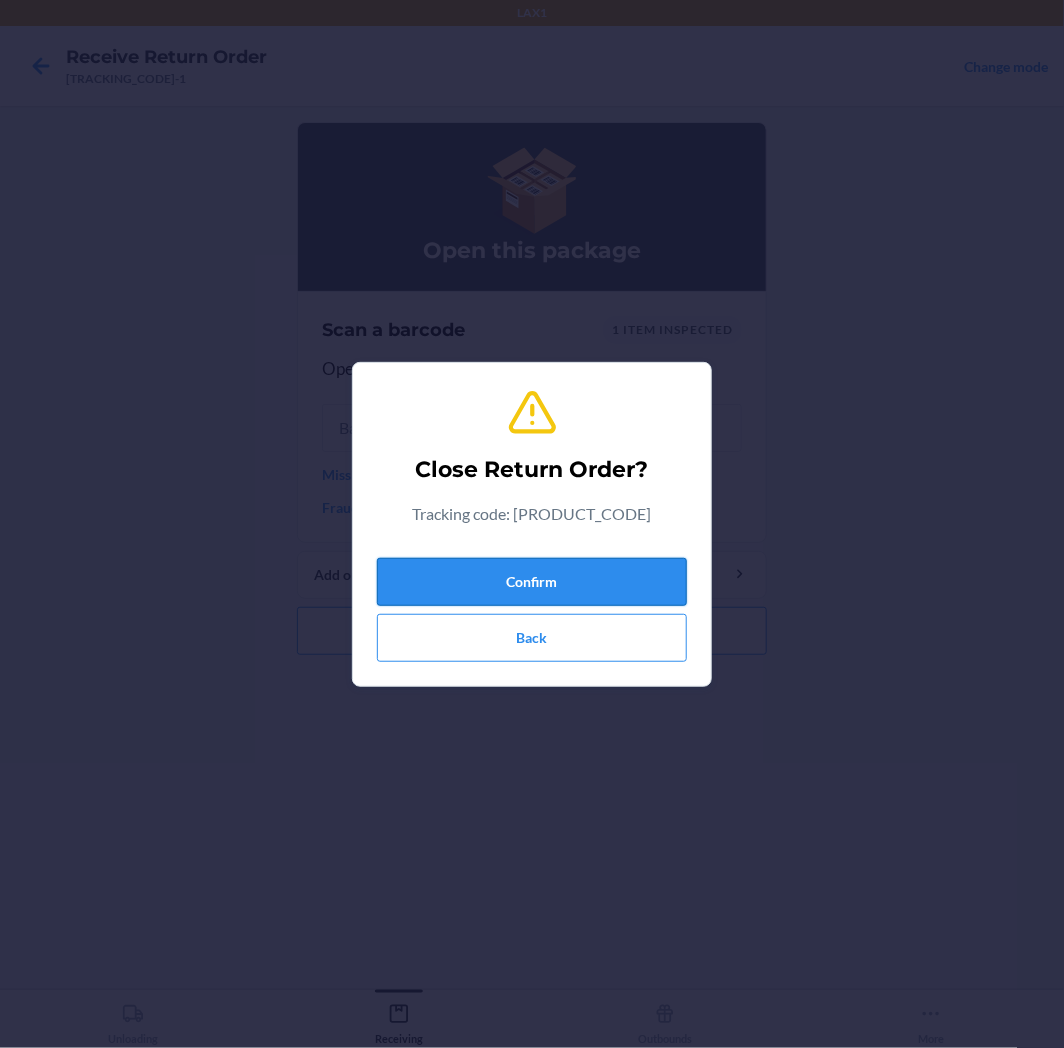 click on "Confirm" at bounding box center [532, 582] 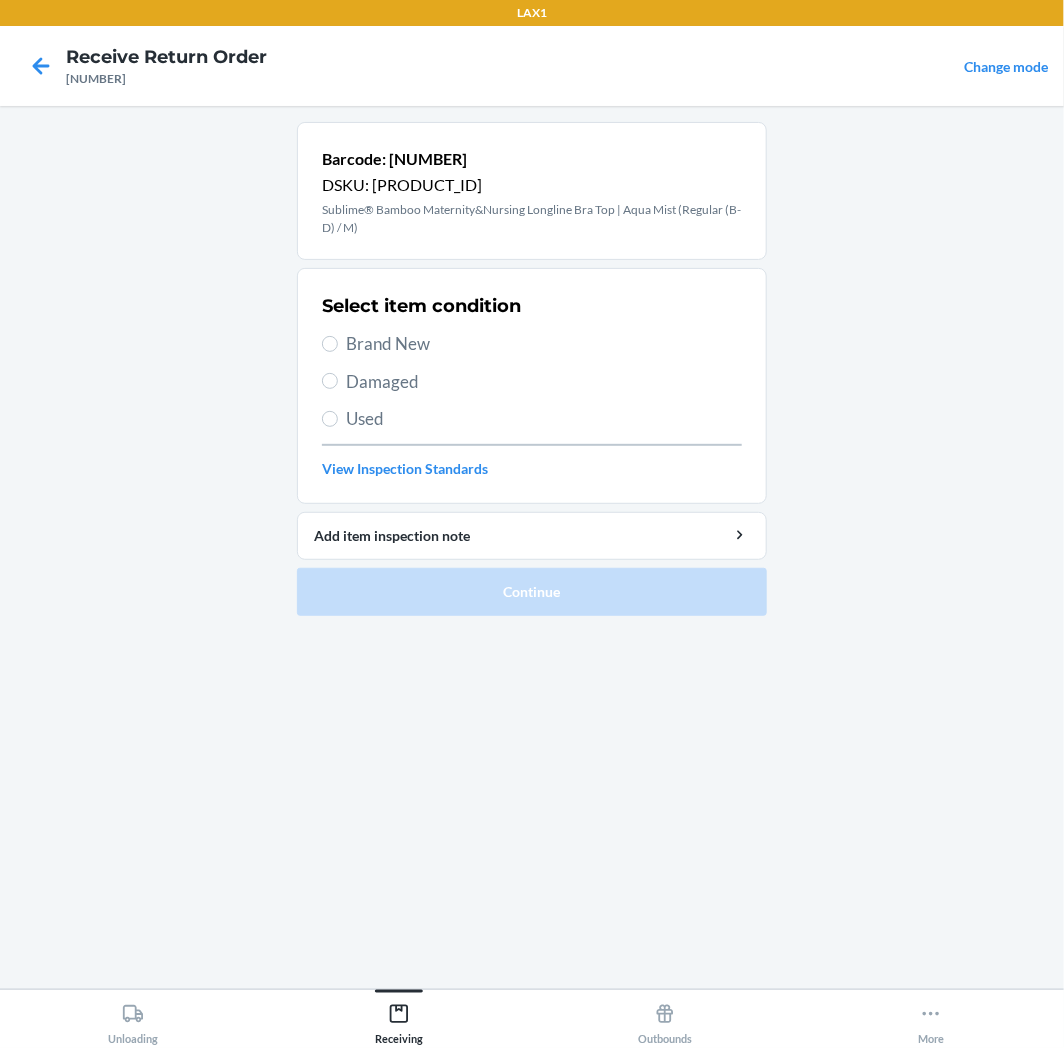 click on "Brand New" at bounding box center (544, 344) 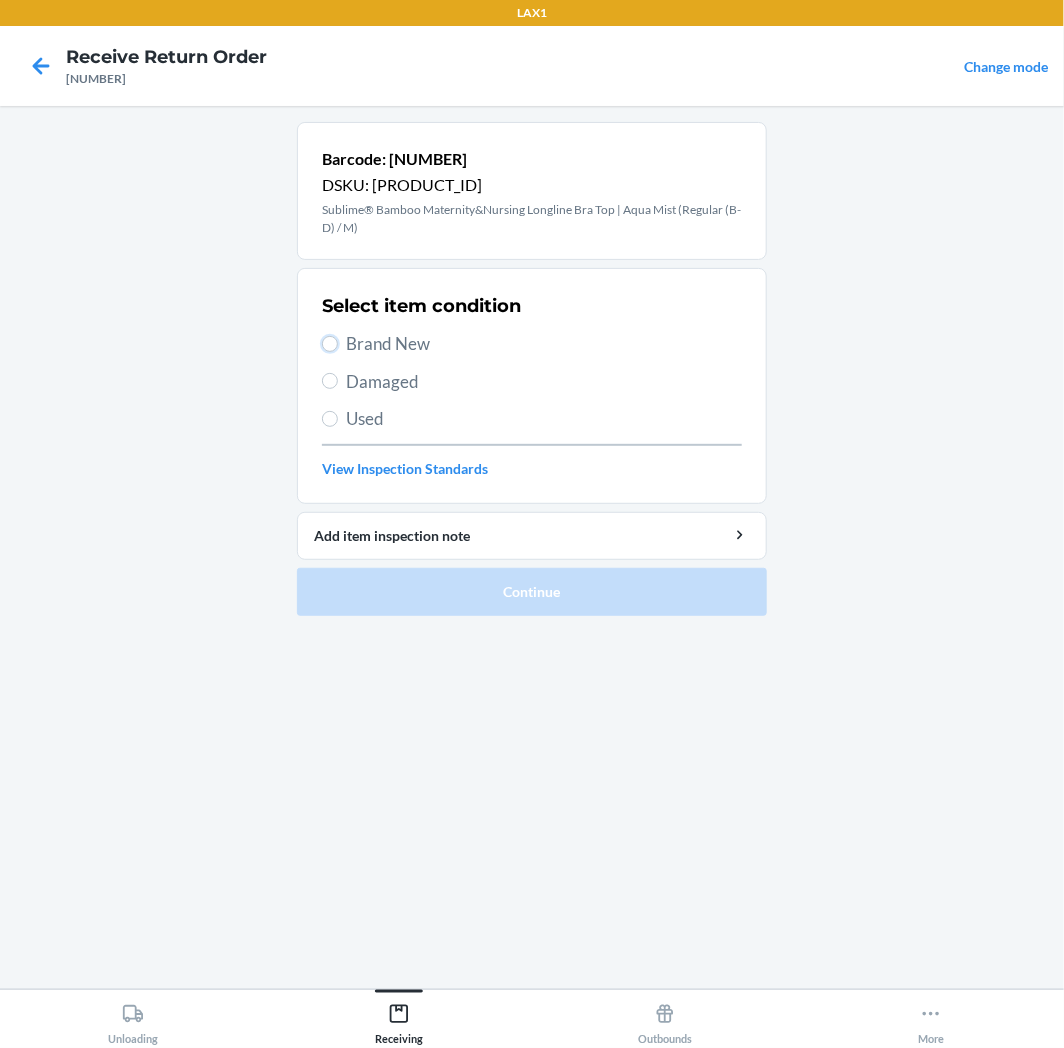 click on "Brand New" at bounding box center (330, 344) 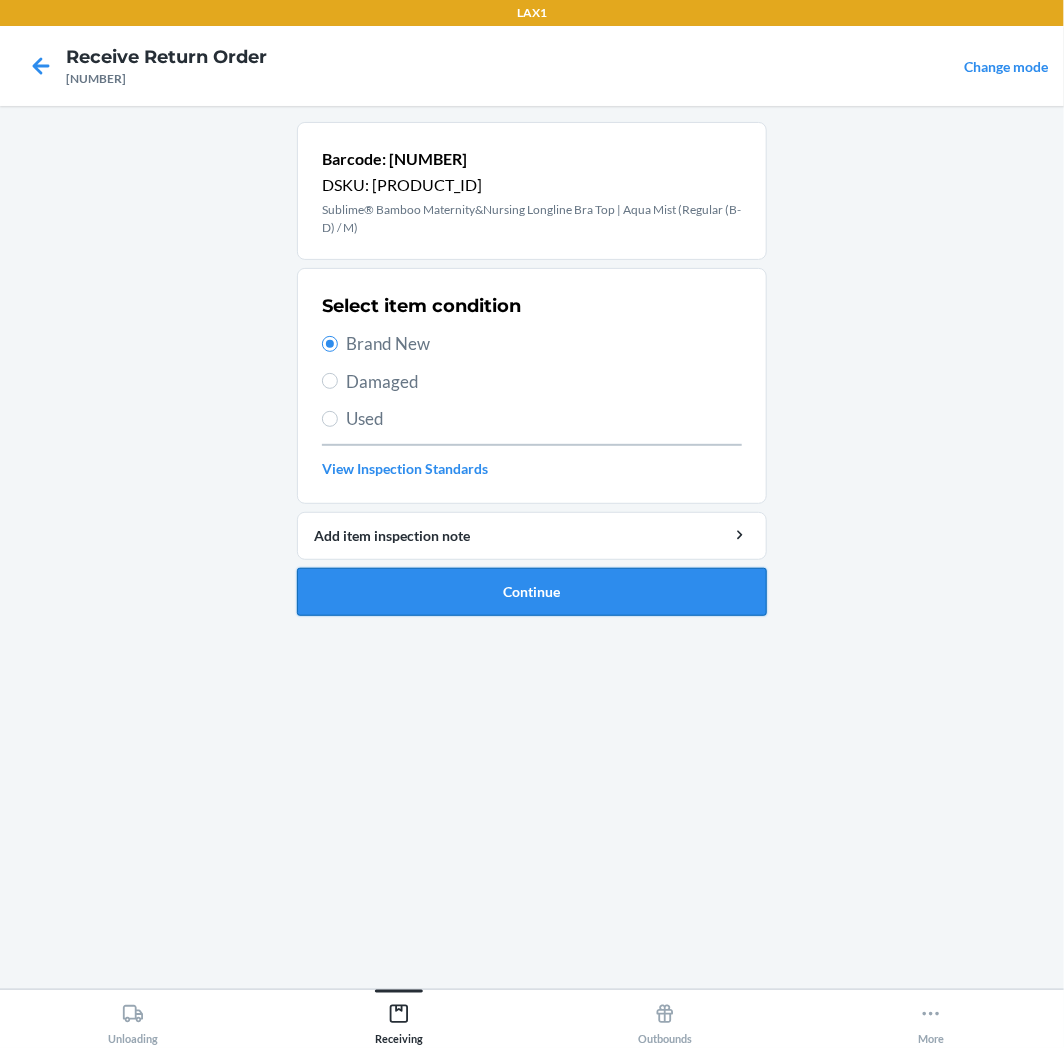 click on "Continue" at bounding box center [532, 592] 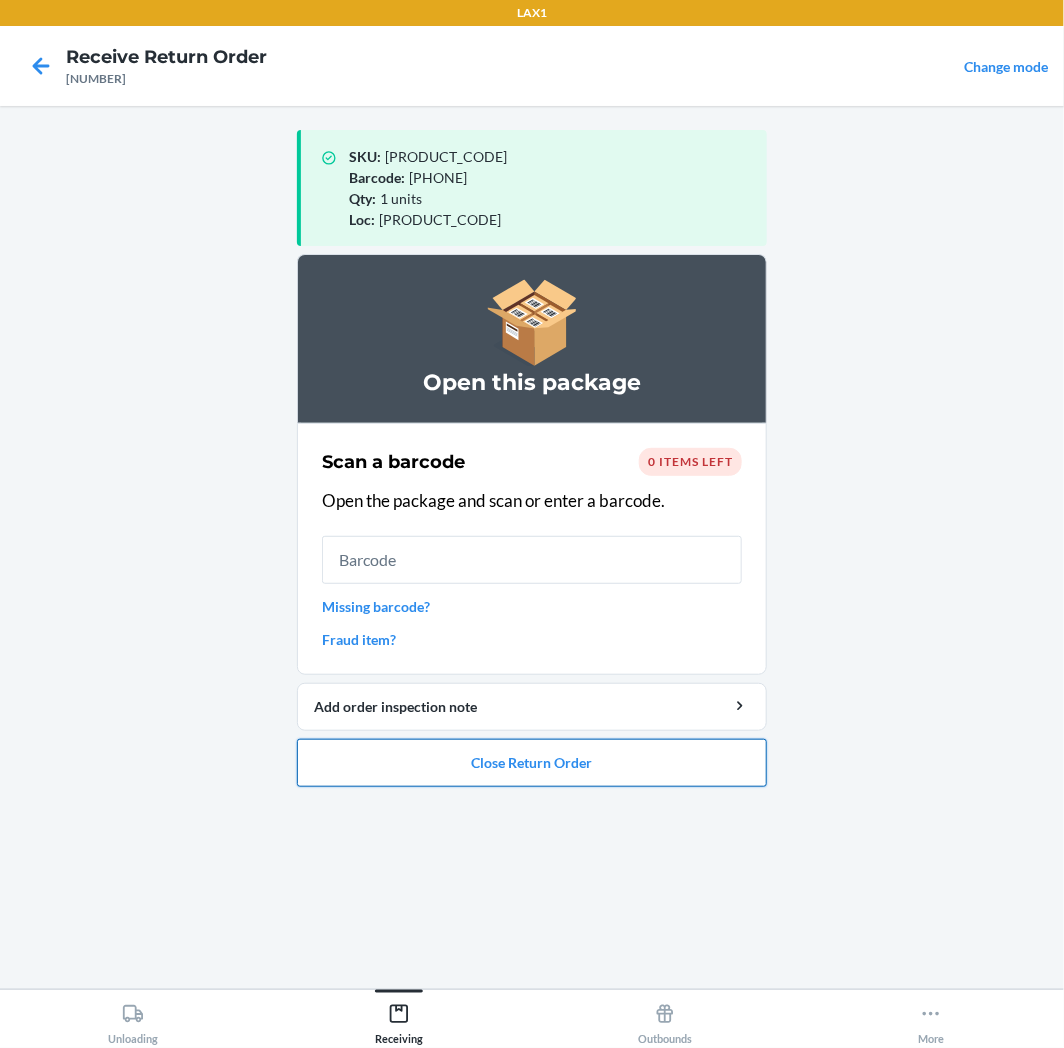 click on "Close Return Order" at bounding box center [532, 763] 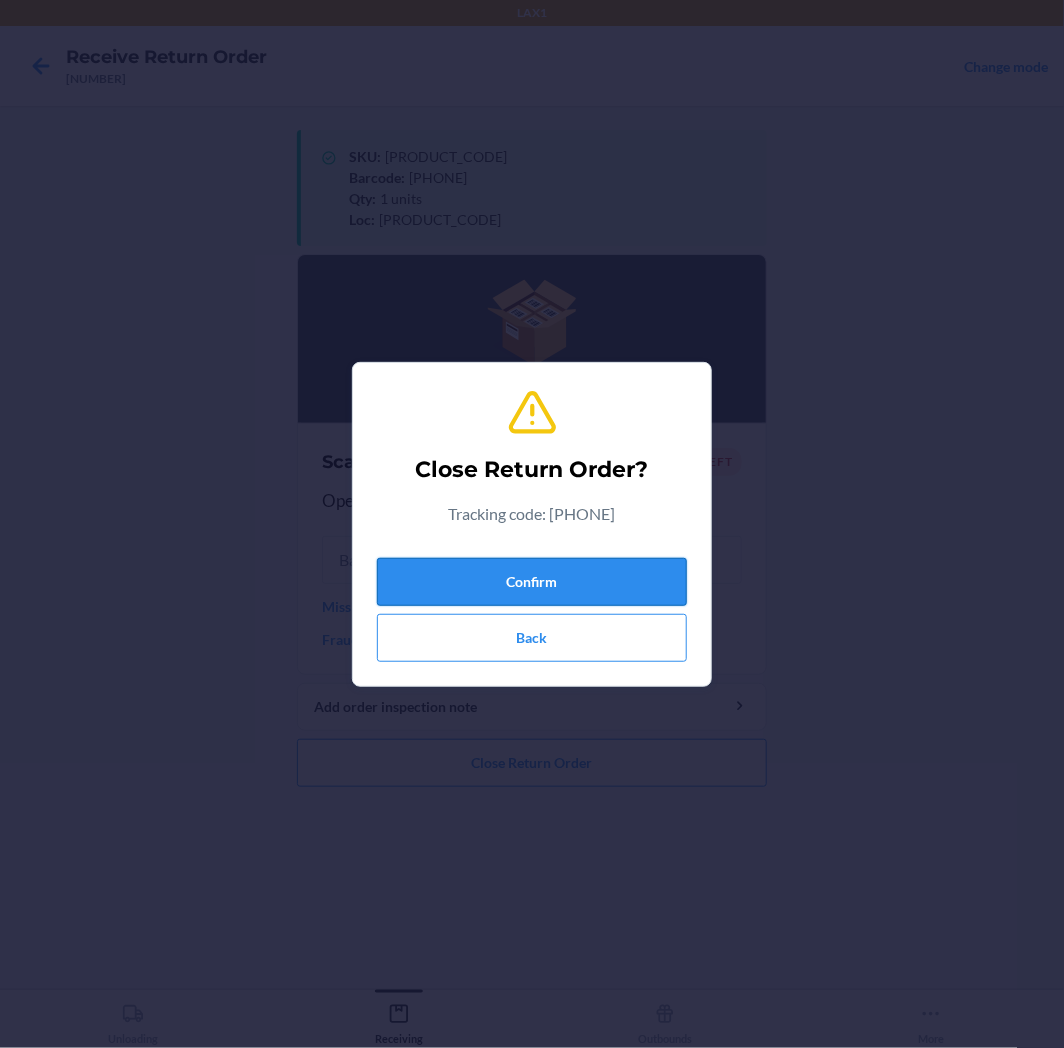 click on "Confirm" at bounding box center [532, 582] 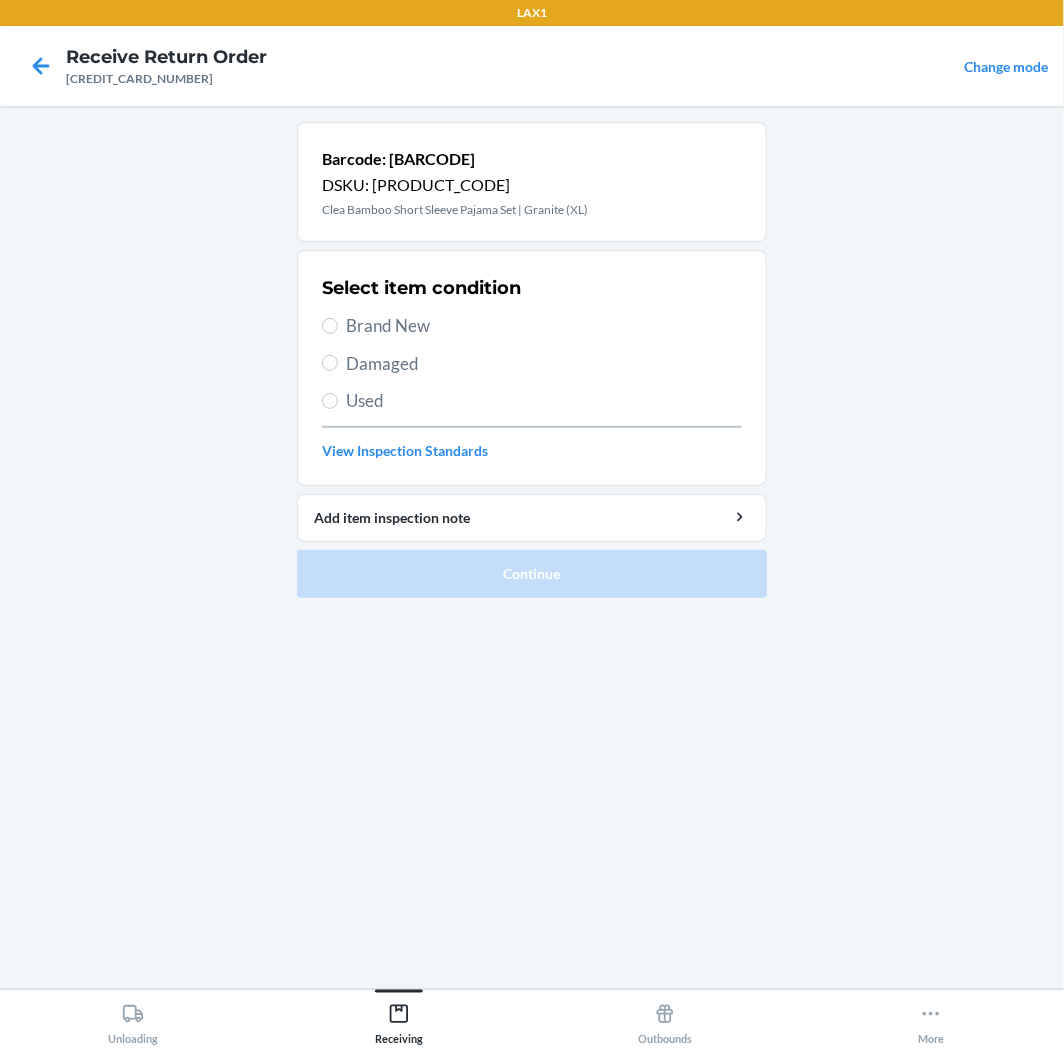 click on "Brand New" at bounding box center (544, 326) 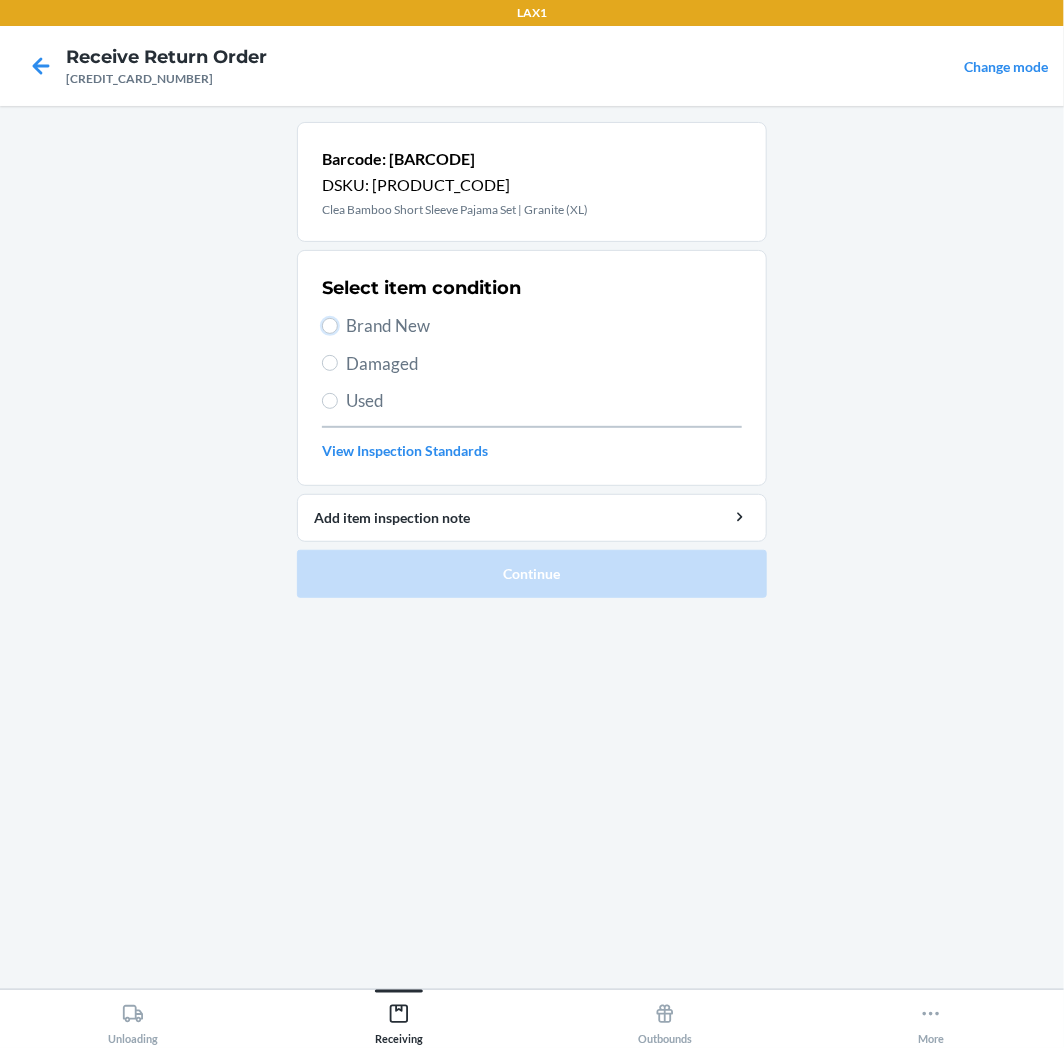 click on "Brand New" at bounding box center [330, 326] 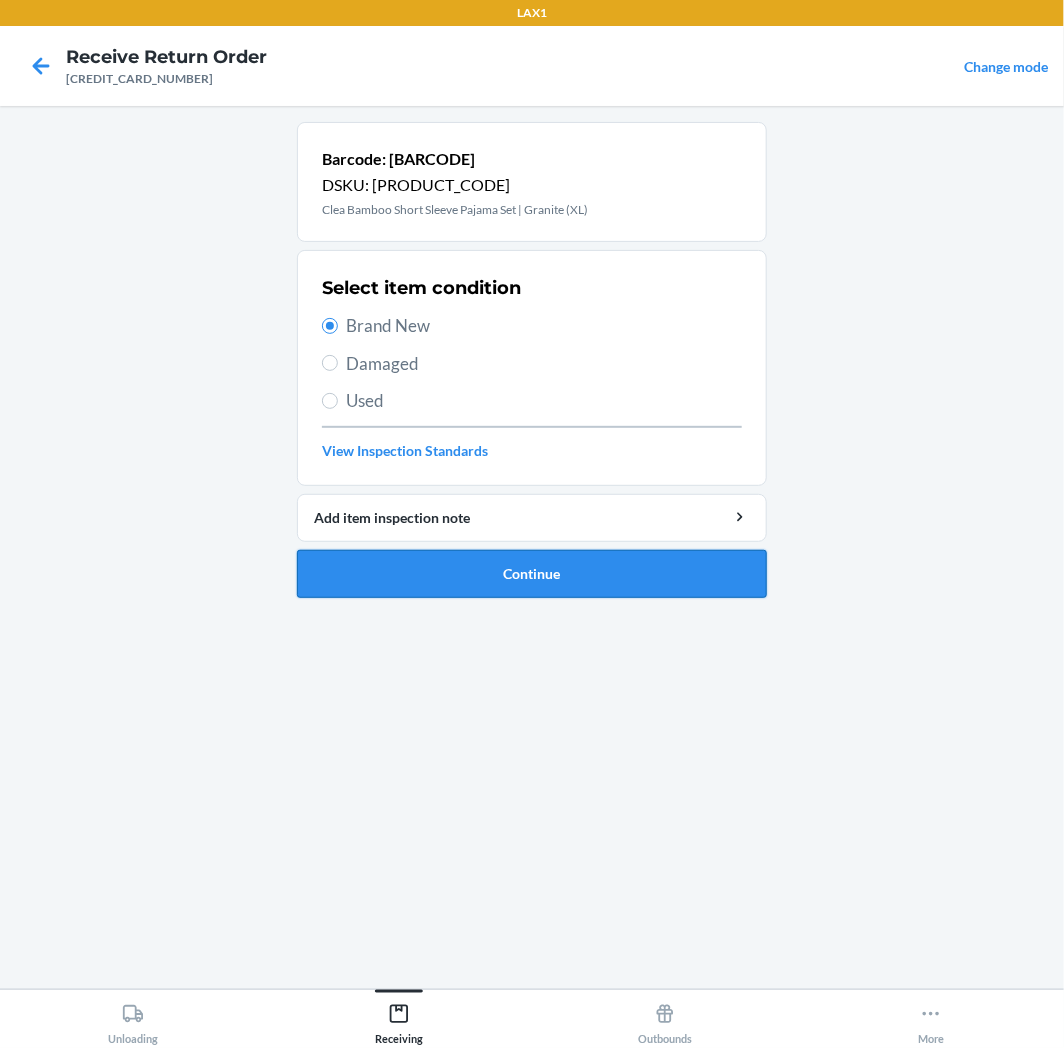 click on "Continue" at bounding box center (532, 574) 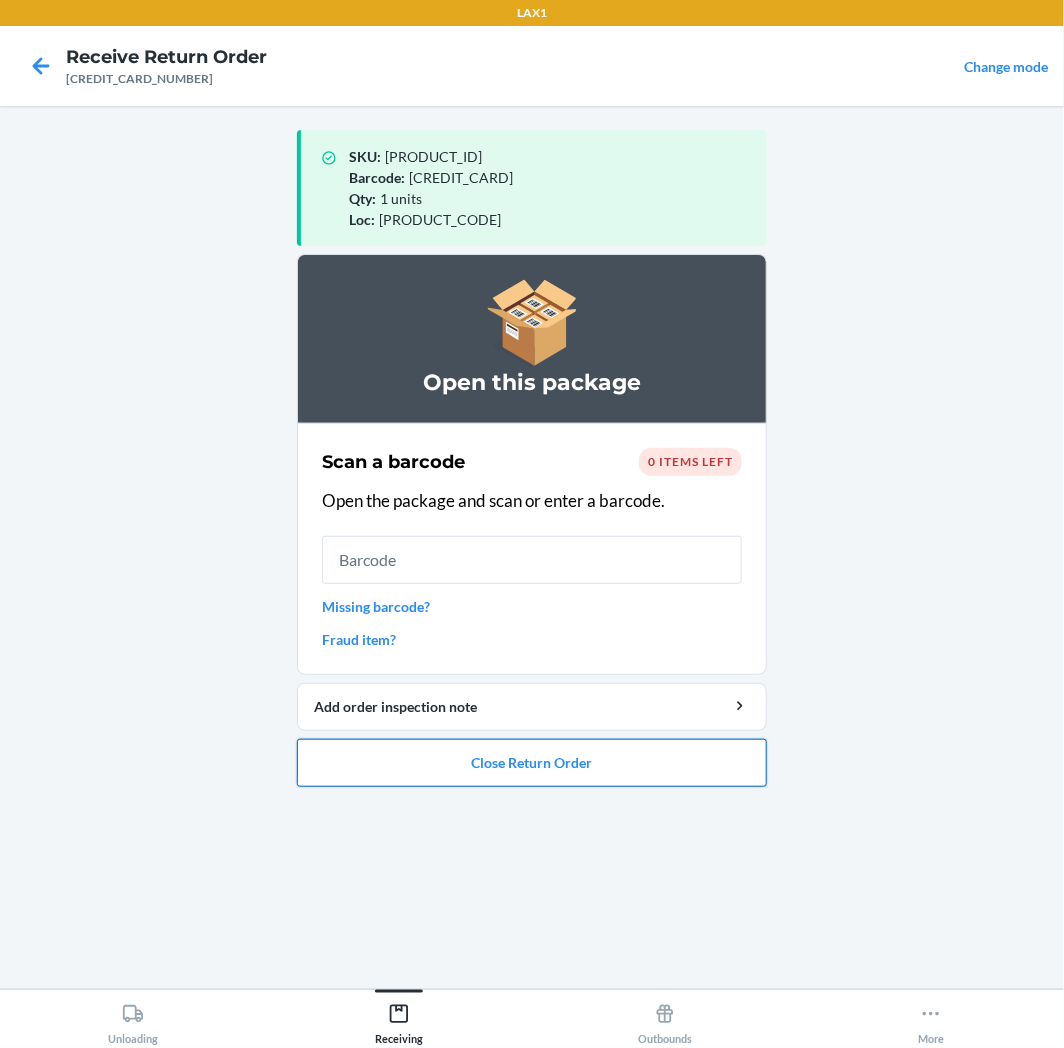click on "Close Return Order" at bounding box center (532, 763) 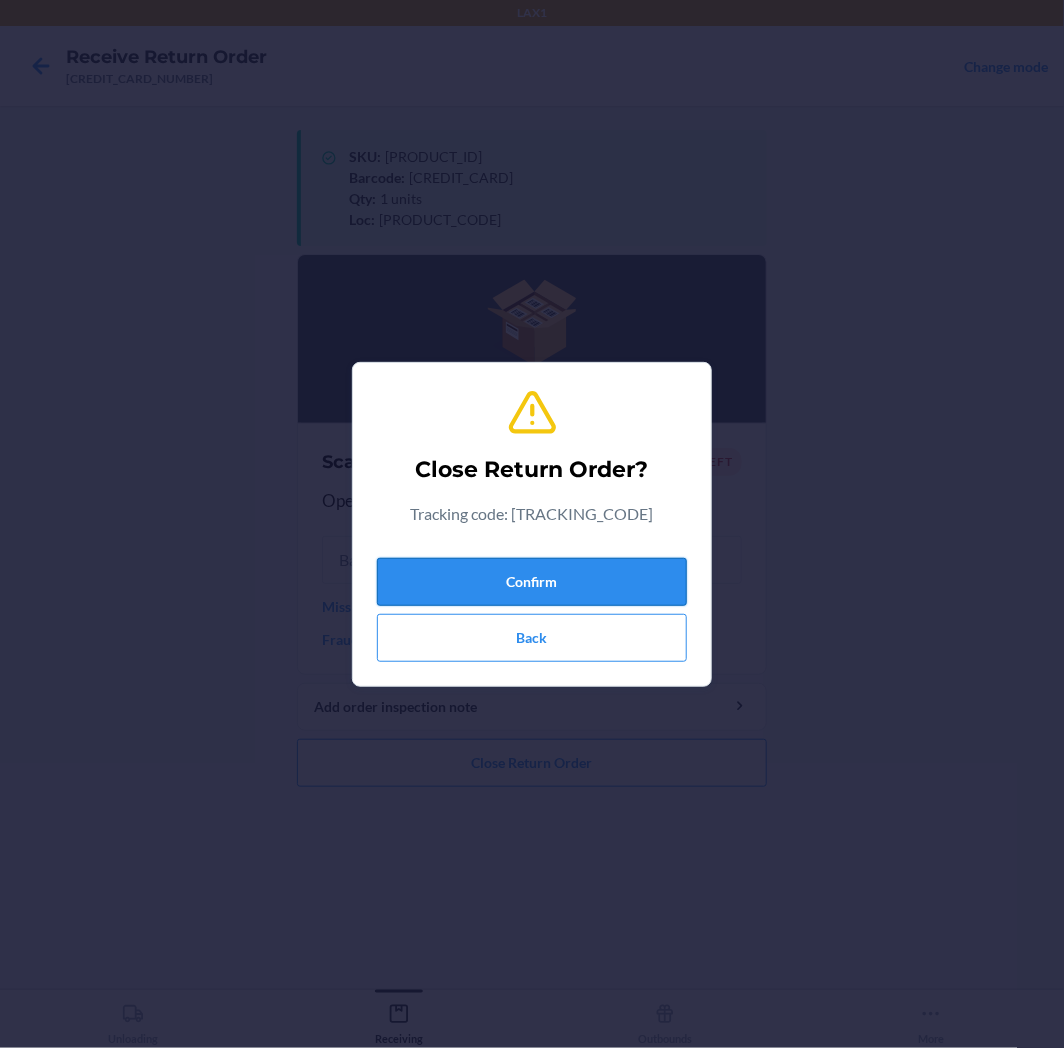 click on "Confirm" at bounding box center [532, 582] 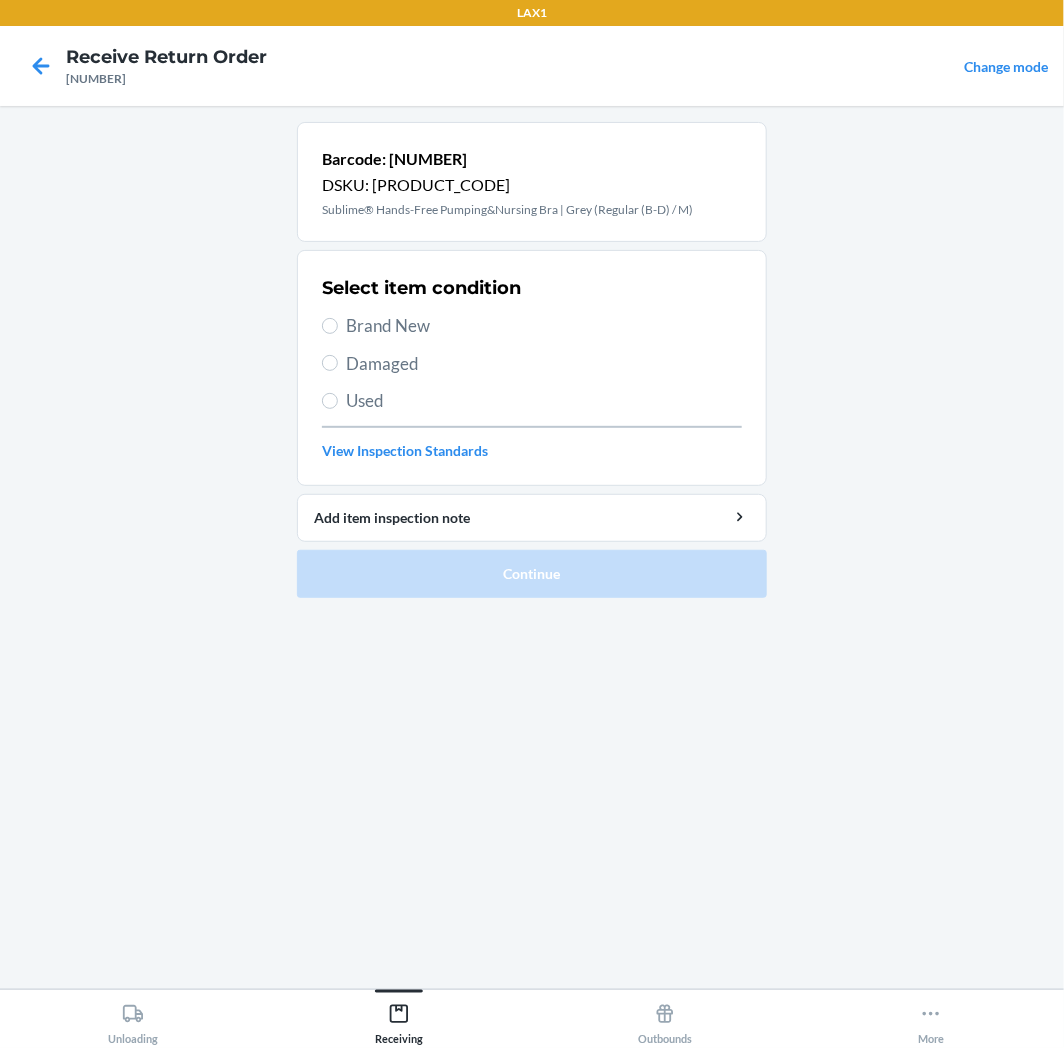 click on "Brand New" at bounding box center (544, 326) 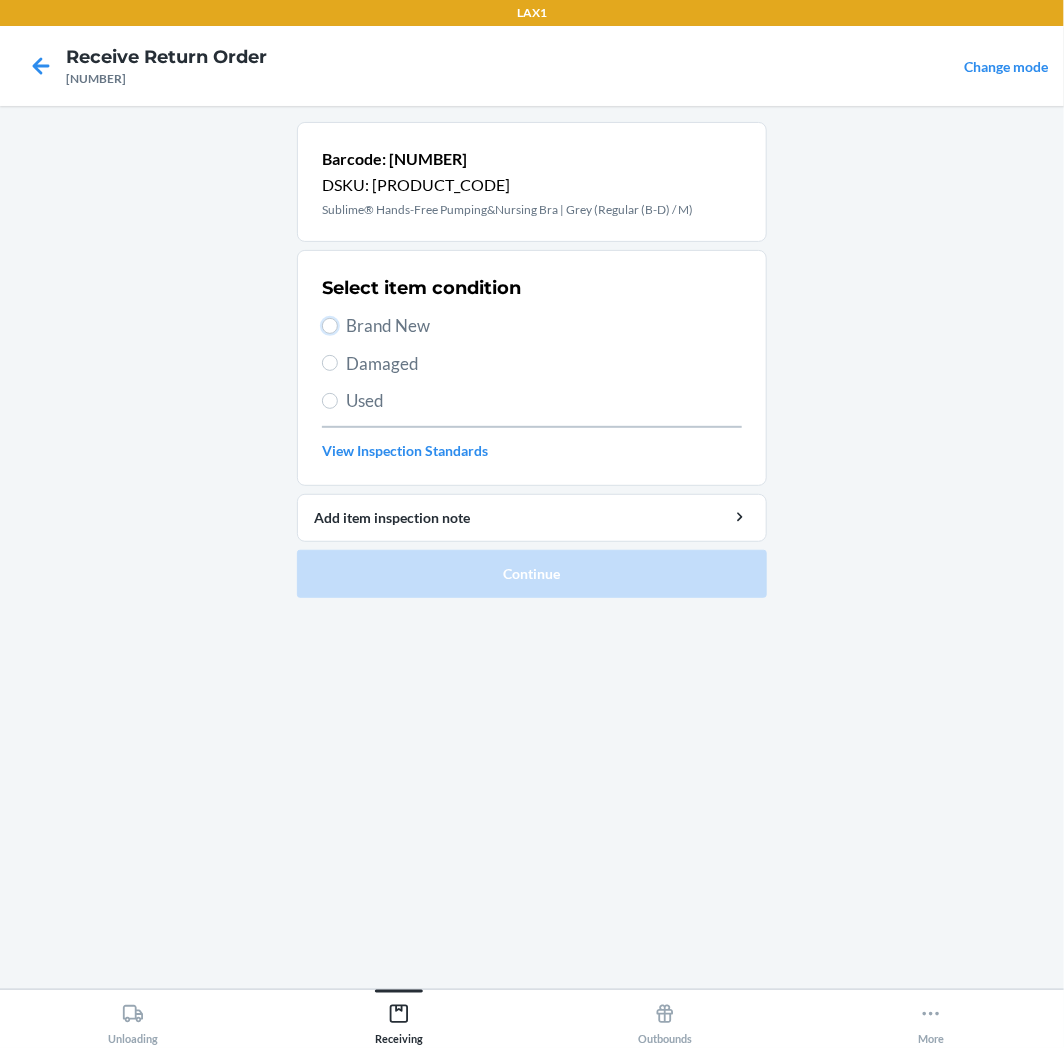 click on "Brand New" at bounding box center (330, 326) 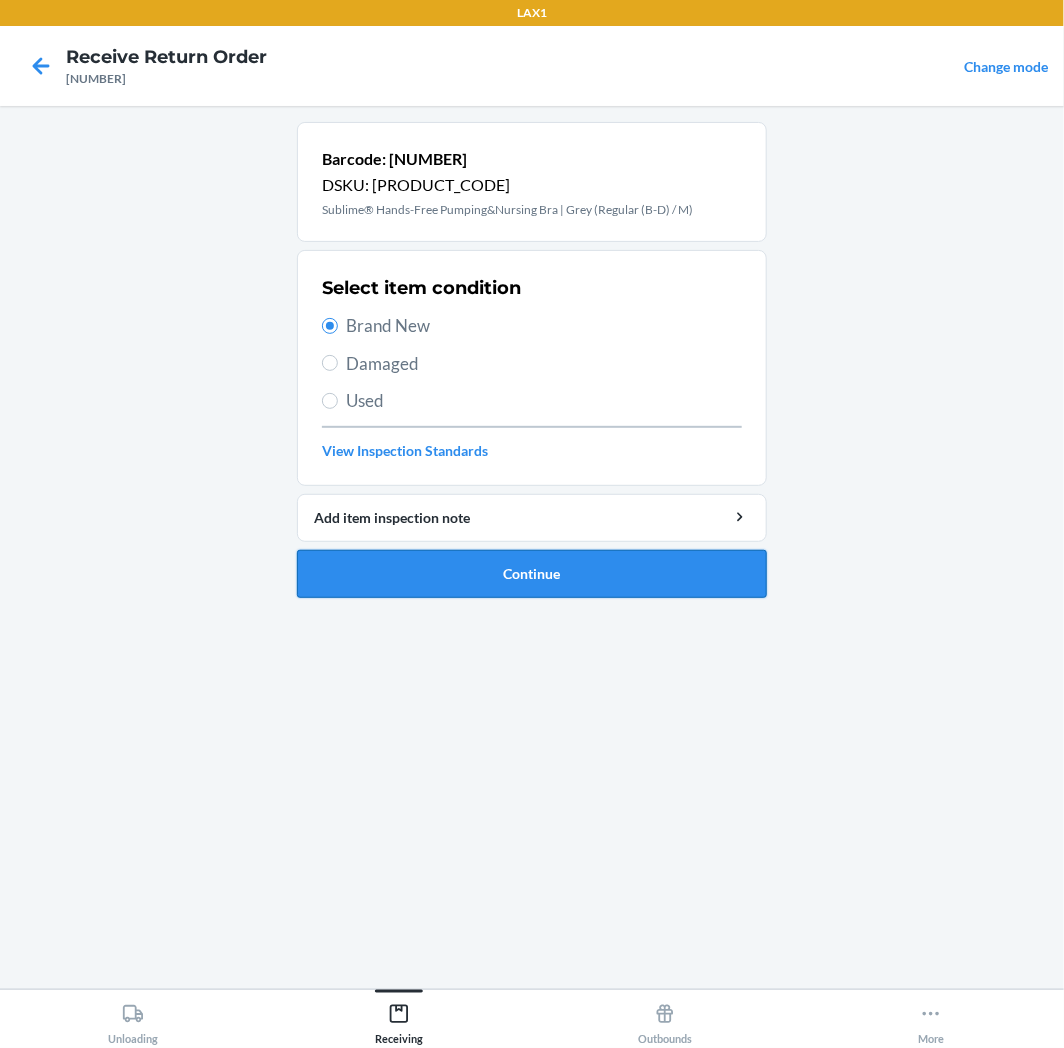 click on "Continue" at bounding box center [532, 574] 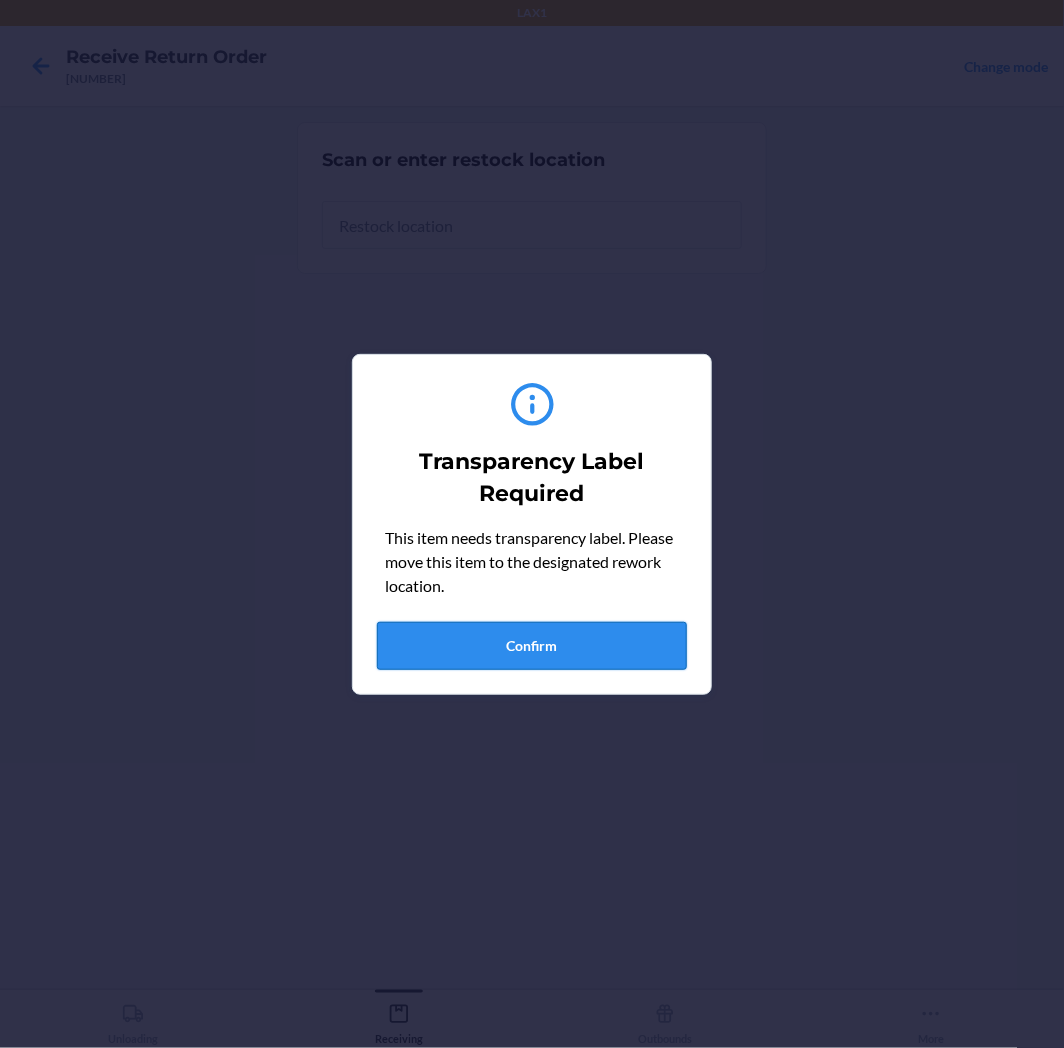 click on "Confirm" at bounding box center [532, 646] 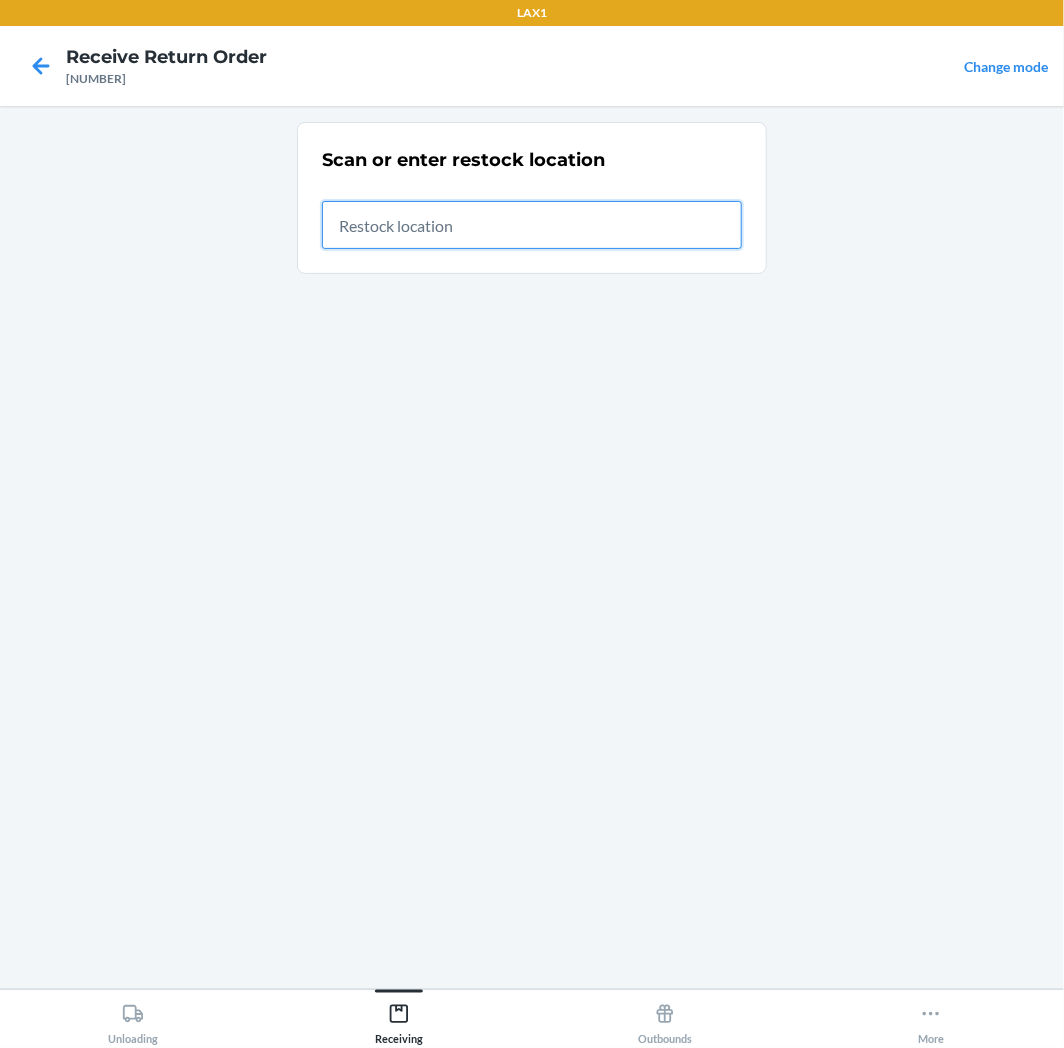 click at bounding box center (532, 225) 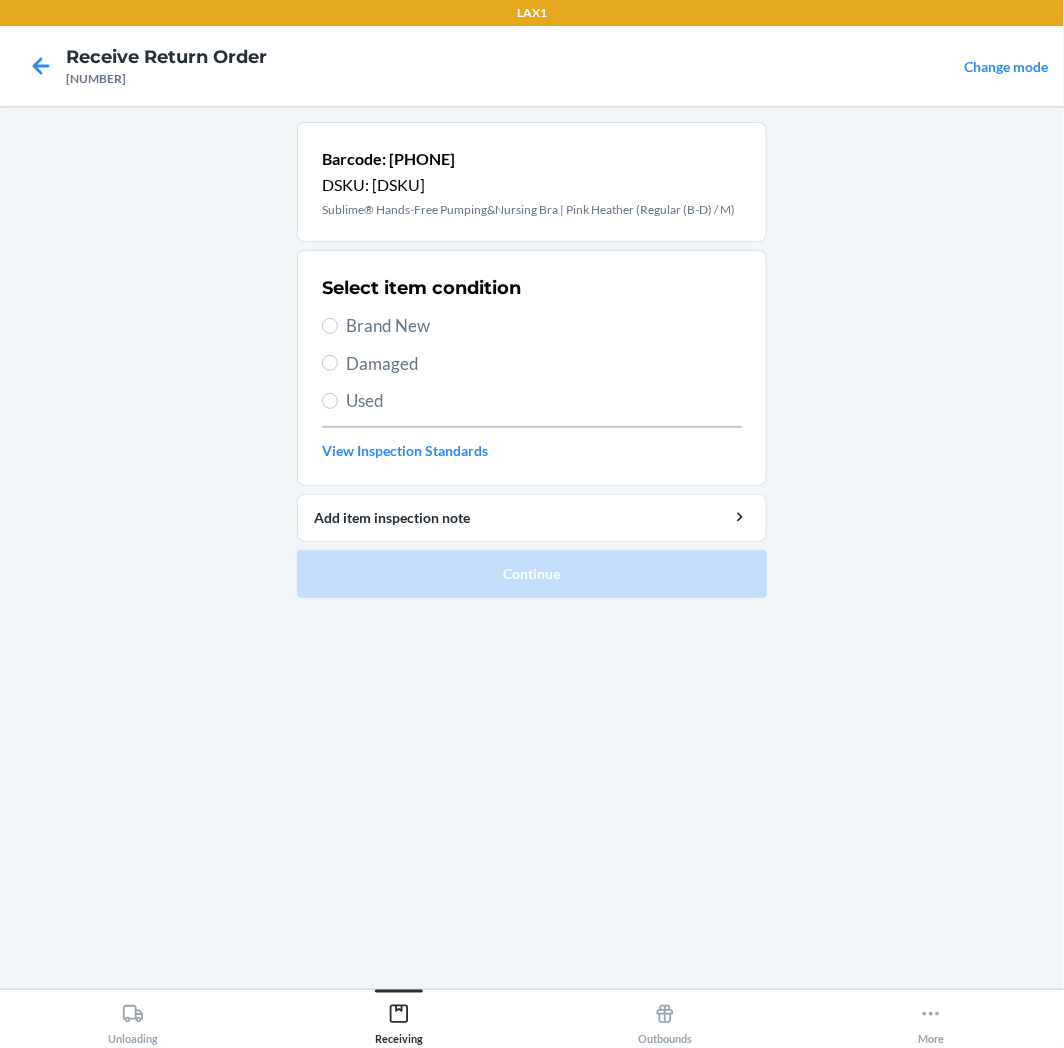 click on "Brand New" at bounding box center (544, 326) 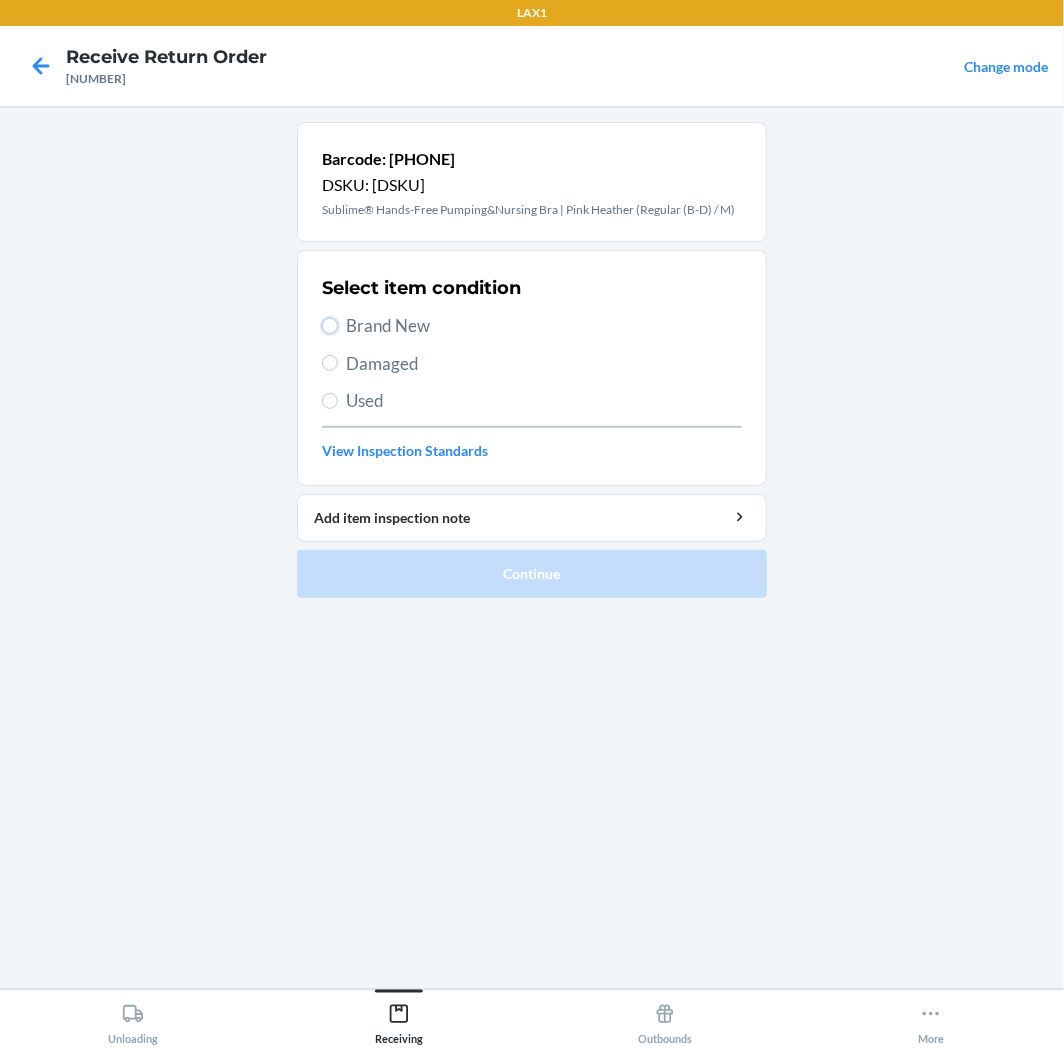 click on "Brand New" at bounding box center [330, 326] 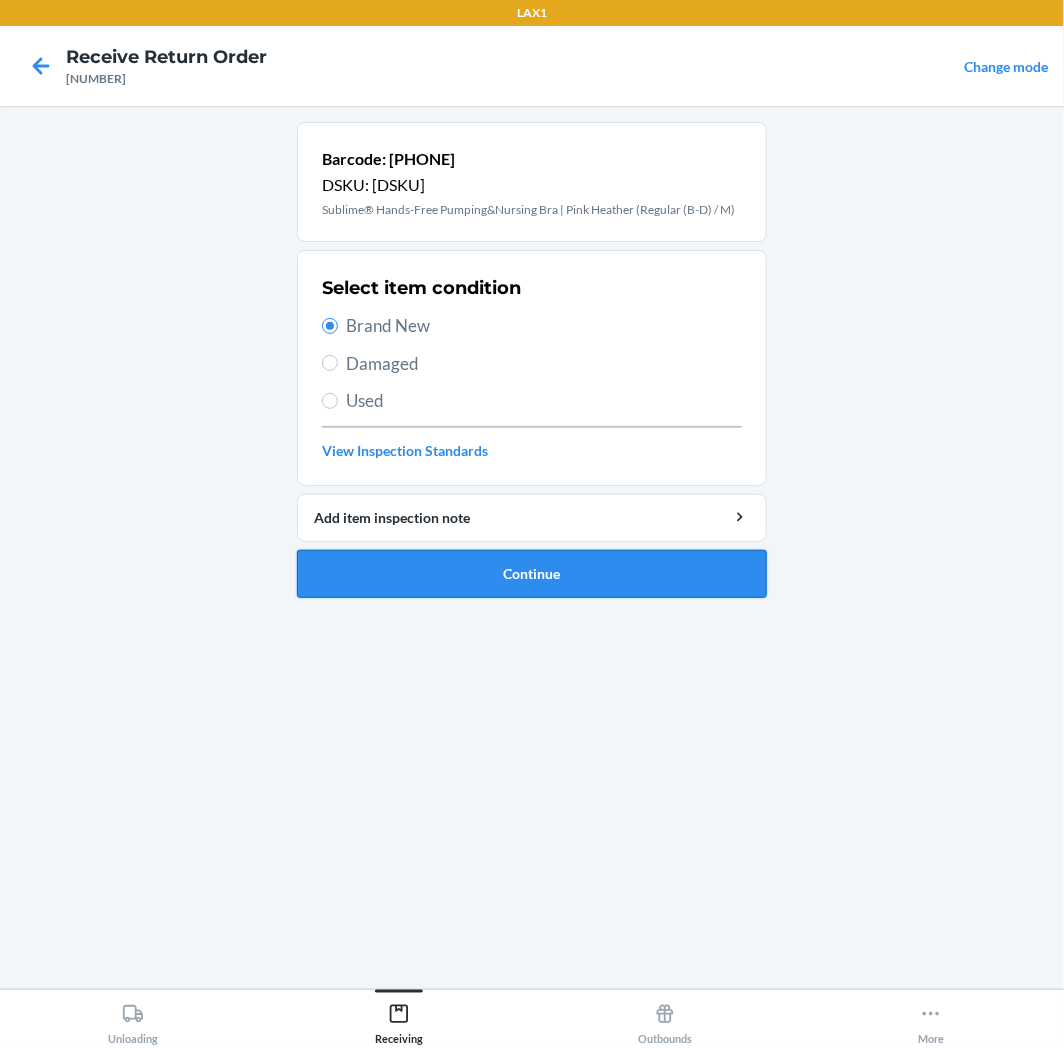 click on "Continue" at bounding box center (532, 574) 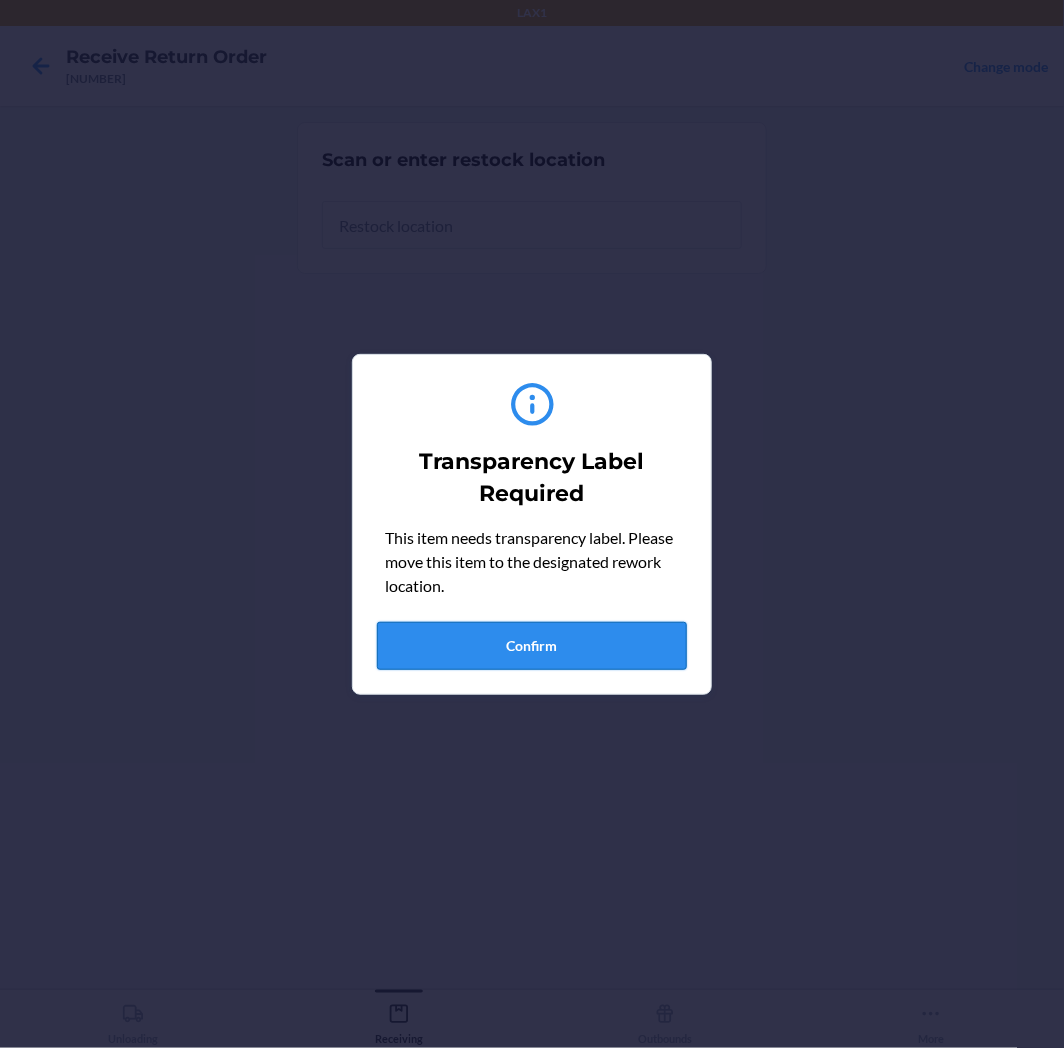 click on "Confirm" at bounding box center [532, 646] 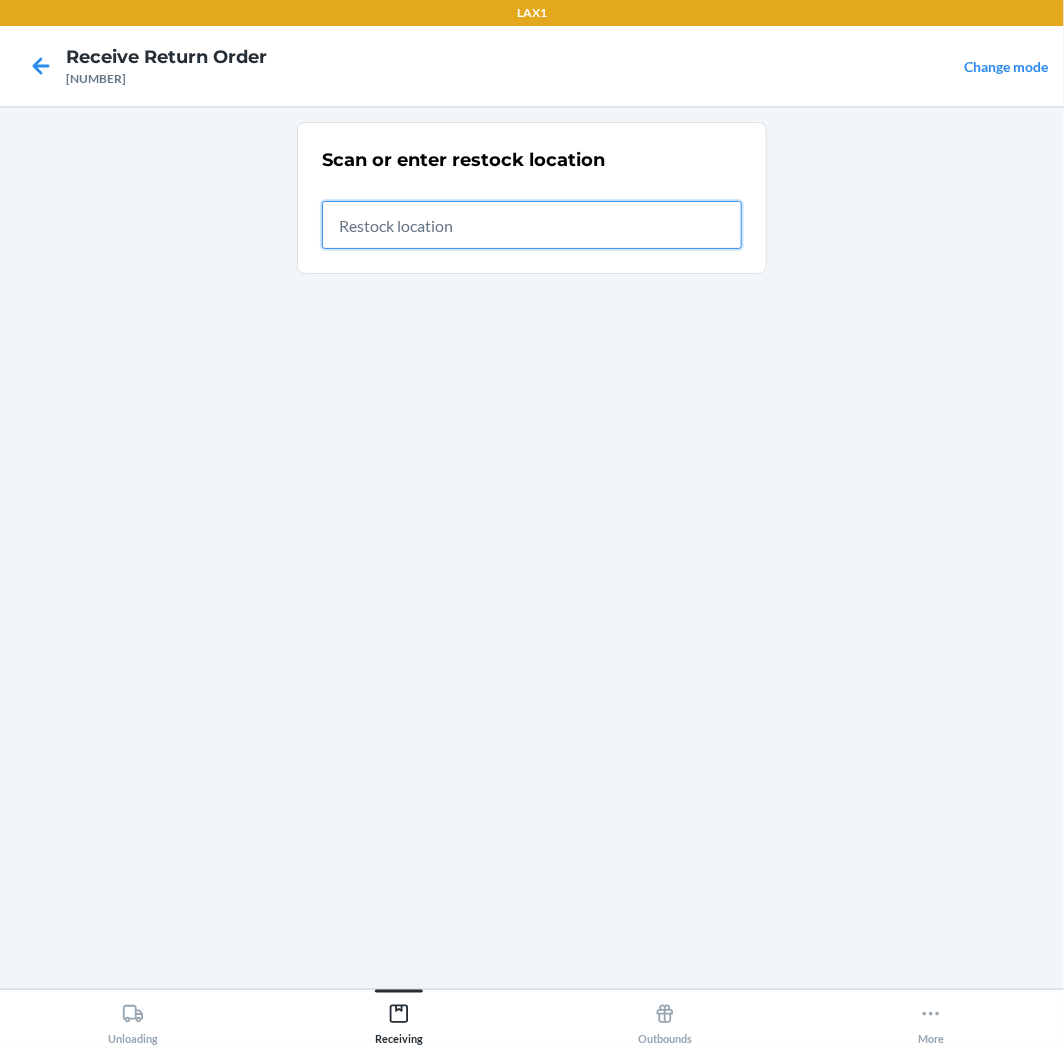 click at bounding box center (532, 225) 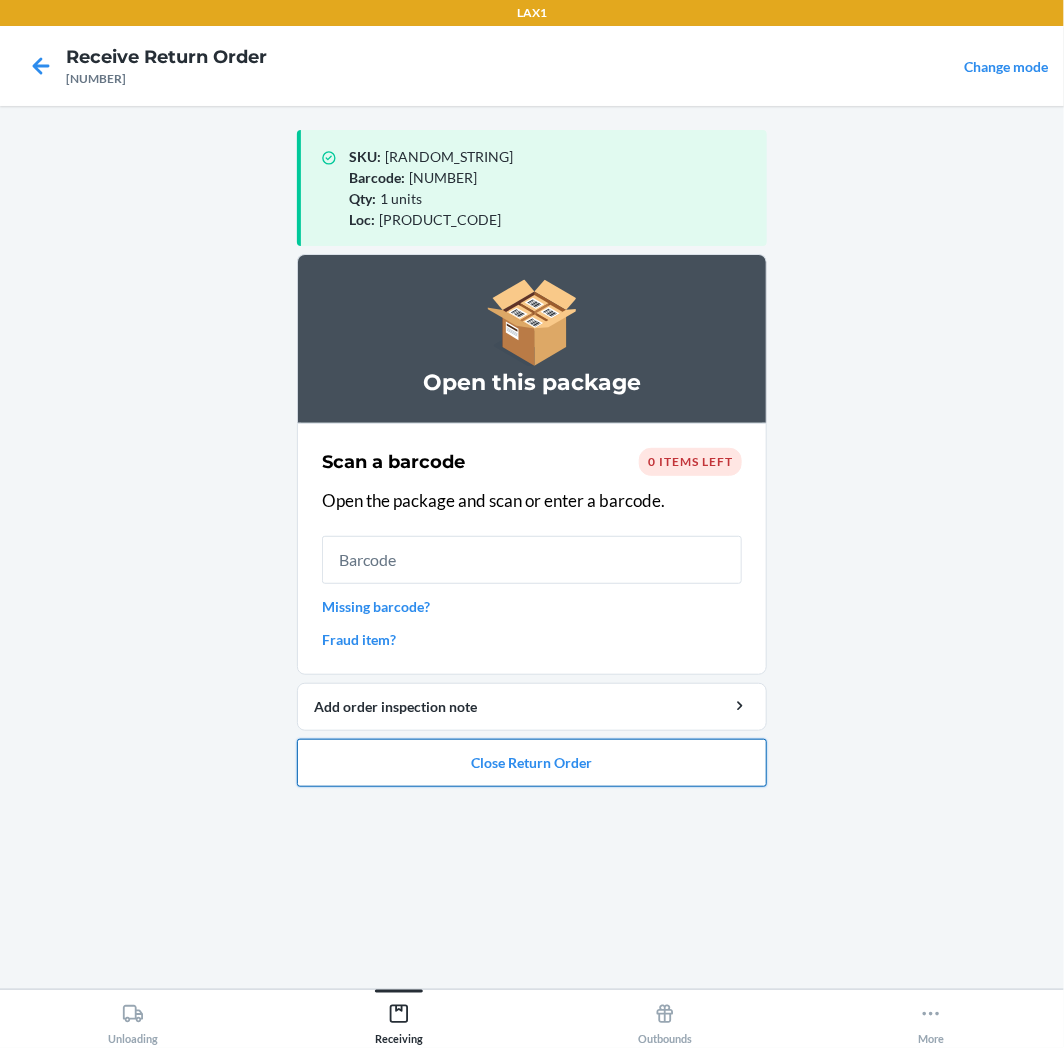 click on "Close Return Order" at bounding box center (532, 763) 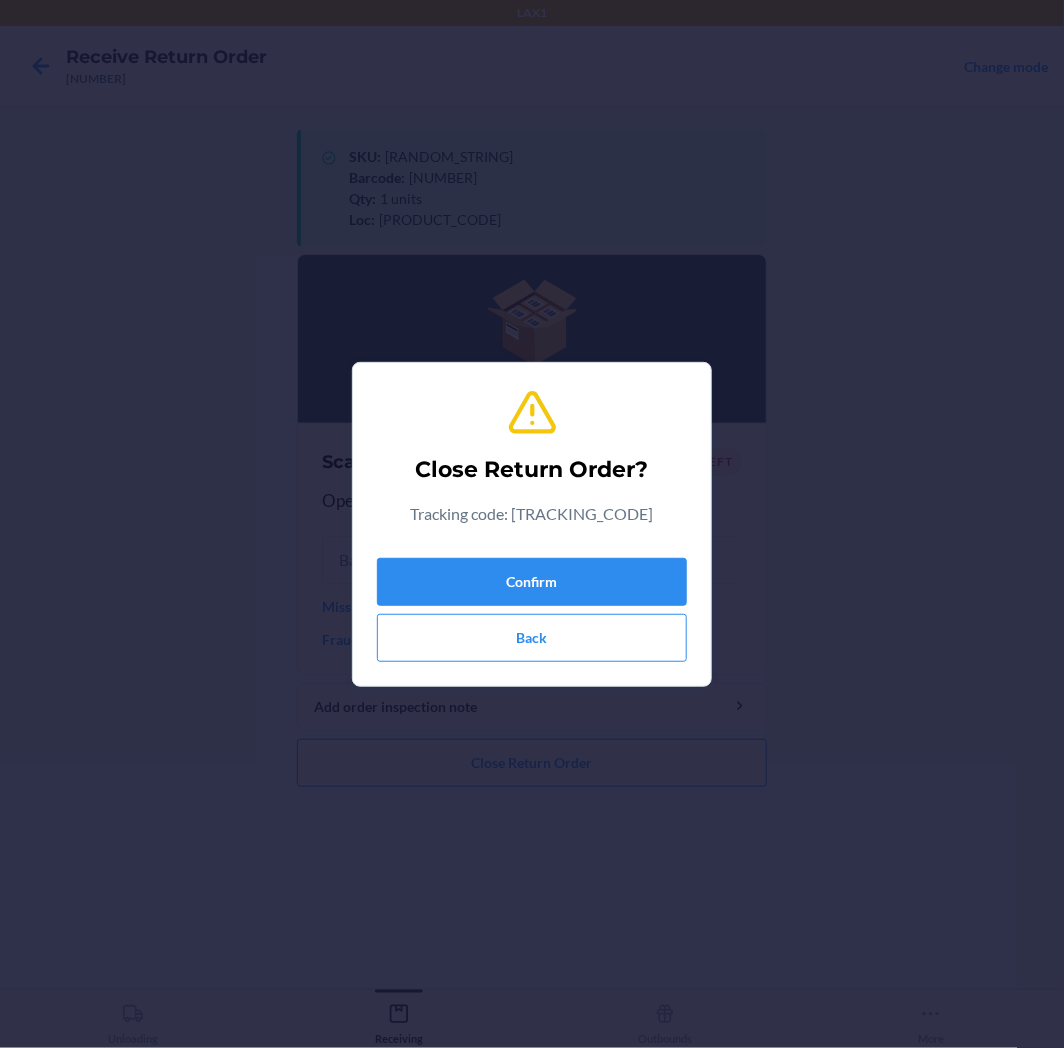 click on "Confirm Back" at bounding box center [532, 606] 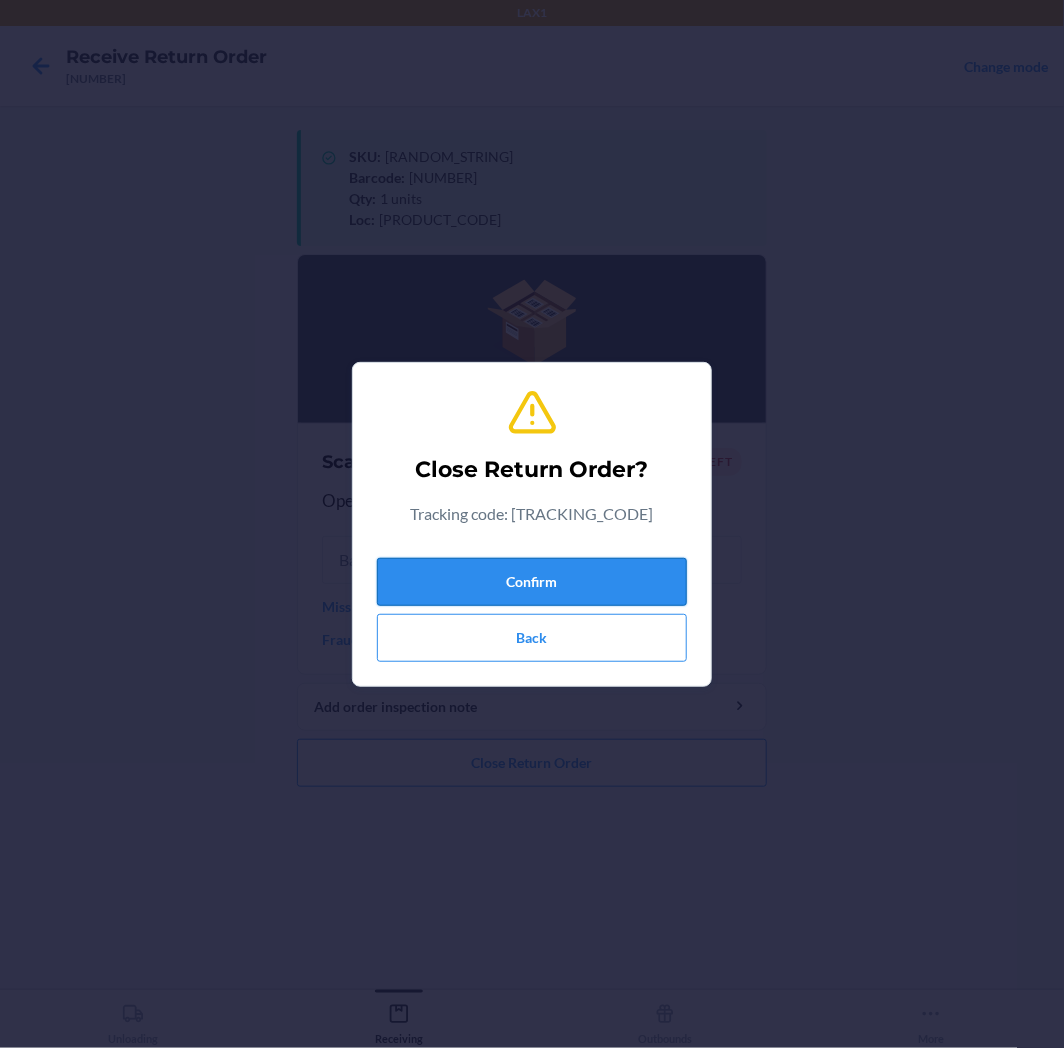 click on "Confirm" at bounding box center (532, 582) 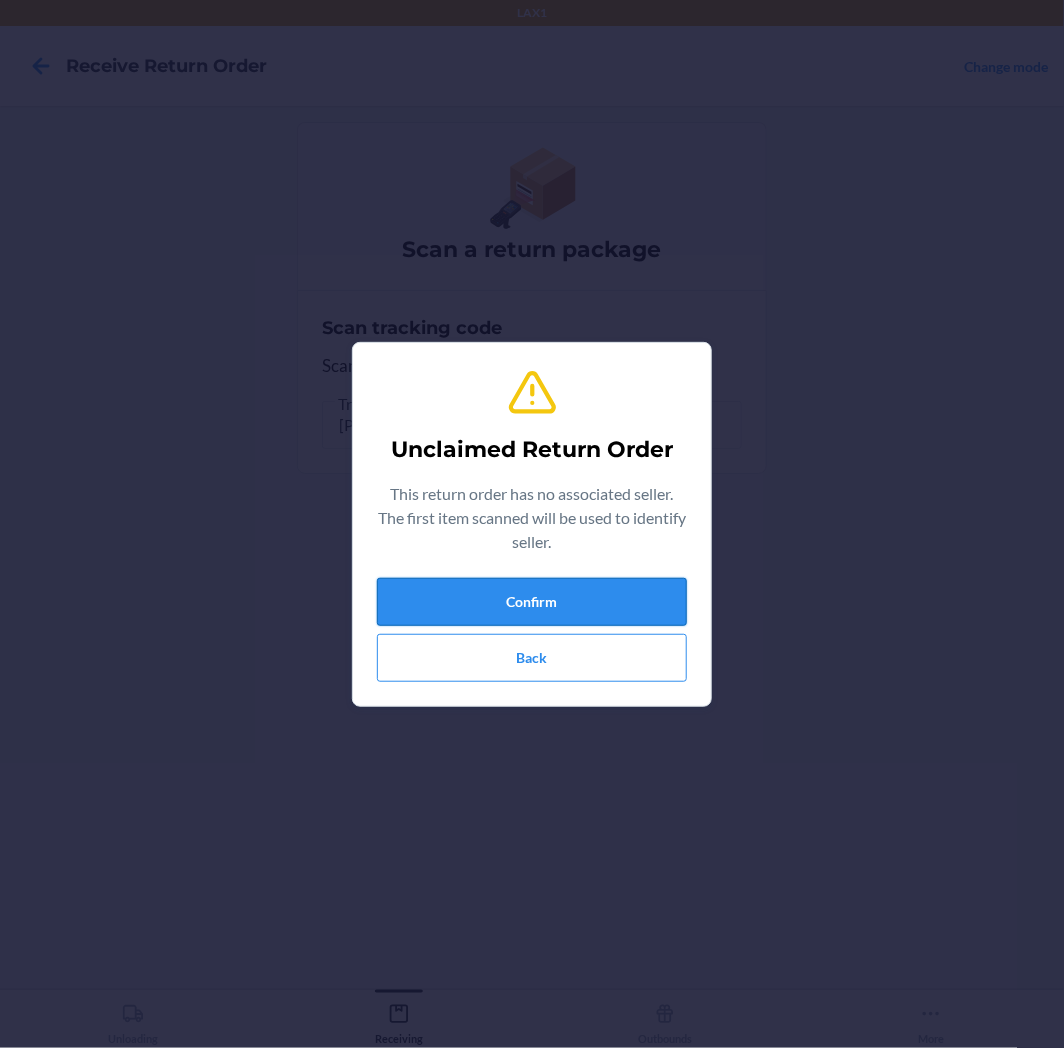 click on "Confirm" at bounding box center (532, 602) 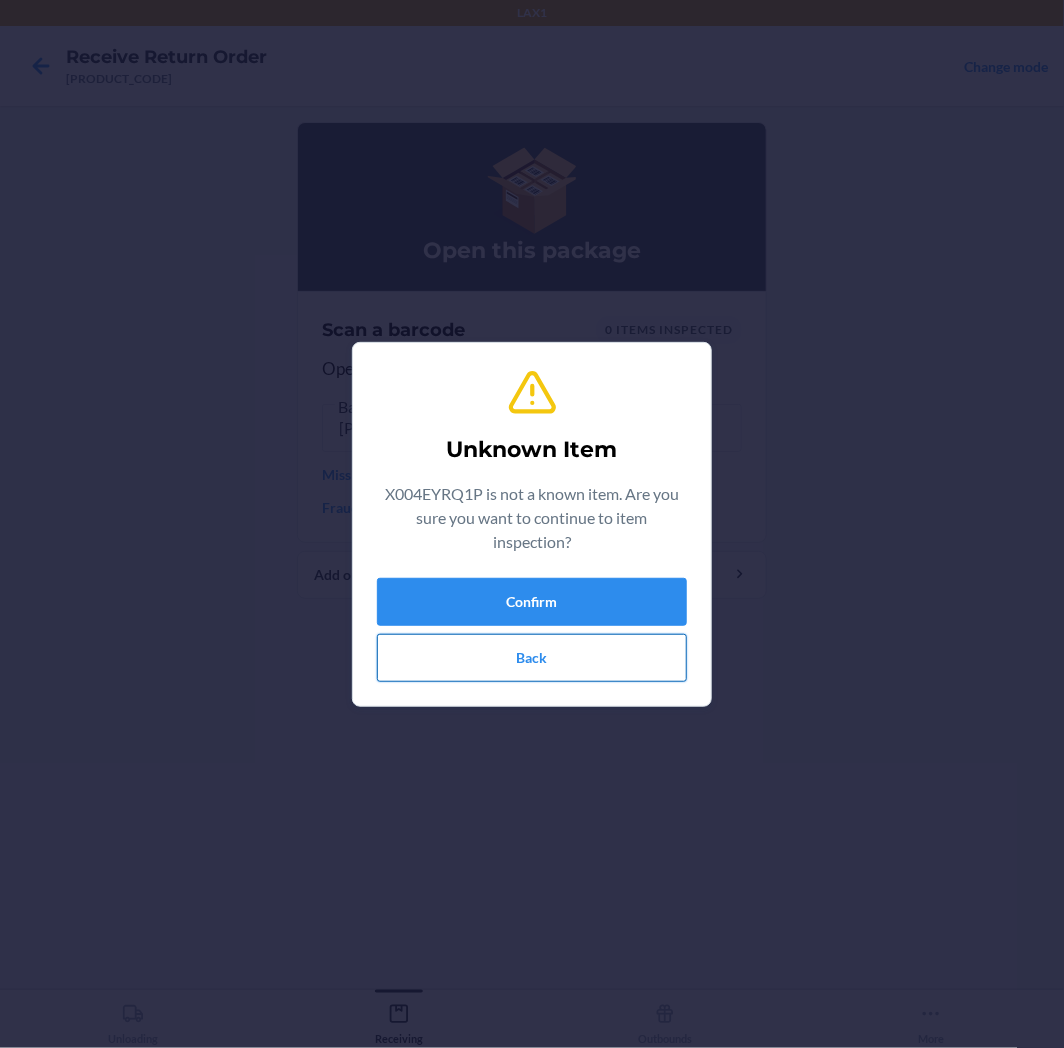 click on "Back" at bounding box center [532, 658] 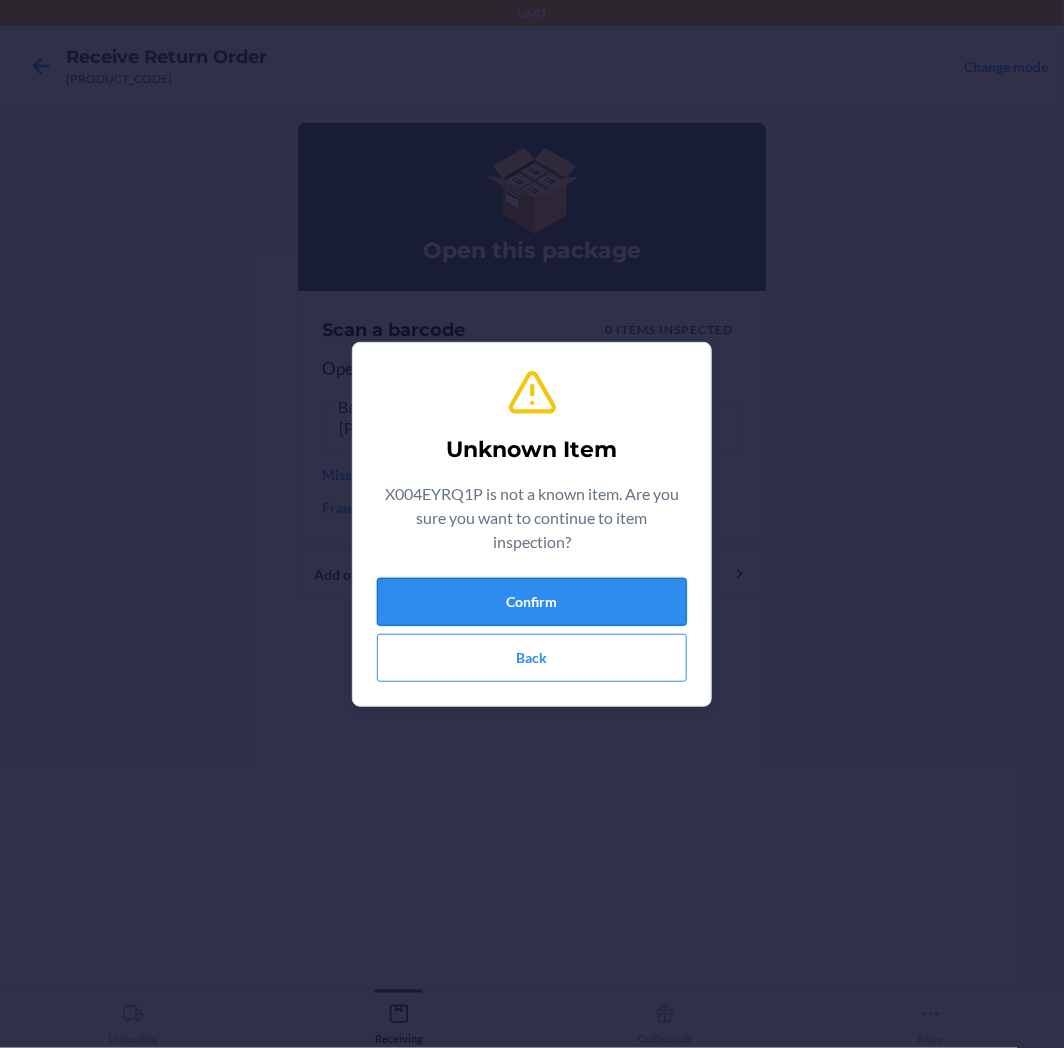 click on "Confirm" at bounding box center (532, 602) 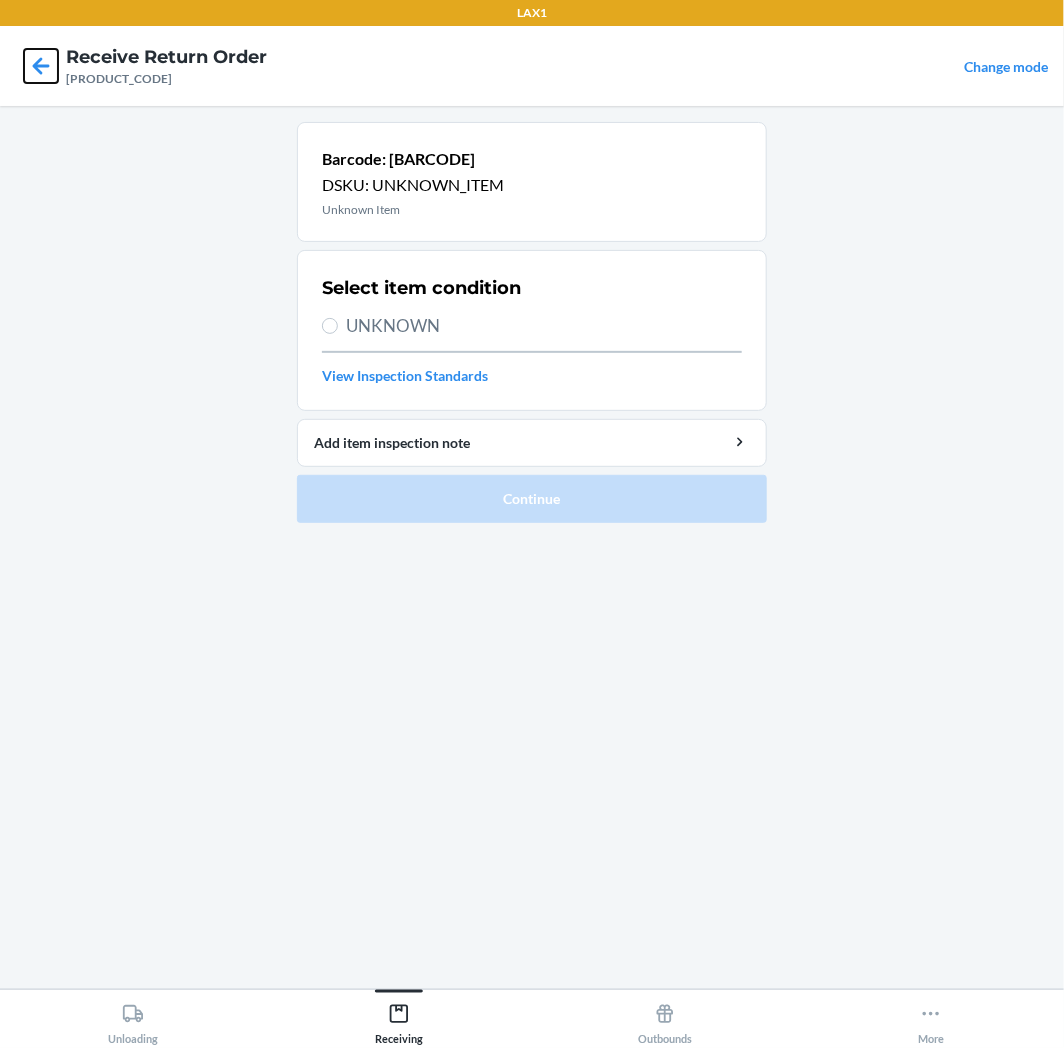 click 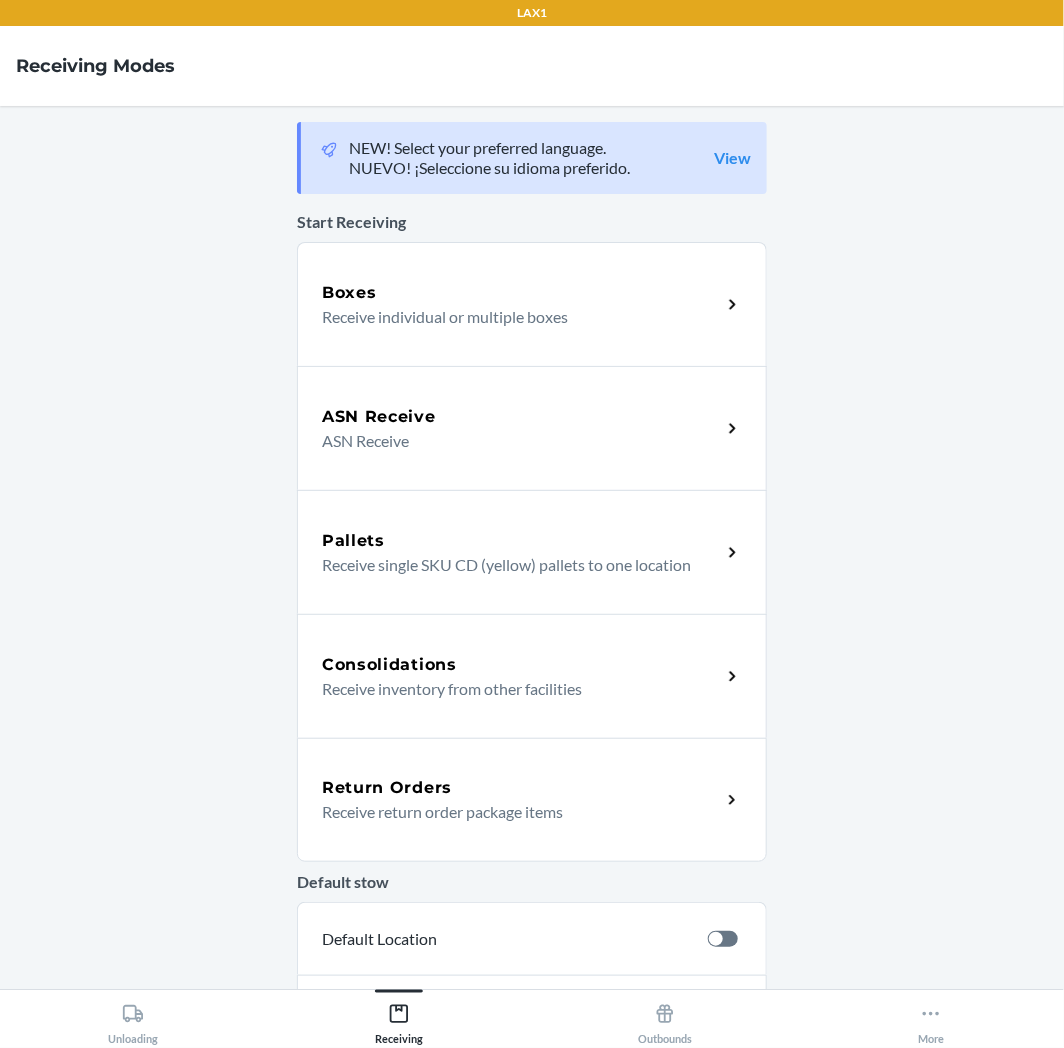 click on "Receive return order package items" at bounding box center [513, 812] 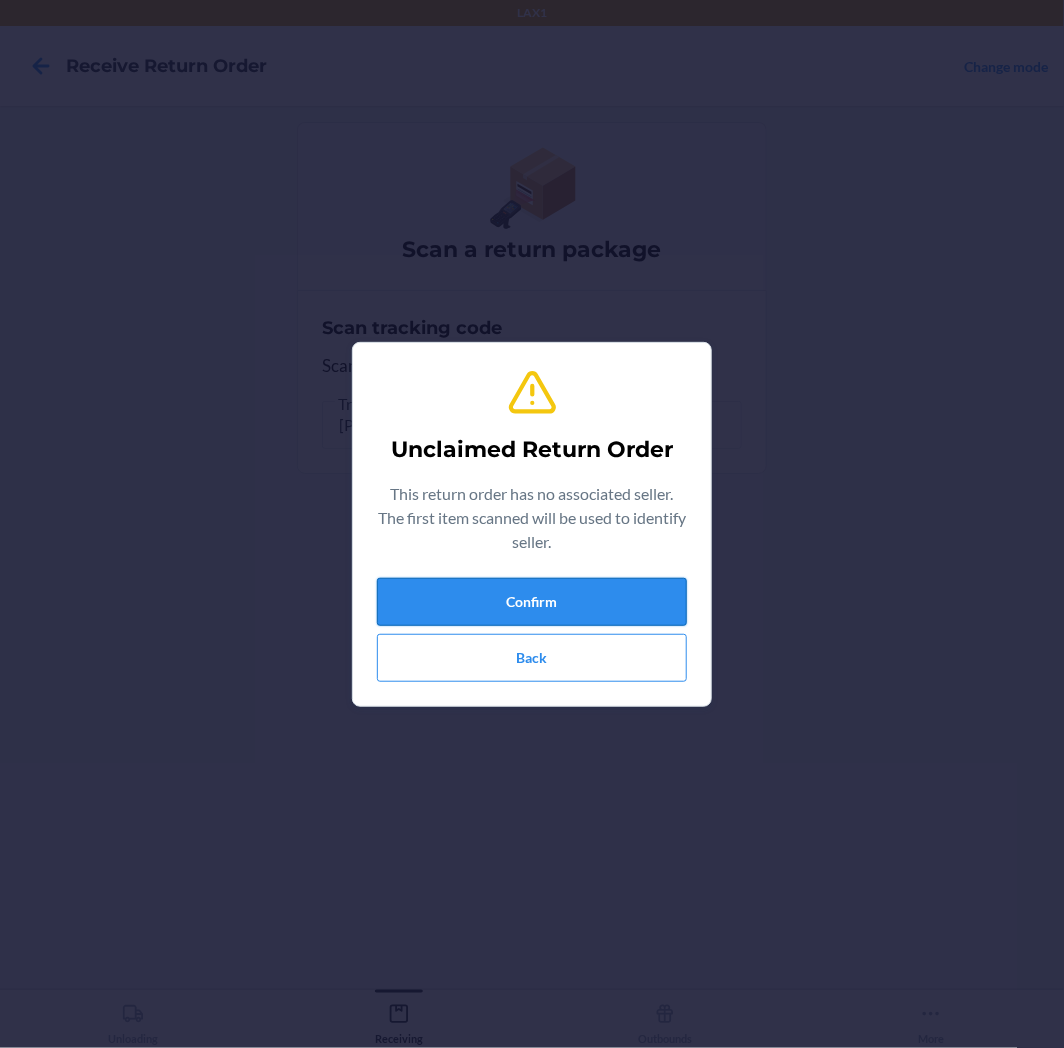 click on "Confirm" at bounding box center [532, 602] 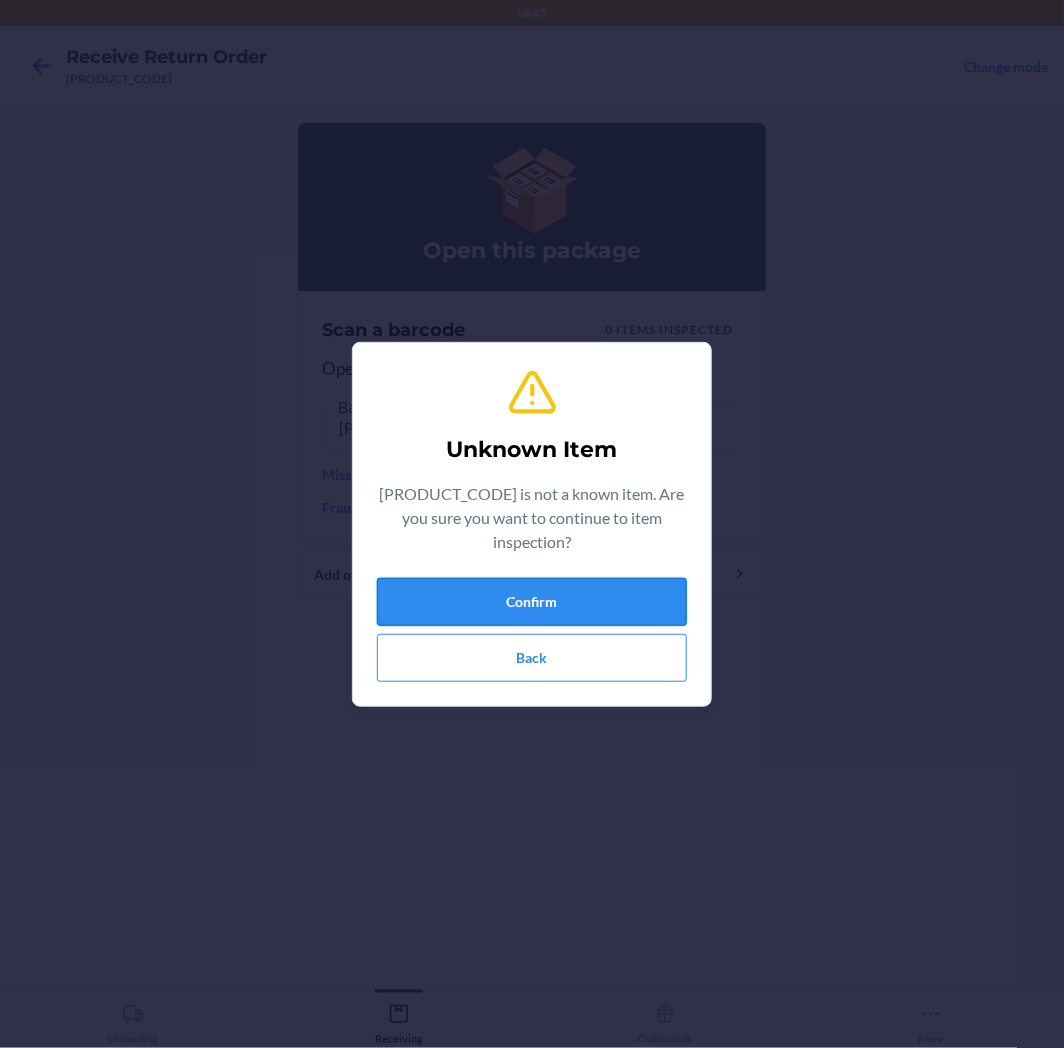 click on "Confirm" at bounding box center (532, 602) 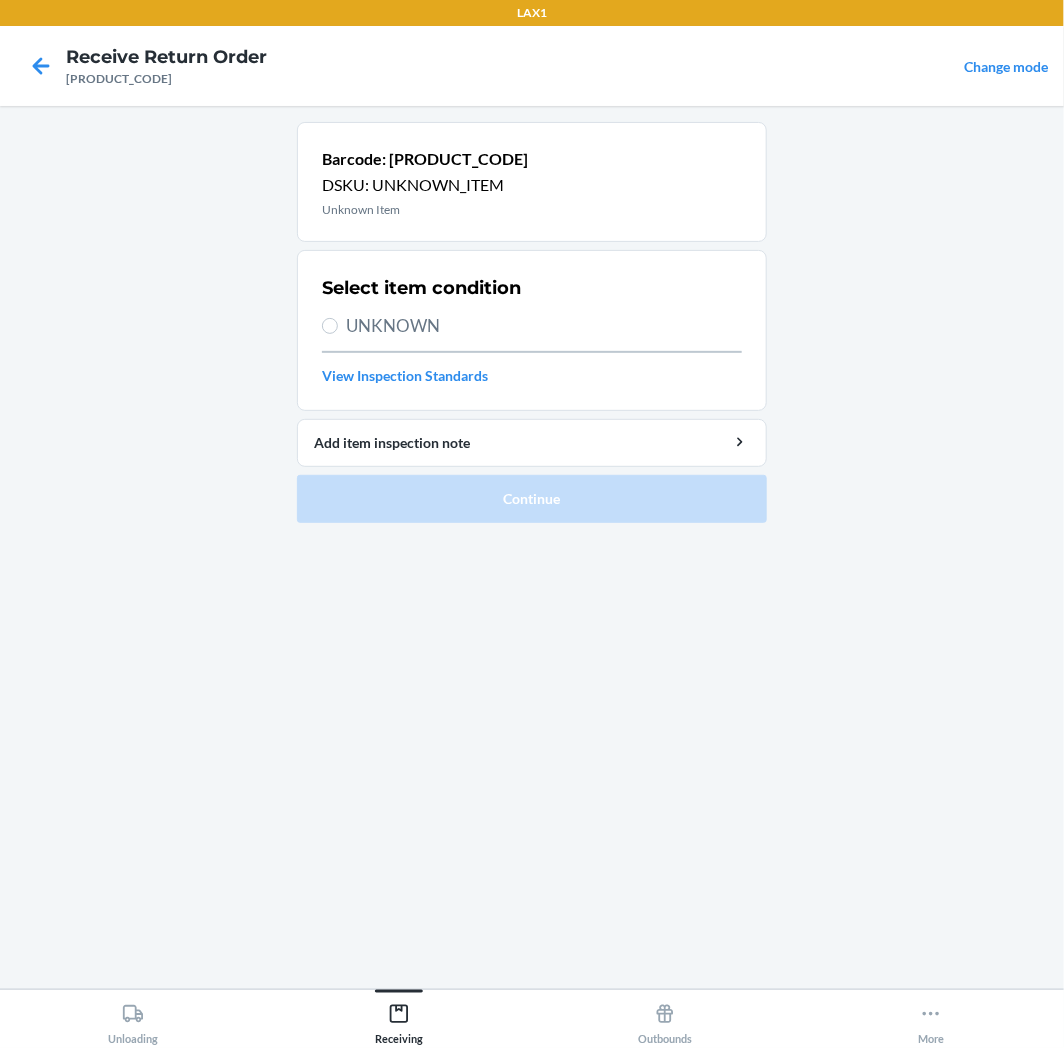 click on "UNKNOWN" at bounding box center (544, 326) 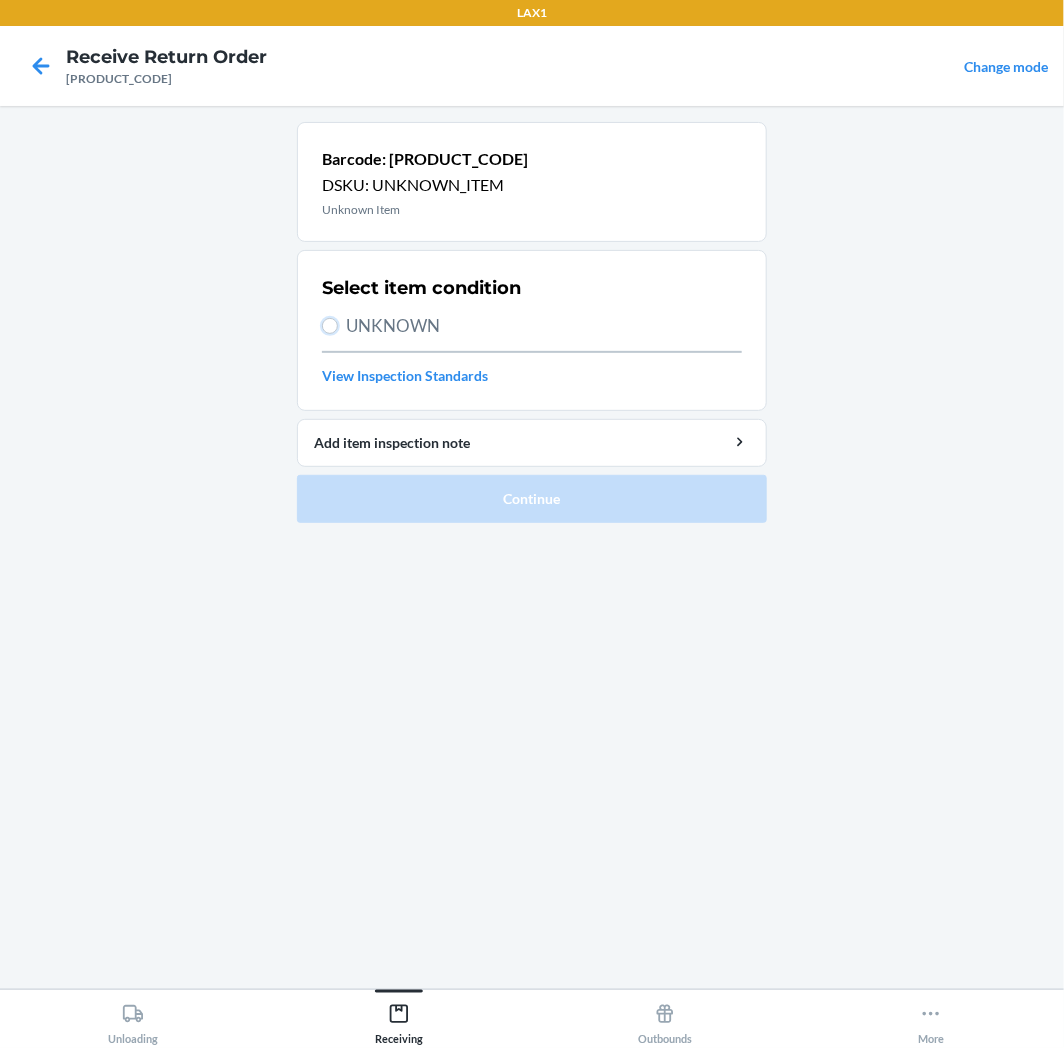 click on "UNKNOWN" at bounding box center [330, 326] 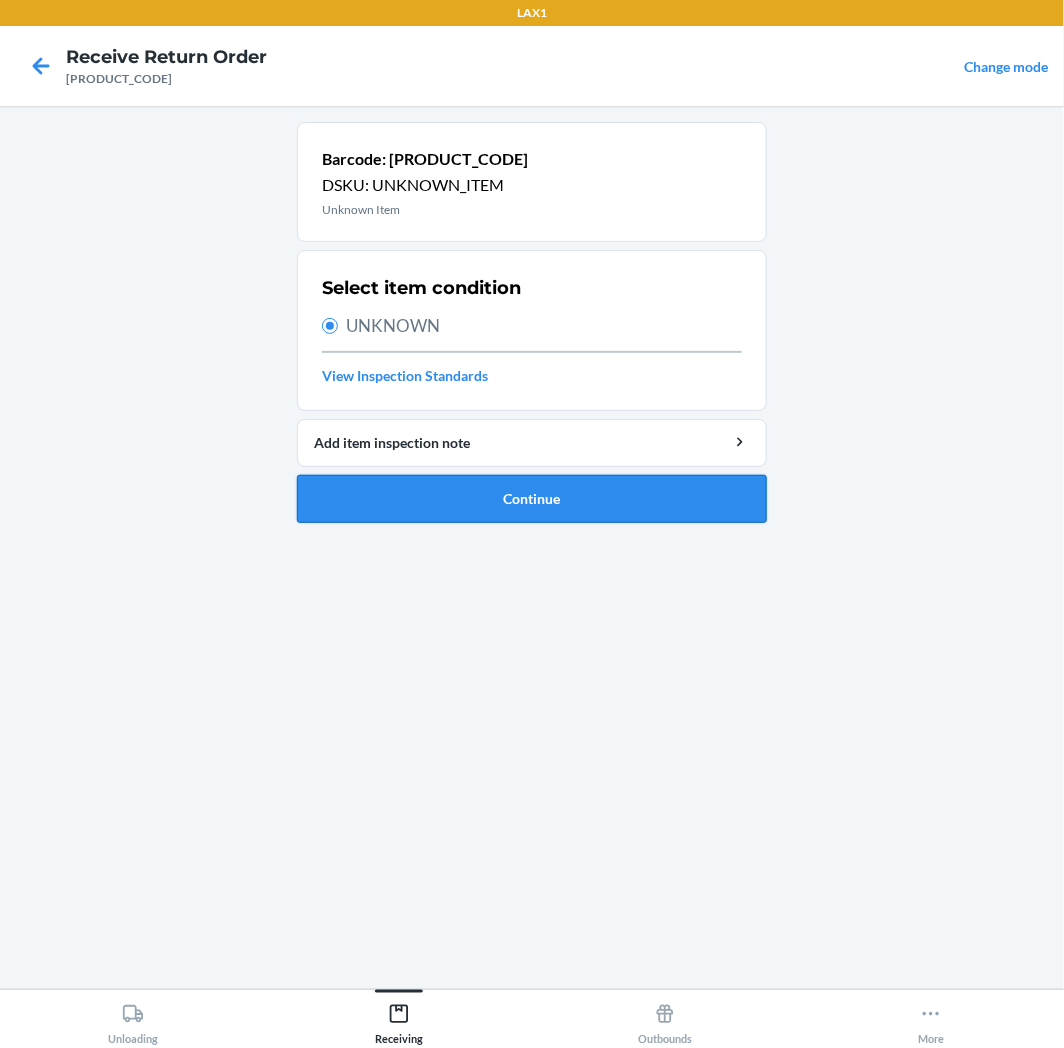 click on "Continue" at bounding box center (532, 499) 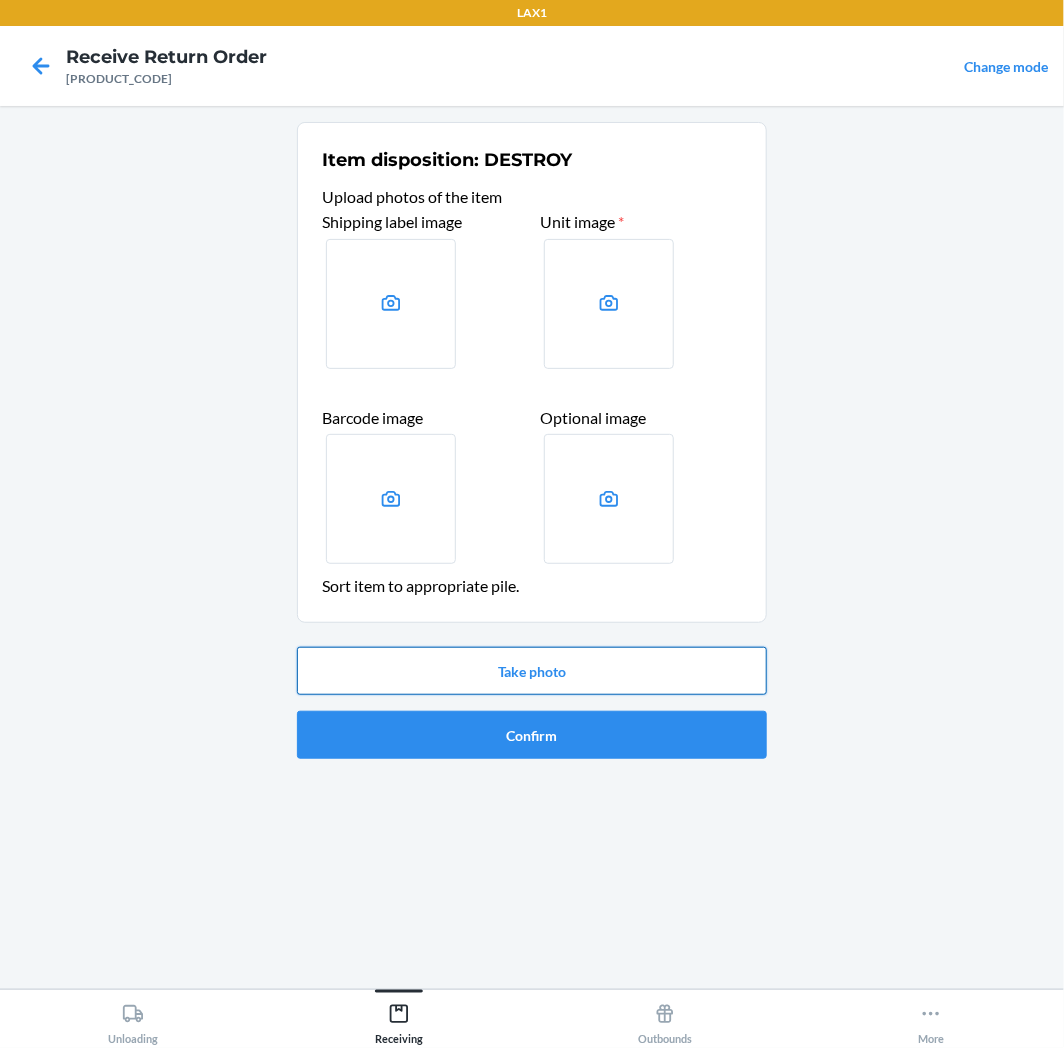 click on "Take photo" at bounding box center (532, 671) 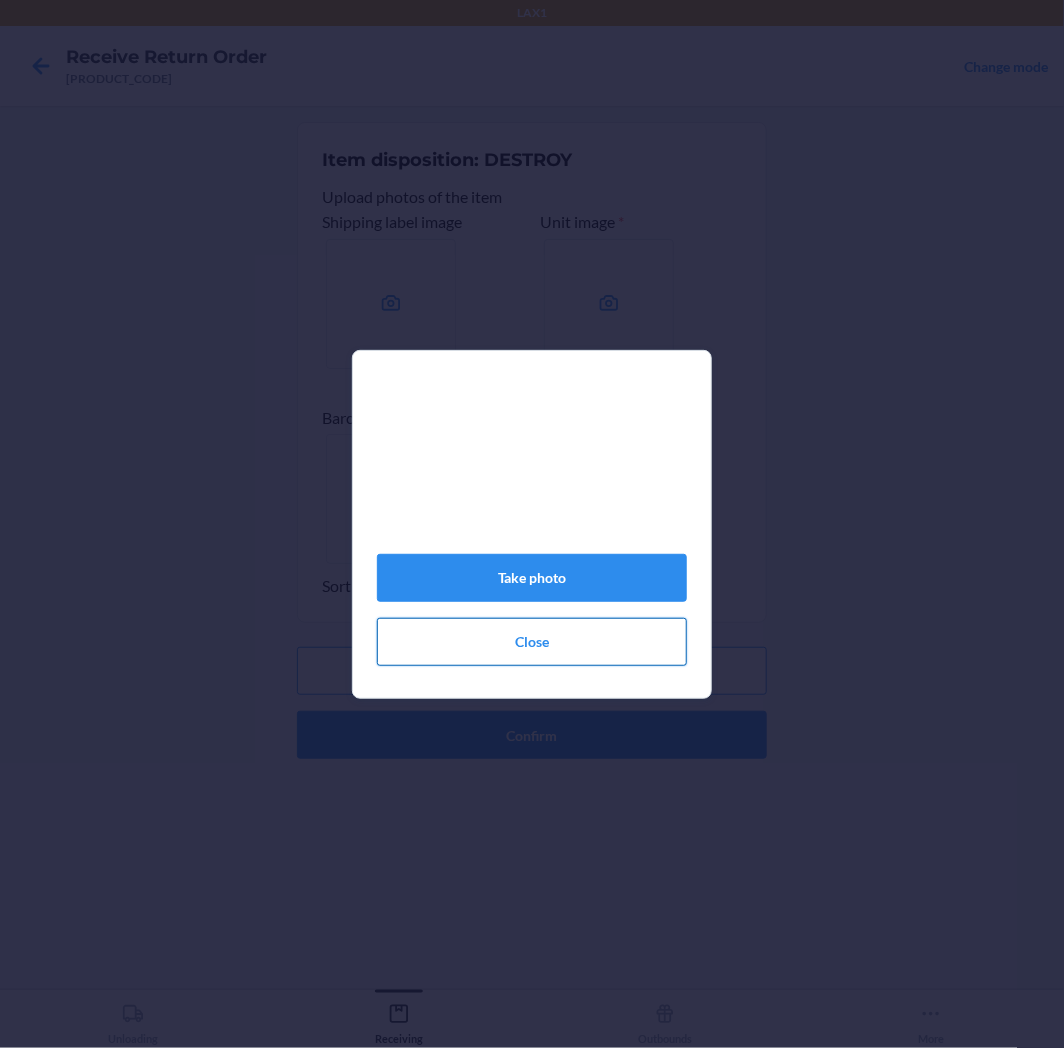 click on "Close" 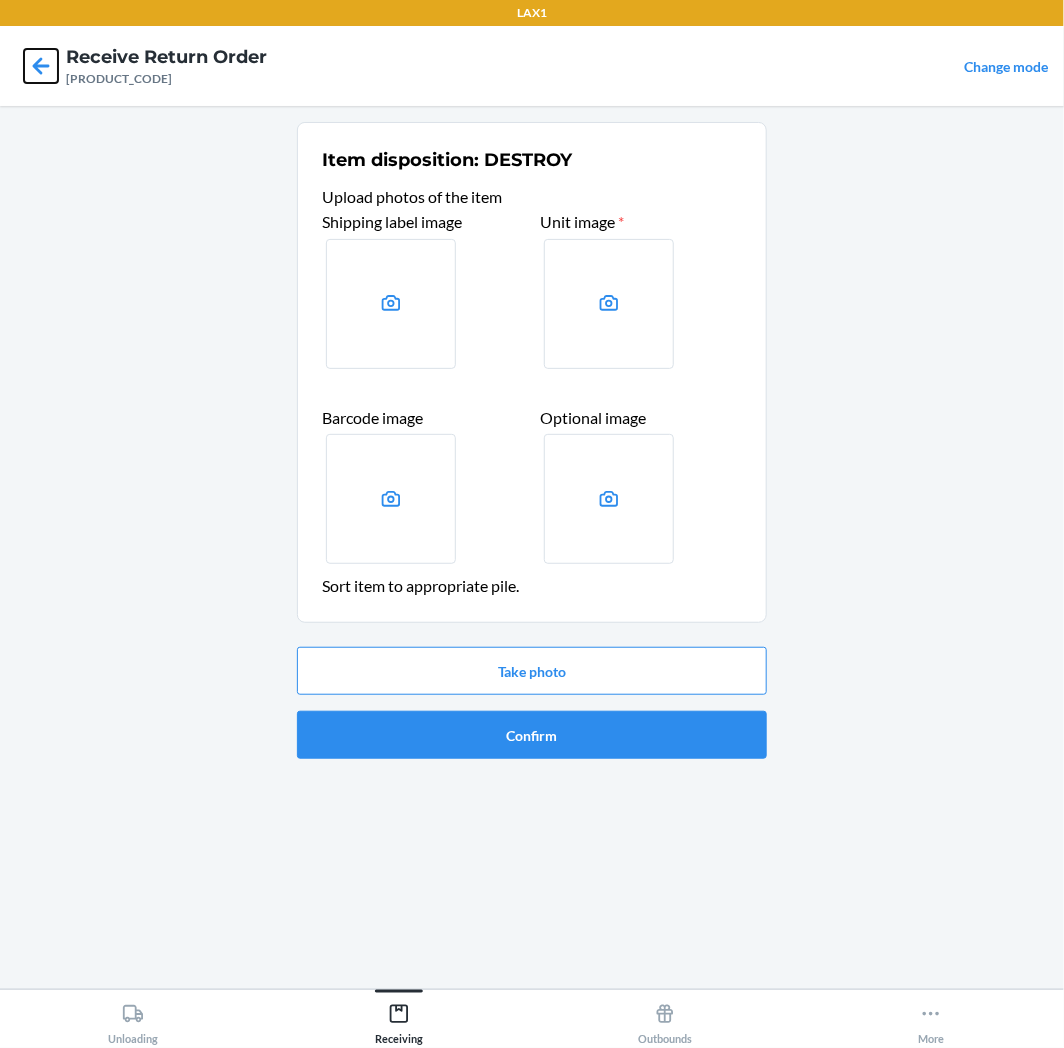 click 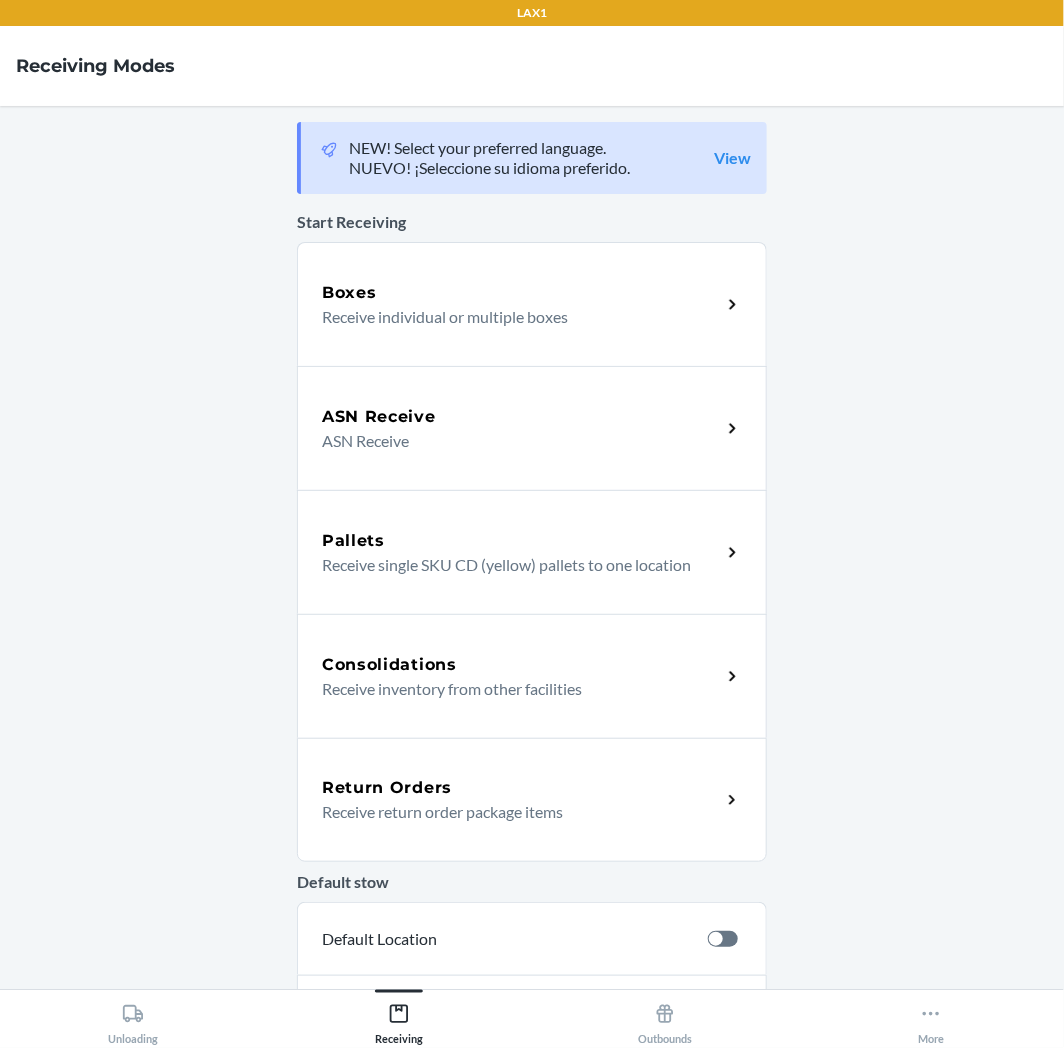 click on "Return Orders Receive return order package items" at bounding box center (532, 800) 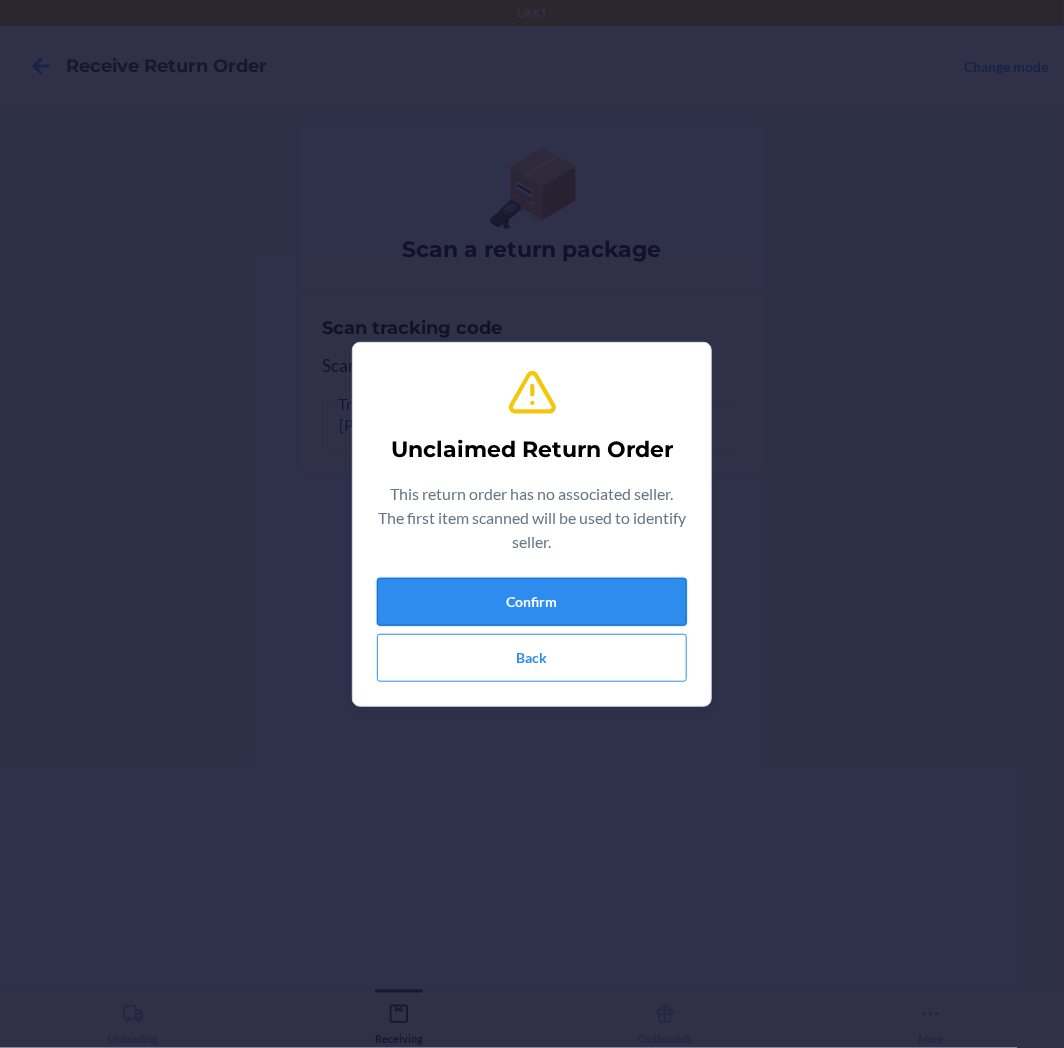 click on "Confirm" at bounding box center [532, 602] 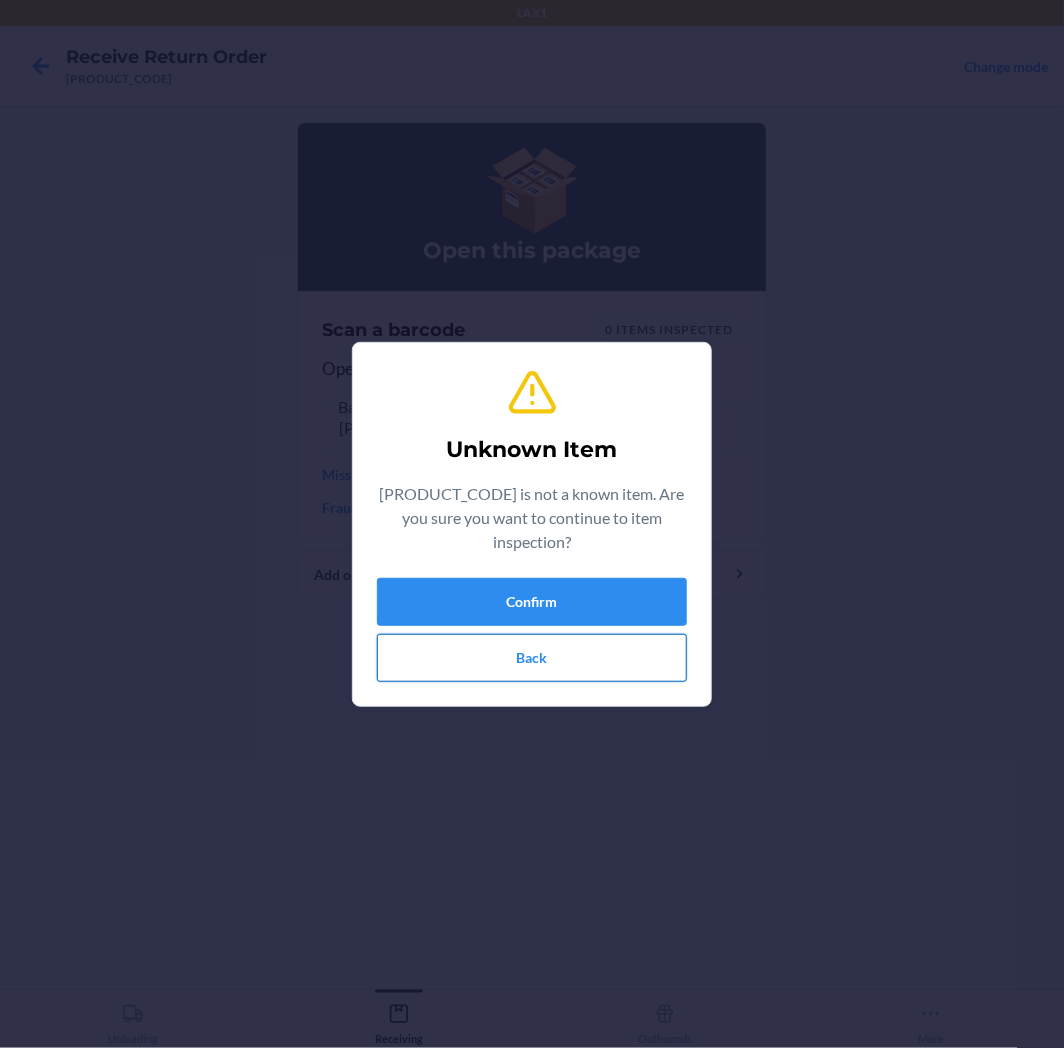 click on "Back" at bounding box center (532, 658) 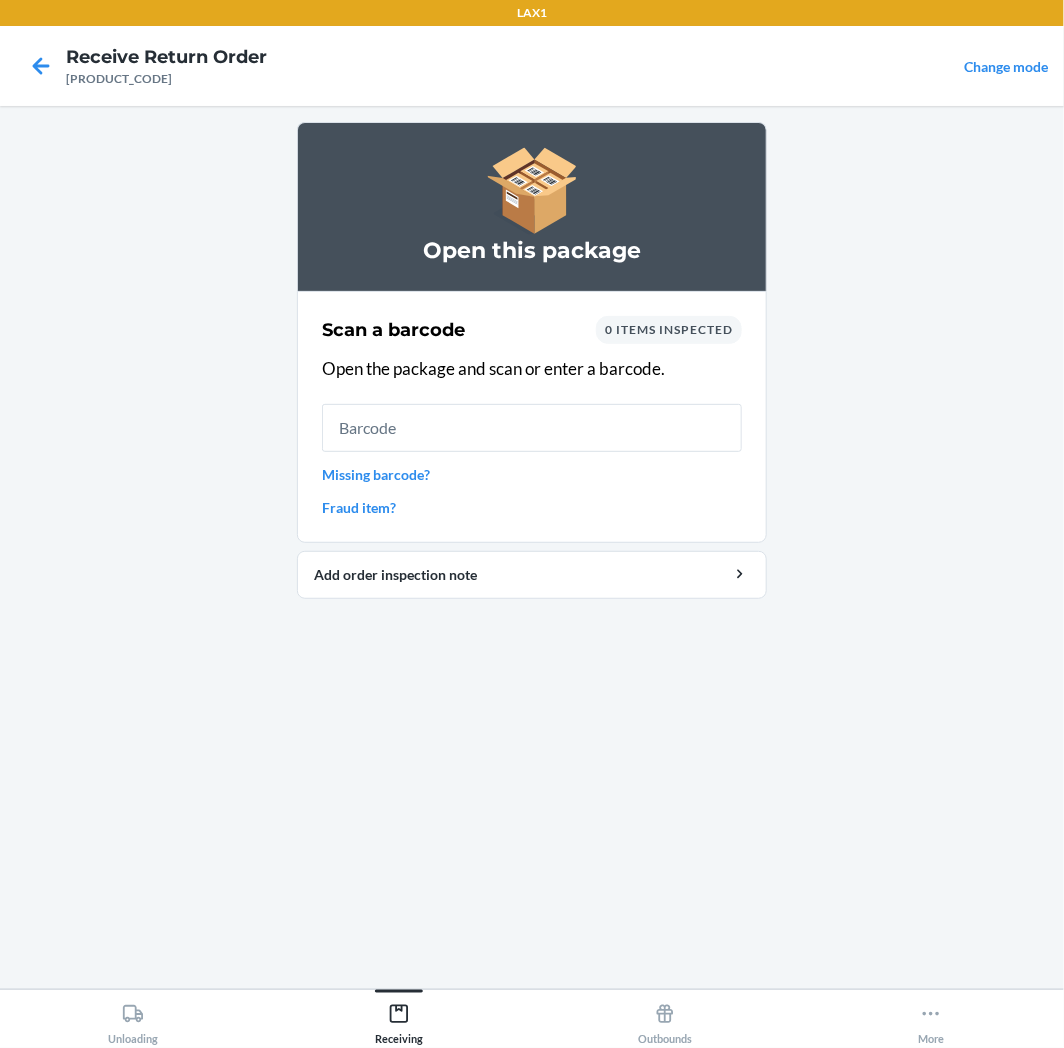 click on "Missing barcode?" at bounding box center (532, 474) 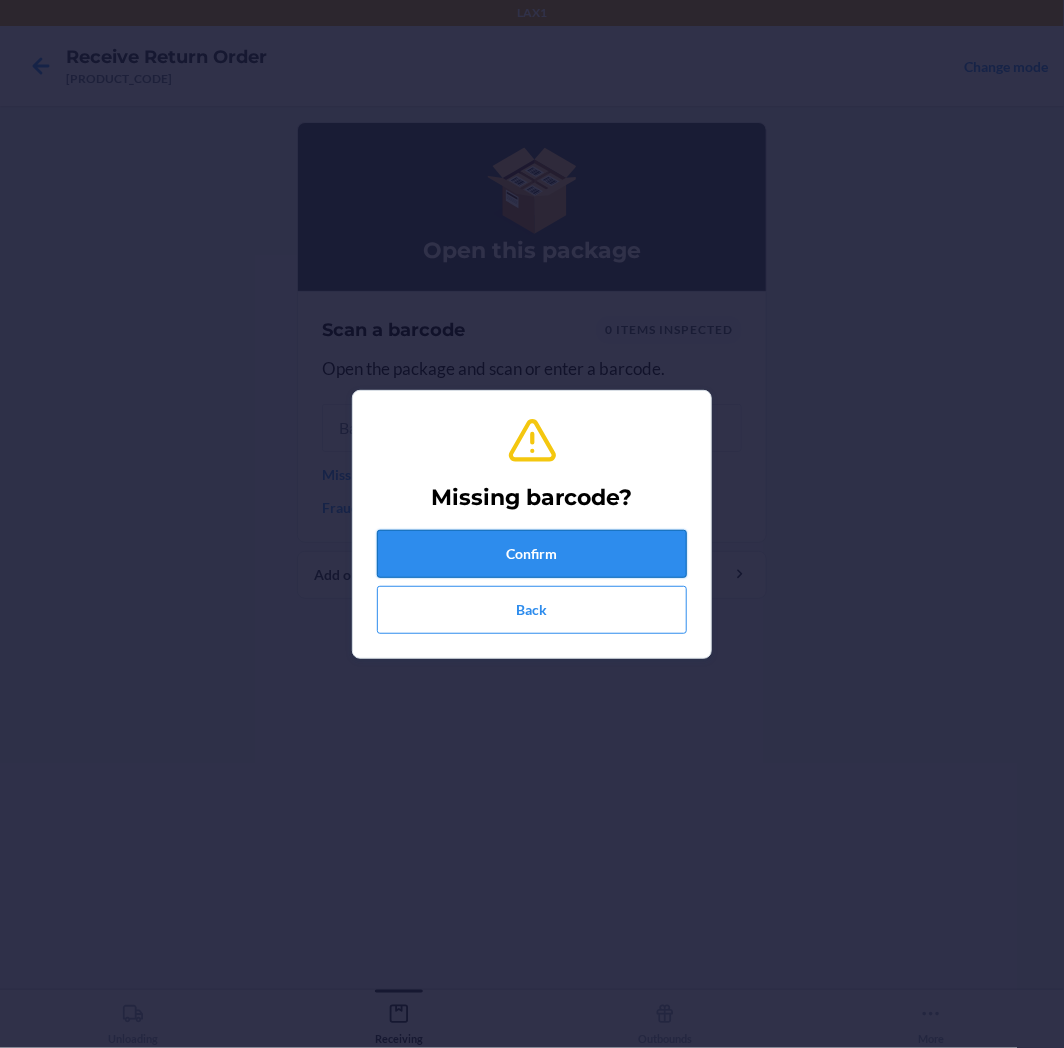 click on "Confirm" at bounding box center [532, 554] 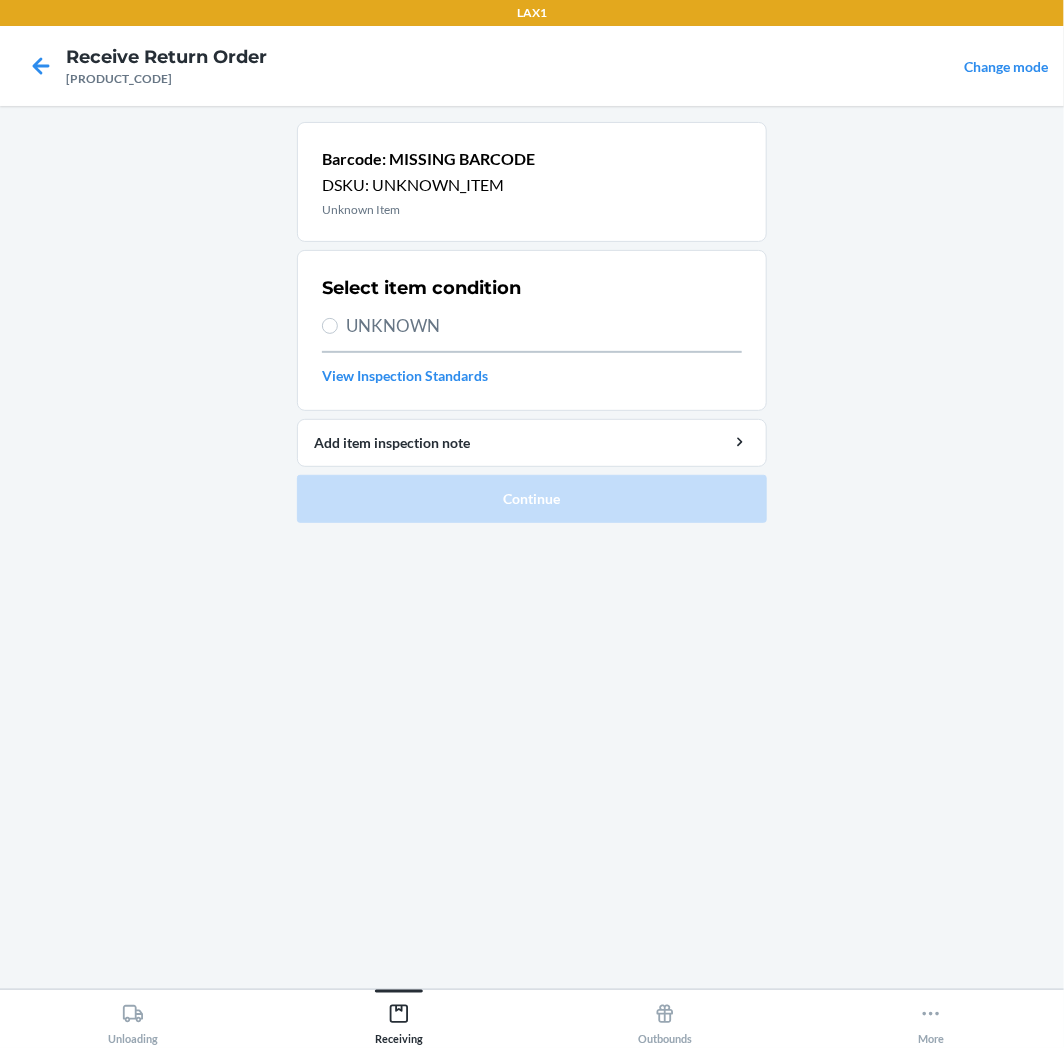 click on "Select item condition UNKNOWN View Inspection Standards" at bounding box center [532, 330] 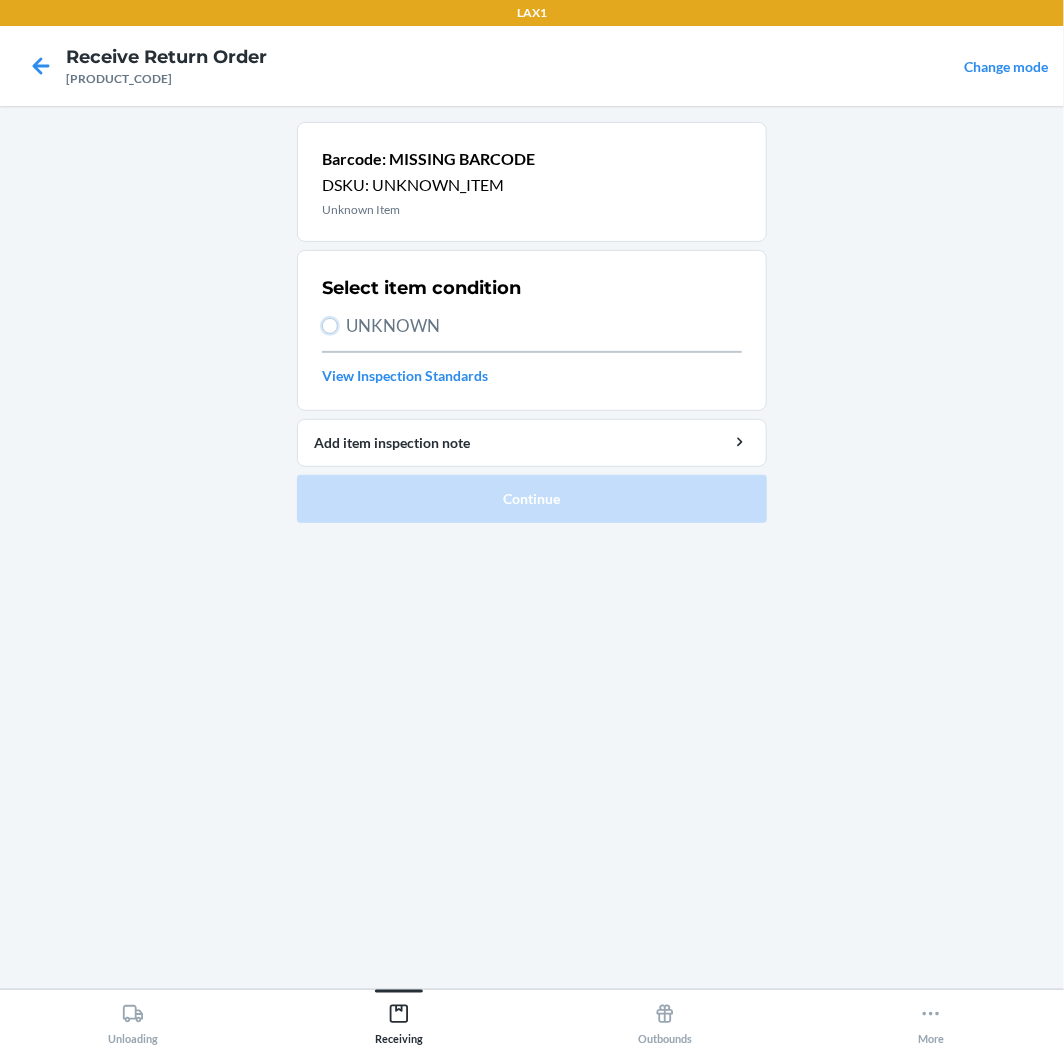 click on "UNKNOWN" at bounding box center [330, 326] 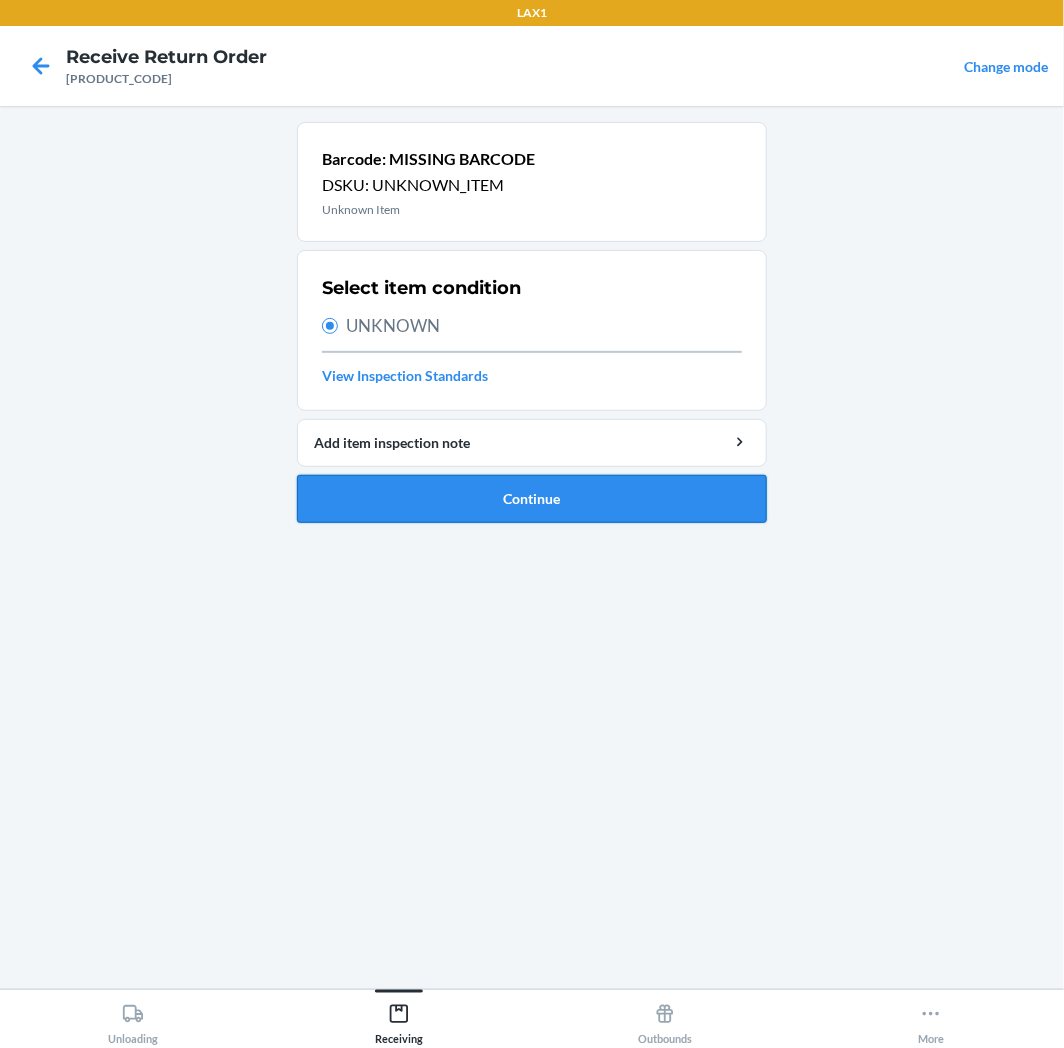 click on "Continue" at bounding box center [532, 499] 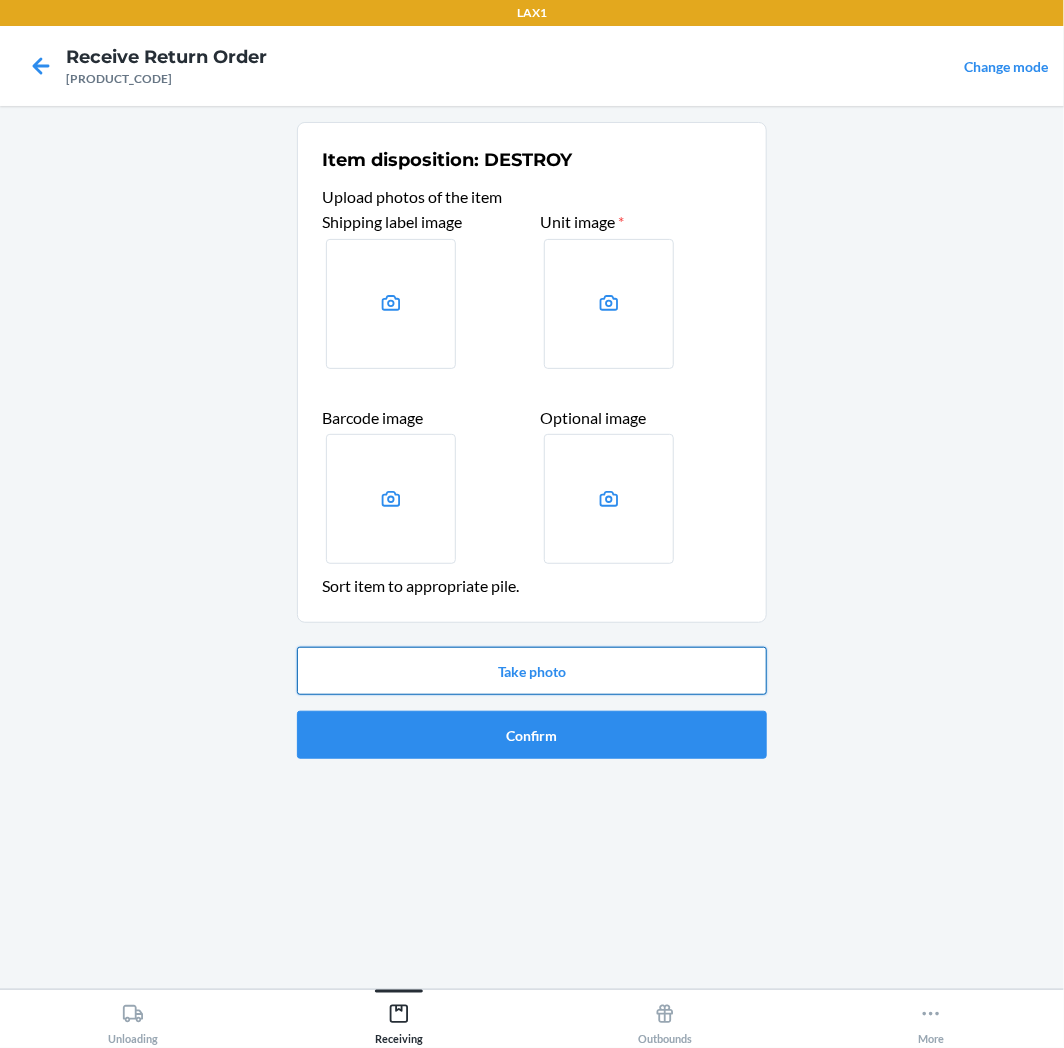 click on "Take photo" at bounding box center (532, 671) 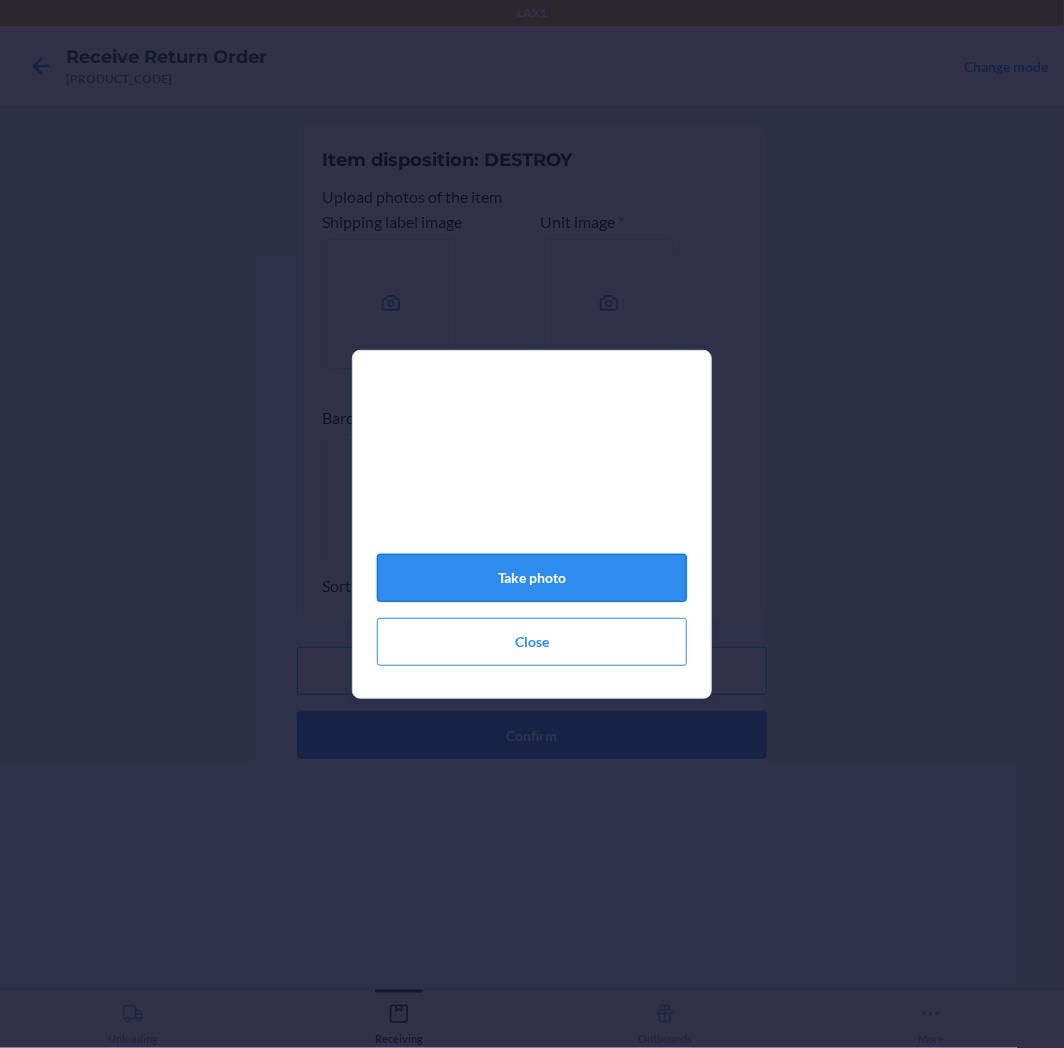 click on "Take photo" 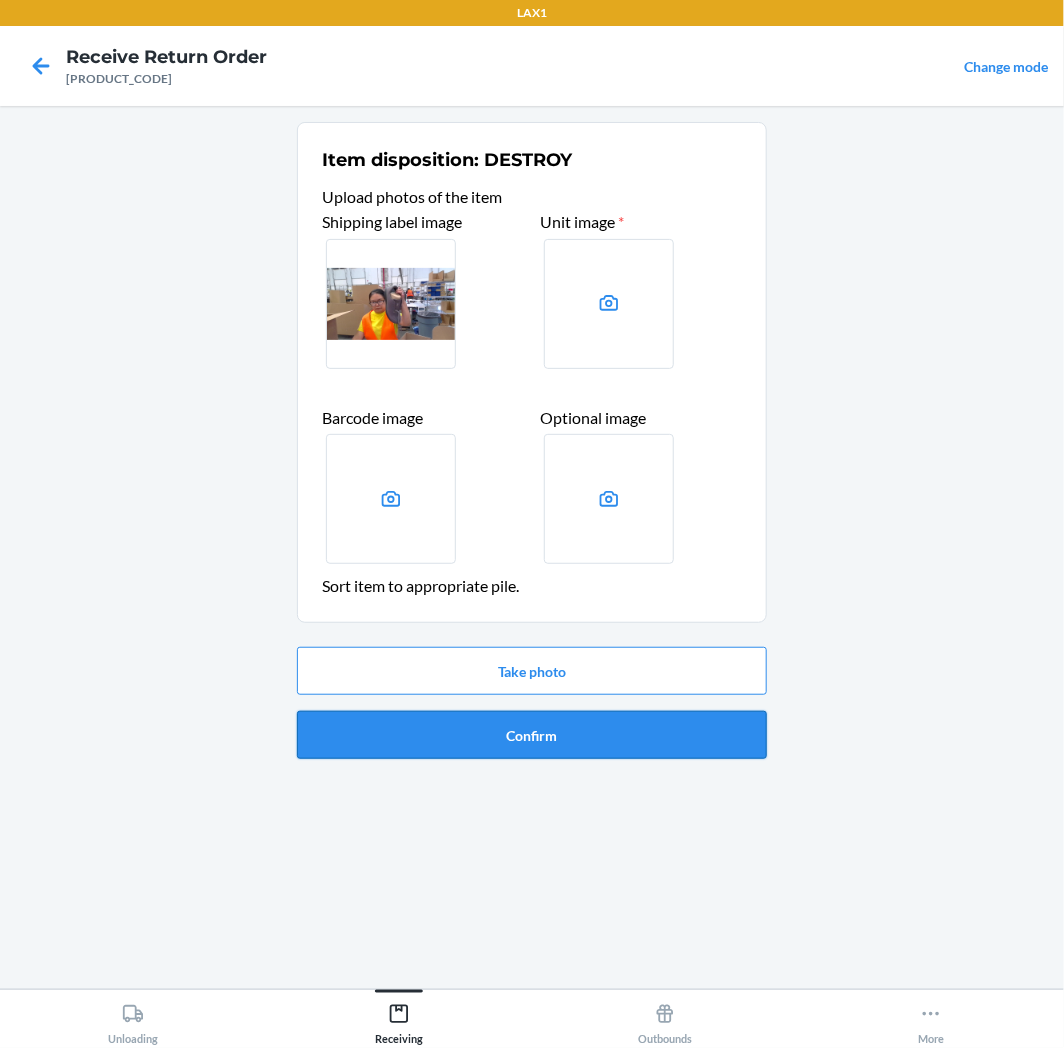 click on "Confirm" at bounding box center [532, 735] 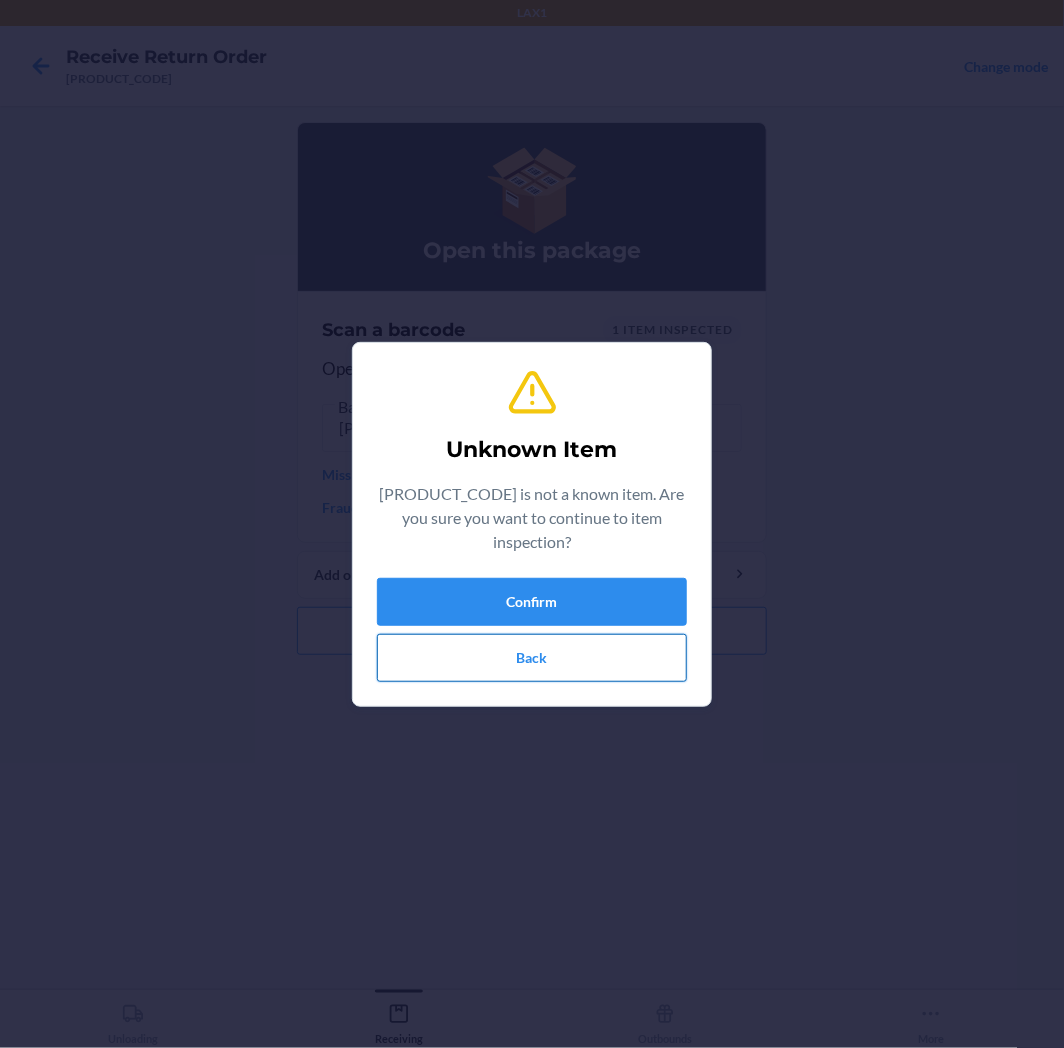 click on "Back" at bounding box center (532, 658) 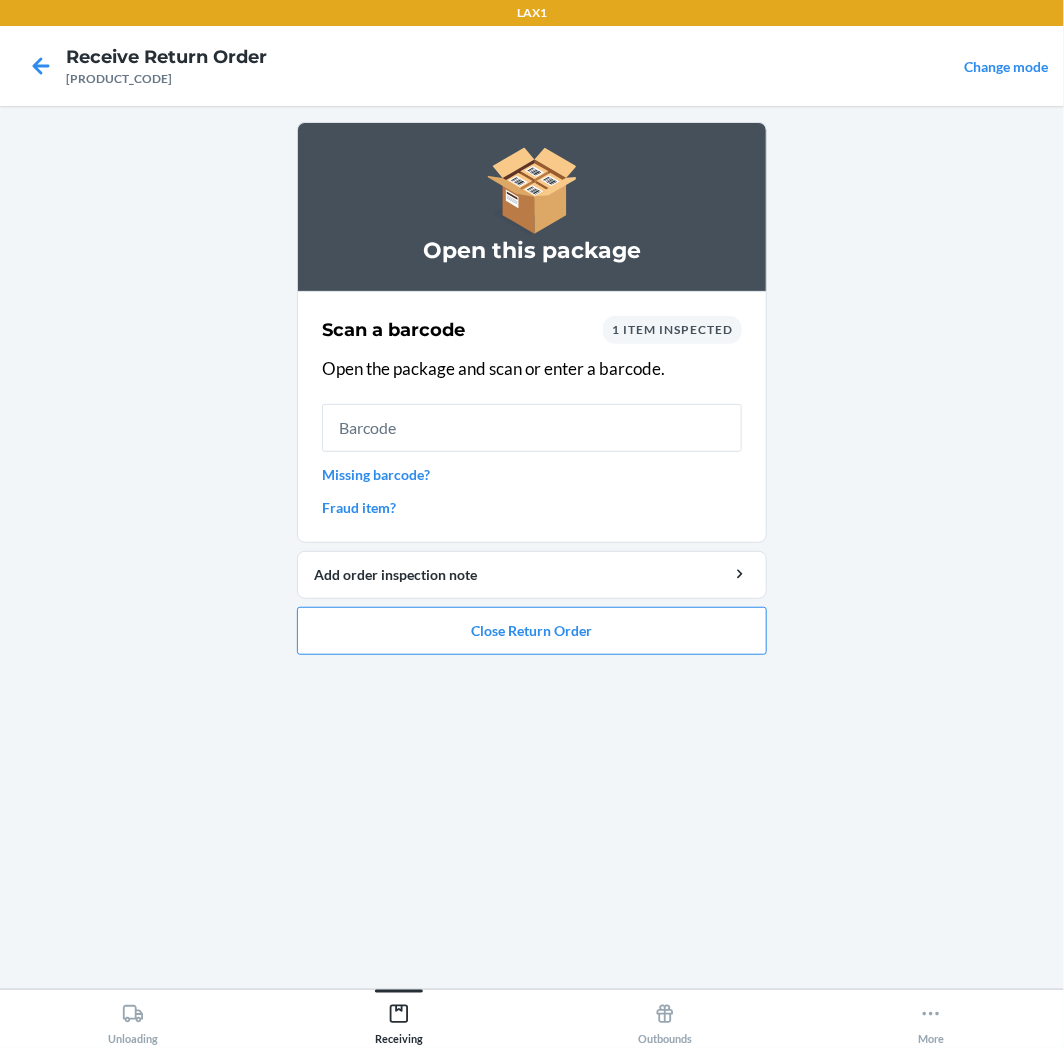 click on "Missing barcode?" at bounding box center (532, 474) 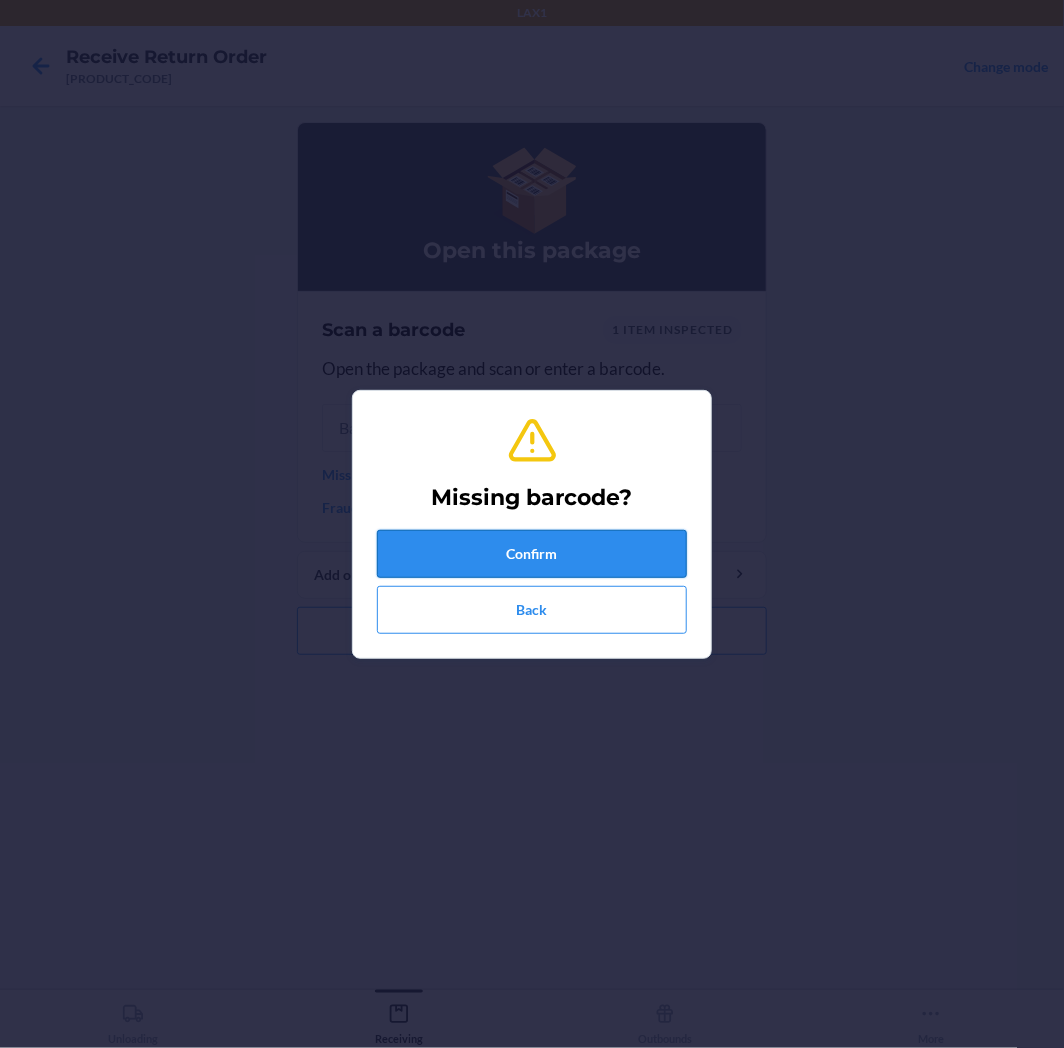 click on "Confirm" at bounding box center [532, 554] 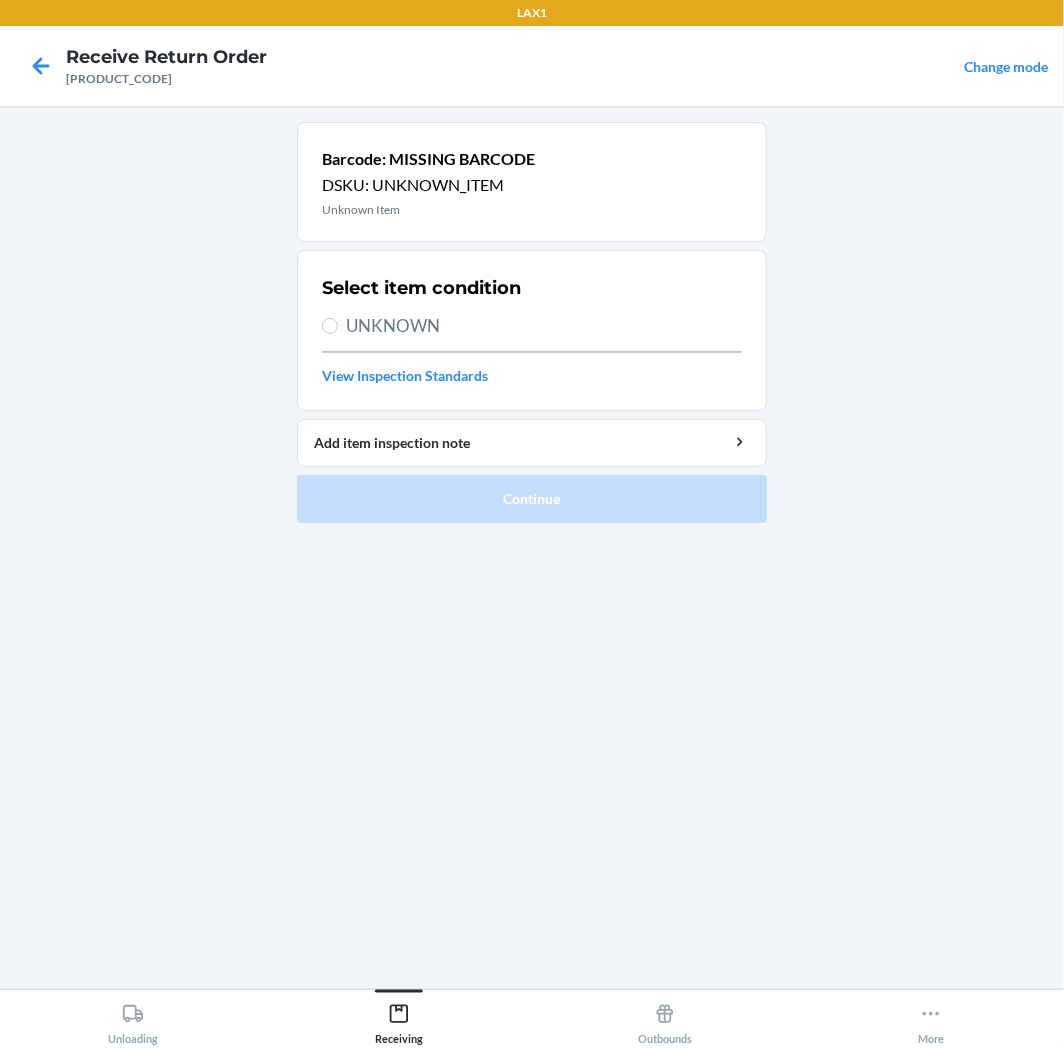 click on "UNKNOWN" at bounding box center (544, 326) 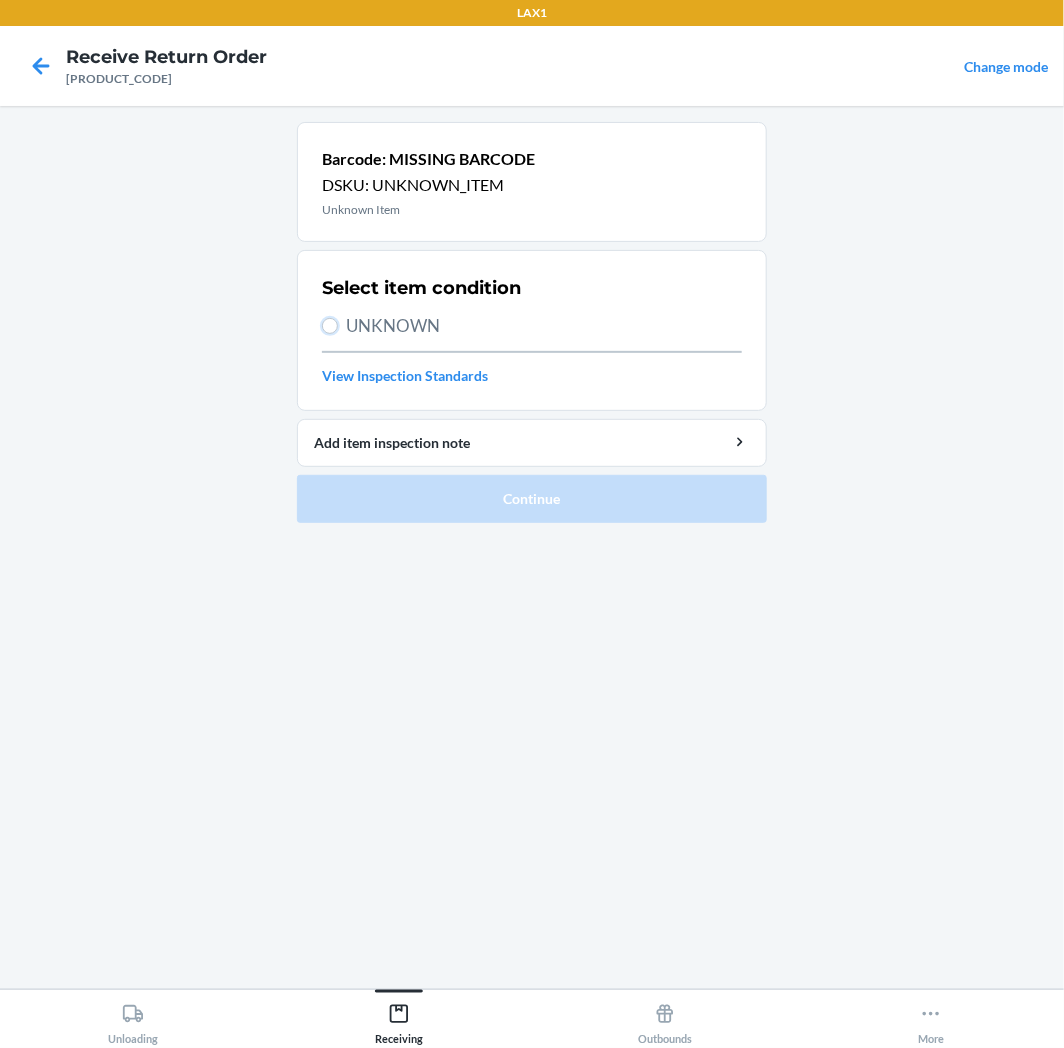 click on "UNKNOWN" at bounding box center (330, 326) 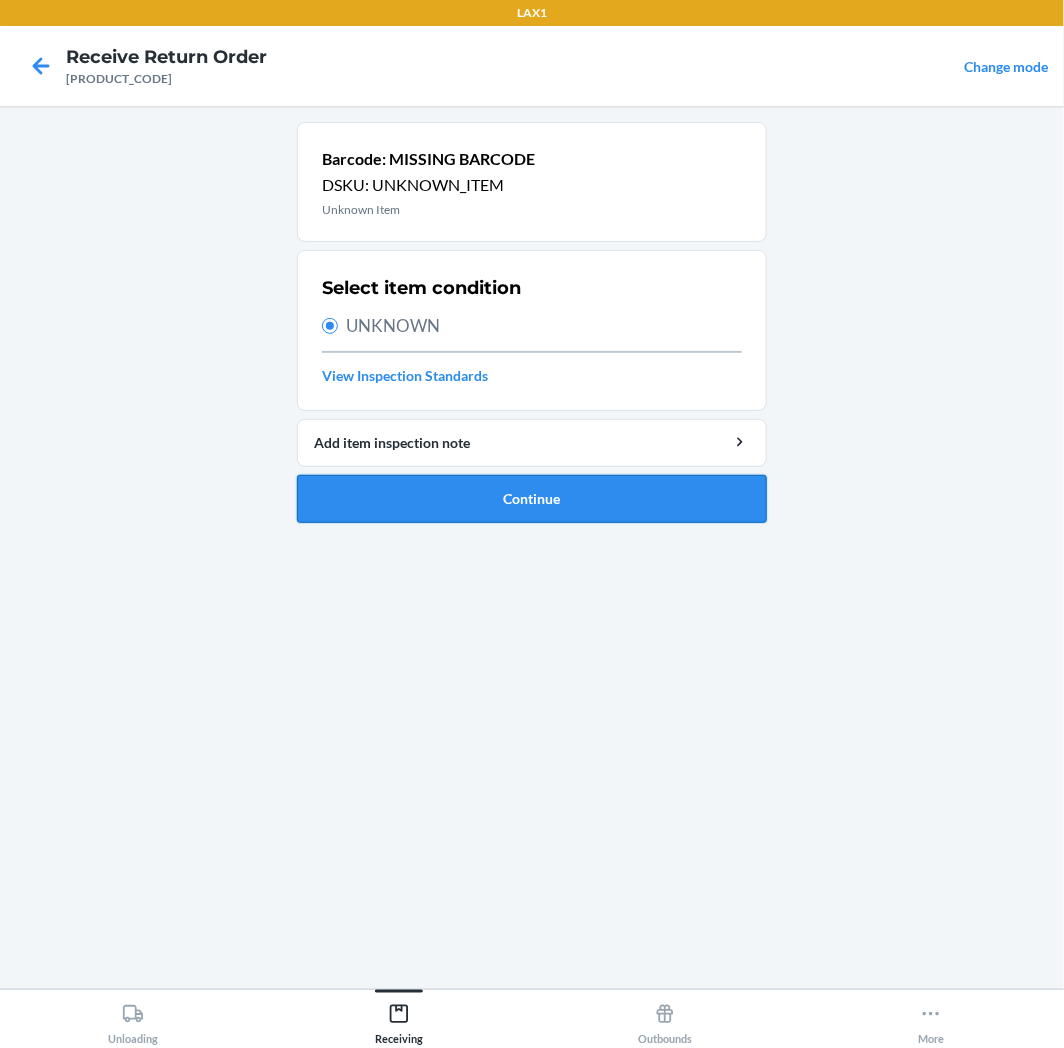 click on "Continue" at bounding box center (532, 499) 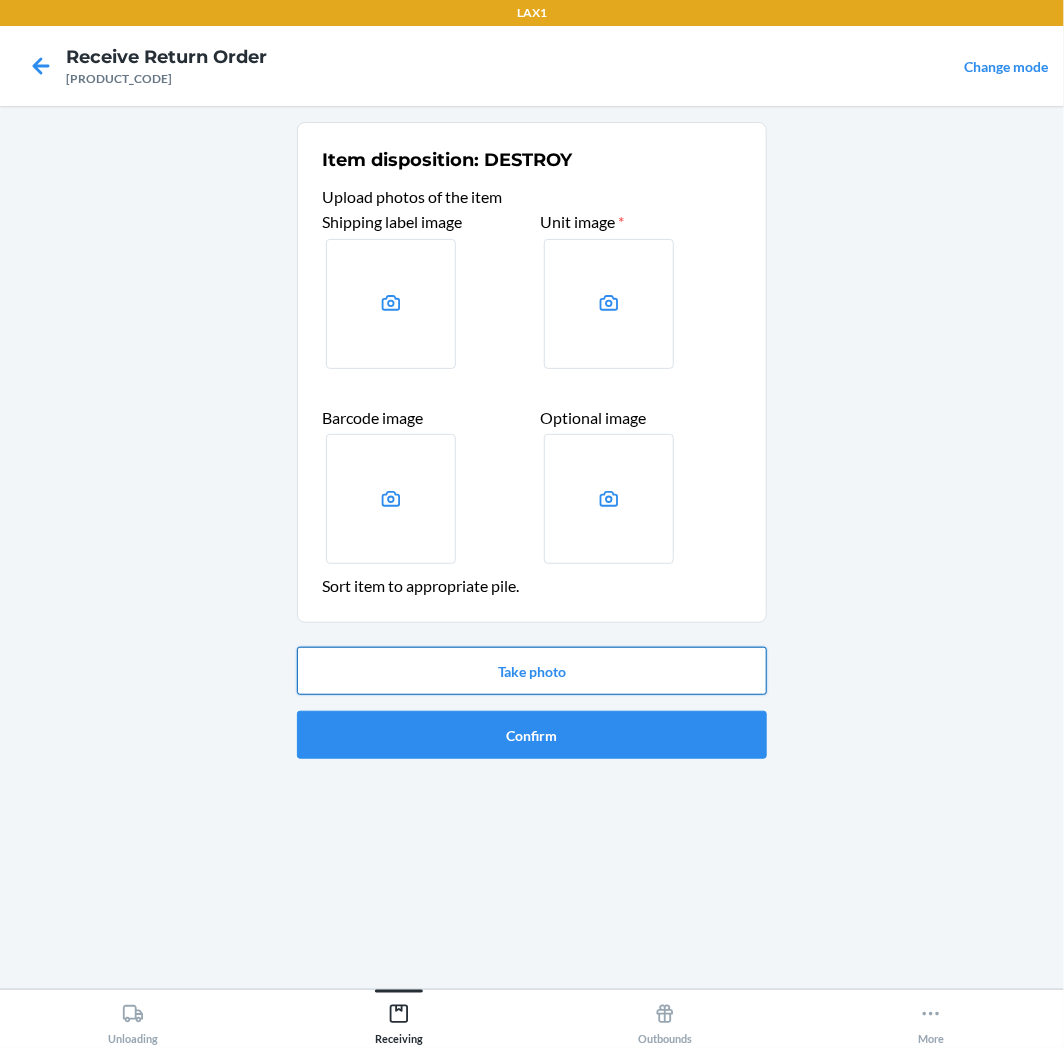 click on "Take photo" at bounding box center [532, 671] 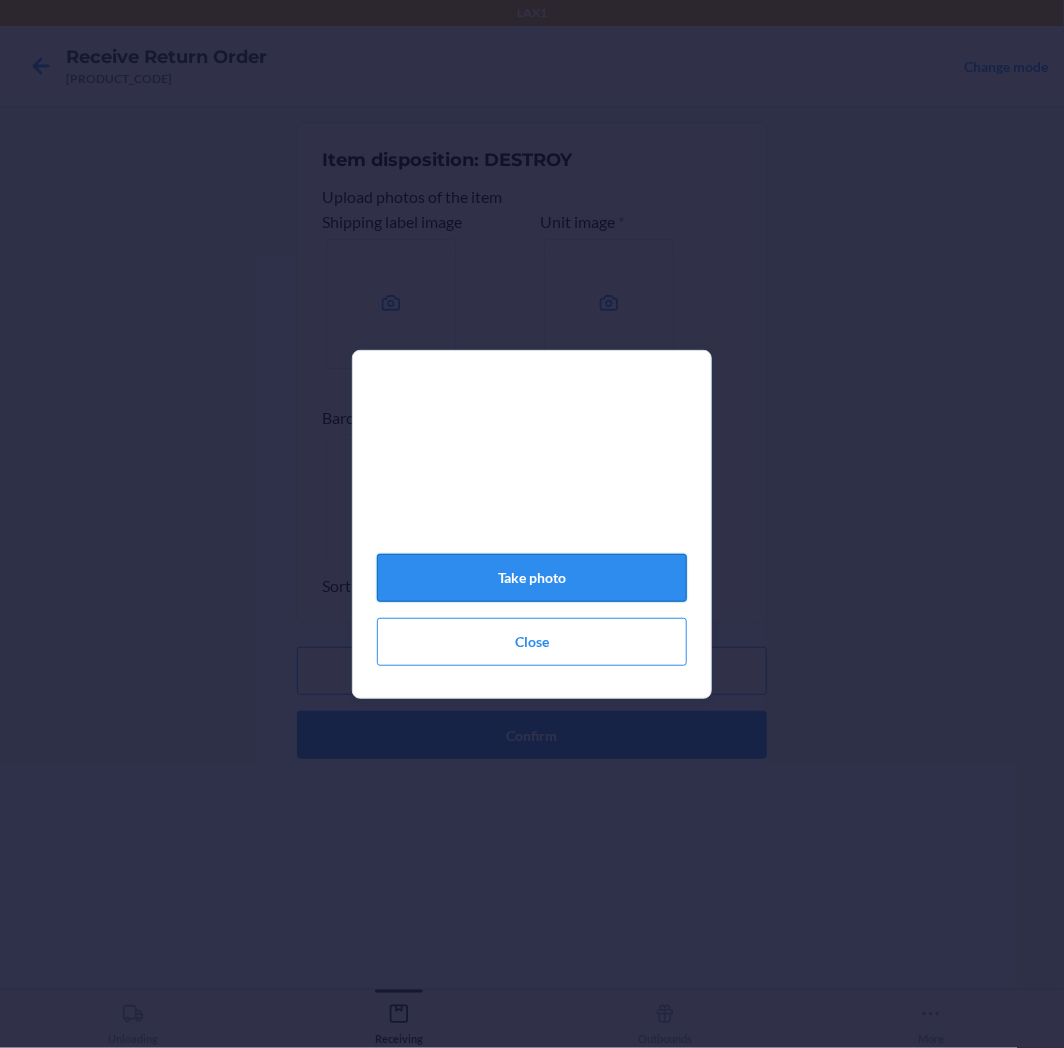 click on "Take photo" 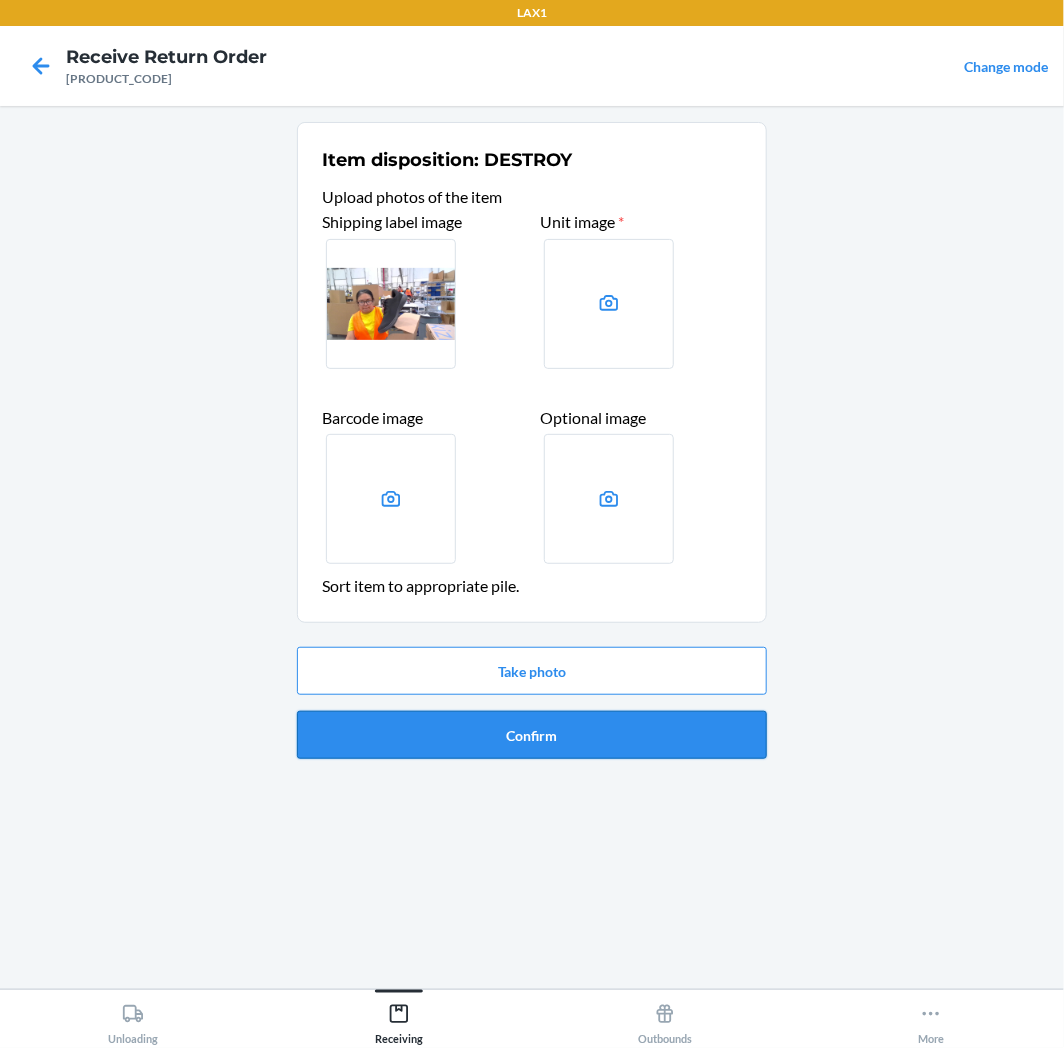 click on "Confirm" at bounding box center [532, 735] 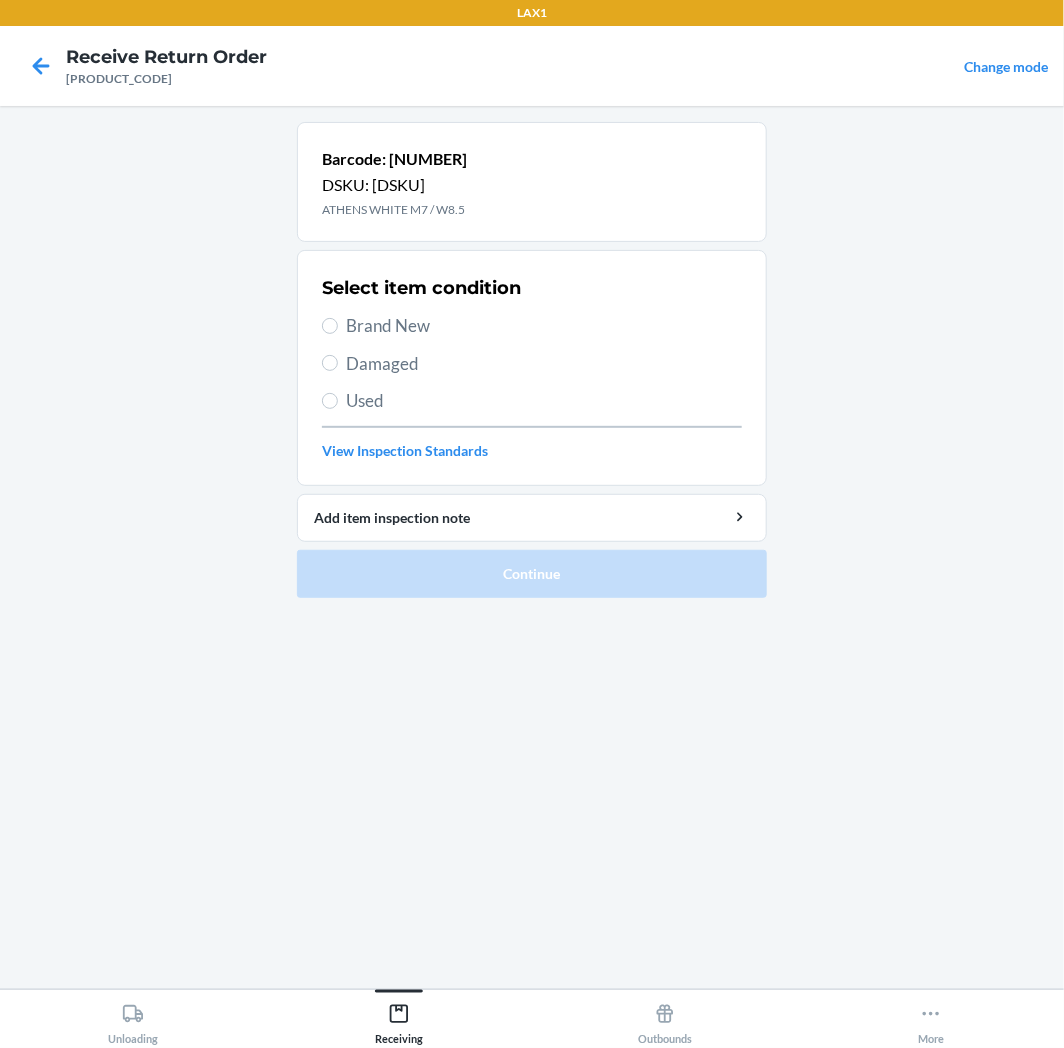 click on "Used" at bounding box center (544, 401) 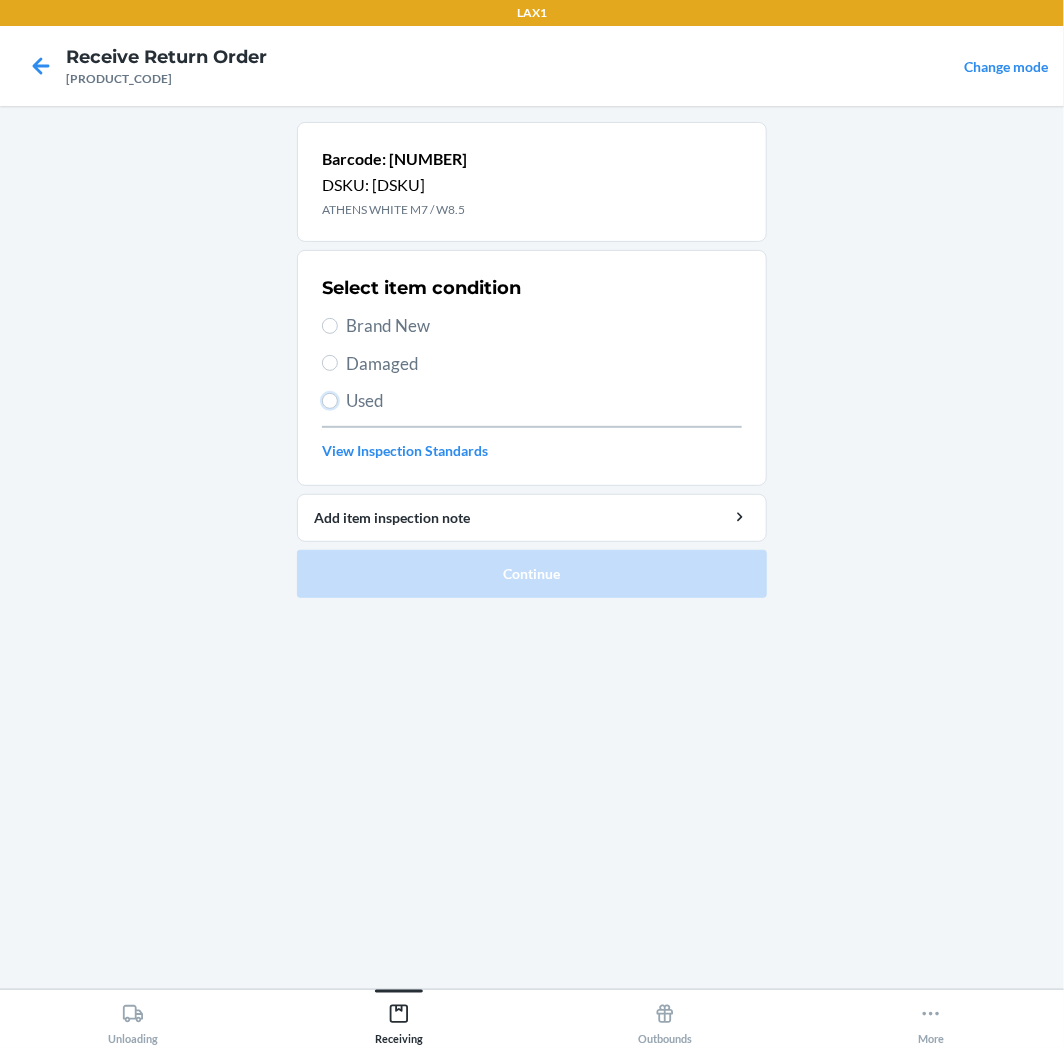 click on "Used" at bounding box center [330, 401] 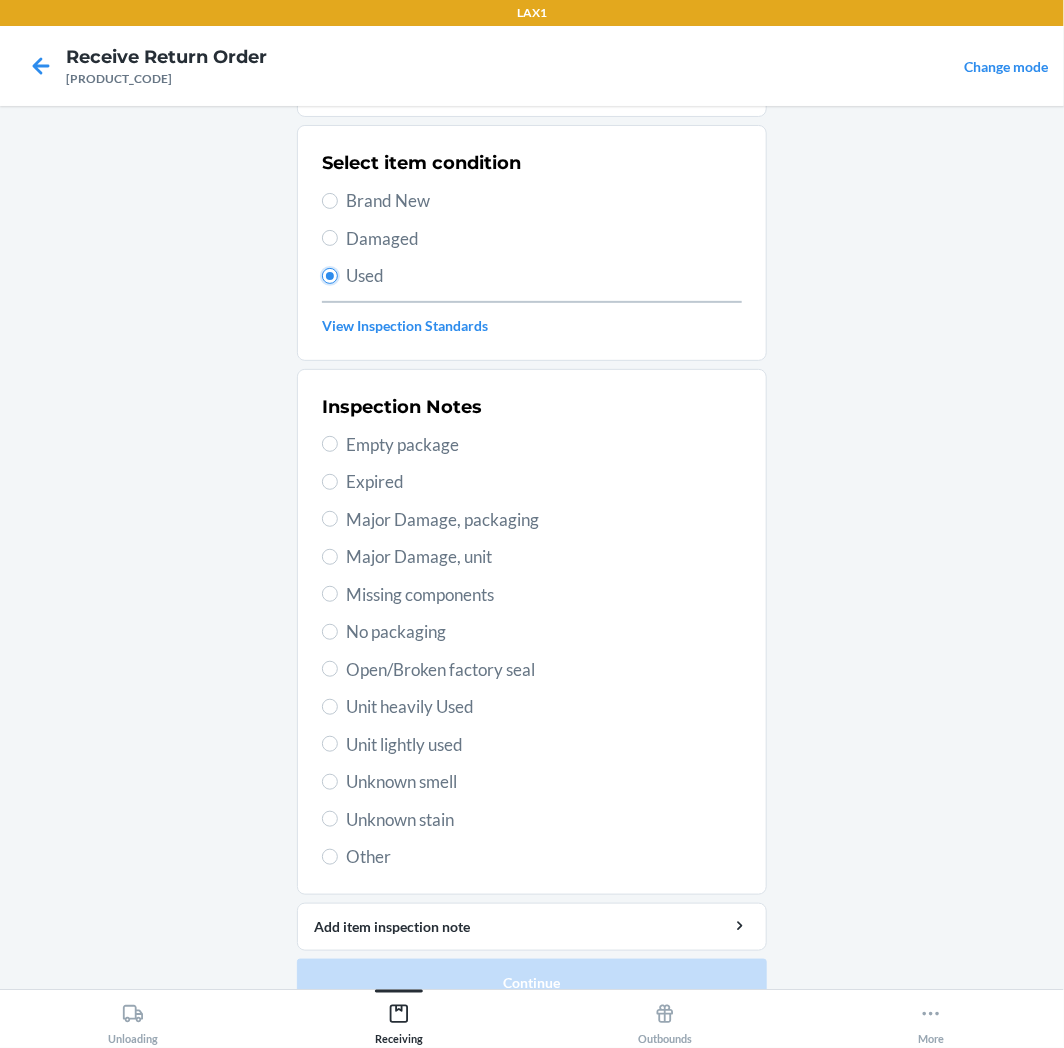 scroll, scrollTop: 157, scrollLeft: 0, axis: vertical 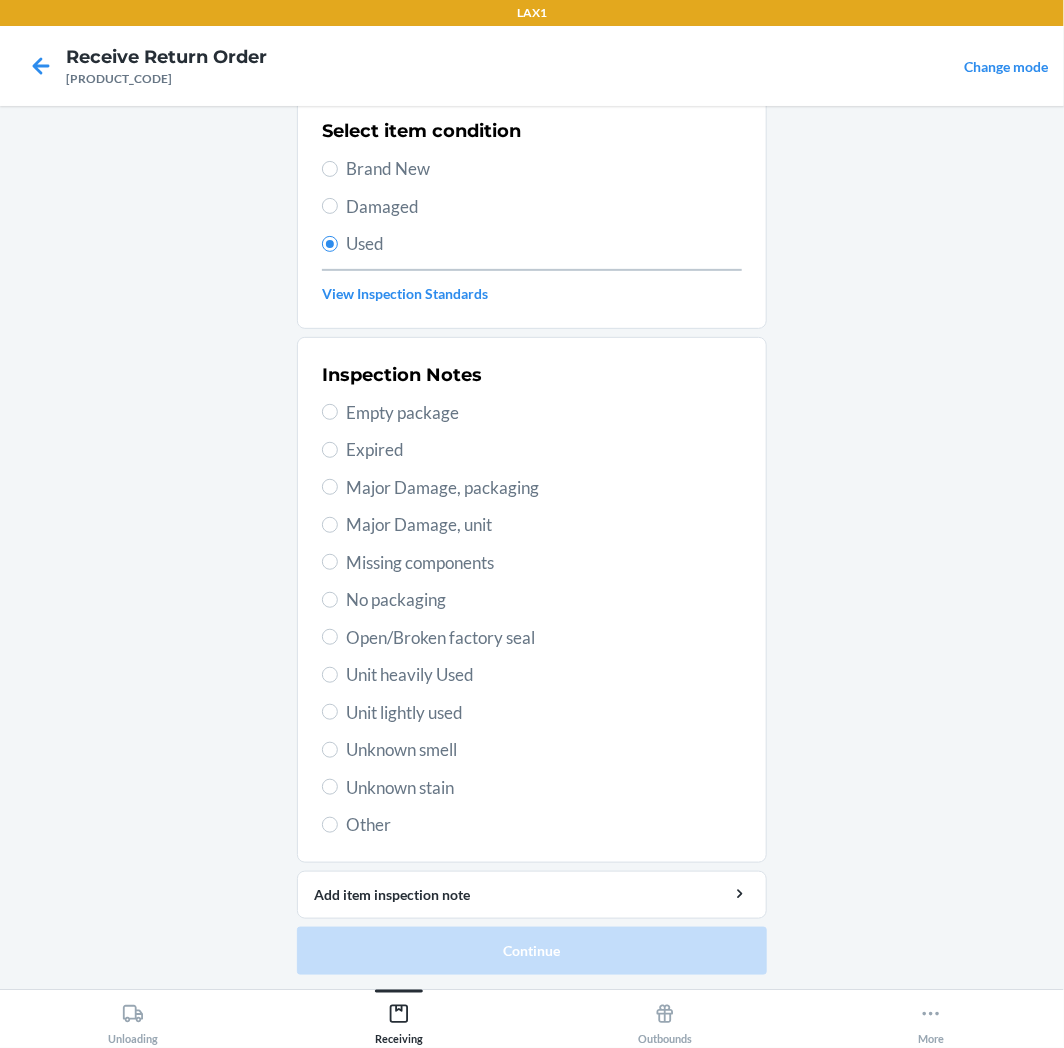 click on "Unit lightly used" at bounding box center (544, 713) 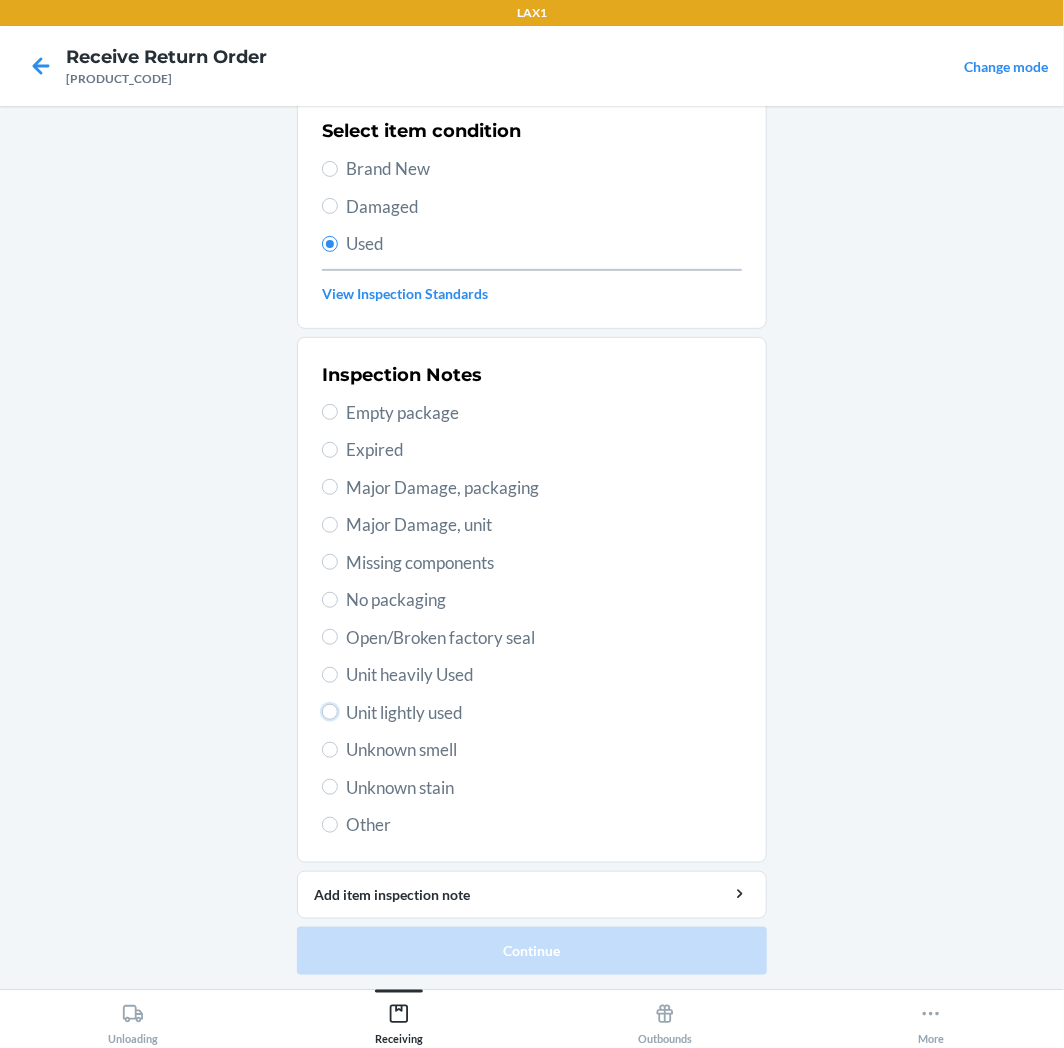 click on "Unit lightly used" at bounding box center (330, 712) 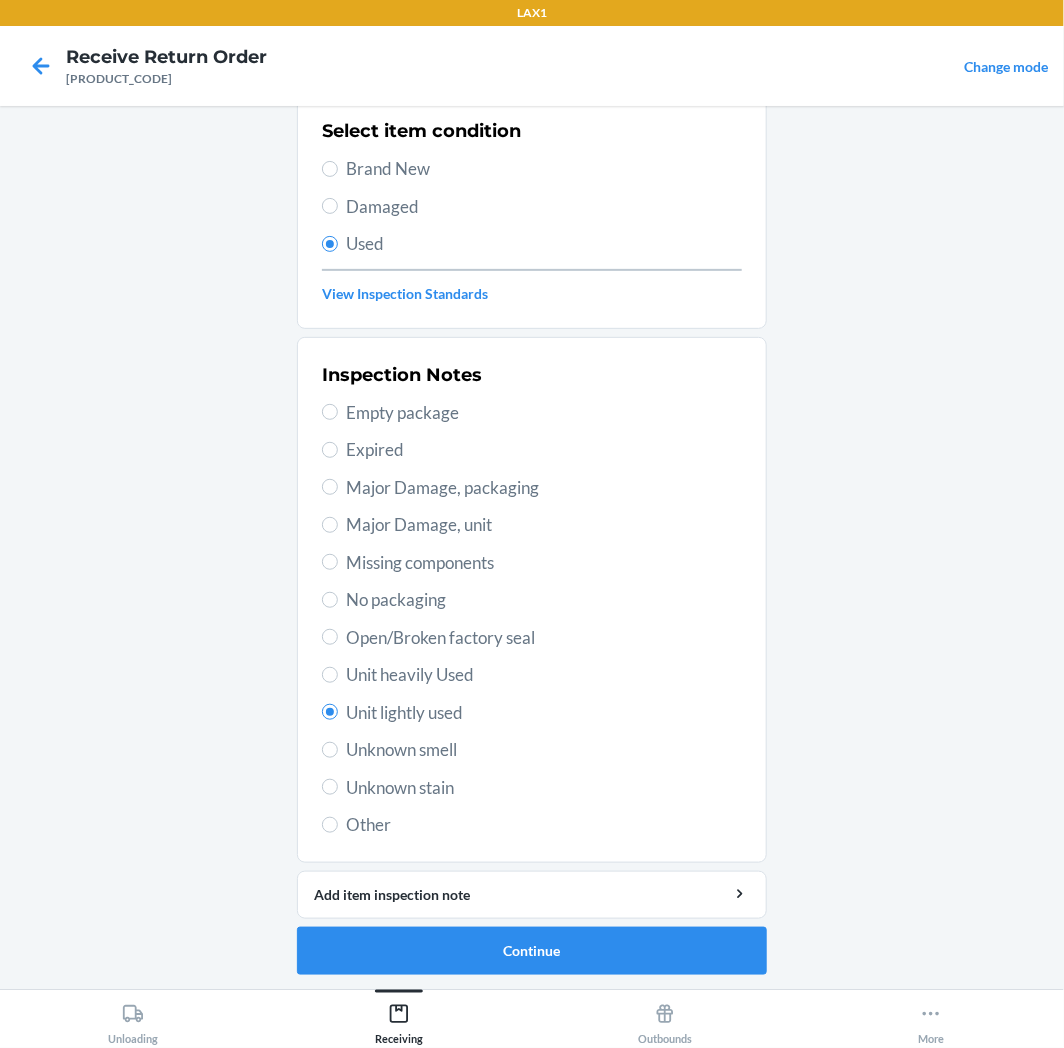click on "Unknown stain" at bounding box center (544, 788) 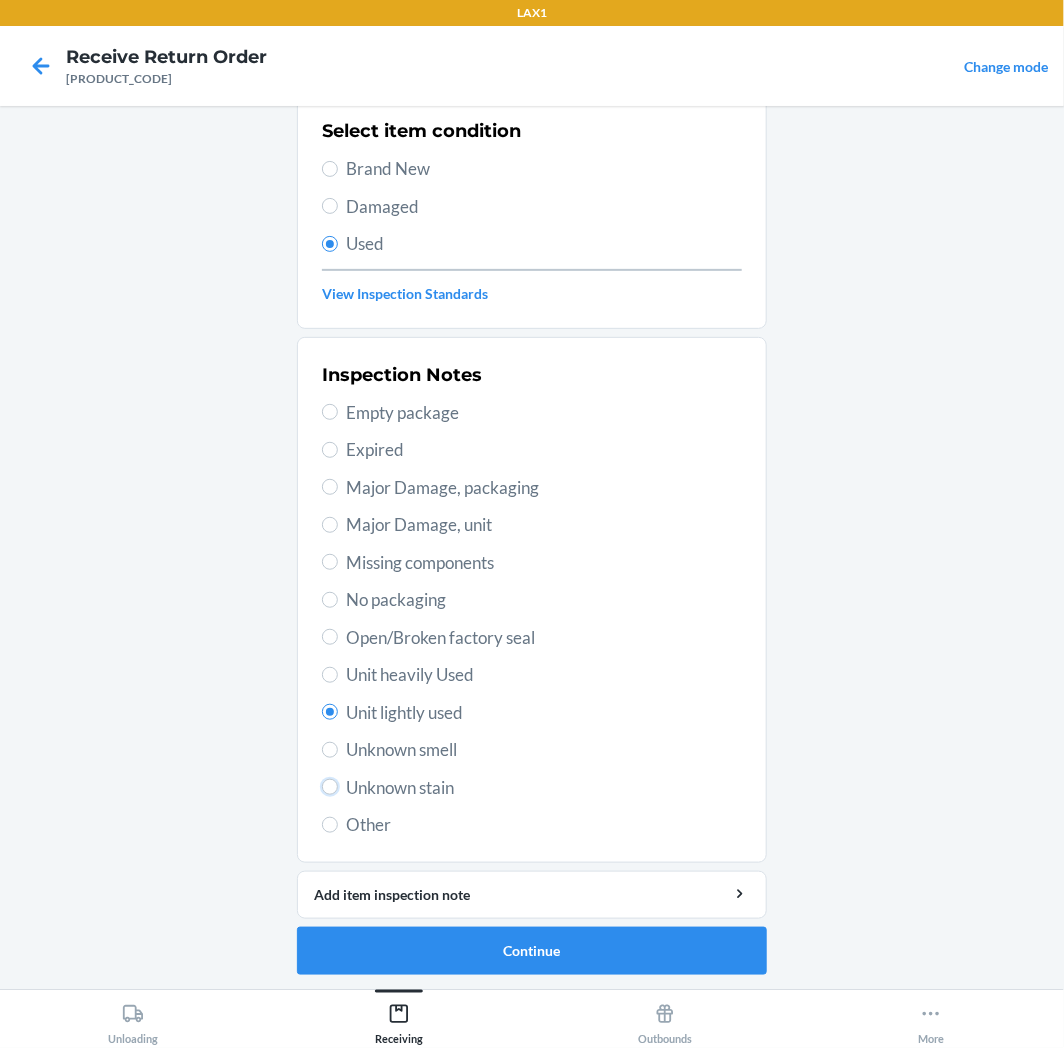 click on "Unknown stain" at bounding box center (330, 787) 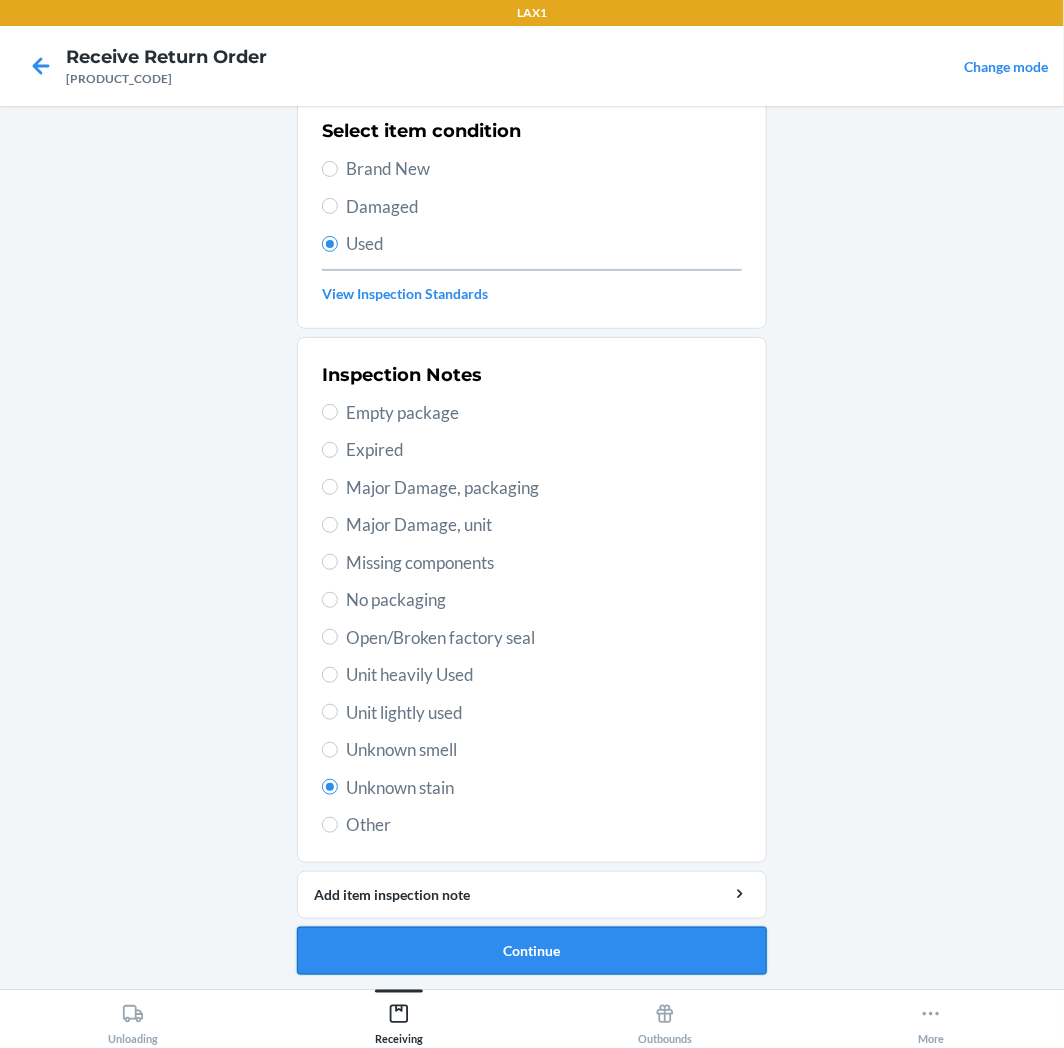 click on "Continue" at bounding box center [532, 951] 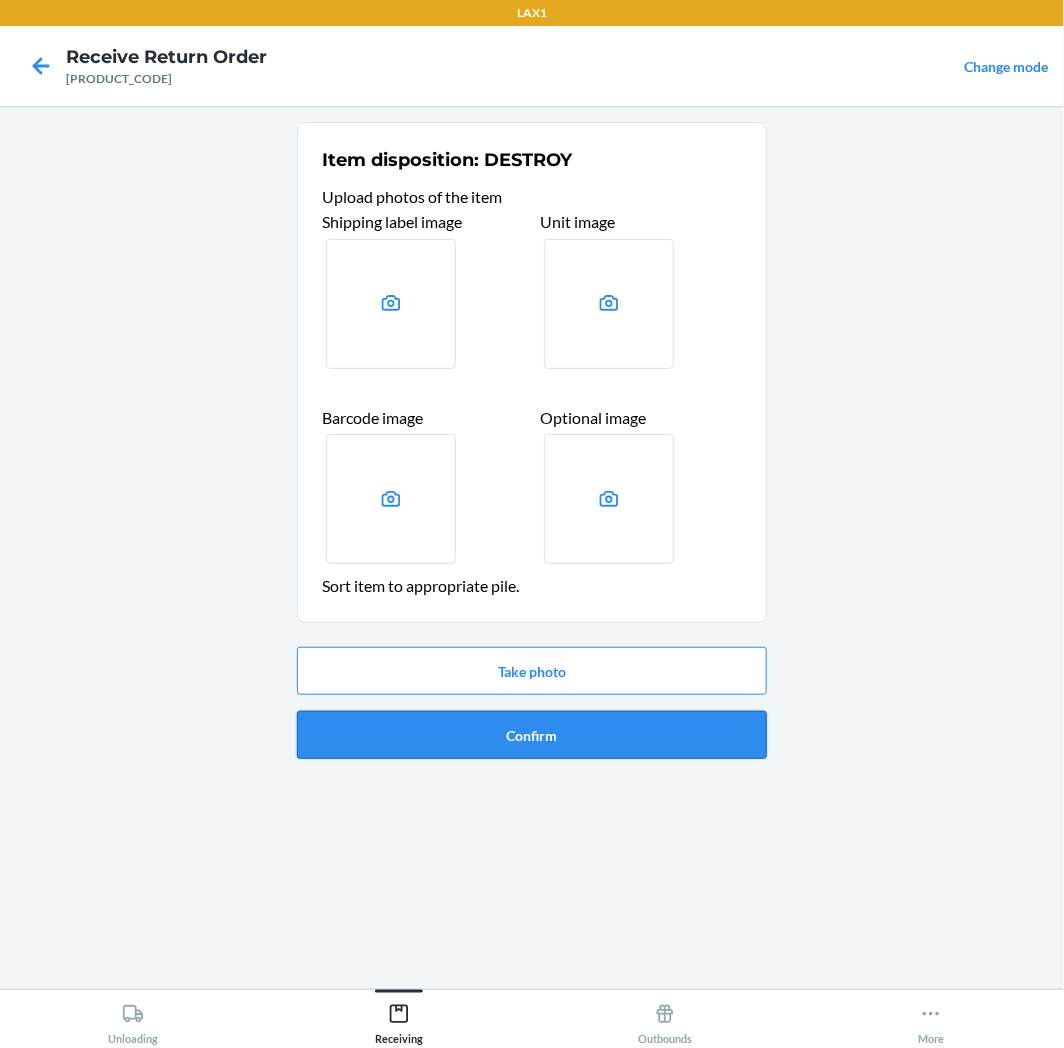 click on "Confirm" at bounding box center [532, 735] 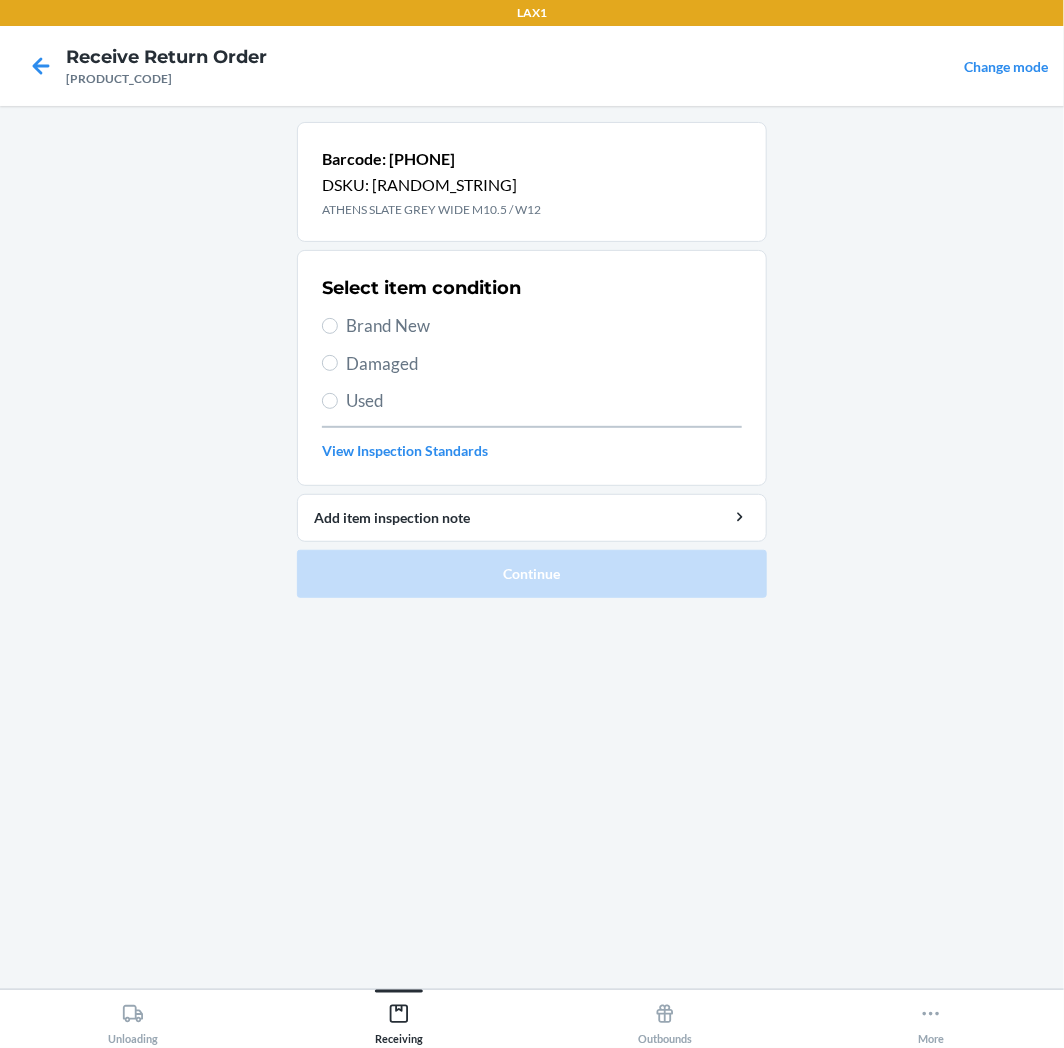click on "Used" at bounding box center [544, 401] 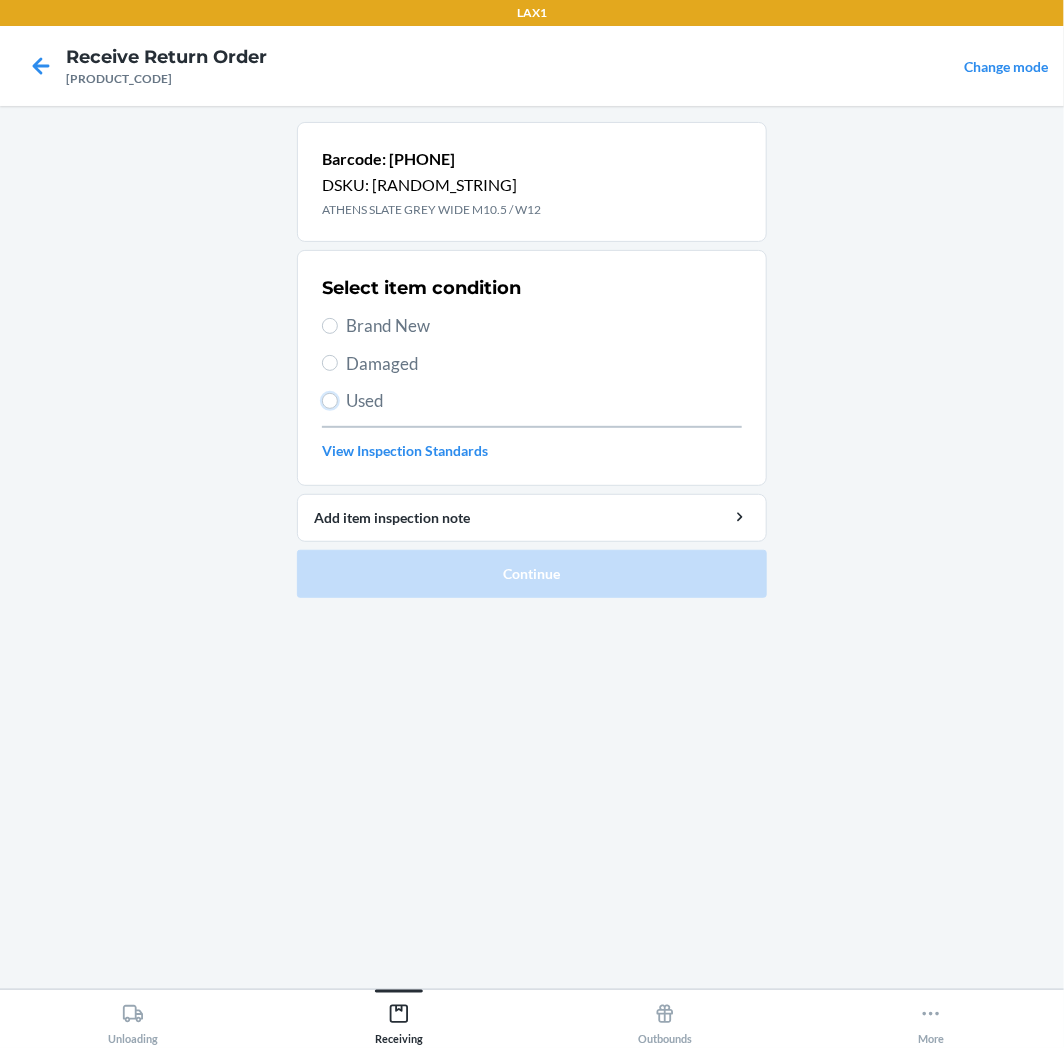 click on "Used" at bounding box center (330, 401) 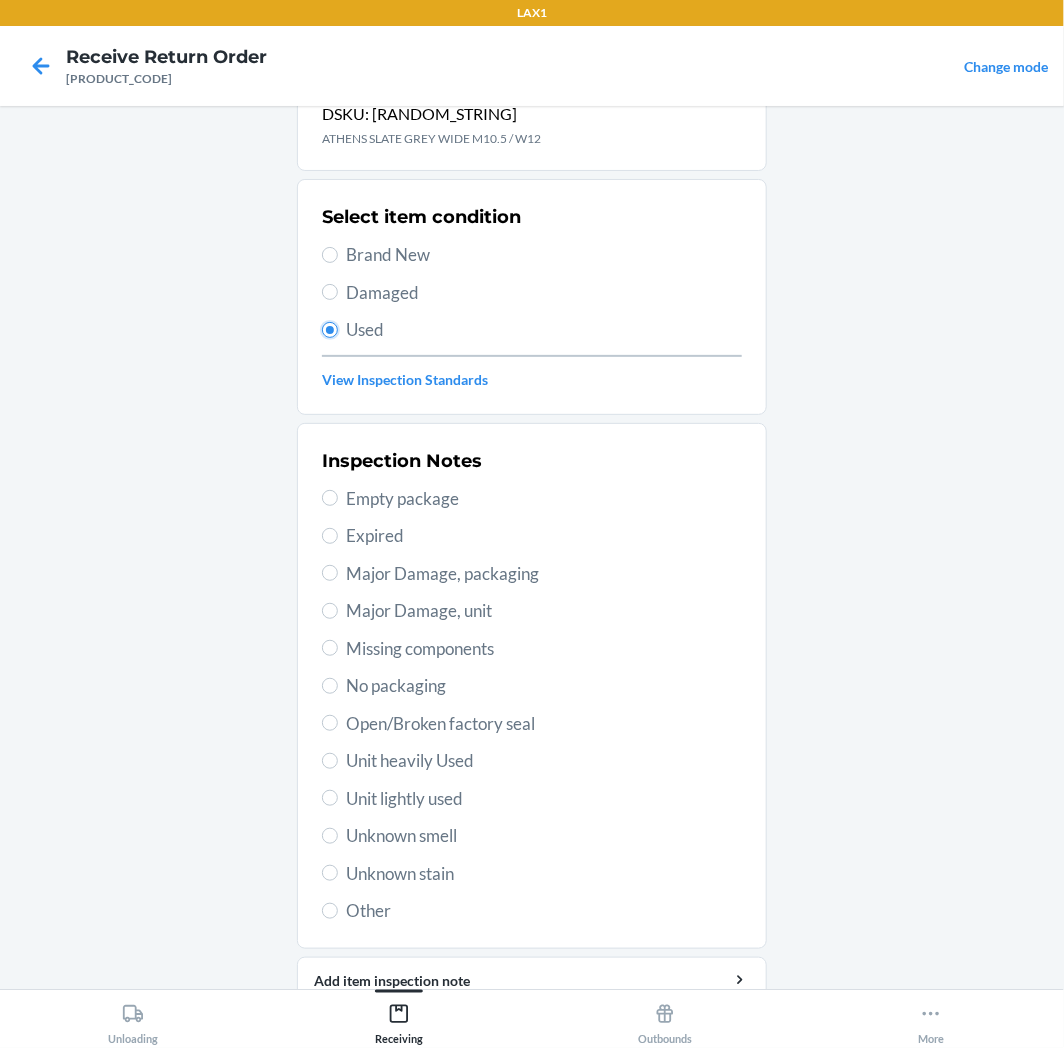 scroll, scrollTop: 157, scrollLeft: 0, axis: vertical 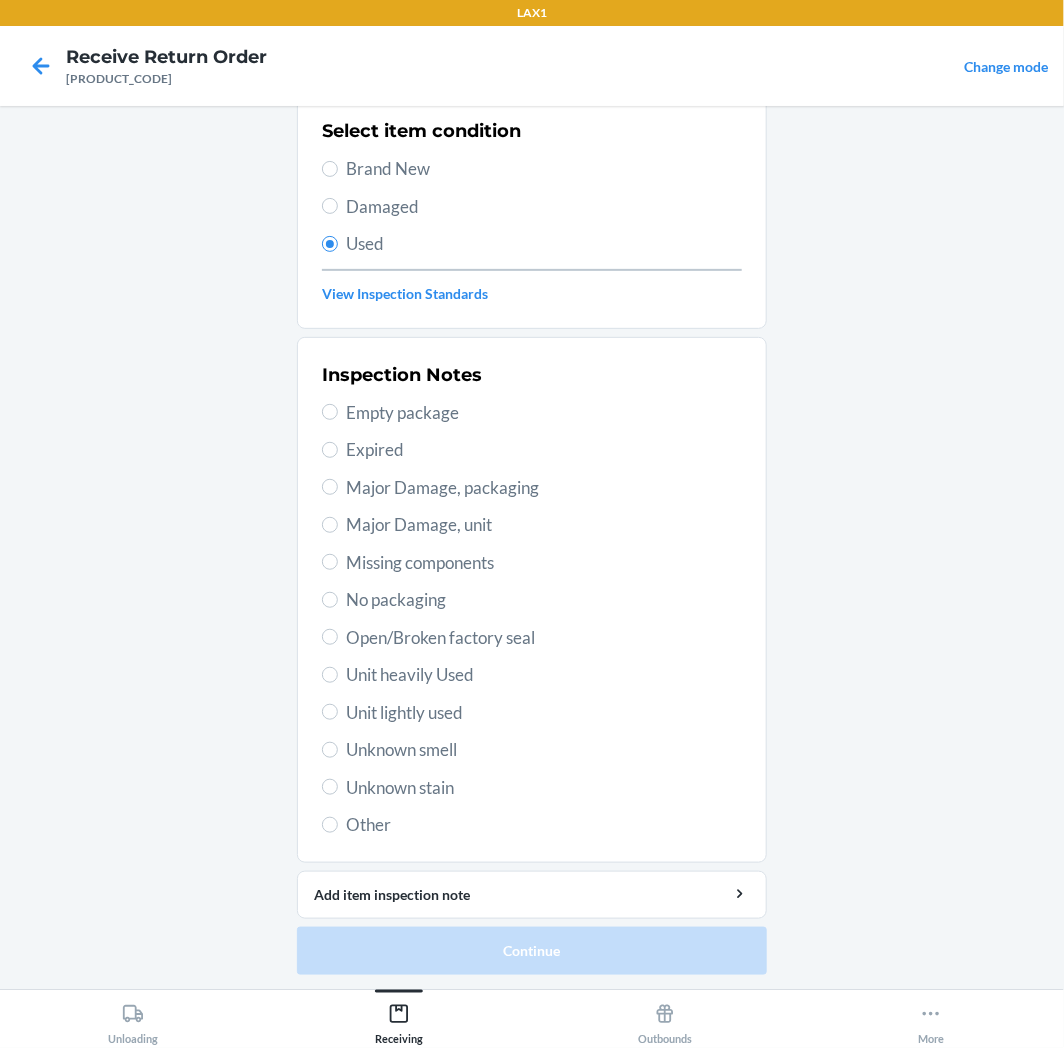 click on "Unit lightly used" at bounding box center (544, 713) 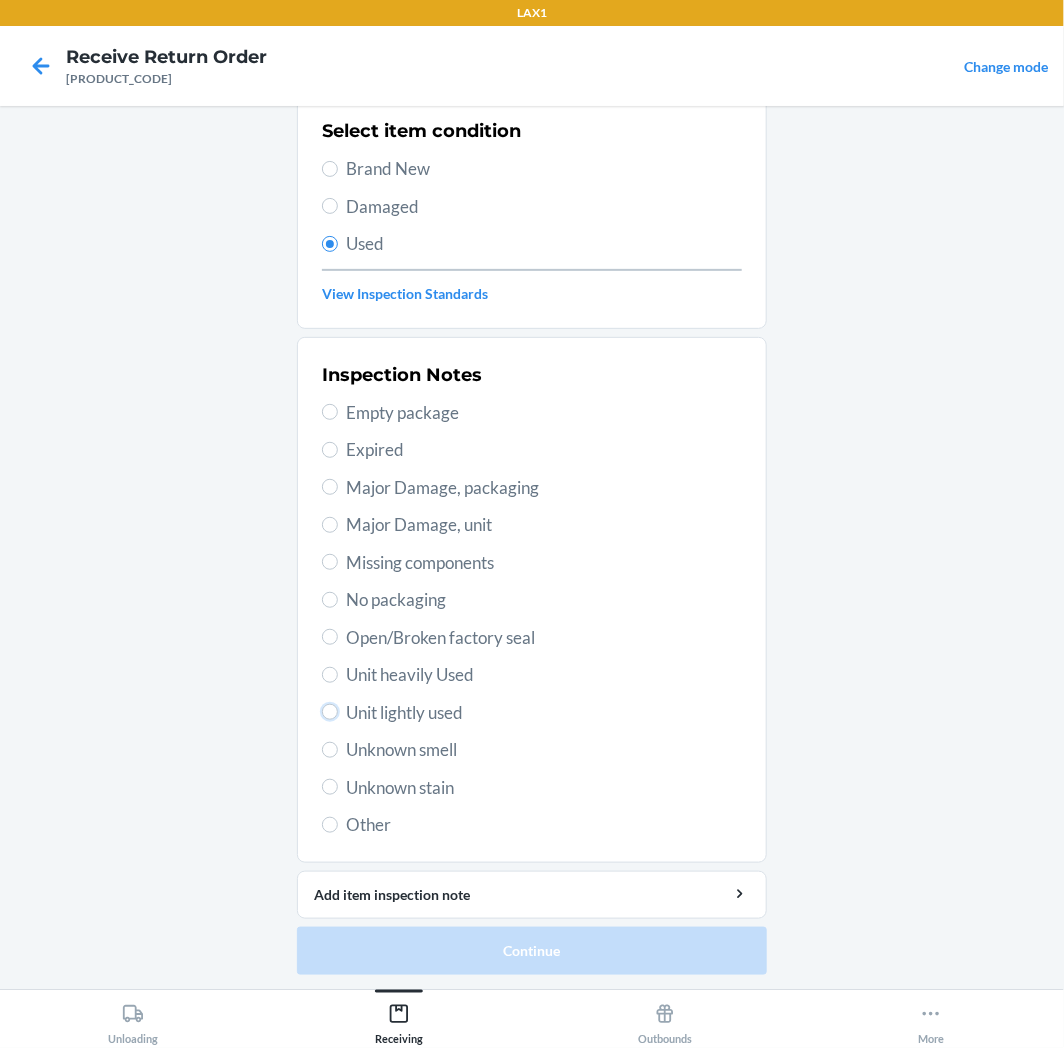 click on "Unit lightly used" at bounding box center [330, 712] 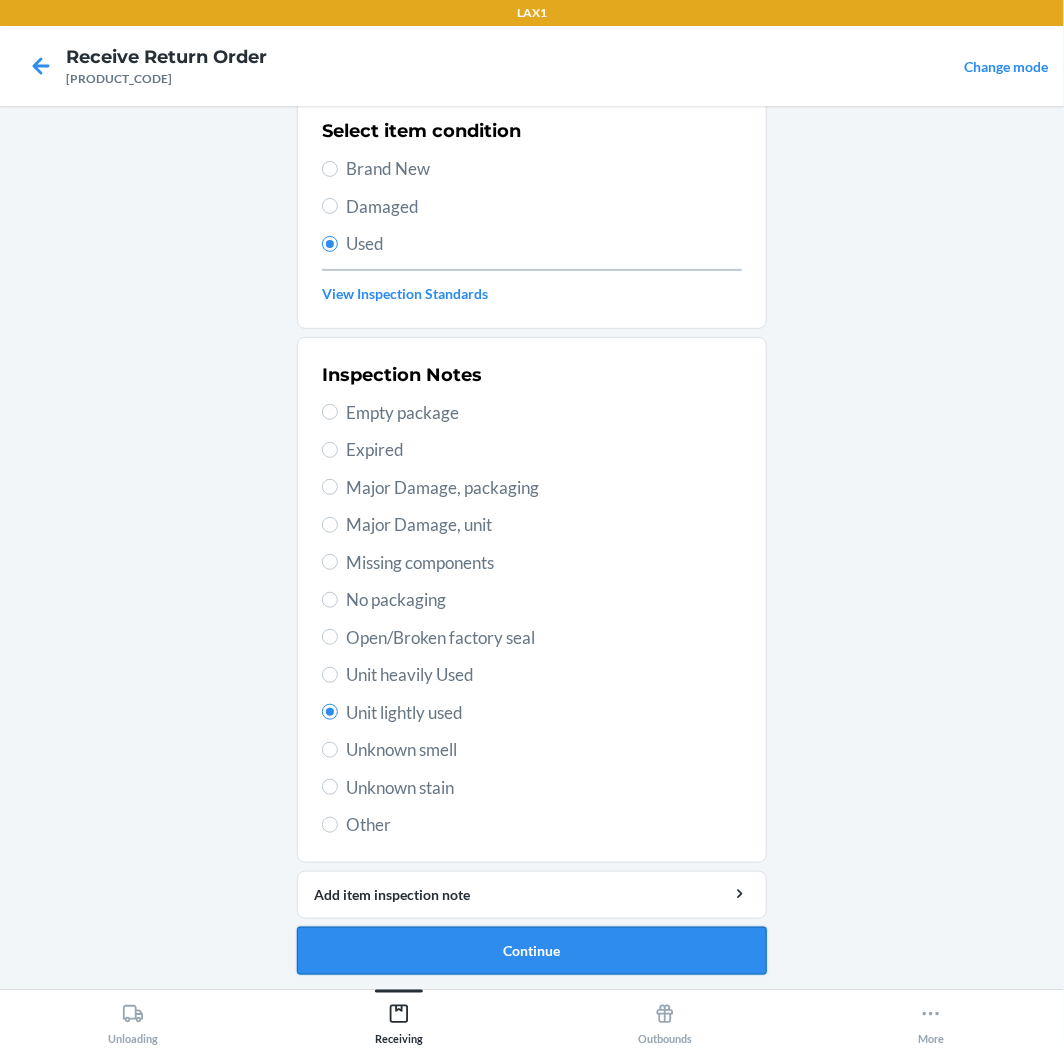 click on "Continue" at bounding box center (532, 951) 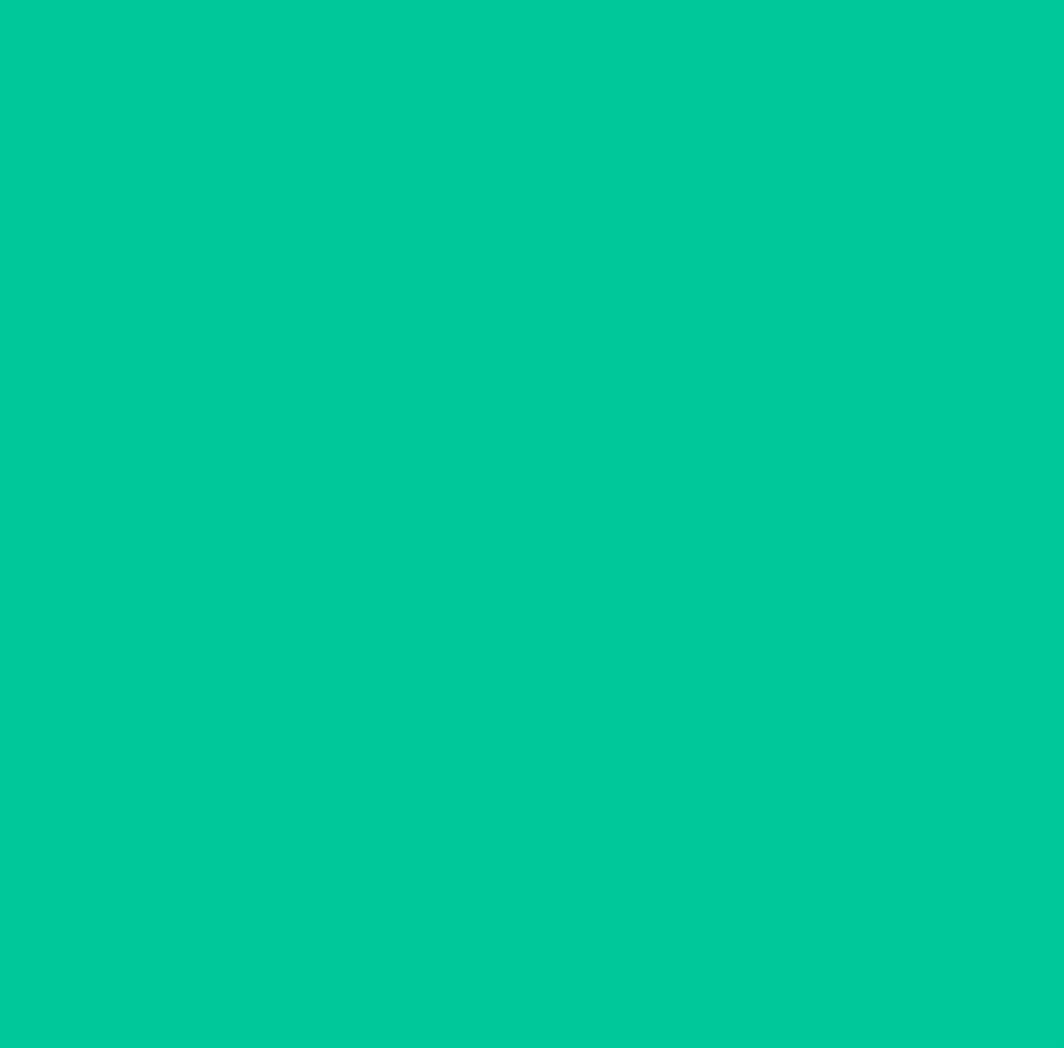 scroll, scrollTop: 0, scrollLeft: 0, axis: both 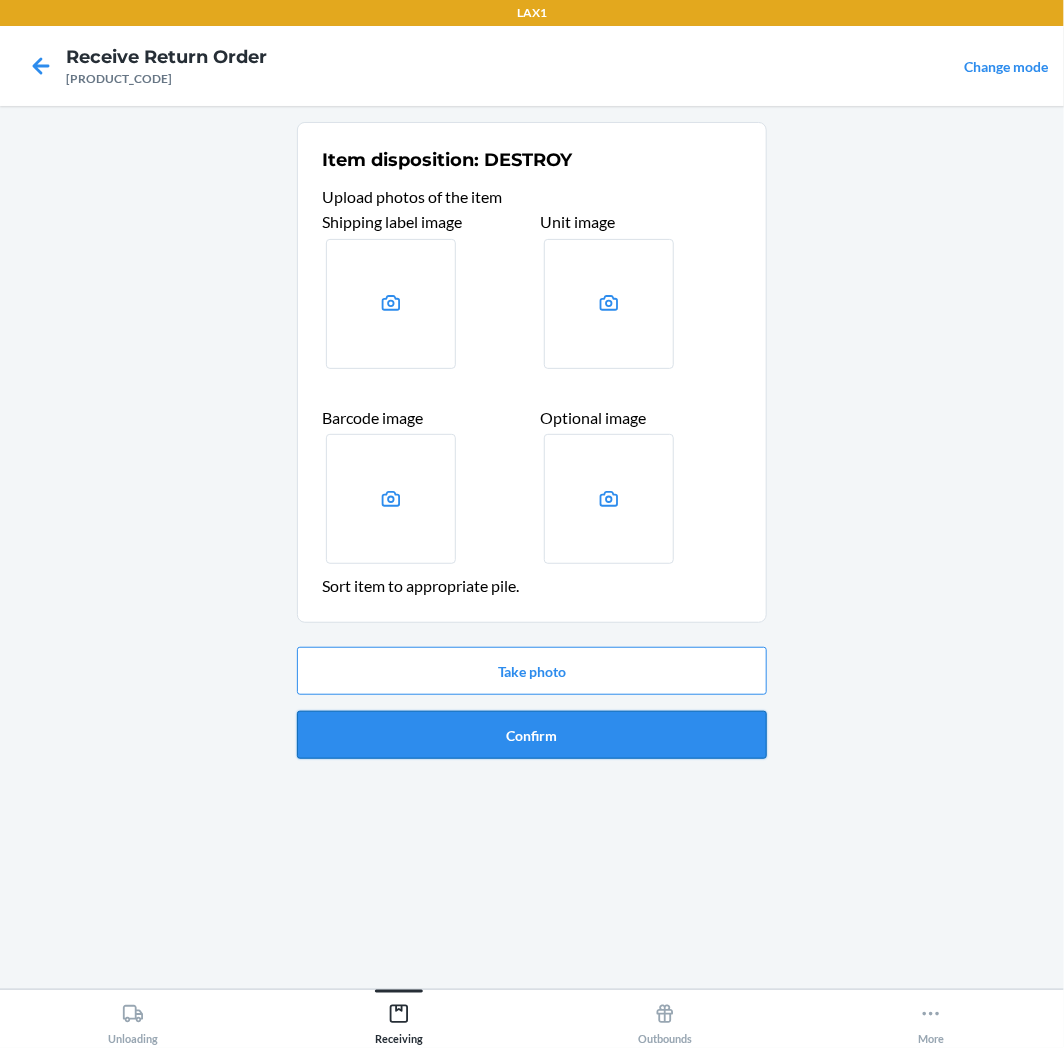 click on "Confirm" at bounding box center (532, 735) 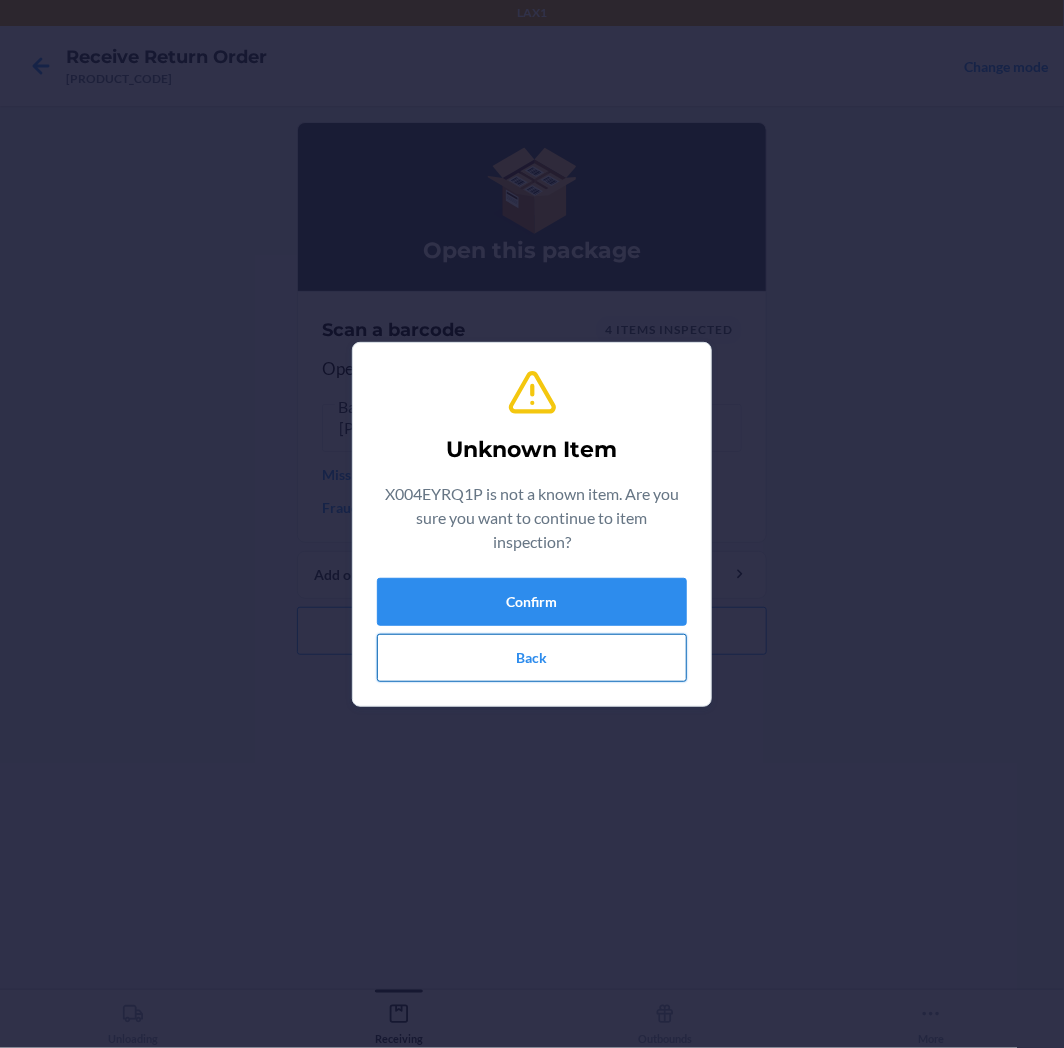 click on "Back" at bounding box center [532, 658] 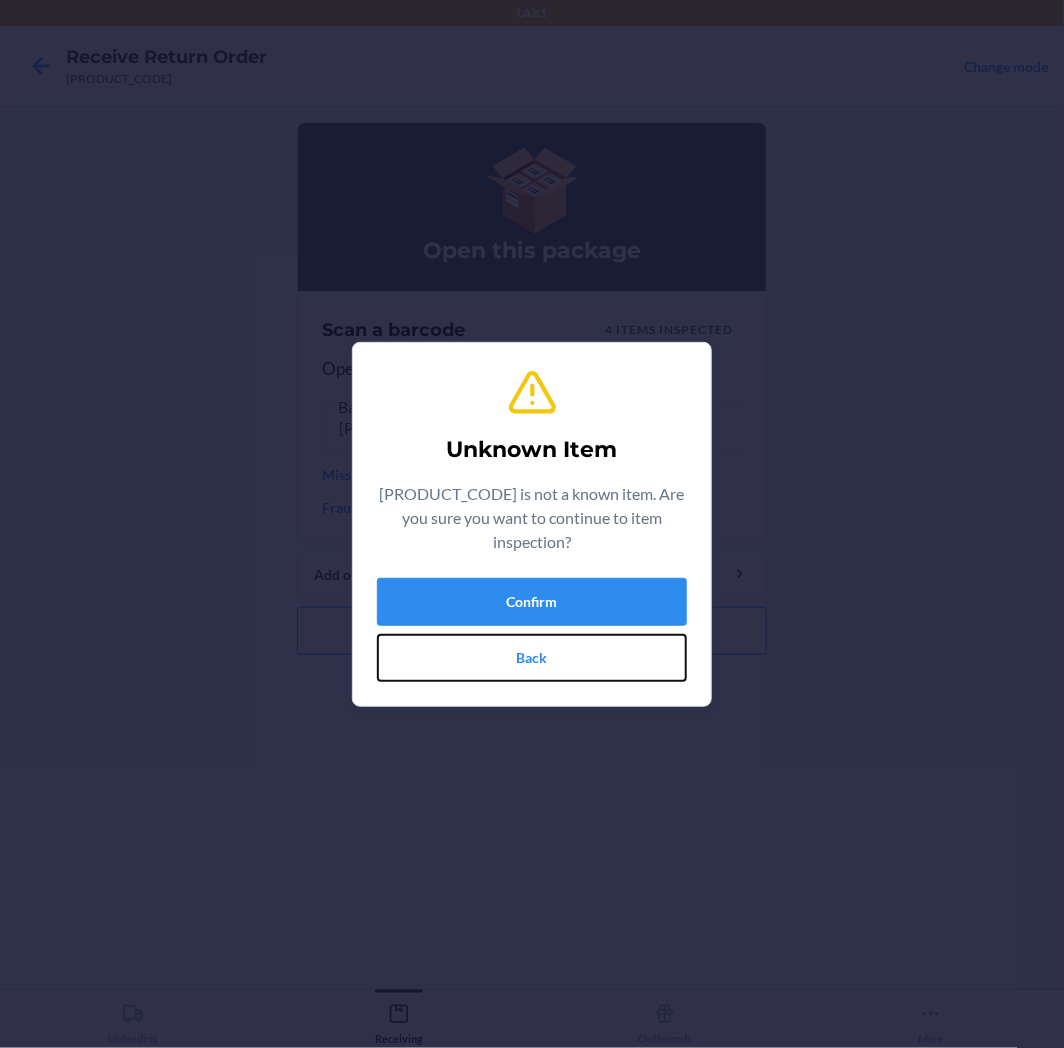 click on "Back" at bounding box center (532, 658) 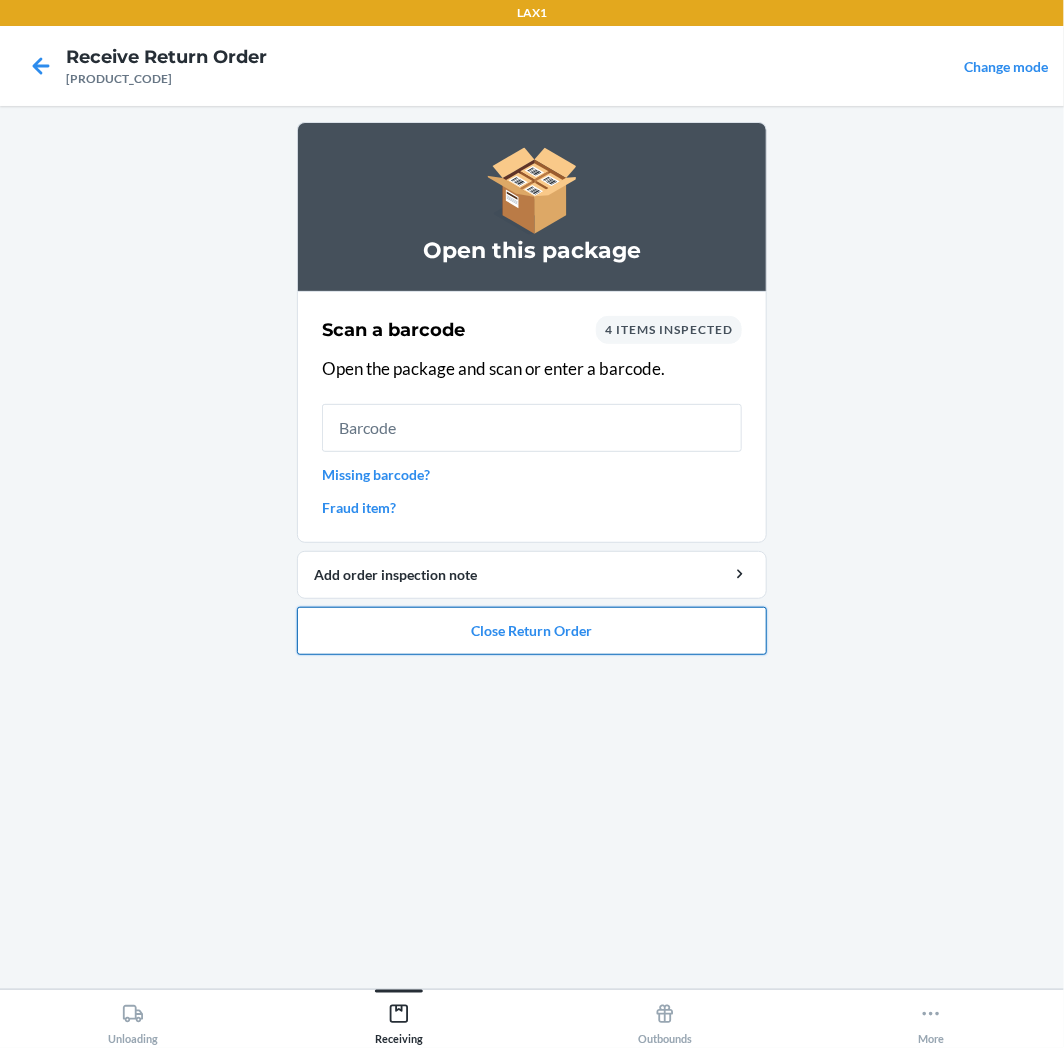 click on "Close Return Order" at bounding box center (532, 631) 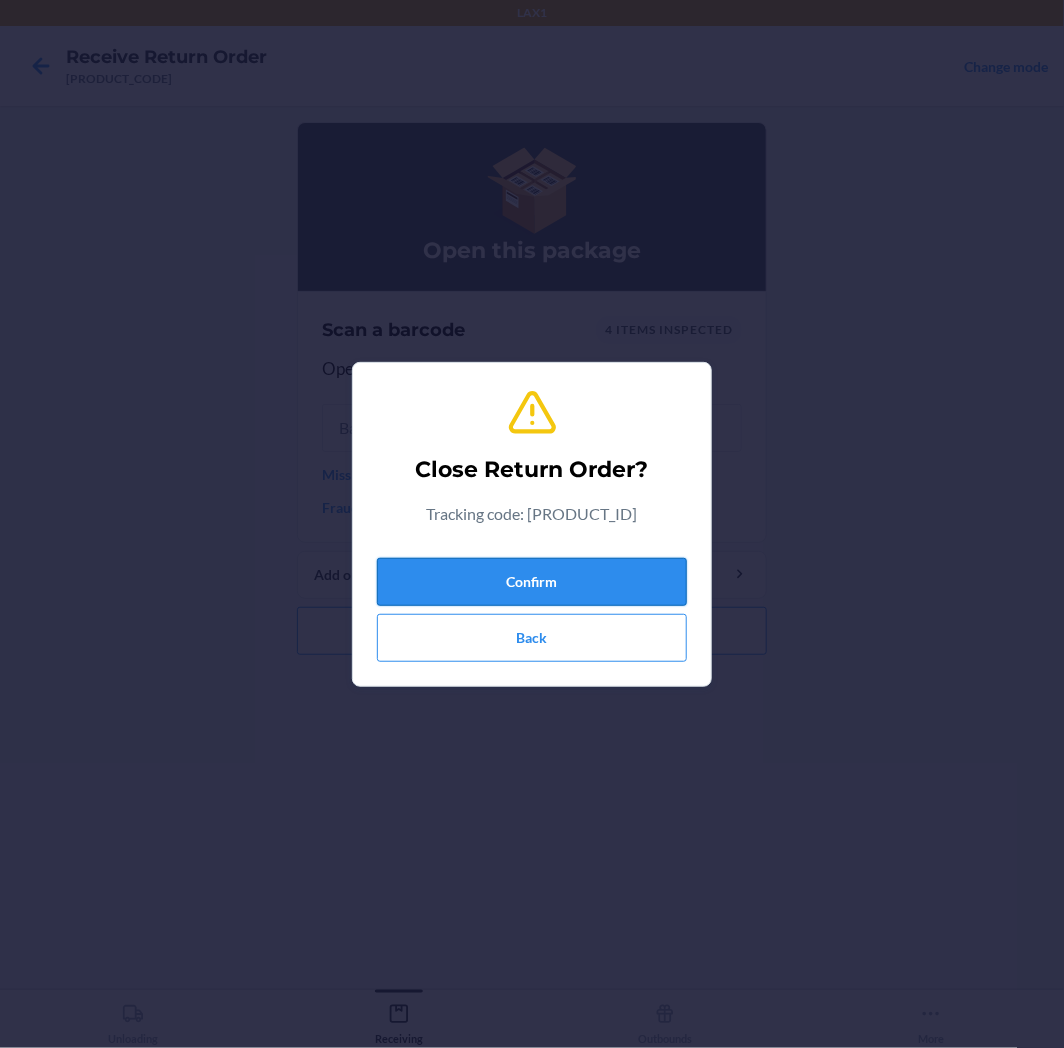 click on "Confirm" at bounding box center [532, 582] 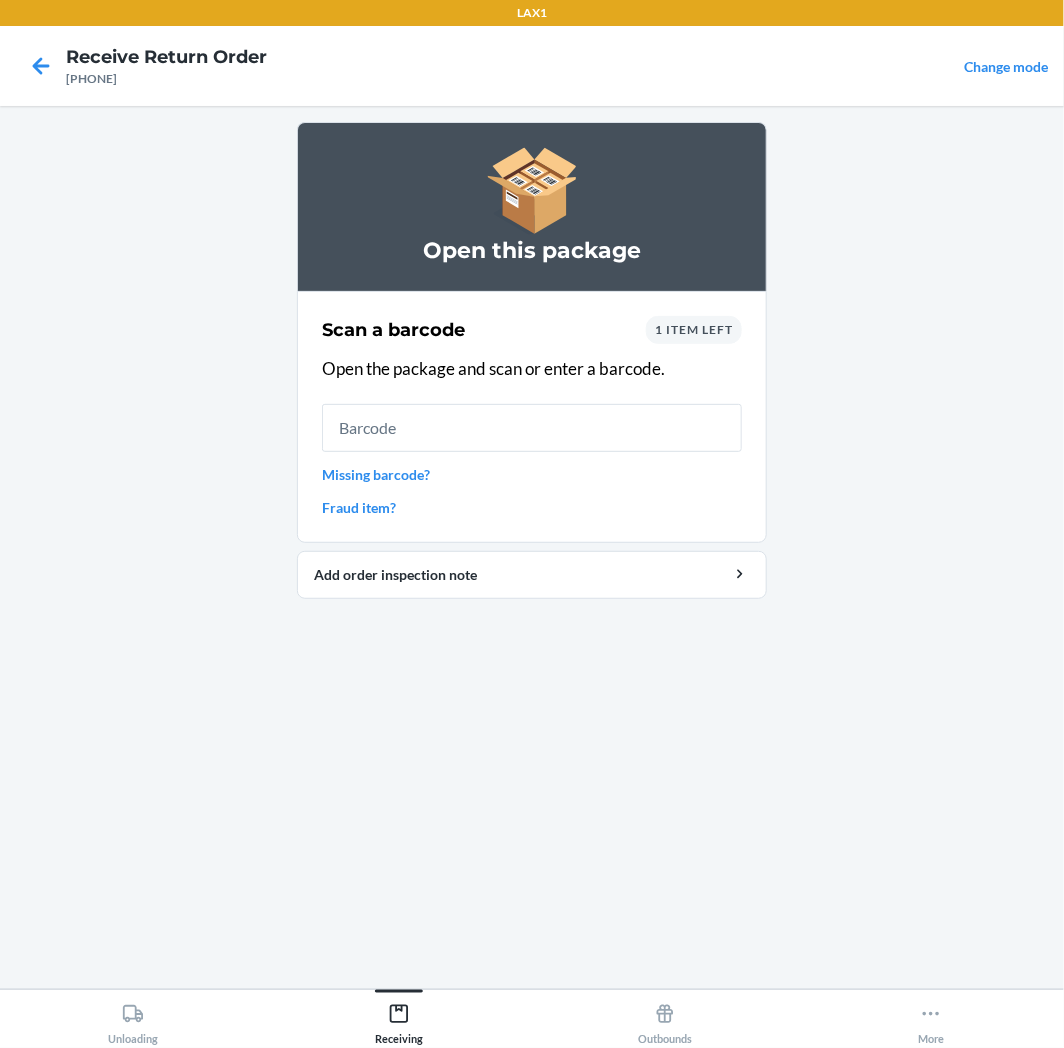 click on "Missing barcode?" at bounding box center [532, 474] 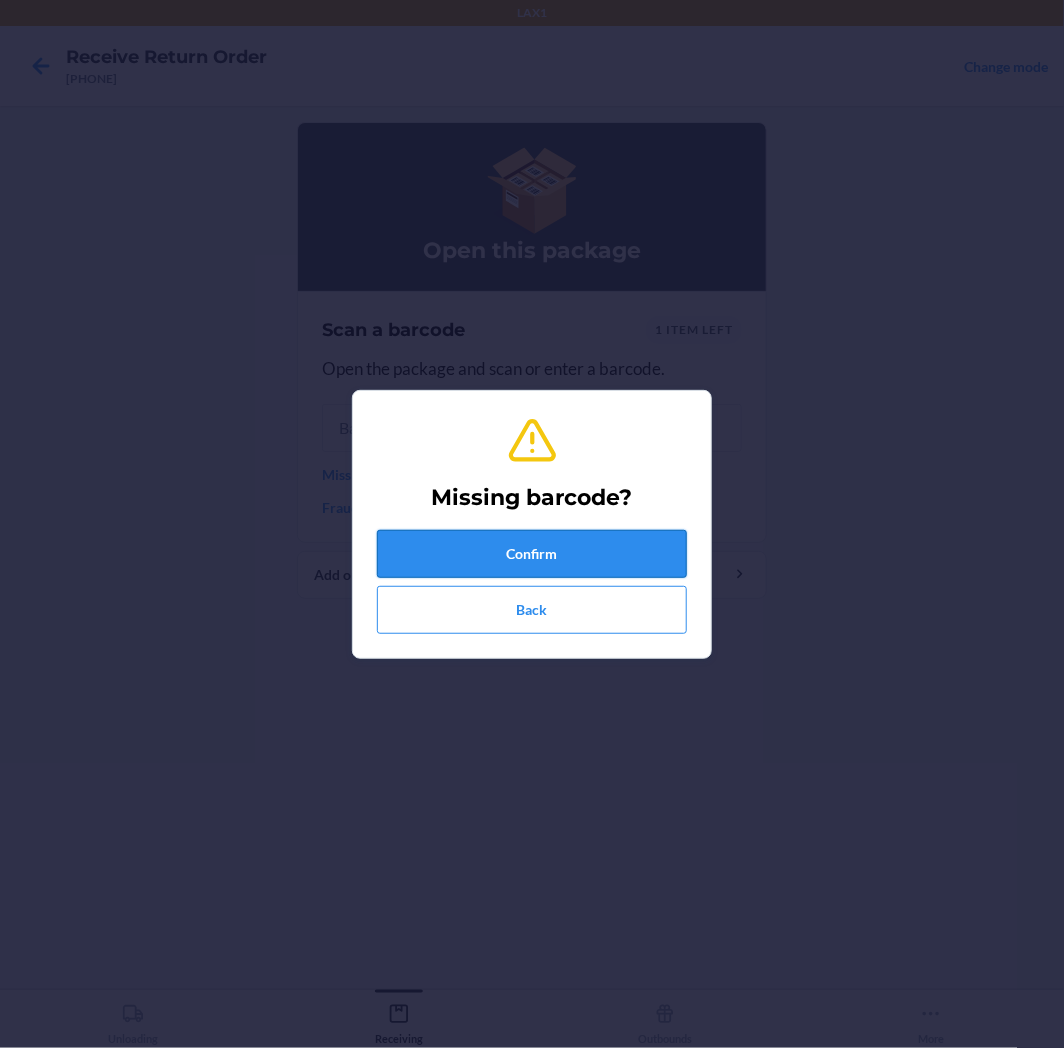 drag, startPoint x: 492, startPoint y: 574, endPoint x: 500, endPoint y: 556, distance: 19.697716 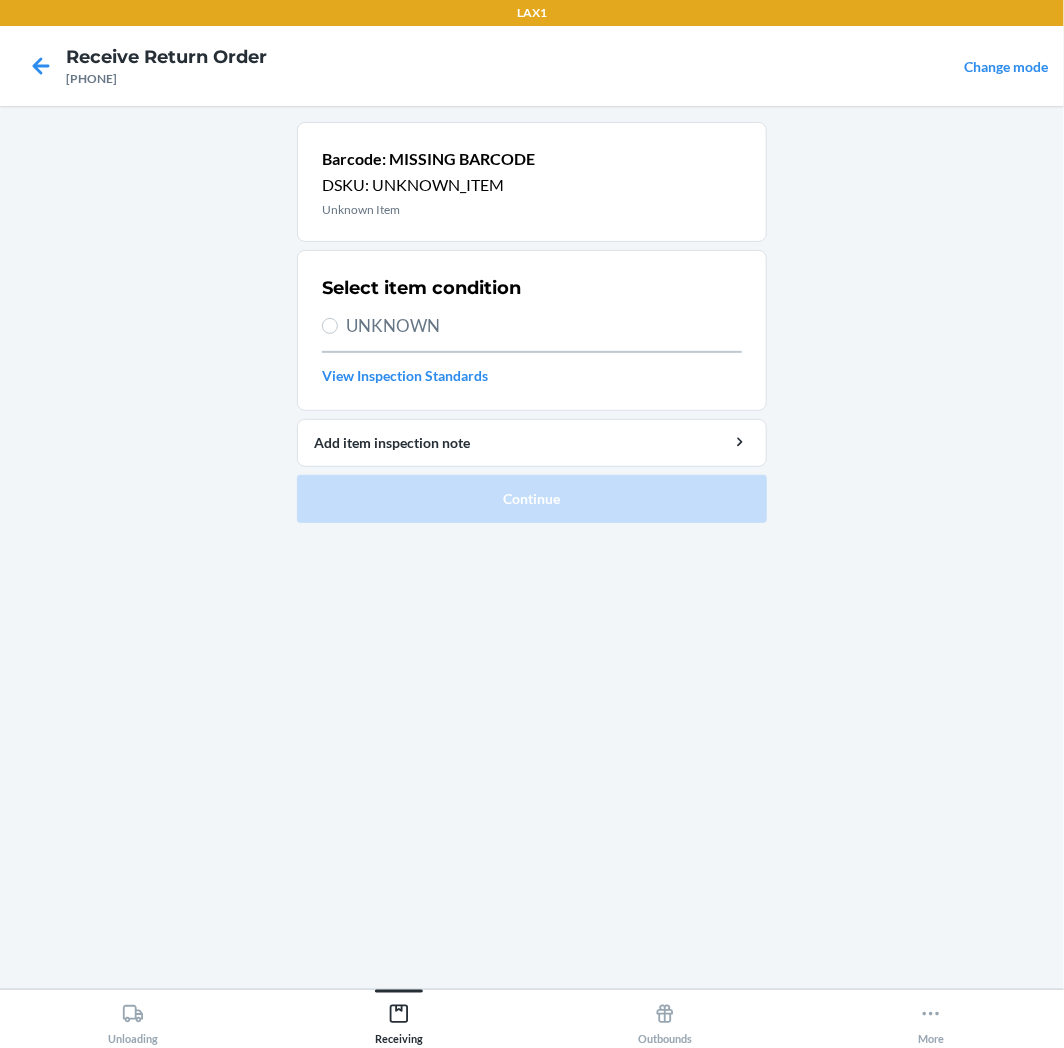 click on "UNKNOWN" at bounding box center [544, 326] 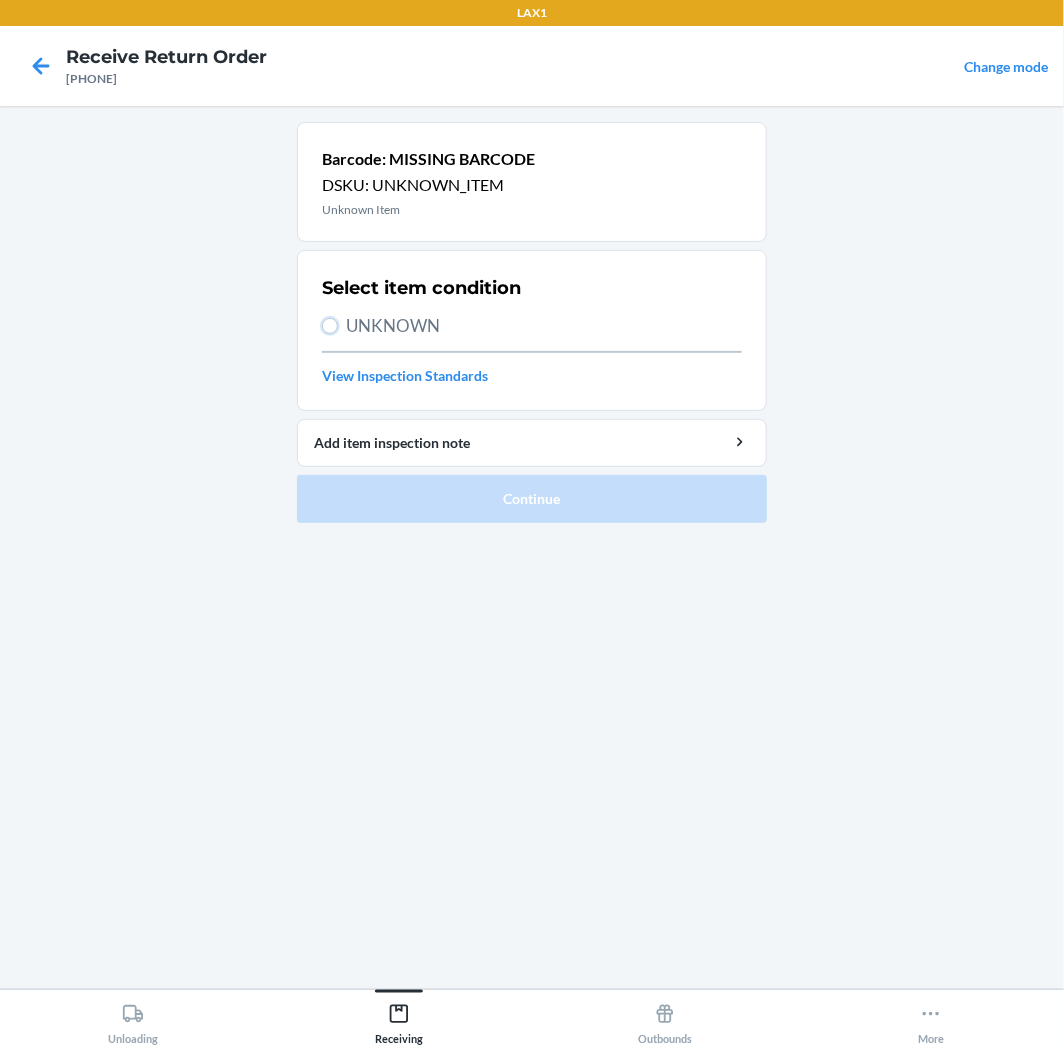 click on "UNKNOWN" at bounding box center (330, 326) 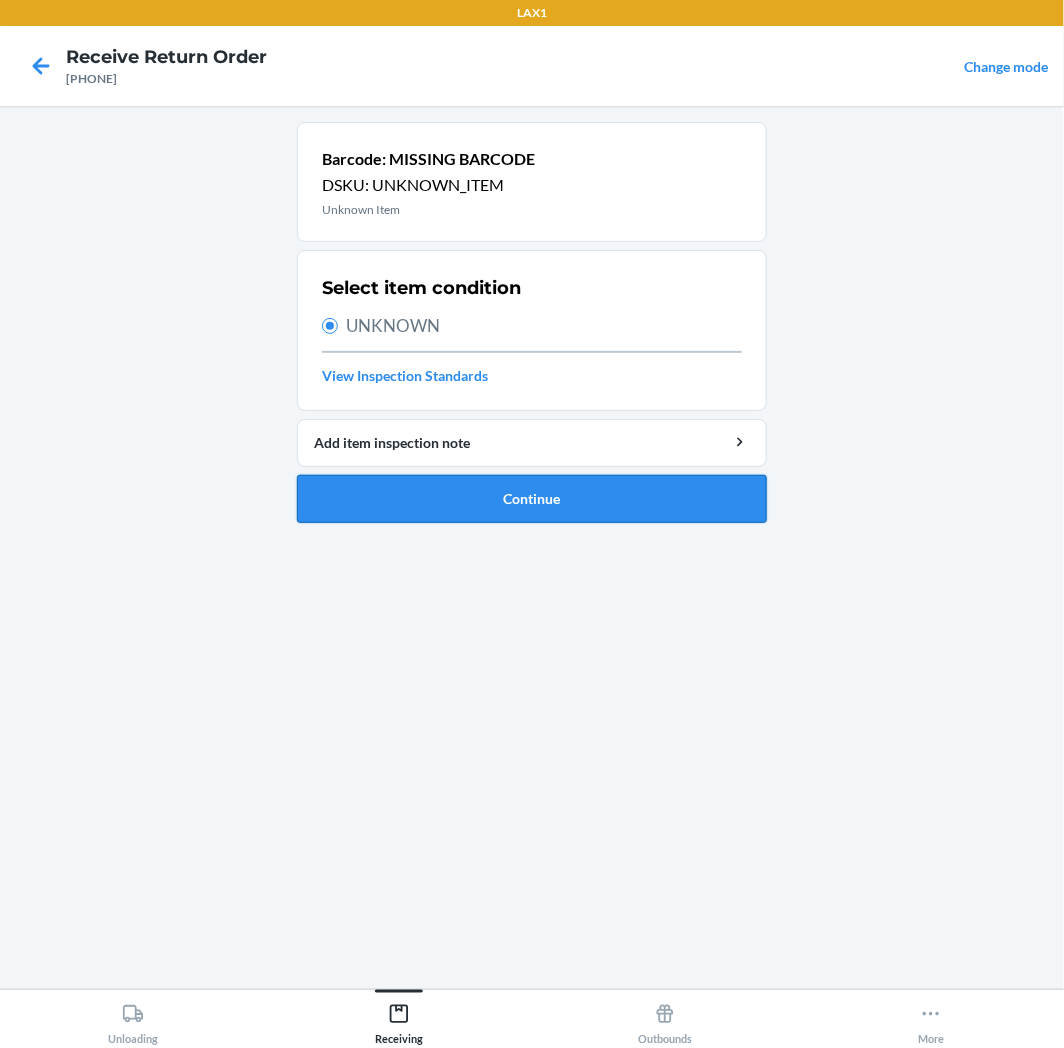 click on "Continue" at bounding box center (532, 499) 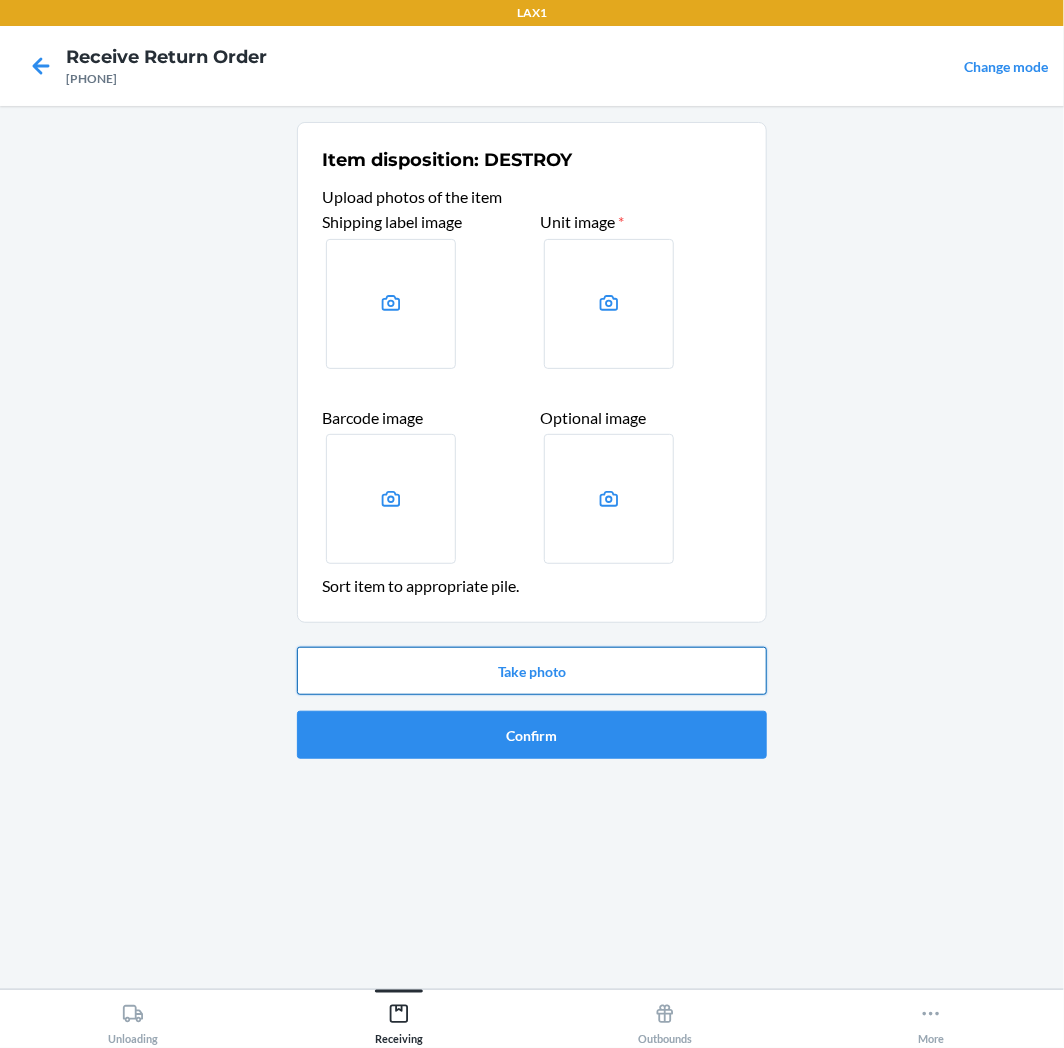 click on "Take photo" at bounding box center (532, 671) 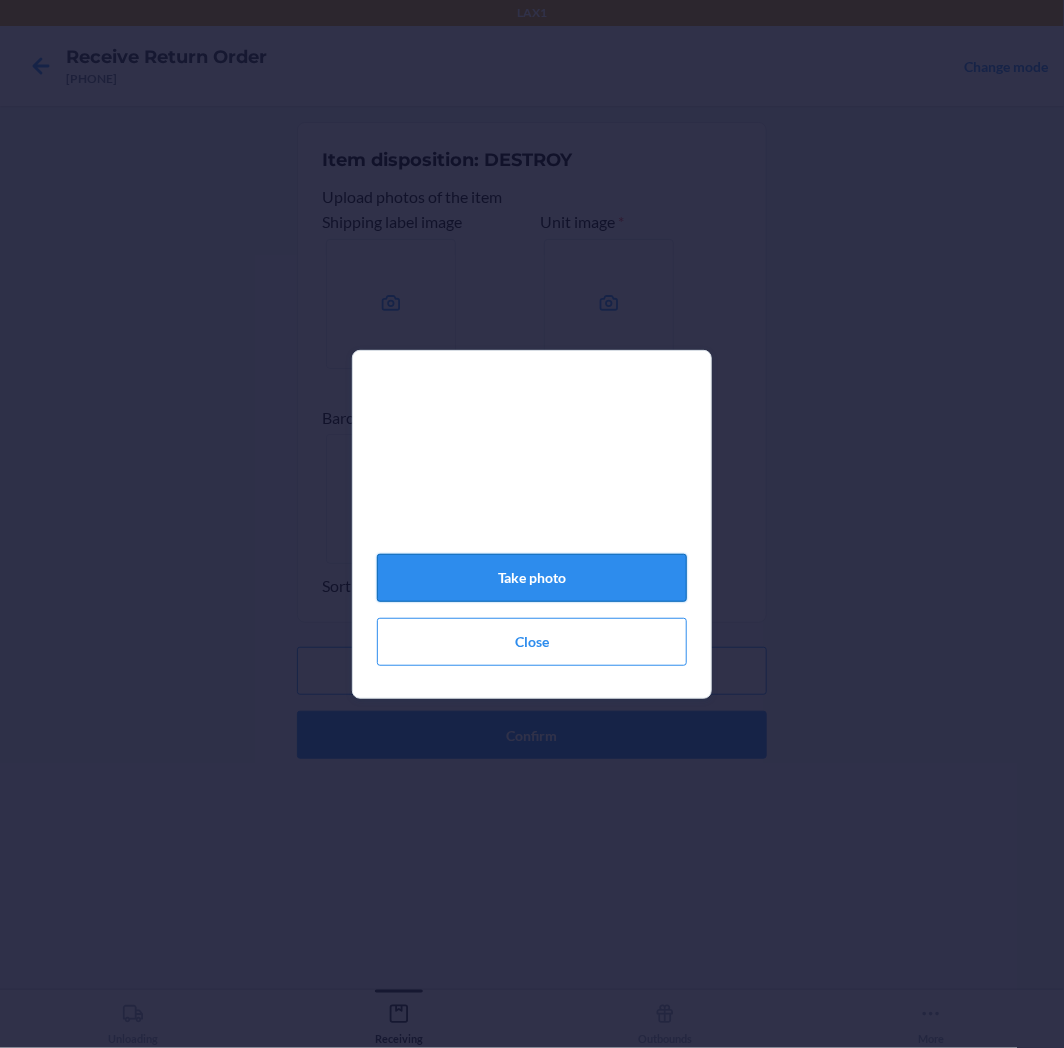 click on "Take photo" 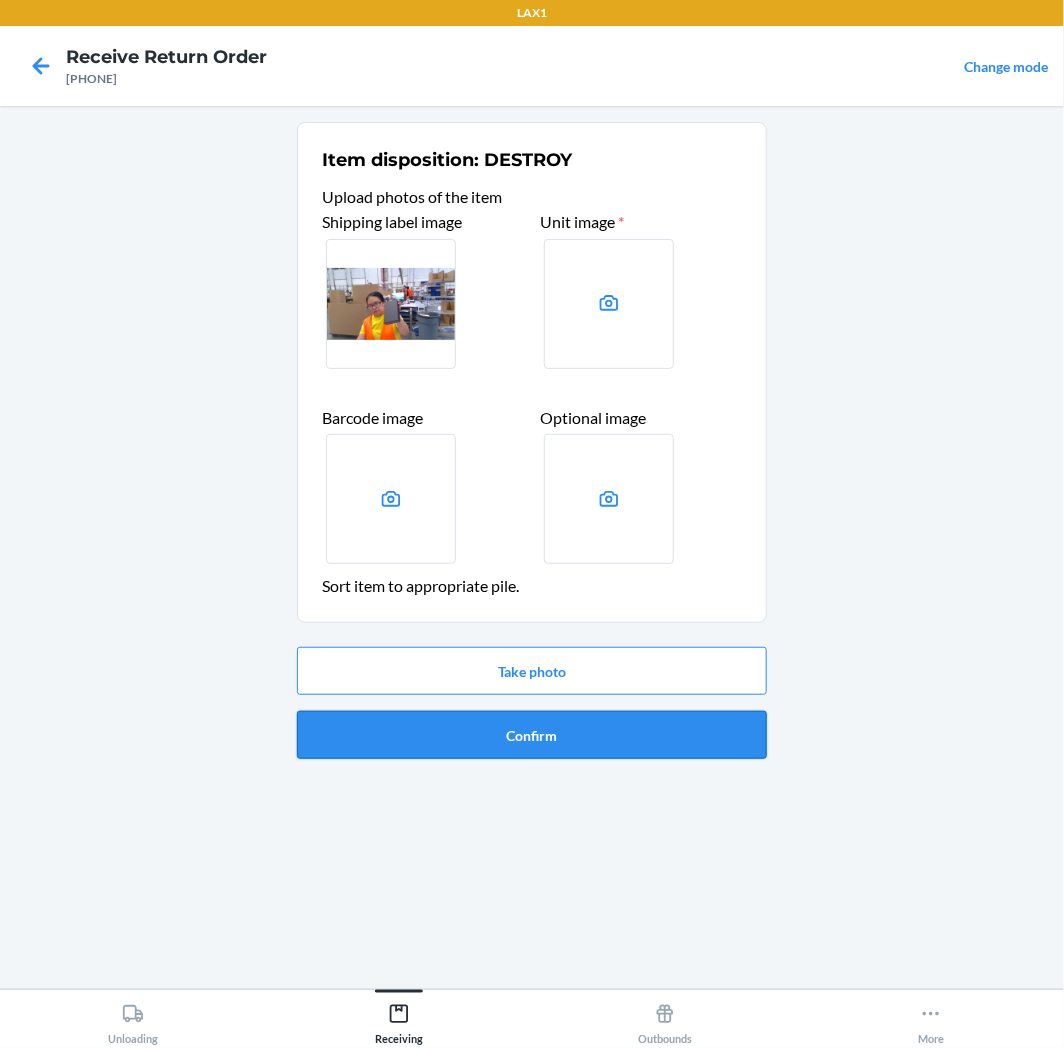 click on "Confirm" at bounding box center (532, 735) 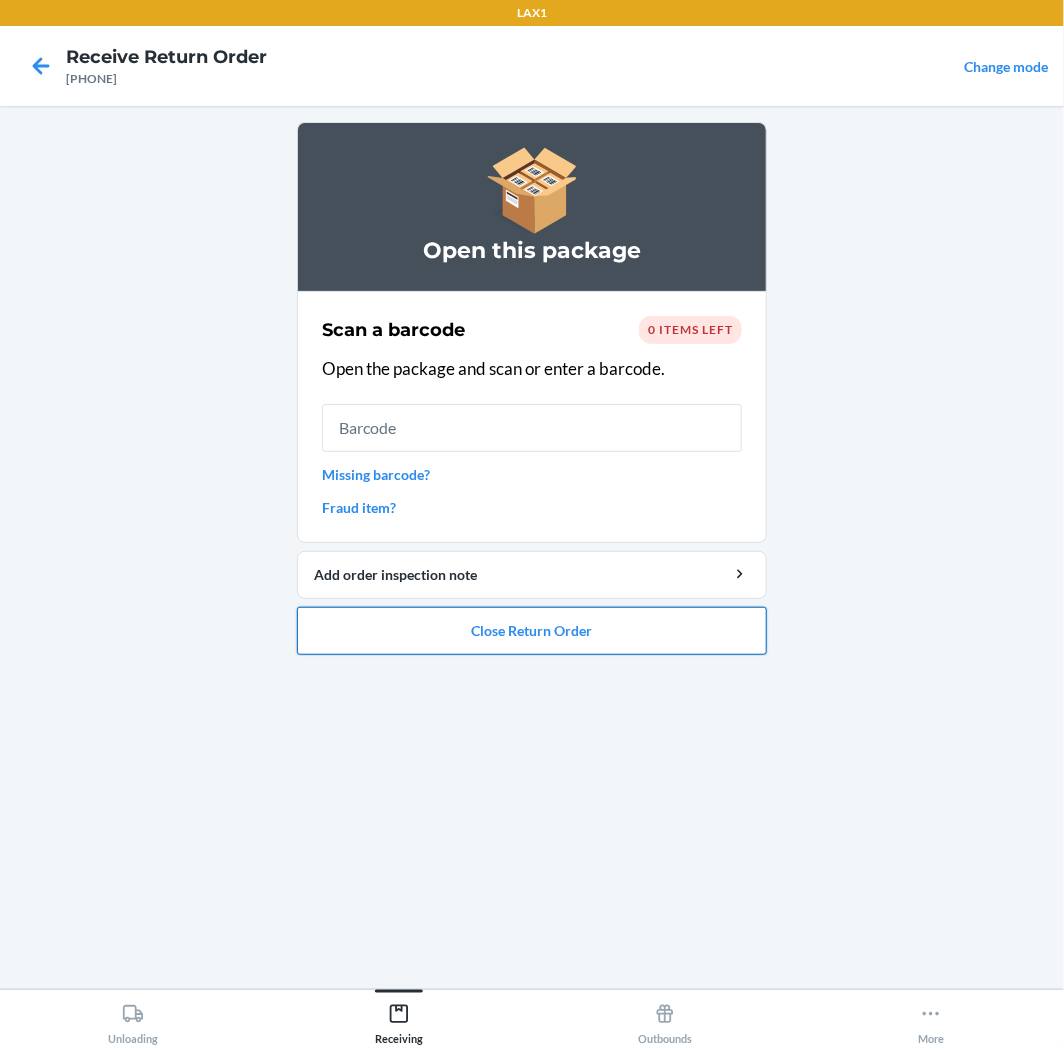 click on "Close Return Order" at bounding box center (532, 631) 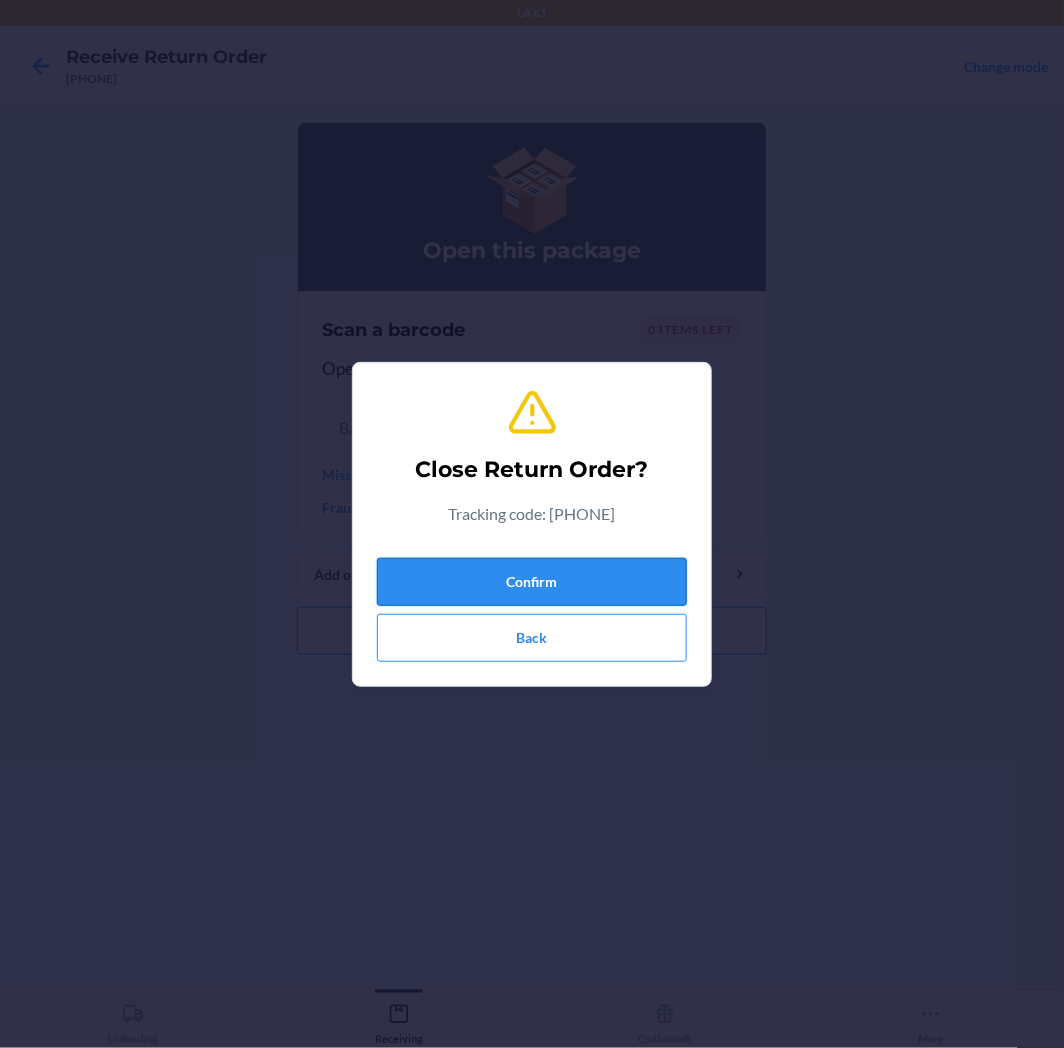 click on "Confirm" at bounding box center [532, 582] 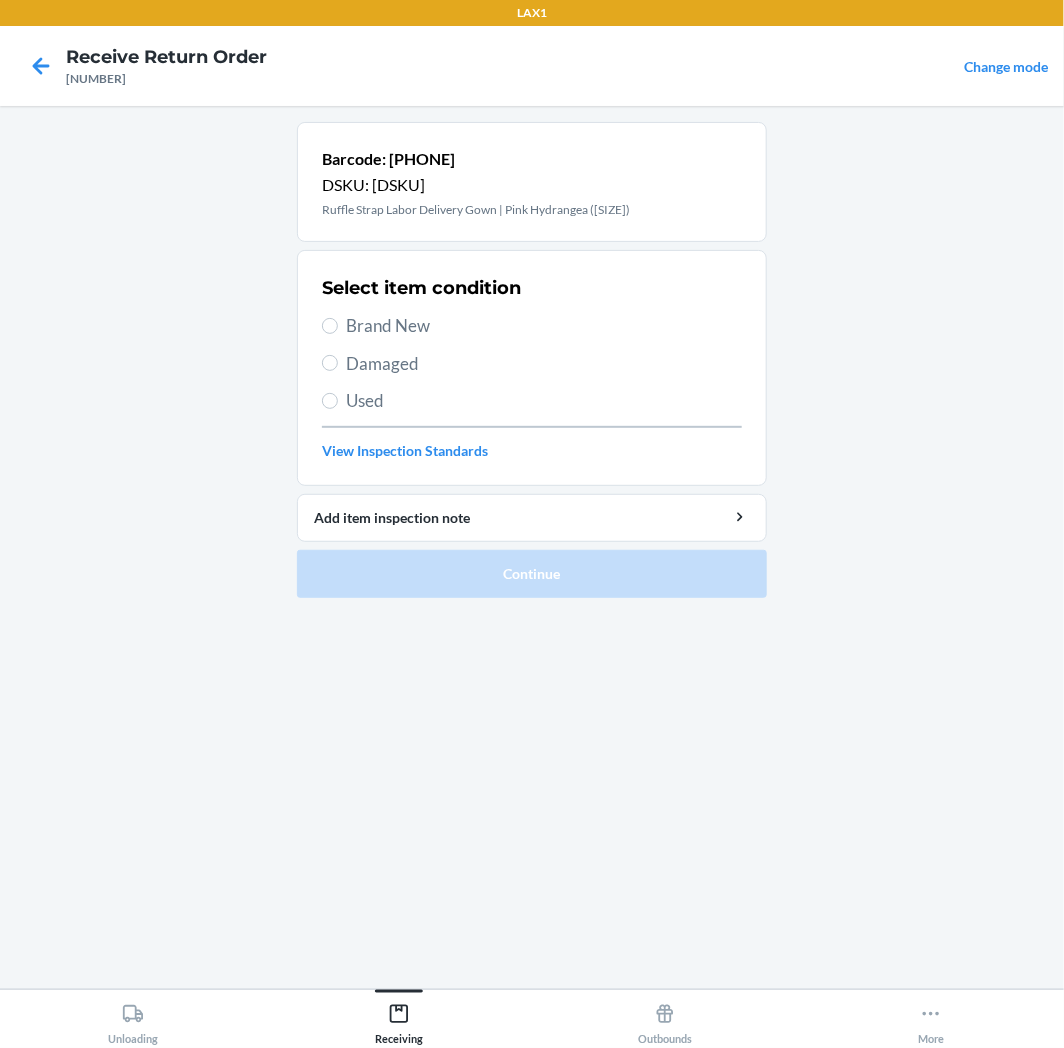 click on "Used" at bounding box center (544, 401) 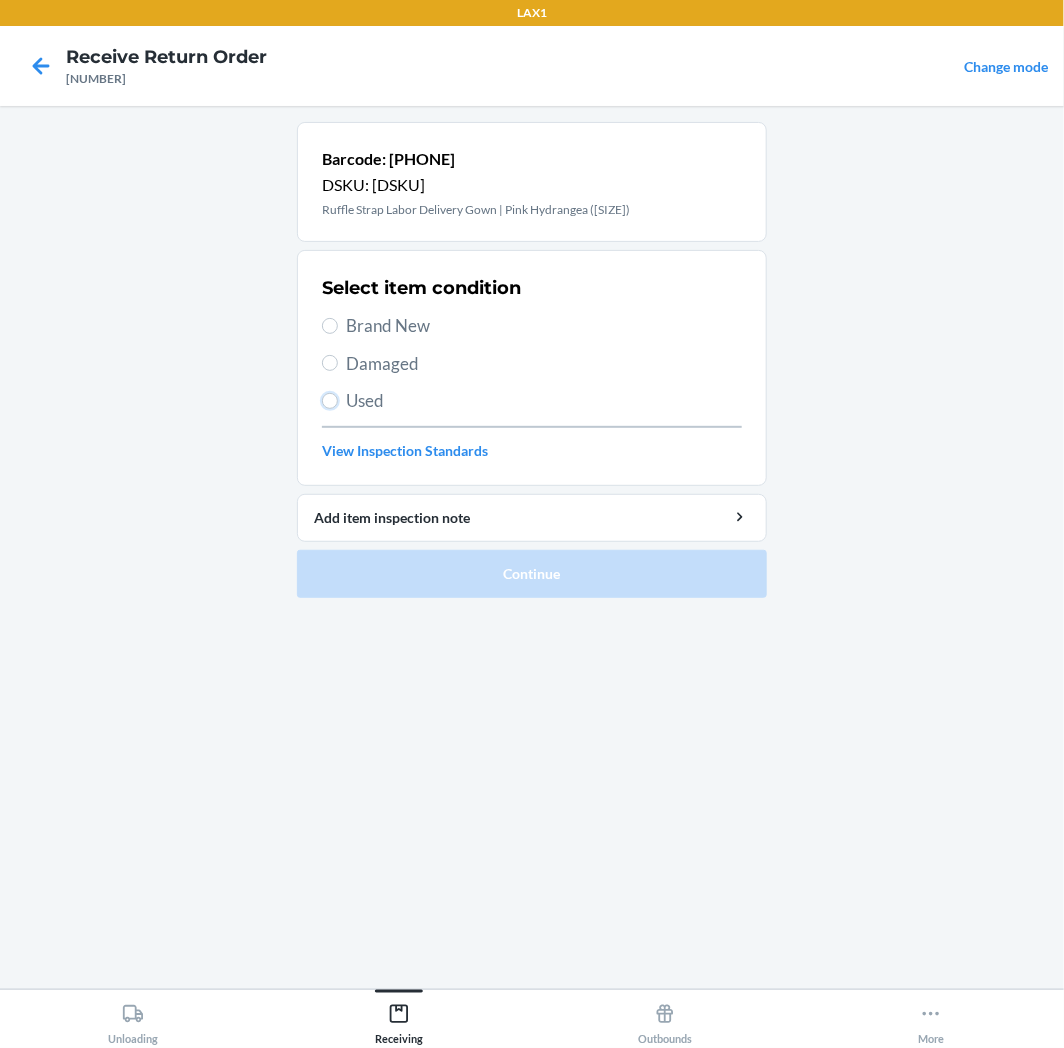 click on "Used" at bounding box center [330, 401] 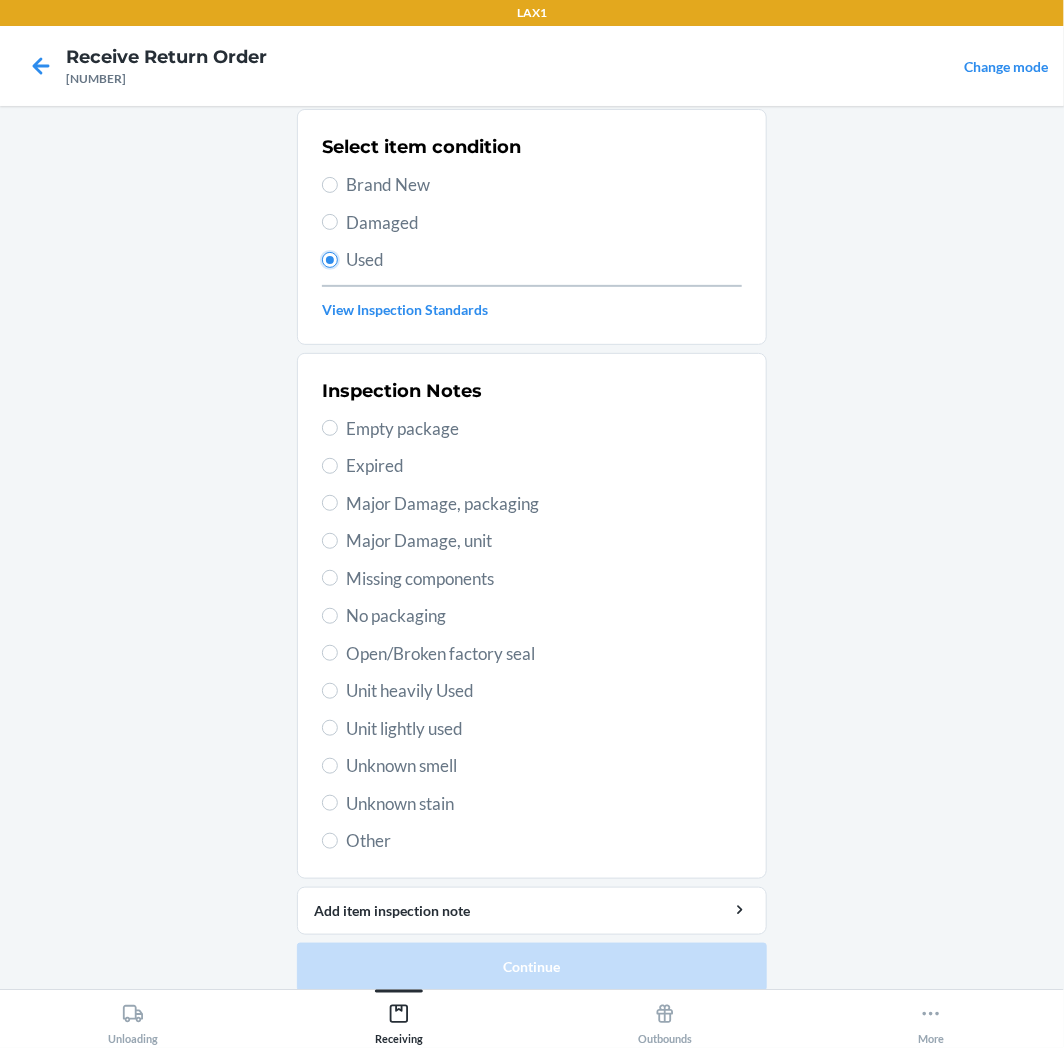 scroll, scrollTop: 157, scrollLeft: 0, axis: vertical 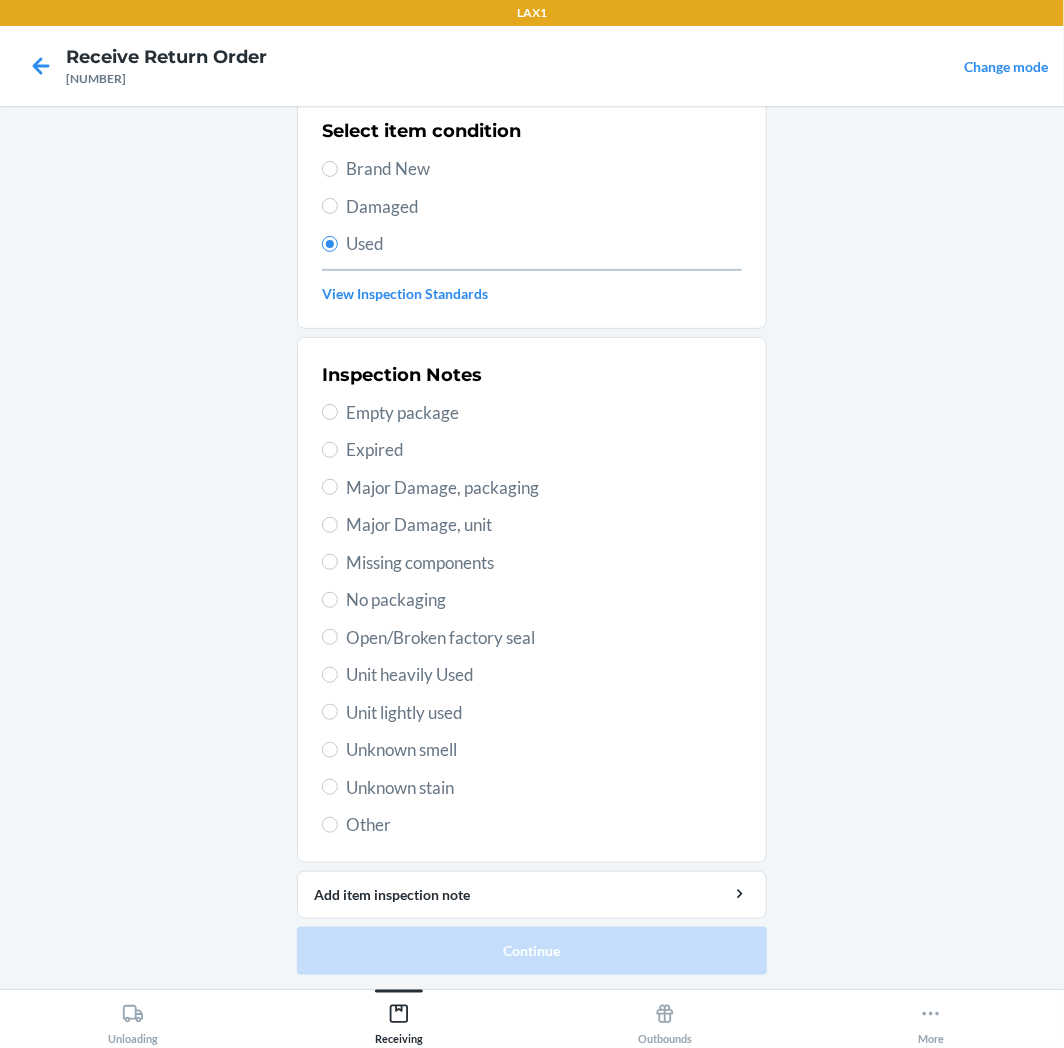click on "Inspection Notes Empty package Expired Major Damage, packaging Major Damage, unit Missing components No packaging Open/Broken factory seal Unit heavily Used Unit lightly used Unknown smell Unknown stain Other" at bounding box center [532, 600] 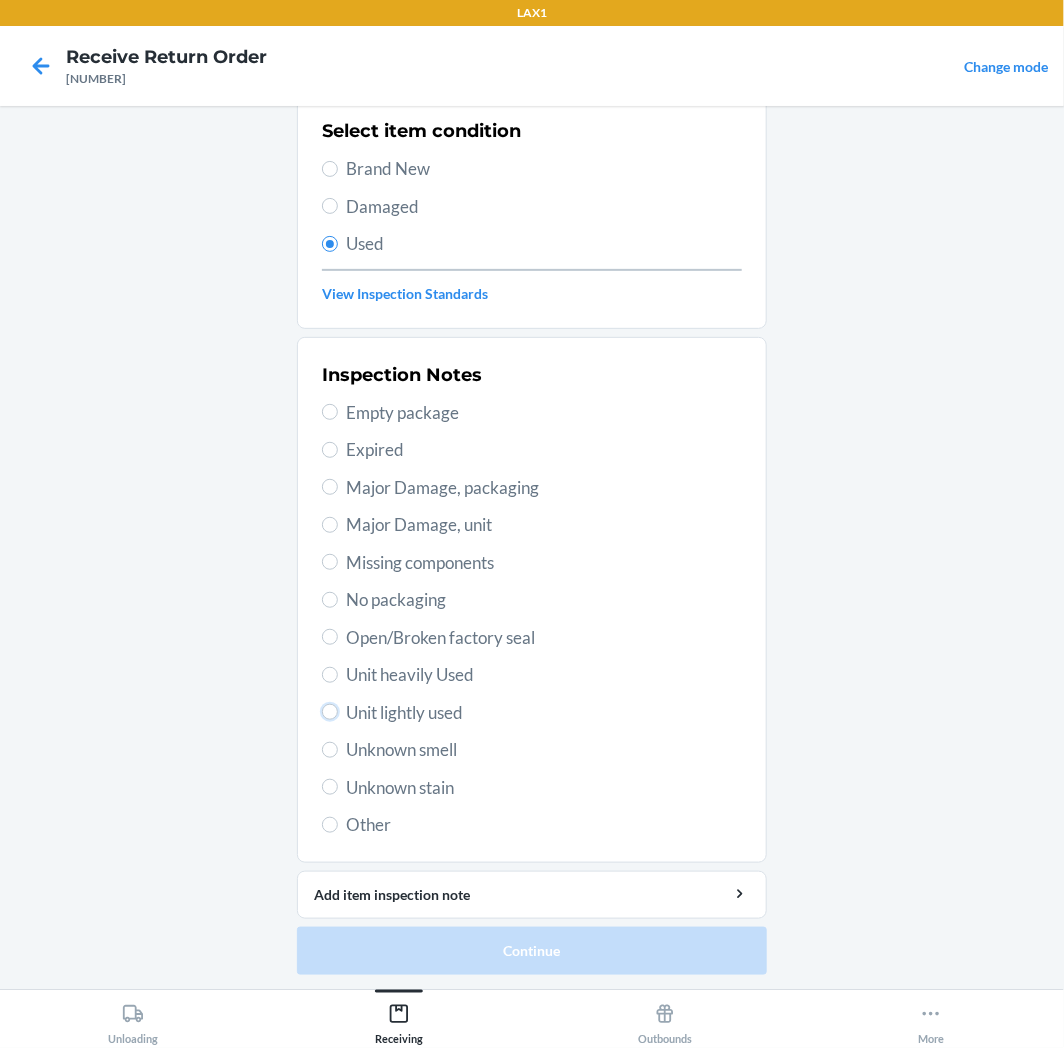 click on "Unit lightly used" at bounding box center [330, 712] 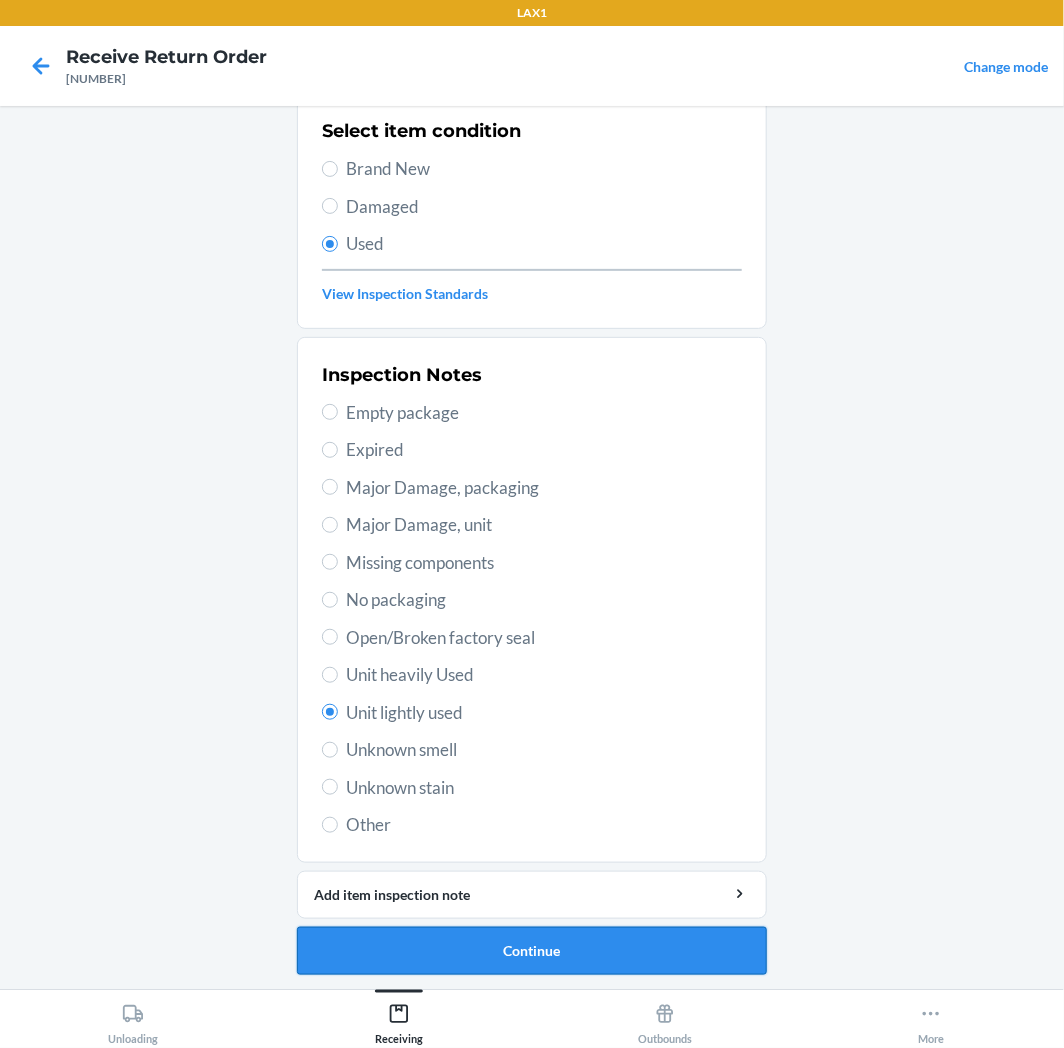 click on "Continue" at bounding box center (532, 951) 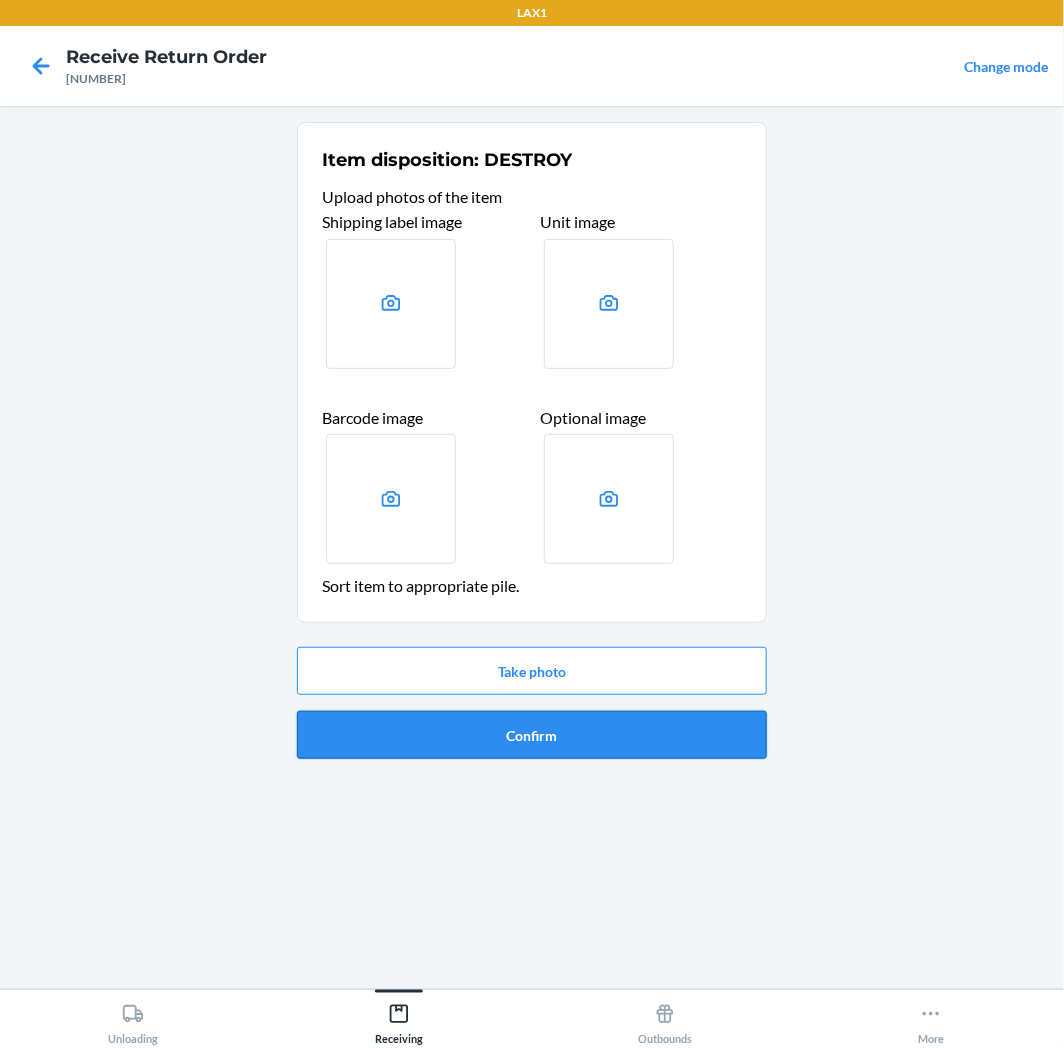 click on "Confirm" at bounding box center [532, 735] 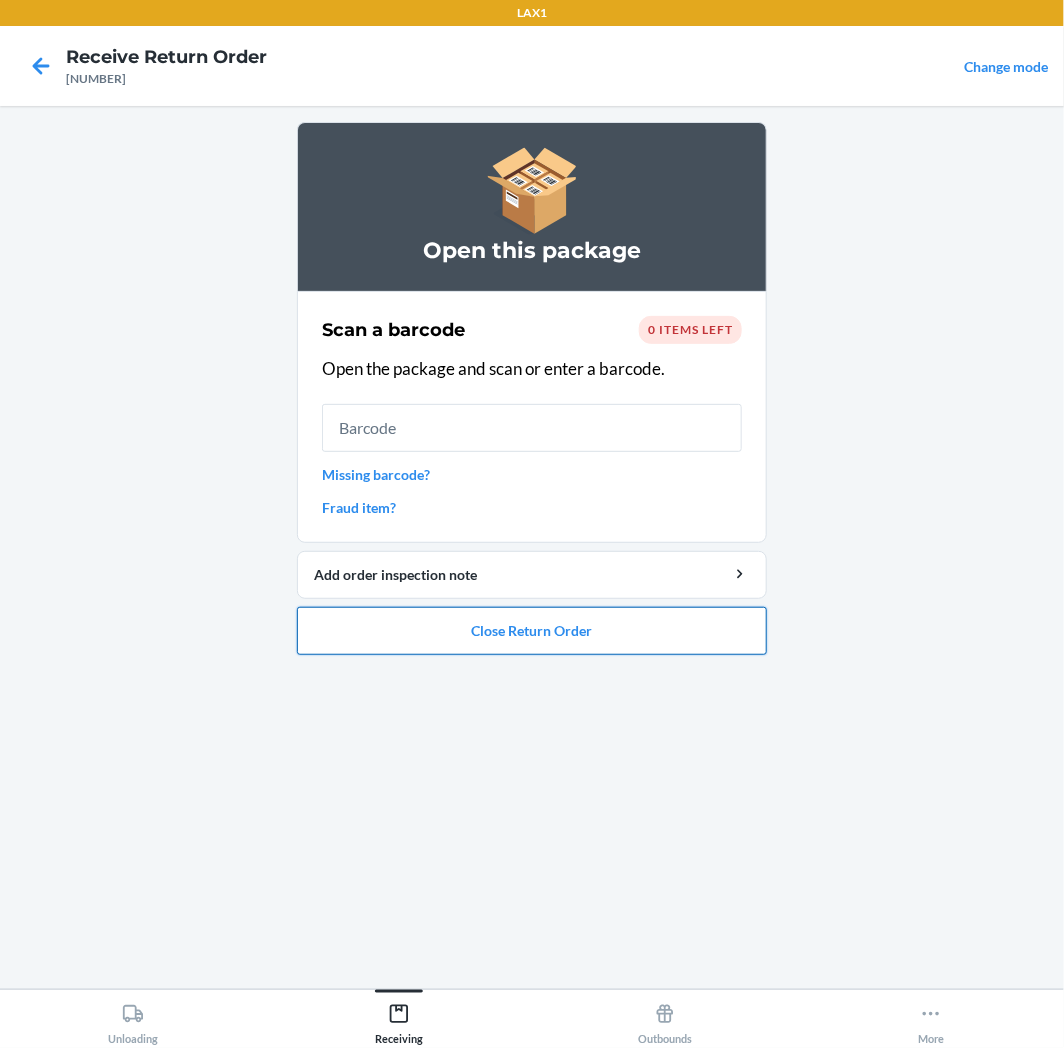 click on "Close Return Order" at bounding box center (532, 631) 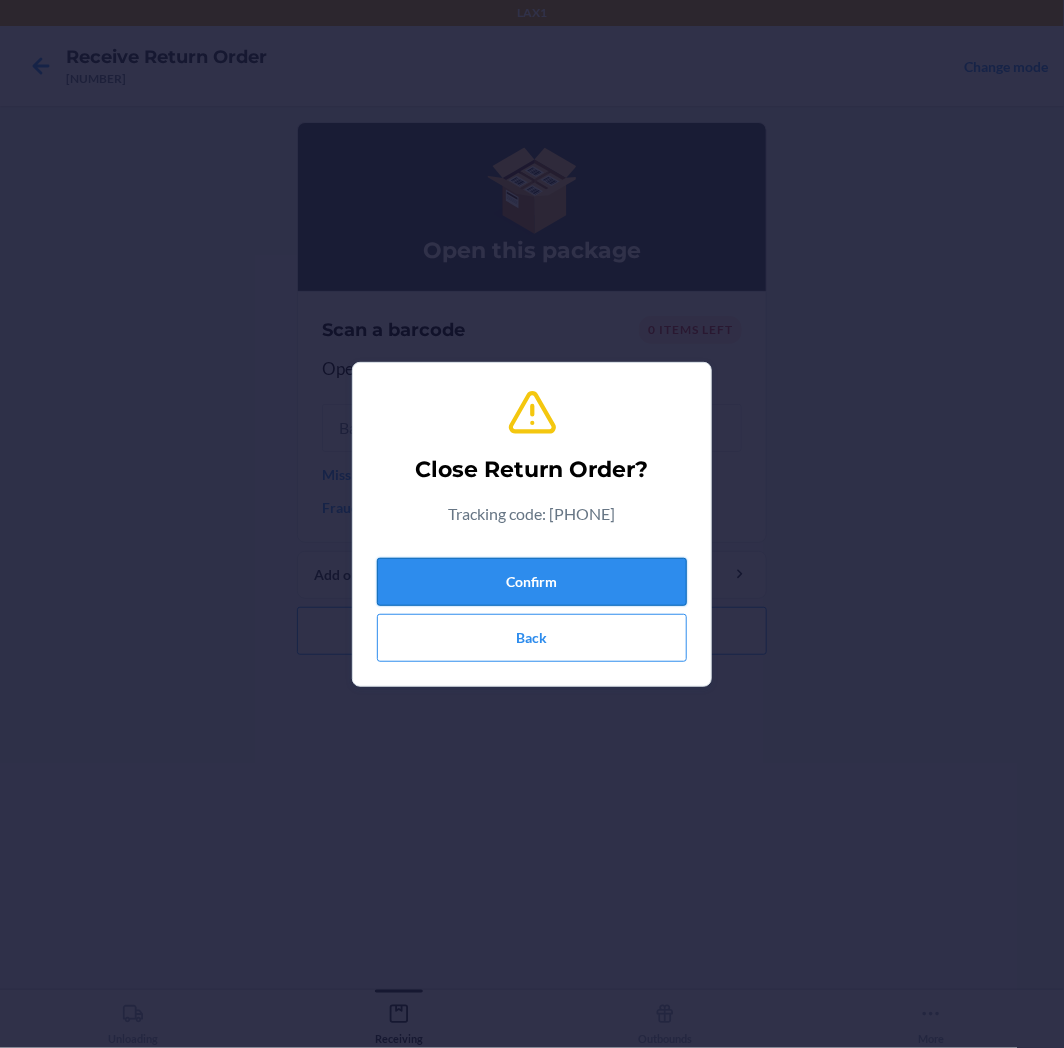 click on "Confirm" at bounding box center [532, 582] 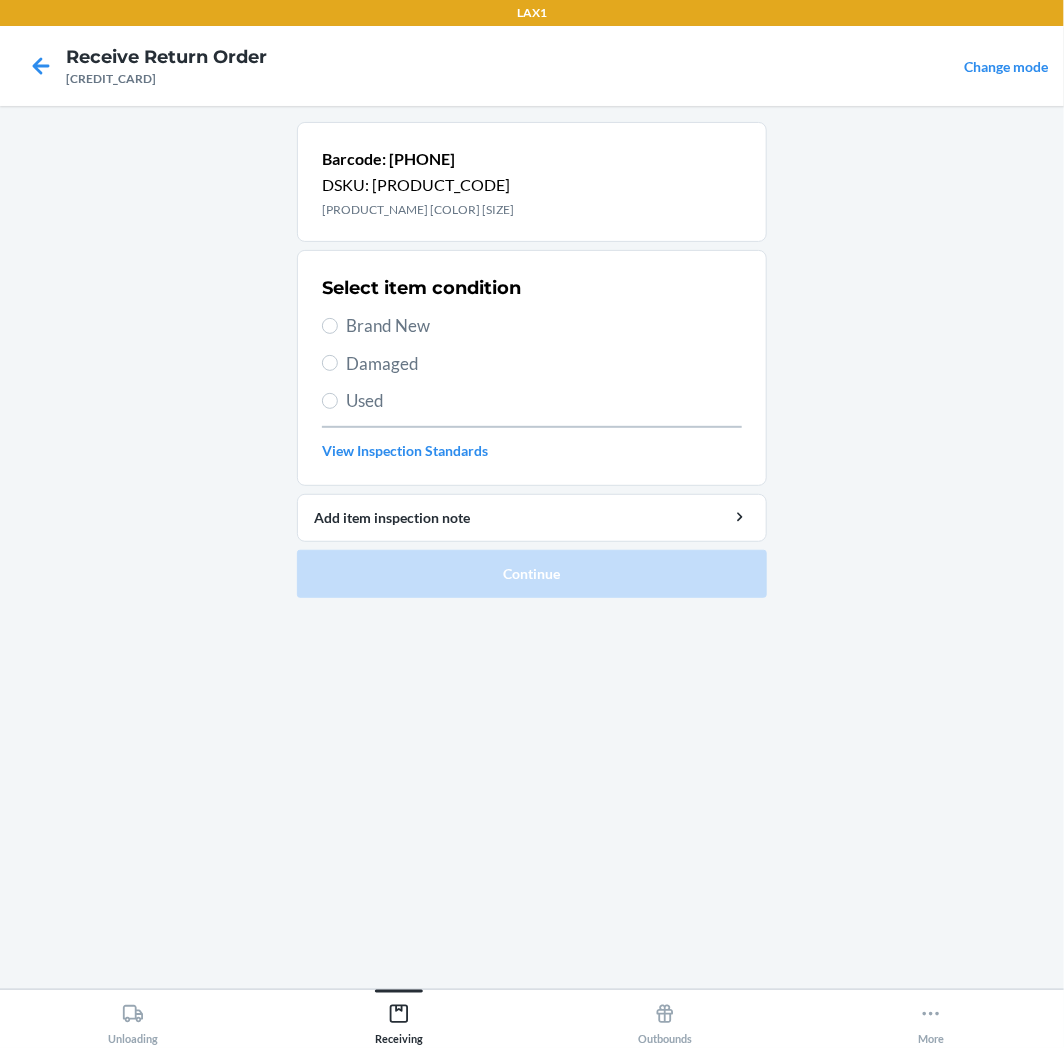 click on "Select item condition Brand New Damaged Used View Inspection Standards" at bounding box center [532, 368] 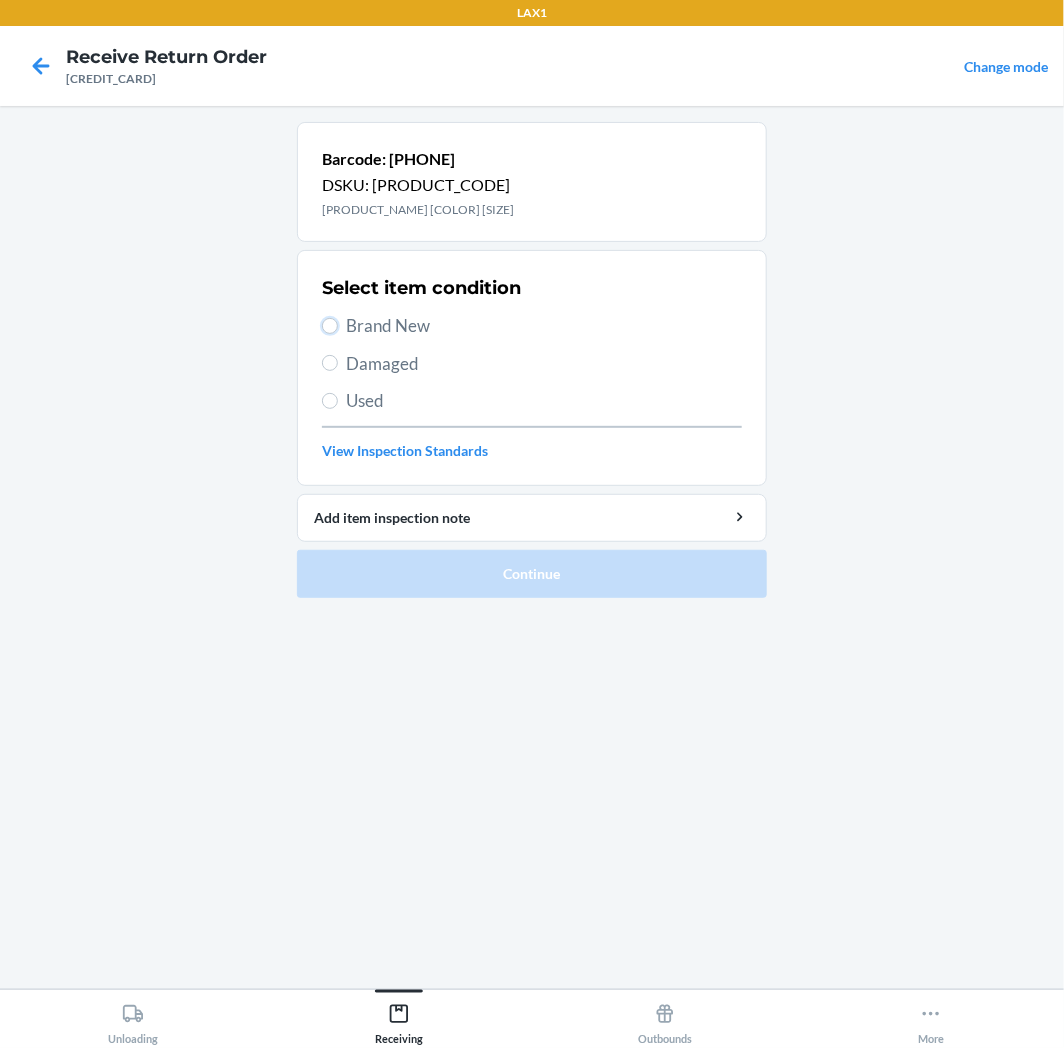 click on "Brand New" at bounding box center [330, 326] 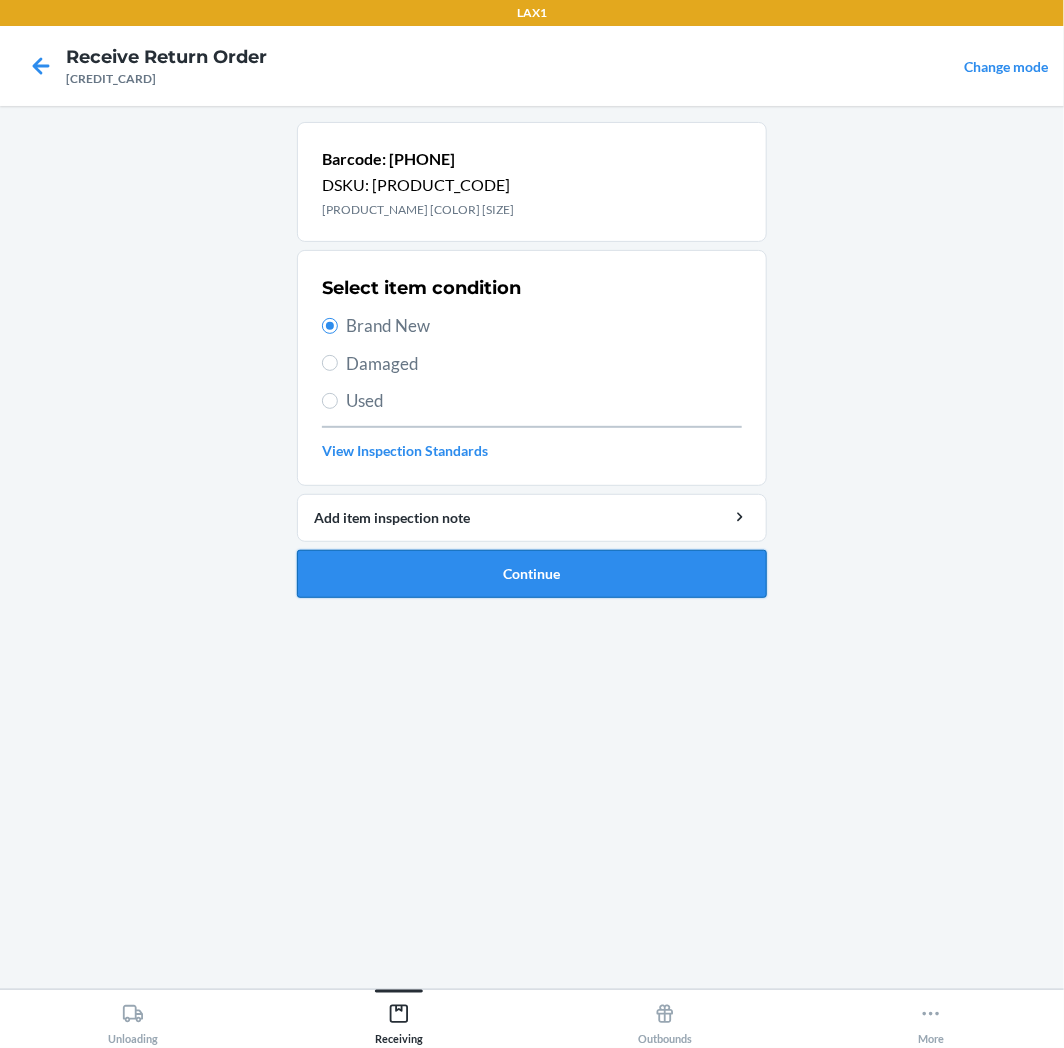 click on "Continue" at bounding box center (532, 574) 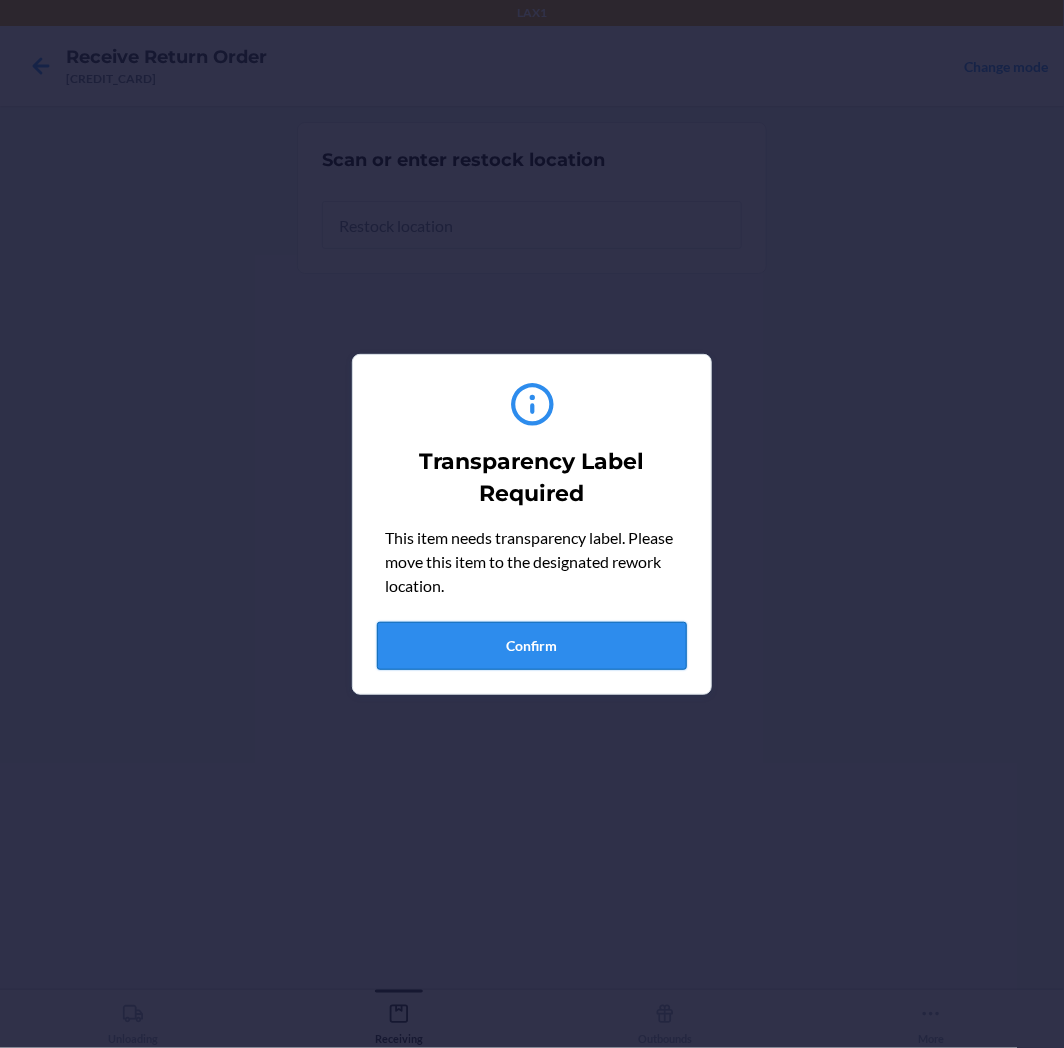 click on "Confirm" at bounding box center (532, 646) 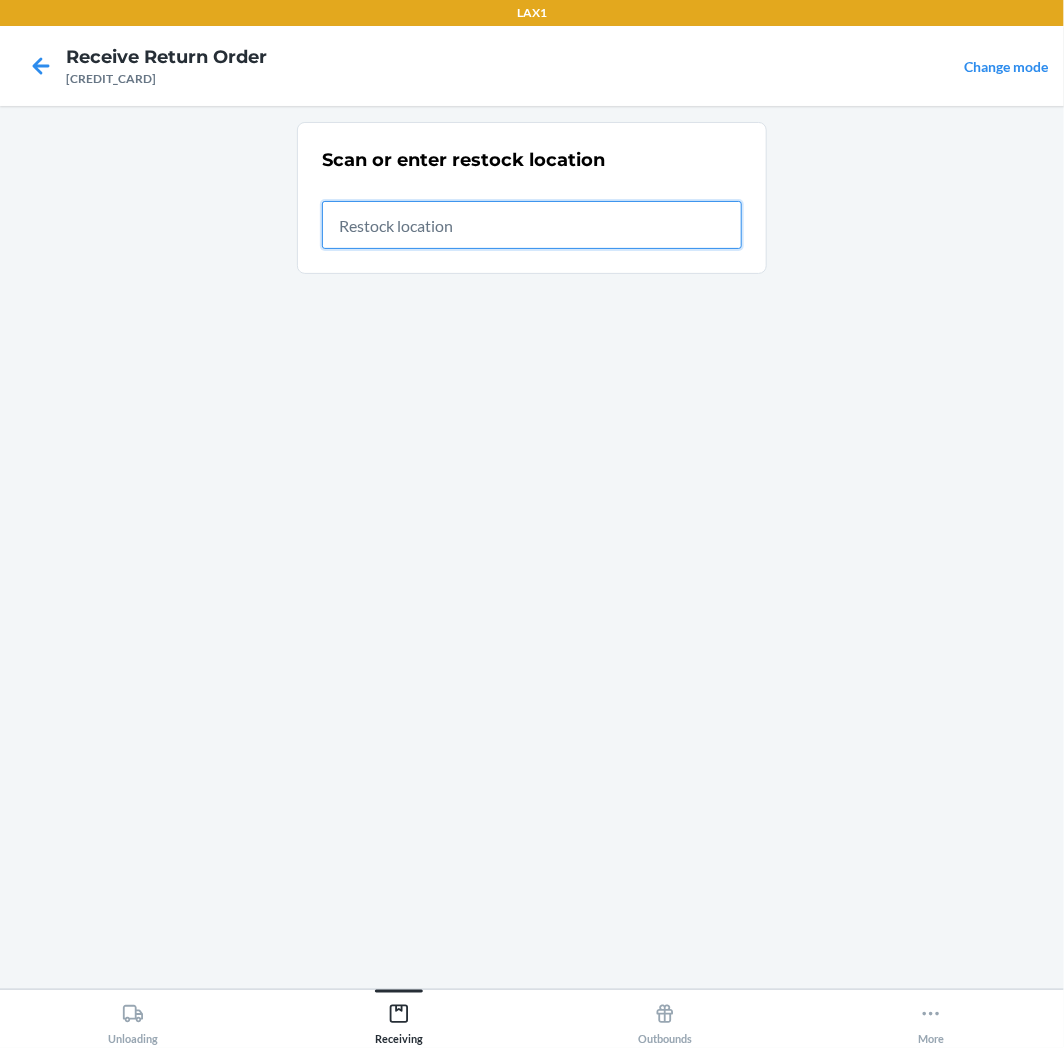 click at bounding box center (532, 225) 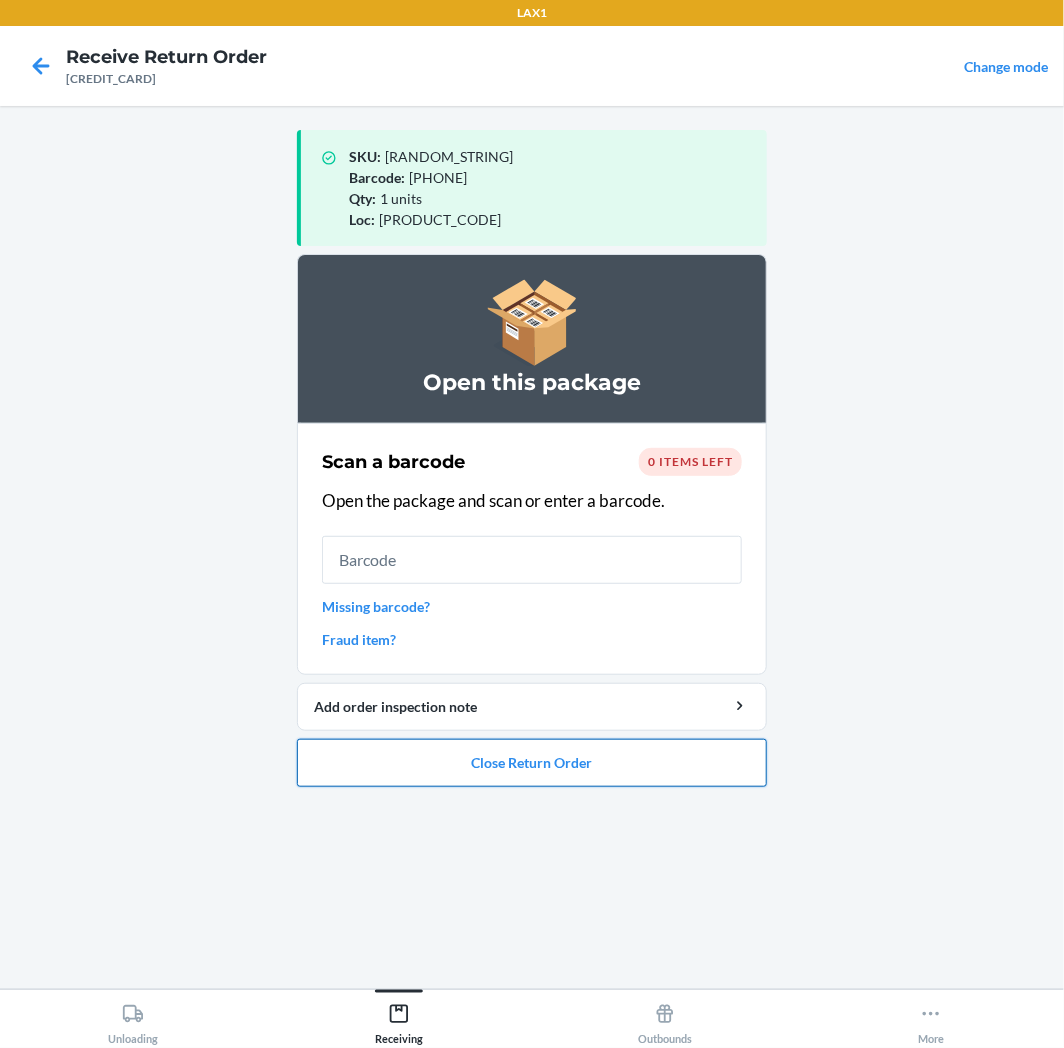click on "Close Return Order" at bounding box center (532, 763) 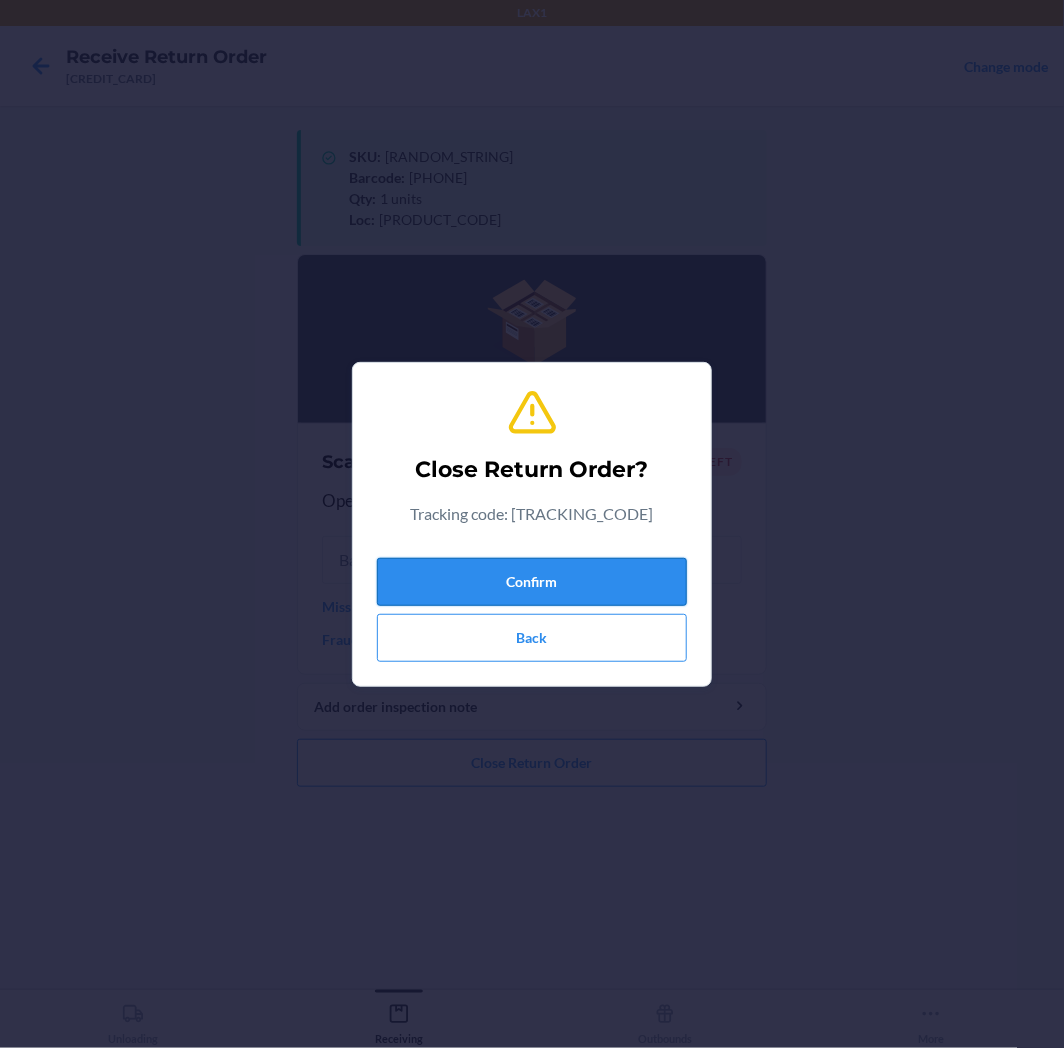 click on "Confirm" at bounding box center (532, 582) 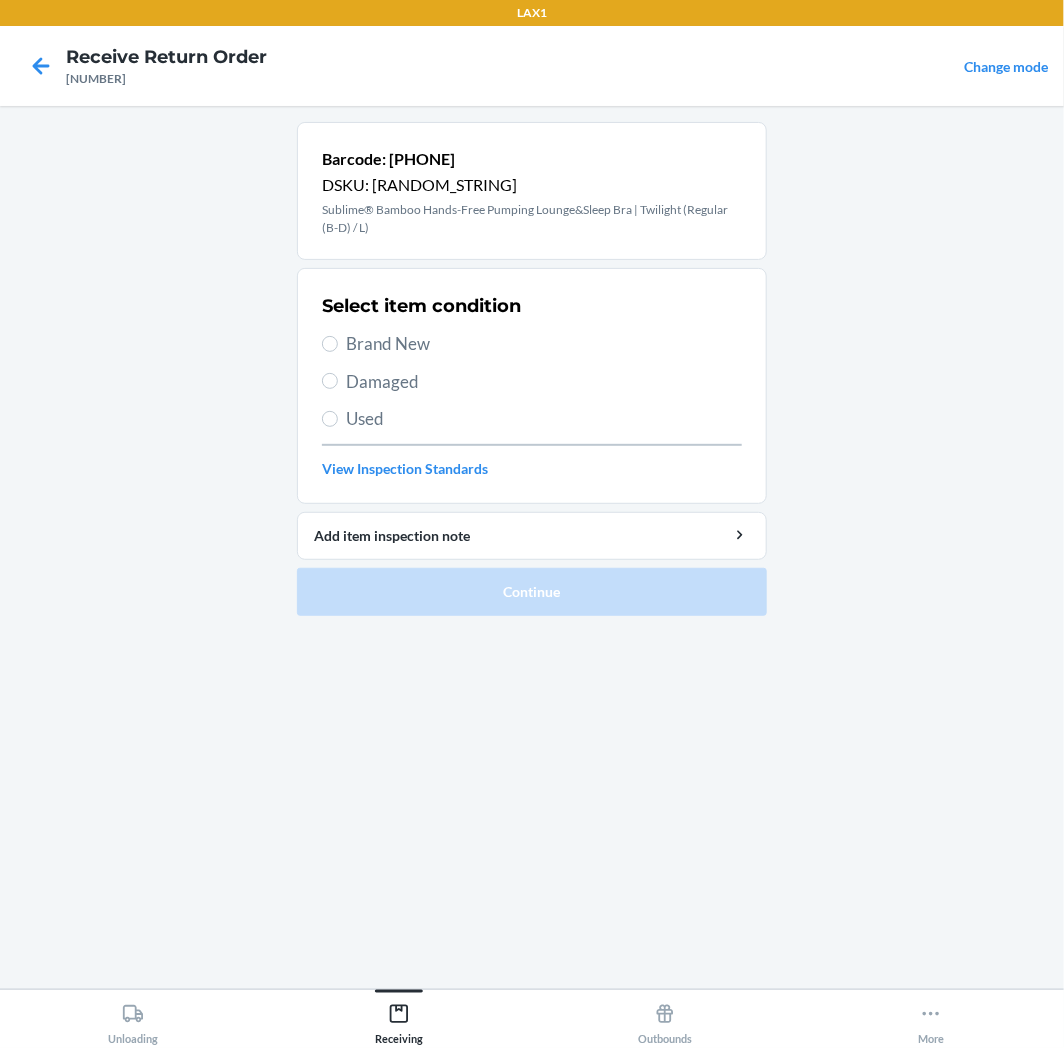 click on "Brand New" at bounding box center [544, 344] 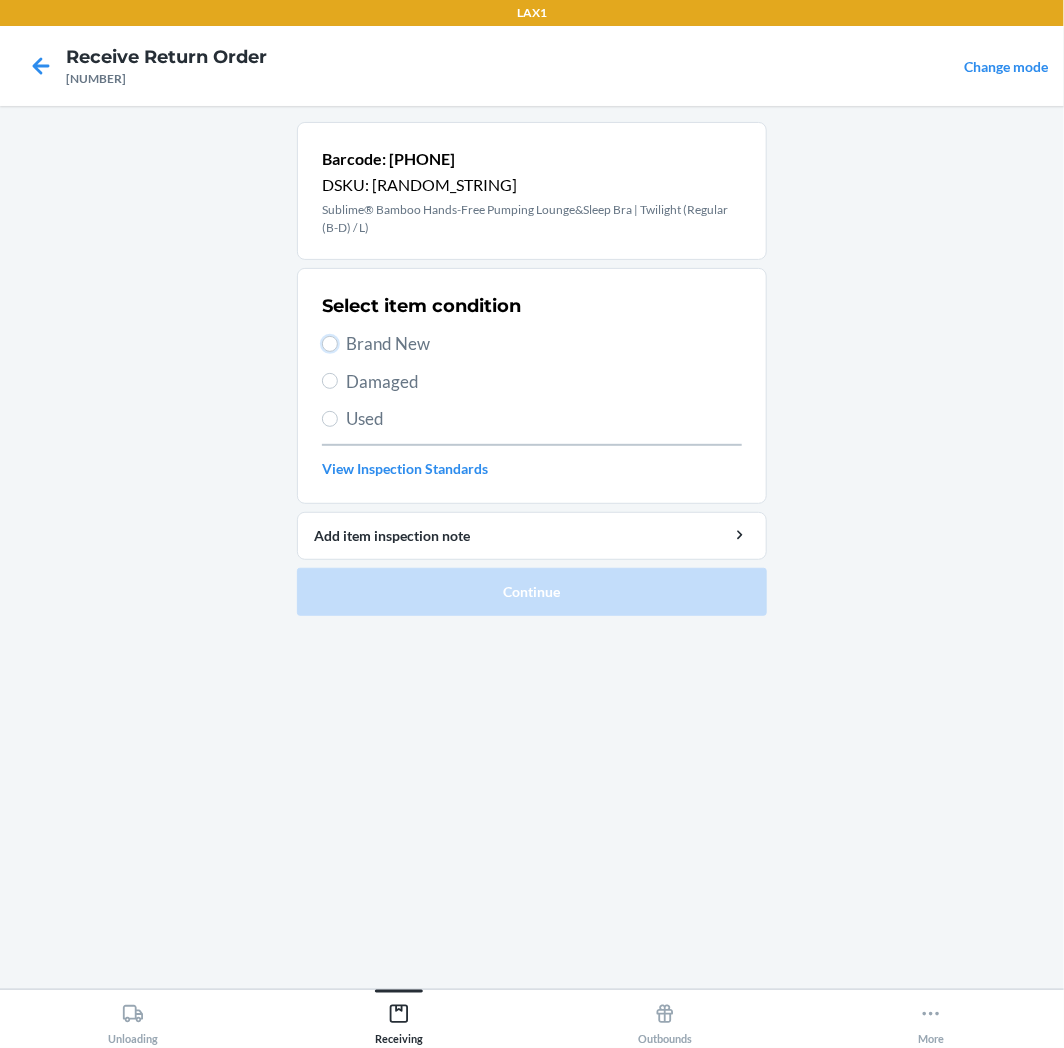 click on "Brand New" at bounding box center (330, 344) 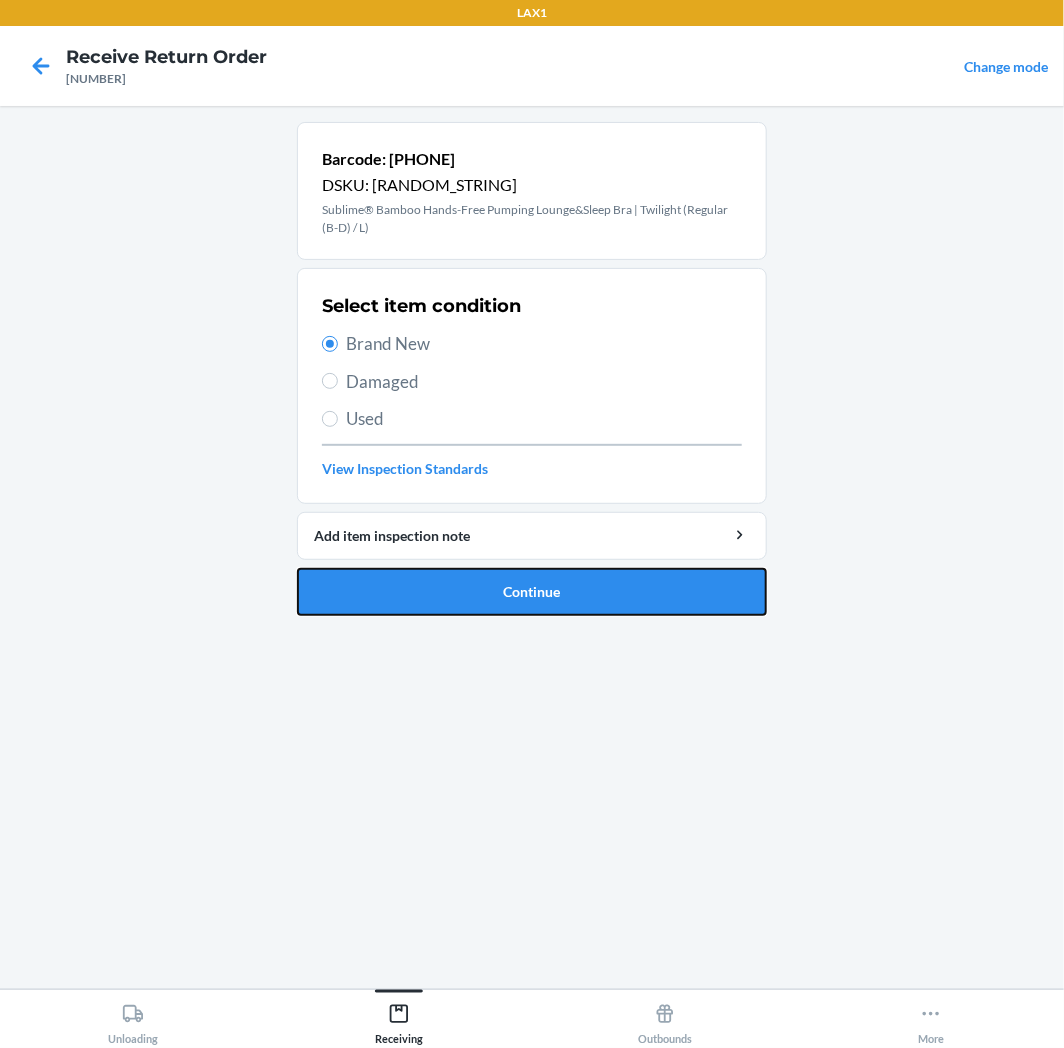 click on "Continue" at bounding box center [532, 592] 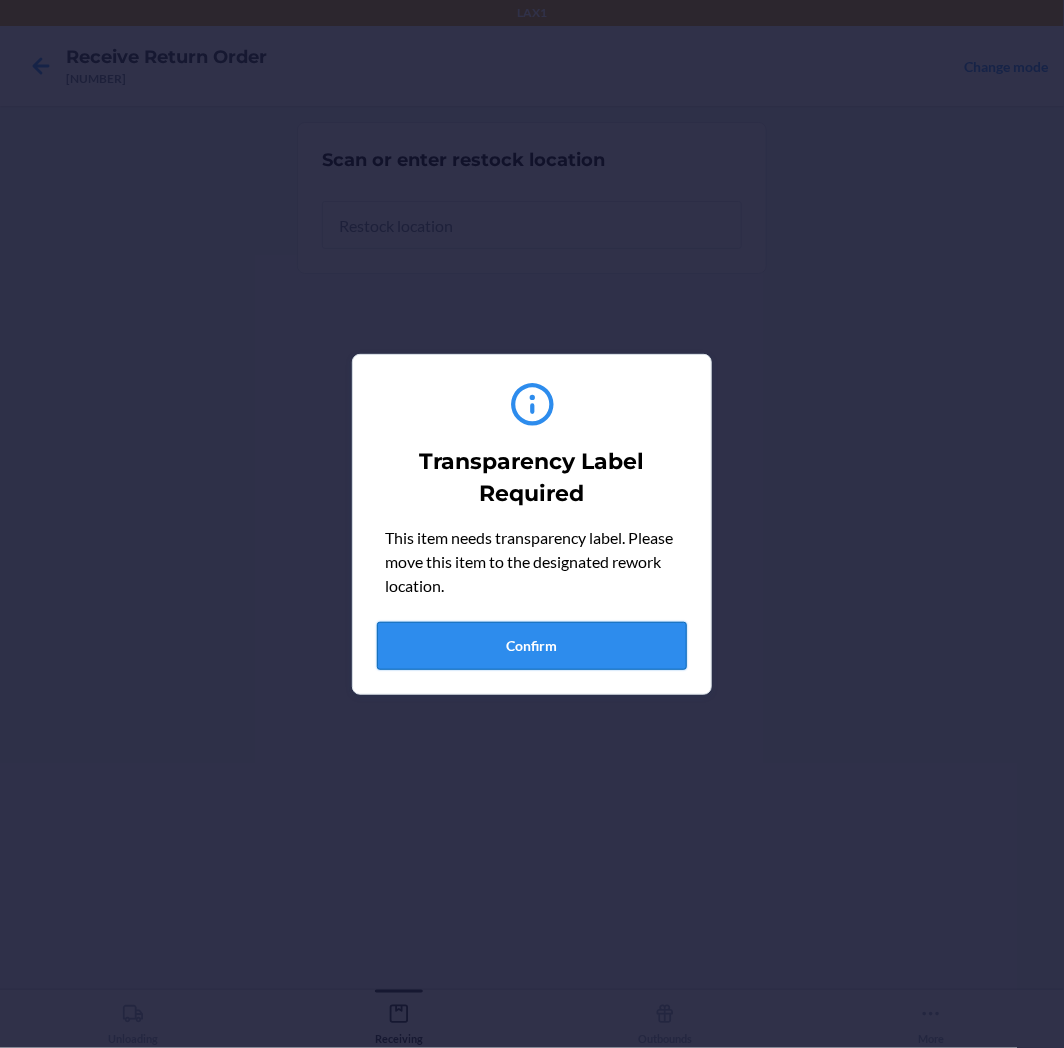 click on "Confirm" at bounding box center (532, 646) 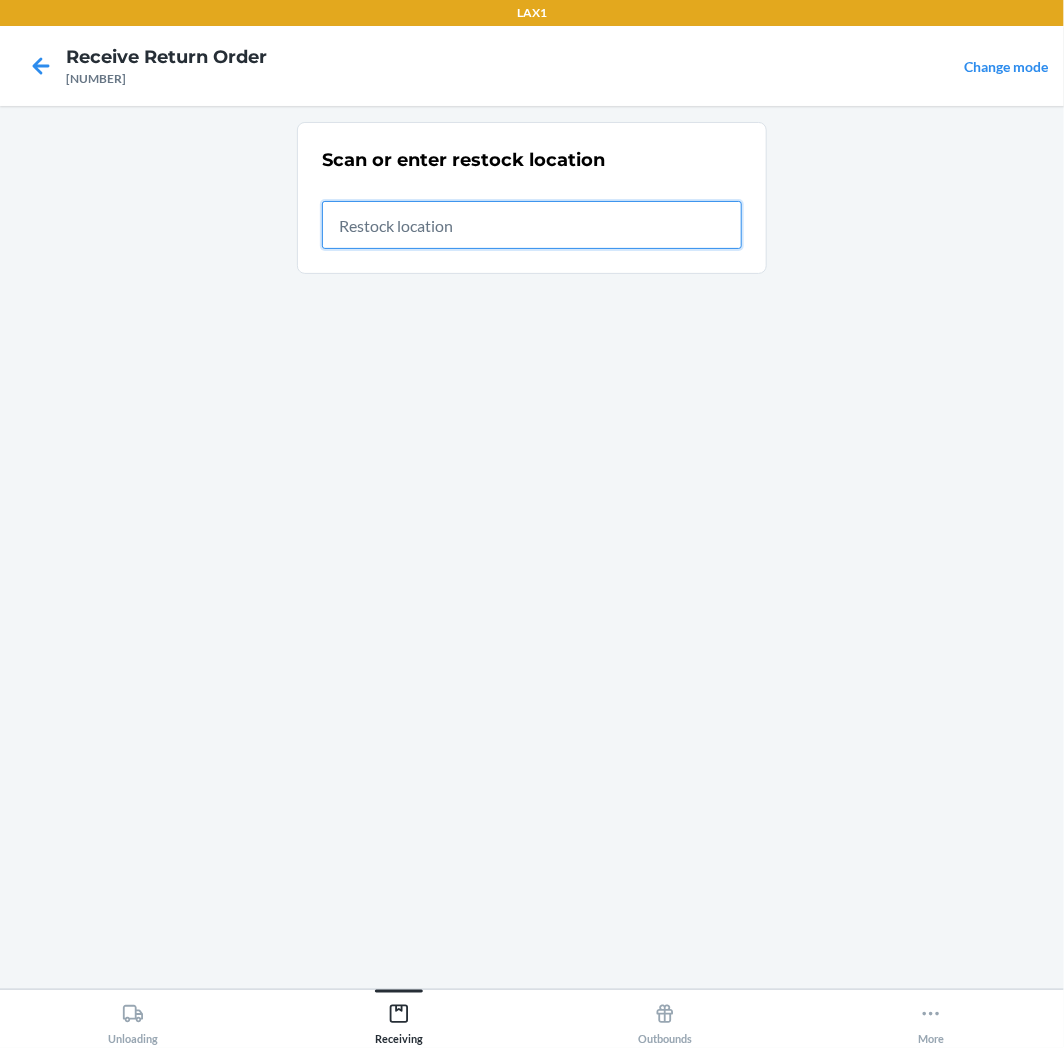 click at bounding box center [532, 225] 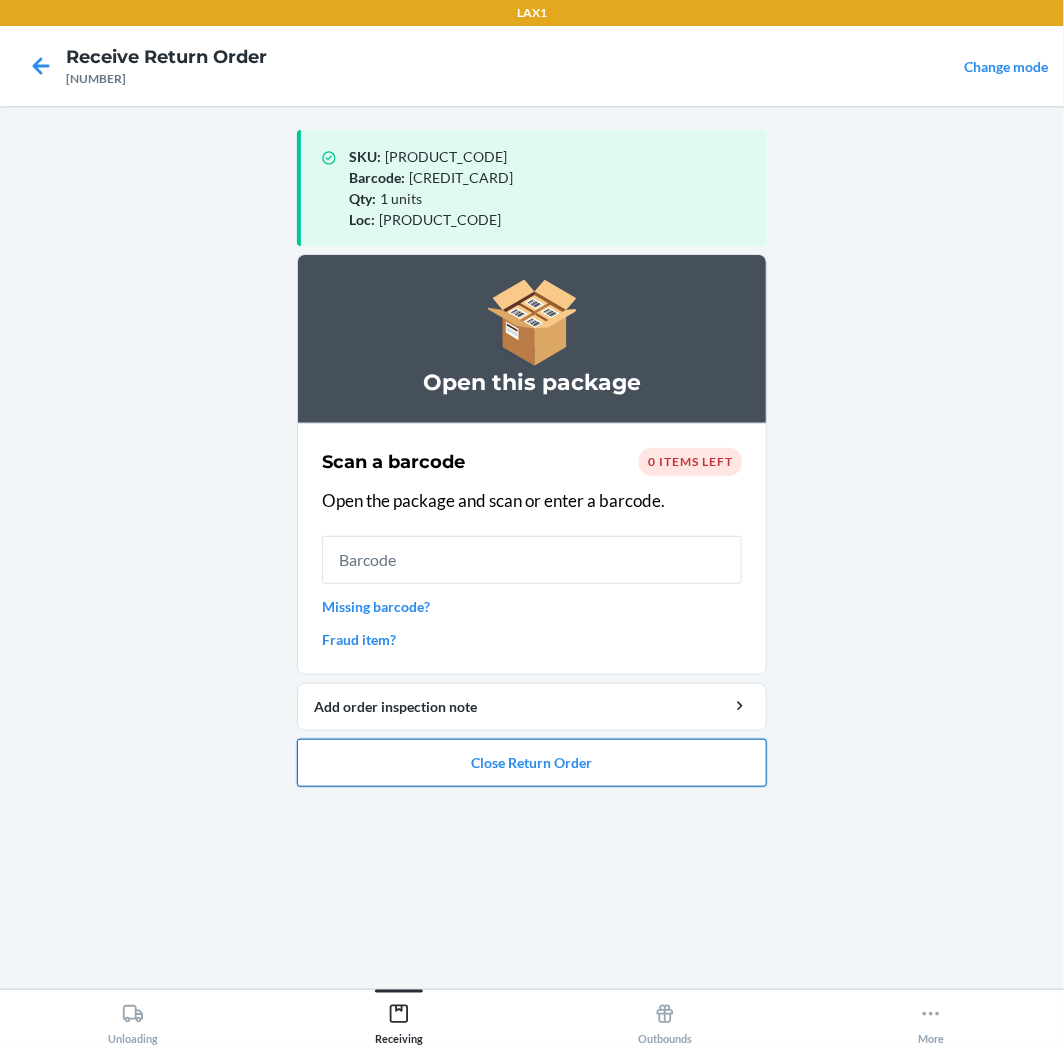 click on "Close Return Order" at bounding box center (532, 763) 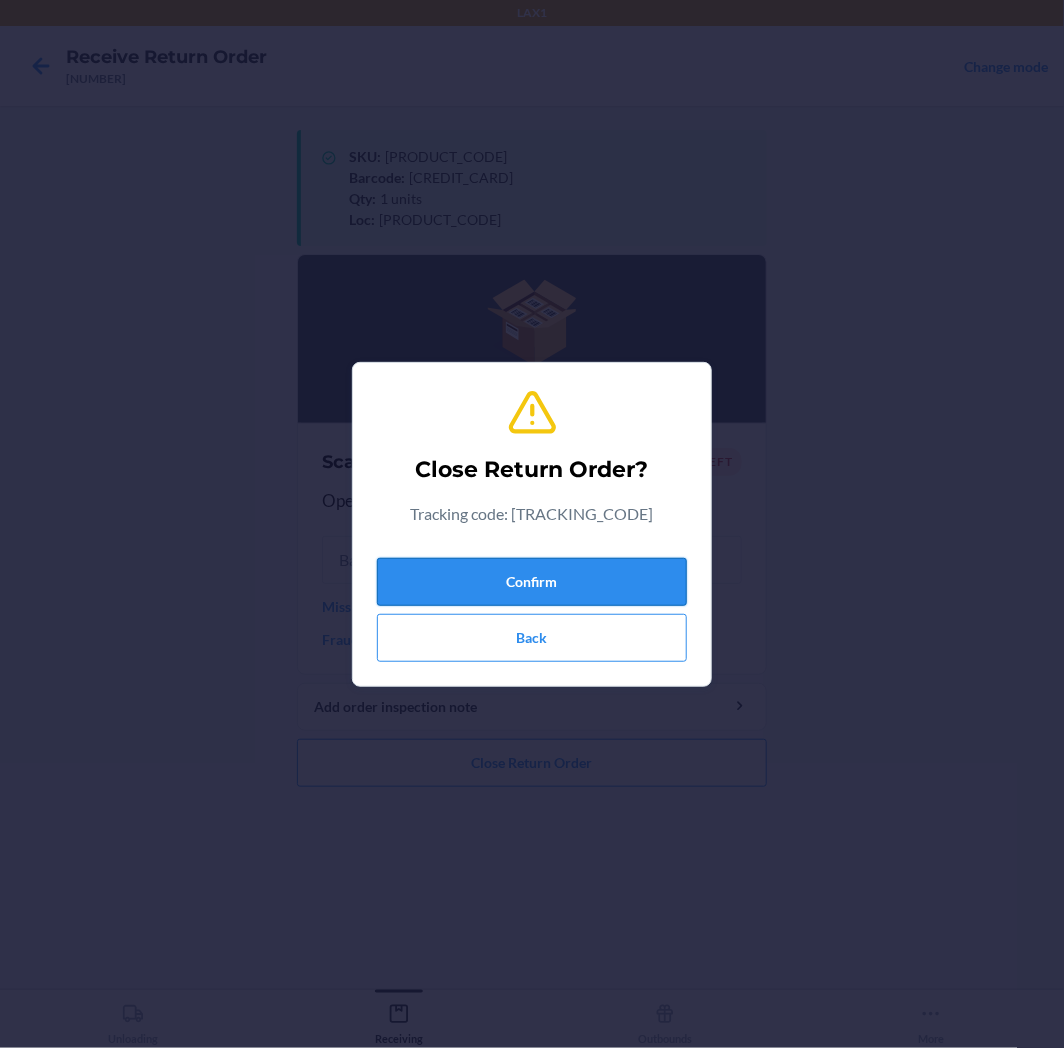click on "Confirm" at bounding box center [532, 582] 